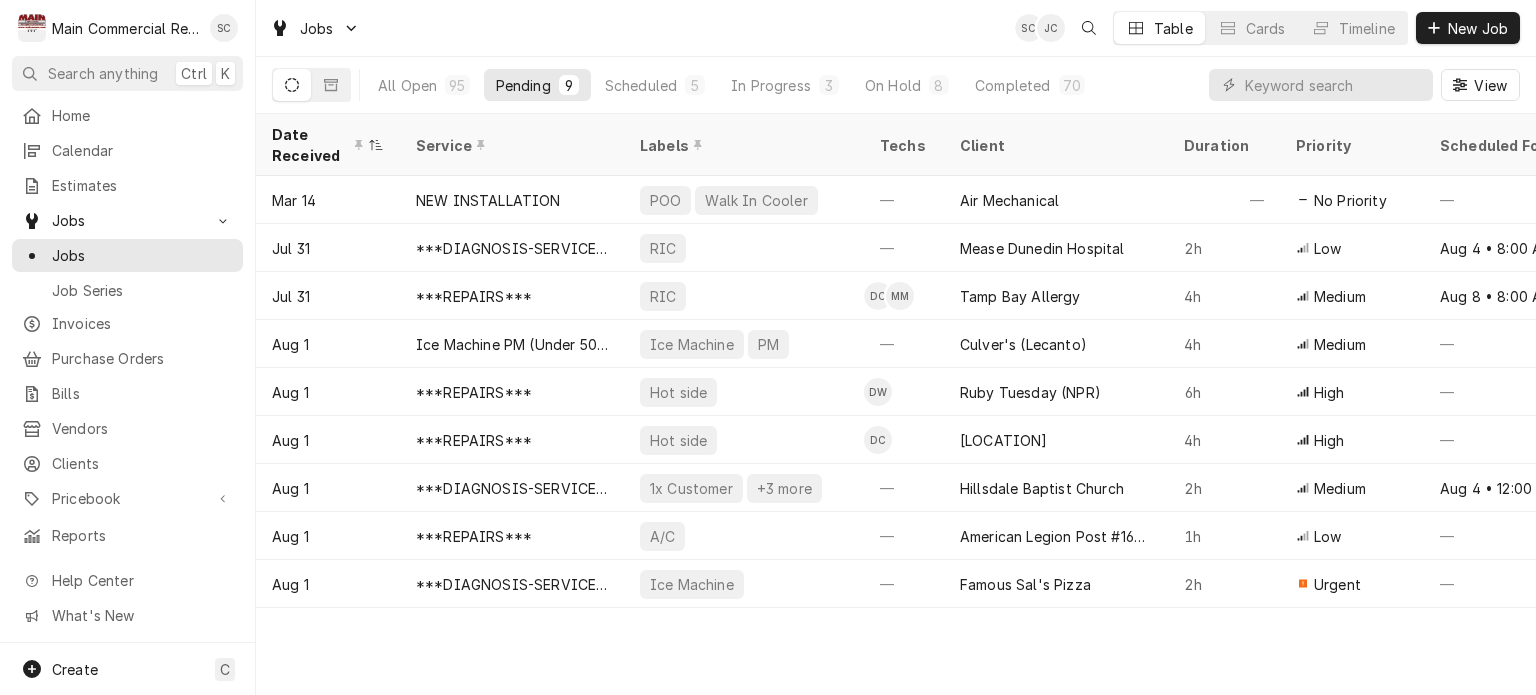 scroll, scrollTop: 0, scrollLeft: 0, axis: both 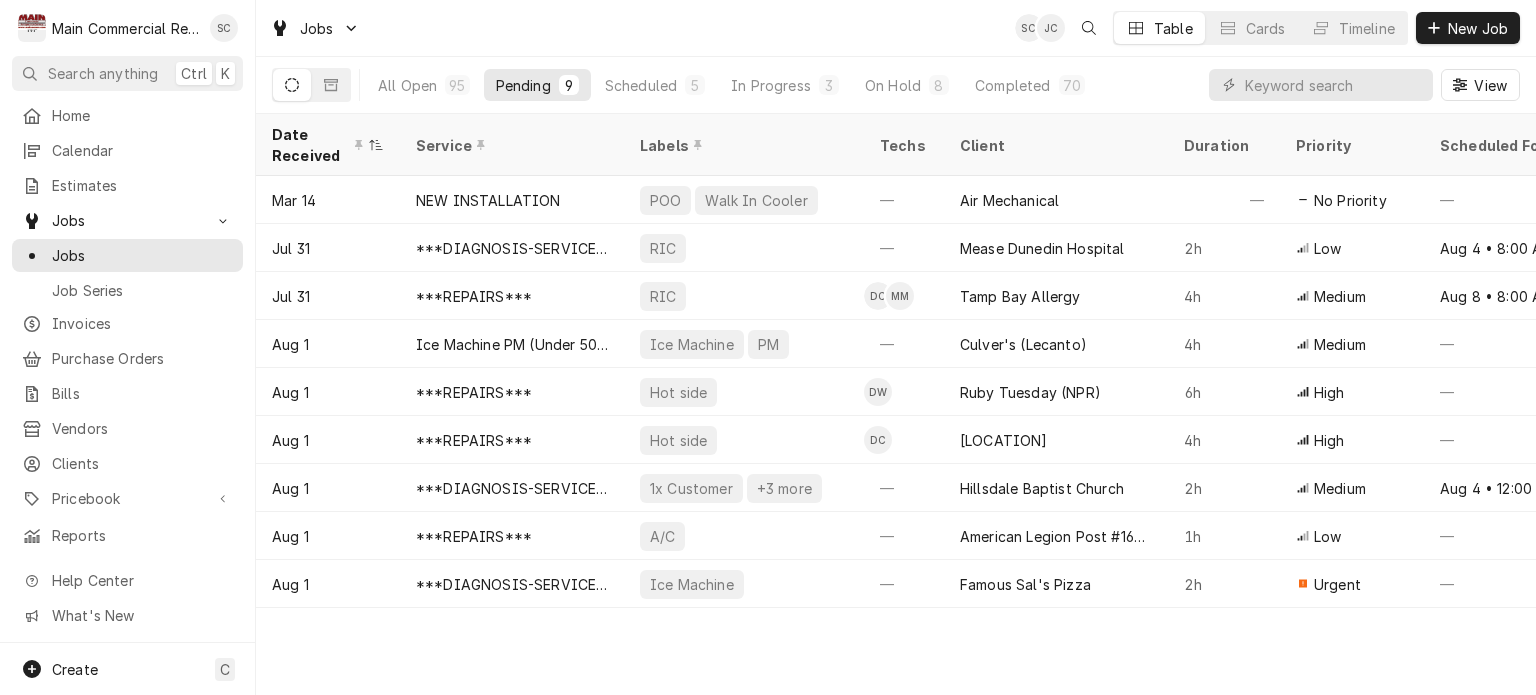 click on "Date Received Service Labels Techs Client Duration Priority Scheduled For Location Name Location Address Last Modified Job Type Status Mar 14   NEW INSTALLATION POO Walk In Cooler — Air Mechanical — No Priority — TGH Brooksville/Springhill [NUMBER] [STREET], [CITY], [STATE] Apr 29   Service Draft Jul 31   ***DIAGNOSIS-SERVICE CALL*** RIC — Mease Dunedin Hospital 2h Low Aug 4   • 8:00 AM — [NUMBER] [STREET], [CITY], [STATE] Jul 31   Service Draft Jul 31   ***REPAIRS*** RIC DC MM Tamp Bay Allergy 4h Medium Aug 8   • 8:00 AM Tampa Bay Allergy-Dr. [LAST] [NUMBER] [STREET], [CITY], [STATE] Jul 31   Service Draft Aug 1   Ice Machine PM (Under 500) Ice Machine PM — Culver's (Lecanto) 4h Medium — — [NUMBER] [STREET], [CITY], [STATE] Aug 1   Service Draft Aug 1   ***REPAIRS*** Hot side DW Ruby Tuesday (NPR) 6h High — — [NUMBER] [STREET], [CITY], [STATE] Aug 1   Service Draft Aug 1   ***REPAIRS*** Hot side DC Anand Vihar 4h High — Anand Vihar - Community Club House Aug 1" at bounding box center [896, 404] 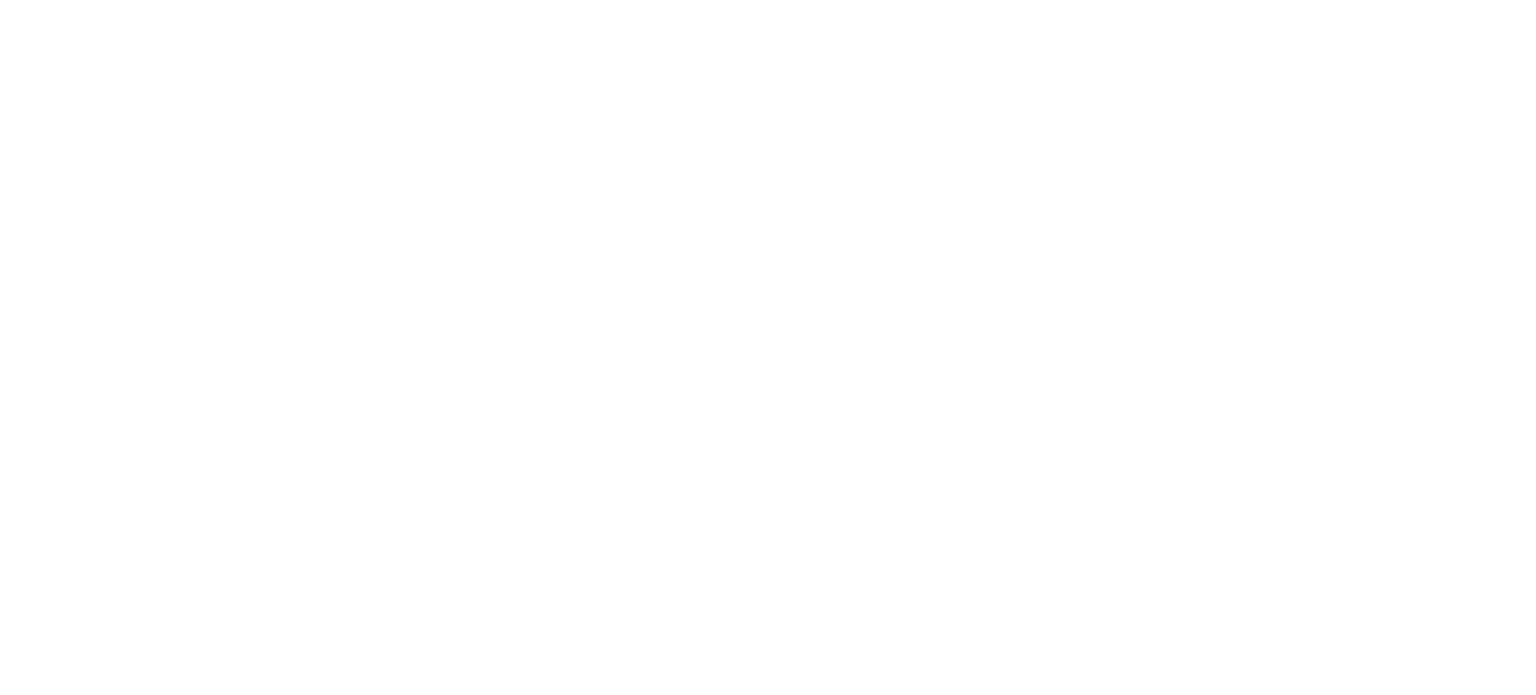 scroll, scrollTop: 0, scrollLeft: 0, axis: both 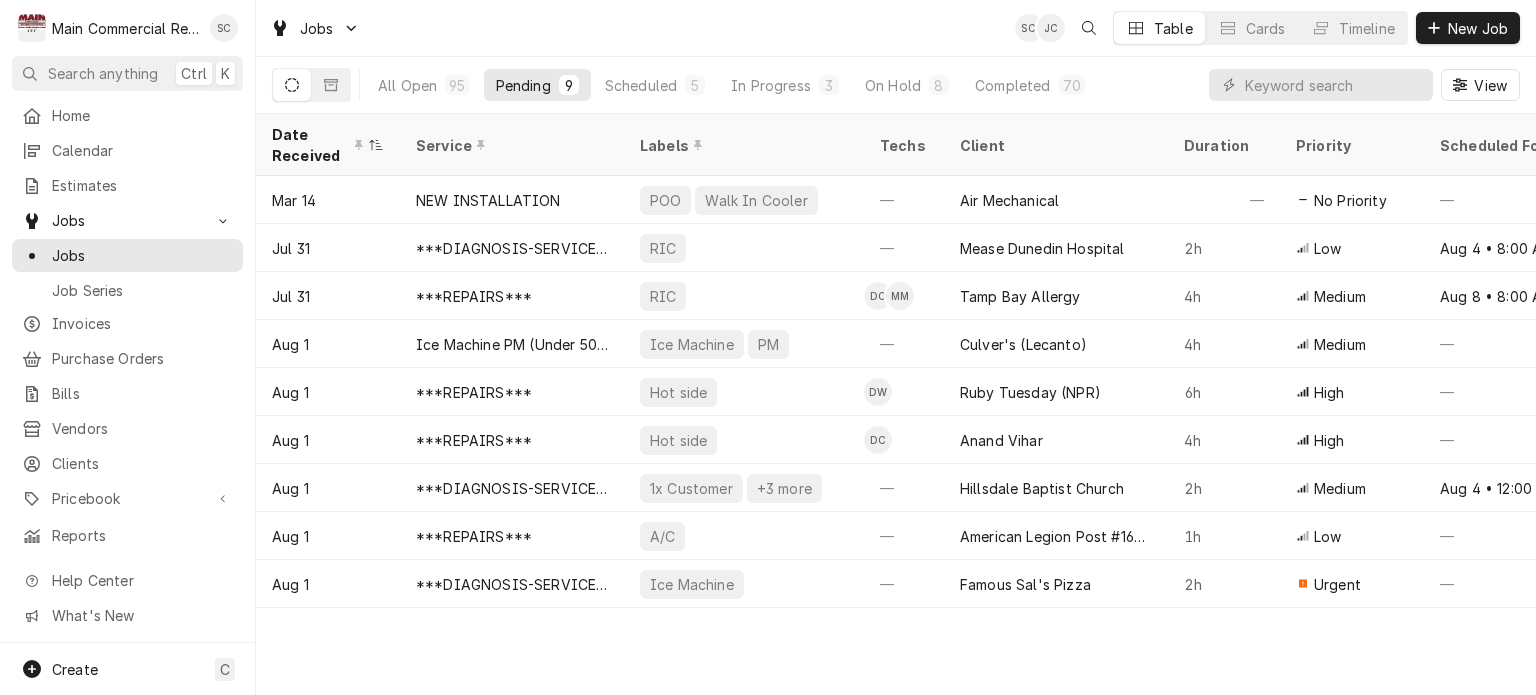 click on "Date Received Service Labels Techs Client Duration Priority Scheduled For Location Name Location Address Last Modified Job Type Status Mar 14   NEW INSTALLATION POO Walk In Cooler — Air Mechanical — No Priority — TGH Brooksville/Springhill [NUMBER] [STREET], [CITY], [STATE] Apr 29   Service Draft Jul 31   ***DIAGNOSIS-SERVICE CALL*** RIC — Mease Dunedin Hospital 2h Low Aug 4   • 8:00 AM — [NUMBER] [STREET], [CITY], [STATE] Jul 31   Service Draft Jul 31   ***REPAIRS*** RIC DC MM Tamp Bay Allergy 4h Medium Aug 8   • 8:00 AM Tampa Bay Allergy-Dr. [LAST] [NUMBER] [STREET], [CITY], [STATE] Jul 31   Service Draft Aug 1   Ice Machine PM (Under 500) Ice Machine PM — Culver's (Lecanto) 4h Medium — — [NUMBER] [STREET], [CITY], [STATE] Aug 1   Service Draft Aug 1   ***REPAIRS*** Hot side DW Ruby Tuesday (NPR) 6h High — — [NUMBER] [STREET], [CITY], [STATE] Aug 1   Service Draft Aug 1   ***REPAIRS*** Hot side DC Anand Vihar 4h High — Anand Vihar - Community Club House Aug 1" at bounding box center [896, 404] 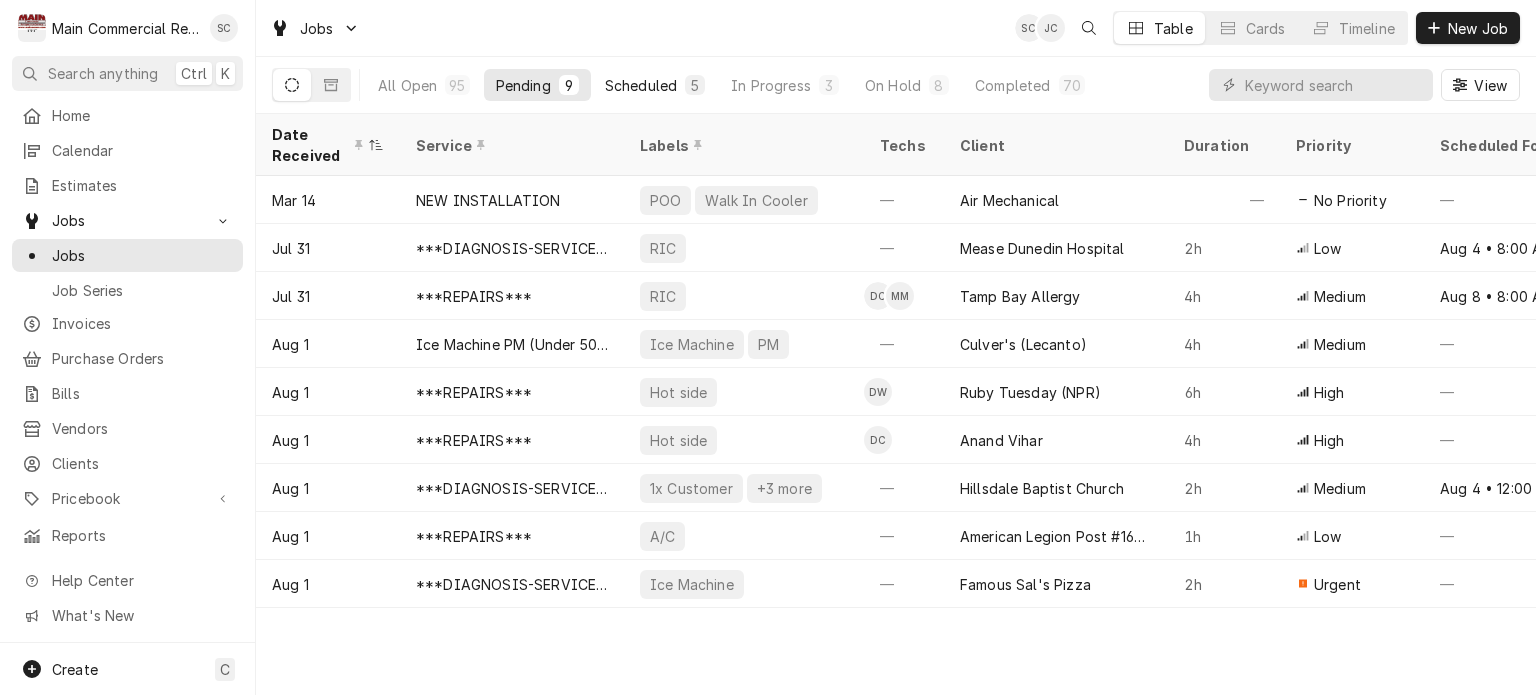 click on "Scheduled" at bounding box center [641, 85] 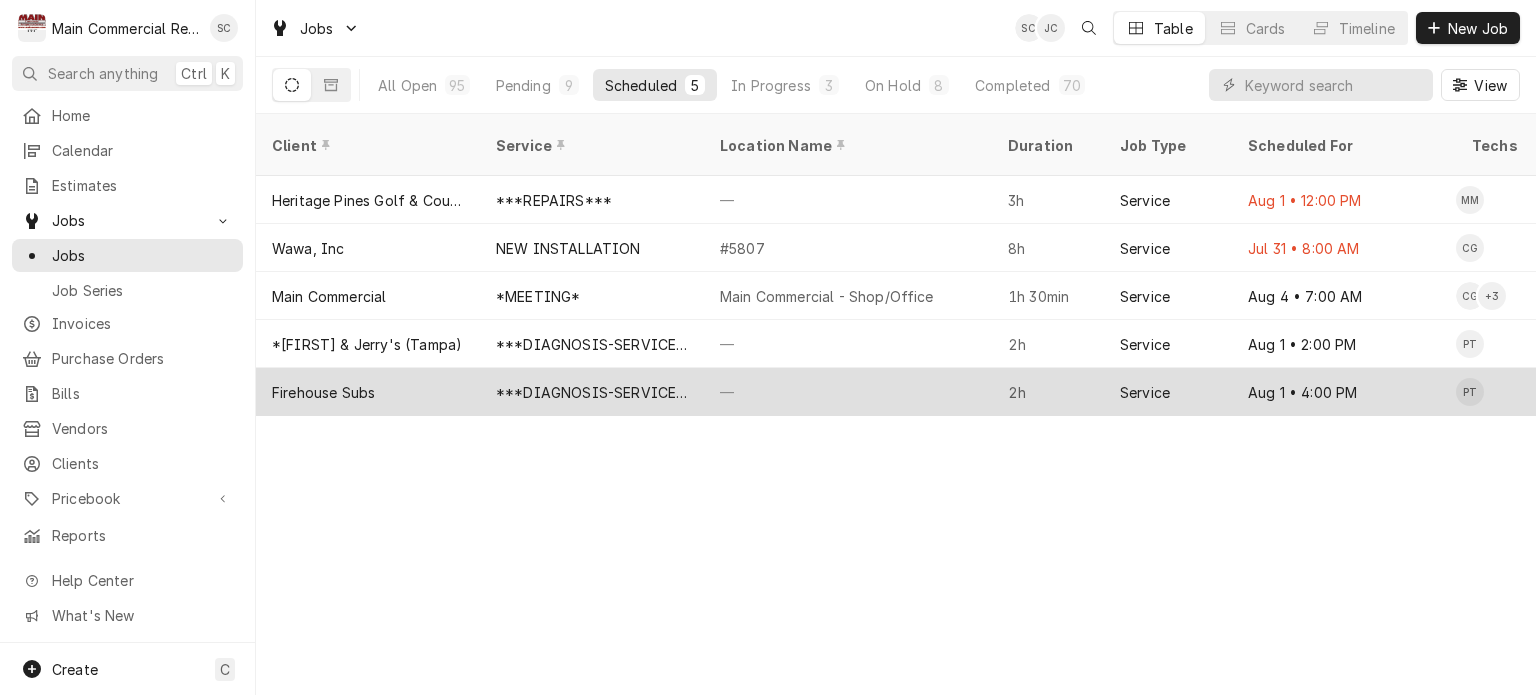 click on "—" at bounding box center [848, 392] 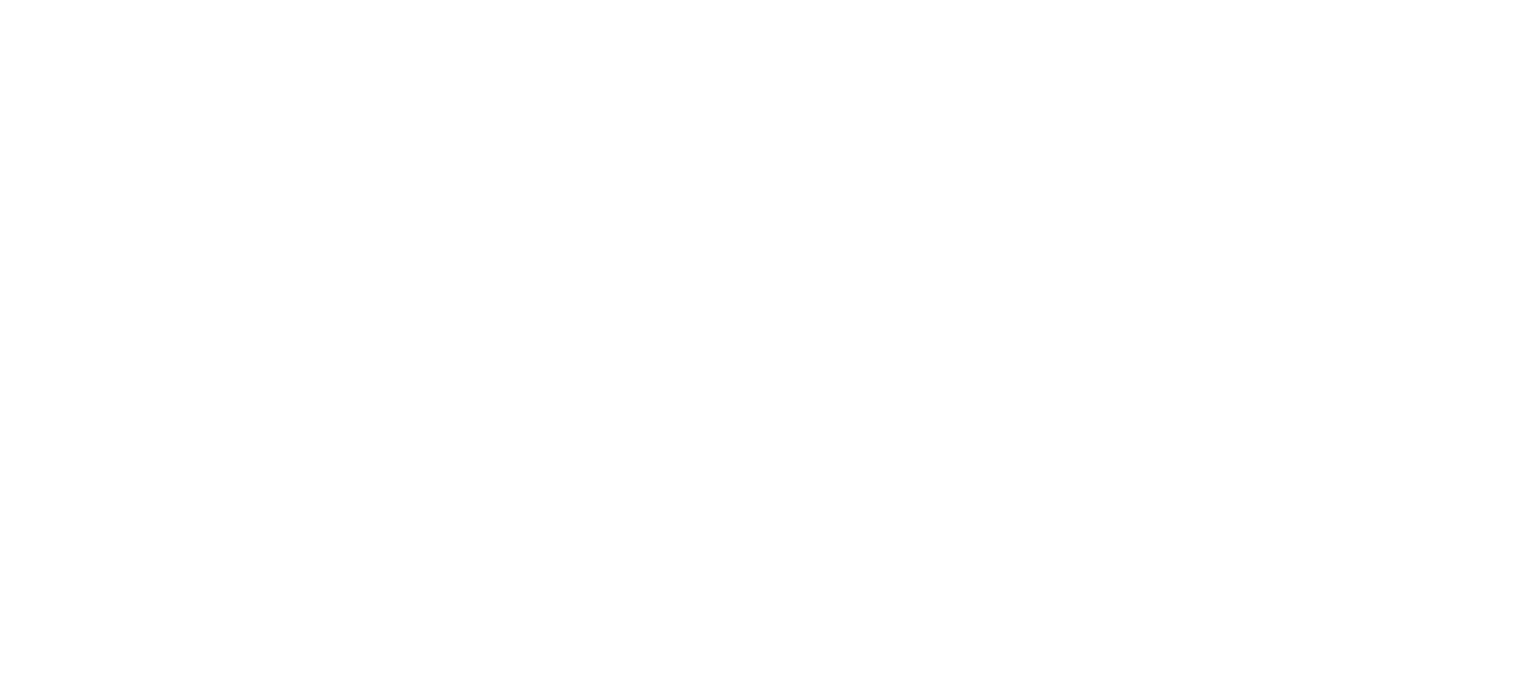 scroll, scrollTop: 0, scrollLeft: 0, axis: both 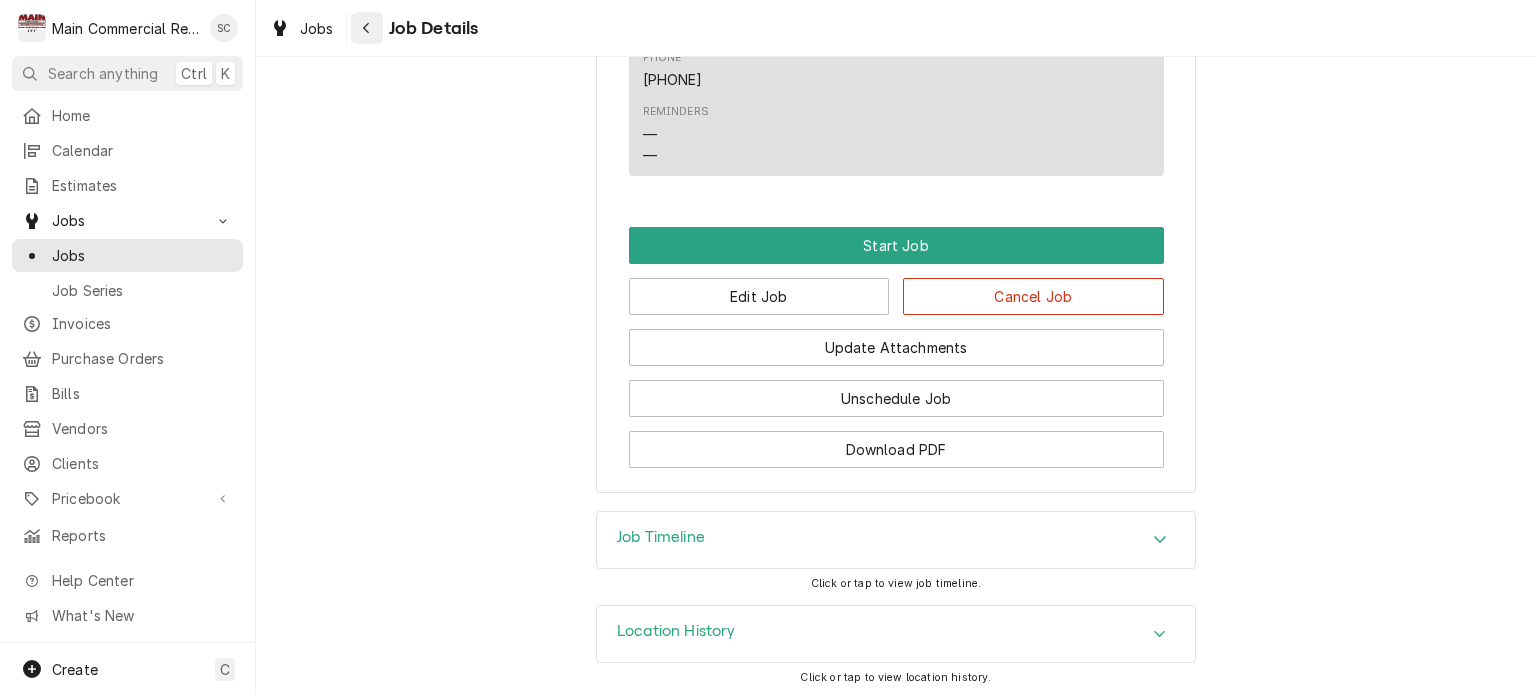 click 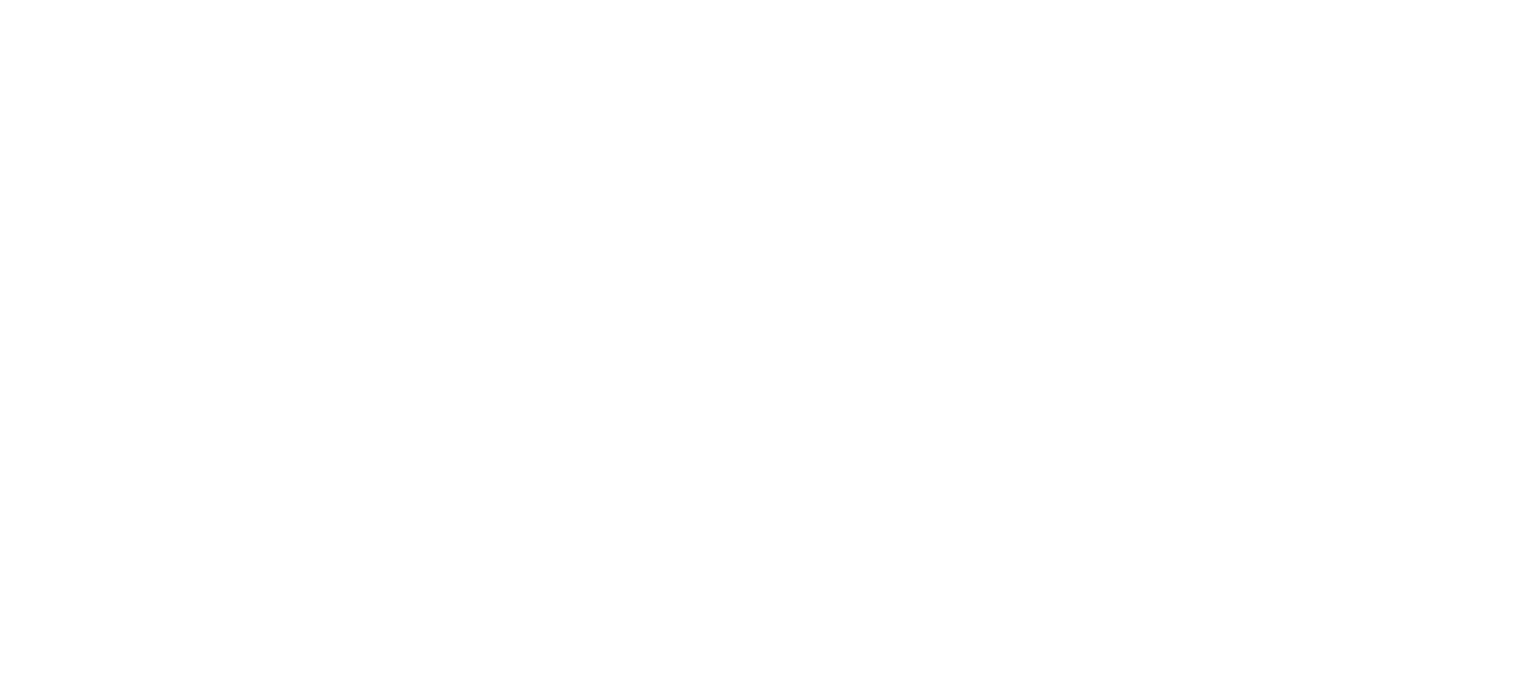 scroll, scrollTop: 0, scrollLeft: 0, axis: both 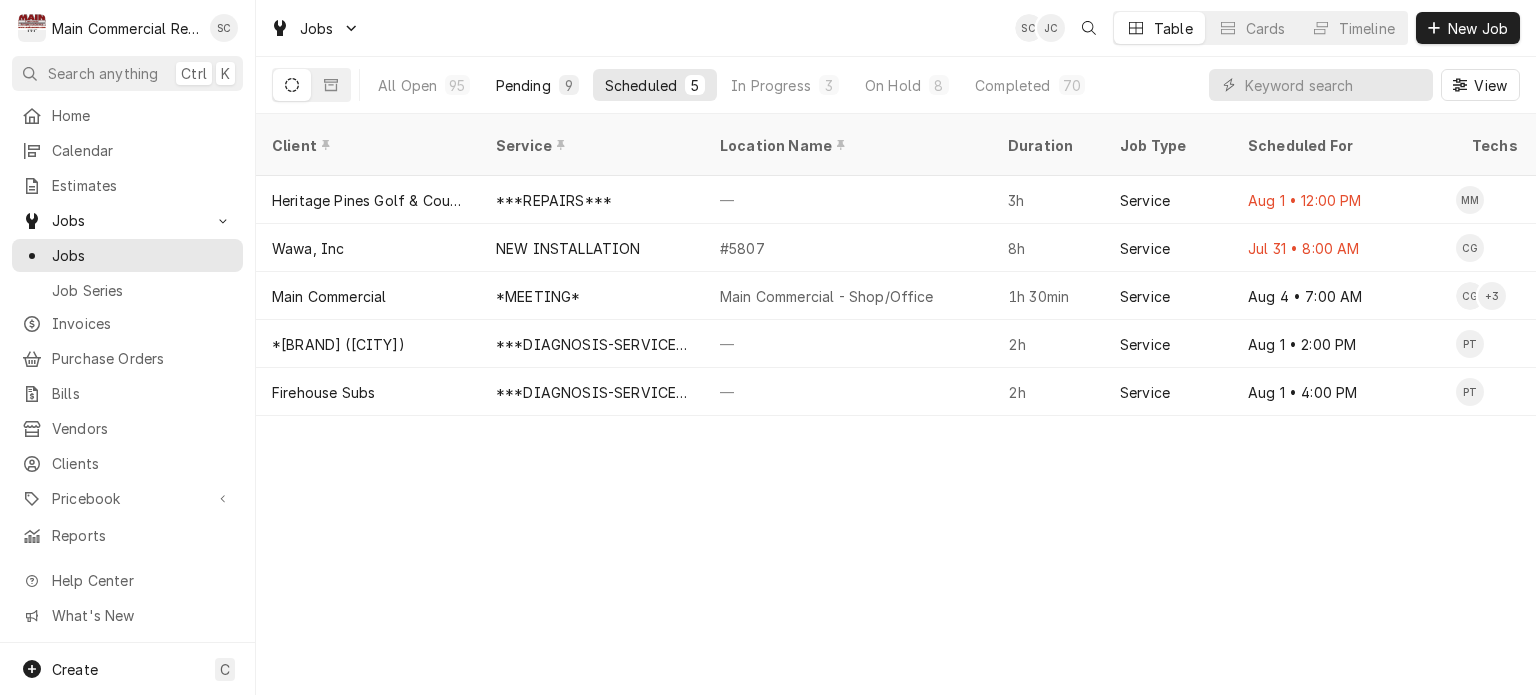 click on "Pending" at bounding box center [523, 85] 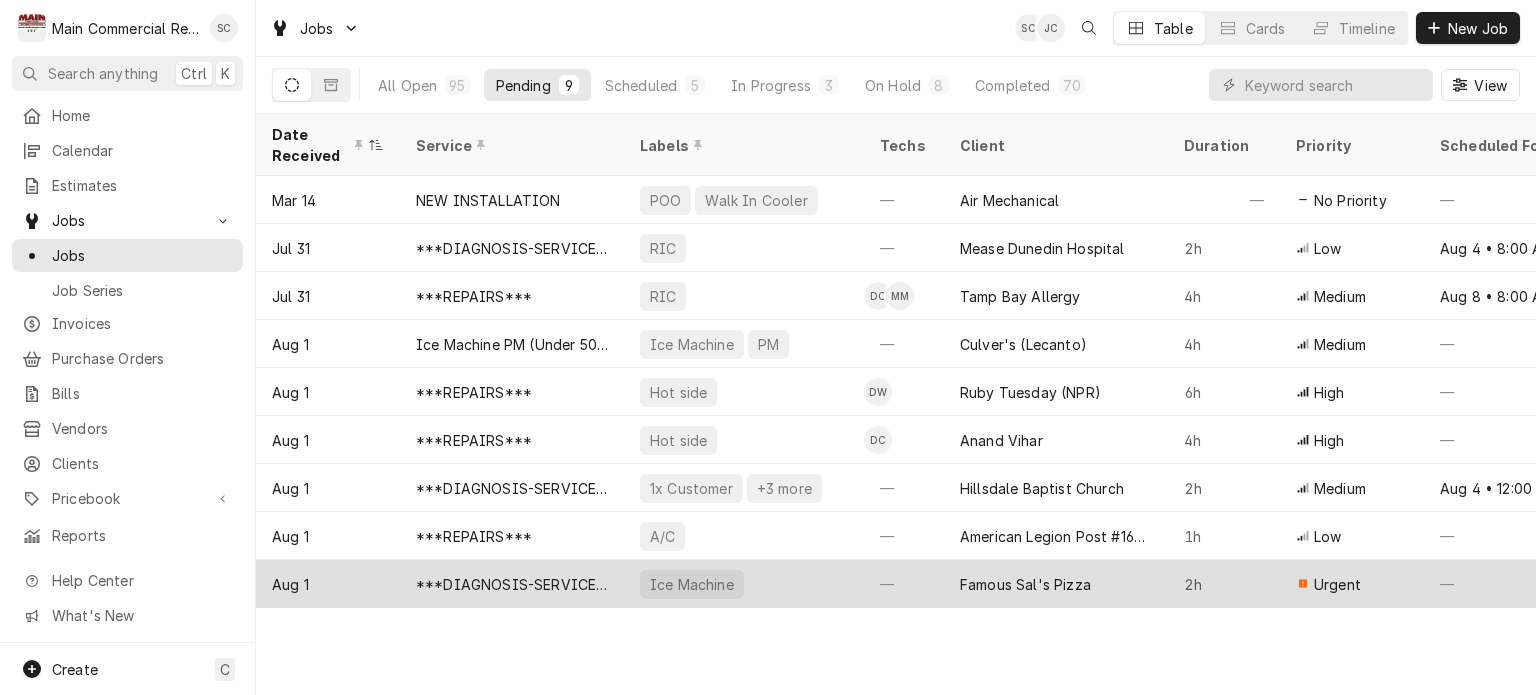 click on "Famous Sal's Pizza" at bounding box center (1025, 584) 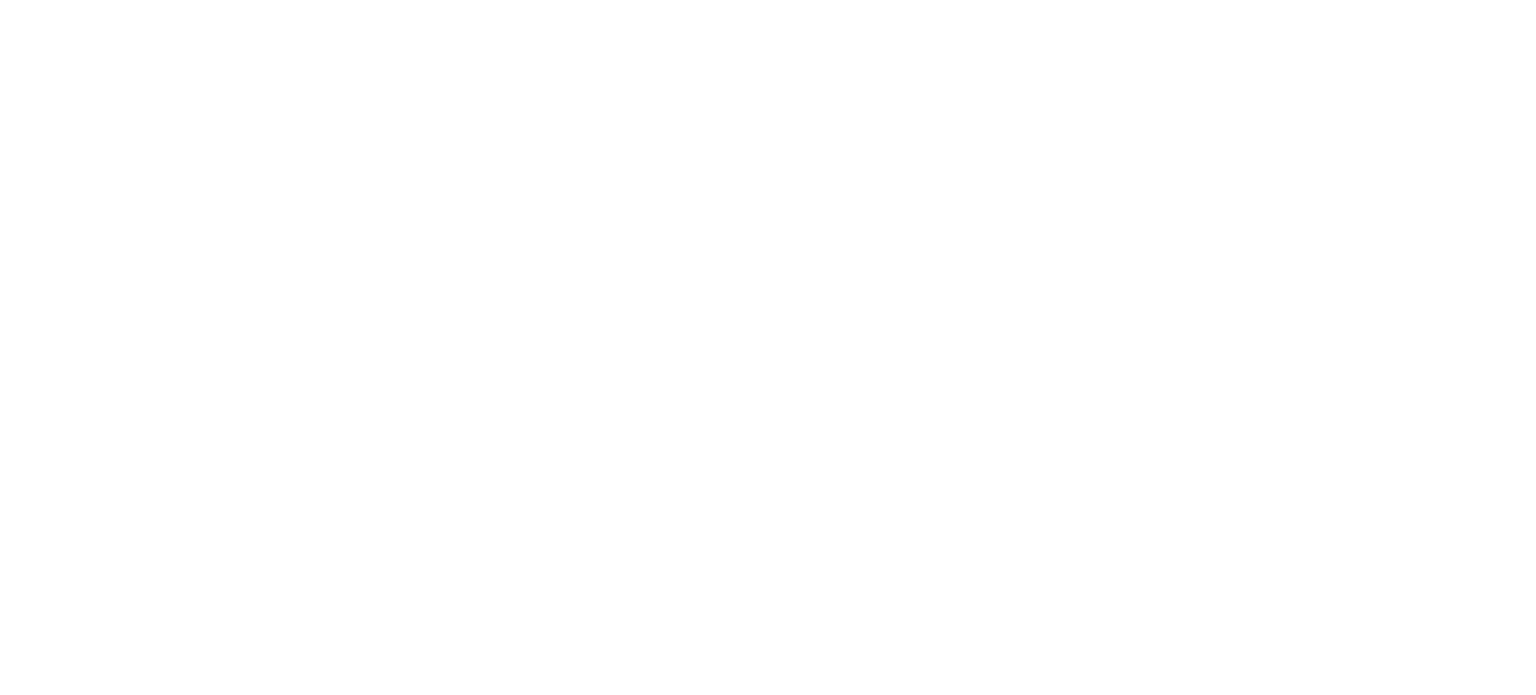 scroll, scrollTop: 0, scrollLeft: 0, axis: both 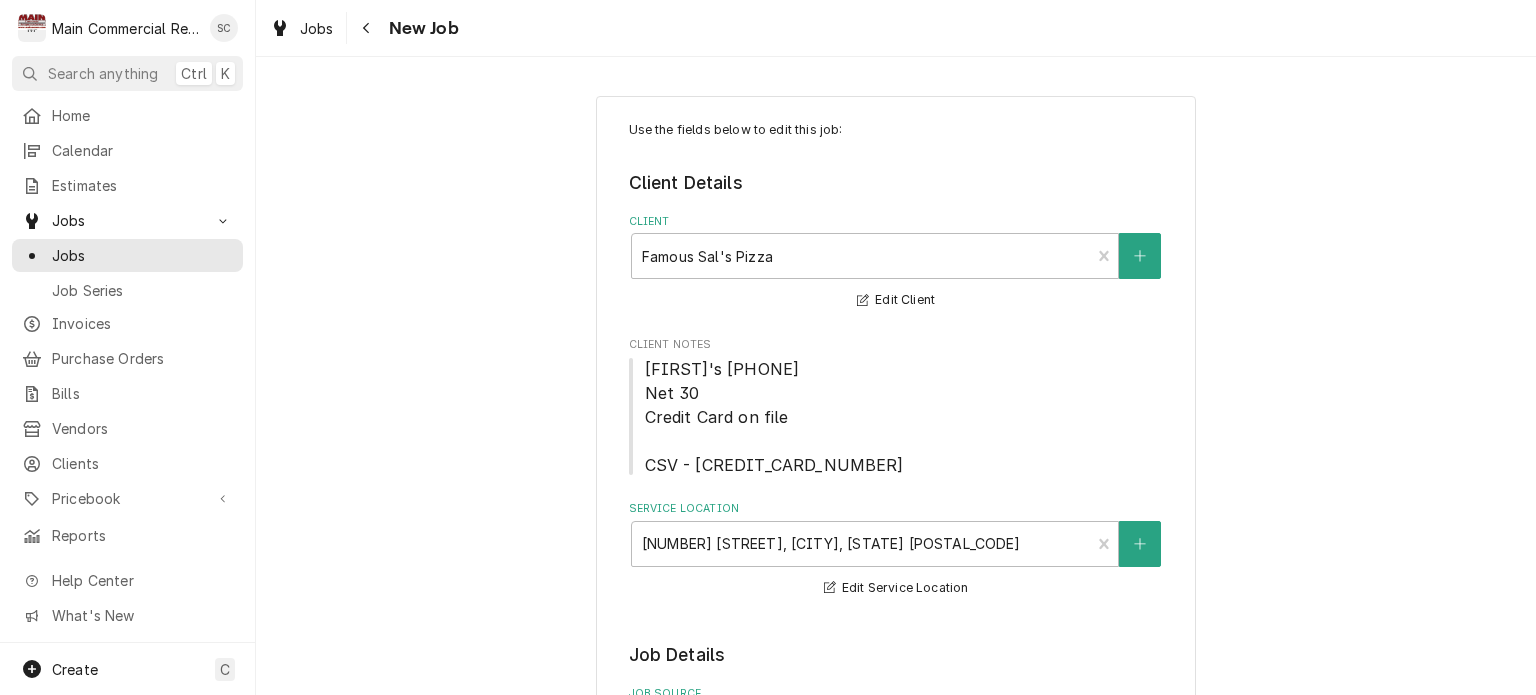type on "x" 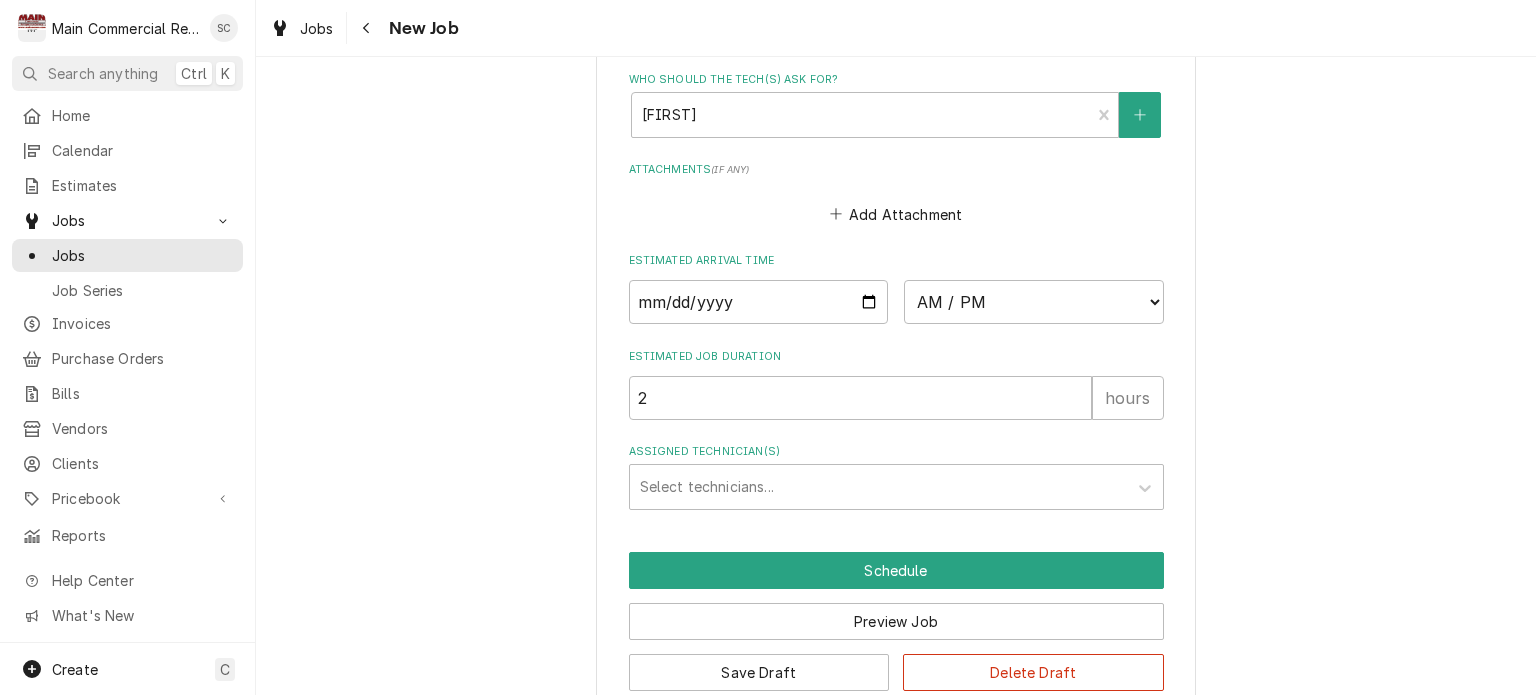 scroll, scrollTop: 1731, scrollLeft: 0, axis: vertical 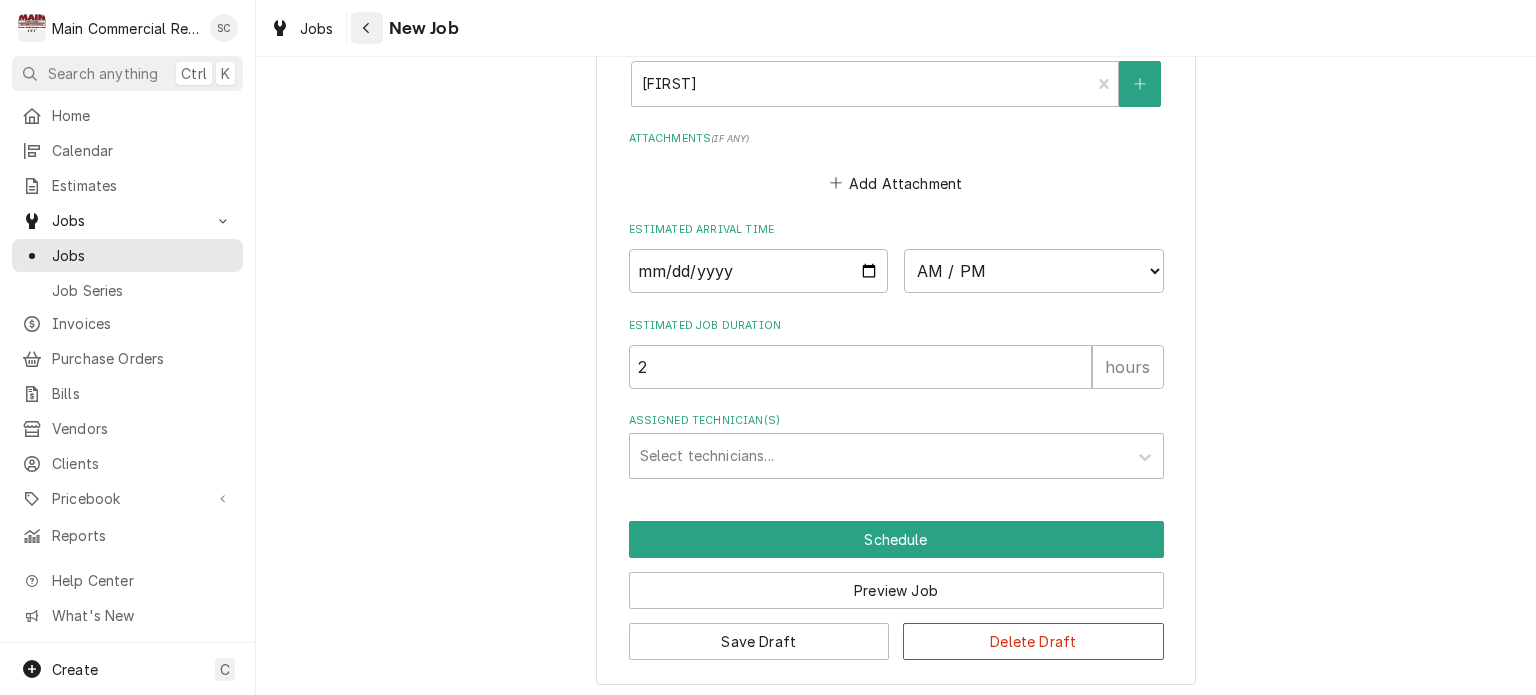 click 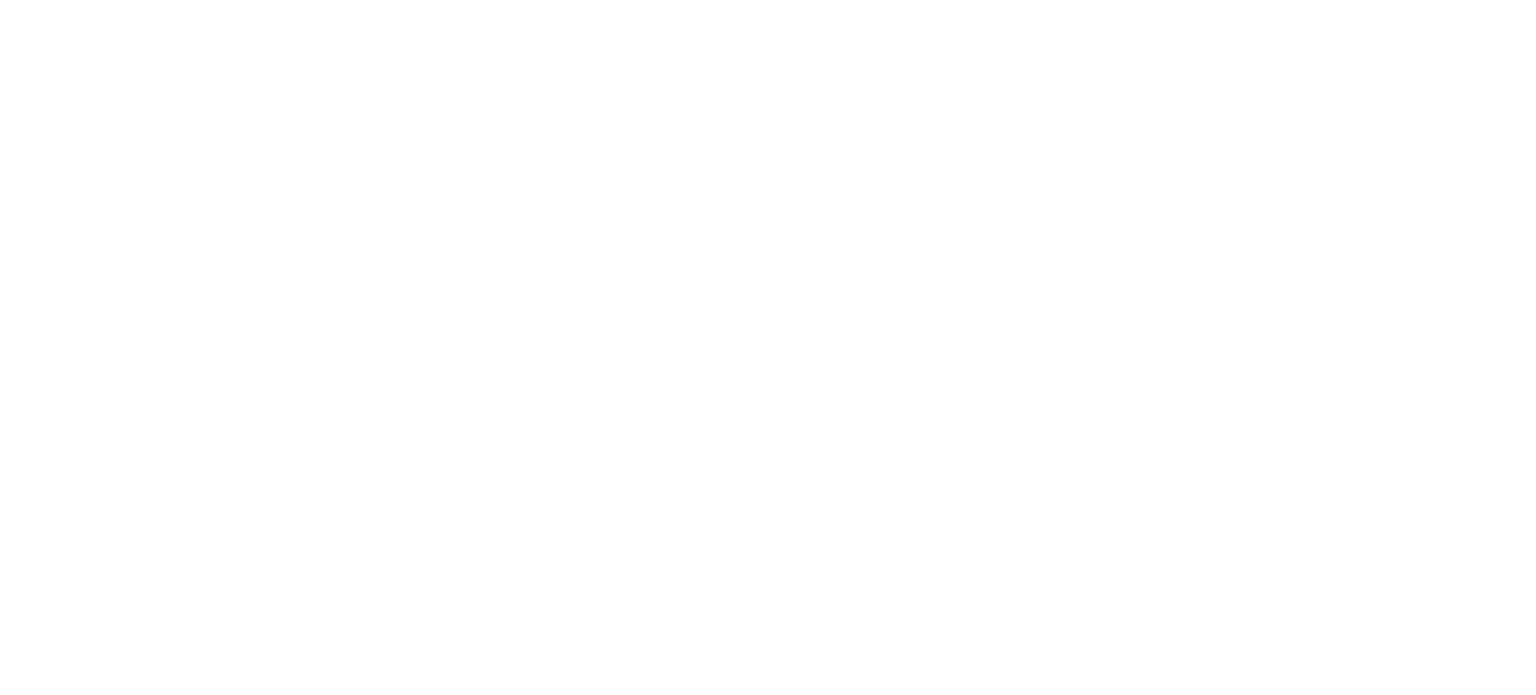 scroll, scrollTop: 0, scrollLeft: 0, axis: both 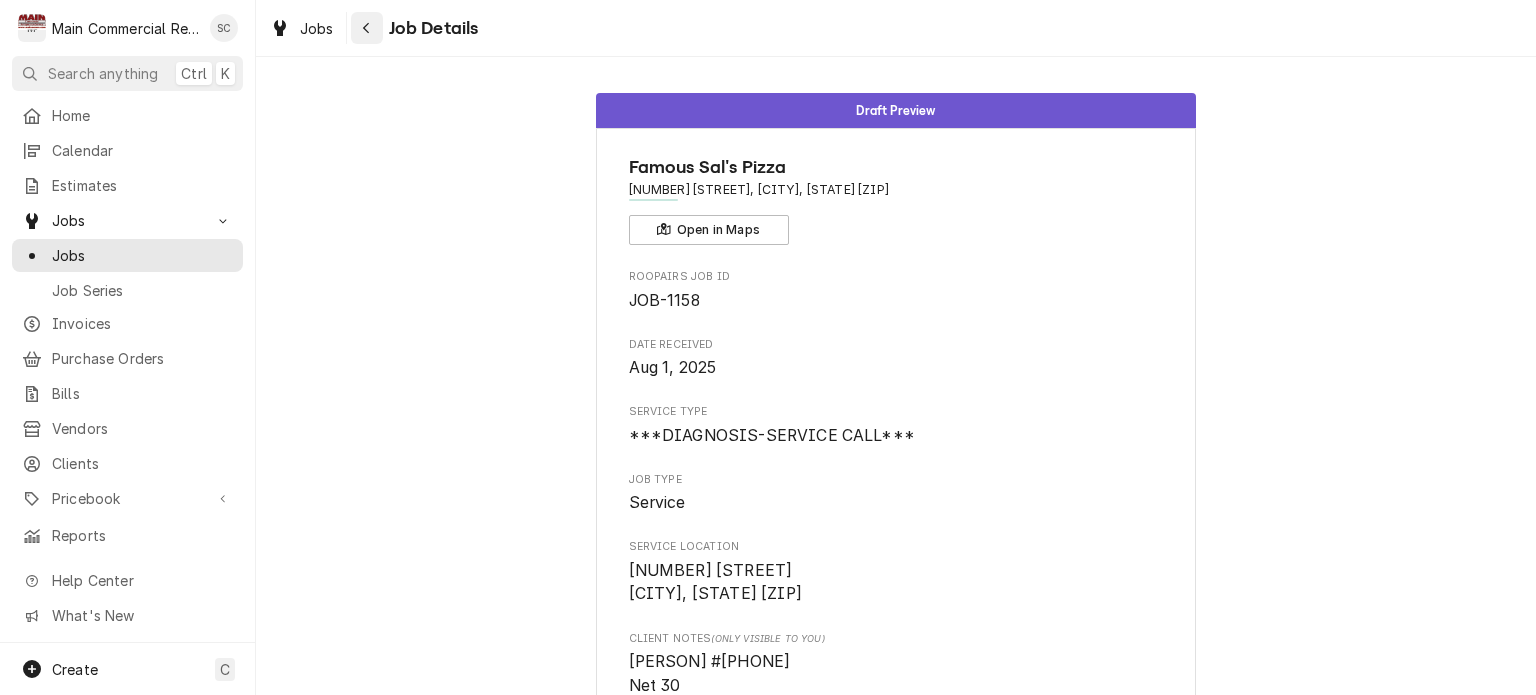 click at bounding box center [367, 28] 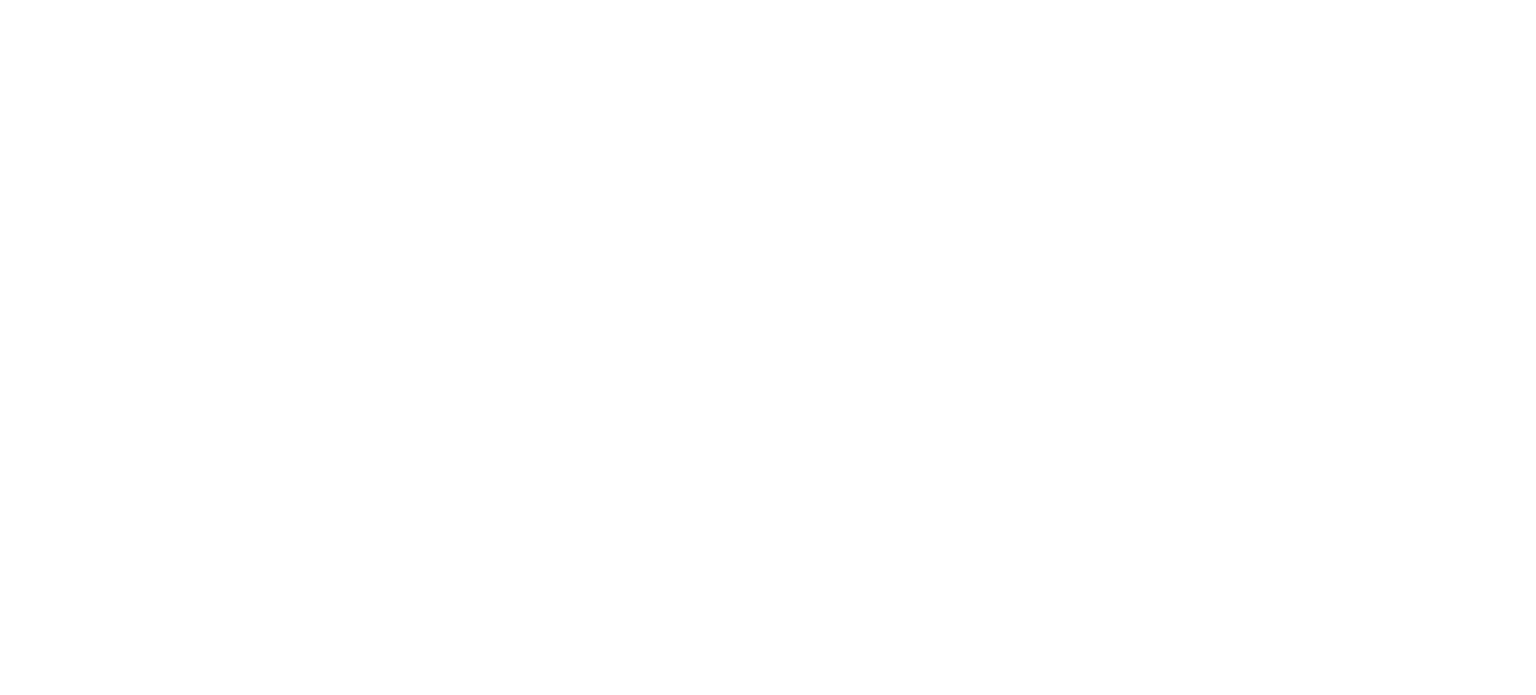 scroll, scrollTop: 0, scrollLeft: 0, axis: both 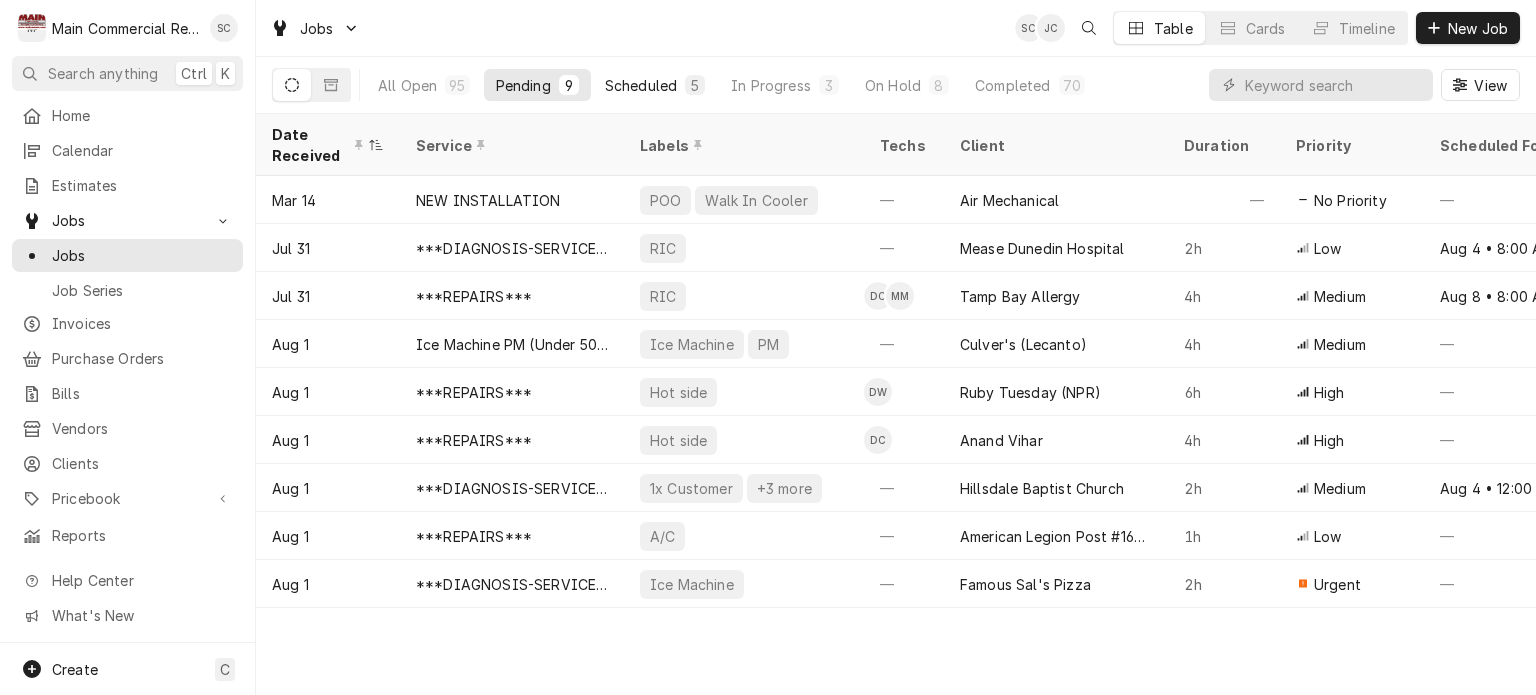 click on "Scheduled" at bounding box center [641, 85] 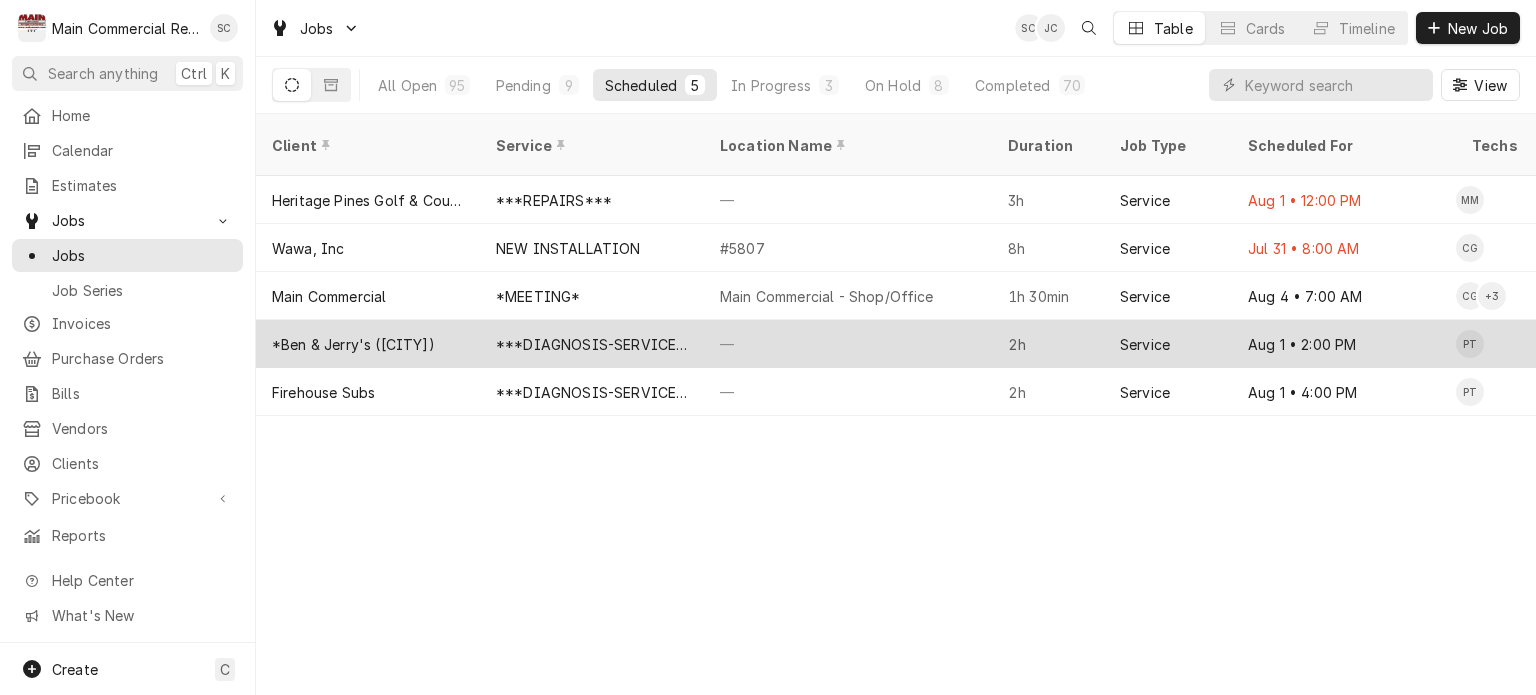 click on "—" at bounding box center (848, 344) 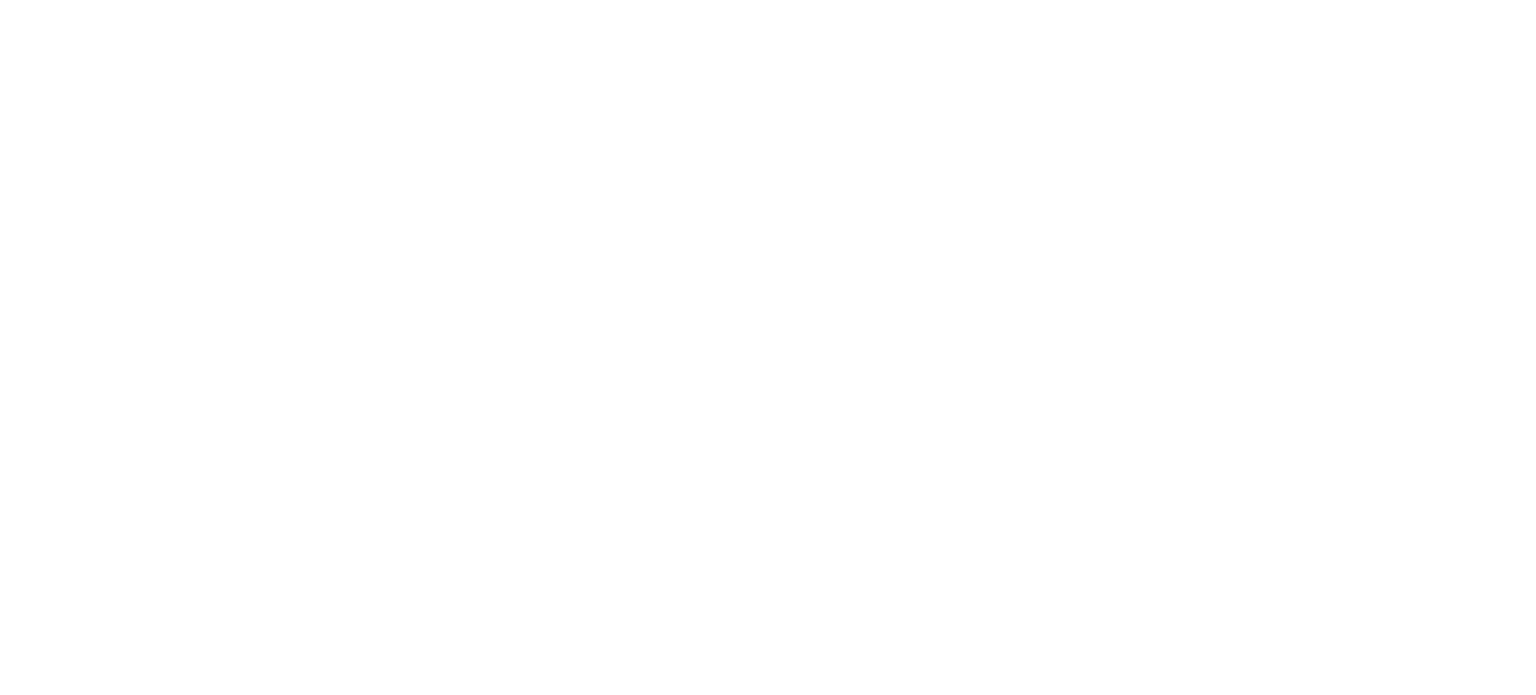 scroll, scrollTop: 0, scrollLeft: 0, axis: both 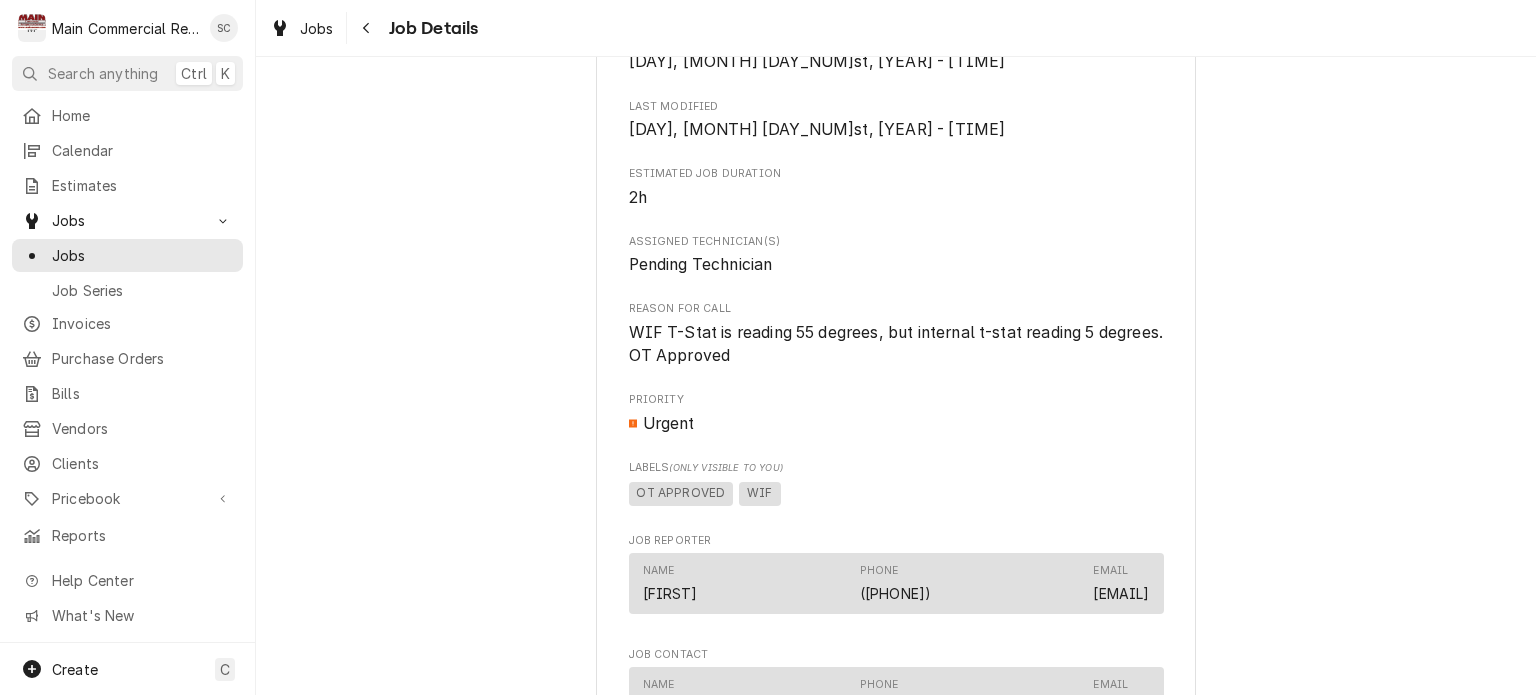 click on "Roopairs Job ID JOB-1160 Date Received Aug 1, 2025 Service Type ***DIAGNOSIS-SERVICE CALL*** Job Type Service Service Location 1106 Gramercy Lane
Tampa, FL 33607 Client Notes  (Only Visible to You) Manager 336-420-7052 Mikayla
***NET 30
***CONTRACT PM: QUARTERLY: MARCH,JUNE,SEPT. DEC. - 87.50 hourly (Ref PM-1991)
****Key for store is in small box CODE: 3207
All Work Orders and/or Invoice's go to service@86repairs.com
pm@86repairs.com
Main PO & Status: PM-8 units Quarterly M,J,S,D Scheduled For Fri, Aug 1st, 2025 - 2:00 PM Scheduled On Fri, Aug 1st, 2025 - 12:04 PM Last Modified Fri, Aug 1st, 2025 - 12:04 PM Estimated Job Duration 2h Assigned Technician(s) Pending Technician Reason For Call WIF T-Stat is reading 55 degrees, but internal t-stat reading 5 degrees. OT Approved Priority Urgent Labels  (Only Visible to You) OT APPROVED WIF Job Reporter Name Mikayla Phone (336) 420-7052 Email mikayla@iccbenjerry.com Job Contact Name Mikayla Phone (336) 420-7052 Email mikayla@iccbenjerry.com Client Contact Name —" at bounding box center [896, 147] 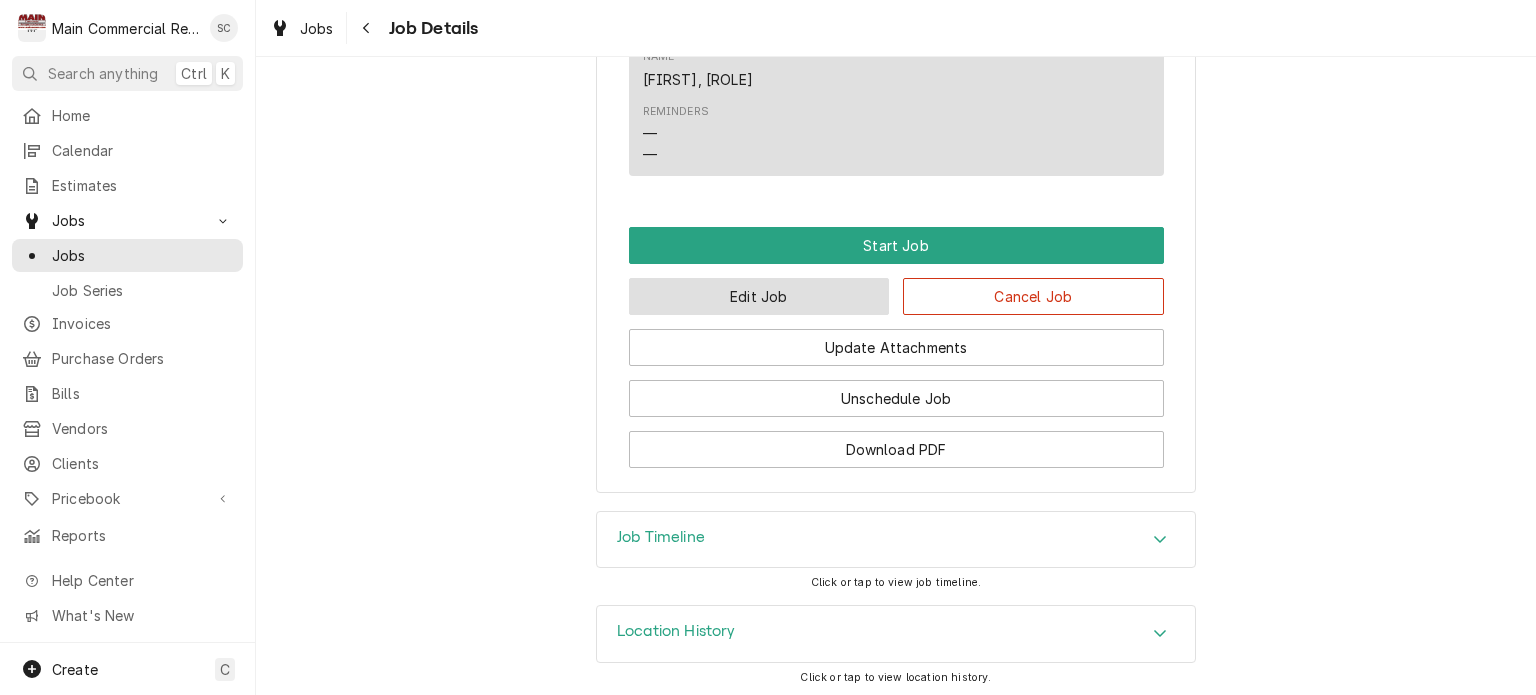 click on "Edit Job" at bounding box center [759, 296] 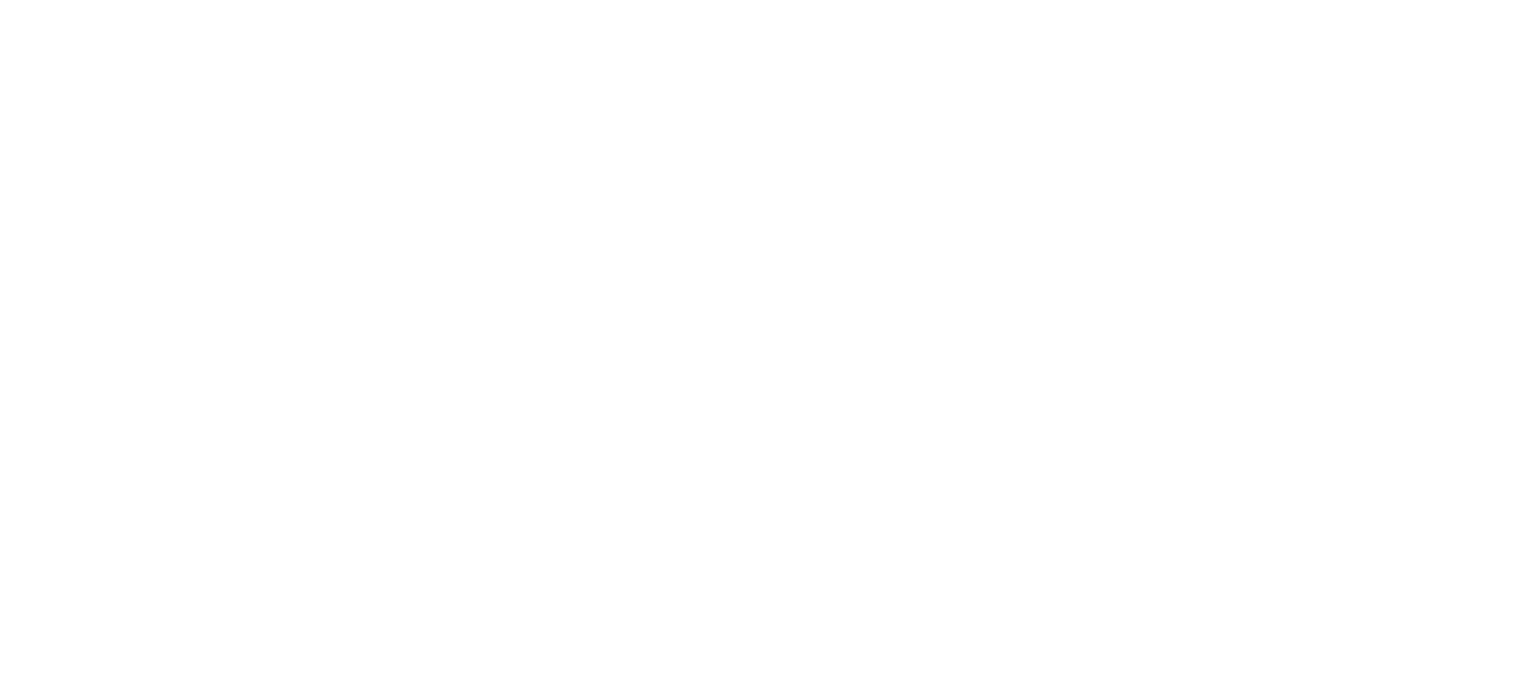 scroll, scrollTop: 0, scrollLeft: 0, axis: both 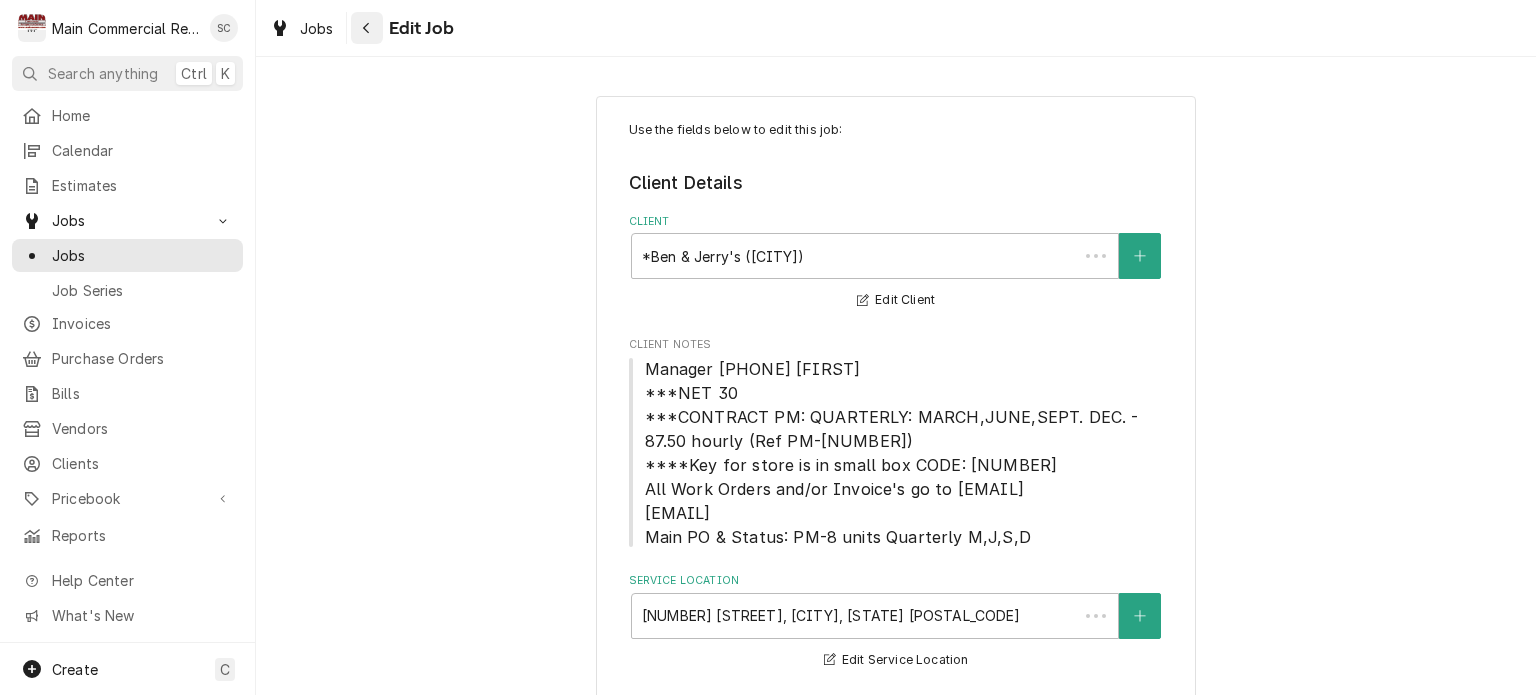type on "x" 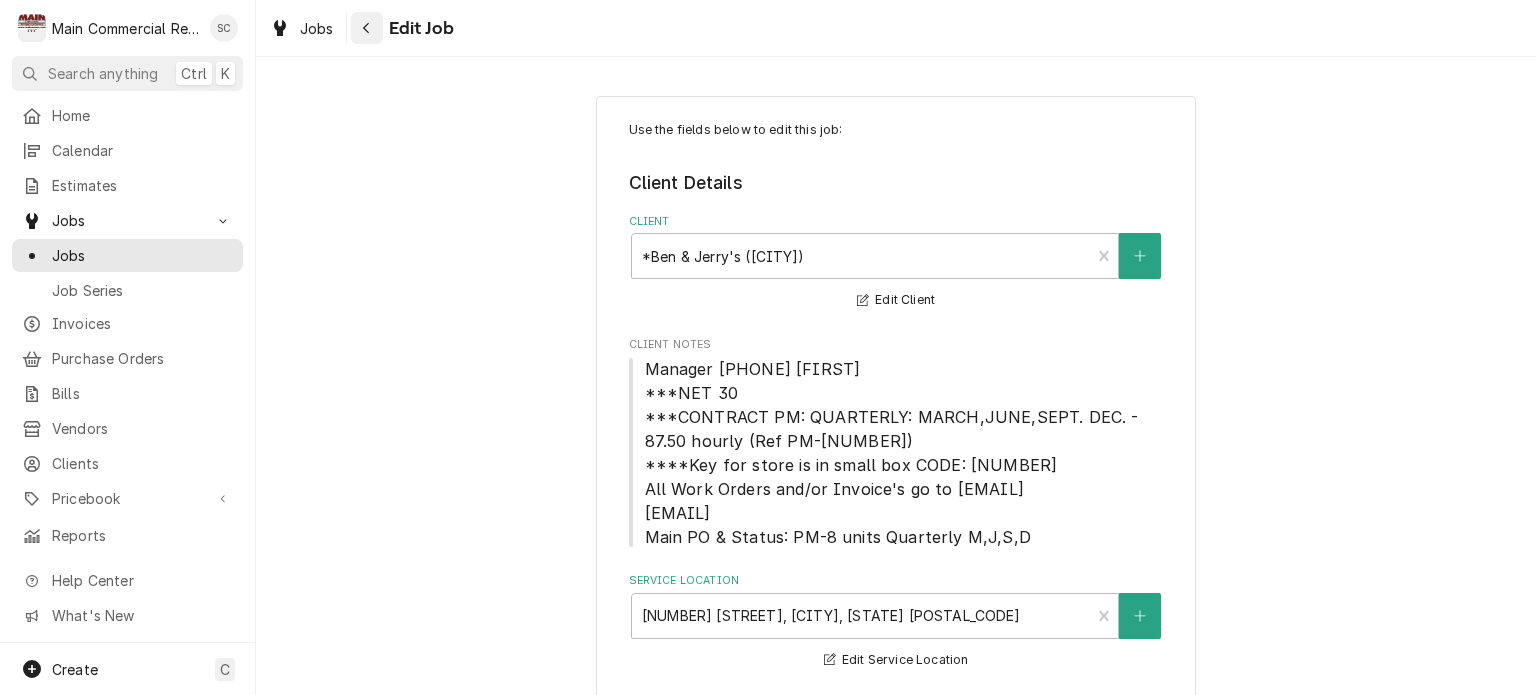 click at bounding box center (367, 28) 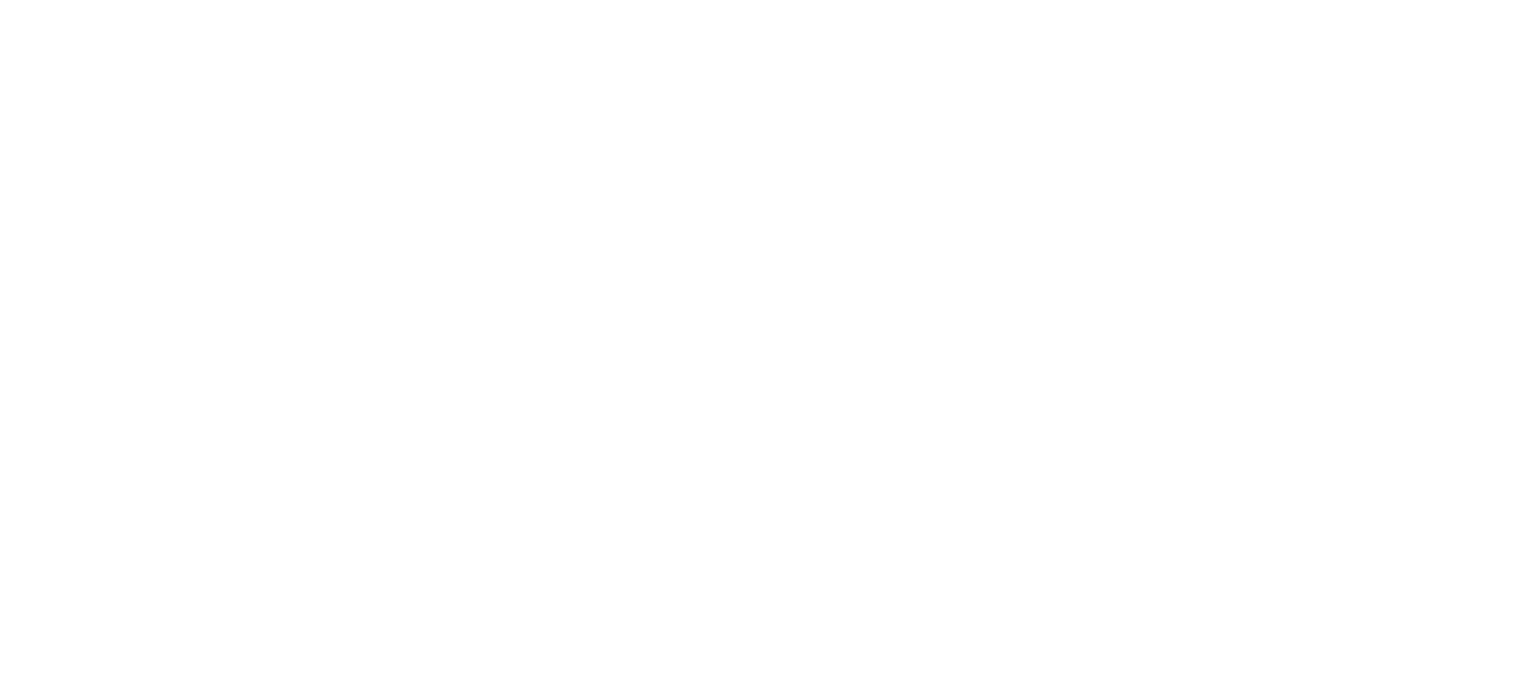 scroll, scrollTop: 0, scrollLeft: 0, axis: both 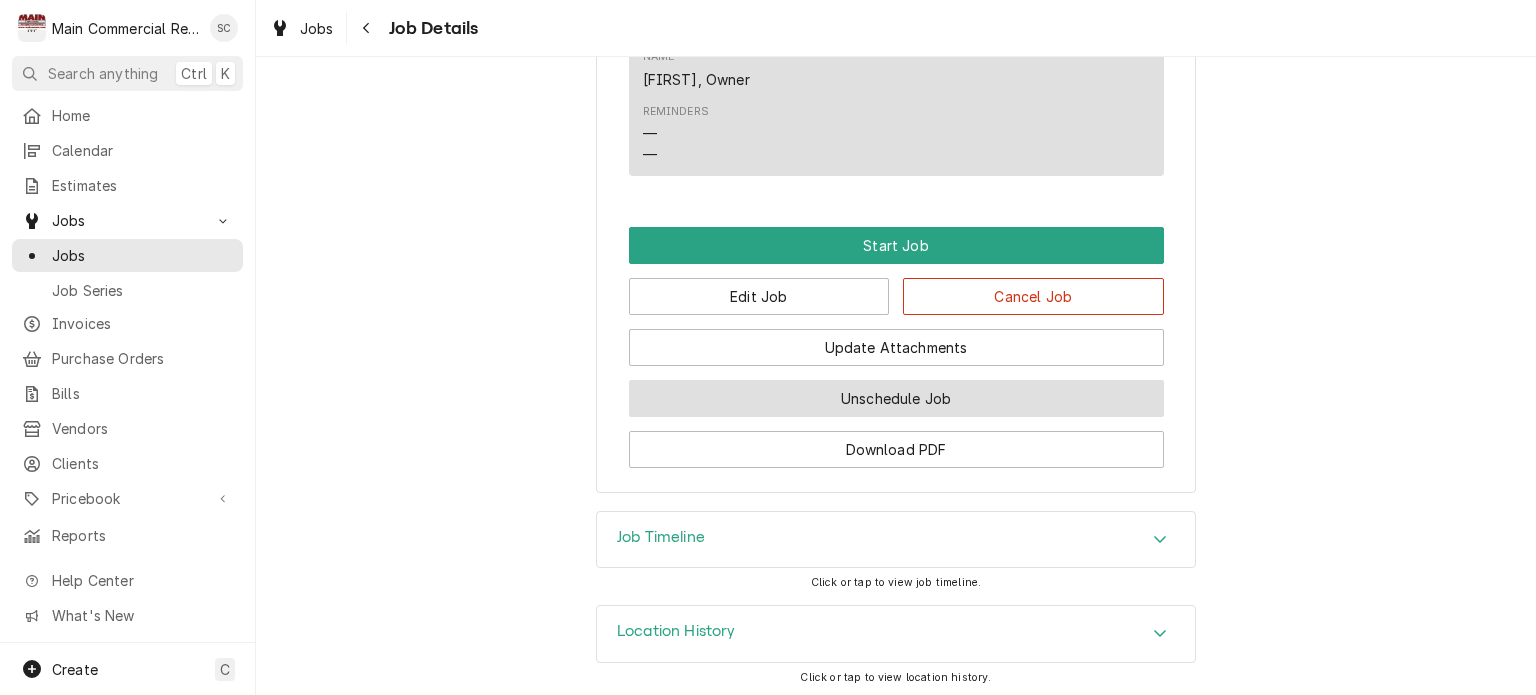 click on "Unschedule Job" at bounding box center [896, 398] 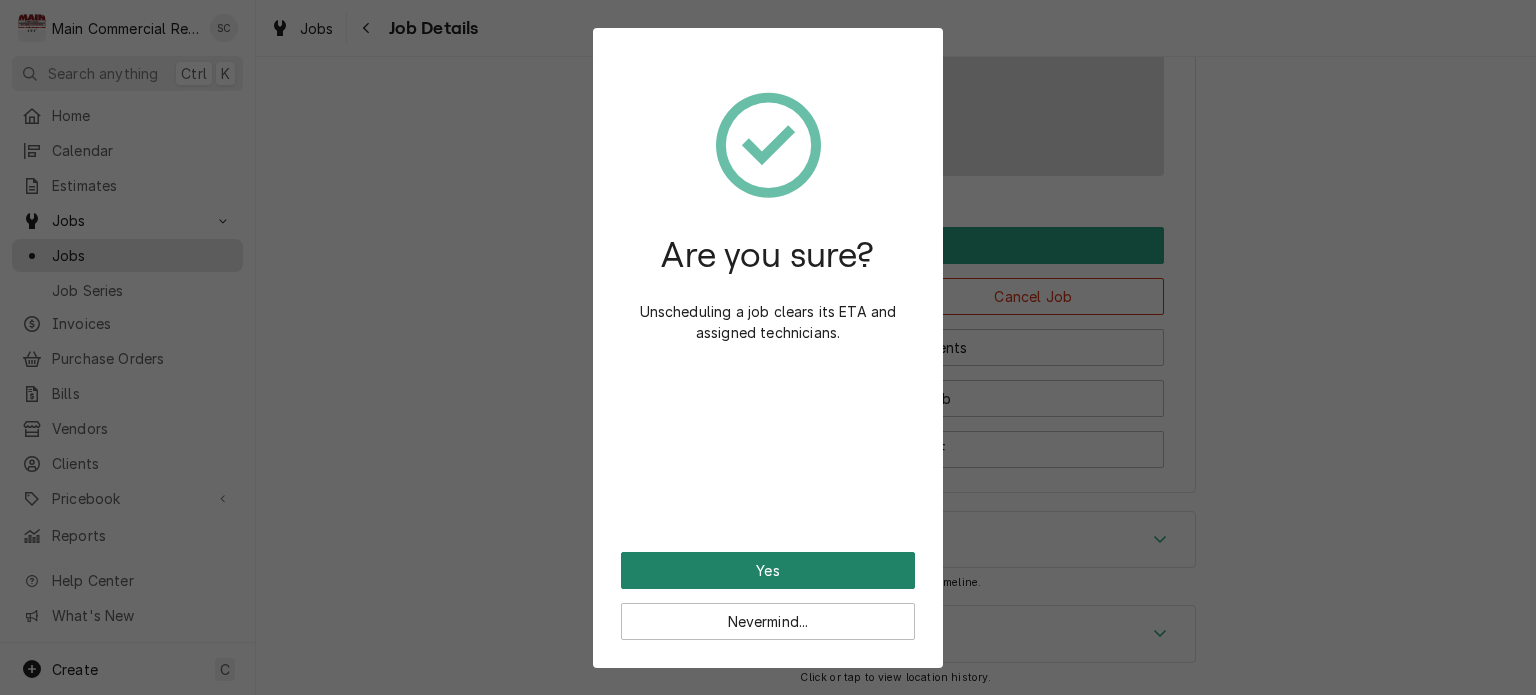 click on "Yes" at bounding box center [768, 570] 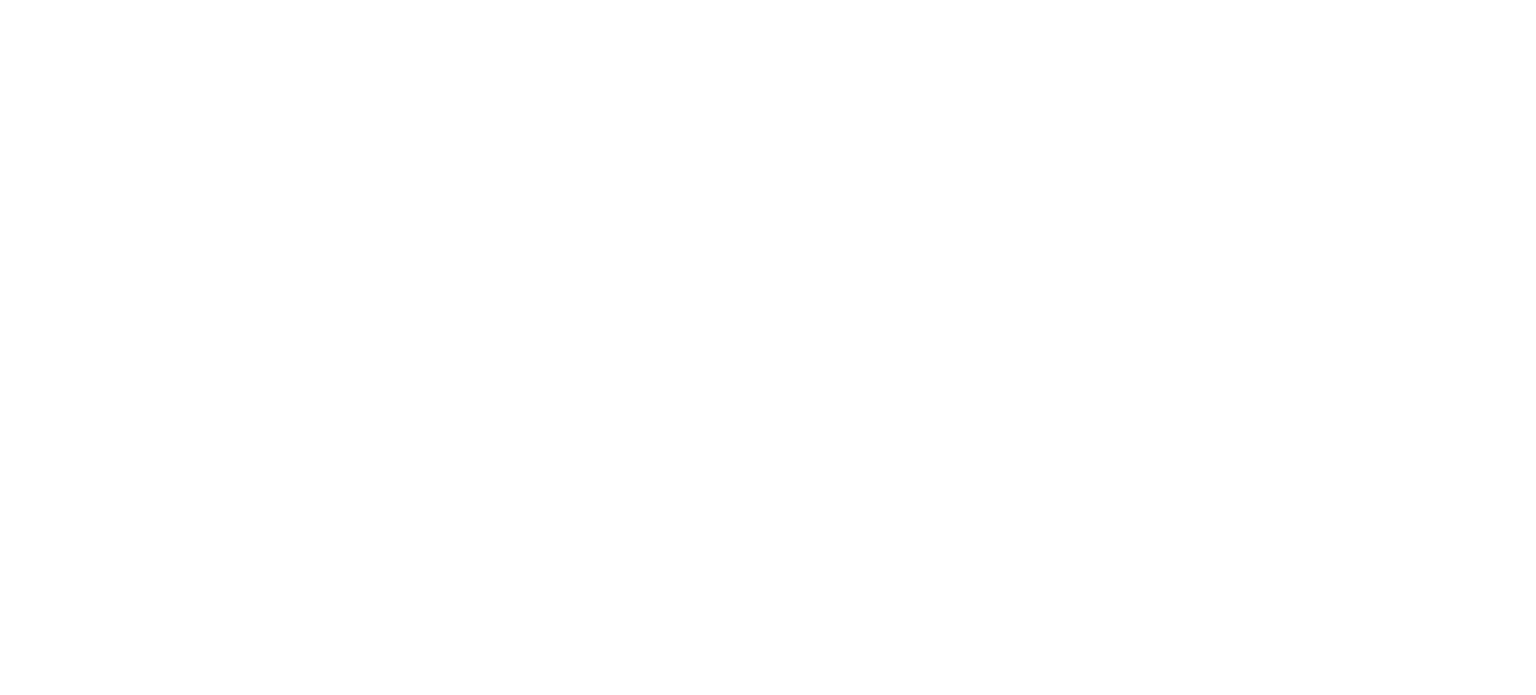 scroll, scrollTop: 0, scrollLeft: 0, axis: both 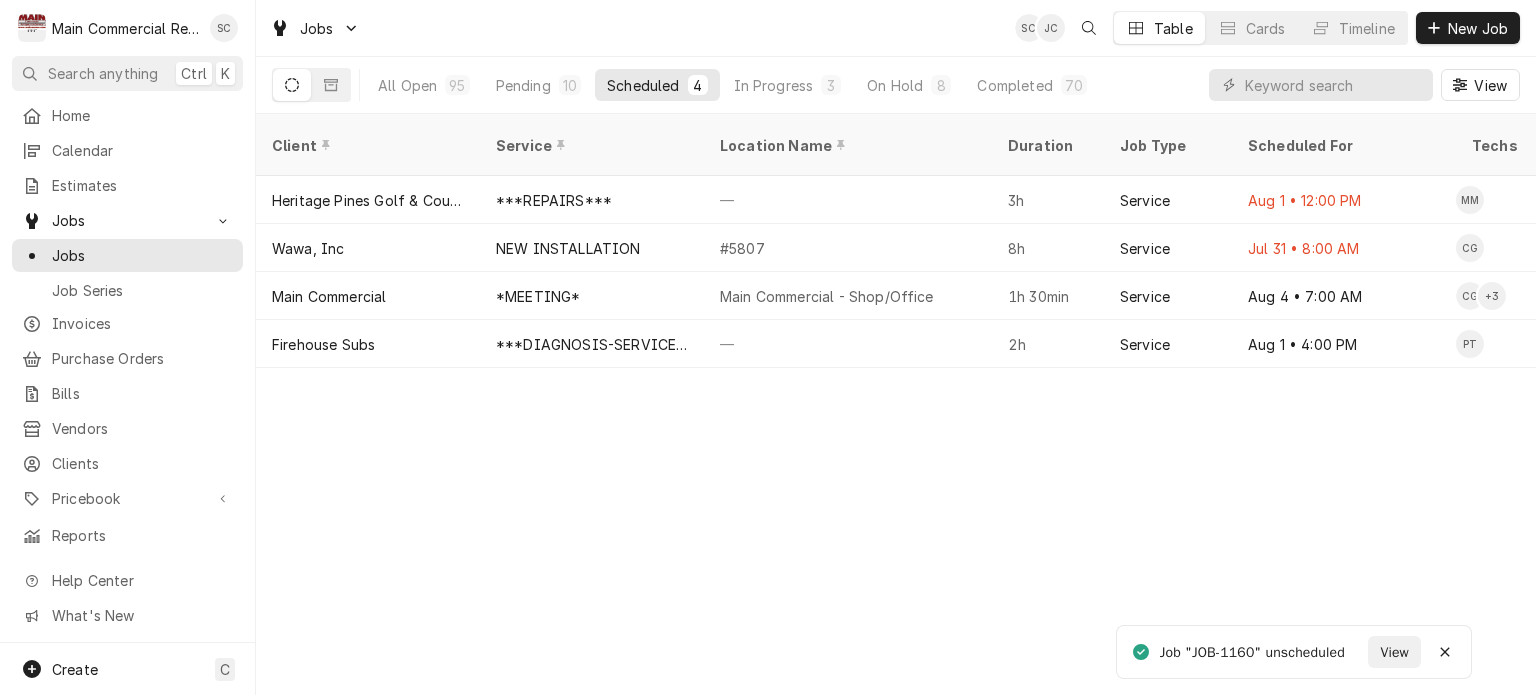 click on "Client Service Location Name Duration Job Type Scheduled For Techs Status Labels ID Priority Date Received Location Address Scheduled Last Modified Heritage Pines Golf & Country Club ***REPAIRS*** — 3h Service Aug 1   • 12:00 PM MM Past Due PIS RIC JOB-1101 No Priority Jul 24   11524 Scenic Hills Blvd., Hudson, FL 34667 Jul 31   Jul 31   Wawa, Inc NEW INSTALLATION #5807 8h Service Jul 31   • 8:00 AM CG Past Due No Charge JOB-1116 Urgent Jul 25   2137 N. Schillinger Rd, Semmes, AL 36575 Jul 25   Jul 25   Main Commercial *MEETING* Main Commercial - Shop/Office 1h 30min Service Aug 4   • 7:00 AM CG + 3 Upcoming Meeting JOB-1159 No Priority Aug 1   16705 Scheer Blvd, Hudson, FL 34667 Aug 1   Aug 1   Firehouse Subs ***DIAGNOSIS-SERVICE CALL*** — 2h Service Aug 1   • 4:00 PM PT Upcoming OT APPROVED RIC JOB-1161 Urgent Aug 1   3434 Eastlake Rd., Palm Harbor, FL 34685 Aug 1   Aug 1   1yl73px Date — Time — Duration — Labels No labels Reason For Call Not mentioned" at bounding box center (896, 404) 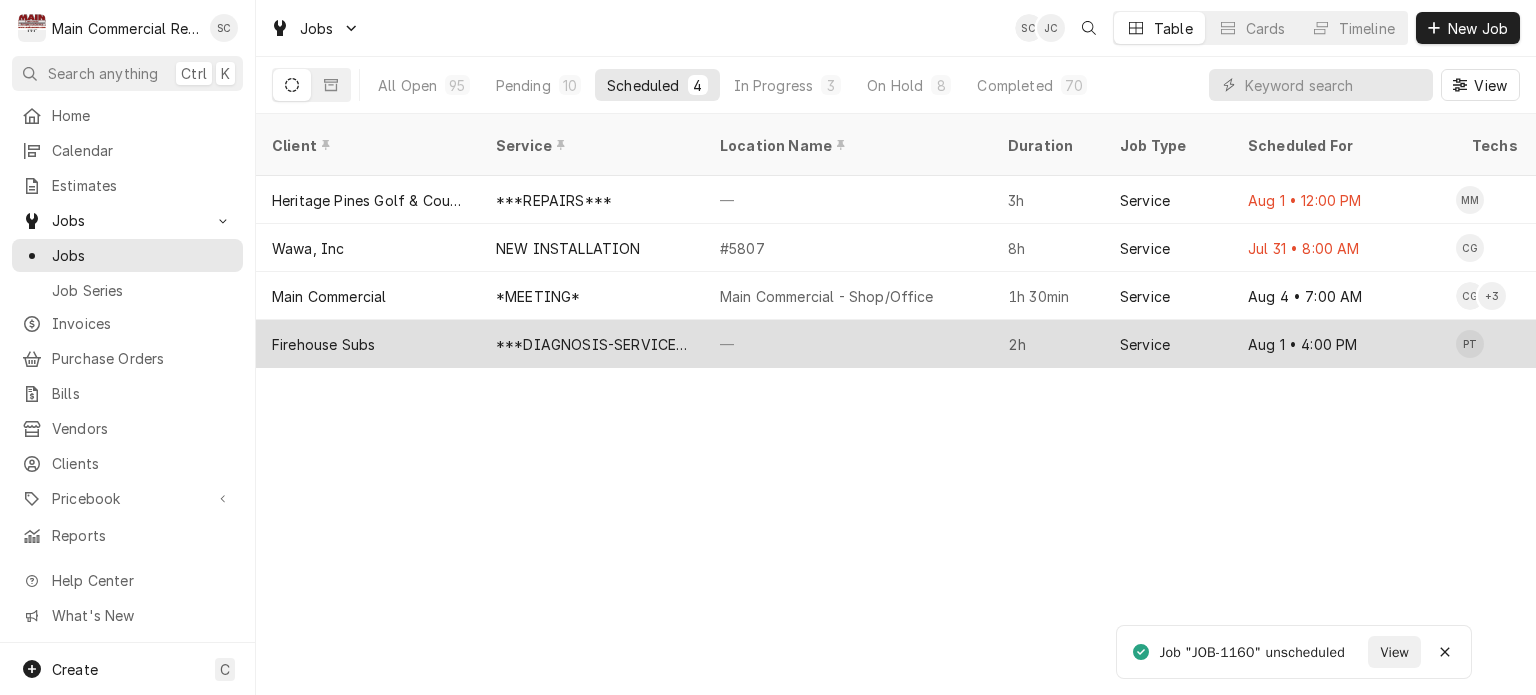 click on "—" at bounding box center (848, 344) 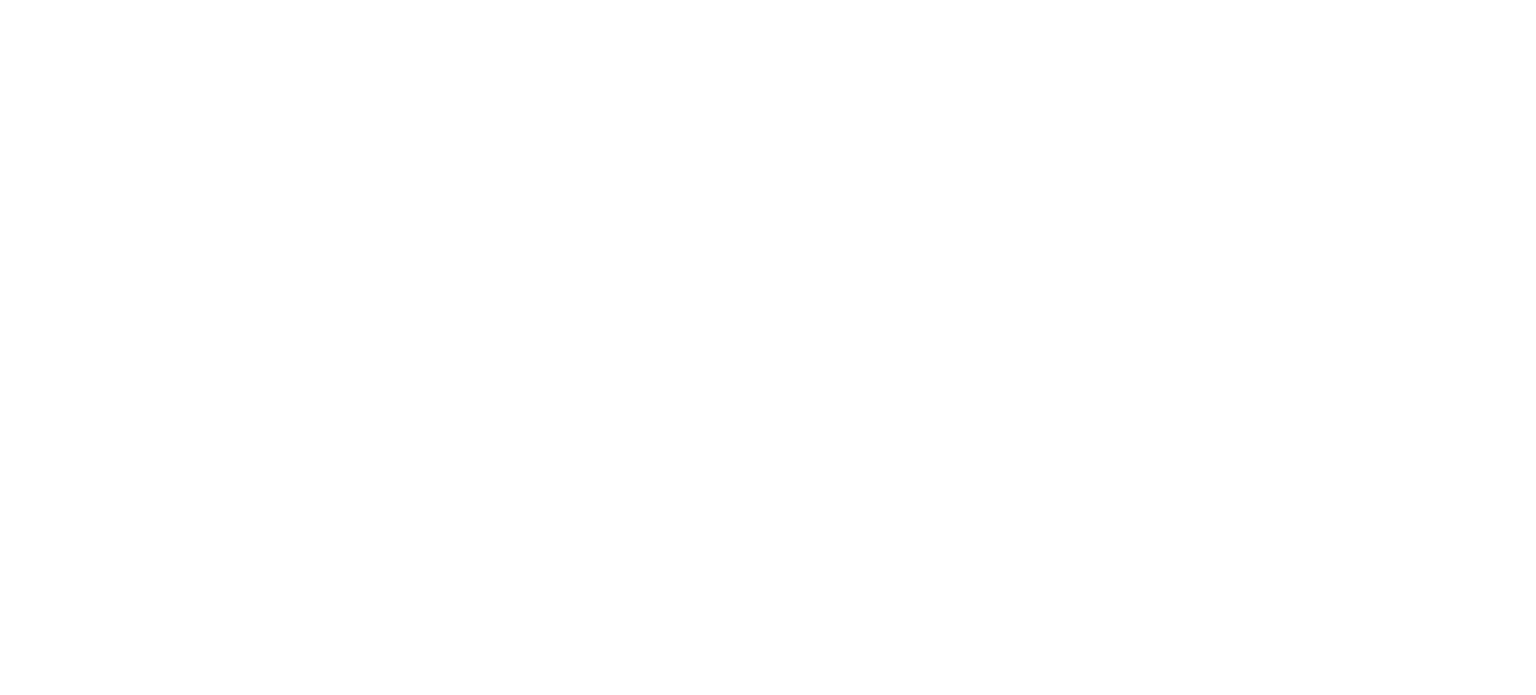 scroll, scrollTop: 0, scrollLeft: 0, axis: both 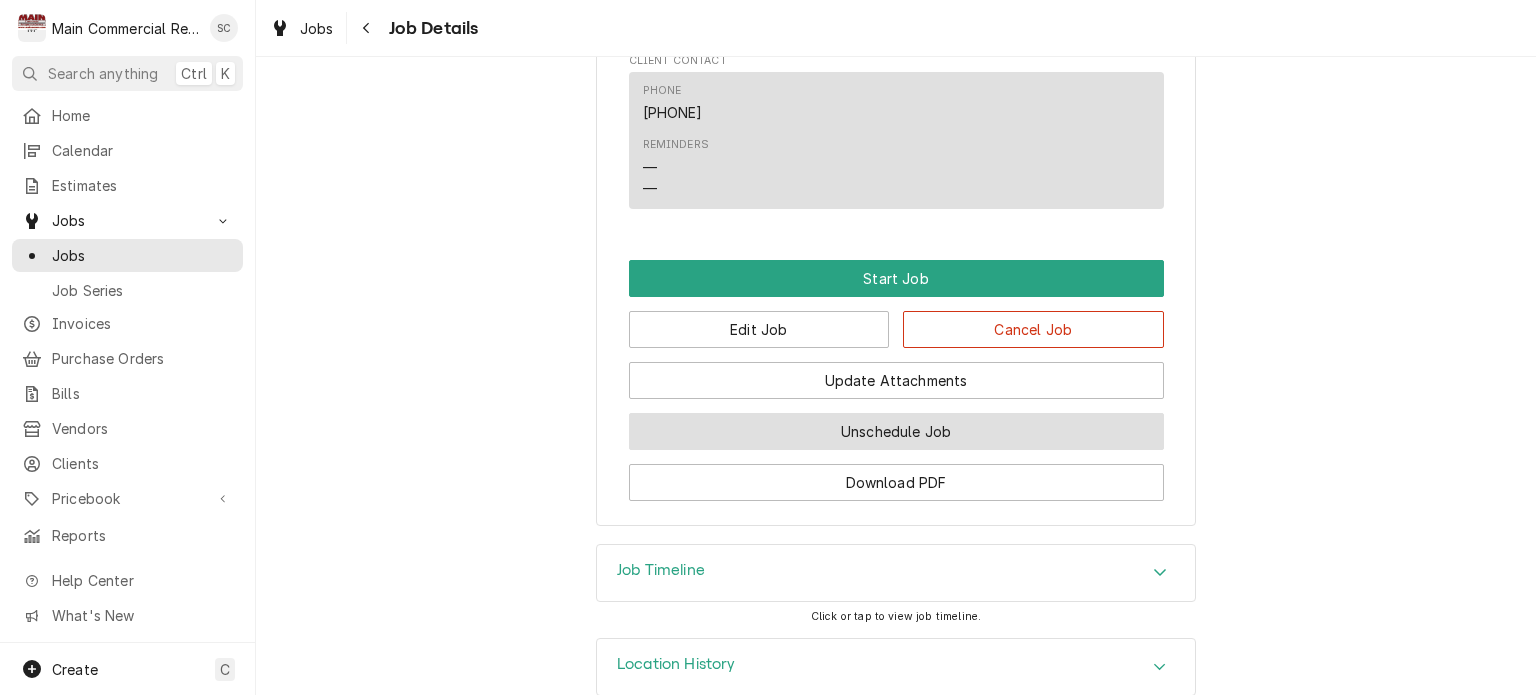 click on "Unschedule Job" at bounding box center (896, 431) 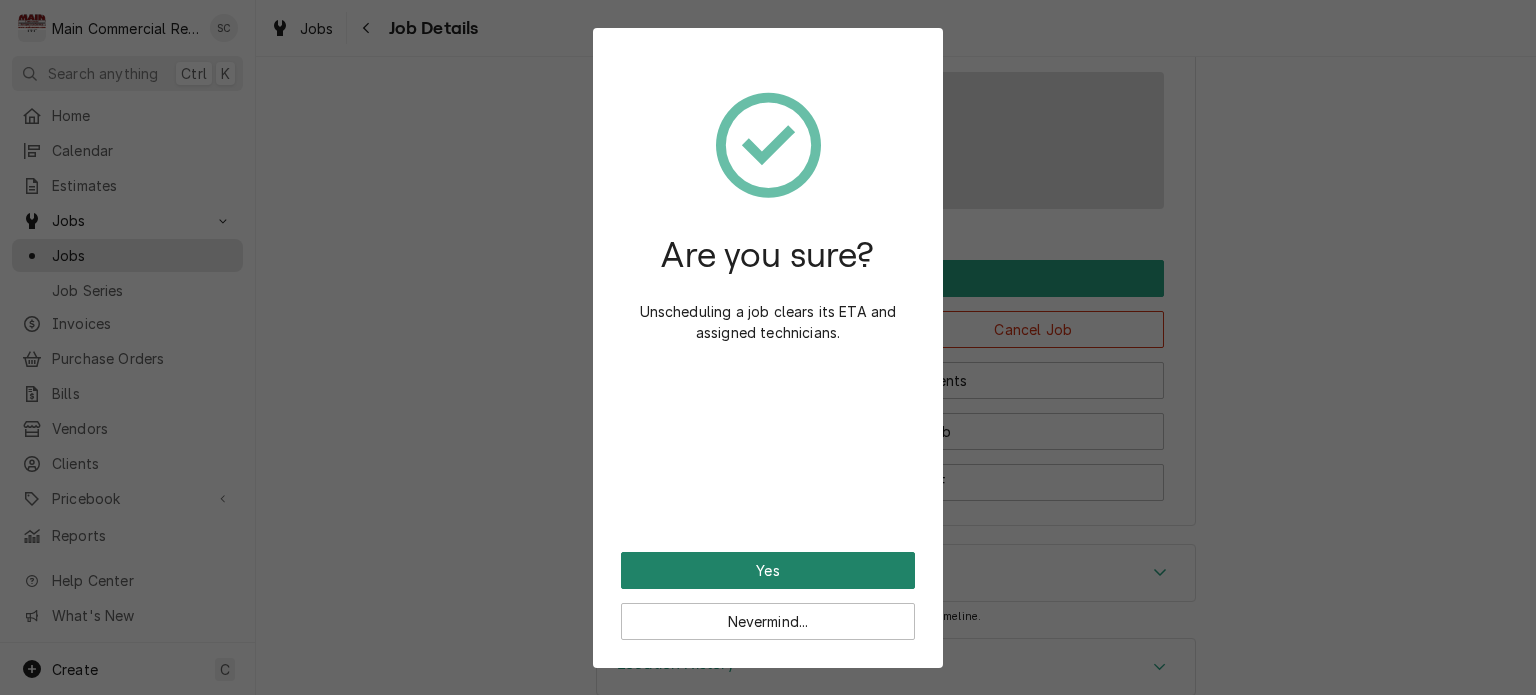 click on "Yes" at bounding box center (768, 570) 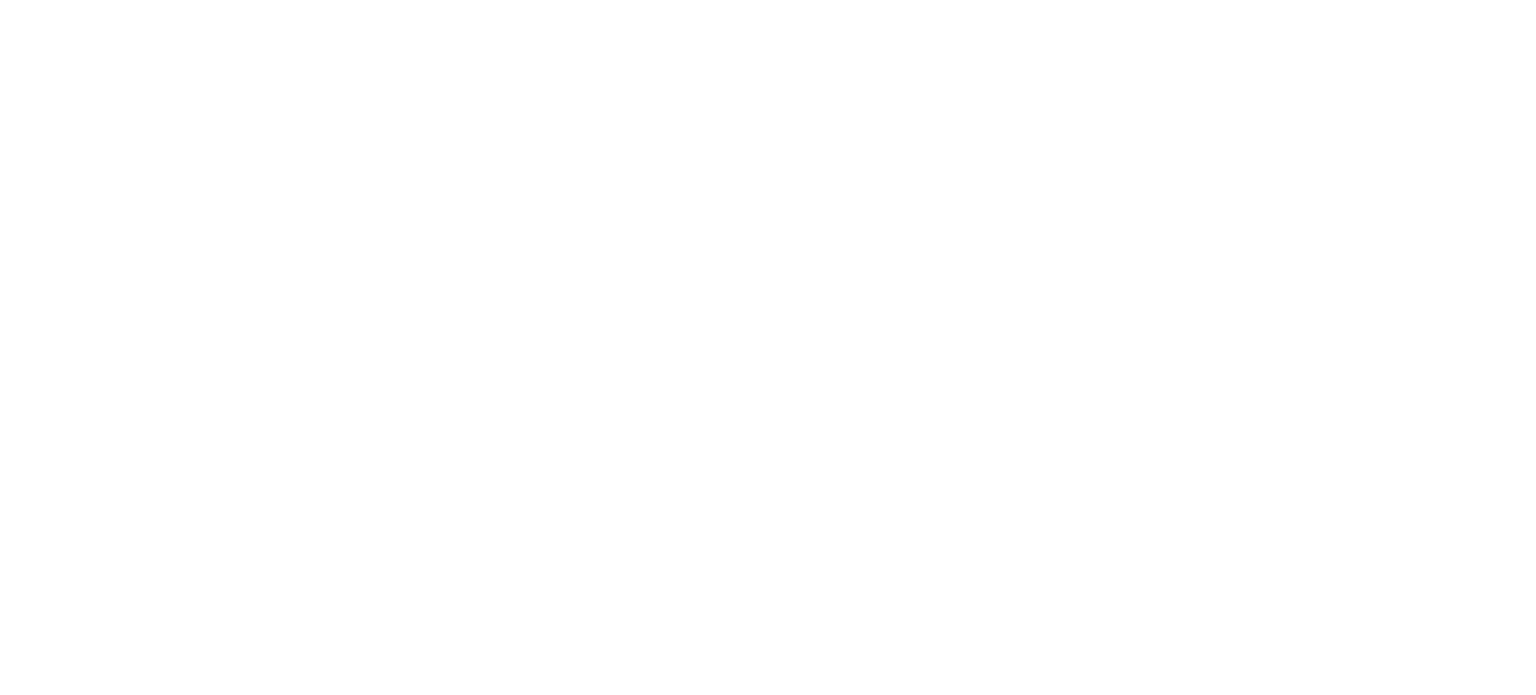 scroll, scrollTop: 0, scrollLeft: 0, axis: both 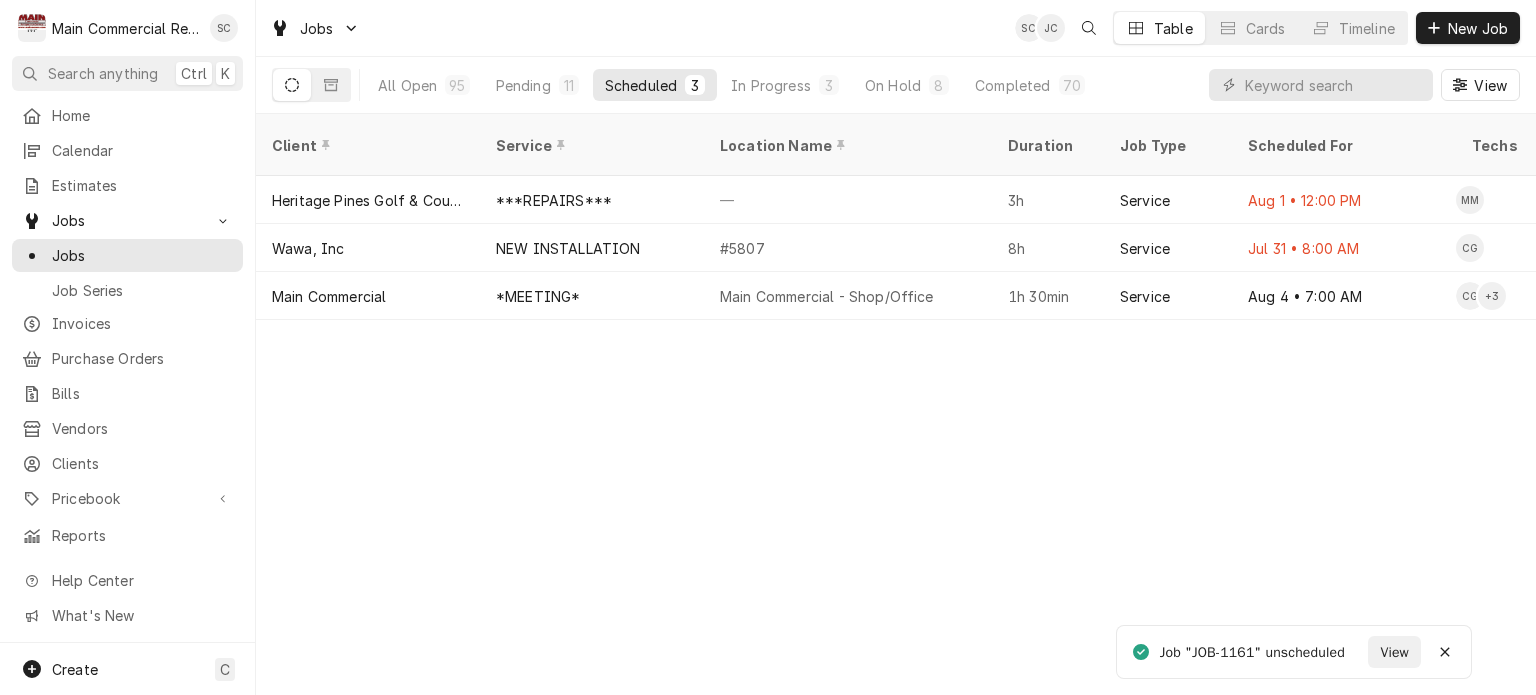 click on "Client Service Location Name Duration Job Type Scheduled For Techs Status Labels ID Priority Date Received Location Address Scheduled Last Modified Heritage Pines Golf & Country Club ***REPAIRS*** — 3h Service Aug 1   • 12:00 PM MM Past Due PIS RIC JOB-1101 No Priority Jul 24   11524 Scenic Hills Blvd., Hudson, FL 34667 Jul 31   Jul 31   Wawa, Inc NEW INSTALLATION #5807 8h Service Jul 31   • 8:00 AM CG Past Due No Charge JOB-1116 Urgent Jul 25   2137 N. Schillinger Rd, Semmes, AL 36575 Jul 25   Jul 25   Main Commercial *MEETING* Main Commercial - Shop/Office 1h 30min Service Aug 4   • 7:00 AM CG + 3 Upcoming Meeting JOB-1159 No Priority Aug 1   16705 Scheer Blvd, Hudson, FL 34667 Aug 1   Aug 1   kLdEqDk Date — Time — Duration — Labels No labels Reason For Call Not mentioned" at bounding box center (896, 404) 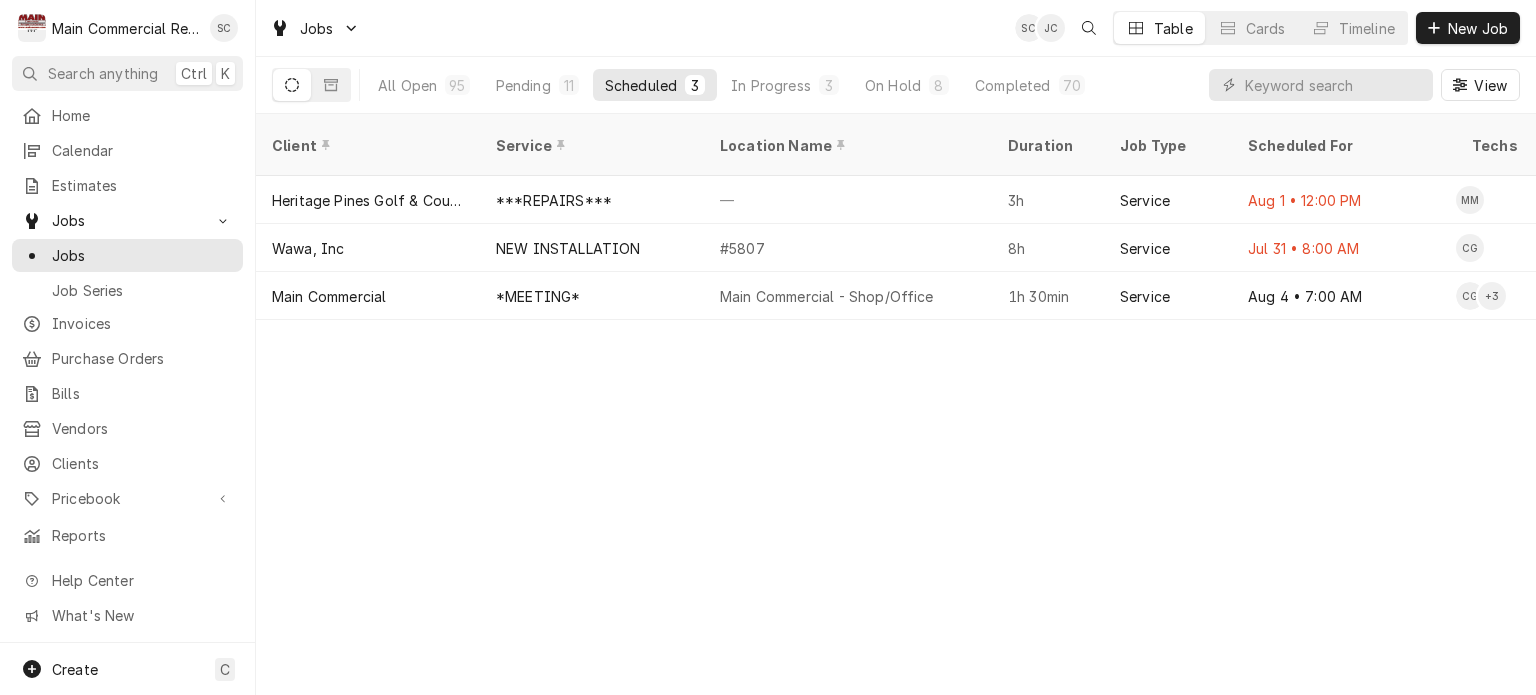 click on "Client Service Location Name Duration Job Type Scheduled For Techs Status Labels ID Priority Date Received Location Address Scheduled Last Modified Heritage Pines Golf & Country Club ***REPAIRS*** — 3h Service Aug 1   • 12:00 PM MM Past Due PIS RIC JOB-1101 No Priority Jul 24   11524 Scenic Hills Blvd., Hudson, FL 34667 Jul 31   Jul 31   Wawa, Inc NEW INSTALLATION #5807 8h Service Jul 31   • 8:00 AM CG Past Due No Charge JOB-1116 Urgent Jul 25   2137 N. Schillinger Rd, Semmes, AL 36575 Jul 25   Jul 25   Main Commercial *MEETING* Main Commercial - Shop/Office 1h 30min Service Aug 4   • 7:00 AM CG + 3 Upcoming Meeting JOB-1159 No Priority Aug 1   16705 Scheer Blvd, Hudson, FL 34667 Aug 1   Aug 1   kLdEqDk Date — Time — Duration — Labels No labels Reason For Call Not mentioned" at bounding box center [896, 404] 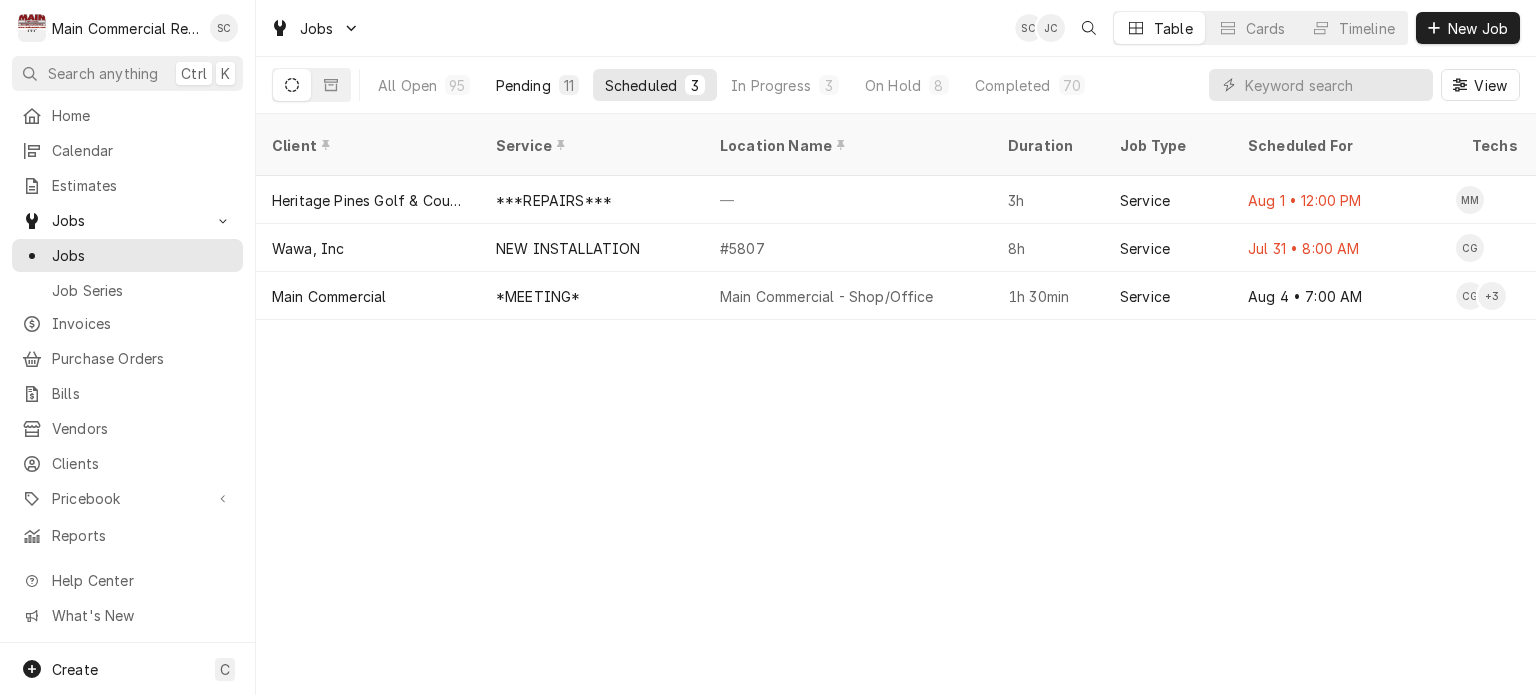 click on "Pending" at bounding box center [523, 85] 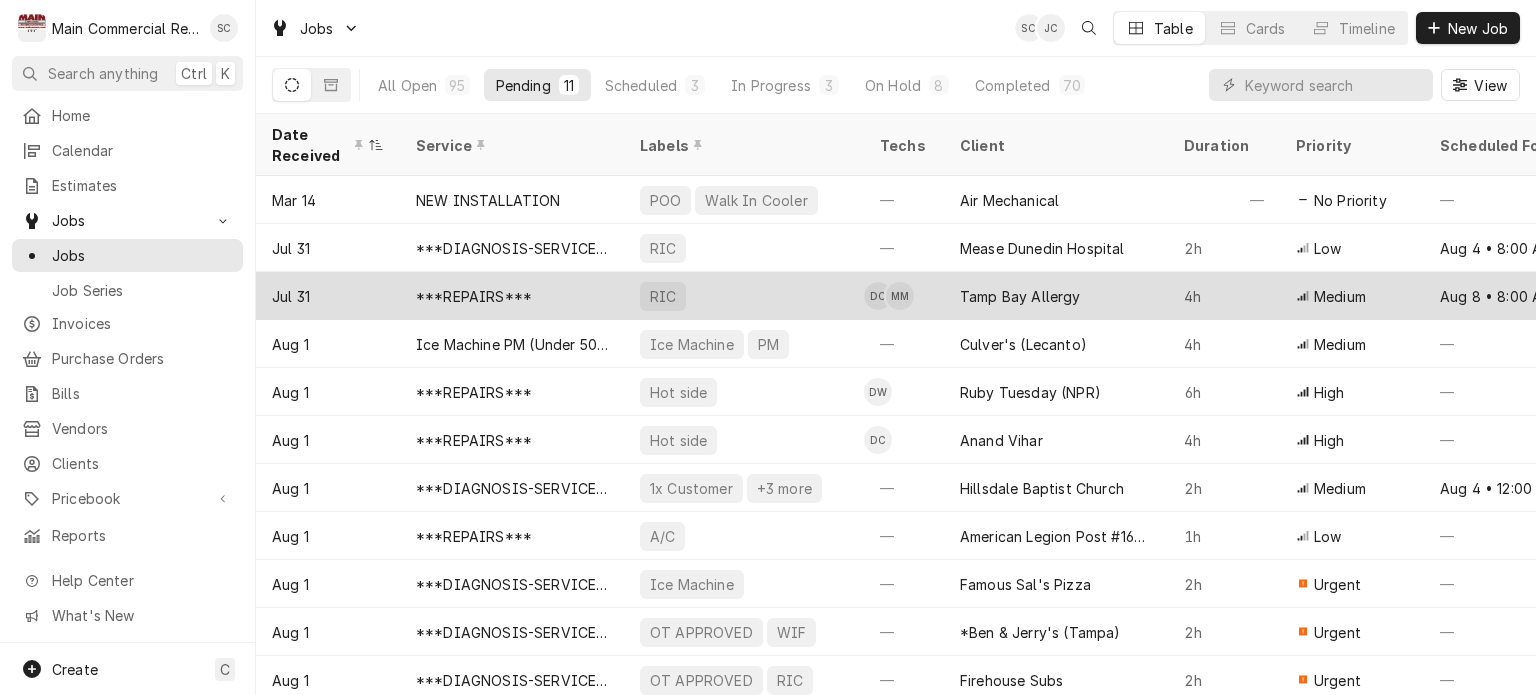 scroll, scrollTop: 13, scrollLeft: 0, axis: vertical 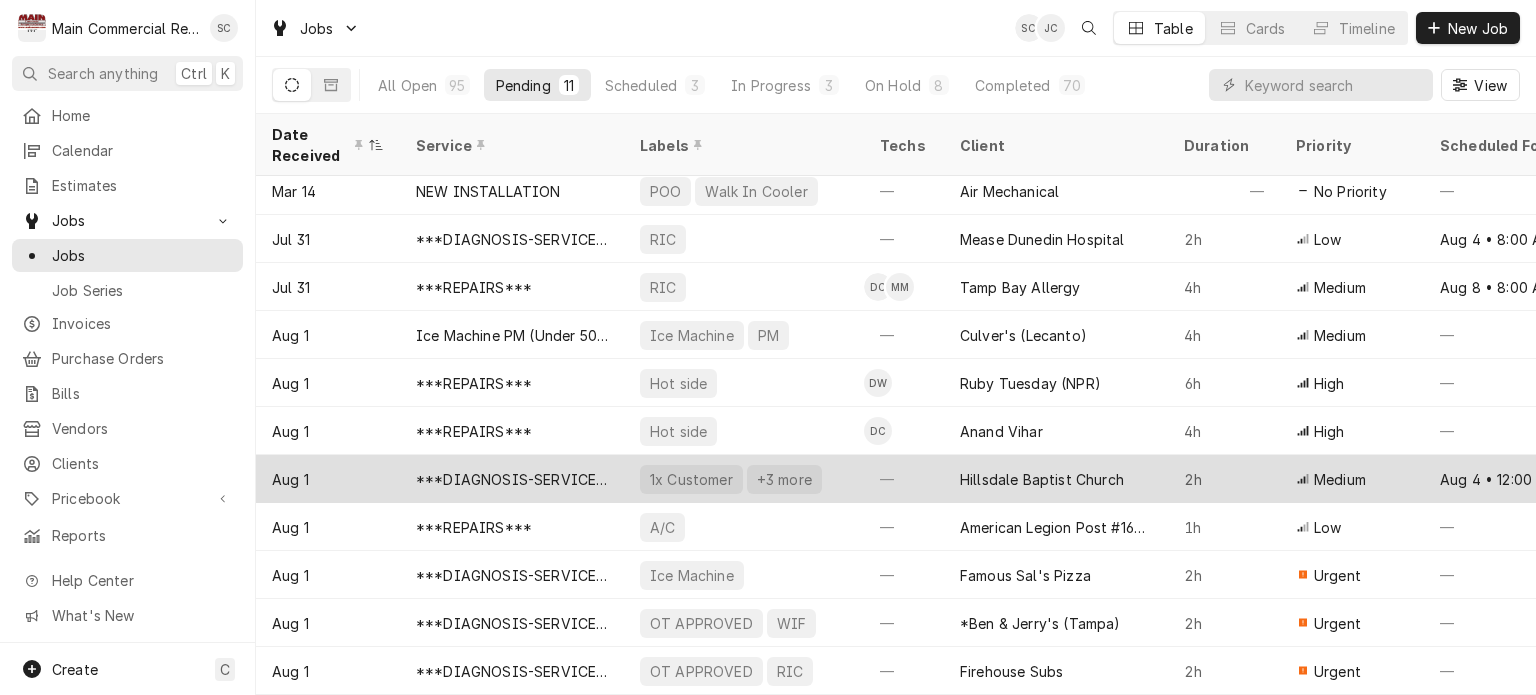 click on "2h" at bounding box center [1224, 479] 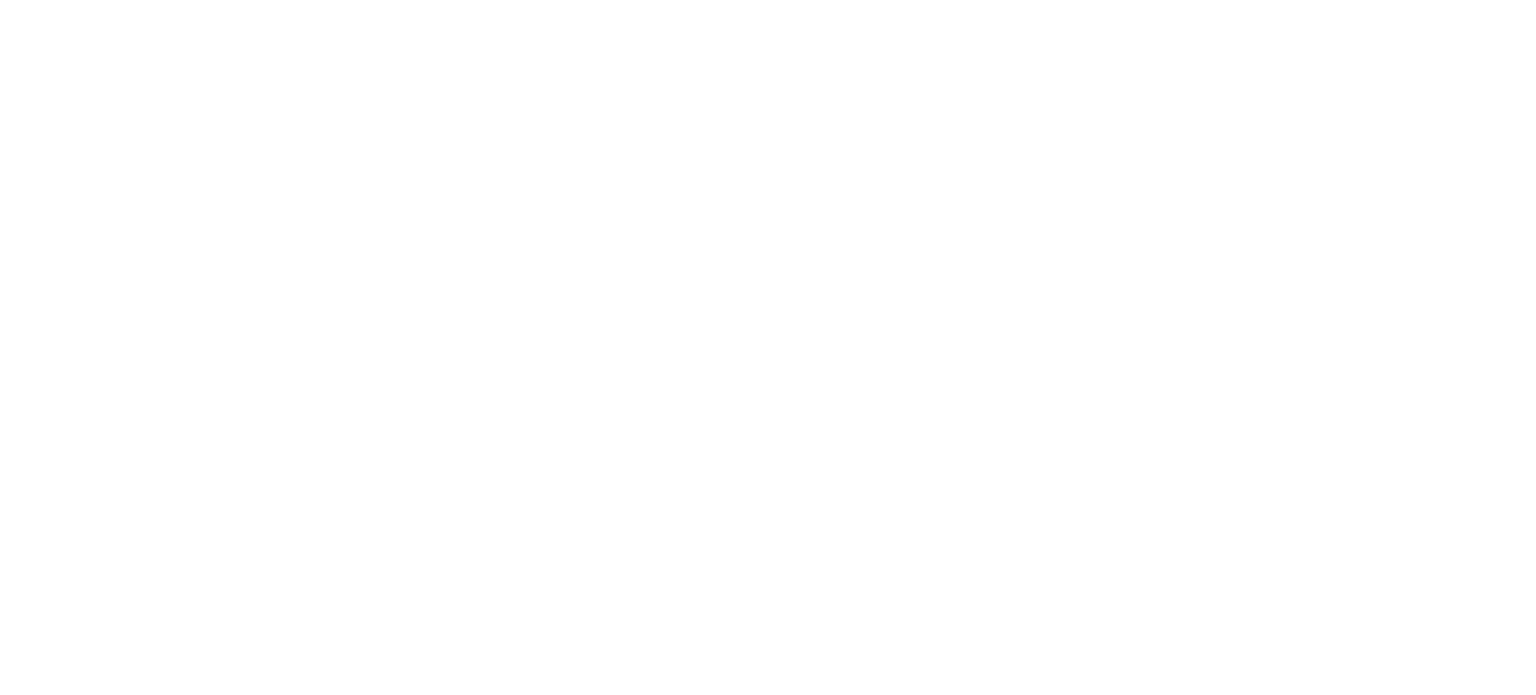 scroll, scrollTop: 0, scrollLeft: 0, axis: both 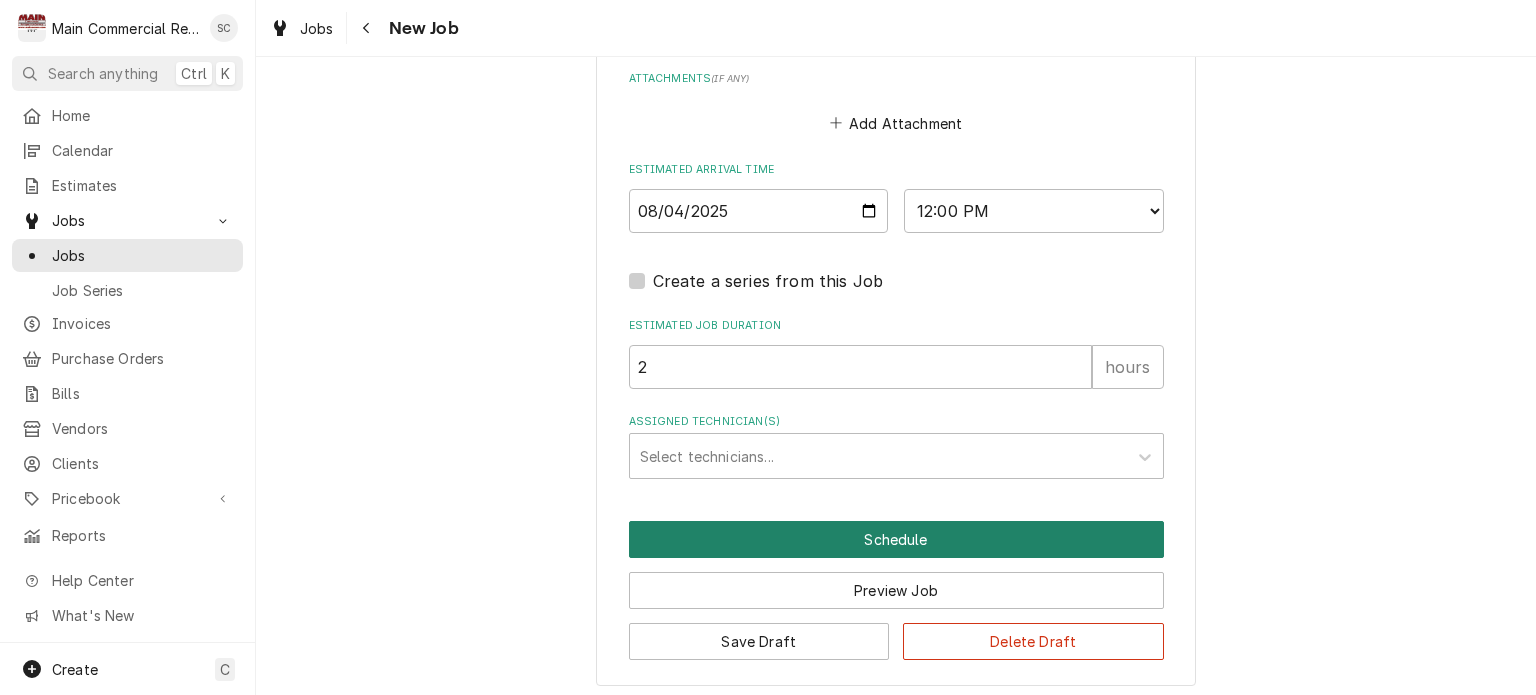 click on "Schedule" at bounding box center (896, 539) 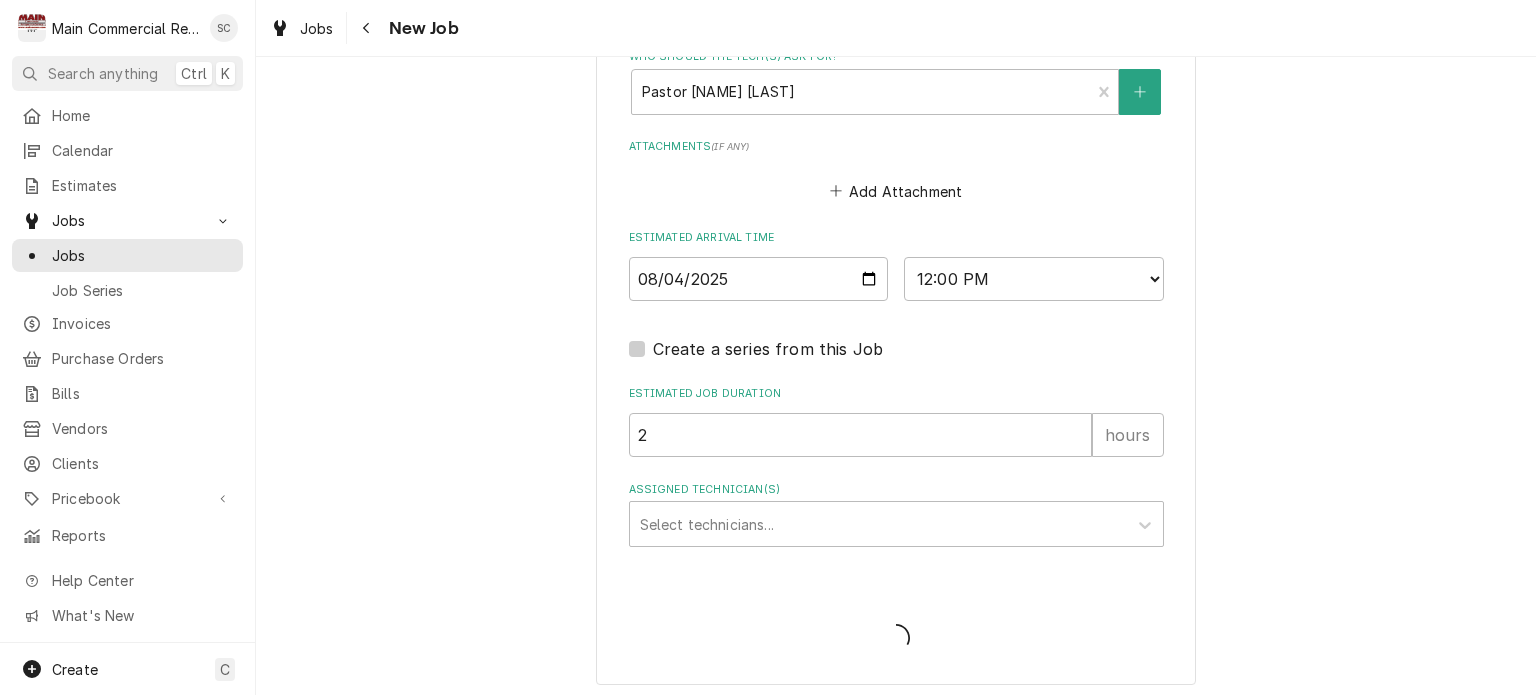 type on "x" 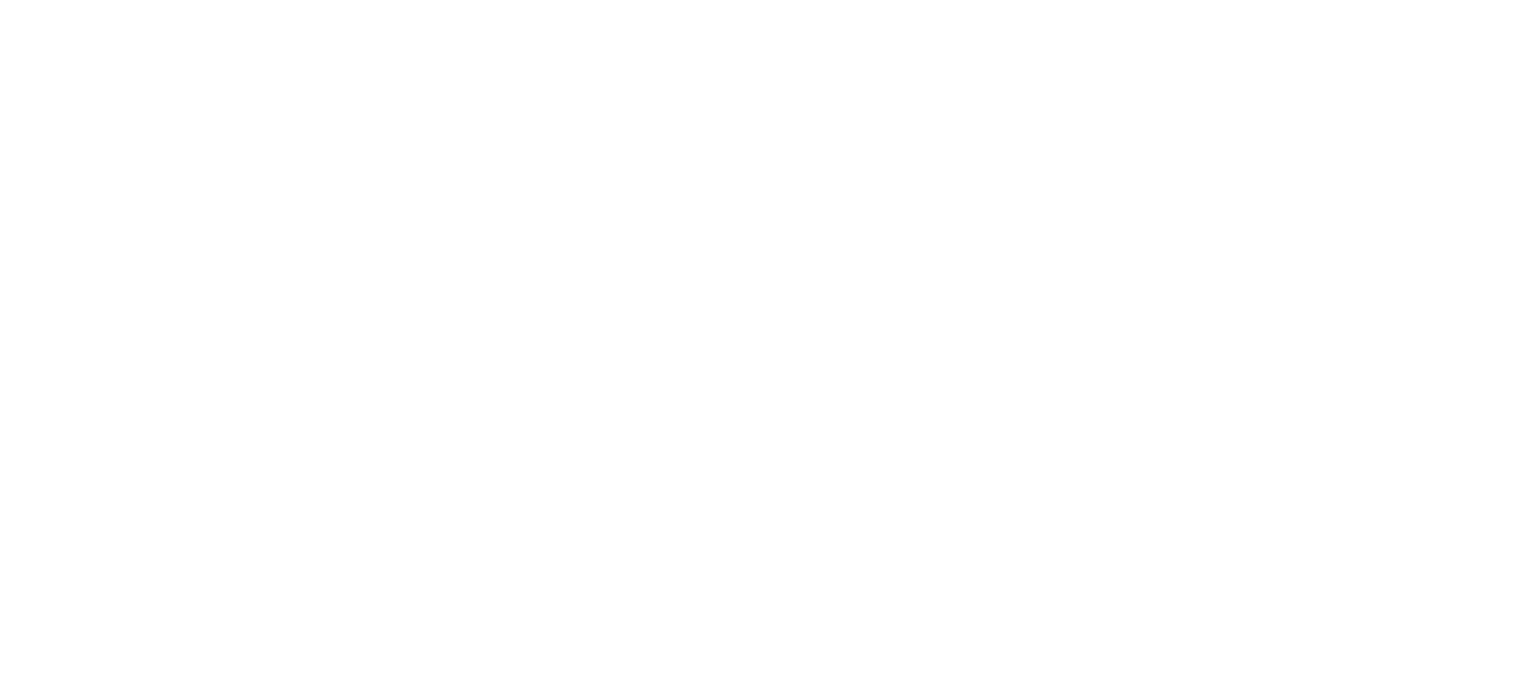 scroll, scrollTop: 0, scrollLeft: 0, axis: both 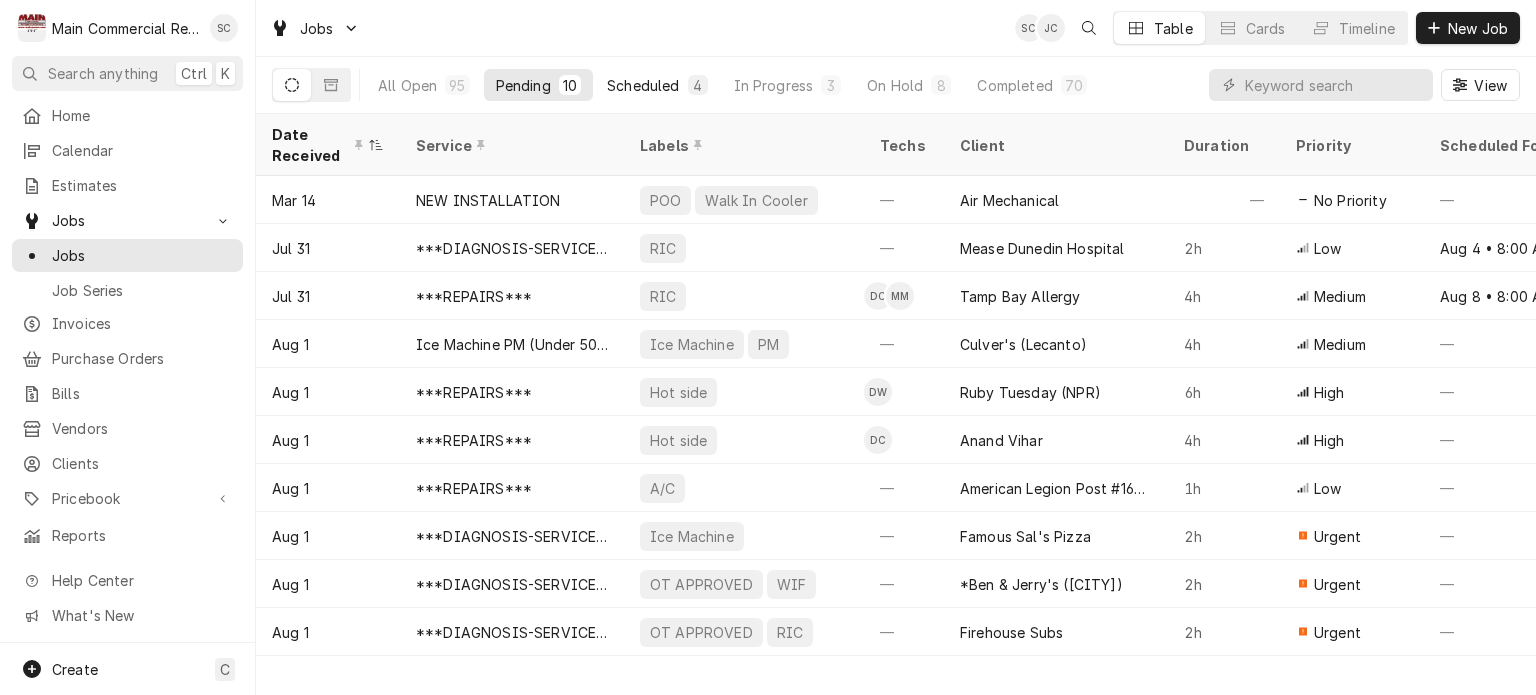 click on "Scheduled 4" at bounding box center [657, 85] 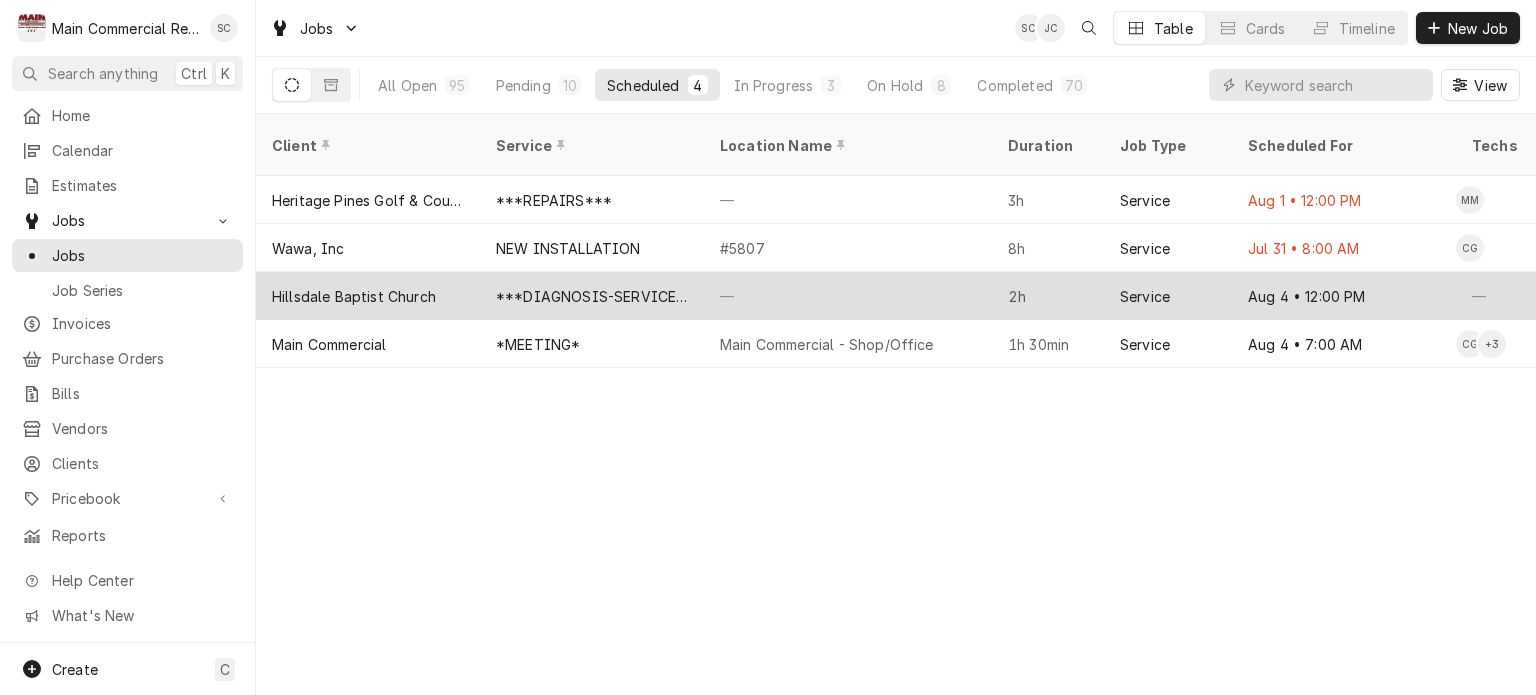 click on "—" at bounding box center [848, 296] 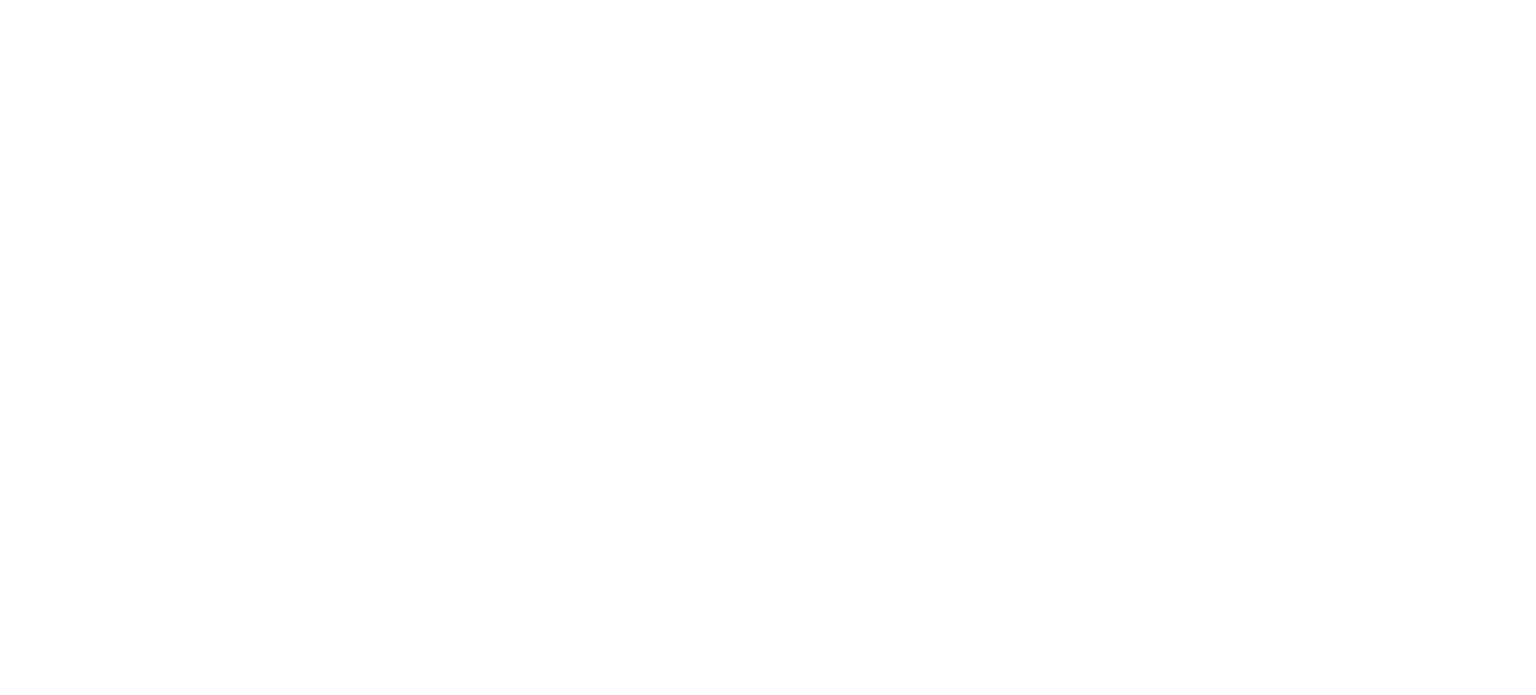 scroll, scrollTop: 0, scrollLeft: 0, axis: both 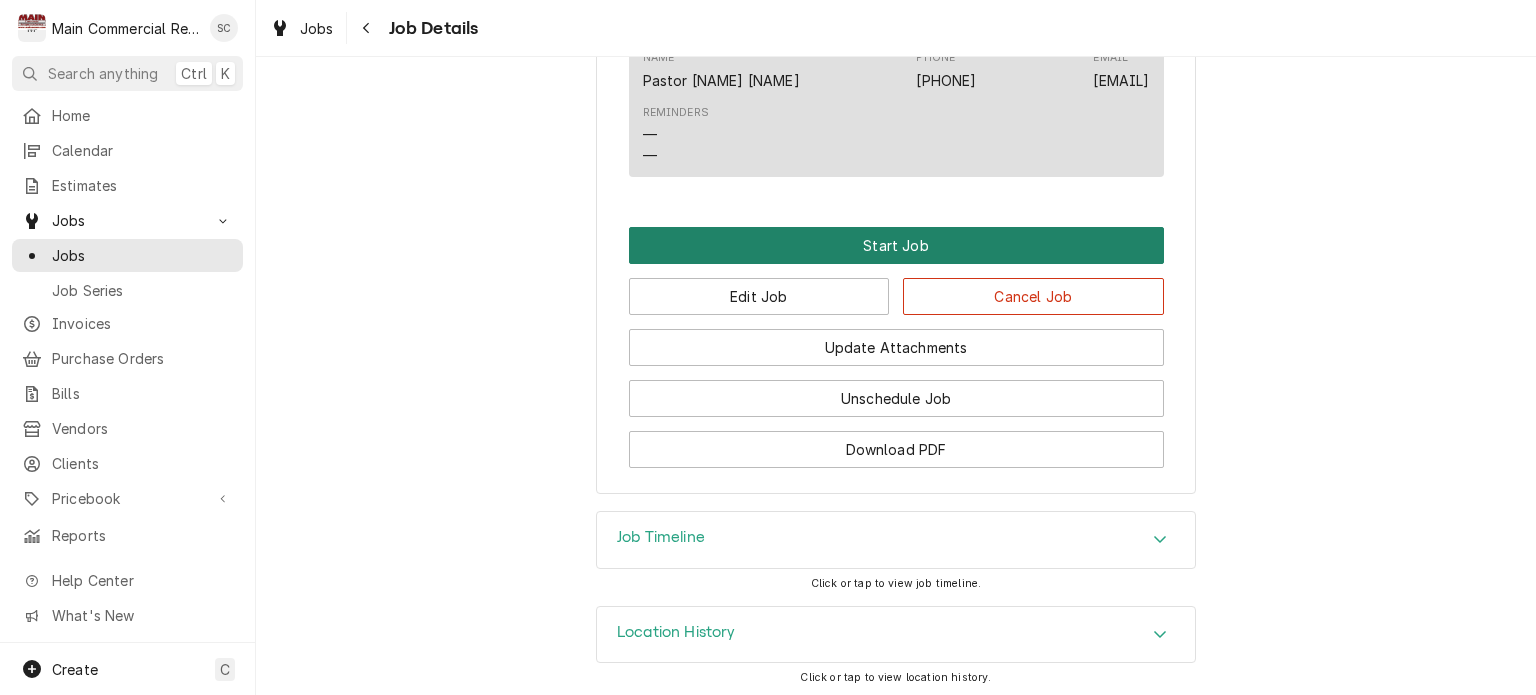click on "Start Job" at bounding box center [896, 245] 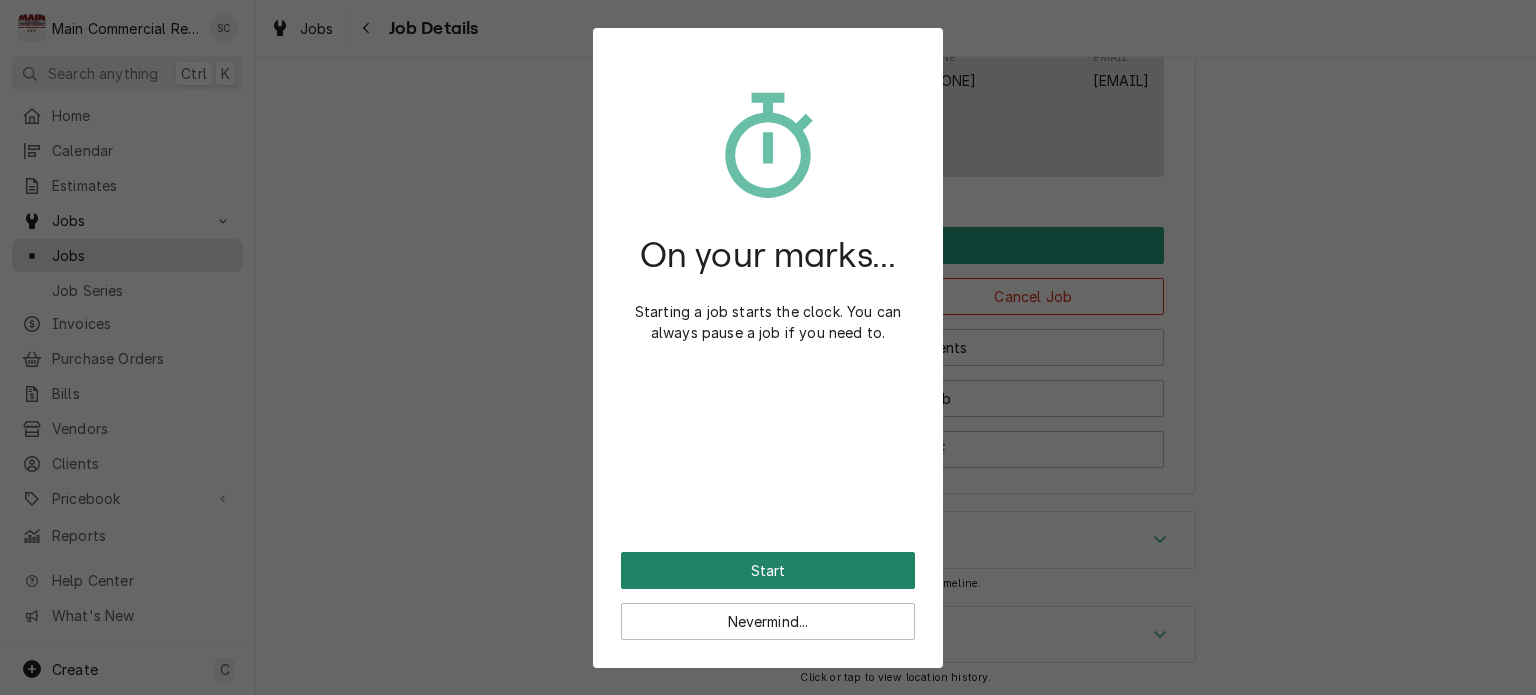 click on "Start" at bounding box center (768, 570) 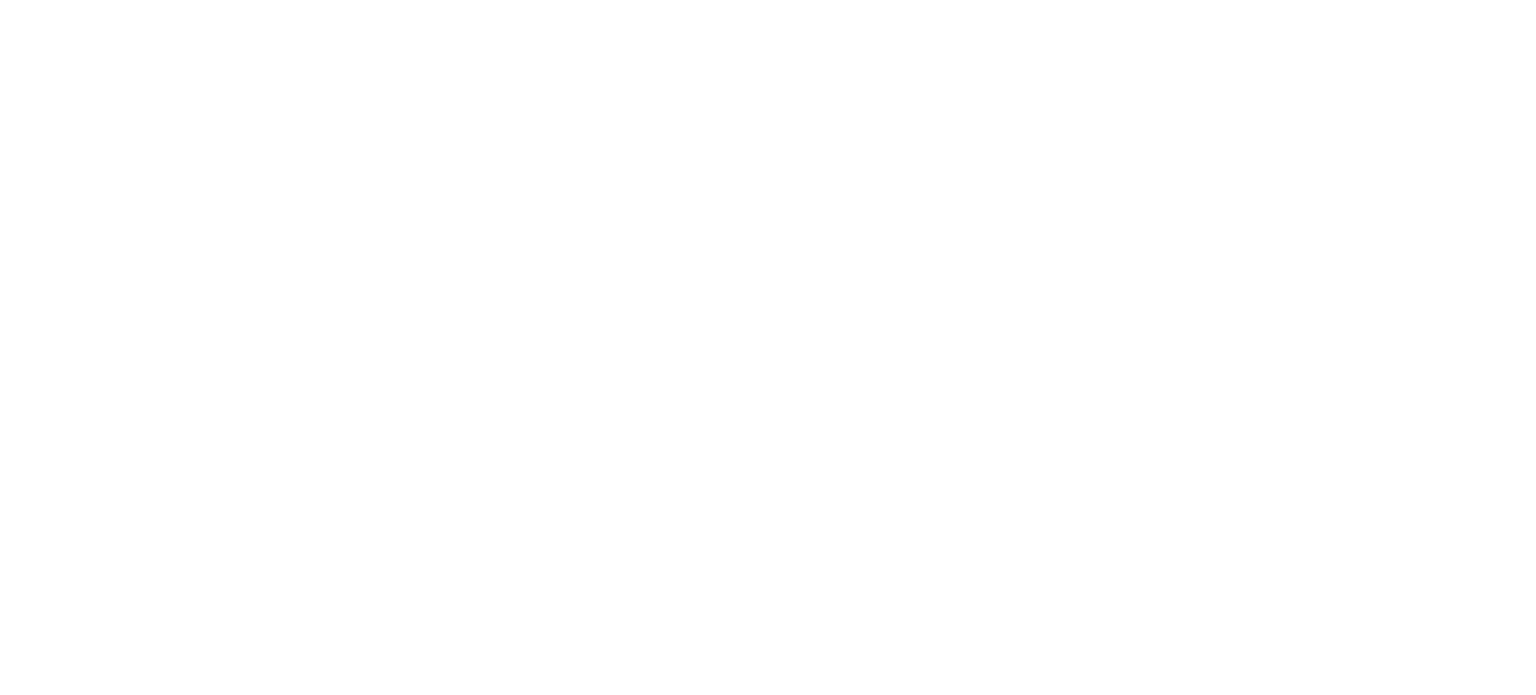 scroll, scrollTop: 0, scrollLeft: 0, axis: both 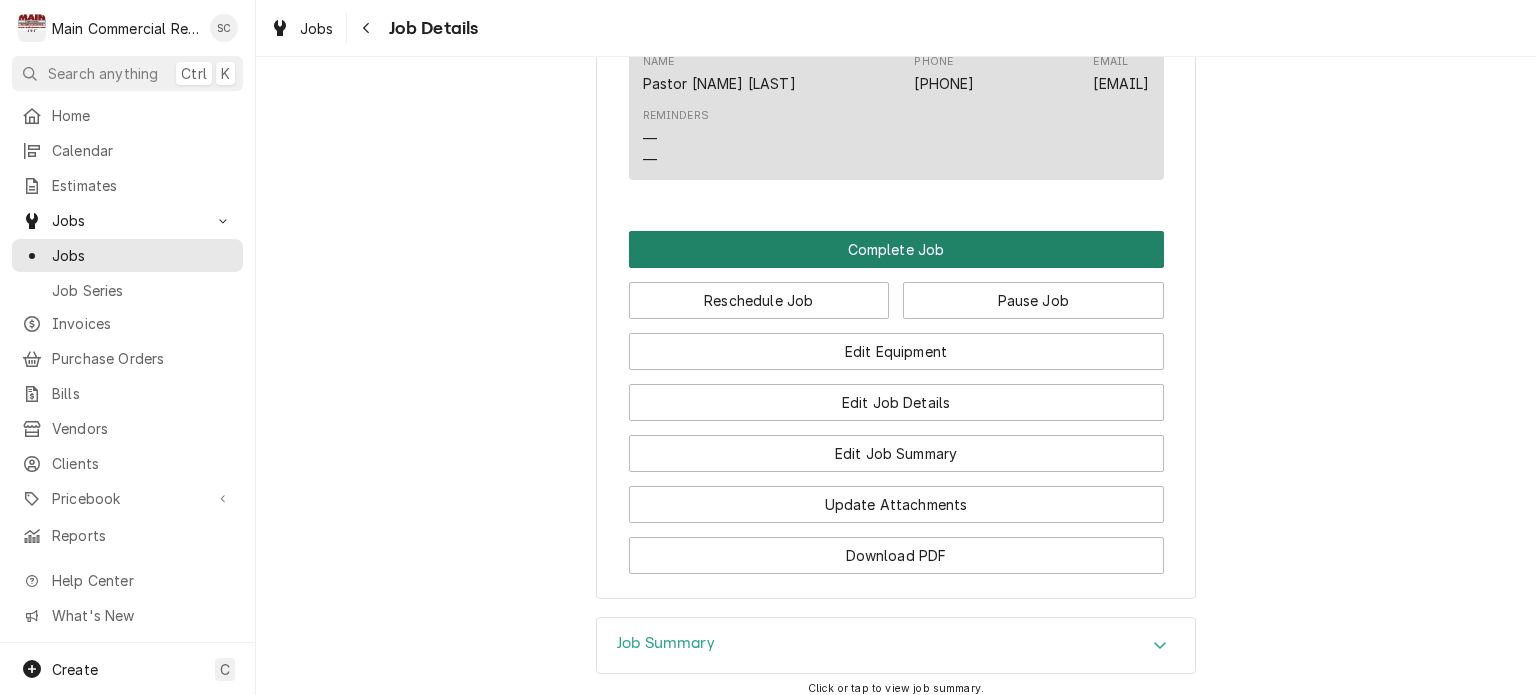 click on "Complete Job" at bounding box center [896, 249] 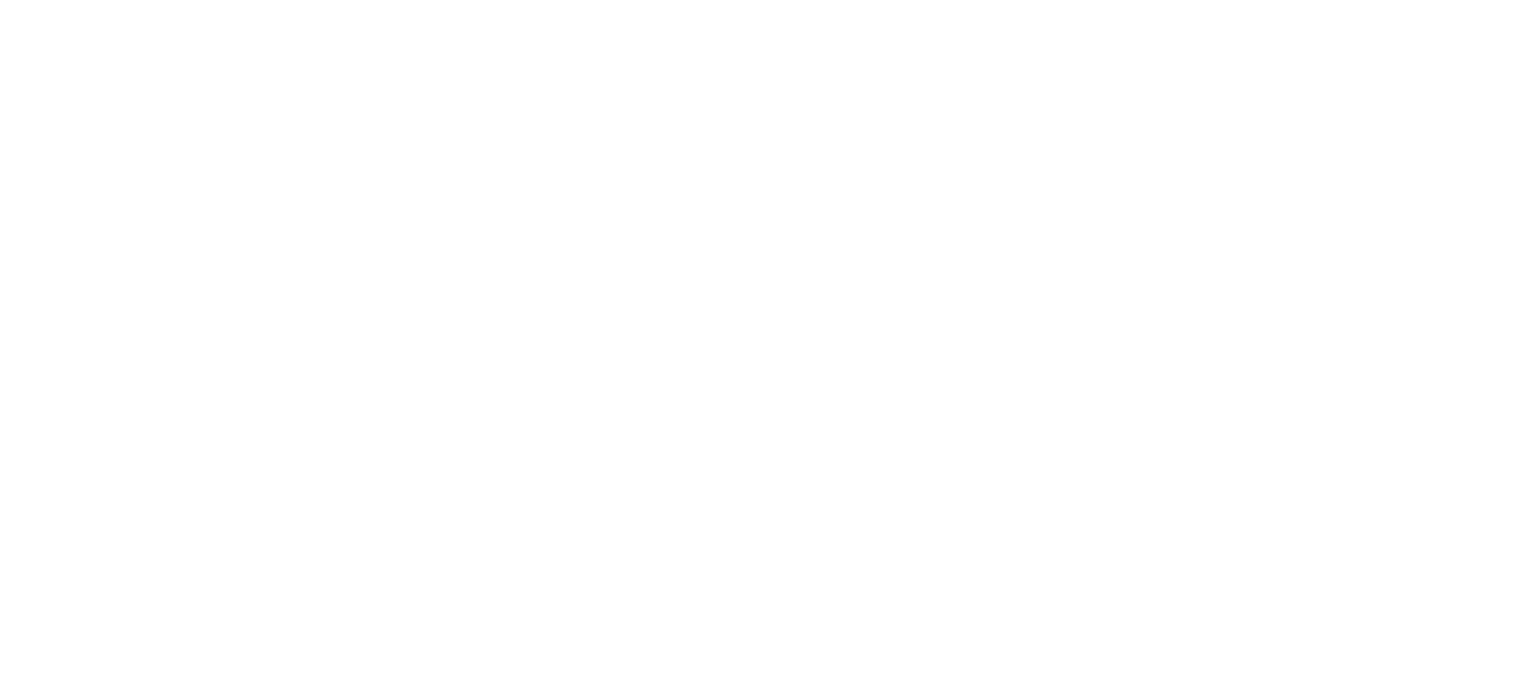 scroll, scrollTop: 0, scrollLeft: 0, axis: both 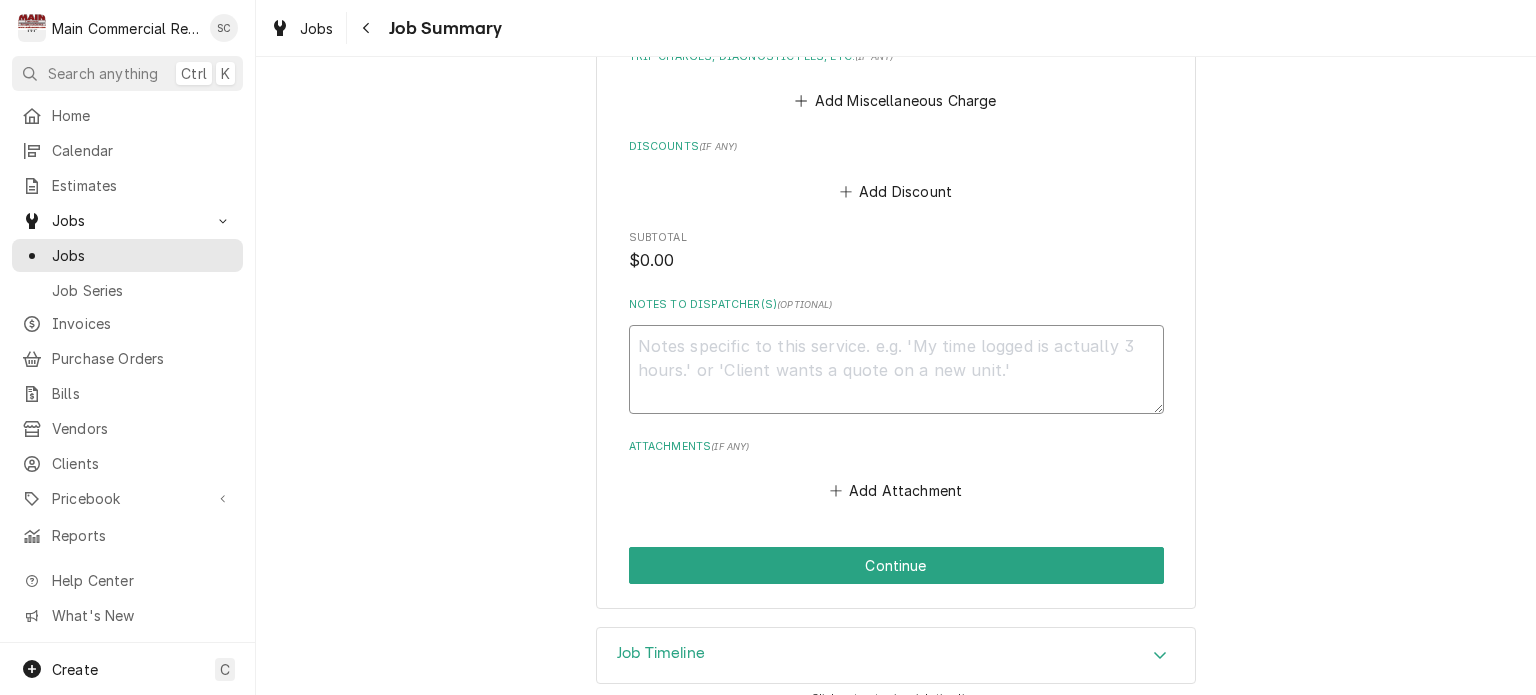 click on "Notes to Dispatcher(s)  ( optional )" at bounding box center (896, 370) 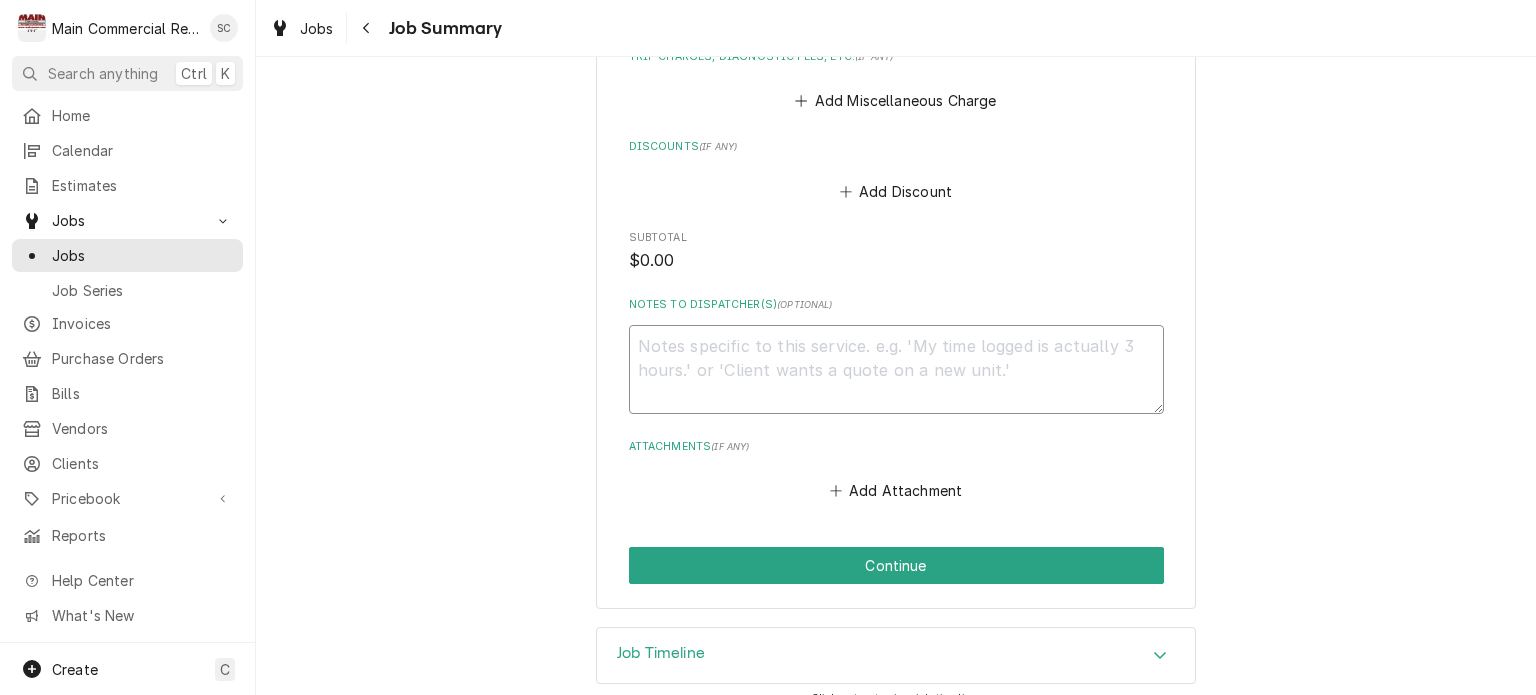 type on "x" 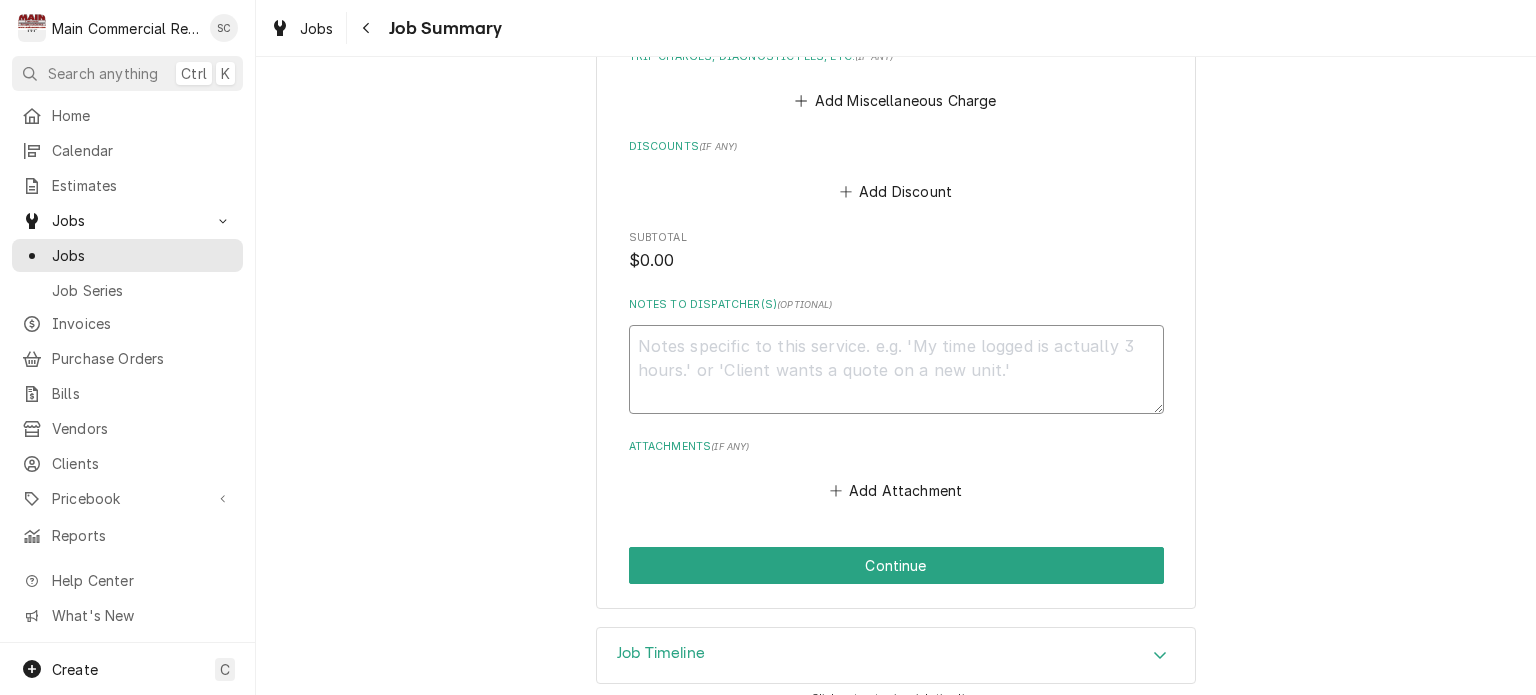 type on "C" 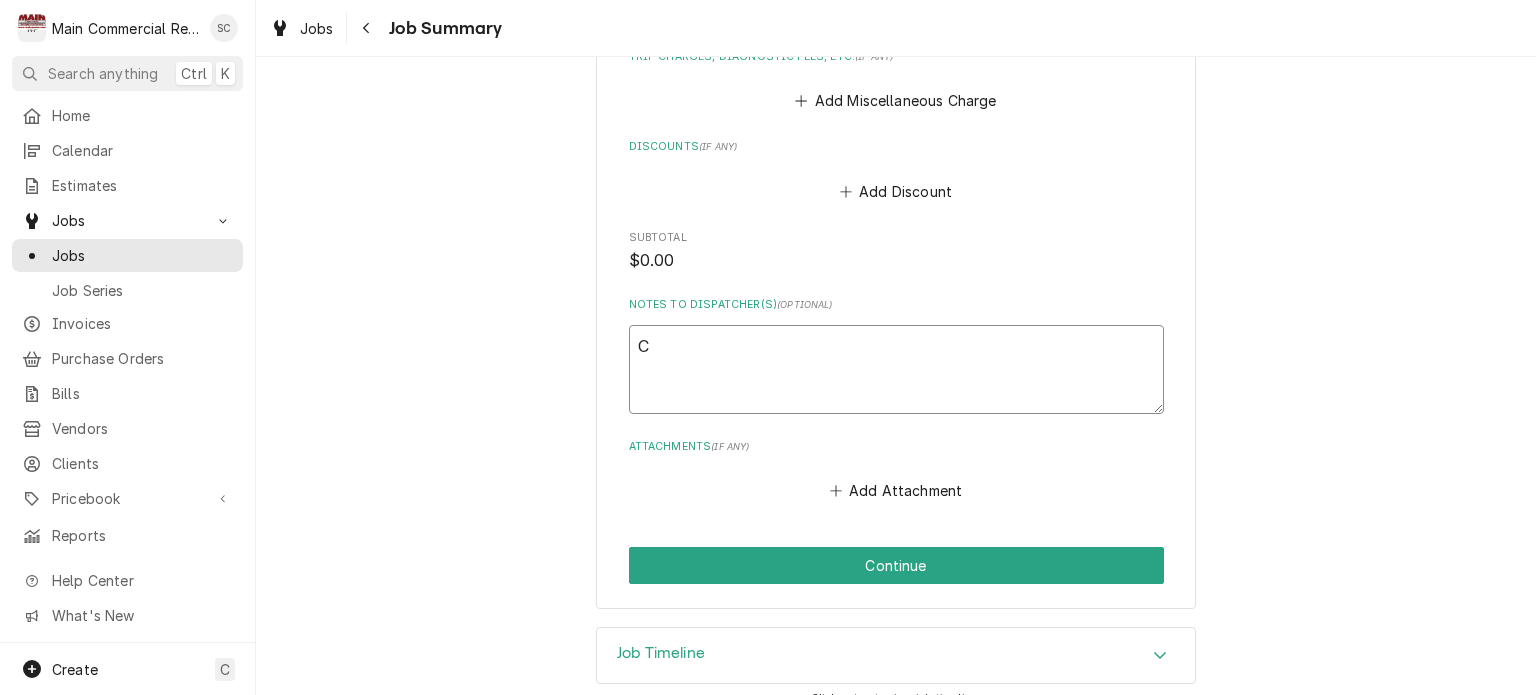 type on "x" 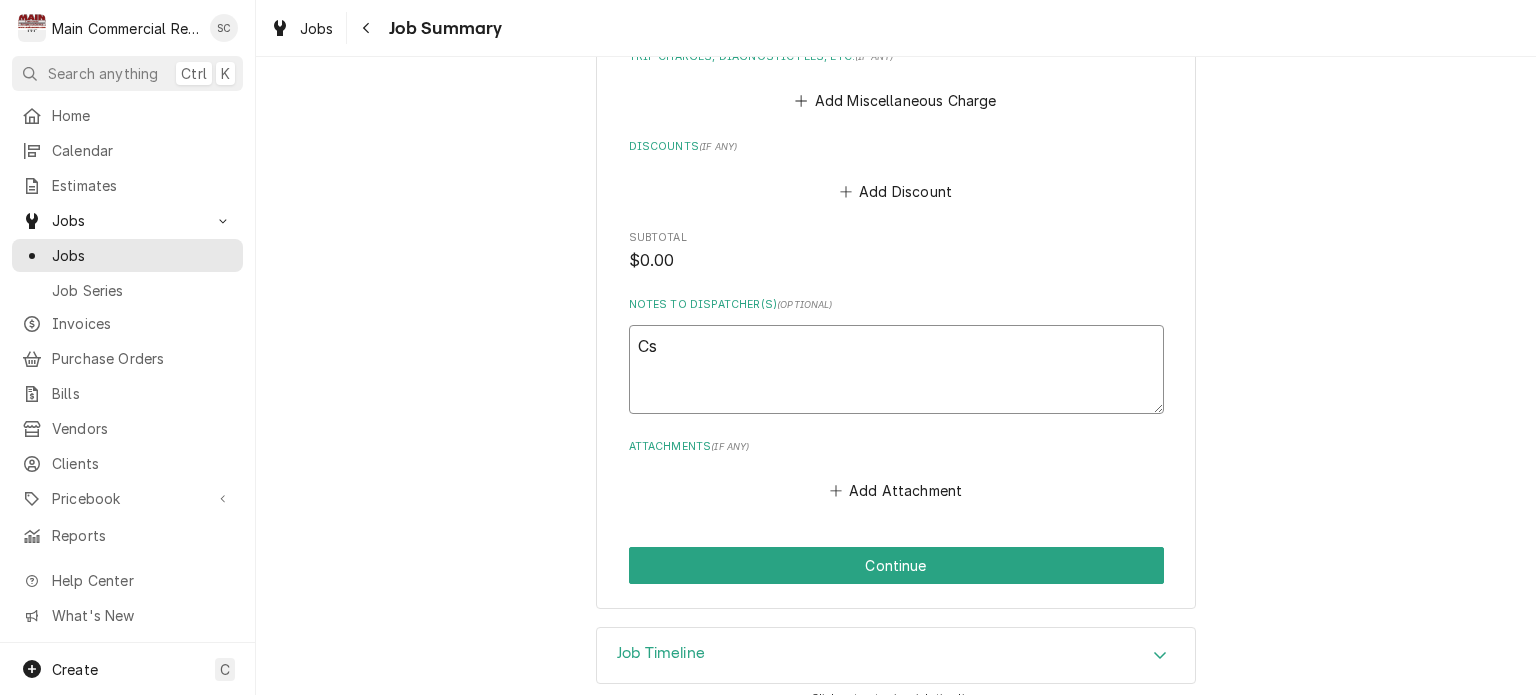 type on "x" 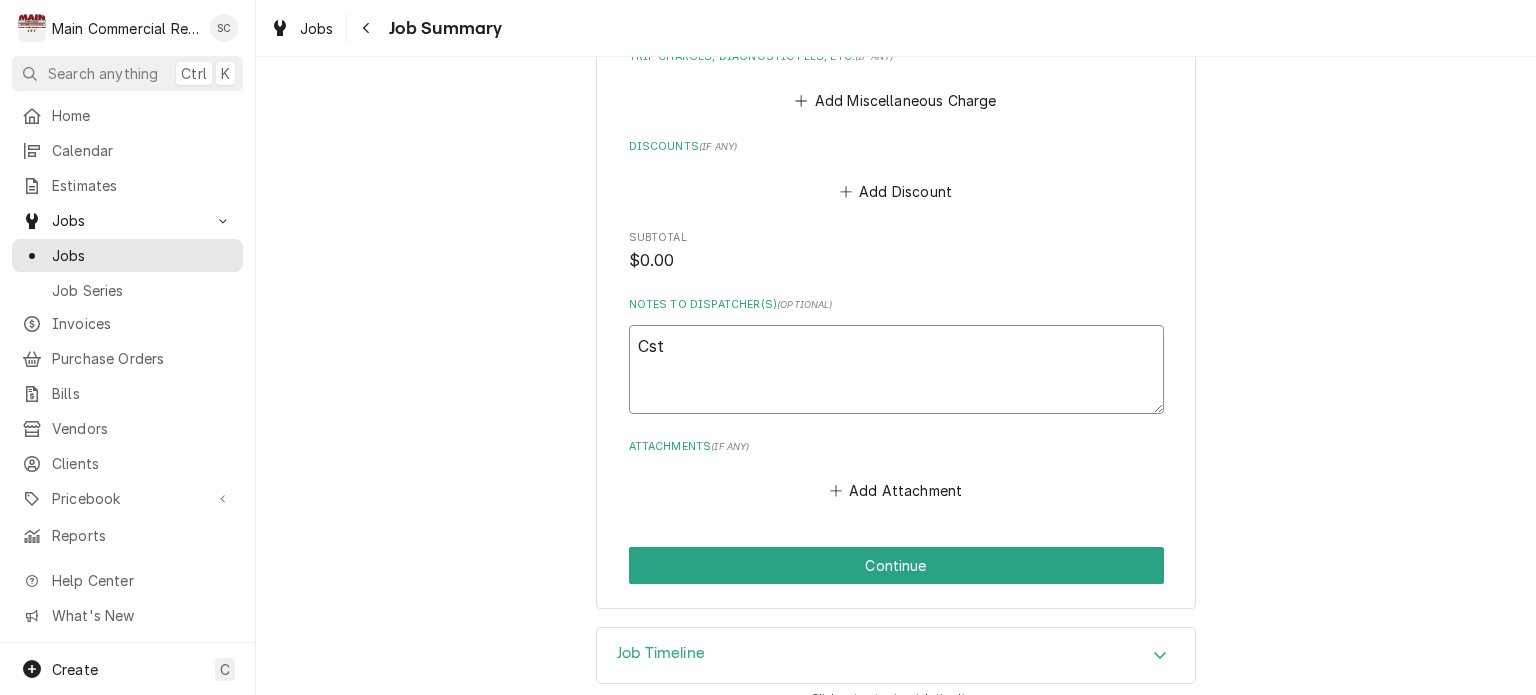 type on "x" 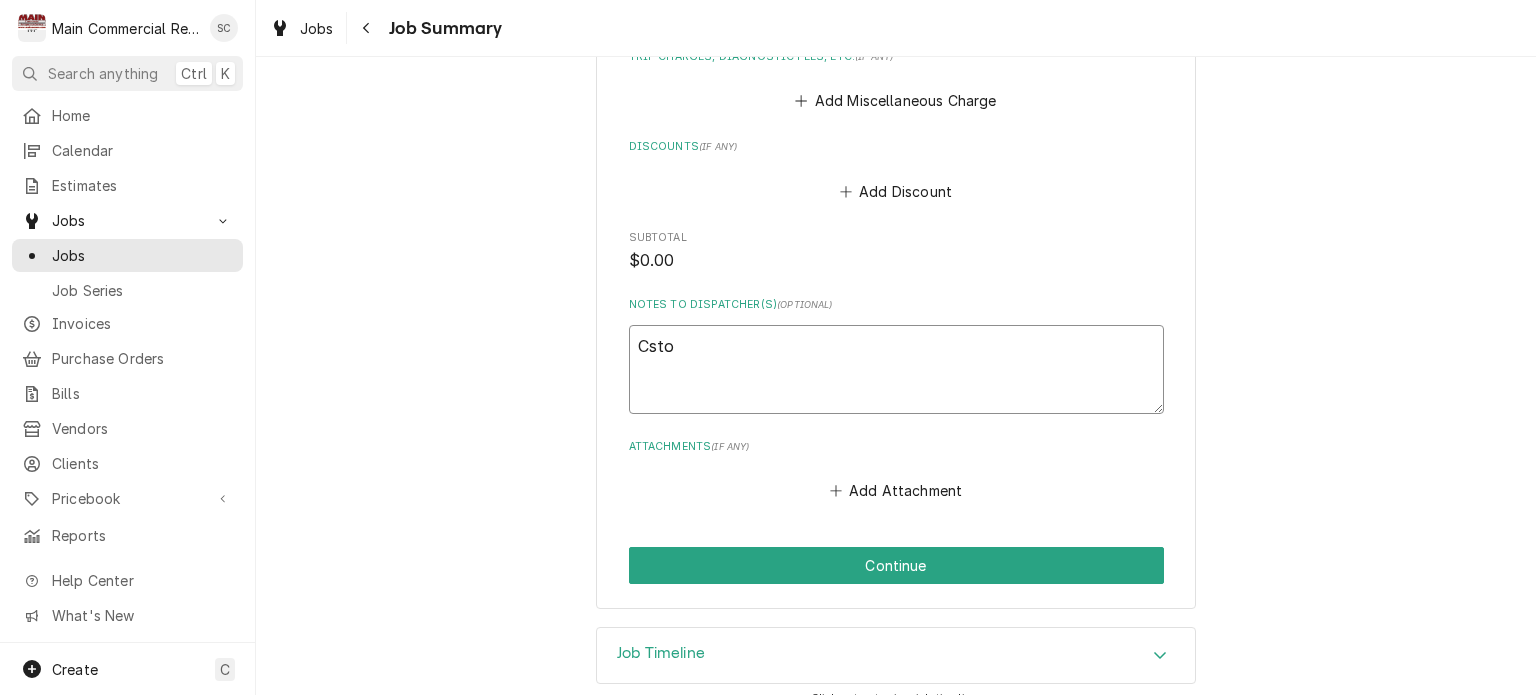 type on "x" 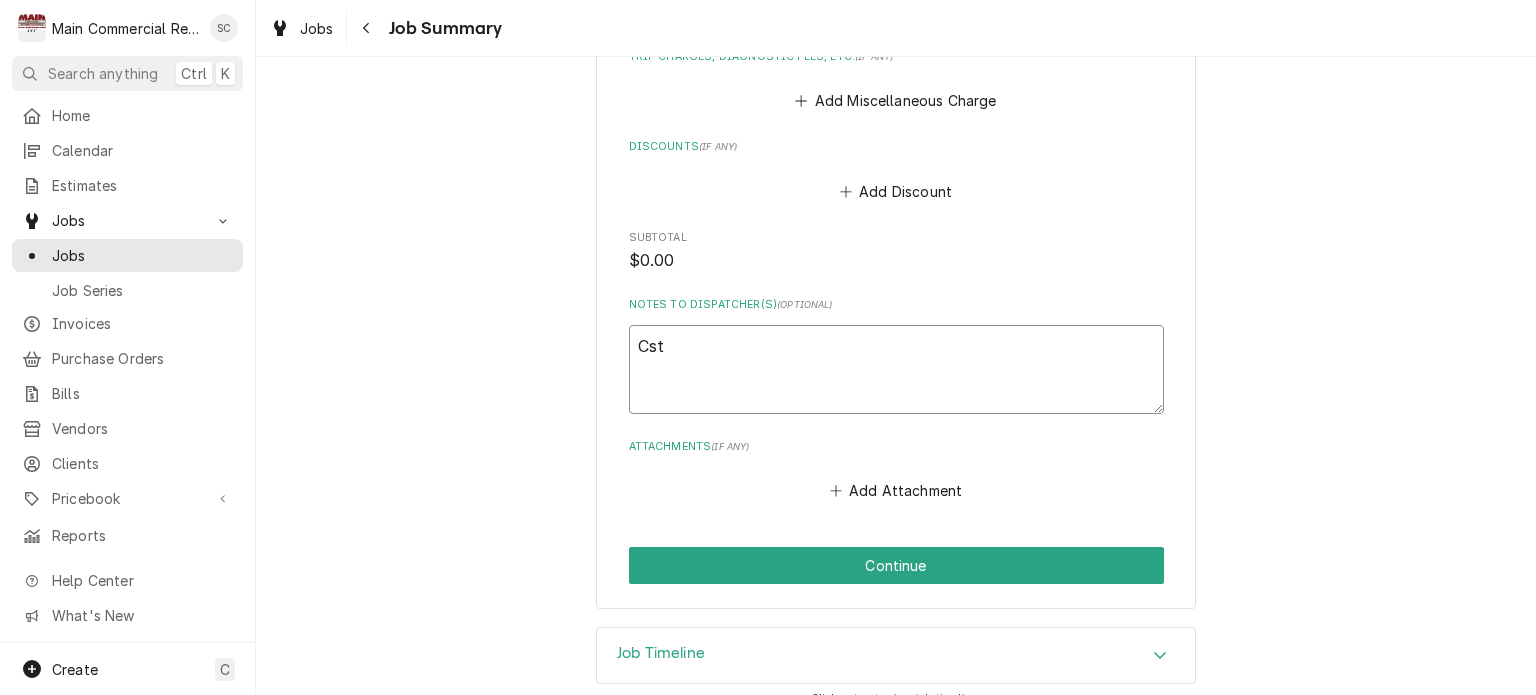 type on "x" 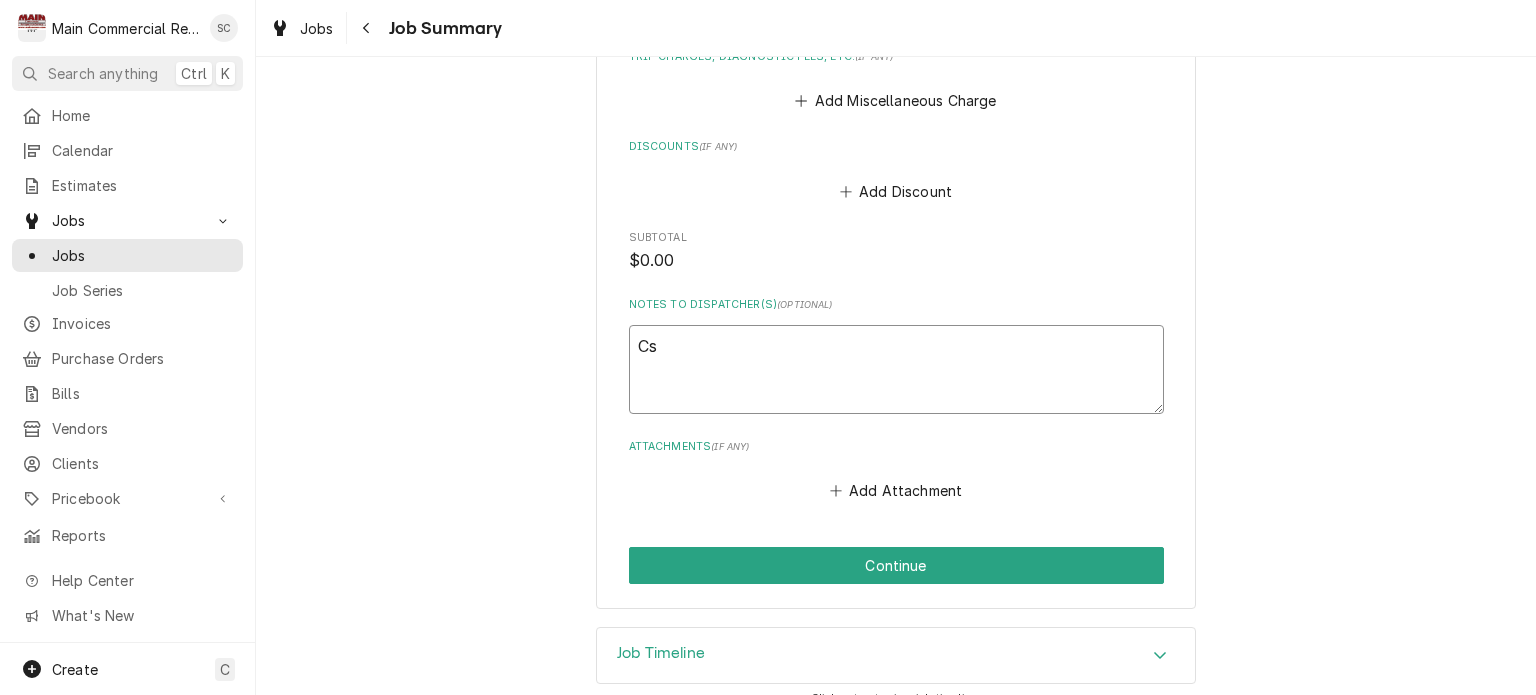 type on "x" 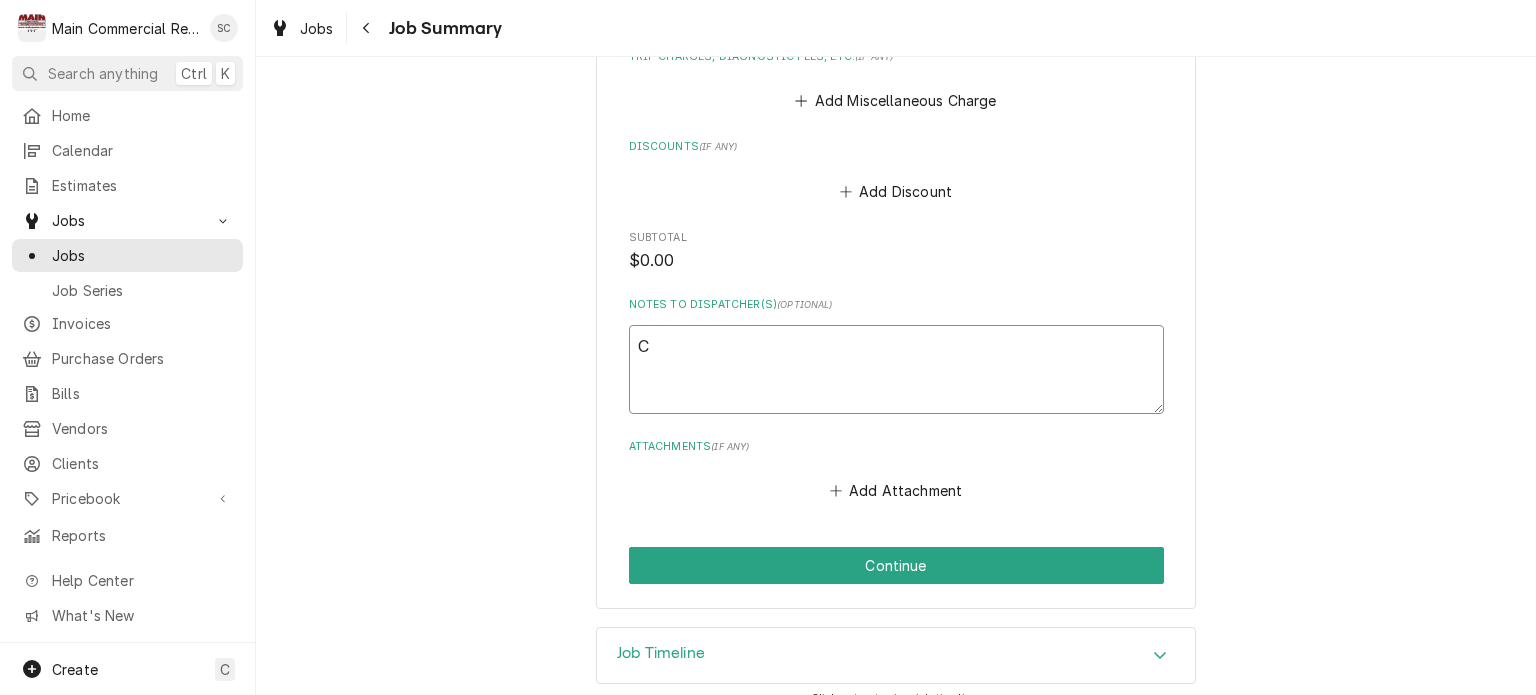 type on "x" 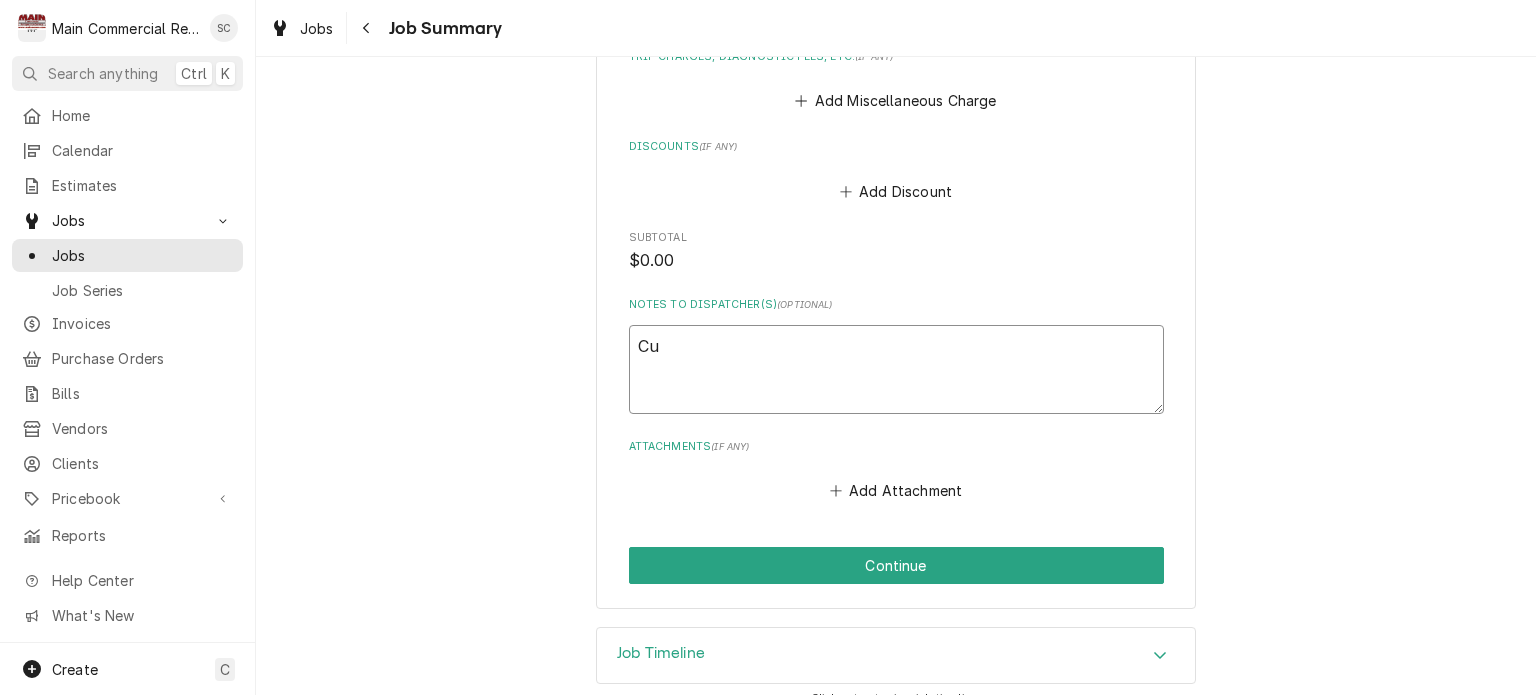type on "x" 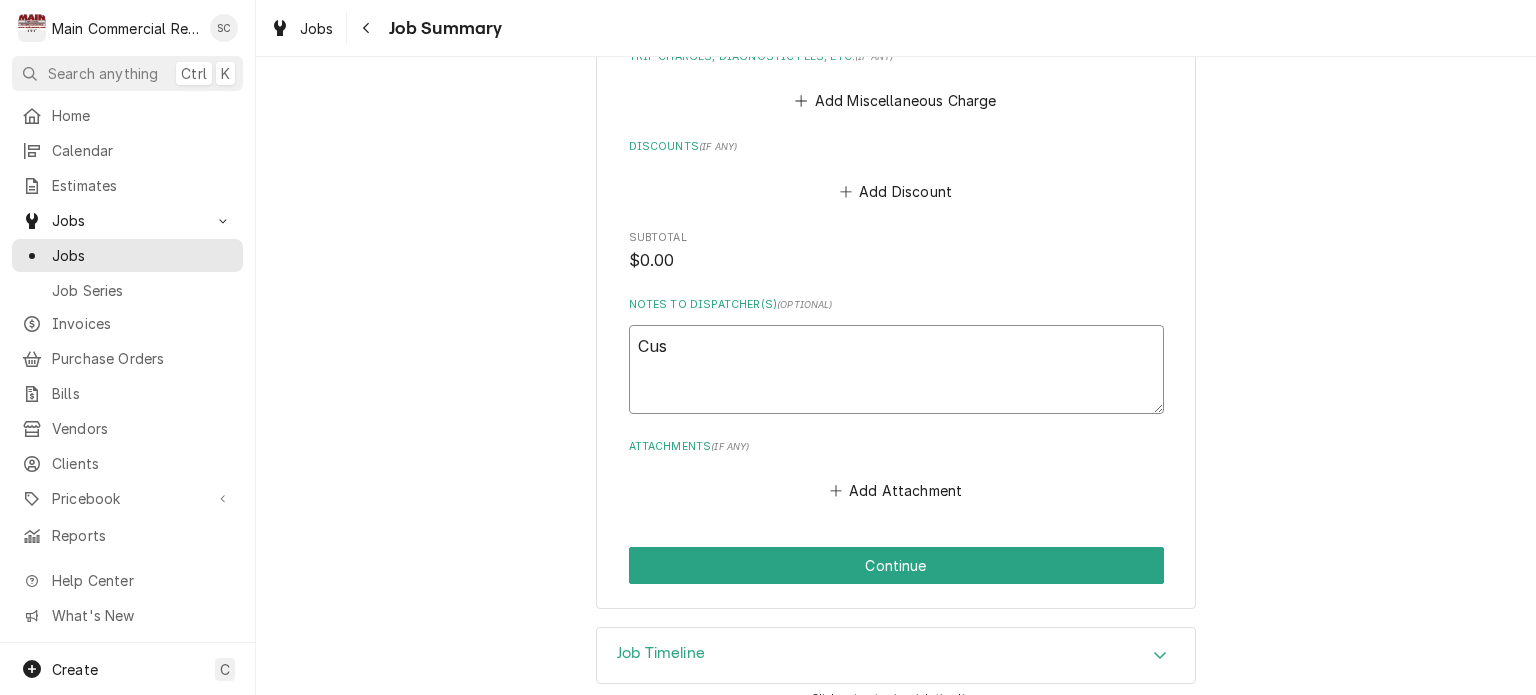 type on "x" 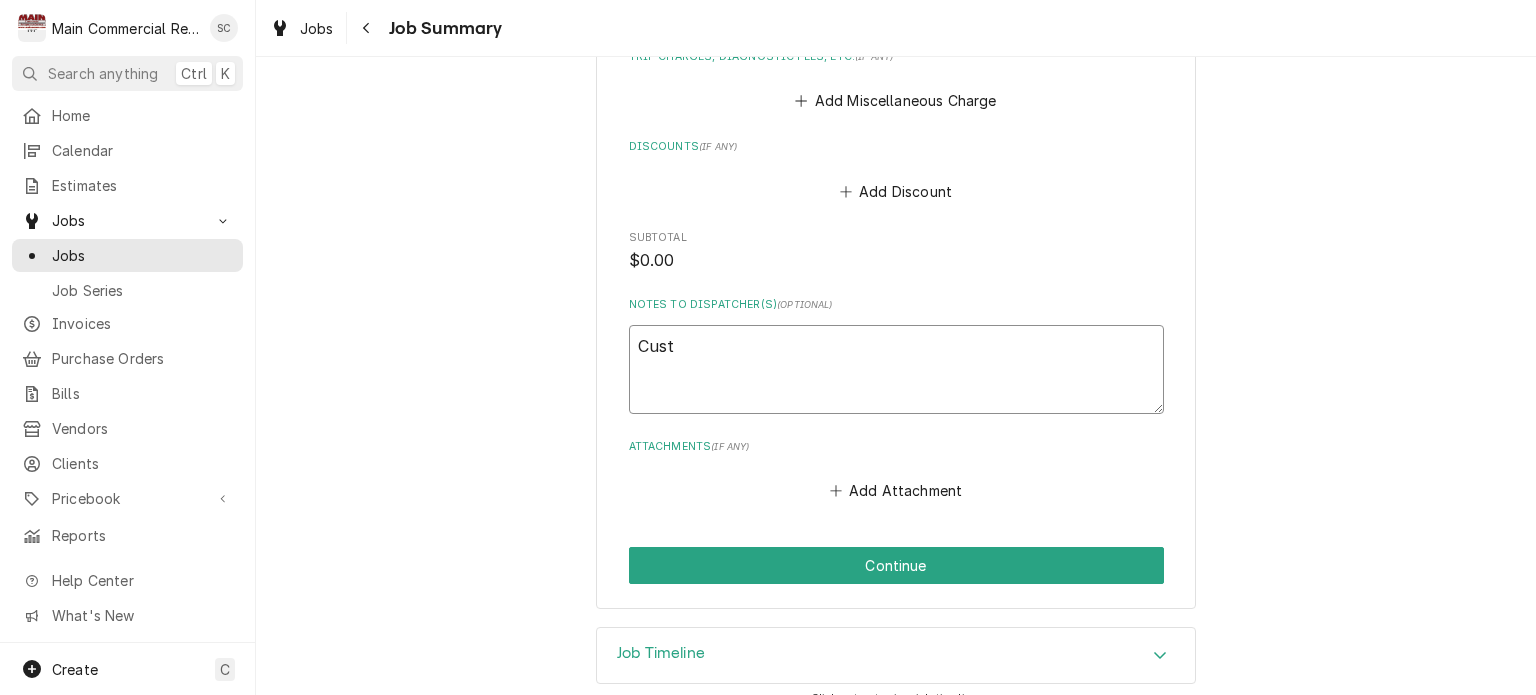 type on "x" 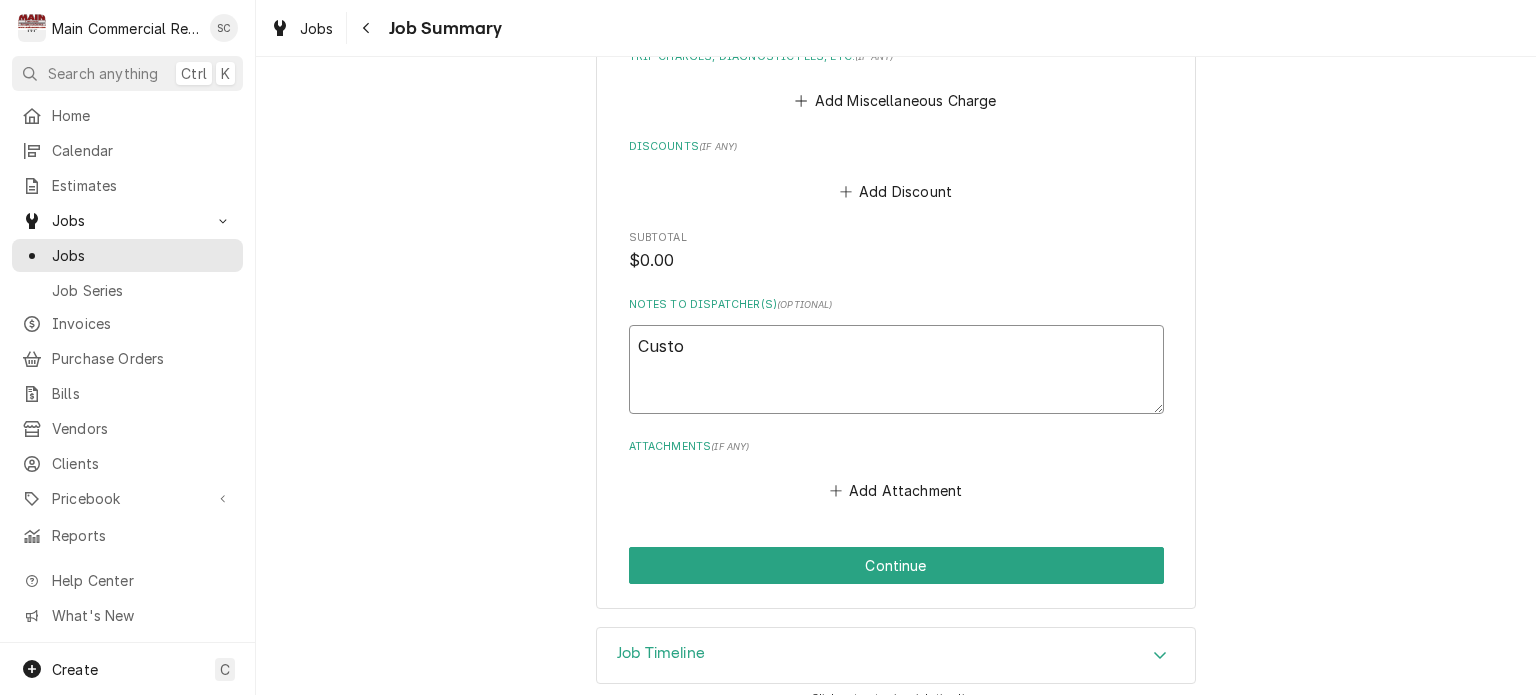 type on "x" 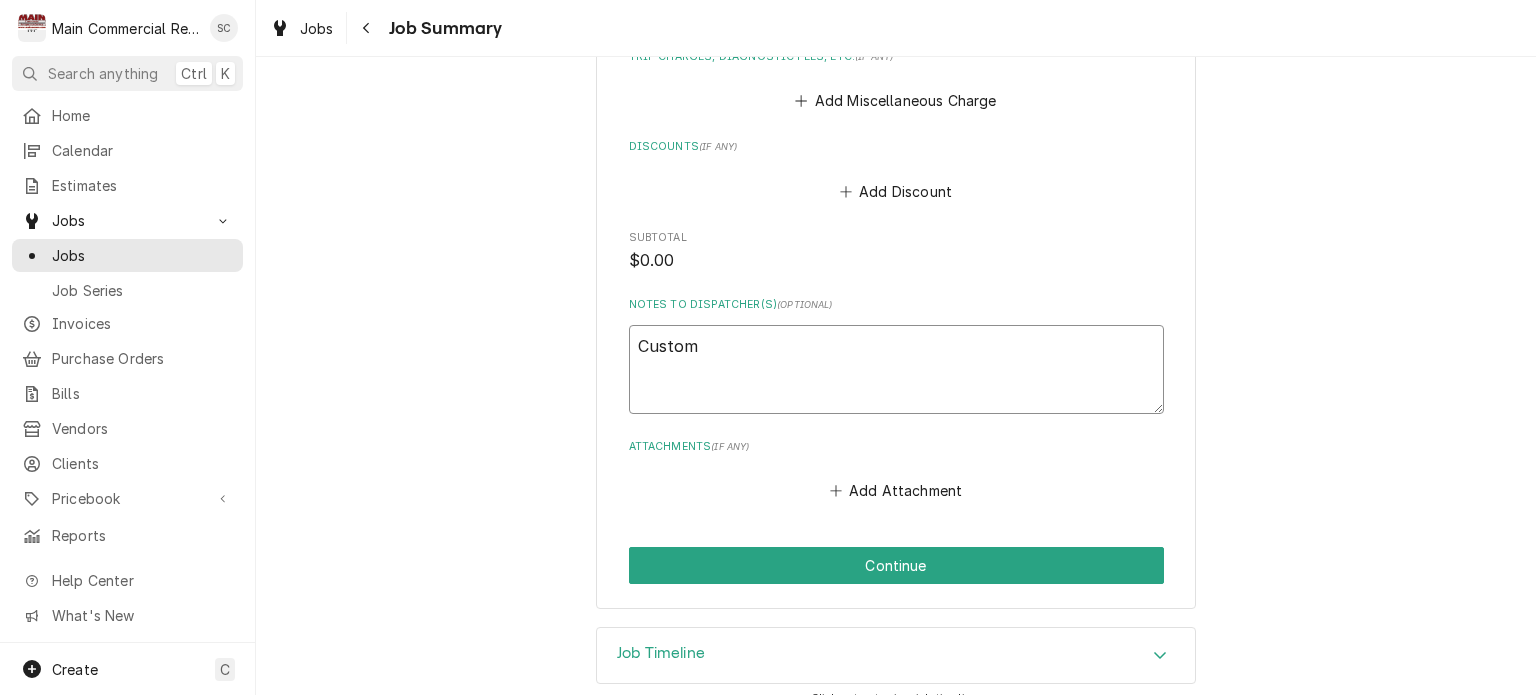 type on "x" 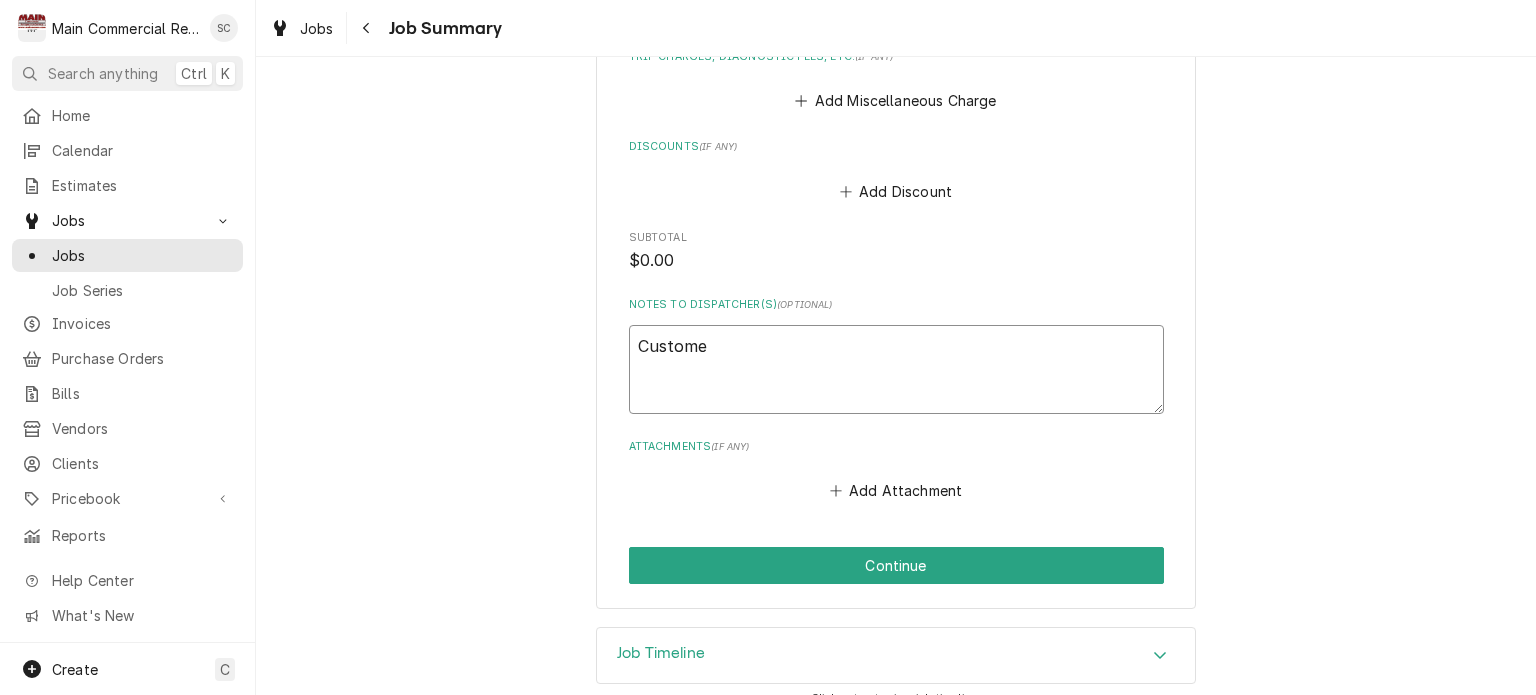 type on "x" 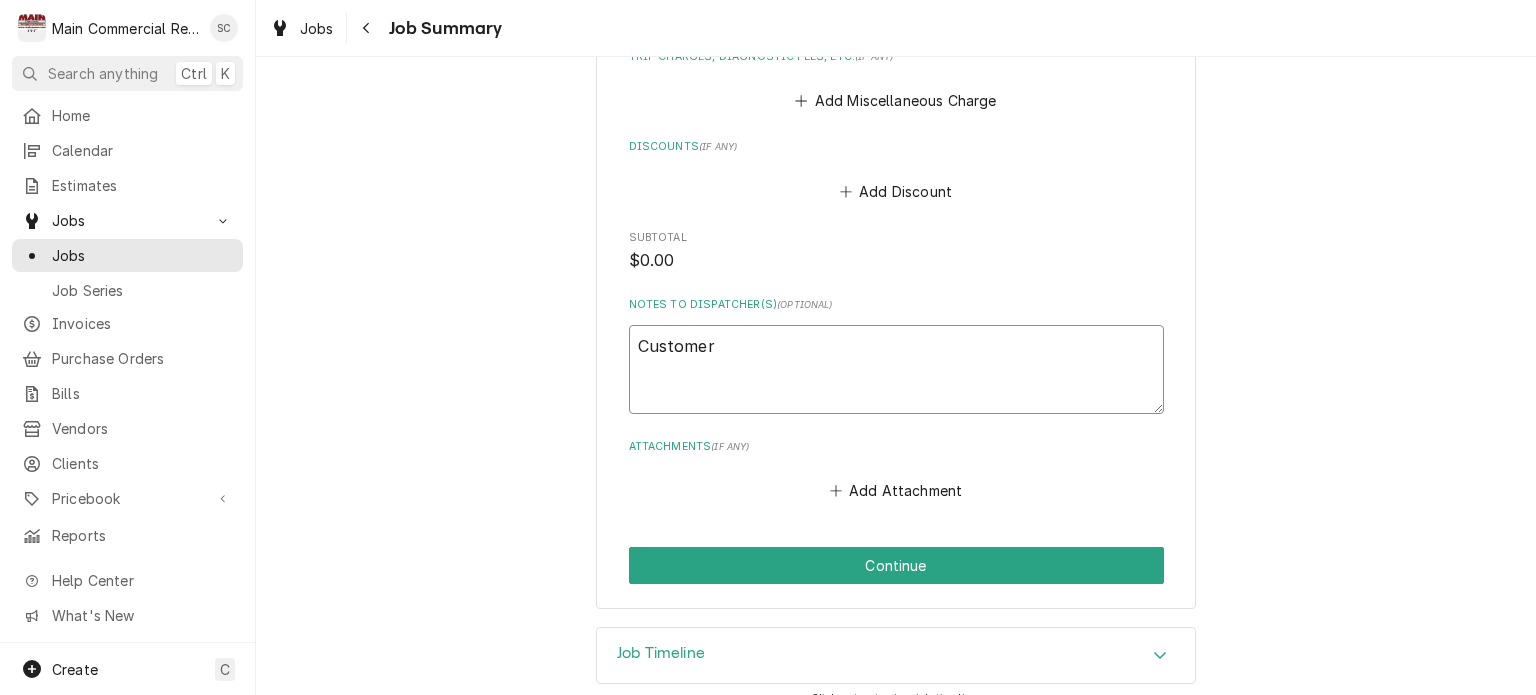 type on "x" 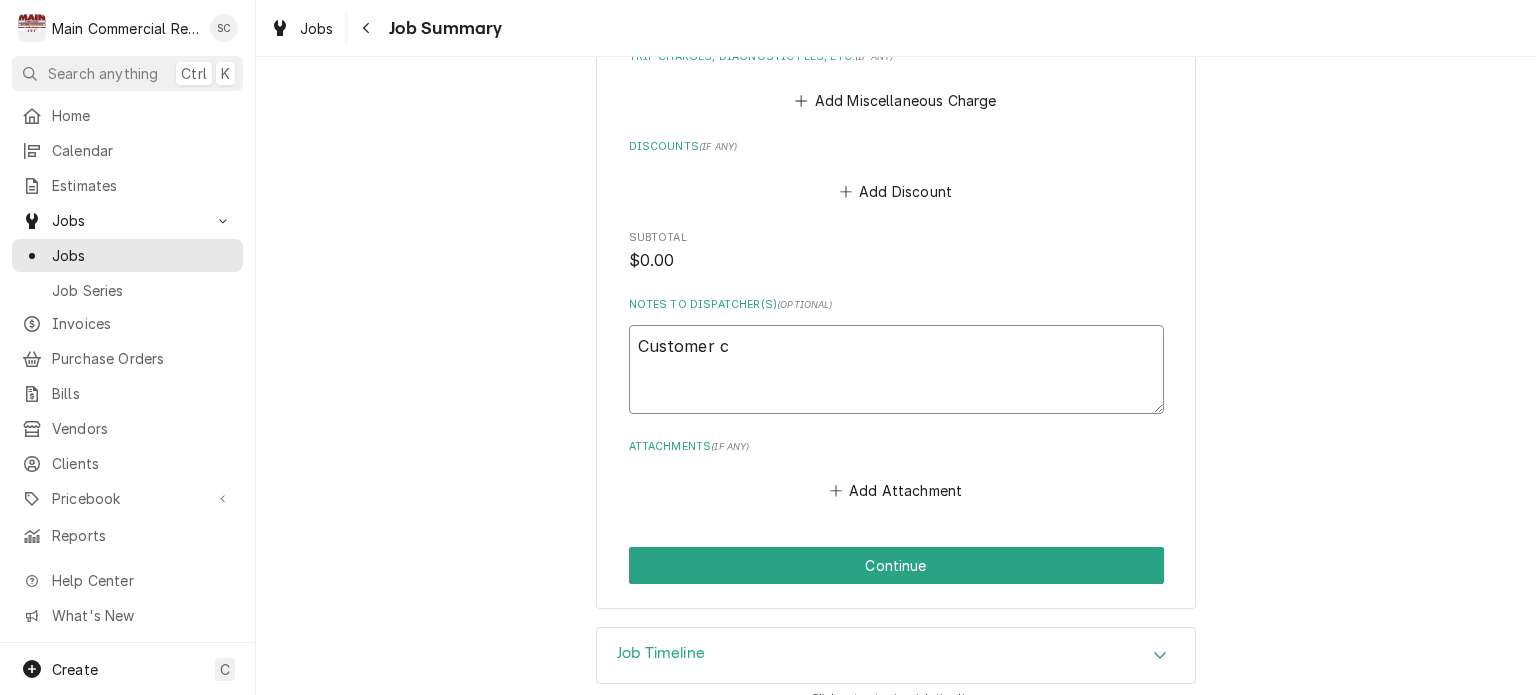 type on "x" 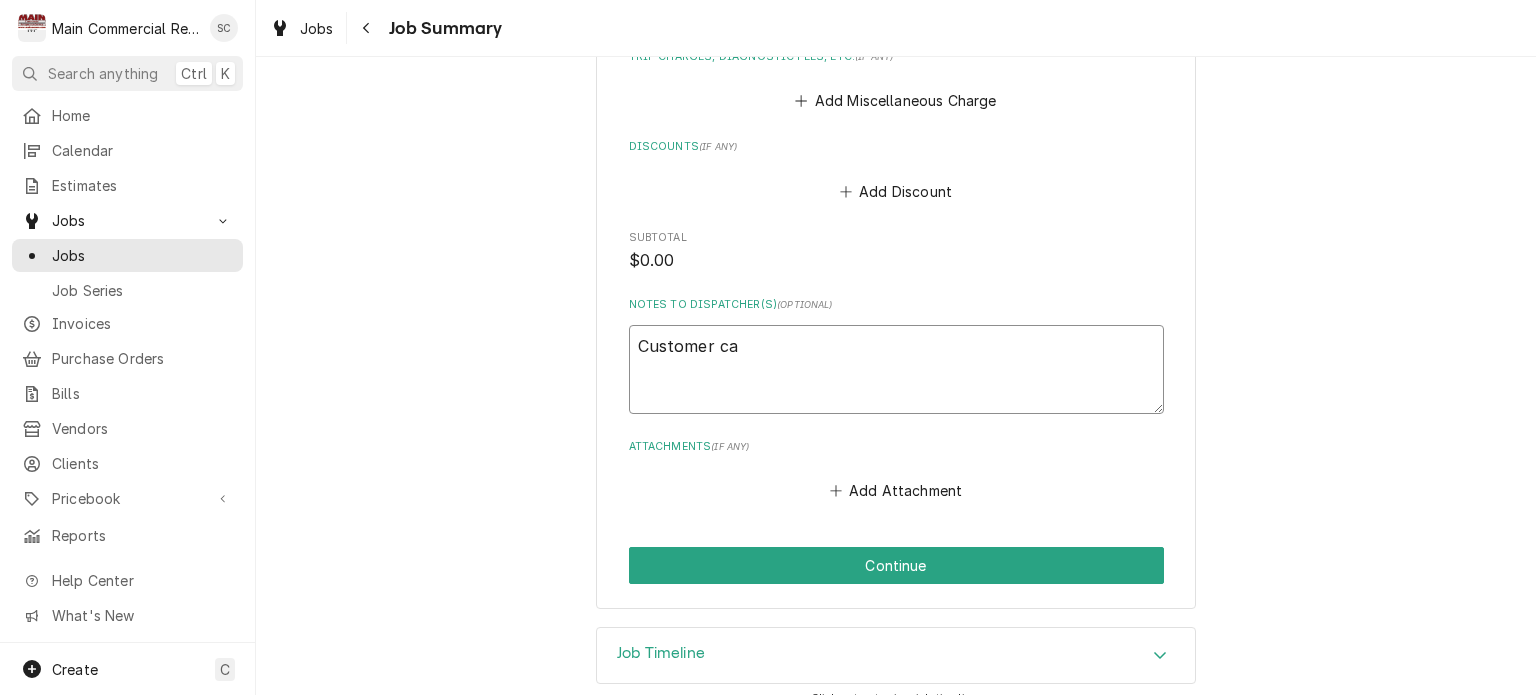 type on "x" 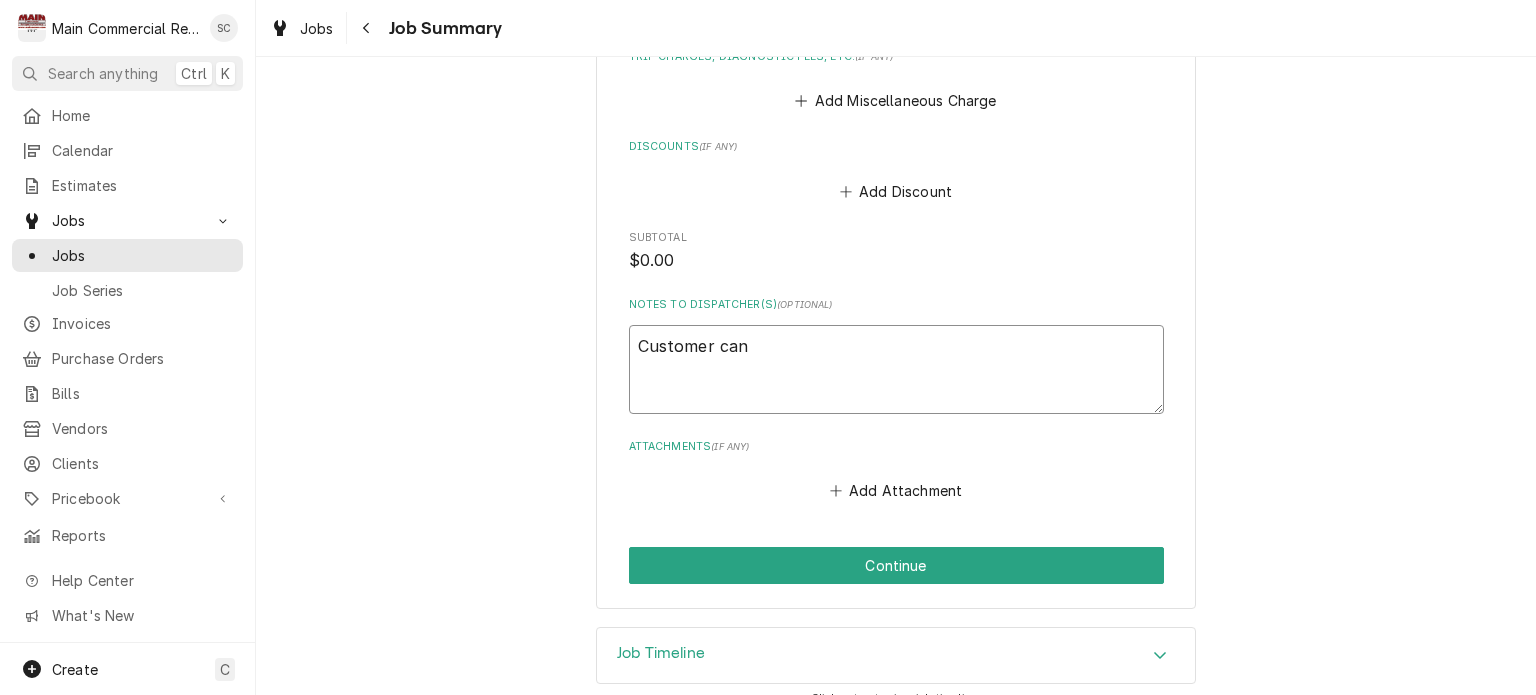 type on "x" 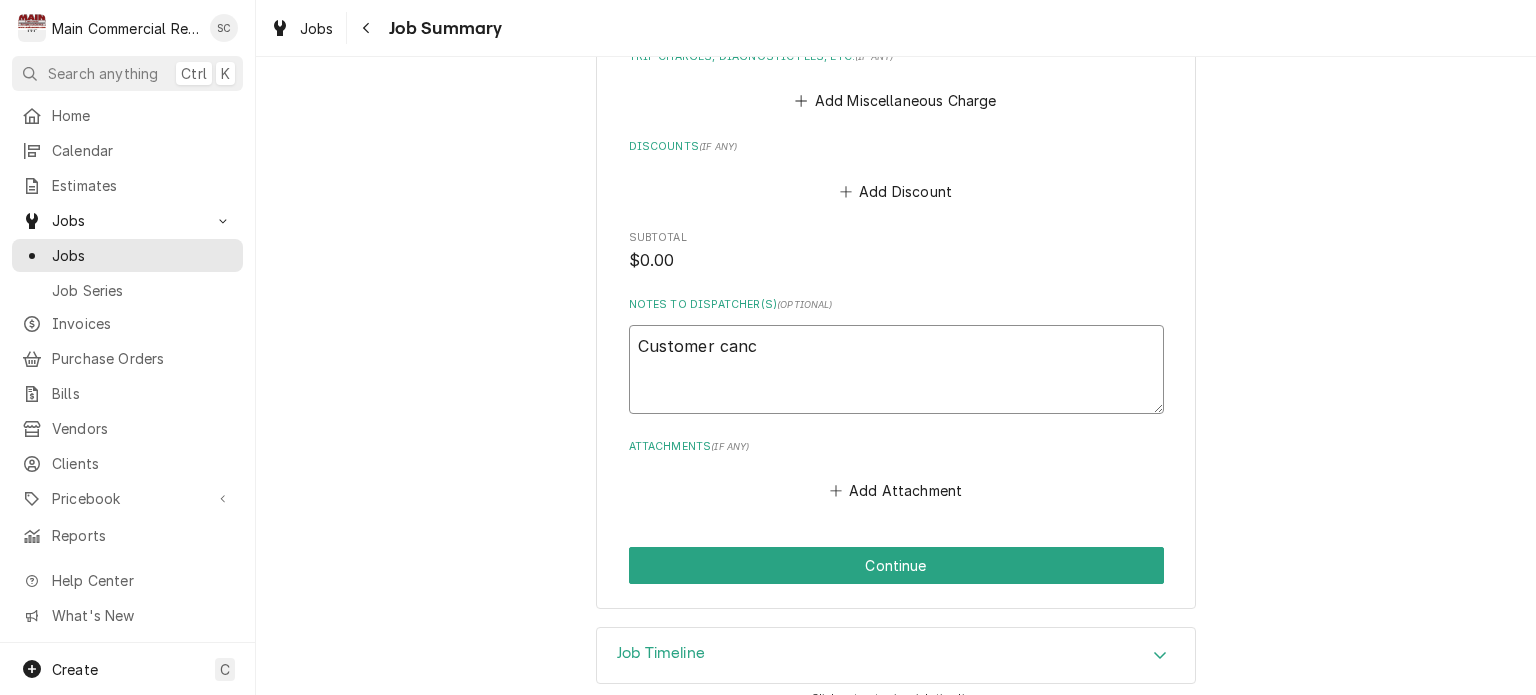 type on "x" 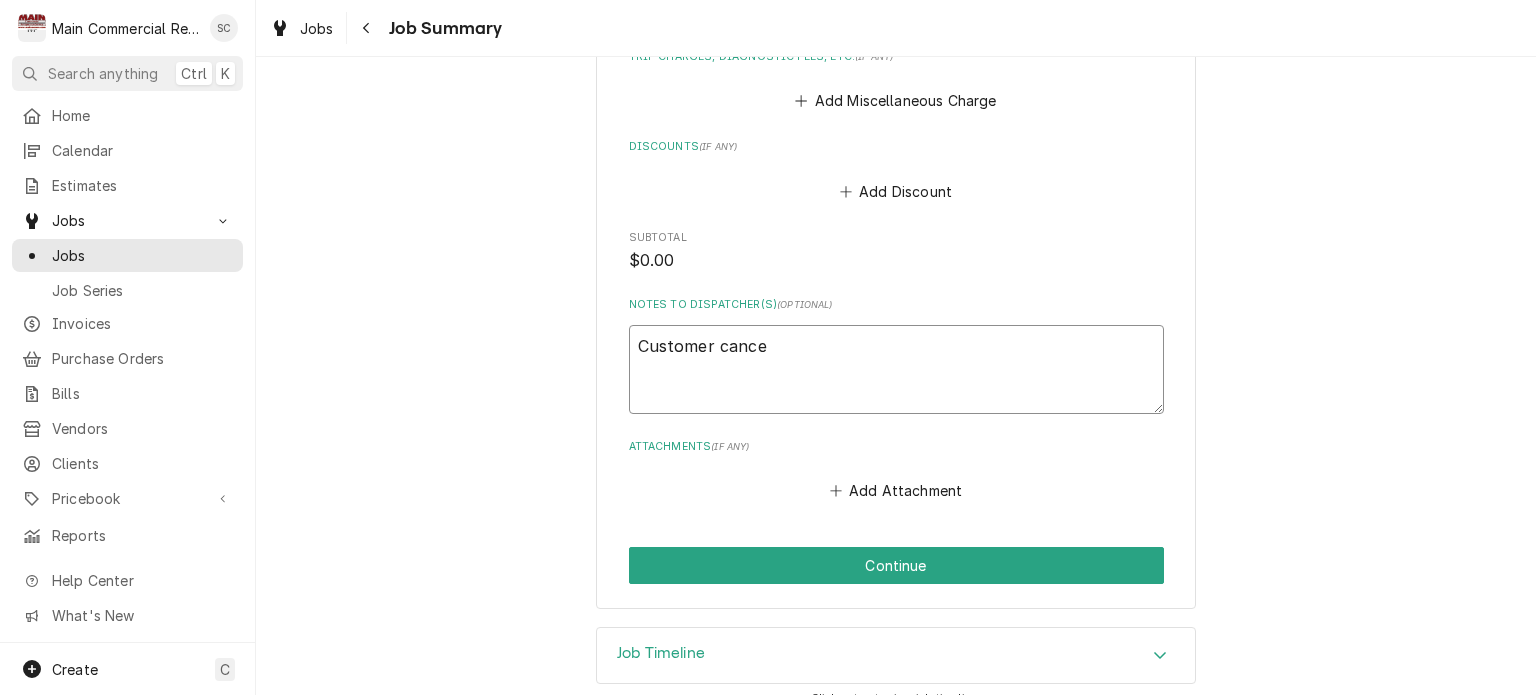 type on "x" 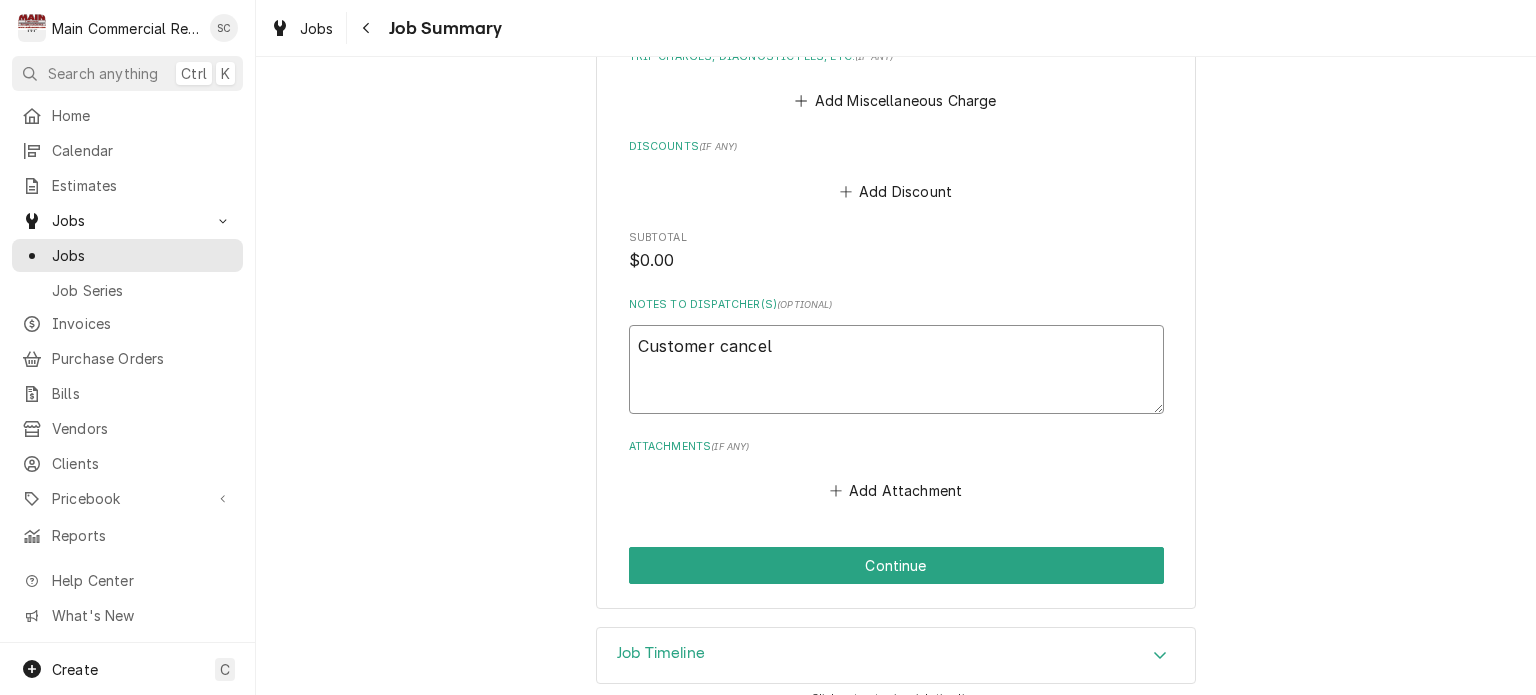 type on "x" 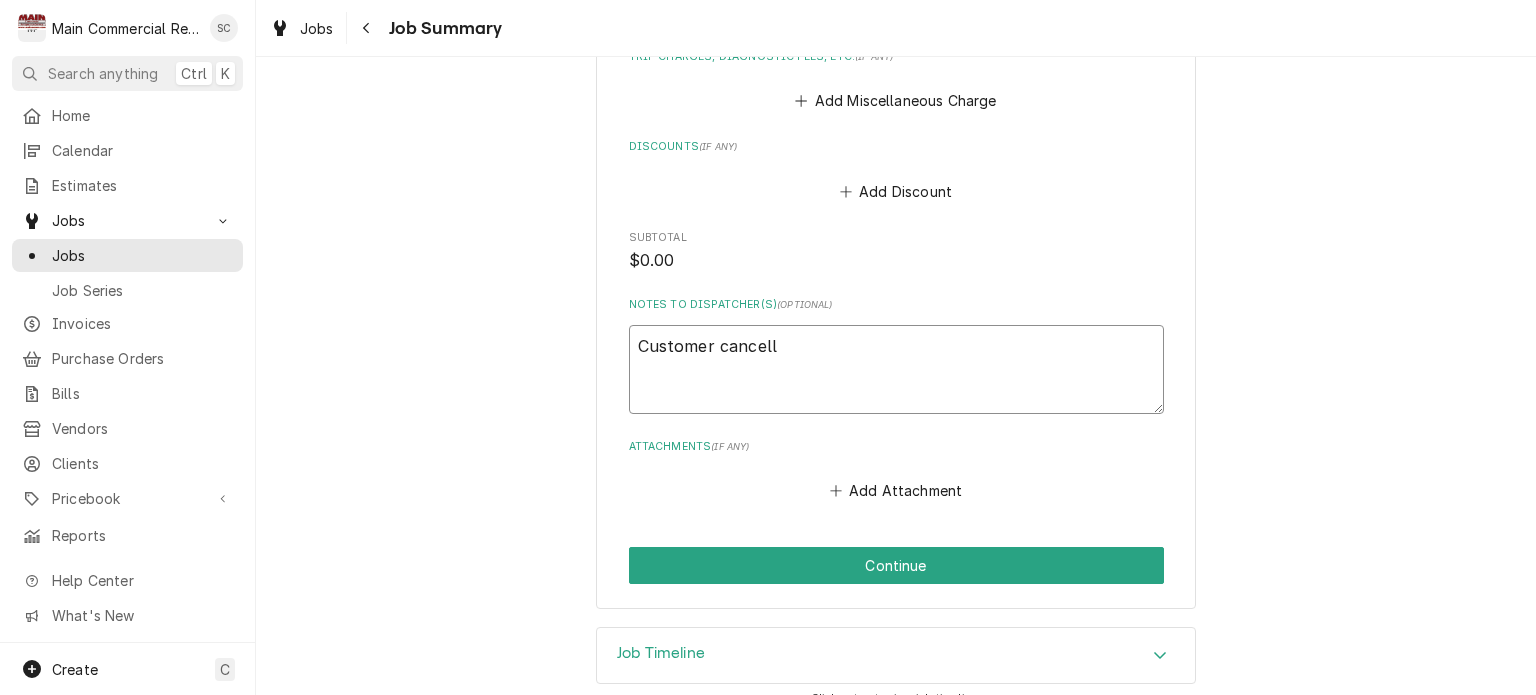 type on "x" 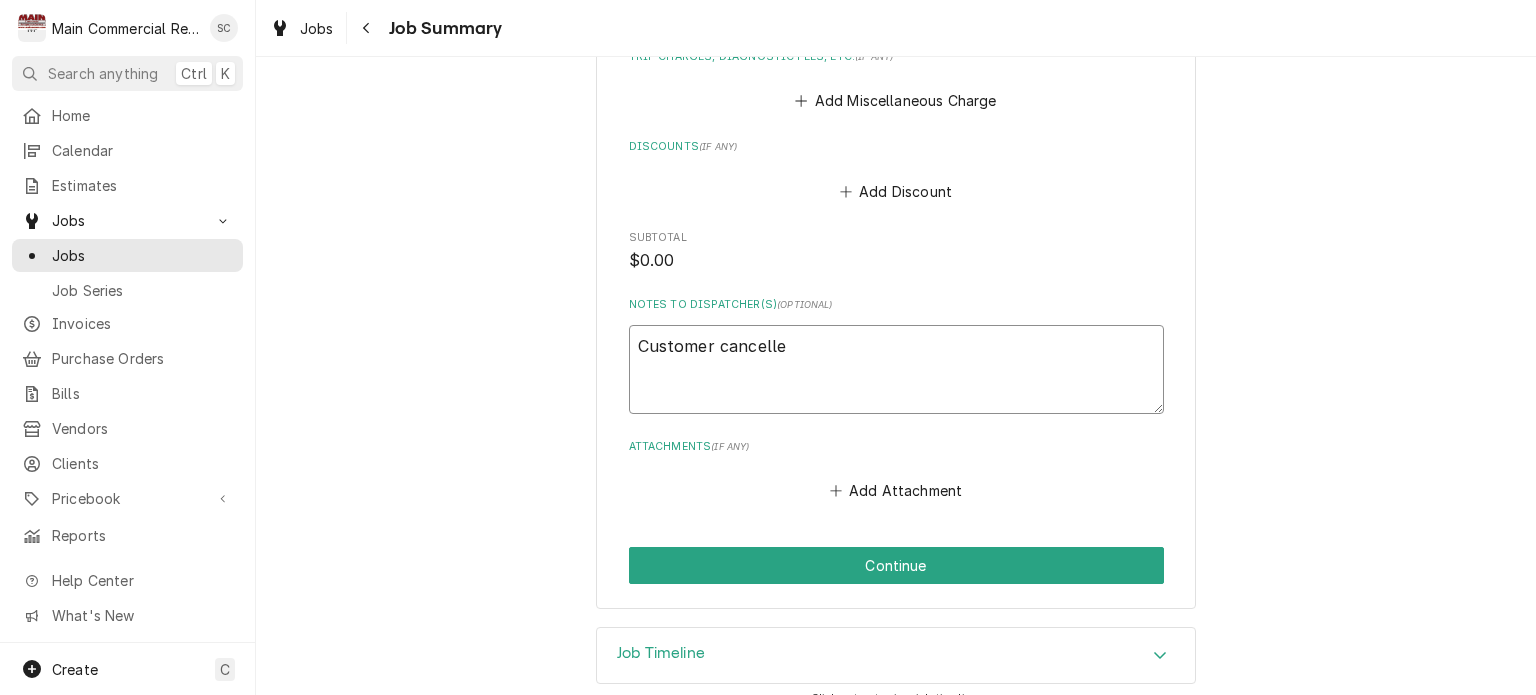 type on "x" 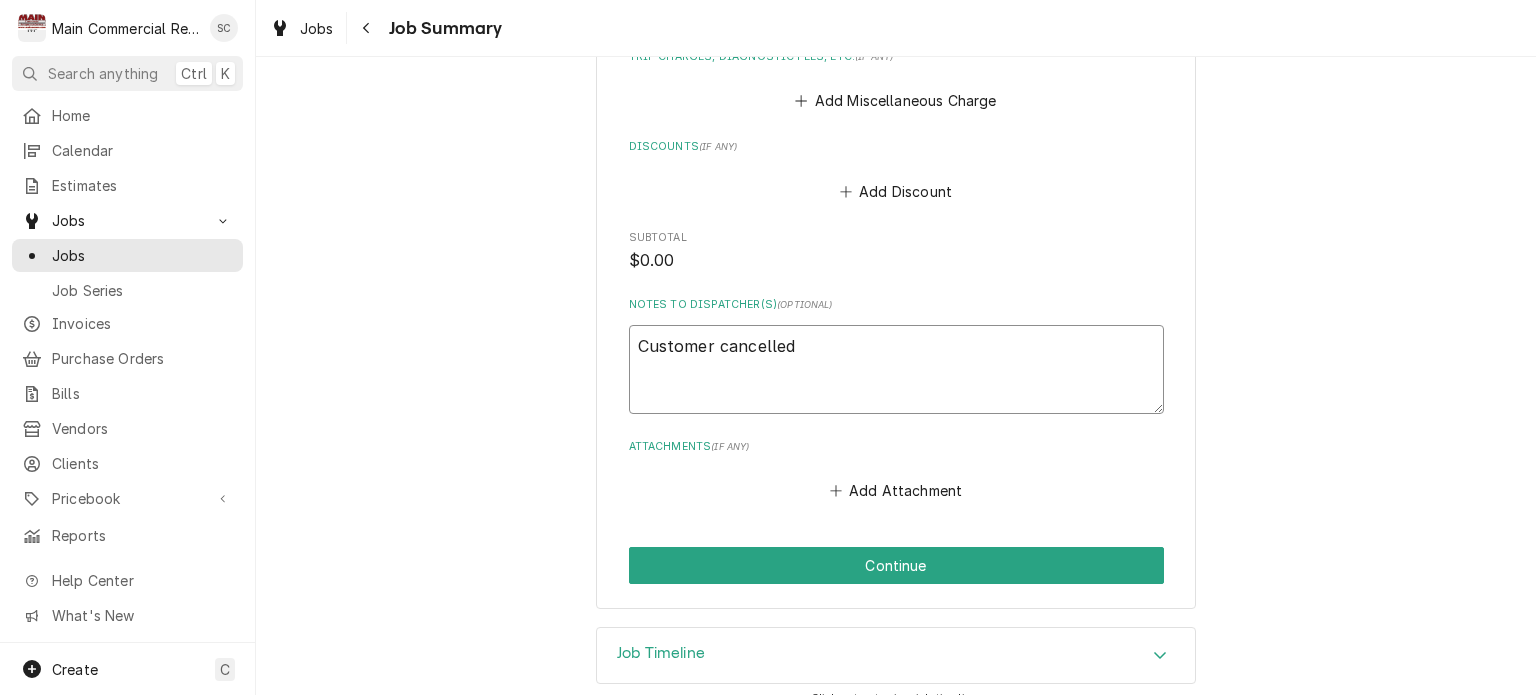 type on "x" 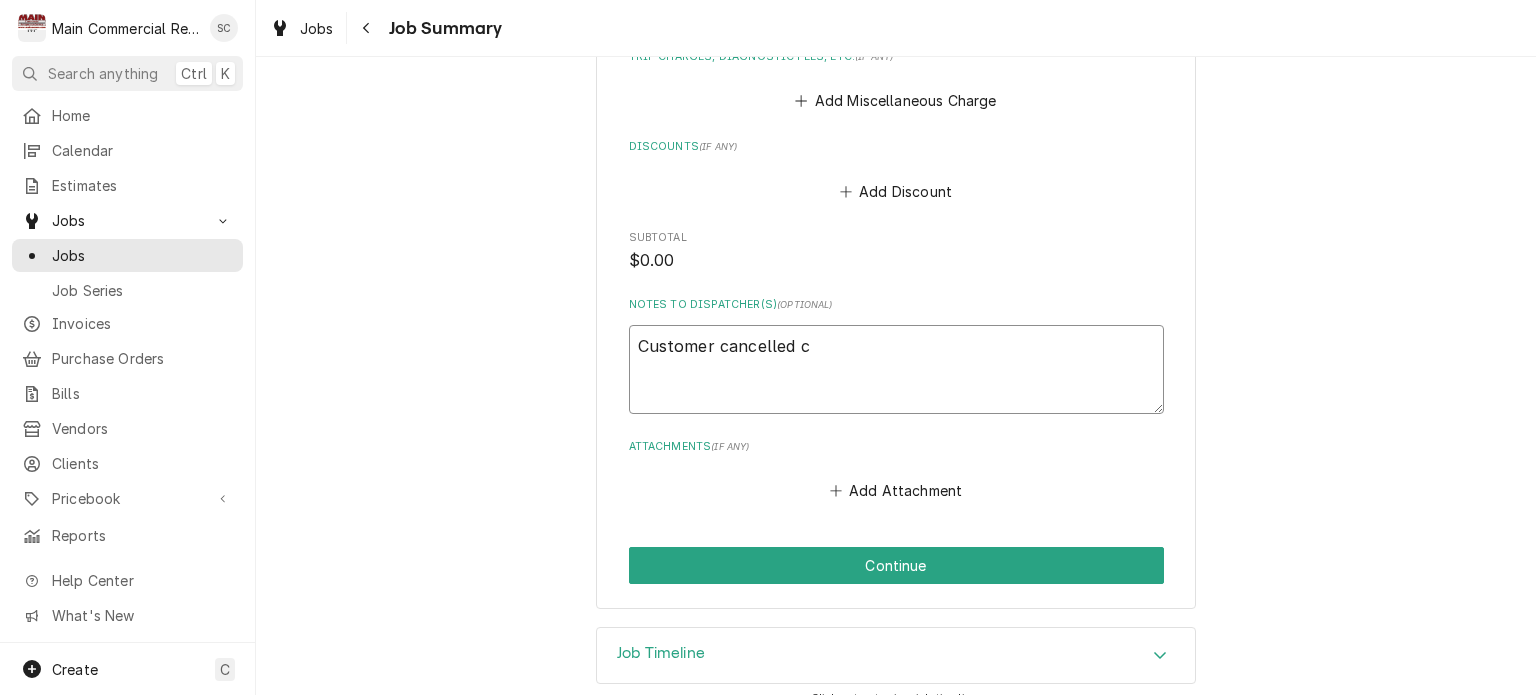 type on "x" 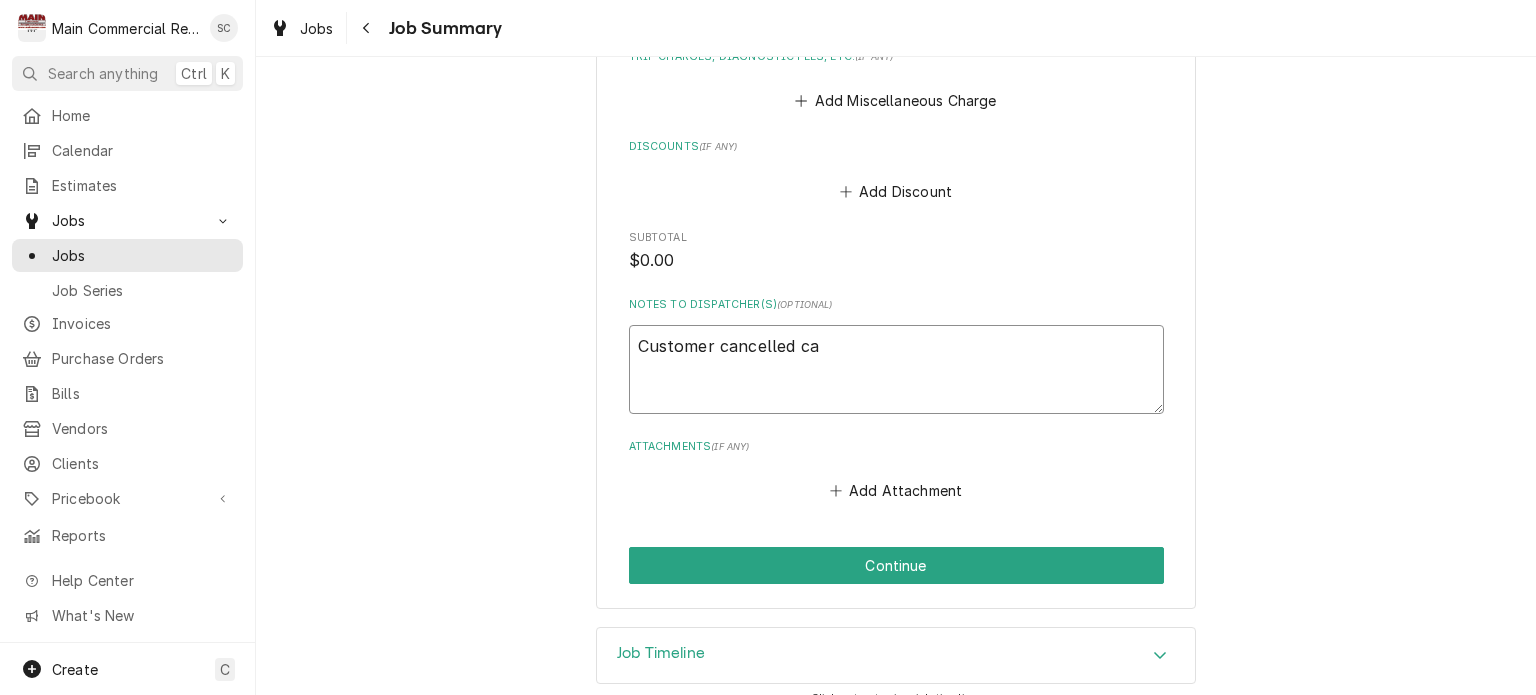 type on "x" 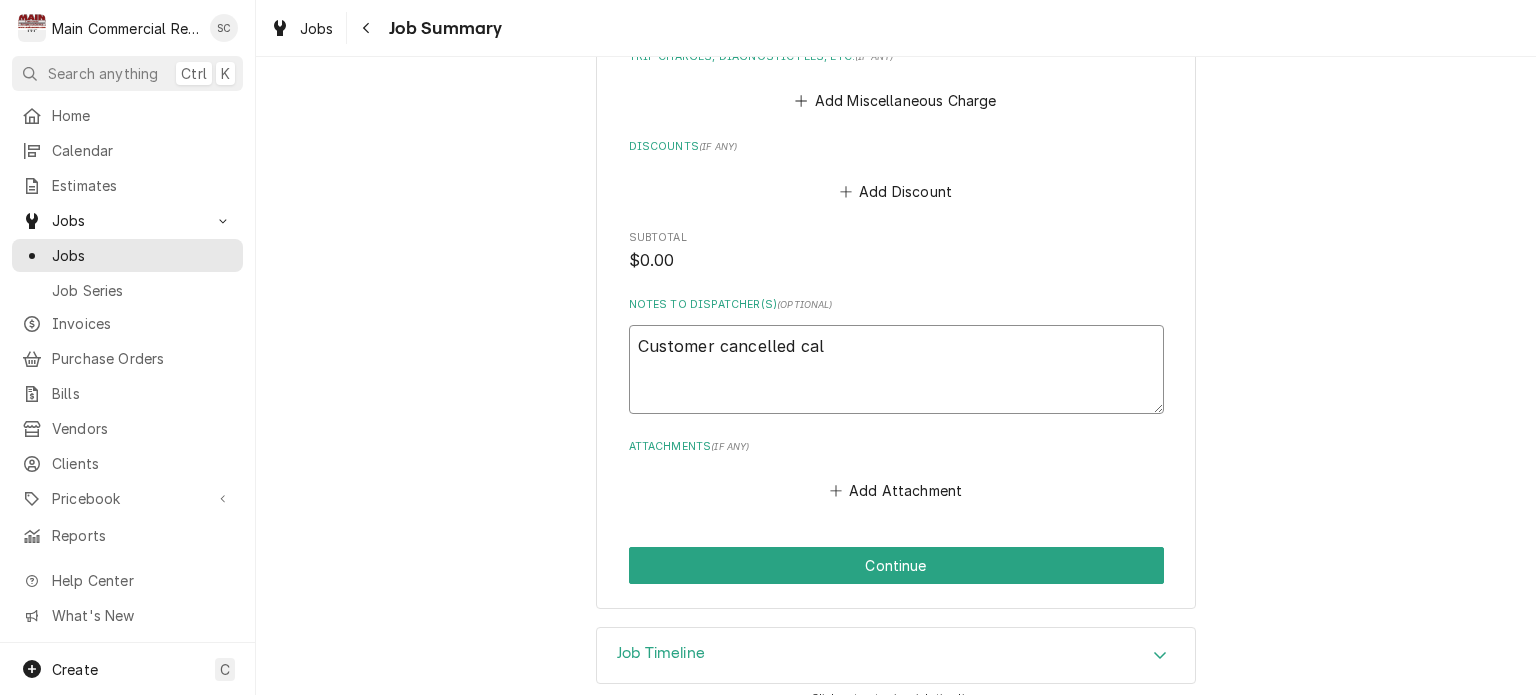 type on "x" 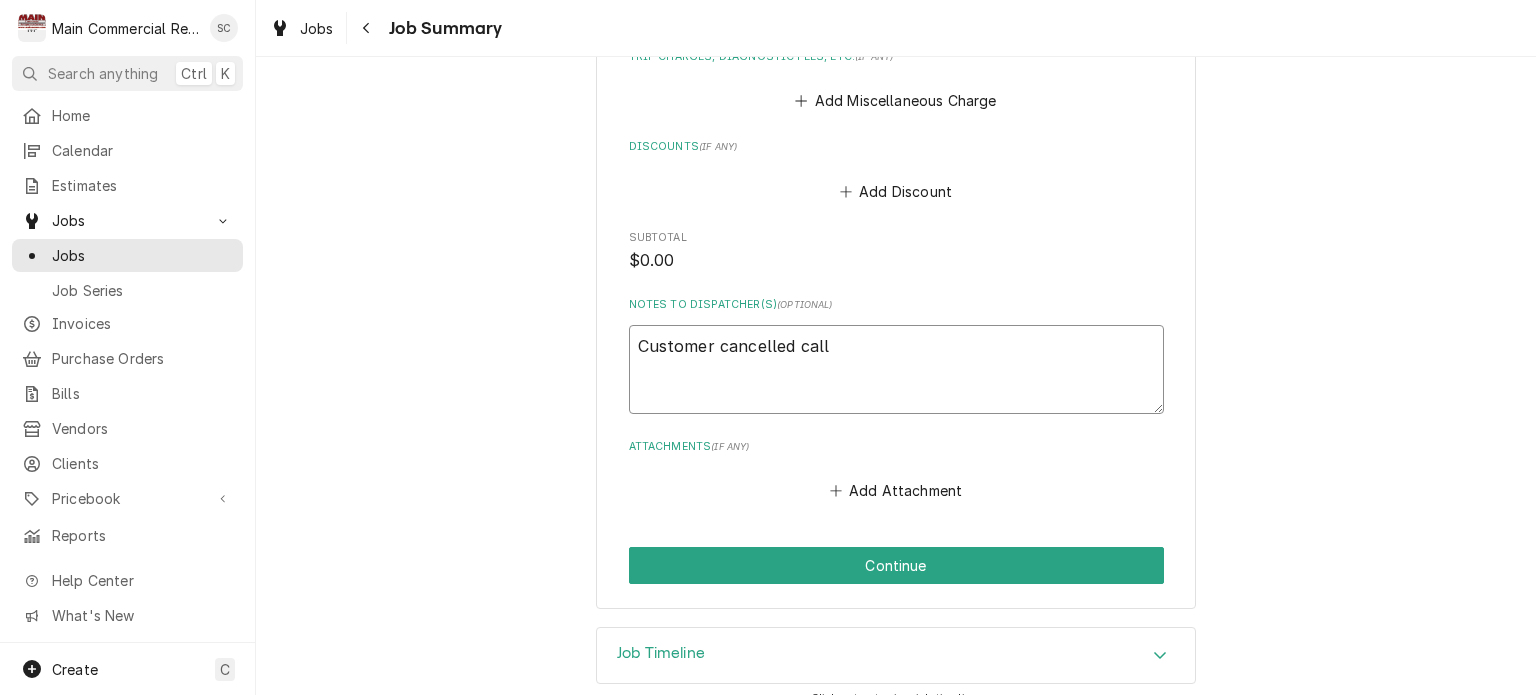 type on "x" 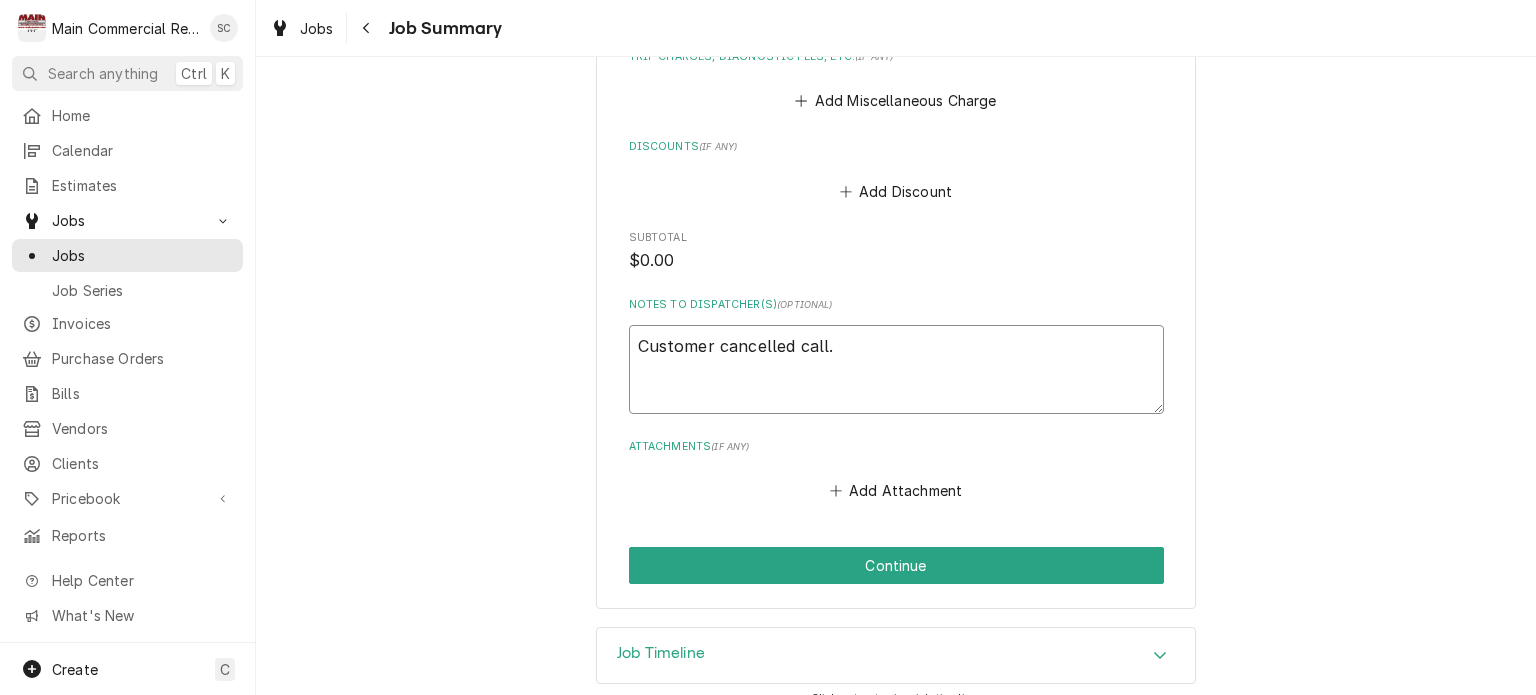 type on "x" 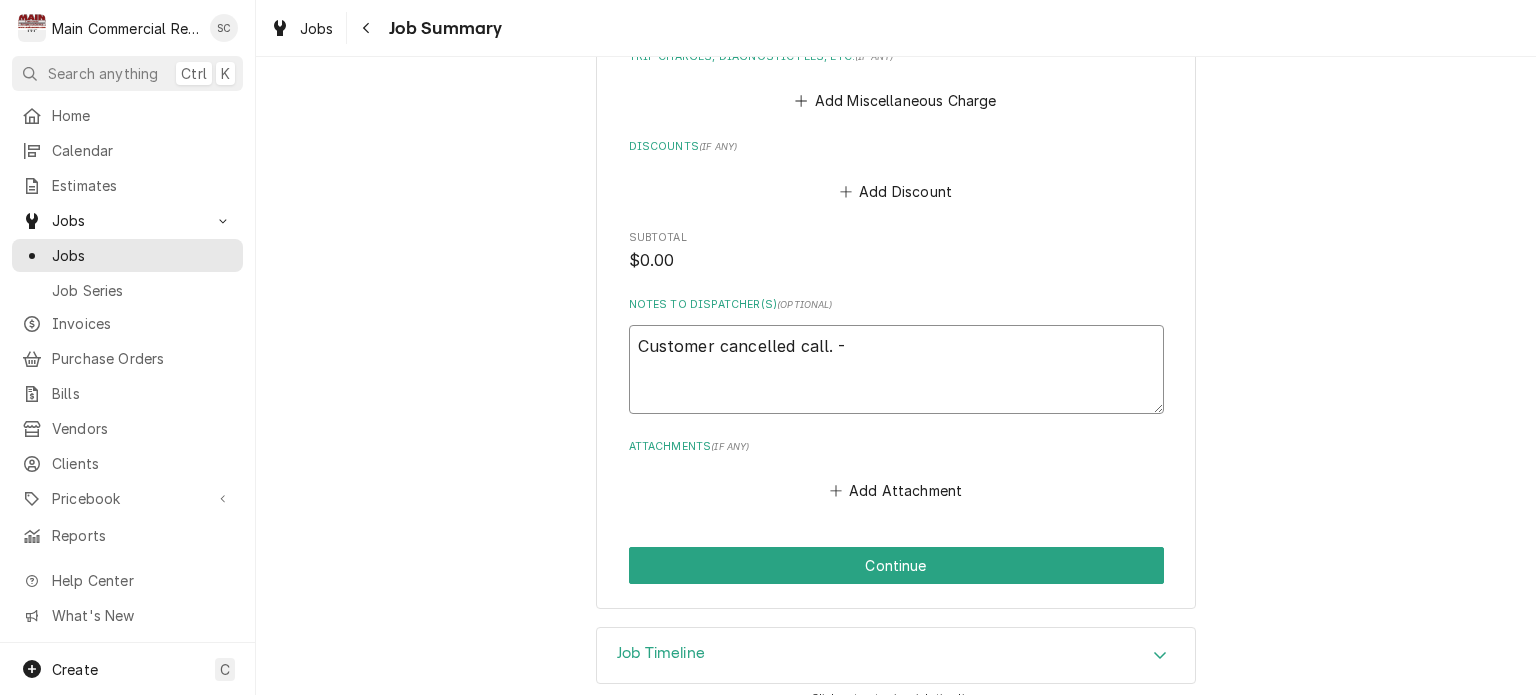 type on "x" 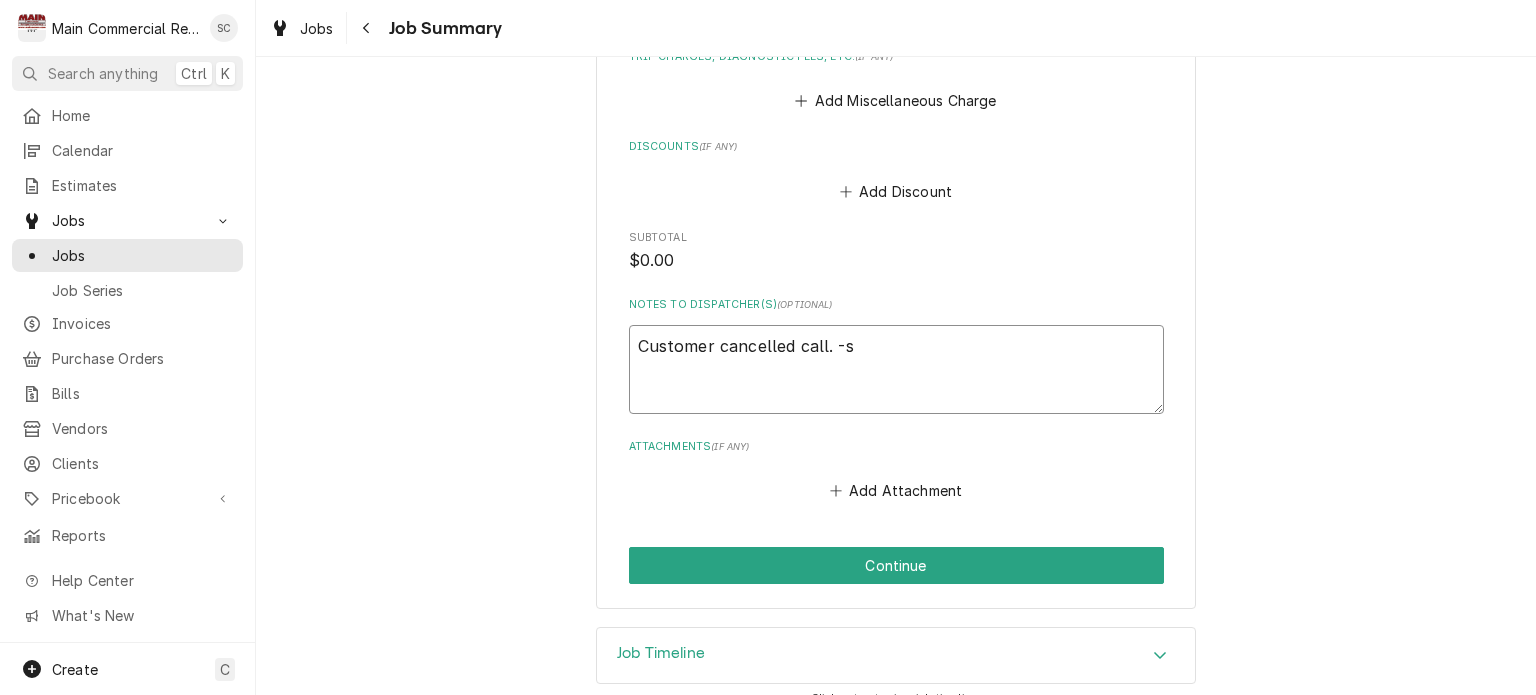 type on "x" 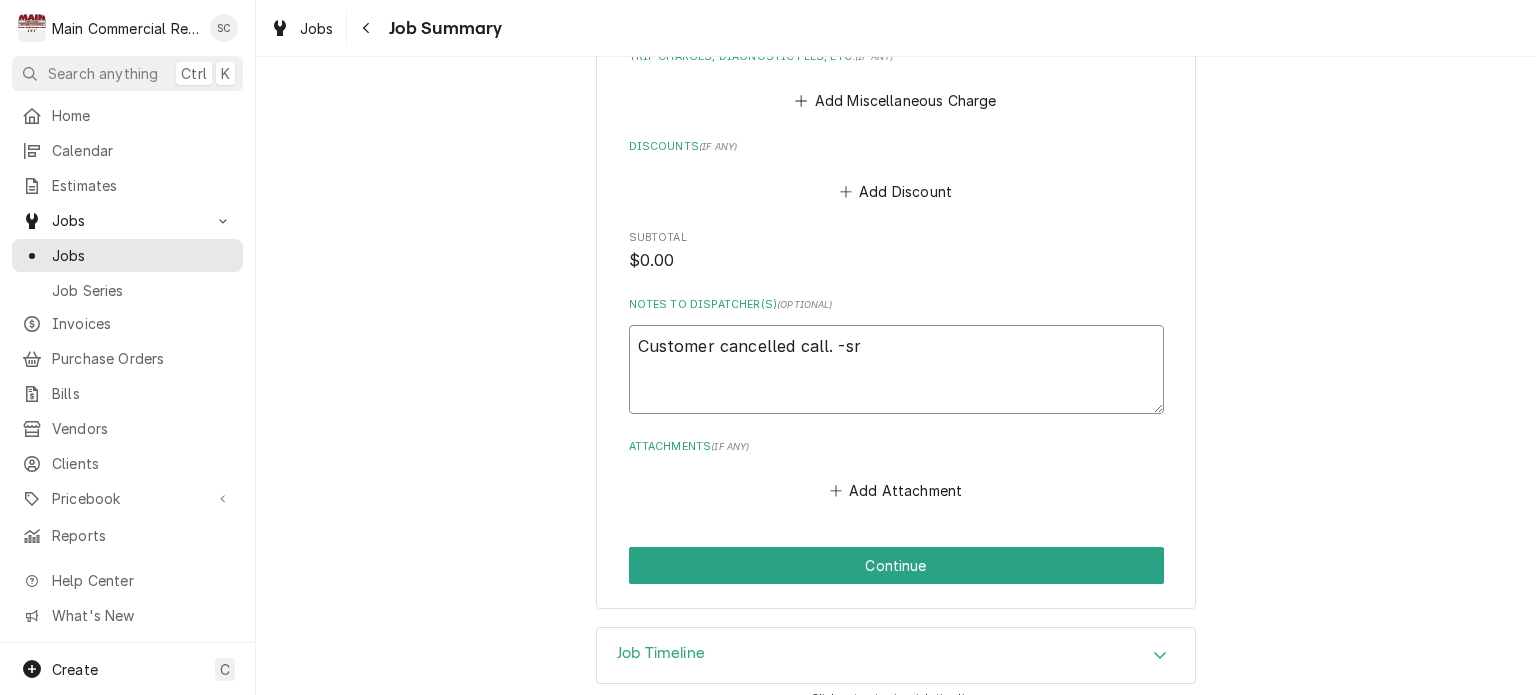 type on "x" 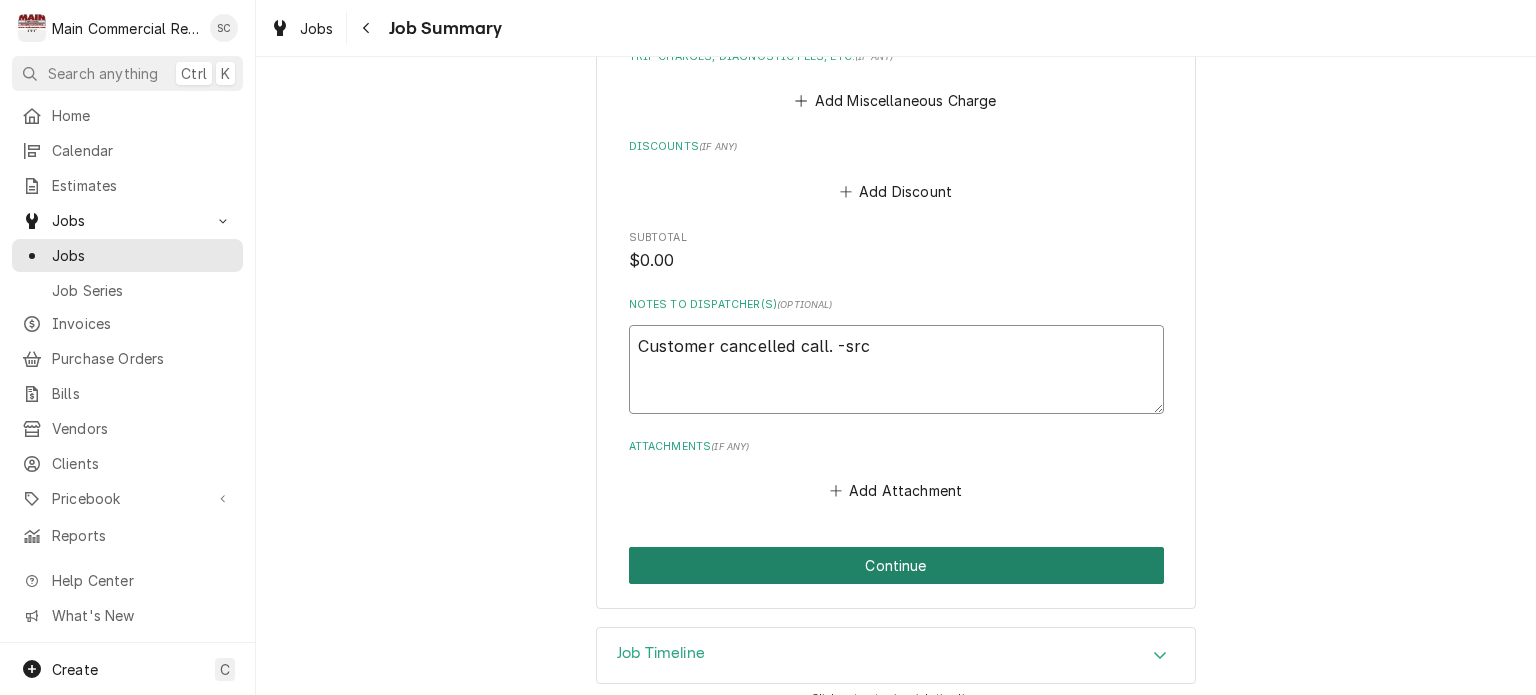 type on "Customer cancelled call. -src" 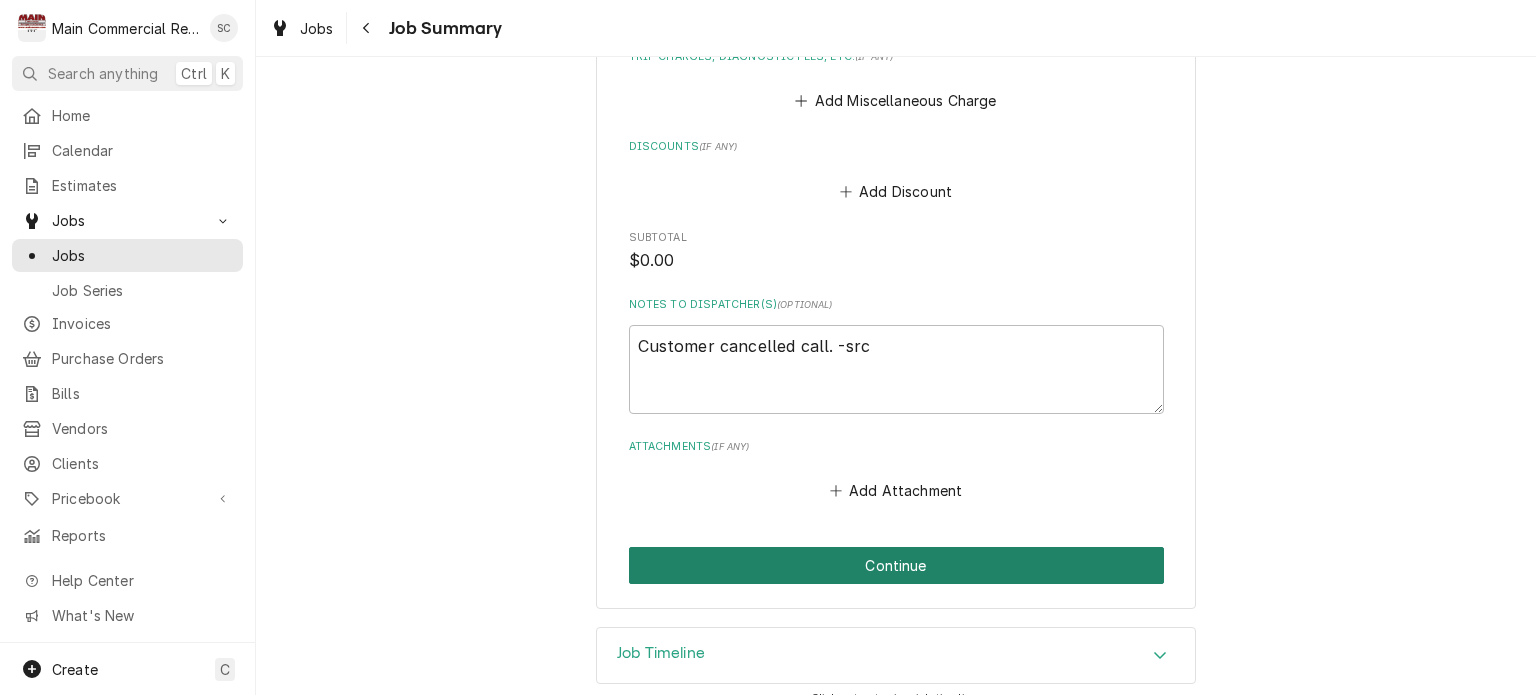 click on "Continue" at bounding box center (896, 565) 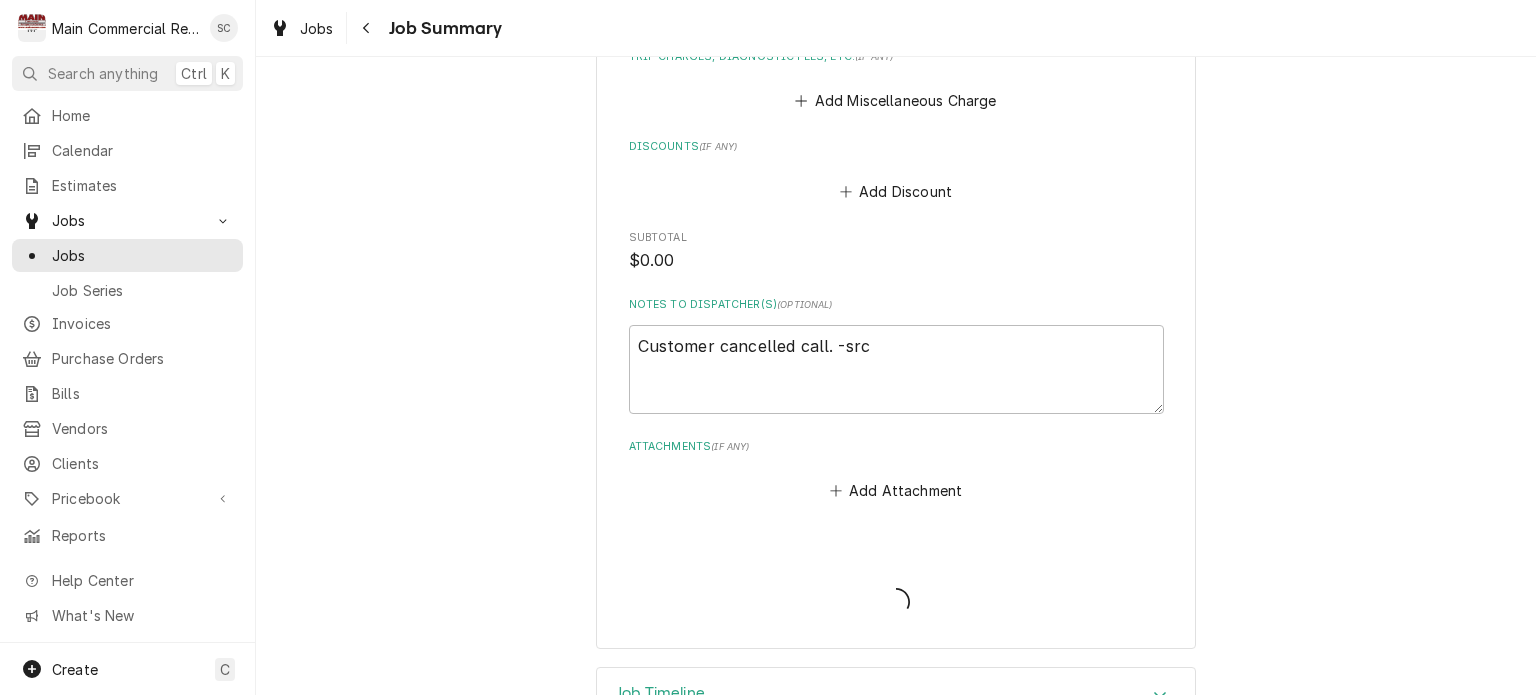type on "x" 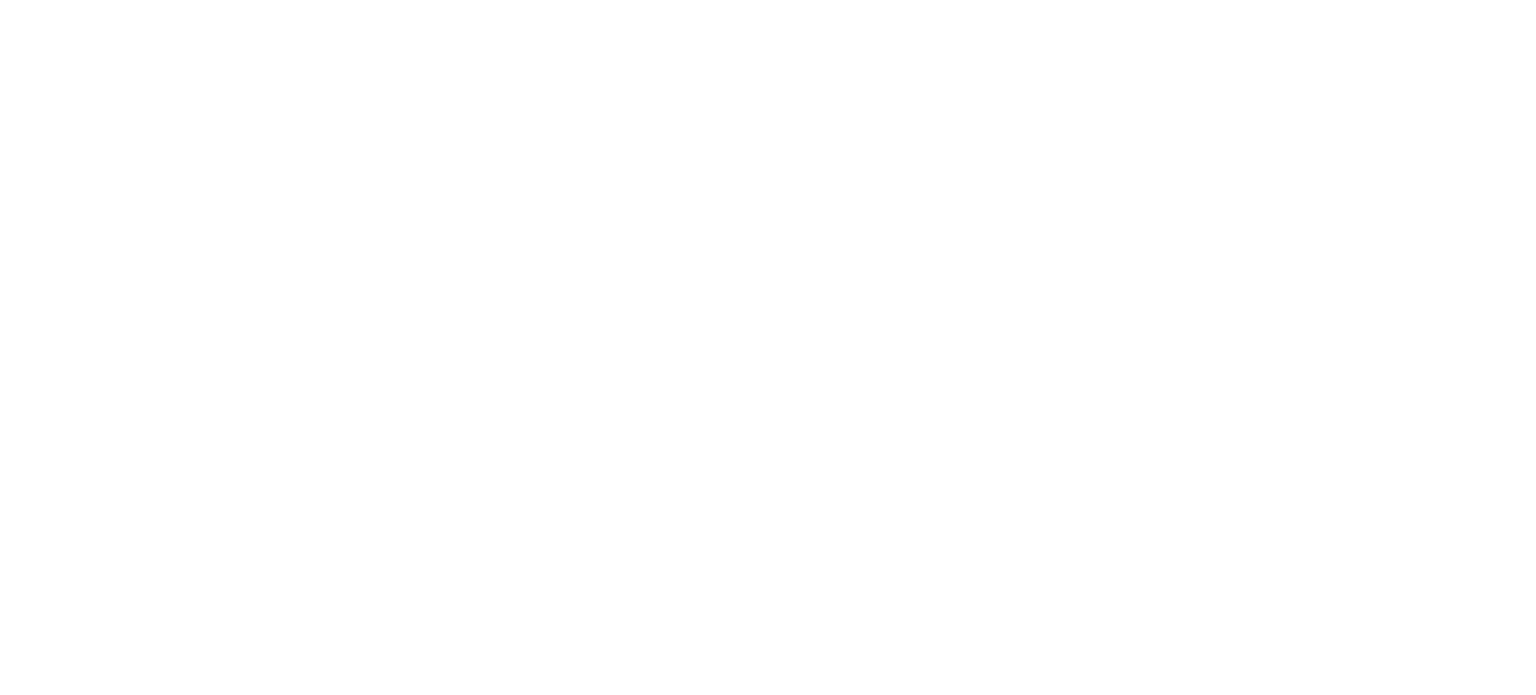 scroll, scrollTop: 0, scrollLeft: 0, axis: both 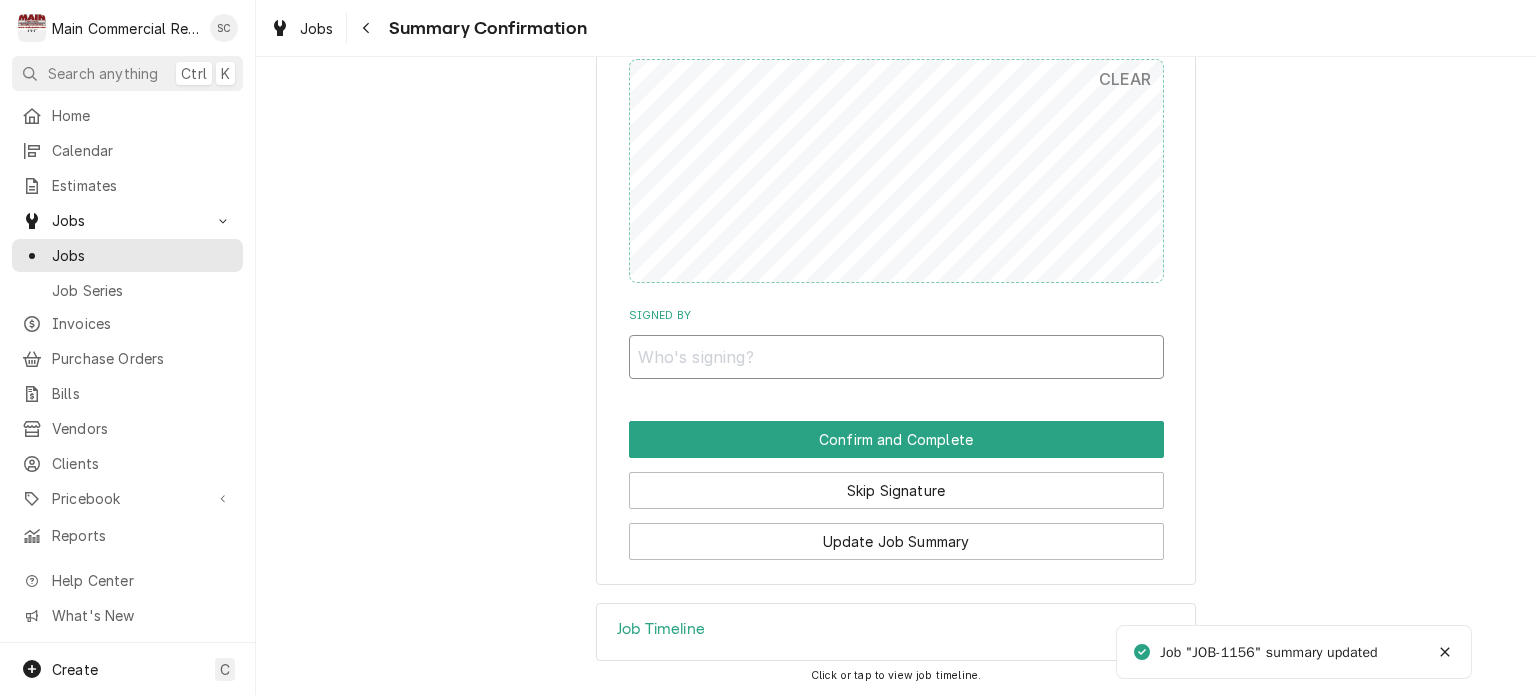 click on "Signed By" at bounding box center [896, 357] 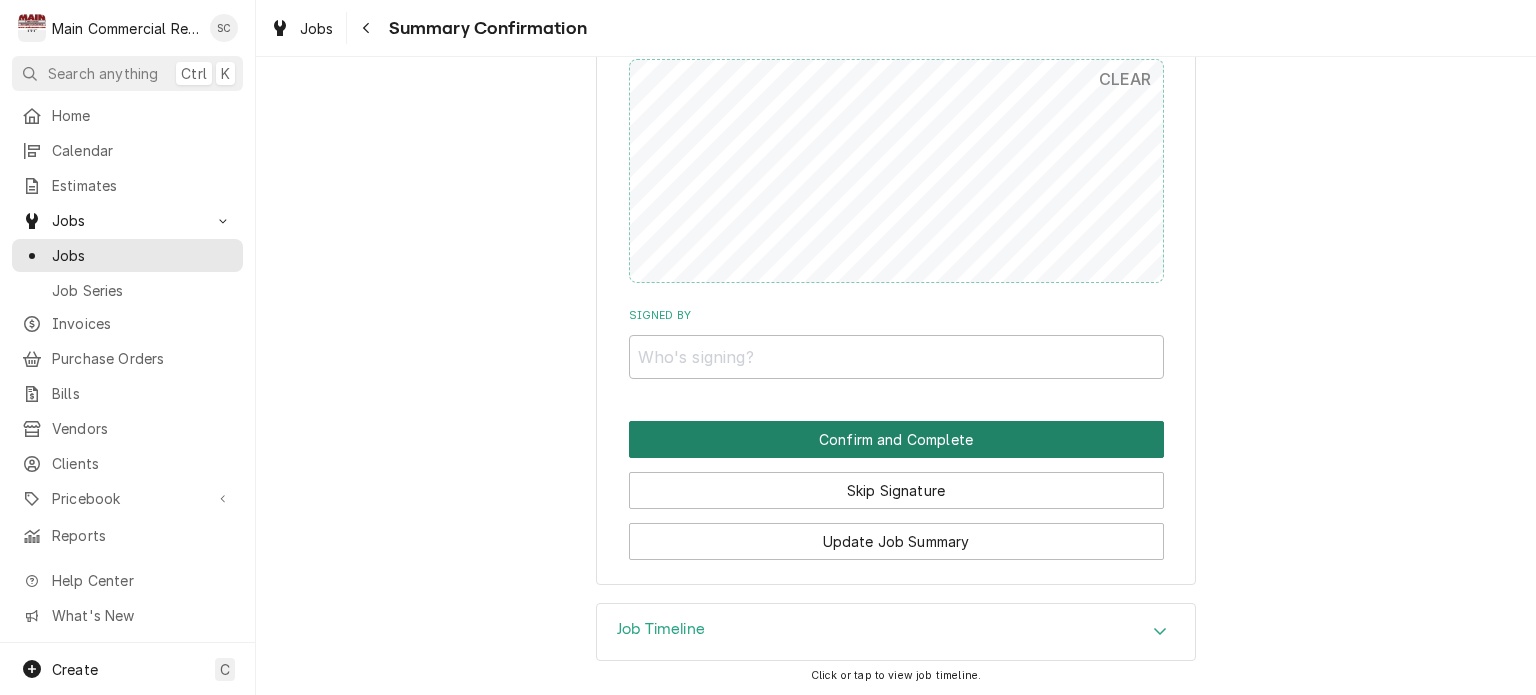 click on "Confirm and Complete" at bounding box center (896, 439) 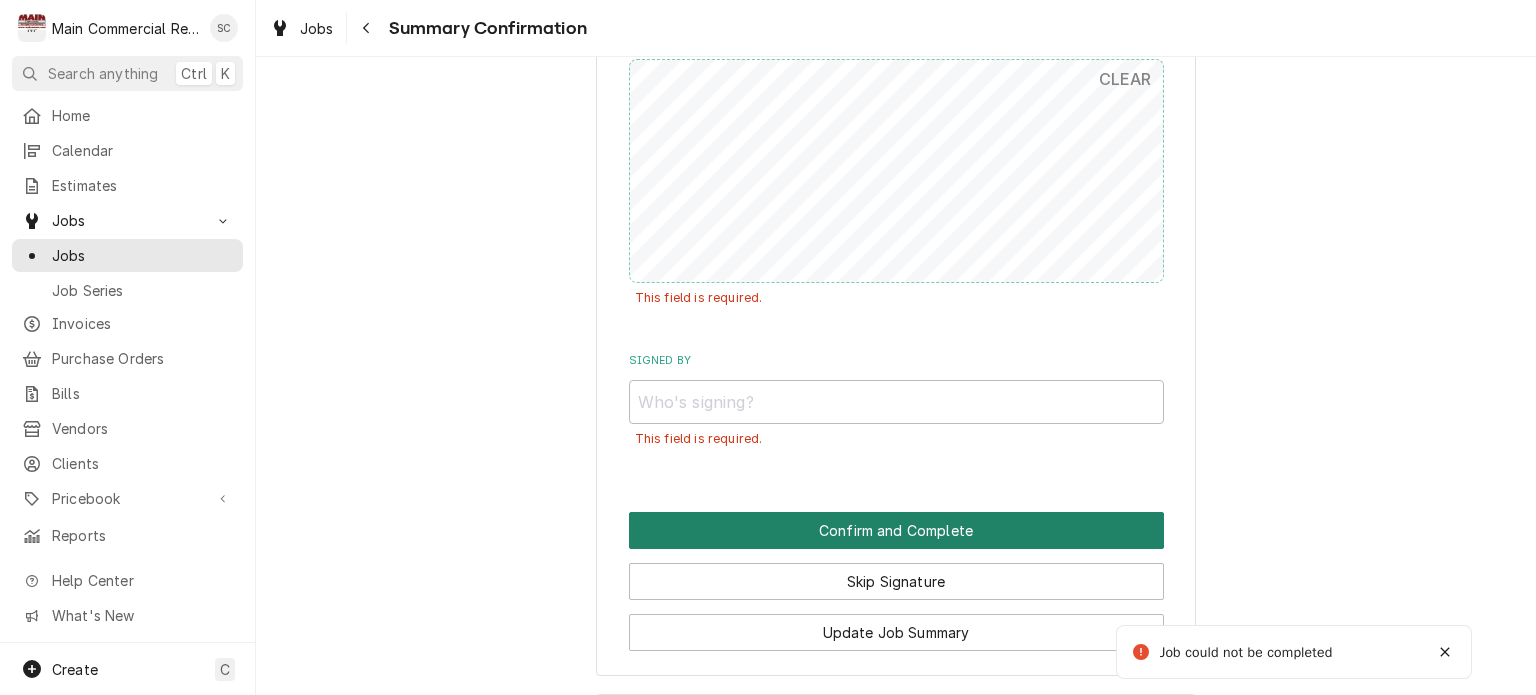 scroll, scrollTop: 1898, scrollLeft: 0, axis: vertical 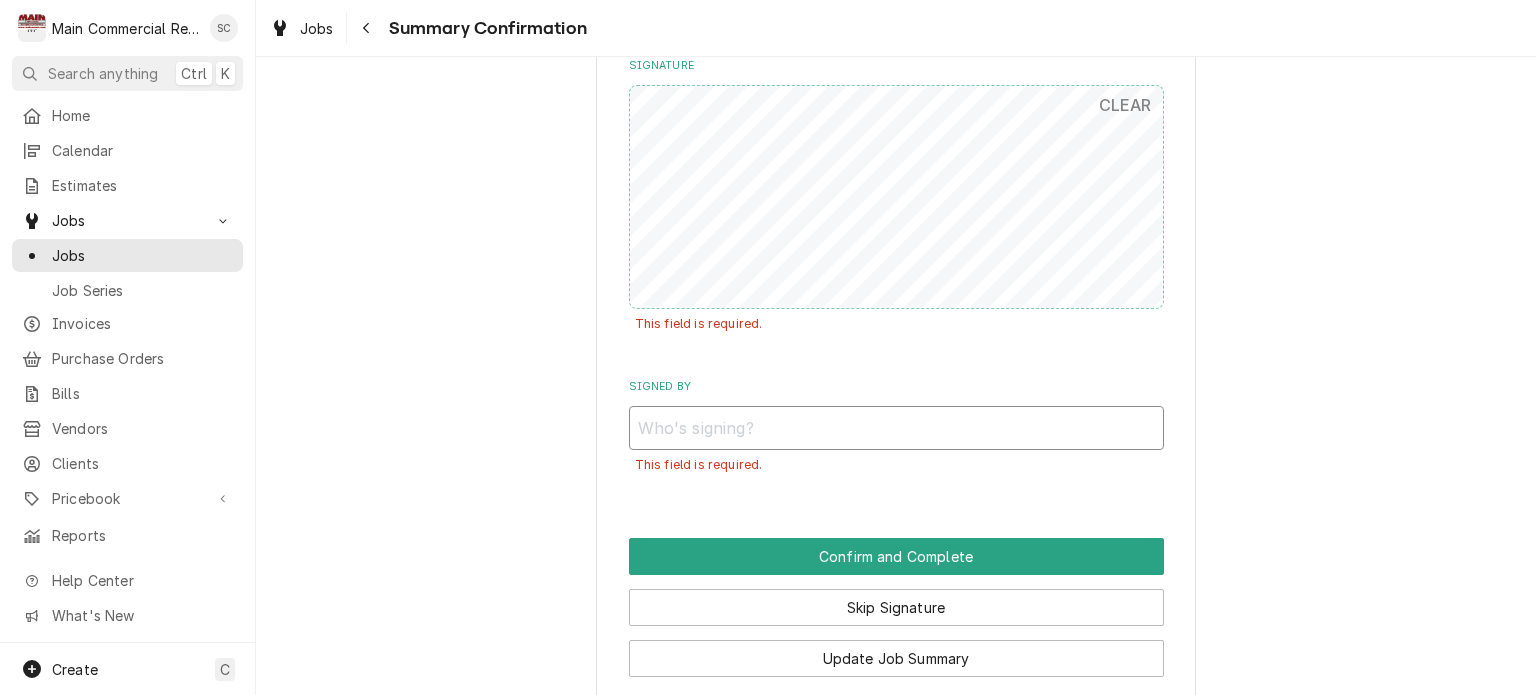 click on "Signed By" at bounding box center [896, 428] 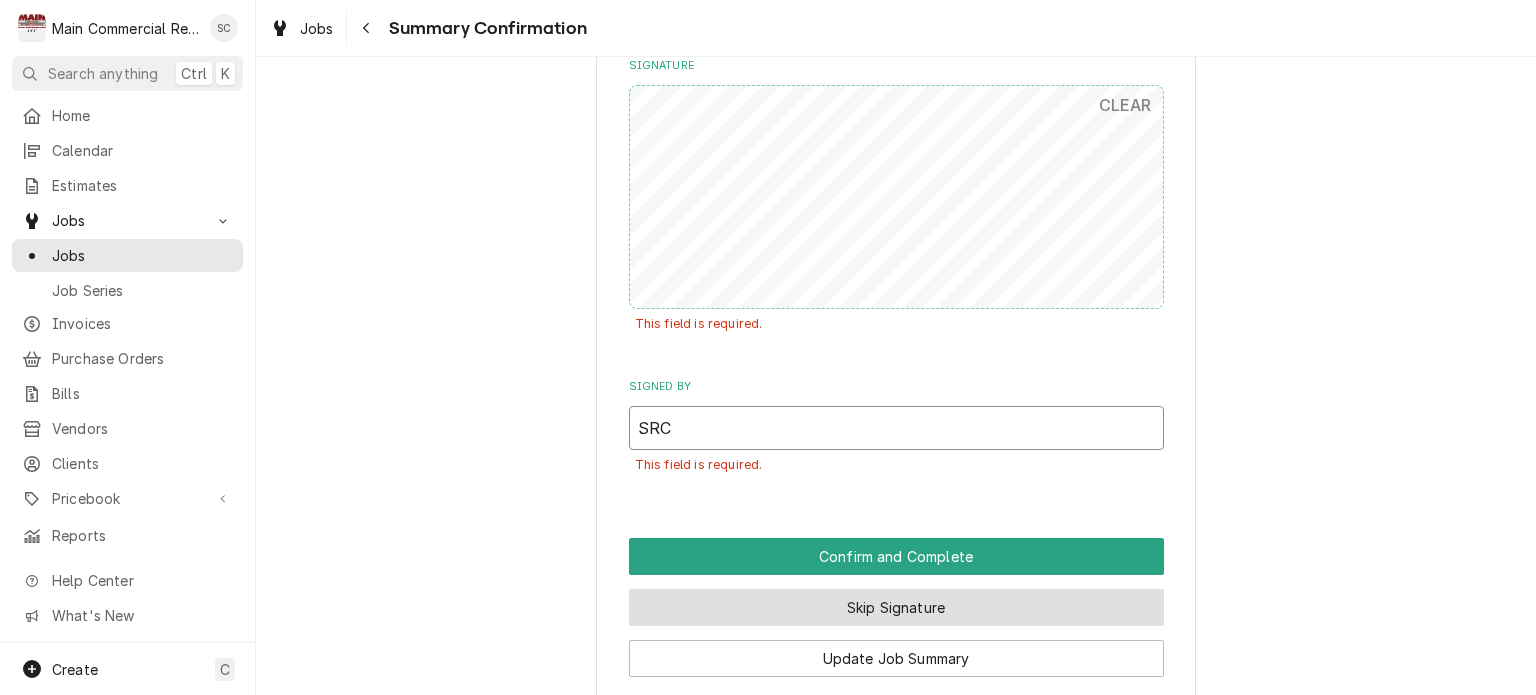 type on "SRC" 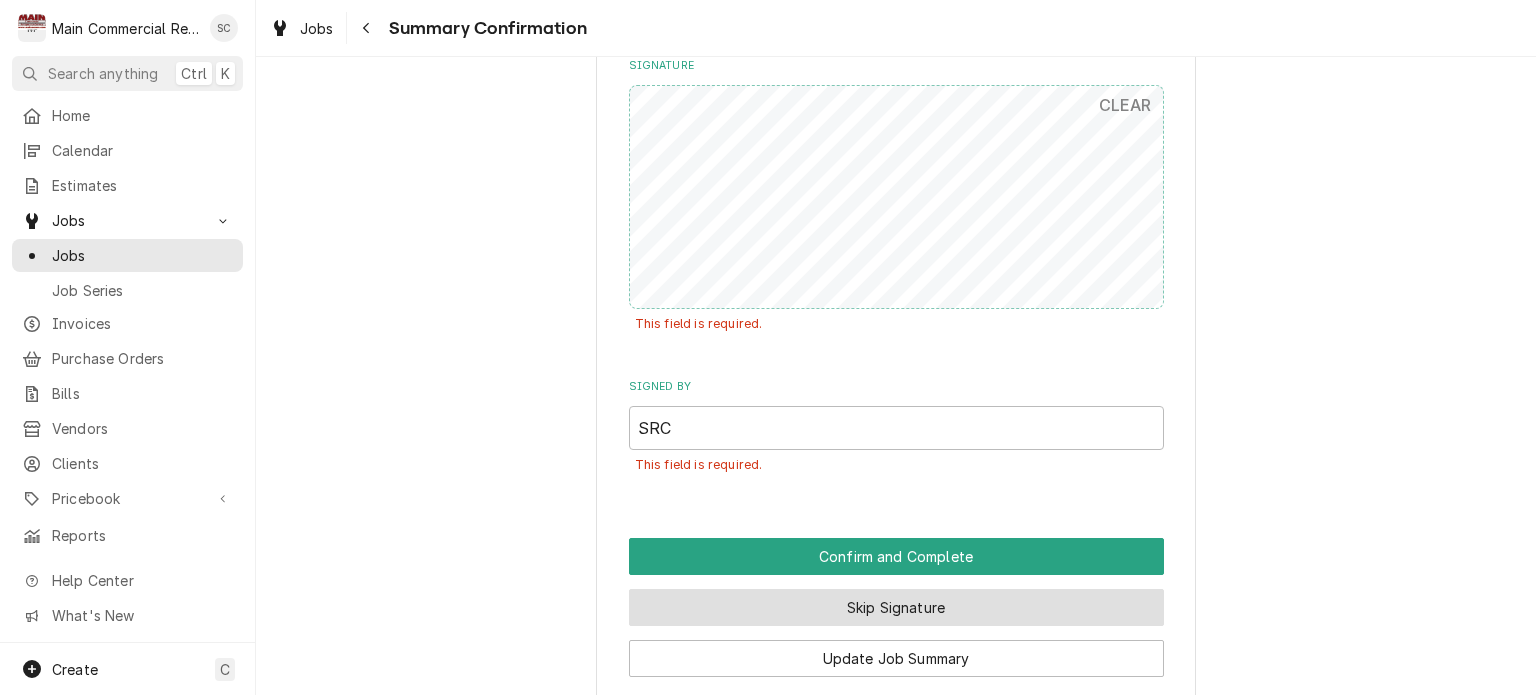 click on "Skip Signature" at bounding box center (896, 607) 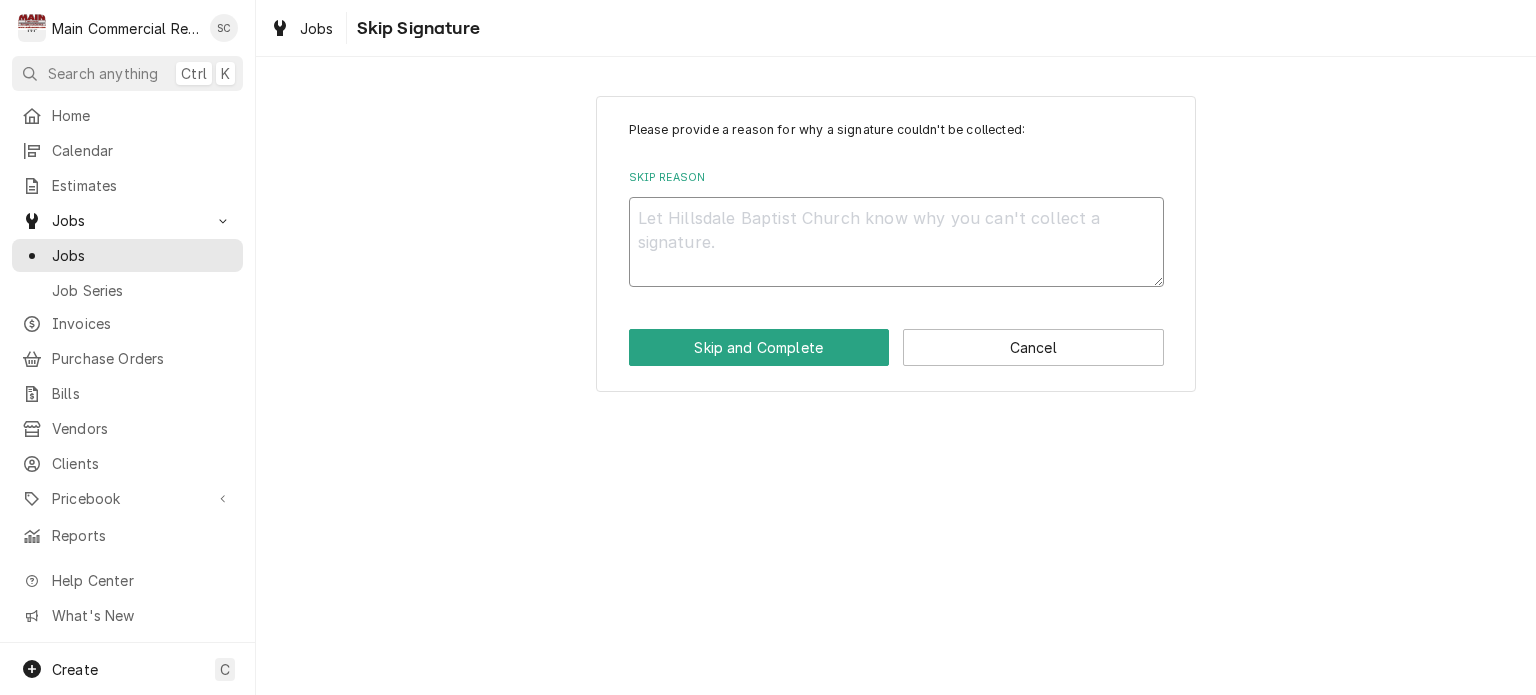 click on "Skip Reason" at bounding box center [896, 242] 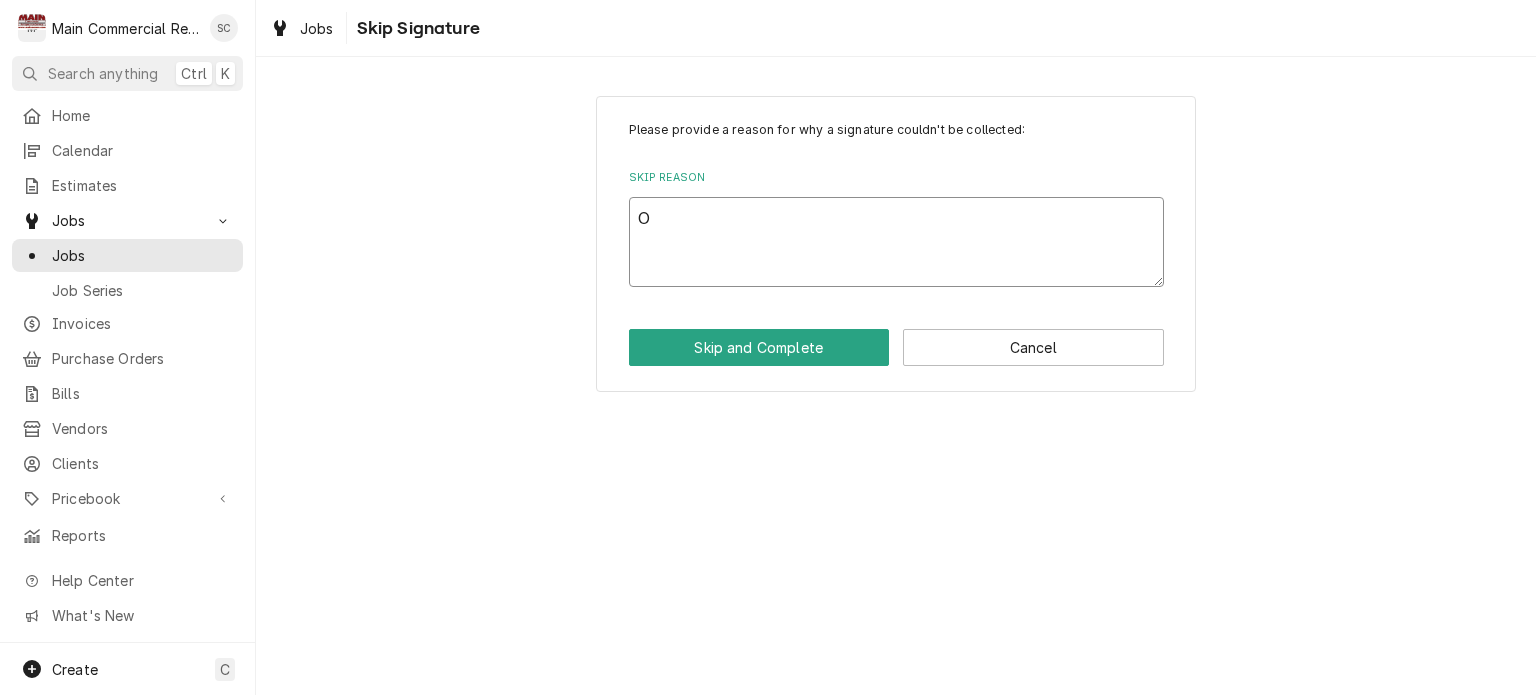 type on "x" 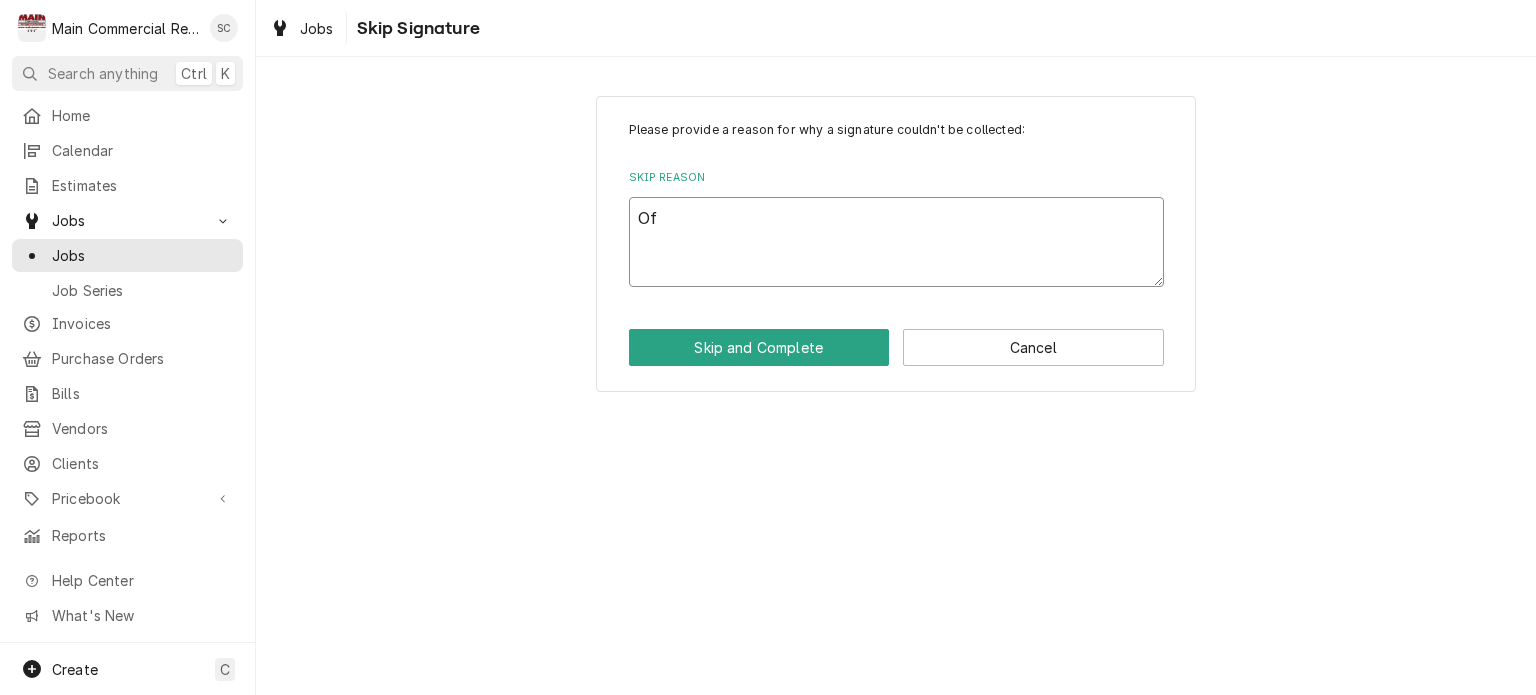 type on "x" 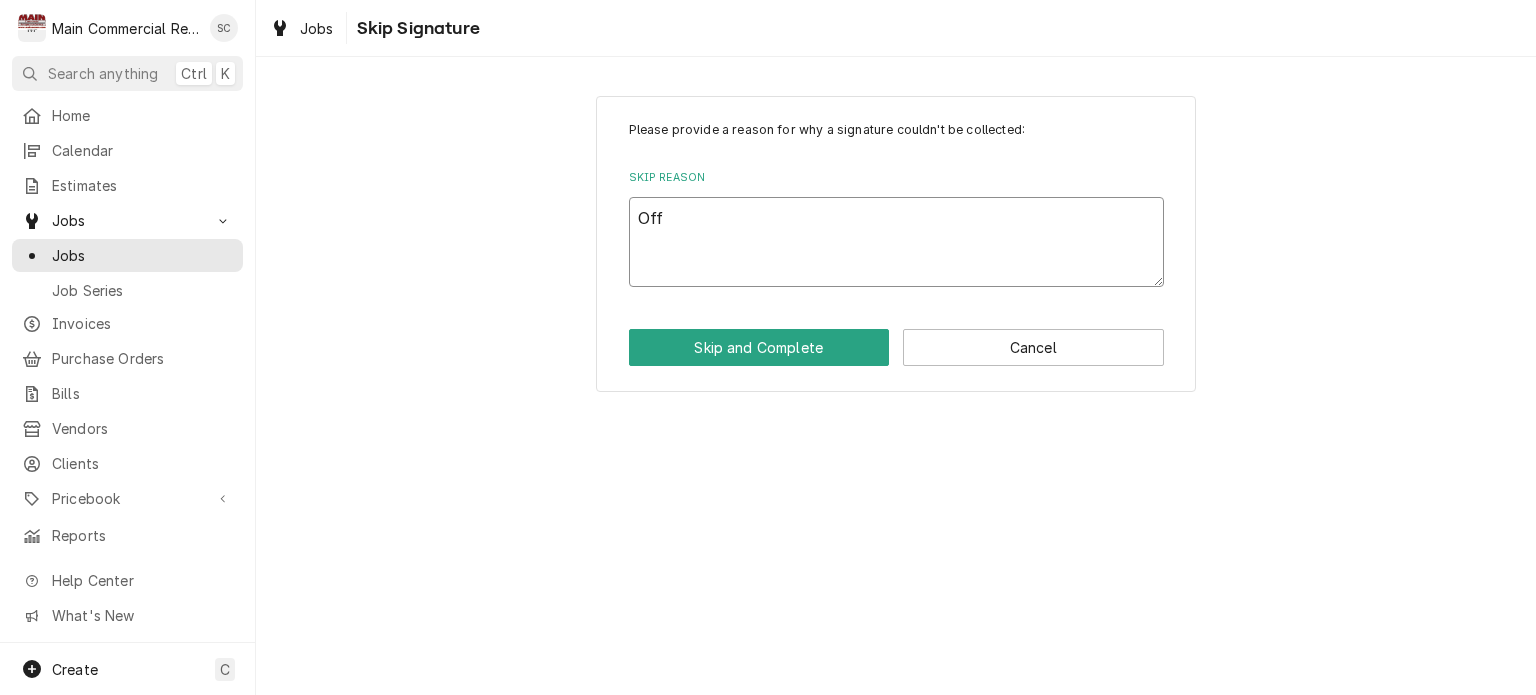 type on "x" 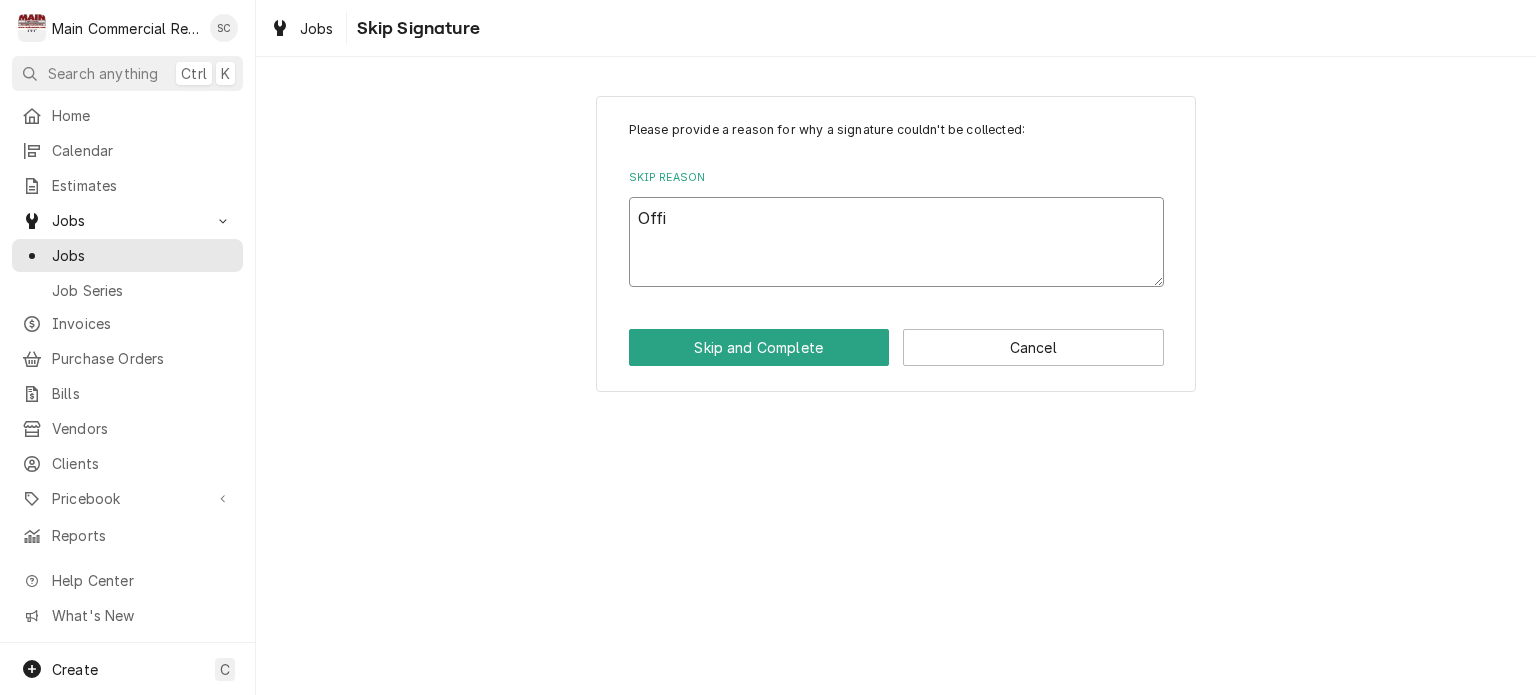 type on "x" 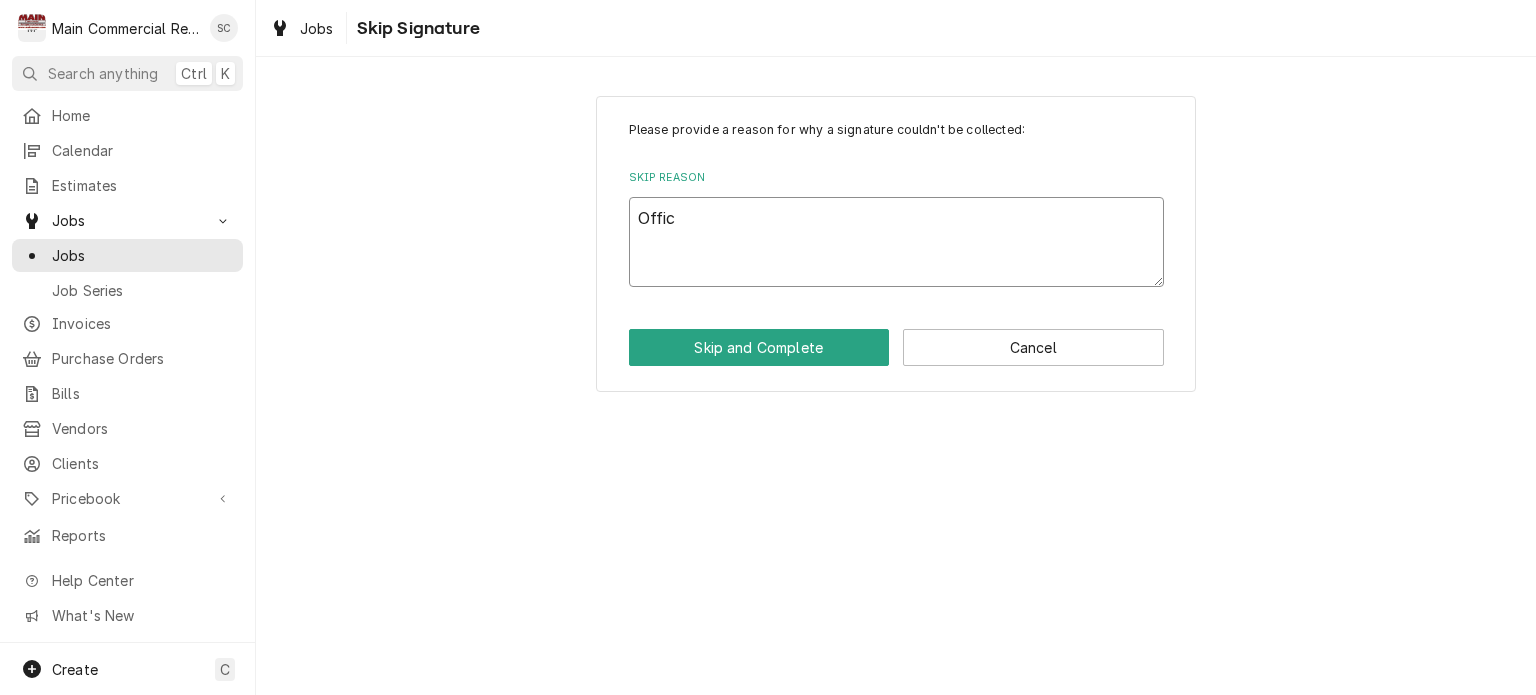 type on "x" 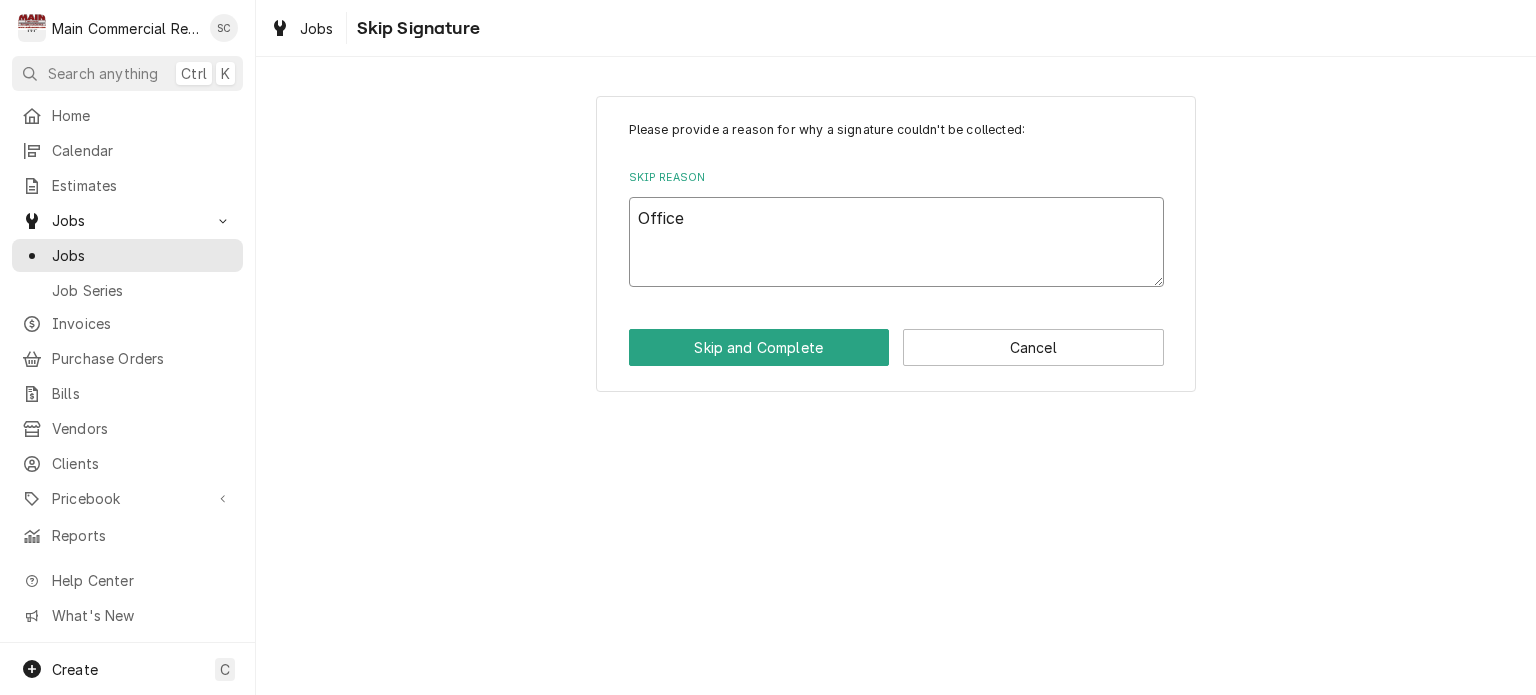 type on "x" 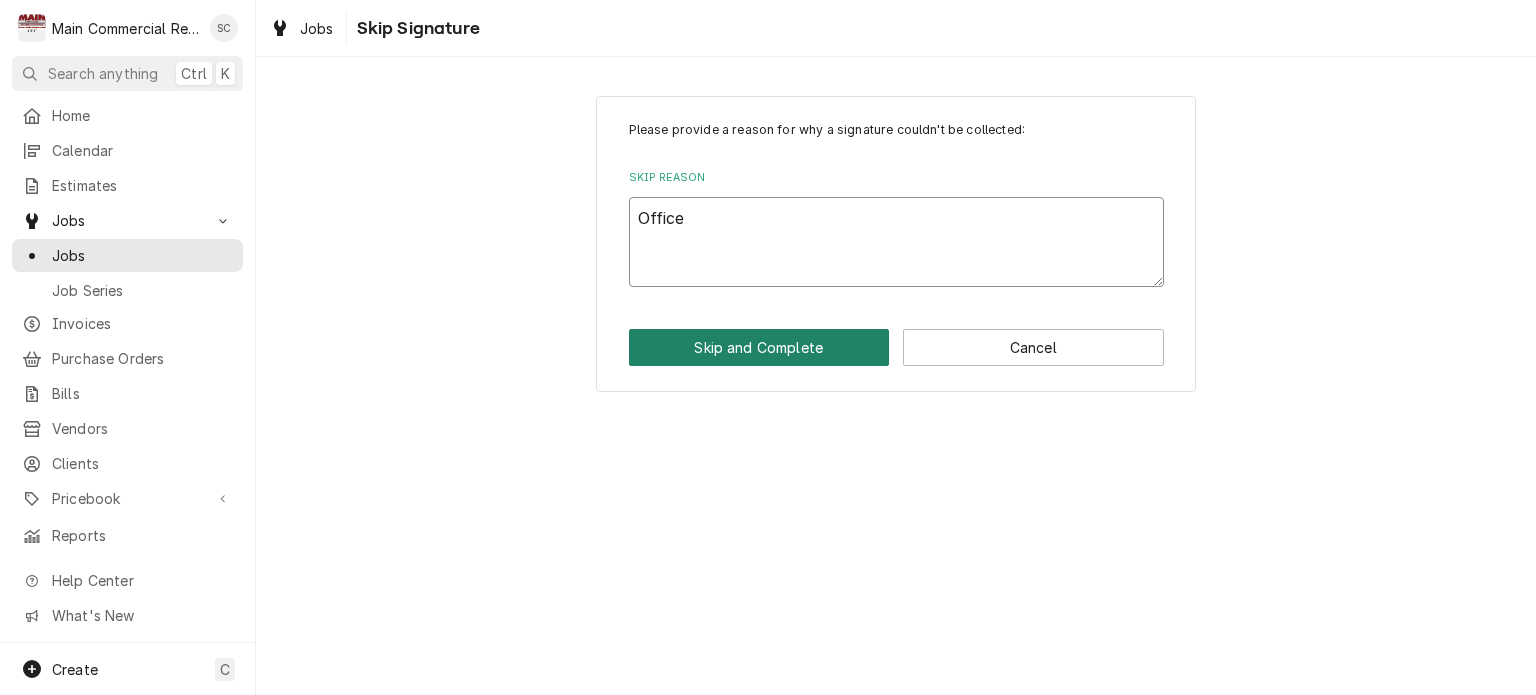 type on "Office" 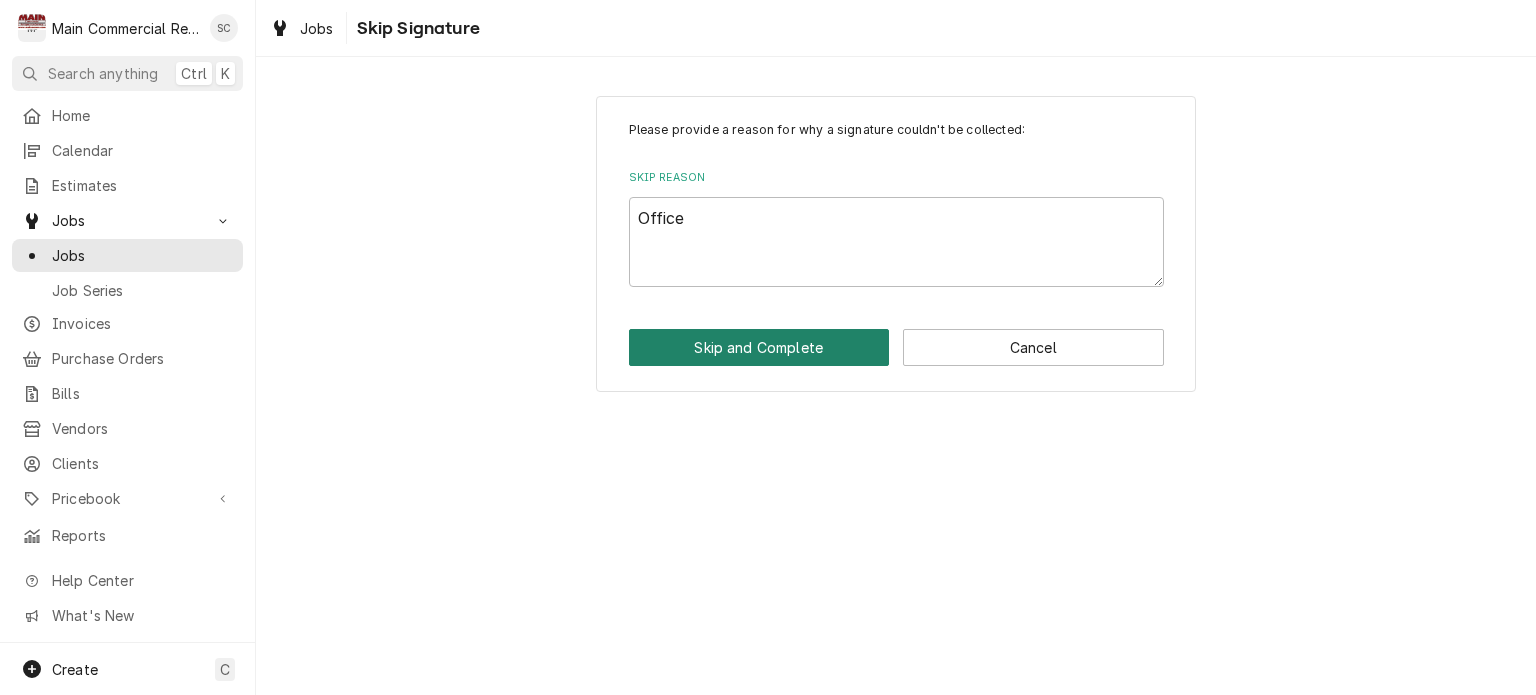 click on "Skip and Complete" at bounding box center [759, 347] 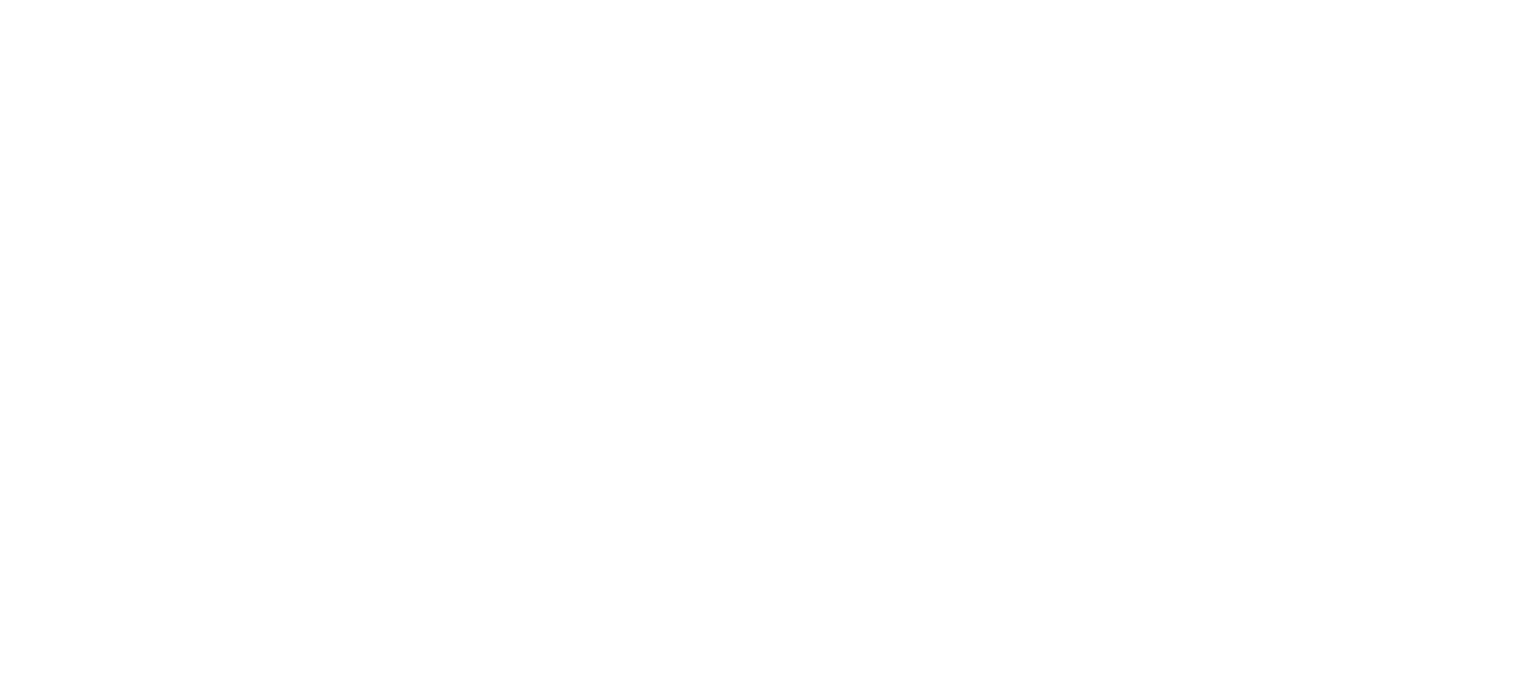 scroll, scrollTop: 0, scrollLeft: 0, axis: both 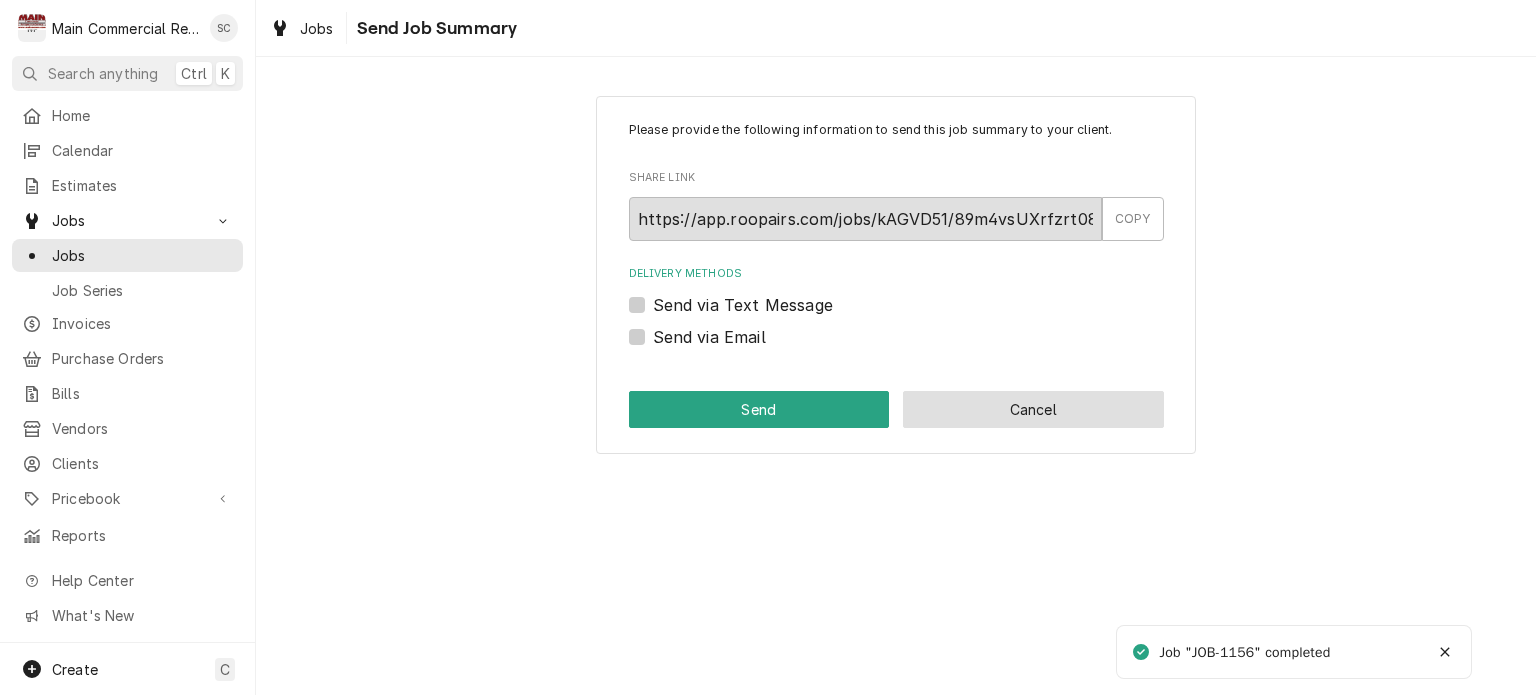 click on "Cancel" at bounding box center (1033, 409) 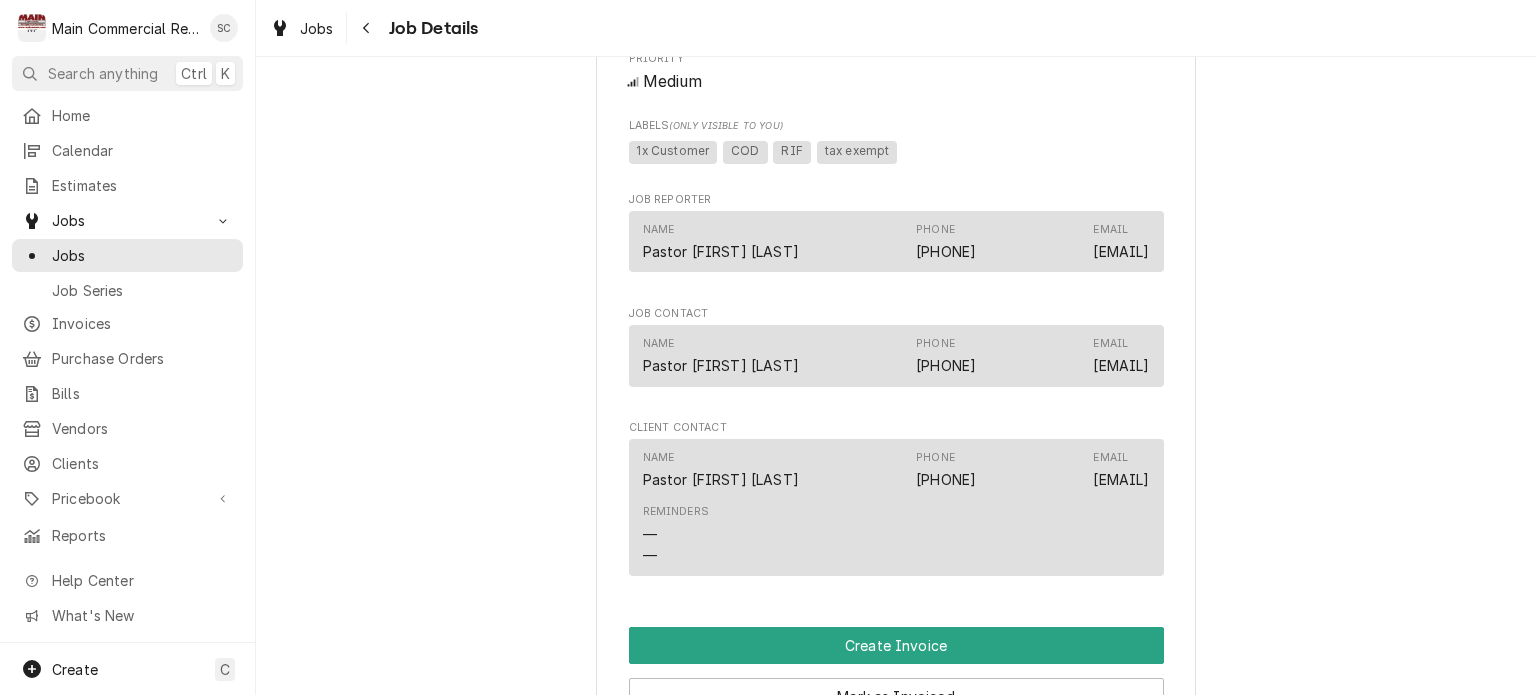 scroll, scrollTop: 1700, scrollLeft: 0, axis: vertical 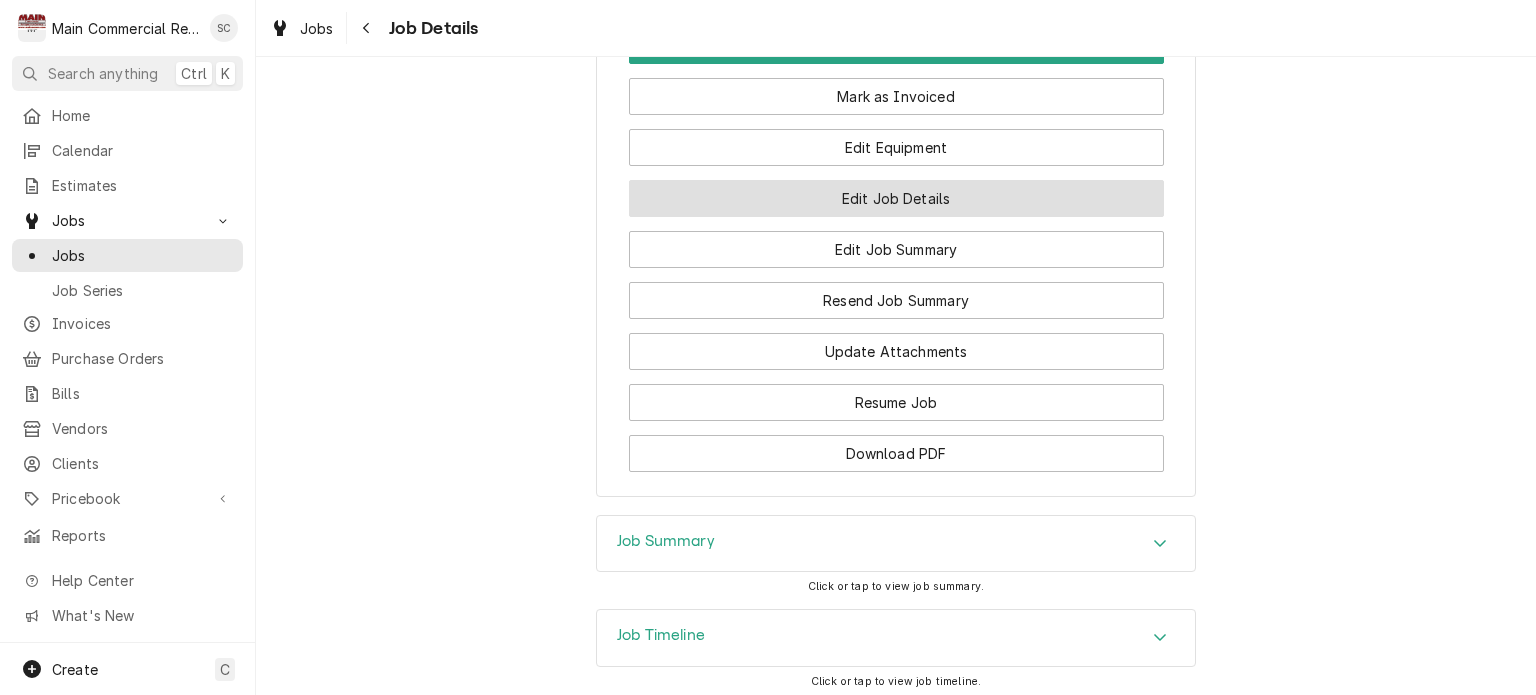 click on "Edit Job Details" at bounding box center (896, 198) 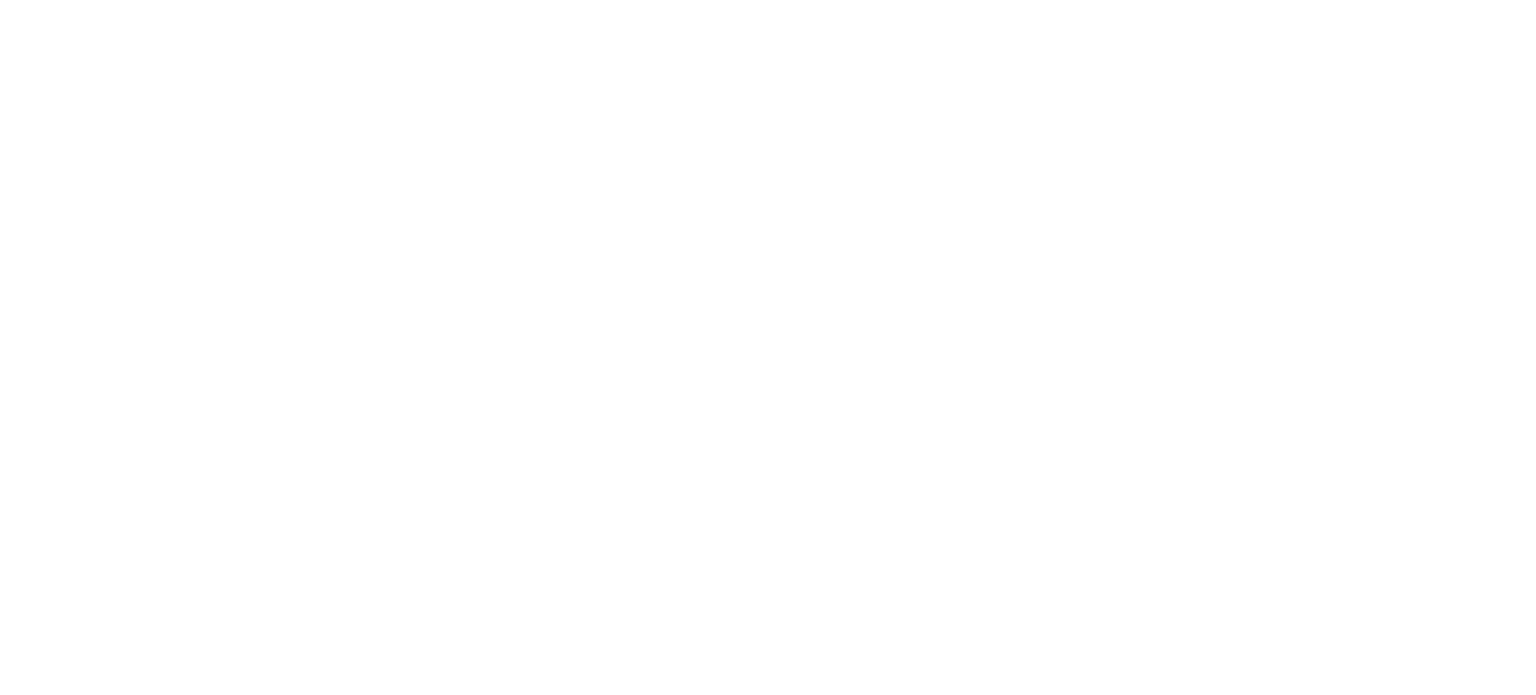 scroll, scrollTop: 0, scrollLeft: 0, axis: both 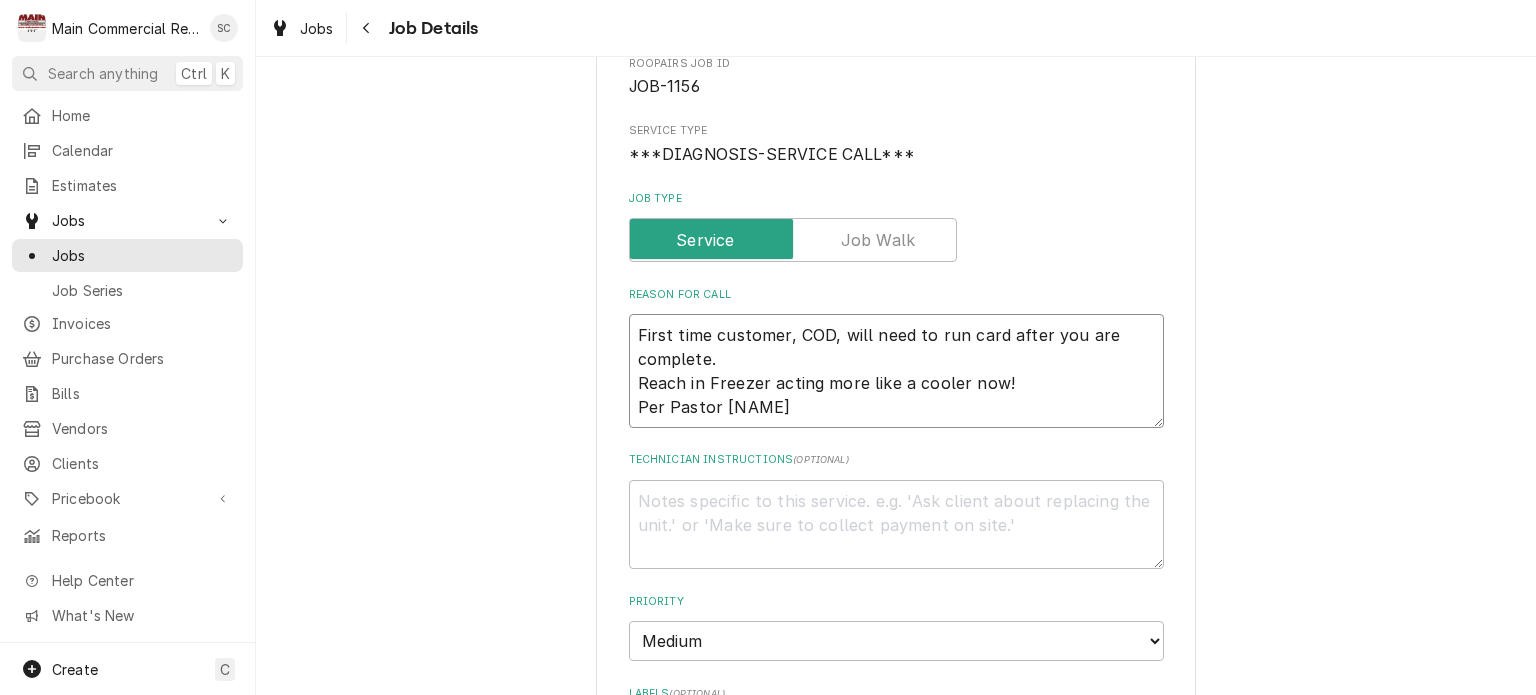 click on "First time customer, COD, will need to run card after you are complete.
Reach in Freezer acting more like a cooler now!
Per Pastor Daniel Mills" at bounding box center (896, 371) 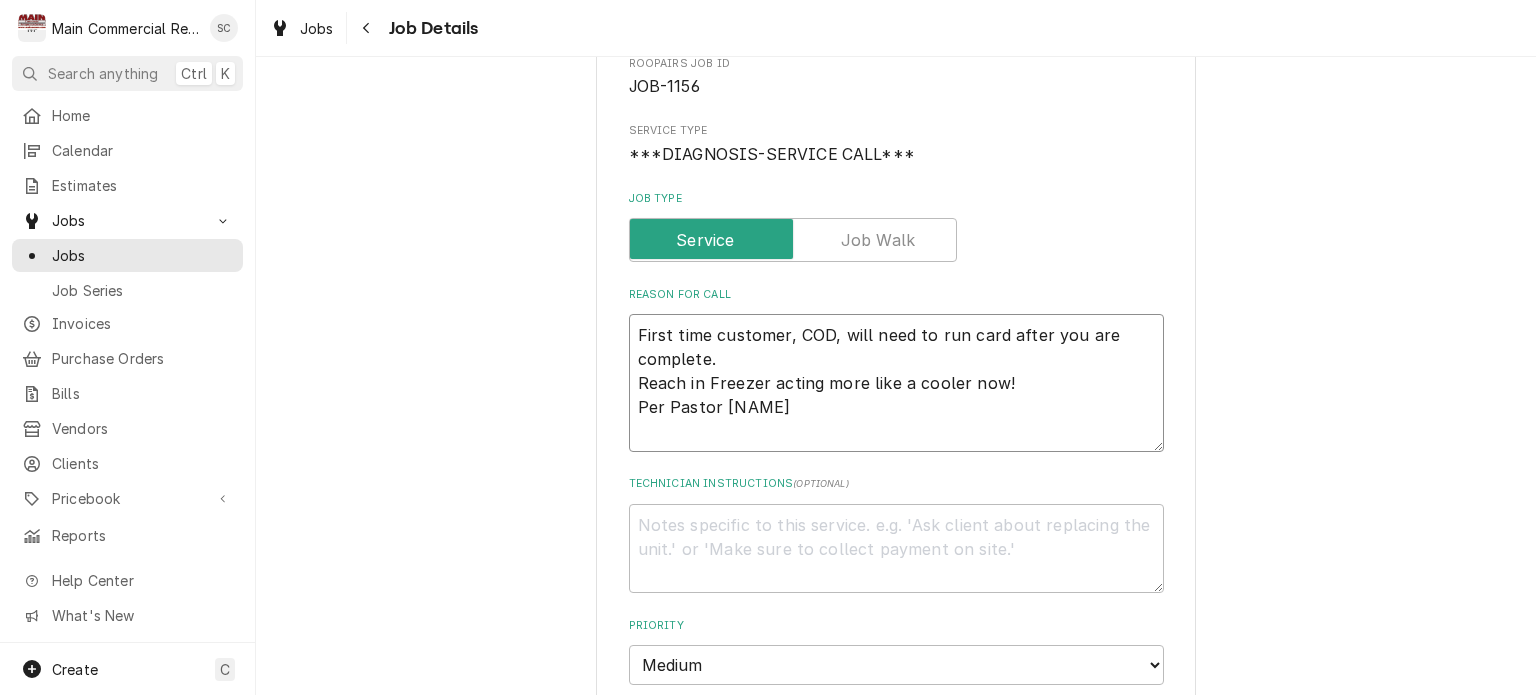 type on "x" 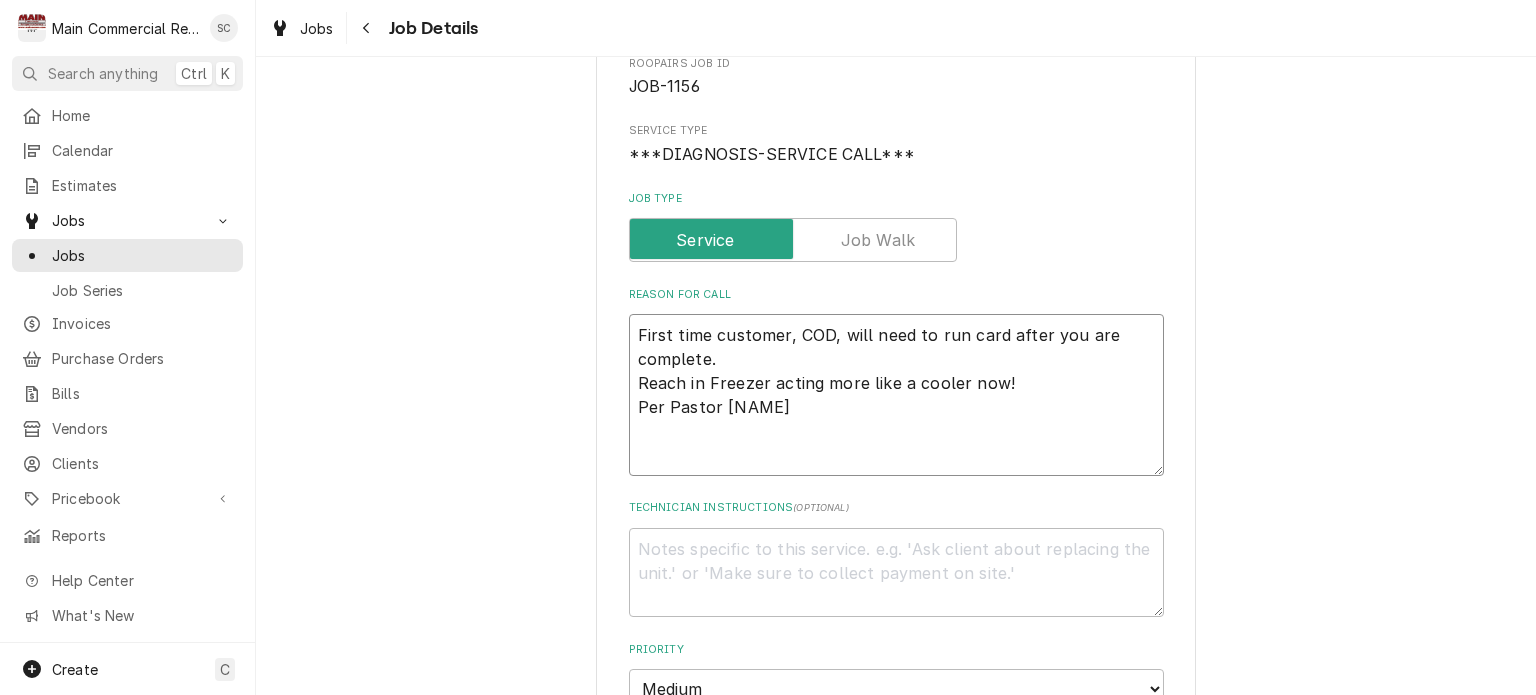 type on "x" 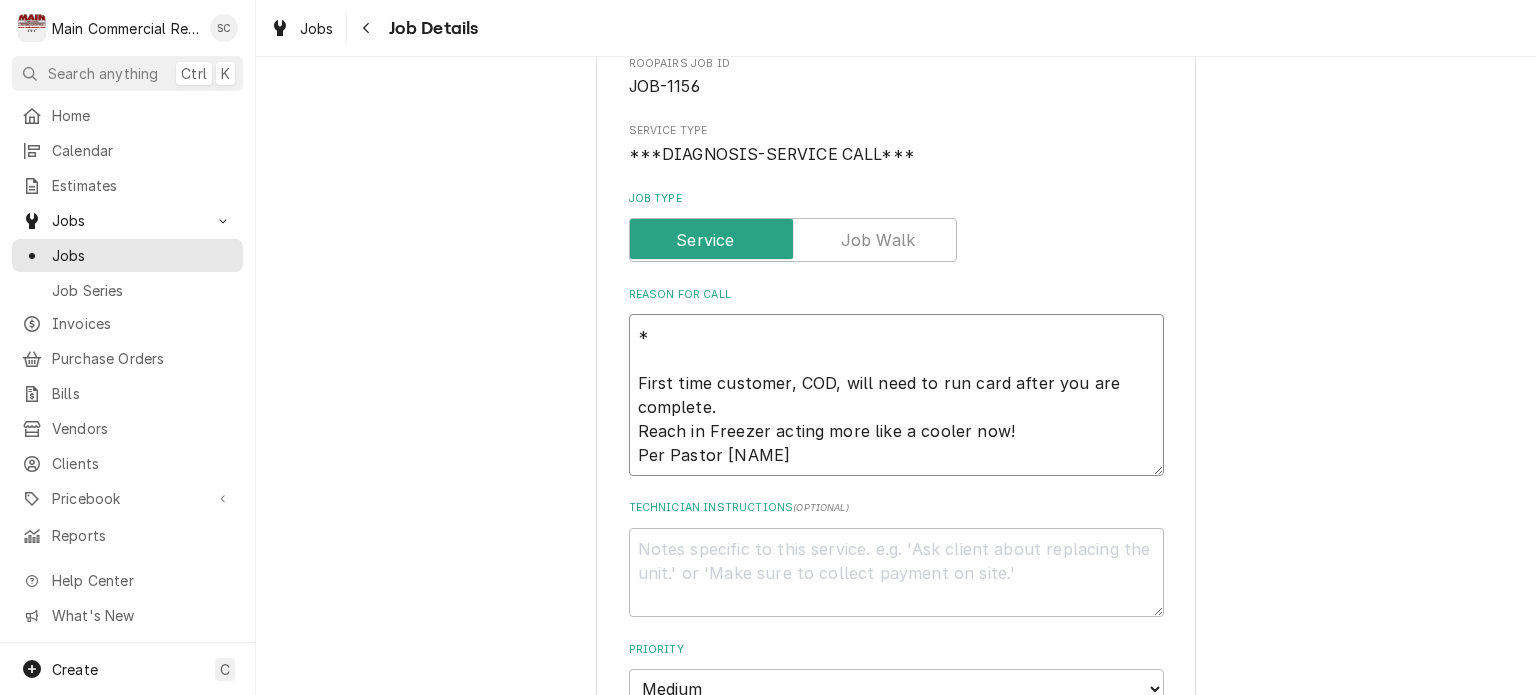 type on "x" 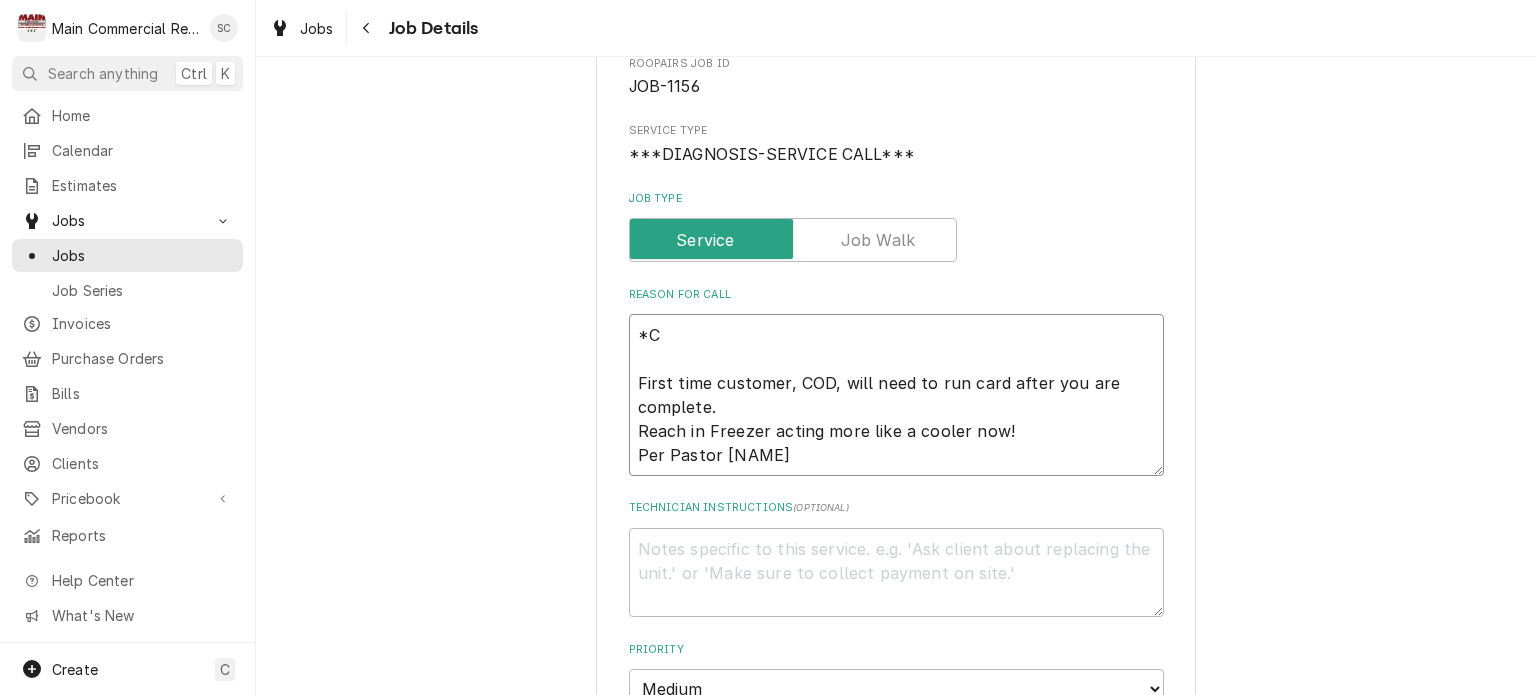 type on "x" 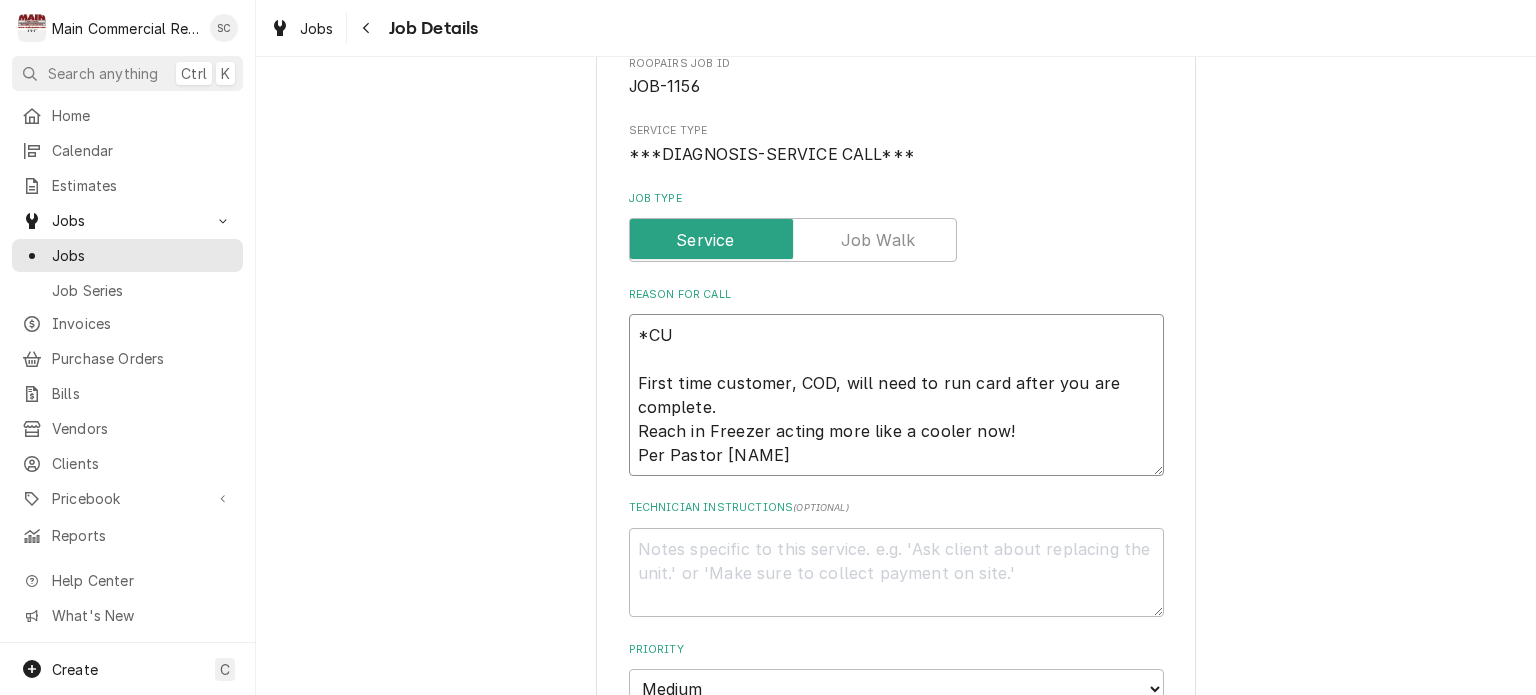 type on "x" 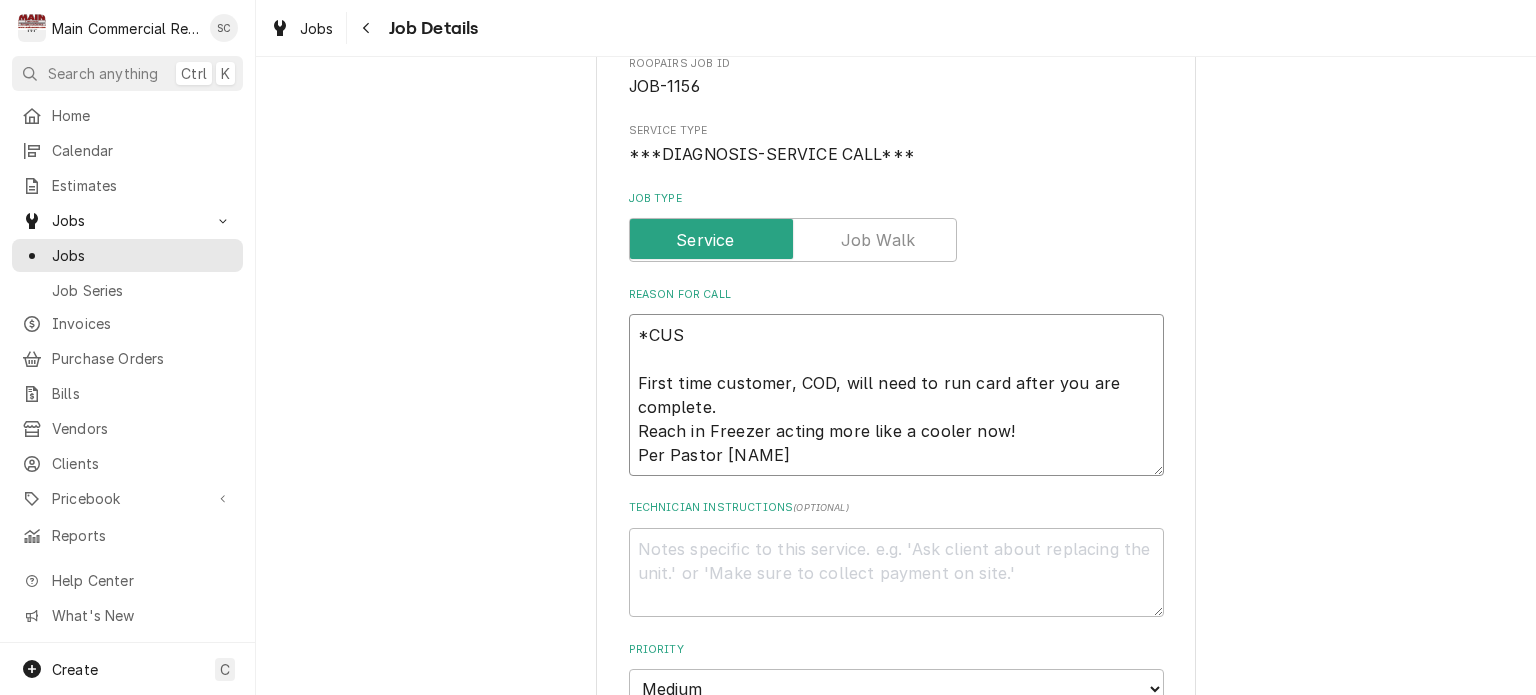 type on "x" 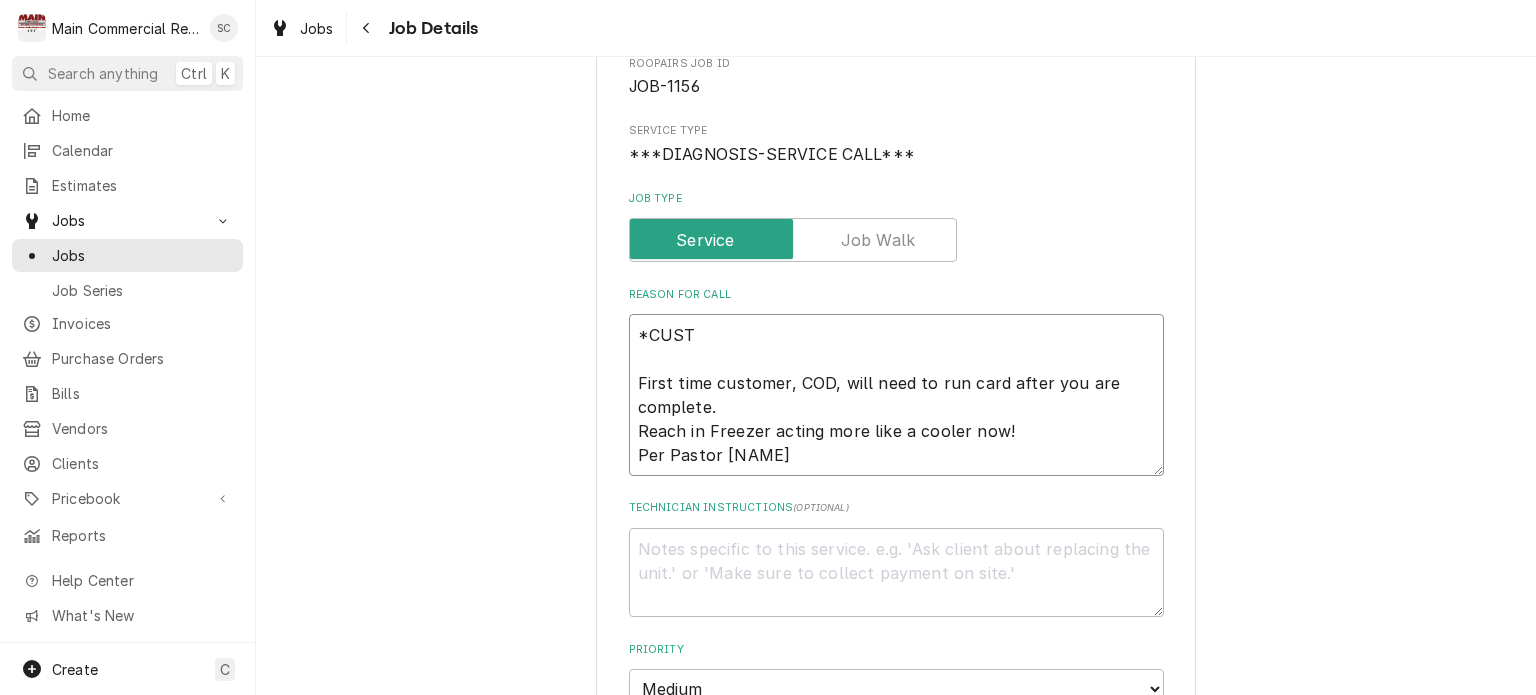 type on "x" 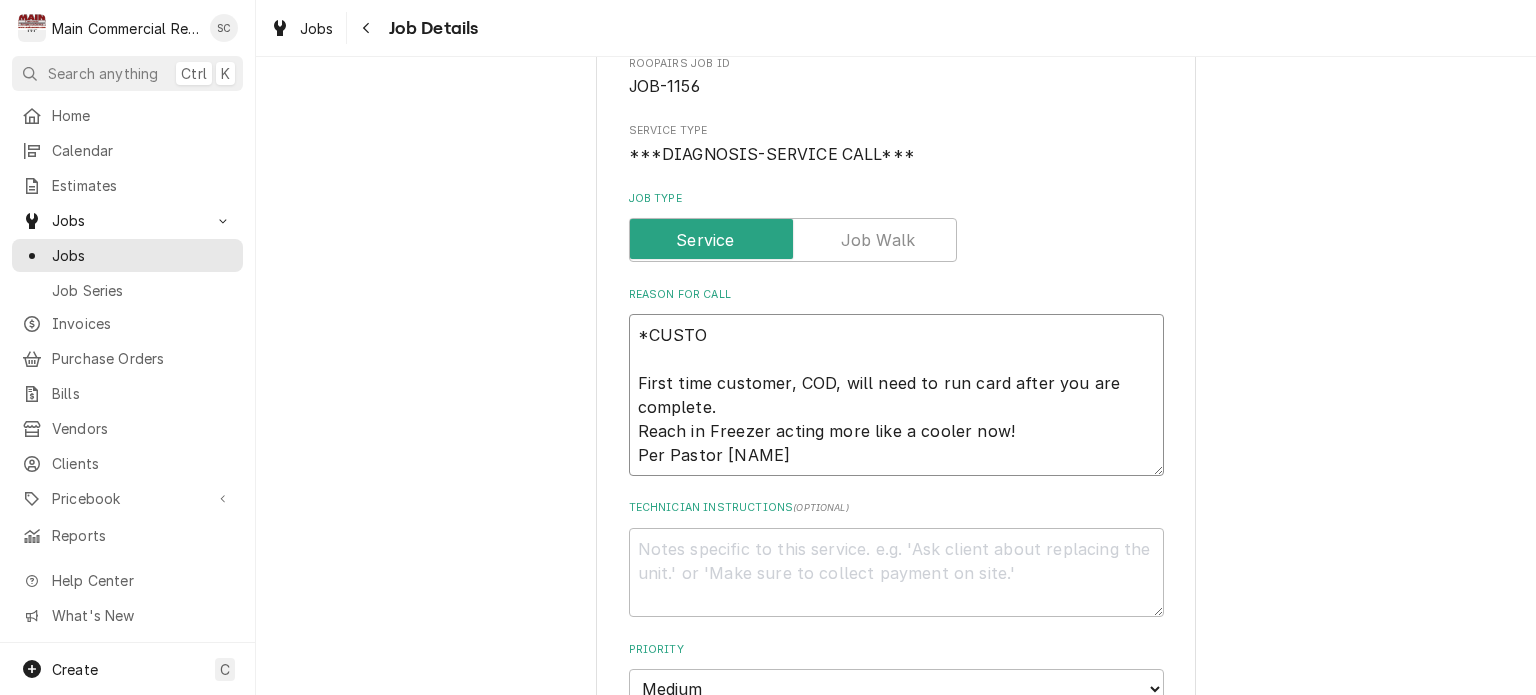 type on "x" 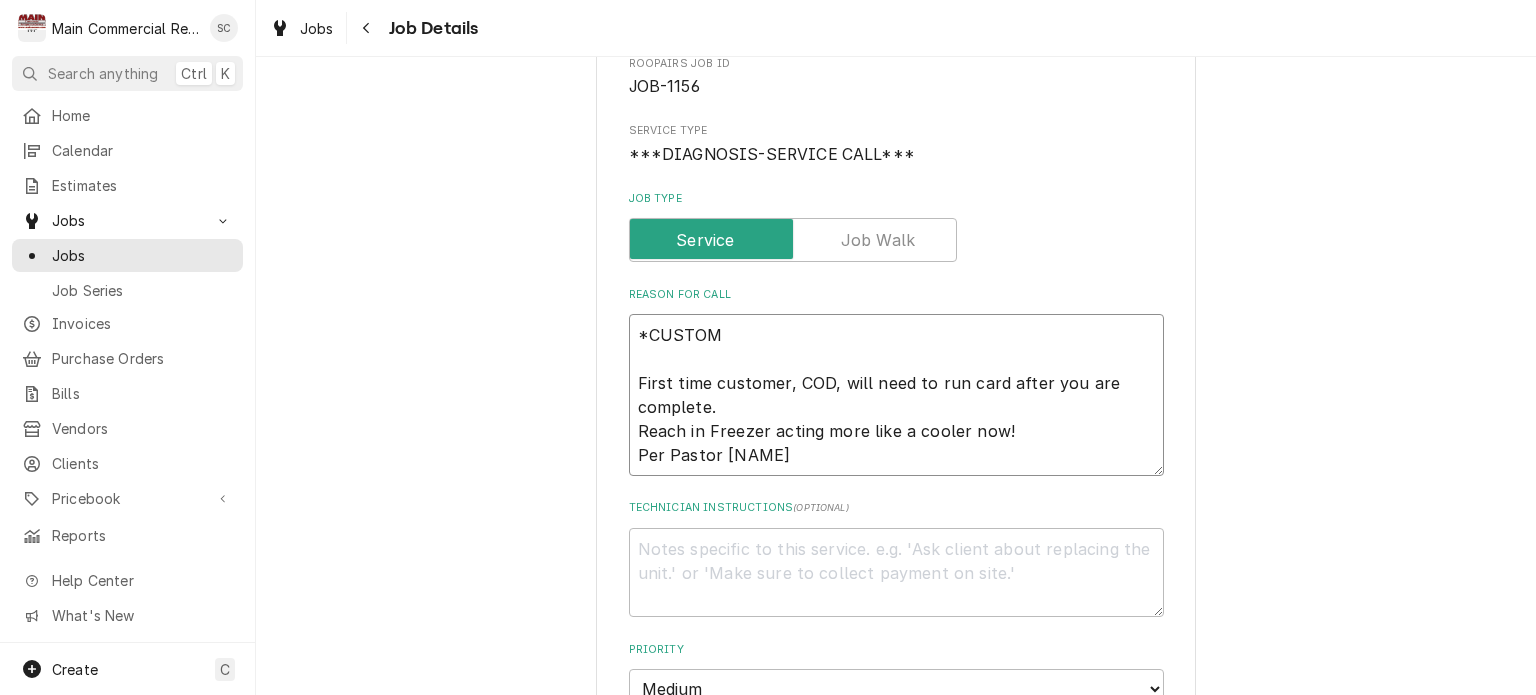 type on "x" 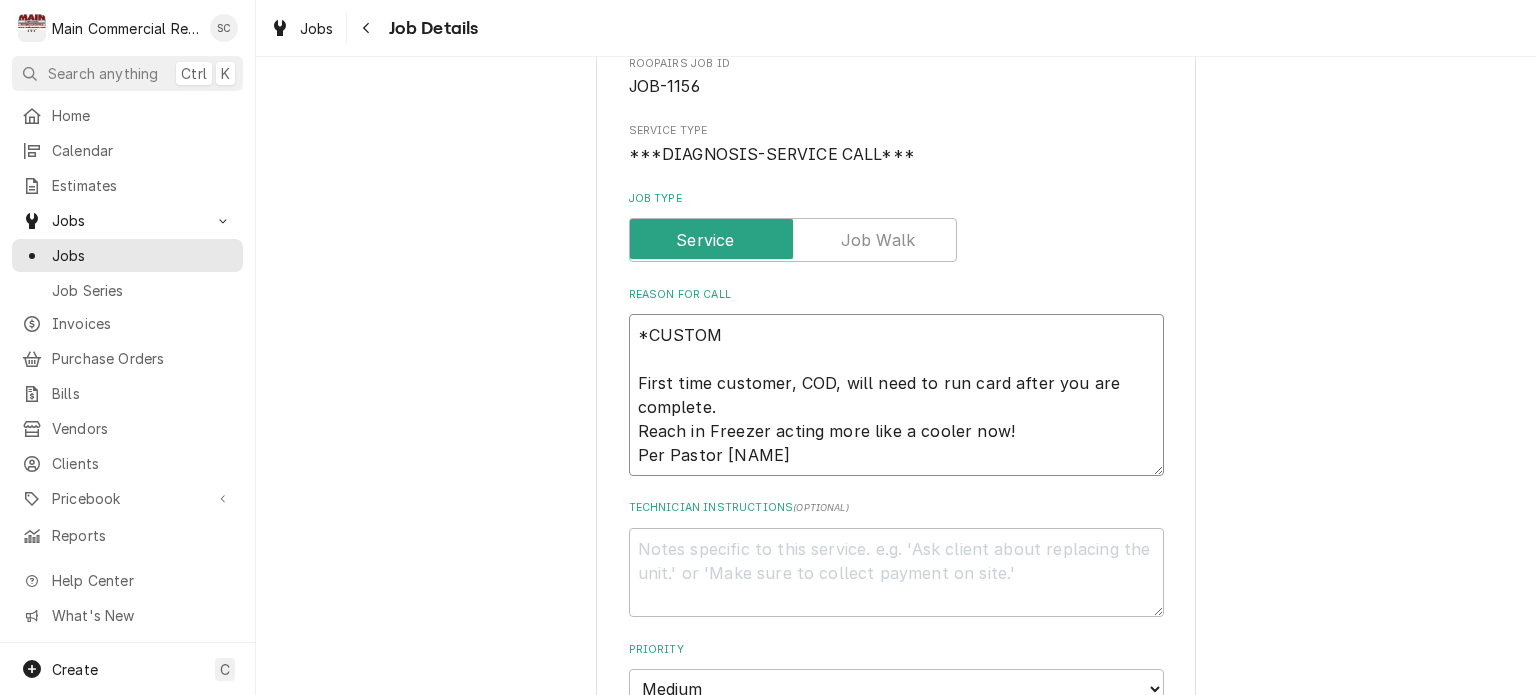 type on "*CUSTOME
First time customer, COD, will need to run card after you are complete.
Reach in Freezer acting more like a cooler now!
Per Pastor Daniel Mills" 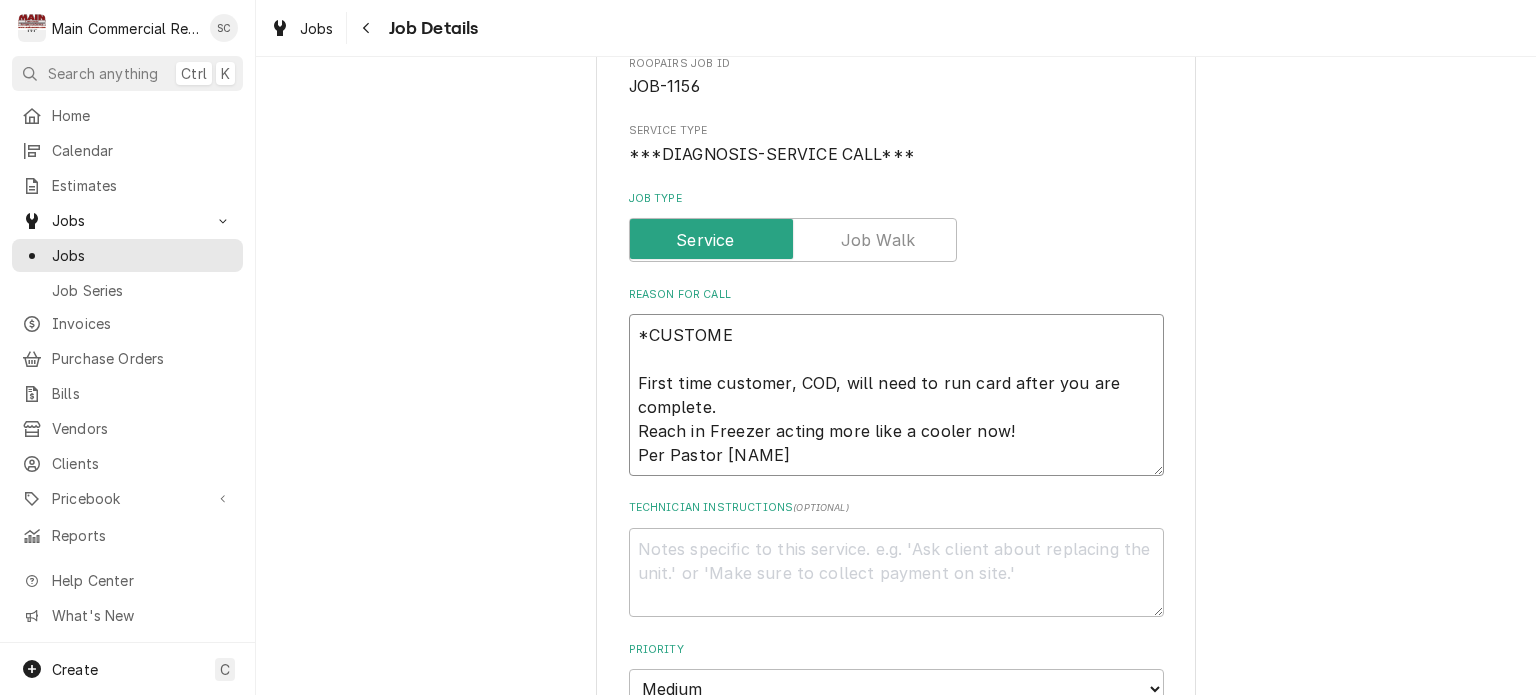 type on "x" 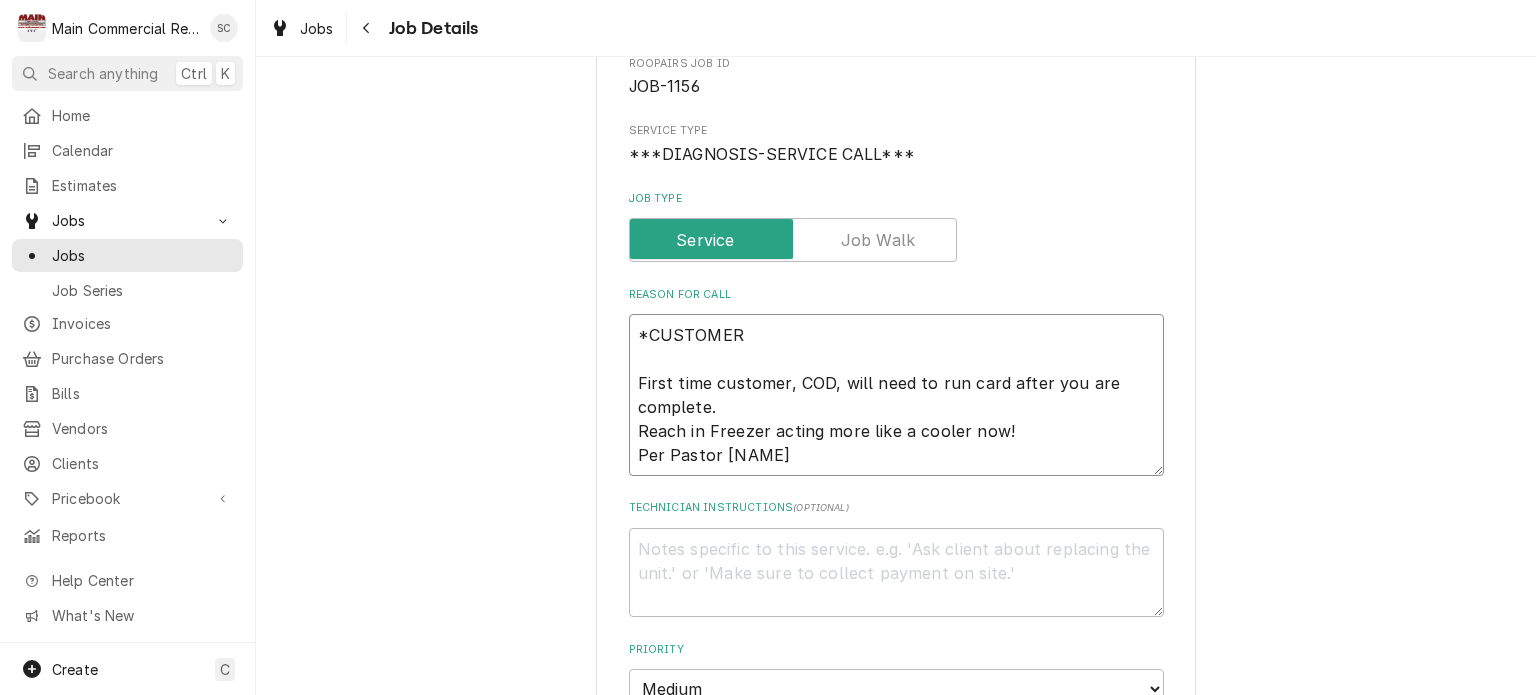 type on "x" 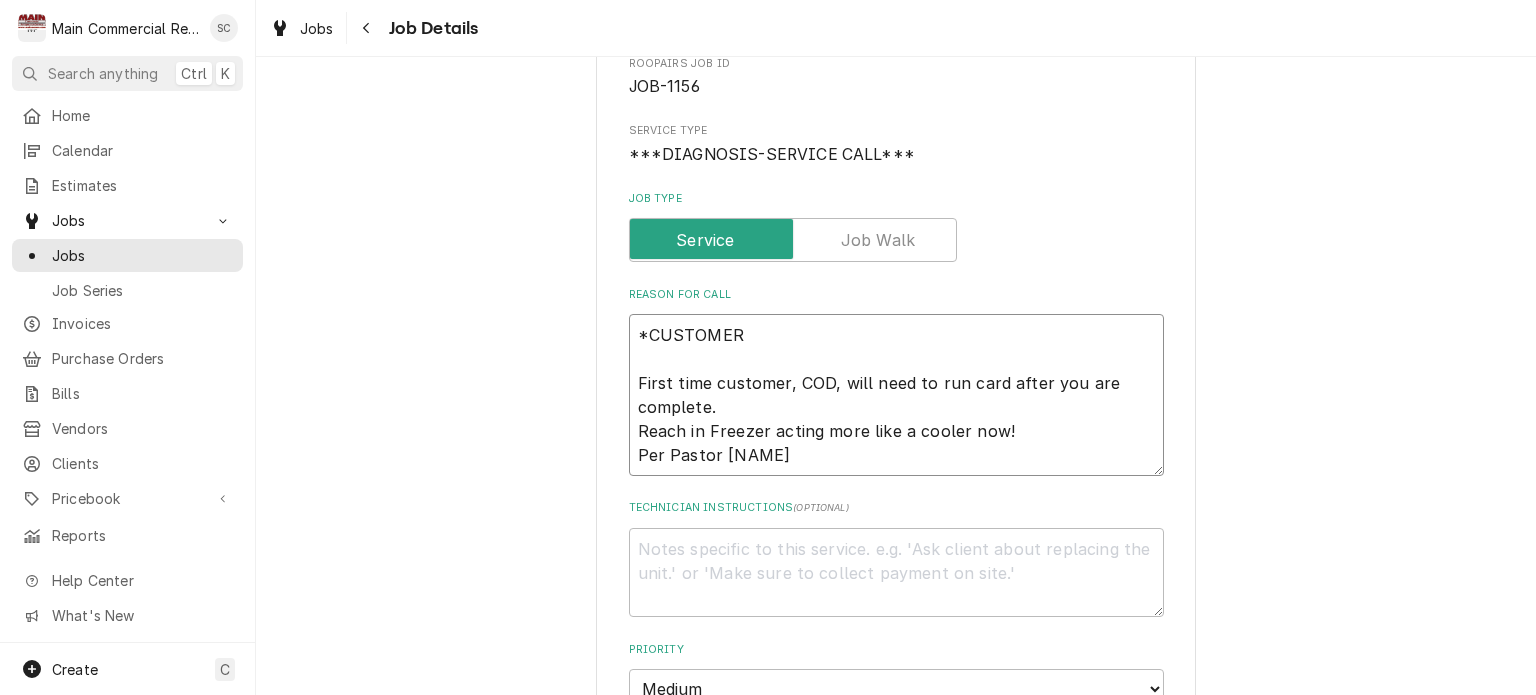 type on "x" 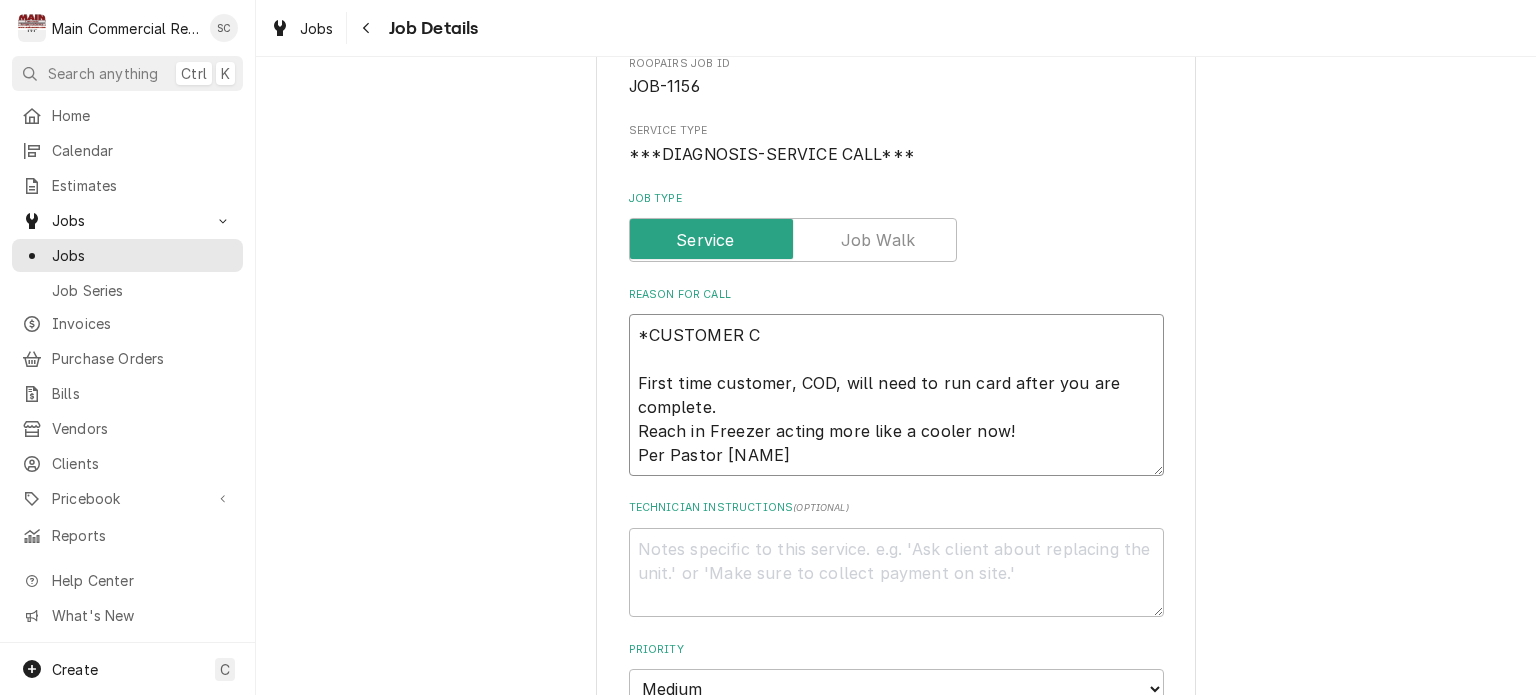 type on "x" 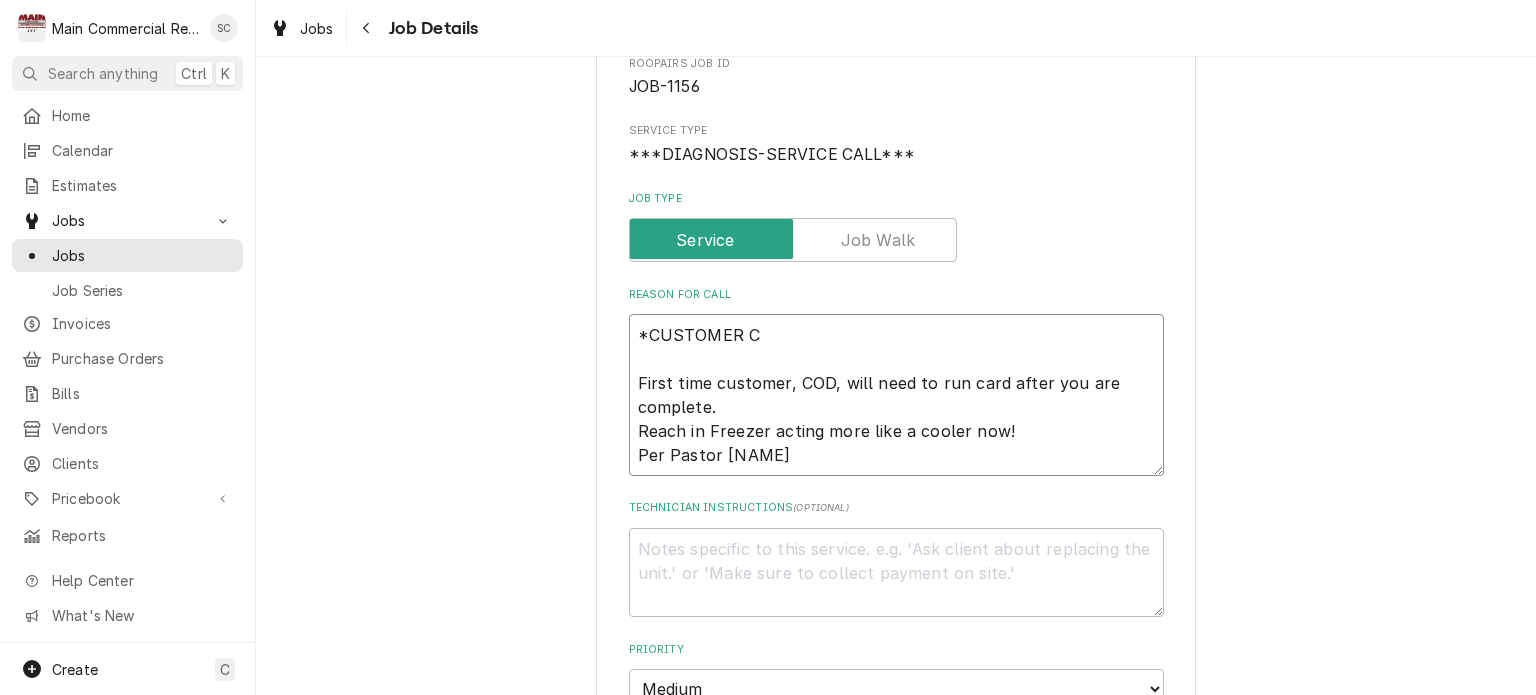 type on "*CUSTOMER CA
First time customer, COD, will need to run card after you are complete.
Reach in Freezer acting more like a cooler now!
Per Pastor Daniel Mills" 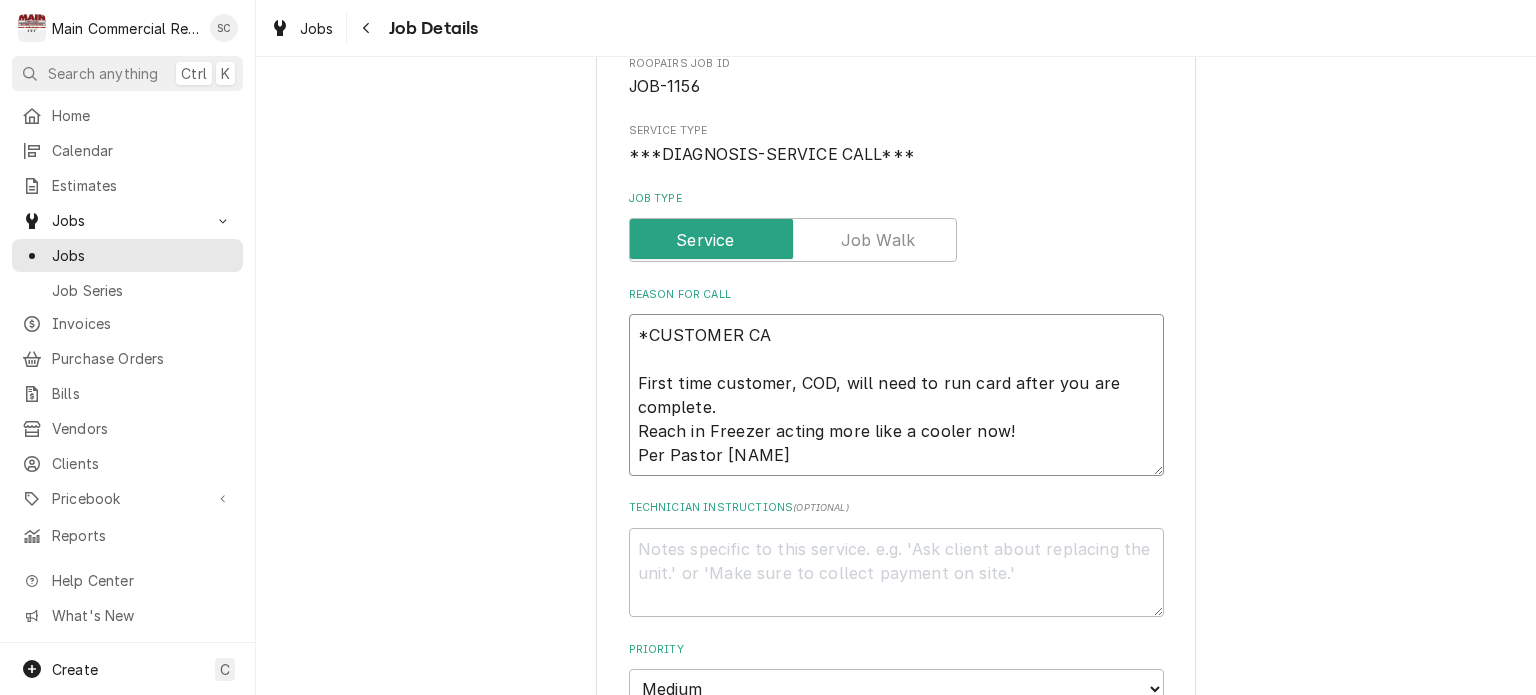 type on "x" 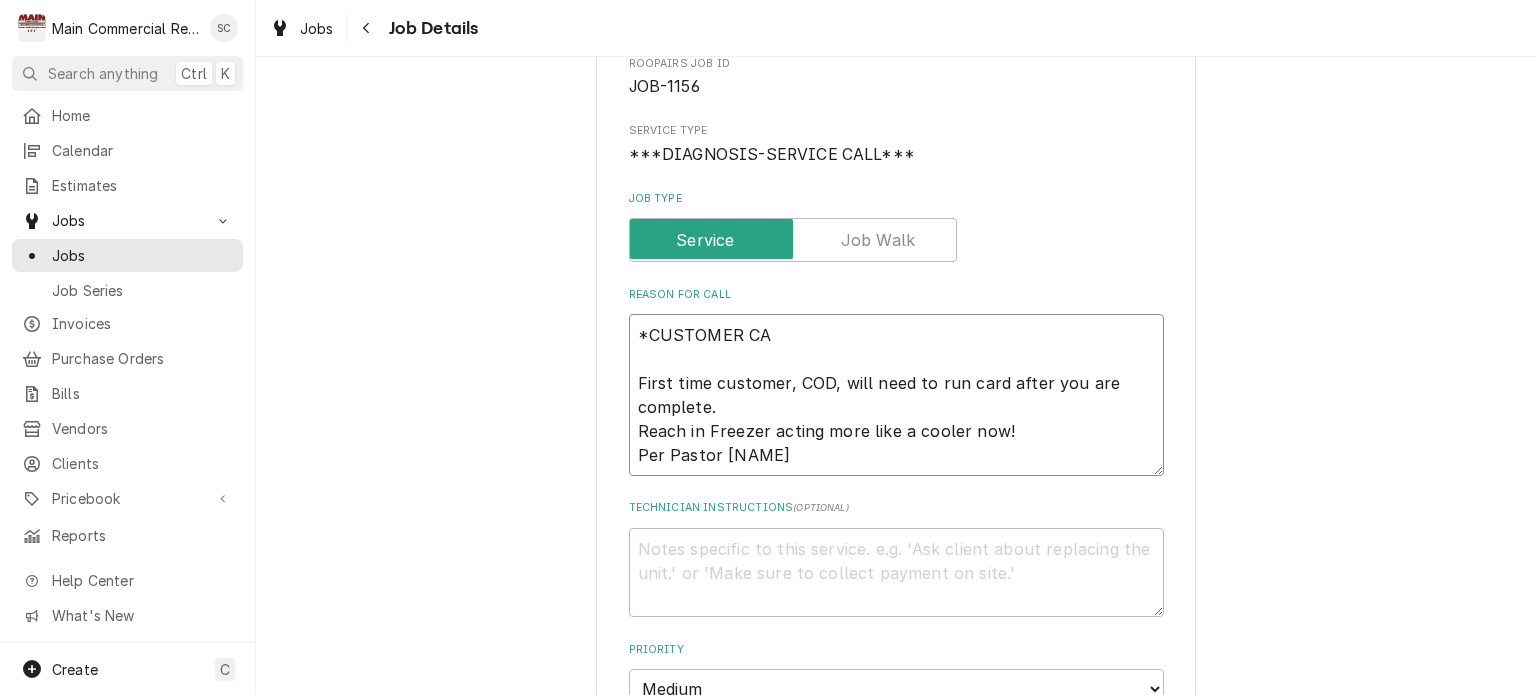 type on "*CUSTOMER CAL
First time customer, COD, will need to run card after you are complete.
Reach in Freezer acting more like a cooler now!
Per Pastor Daniel Mills" 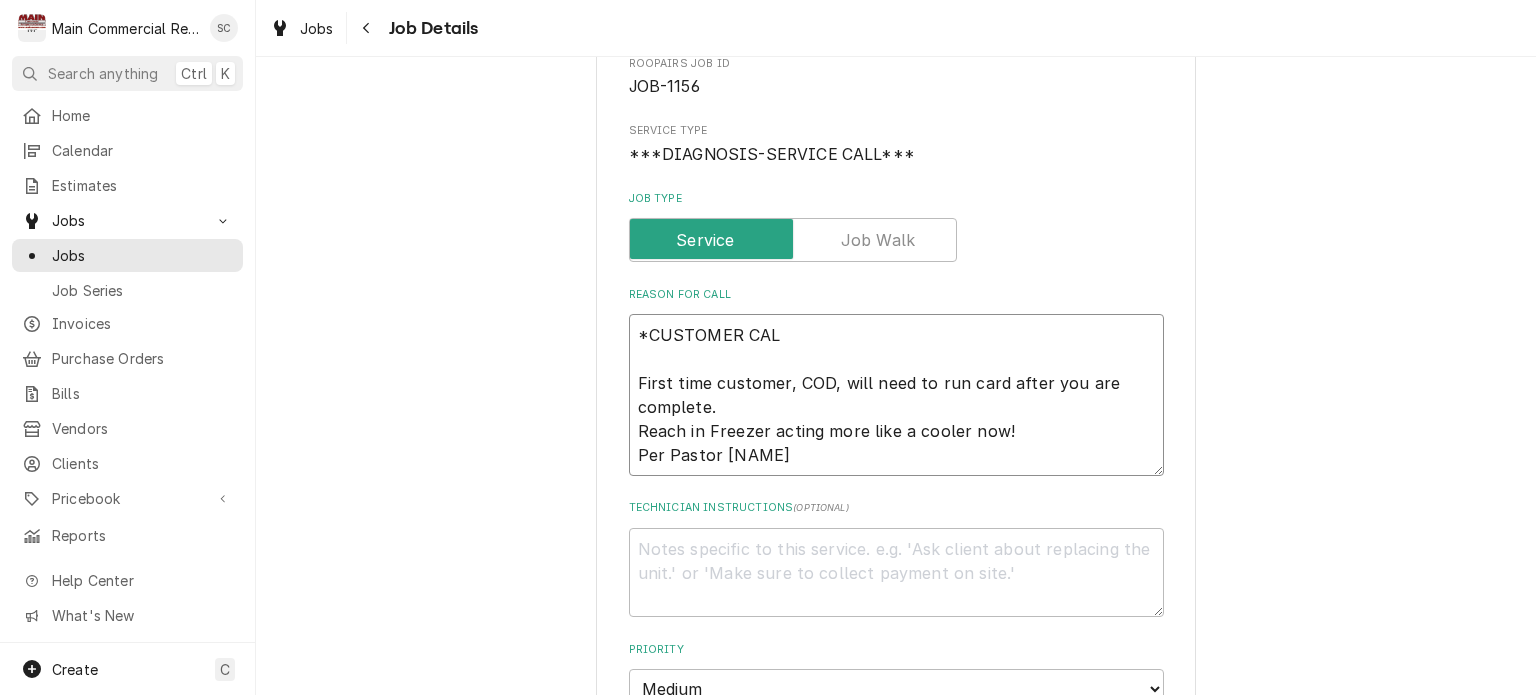 type on "x" 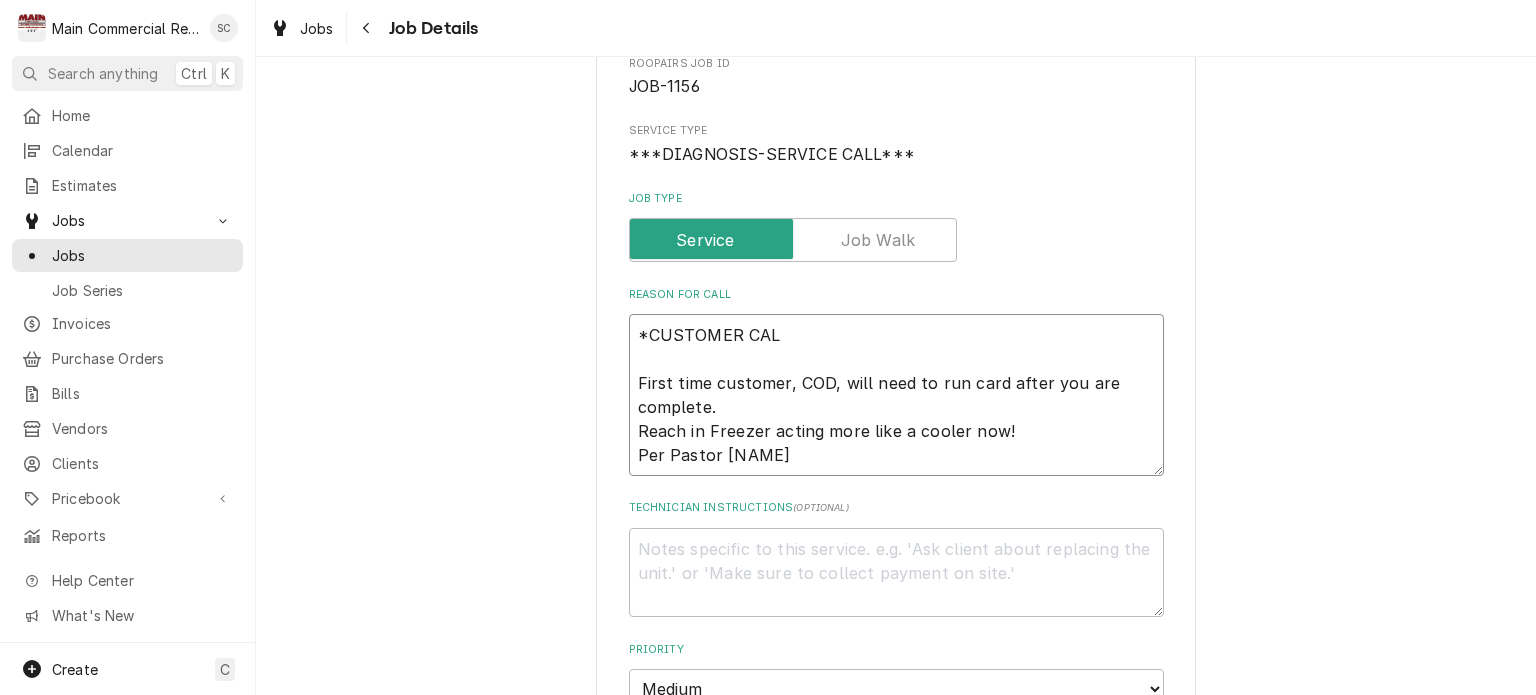 type on "*CUSTOMER CALL
First time customer, COD, will need to run card after you are complete.
Reach in Freezer acting more like a cooler now!
Per Pastor Daniel Mills" 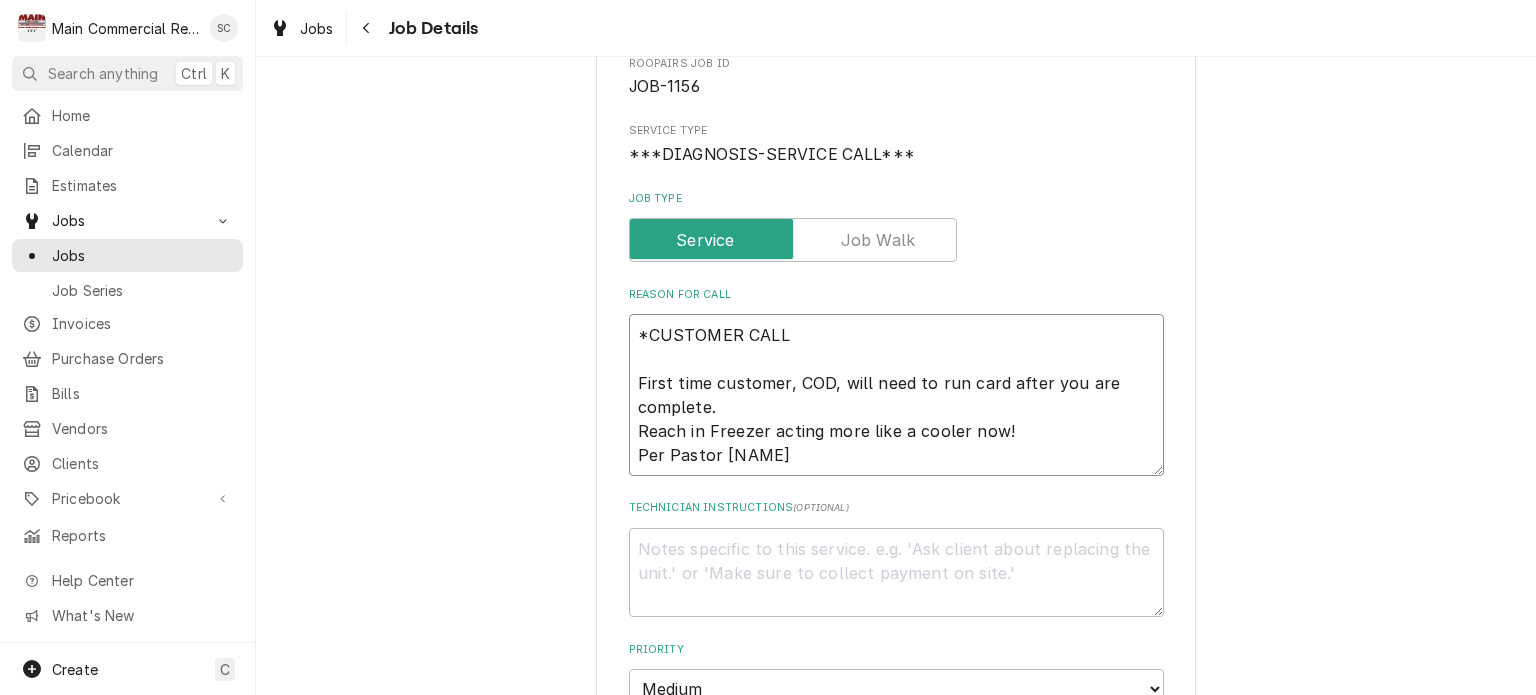 type on "x" 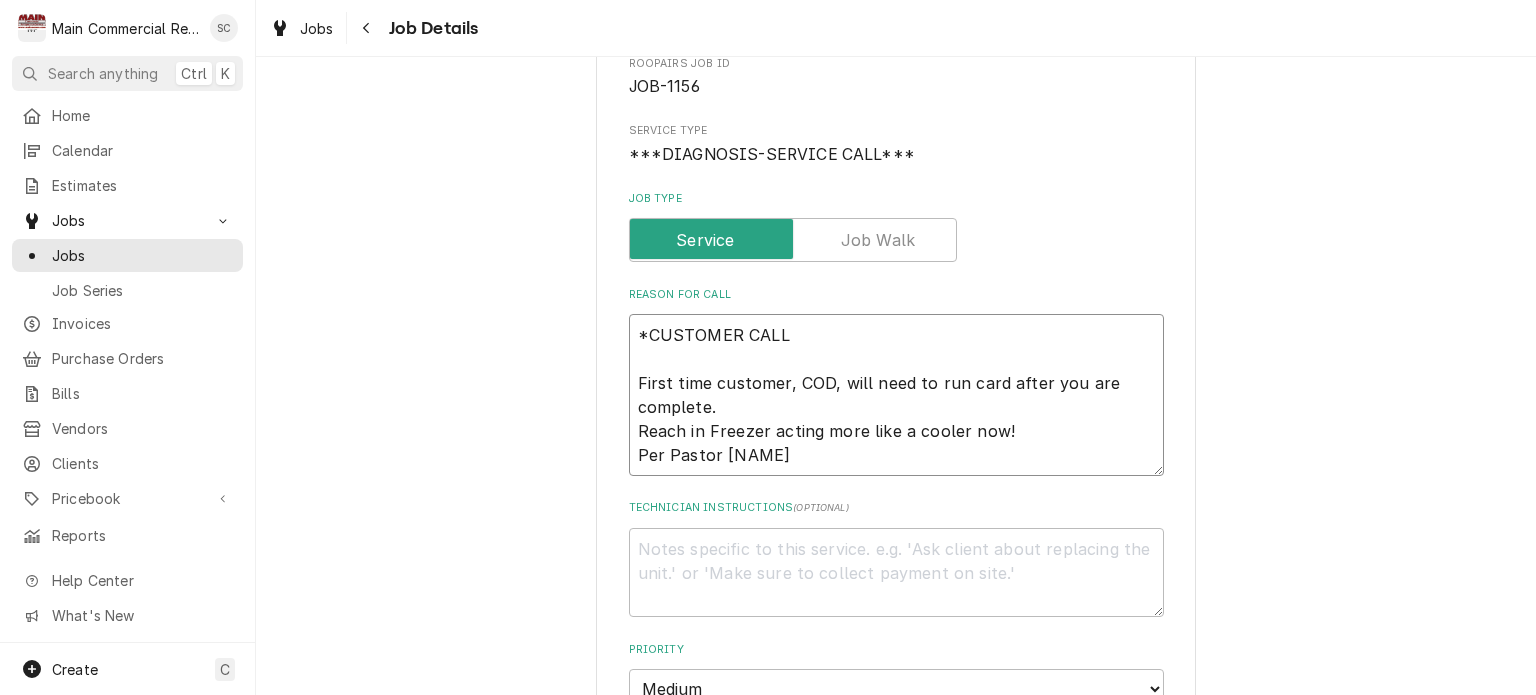 type on "*CUSTOMER CALLE
First time customer, COD, will need to run card after you are complete.
Reach in Freezer acting more like a cooler now!
Per Pastor Daniel Mills" 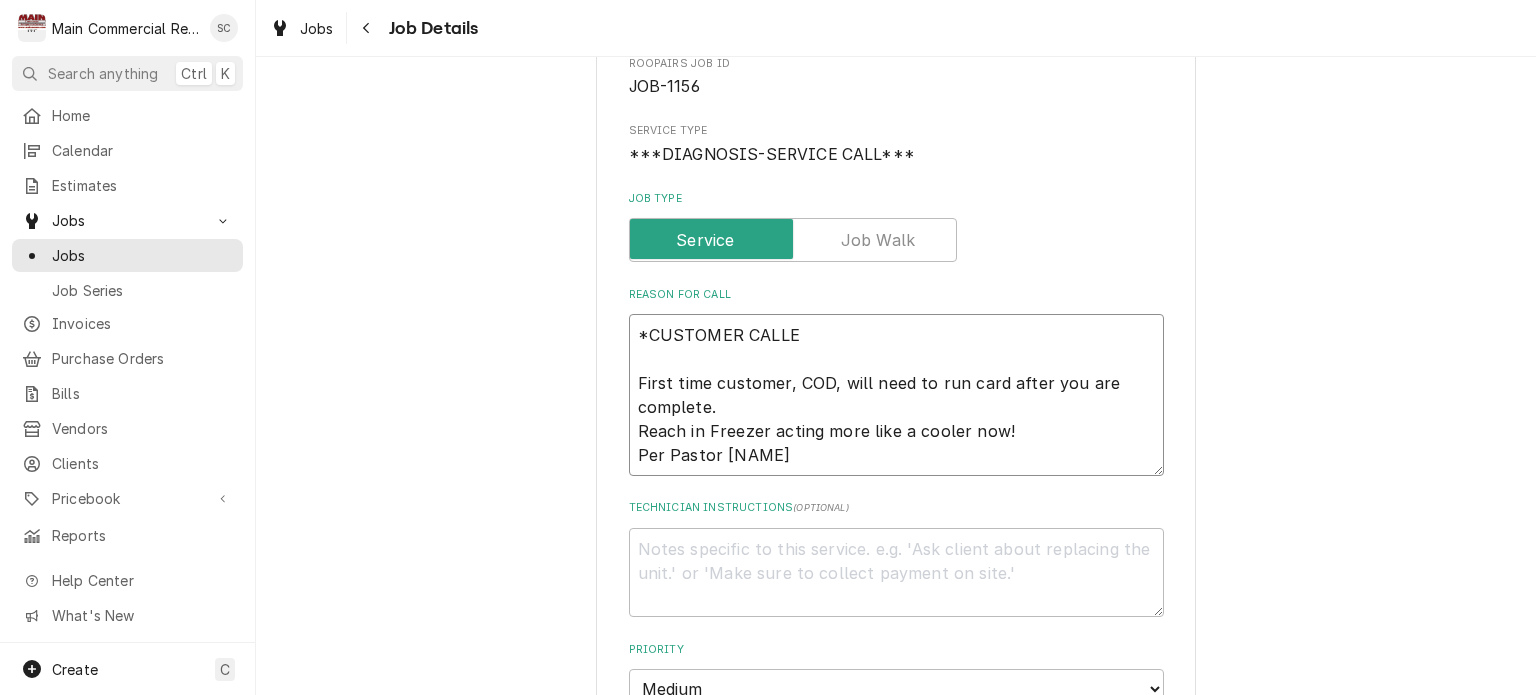 type on "x" 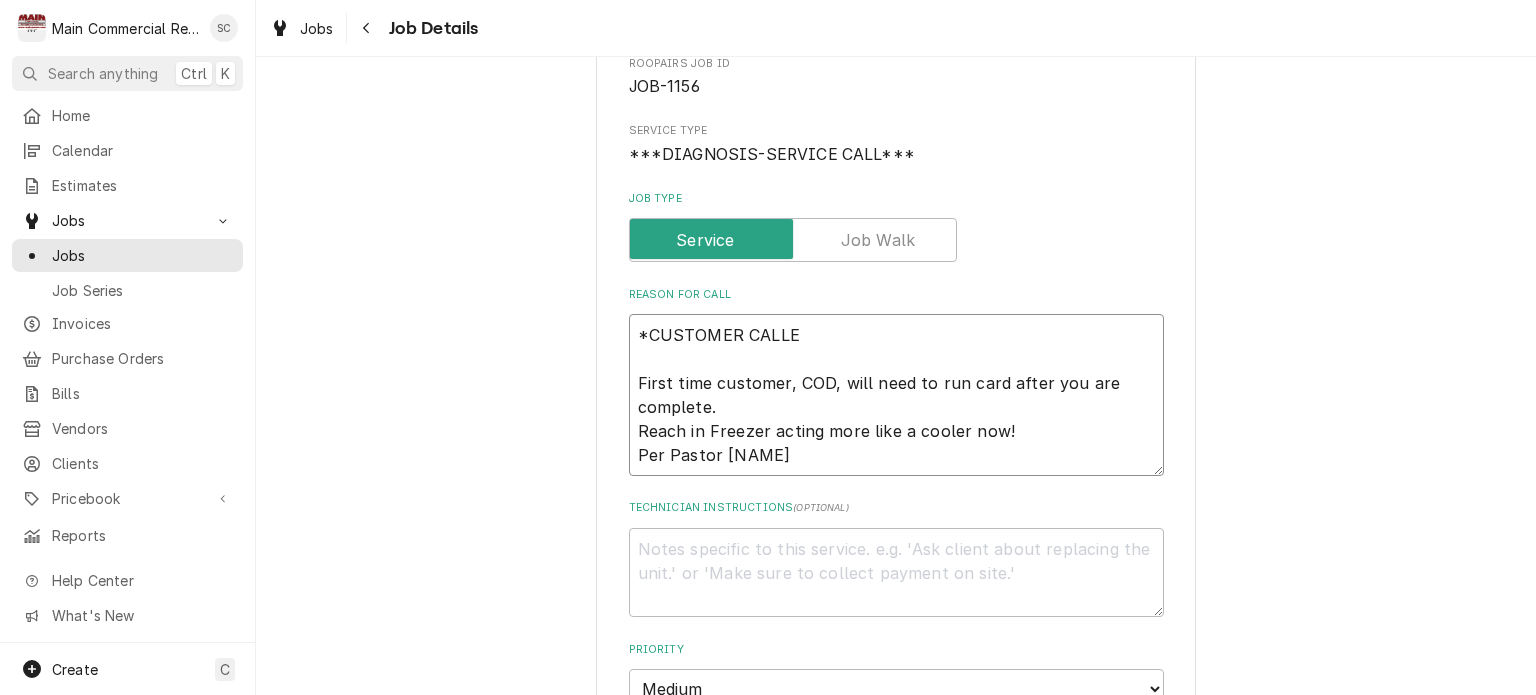 type on "*CUSTOMER CALLED
First time customer, COD, will need to run card after you are complete.
Reach in Freezer acting more like a cooler now!
Per Pastor Daniel Mills" 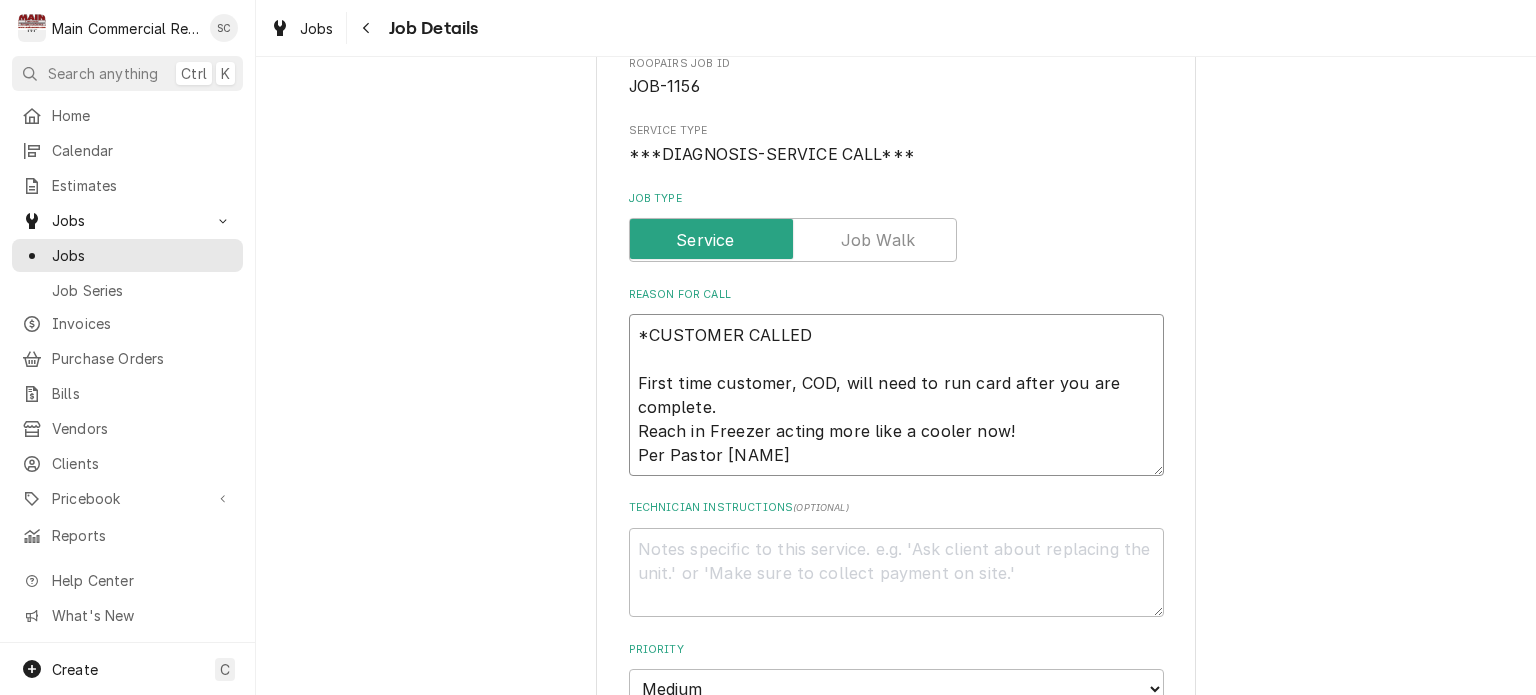 type on "x" 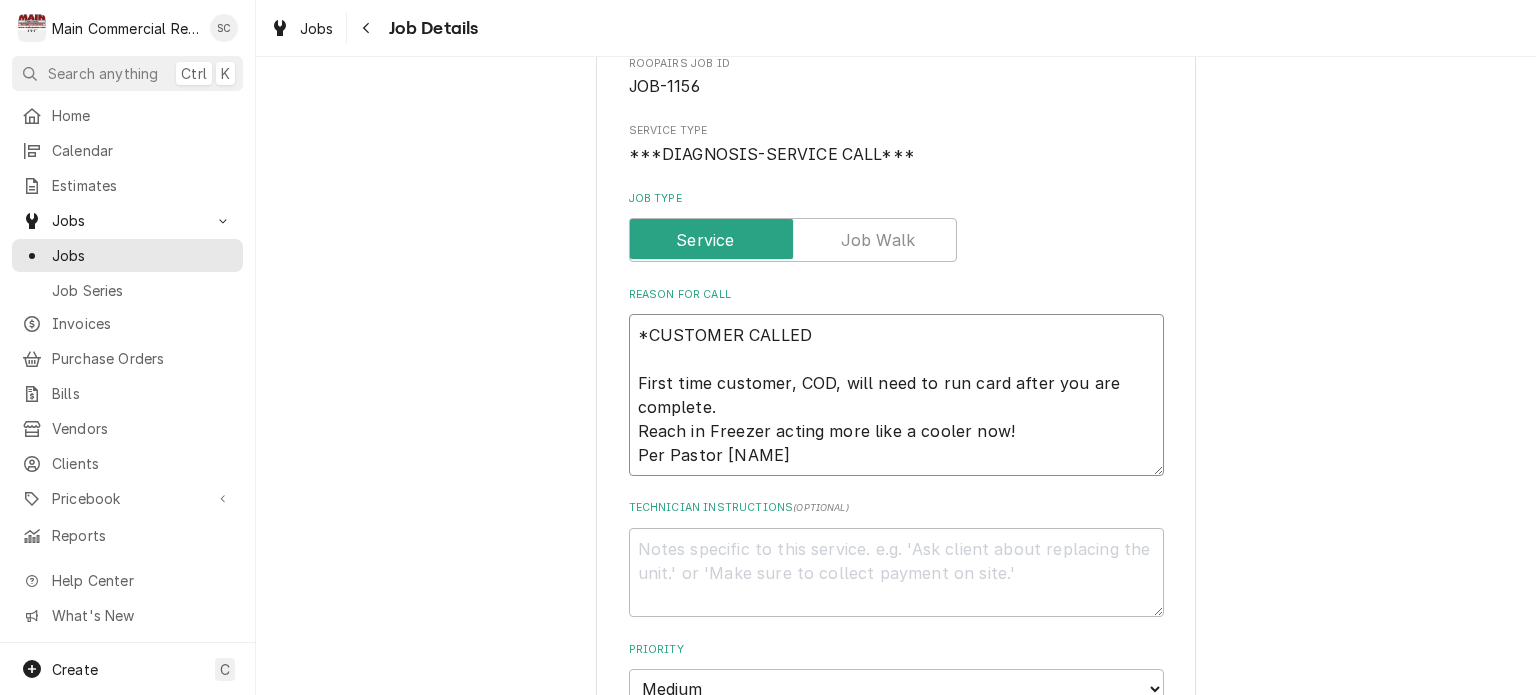 type on "*CUSTOMER CALLED
First time customer, COD, will need to run card after you are complete.
Reach in Freezer acting more like a cooler now!
Per Pastor Daniel Mills" 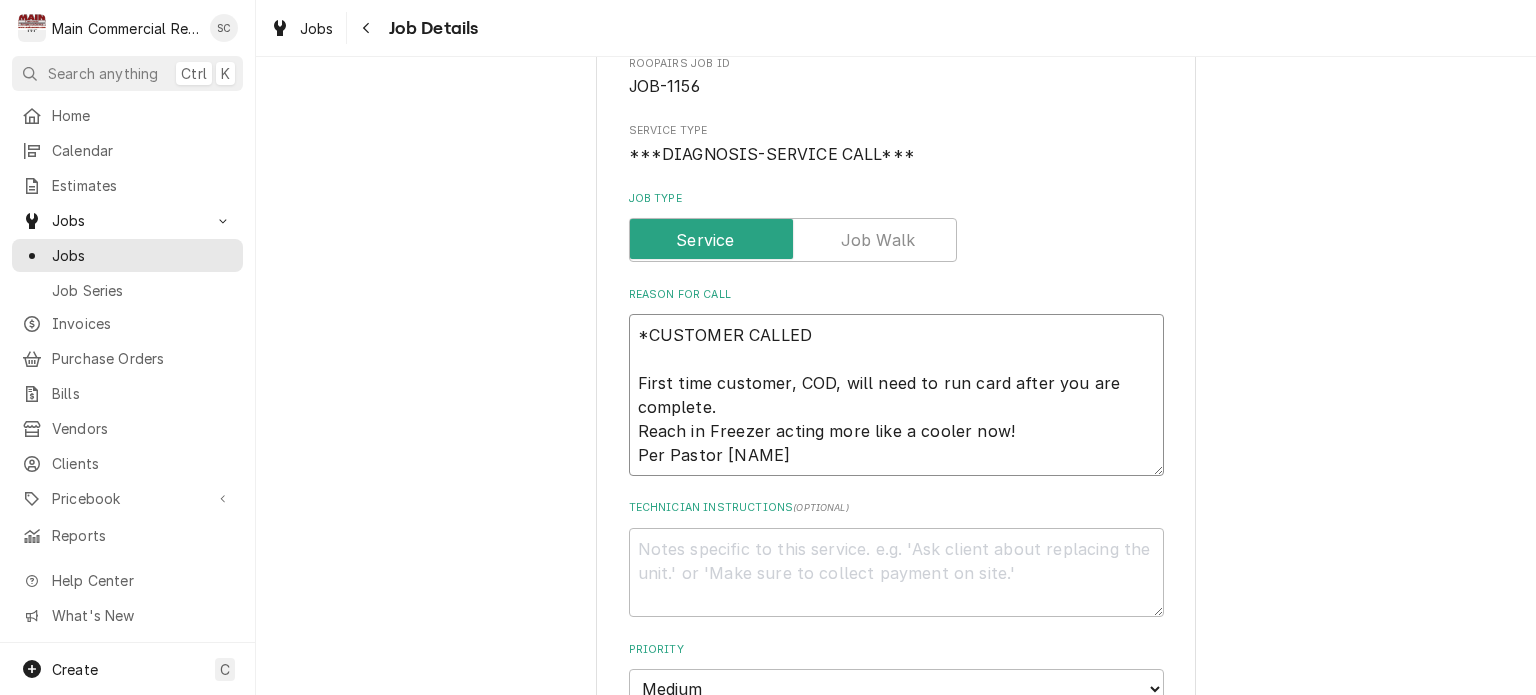 type on "x" 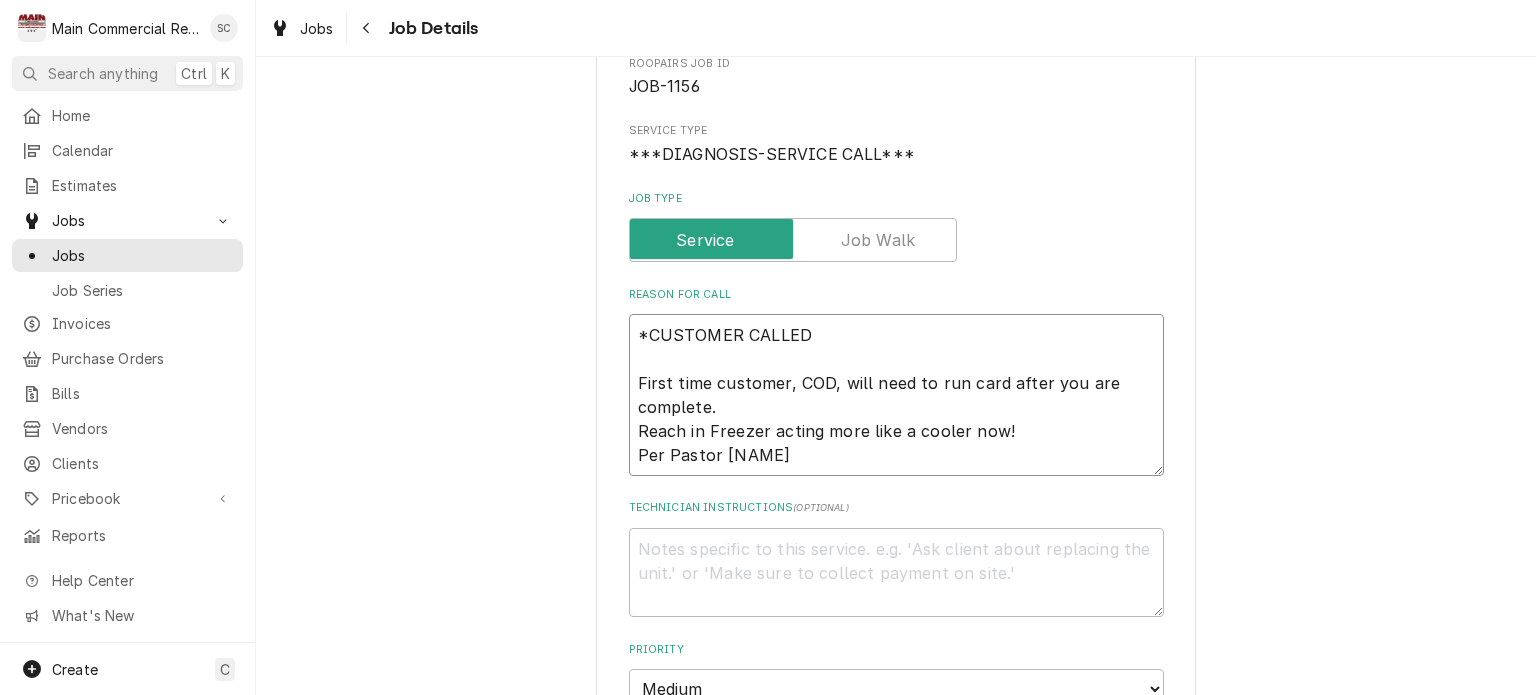 type on "*CUSTOMER CALLED A
First time customer, COD, will need to run card after you are complete.
Reach in Freezer acting more like a cooler now!
Per Pastor Daniel Mills" 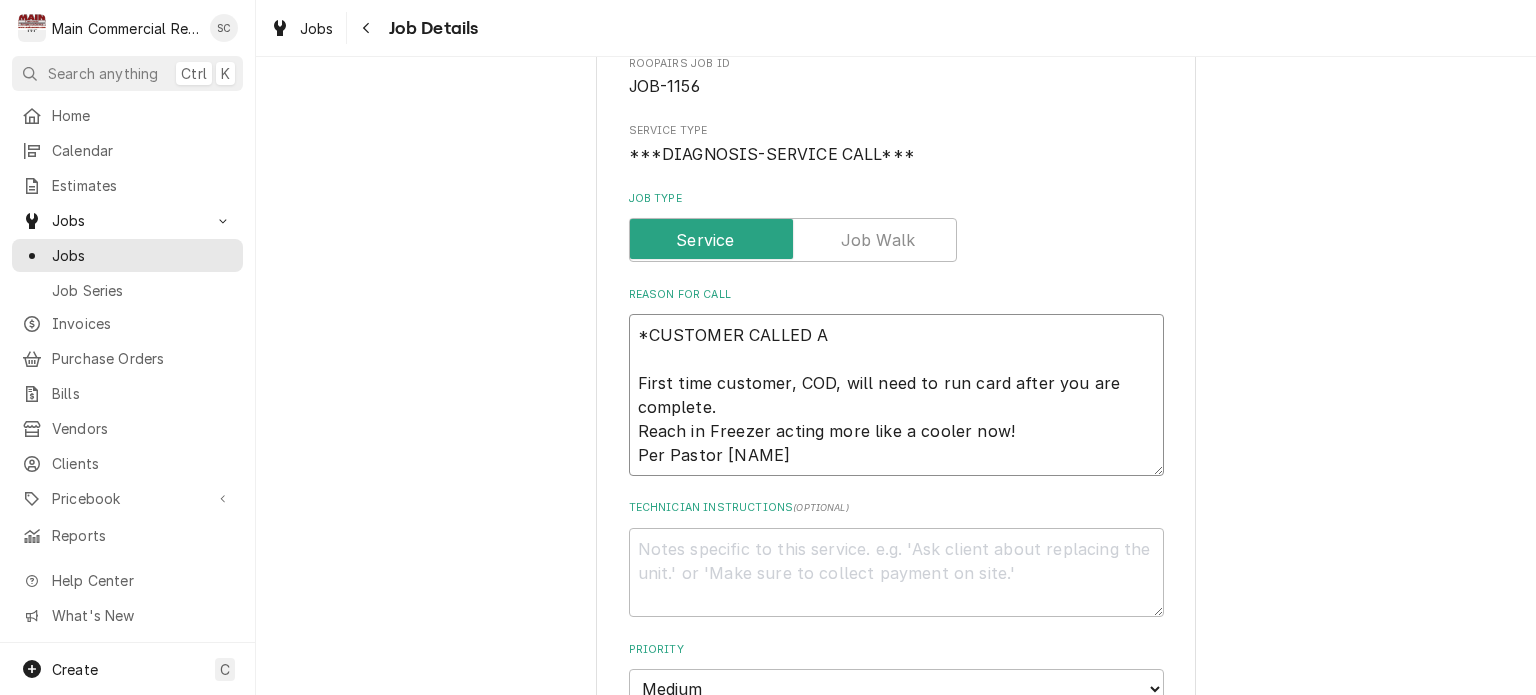 type on "x" 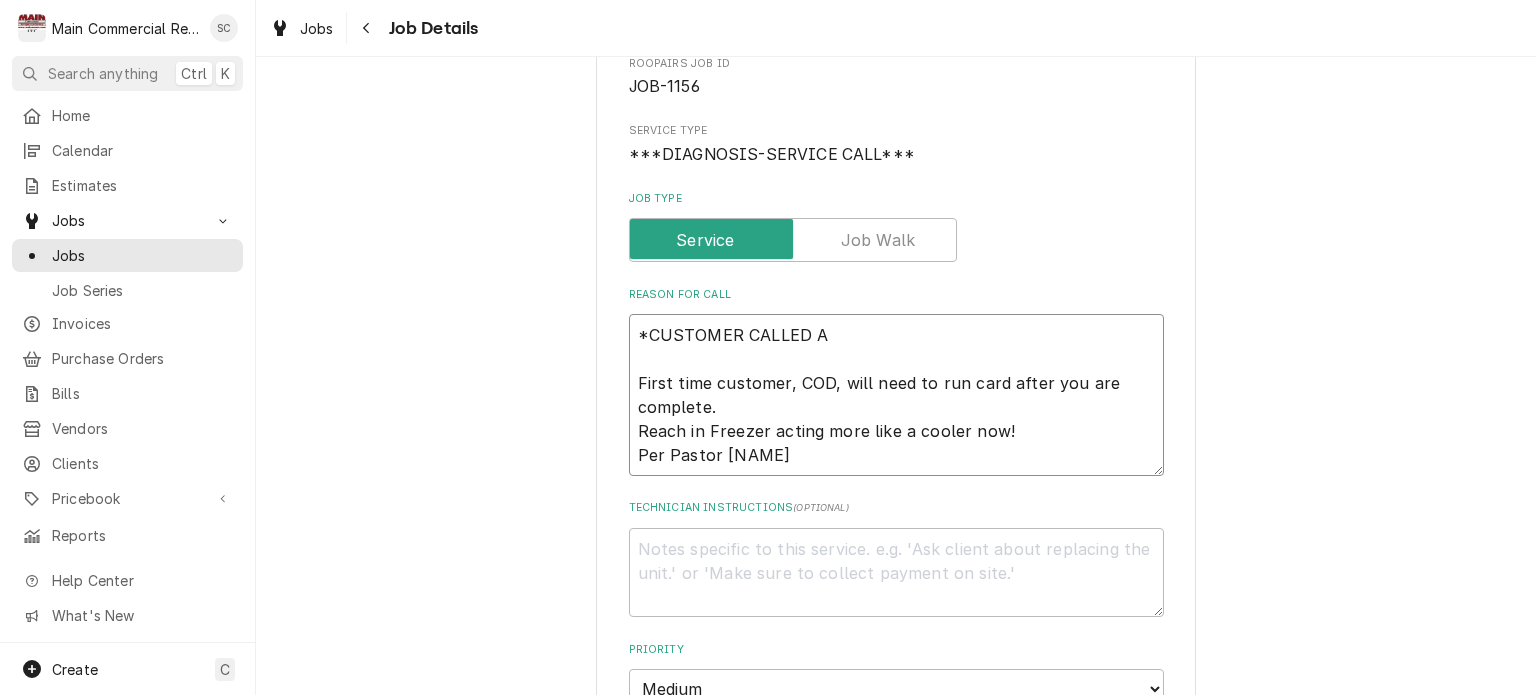 type on "*CUSTOMER CALLED AN
First time customer, COD, will need to run card after you are complete.
Reach in Freezer acting more like a cooler now!
Per Pastor Daniel Mills" 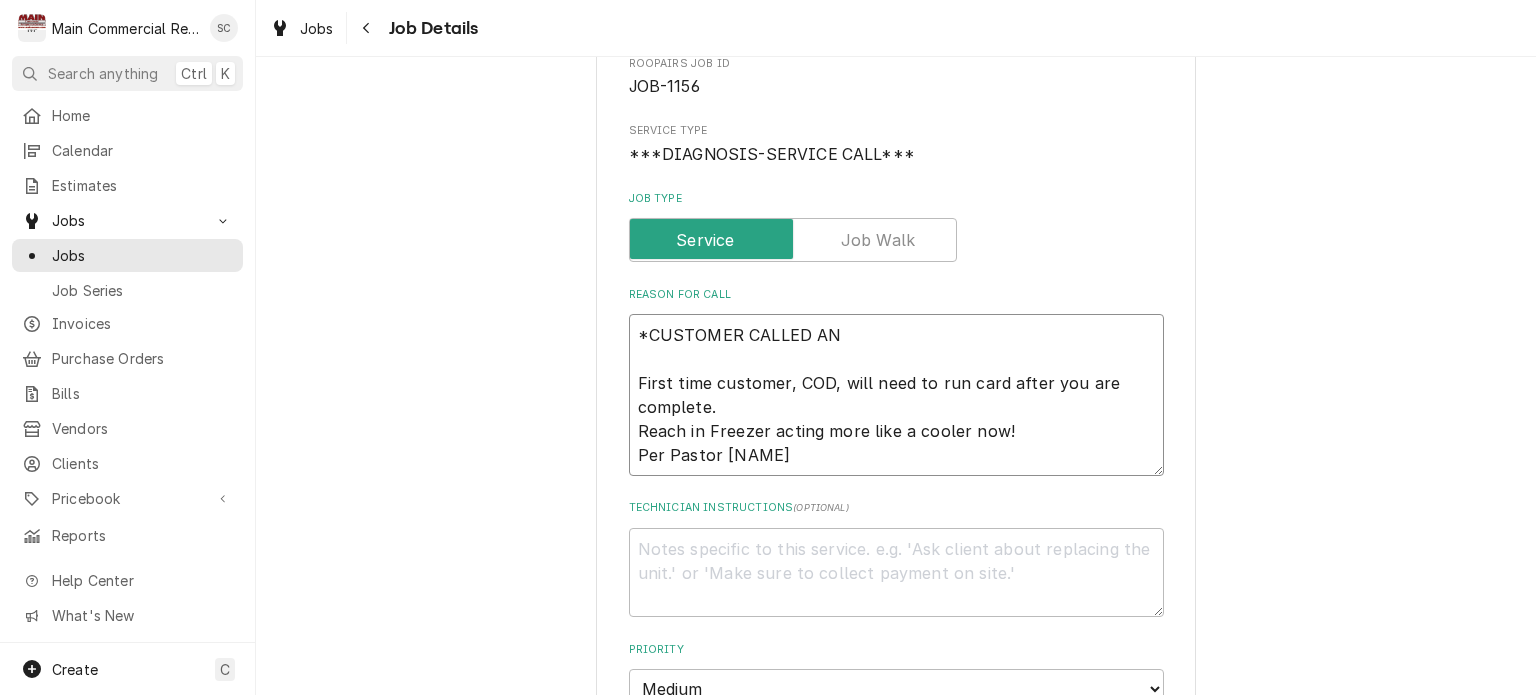 type on "x" 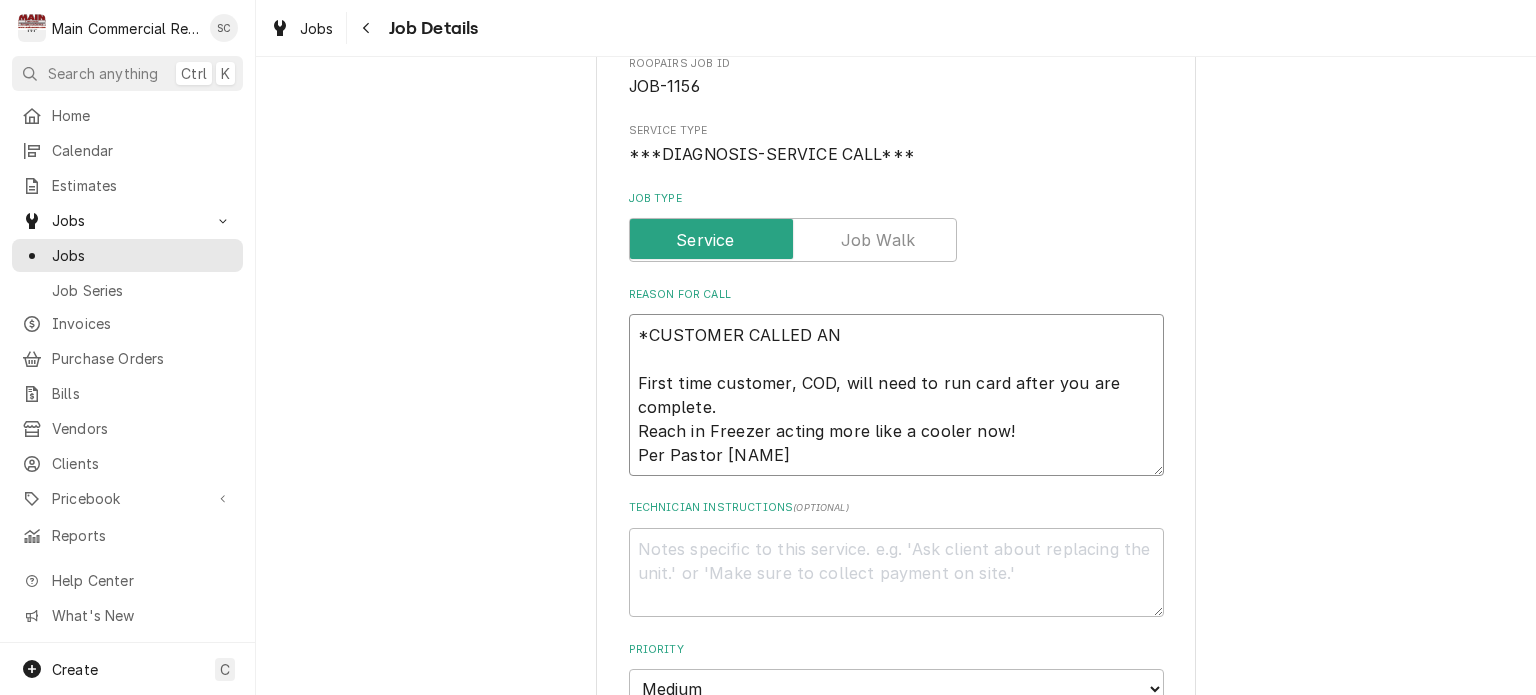 type on "*CUSTOMER CALLED AND
First time customer, COD, will need to run card after you are complete.
Reach in Freezer acting more like a cooler now!
Per Pastor Daniel Mills" 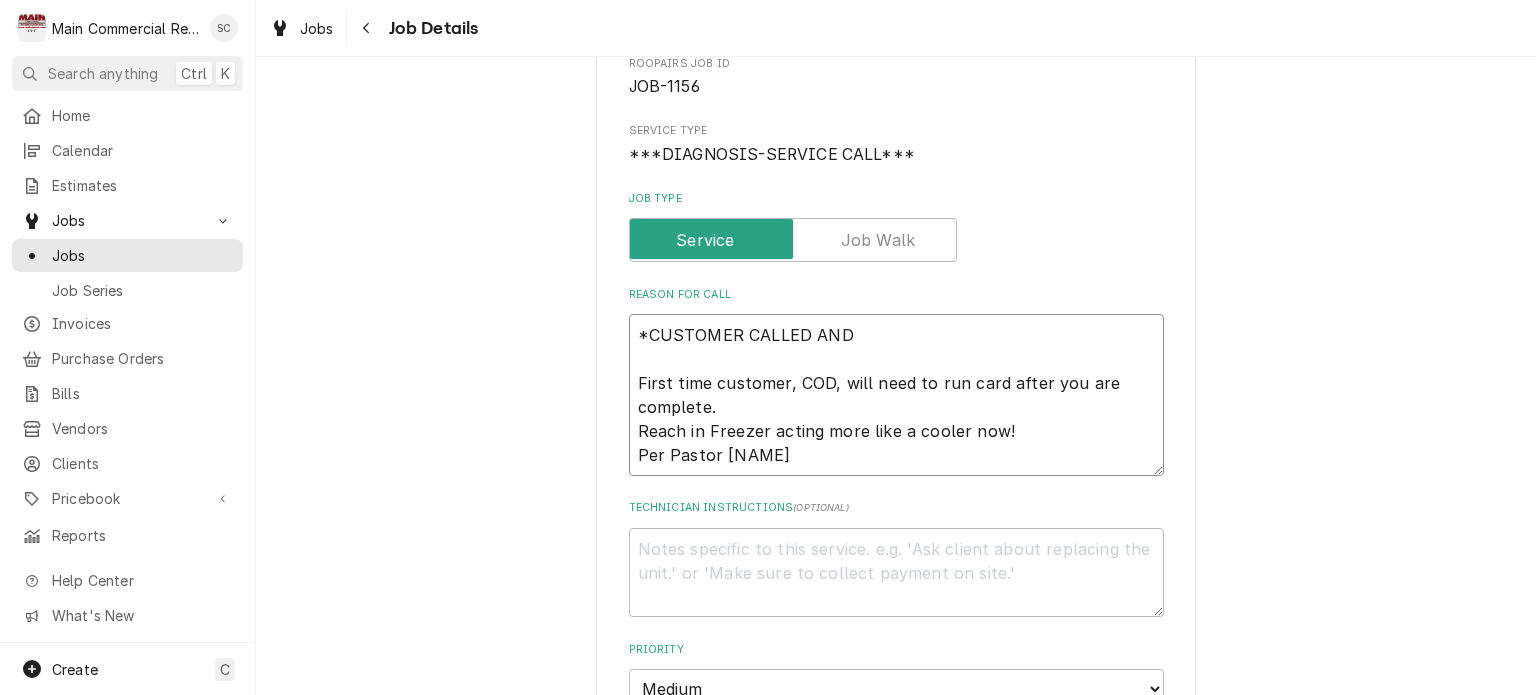 type on "x" 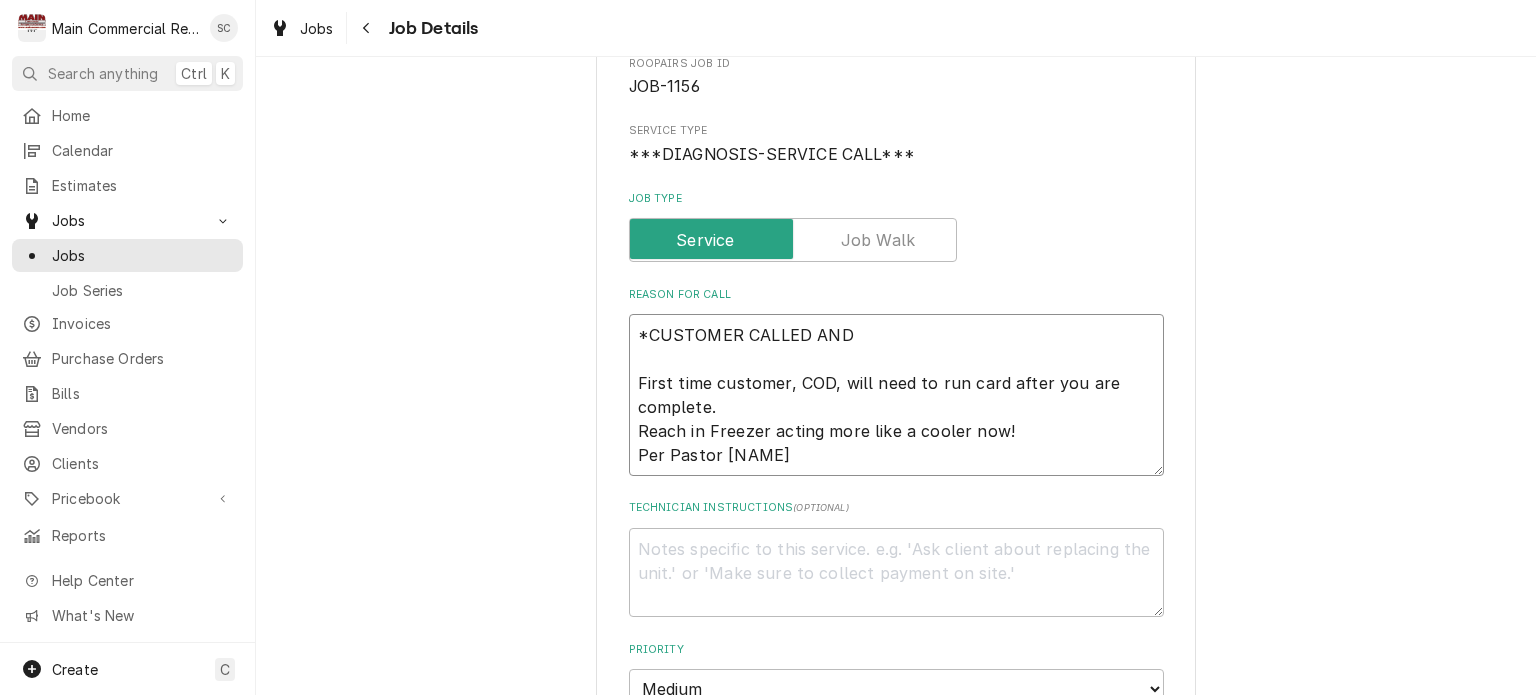 type on "*CUSTOMER CALLED AND
First time customer, COD, will need to run card after you are complete.
Reach in Freezer acting more like a cooler now!
Per Pastor Daniel Mills" 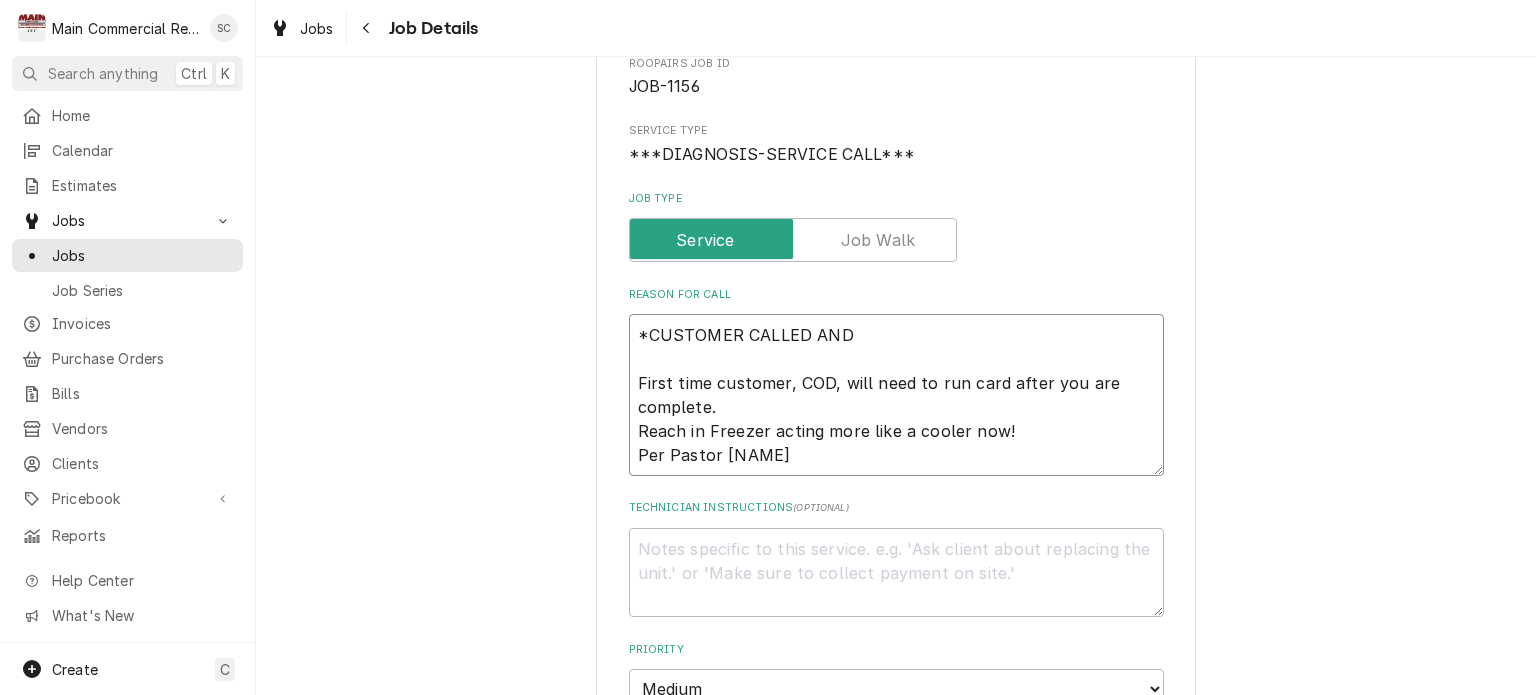 type on "x" 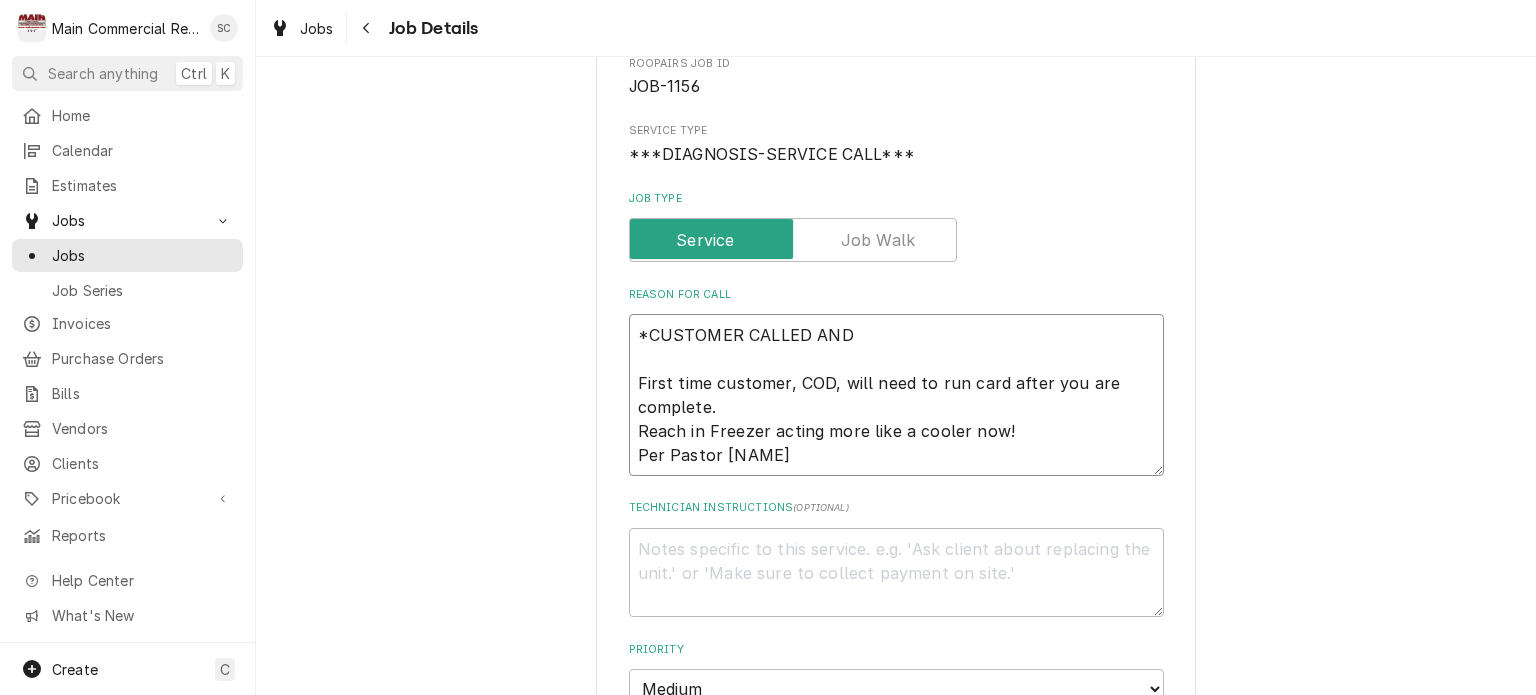 type on "*CUSTOMER CALLED AND C
First time customer, COD, will need to run card after you are complete.
Reach in Freezer acting more like a cooler now!
Per Pastor Daniel Mills" 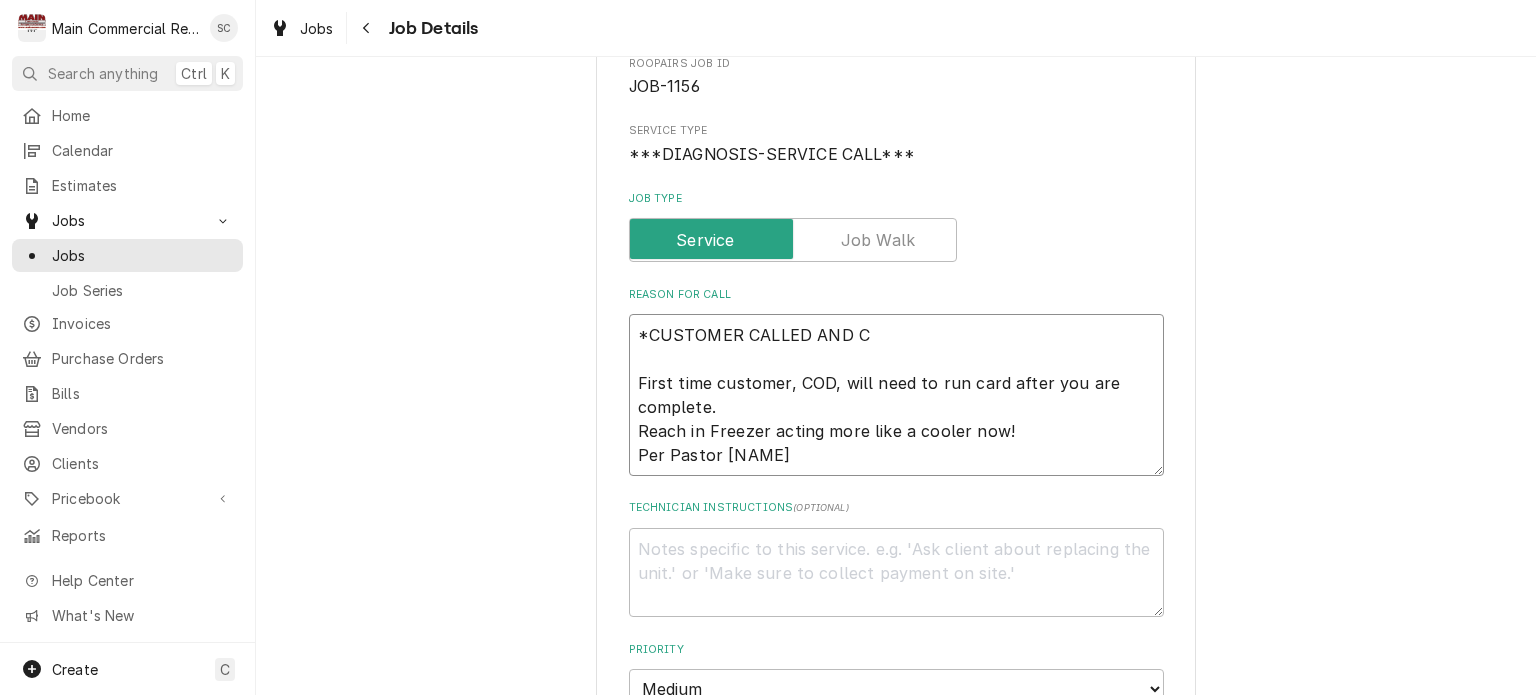 type on "x" 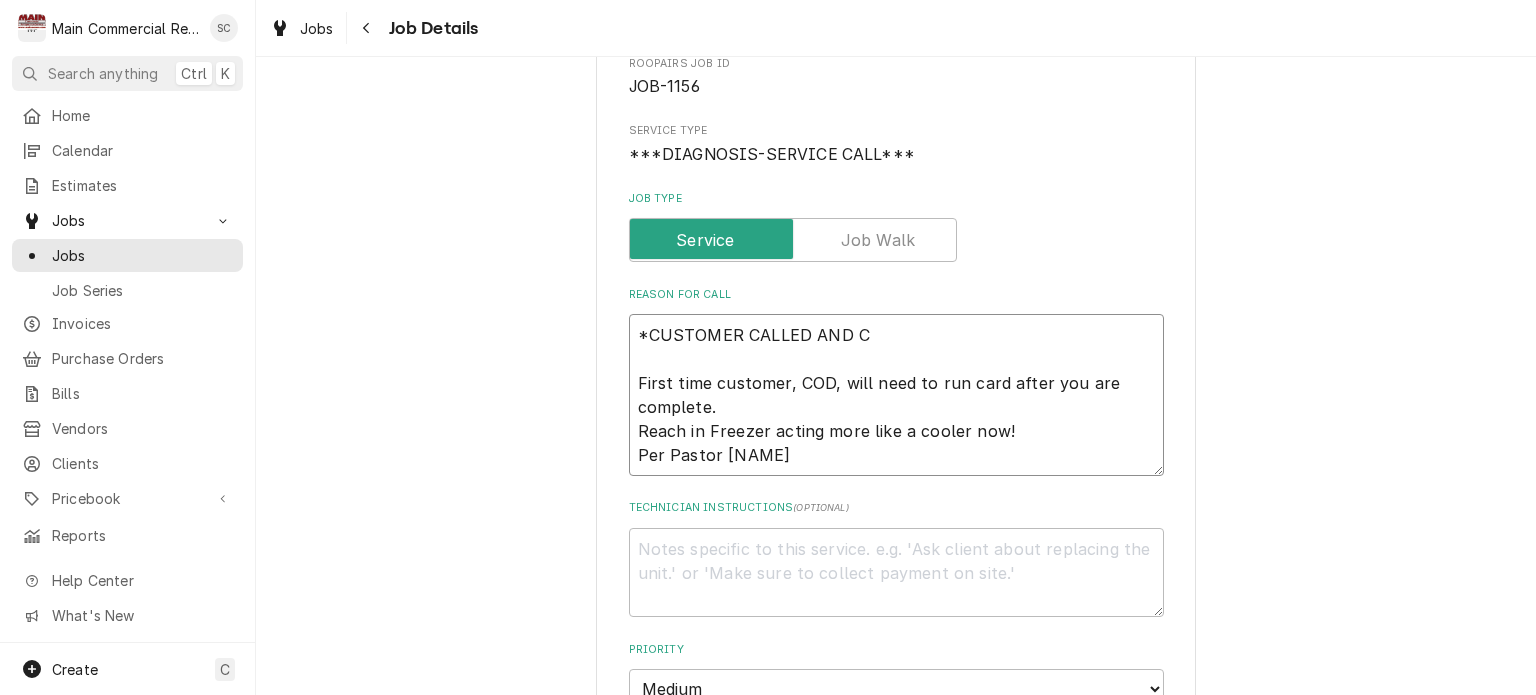 type on "*CUSTOMER CALLED AND CA
First time customer, COD, will need to run card after you are complete.
Reach in Freezer acting more like a cooler now!
Per Pastor Daniel Mills" 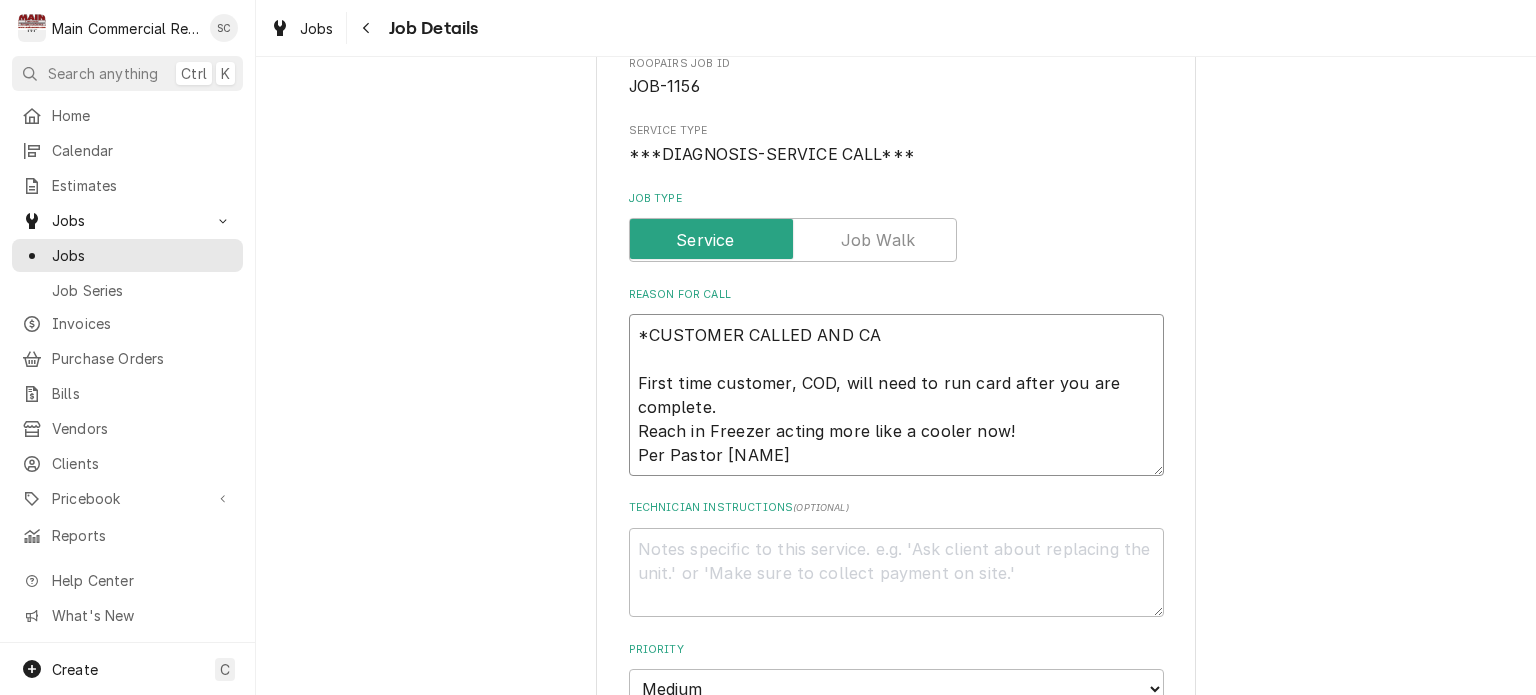 type on "x" 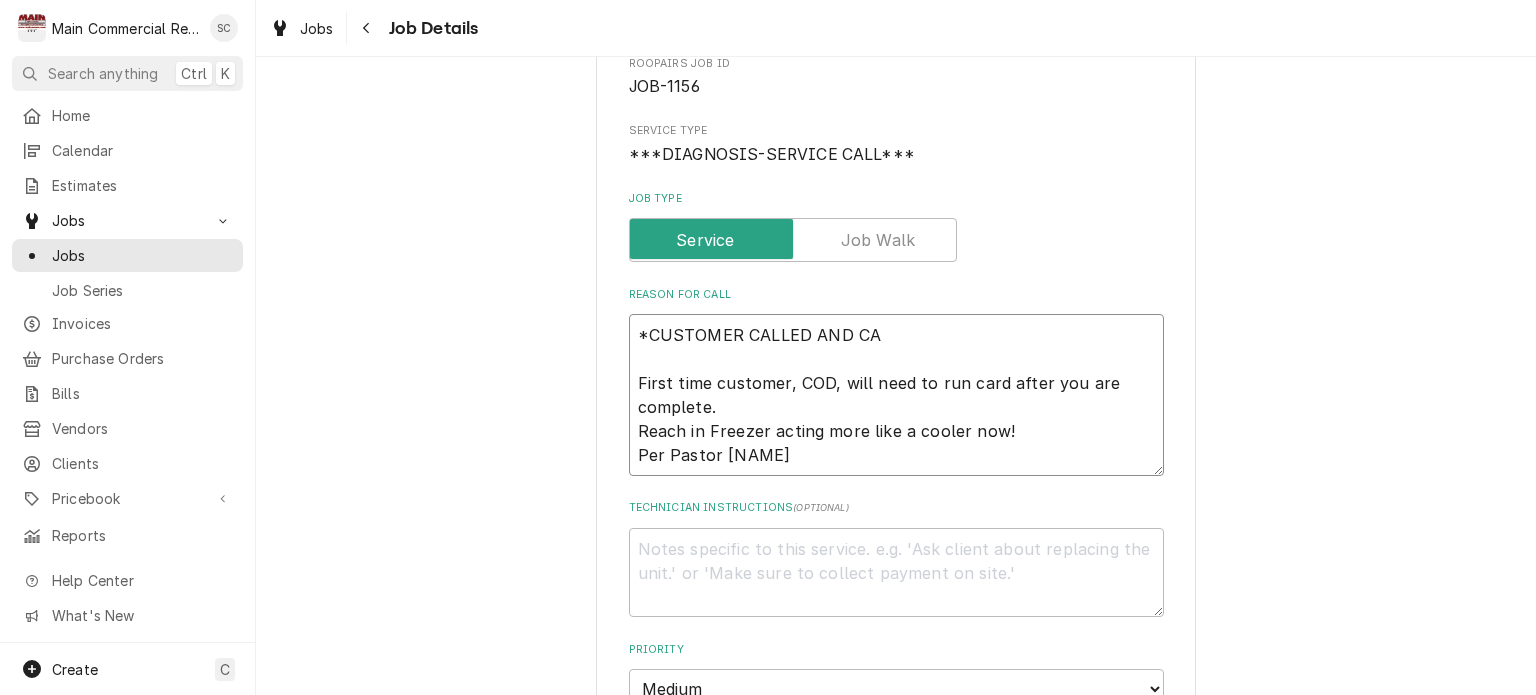 type on "*CUSTOMER CALLED AND CAN
First time customer, COD, will need to run card after you are complete.
Reach in Freezer acting more like a cooler now!
Per Pastor Daniel Mills" 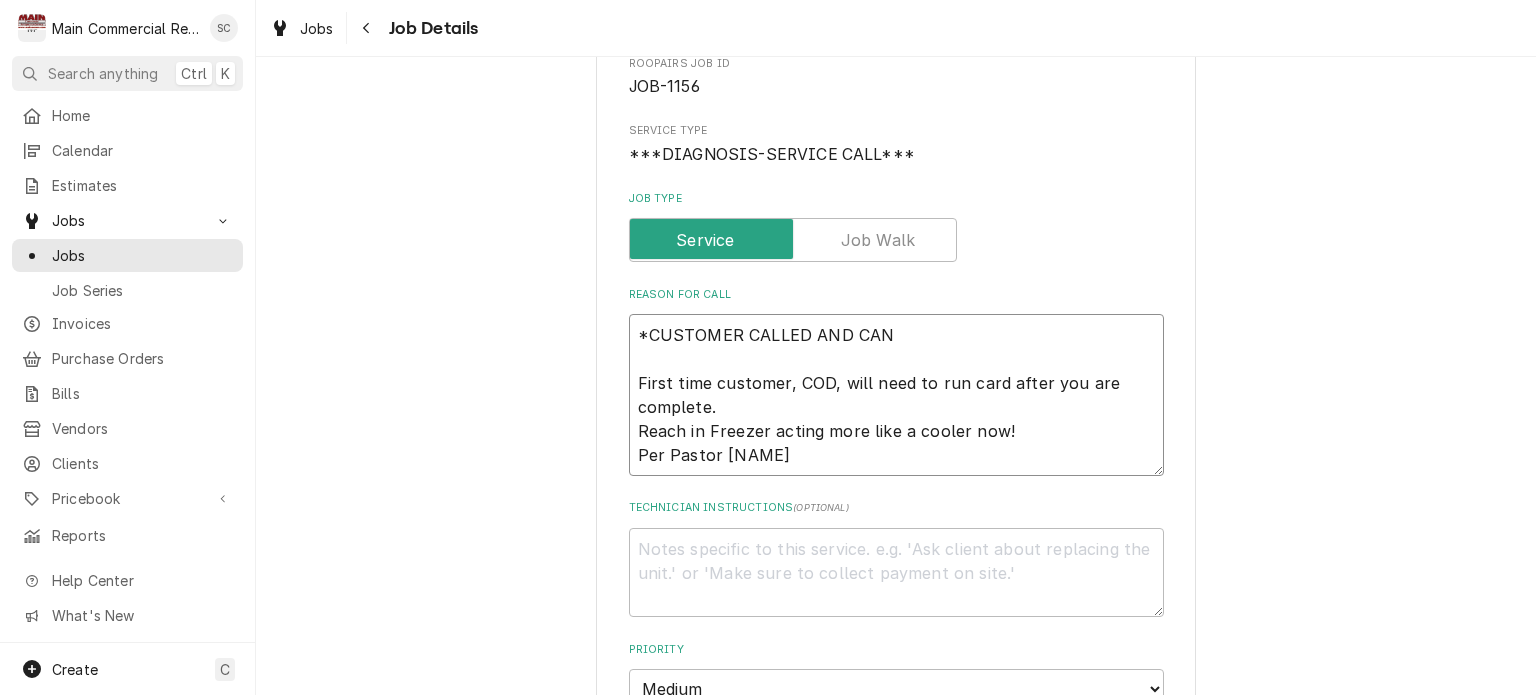 type on "x" 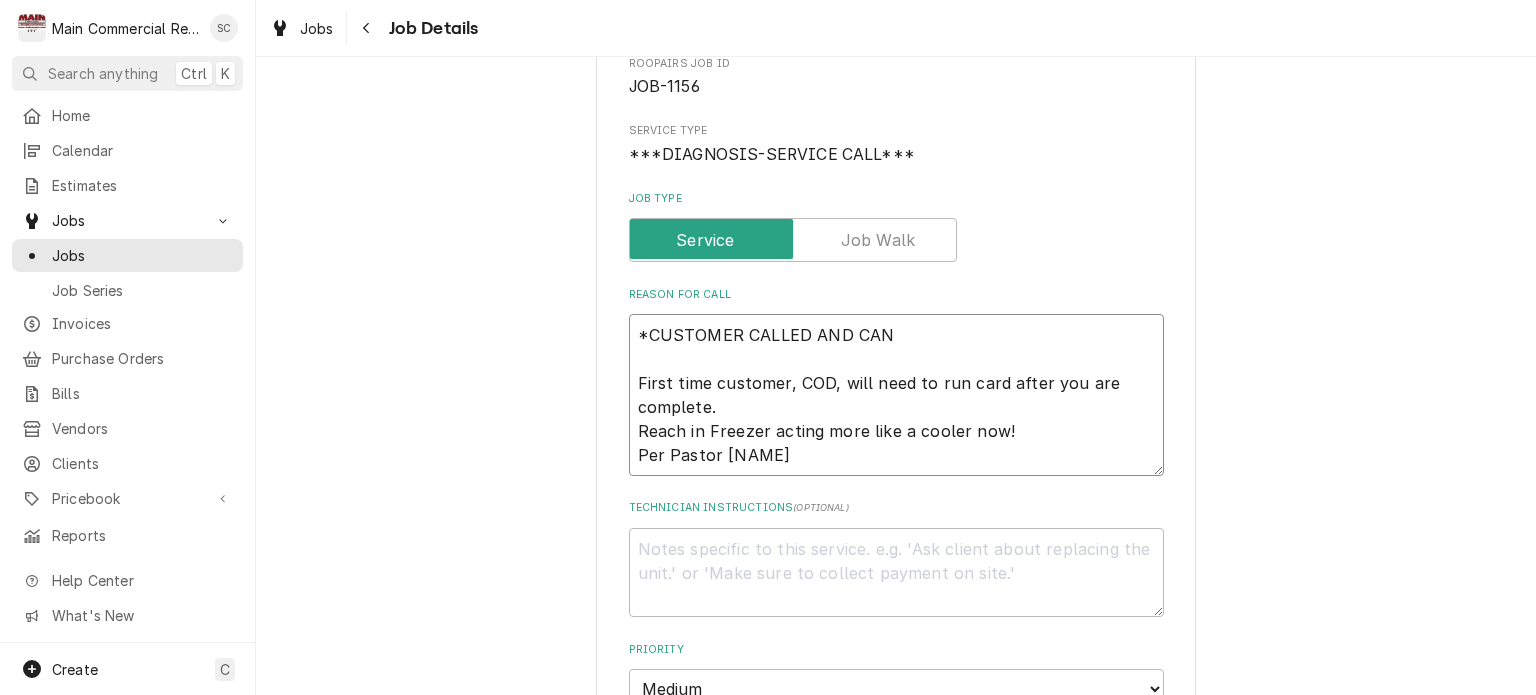 type on "*CUSTOMER CALLED AND CANC
First time customer, COD, will need to run card after you are complete.
Reach in Freezer acting more like a cooler now!
Per Pastor Daniel Mills" 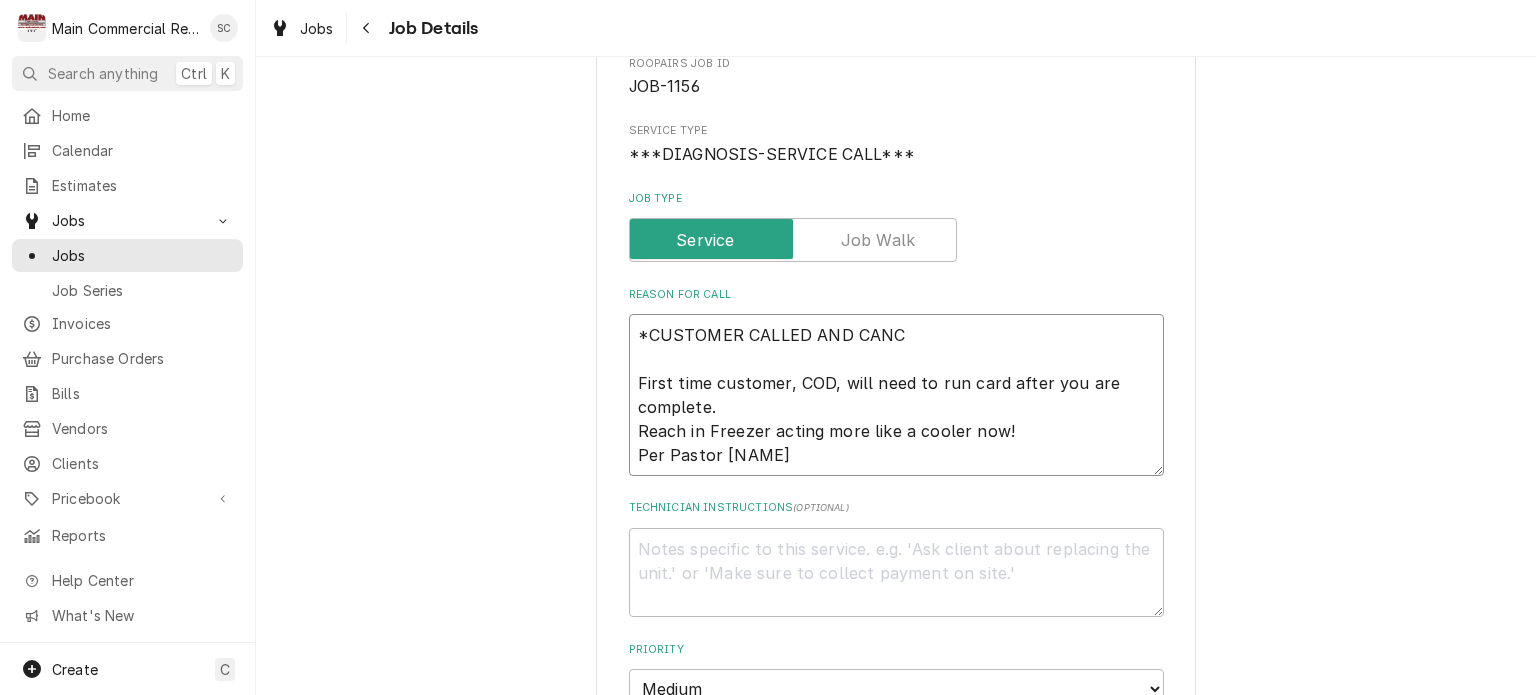 type on "x" 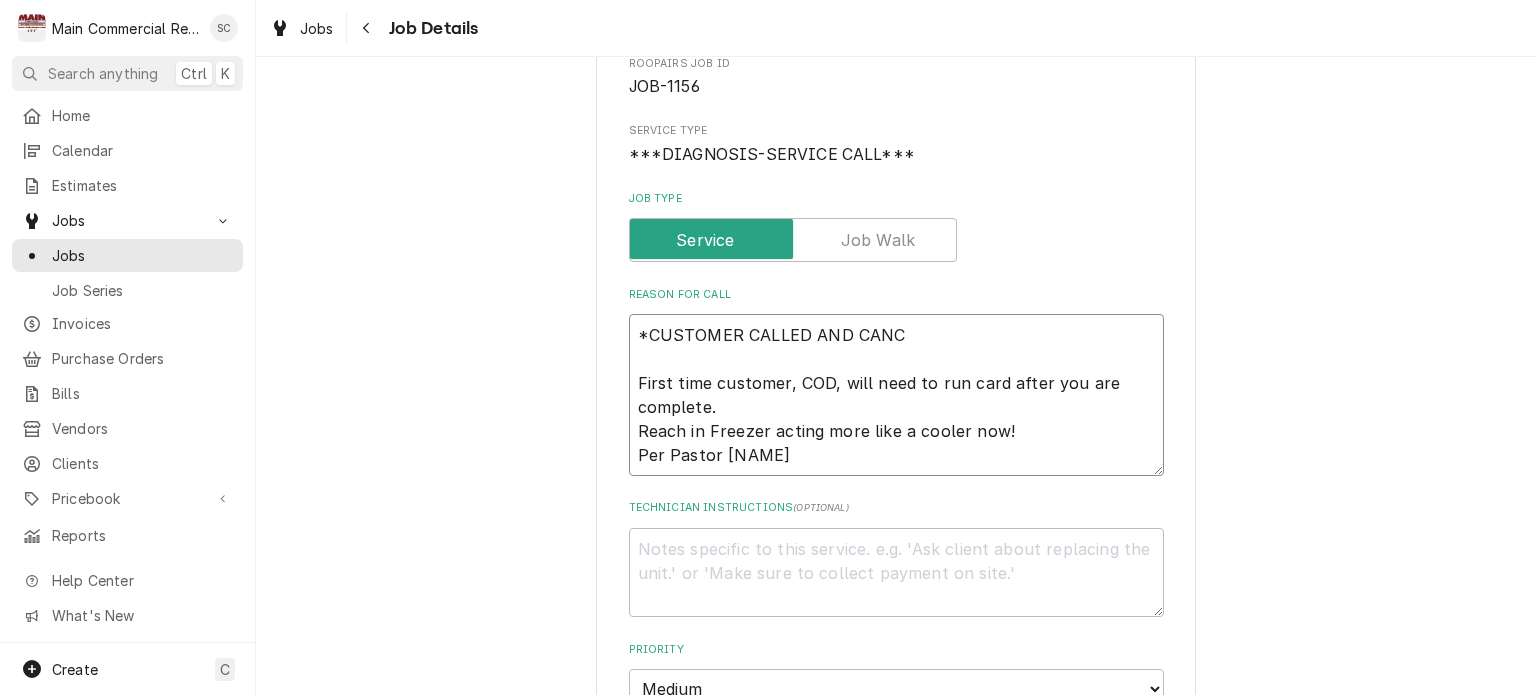 type on "*CUSTOMER CALLED AND CANCE
First time customer, COD, will need to run card after you are complete.
Reach in Freezer acting more like a cooler now!
Per Pastor Daniel Mills" 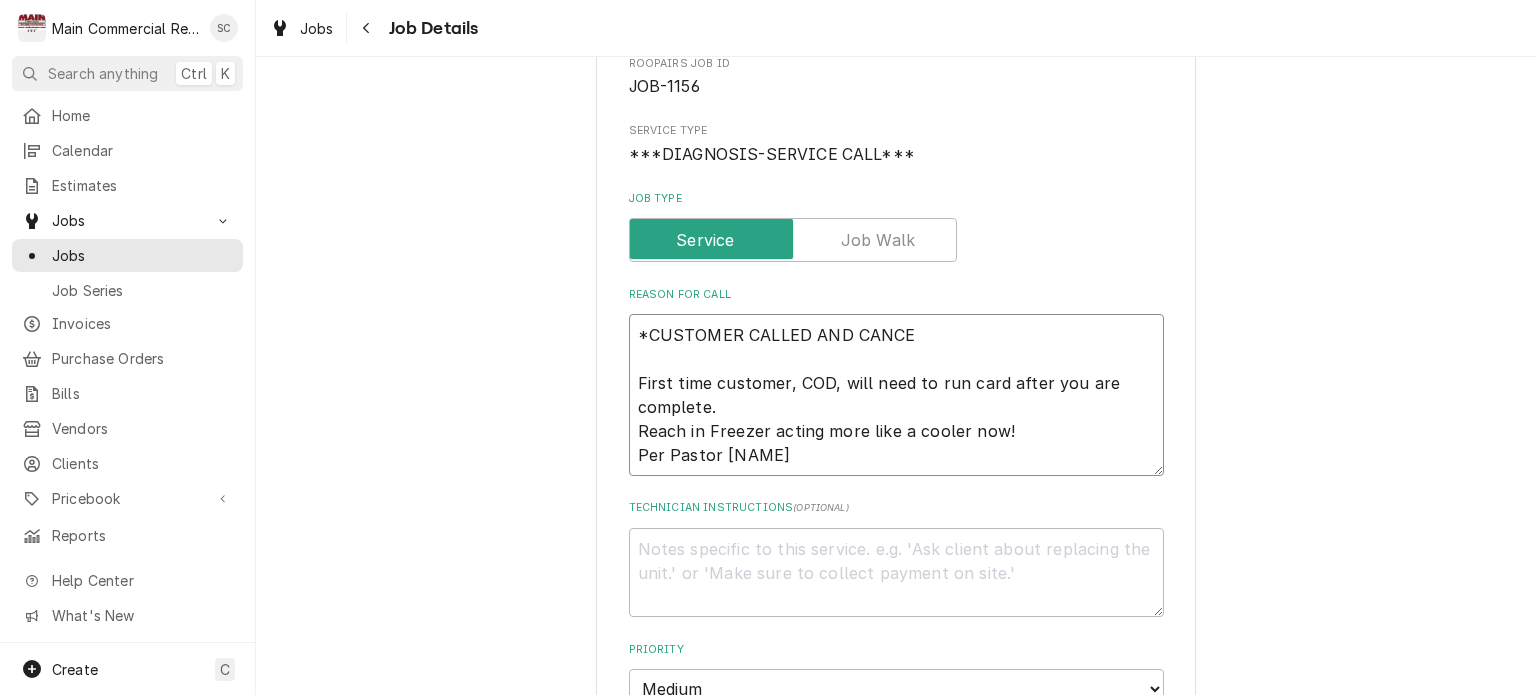 type on "x" 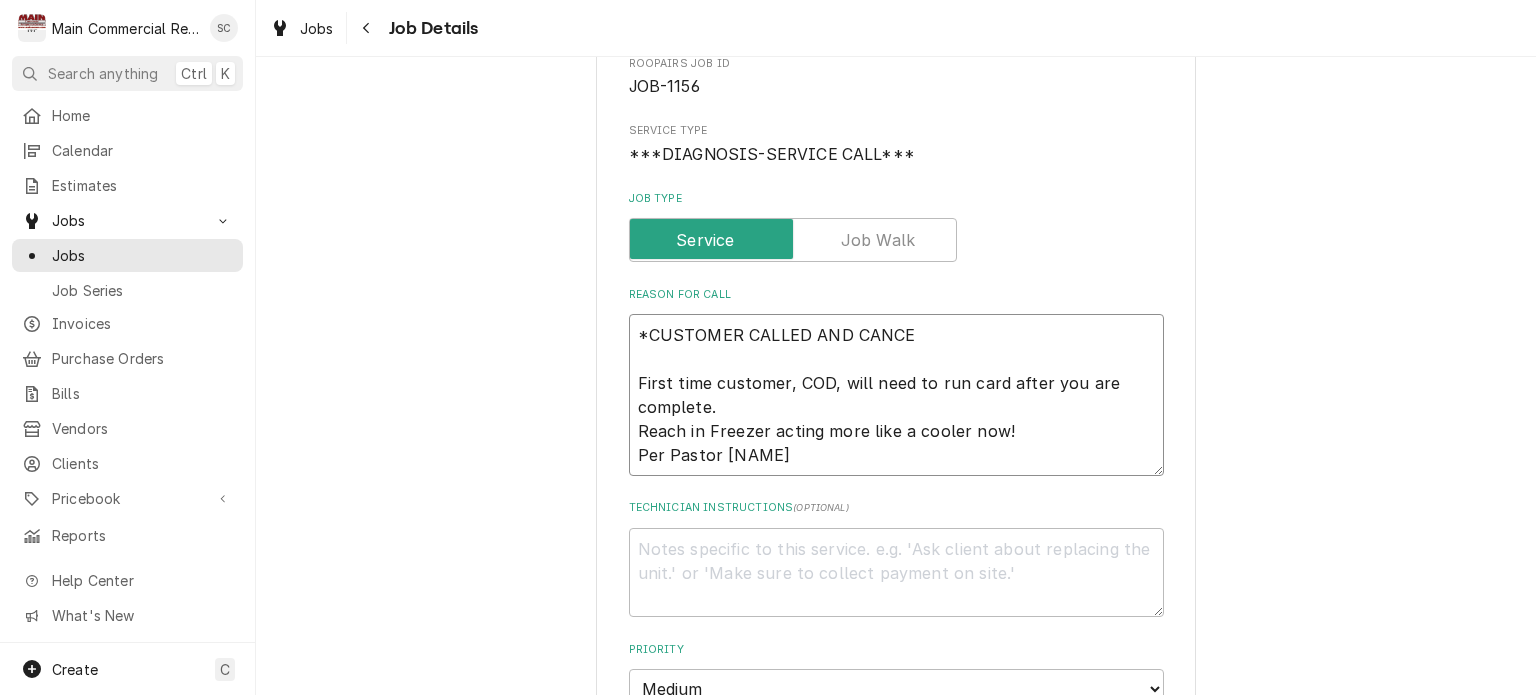 type on "*CUSTOMER CALLED AND CANCEL
First time customer, COD, will need to run card after you are complete.
Reach in Freezer acting more like a cooler now!
Per Pastor Daniel Mills" 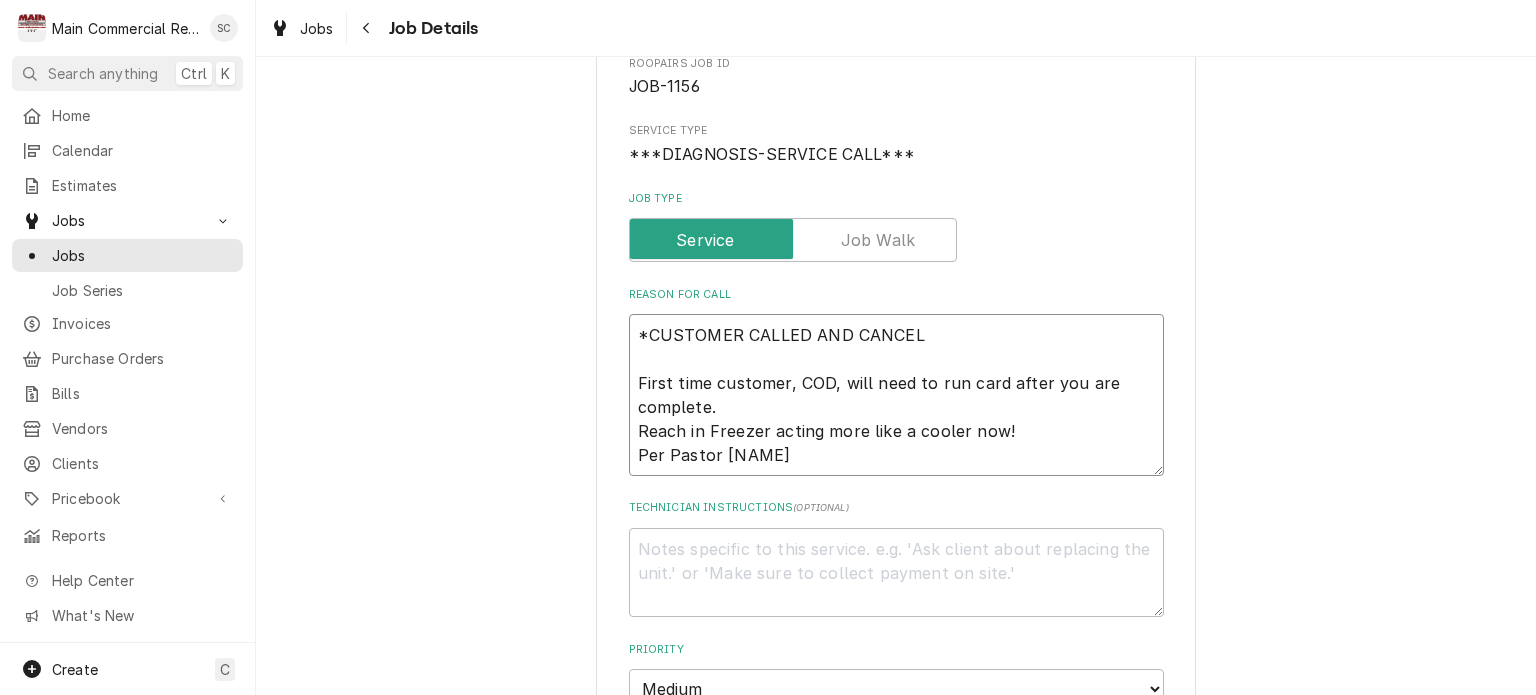 type on "x" 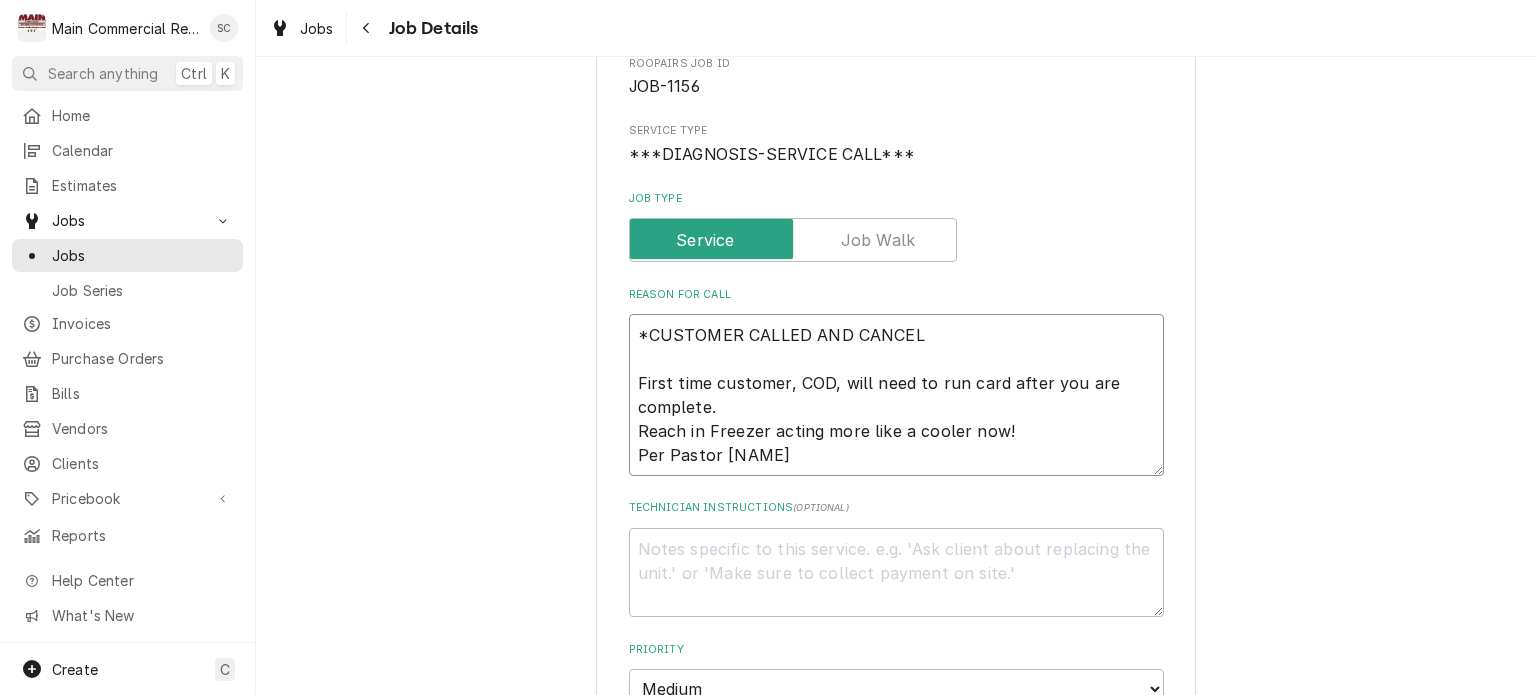 type on "*CUSTOMER CALLED AND CANCELE
First time customer, COD, will need to run card after you are complete.
Reach in Freezer acting more like a cooler now!
Per Pastor Daniel Mills" 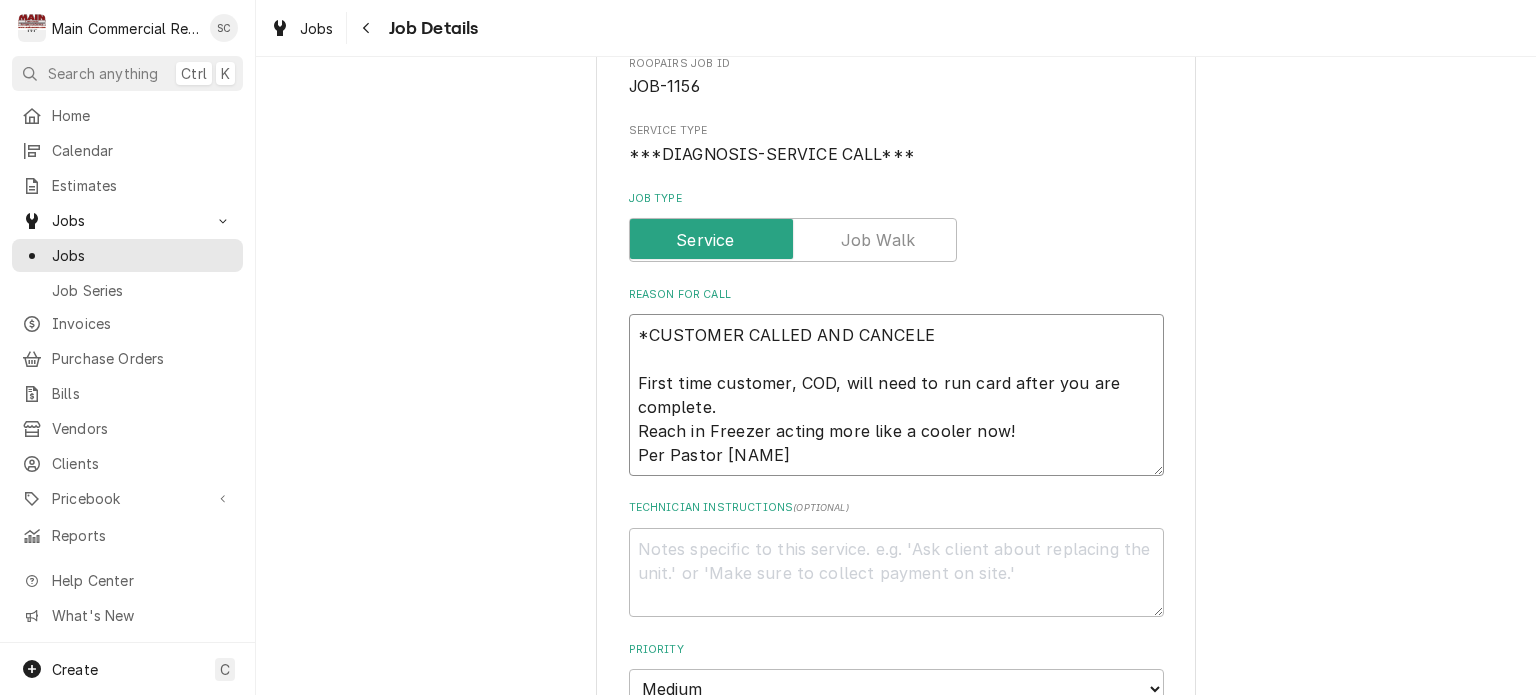 type on "x" 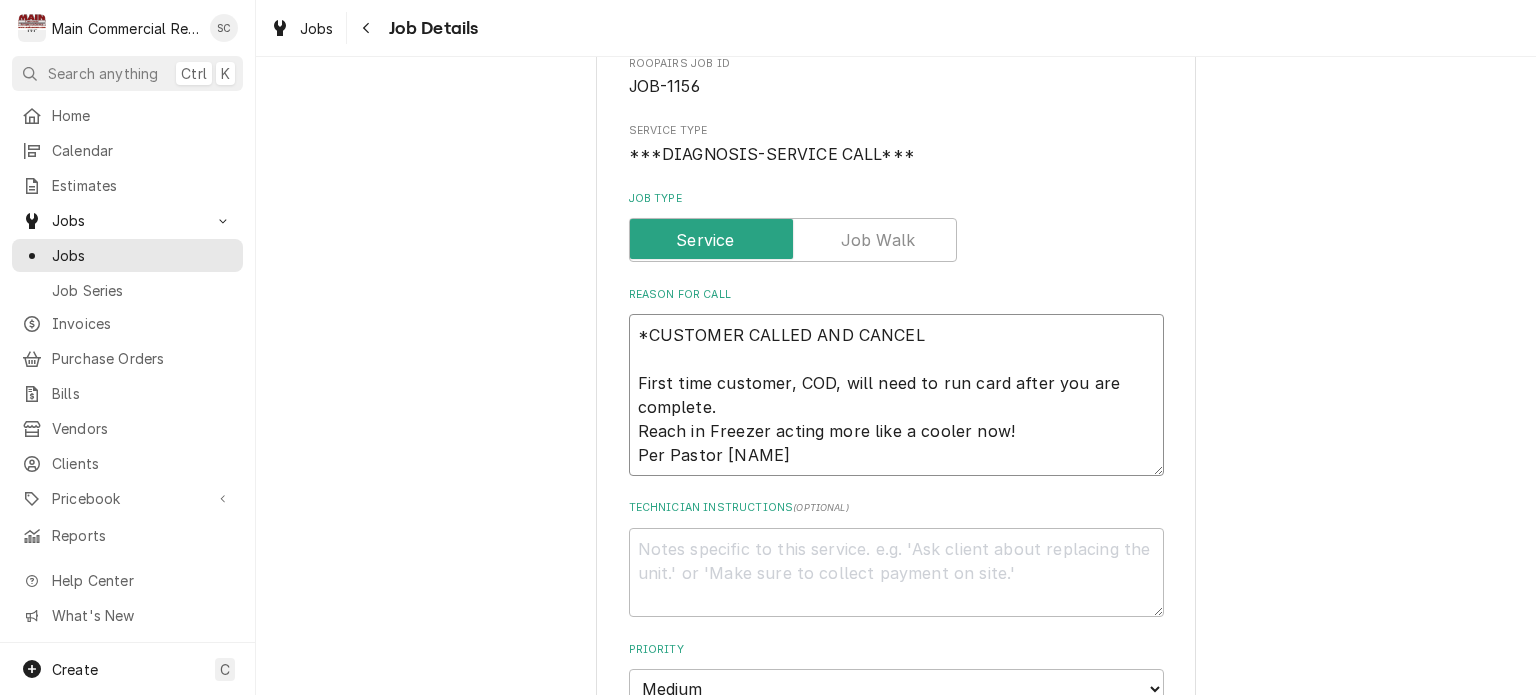 type on "x" 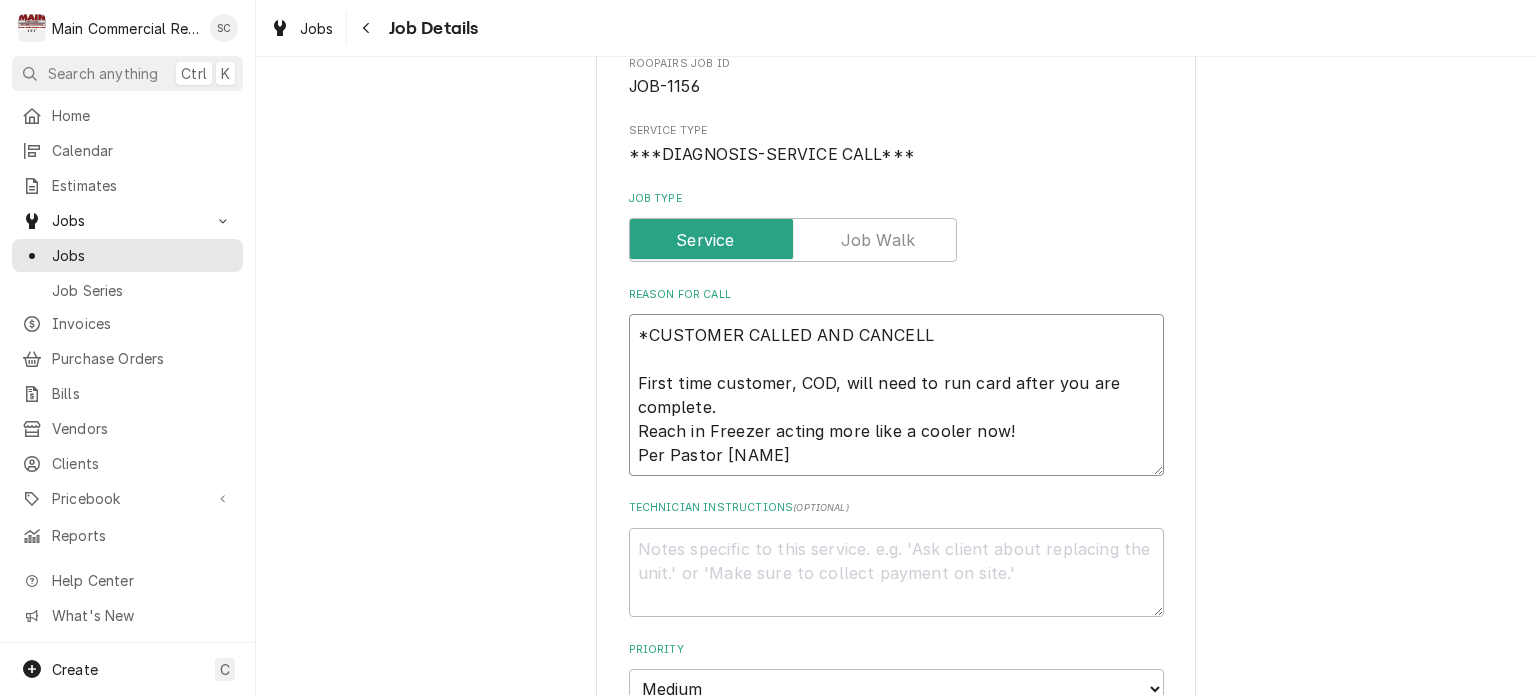 type on "*CUSTOMER CALLED AND CANCELLE
First time customer, COD, will need to run card after you are complete.
Reach in Freezer acting more like a cooler now!
Per Pastor Daniel Mills" 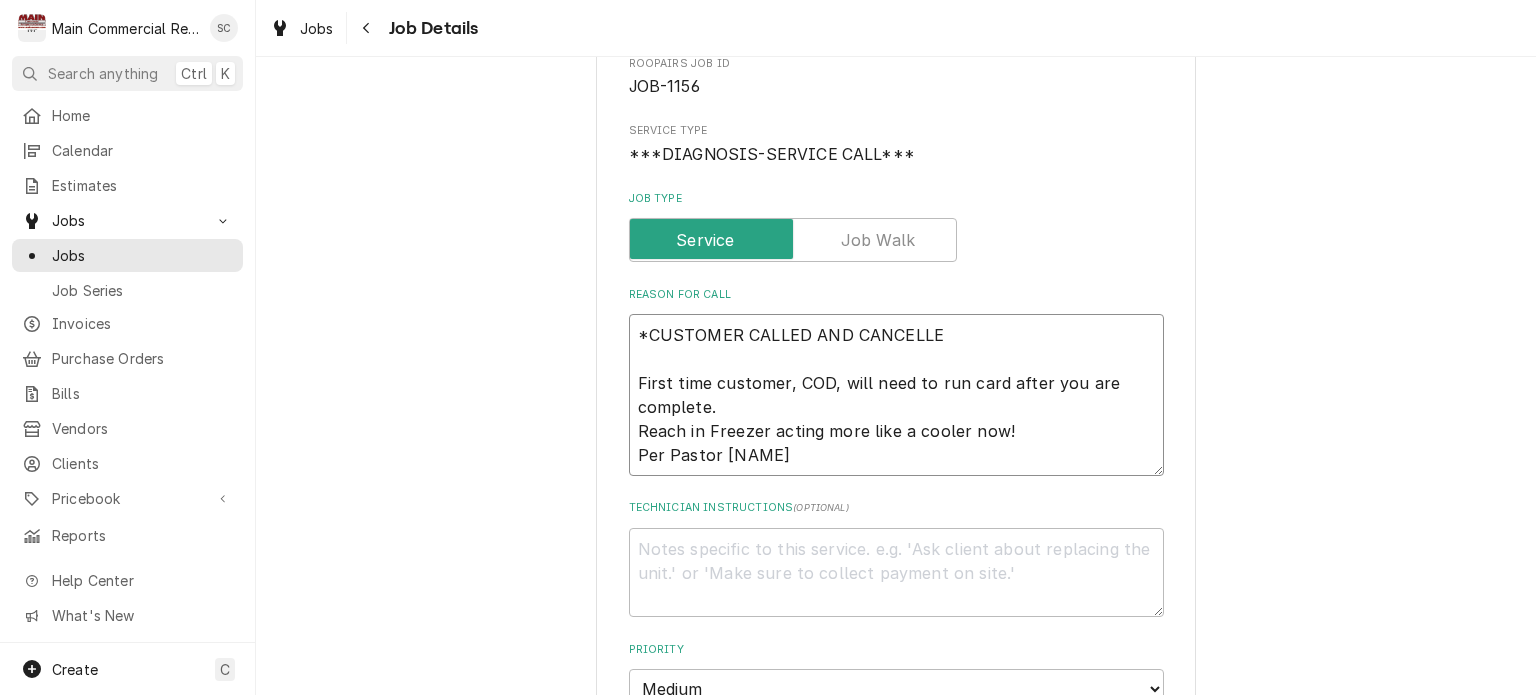 type on "x" 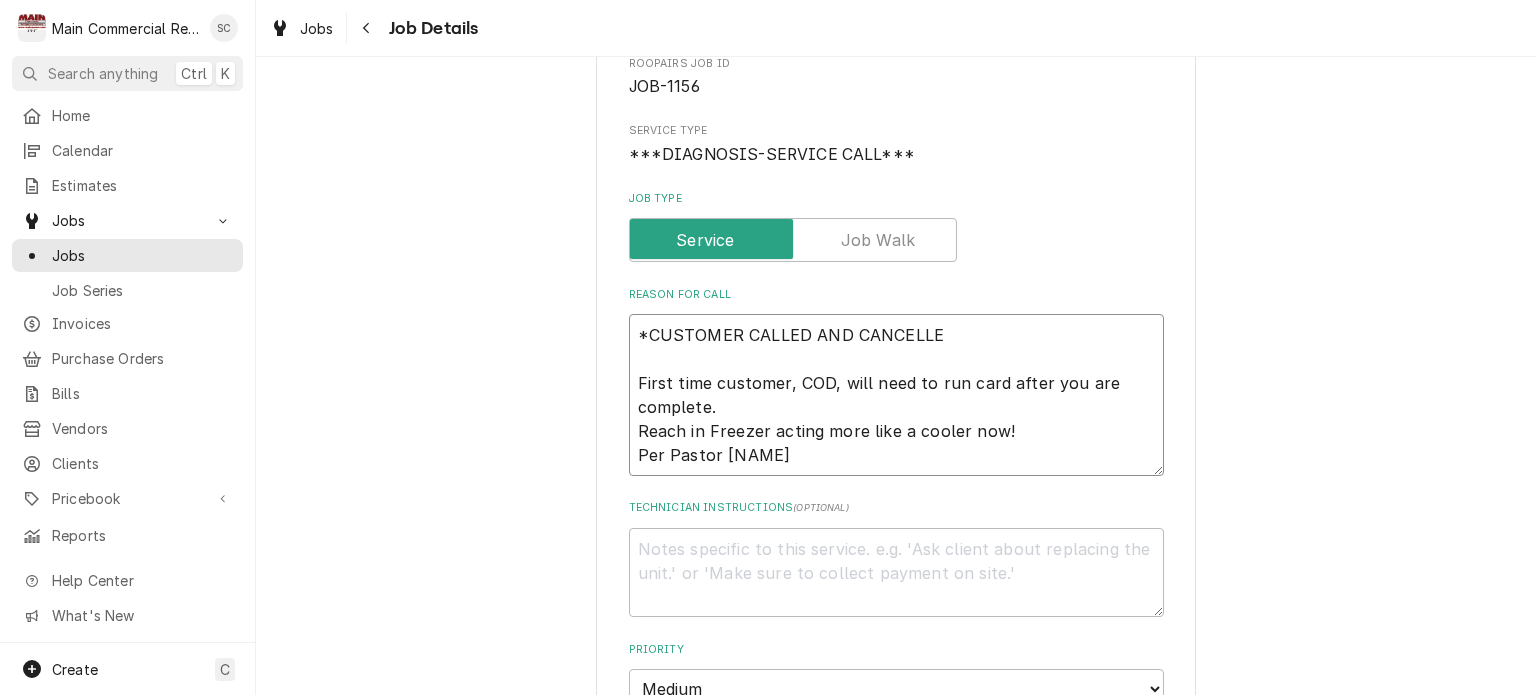 type on "*CUSTOMER CALLED AND CANCELLED
First time customer, COD, will need to run card after you are complete.
Reach in Freezer acting more like a cooler now!
Per Pastor Daniel Mills" 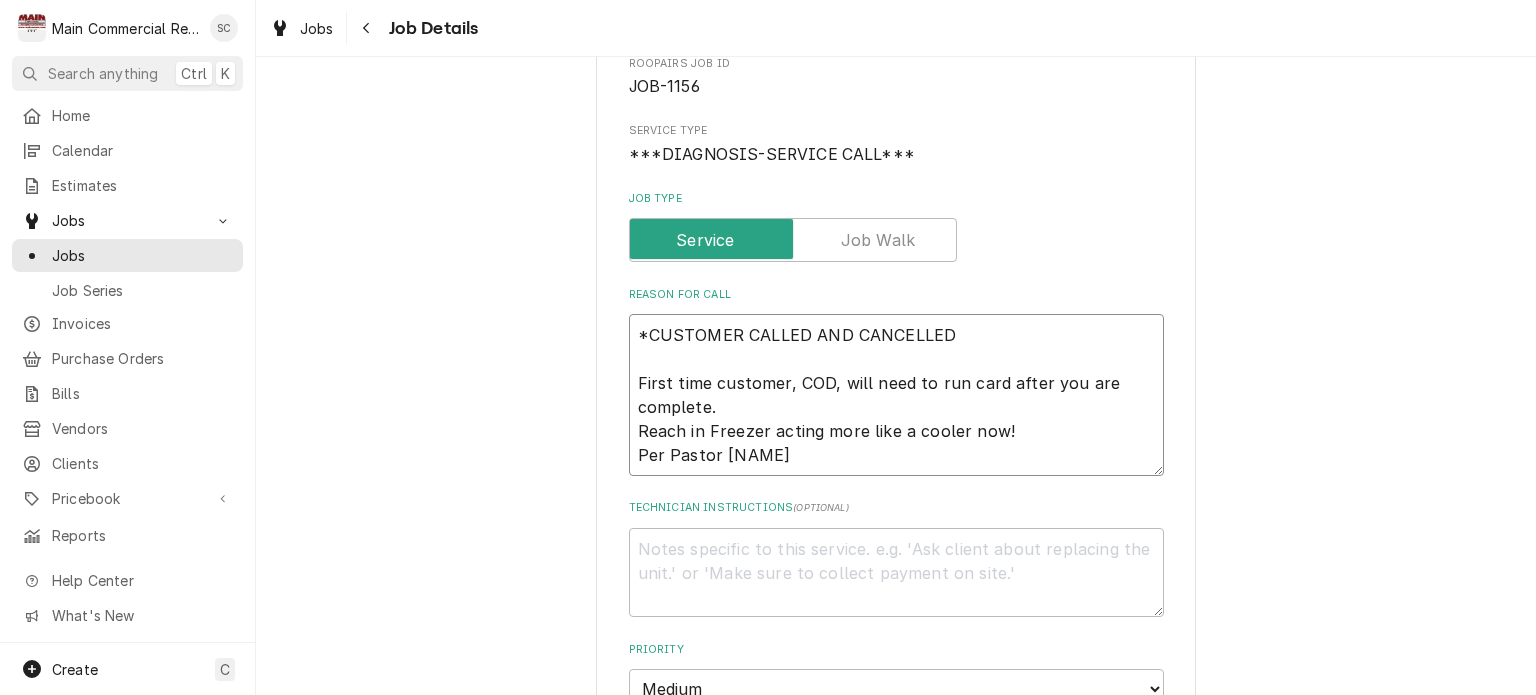 type on "x" 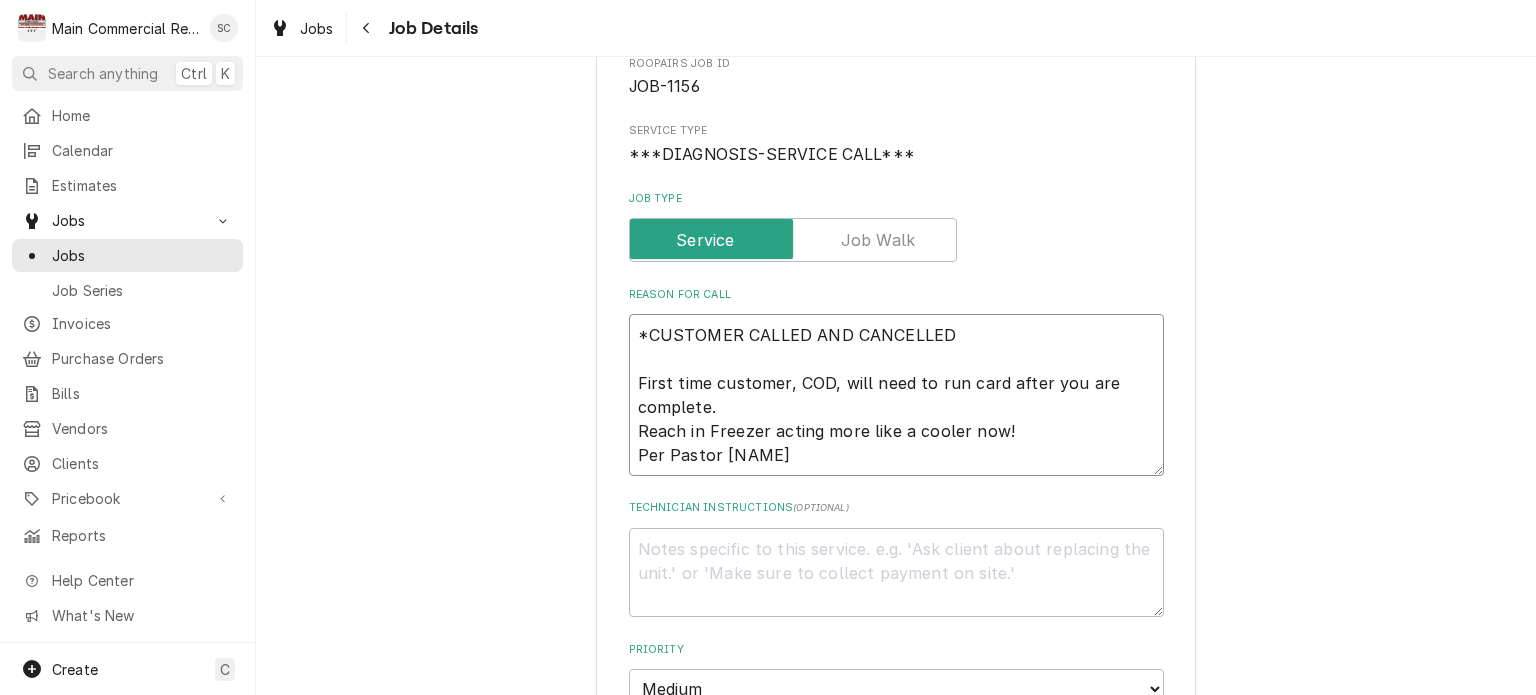 type on "x" 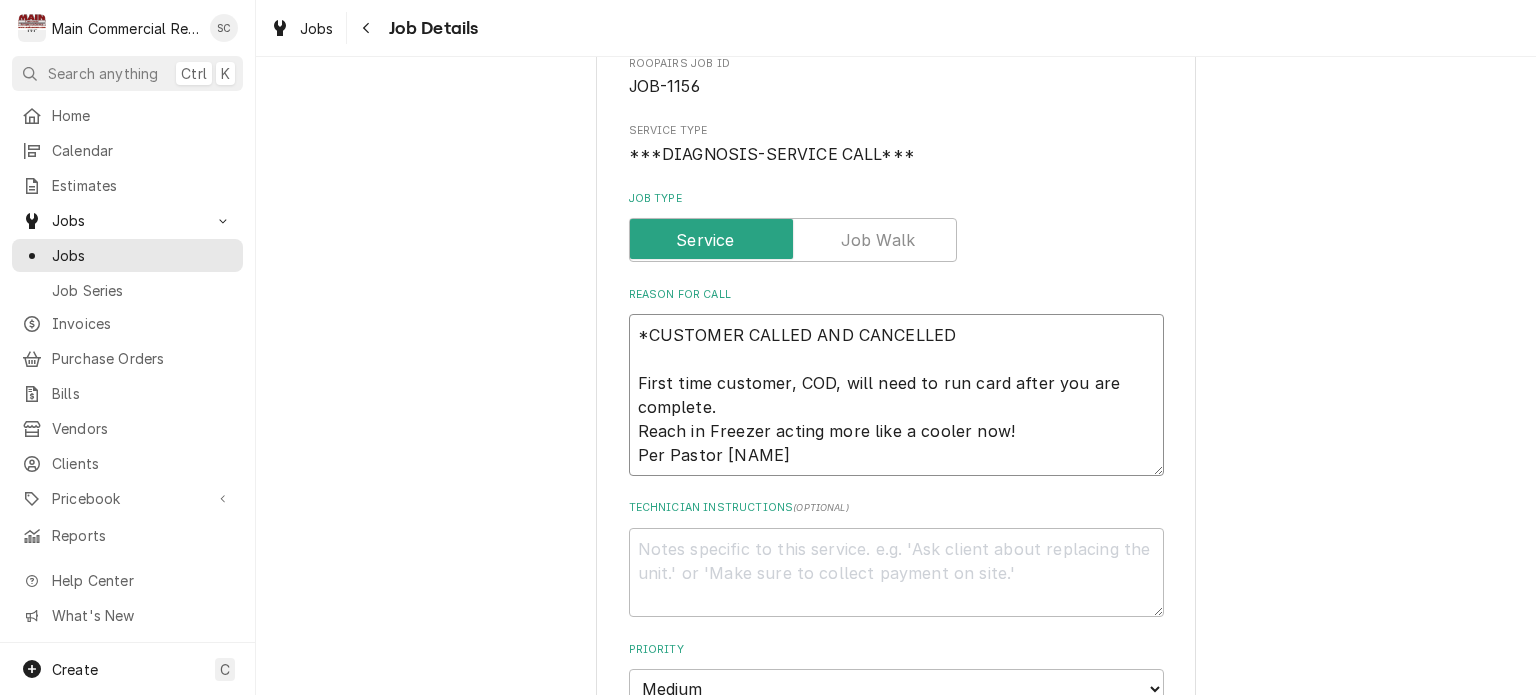 type on "*CUSTOMER CALLED AND CANCELLED S
First time customer, COD, will need to run card after you are complete.
Reach in Freezer acting more like a cooler now!
Per Pastor Daniel Mills" 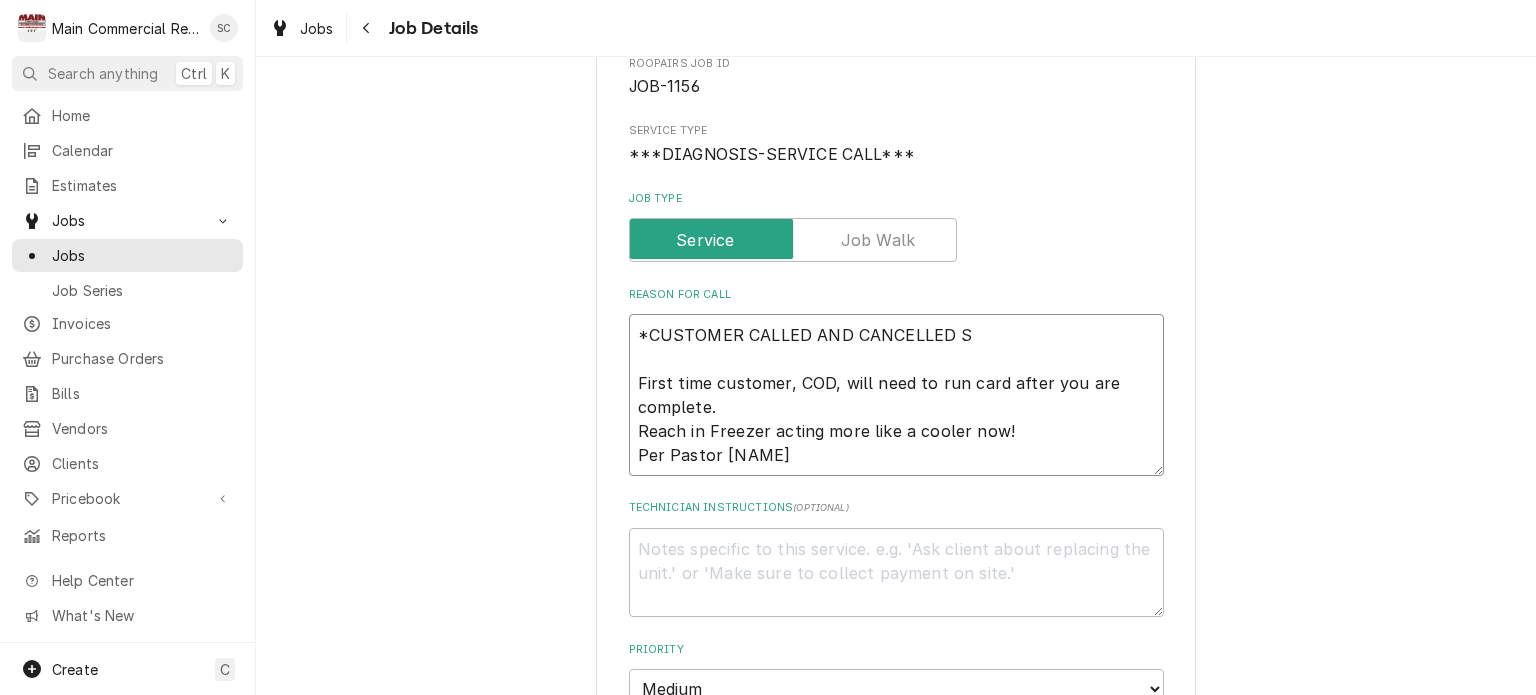 type on "x" 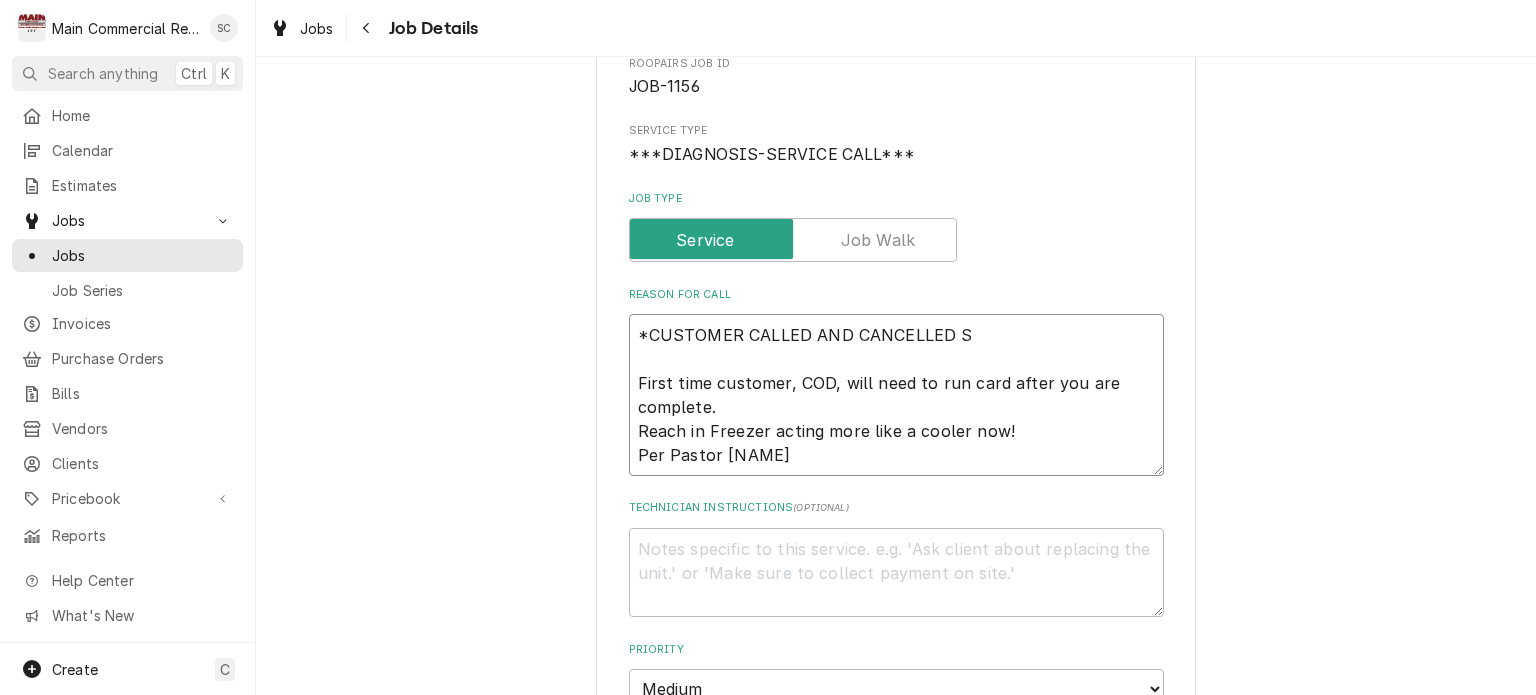 type on "*CUSTOMER CALLED AND CANCELLED SE
First time customer, COD, will need to run card after you are complete.
Reach in Freezer acting more like a cooler now!
Per Pastor Daniel Mills" 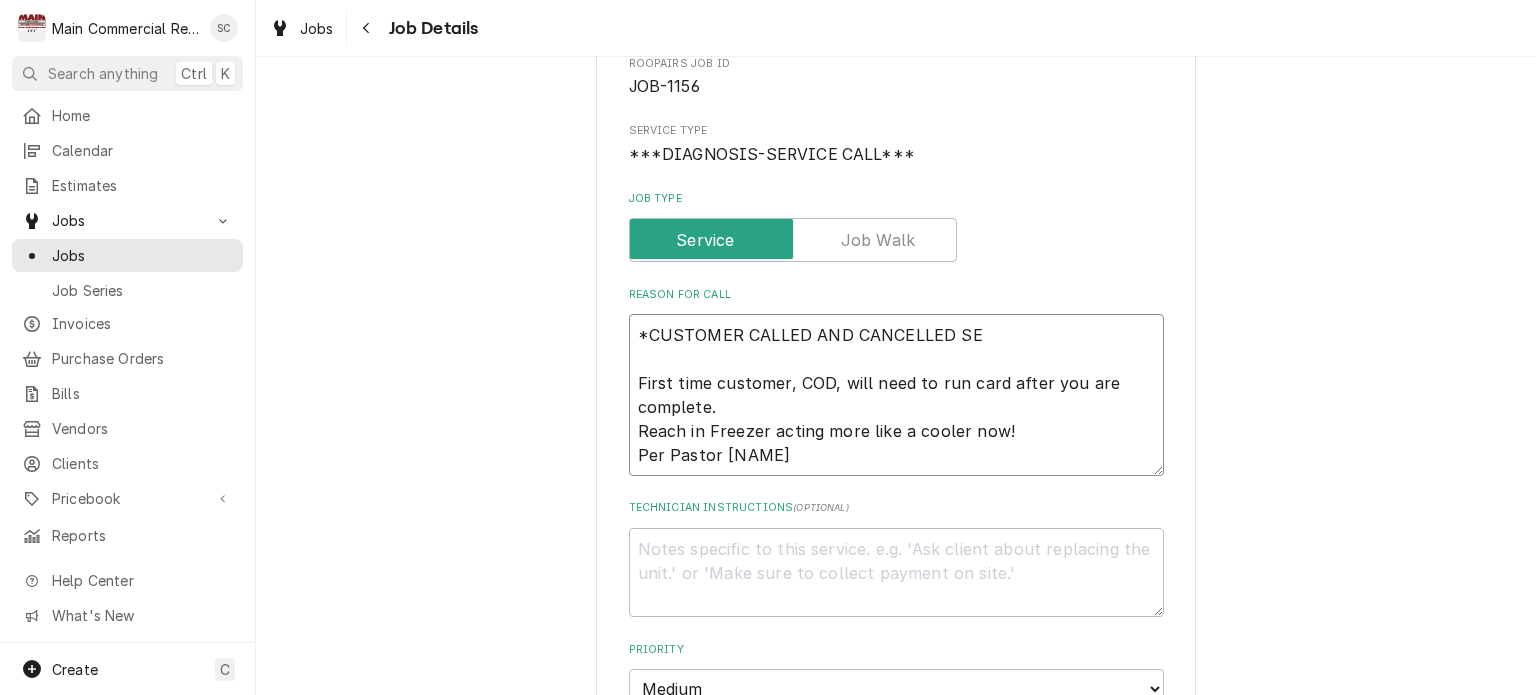 type on "x" 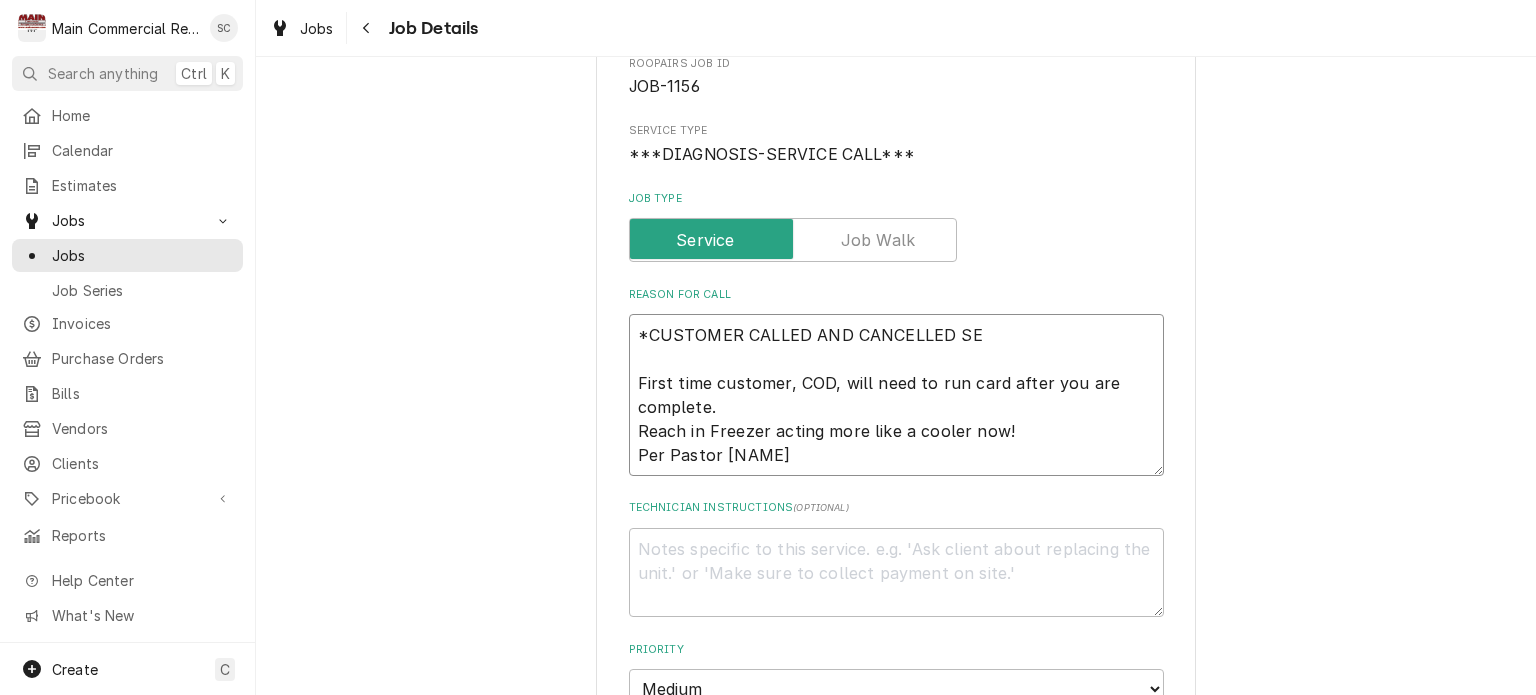 type on "*CUSTOMER CALLED AND CANCELLED SER
First time customer, COD, will need to run card after you are complete.
Reach in Freezer acting more like a cooler now!
Per Pastor Daniel Mills" 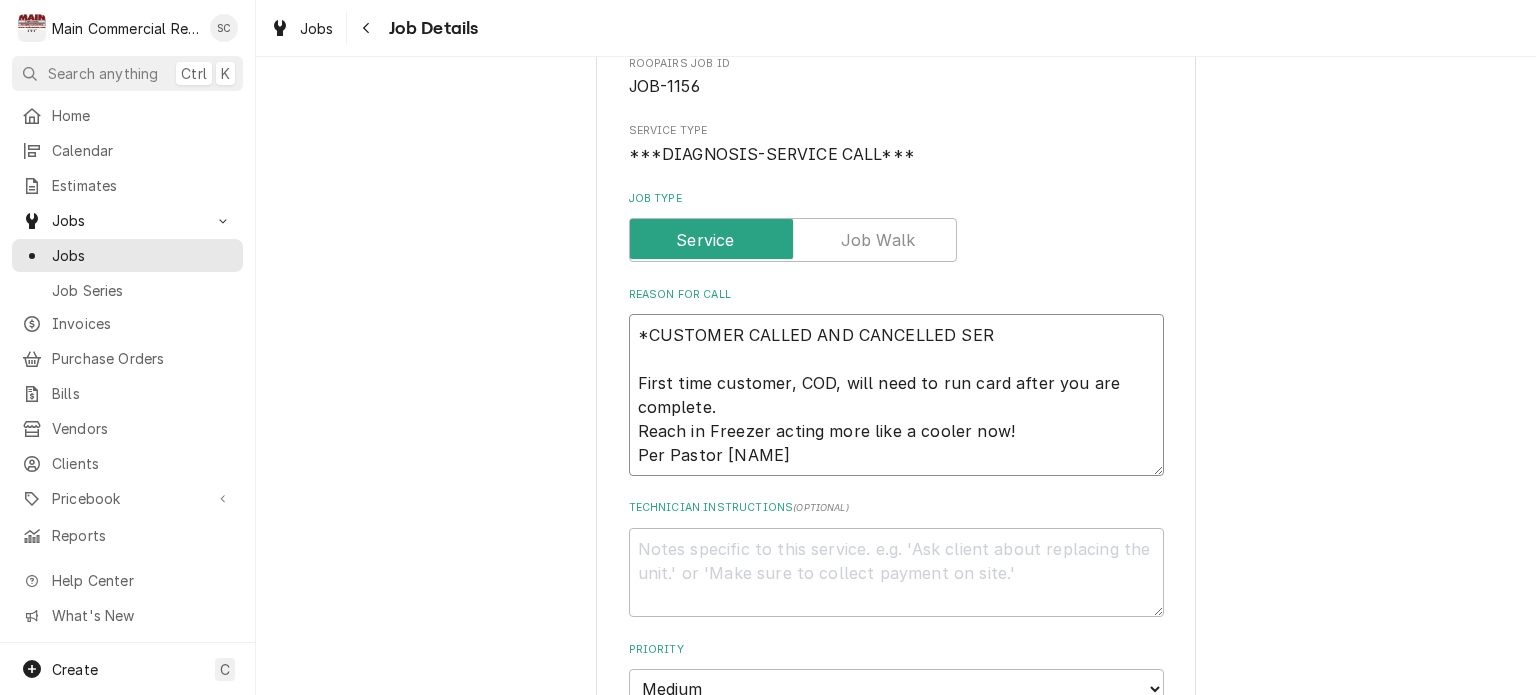 type on "x" 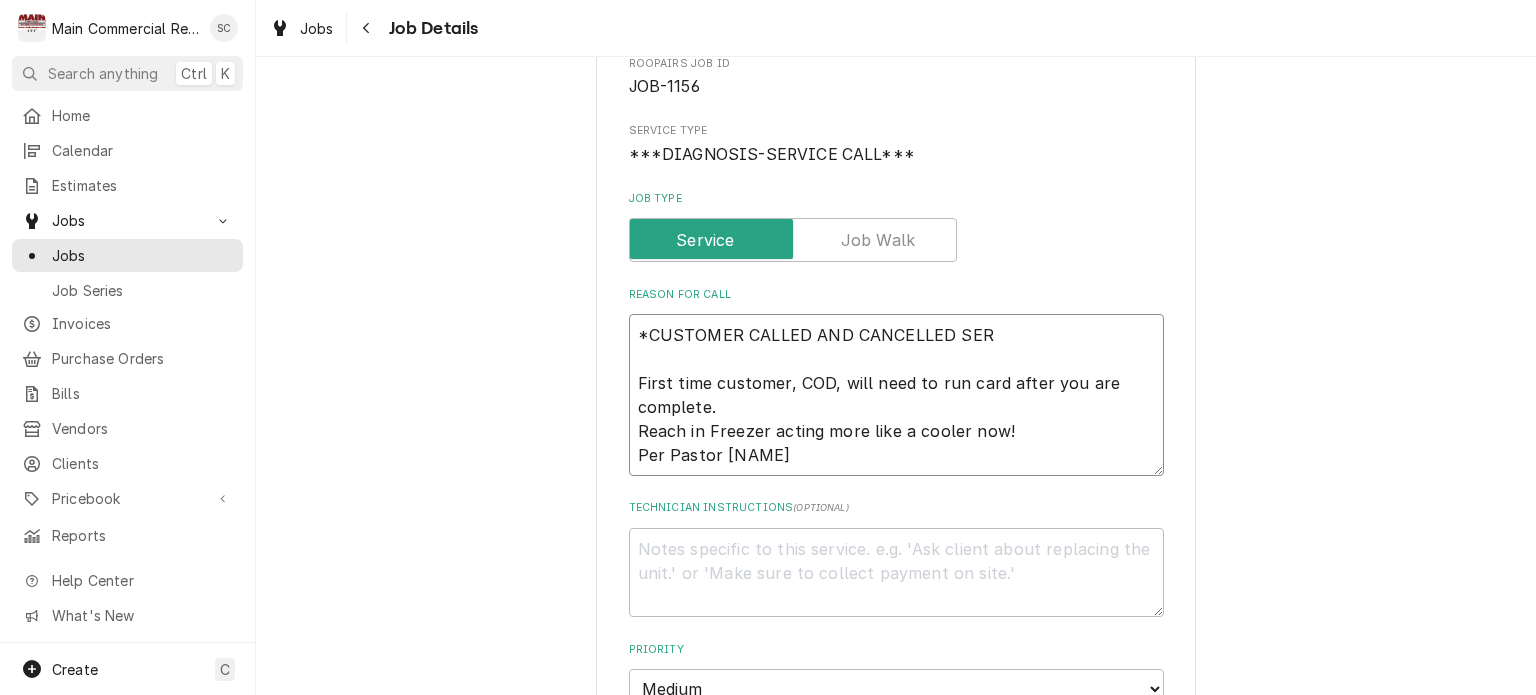 type on "*CUSTOMER CALLED AND CANCELLED SERV
First time customer, COD, will need to run card after you are complete.
Reach in Freezer acting more like a cooler now!
Per Pastor Daniel Mills" 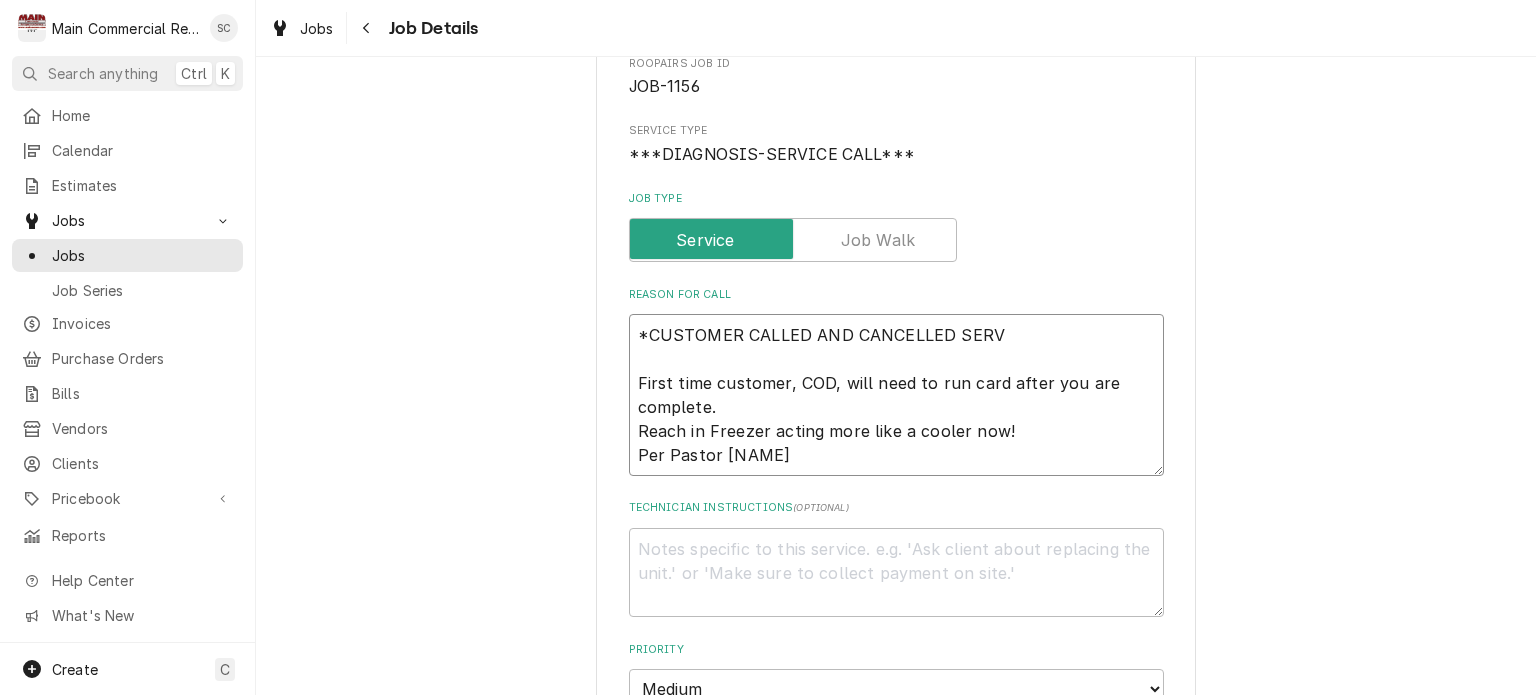 type on "x" 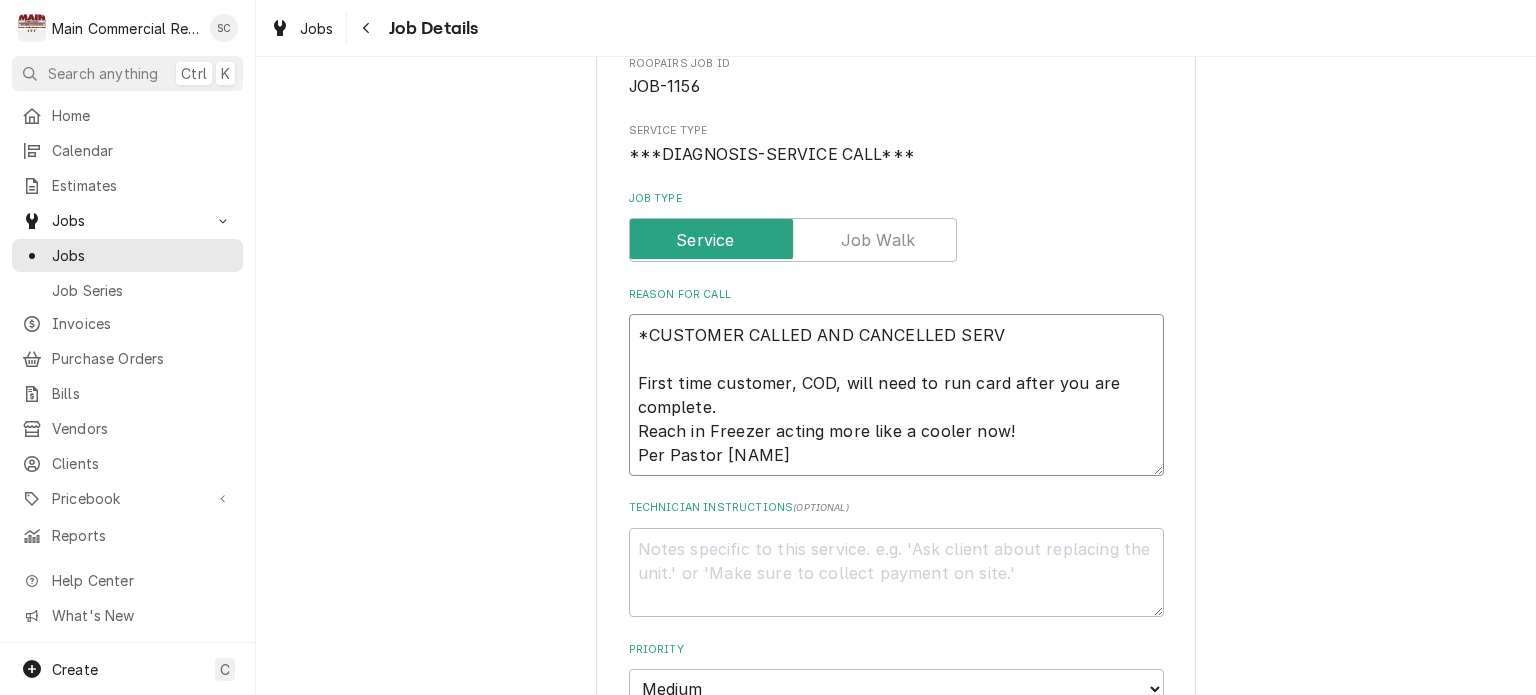 type on "*CUSTOMER CALLED AND CANCELLED SERVI
First time customer, COD, will need to run card after you are complete.
Reach in Freezer acting more like a cooler now!
Per Pastor Daniel Mills" 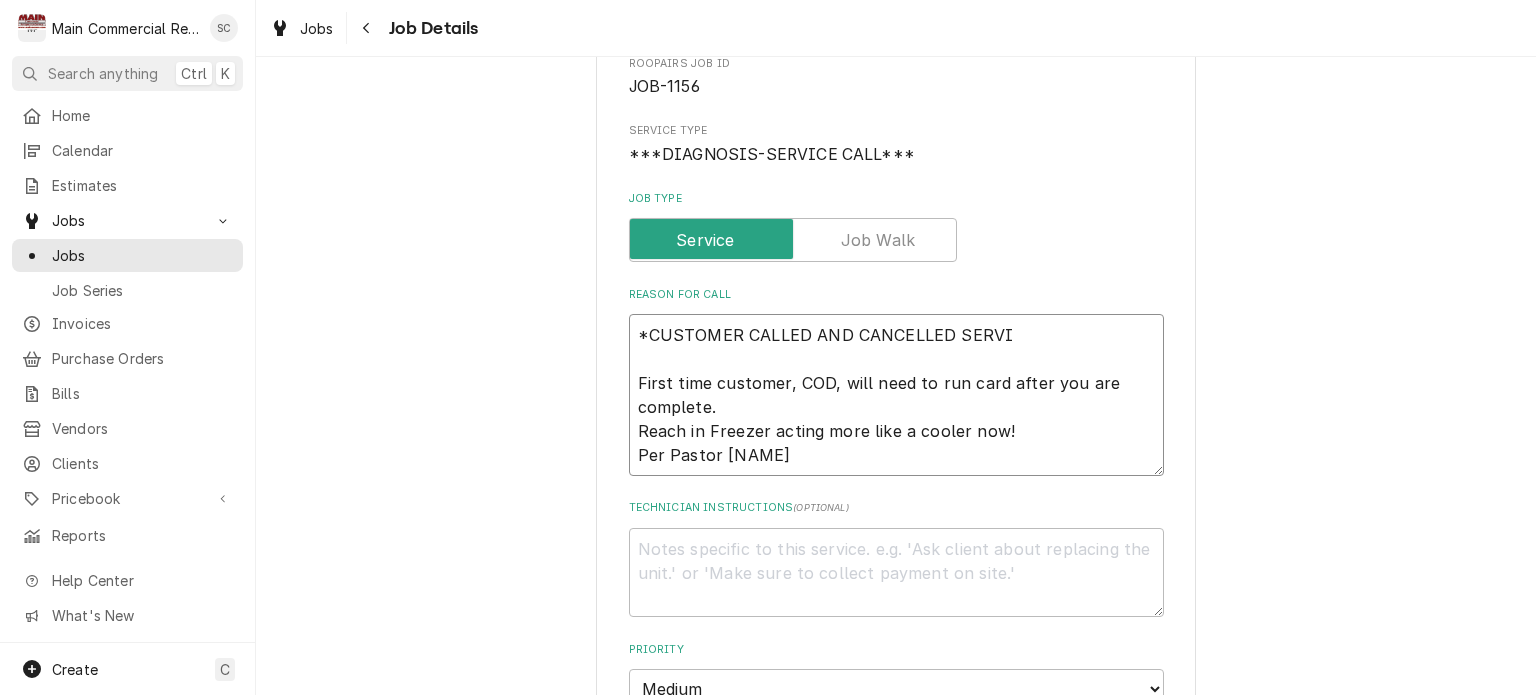type on "x" 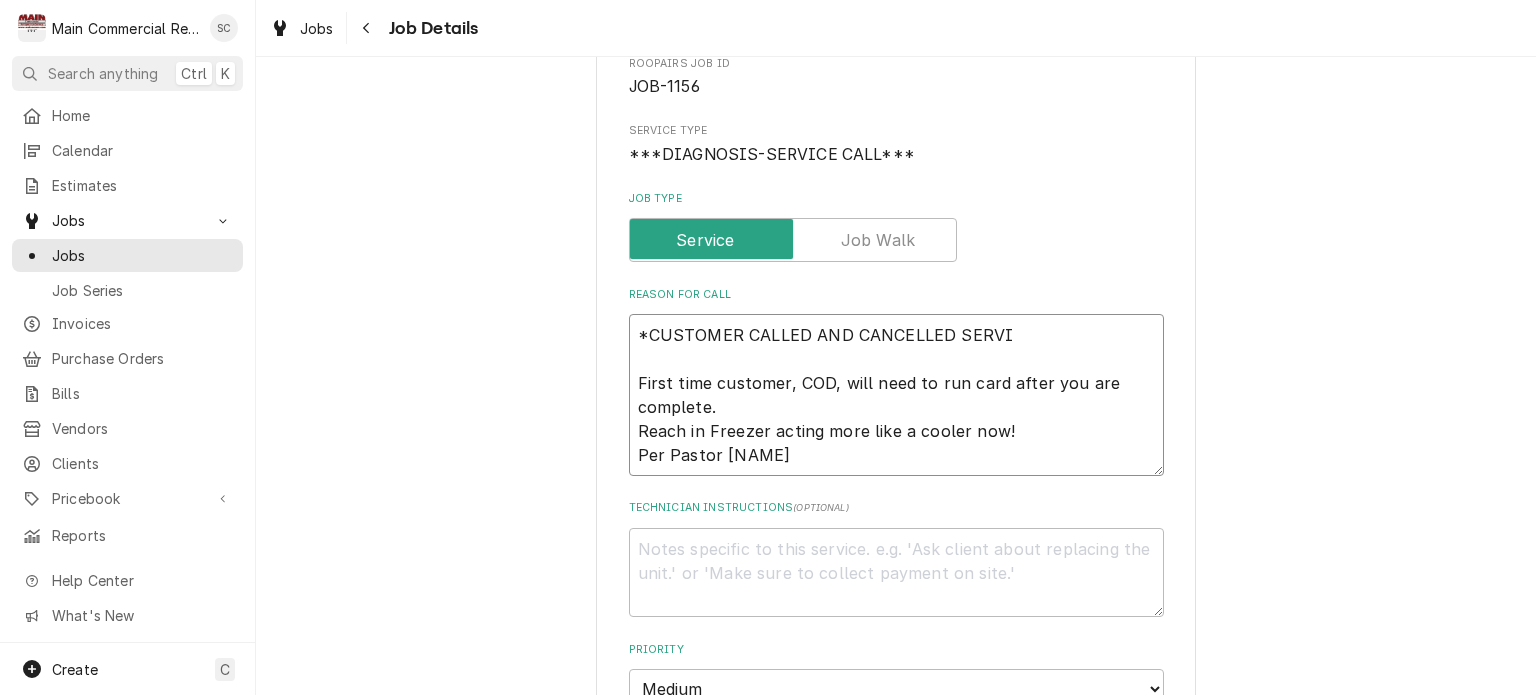 type on "*CUSTOMER CALLED AND CANCELLED SERVIC
First time customer, COD, will need to run card after you are complete.
Reach in Freezer acting more like a cooler now!
Per Pastor Daniel Mills" 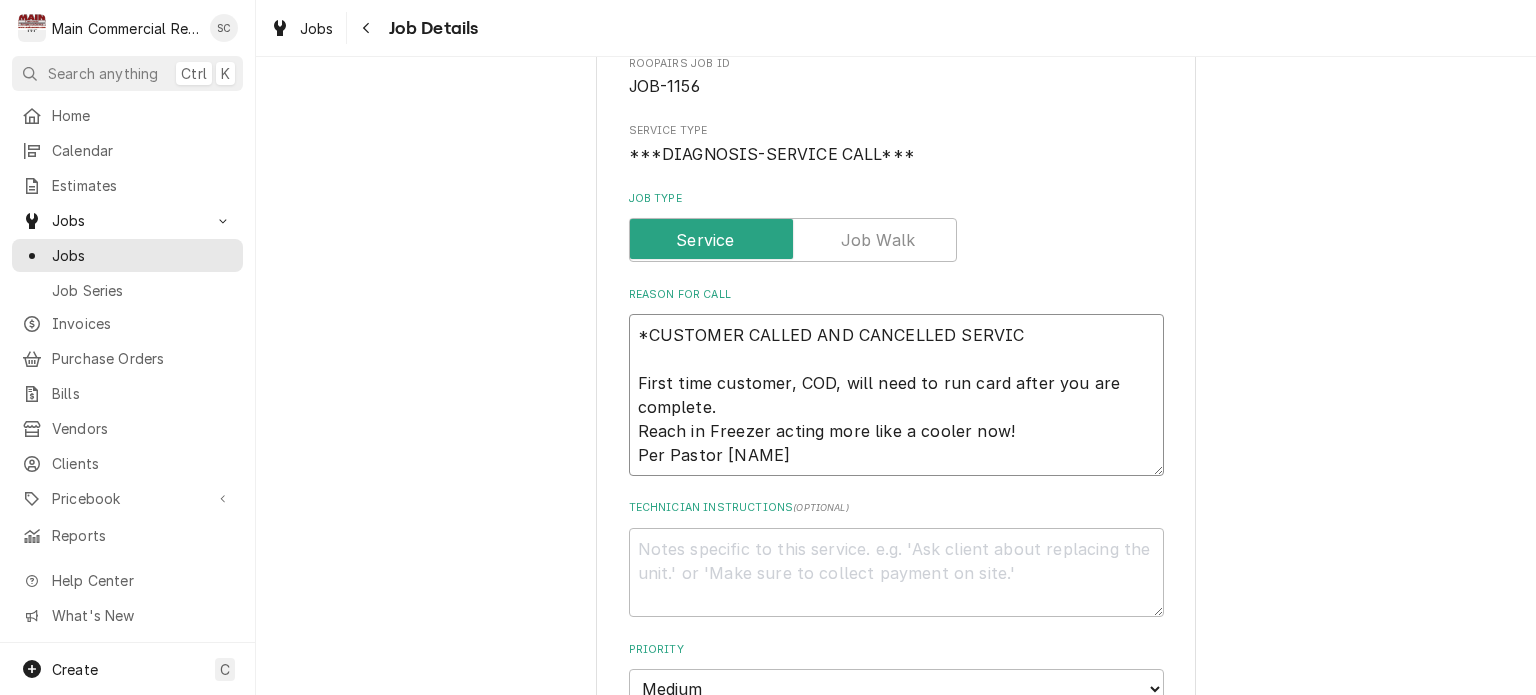 type on "x" 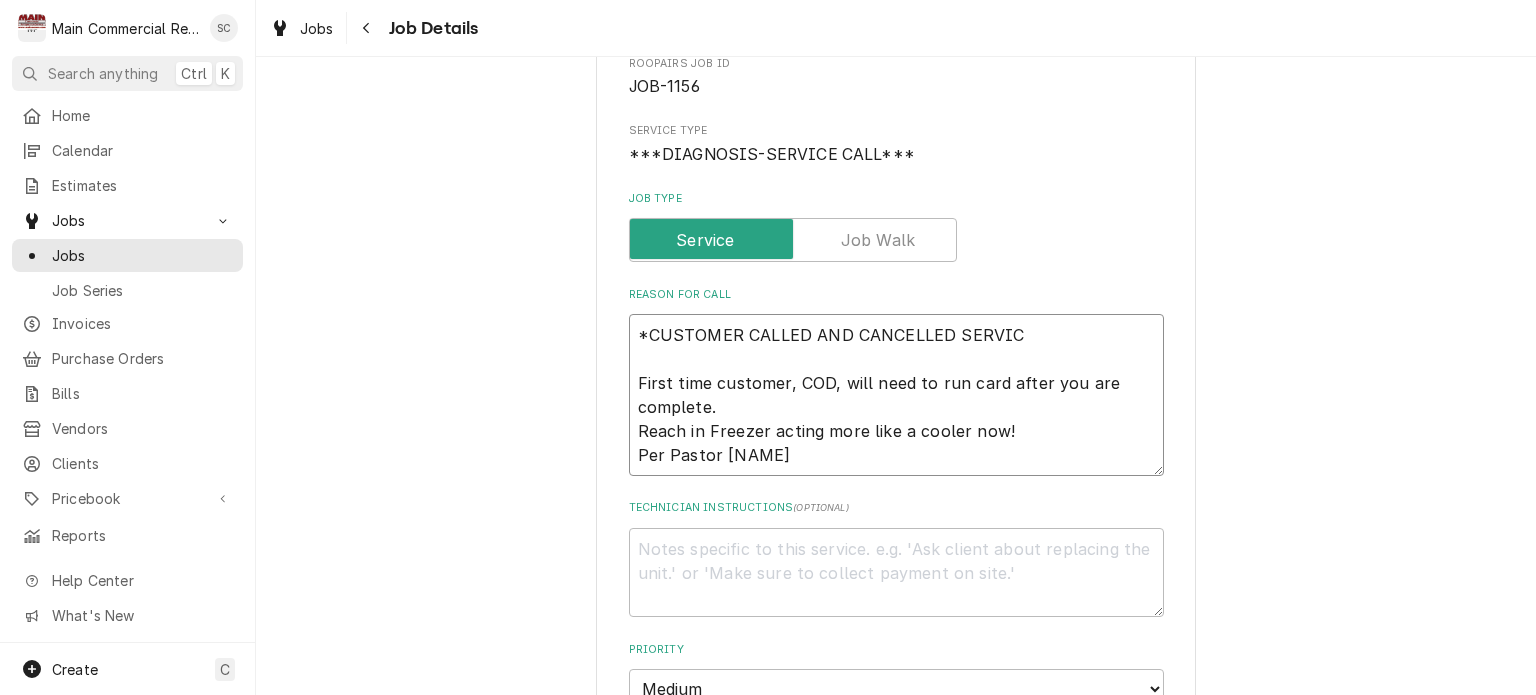 type on "*CUSTOMER CALLED AND CANCELLED SERVICE
First time customer, COD, will need to run card after you are complete.
Reach in Freezer acting more like a cooler now!
Per Pastor Daniel Mills" 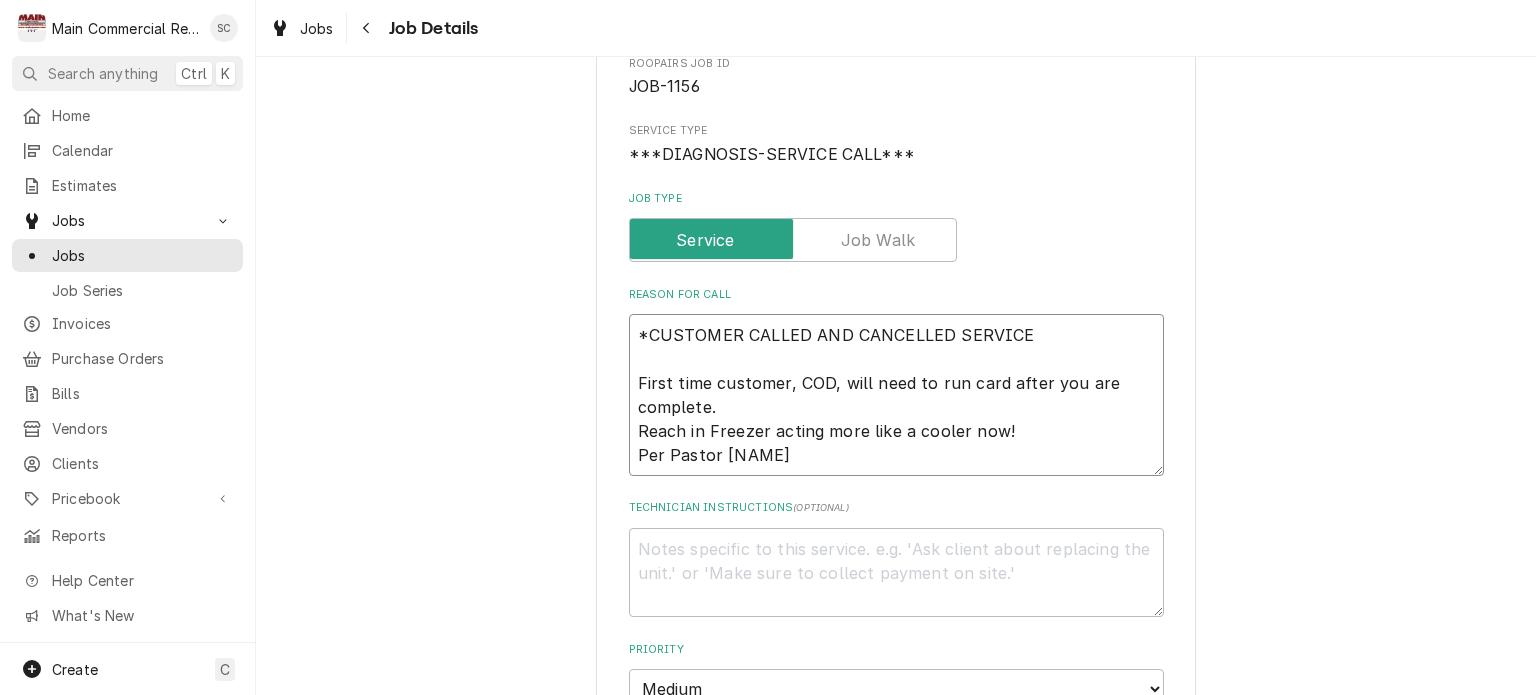 type on "x" 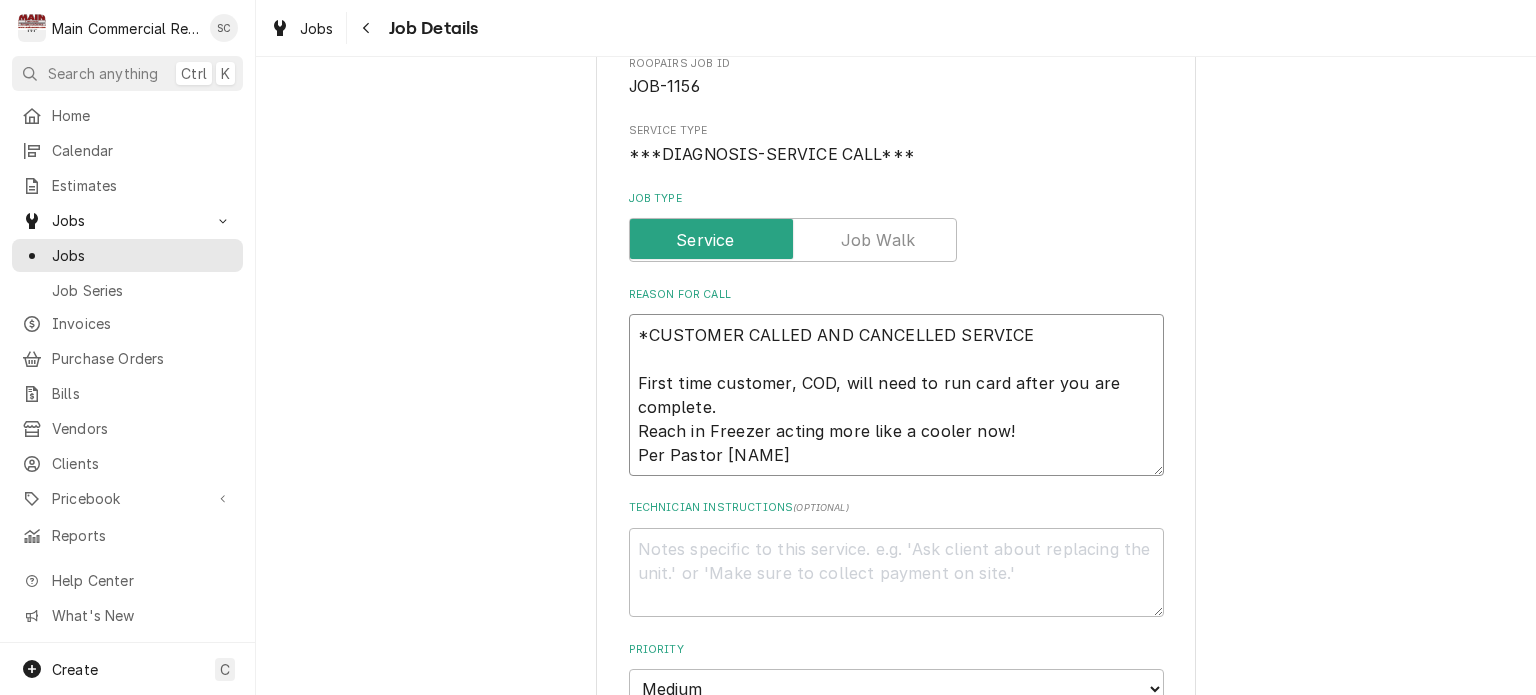 type on "*CUSTOMER CALLED AND CANCELLED SERVICE
First time customer, COD, will need to run card after you are complete.
Reach in Freezer acting more like a cooler now!
Per Pastor Daniel Mills" 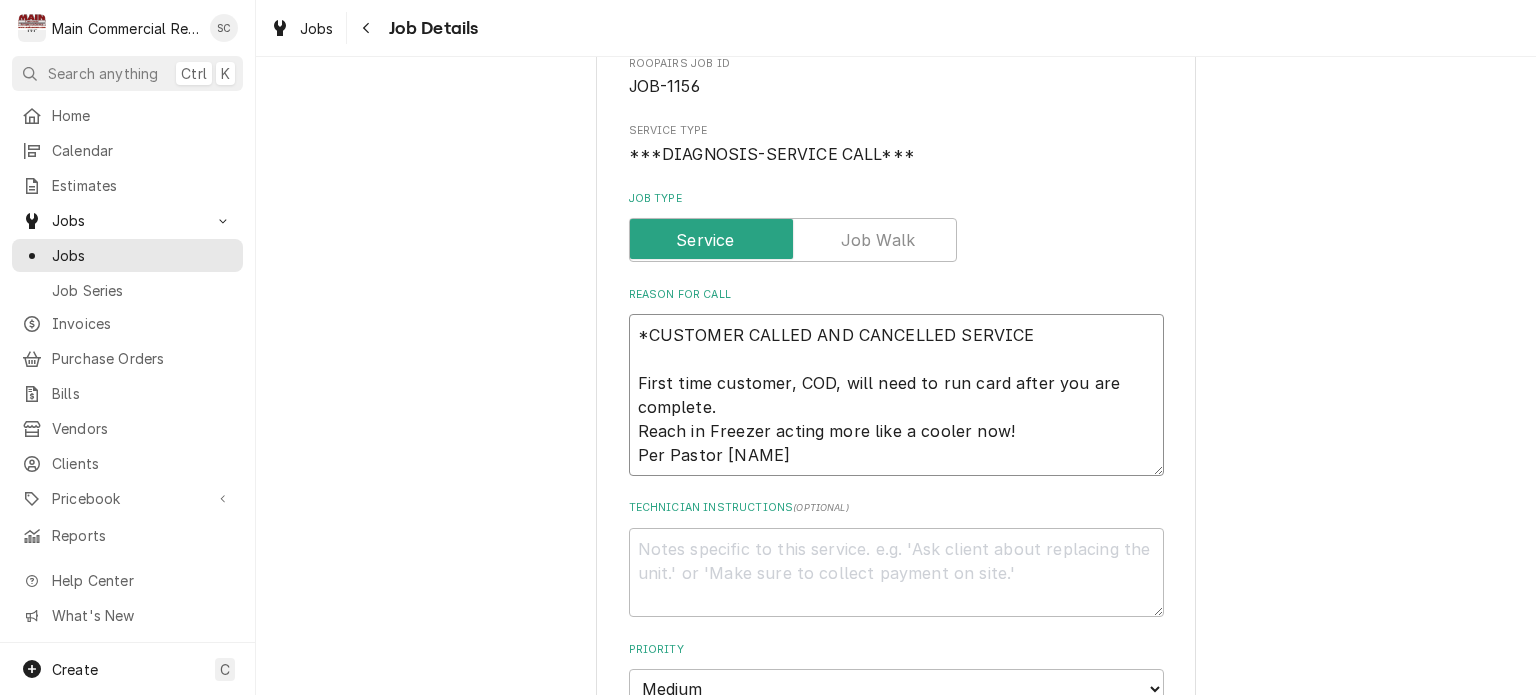 type on "x" 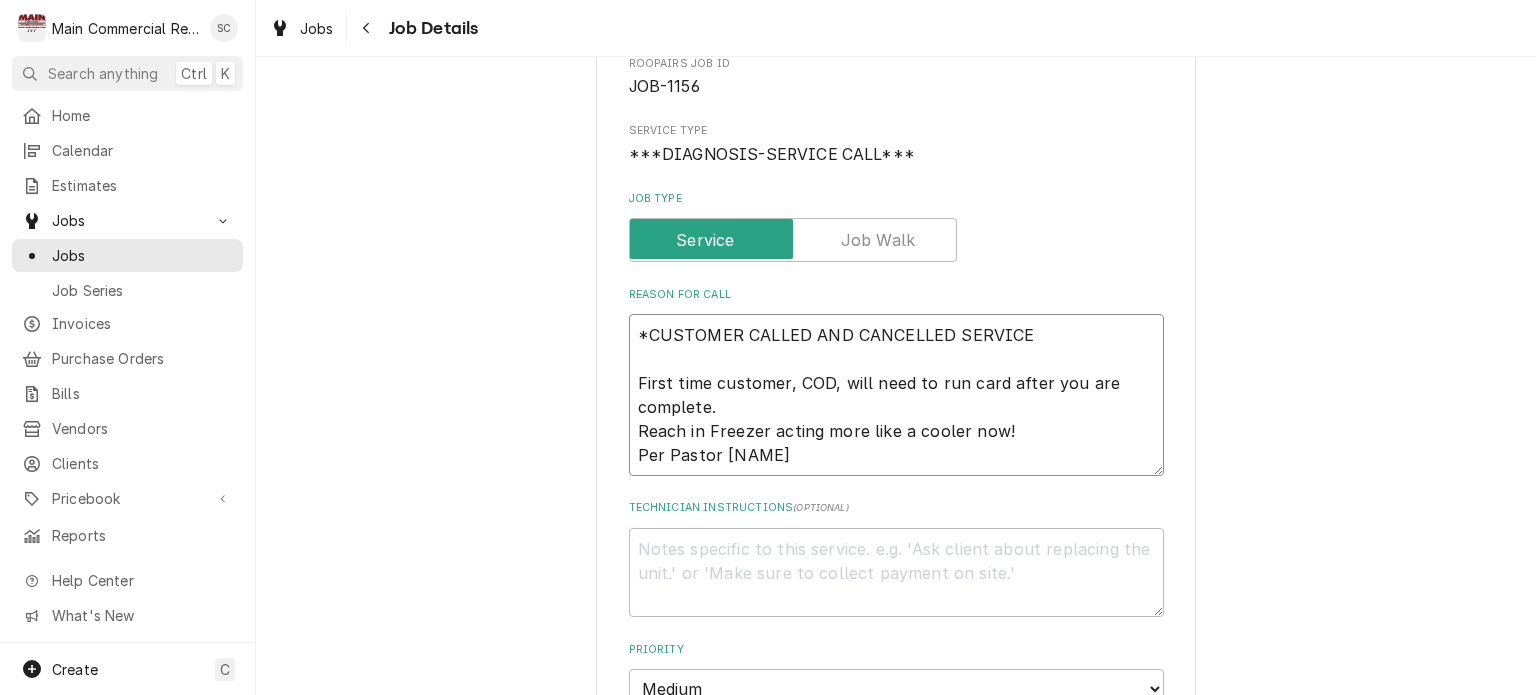 type on "*CUSTOMER CALLED AND CANCELLED SERVICE C
First time customer, COD, will need to run card after you are complete.
Reach in Freezer acting more like a cooler now!
Per Pastor Daniel Mills" 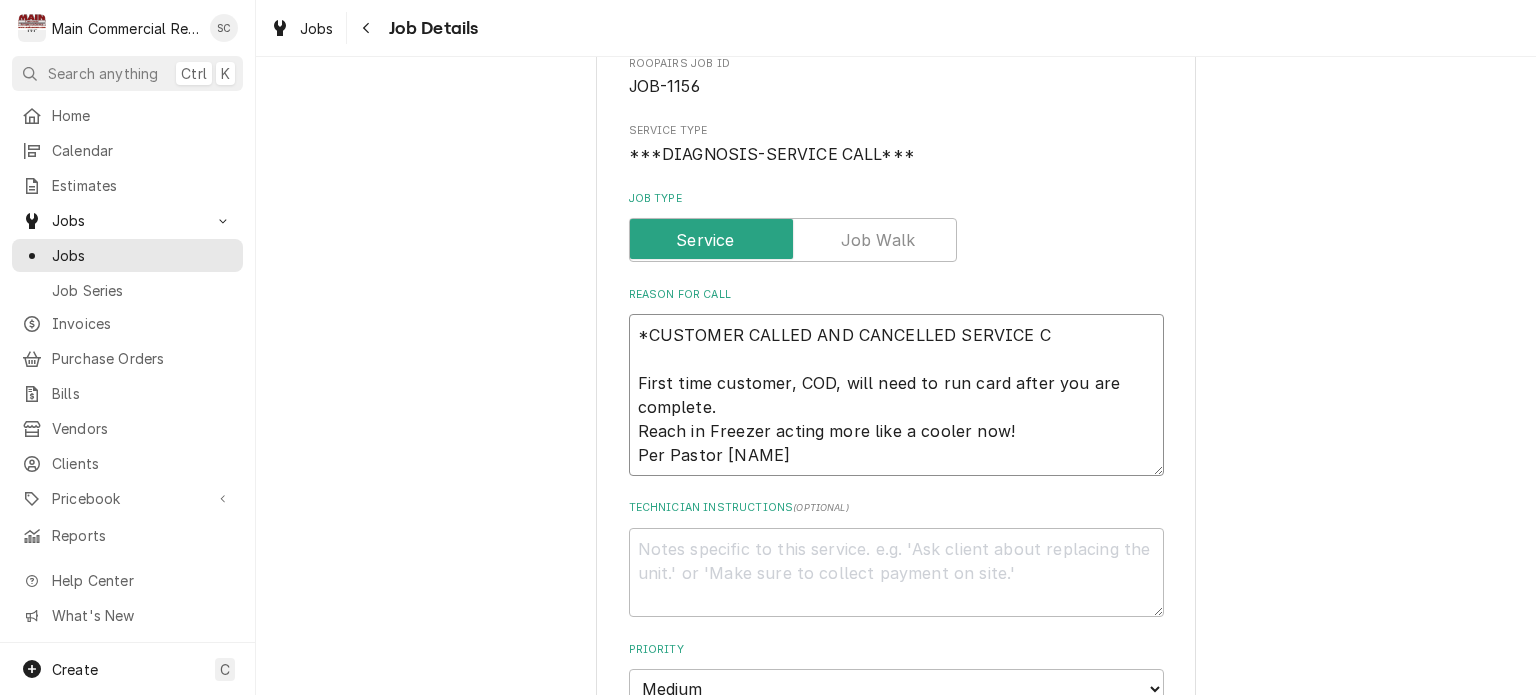 type on "x" 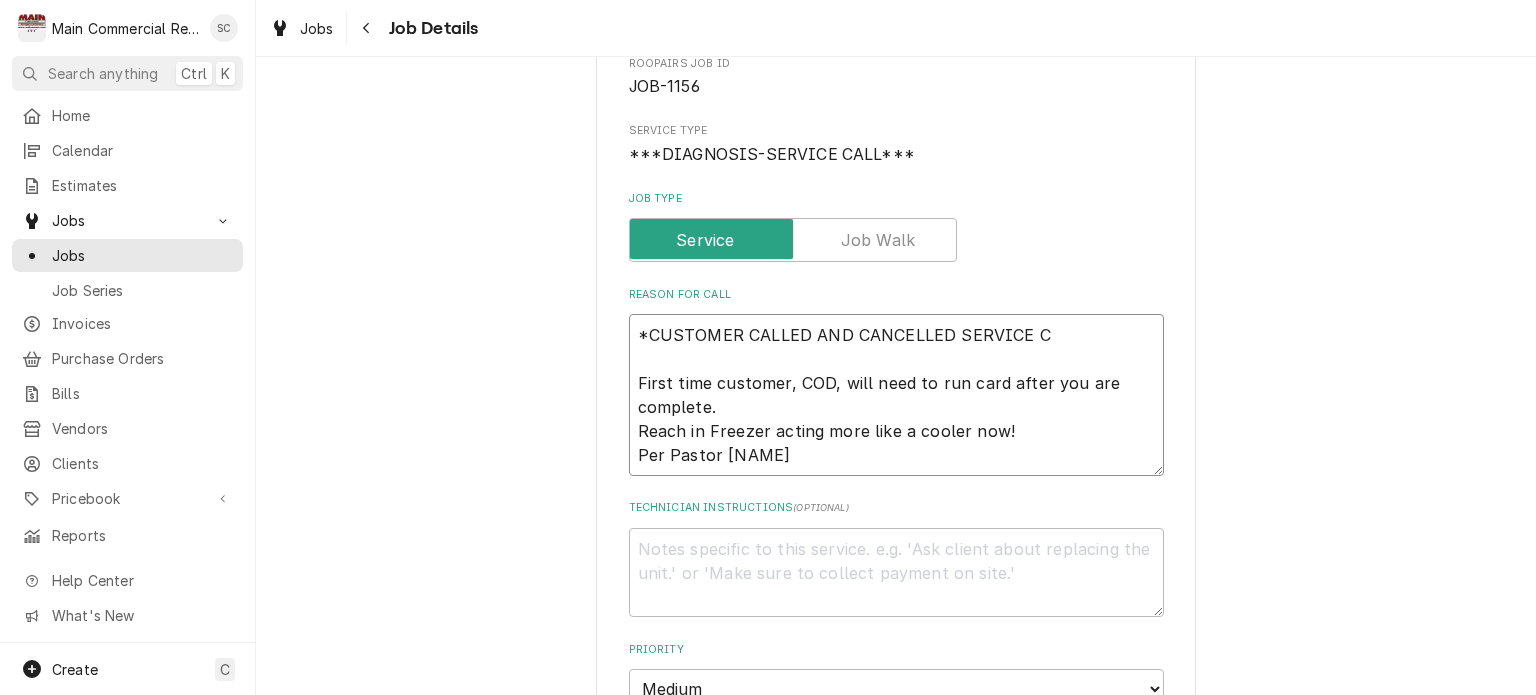 type on "*CUSTOMER CALLED AND CANCELLED SERVICE CA
First time customer, COD, will need to run card after you are complete.
Reach in Freezer acting more like a cooler now!
Per Pastor Daniel Mills" 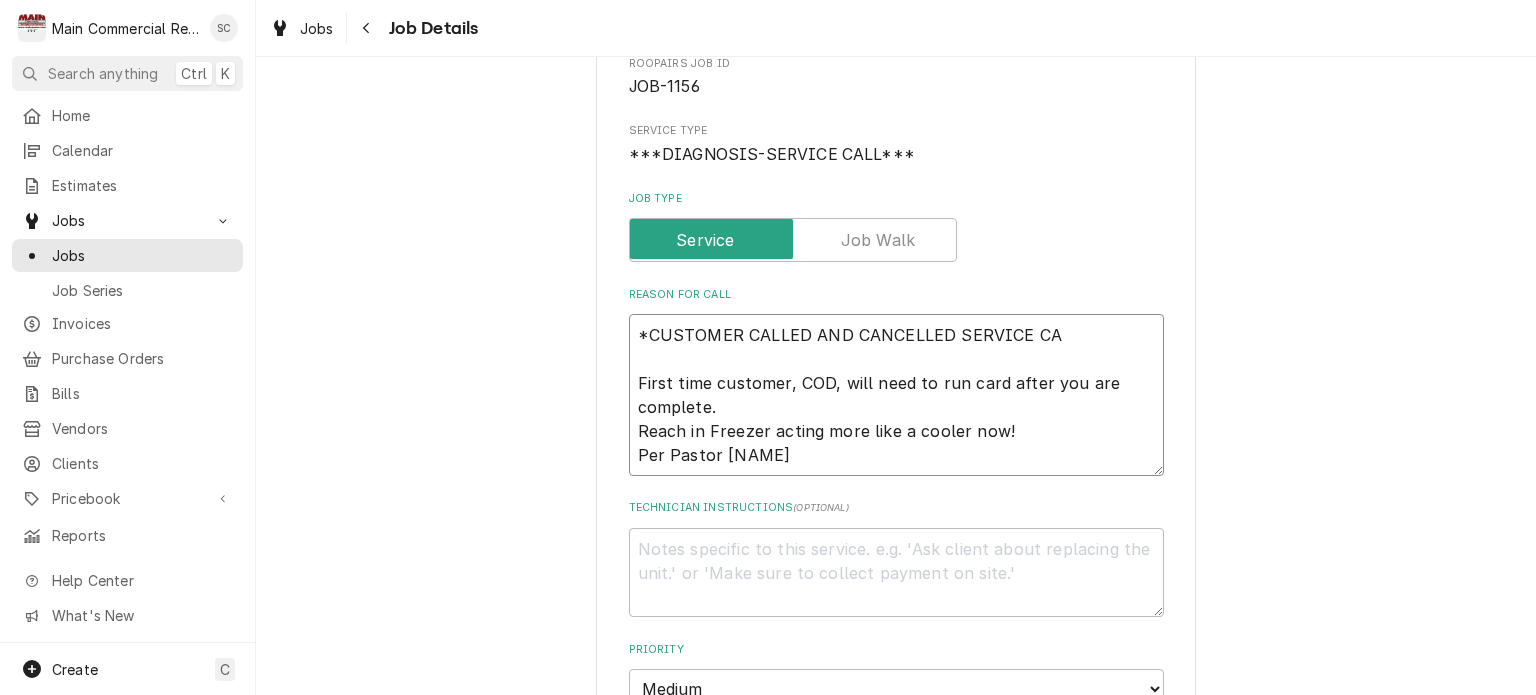 type on "x" 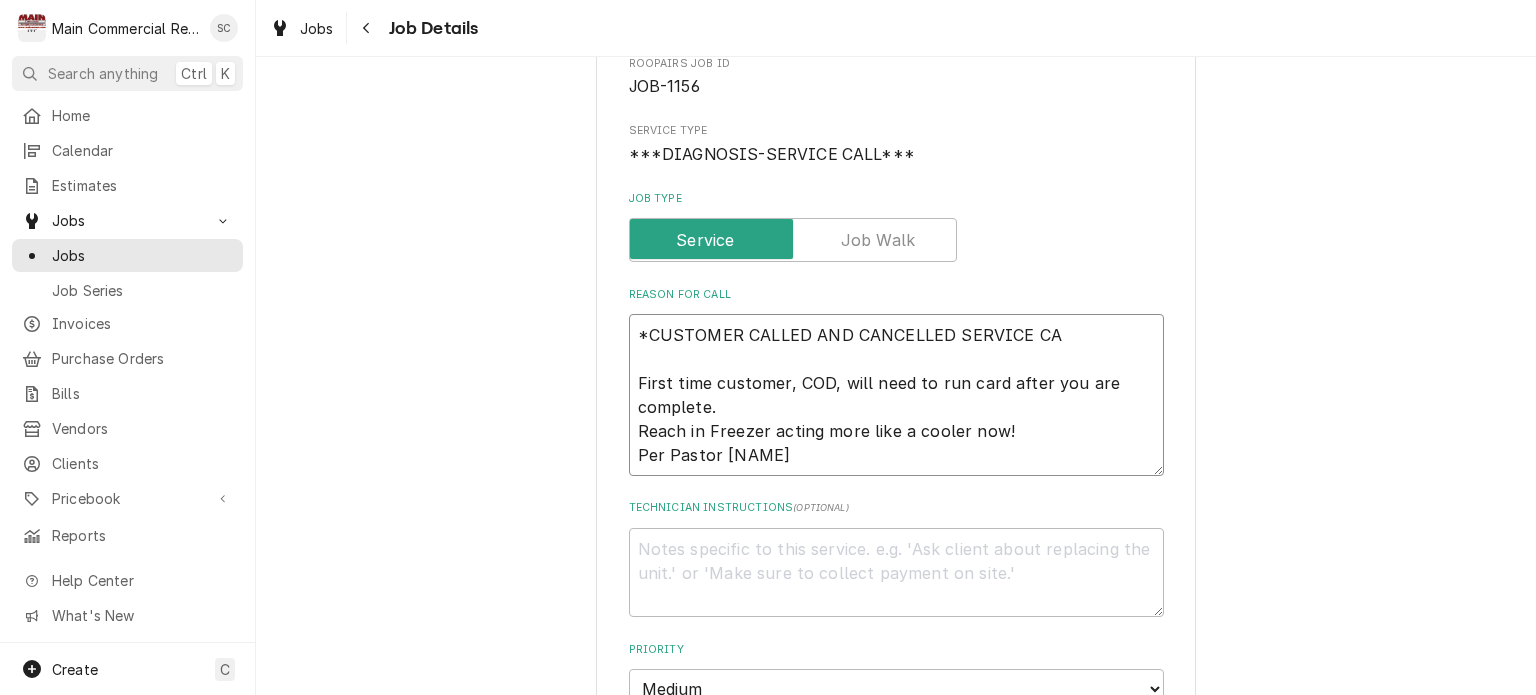 type on "*CUSTOMER CALLED AND CANCELLED SERVICE CAL
First time customer, COD, will need to run card after you are complete.
Reach in Freezer acting more like a cooler now!
Per Pastor Daniel Mills" 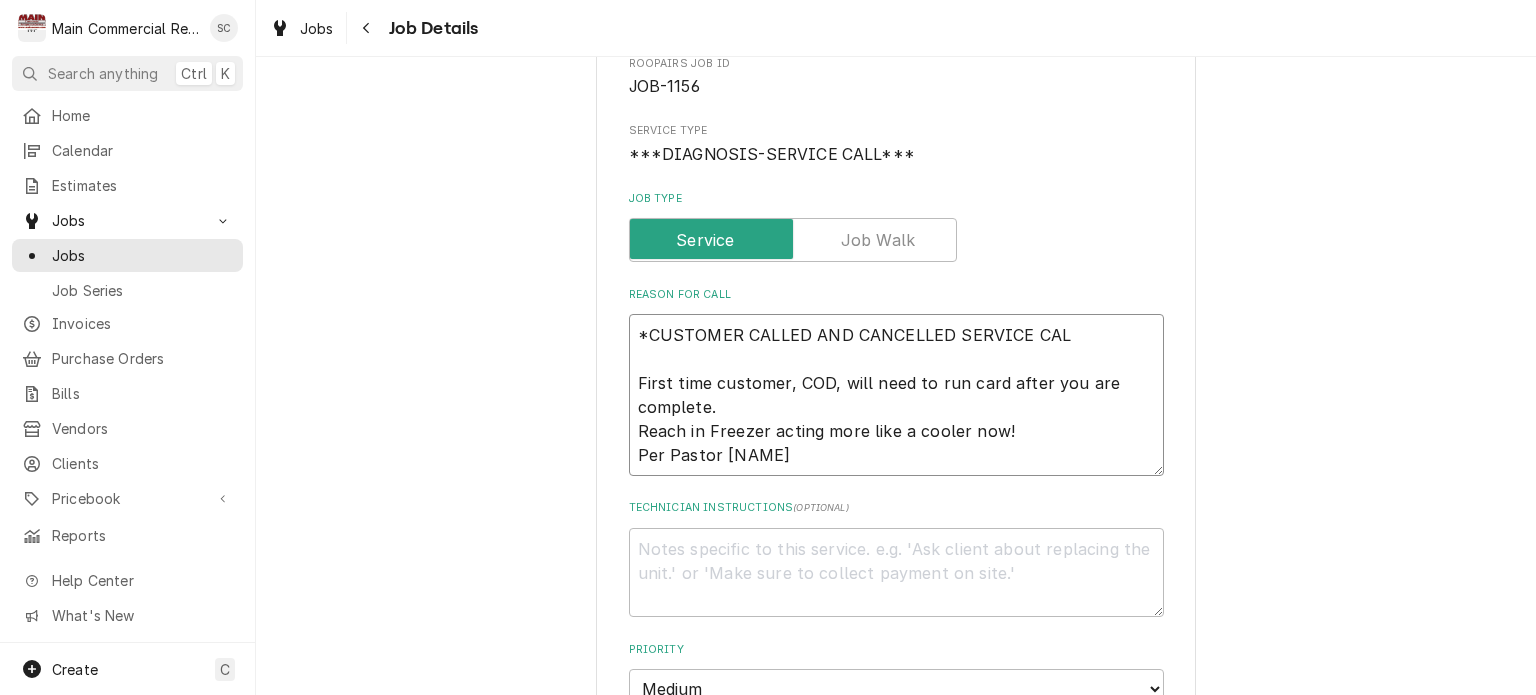 type on "x" 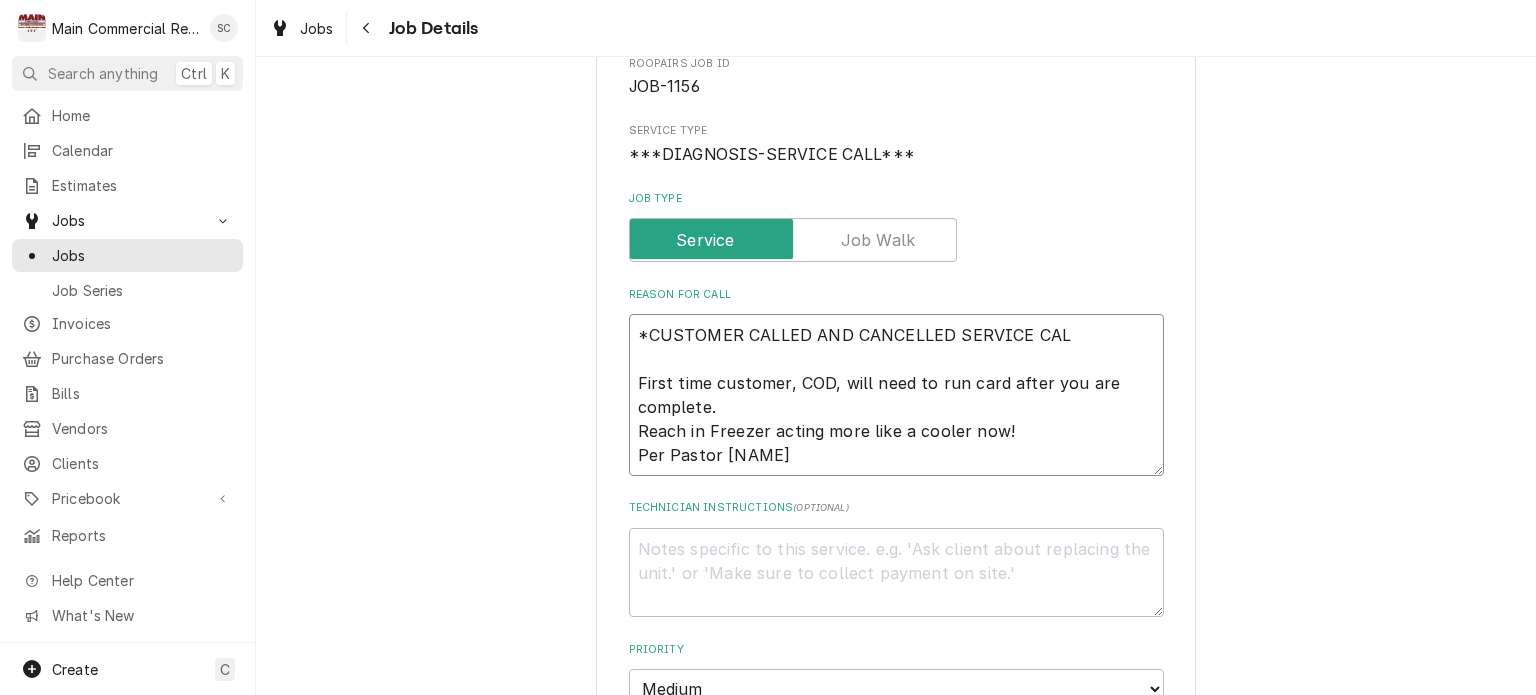 type on "*CUSTOMER CALLED AND CANCELLED SERVICE CALL
First time customer, COD, will need to run card after you are complete.
Reach in Freezer acting more like a cooler now!
Per Pastor Daniel Mills" 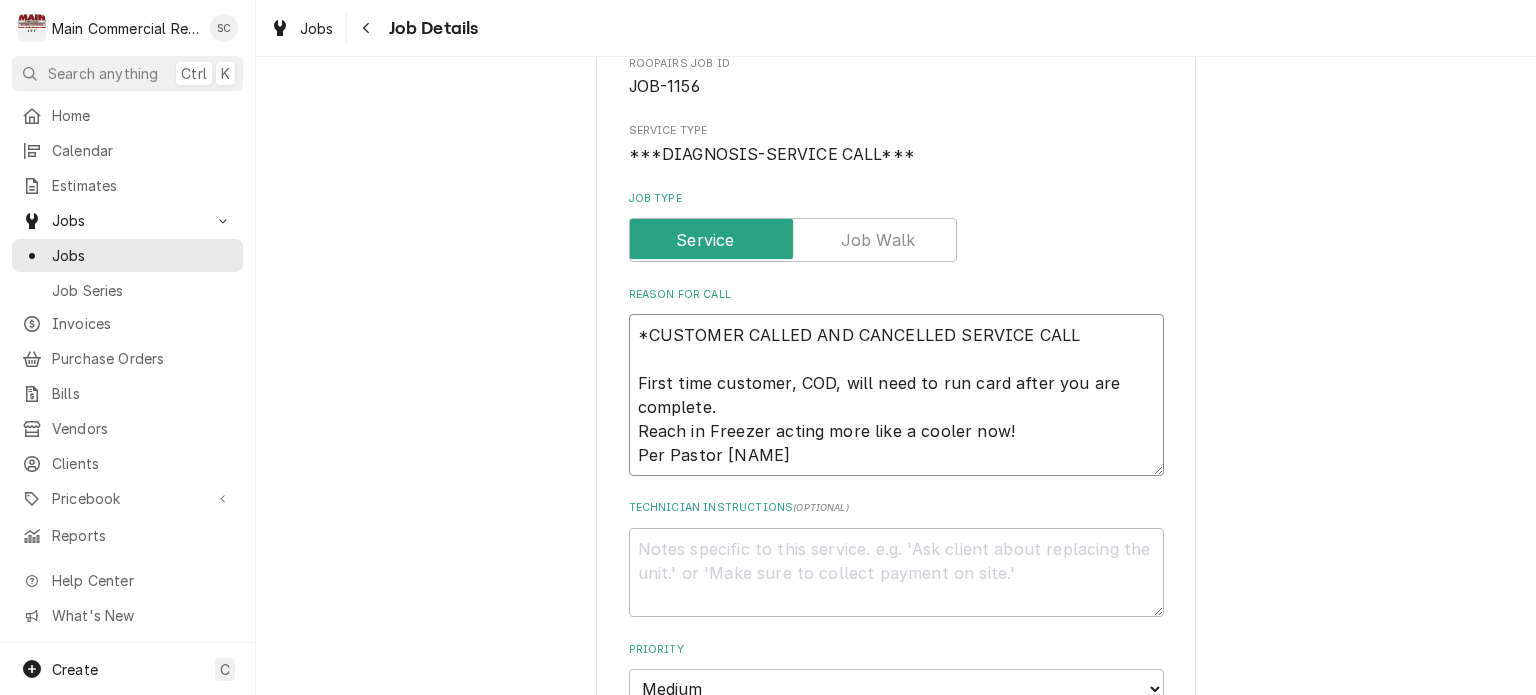 type on "x" 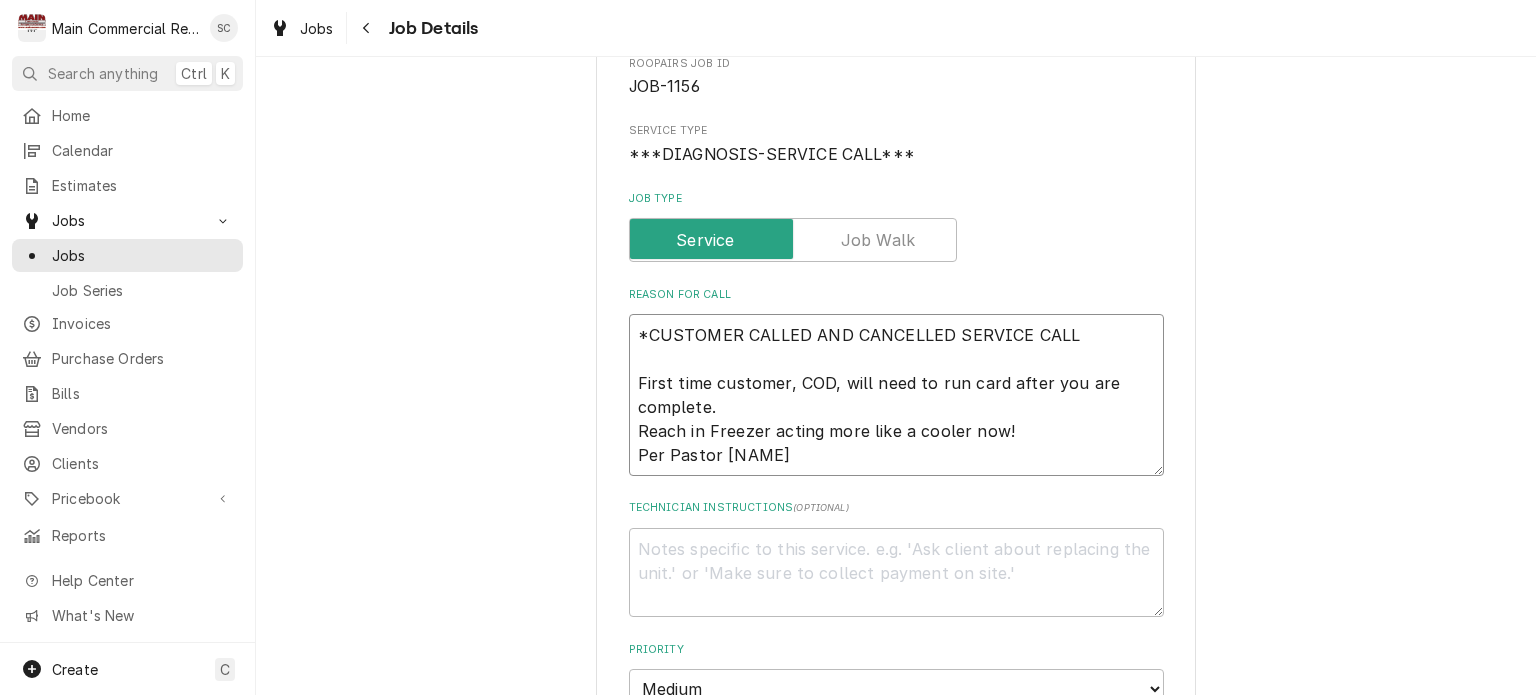 type on "*CUSTOMER CALLED AND CANCELLED SERVICE CALL*
First time customer, COD, will need to run card after you are complete.
Reach in Freezer acting more like a cooler now!
Per Pastor Daniel Mills" 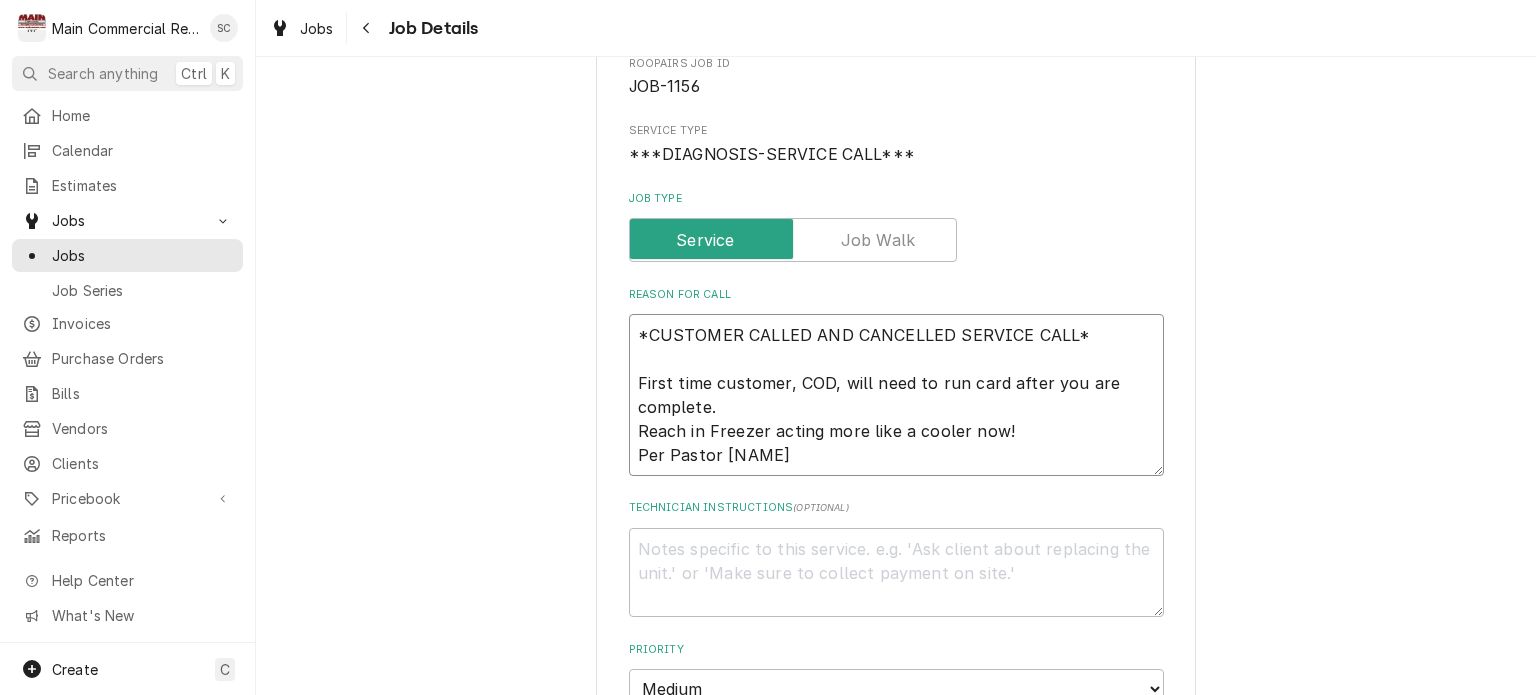 type on "x" 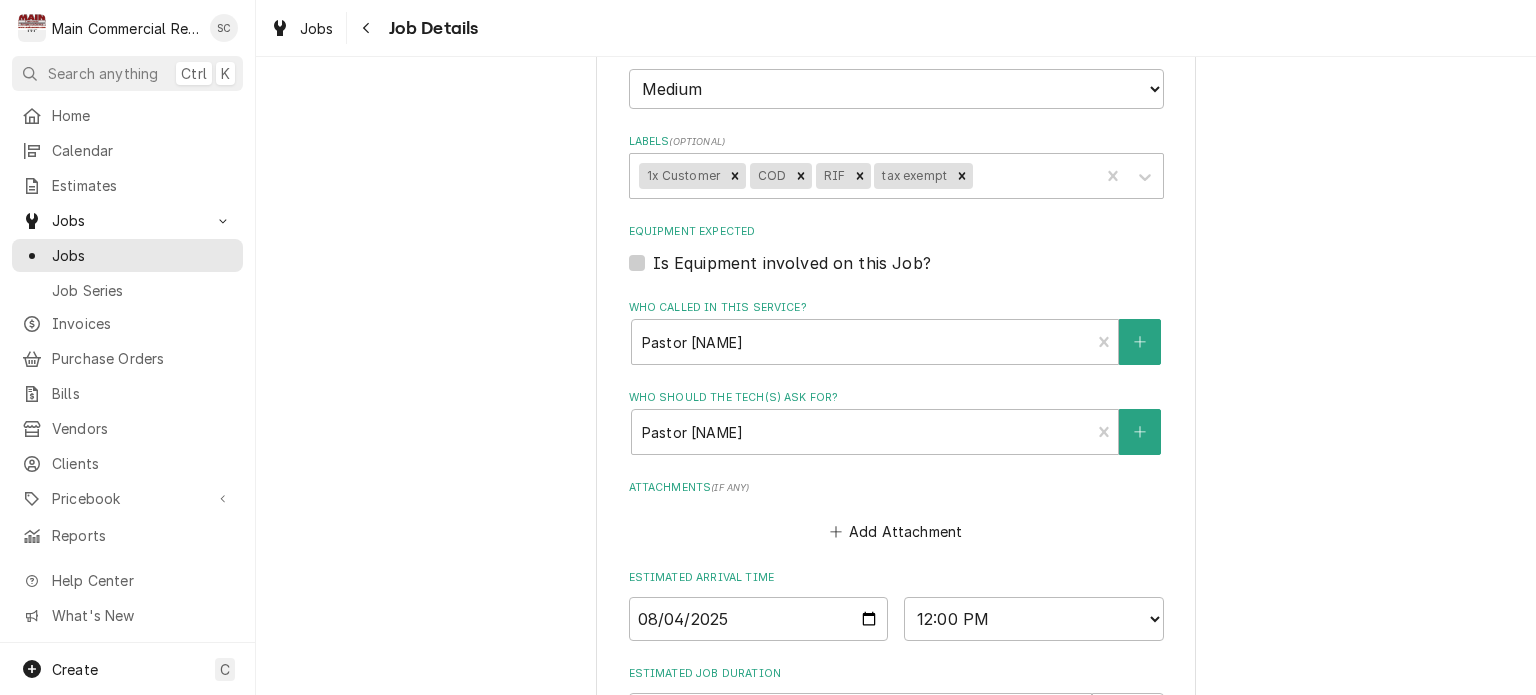 scroll, scrollTop: 1049, scrollLeft: 0, axis: vertical 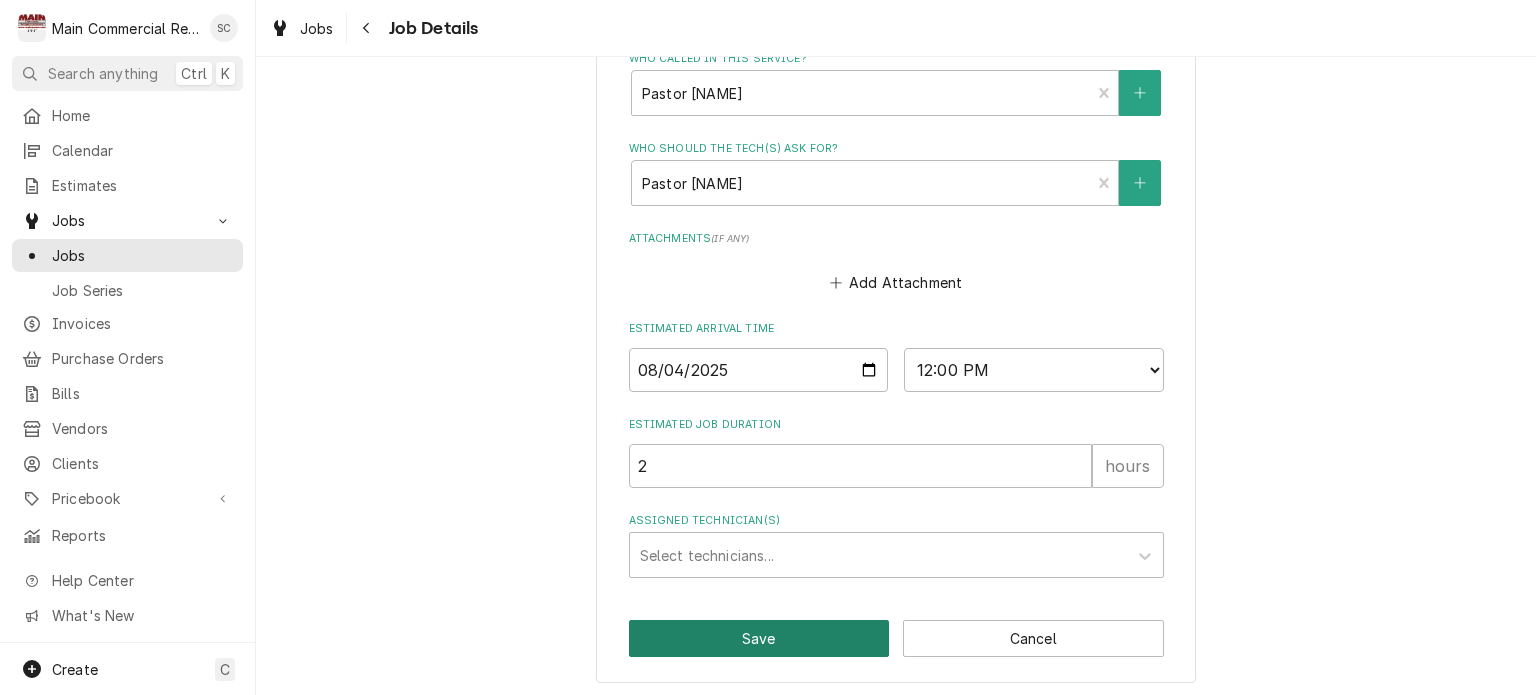 type on "*CUSTOMER CALLED AND CANCELLED SERVICE CALL*
First time customer, COD, will need to run card after you are complete.
Reach in Freezer acting more like a cooler now!
Per Pastor Daniel Mills" 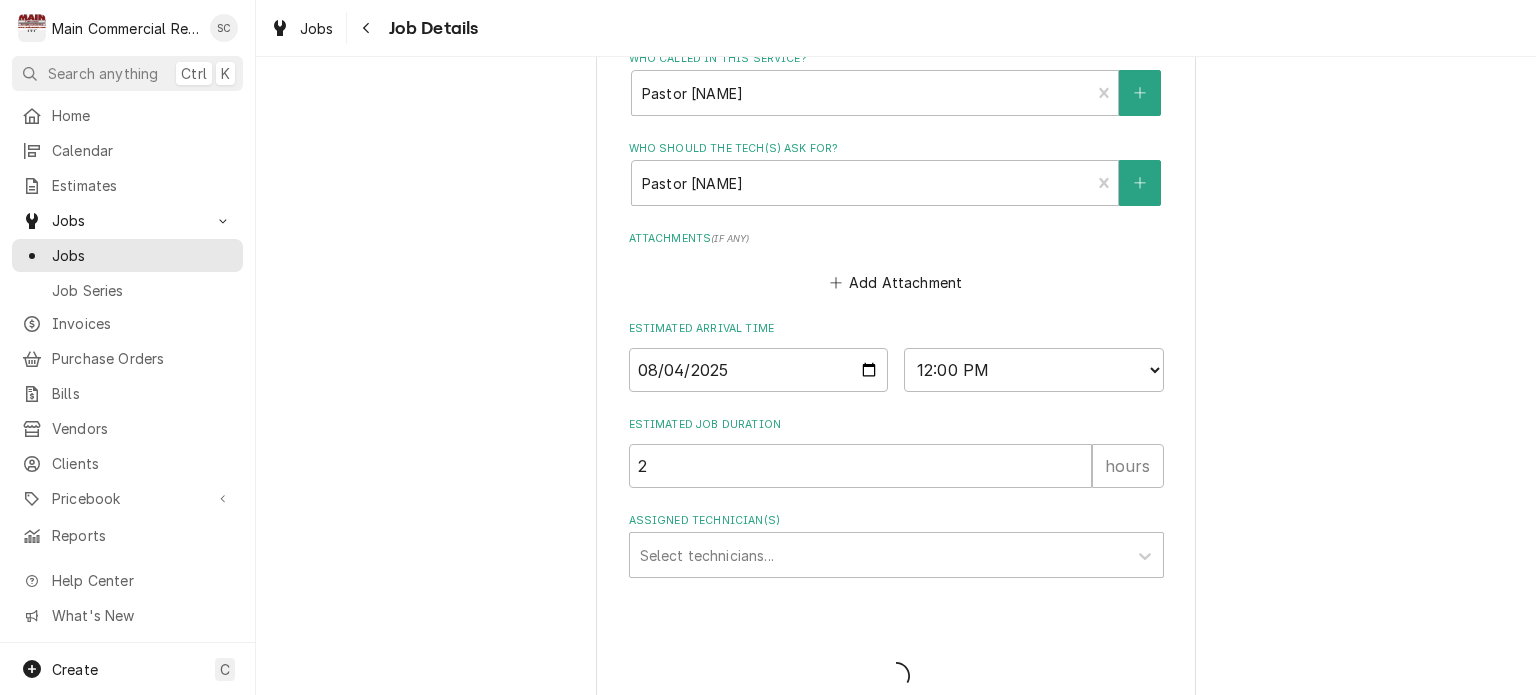 type on "x" 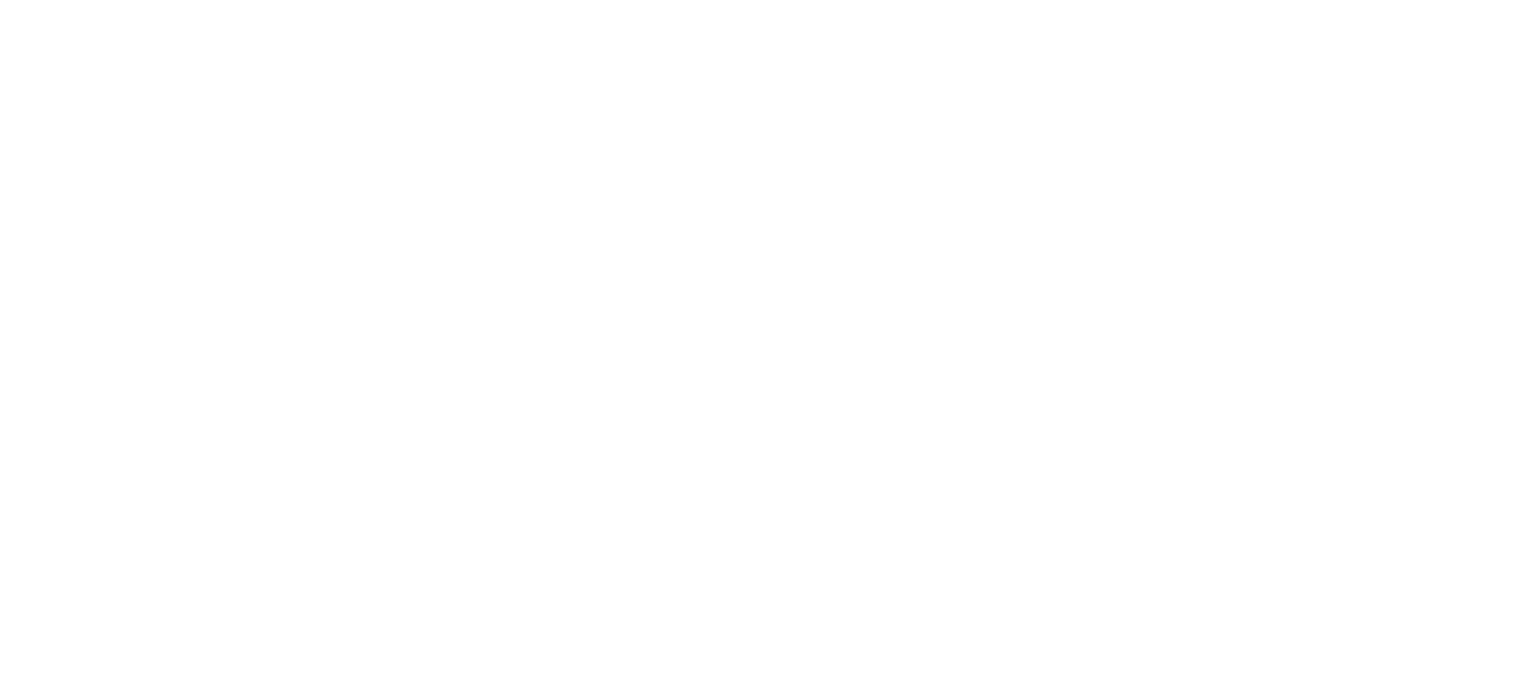 scroll, scrollTop: 0, scrollLeft: 0, axis: both 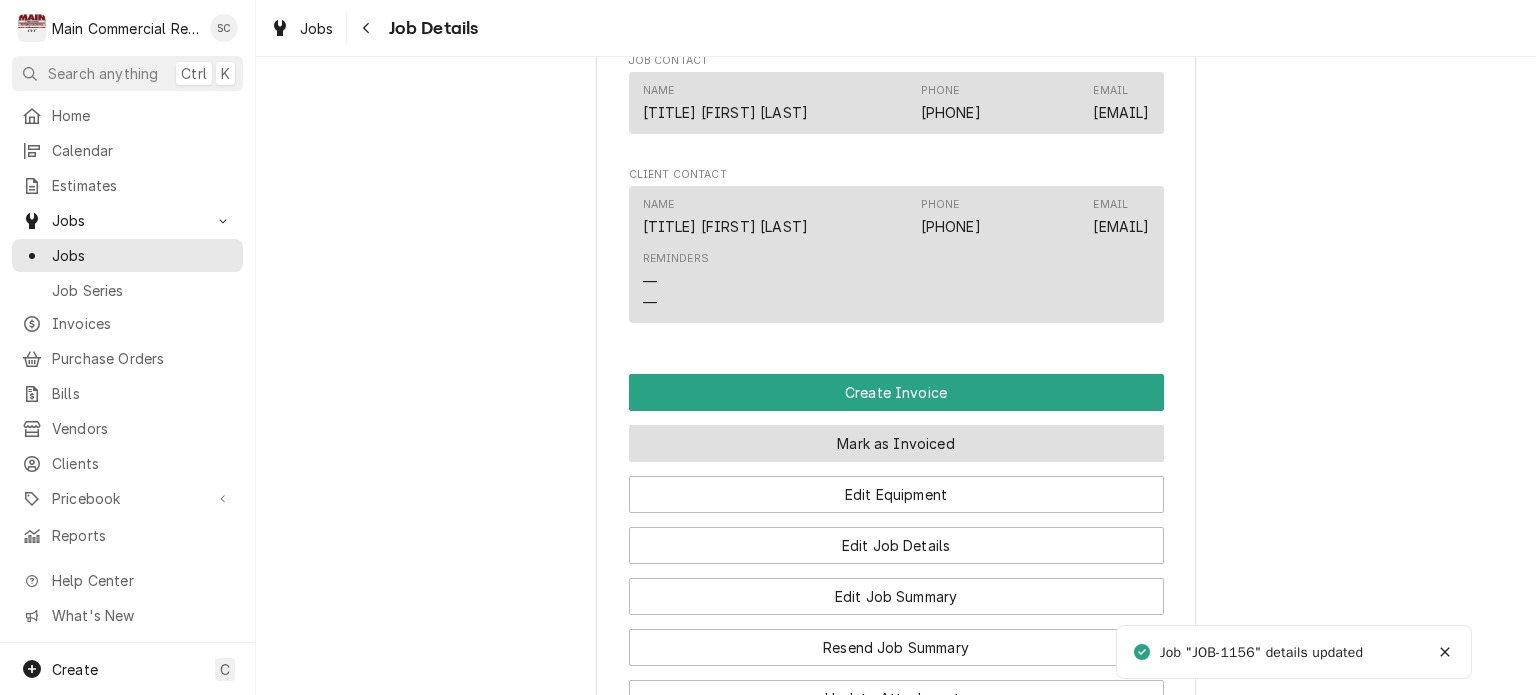 click on "Mark as Invoiced" at bounding box center [896, 443] 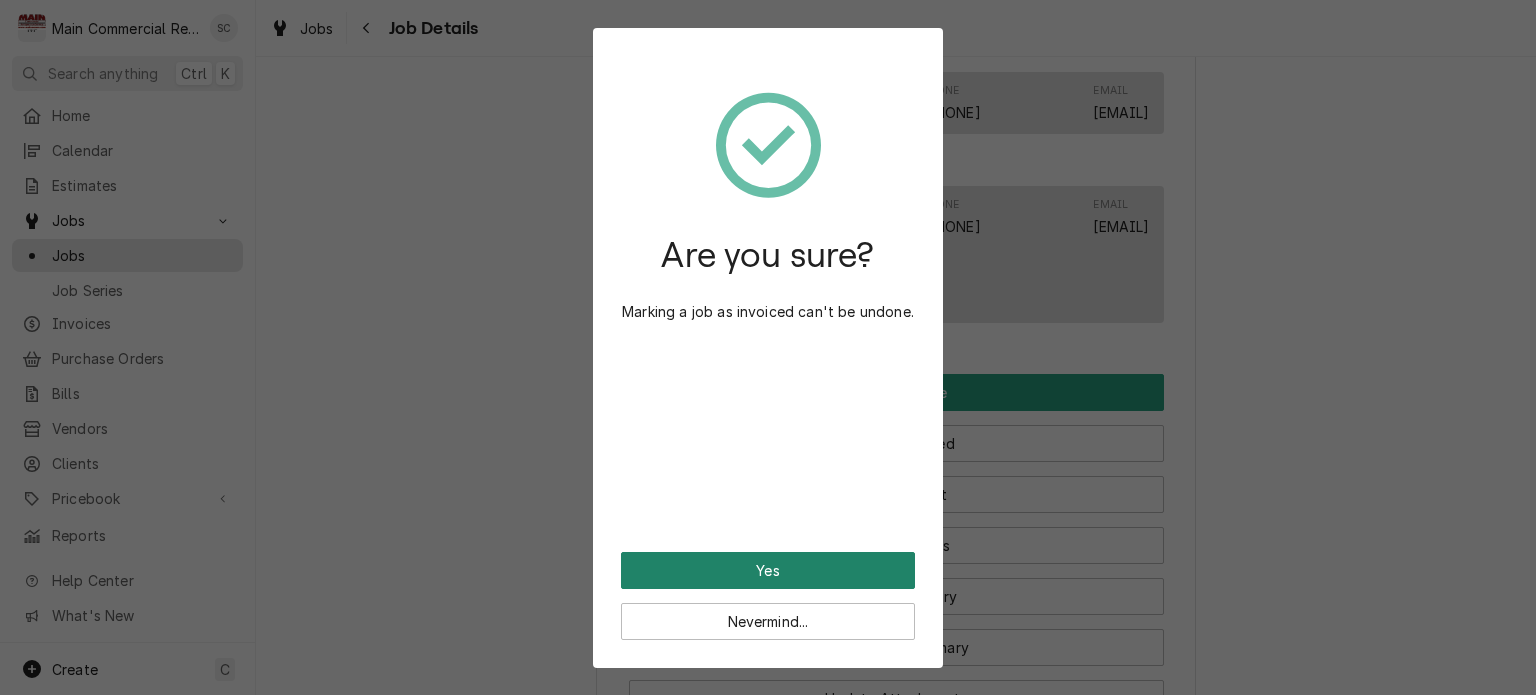 click on "Yes" at bounding box center (768, 570) 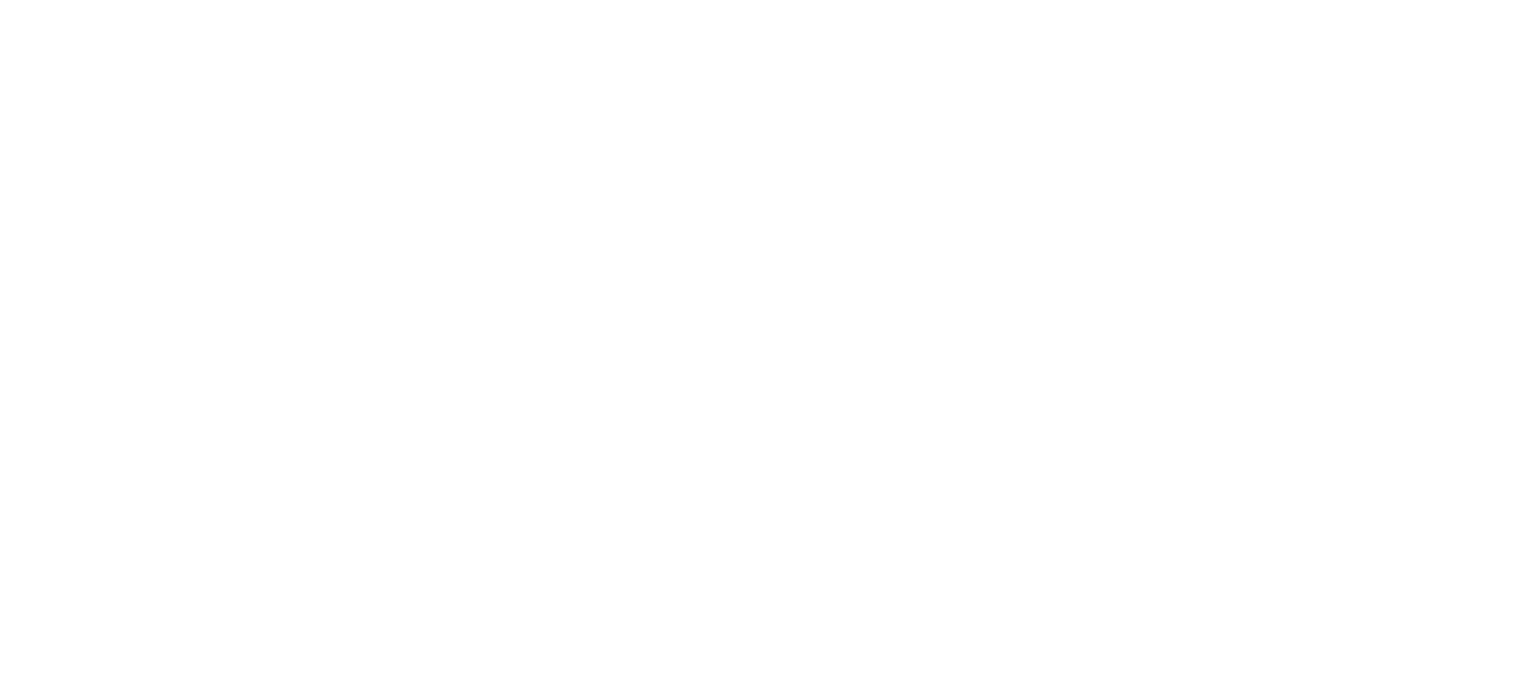 scroll, scrollTop: 0, scrollLeft: 0, axis: both 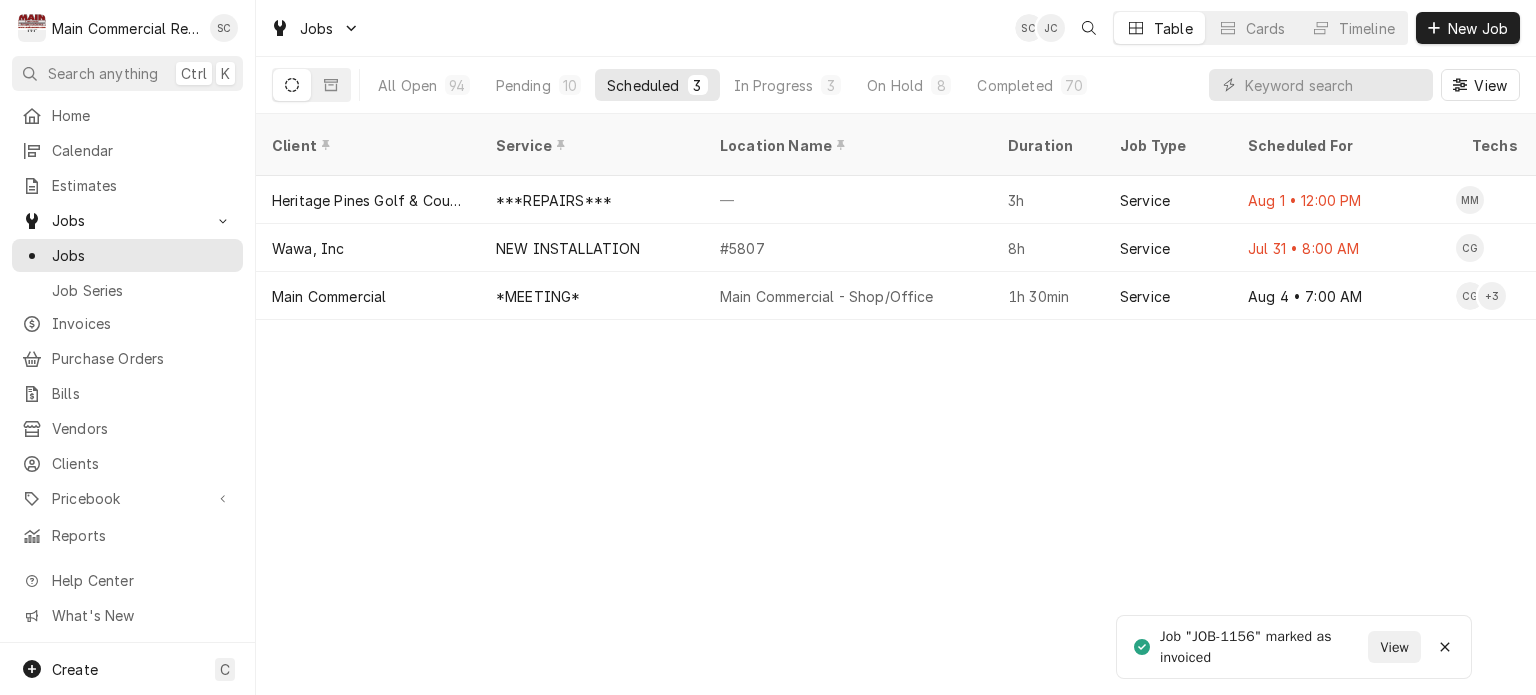click on "Client Service Location Name Duration Job Type Scheduled For Techs Status Labels ID Priority Date Received Location Address Scheduled Last Modified Heritage Pines Golf & Country Club ***REPAIRS*** — 3h Service Aug 1   • 12:00 PM MM Past Due PIS RIC JOB-1101 No Priority Jul 24   [NUMBER] [STREET], [CITY], [STATE] Jul 31   Jul 31   Wawa, Inc NEW INSTALLATION #5807 8h Service Jul 31   • 8:00 AM CG Past Due No Charge JOB-1116 Urgent Jul 25   [NUMBER] [STREET], [CITY], [STATE] Jul 25   Jul 25   Main Commercial *MEETING* Main Commercial - Shop/Office 1h 30min Service Aug 4   • 7:00 AM CG + 3 Upcoming Meeting JOB-1159 No Priority Aug 1   [NUMBER] [STREET], [CITY], [STATE] Aug 1   Aug 1   Date — Time — Duration — Labels No labels Reason For Call Not mentioned" at bounding box center [896, 404] 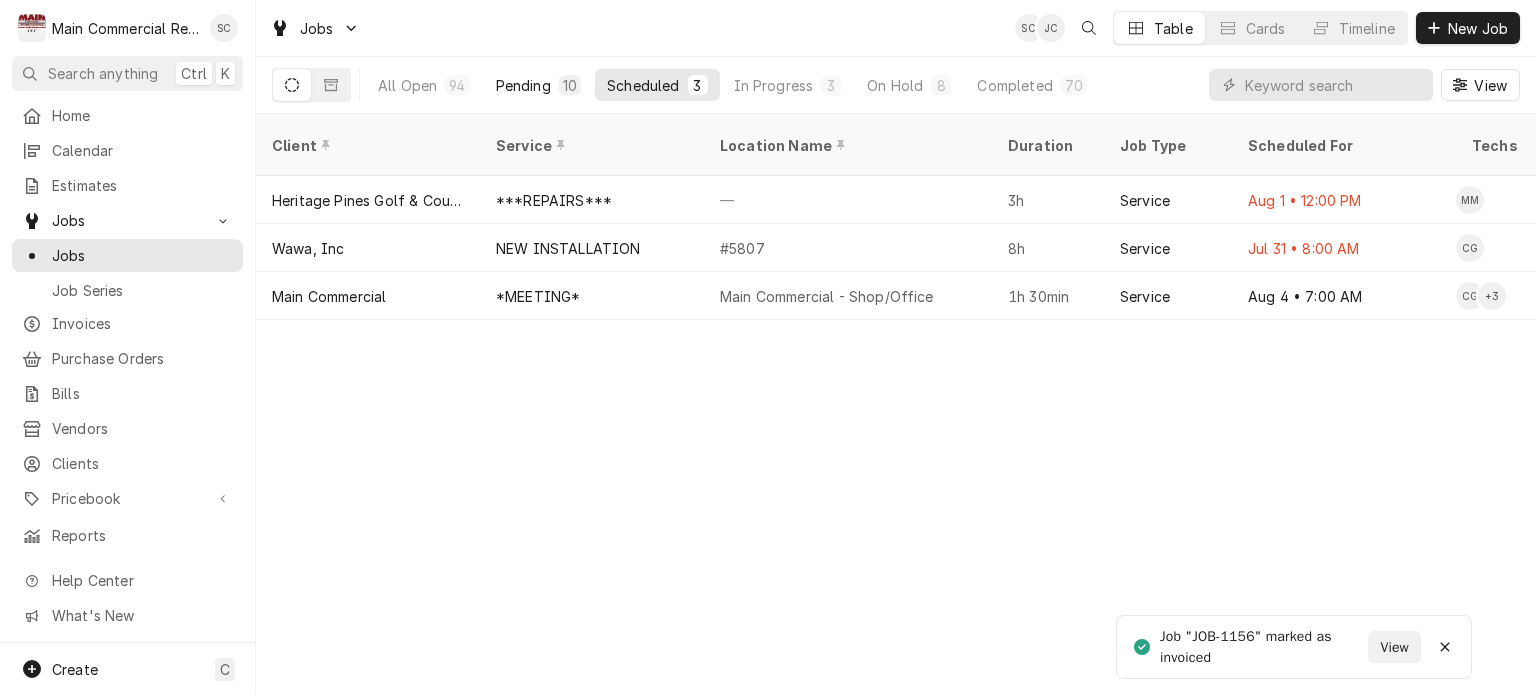 click on "Pending" at bounding box center [523, 85] 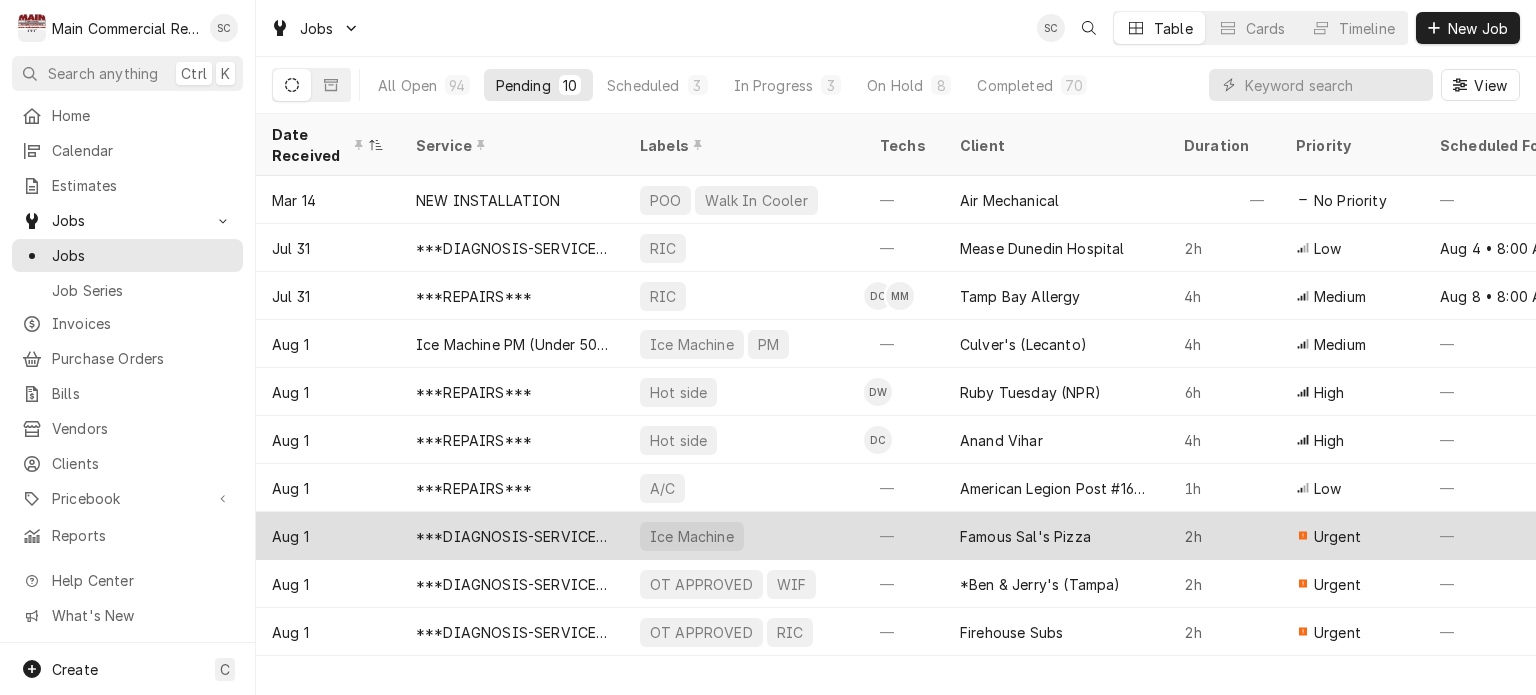 click on "Famous Sal's Pizza" at bounding box center (1056, 536) 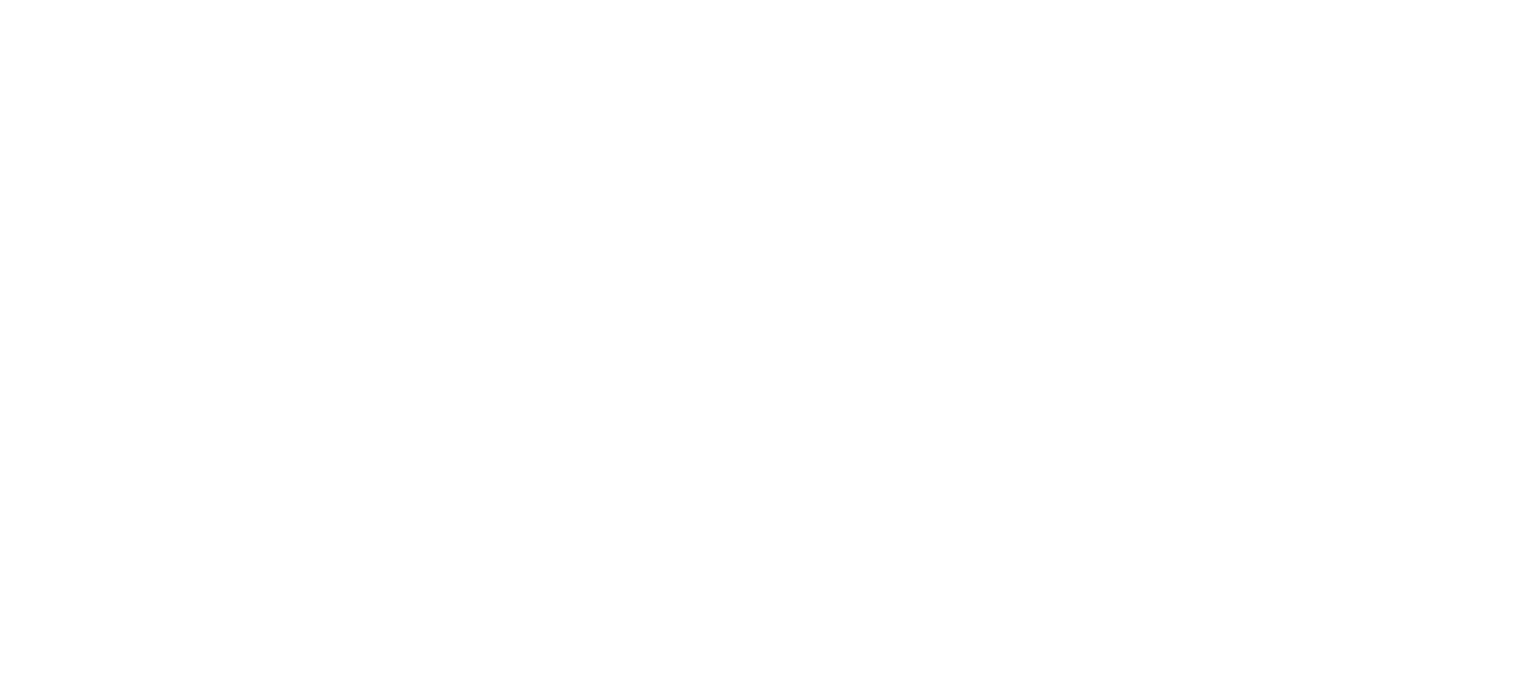 scroll, scrollTop: 0, scrollLeft: 0, axis: both 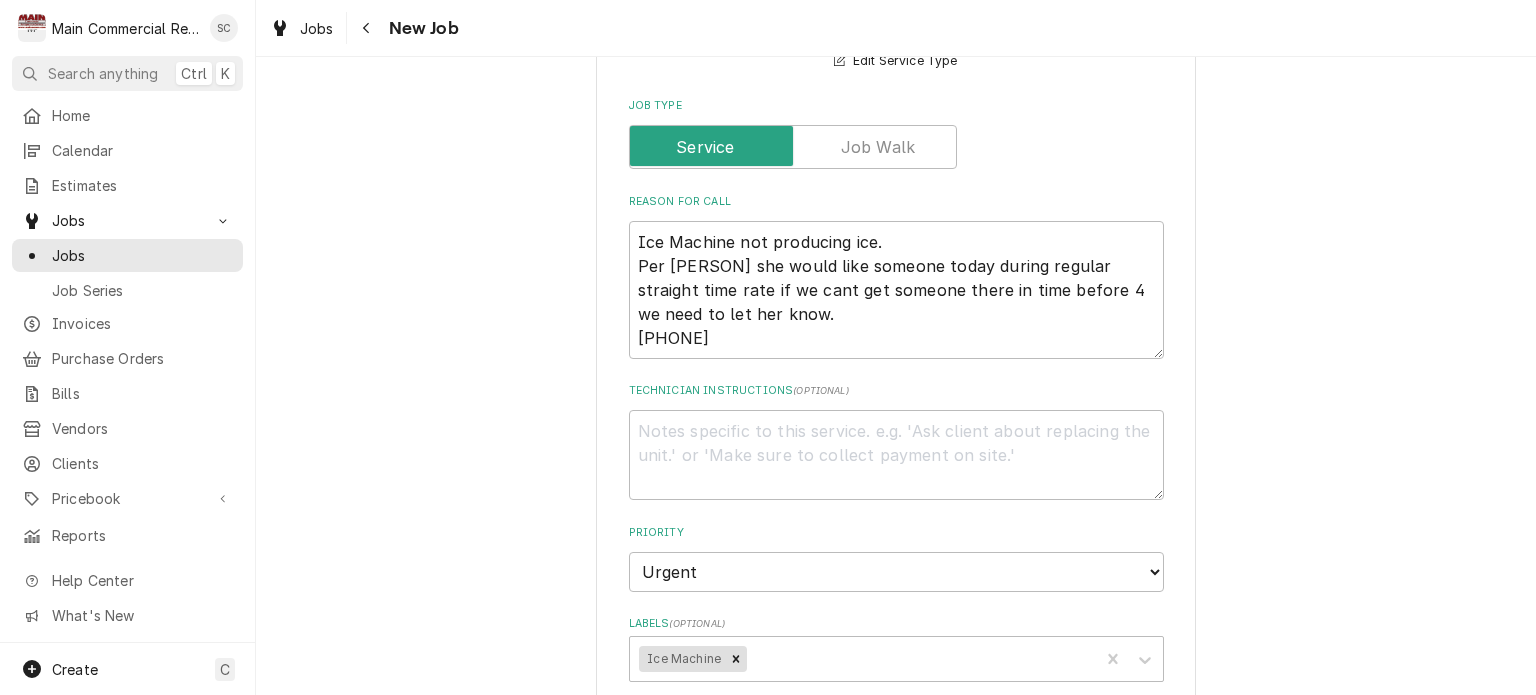 click on "Use the fields below to edit this job: Client Details Client Famous Sal's Pizza Edit Client Client Notes Rod's [PHONE]
Net 30
Credit Card on file
CSV - 668 Service Location [NUMBER] [STREET], [CITY], [STATE] Edit Service Location Job Details Job Source Direct (Phone/Email/etc.) Service Channel Corrigo Ecotrak Other Date Received 2025-08-01 Service Type ***DIAGNOSIS-SERVICE CALL*** 🛠️ SERVICE TYPE Edit Service Type Job Type Reason For Call Ice Machine not producing ice.
Per [PERSON] she would like someone today during regular straight time rate if we cant get someone there in time before 4 we need to let her know.
[PHONE] Technician Instructions  ( optional ) Priority No Priority Urgent High Medium Low Labels  ( optional ) Ice Machine Equipment Expected Is Equipment involved on this Job? Who called in this service? [PERSON]  Contact ([PHONE]) Who should the tech(s) ask for? [PERSON]  Contact ([PHONE]) Attachments  ( if any ) Add Attachment Estimated Arrival Time AM / PM 6:00 AM 6:15 AM 2" at bounding box center (896, 356) 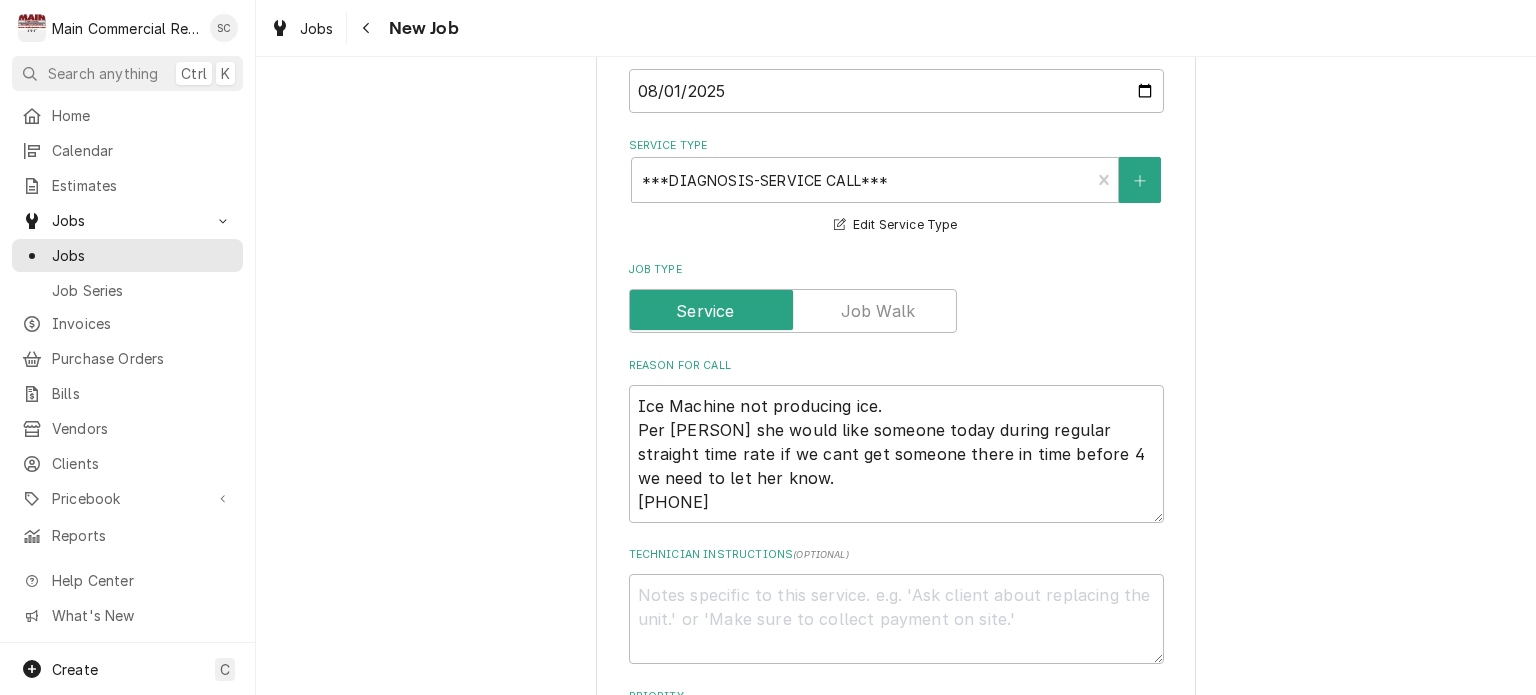 scroll, scrollTop: 714, scrollLeft: 0, axis: vertical 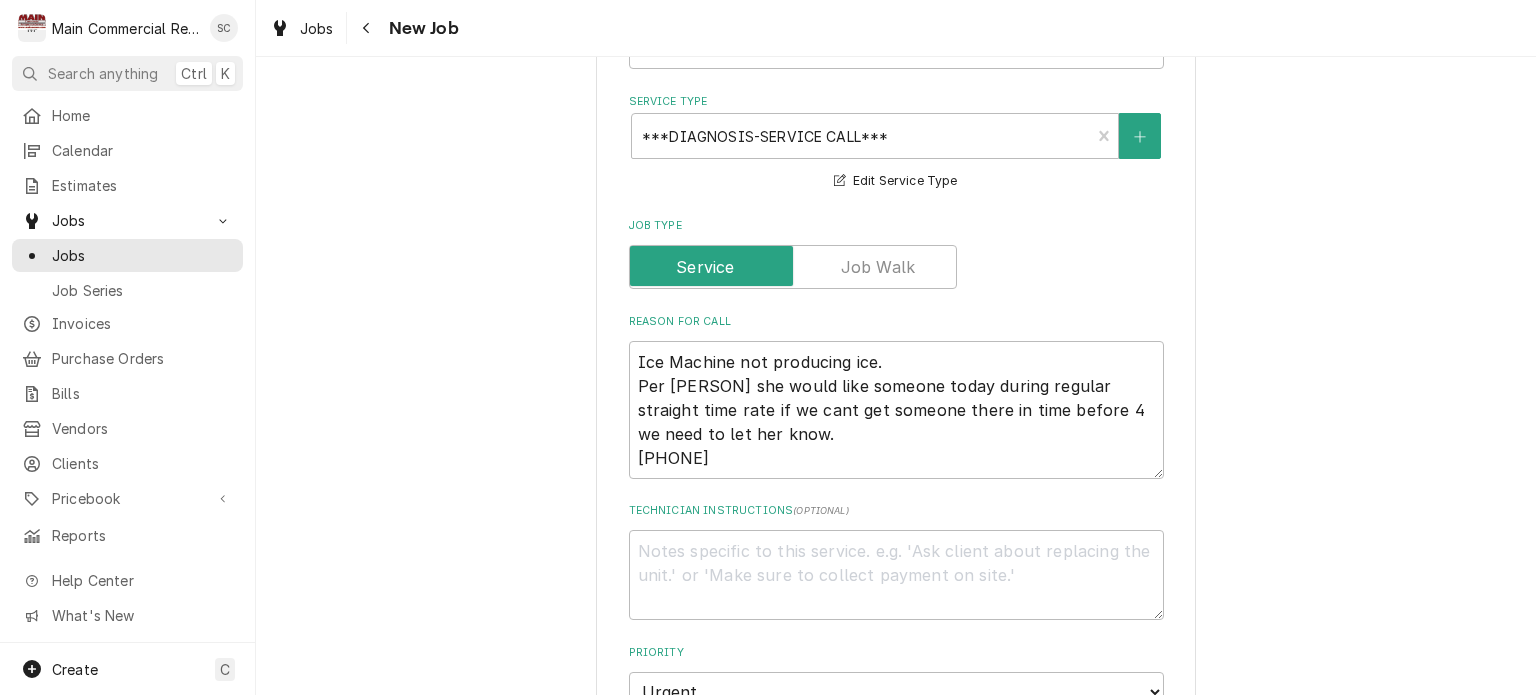 click on "Use the fields below to edit this job: Client Details Client Famous Sal's Pizza Edit Client Client Notes Rod's [PHONE]
Net 30
Credit Card on file
CSV - 668 Service Location [NUMBER] [STREET], [CITY], [STATE] Edit Service Location Job Details Job Source Direct (Phone/Email/etc.) Service Channel Corrigo Ecotrak Other Date Received 2025-08-01 Service Type ***DIAGNOSIS-SERVICE CALL*** 🛠️ SERVICE TYPE Edit Service Type Job Type Reason For Call Ice Machine not producing ice.
Per [PERSON] she would like someone today during regular straight time rate if we cant get someone there in time before 4 we need to let her know.
[PHONE] Technician Instructions  ( optional ) Priority No Priority Urgent High Medium Low Labels  ( optional ) Ice Machine Equipment Expected Is Equipment involved on this Job? Who called in this service? [PERSON]  Contact ([PHONE]) Who should the tech(s) ask for? [PERSON]  Contact ([PHONE]) Attachments  ( if any ) Add Attachment Estimated Arrival Time AM / PM 6:00 AM 6:15 AM 2" at bounding box center (896, 476) 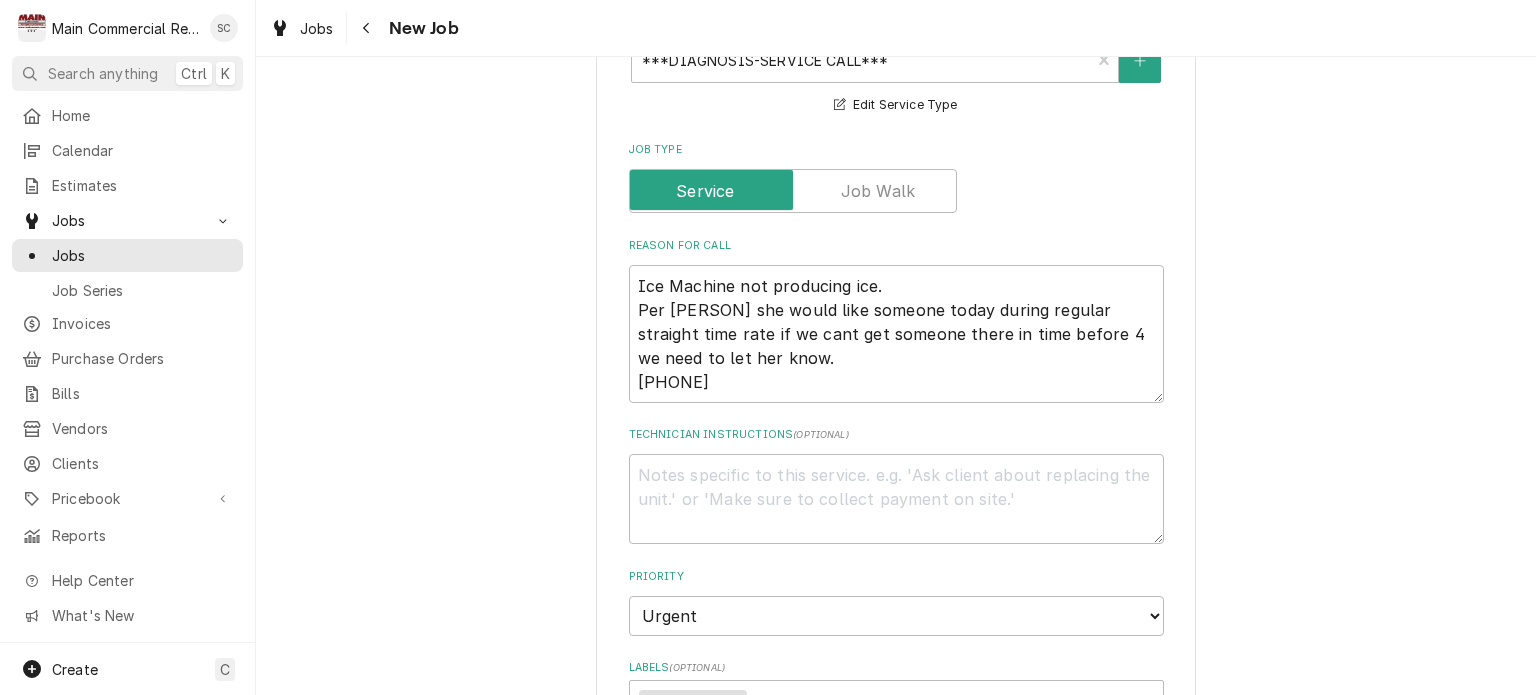 scroll, scrollTop: 916, scrollLeft: 0, axis: vertical 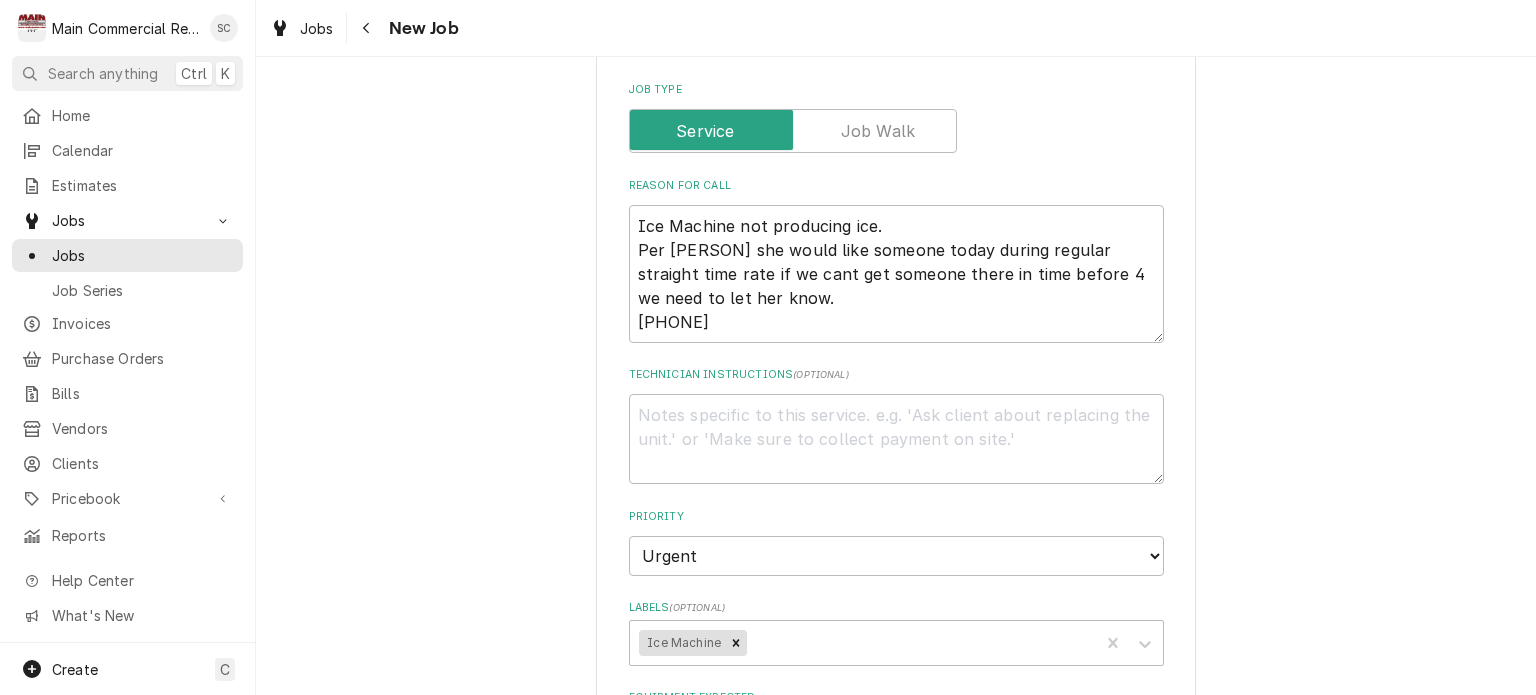 click on "Use the fields below to edit this job: Client Details Client Famous Sal's Pizza Edit Client Client Notes Rod's [PHONE]
Net 30
Credit Card on file
CSV - 668 Service Location [NUMBER] [STREET], [CITY], [STATE] Edit Service Location Job Details Job Source Direct (Phone/Email/etc.) Service Channel Corrigo Ecotrak Other Date Received 2025-08-01 Service Type ***DIAGNOSIS-SERVICE CALL*** 🛠️ SERVICE TYPE Edit Service Type Job Type Reason For Call Ice Machine not producing ice.
Per [PERSON] she would like someone today during regular straight time rate if we cant get someone there in time before 4 we need to let her know.
[PHONE] Technician Instructions  ( optional ) Priority No Priority Urgent High Medium Low Labels  ( optional ) Ice Machine Equipment Expected Is Equipment involved on this Job? Who called in this service? [PERSON]  Contact ([PHONE]) Who should the tech(s) ask for? [PERSON]  Contact ([PHONE]) Attachments  ( if any ) Add Attachment Estimated Arrival Time AM / PM 6:00 AM 6:15 AM 2" at bounding box center (896, 340) 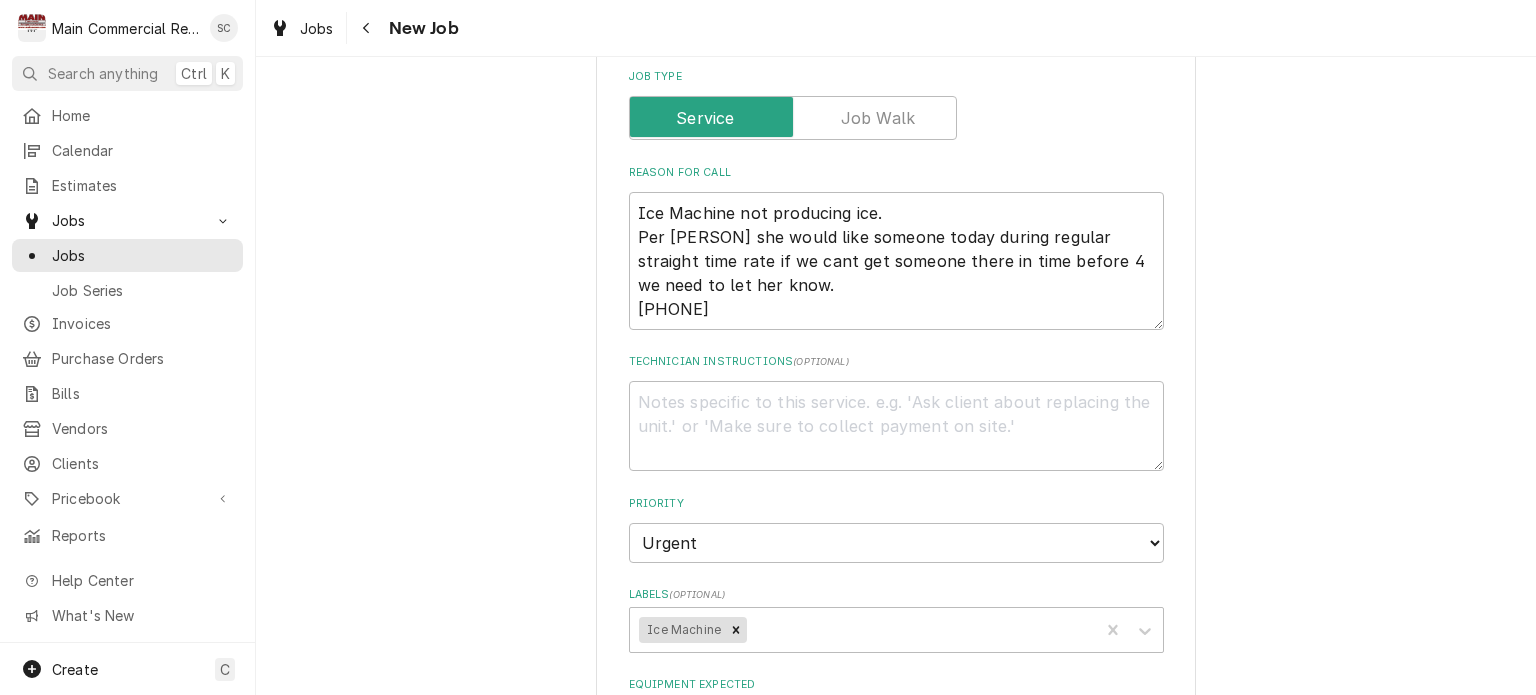 scroll, scrollTop: 957, scrollLeft: 0, axis: vertical 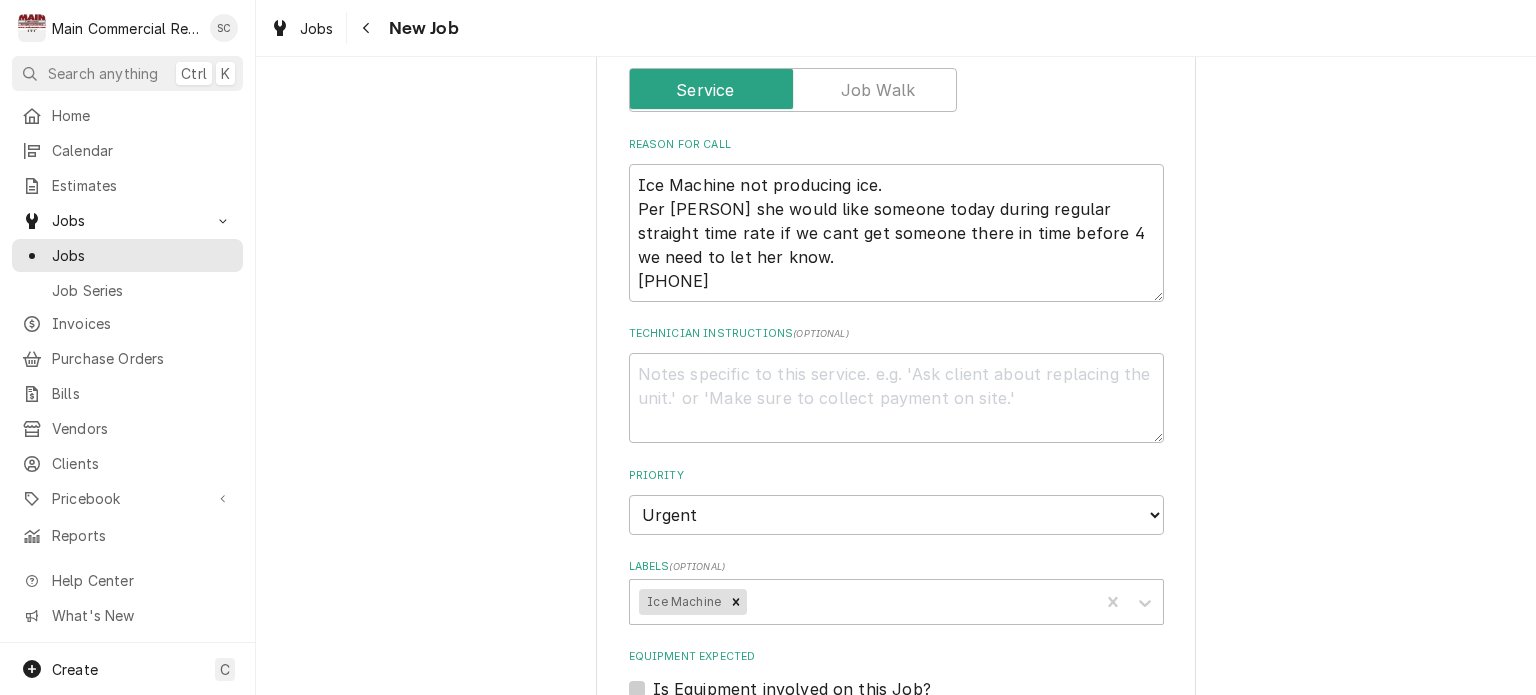 click on "Use the fields below to edit this job: Client Details Client Famous Sal's Pizza Edit Client Client Notes Rod's [PHONE]
Net 30
Credit Card on file
CSV - 668 Service Location [NUMBER] [STREET], [CITY], [STATE] Edit Service Location Job Details Job Source Direct (Phone/Email/etc.) Service Channel Corrigo Ecotrak Other Date Received 2025-08-01 Service Type ***DIAGNOSIS-SERVICE CALL*** 🛠️ SERVICE TYPE Edit Service Type Job Type Reason For Call Ice Machine not producing ice.
Per [PERSON] she would like someone today during regular straight time rate if we cant get someone there in time before 4 we need to let her know.
[PHONE] Technician Instructions  ( optional ) Priority No Priority Urgent High Medium Low Labels  ( optional ) Ice Machine Equipment Expected Is Equipment involved on this Job? Who called in this service? [PERSON]  Contact ([PHONE]) Who should the tech(s) ask for? [PERSON]  Contact ([PHONE]) Attachments  ( if any ) Add Attachment Estimated Arrival Time AM / PM 6:00 AM 6:15 AM 2" at bounding box center (896, 299) 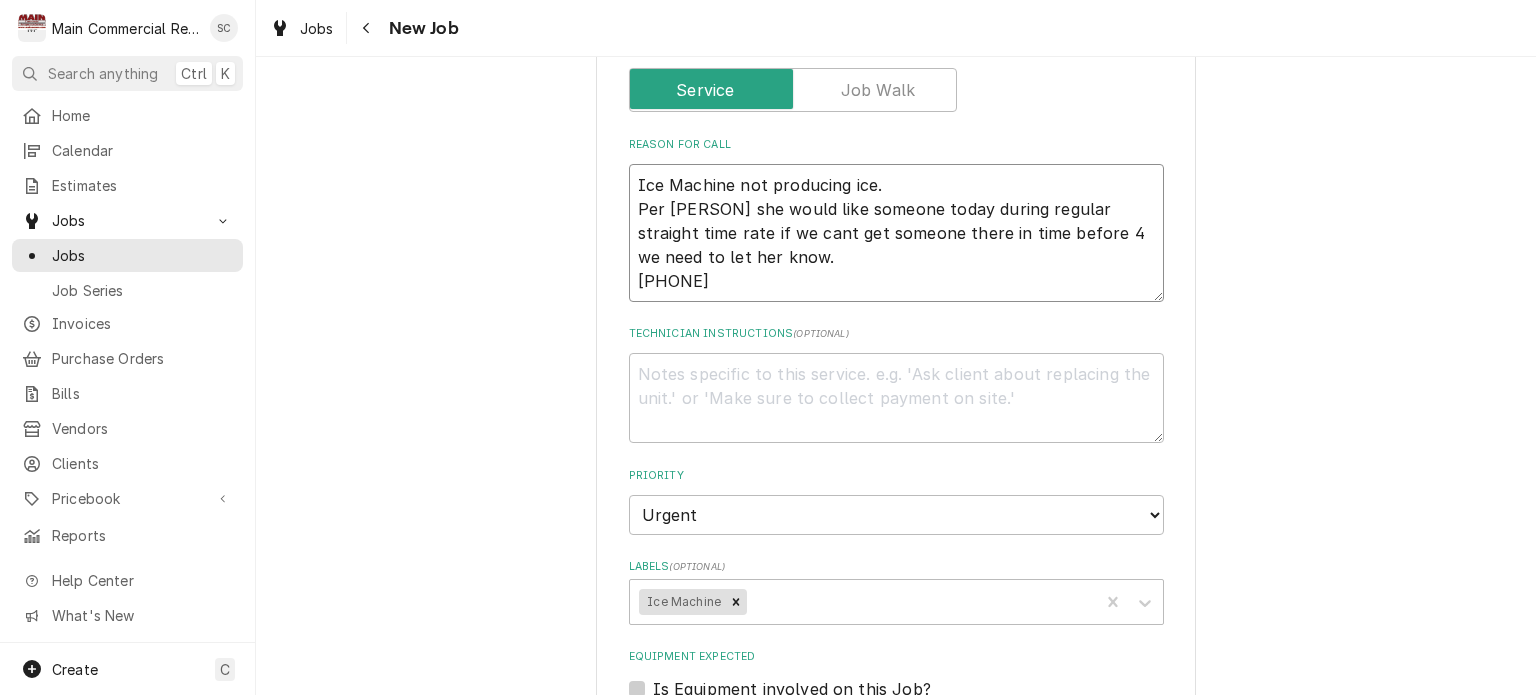 click on "Ice Machine not producing ice.
Per [PERSON] she would like someone today during regular straight time rate if we cant get someone there in time before 4 we need to let her know.
[PHONE]" at bounding box center [896, 233] 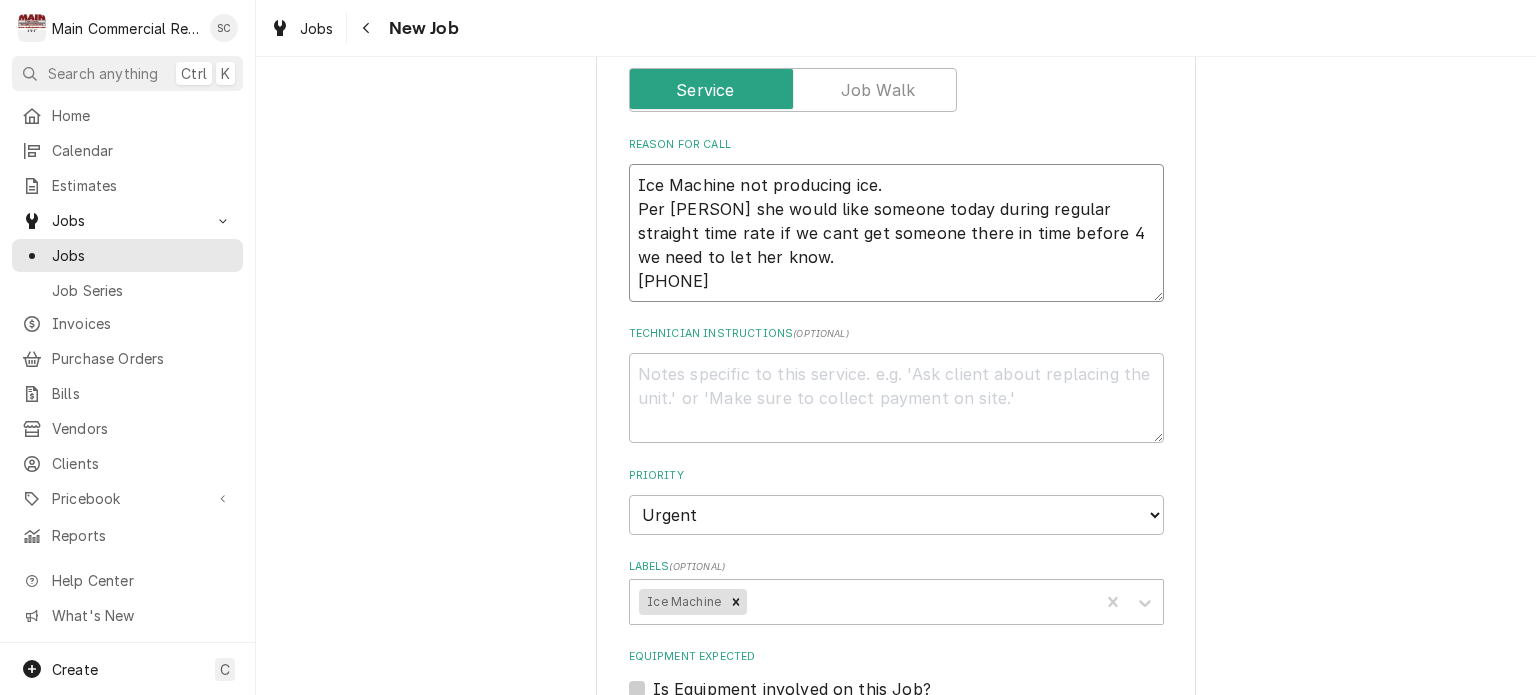click on "Ice Machine not producing ice.
Per [PERSON] she would like someone today during regular straight time rate if we cant get someone there in time before 4 we need to let her know.
[PHONE]" at bounding box center [896, 233] 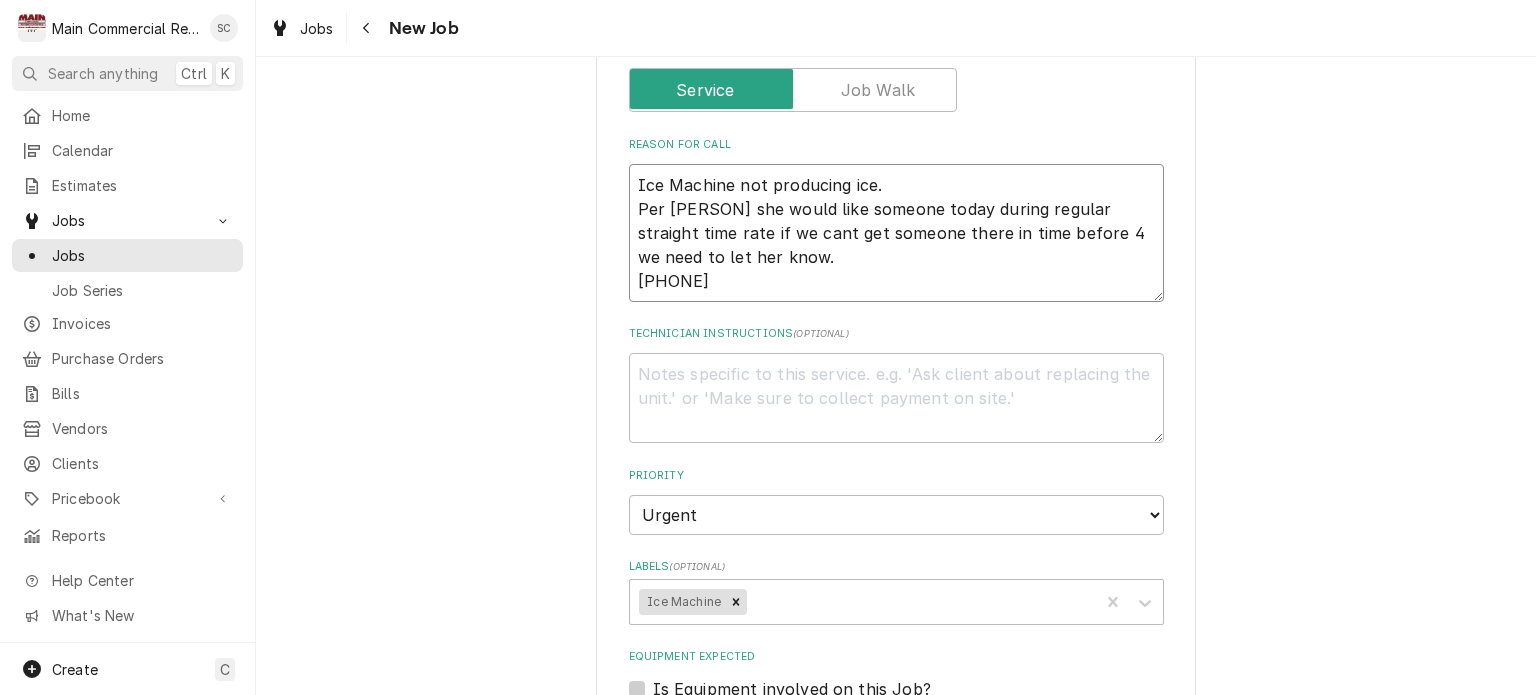 click on "Ice Machine not producing ice.
Per [PERSON] she would like someone today during regular straight time rate if we cant get someone there in time before 4 we need to let her know.
[PHONE]" at bounding box center (896, 233) 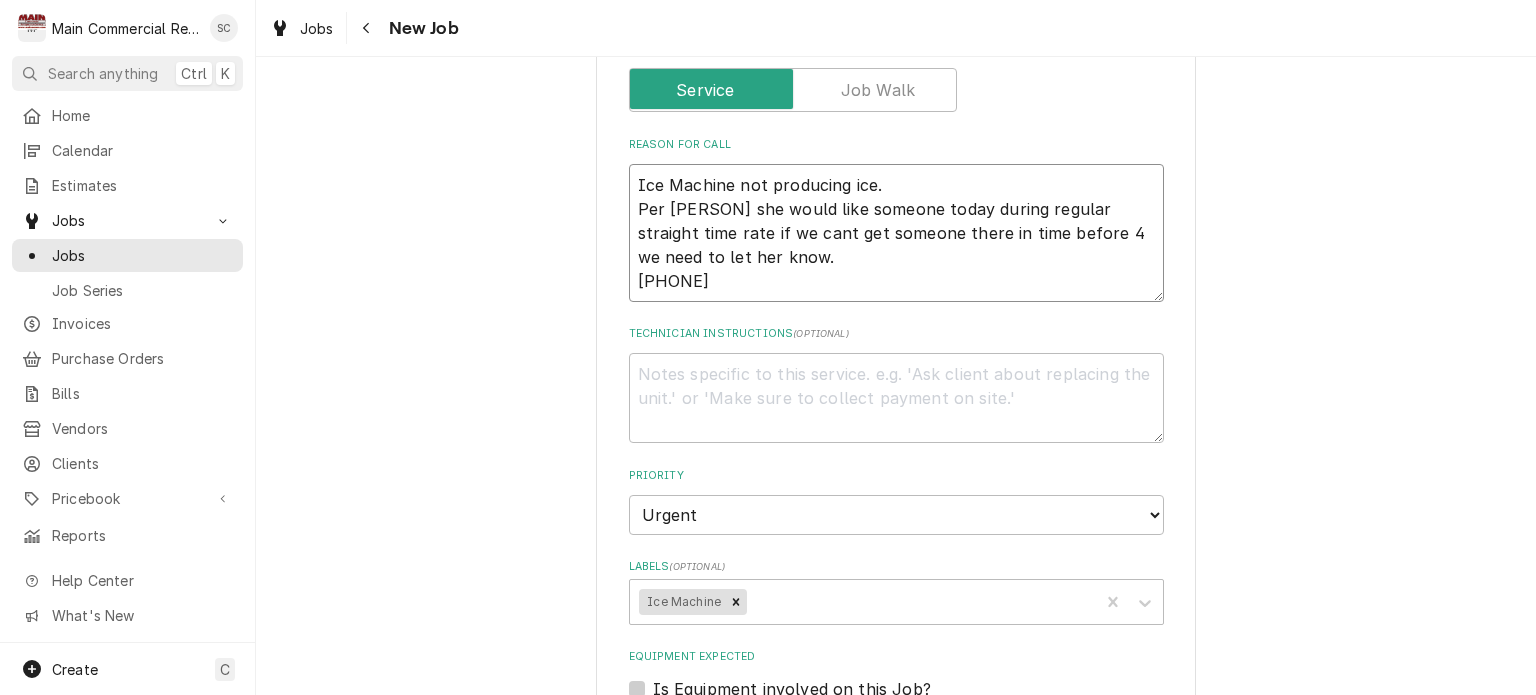 type on "Ice Machine not producing ice.
Per [PERSON] she would like someone today during regular straight time rate if we cant get someone there in time before 4 we need to let her know.
[PHONE]" 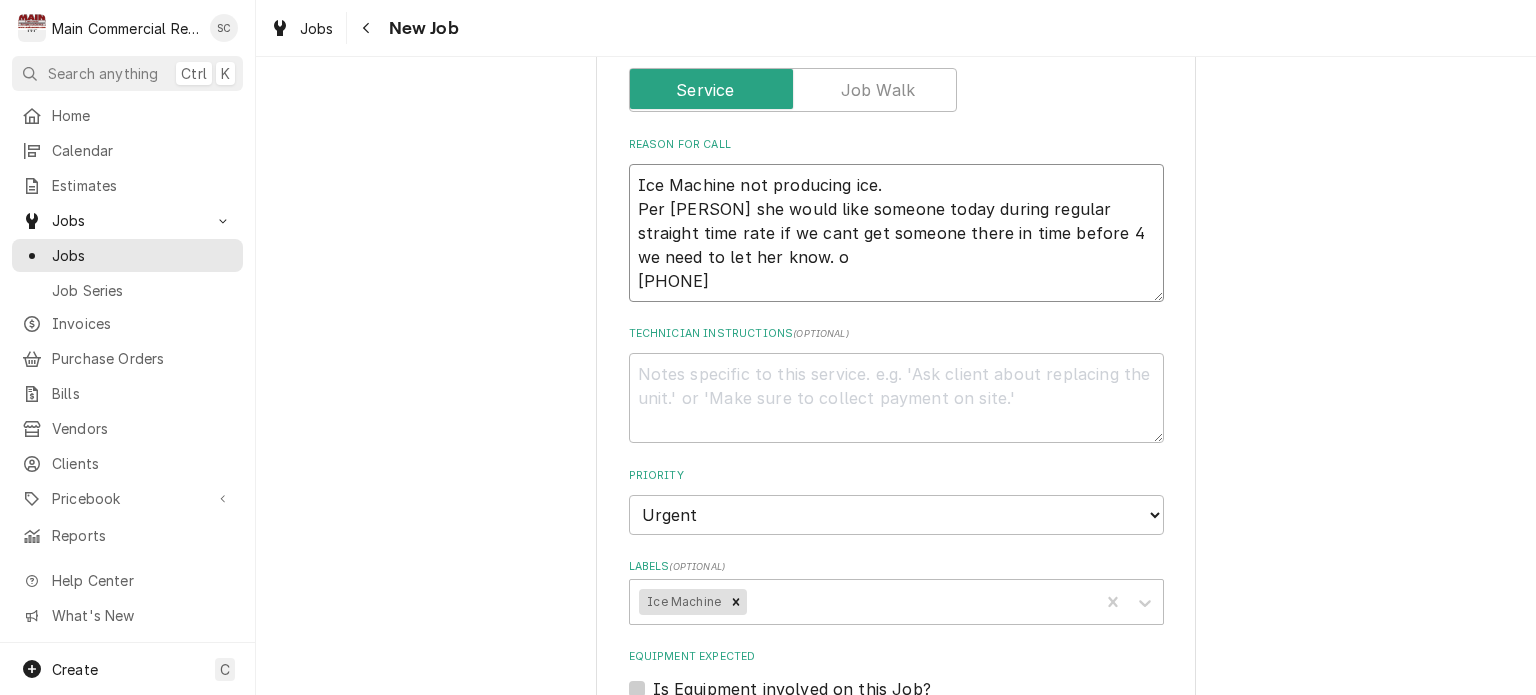 type on "x" 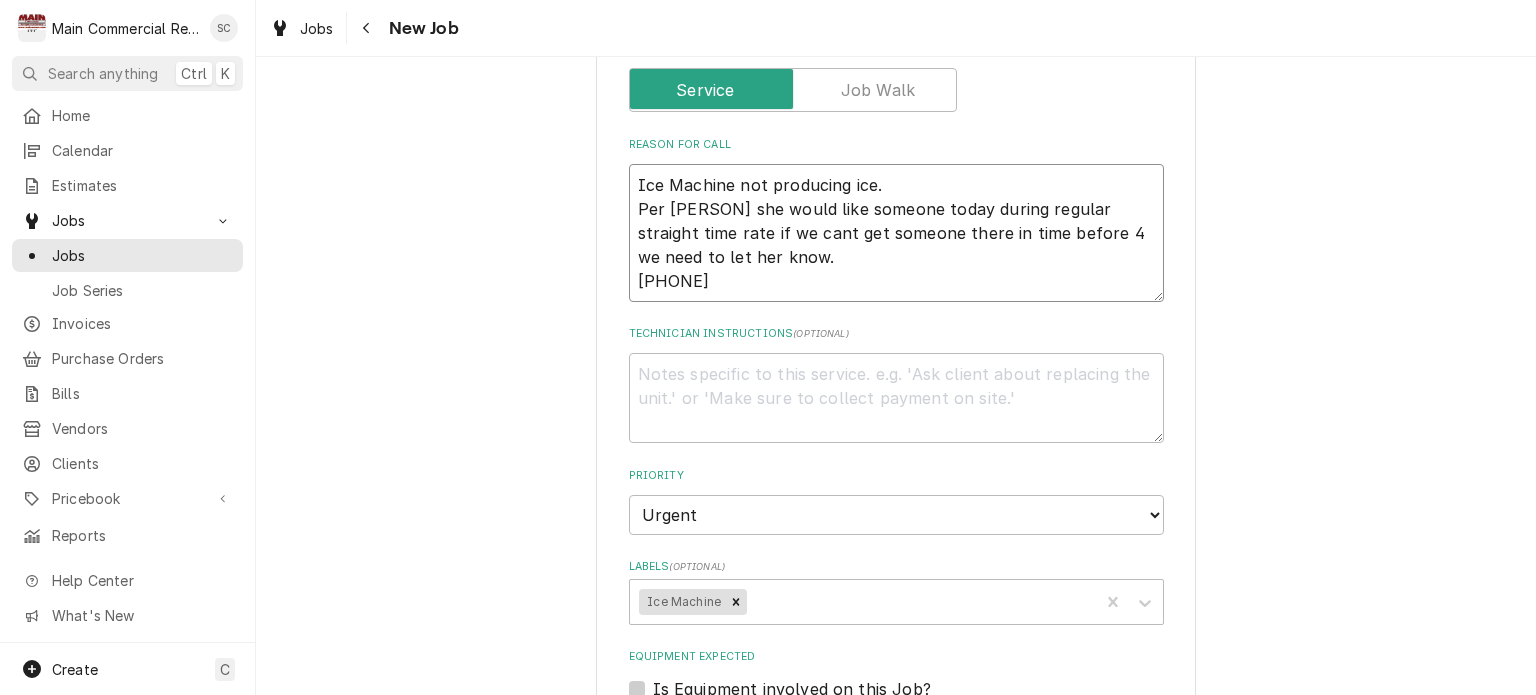 type on "x" 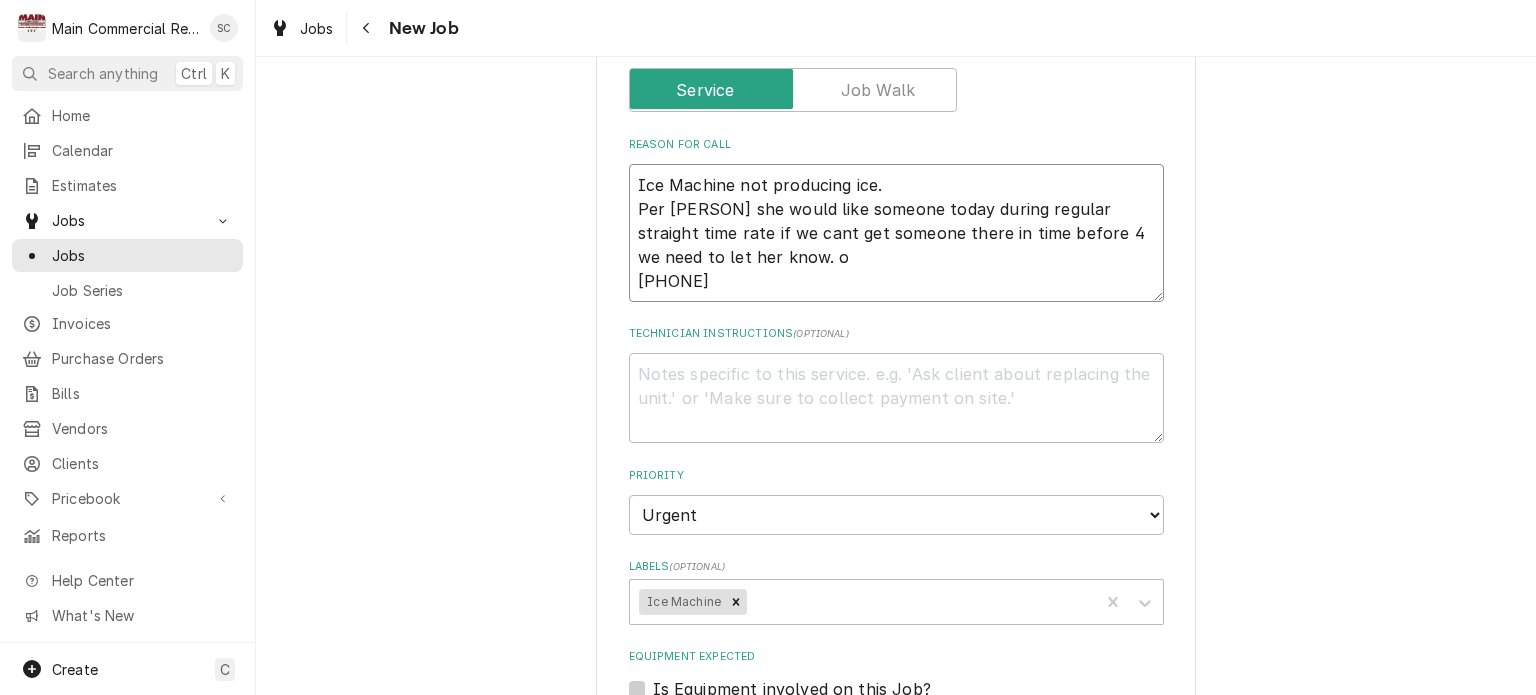 type on "x" 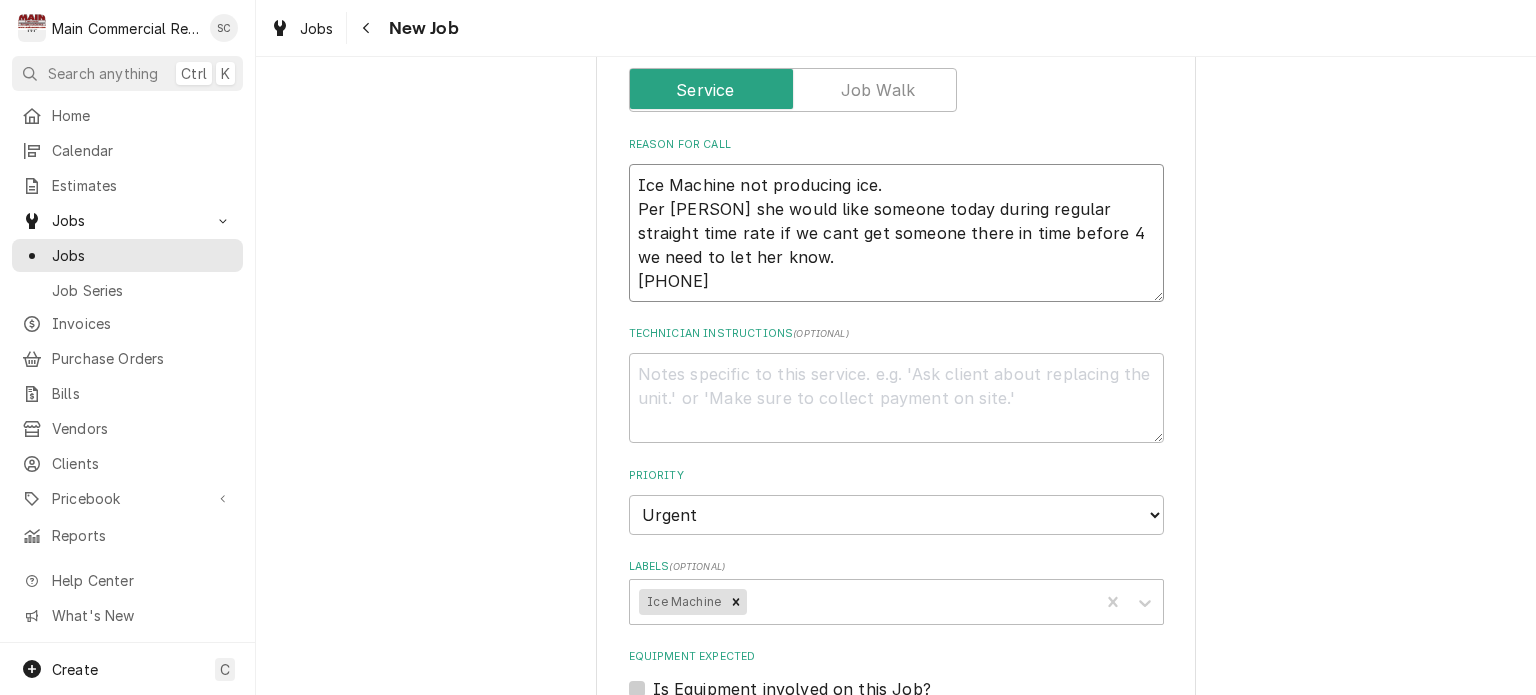 type on "x" 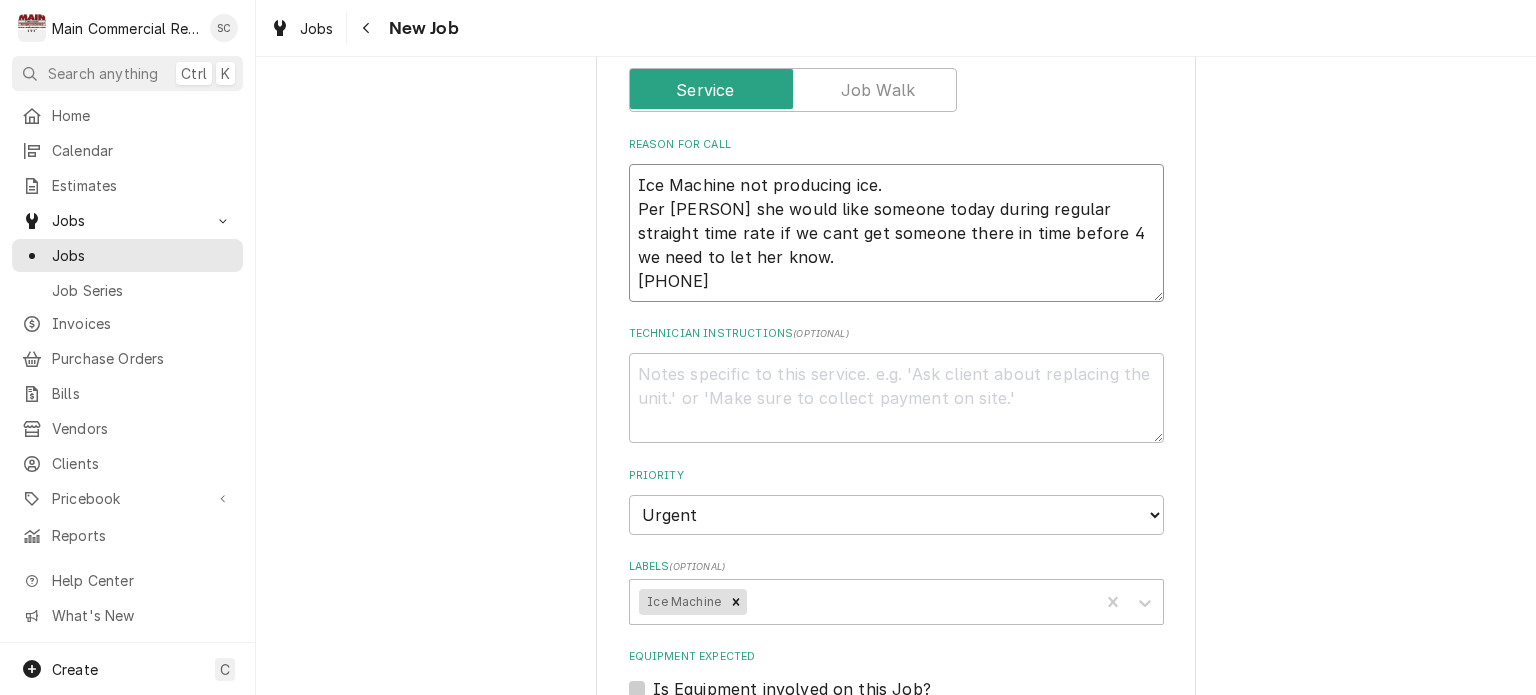type on "Ice Machine not producing ice.
Per [PERSON] she would like someone today during regular straight time rate if we cant get someone there in time before 4 we need to let her know. O
[PHONE]" 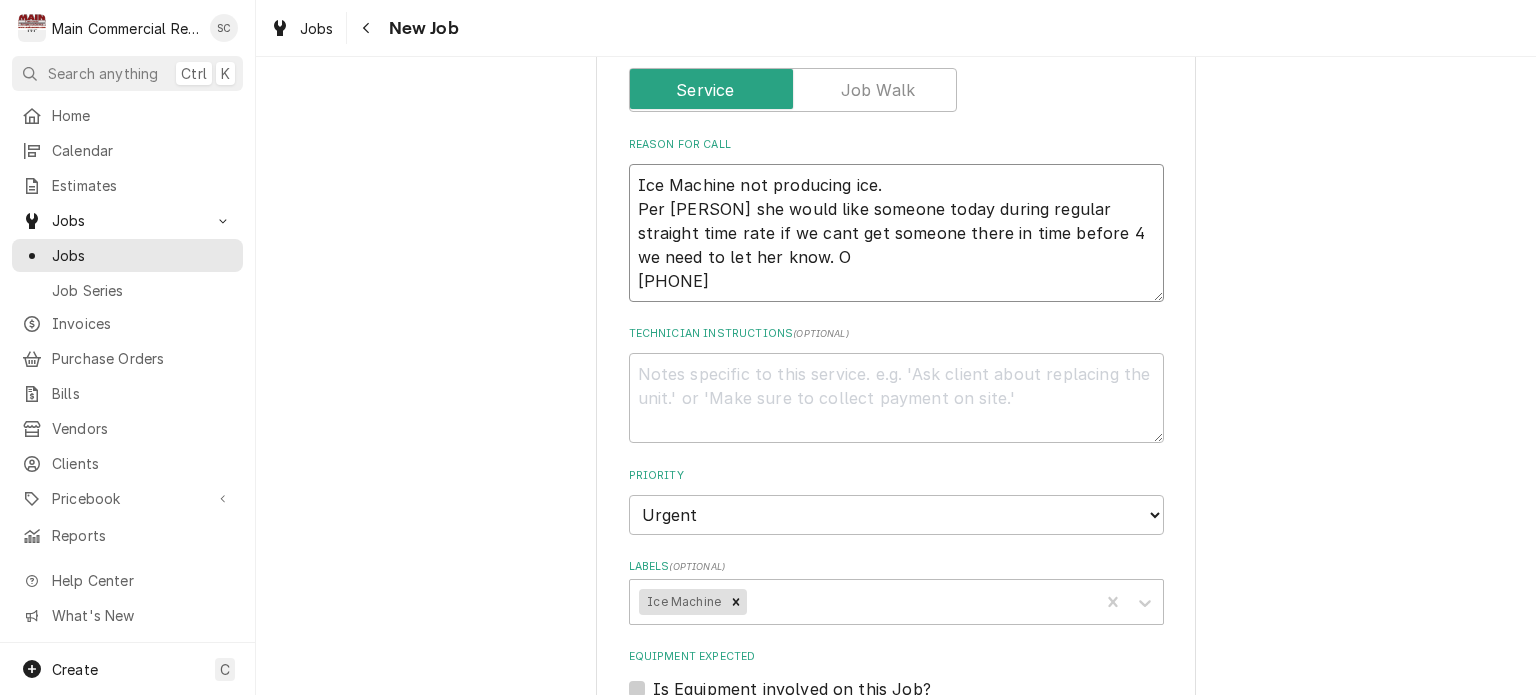 type on "x" 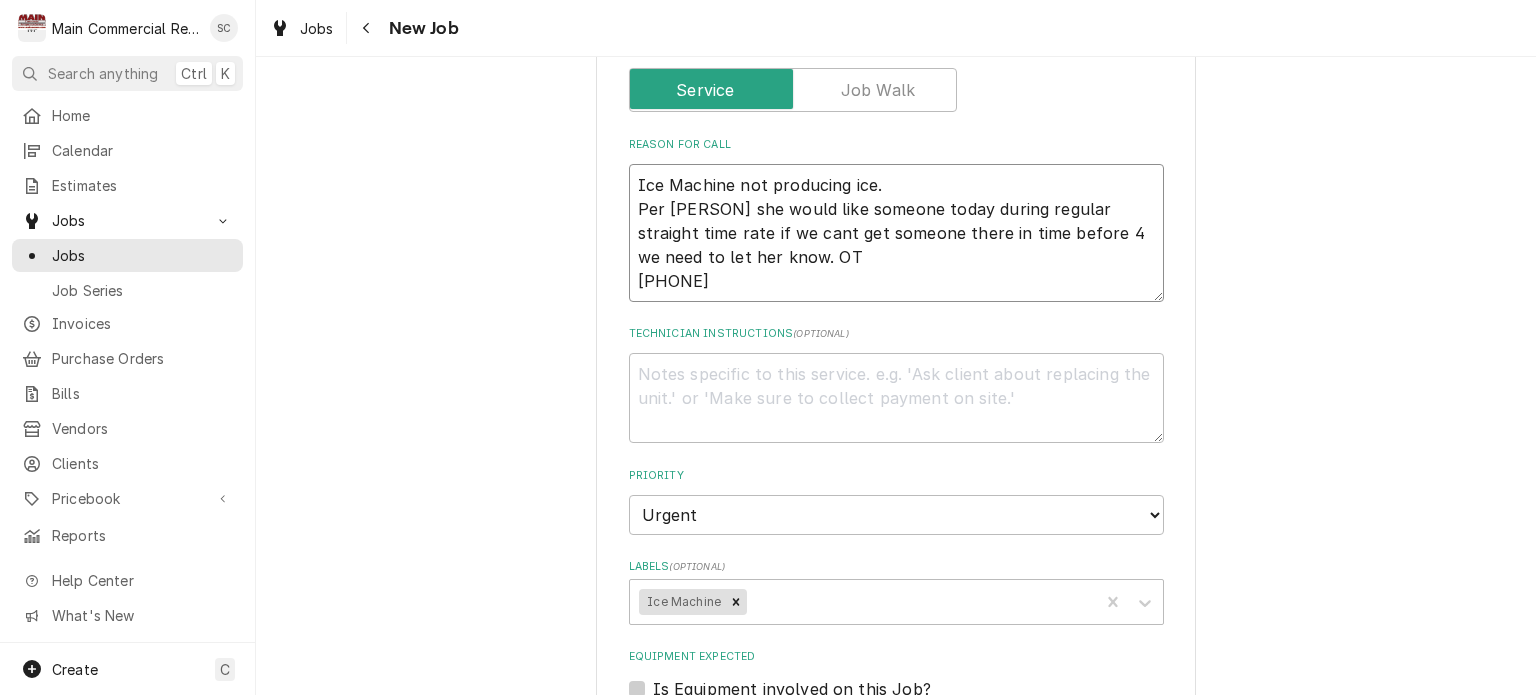 type on "x" 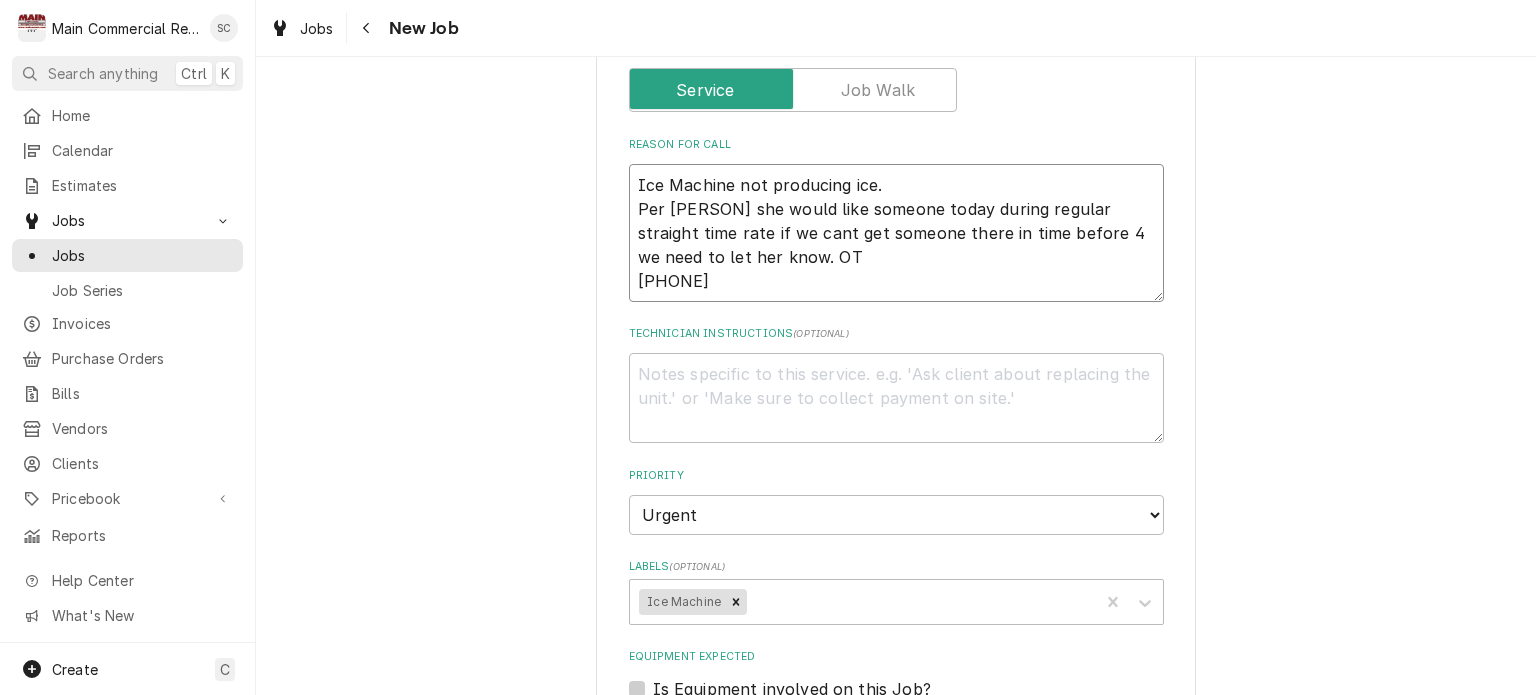 type on "Ice Machine not producing ice.
Per Trish she would like someone today during regular straight time rate if we cant get someone there in time before 4 we need to let her know. OT
727-424-9134" 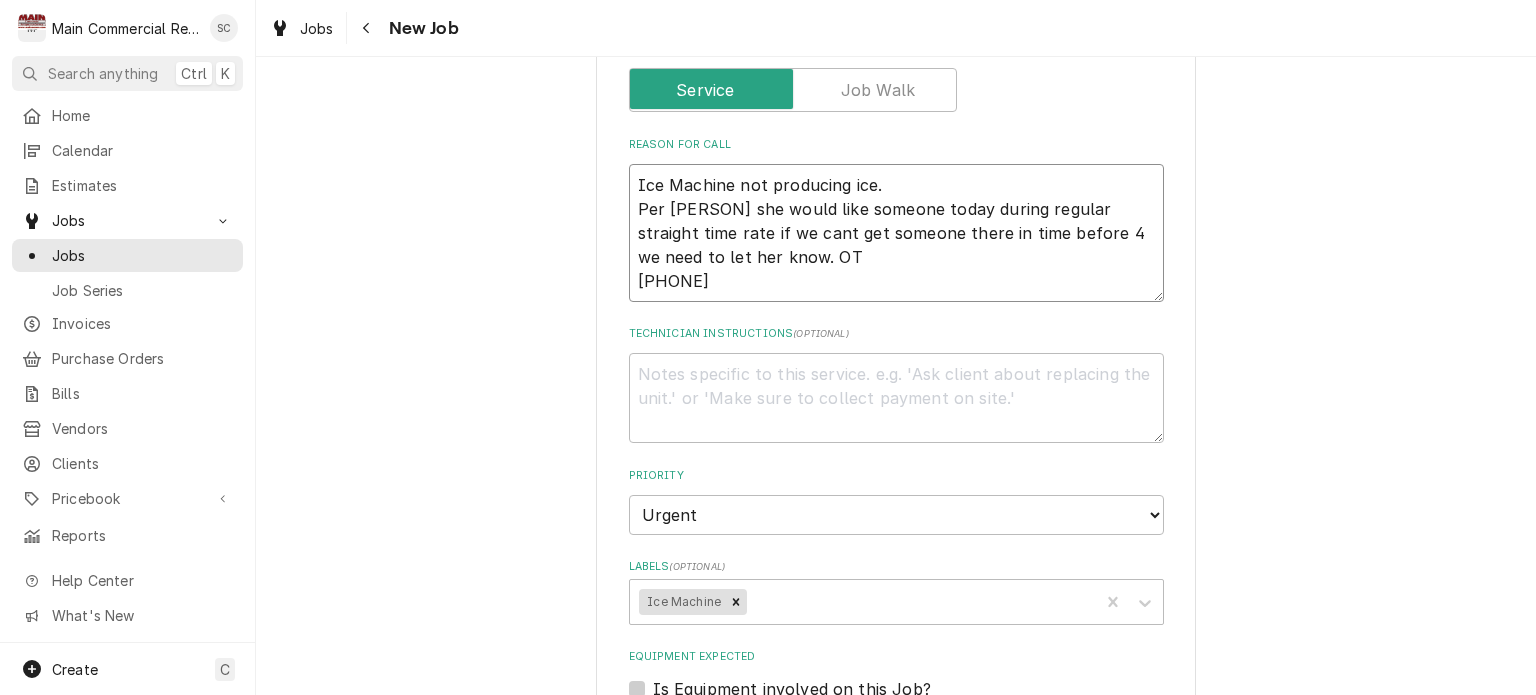 type on "x" 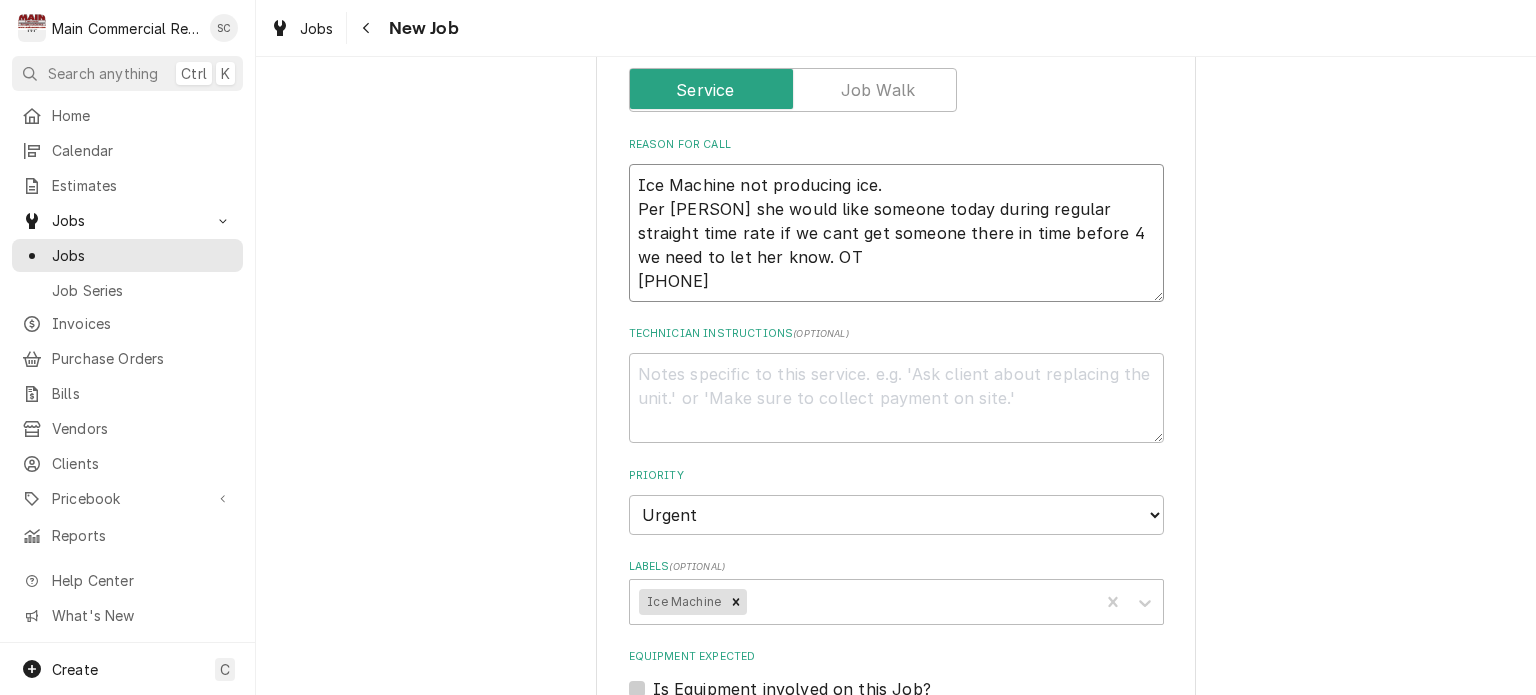 type on "Ice Machine not producing ice.
Per Trish she would like someone today during regular straight time rate if we cant get someone there in time before 4 we need to let her know. OT
727-424-9134" 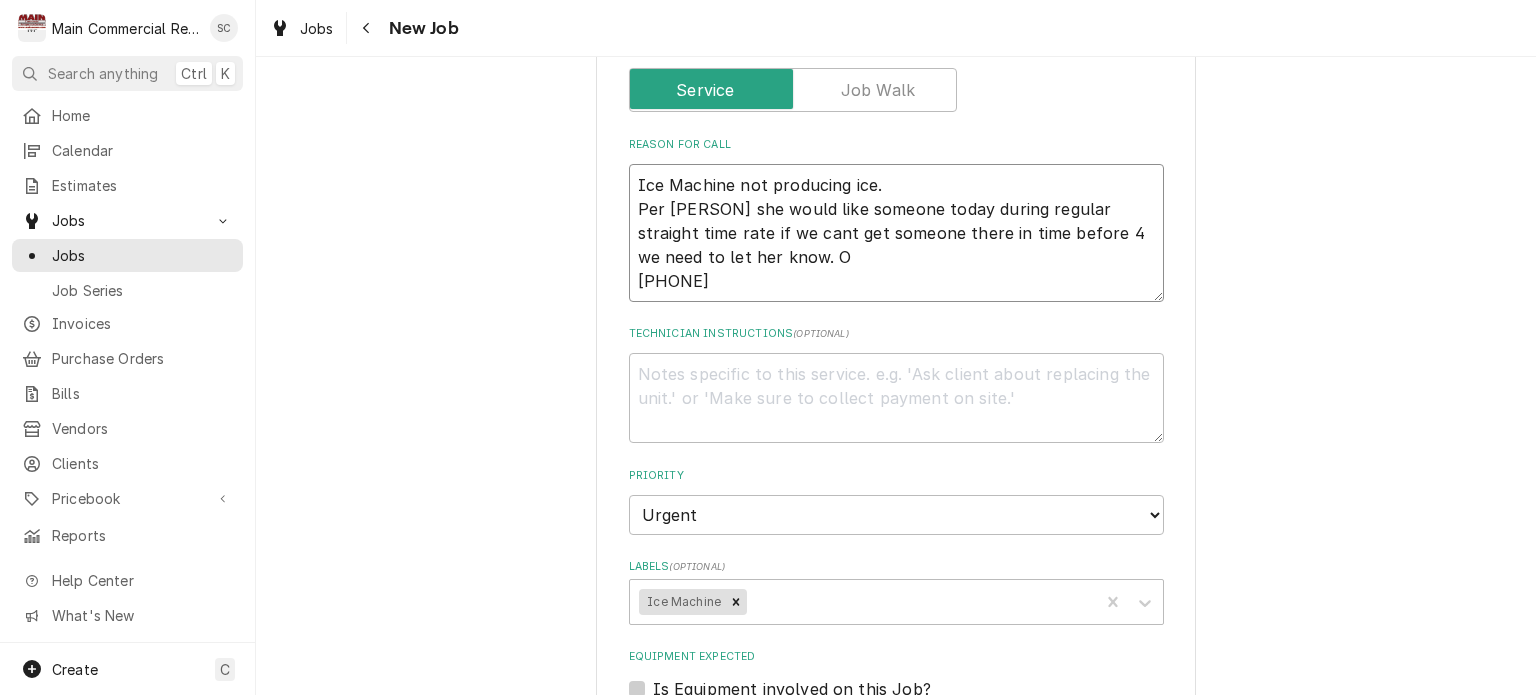 type on "x" 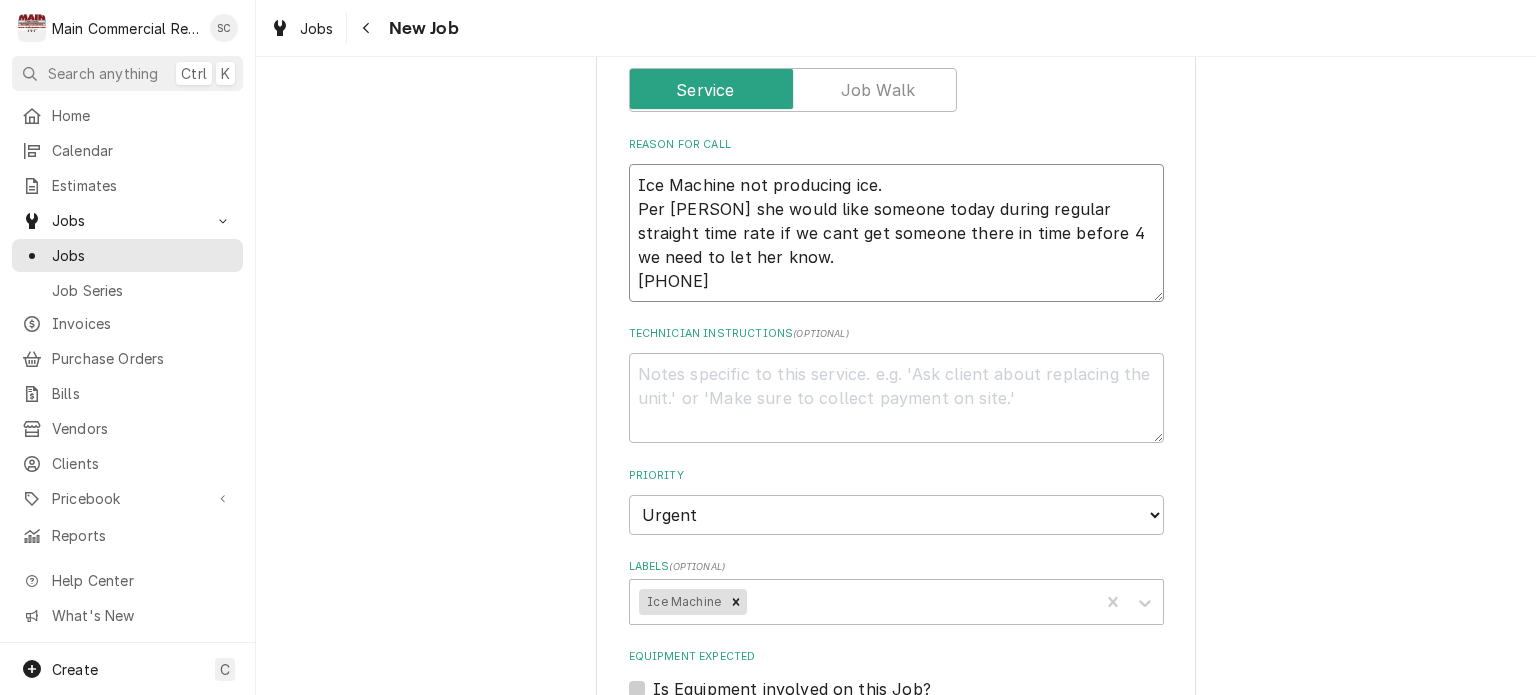 type on "x" 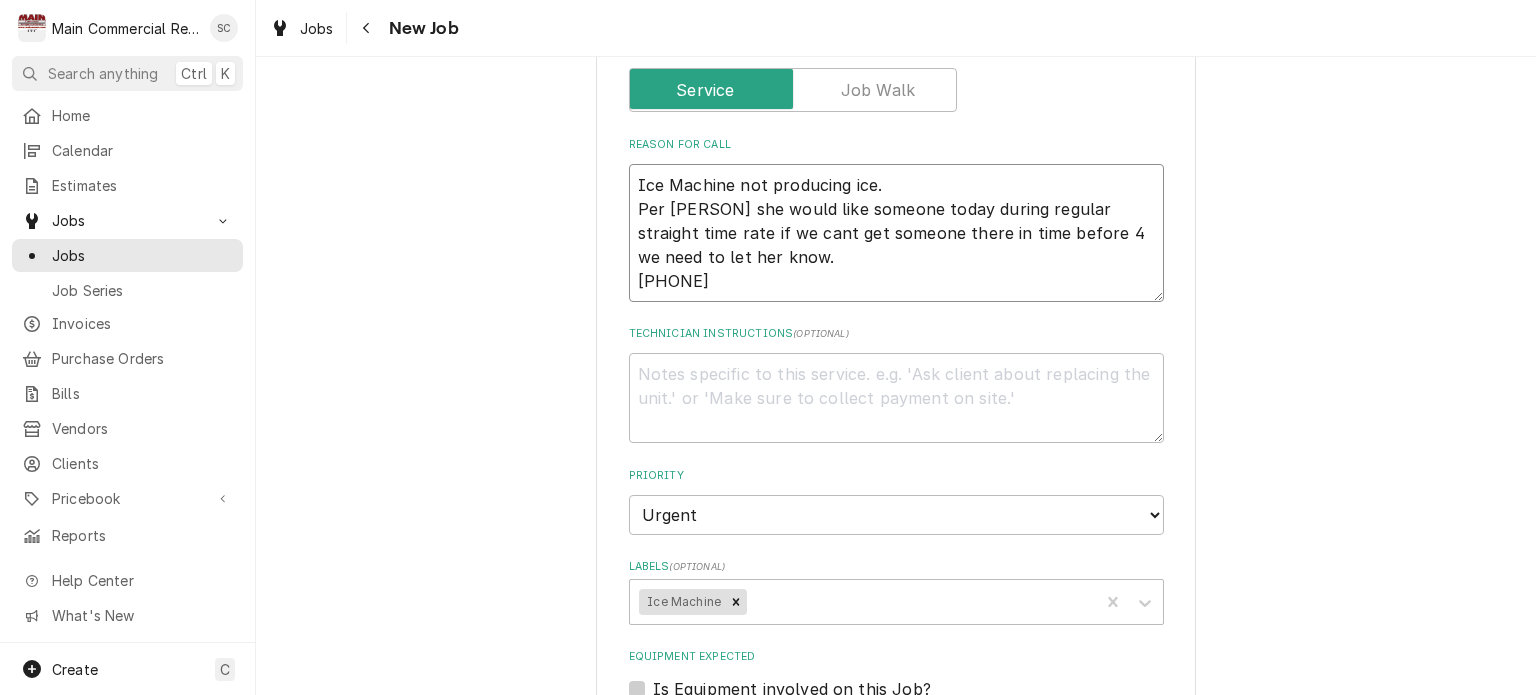 type on "Ice Machine not producing ice.
Per Trish she would like someone today during regular straight time rate if we cant get someone there in time before 4 we need to let her know. S
727-424-9134" 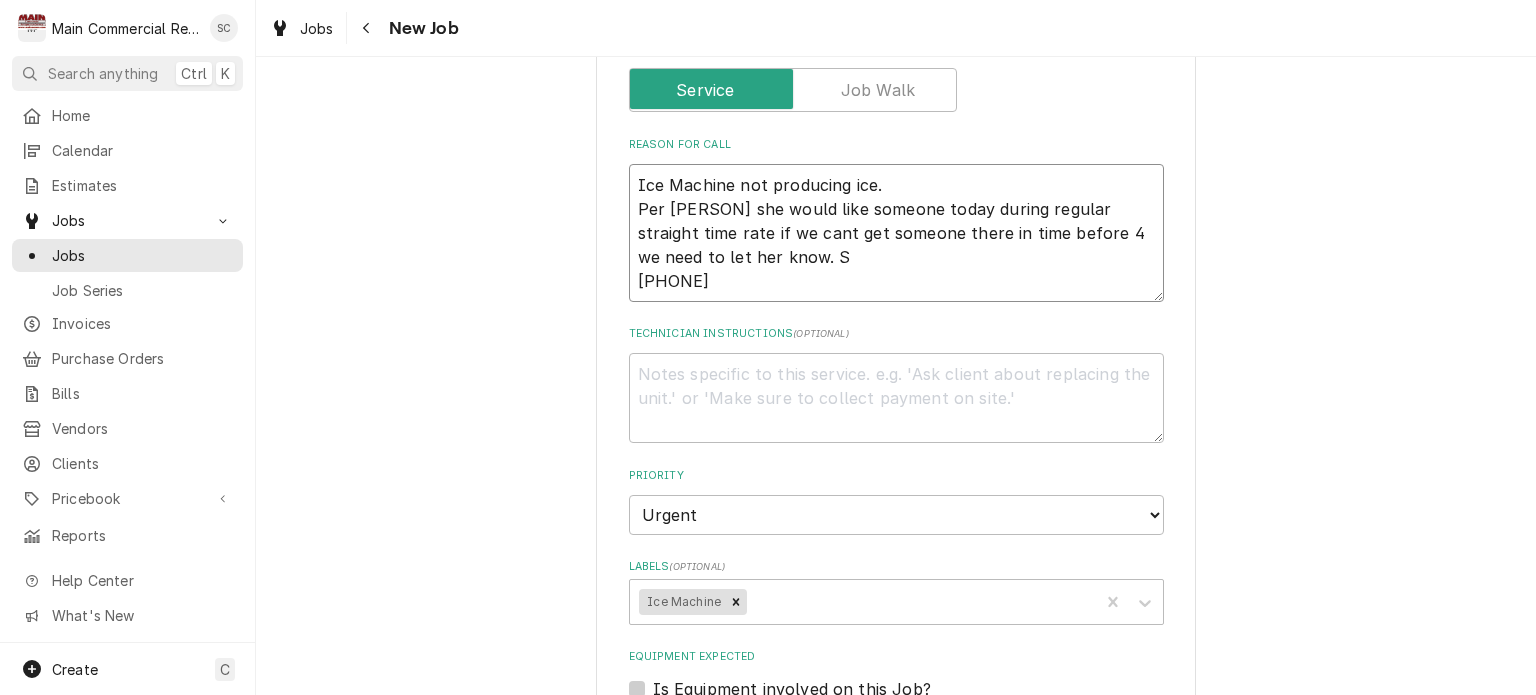 type on "x" 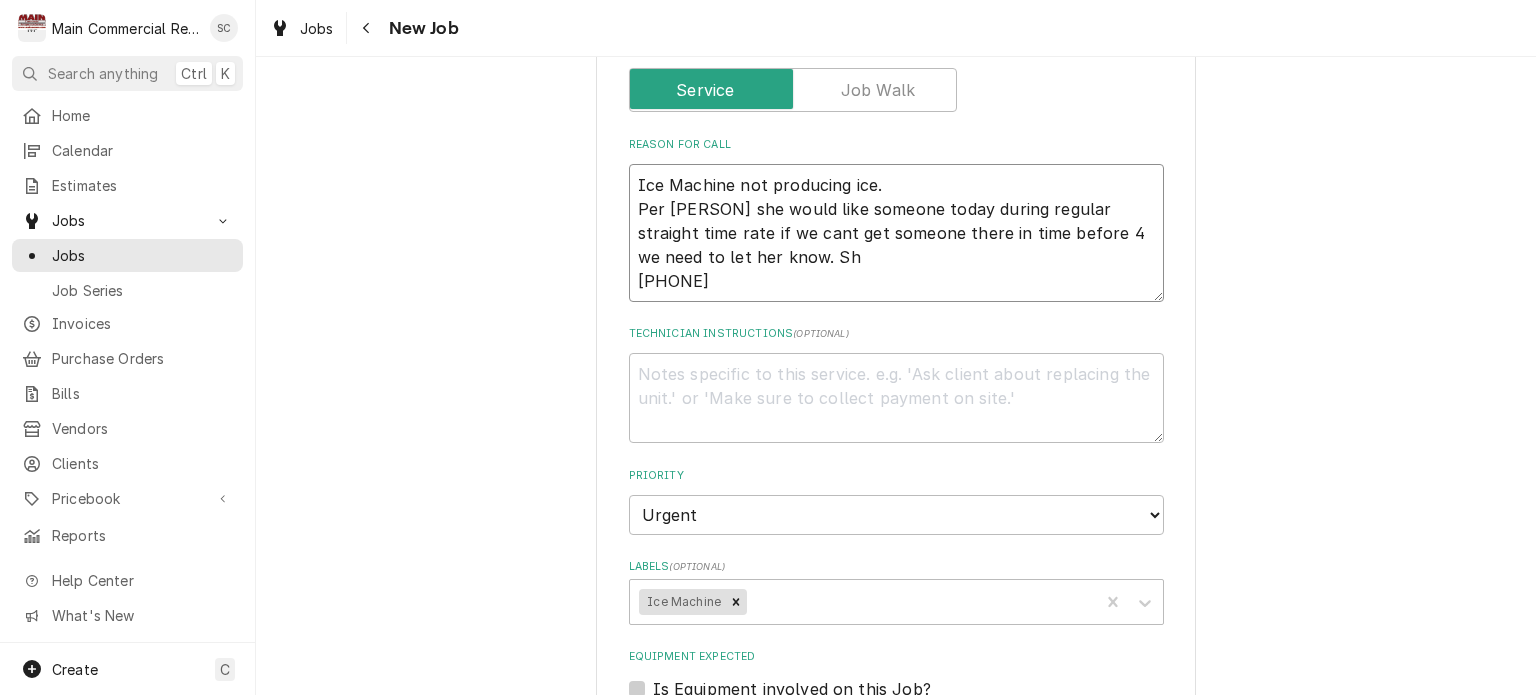 type on "x" 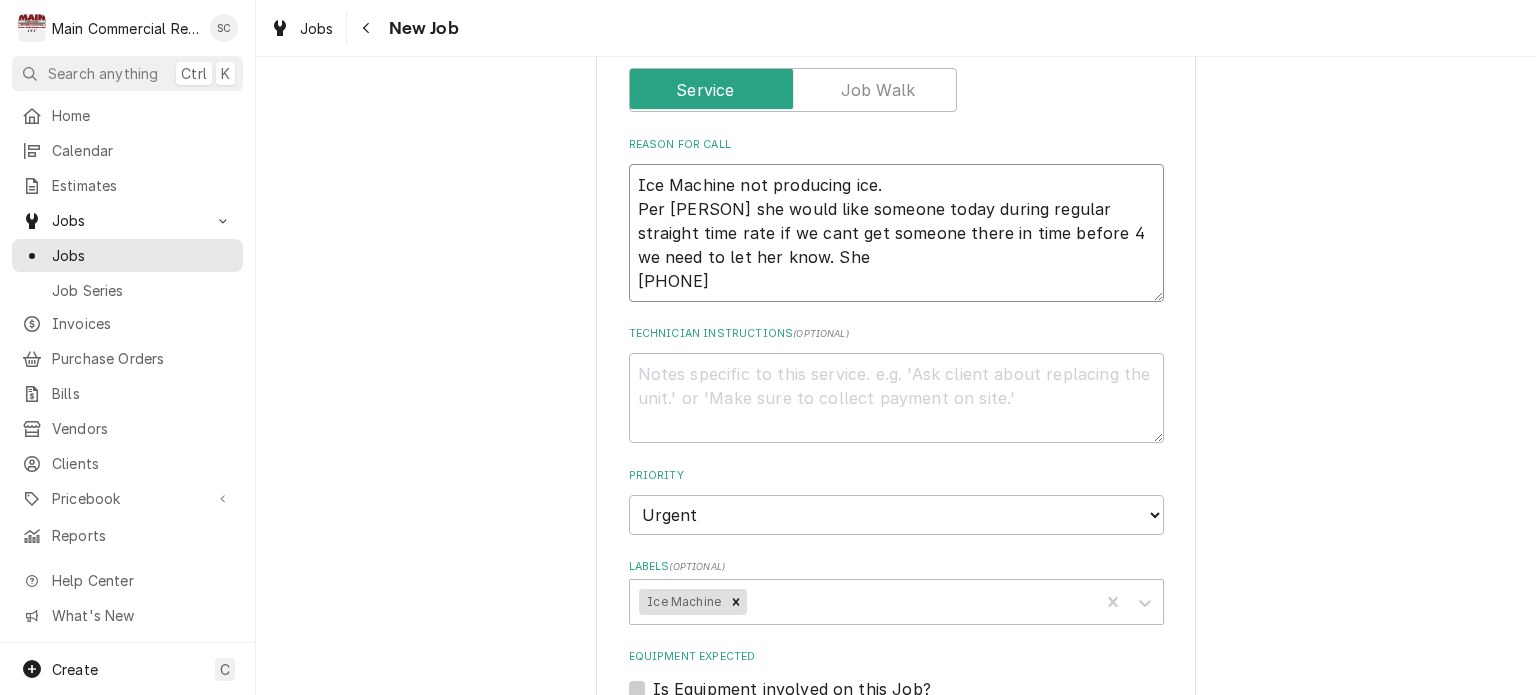 type on "x" 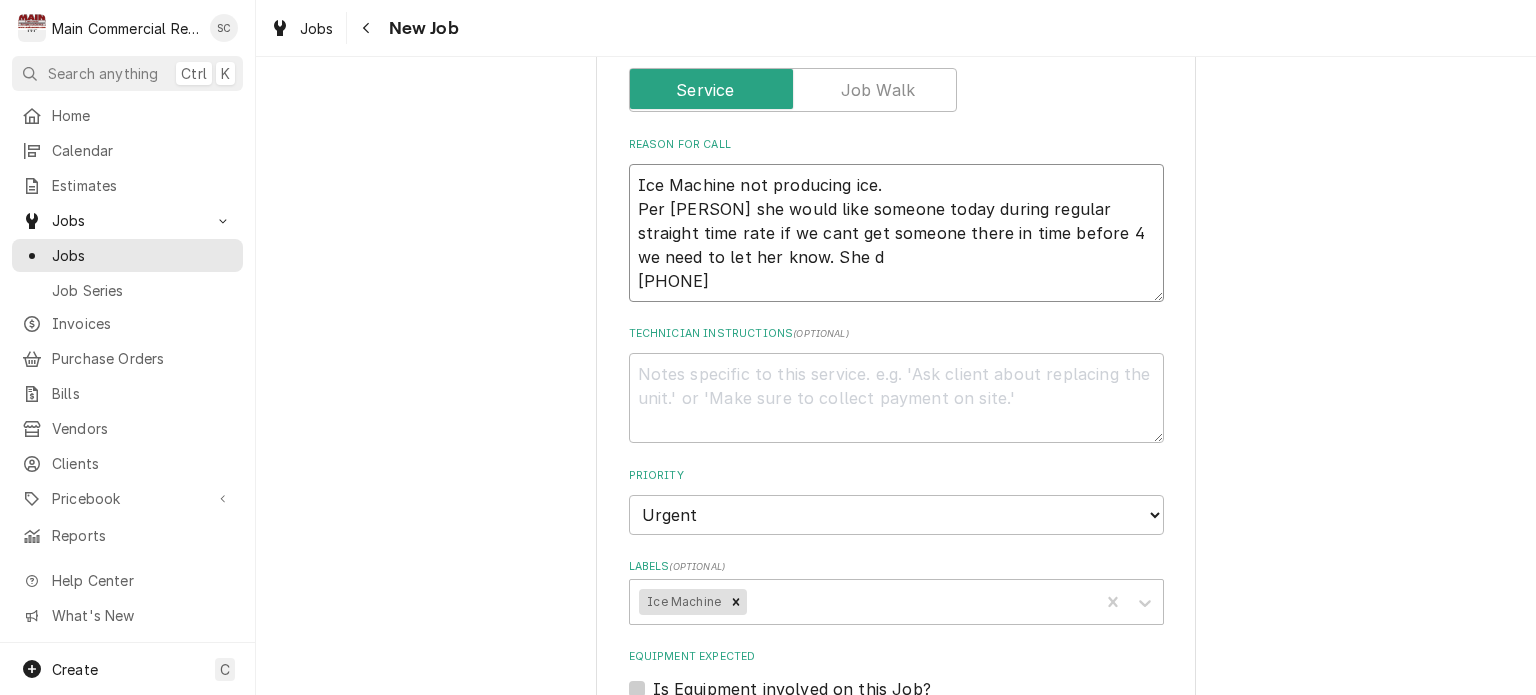 type on "x" 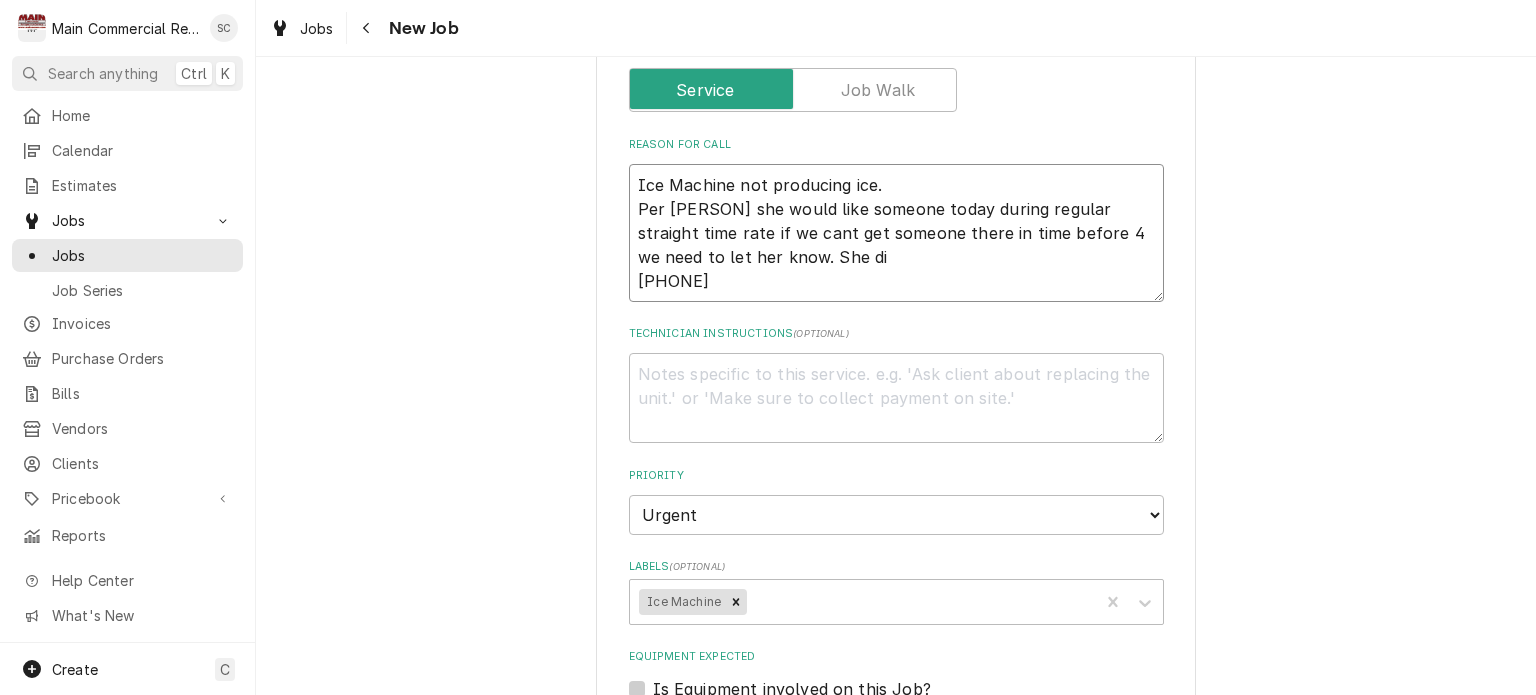 type on "x" 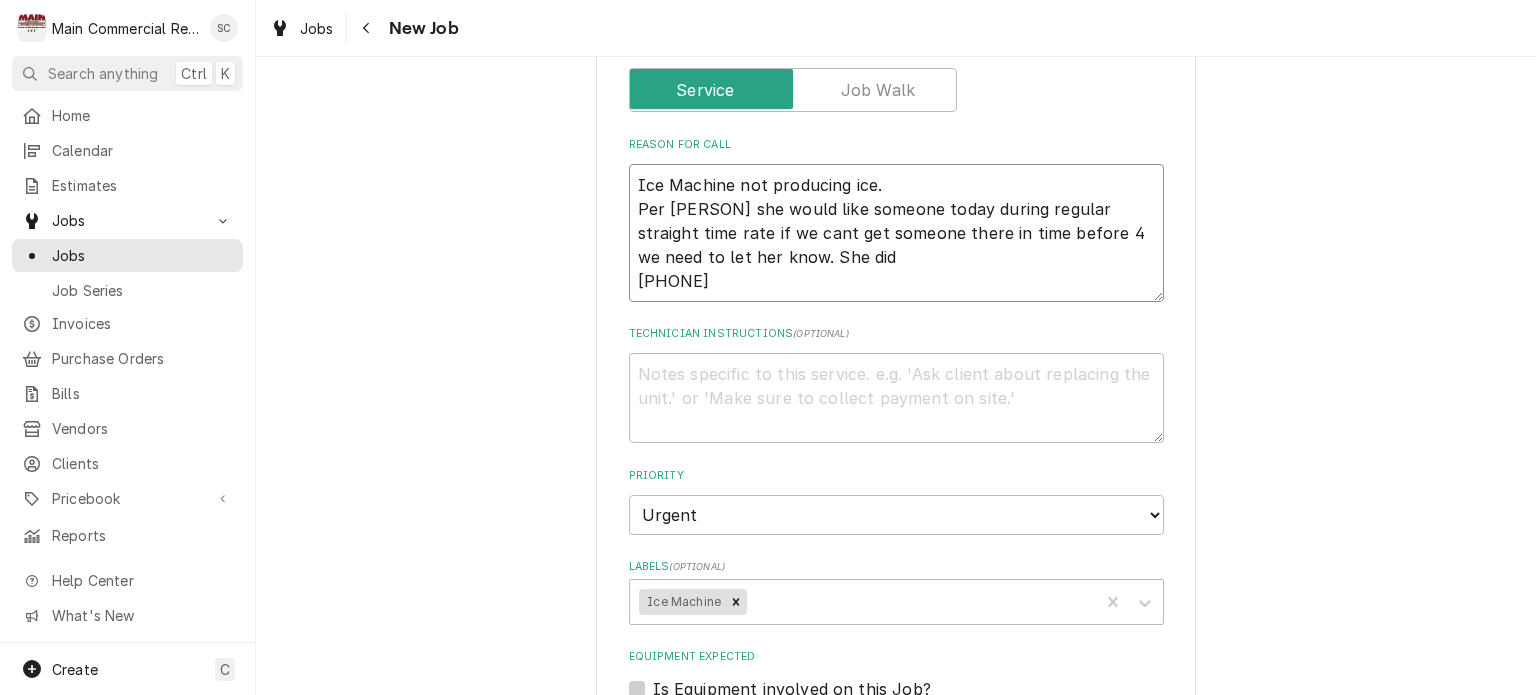 type on "x" 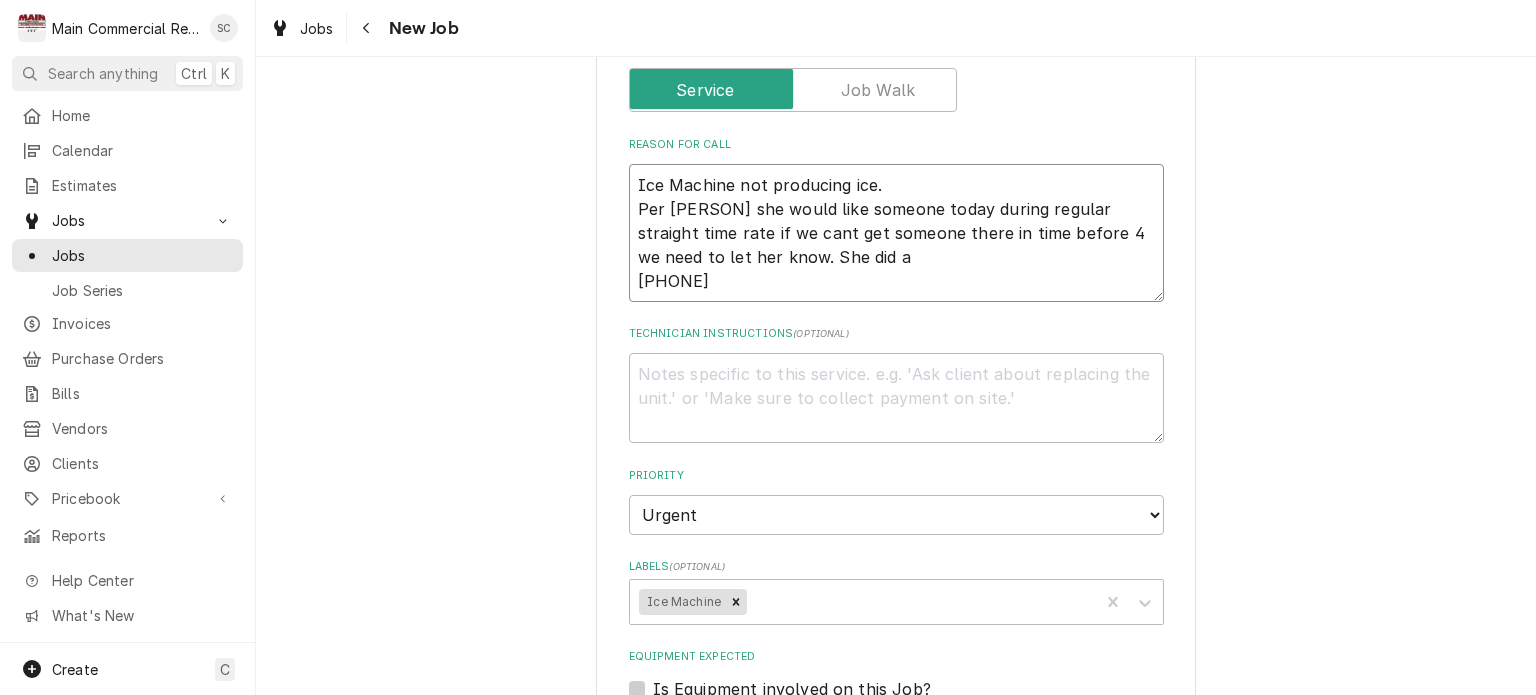 type on "x" 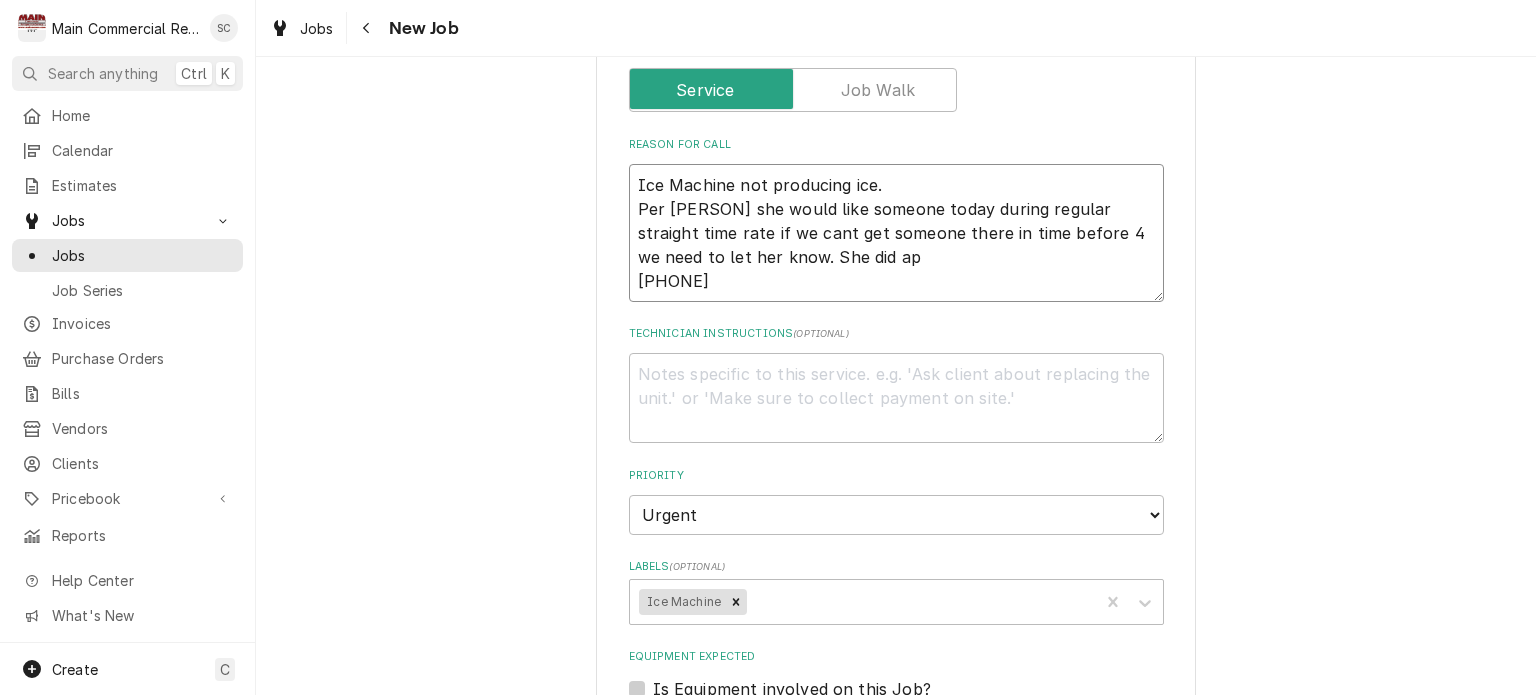 type on "x" 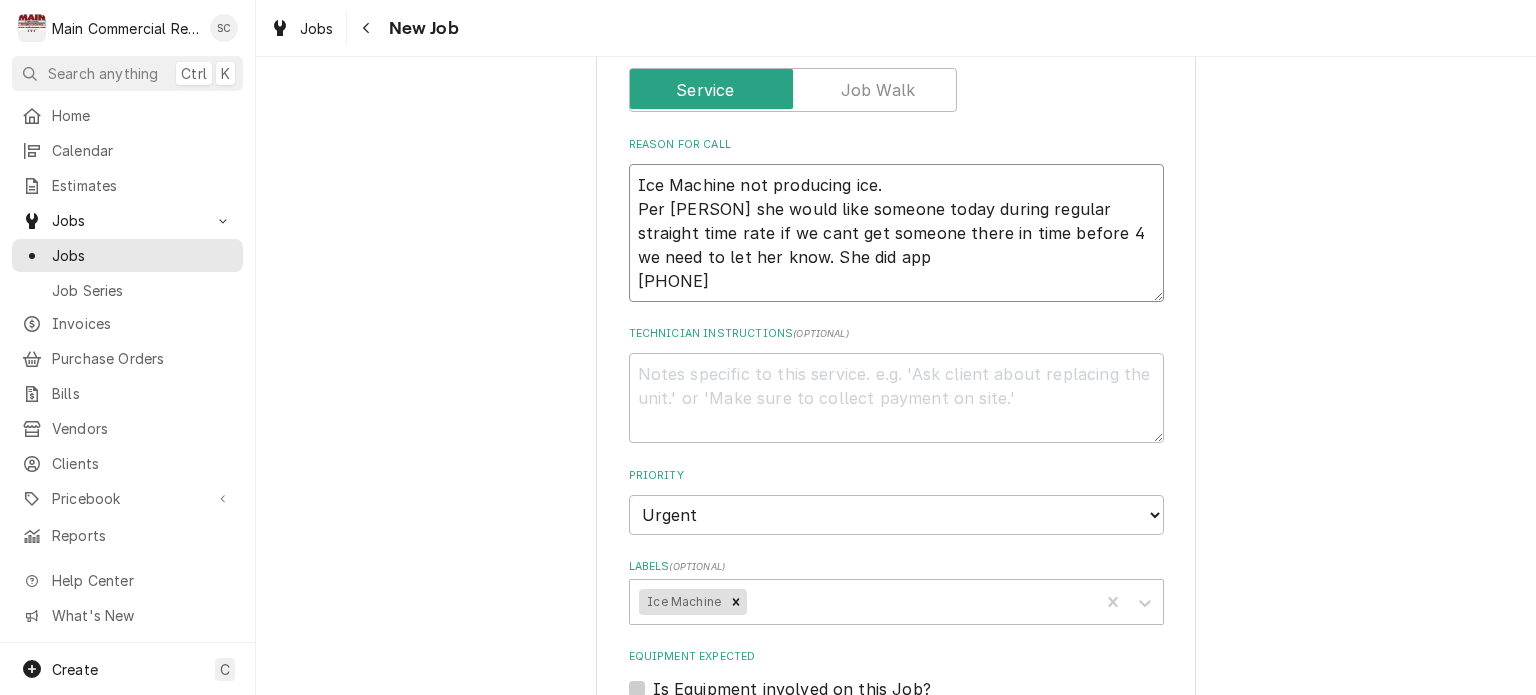 type on "x" 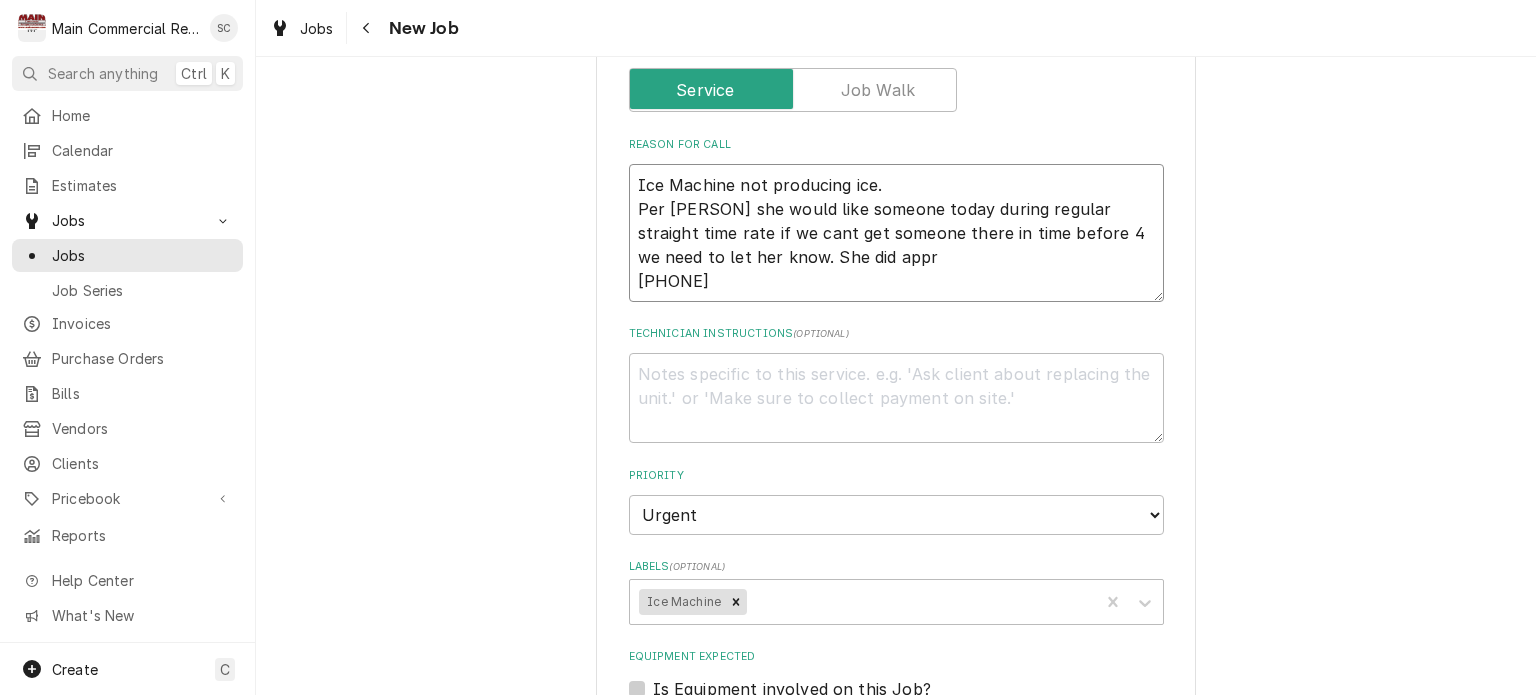 type on "x" 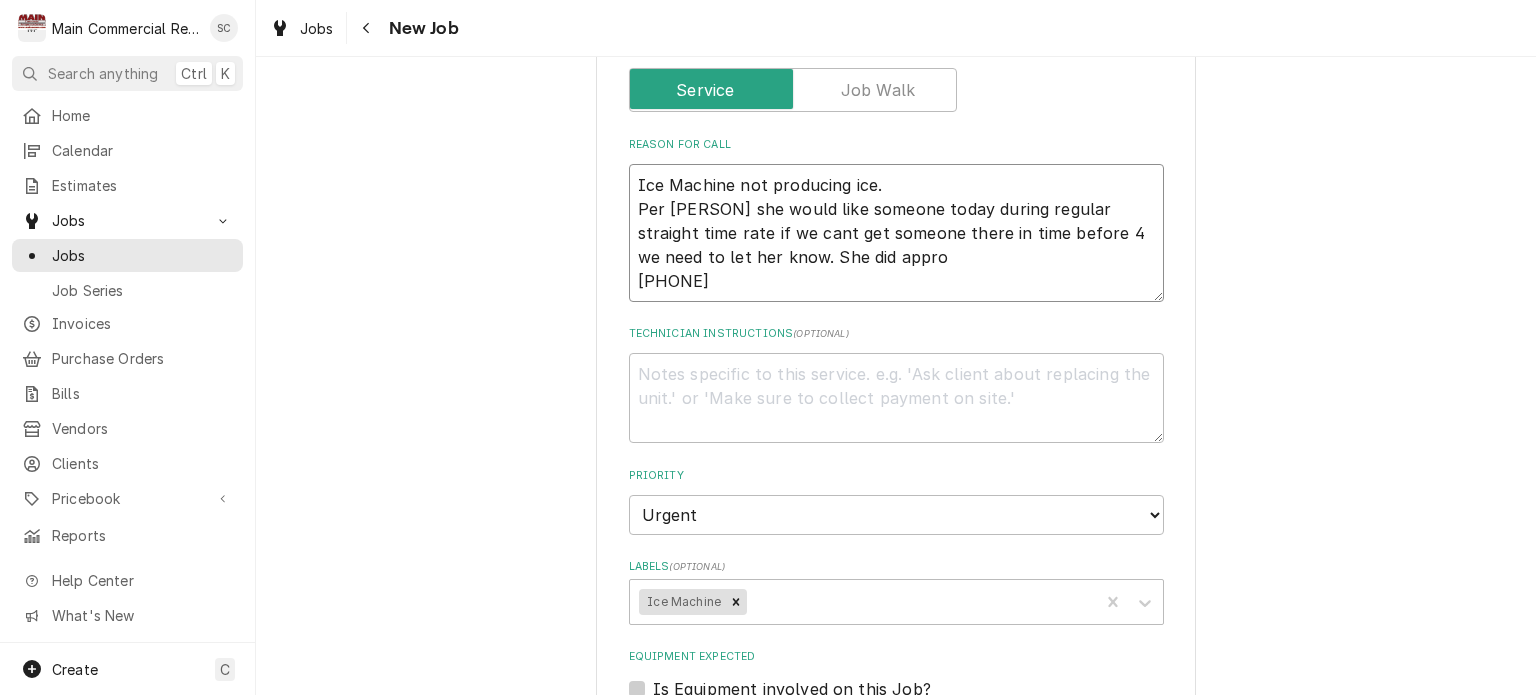 type on "x" 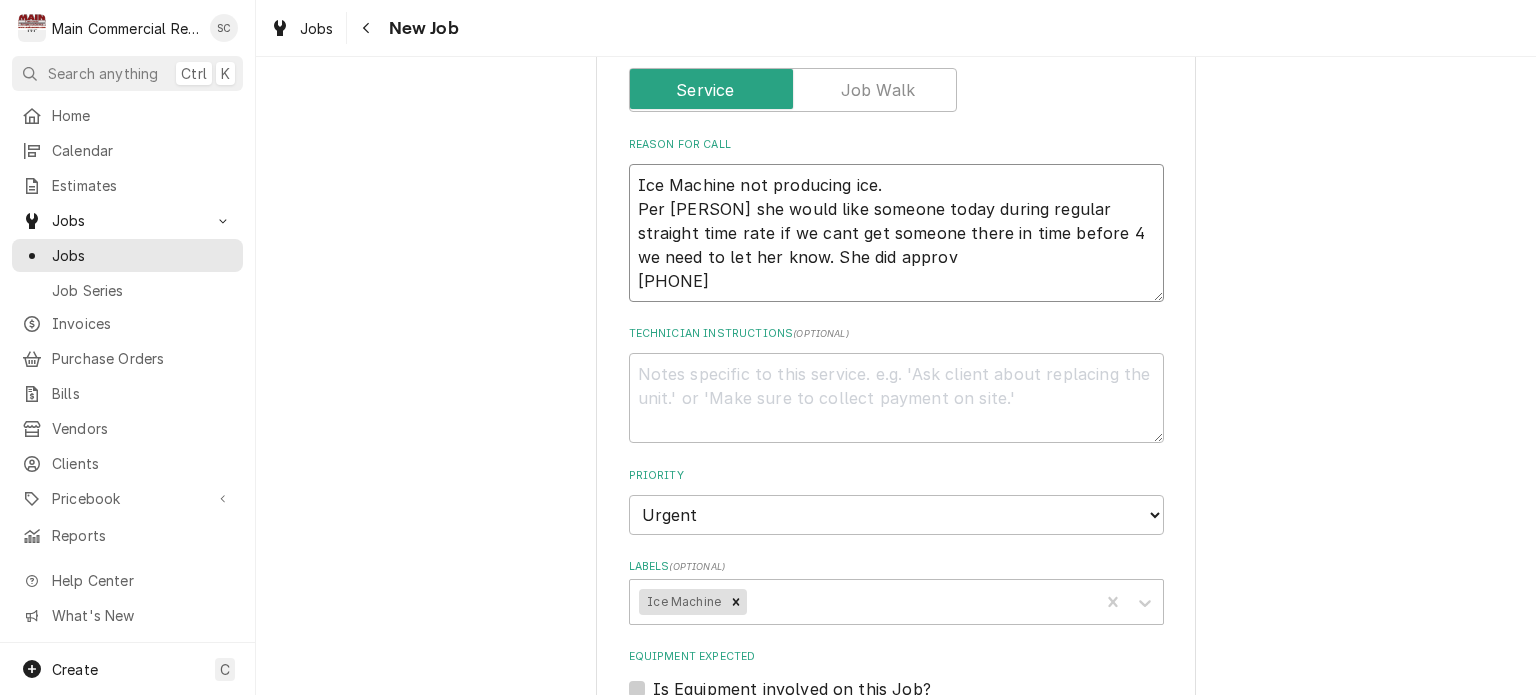 type on "x" 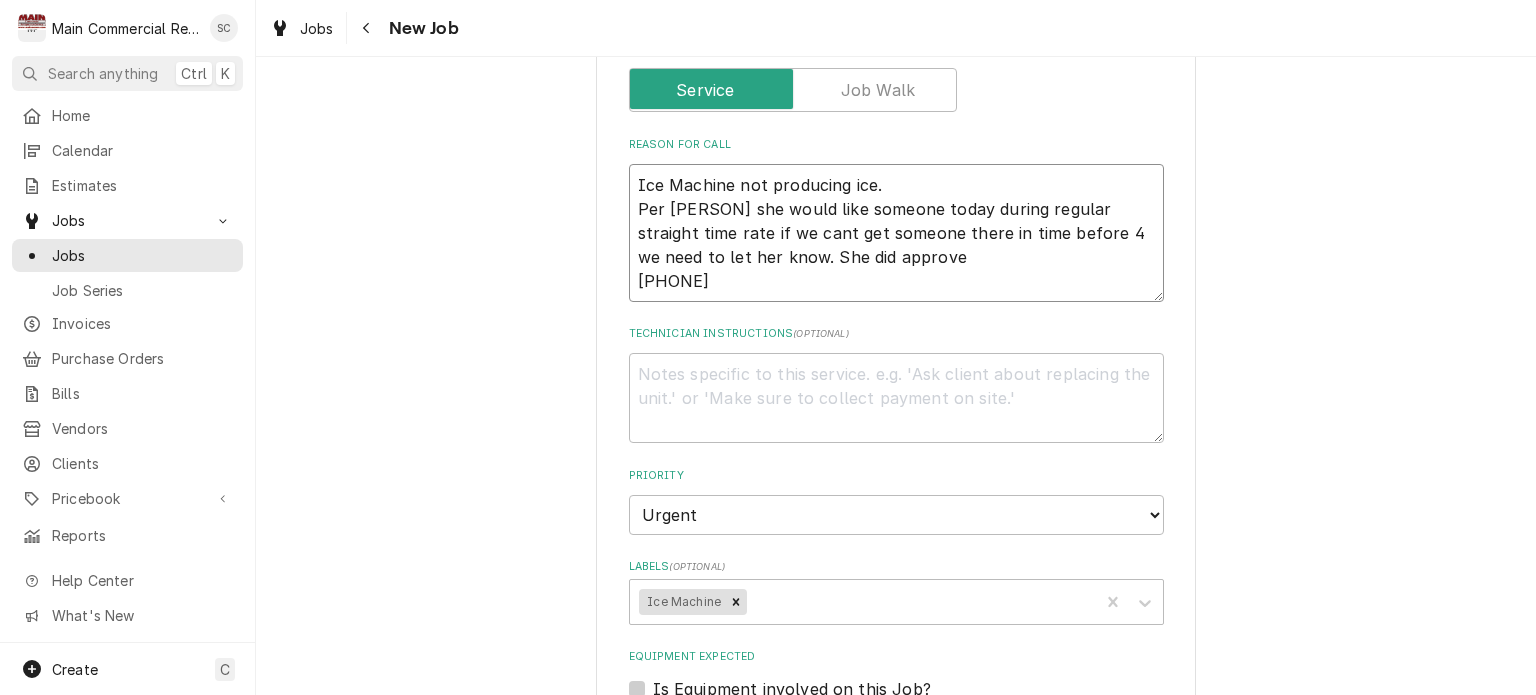type on "x" 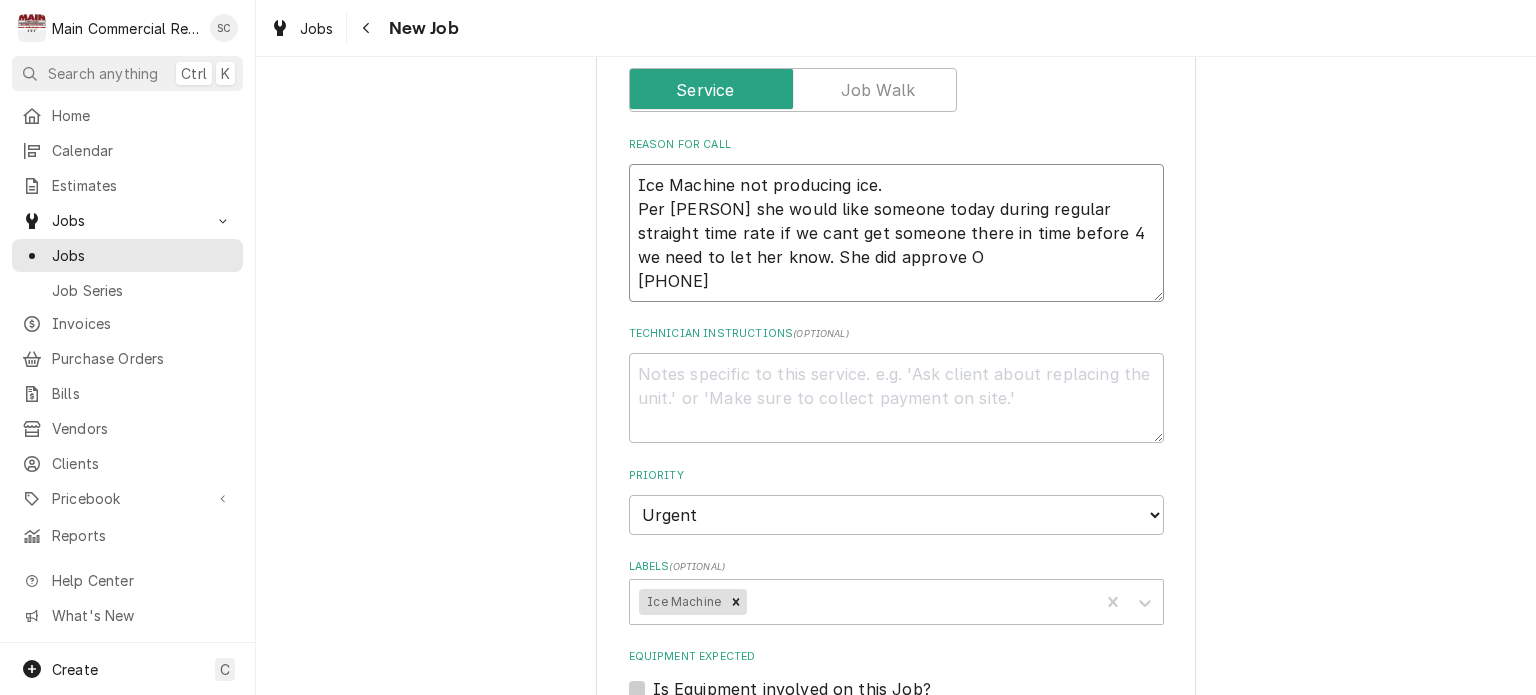 type on "x" 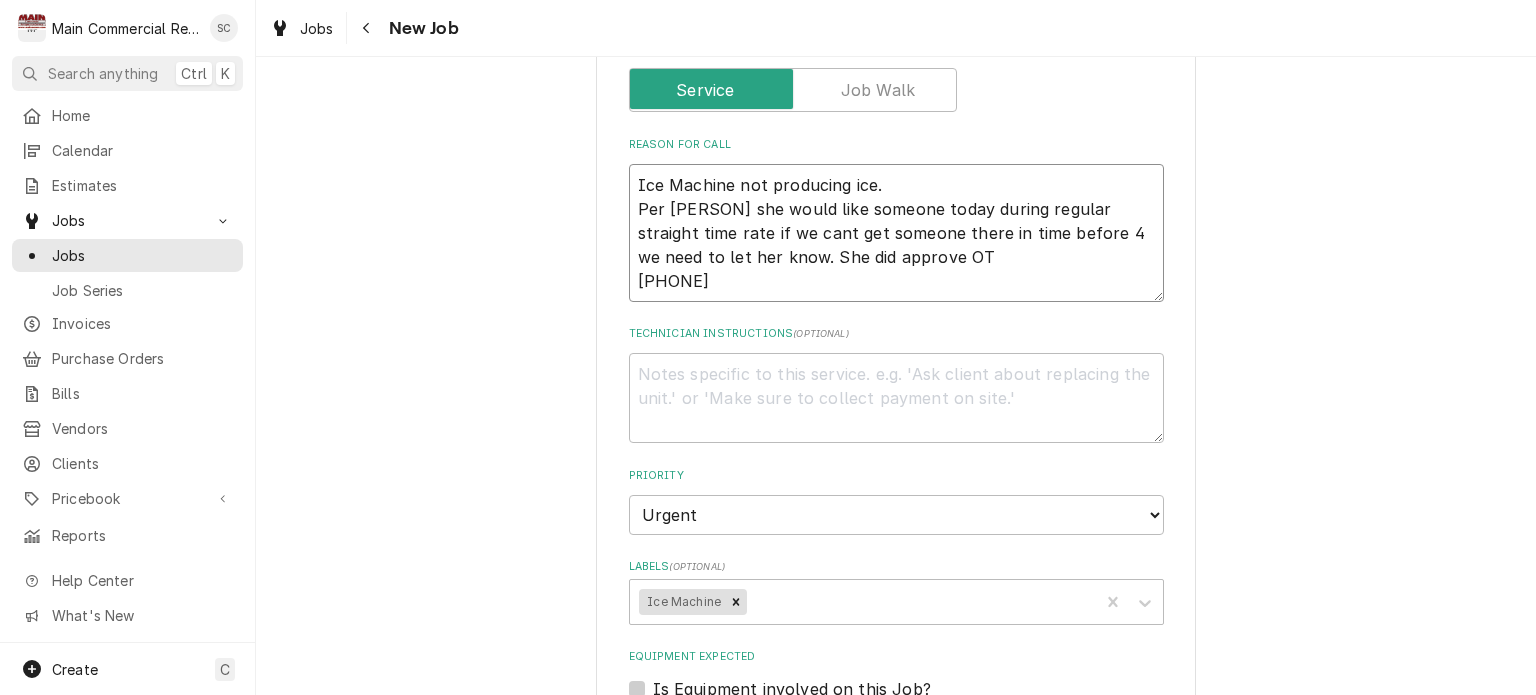 type on "x" 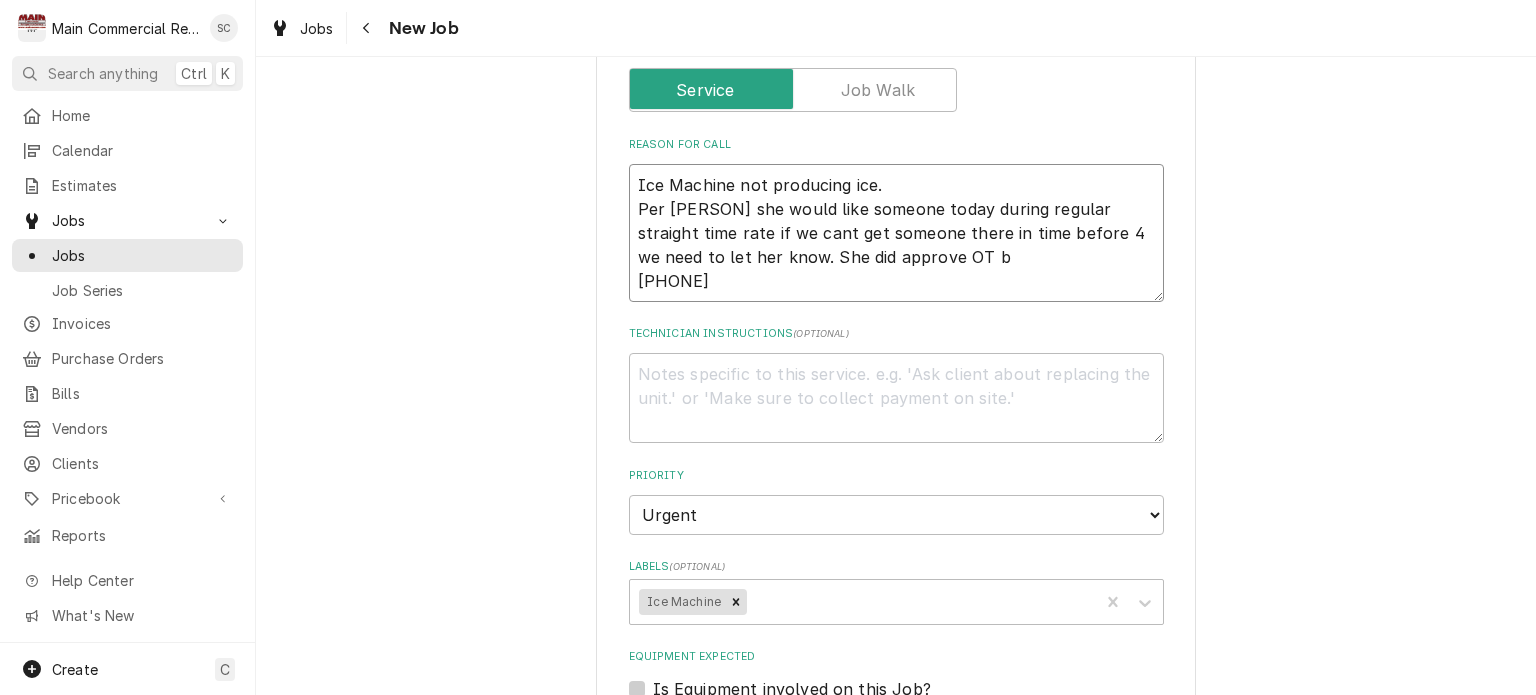 type on "x" 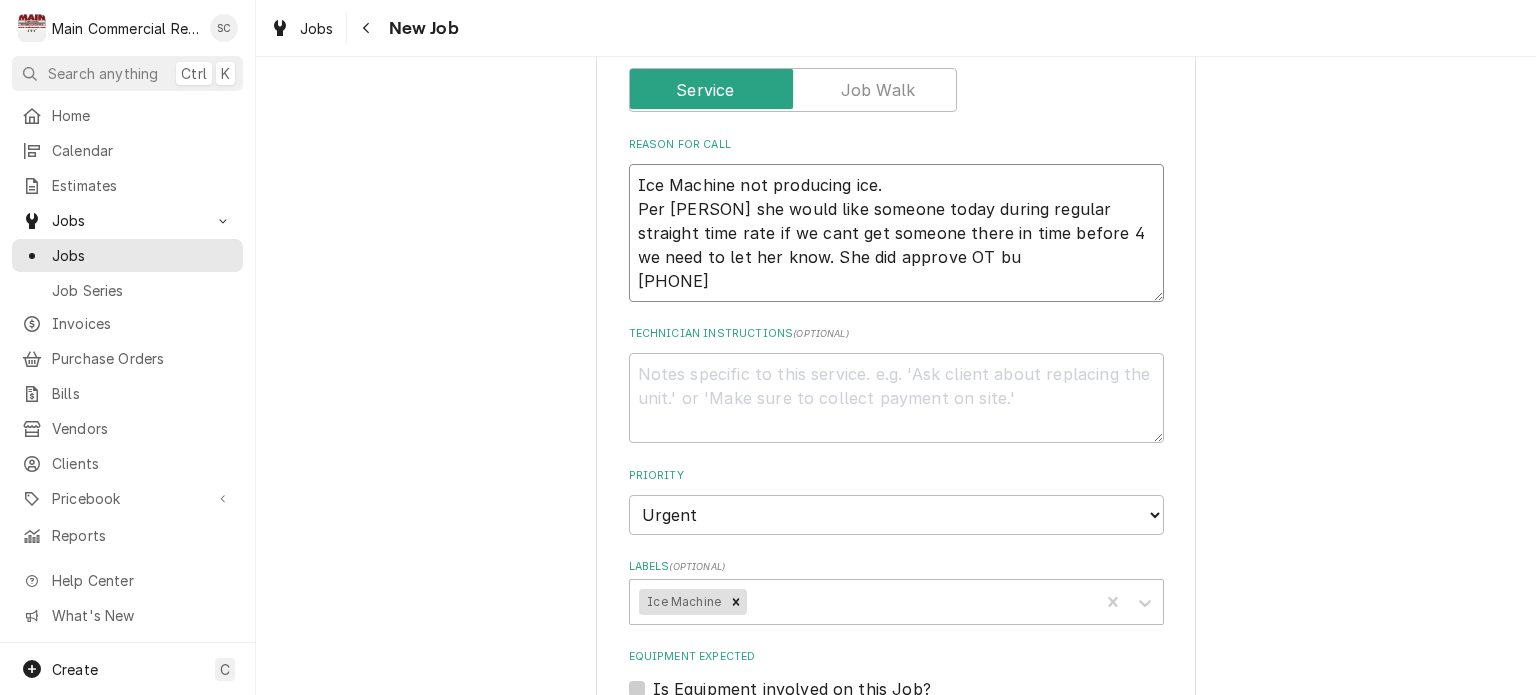 type on "x" 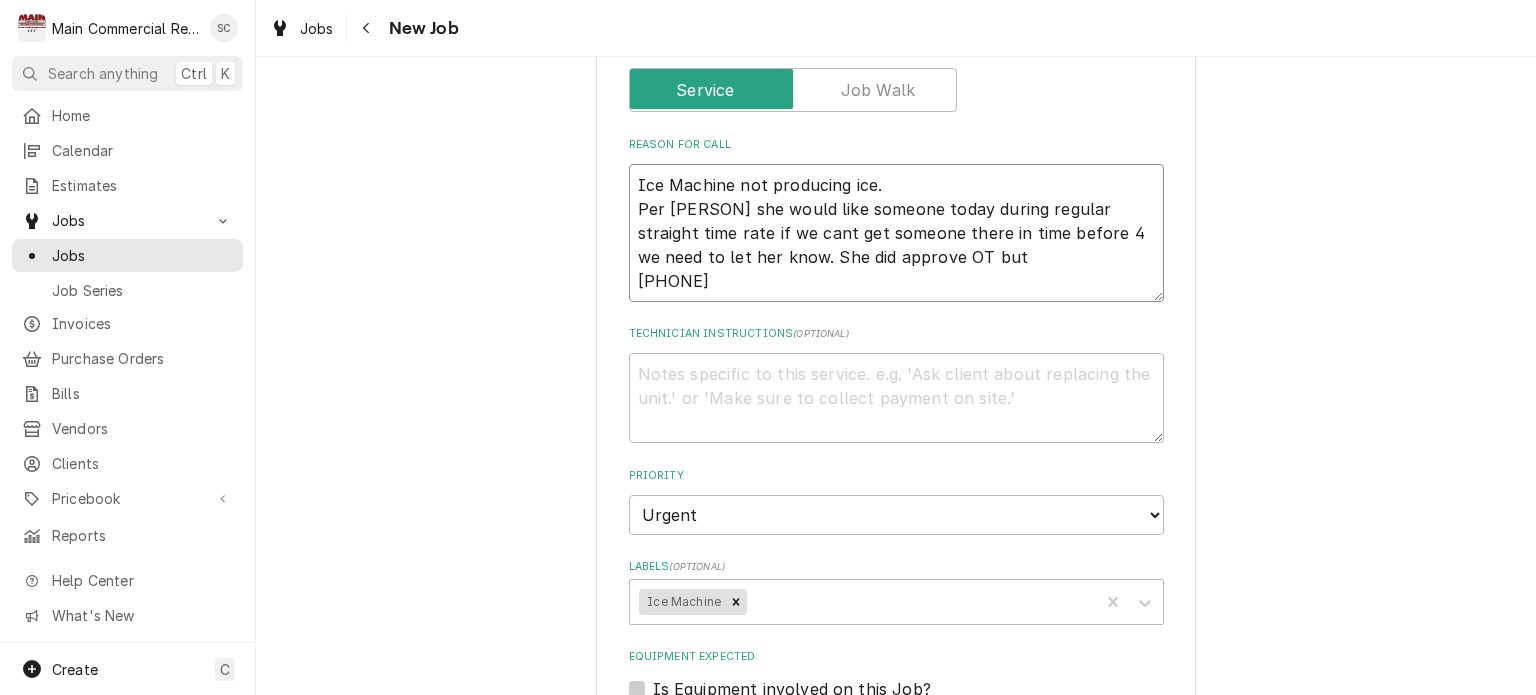 type on "x" 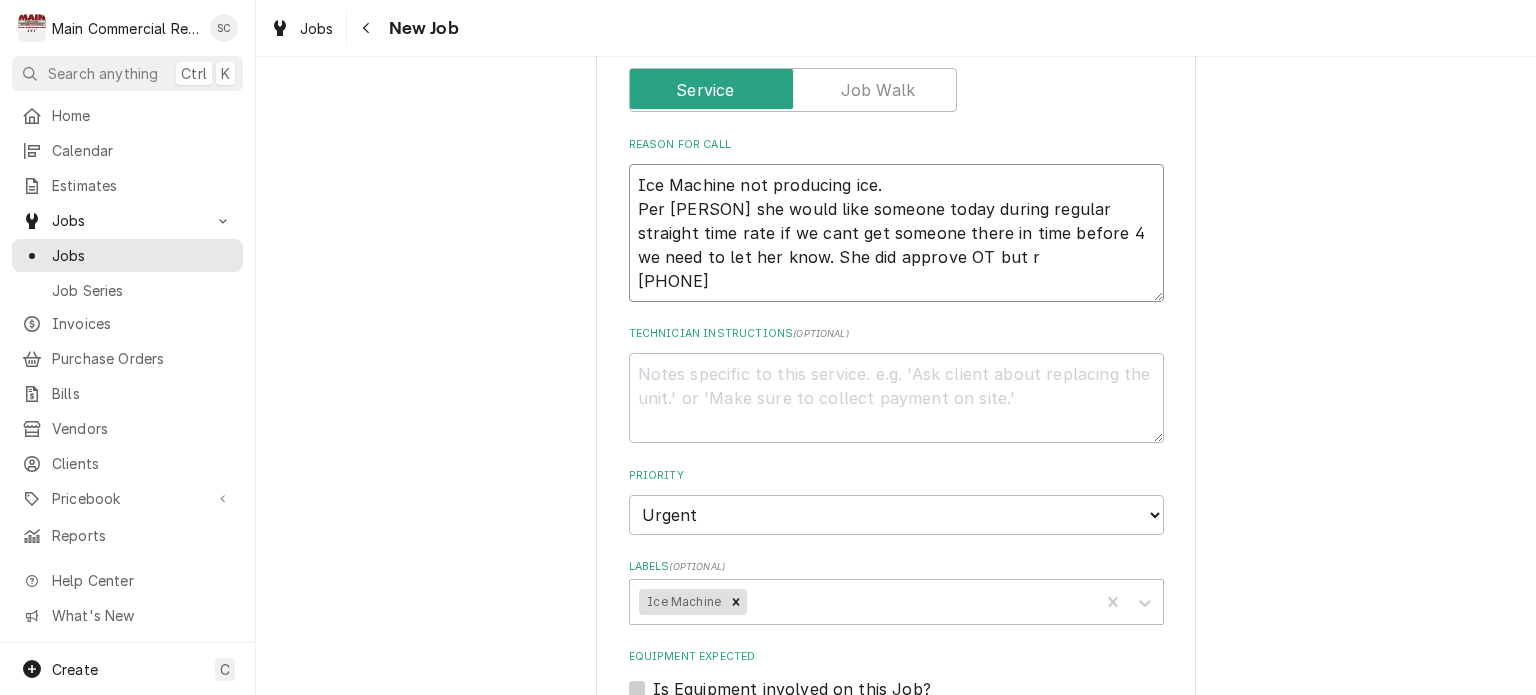 type on "x" 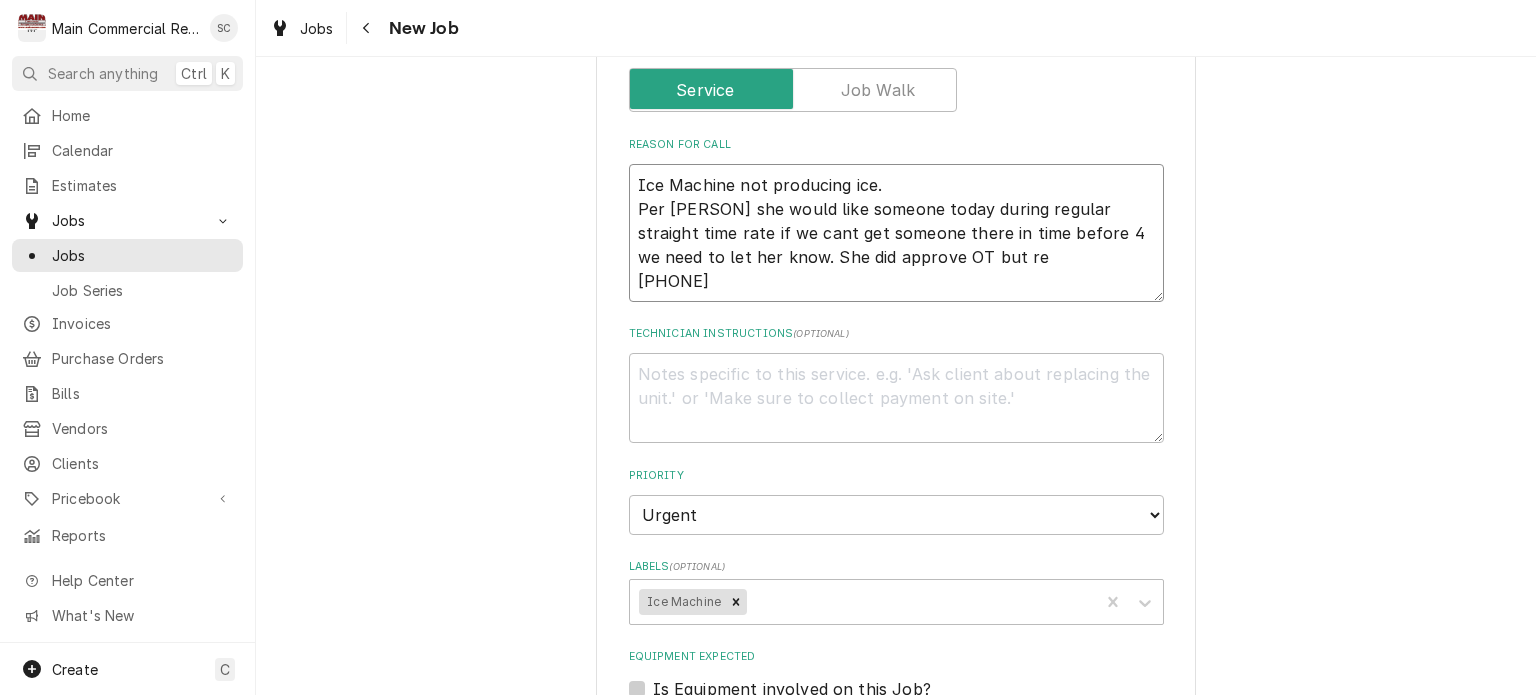 type on "x" 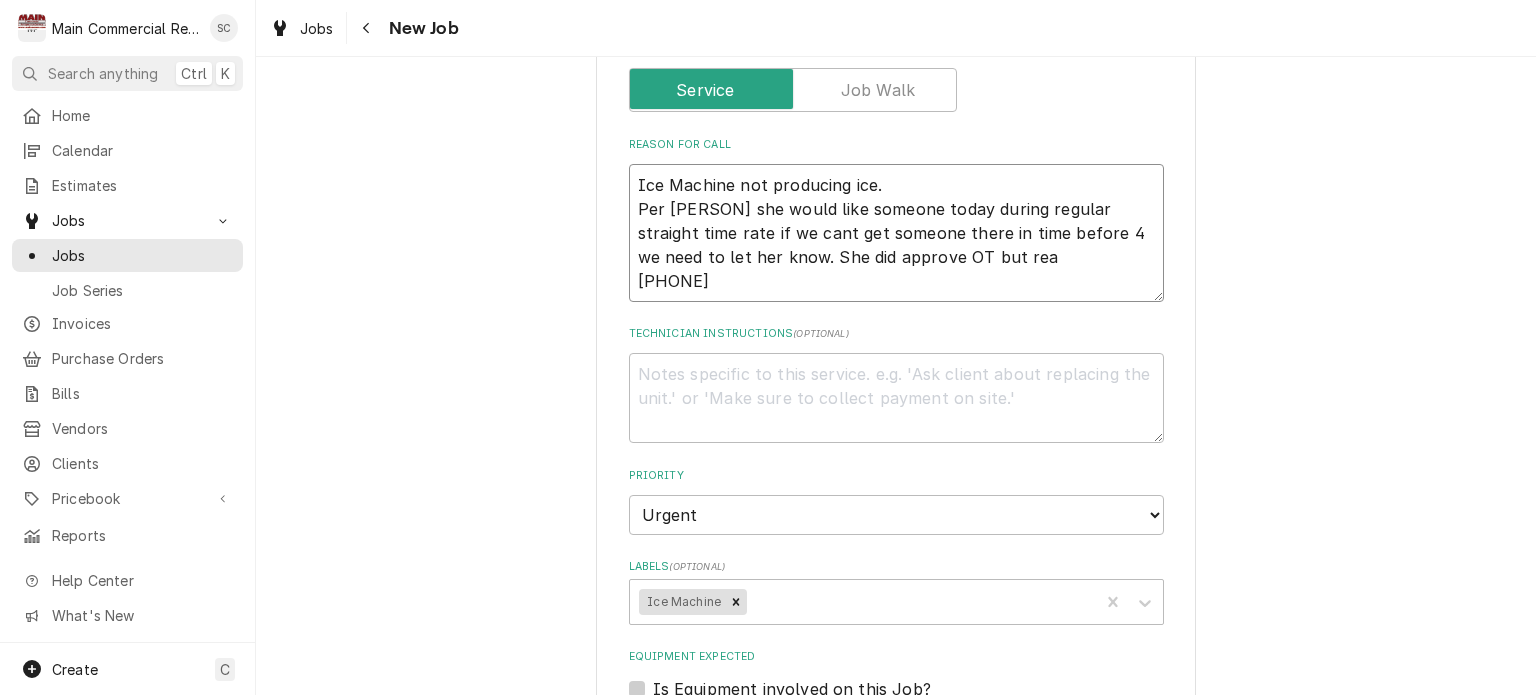 type on "x" 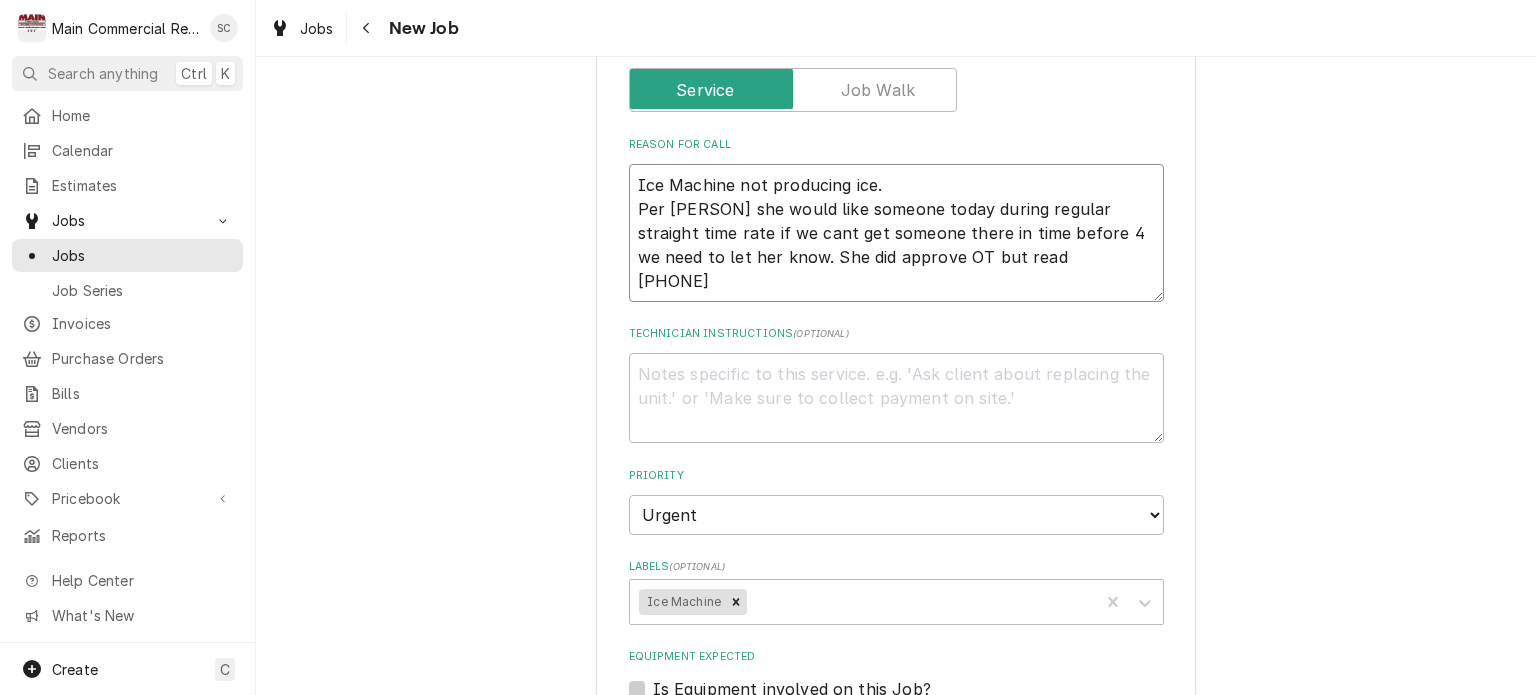 type on "x" 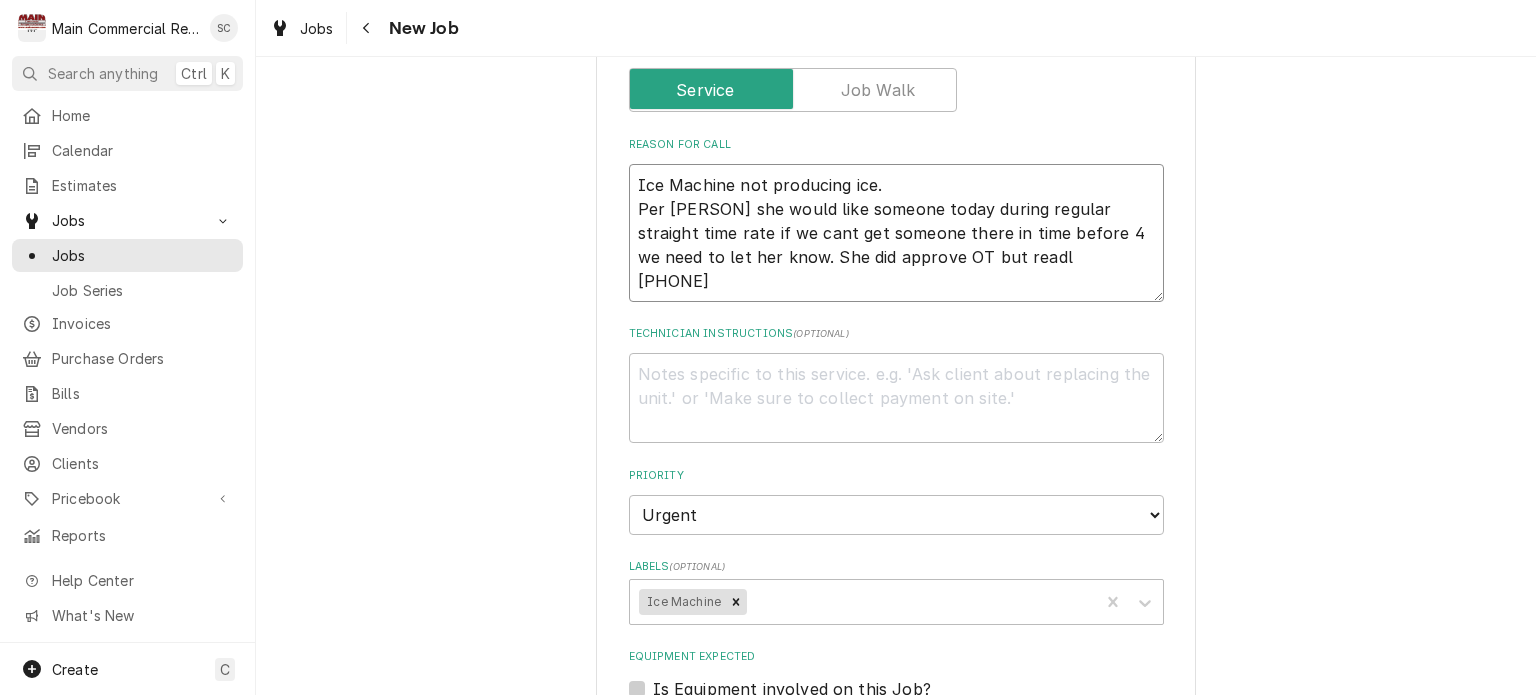 type on "x" 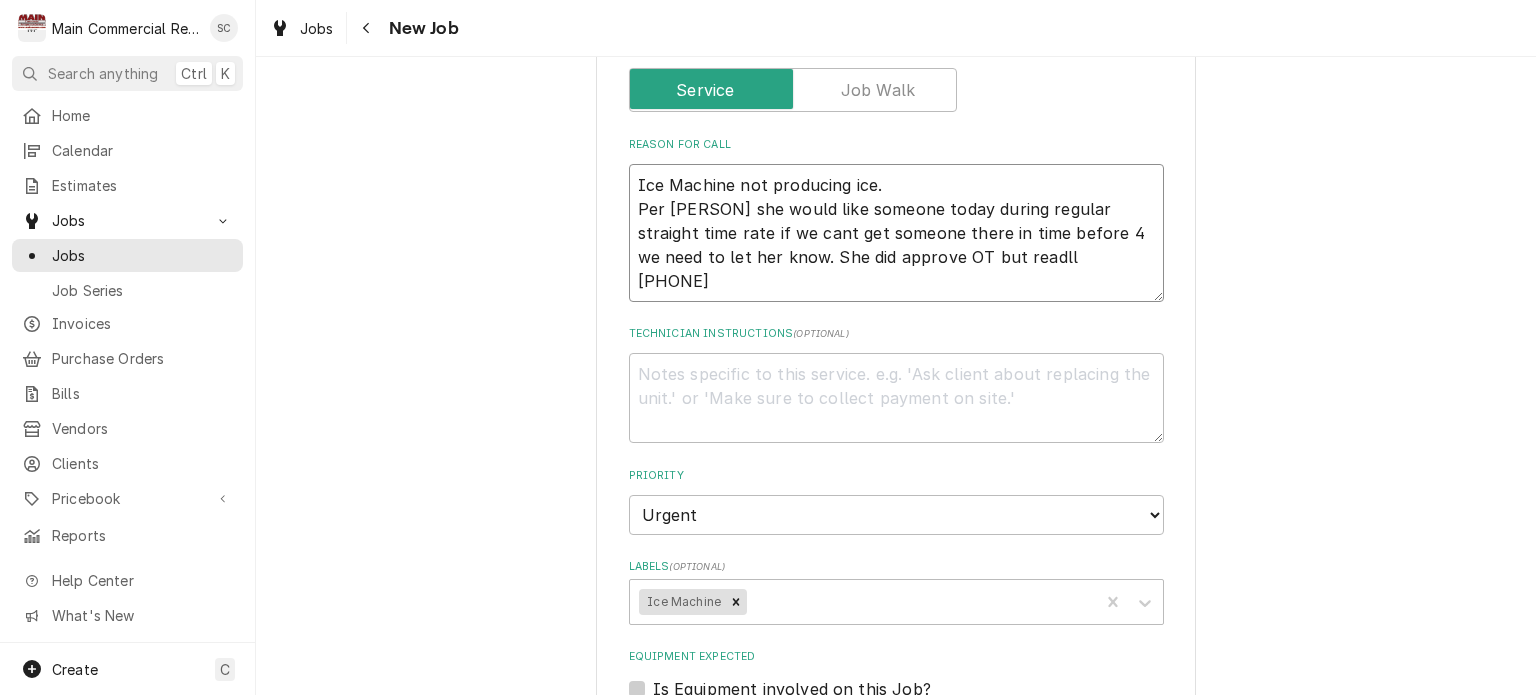 type on "x" 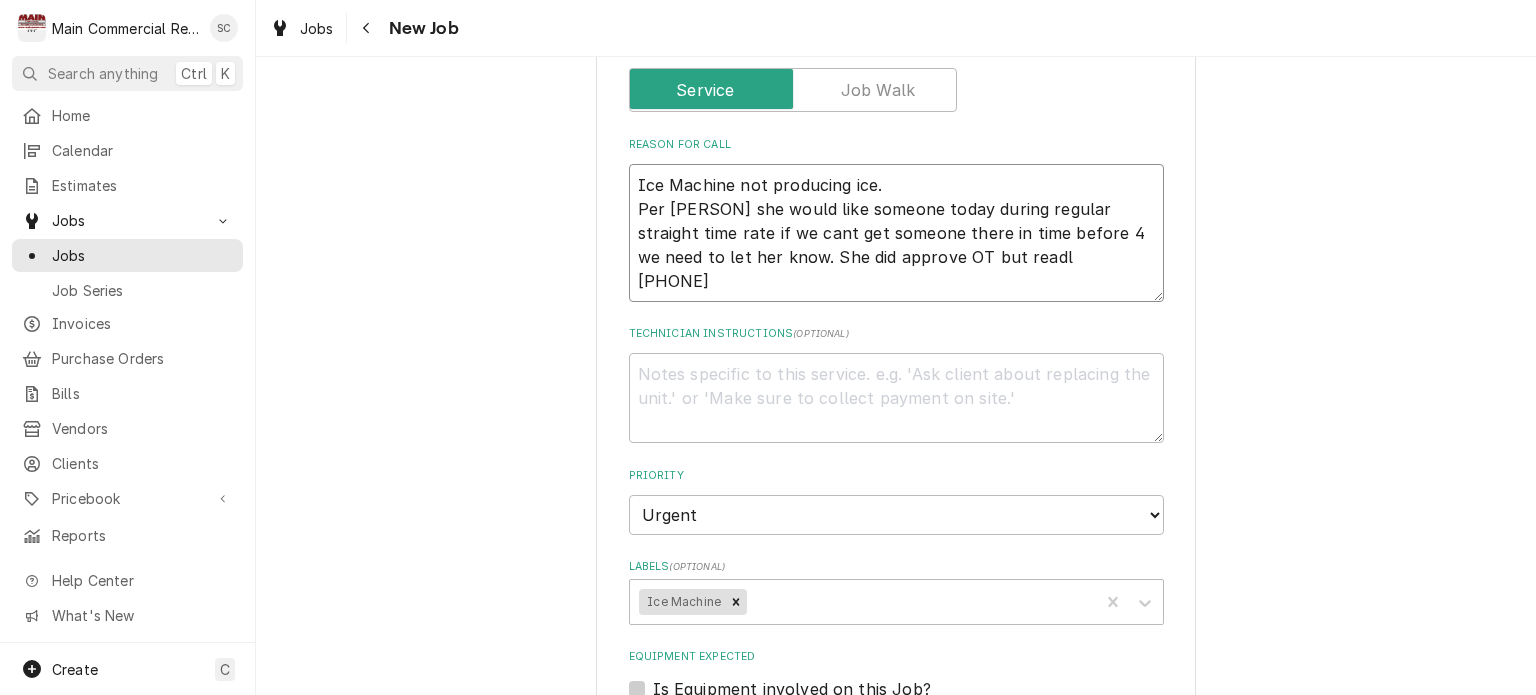 type on "x" 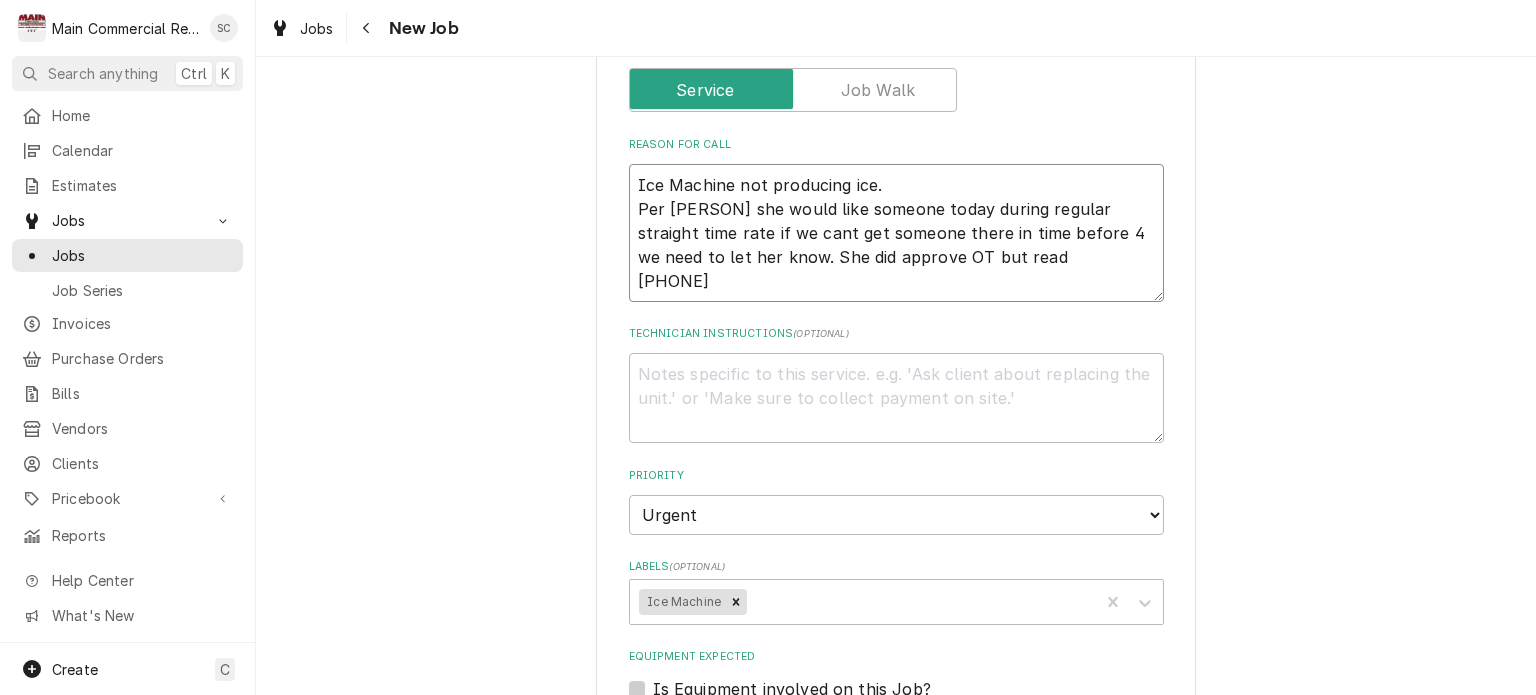 type on "x" 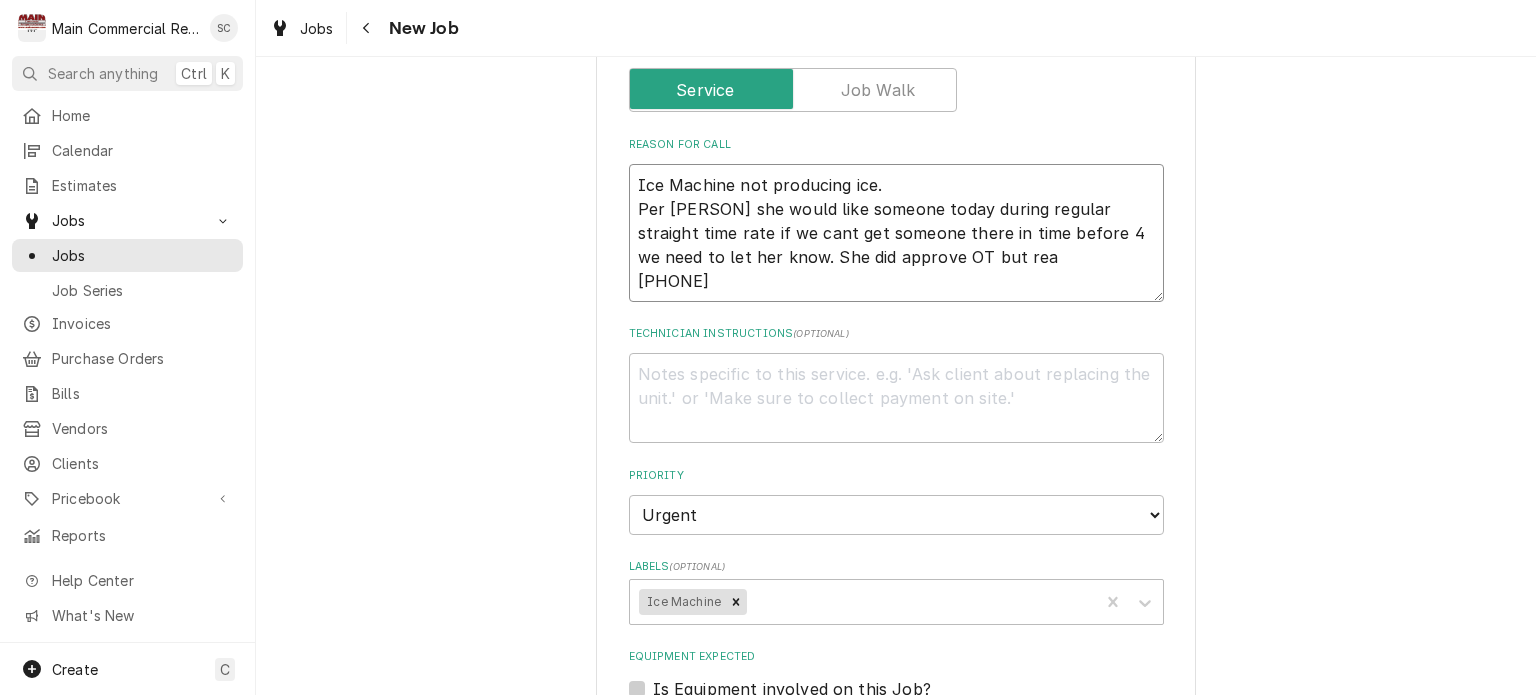 type on "x" 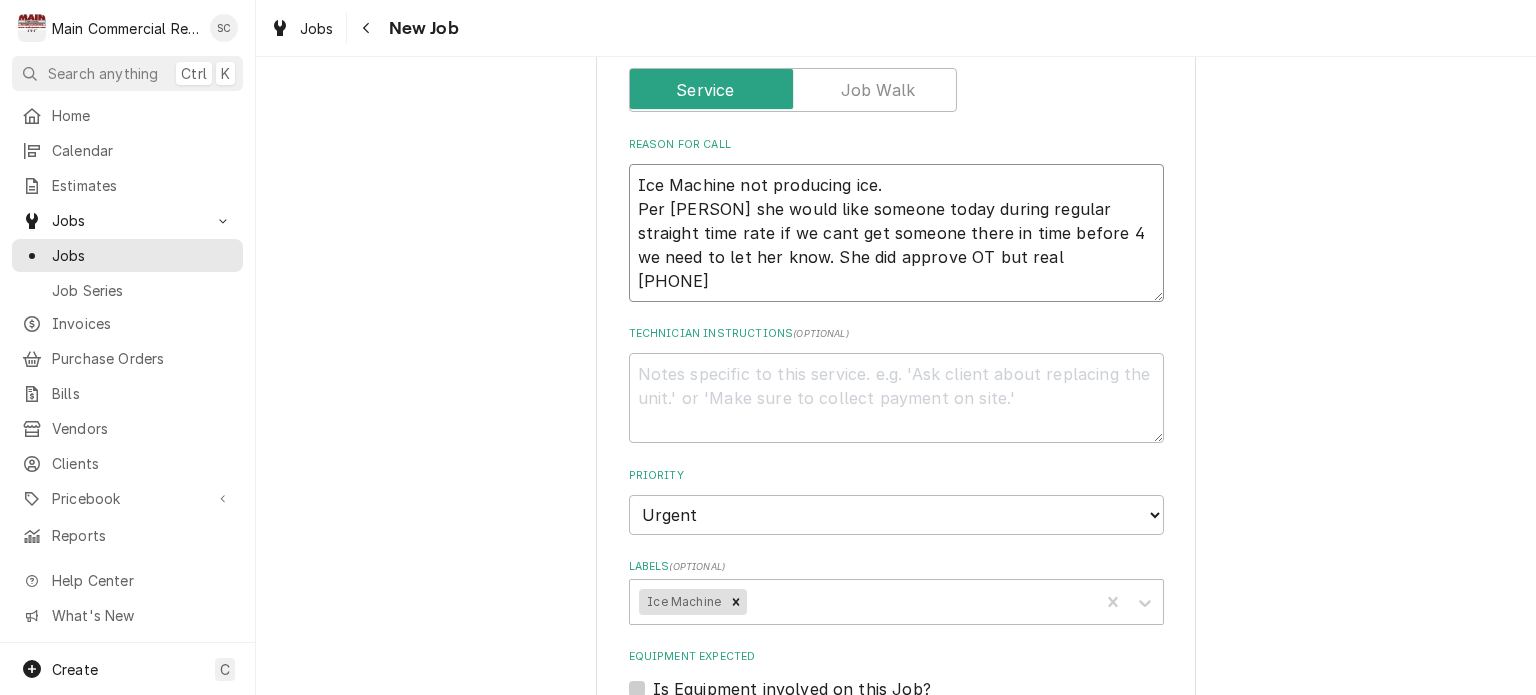 type on "x" 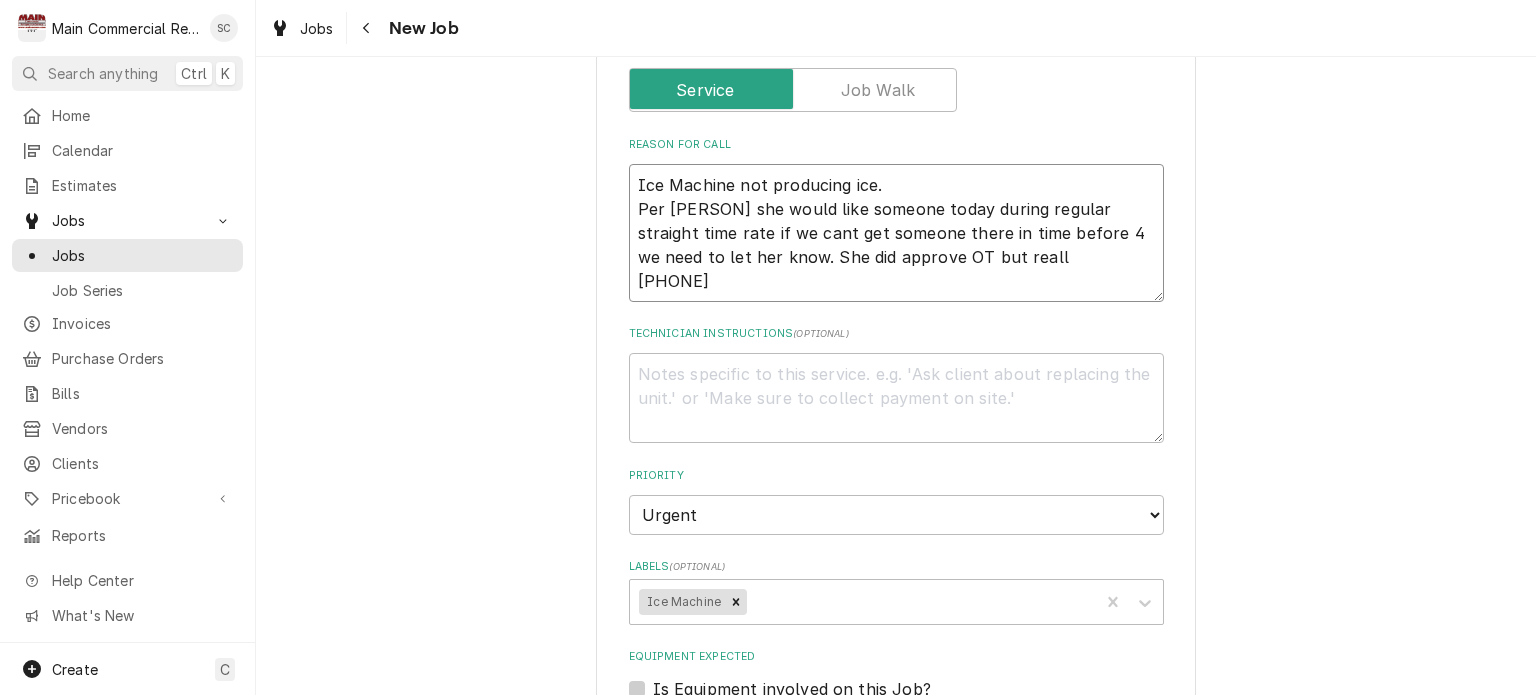 type on "x" 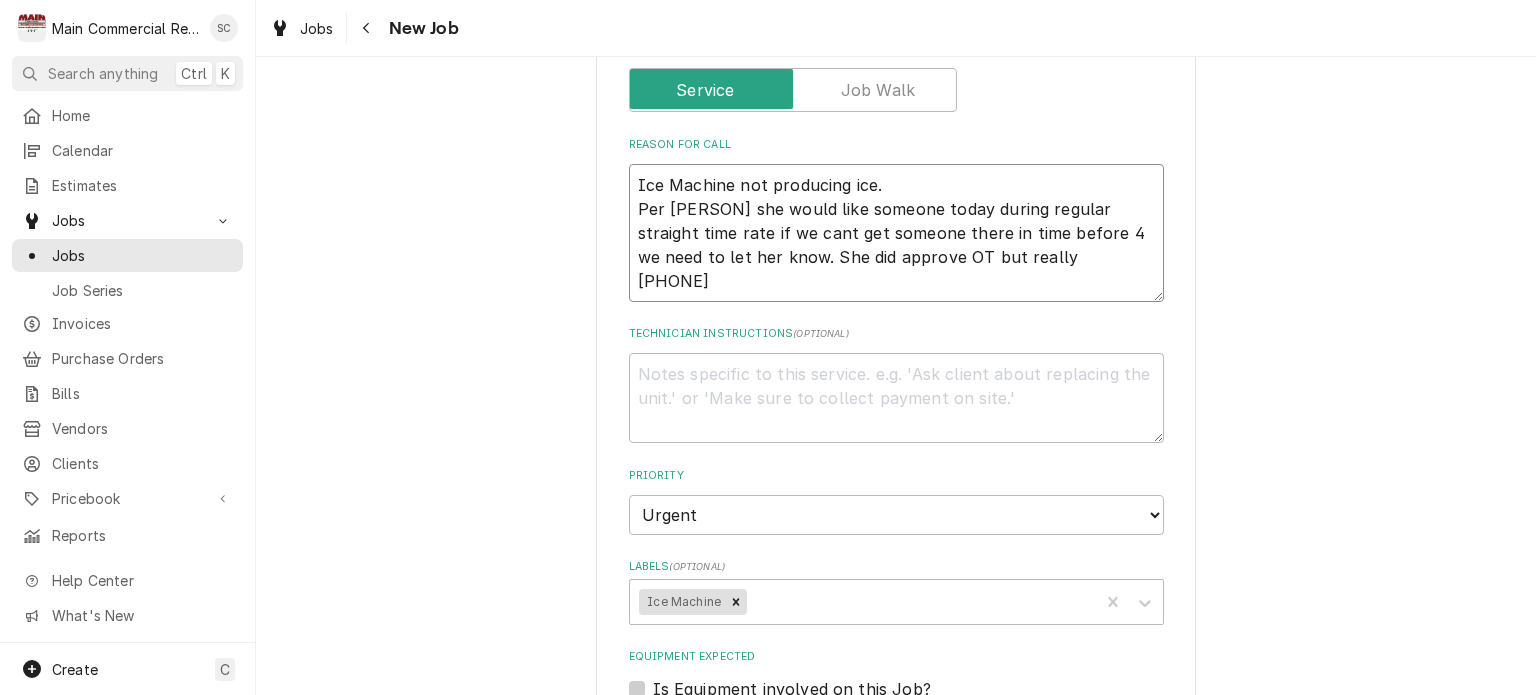 type on "x" 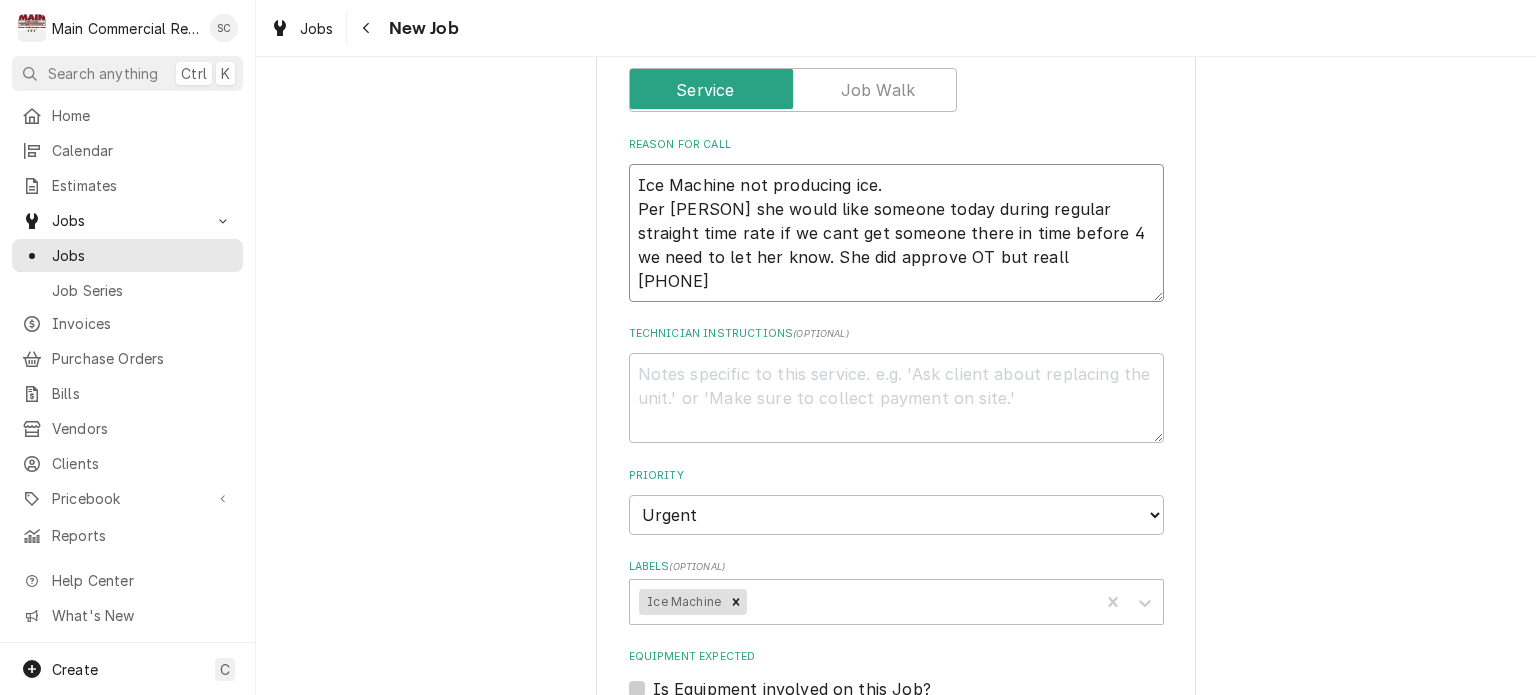 type on "x" 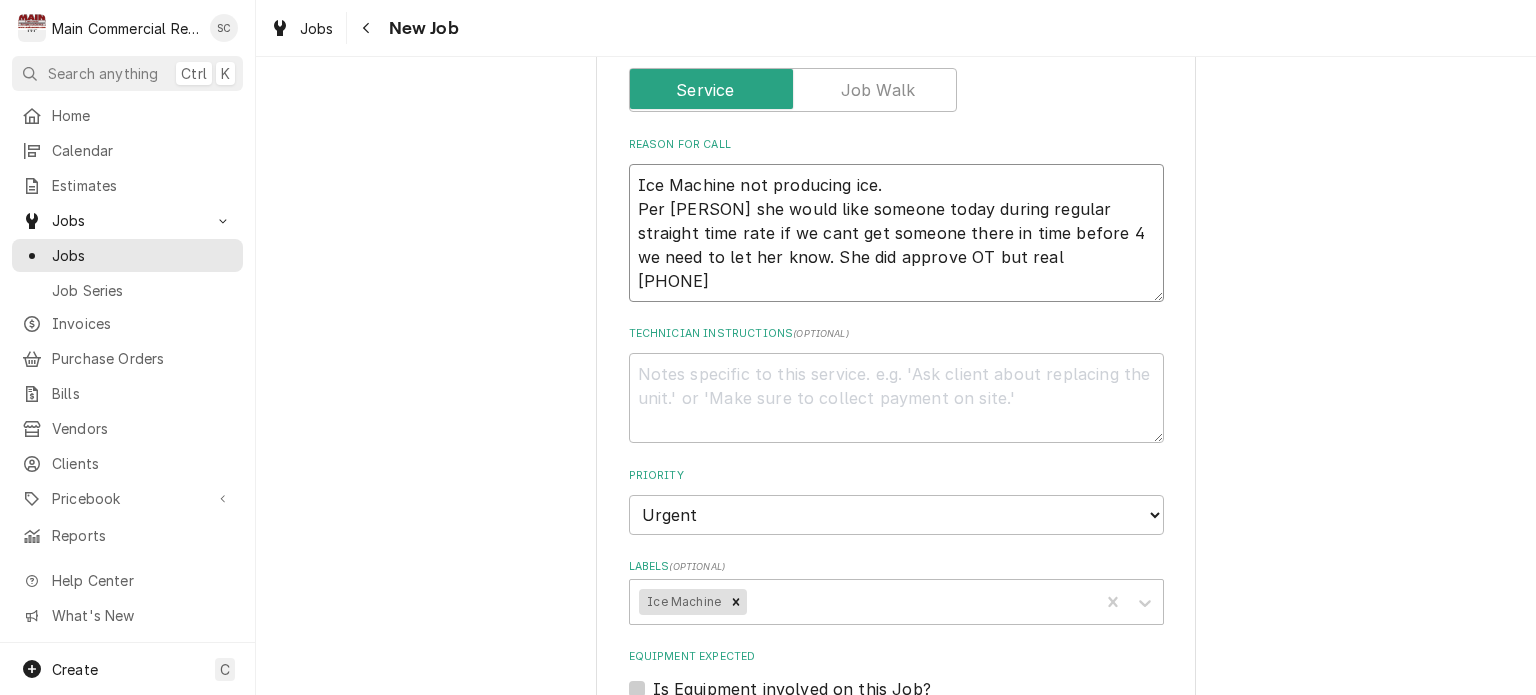 type on "x" 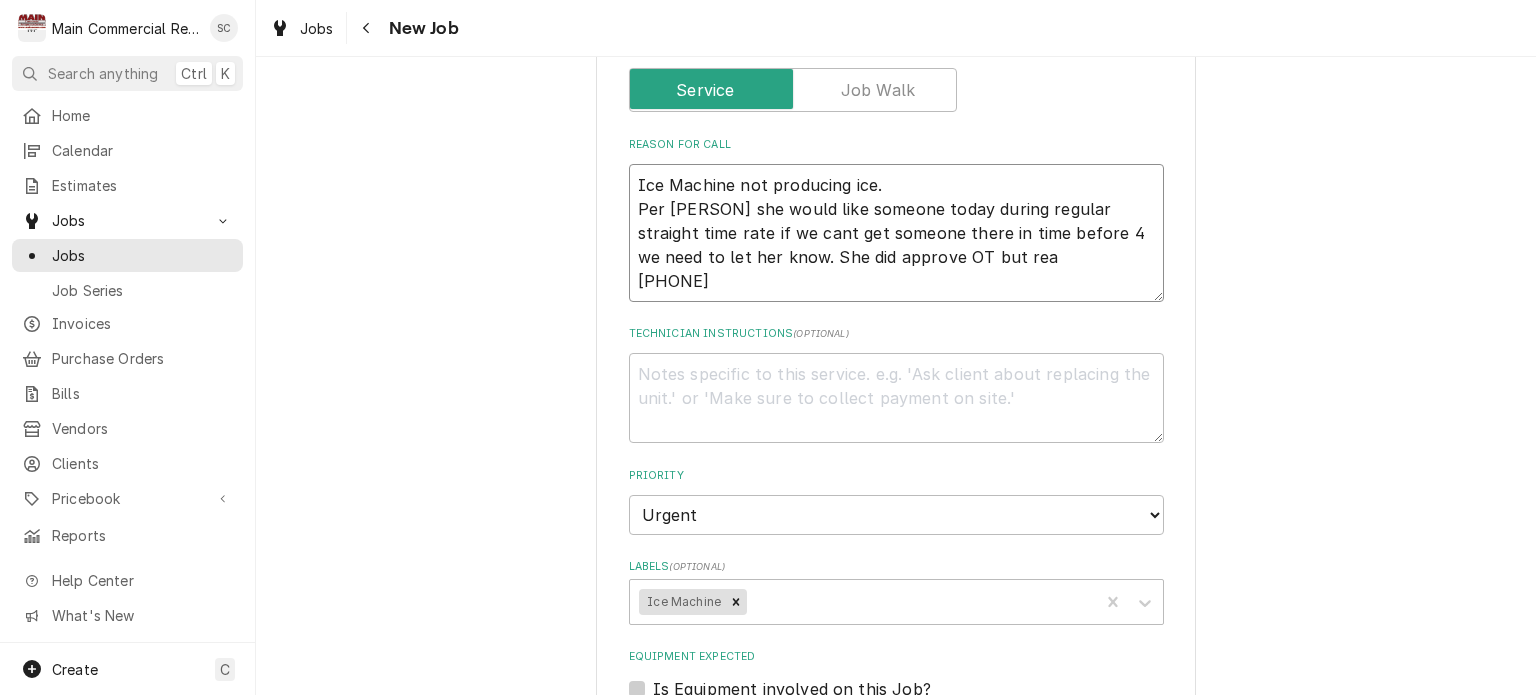 type on "x" 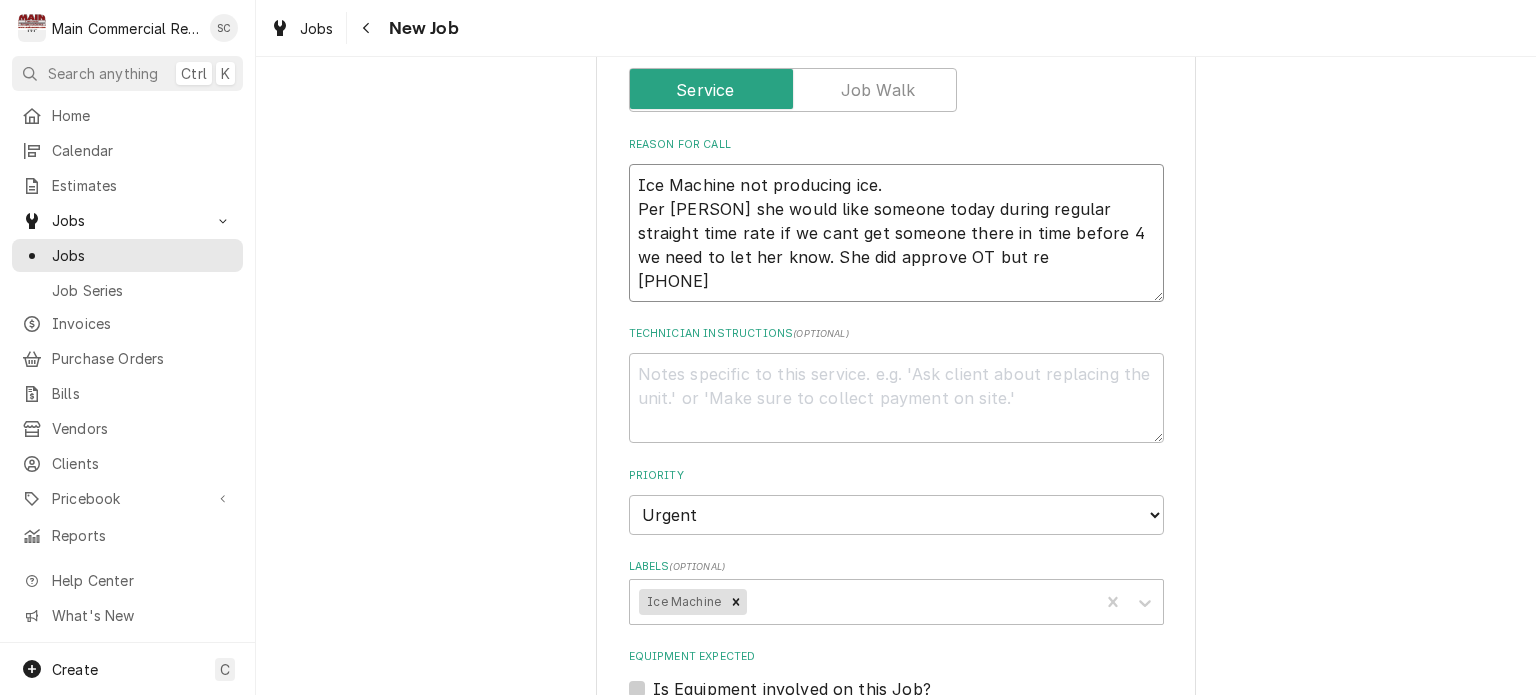 type on "x" 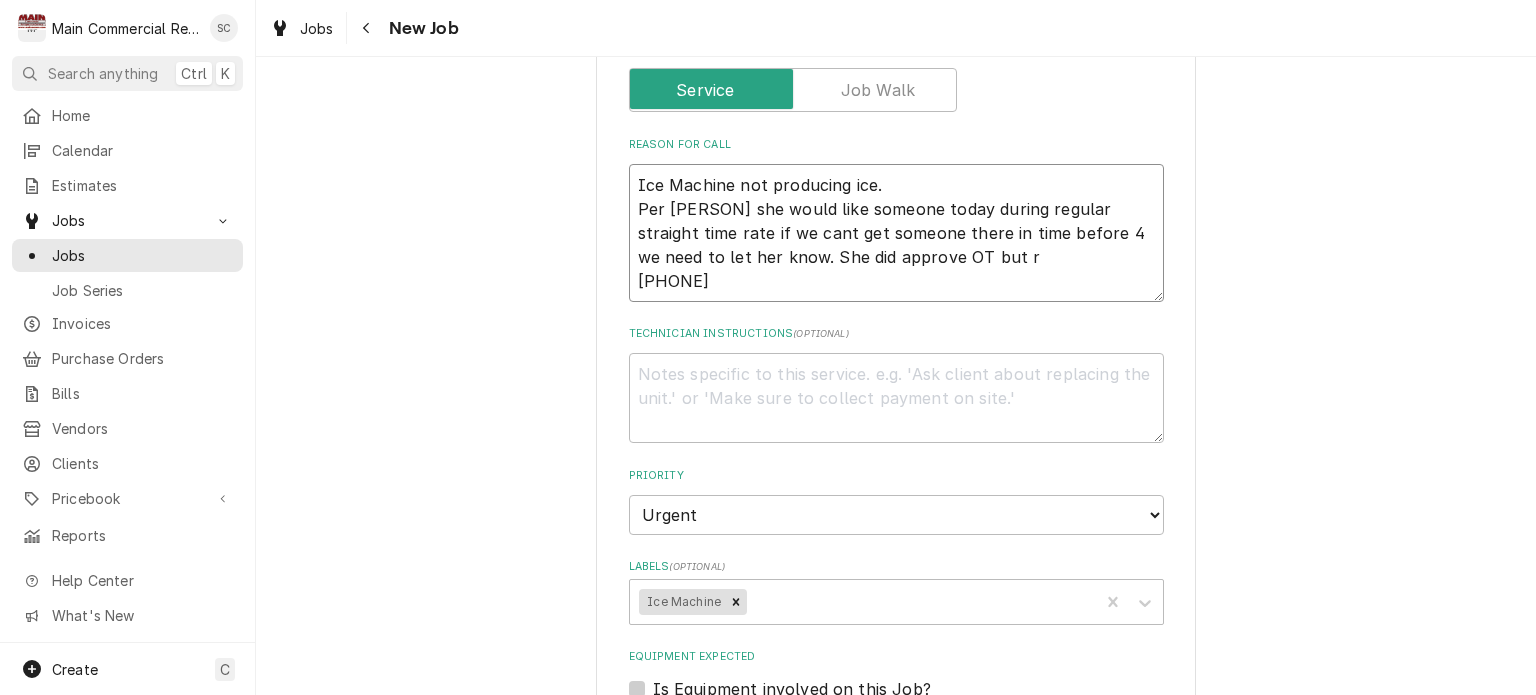 type on "x" 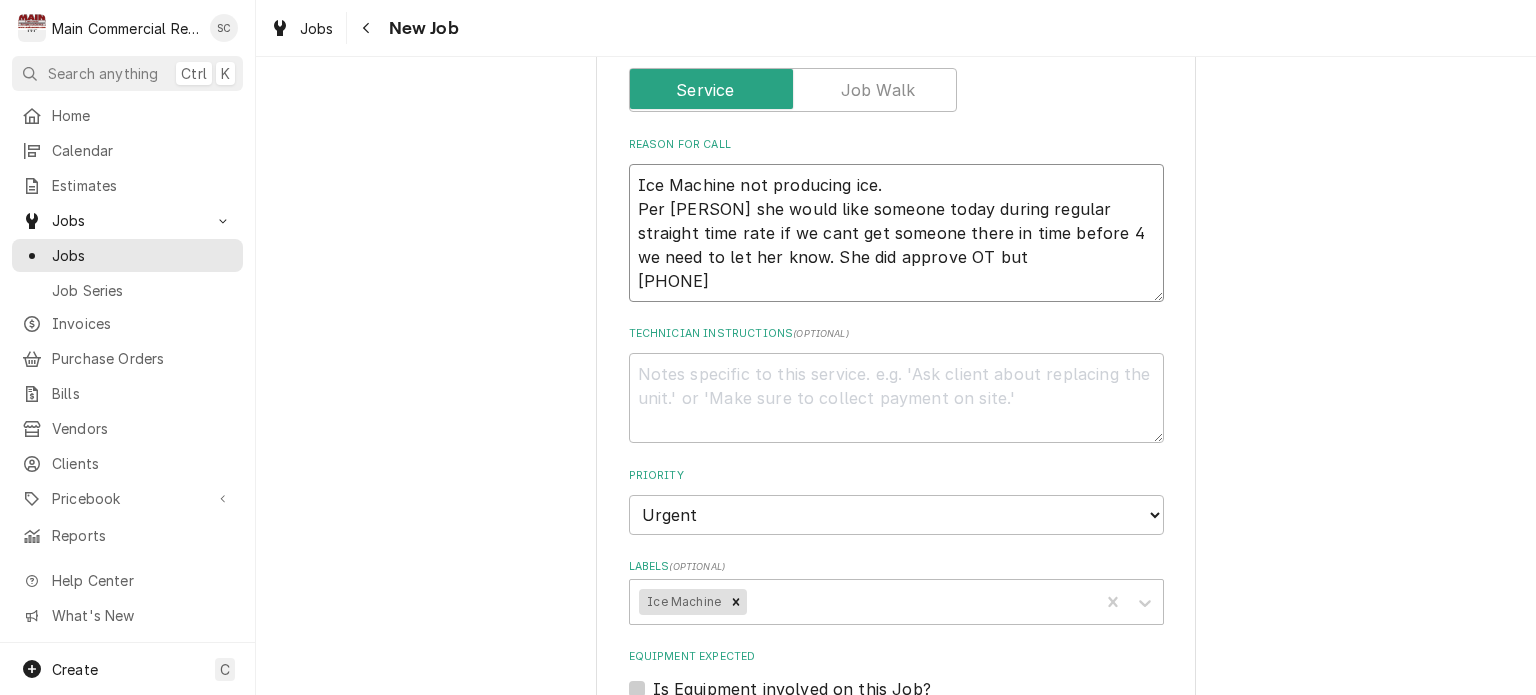 type on "x" 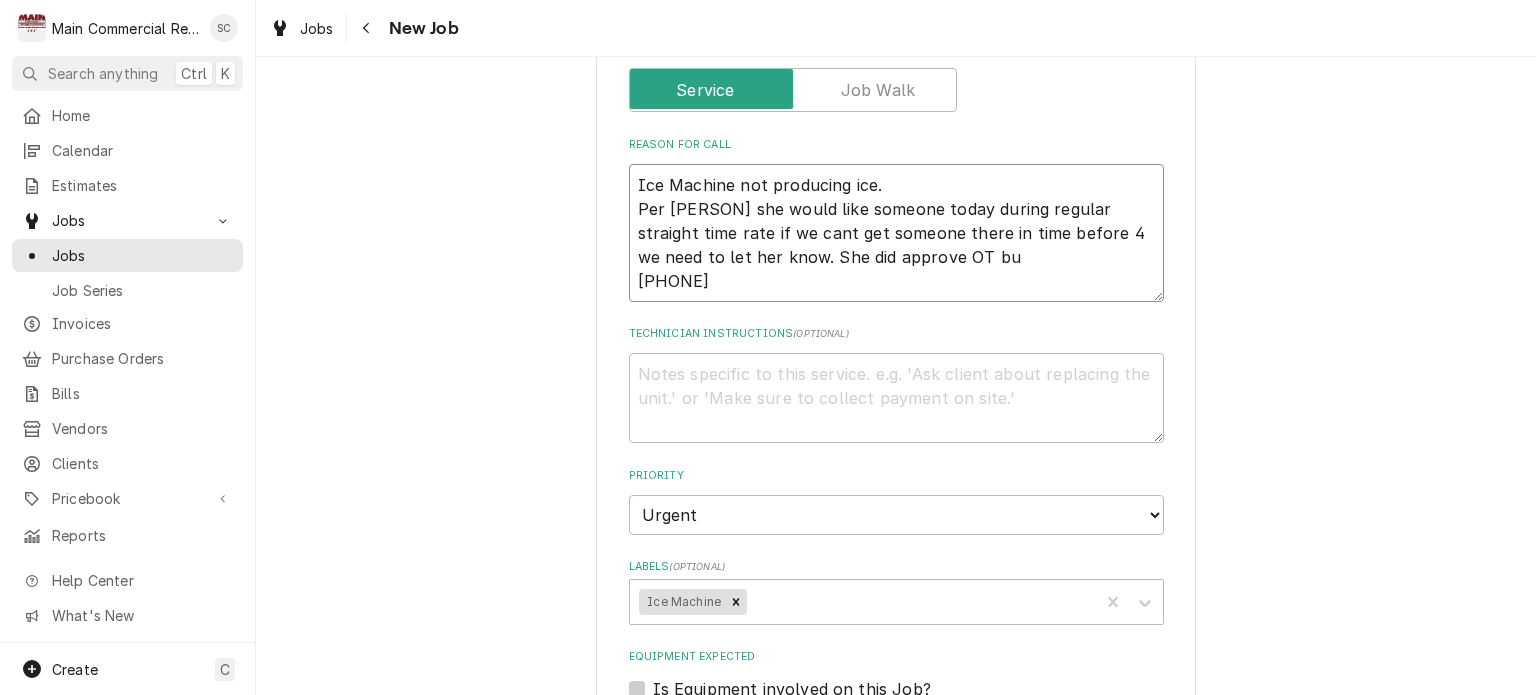 type on "x" 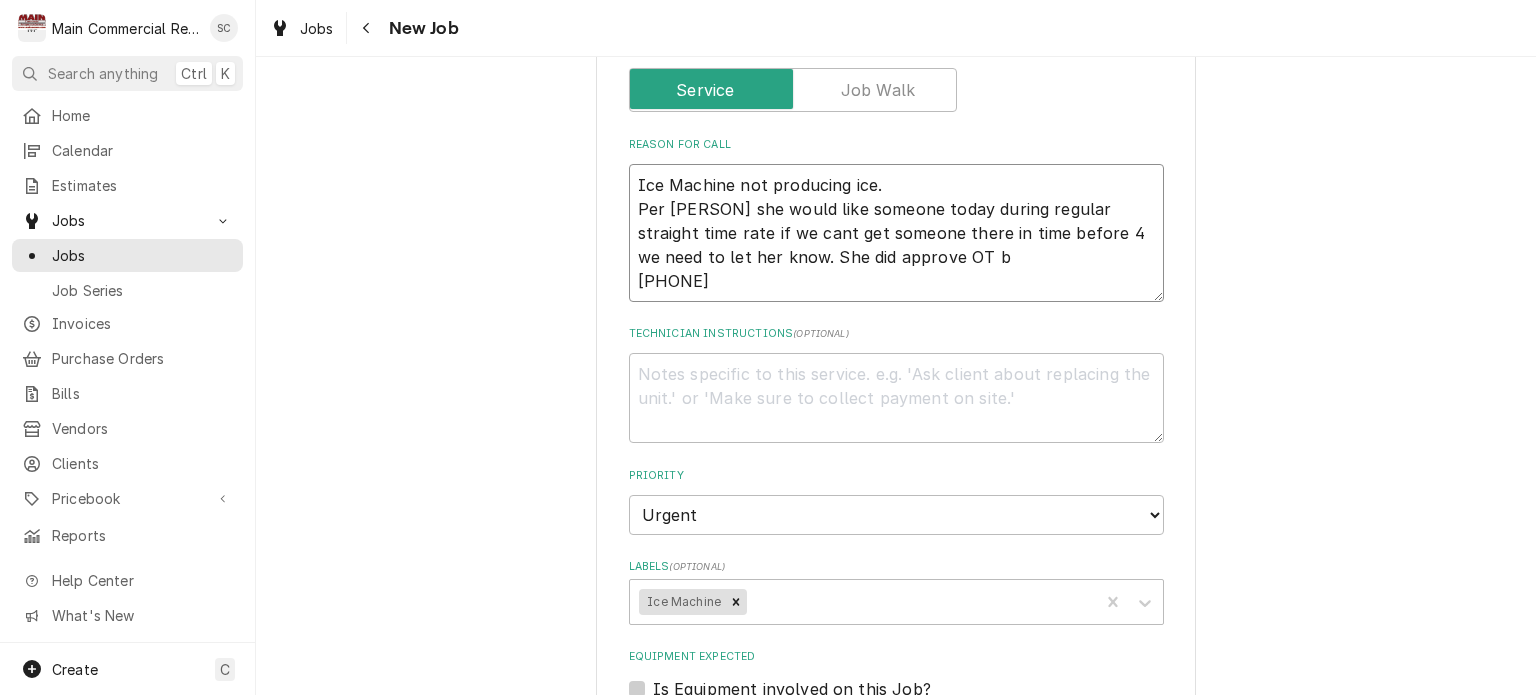 type on "x" 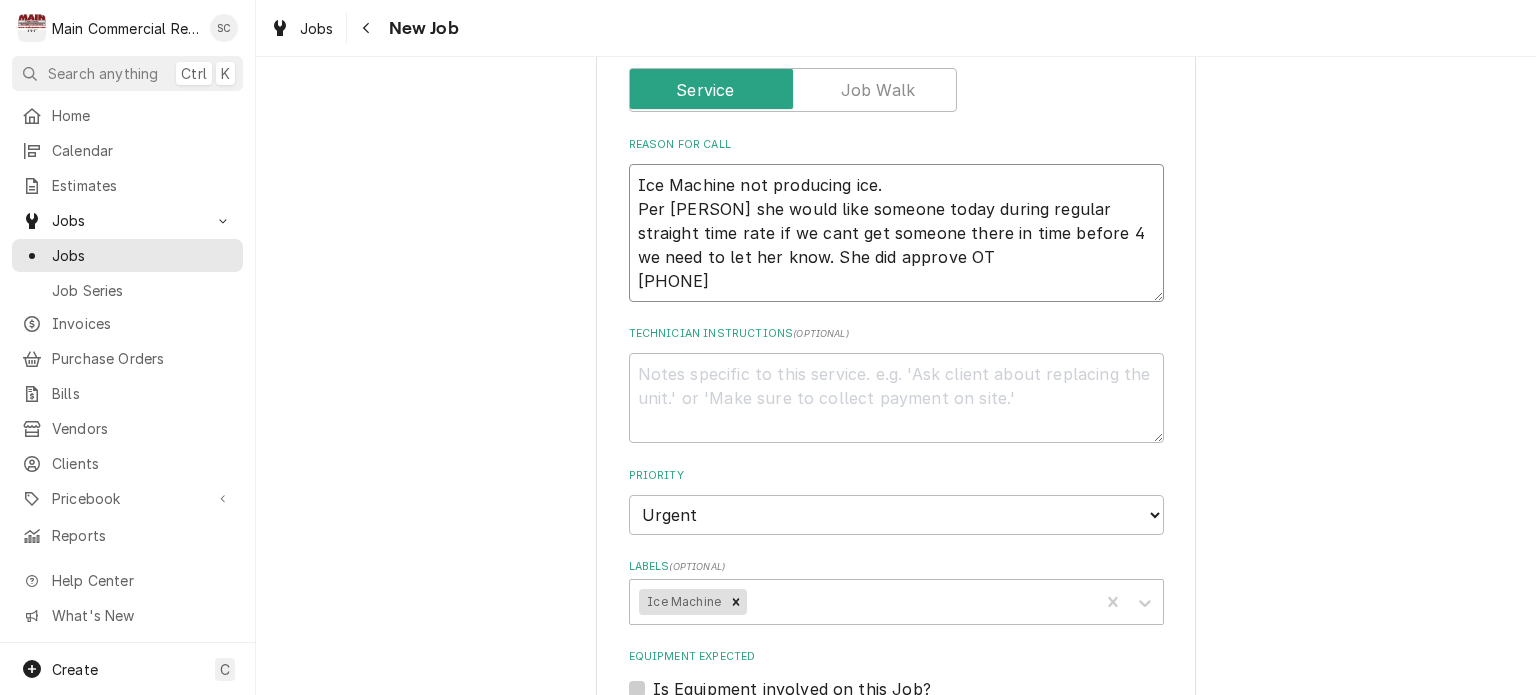 type on "x" 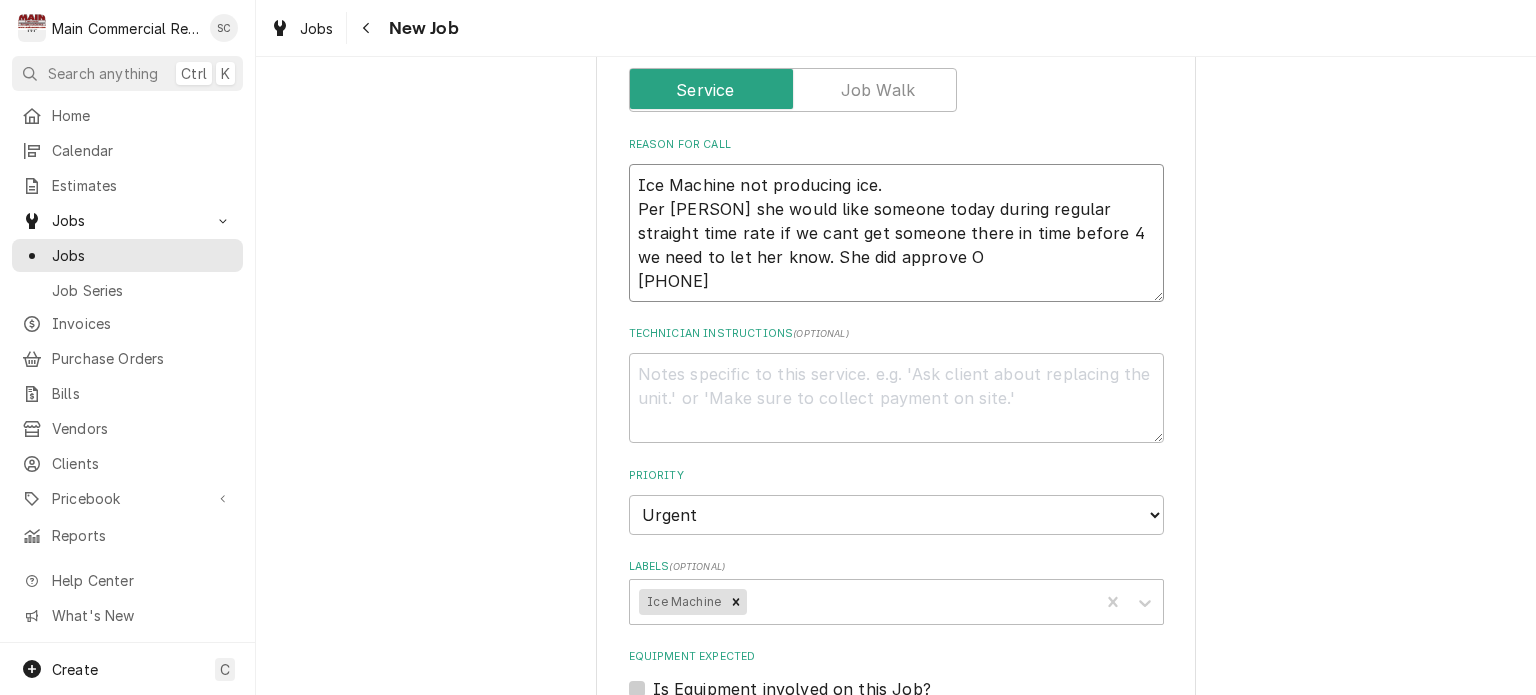 type on "x" 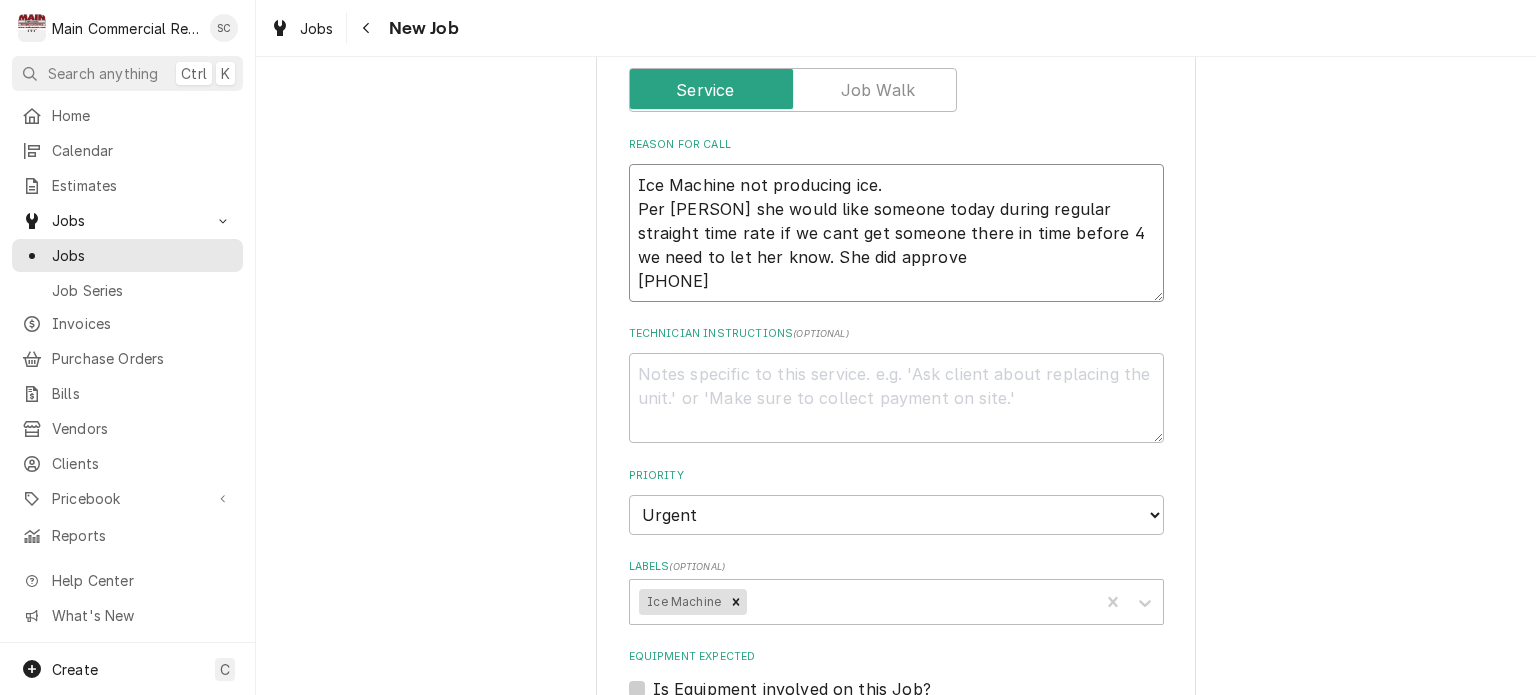 type on "x" 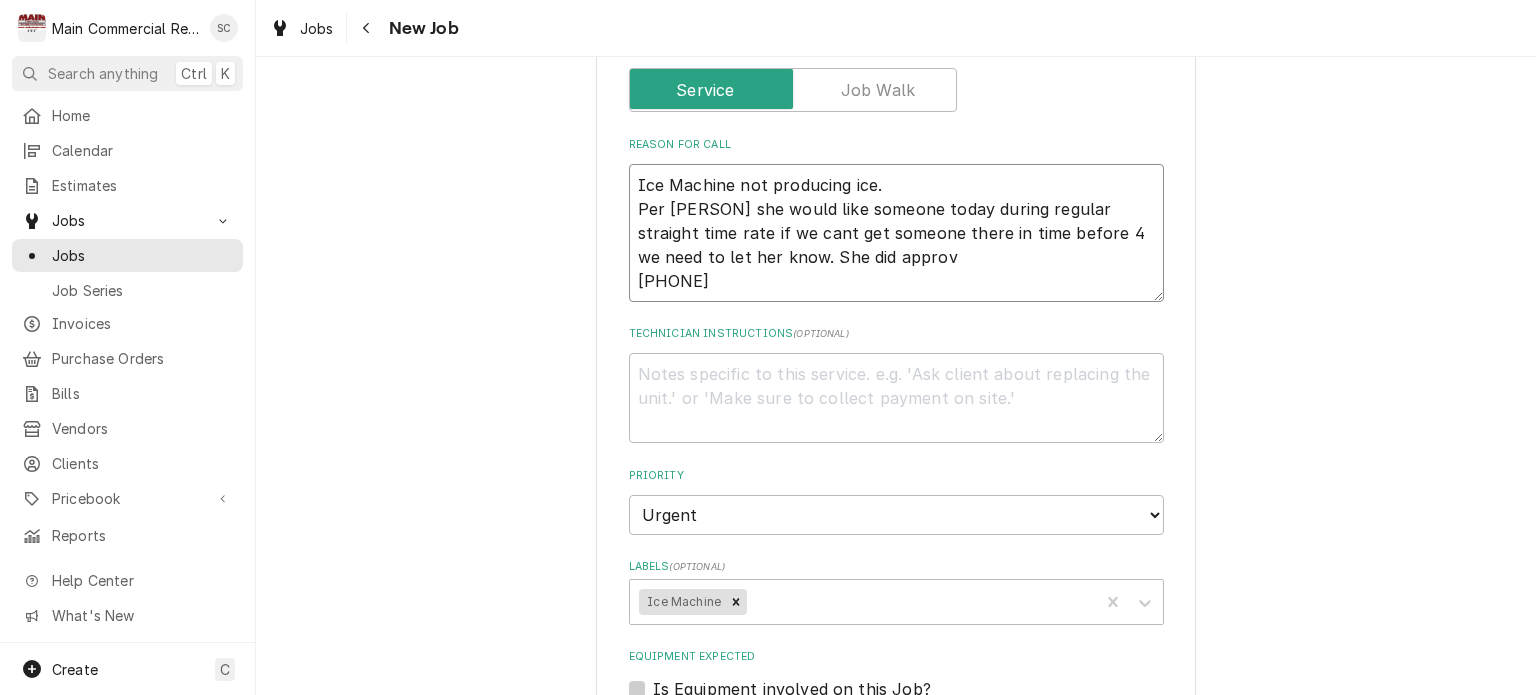 type on "x" 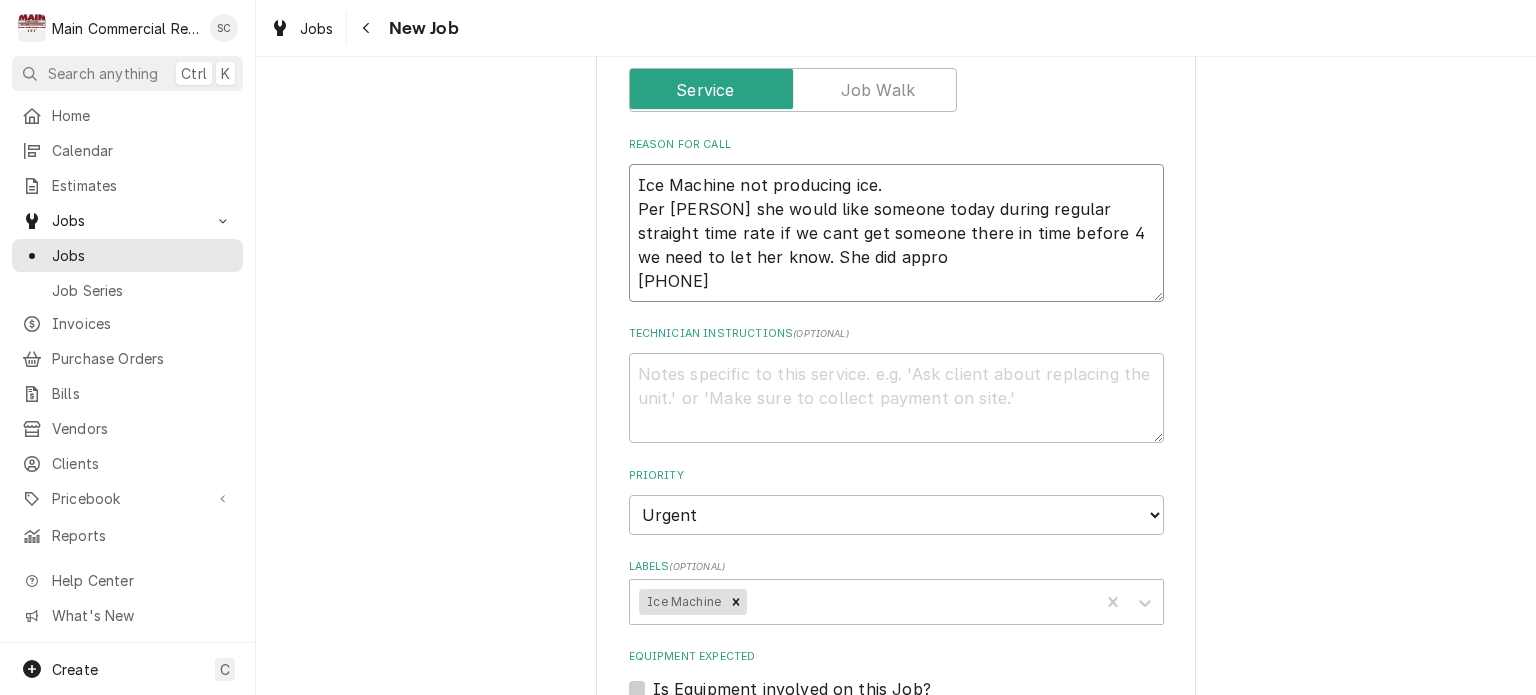 type on "x" 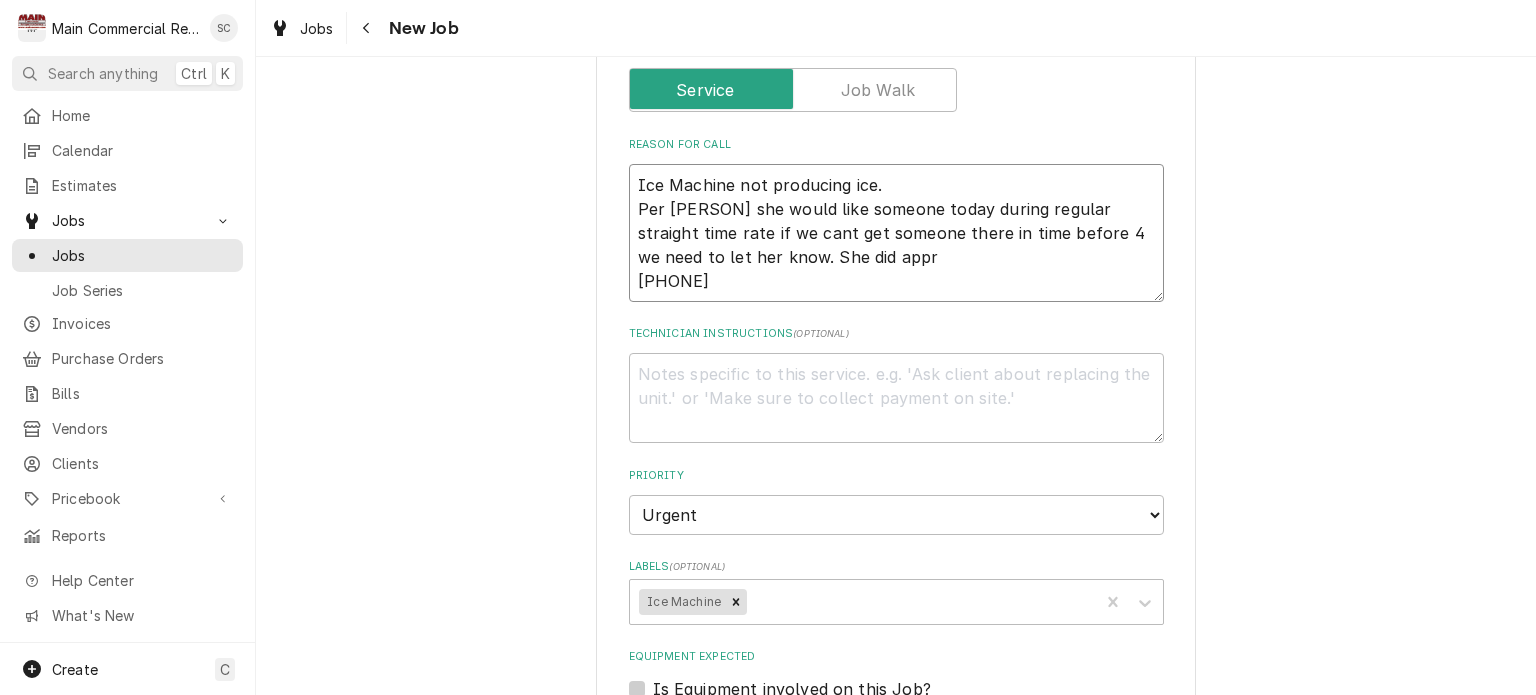 type on "x" 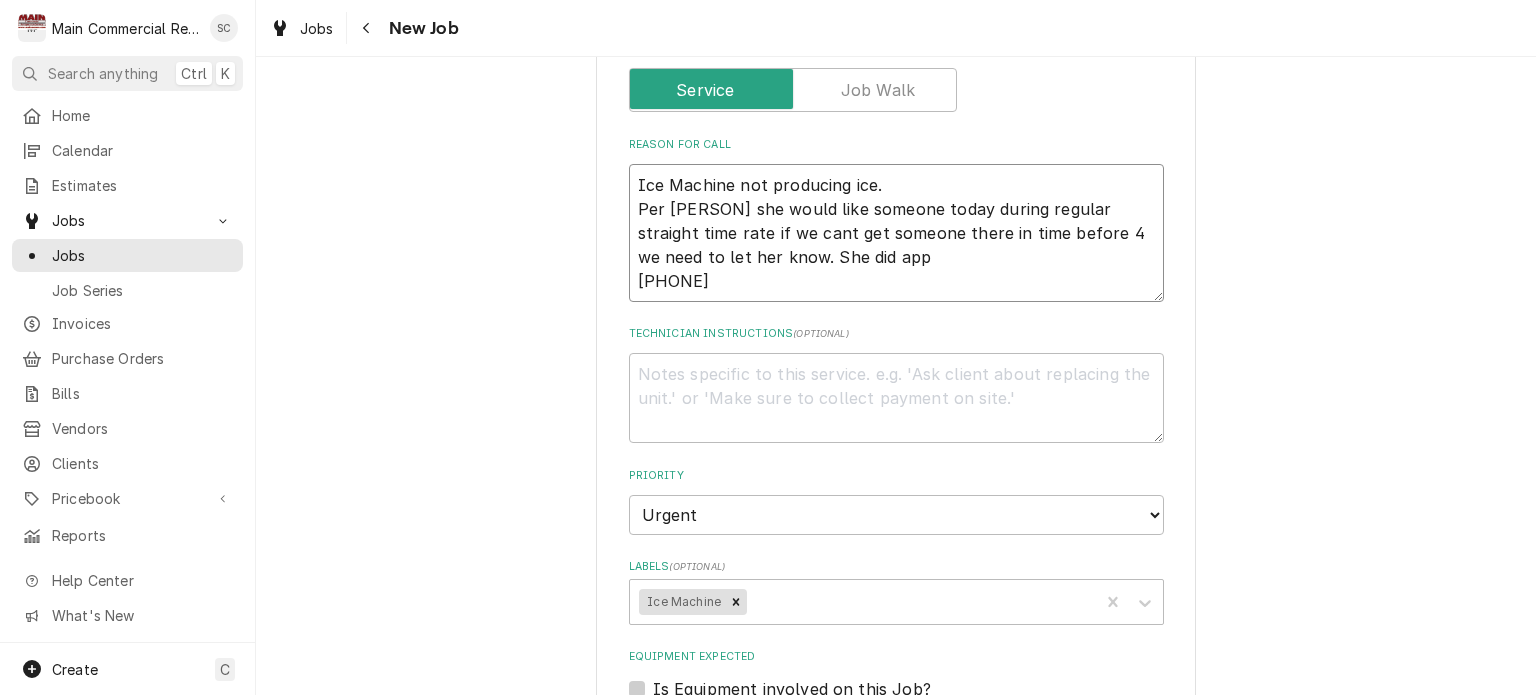 type on "x" 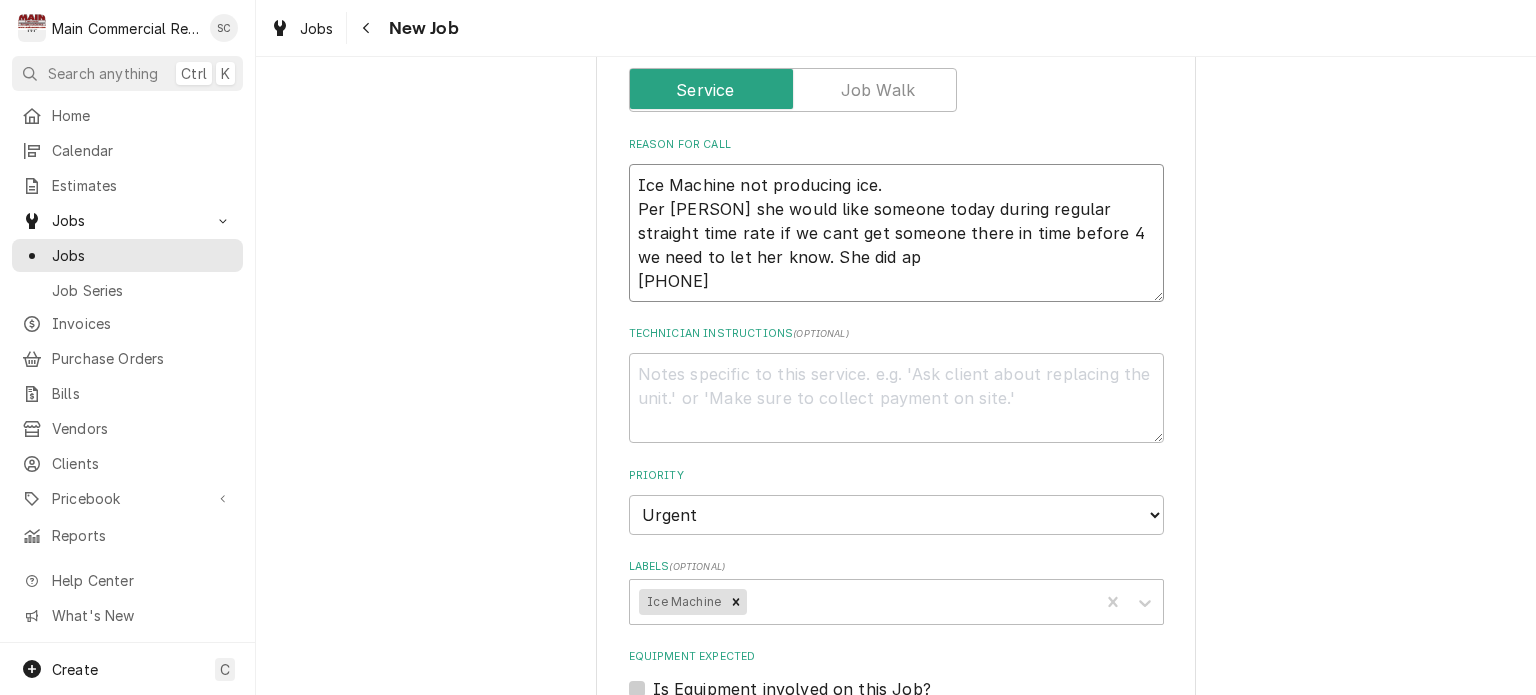 type on "x" 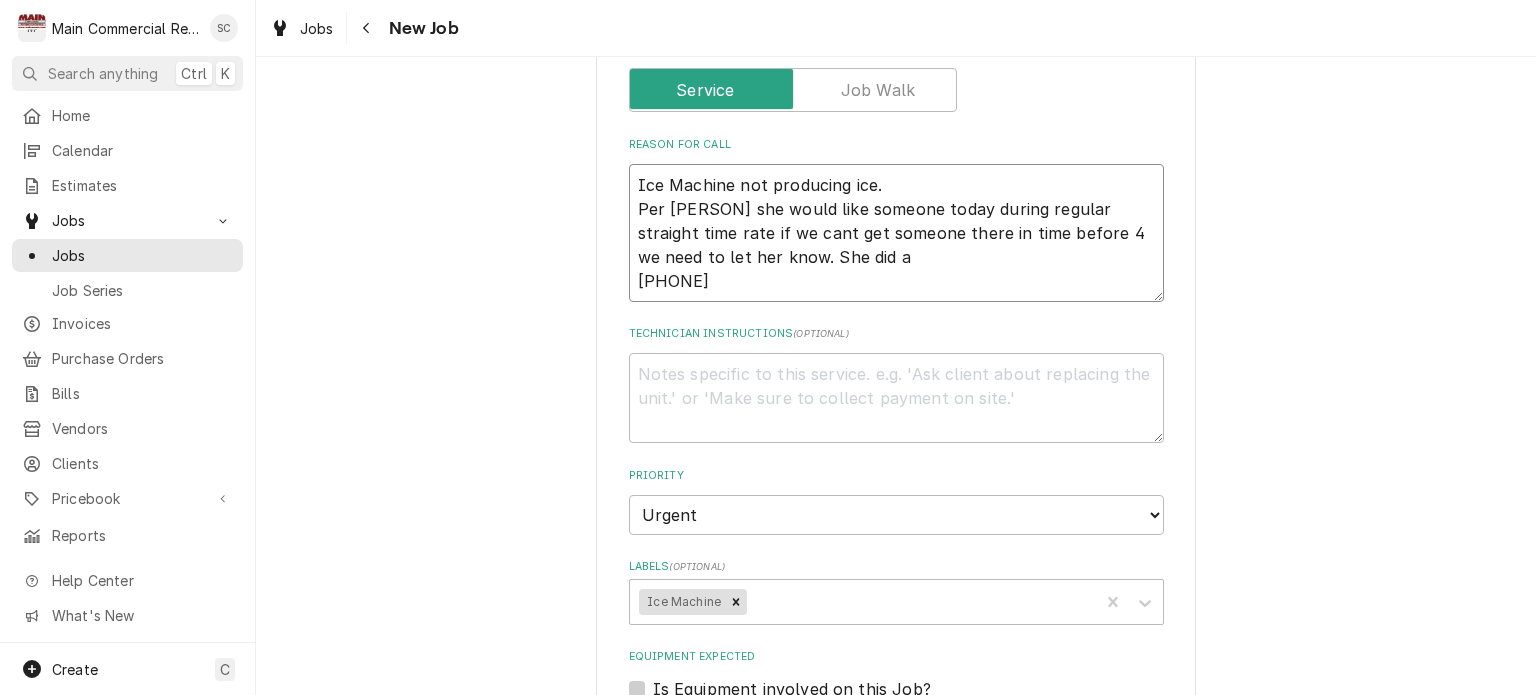 type on "x" 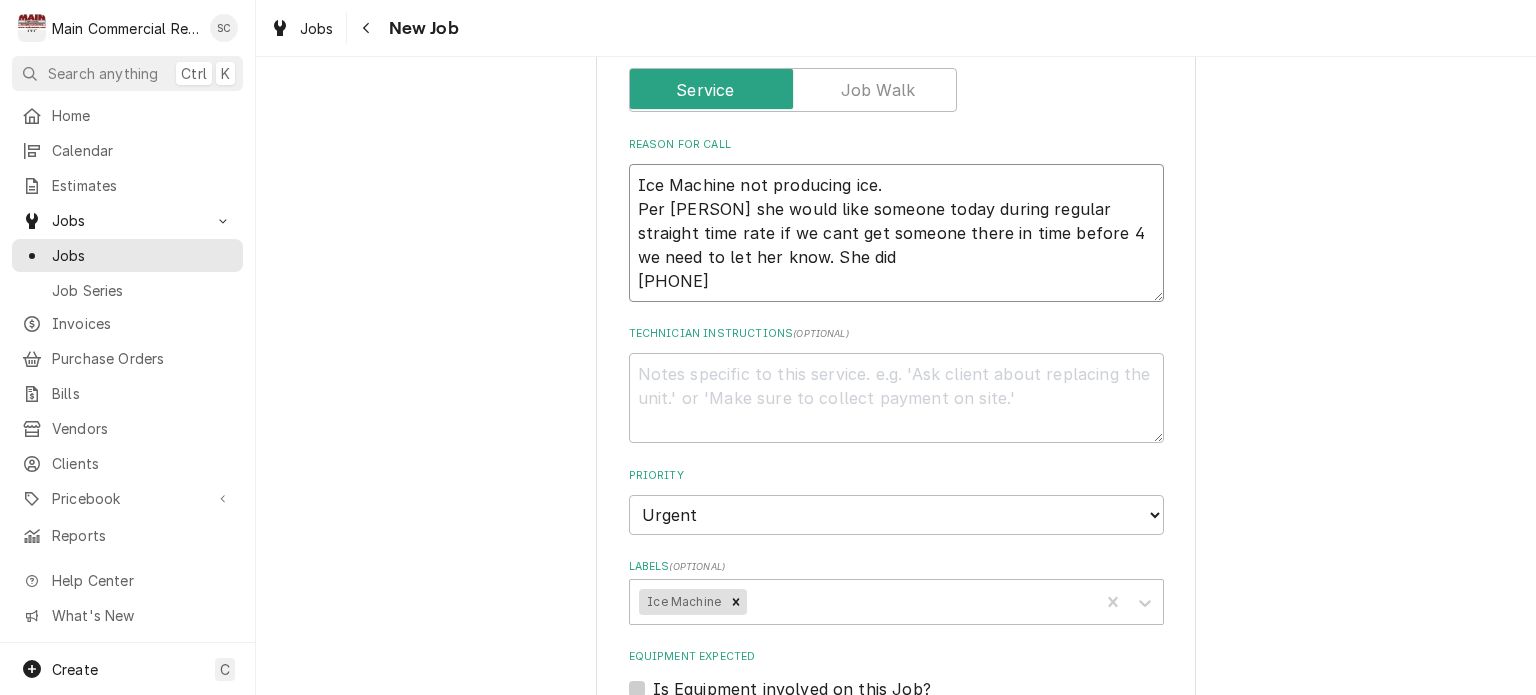 type on "x" 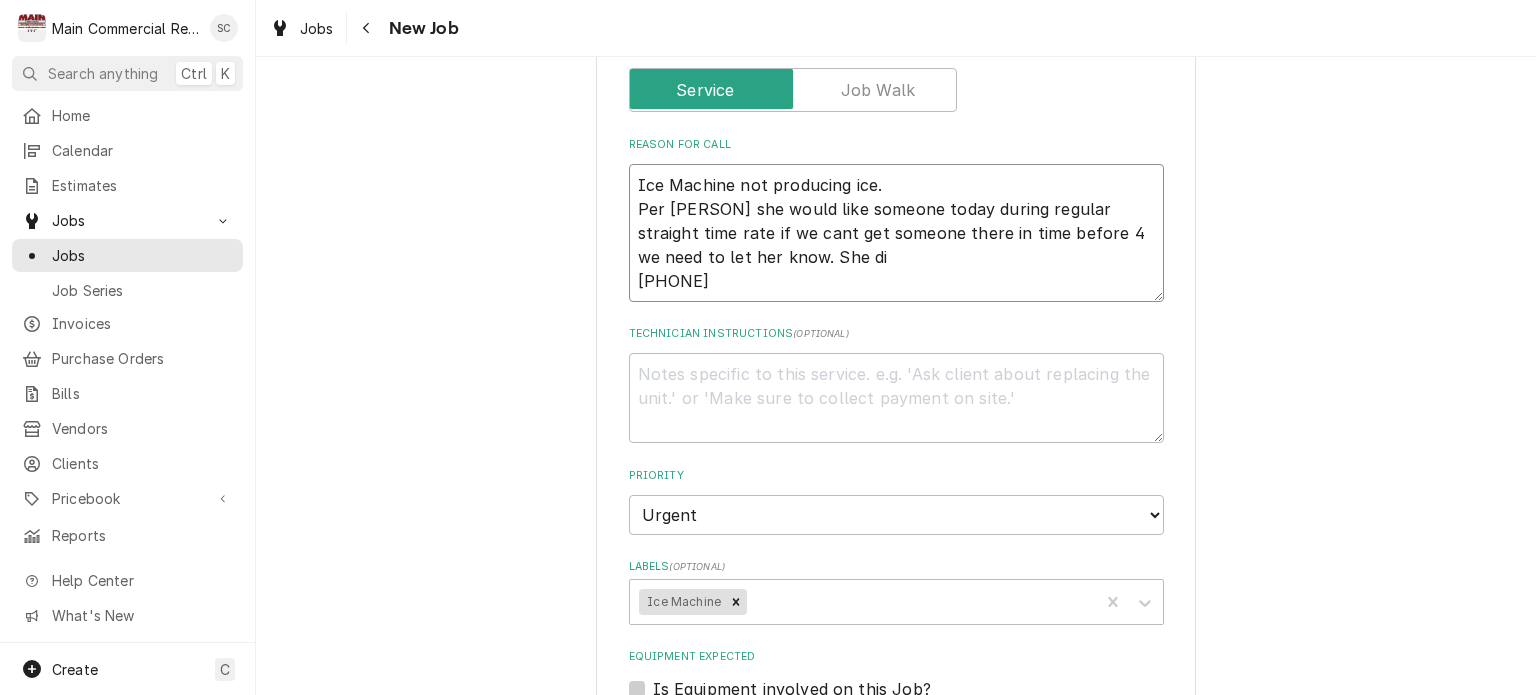 type on "x" 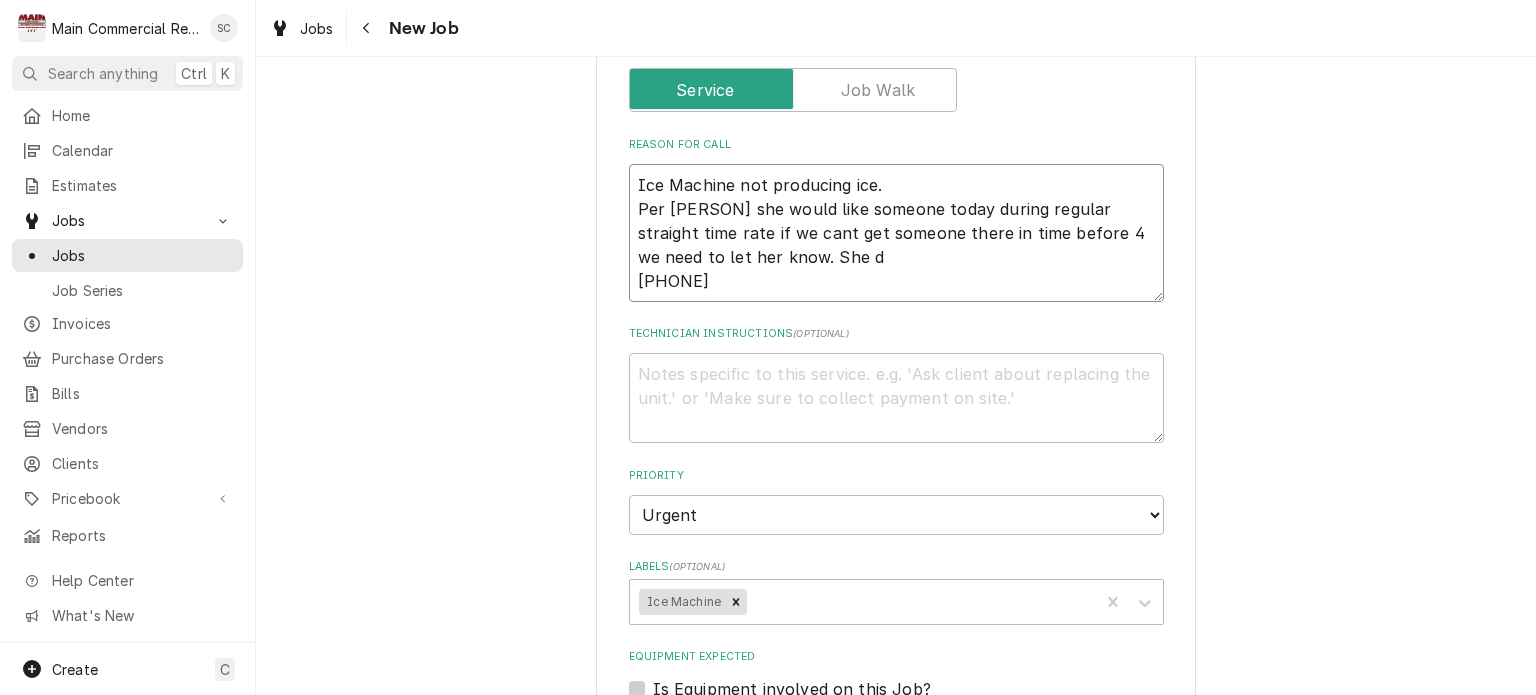 type on "x" 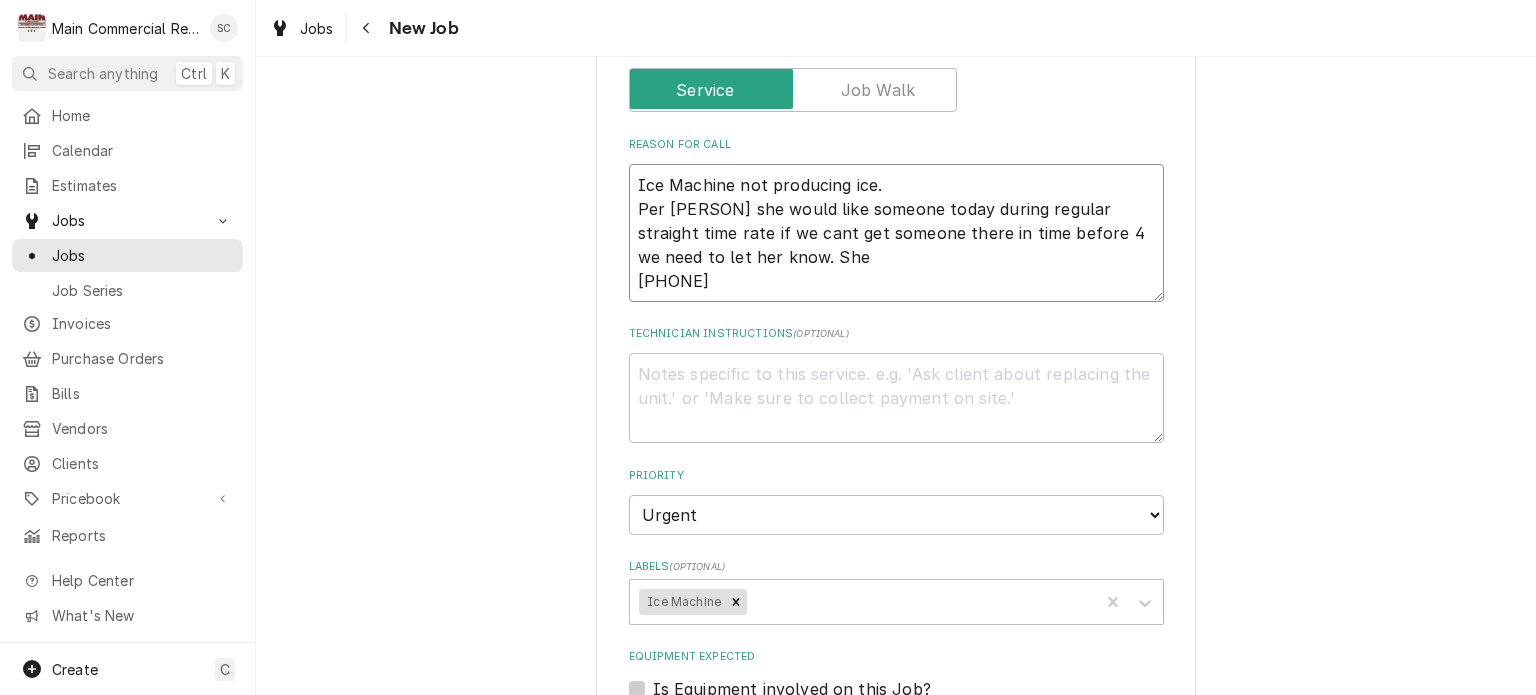 type on "x" 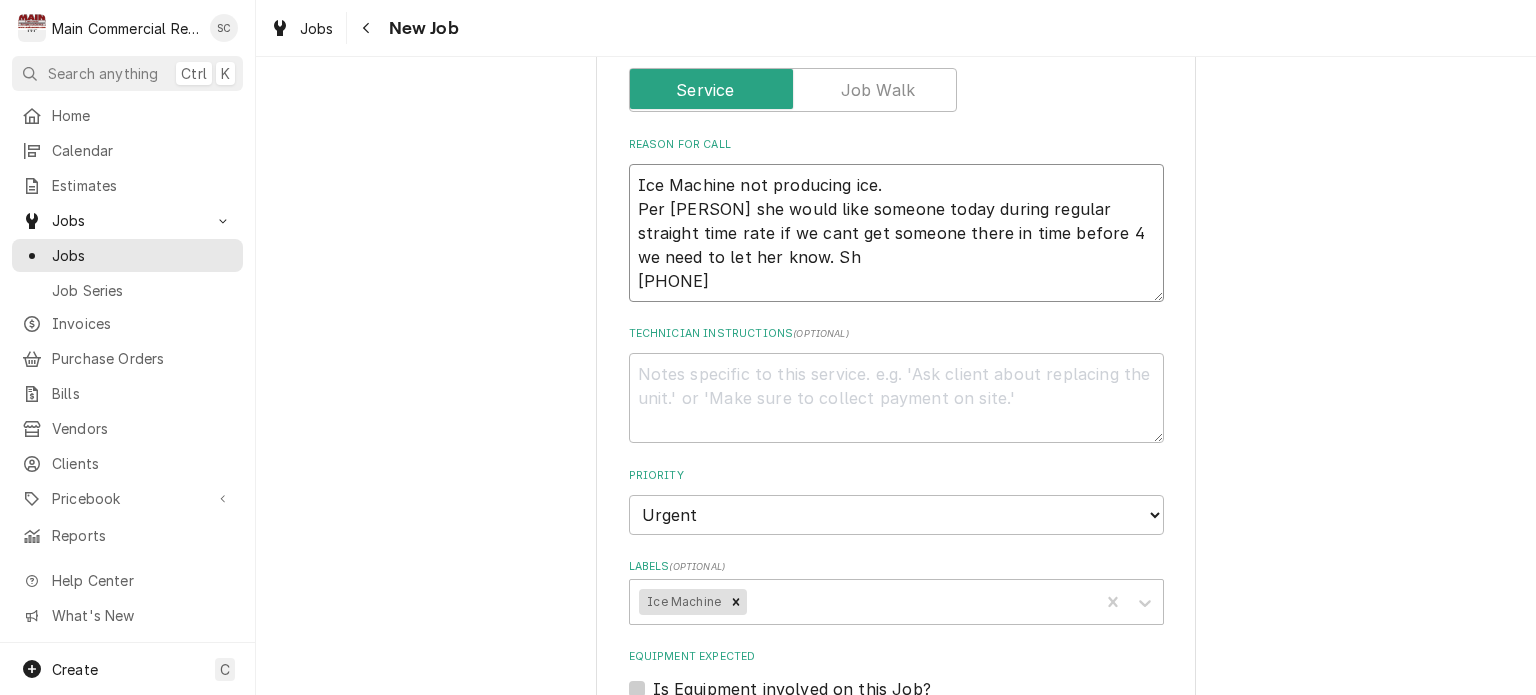 type on "Ice Machine not producing ice.
Per Trish she would like someone today during regular straight time rate if we cant get someone there in time before 4 we need to let her know. S
727-424-9134" 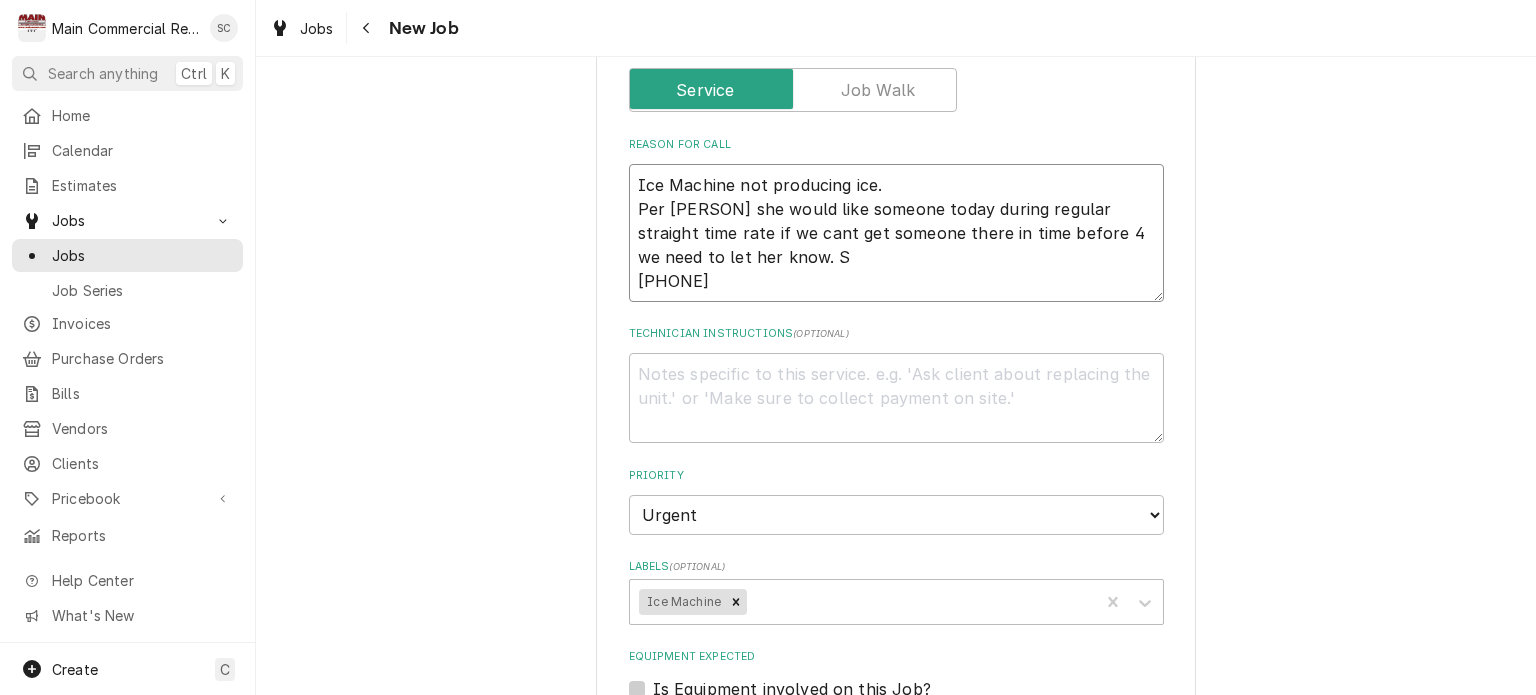 type on "x" 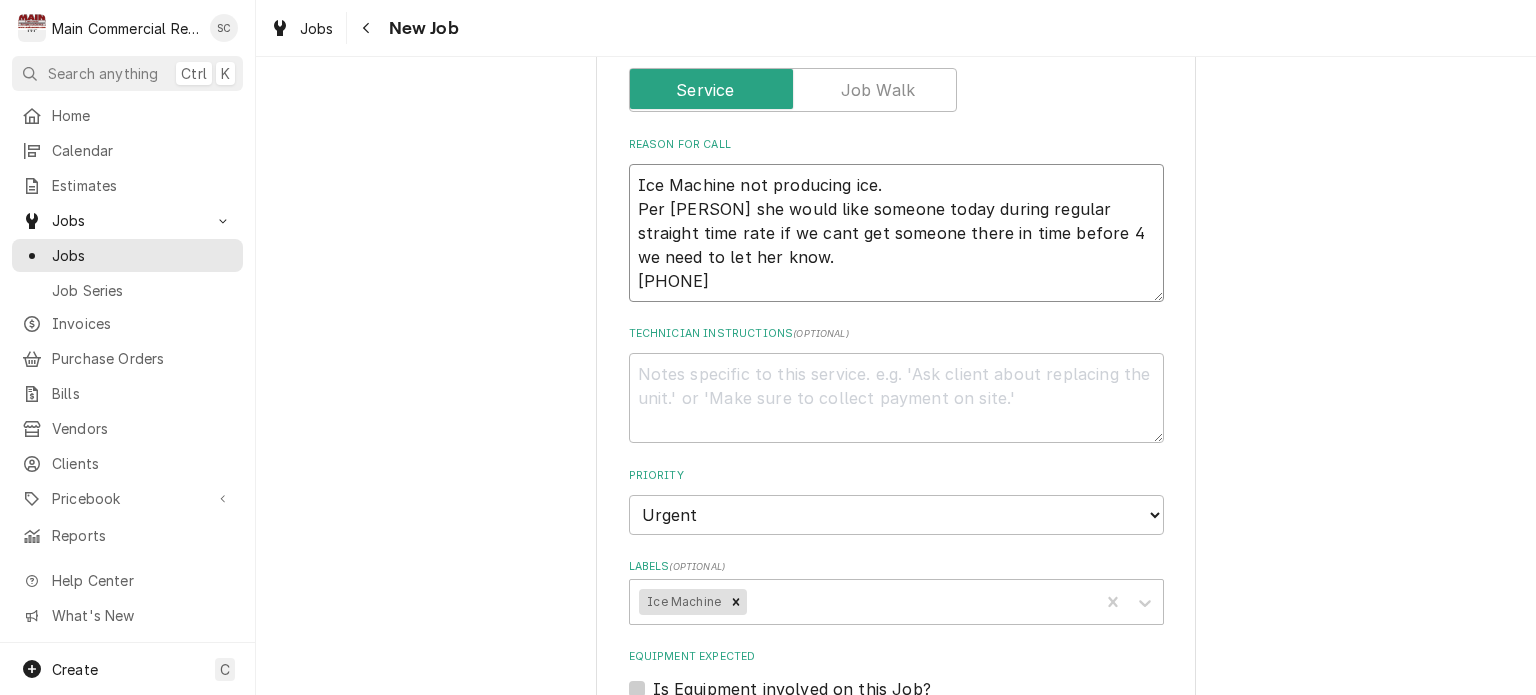 type on "x" 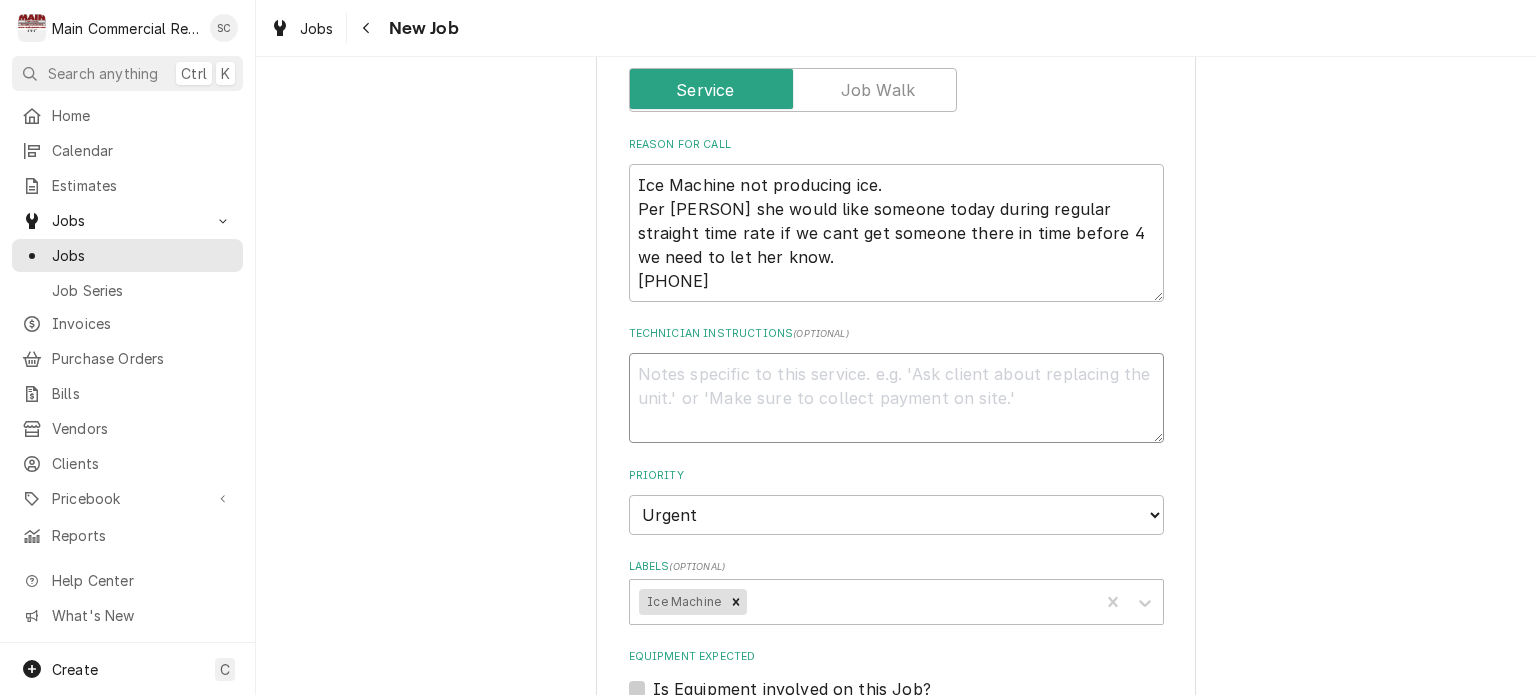 click on "Technician Instructions  ( optional )" at bounding box center [896, 398] 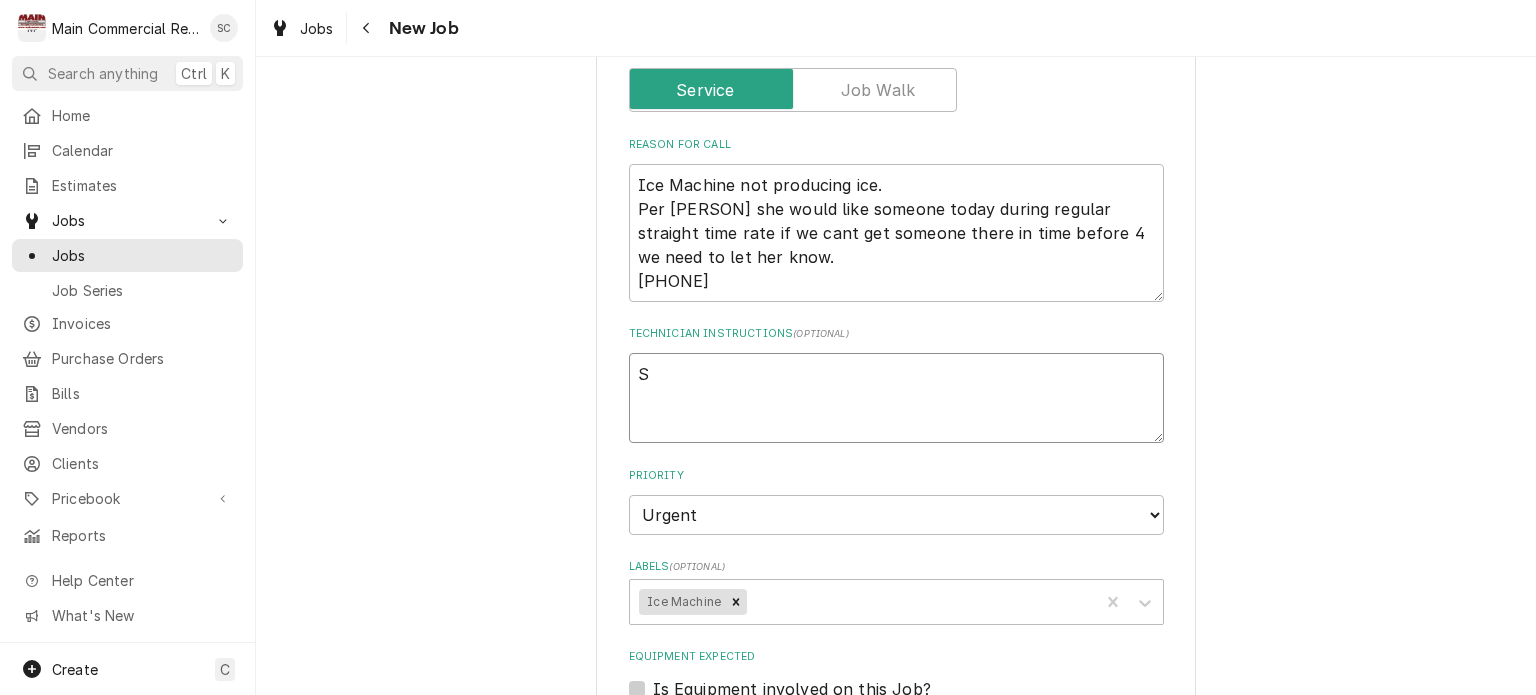 type on "x" 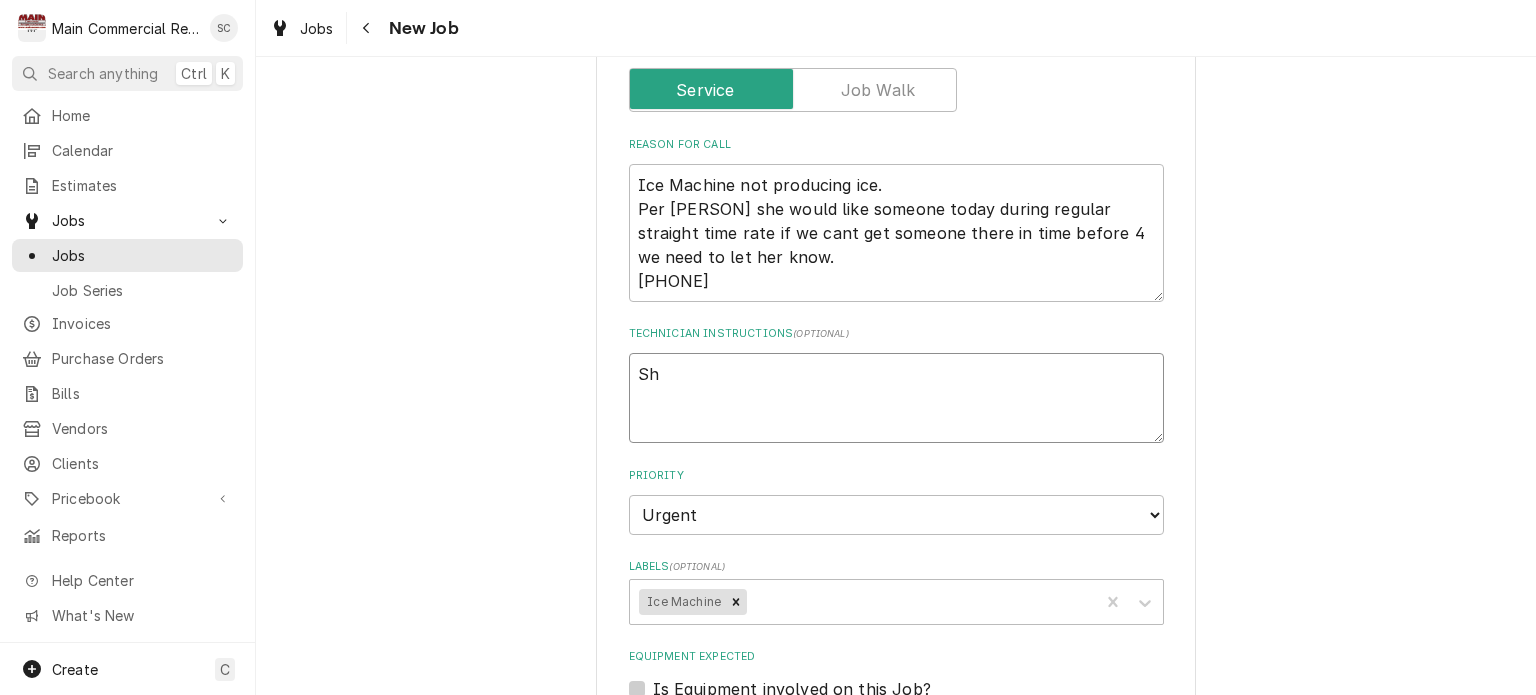 type on "x" 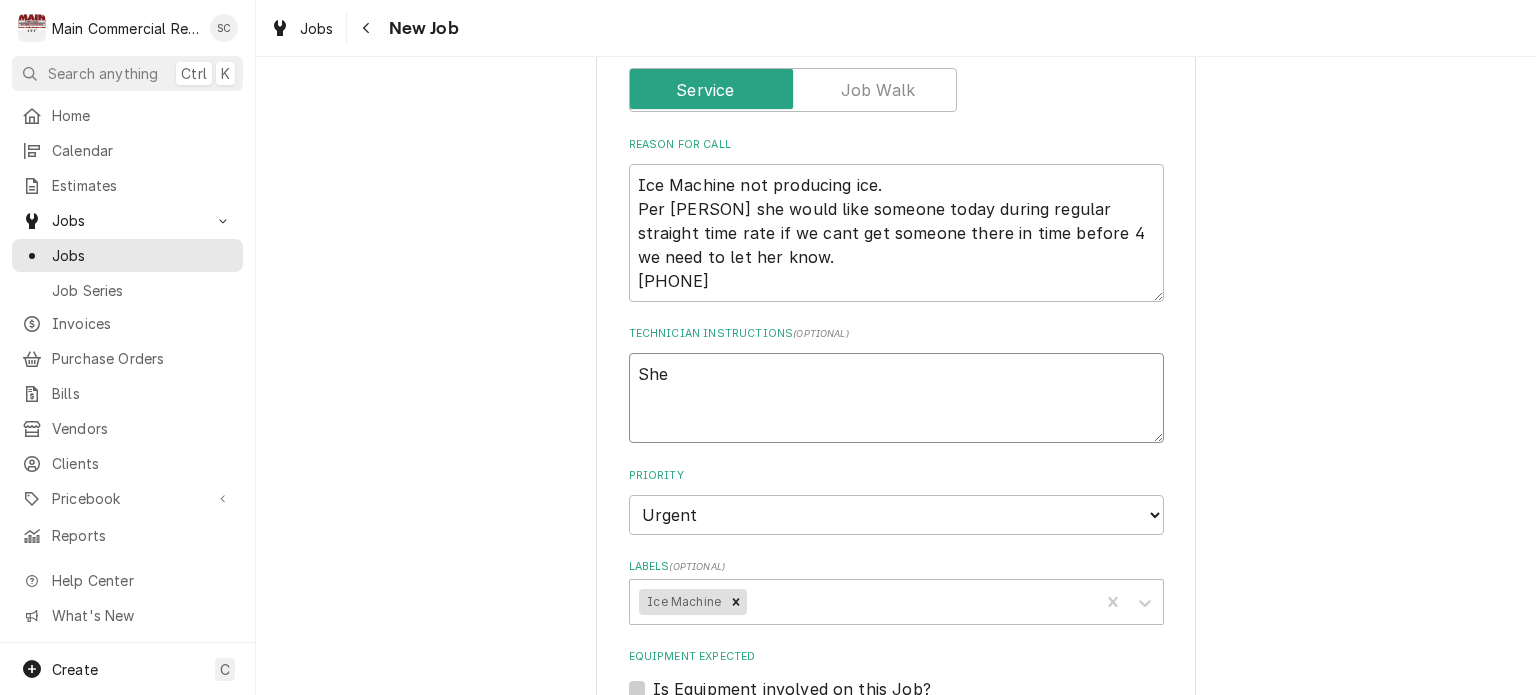 type on "x" 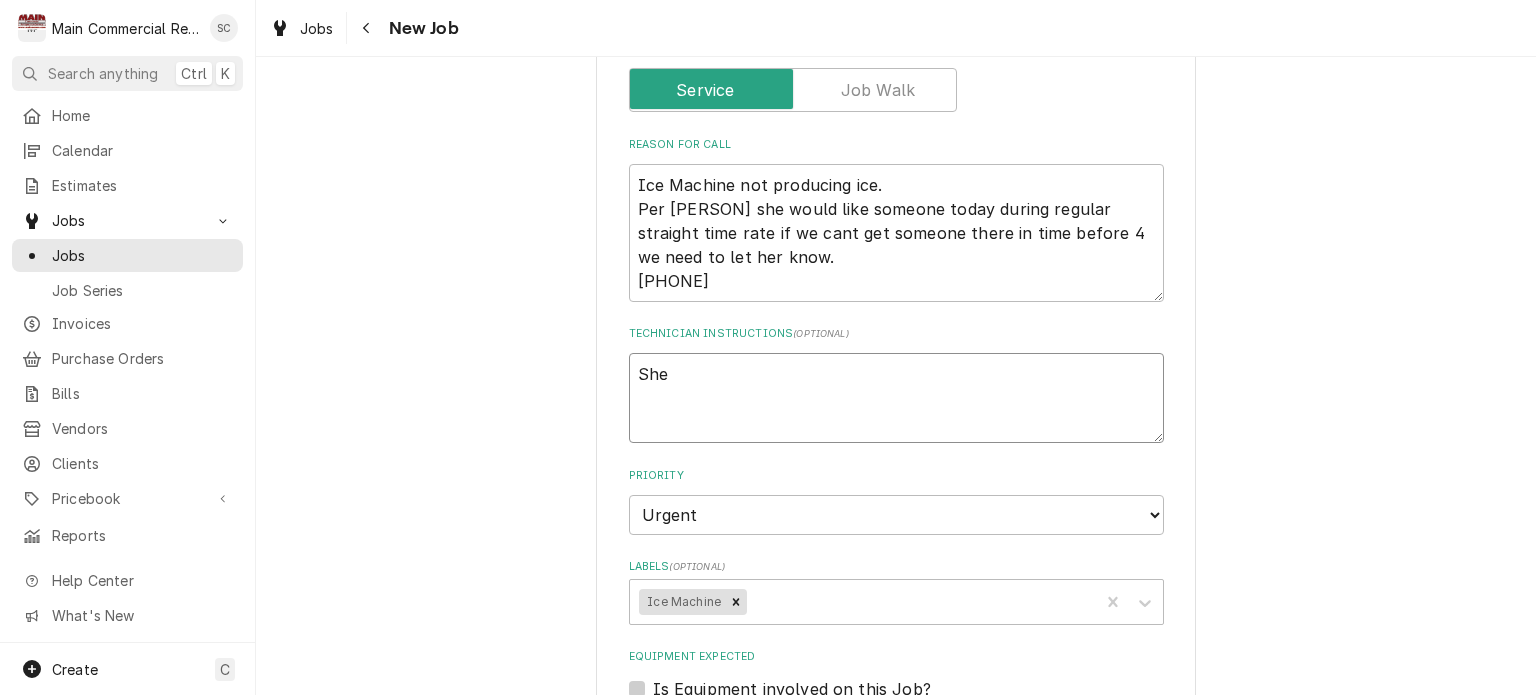 type on "x" 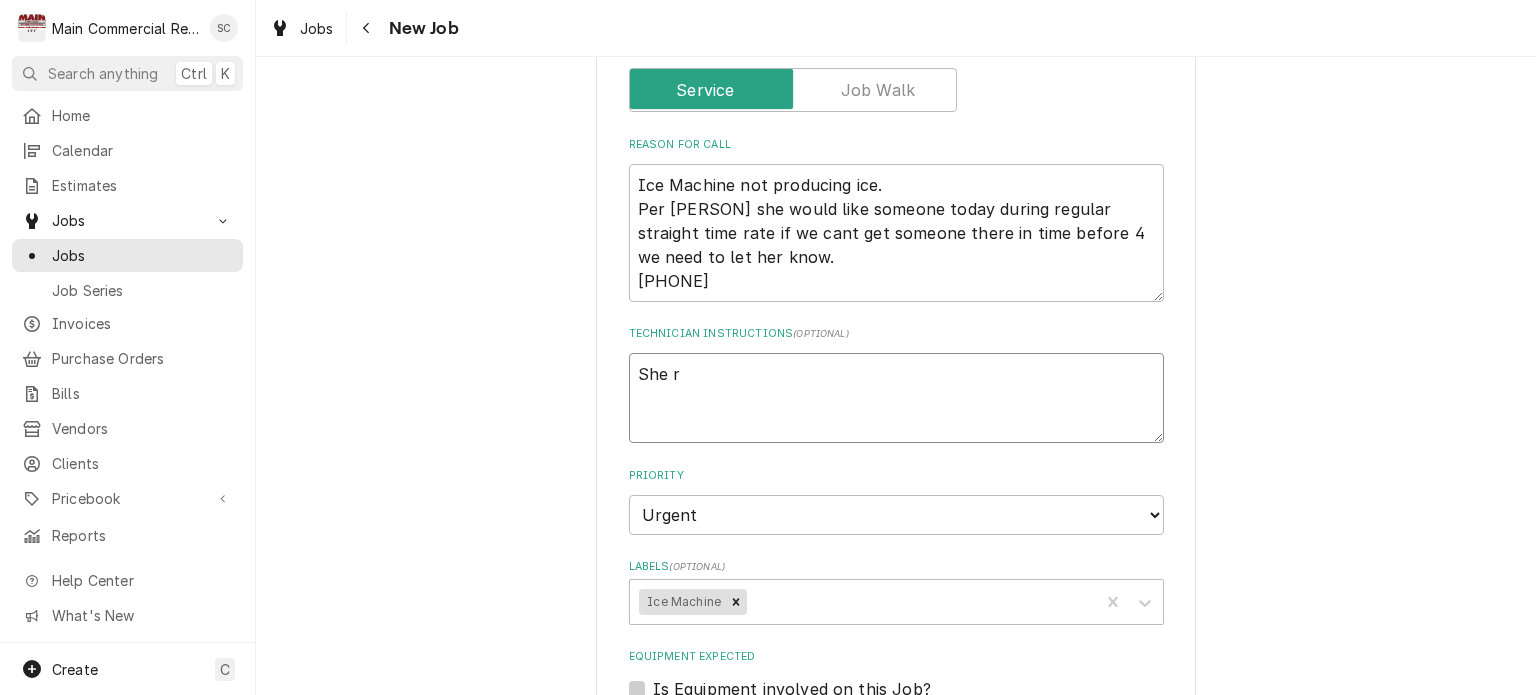 type on "x" 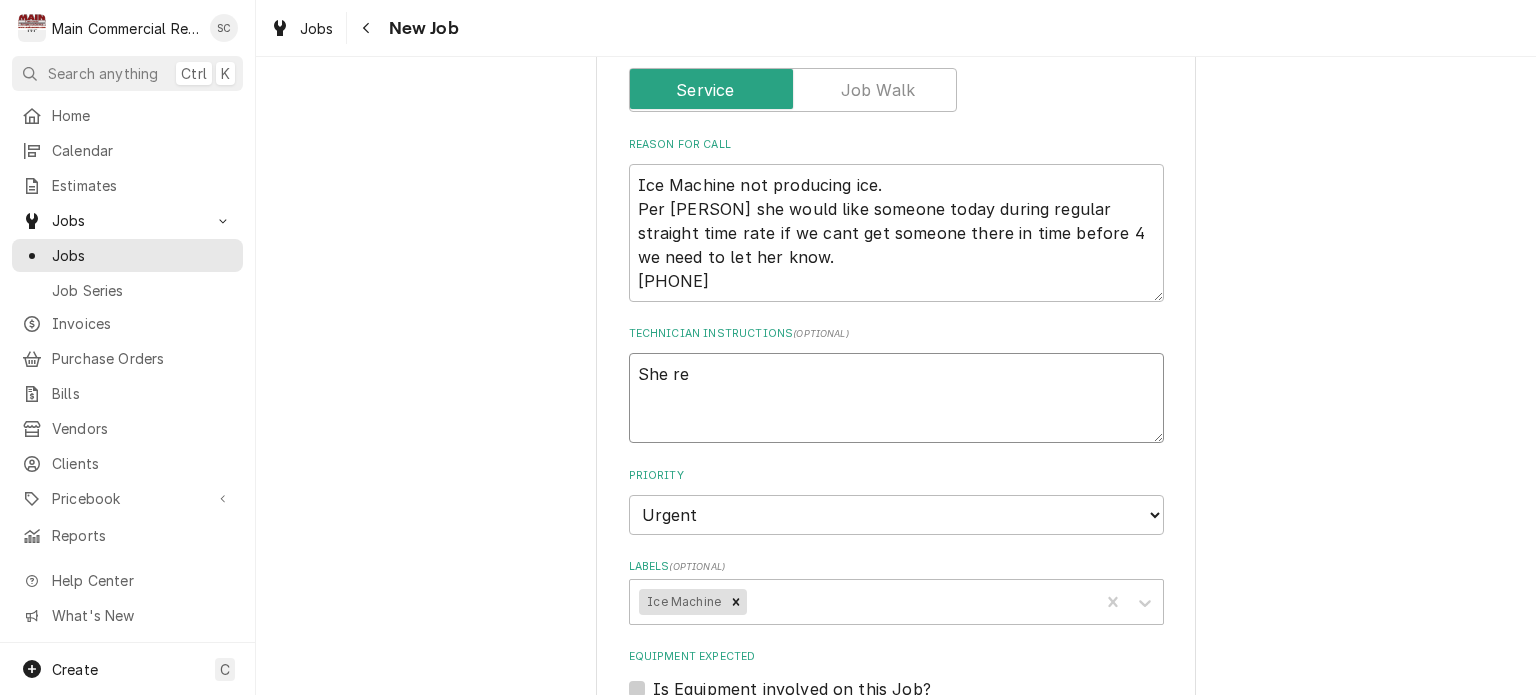 type on "x" 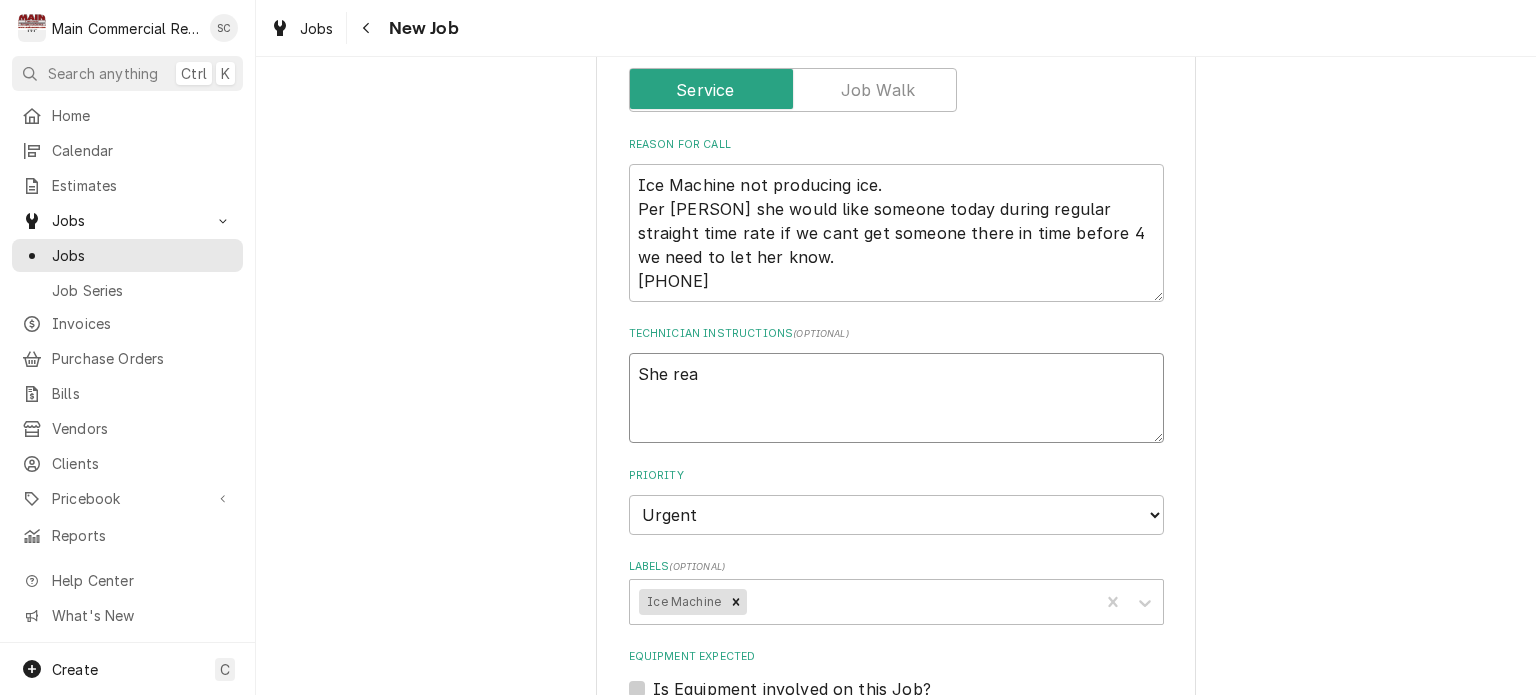 type on "x" 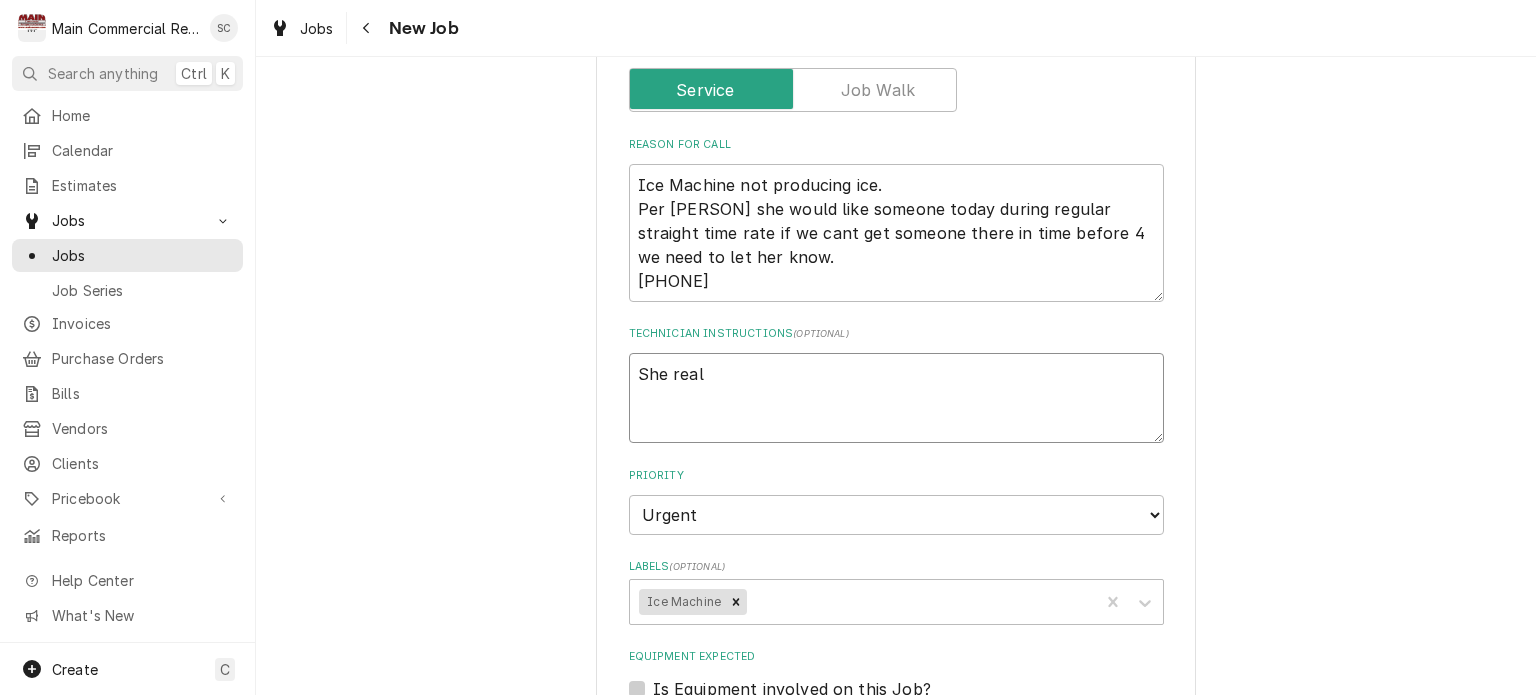 type on "x" 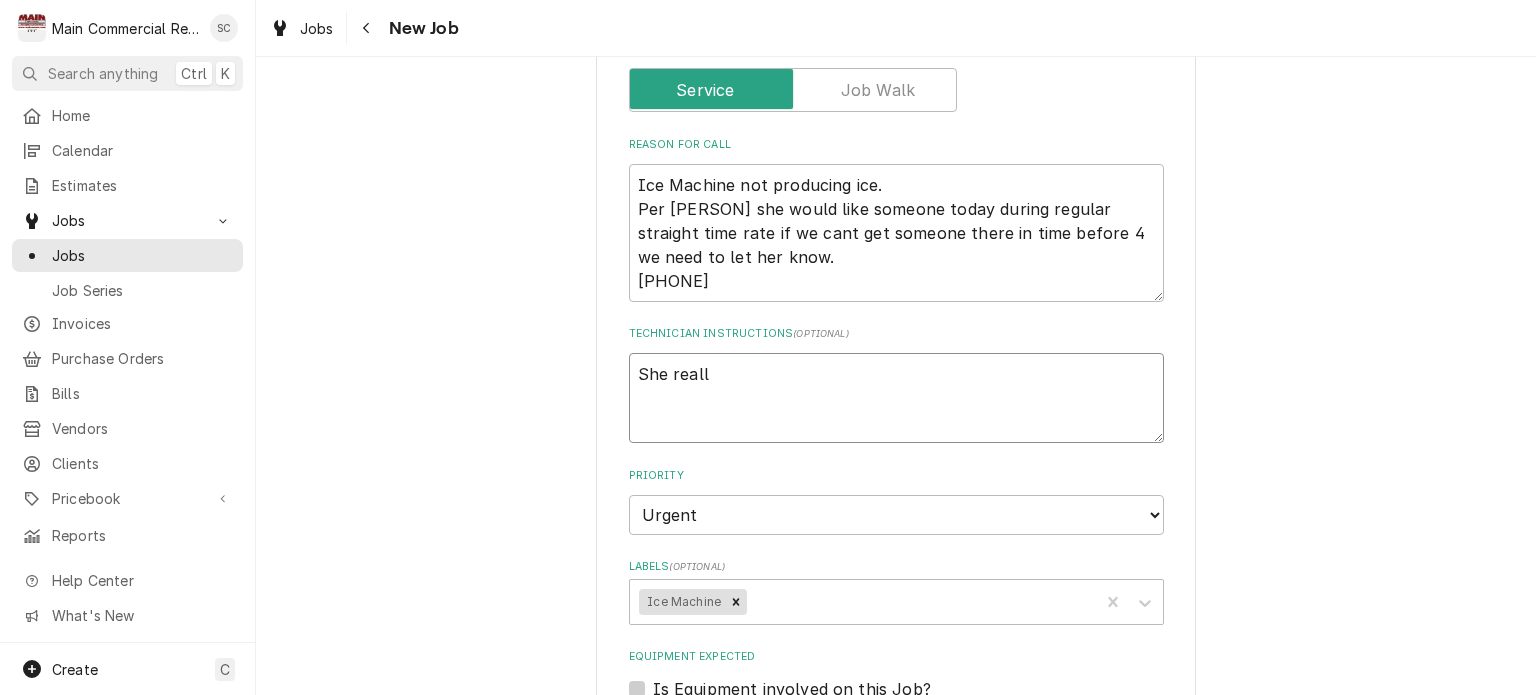 type on "x" 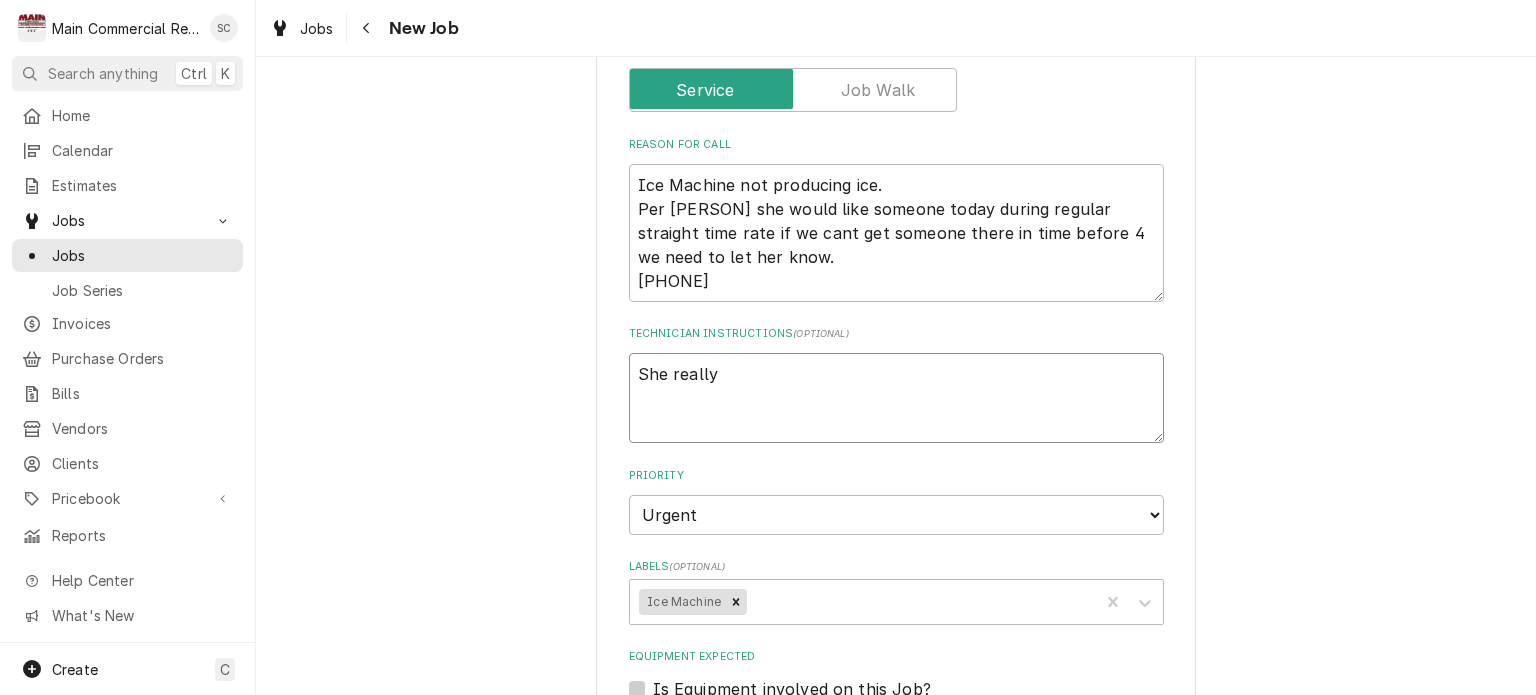 type on "x" 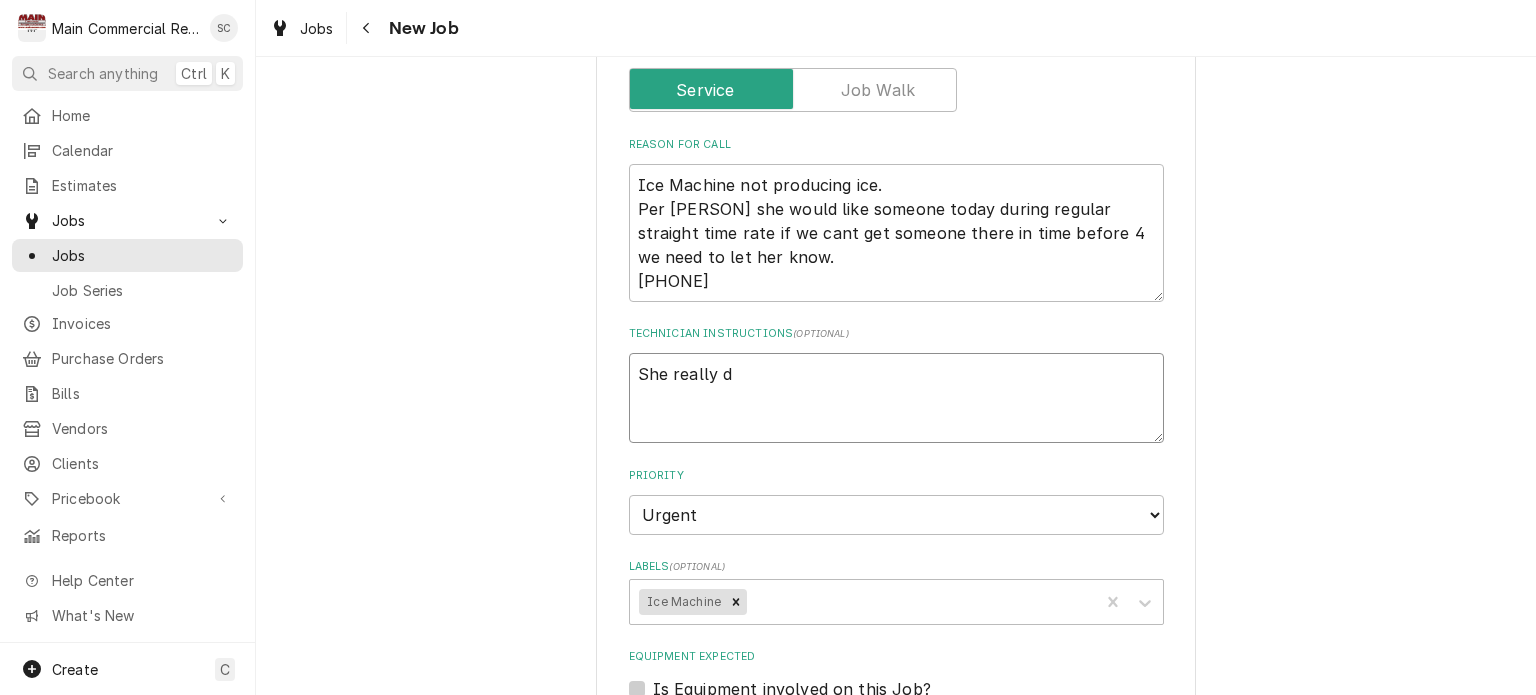 type on "x" 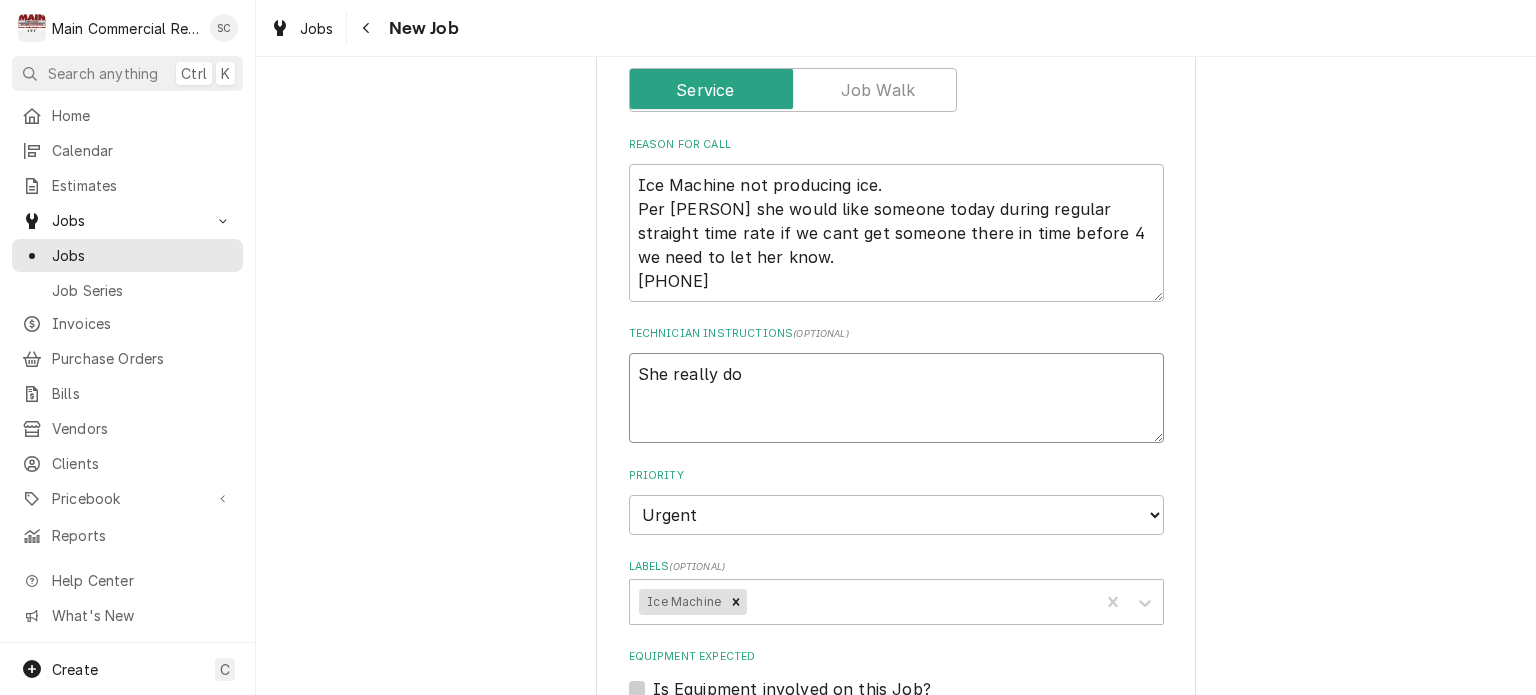 type on "x" 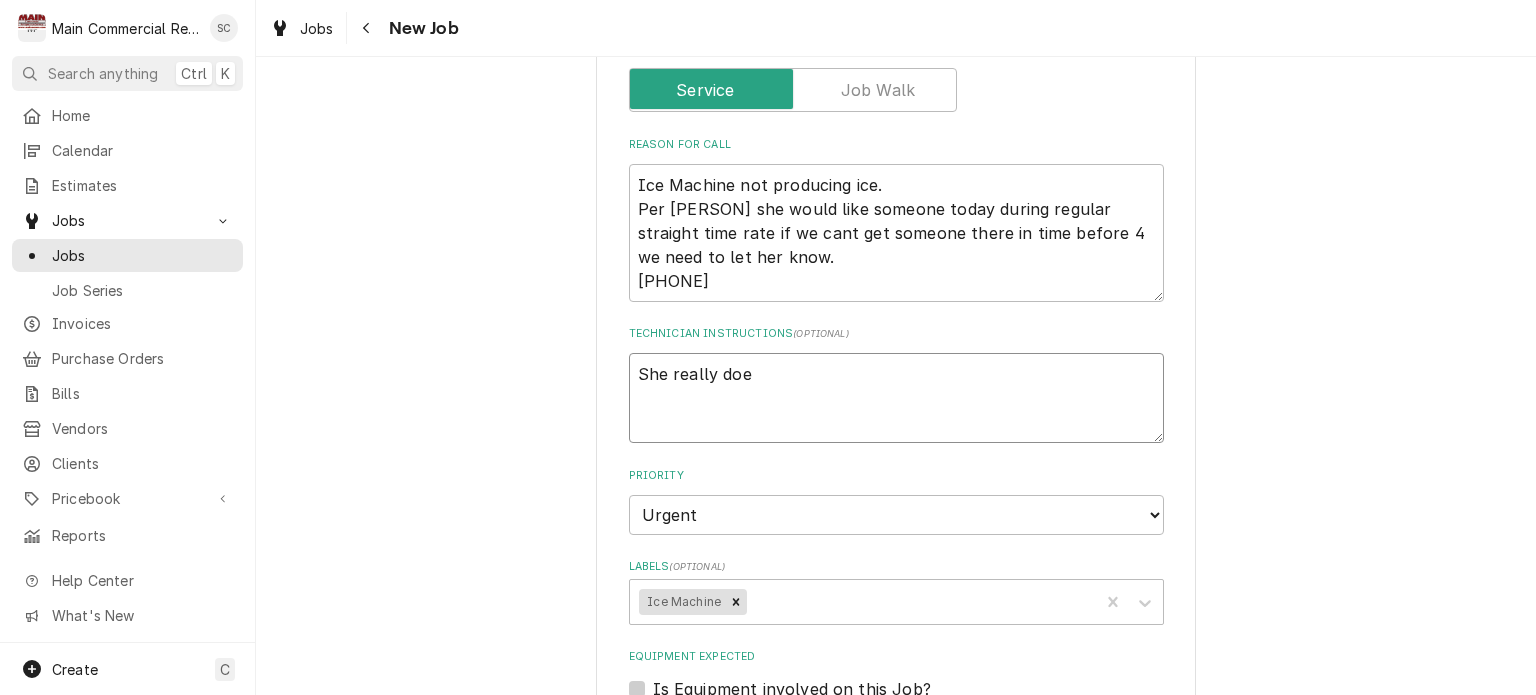 type on "x" 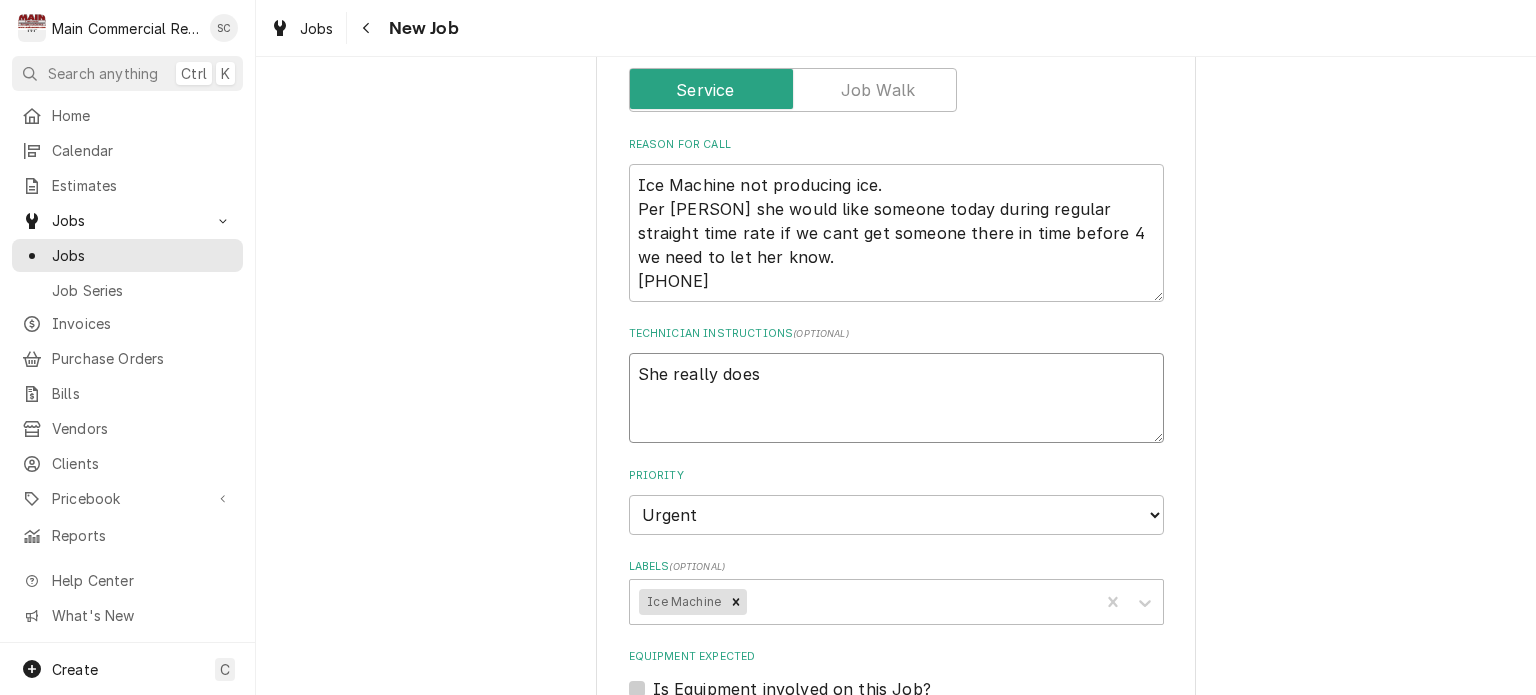 type on "x" 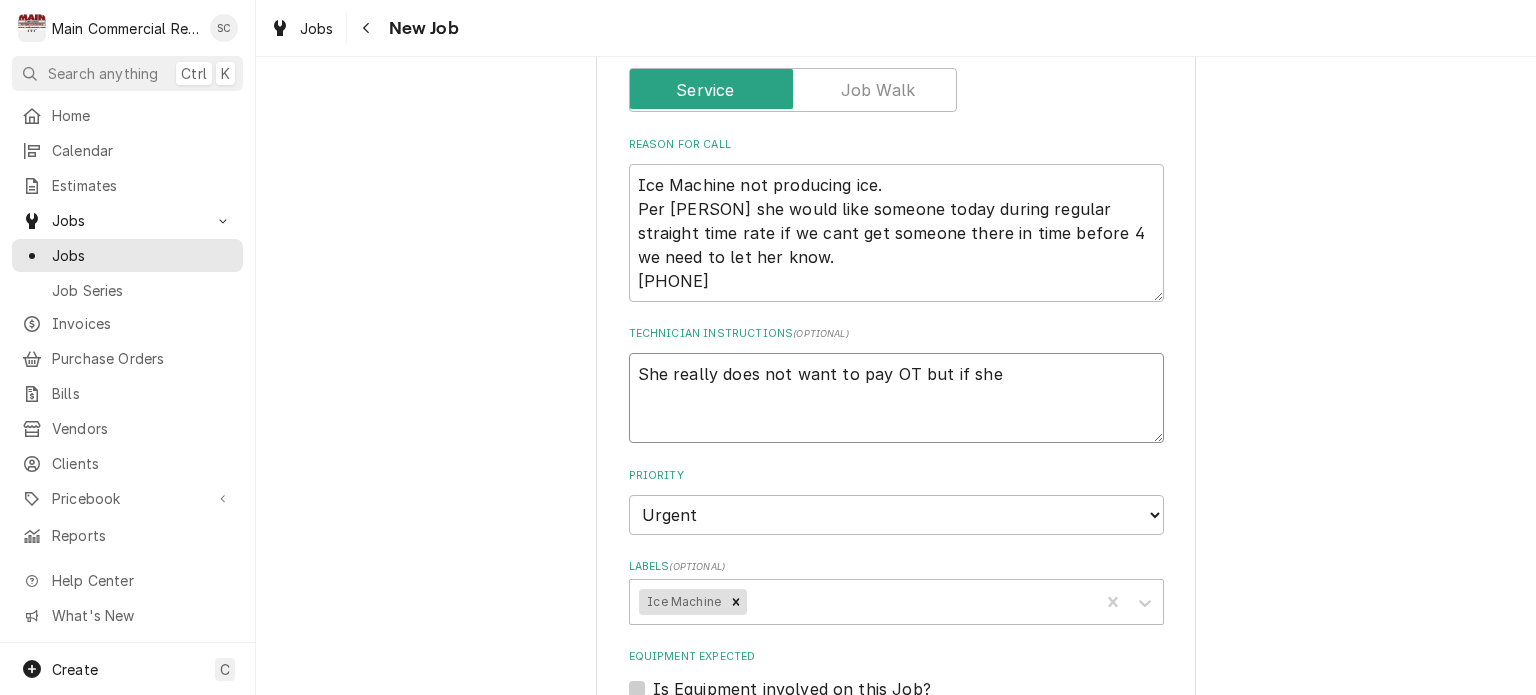 type on "x" 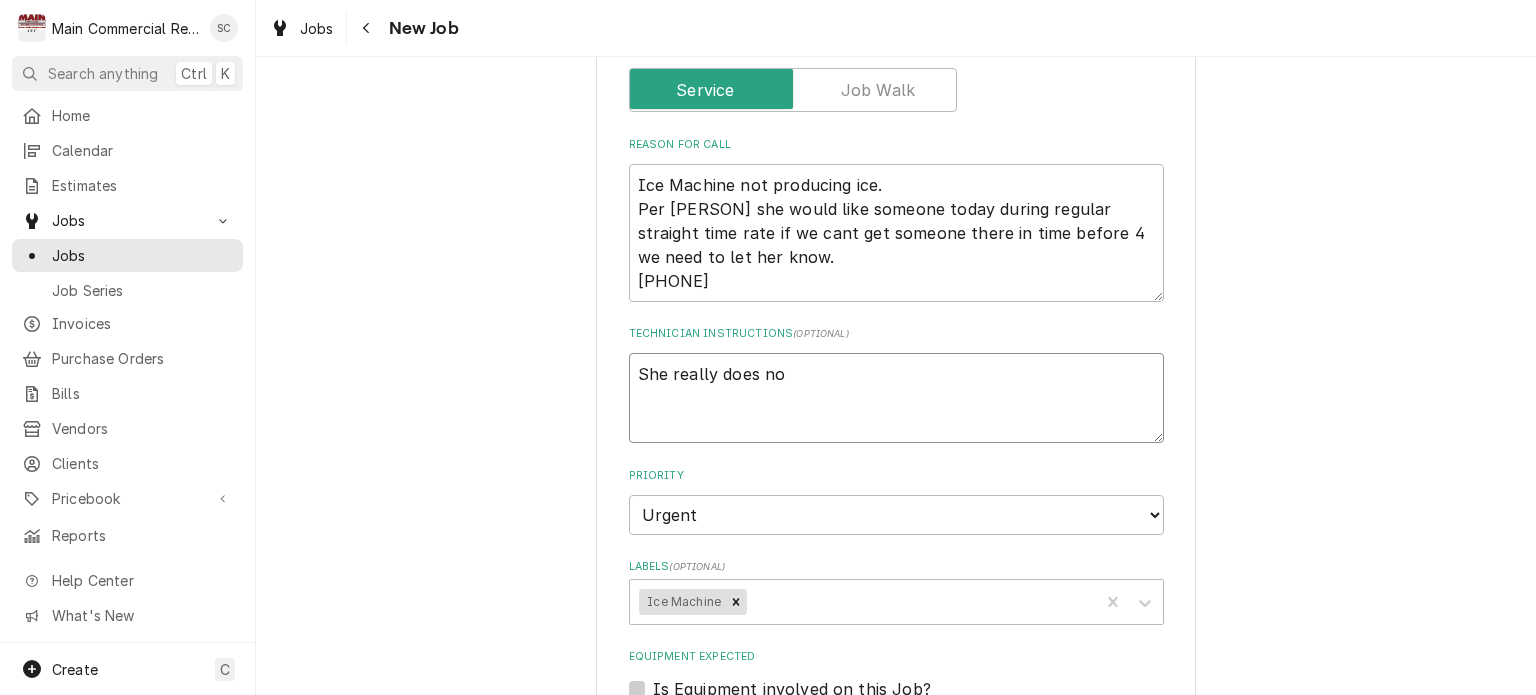 type on "x" 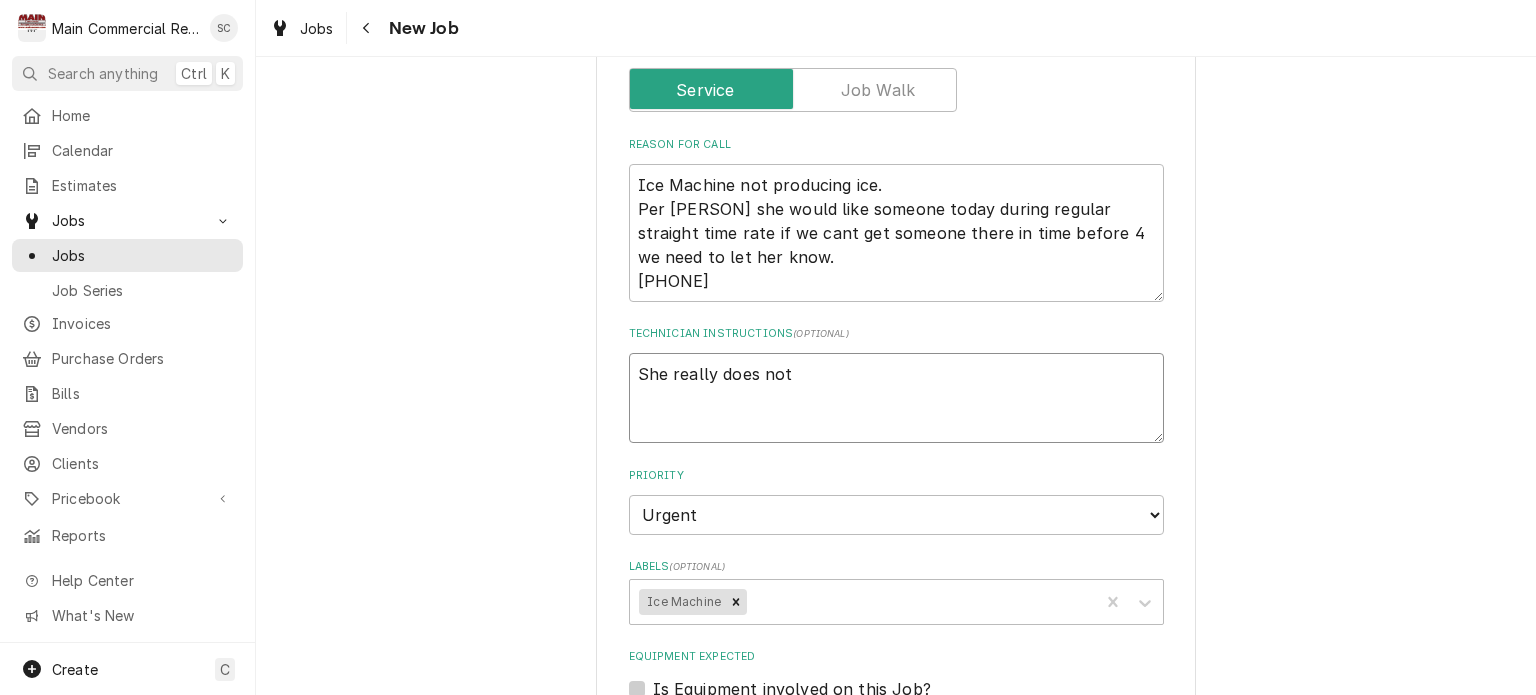 type on "x" 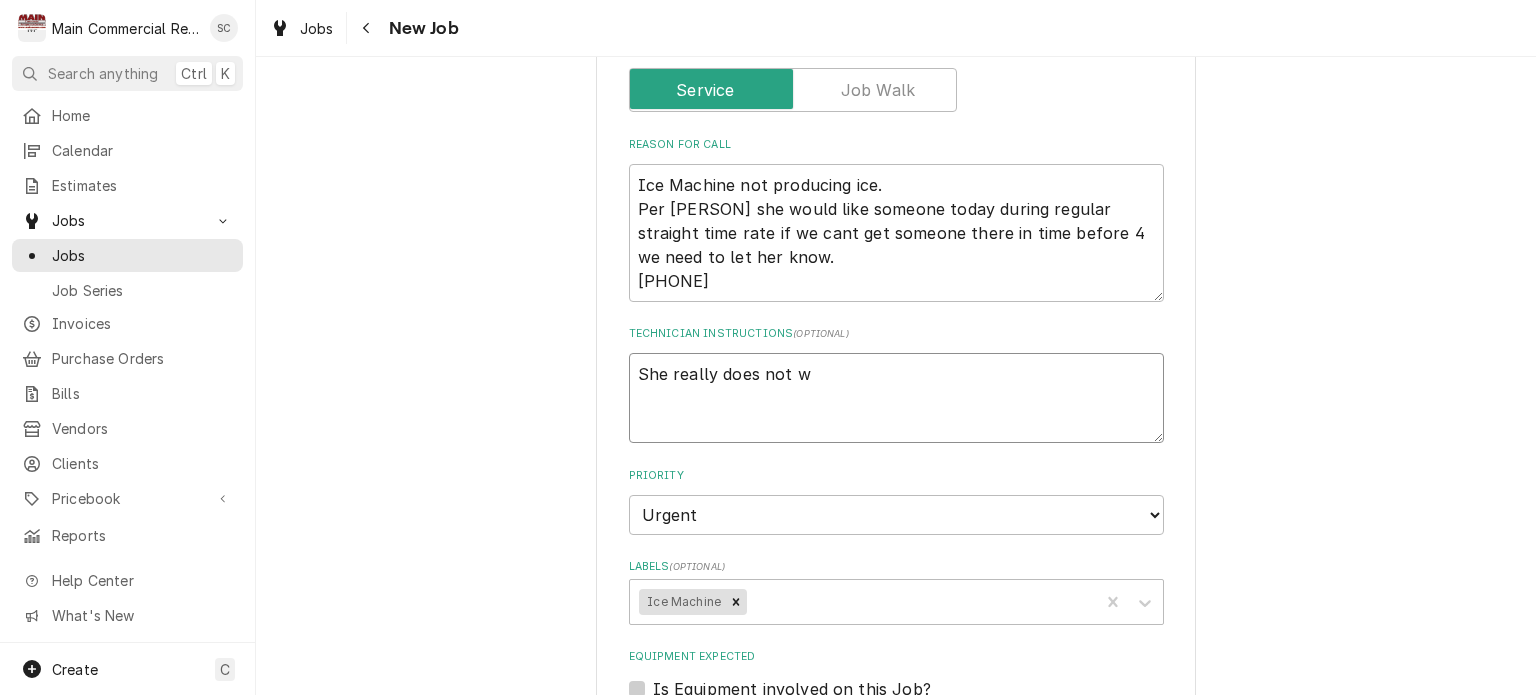 type on "x" 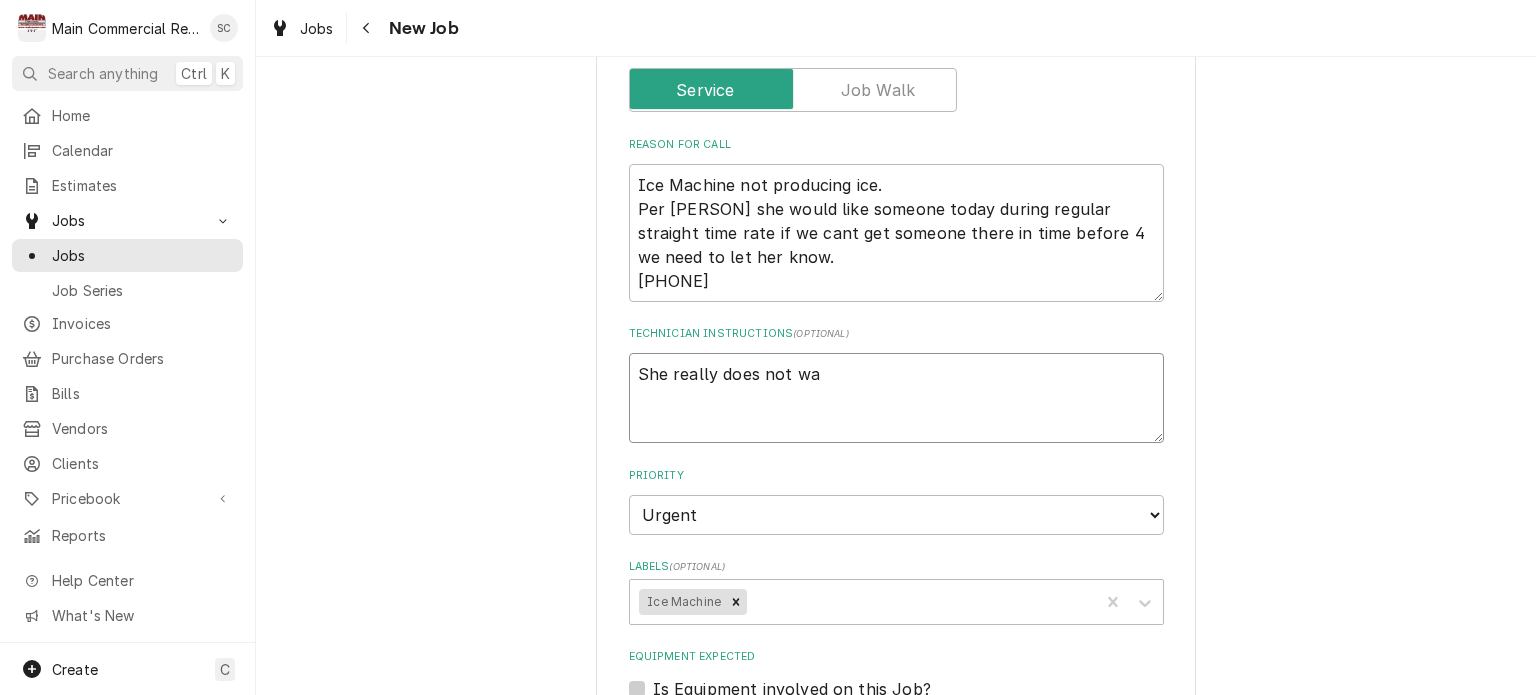type on "x" 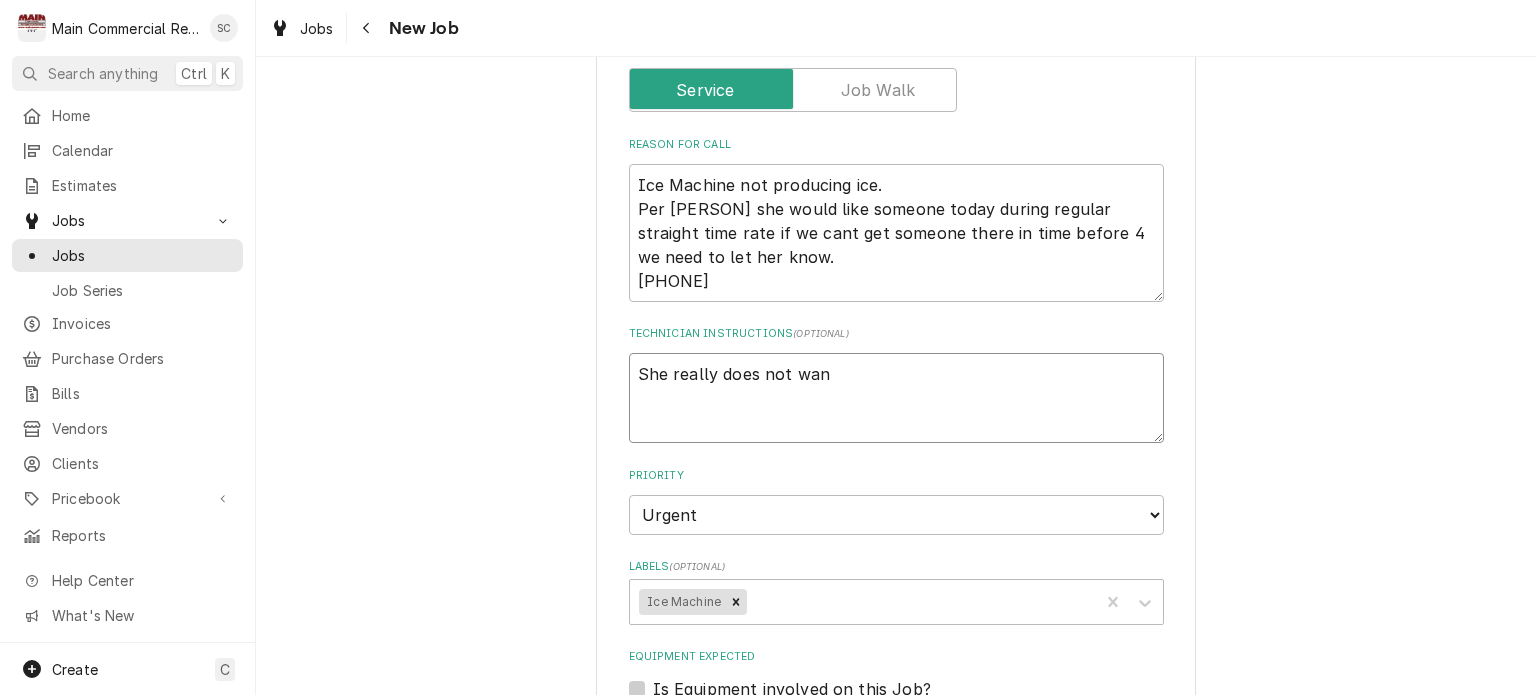 type 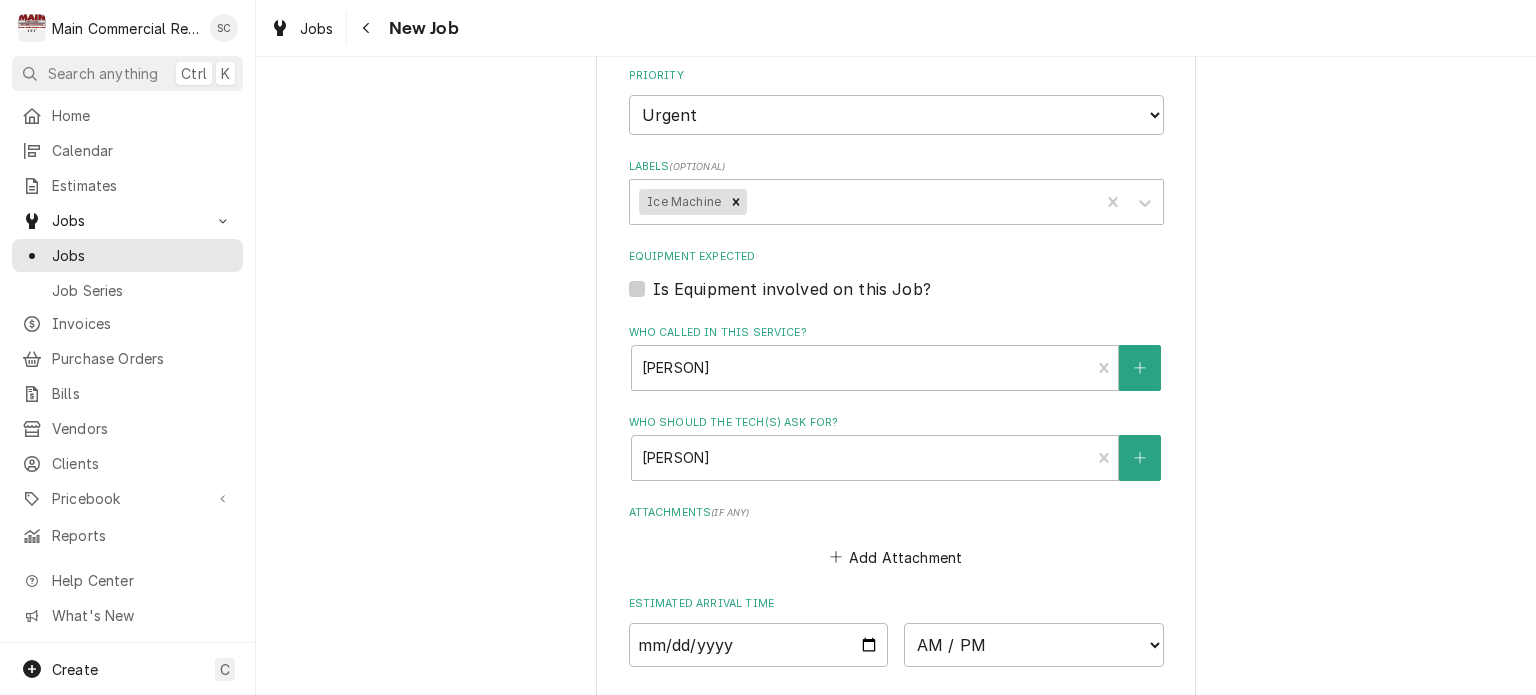 scroll, scrollTop: 1657, scrollLeft: 0, axis: vertical 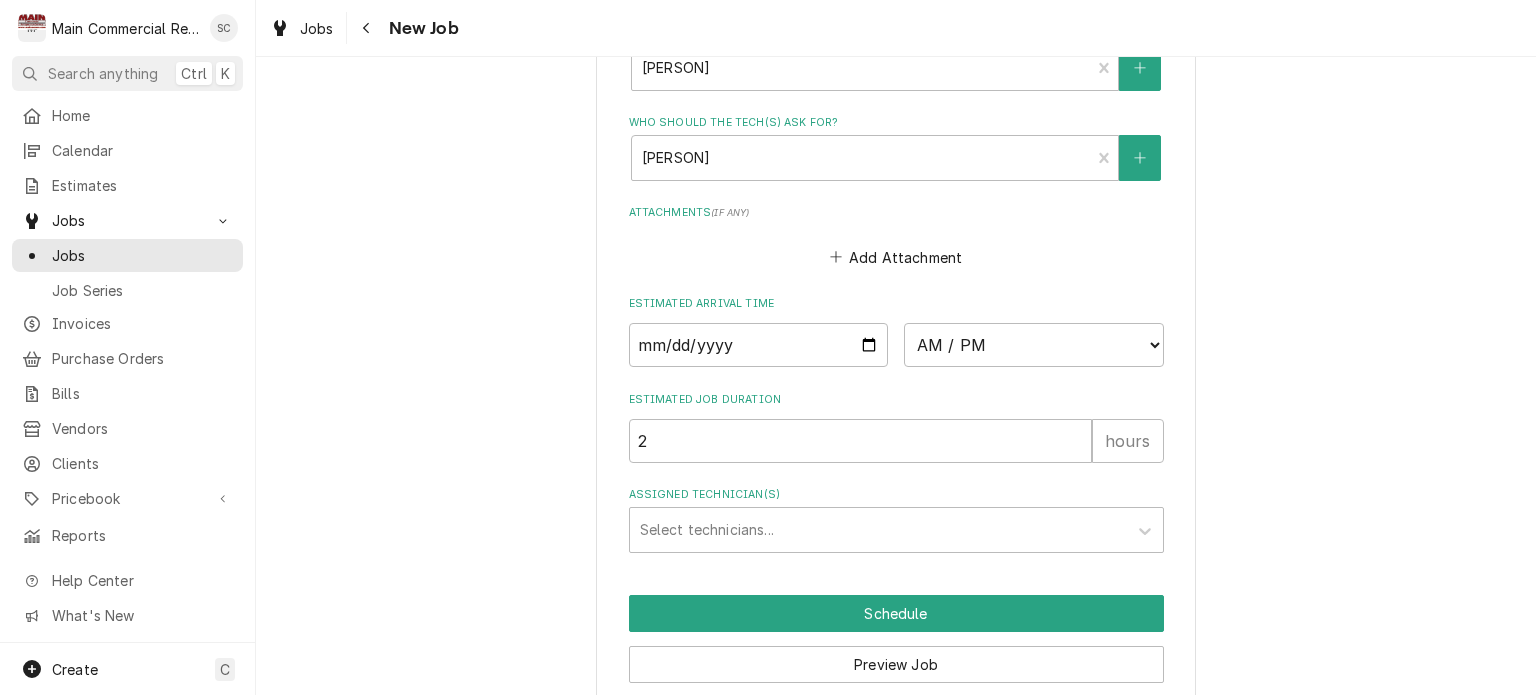 click on "Use the fields below to edit this job: Client Details Client Famous Sal's Pizza Edit Client Client Notes Rod's #727-247-6206
Net 30
Credit Card on file
CSV - 668 Service Location 14190 US Hwy 19, Hudson, FL 34667 Edit Service Location Job Details Job Source Direct (Phone/Email/etc.) Service Channel Corrigo Ecotrak Other Date Received 2025-08-01 Service Type ***DIAGNOSIS-SERVICE CALL*** 🛠️ SERVICE TYPE Edit Service Type Job Type Reason For Call Ice Machine not producing ice.
Per Trish she would like someone today during regular straight time rate if we cant get someone there in time before 4 we need to let her know.
727-424-9134 Technician Instructions  ( optional ) She really does not want to pay OT but if she has to she will. I told her we would work with her on the price.  Priority No Priority Urgent High Medium Low Labels  ( optional ) Ice Machine Equipment Expected Is Equipment involved on this Job? Who called in this service? Trish  Contact (727) 424-9134 Who should the tech(s) ask for? Trish  (" at bounding box center [896, -401] 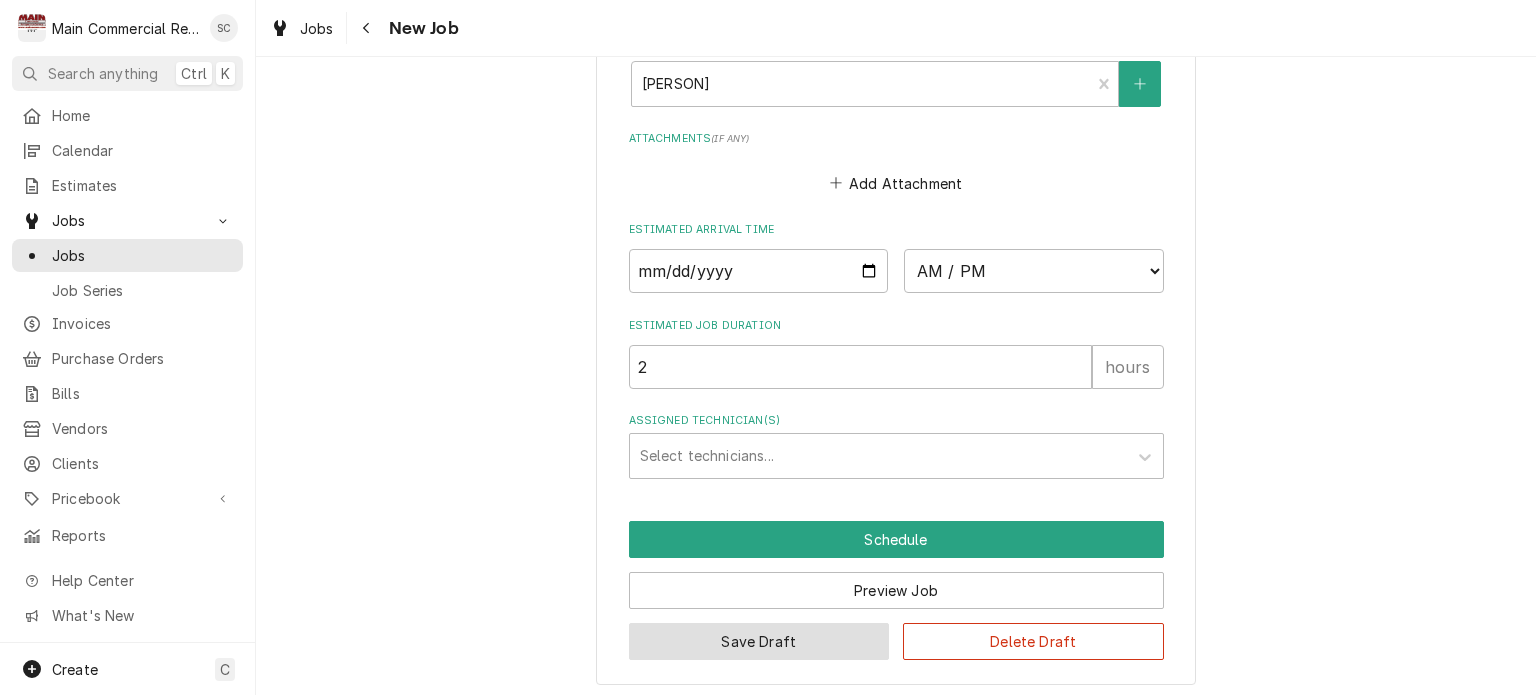 click on "Save Draft" at bounding box center [759, 641] 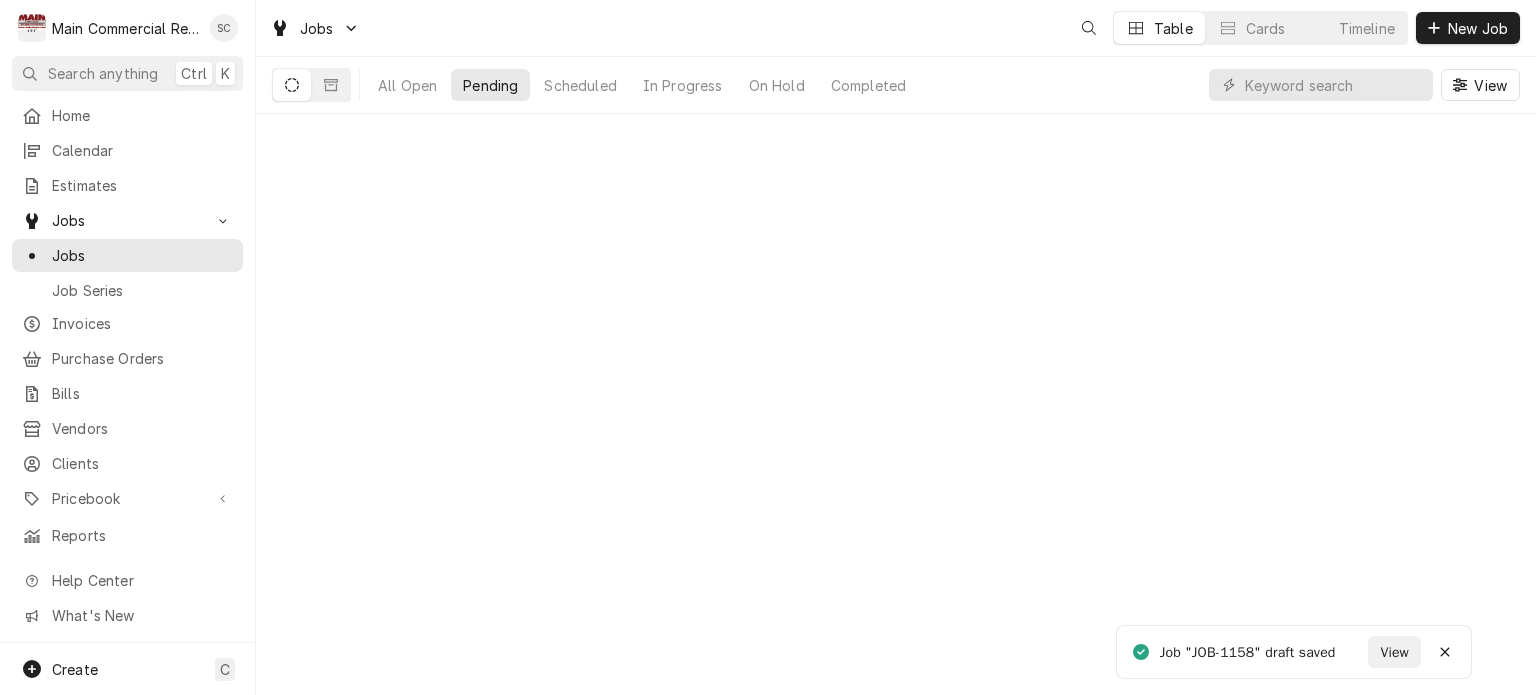 scroll, scrollTop: 0, scrollLeft: 0, axis: both 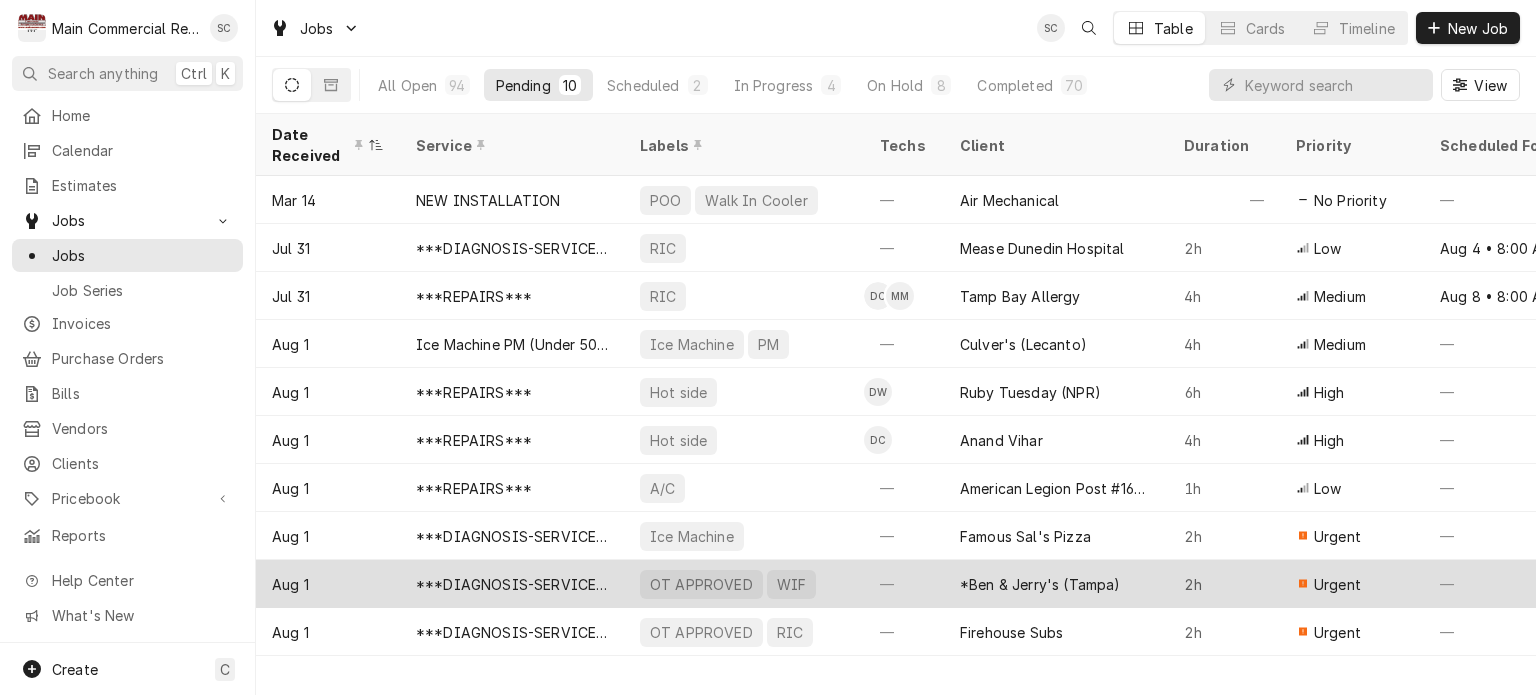 click on "OT APPROVED WIF" at bounding box center (744, 584) 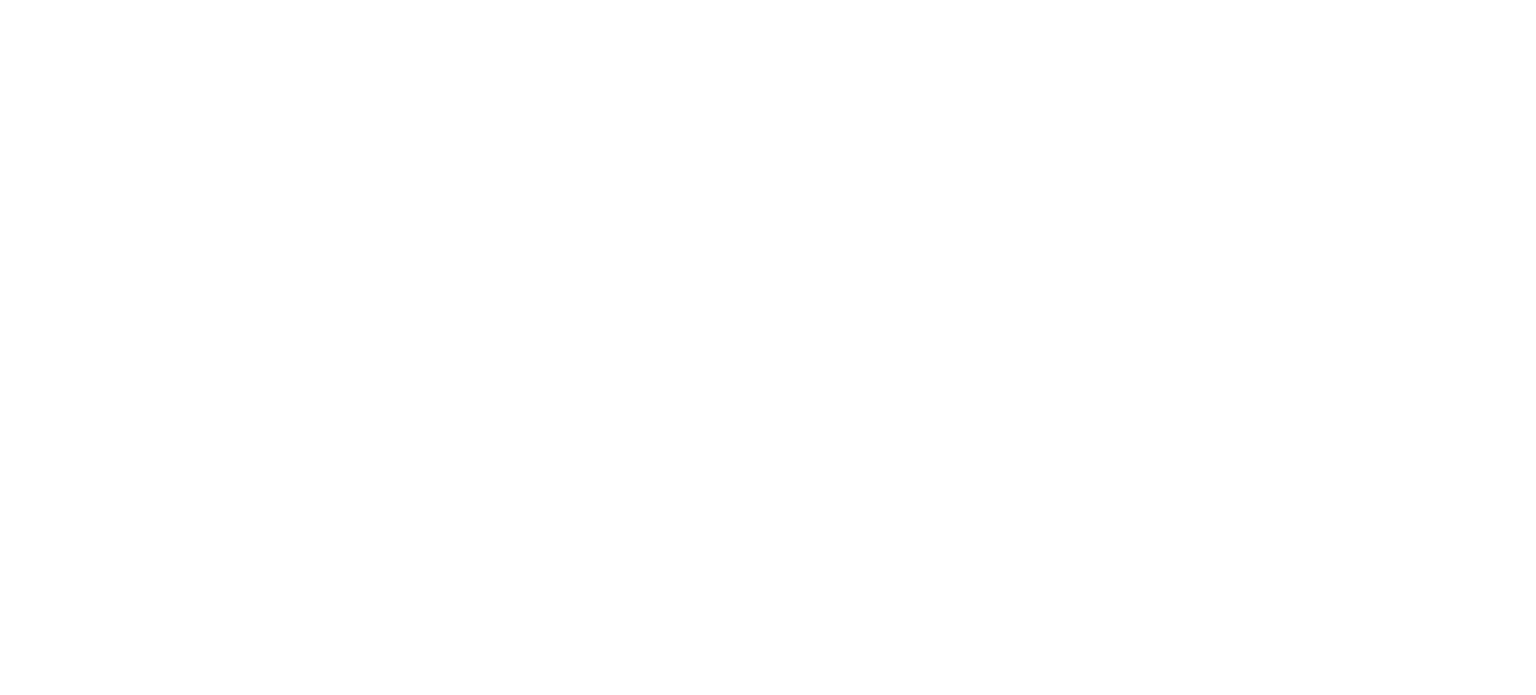 scroll, scrollTop: 0, scrollLeft: 0, axis: both 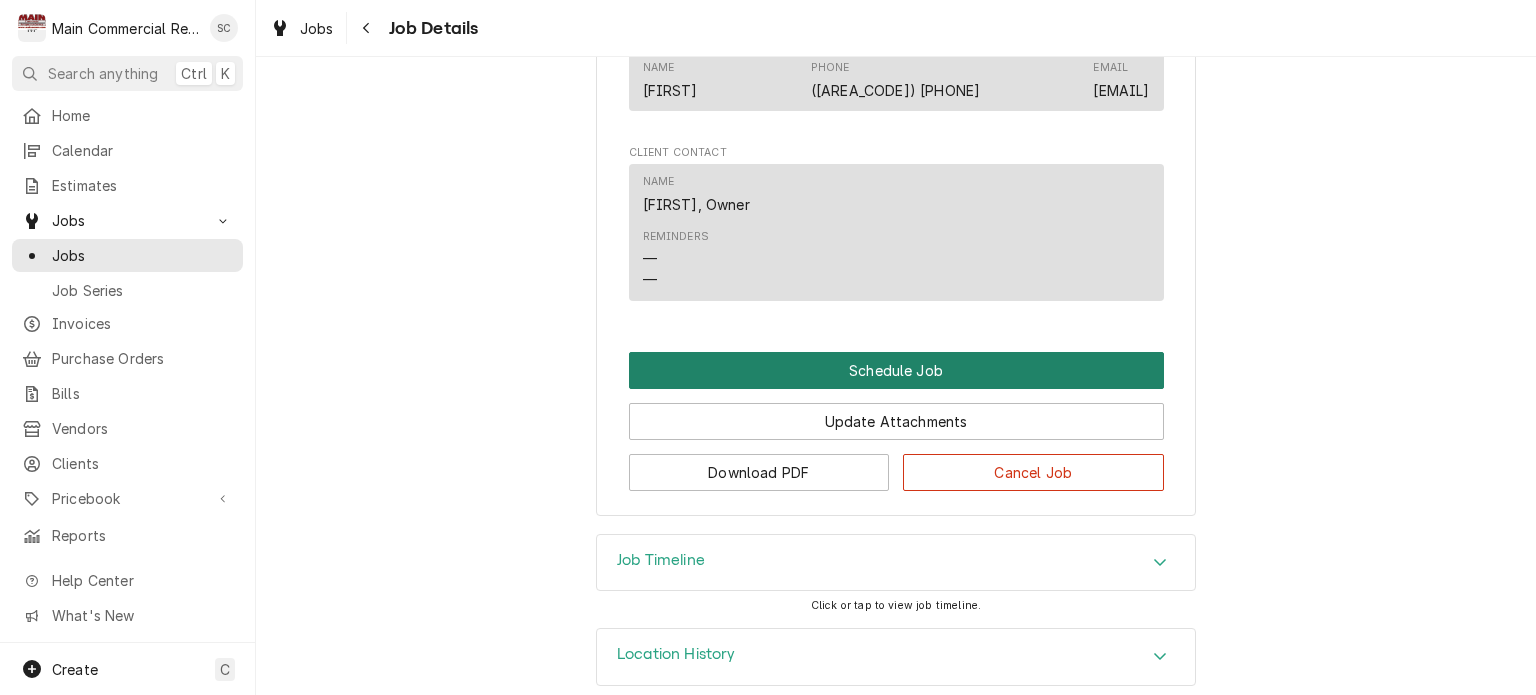 click on "Schedule Job" at bounding box center [896, 370] 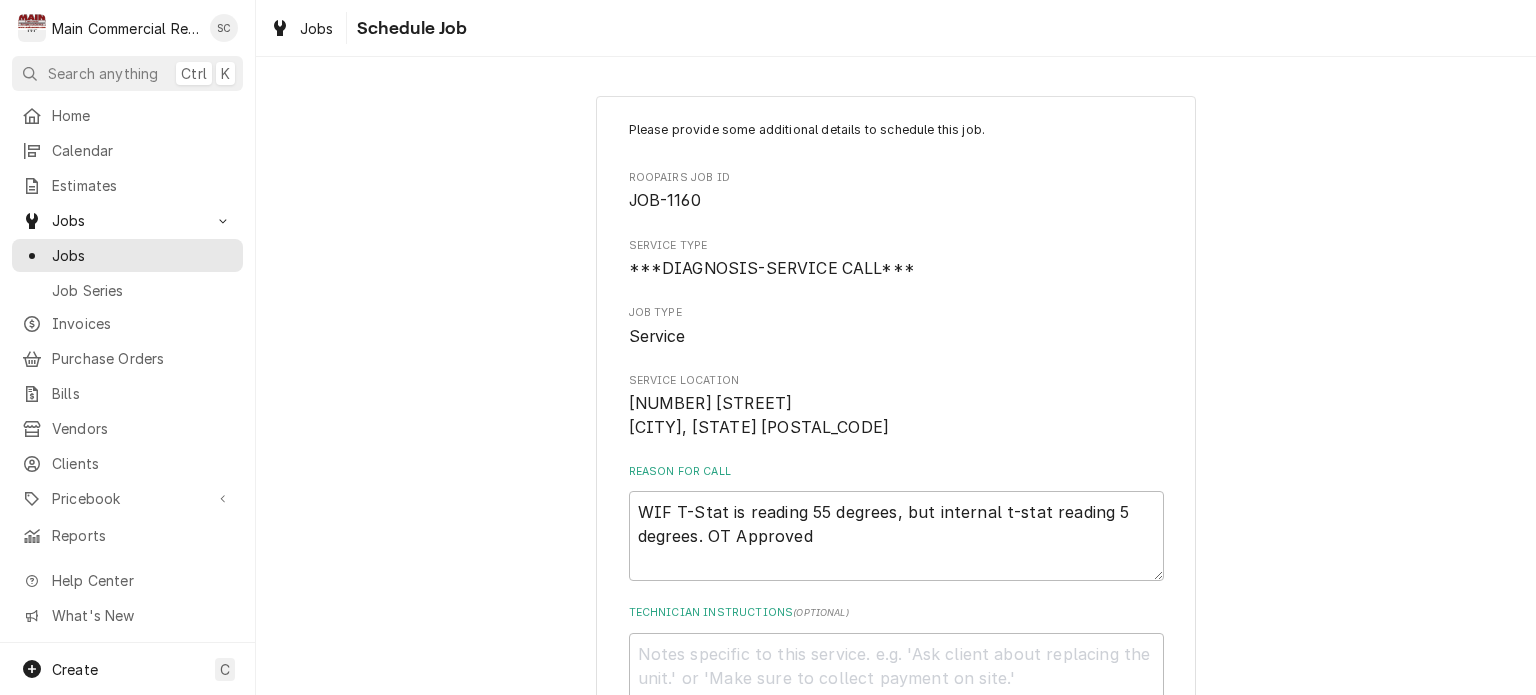 scroll, scrollTop: 429, scrollLeft: 0, axis: vertical 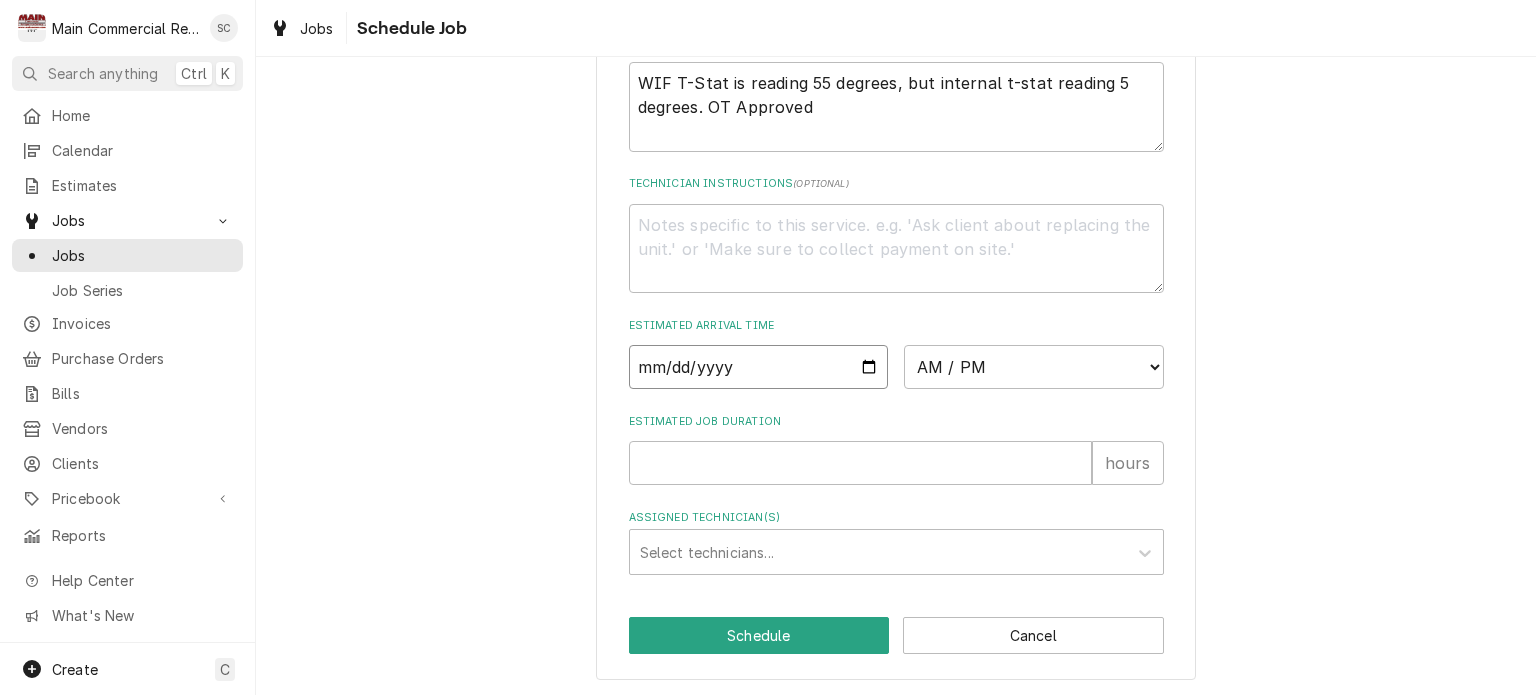 click at bounding box center [759, 367] 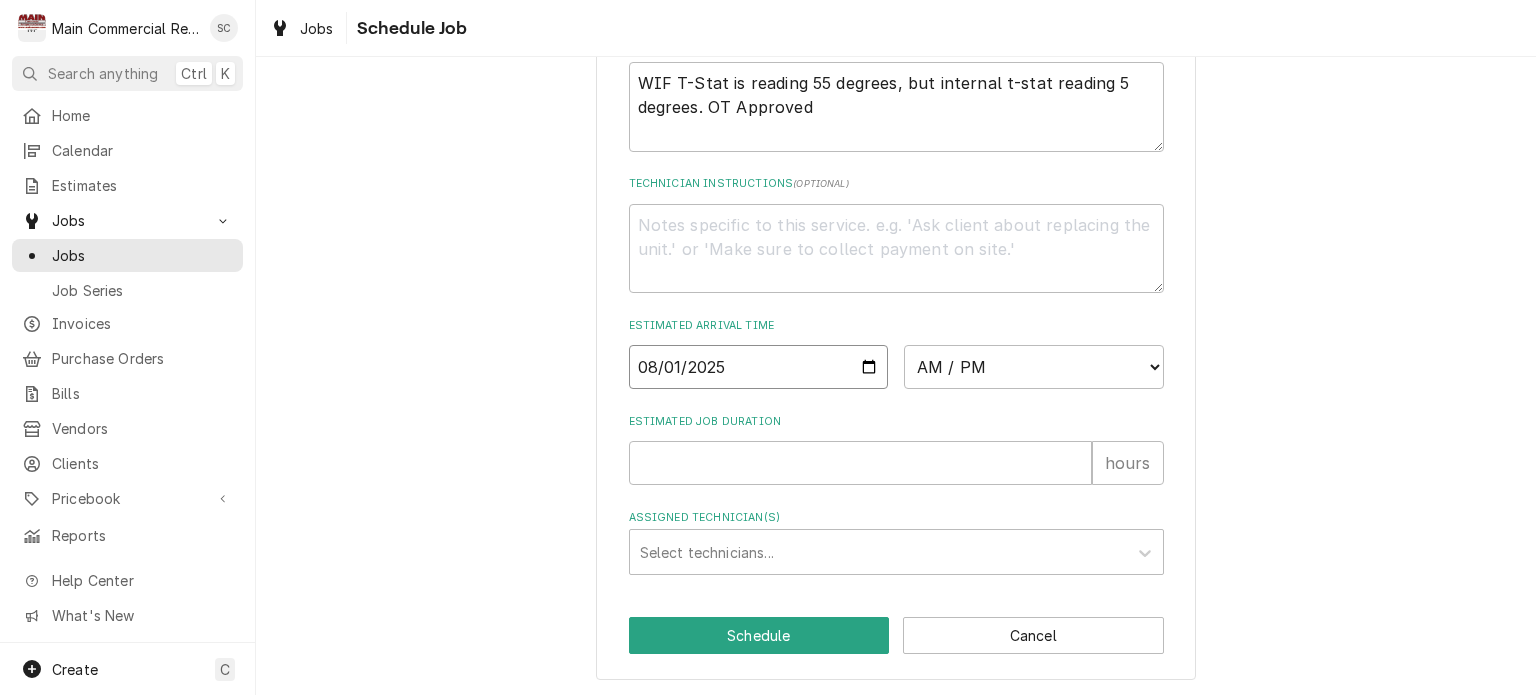 type on "x" 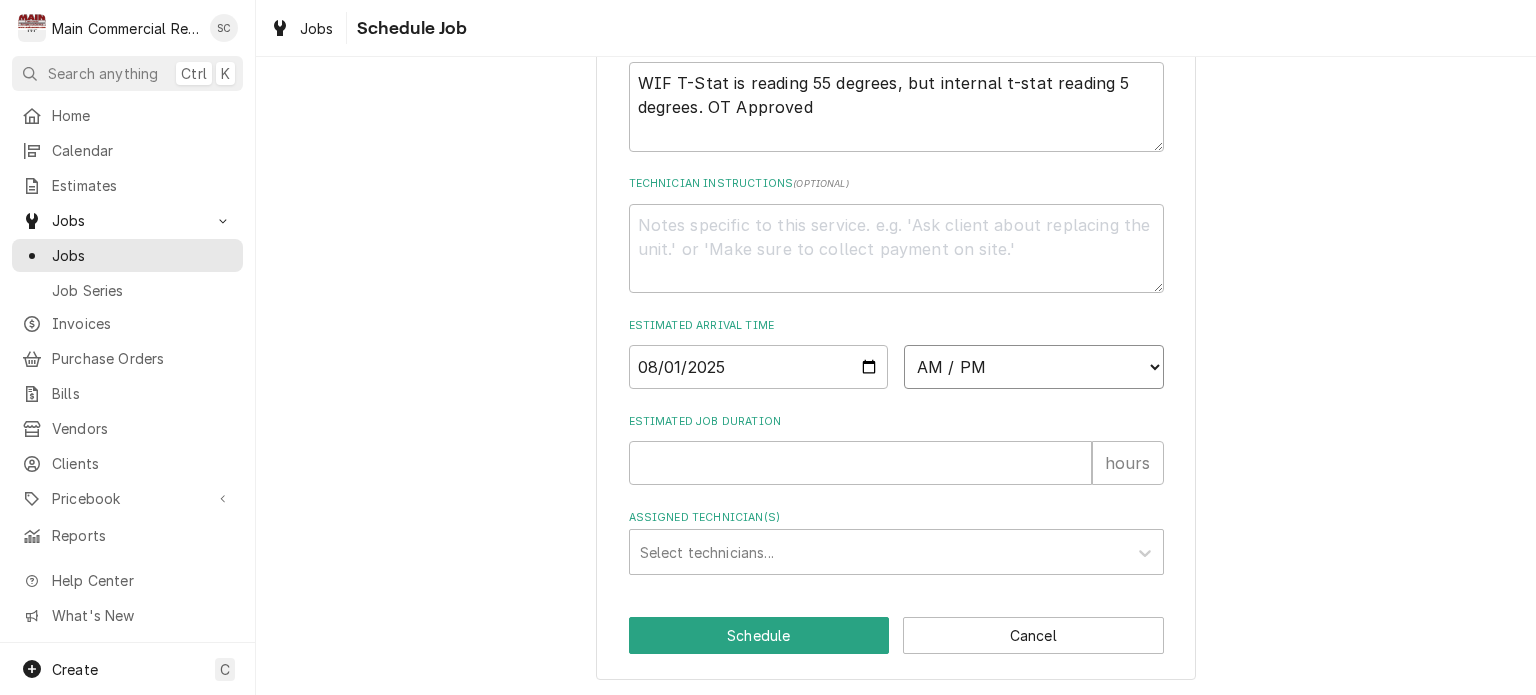 click on "AM / PM 6:00 AM 6:15 AM 6:30 AM 6:45 AM 7:00 AM 7:15 AM 7:30 AM 7:45 AM 8:00 AM 8:15 AM 8:30 AM 8:45 AM 9:00 AM 9:15 AM 9:30 AM 9:45 AM 10:00 AM 10:15 AM 10:30 AM 10:45 AM 11:00 AM 11:15 AM 11:30 AM 11:45 AM 12:00 PM 12:15 PM 12:30 PM 12:45 PM 1:00 PM 1:15 PM 1:30 PM 1:45 PM 2:00 PM 2:15 PM 2:30 PM 2:45 PM 3:00 PM 3:15 PM 3:30 PM 3:45 PM 4:00 PM 4:15 PM 4:30 PM 4:45 PM 5:00 PM 5:15 PM 5:30 PM 5:45 PM 6:00 PM 6:15 PM 6:30 PM 6:45 PM 7:00 PM 7:15 PM 7:30 PM 7:45 PM 8:00 PM 8:15 PM 8:30 PM 8:45 PM 9:00 PM 9:15 PM 9:30 PM 9:45 PM 10:00 PM 10:15 PM 10:30 PM 10:45 PM 11:00 PM 11:15 PM 11:30 PM 11:45 PM 12:00 AM 12:15 AM 12:30 AM 12:45 AM 1:00 AM 1:15 AM 1:30 AM 1:45 AM 2:00 AM 2:15 AM 2:30 AM 2:45 AM 3:00 AM 3:15 AM 3:30 AM 3:45 AM 4:00 AM 4:15 AM 4:30 AM 4:45 AM 5:00 AM 5:15 AM 5:30 AM 5:45 AM" at bounding box center [1034, 367] 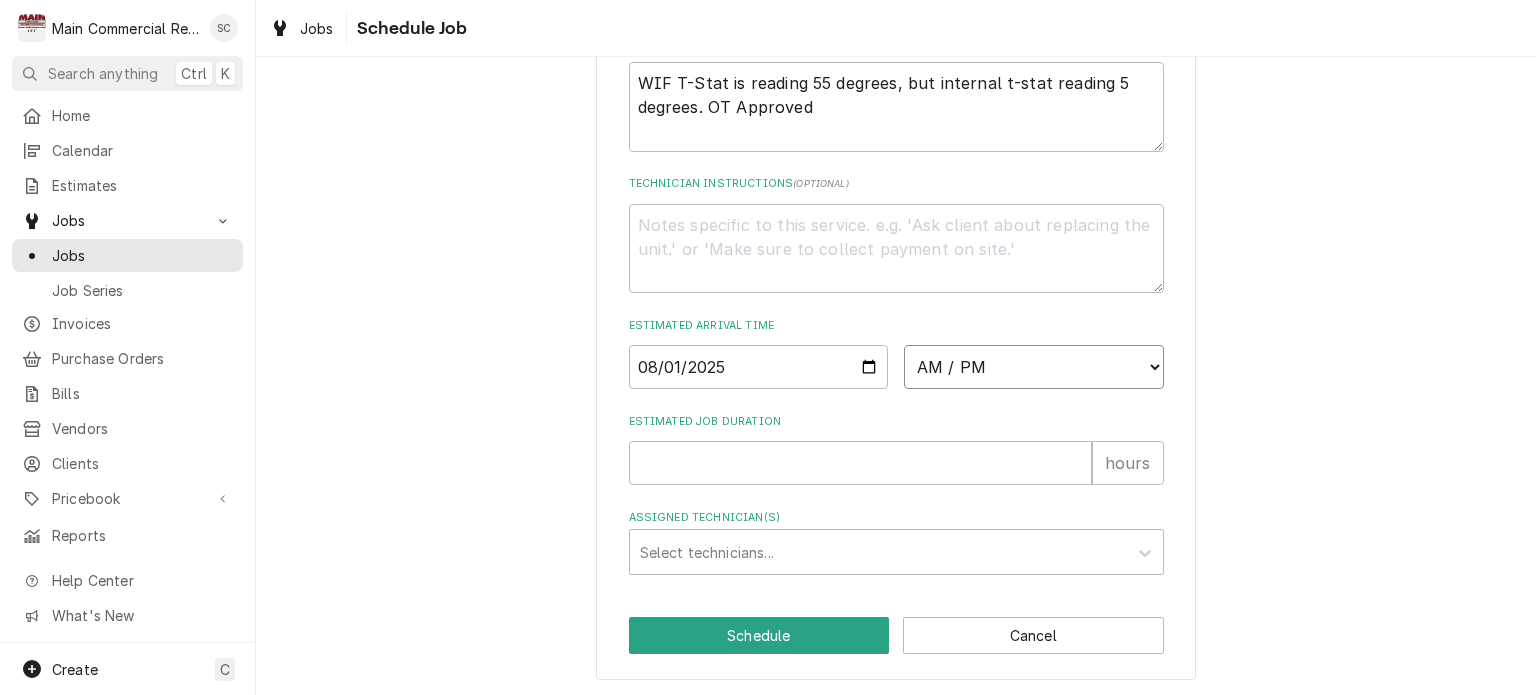 select on "14:30:00" 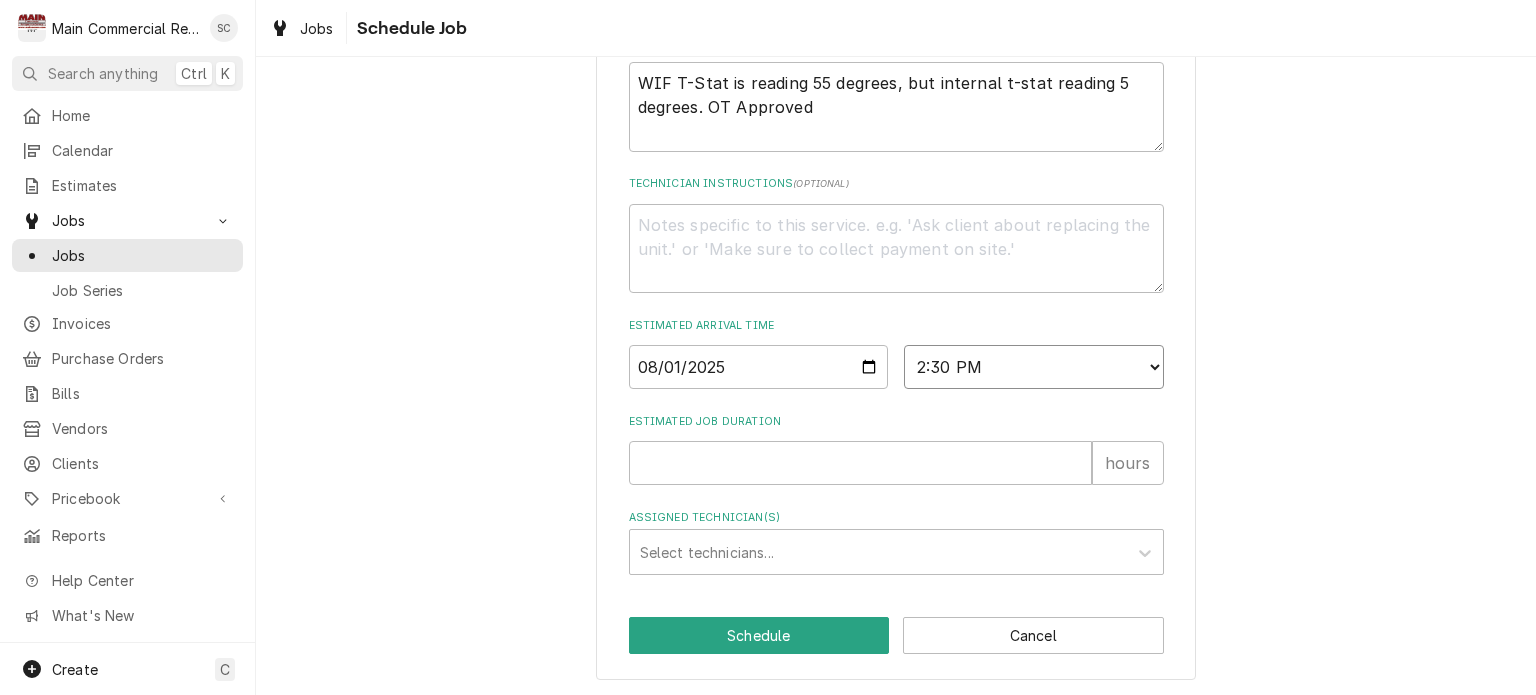 click on "AM / PM 6:00 AM 6:15 AM 6:30 AM 6:45 AM 7:00 AM 7:15 AM 7:30 AM 7:45 AM 8:00 AM 8:15 AM 8:30 AM 8:45 AM 9:00 AM 9:15 AM 9:30 AM 9:45 AM 10:00 AM 10:15 AM 10:30 AM 10:45 AM 11:00 AM 11:15 AM 11:30 AM 11:45 AM 12:00 PM 12:15 PM 12:30 PM 12:45 PM 1:00 PM 1:15 PM 1:30 PM 1:45 PM 2:00 PM 2:15 PM 2:30 PM 2:45 PM 3:00 PM 3:15 PM 3:30 PM 3:45 PM 4:00 PM 4:15 PM 4:30 PM 4:45 PM 5:00 PM 5:15 PM 5:30 PM 5:45 PM 6:00 PM 6:15 PM 6:30 PM 6:45 PM 7:00 PM 7:15 PM 7:30 PM 7:45 PM 8:00 PM 8:15 PM 8:30 PM 8:45 PM 9:00 PM 9:15 PM 9:30 PM 9:45 PM 10:00 PM 10:15 PM 10:30 PM 10:45 PM 11:00 PM 11:15 PM 11:30 PM 11:45 PM 12:00 AM 12:15 AM 12:30 AM 12:45 AM 1:00 AM 1:15 AM 1:30 AM 1:45 AM 2:00 AM 2:15 AM 2:30 AM 2:45 AM 3:00 AM 3:15 AM 3:30 AM 3:45 AM 4:00 AM 4:15 AM 4:30 AM 4:45 AM 5:00 AM 5:15 AM 5:30 AM 5:45 AM" at bounding box center [1034, 367] 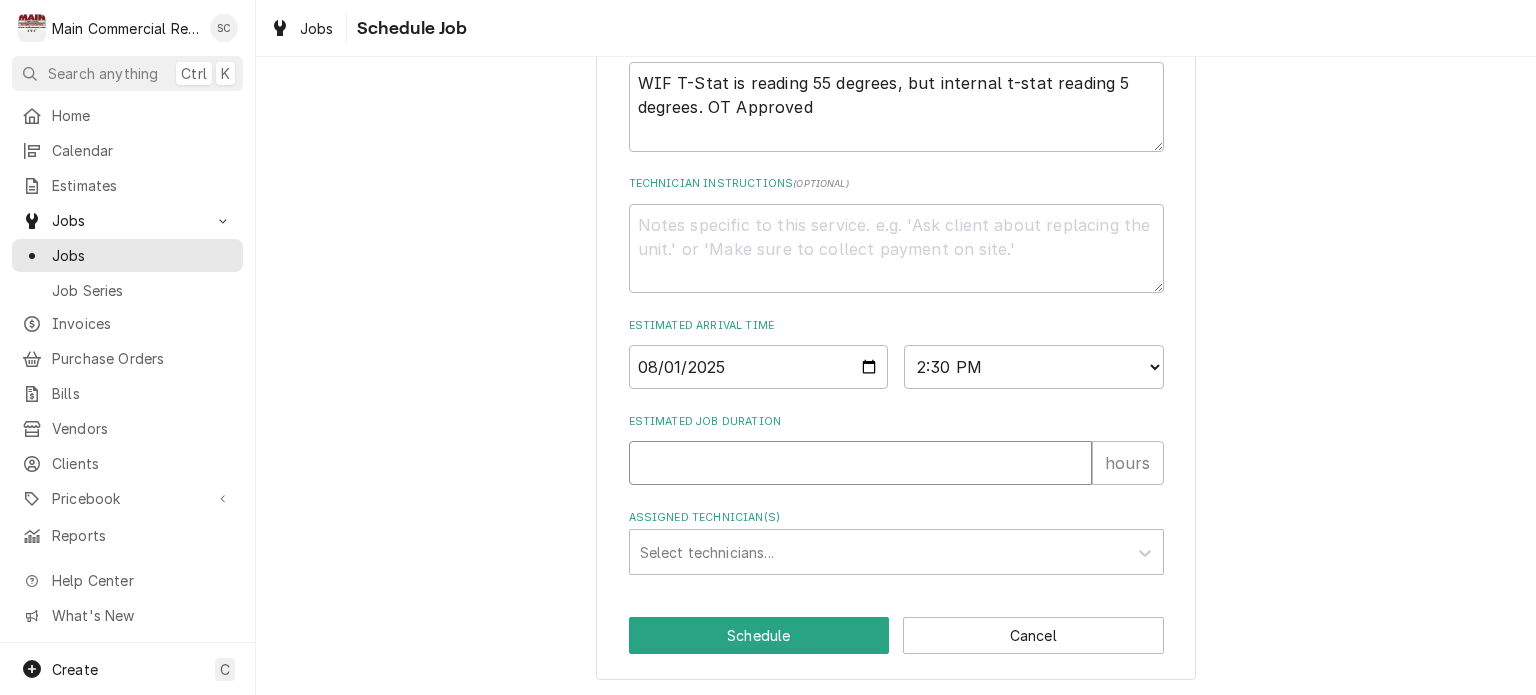 click on "Estimated Job Duration" at bounding box center [860, 463] 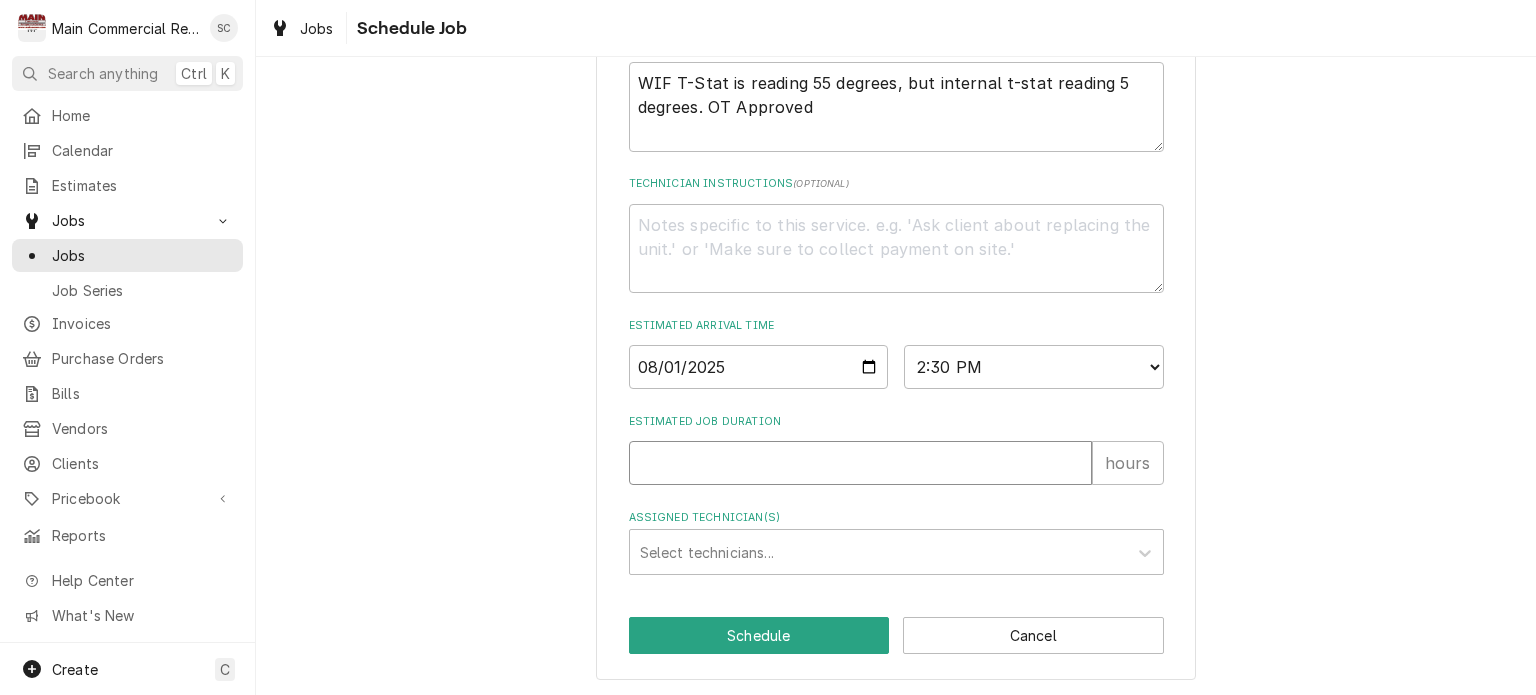 type on "x" 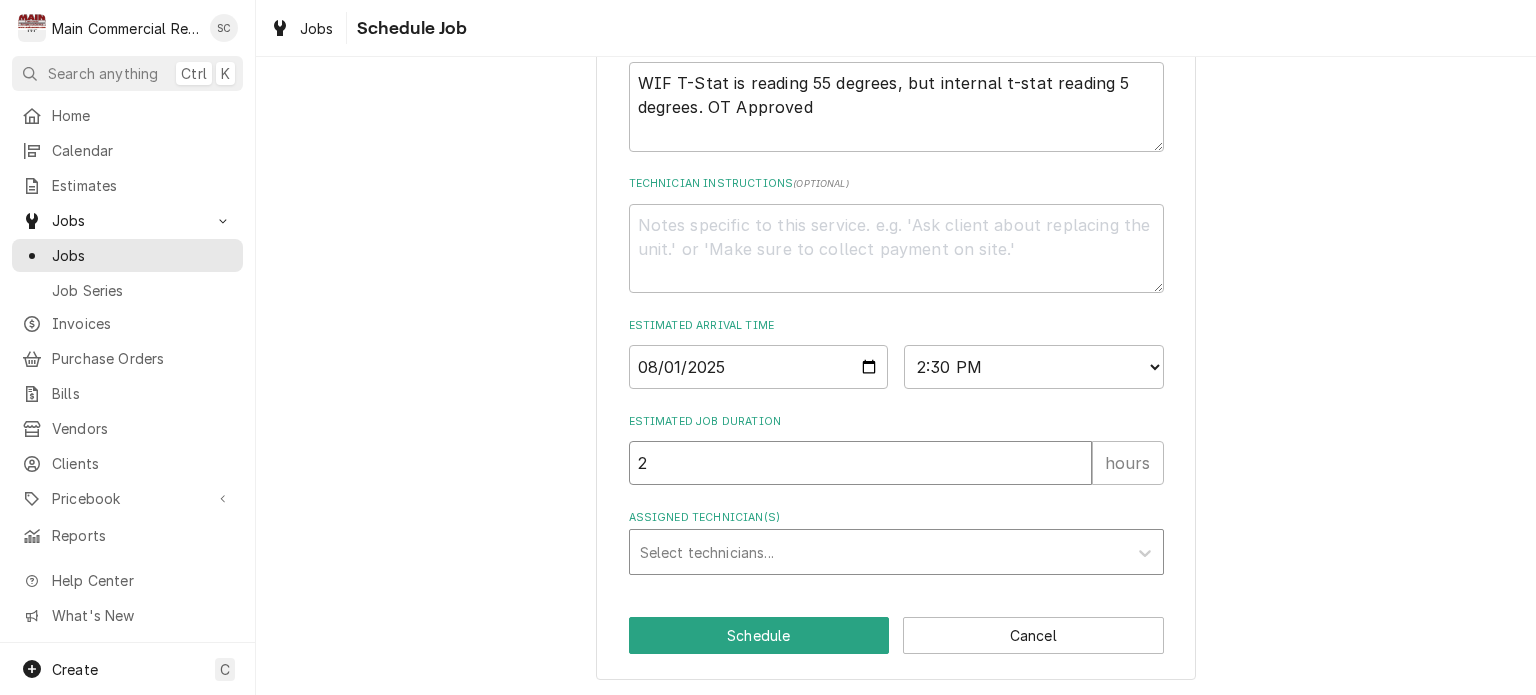 type on "2" 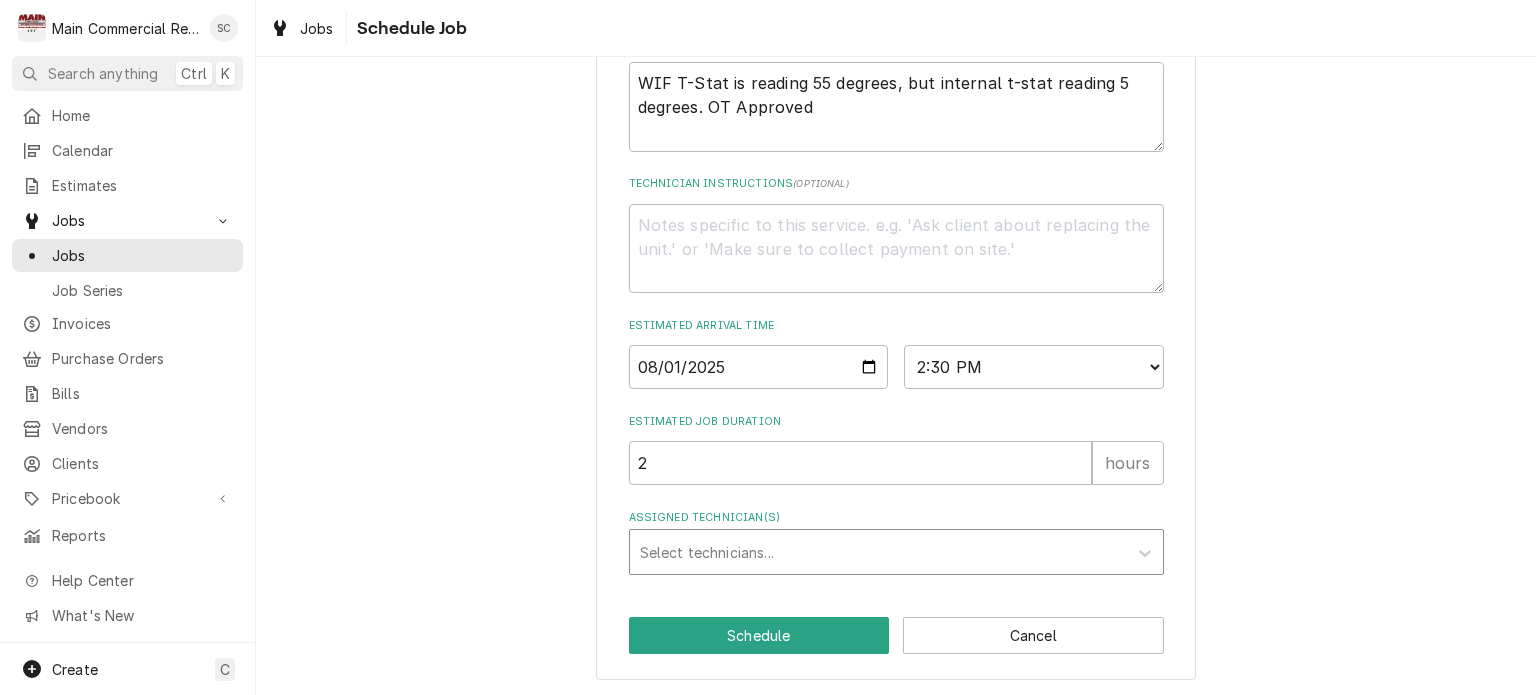 click at bounding box center [878, 552] 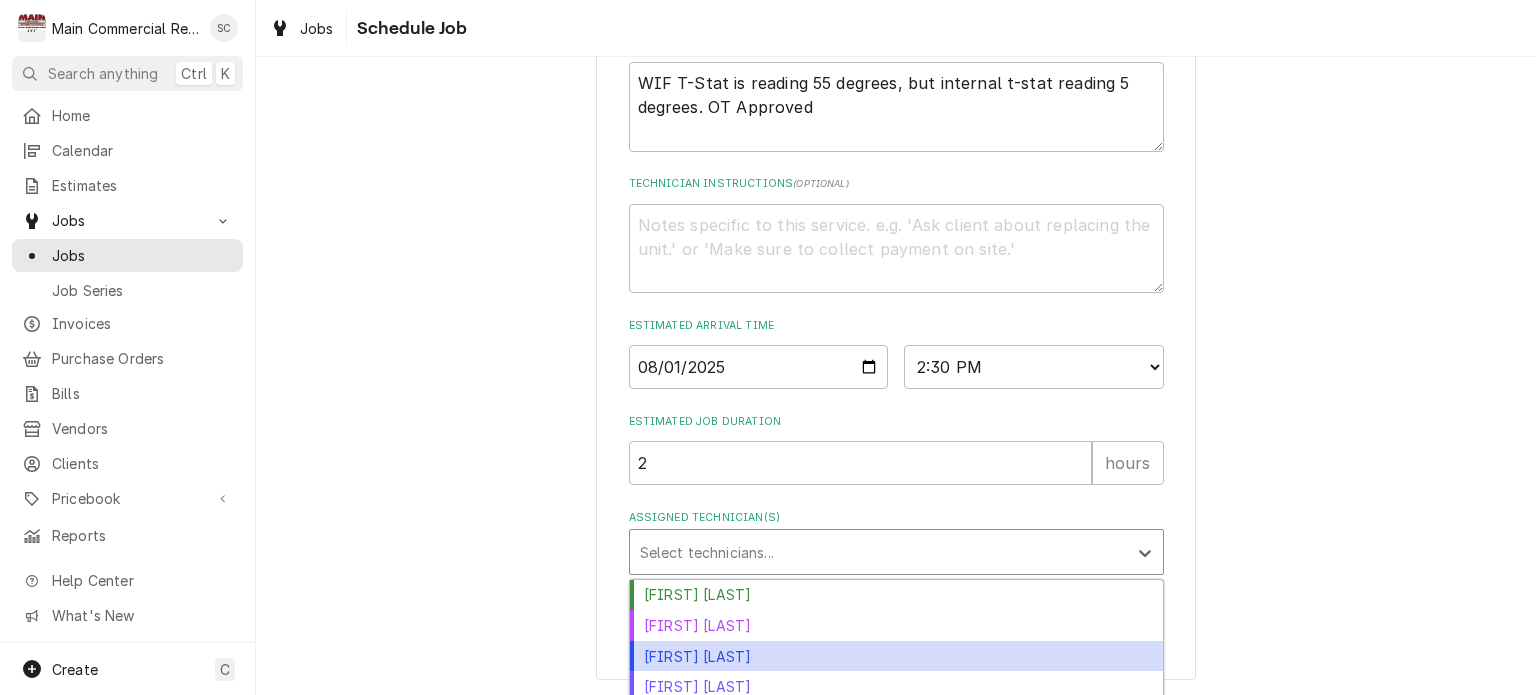click on "[FIRST] [LAST]" at bounding box center [896, 656] 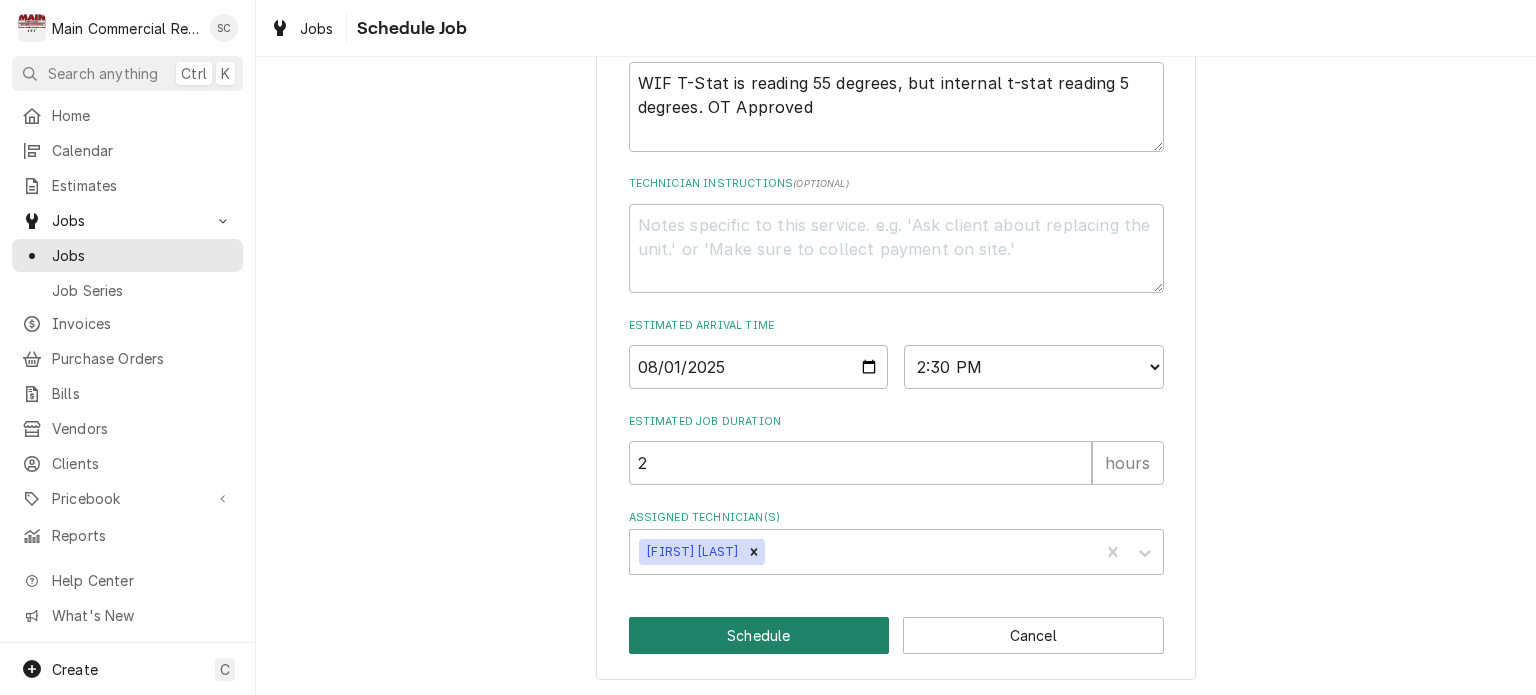 click on "Schedule" at bounding box center [759, 635] 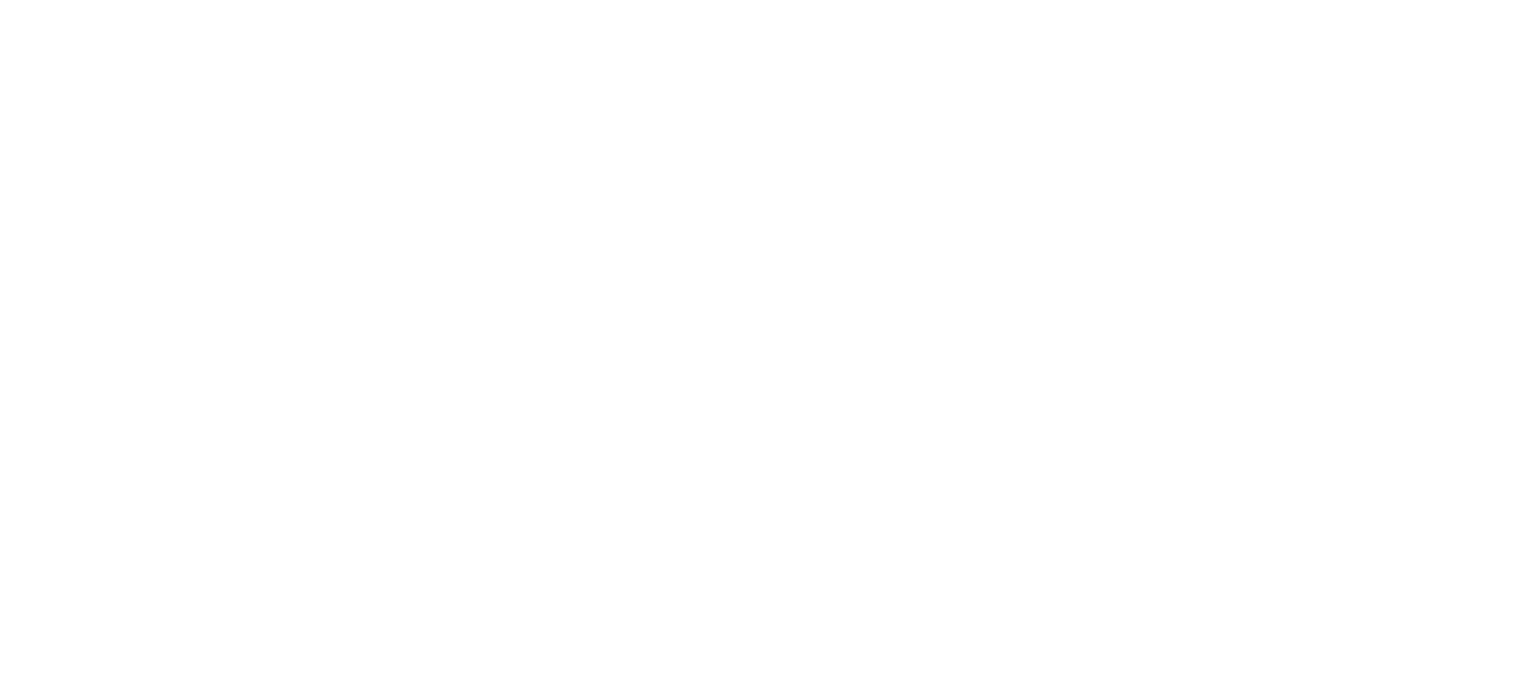 scroll, scrollTop: 0, scrollLeft: 0, axis: both 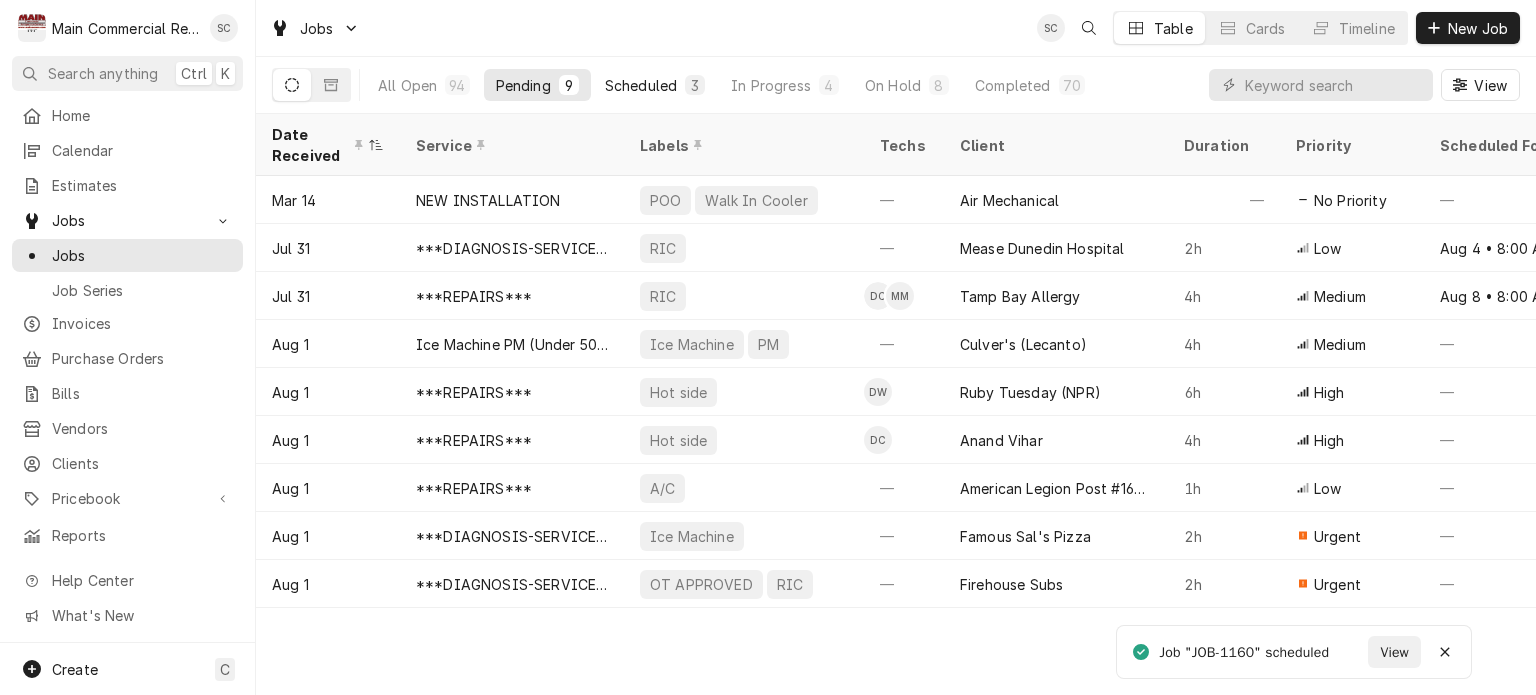 click on "Scheduled" at bounding box center (641, 85) 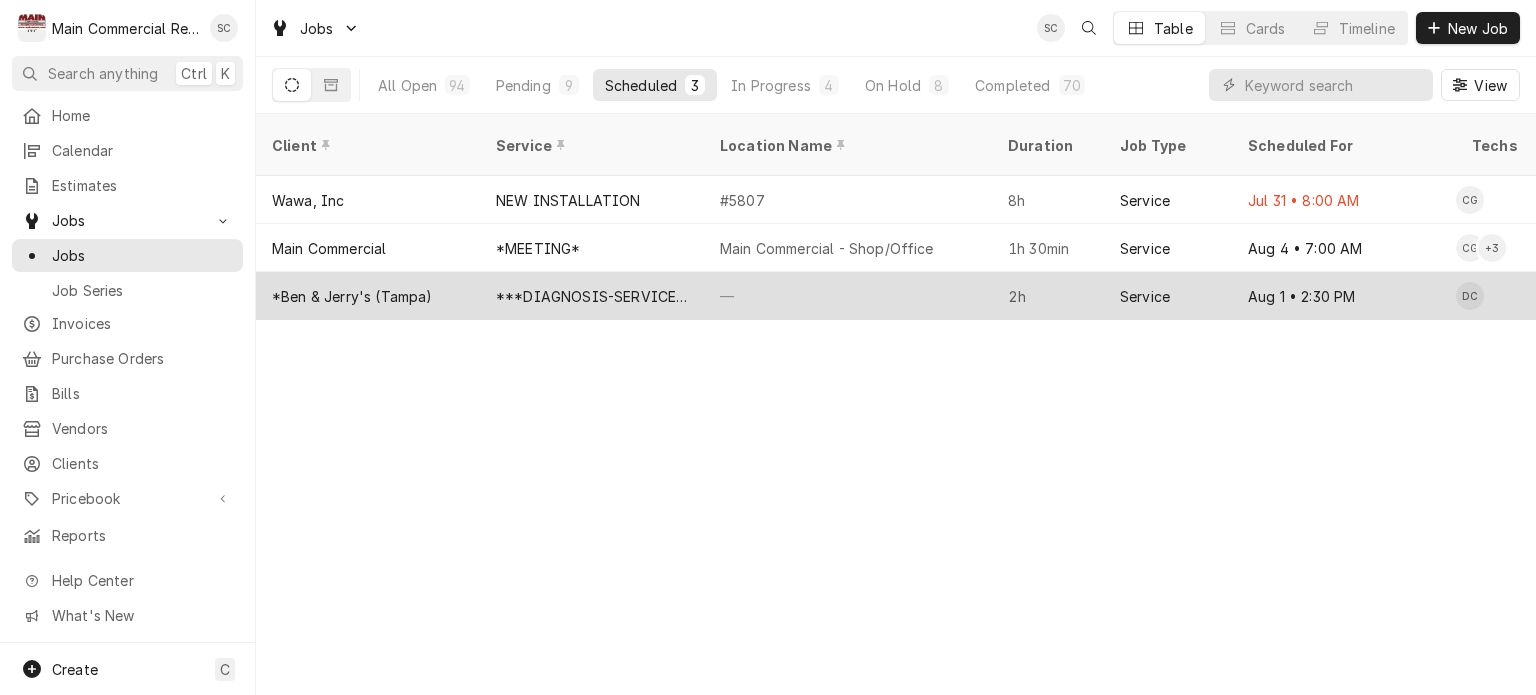 click on "—" at bounding box center [848, 296] 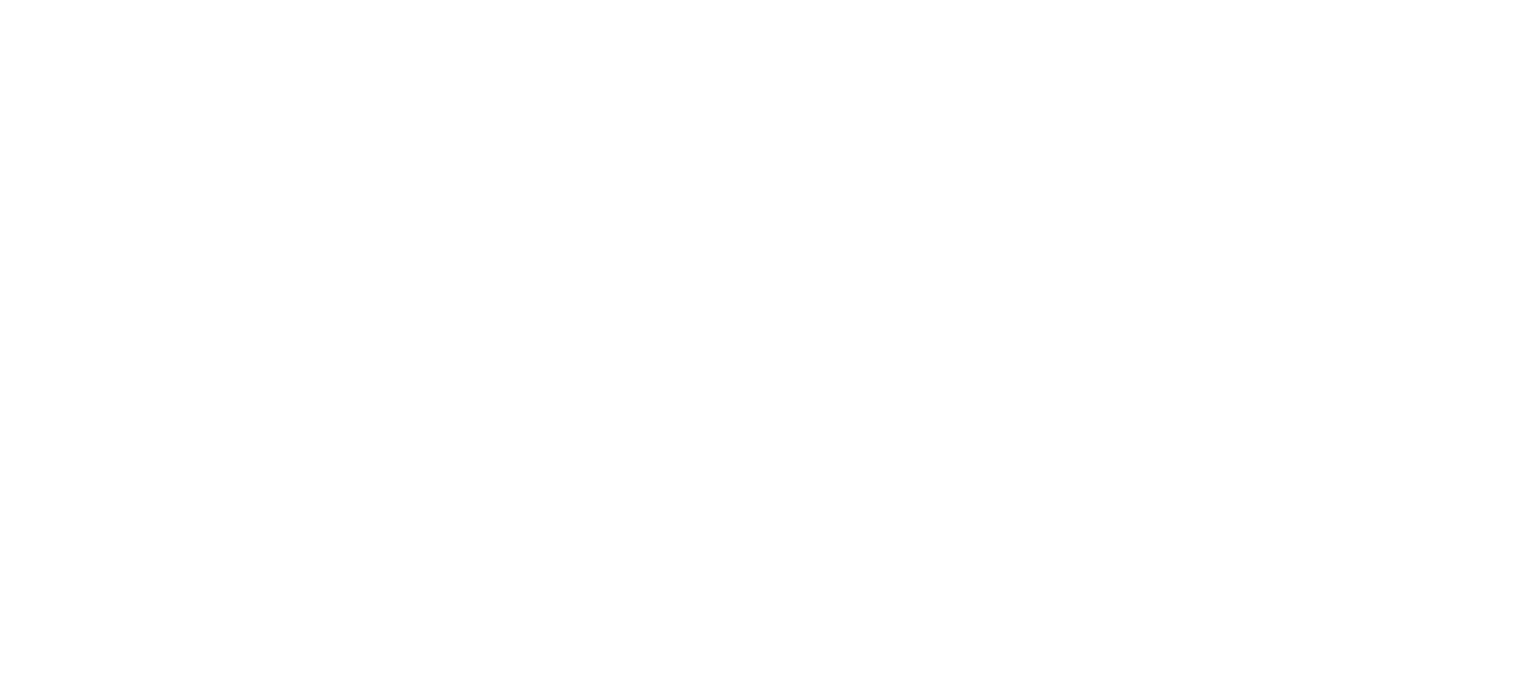 scroll, scrollTop: 0, scrollLeft: 0, axis: both 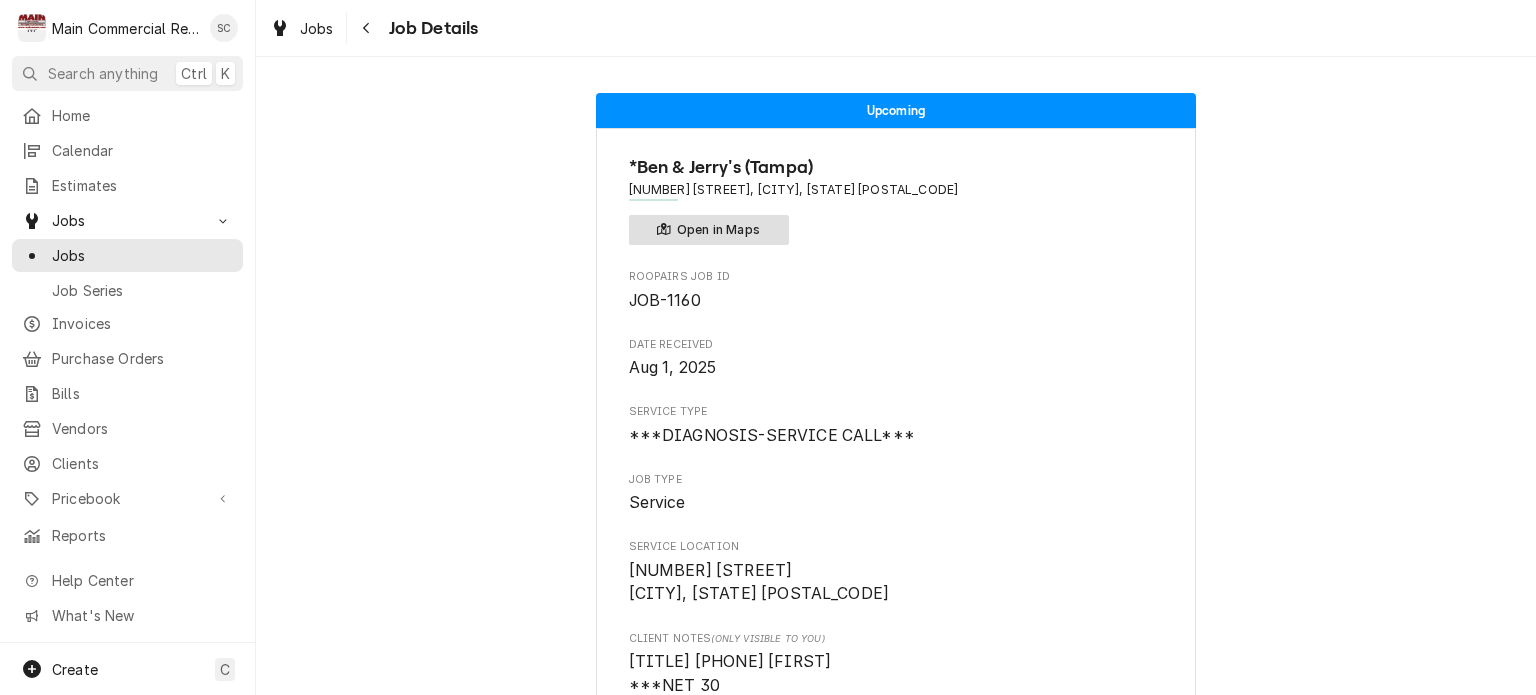 click on "Open in Maps" at bounding box center (709, 230) 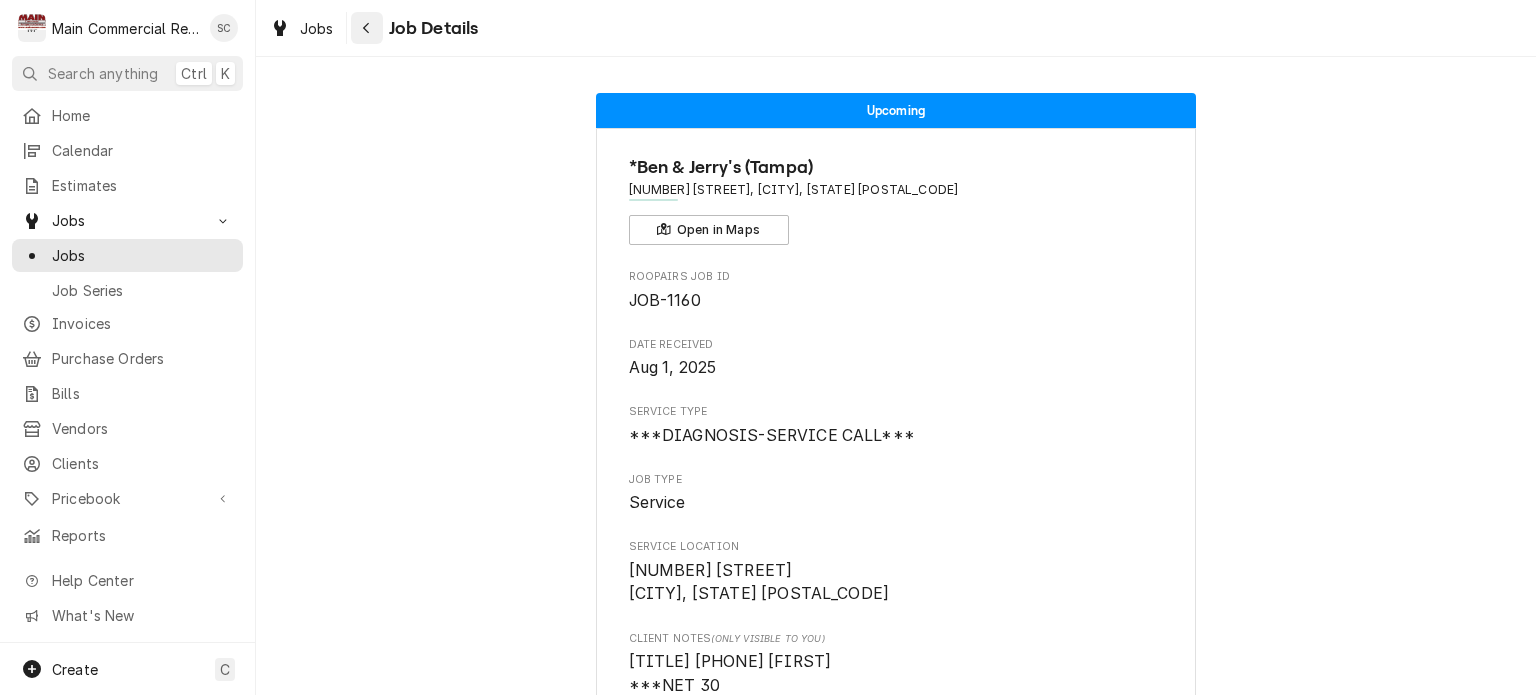 click at bounding box center [367, 28] 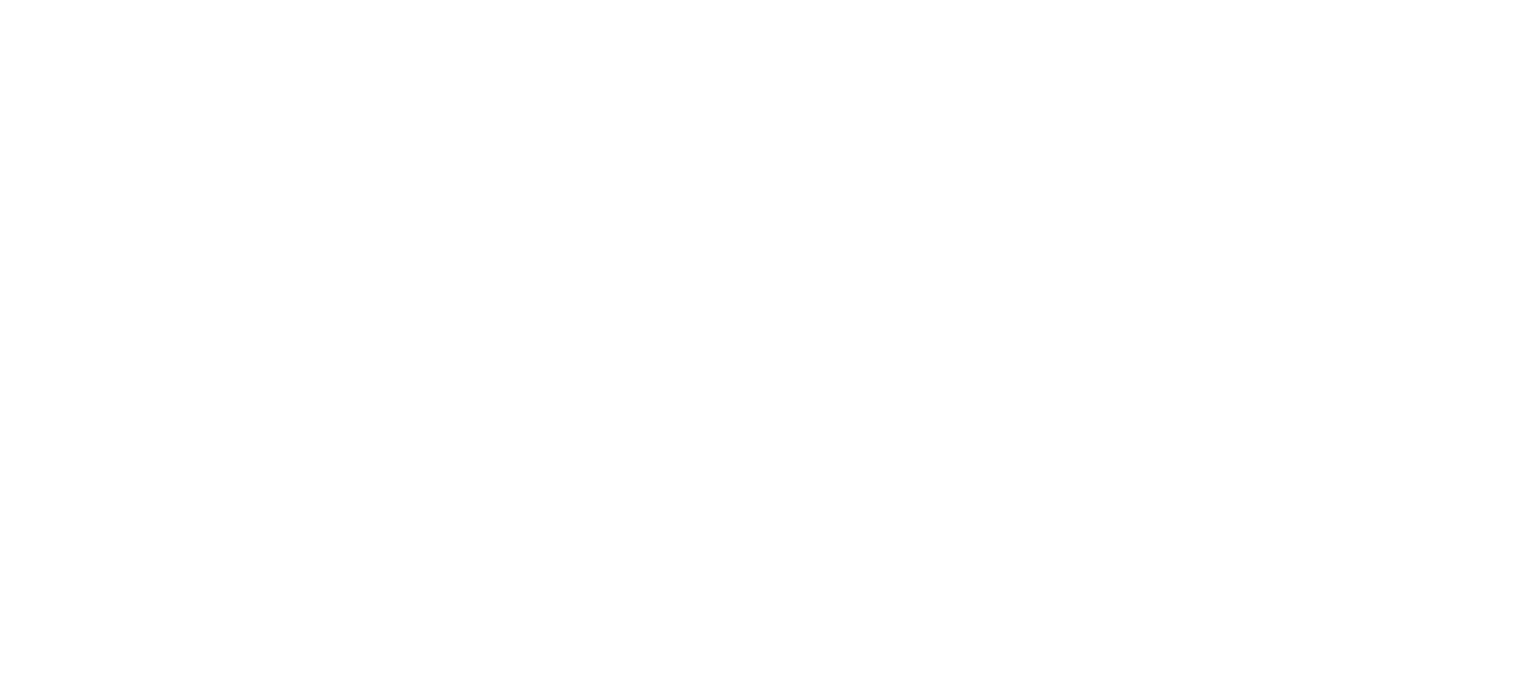 scroll, scrollTop: 0, scrollLeft: 0, axis: both 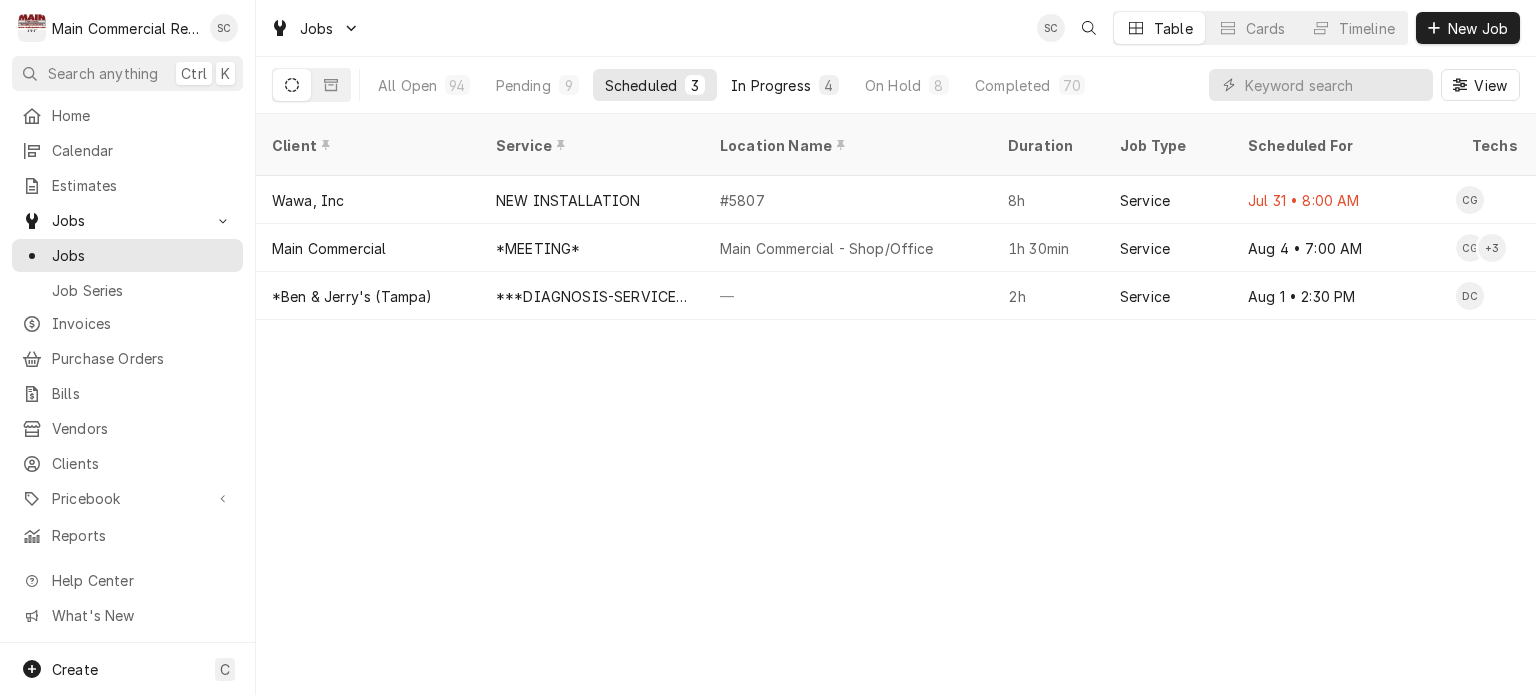 click on "In Progress" at bounding box center (771, 85) 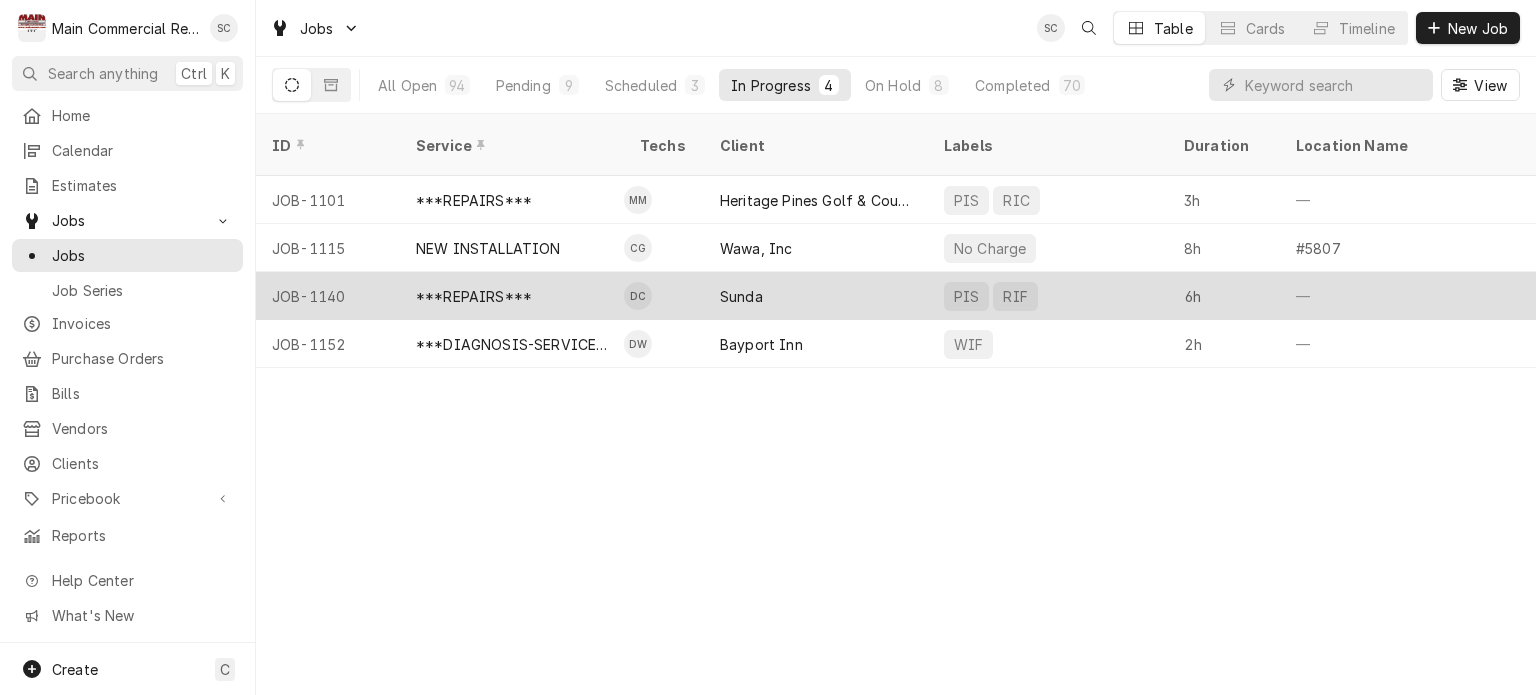 click on "Sunda" at bounding box center (741, 296) 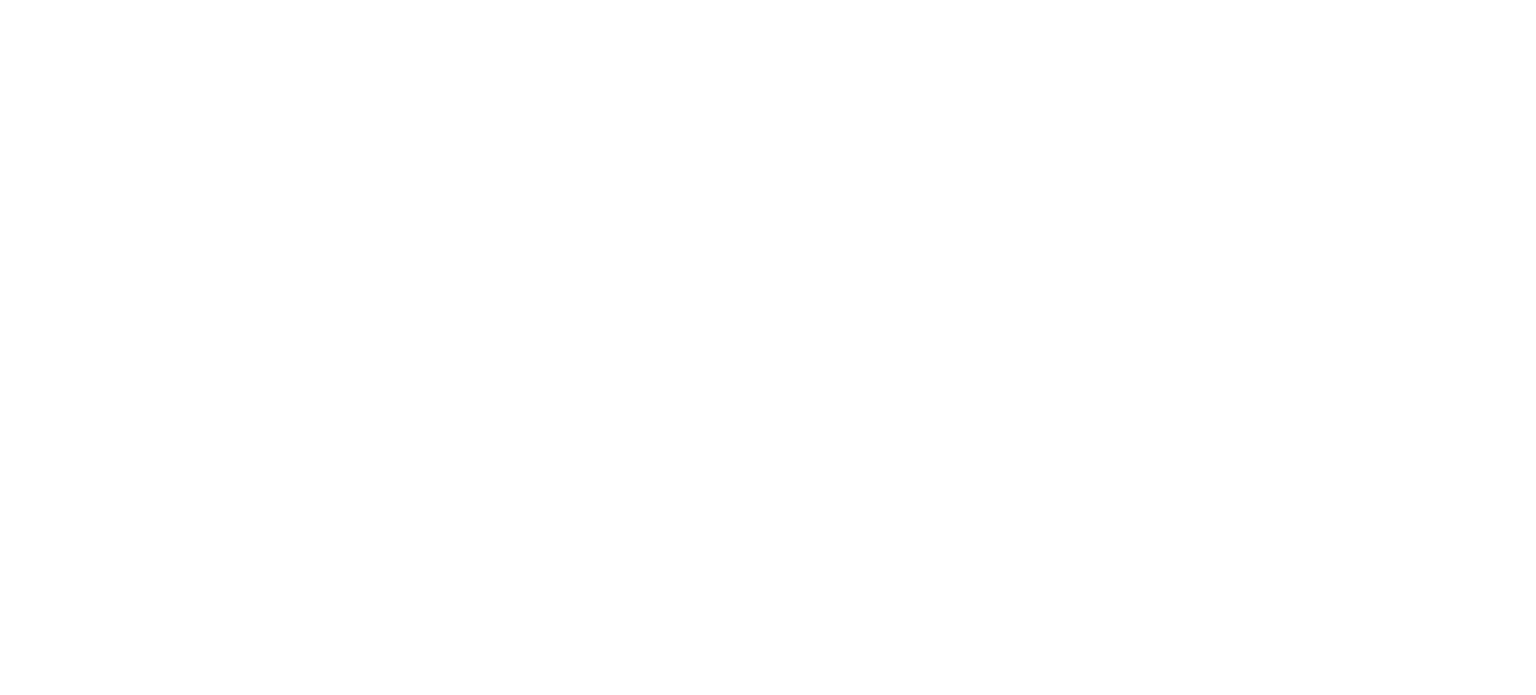 scroll, scrollTop: 0, scrollLeft: 0, axis: both 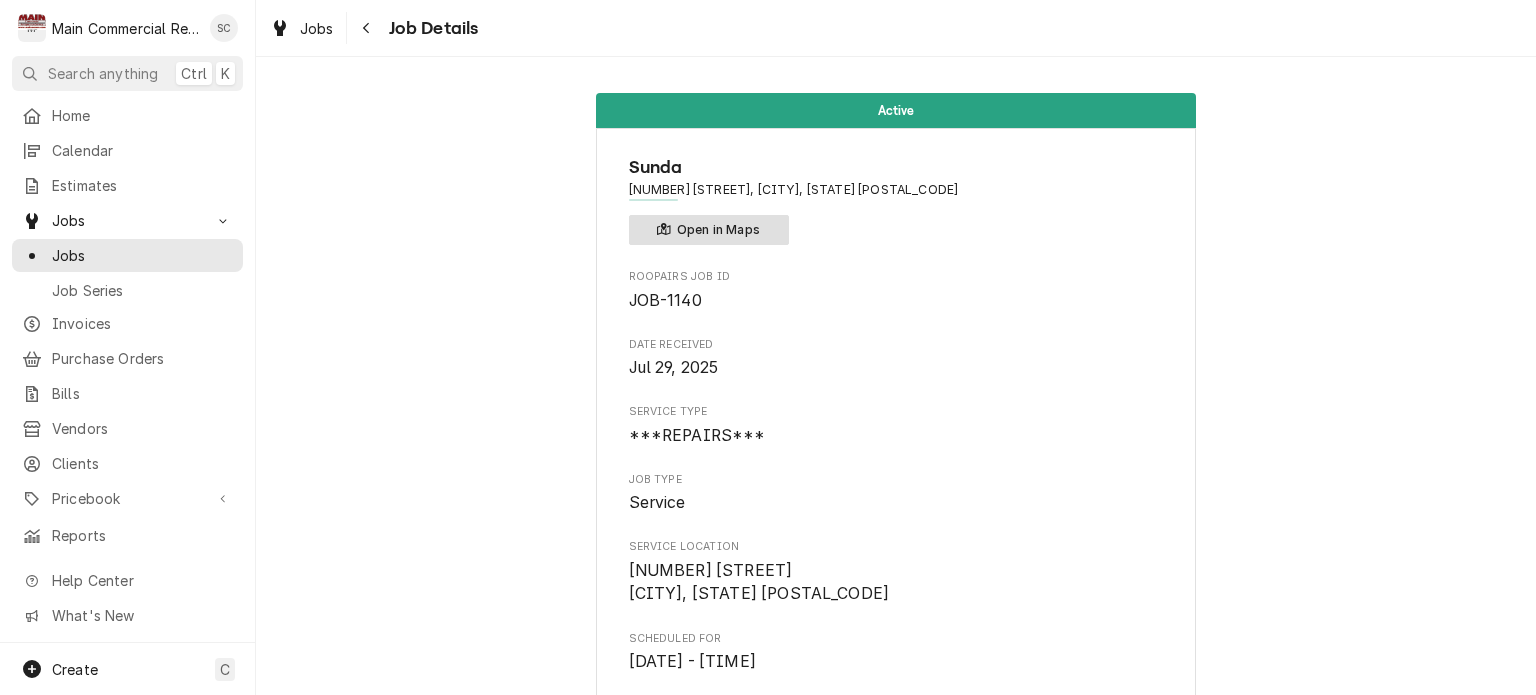 click on "Open in Maps" at bounding box center [709, 230] 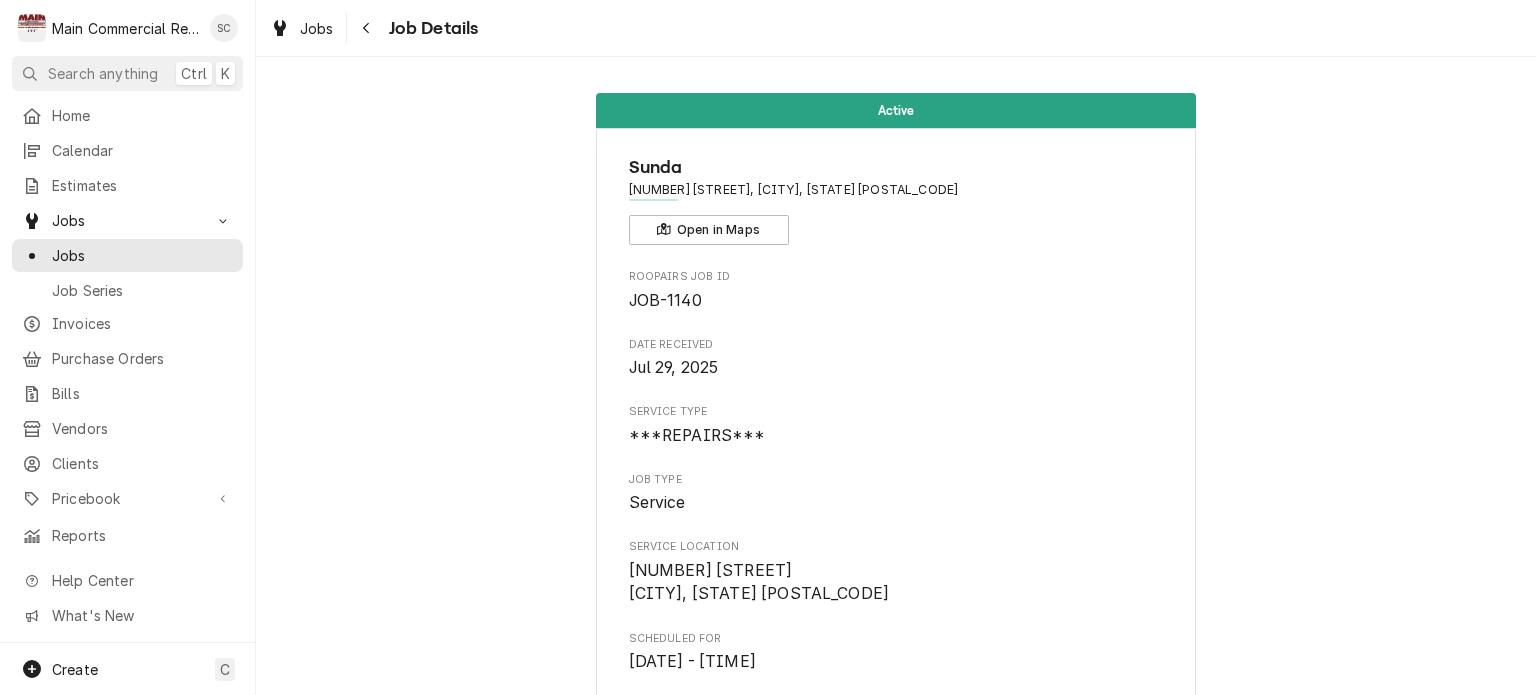 click on "Active Sunda [NUMBER] [STREET], [CITY], [STATE] Open in Maps Roopairs Job ID JOB-1140 Date Received [DATE] Service Type ***REPAIRS*** Job Type Service Service Location [NUMBER] [STREET]
[CITY], [STATE] Scheduled For [DATE] - [TIME] Started On [DATE] - [TIME] Active On [DATE] - [TIME] Last Modified [DATE] - [TIME] Estimated Job Duration 6h Assigned Technician(s) [FIRST] [LAST] Reason For Call Reach in Freezer was not holding temp.
Ice Cream Equipment
Manufacturer
Randell
Model Number
9550-290
Serial Number
W2206704-1
Ownership Type
Owned
Location in Building
On server line
Replace the compressor, filter drier, cap tube and add Schrader fittings.
Labor 6hrs Technician Instructions  (Only Visible to You) Priority High Labels  (Only Visible to You) PIS RIF Job Reporter Name [FIRST] - Sous Chef Phone [PHONE] Job Contact Name [FIRST] - Sous Chef Phone [PHONE] Client Contact Name [FIRST] [LAST] Phone [PHONE] Email [EMAIL] — —" at bounding box center [896, 1531] 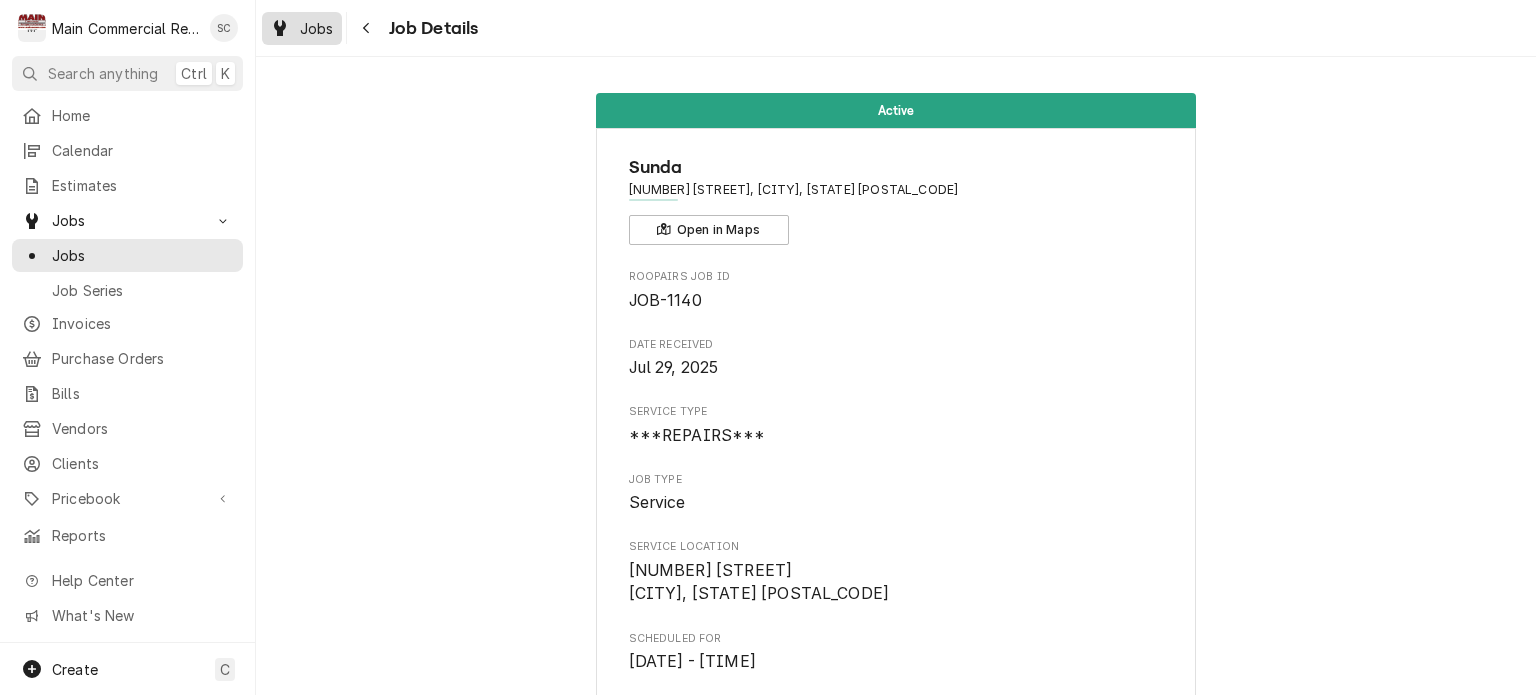 click on "Jobs" at bounding box center [317, 28] 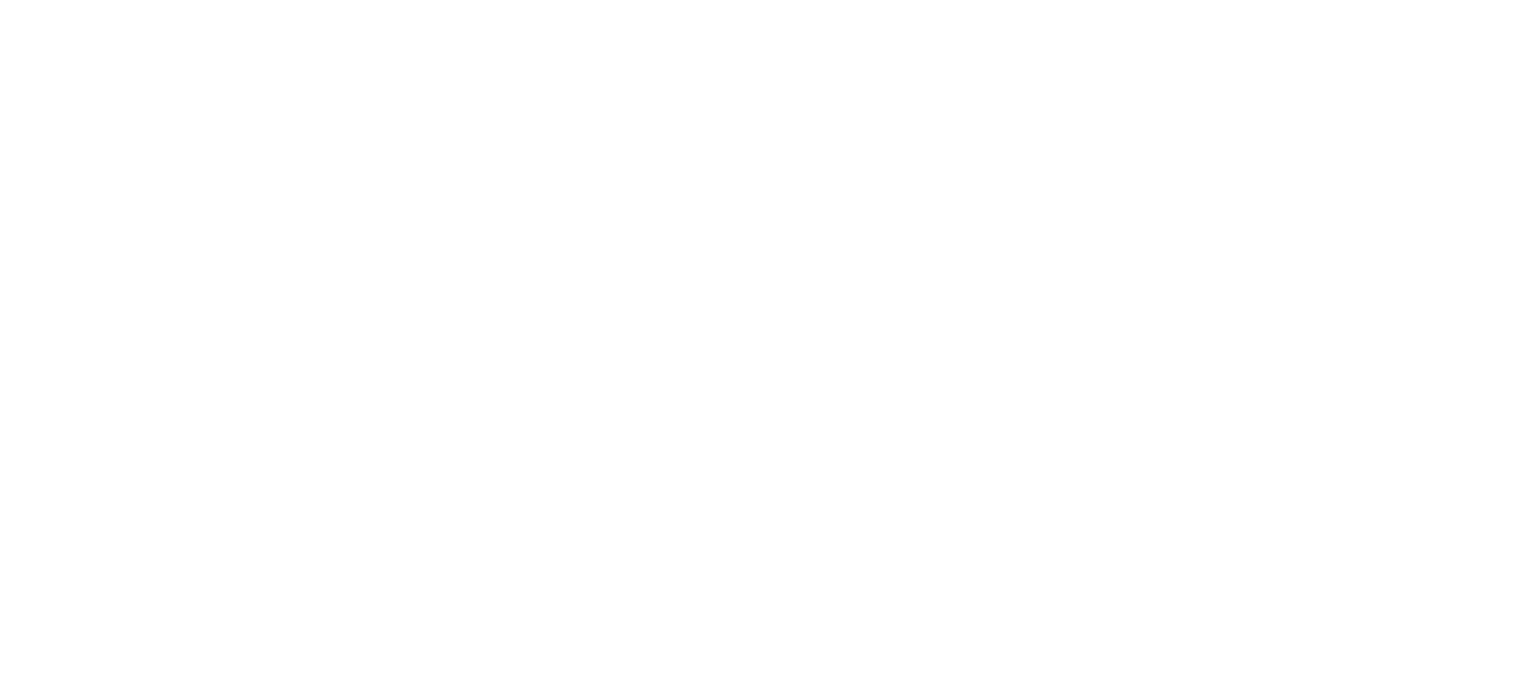 scroll, scrollTop: 0, scrollLeft: 0, axis: both 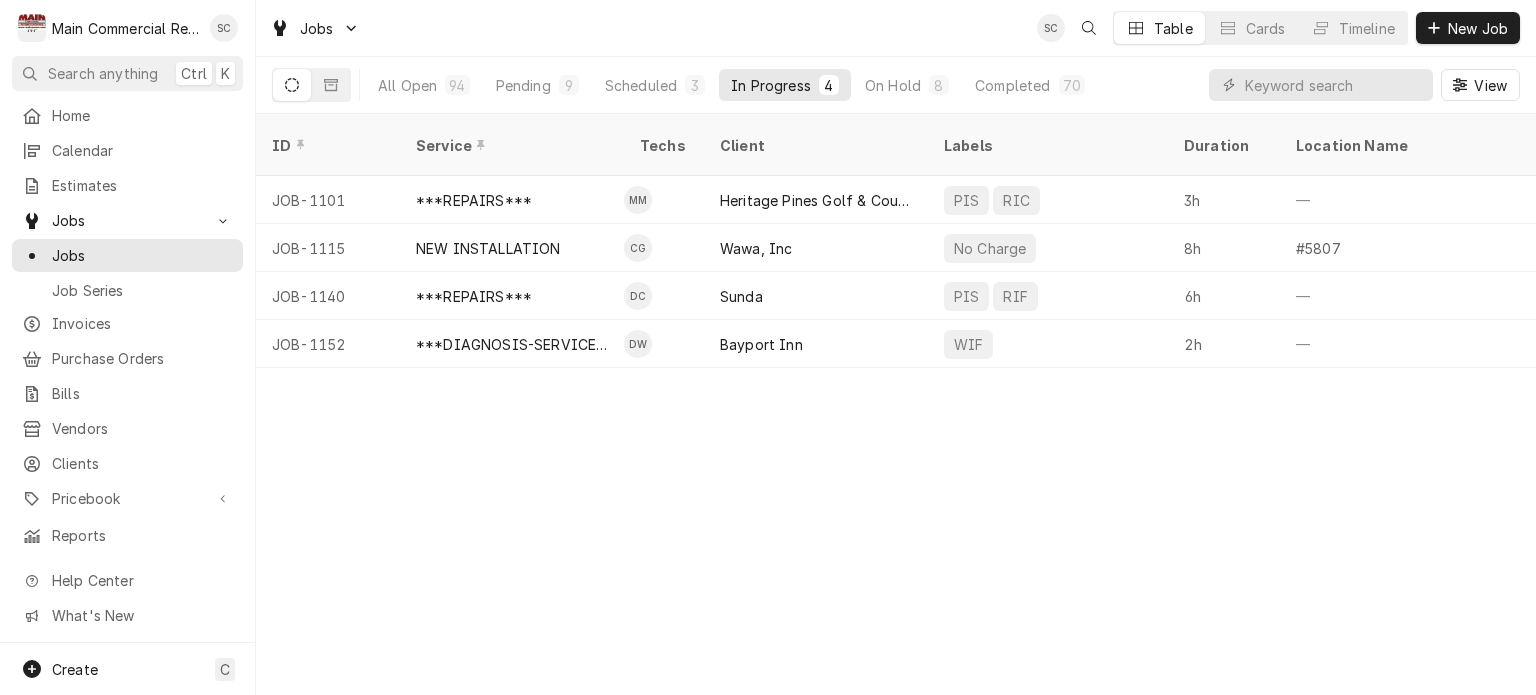 click on "ID Service Techs Client Labels Duration Location Name Date Received Status Priority Location Address Scheduled For Status Changed Last Modified Job Type JOB-1101 ***REPAIRS*** MM Heritage Pines Golf & Country Club PIS RIC 3h — Jul 24   Active No Priority 11524 Scenic Hills Blvd., Hudson, FL 34667 Aug 1   • 12:00 PM Aug 1   Aug 1   Service JOB-1115 NEW INSTALLATION CG Wawa, Inc No Charge 8h #5807 Jul 25   Active Urgent 2137 N. Schillinger Rd, Semmes, AL 36575 Jul 30   • 8:00 AM Jul 30   Jul 30   Service JOB-1140 ***REPAIRS*** DC Sunda PIS RIF 6h — Jul 29   Active High 3648 Midtown Dr, Tampa, FL 33607 Aug 1   • 9:00 AM Aug 1   Aug 1   Service JOB-1152 ***DIAGNOSIS-SERVICE CALL*** DW Bayport Inn WIF 2h — Aug 1   Active Urgent 4835 Cortez Blvd., Weeki Wachee, FL 34607 Aug 1   • 2:00 PM Aug 1   Aug 1   Service KazPg3k Date — Time — Duration — Labels No labels Reason For Call Not mentioned" at bounding box center [896, 404] 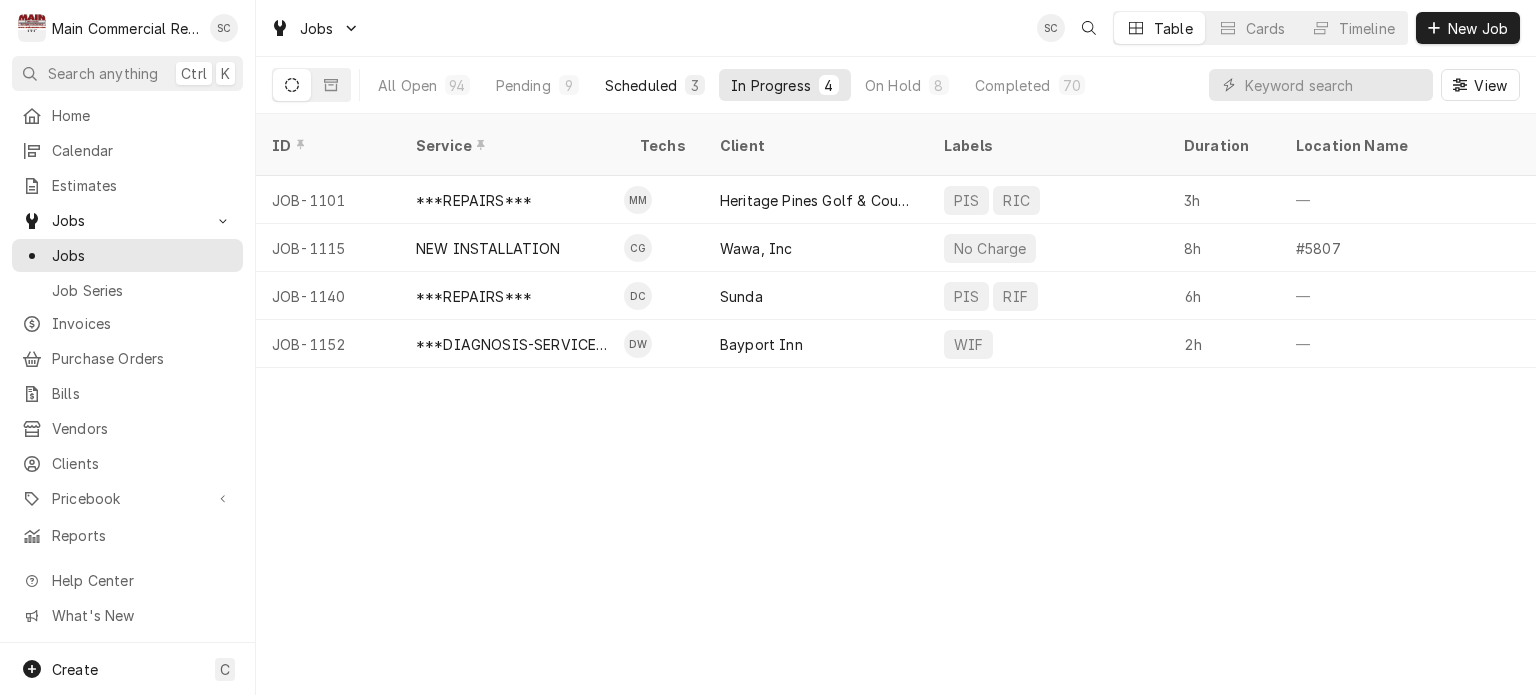 click on "Scheduled 3" at bounding box center [655, 85] 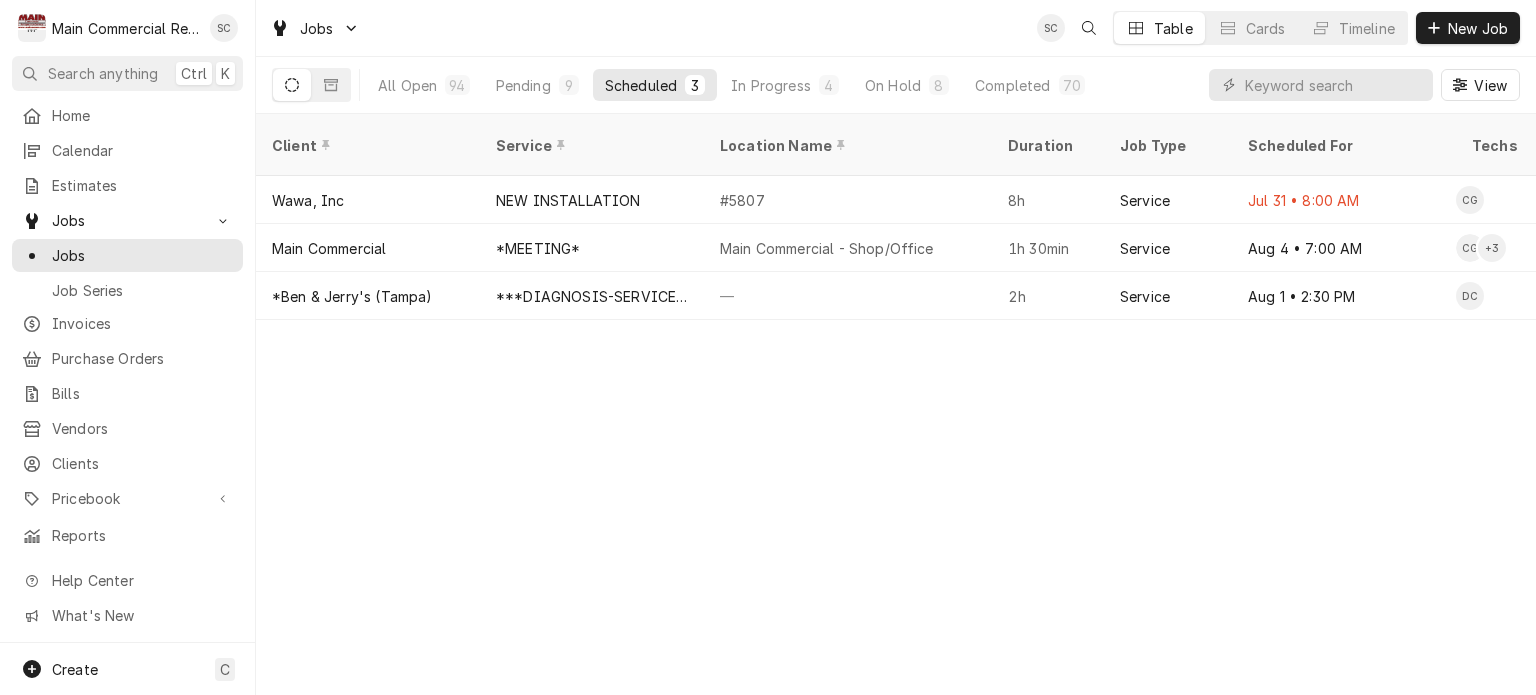 click on "Client Service Location Name Duration Job Type Scheduled For Techs Status Labels ID Priority Date Received Location Address Scheduled Last Modified Wawa, Inc NEW INSTALLATION #5807 8h Service Jul 31   • 8:00 AM CG Past Due No Charge JOB-1116 Urgent Jul 25   2137 N. Schillinger Rd, Semmes, AL 36575 Jul 25   Jul 25   Main Commercial *MEETING* Main Commercial - Shop/Office 1h 30min Service Aug 4   • 7:00 AM CG + 3 Upcoming Meeting JOB-1159 No Priority Aug 1   16705 Scheer Blvd, Hudson, FL 34667 Aug 1   Aug 1   *Ben & Jerry's (Tampa) ***DIAGNOSIS-SERVICE CALL*** — 2h Service Aug 1   • 2:30 PM DC Upcoming OT APPROVED WIF JOB-1160 Urgent Aug 1   1106 Gramercy Lane, Tampa, FL 33607 Aug 1   Aug 1   K9DrjX1 Date — Time — Duration — Labels No labels Reason For Call Not mentioned" at bounding box center [896, 404] 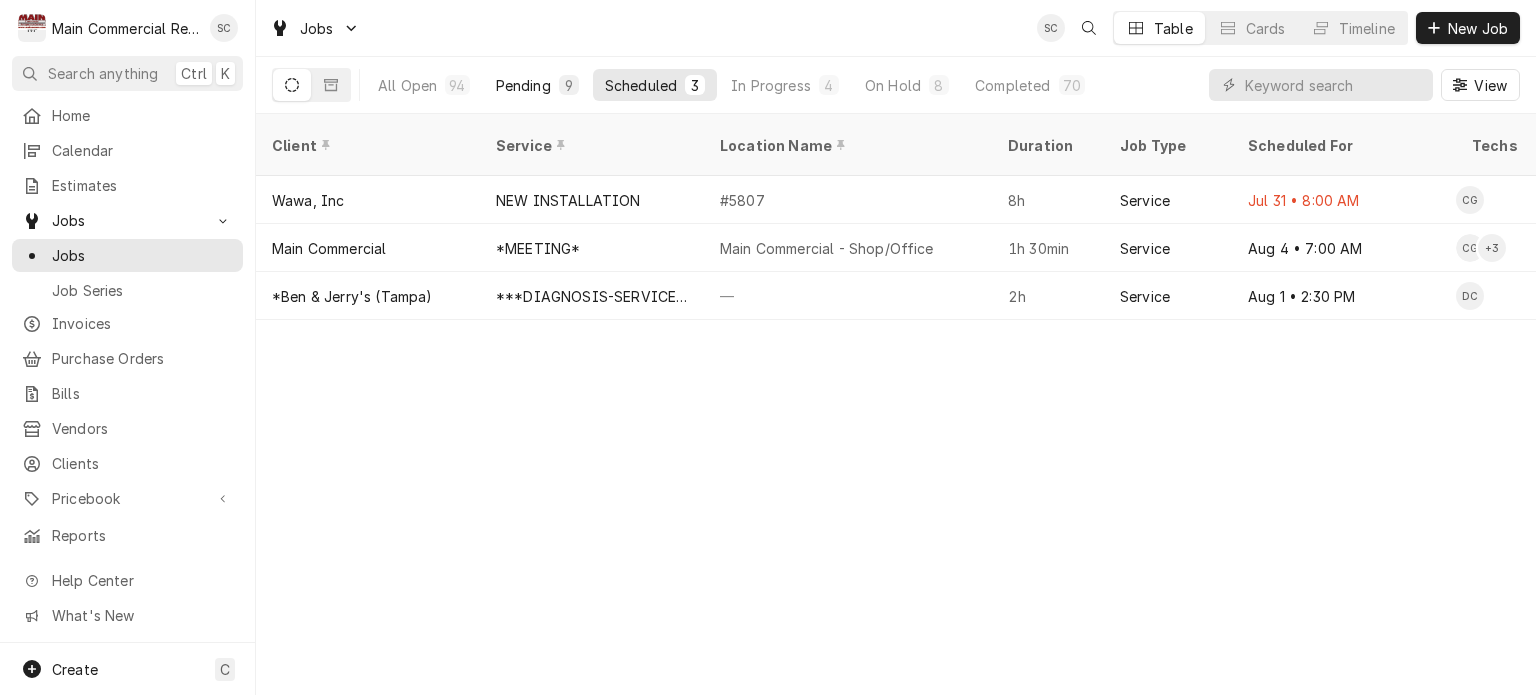 click on "Pending 9" at bounding box center [537, 85] 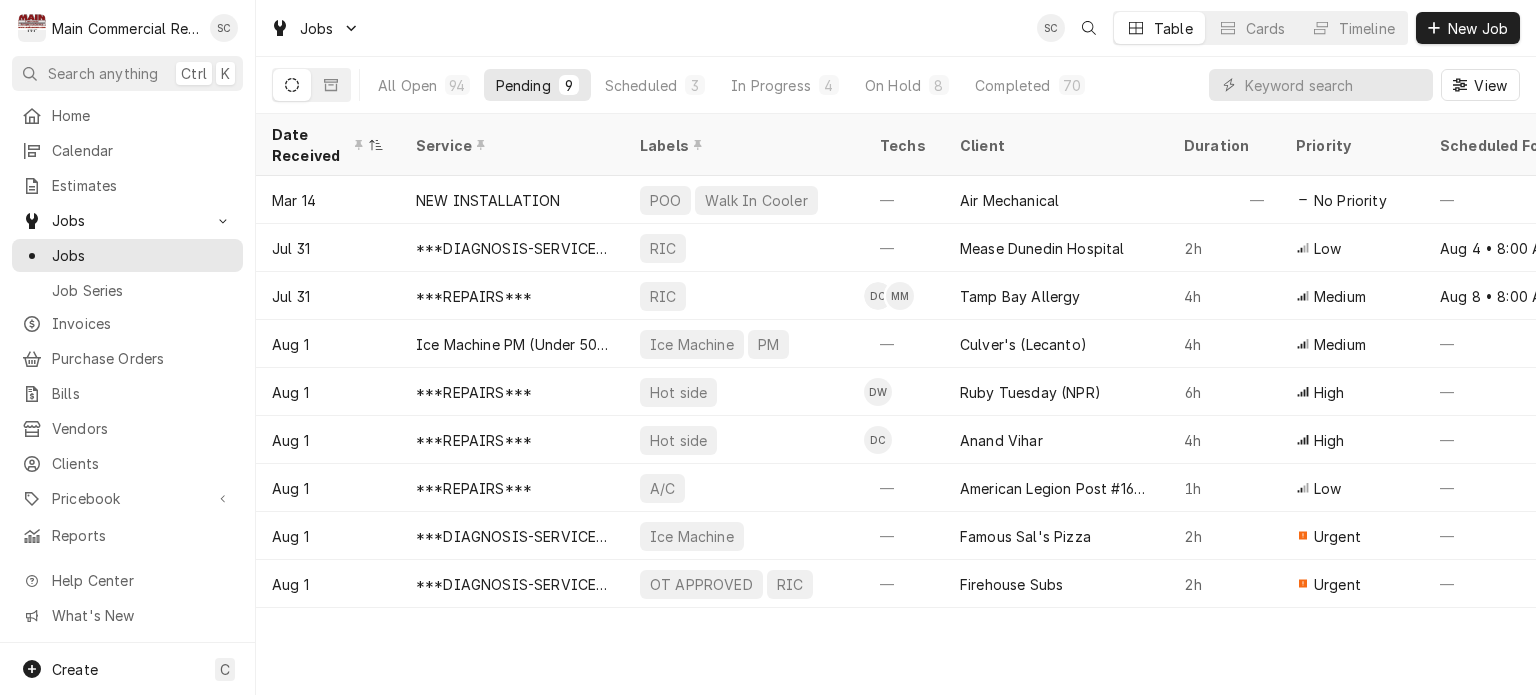 click on "Date Received Service Labels Techs Client Duration Priority Scheduled For Location Name Location Address Last Modified Job Type Status Mar 14   NEW INSTALLATION POO Walk In Cooler — Air Mechanical — No Priority — TGH Brooksville/Springhill 10461 Quality Dr, Spring Hill, FL 34609 Apr 29   Service Draft Jul 31   ***DIAGNOSIS-SERVICE CALL*** RIC — Mease Dunedin Hospital 2h Low Aug 4   • 8:00 AM — 601 Main St., Dunedin, FL 34698 Jul 31   Service Draft Jul 31   ***REPAIRS*** RIC DC MM Tamp Bay Allergy 4h Medium Aug 8   • 8:00 AM Tampa Bay Allergy-Dr. Weiss 3251 McMullen Booth Rd, Clearwater, FL 33761 Jul 31   Service Draft Aug 1   Ice Machine PM (Under 500) Ice Machine PM — Culver's (Lecanto) 4h Medium — — 1712 N Lecanto HWY, Lecanto, FL 34461 Aug 1   Service Draft Aug 1   ***REPAIRS*** Hot side DW Ruby Tuesday (NPR) 6h High — — 8512 Ridge Road, New Port Richey, FL 34654 Aug 1   Service Draft Aug 1   ***REPAIRS*** Hot side DC Anand Vihar 4h High — Anand Vihar - Community Club House Aug 1" at bounding box center (896, 404) 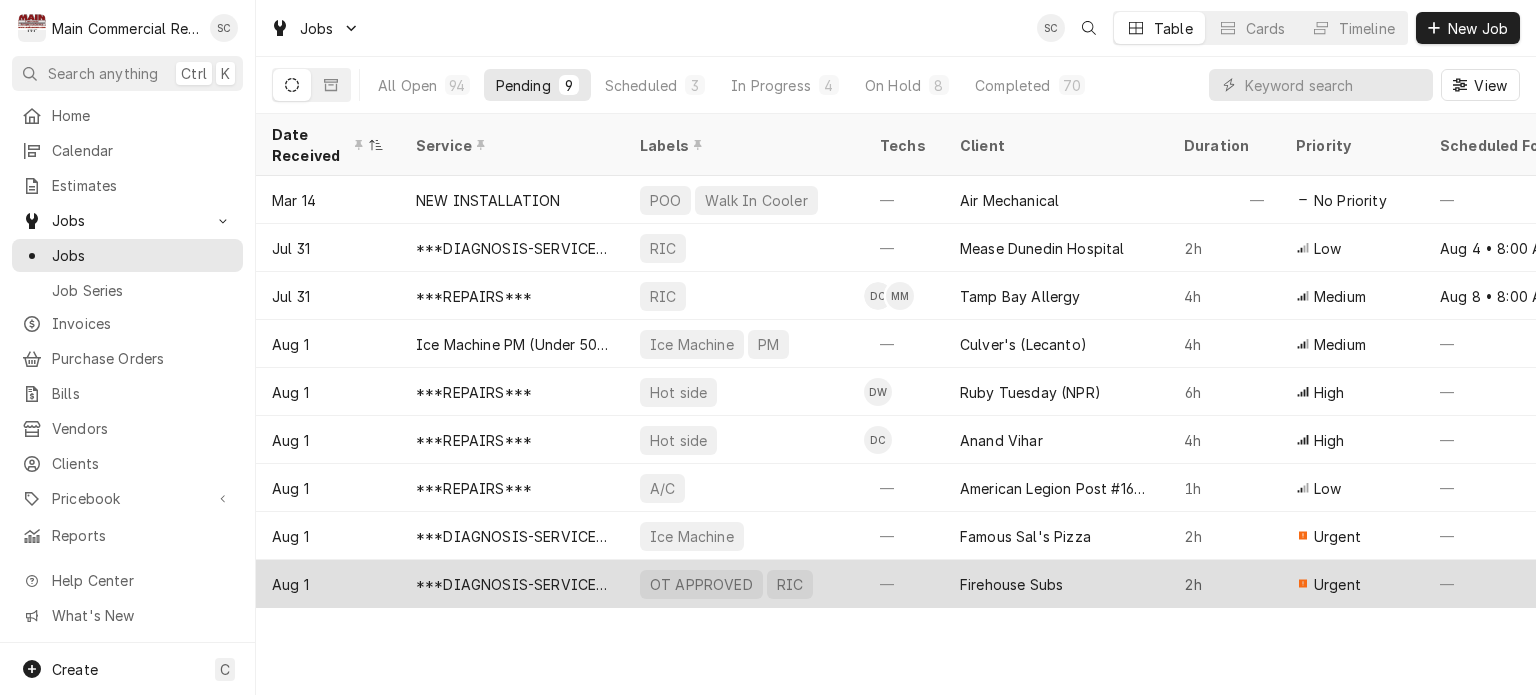 click on "Firehouse Subs" at bounding box center [1011, 584] 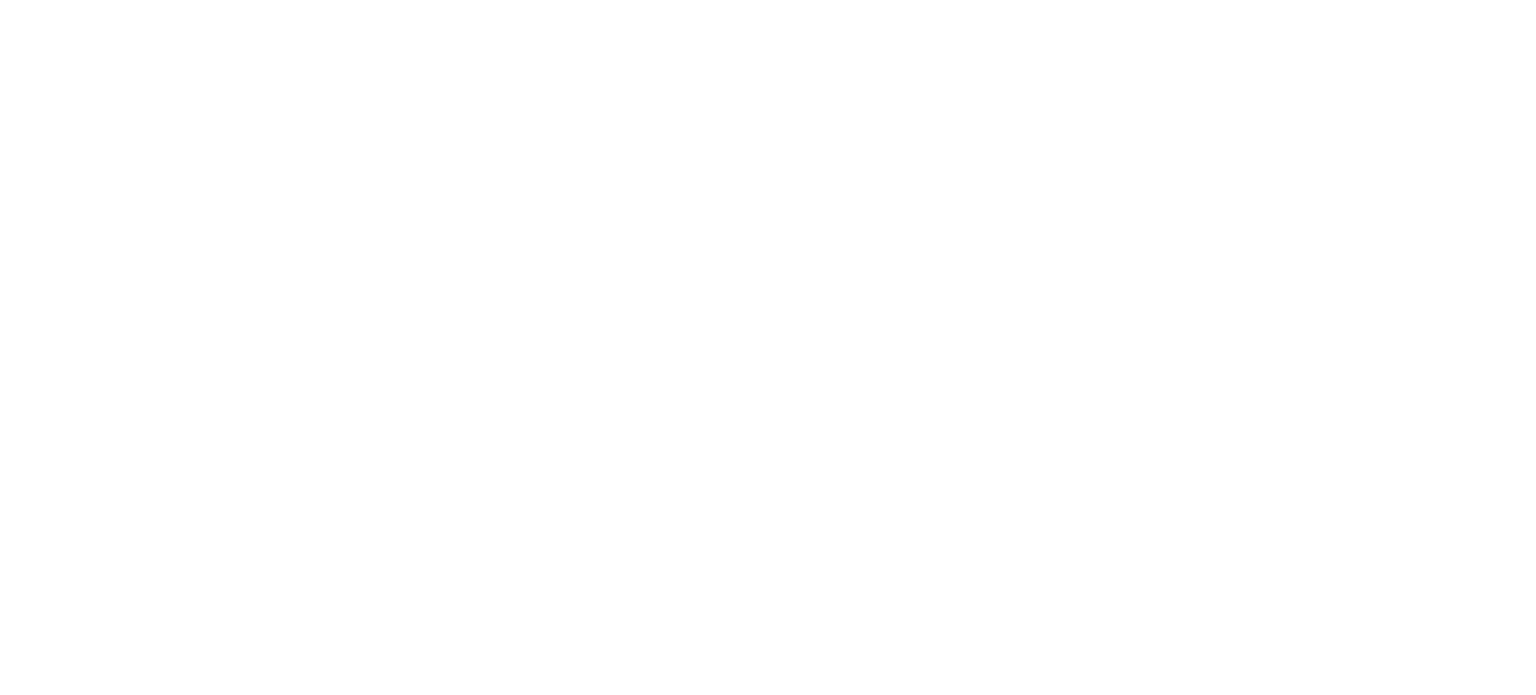 scroll, scrollTop: 0, scrollLeft: 0, axis: both 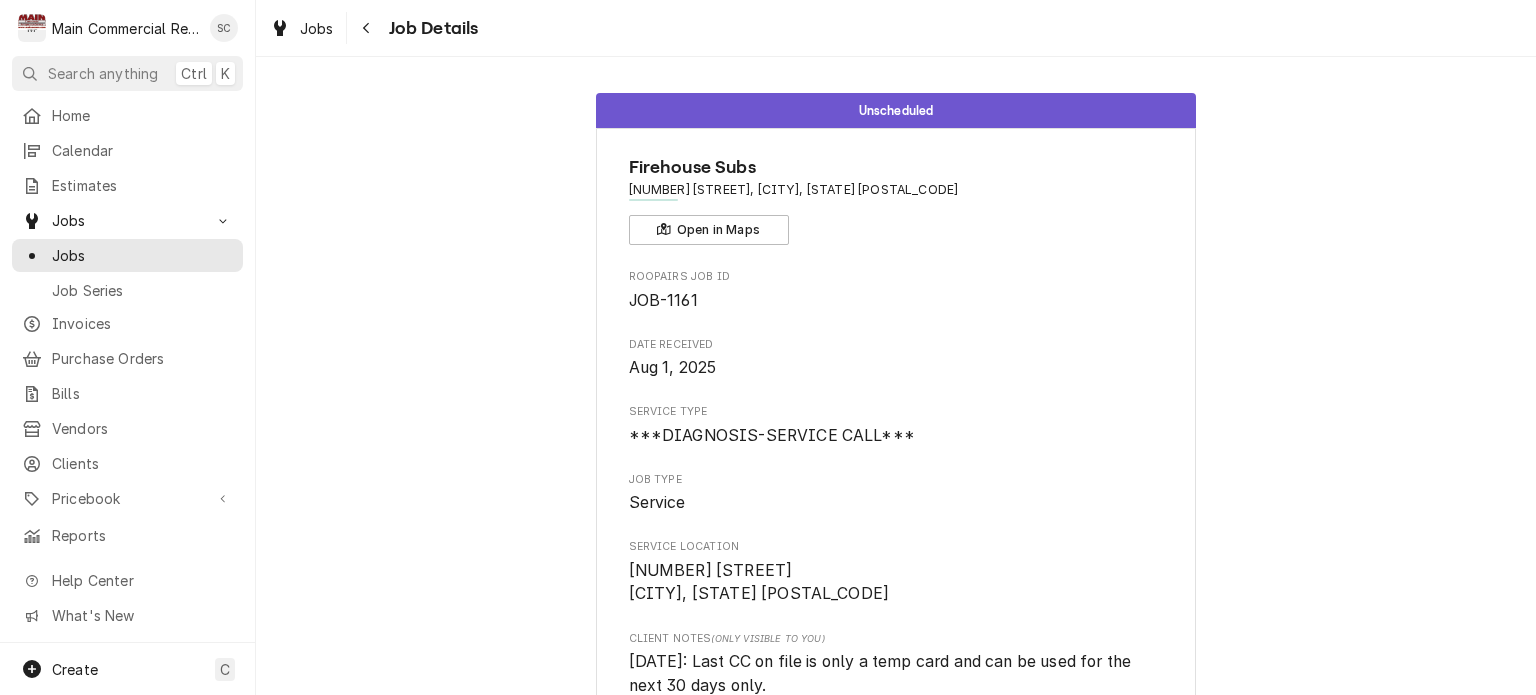 drag, startPoint x: 408, startPoint y: 327, endPoint x: 419, endPoint y: 319, distance: 13.601471 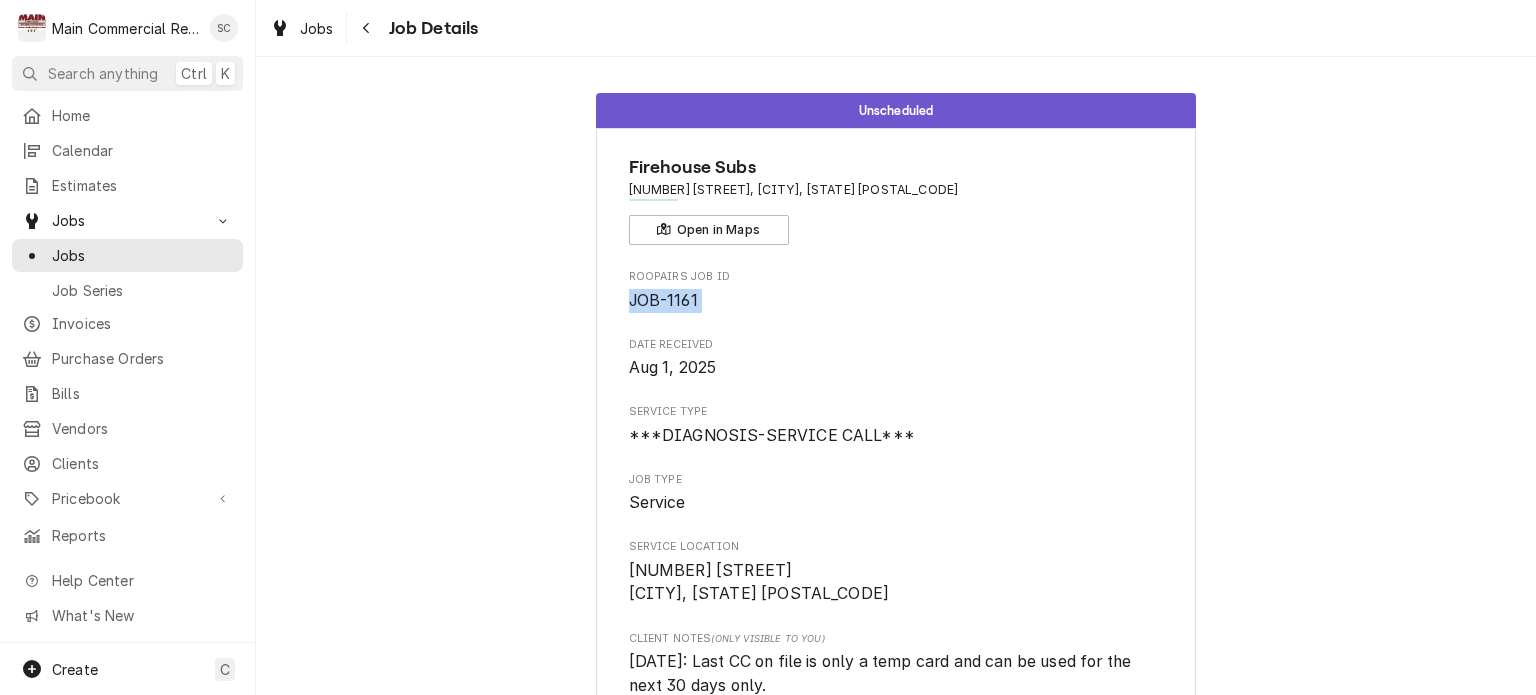 click on "Unscheduled Firehouse Subs [NUMBER] [STREET], [CITY], [STATE] [POSTAL_CODE] Open in Maps Roopairs Job ID JOB-1161 Date Received [DATE] Service Type ***DIAGNOSIS-SERVICE CALL*** Job Type Service Service Location [NUMBER] [STREET]
[CITY], [STATE] [POSTAL_CODE] Client Notes  (Only Visible to You) [DATE]: Last CC on file is only a temp card and can be used for the next 30 days only.
[FIRST] c#[PHONE]
Store: [PHONE] Last Modified [DATE] - [TIME] Estimated Job Duration 2h Reason For Call 3 Door RIC. Not holding temp, and started rising today. Has a food shipment arriving tmw that can't be rescheduled. Approved OT. Priority Urgent Labels  (Only Visible to You) OT APPROVED RIC Job Contact Name [FIRST] [LAST] Email [EMAIL] Client Contact Phone [PHONE] Reminders — — Schedule Job Update Attachments Download PDF Cancel Job" at bounding box center [896, 858] 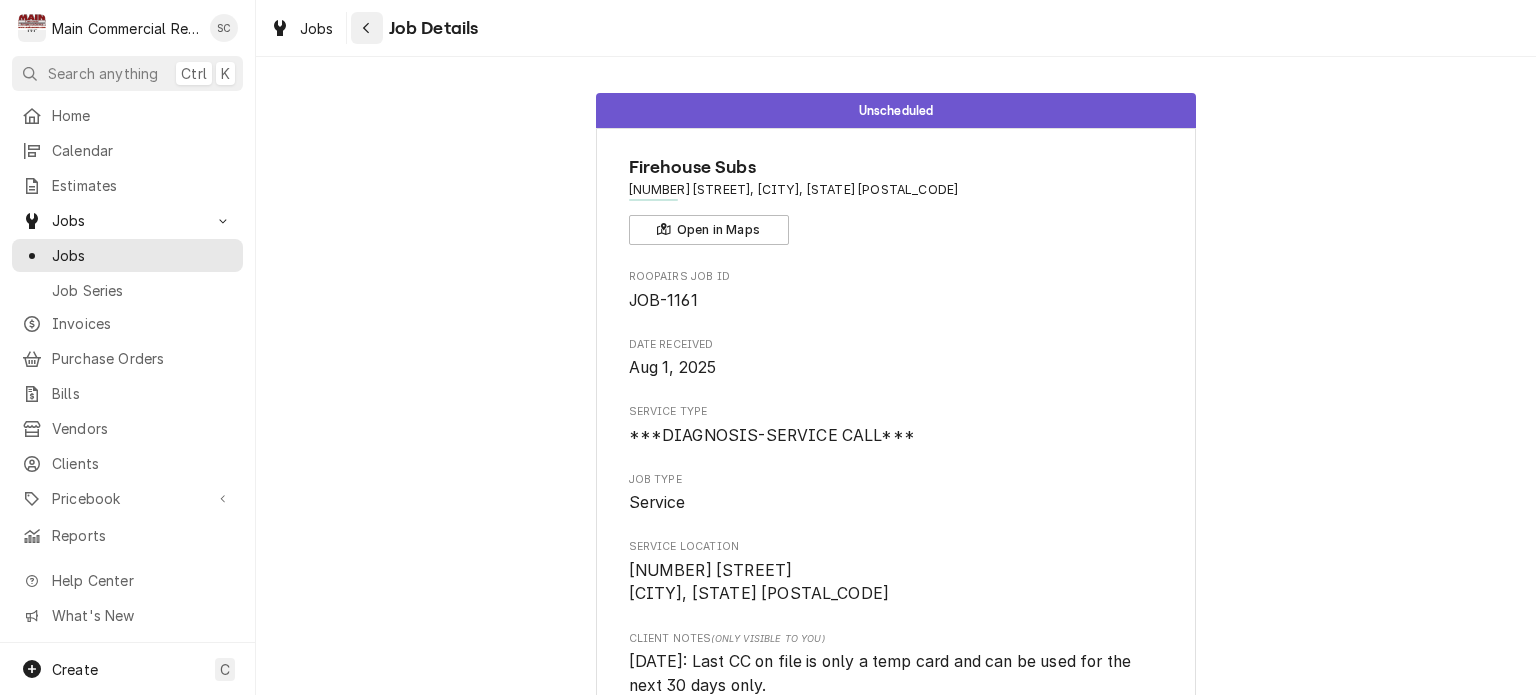 click at bounding box center [367, 28] 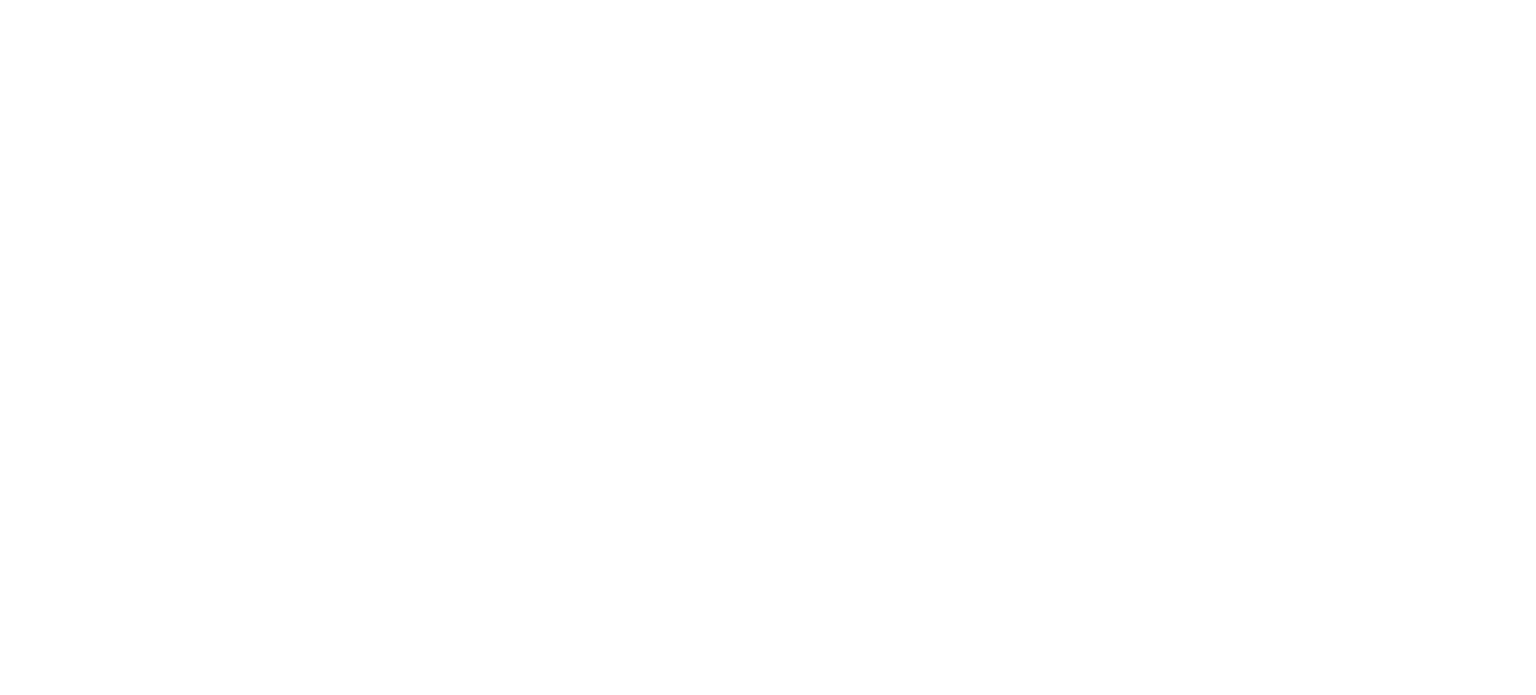 scroll, scrollTop: 0, scrollLeft: 0, axis: both 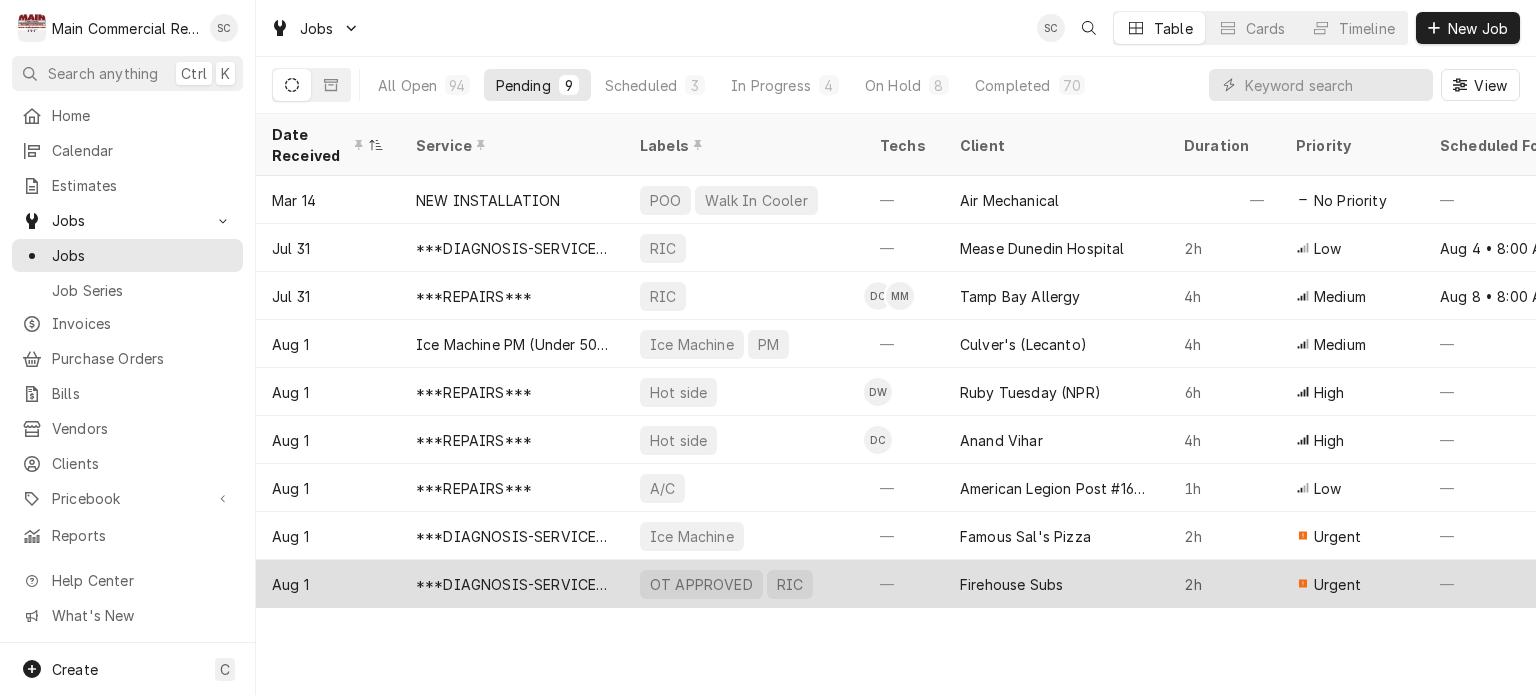 click on "Firehouse Subs" at bounding box center [1011, 584] 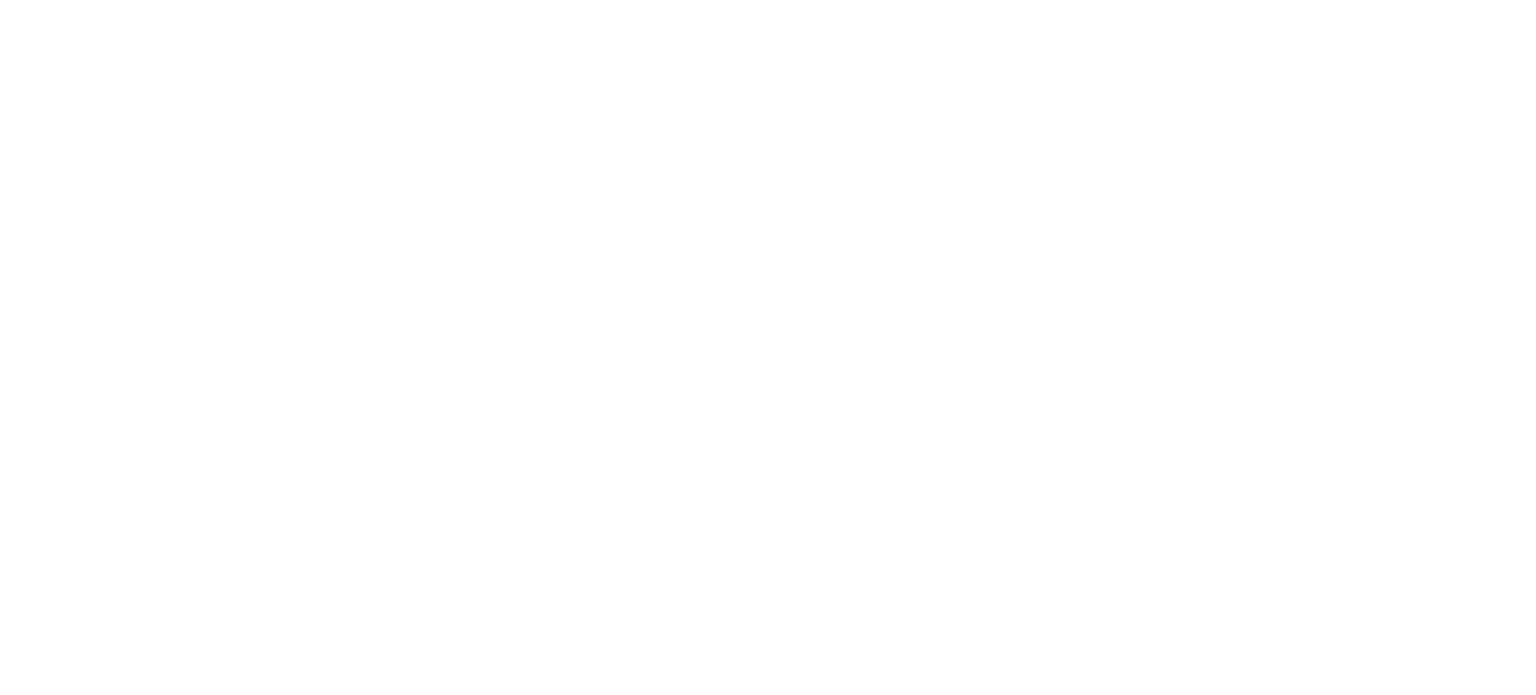 scroll, scrollTop: 0, scrollLeft: 0, axis: both 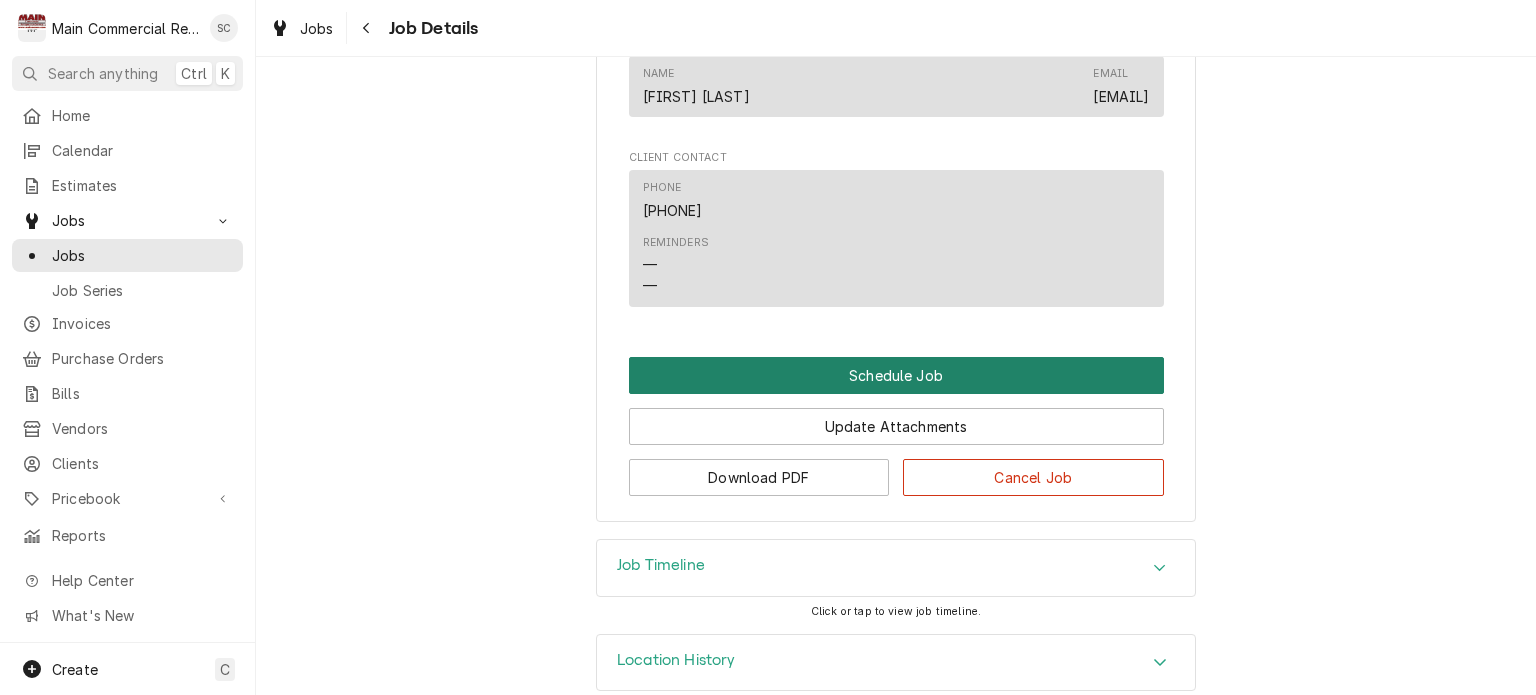 click on "Schedule Job" at bounding box center [896, 375] 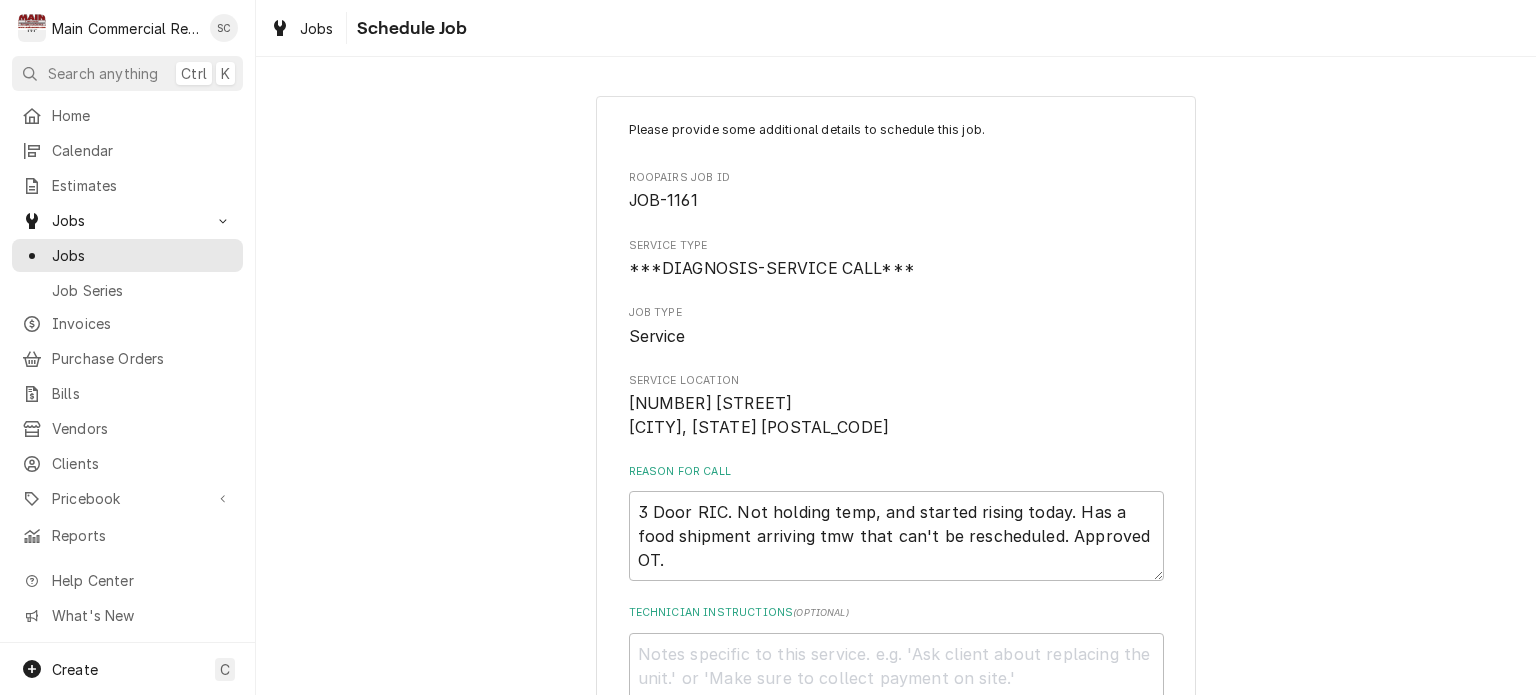 scroll, scrollTop: 429, scrollLeft: 0, axis: vertical 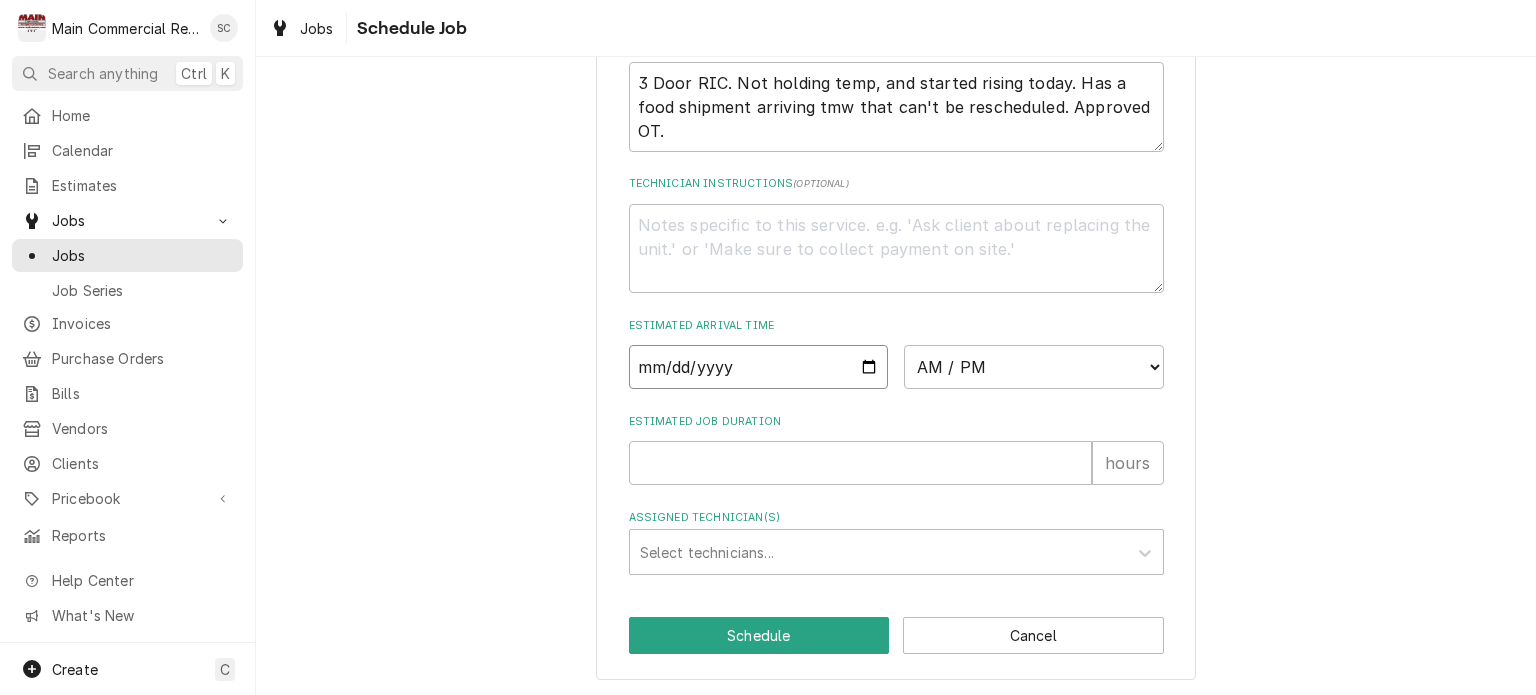 click at bounding box center [759, 367] 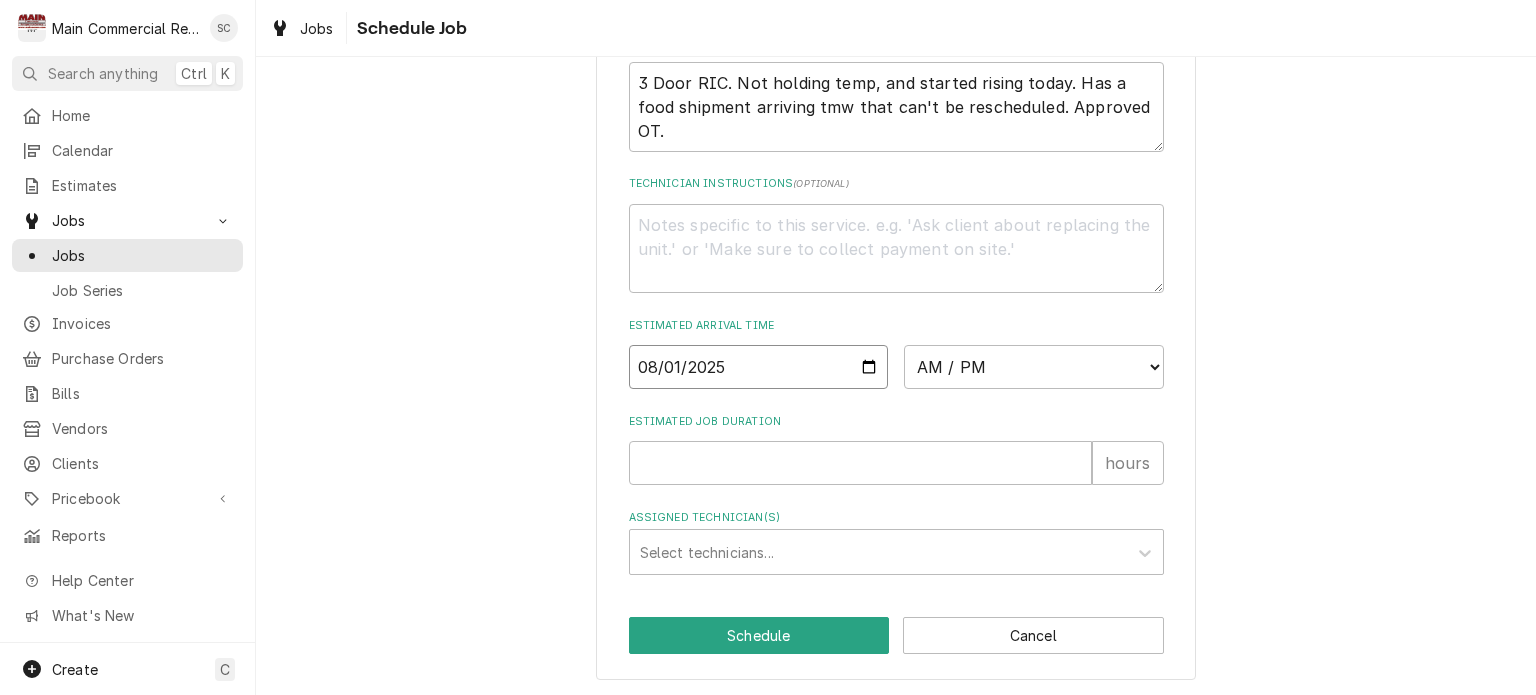 type on "x" 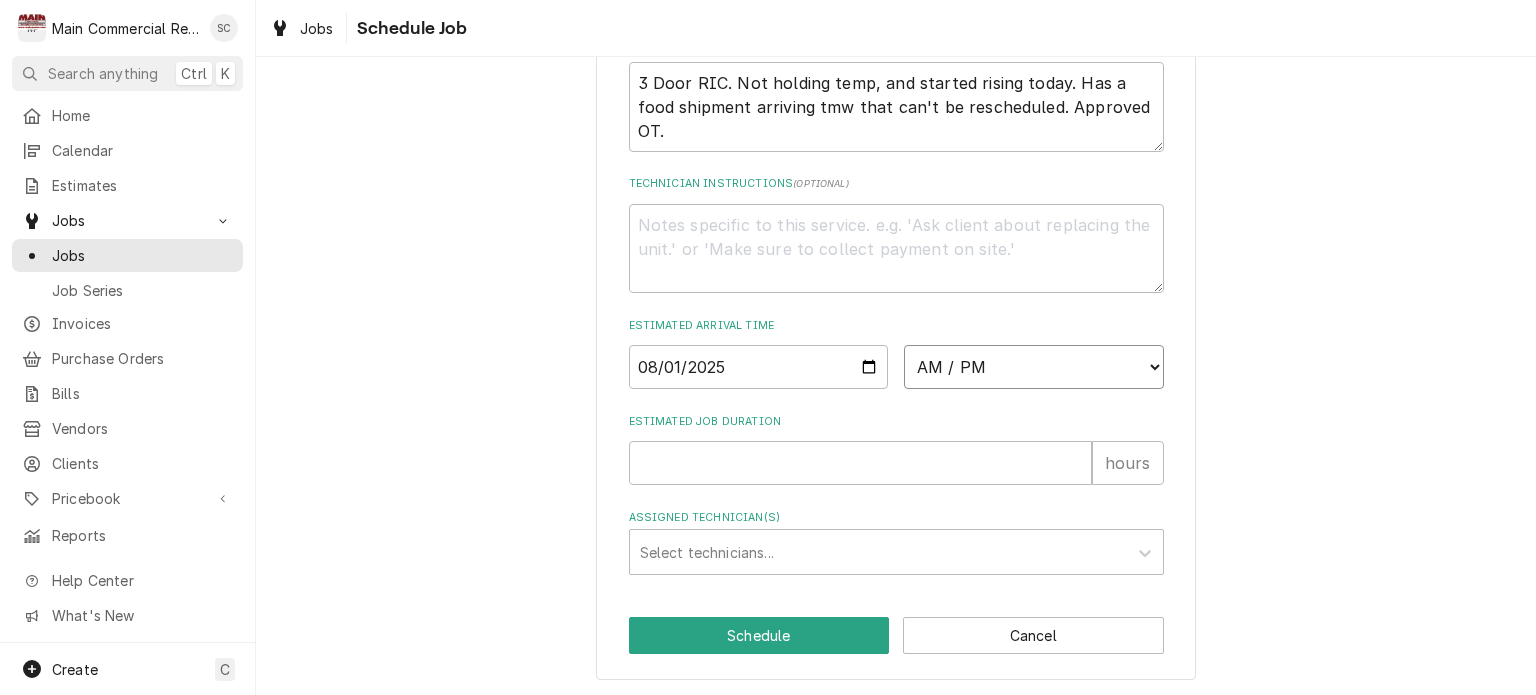 click on "AM / PM 6:00 AM 6:15 AM 6:30 AM 6:45 AM 7:00 AM 7:15 AM 7:30 AM 7:45 AM 8:00 AM 8:15 AM 8:30 AM 8:45 AM 9:00 AM 9:15 AM 9:30 AM 9:45 AM 10:00 AM 10:15 AM 10:30 AM 10:45 AM 11:00 AM 11:15 AM 11:30 AM 11:45 AM 12:00 PM 12:15 PM 12:30 PM 12:45 PM 1:00 PM 1:15 PM 1:30 PM 1:45 PM 2:00 PM 2:15 PM 2:30 PM 2:45 PM 3:00 PM 3:15 PM 3:30 PM 3:45 PM 4:00 PM 4:15 PM 4:30 PM 4:45 PM 5:00 PM 5:15 PM 5:30 PM 5:45 PM 6:00 PM 6:15 PM 6:30 PM 6:45 PM 7:00 PM 7:15 PM 7:30 PM 7:45 PM 8:00 PM 8:15 PM 8:30 PM 8:45 PM 9:00 PM 9:15 PM 9:30 PM 9:45 PM 10:00 PM 10:15 PM 10:30 PM 10:45 PM 11:00 PM 11:15 PM 11:30 PM 11:45 PM 12:00 AM 12:15 AM 12:30 AM 12:45 AM 1:00 AM 1:15 AM 1:30 AM 1:45 AM 2:00 AM 2:15 AM 2:30 AM 2:45 AM 3:00 AM 3:15 AM 3:30 AM 3:45 AM 4:00 AM 4:15 AM 4:30 AM 4:45 AM 5:00 AM 5:15 AM 5:30 AM 5:45 AM" at bounding box center [1034, 367] 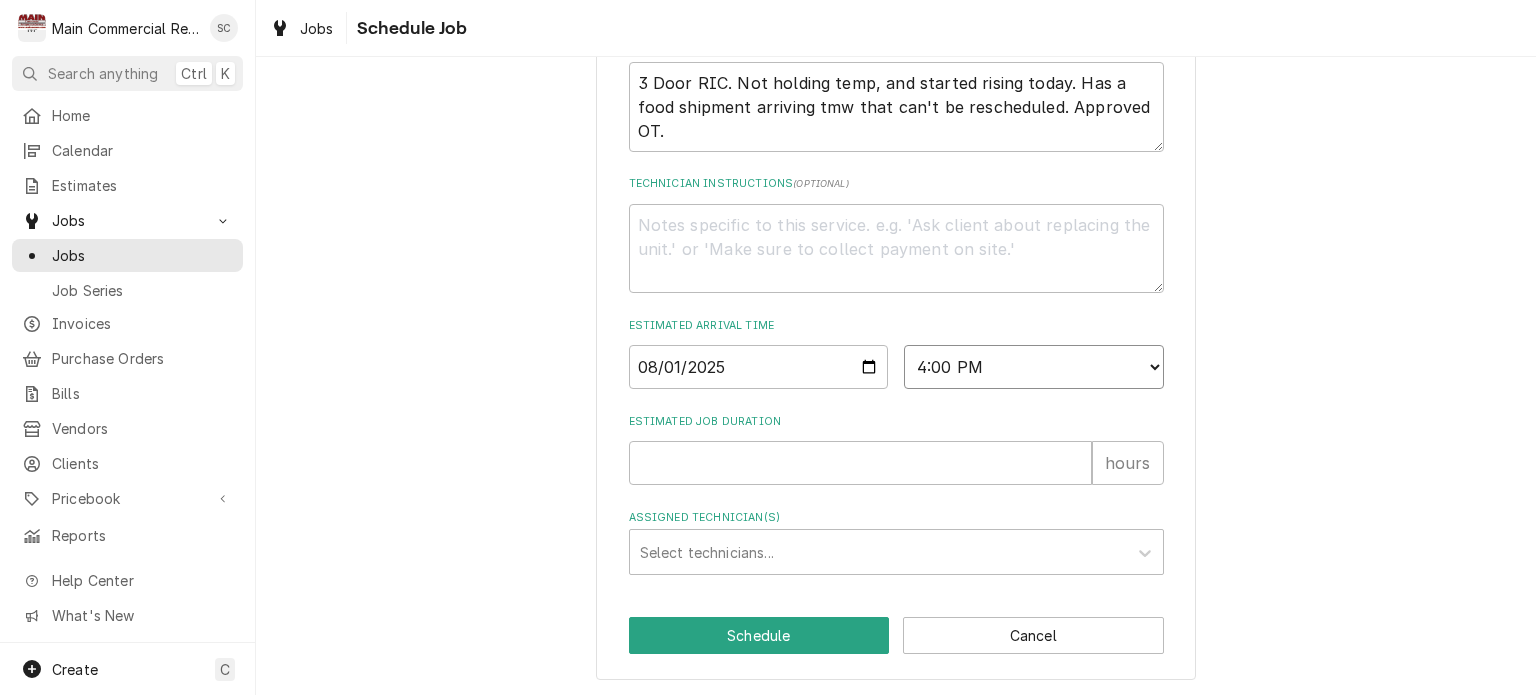 click on "AM / PM 6:00 AM 6:15 AM 6:30 AM 6:45 AM 7:00 AM 7:15 AM 7:30 AM 7:45 AM 8:00 AM 8:15 AM 8:30 AM 8:45 AM 9:00 AM 9:15 AM 9:30 AM 9:45 AM 10:00 AM 10:15 AM 10:30 AM 10:45 AM 11:00 AM 11:15 AM 11:30 AM 11:45 AM 12:00 PM 12:15 PM 12:30 PM 12:45 PM 1:00 PM 1:15 PM 1:30 PM 1:45 PM 2:00 PM 2:15 PM 2:30 PM 2:45 PM 3:00 PM 3:15 PM 3:30 PM 3:45 PM 4:00 PM 4:15 PM 4:30 PM 4:45 PM 5:00 PM 5:15 PM 5:30 PM 5:45 PM 6:00 PM 6:15 PM 6:30 PM 6:45 PM 7:00 PM 7:15 PM 7:30 PM 7:45 PM 8:00 PM 8:15 PM 8:30 PM 8:45 PM 9:00 PM 9:15 PM 9:30 PM 9:45 PM 10:00 PM 10:15 PM 10:30 PM 10:45 PM 11:00 PM 11:15 PM 11:30 PM 11:45 PM 12:00 AM 12:15 AM 12:30 AM 12:45 AM 1:00 AM 1:15 AM 1:30 AM 1:45 AM 2:00 AM 2:15 AM 2:30 AM 2:45 AM 3:00 AM 3:15 AM 3:30 AM 3:45 AM 4:00 AM 4:15 AM 4:30 AM 4:45 AM 5:00 AM 5:15 AM 5:30 AM 5:45 AM" at bounding box center (1034, 367) 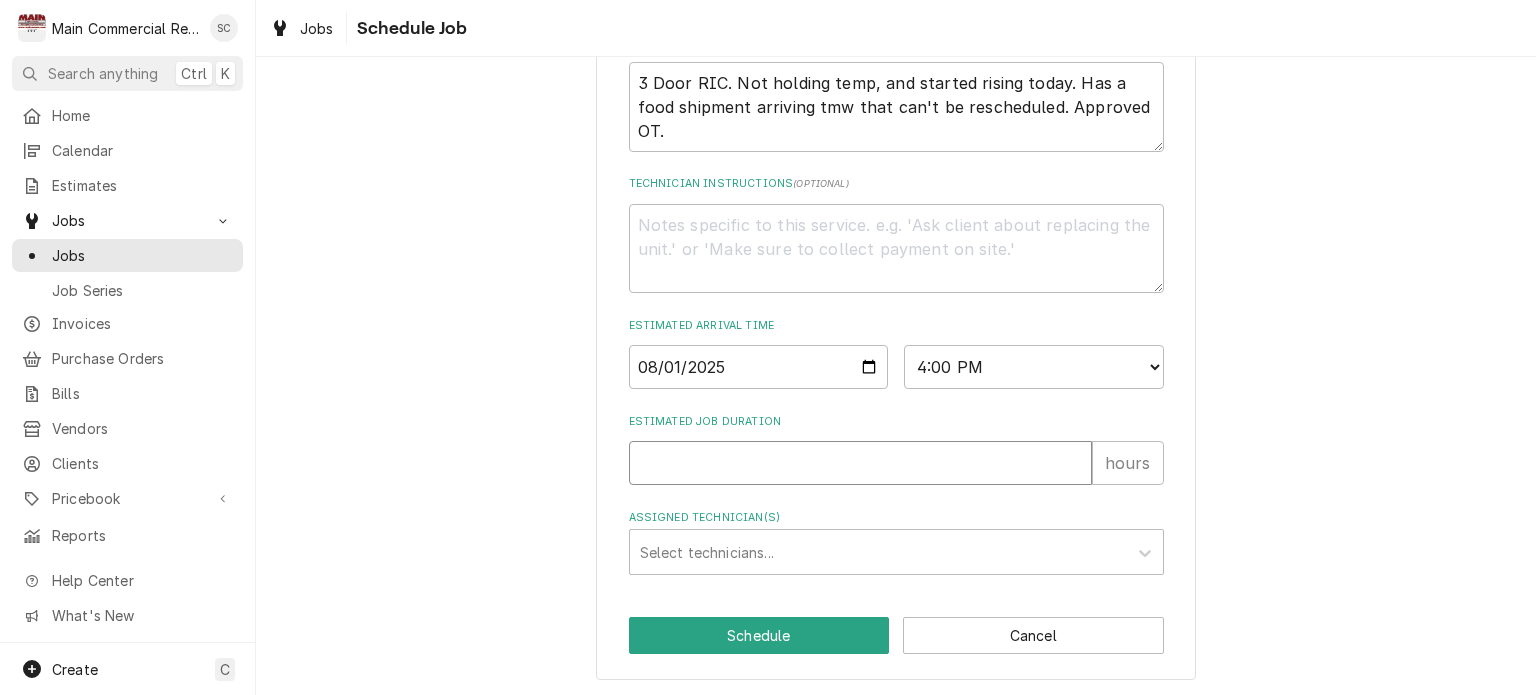 click on "Estimated Job Duration" at bounding box center (860, 463) 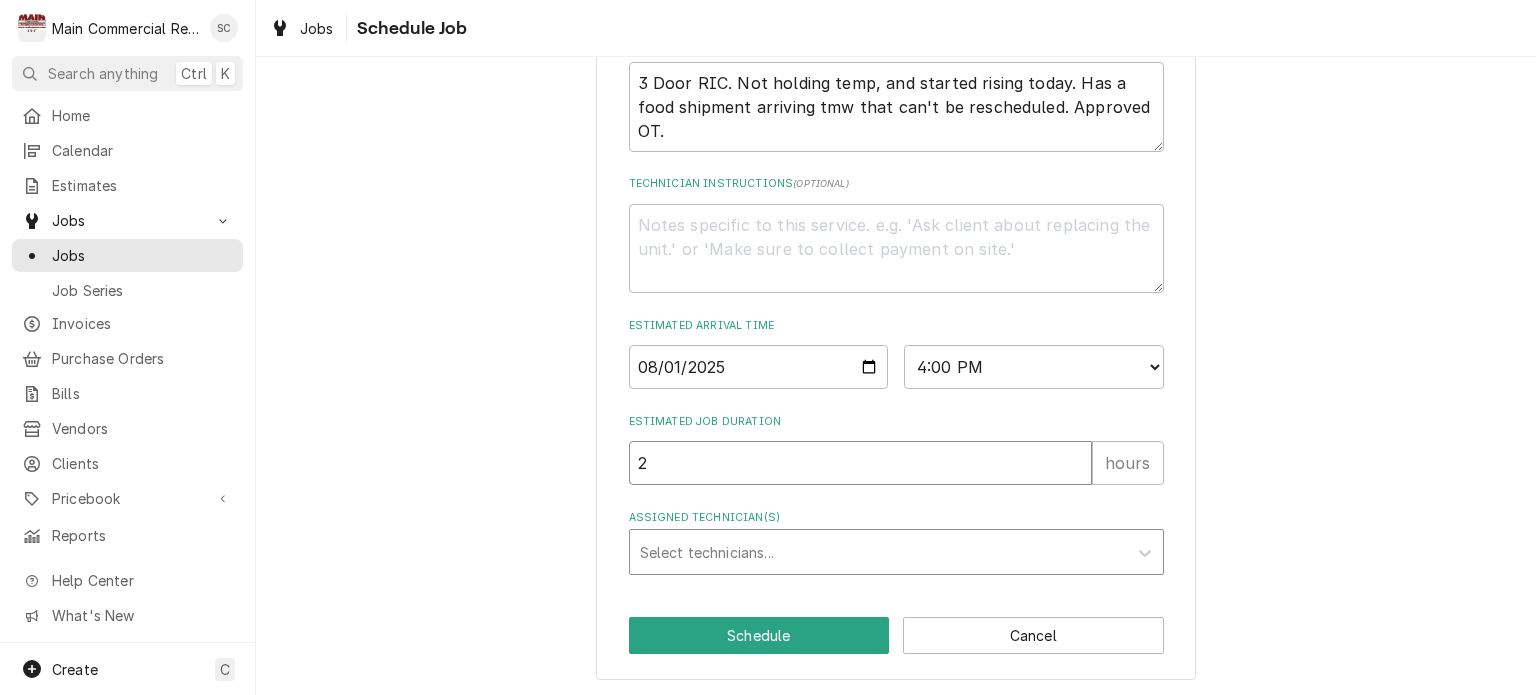 type on "2" 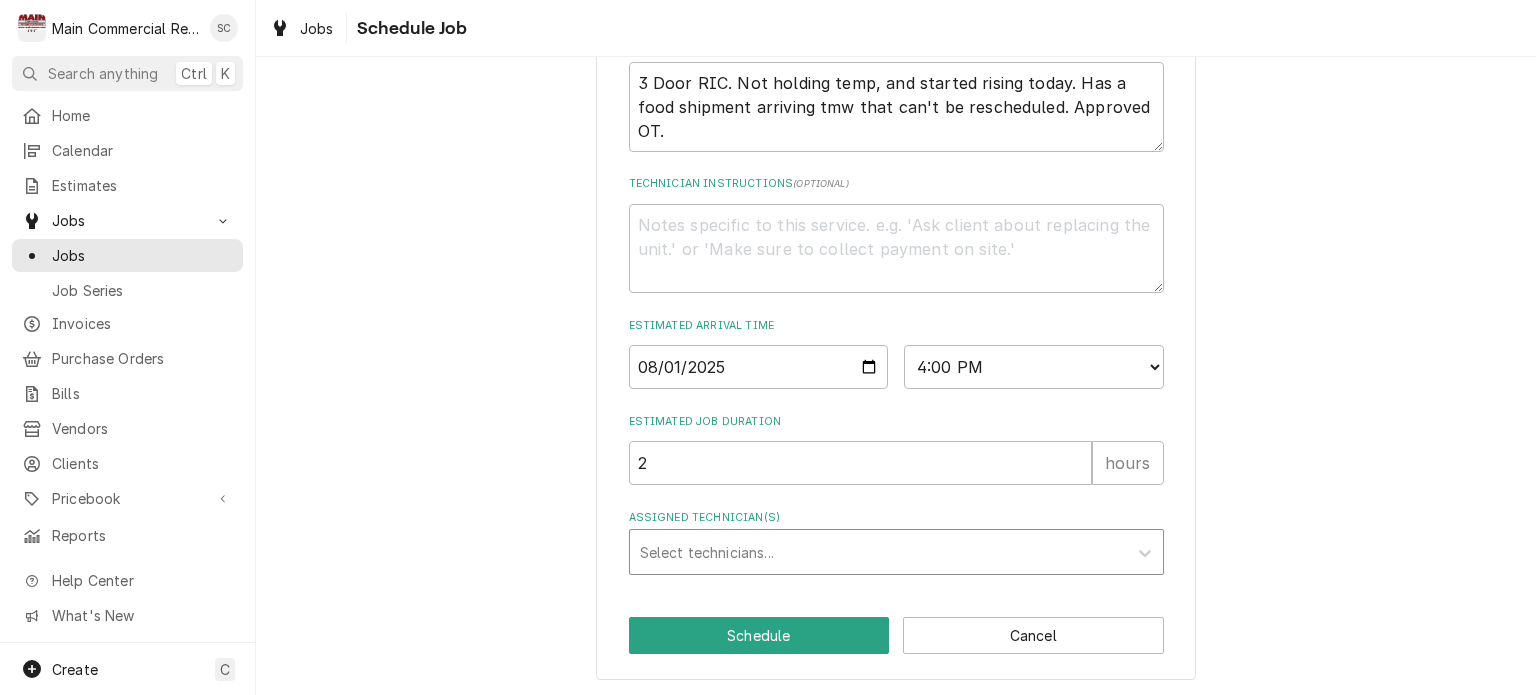 click at bounding box center [878, 552] 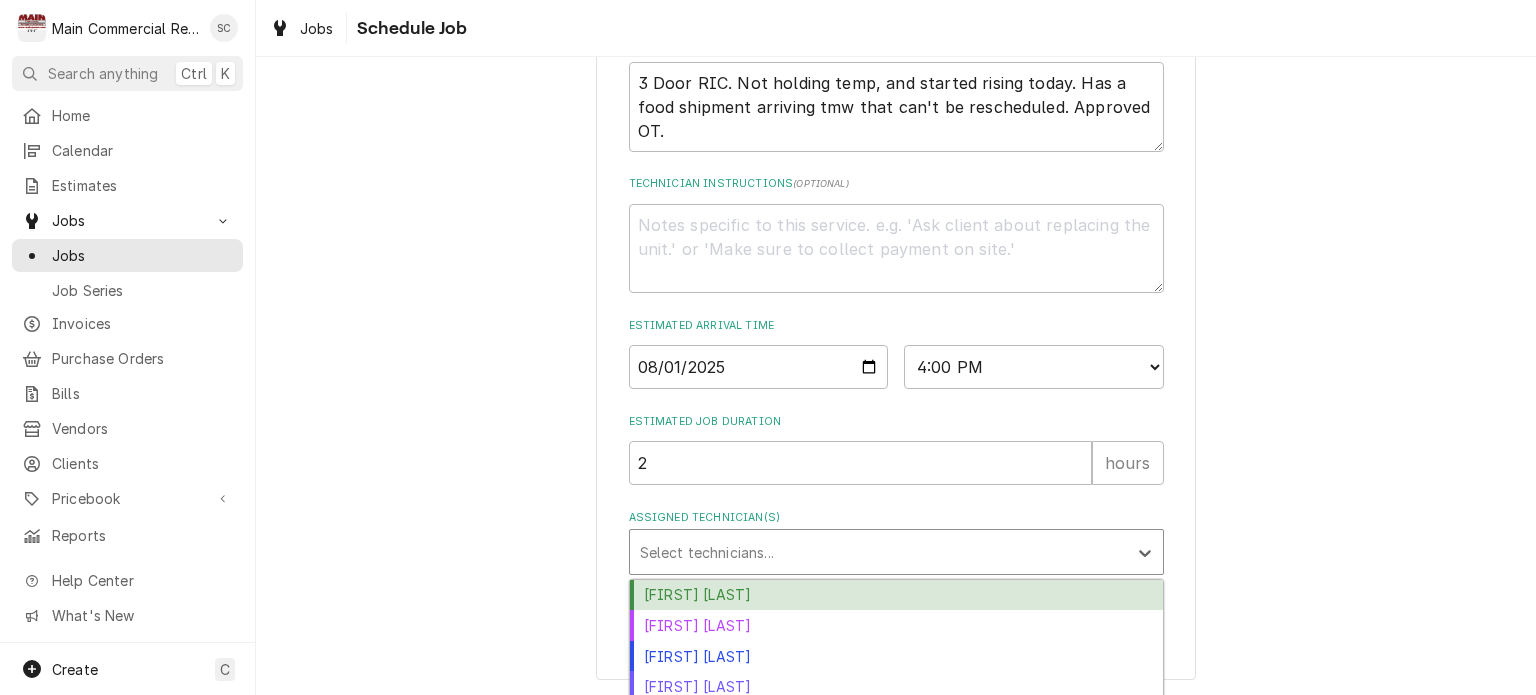 scroll, scrollTop: 466, scrollLeft: 0, axis: vertical 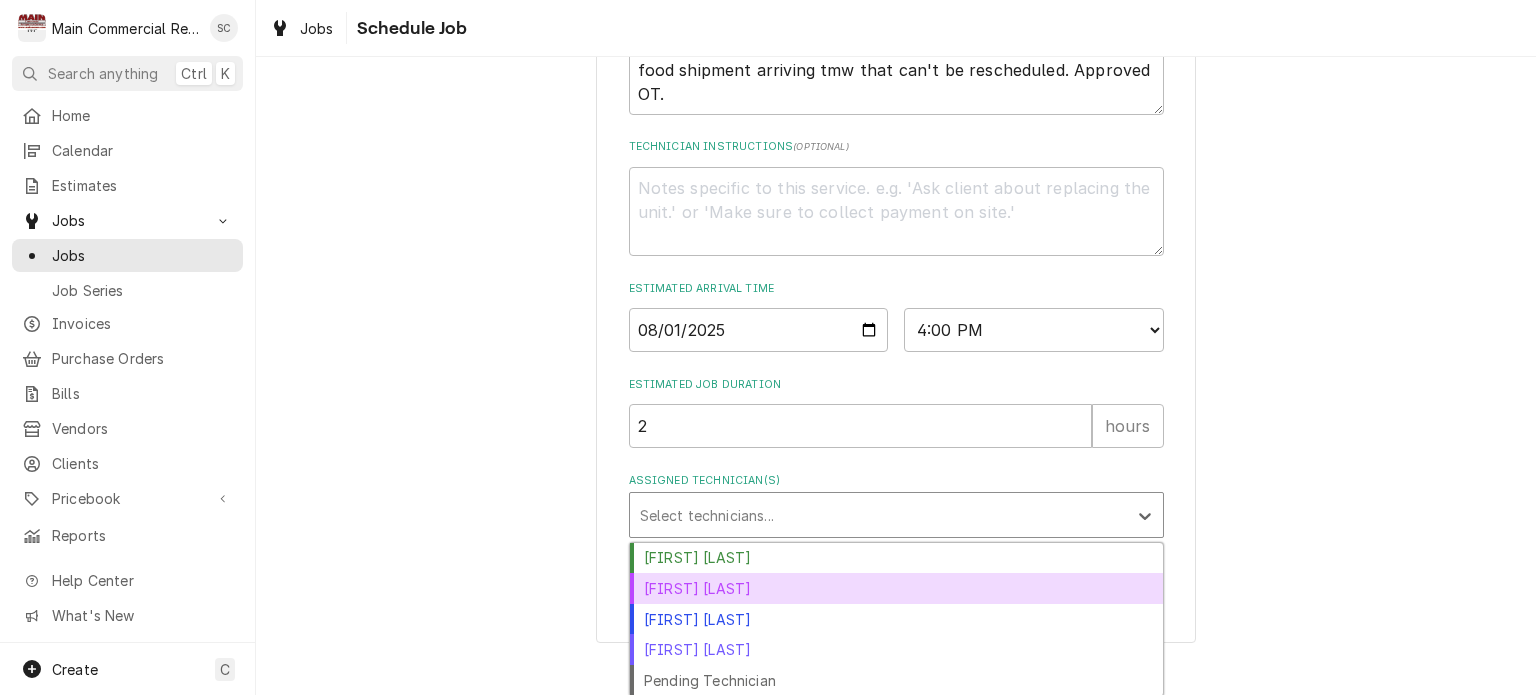 click on "Dorian Wertz" at bounding box center [896, 588] 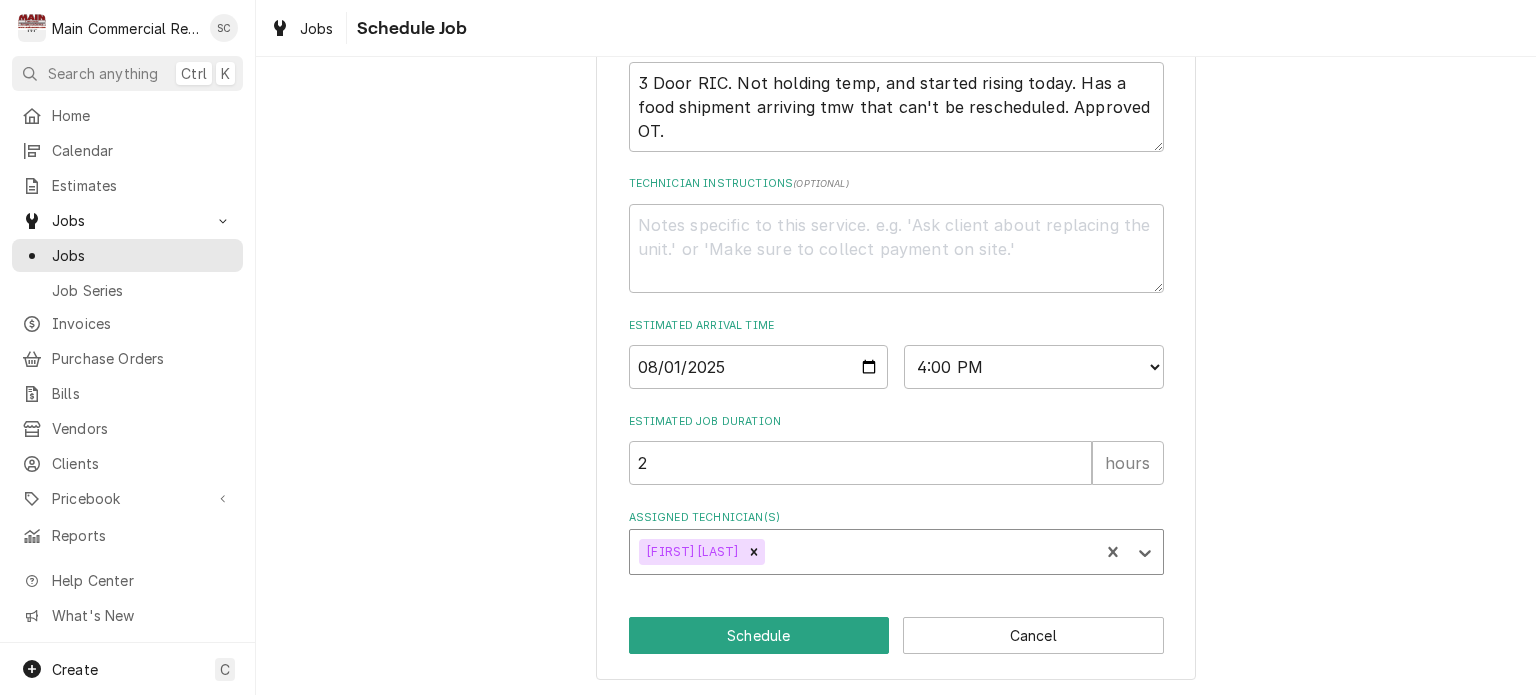 click on "Please provide some additional details to schedule this job. Roopairs Job ID JOB-1161 Service Type ***DIAGNOSIS-SERVICE CALL*** Job Type Service Service Location 3434 Eastlake Rd.
Palm Harbor, FL 34685 Reason For Call 3 Door RIC. Not holding temp, and started rising today. Has a food shipment arriving tmw that can't be rescheduled. Approved OT. Technician Instructions  ( optional ) Estimated Arrival Time 2025-08-01 AM / PM 6:00 AM 6:15 AM 6:30 AM 6:45 AM 7:00 AM 7:15 AM 7:30 AM 7:45 AM 8:00 AM 8:15 AM 8:30 AM 8:45 AM 9:00 AM 9:15 AM 9:30 AM 9:45 AM 10:00 AM 10:15 AM 10:30 AM 10:45 AM 11:00 AM 11:15 AM 11:30 AM 11:45 AM 12:00 PM 12:15 PM 12:30 PM 12:45 PM 1:00 PM 1:15 PM 1:30 PM 1:45 PM 2:00 PM 2:15 PM 2:30 PM 2:45 PM 3:00 PM 3:15 PM 3:30 PM 3:45 PM 4:00 PM 4:15 PM 4:30 PM 4:45 PM 5:00 PM 5:15 PM 5:30 PM 5:45 PM 6:00 PM 6:15 PM 6:30 PM 6:45 PM 7:00 PM 7:15 PM 7:30 PM 7:45 PM 8:00 PM 8:15 PM 8:30 PM 8:45 PM 9:00 PM 9:15 PM 9:30 PM 9:45 PM 10:00 PM 10:15 PM 10:30 PM 10:45 PM 11:00 PM 11:15 PM 11:30 PM 11:45 PM 2" at bounding box center (896, 173) 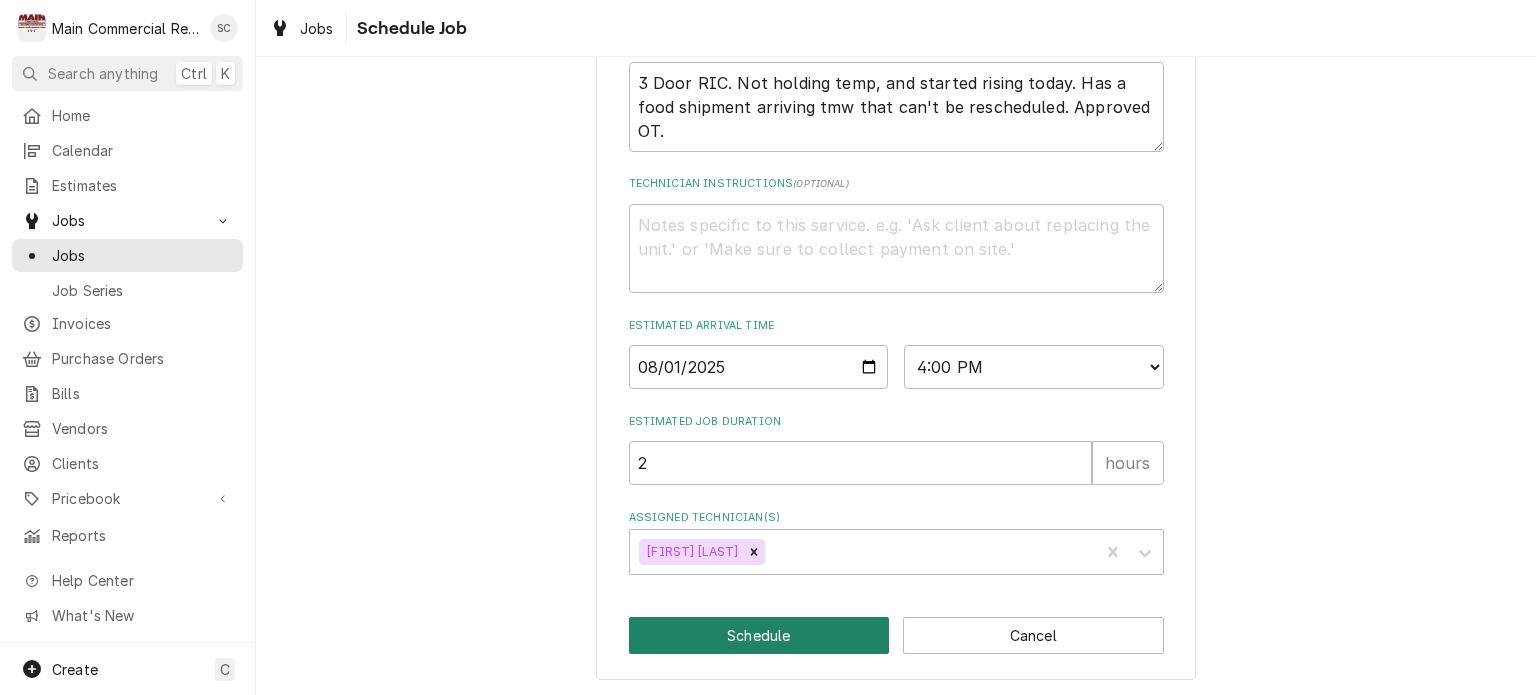 click on "Schedule" at bounding box center (759, 635) 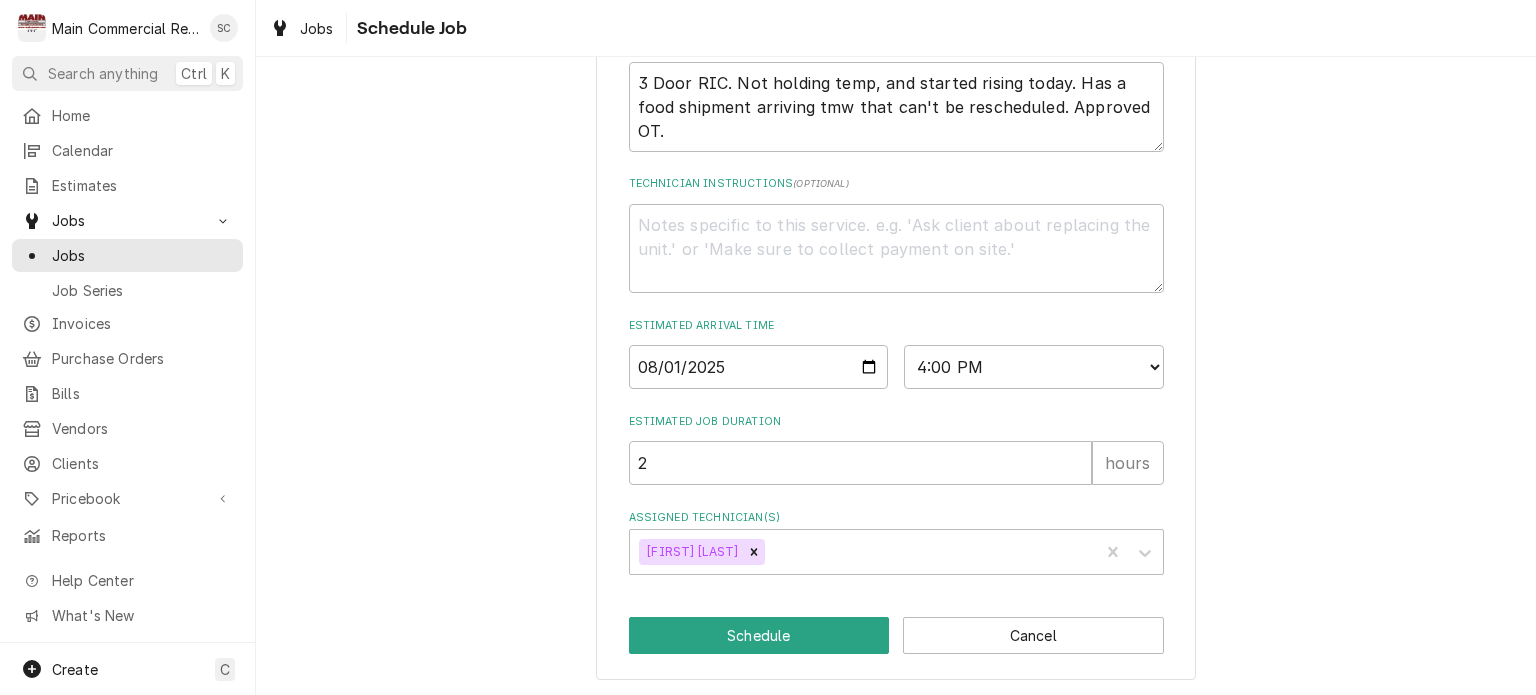 type on "x" 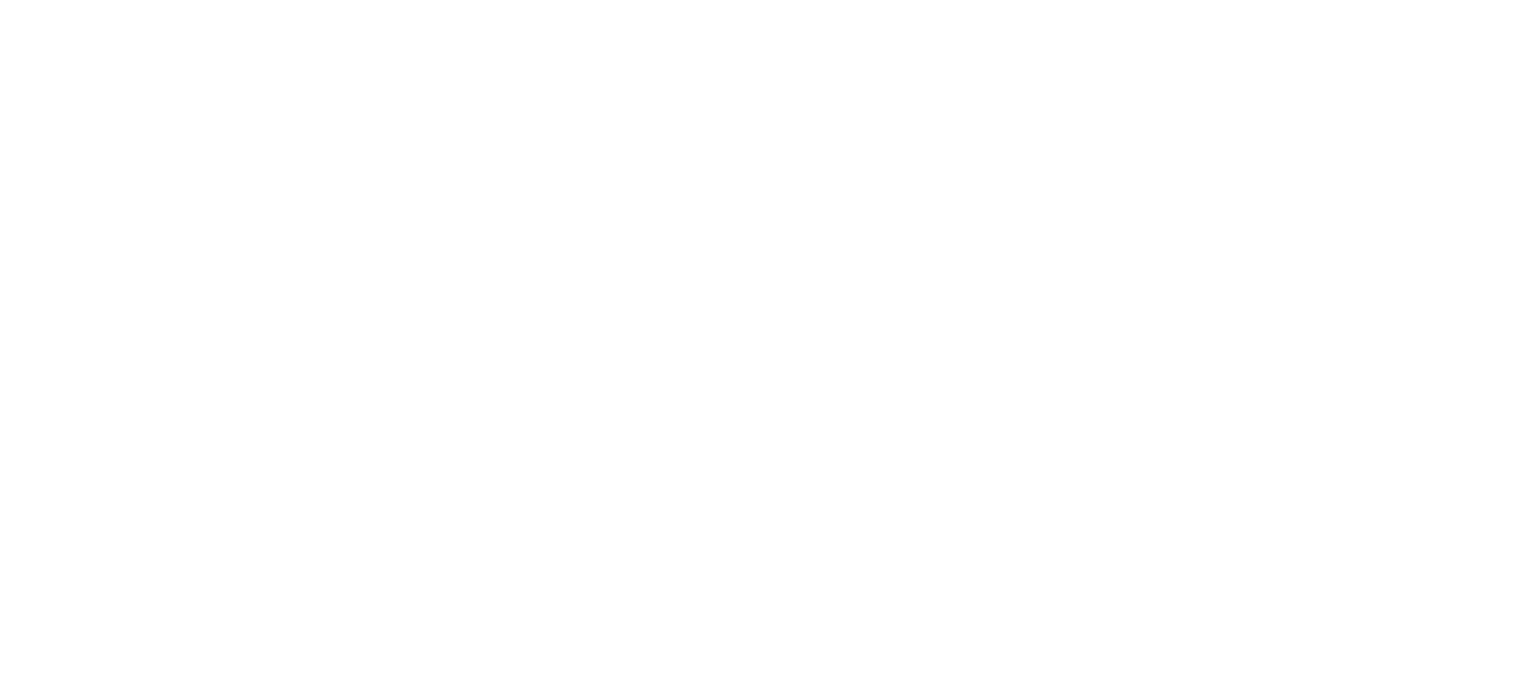 scroll, scrollTop: 0, scrollLeft: 0, axis: both 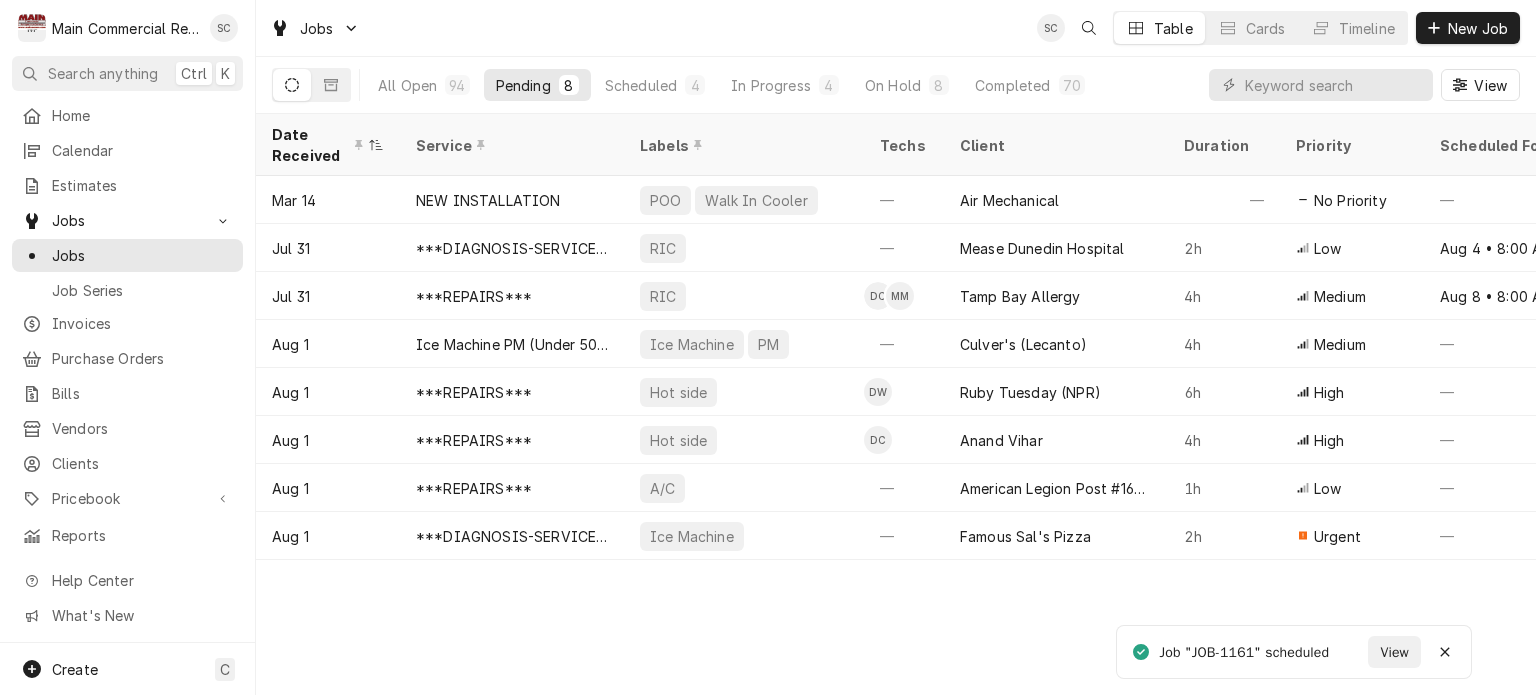 click on "Date Received Service Labels Techs Client Duration Priority Scheduled For Location Name Location Address Last Modified Job Type Status Mar 14   NEW INSTALLATION POO Walk In Cooler — Air Mechanical — No Priority — TGH [CITY]/[CITY] [NUMBER] [STREET], [CITY], [STATE] [POSTAL_CODE] Apr 29   Service Draft Jul 31   ***DIAGNOSIS-SERVICE CALL*** RIC — Mease Dunedin Hospital 2h Low Aug 4   • 8:00 AM — [NUMBER] [STREET], [CITY], [STATE] [POSTAL_CODE] Jul 31   Service Draft Jul 31   ***REPAIRS*** RIC DC MM Tamp Bay Allergy 4h Medium Aug 8   • 8:00 AM Tamp Bay Allergy-[NAME] [NUMBER] [STREET], [CITY], [STATE] [POSTAL_CODE] Jul 31   Service Draft Aug 1   Ice Machine PM (Under 500) Ice Machine PM — [BRAND] (Lecanto) 4h Medium — — [NUMBER] [STREET], [CITY], [STATE] [POSTAL_CODE] Aug 1   Service Draft Aug 1   ***REPAIRS*** Hot side DW [BRAND] (NPR) 6h High — — [NUMBER] [STREET], [CITY], [STATE] [POSTAL_CODE] Aug 1   Service Draft Aug 1   ***REPAIRS*** Hot side DC [NAME] 4h High — [NAME] - Community Club House Aug 1" at bounding box center [896, 404] 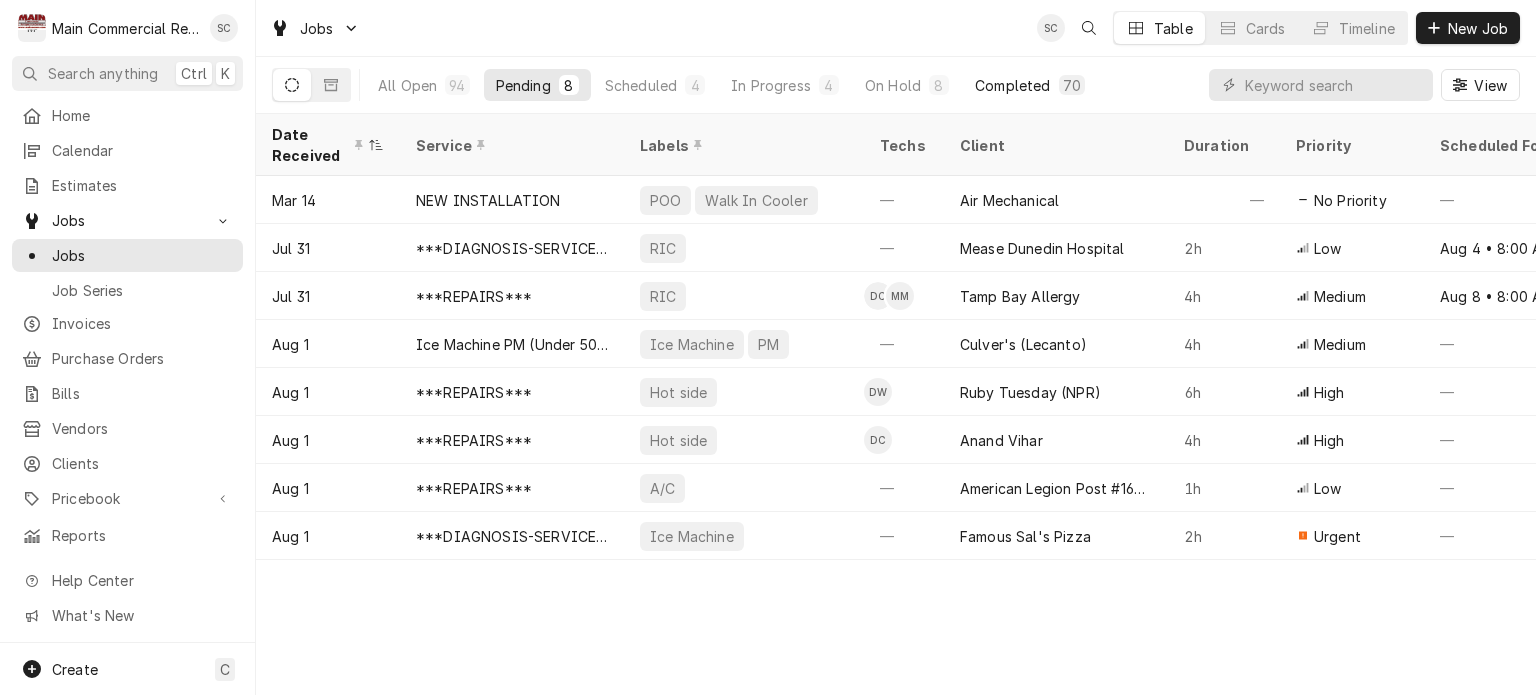 click on "Completed 70" at bounding box center (1030, 85) 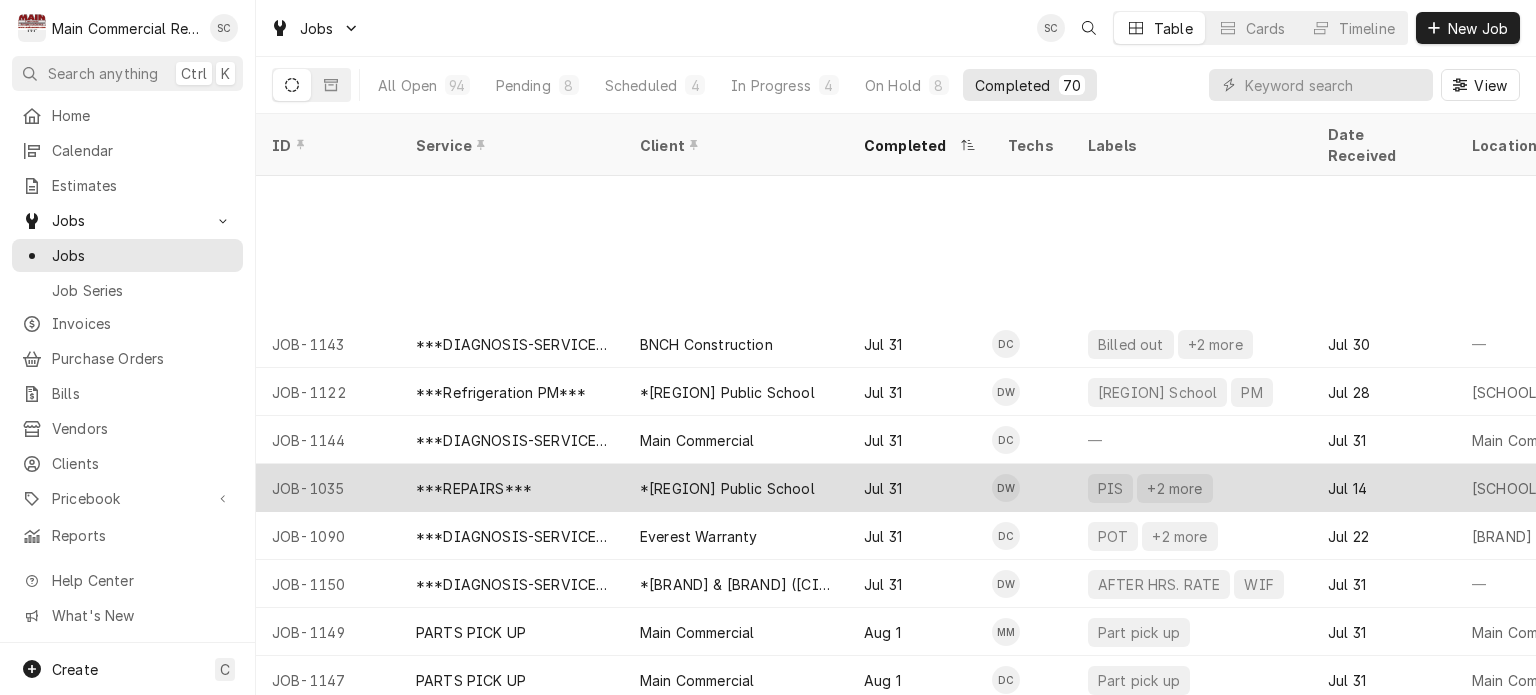 scroll, scrollTop: 2832, scrollLeft: 0, axis: vertical 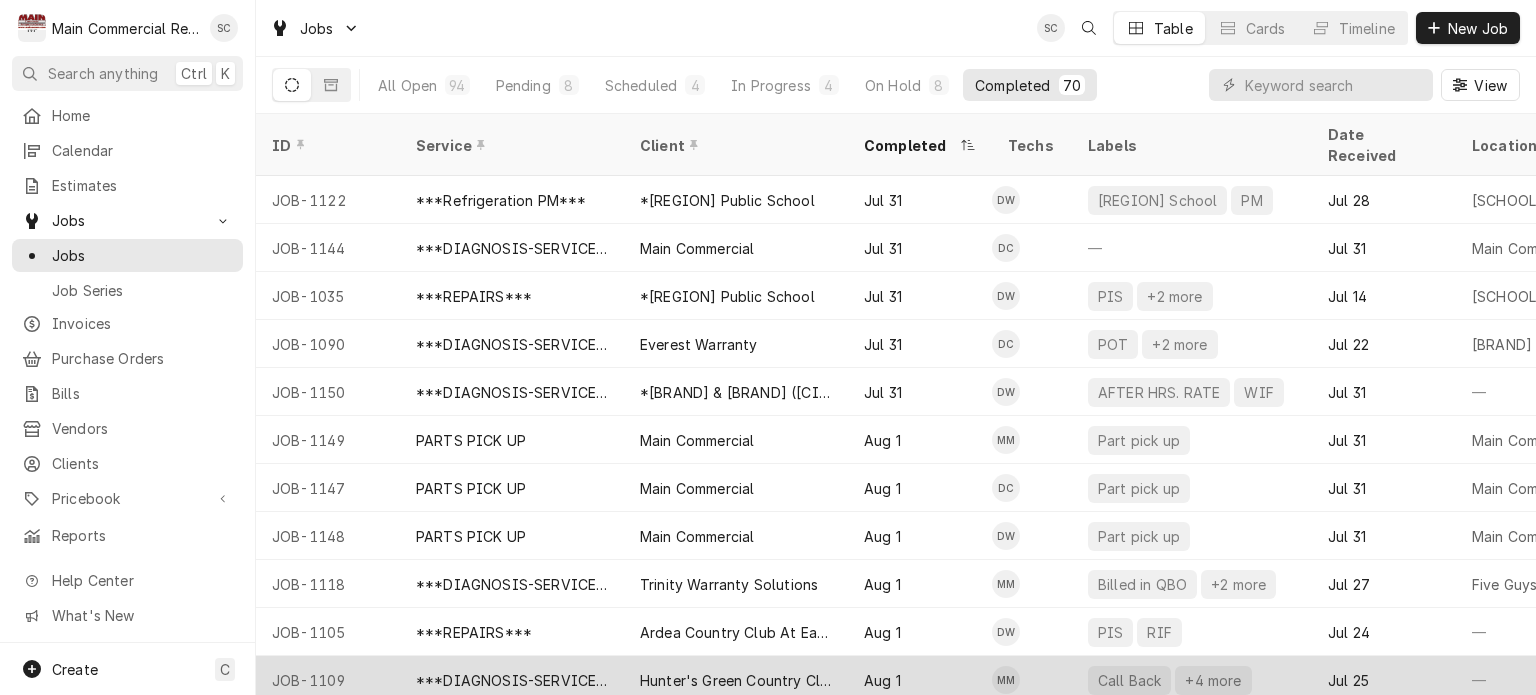 click on "Hunter's Green Country Club" at bounding box center [736, 680] 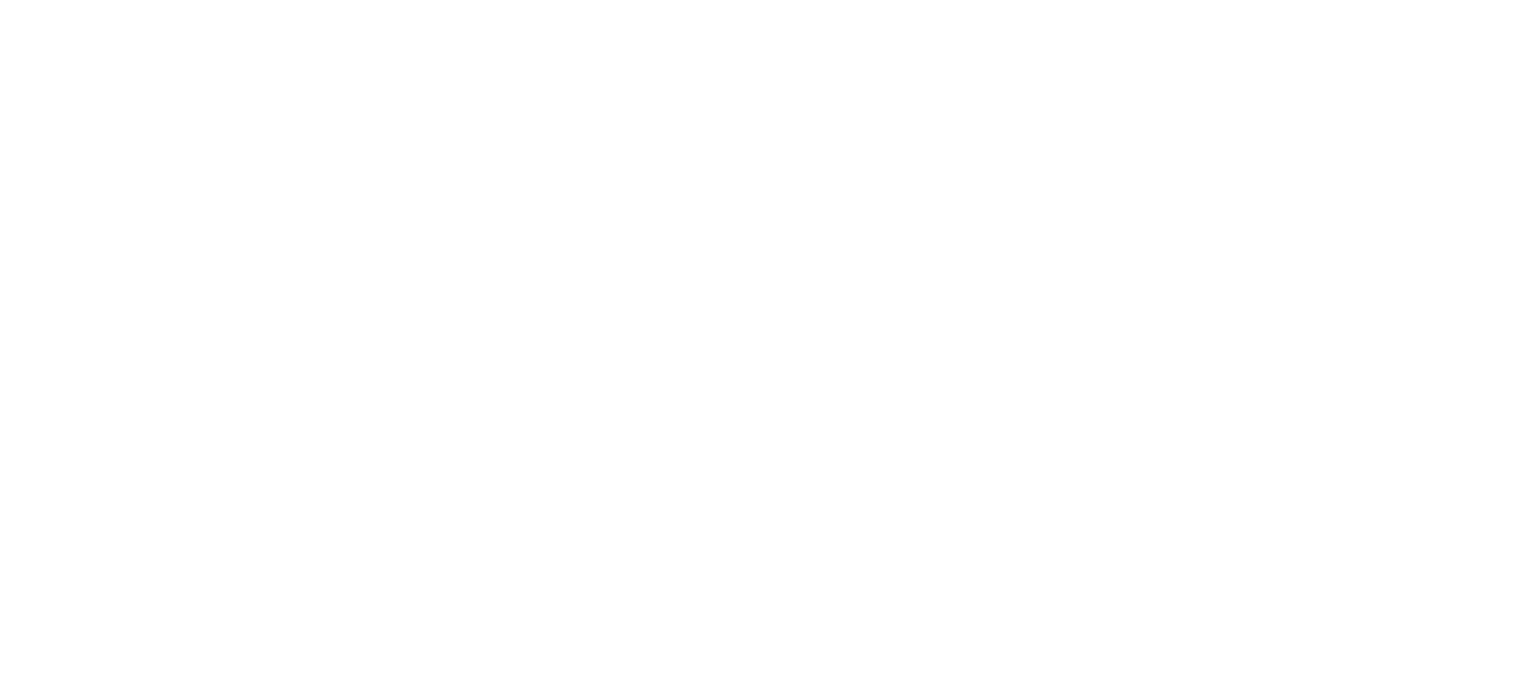scroll, scrollTop: 0, scrollLeft: 0, axis: both 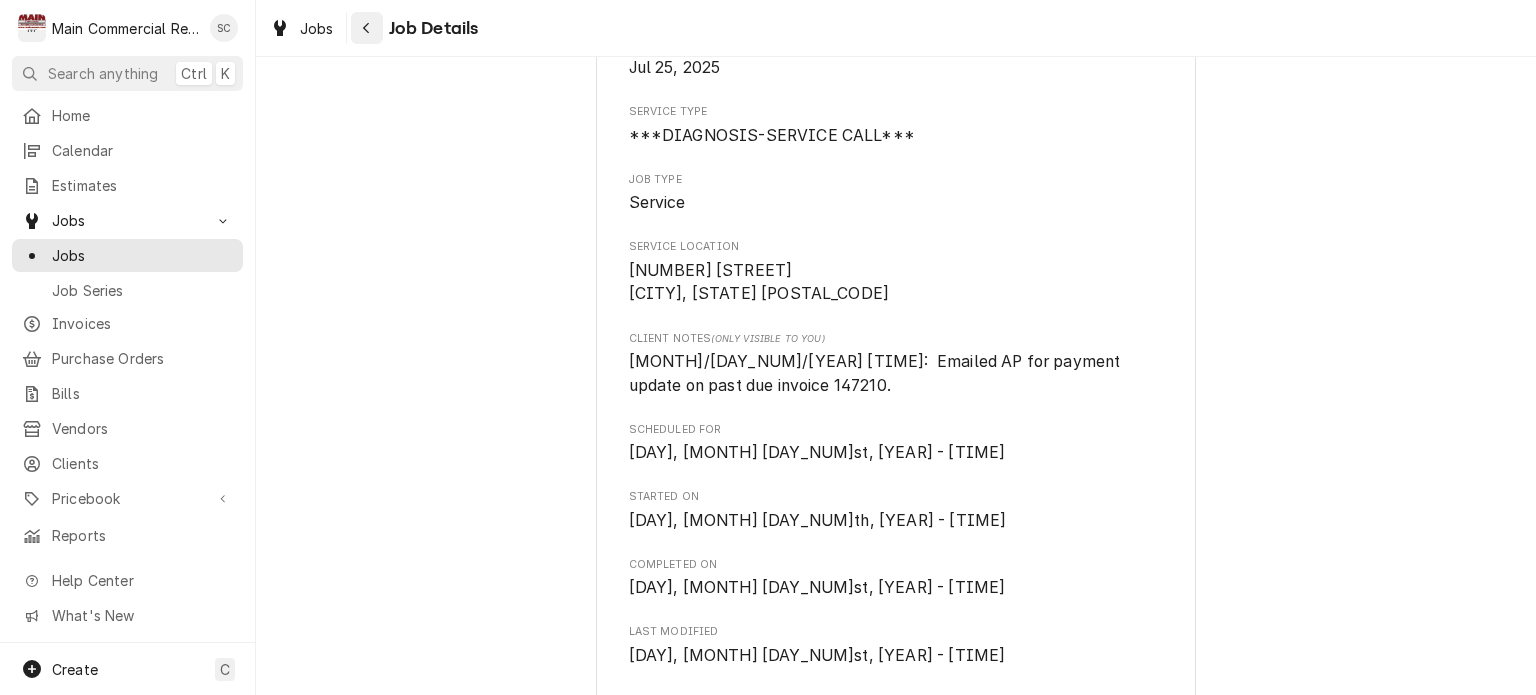 click at bounding box center [367, 28] 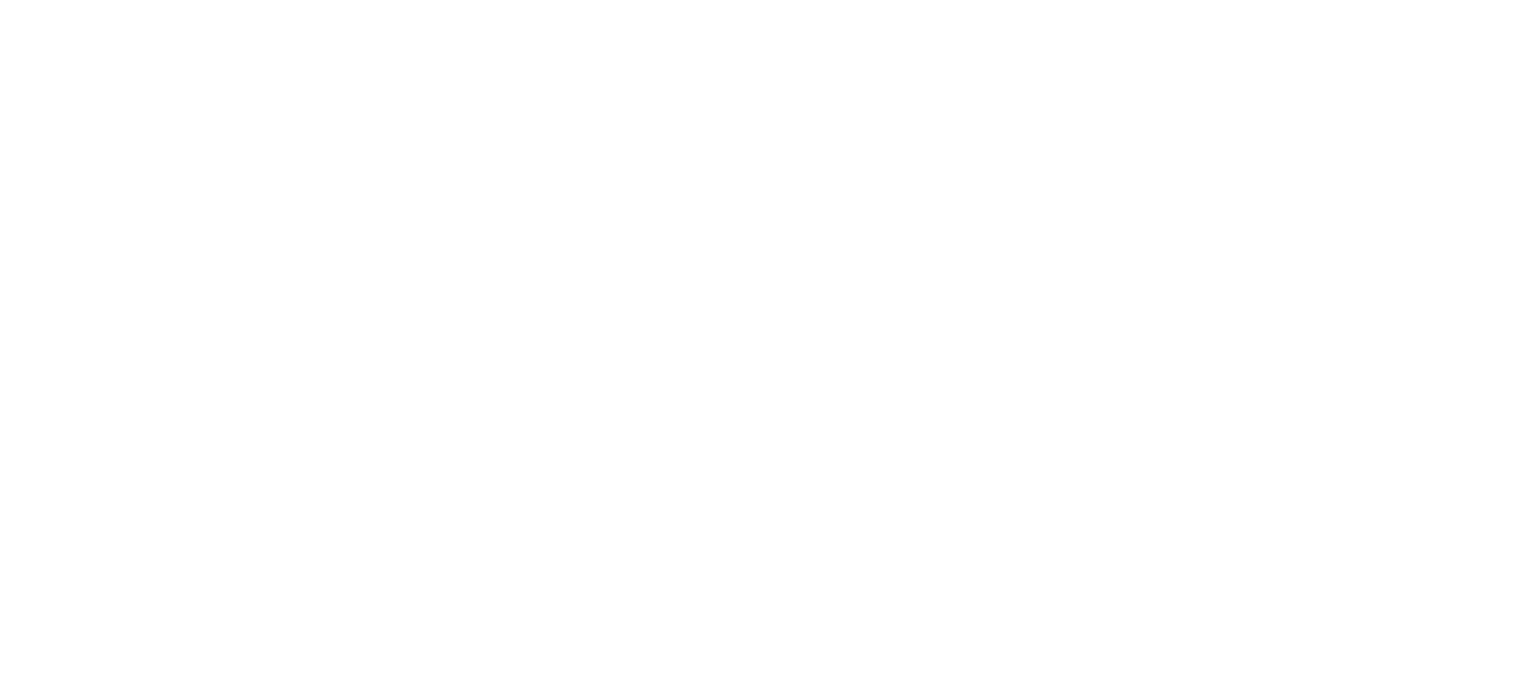 scroll, scrollTop: 0, scrollLeft: 0, axis: both 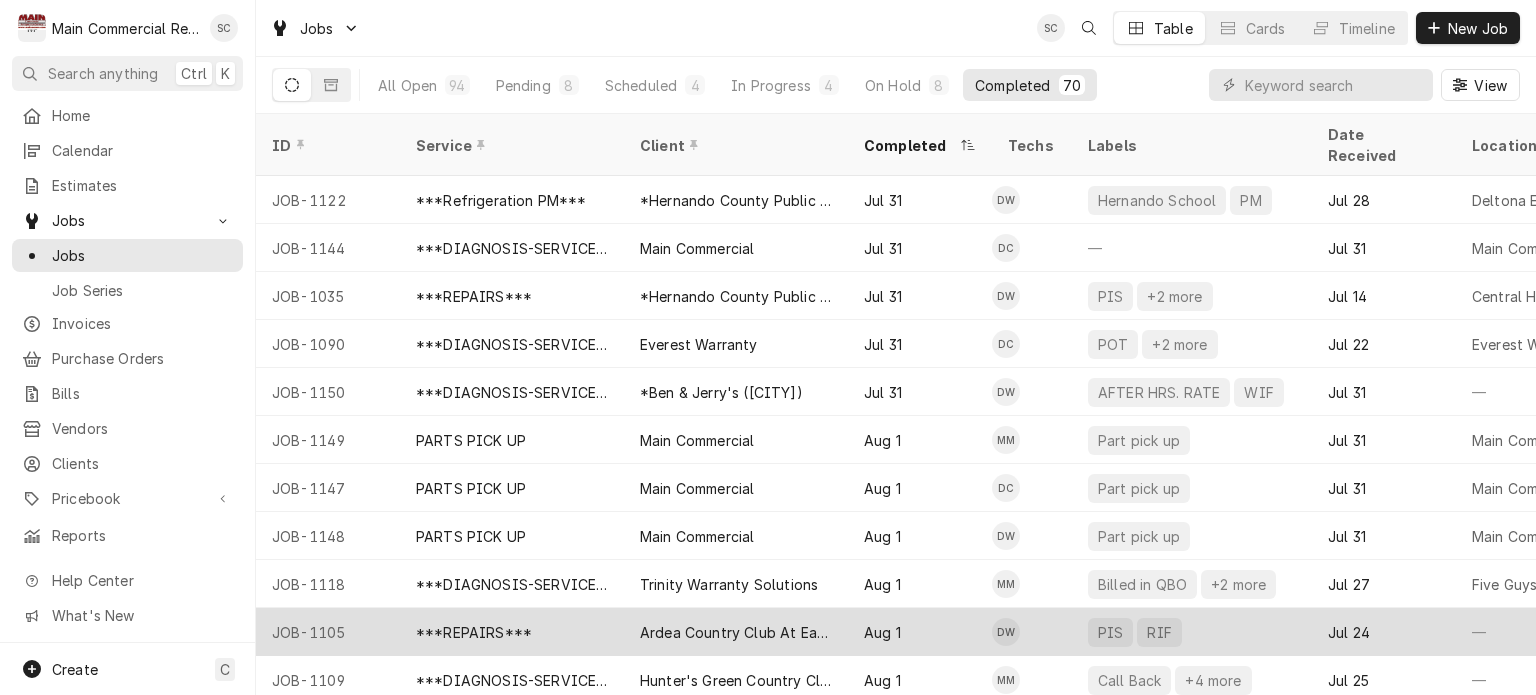 click on "Ardea Country Club At East Lake Woodlands" at bounding box center (736, 632) 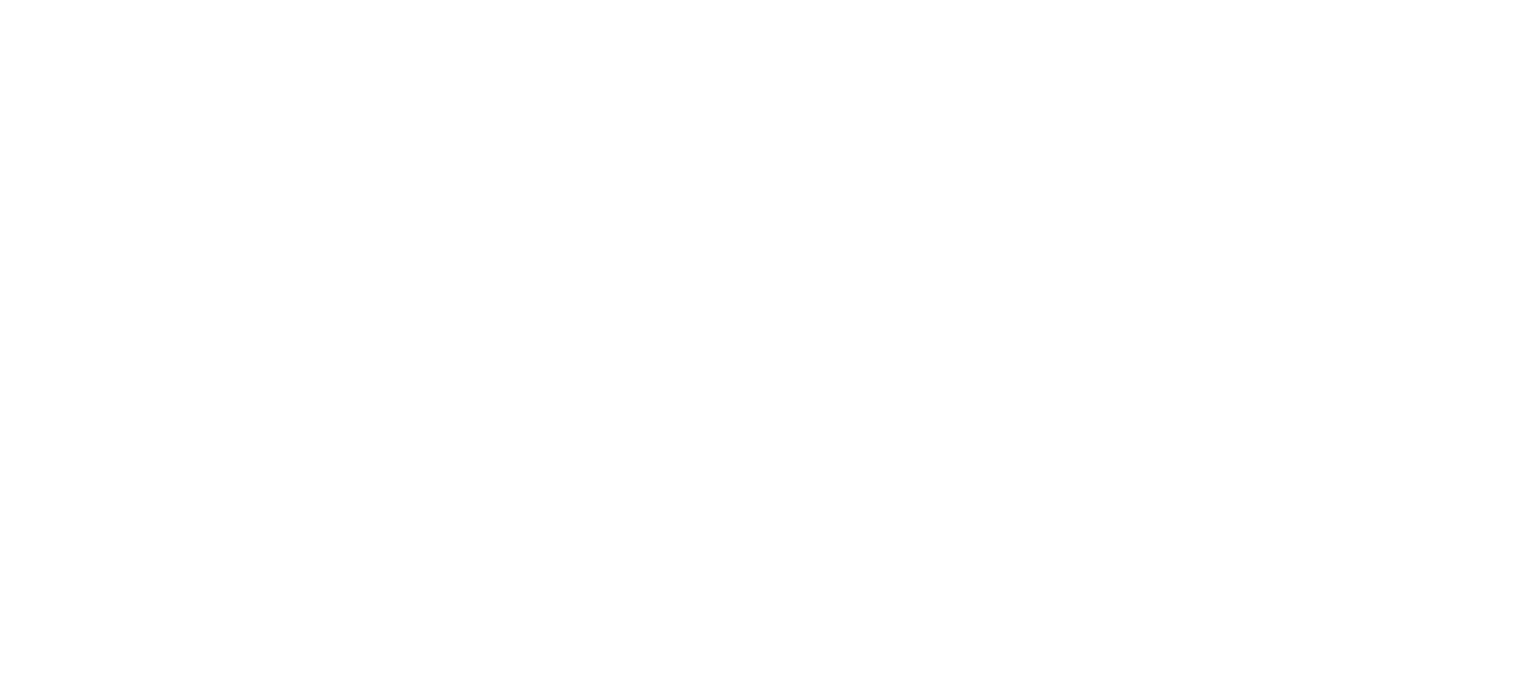 scroll, scrollTop: 0, scrollLeft: 0, axis: both 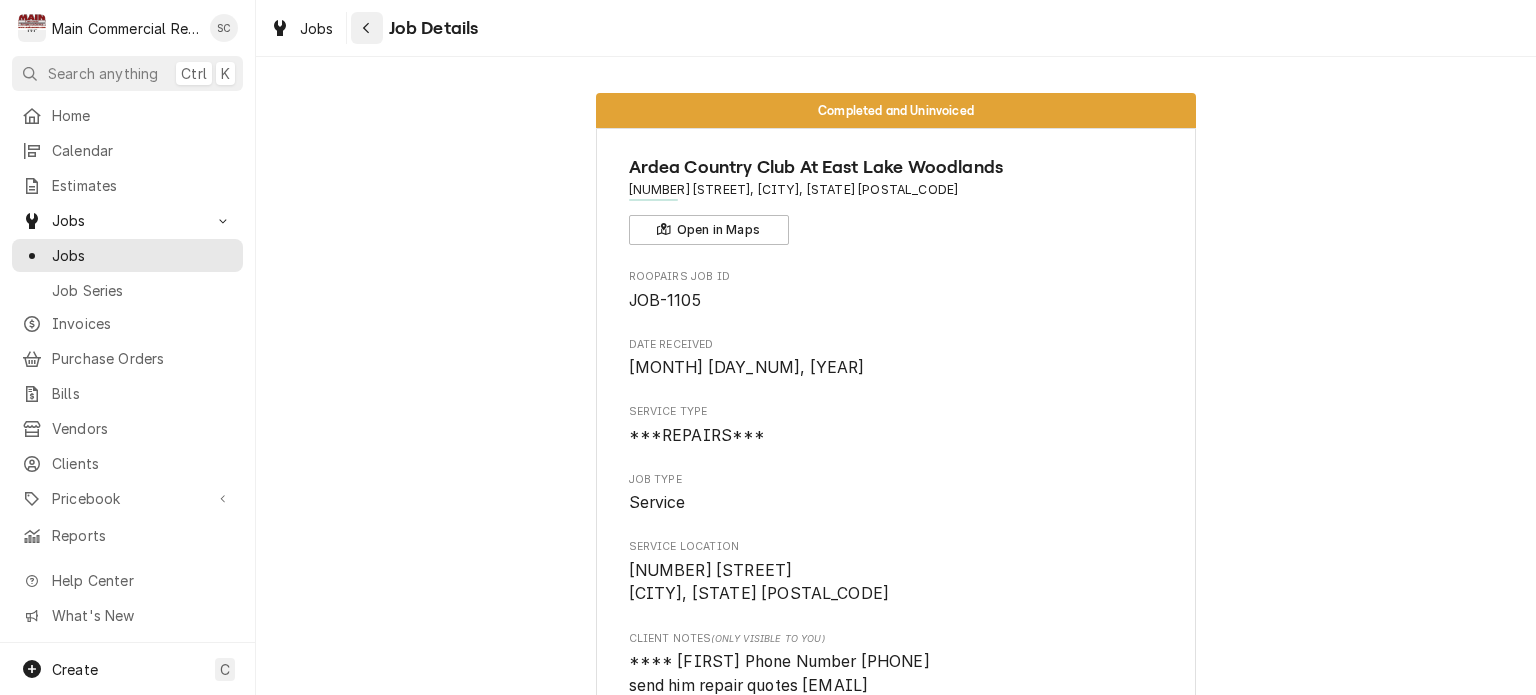 click at bounding box center (367, 28) 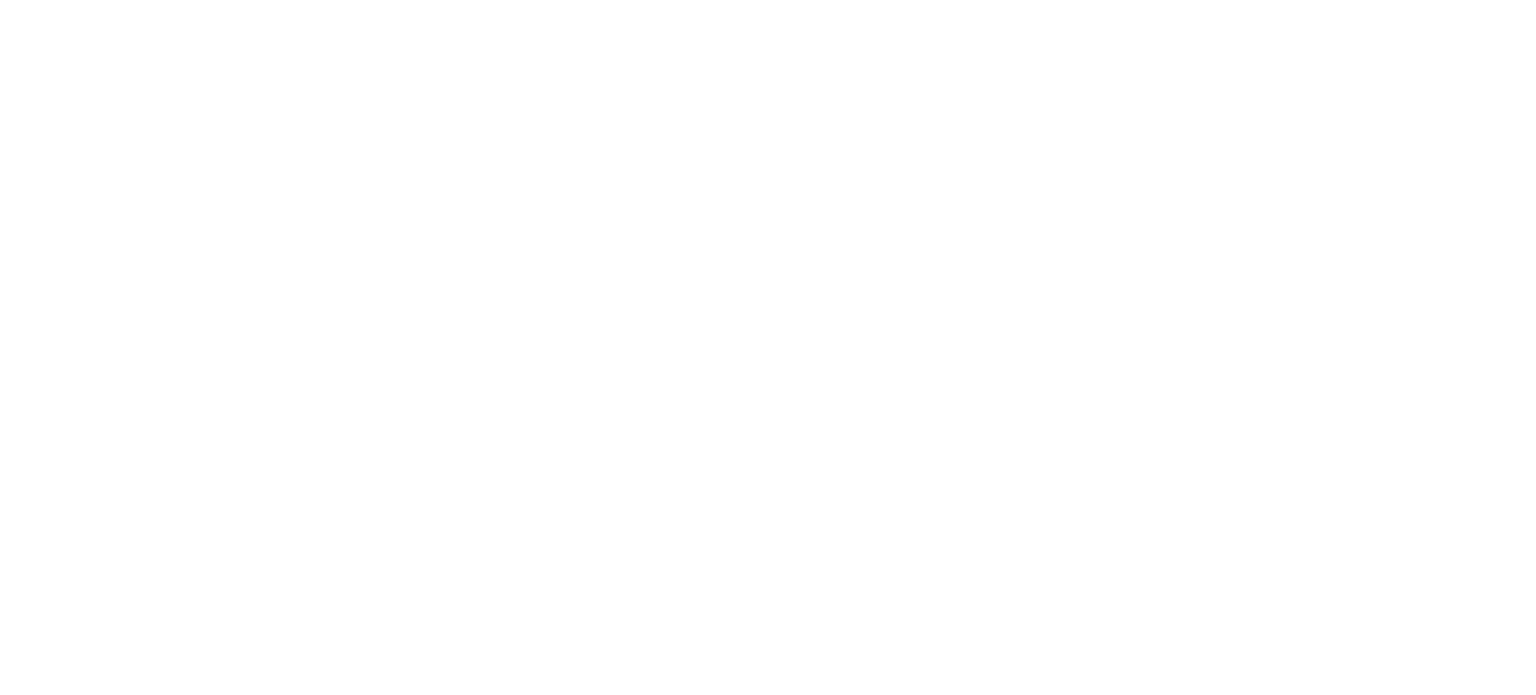 scroll, scrollTop: 0, scrollLeft: 0, axis: both 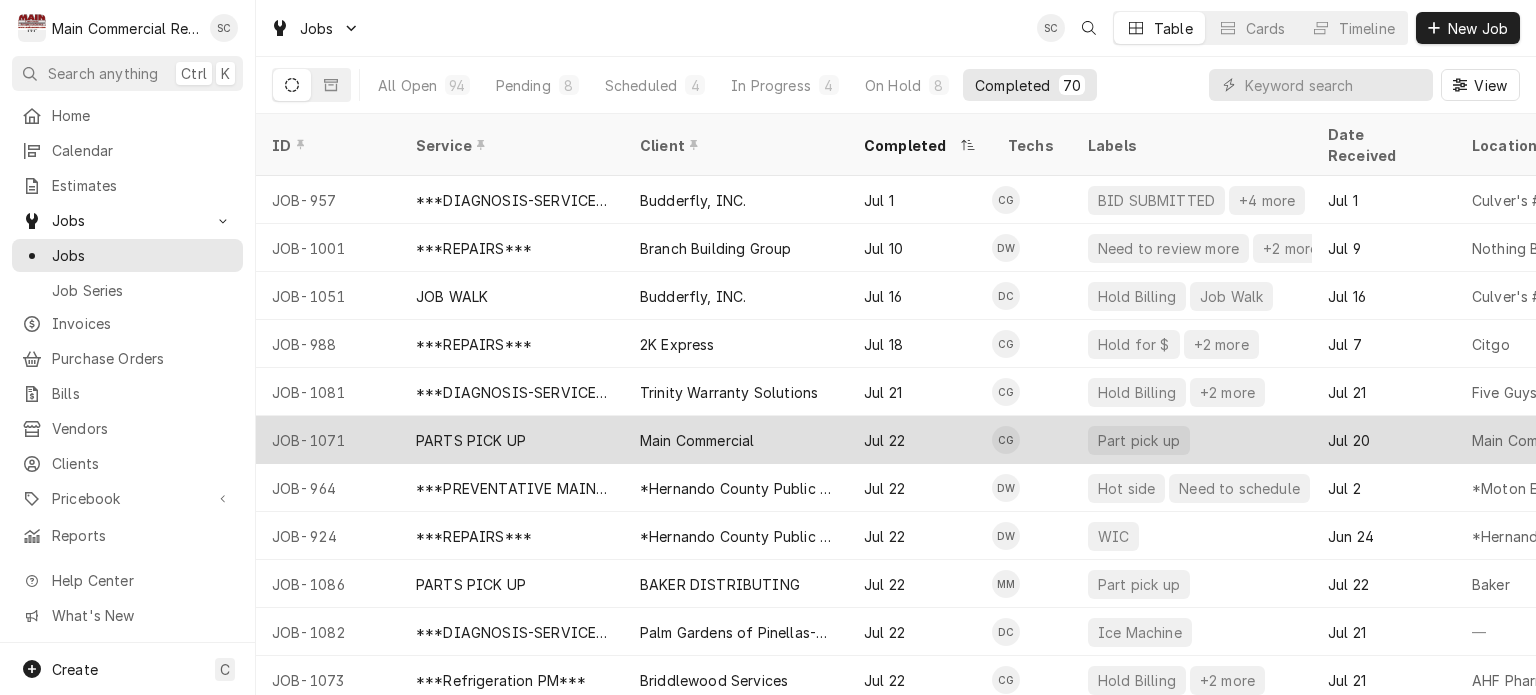click on "Main Commercial" at bounding box center [697, 440] 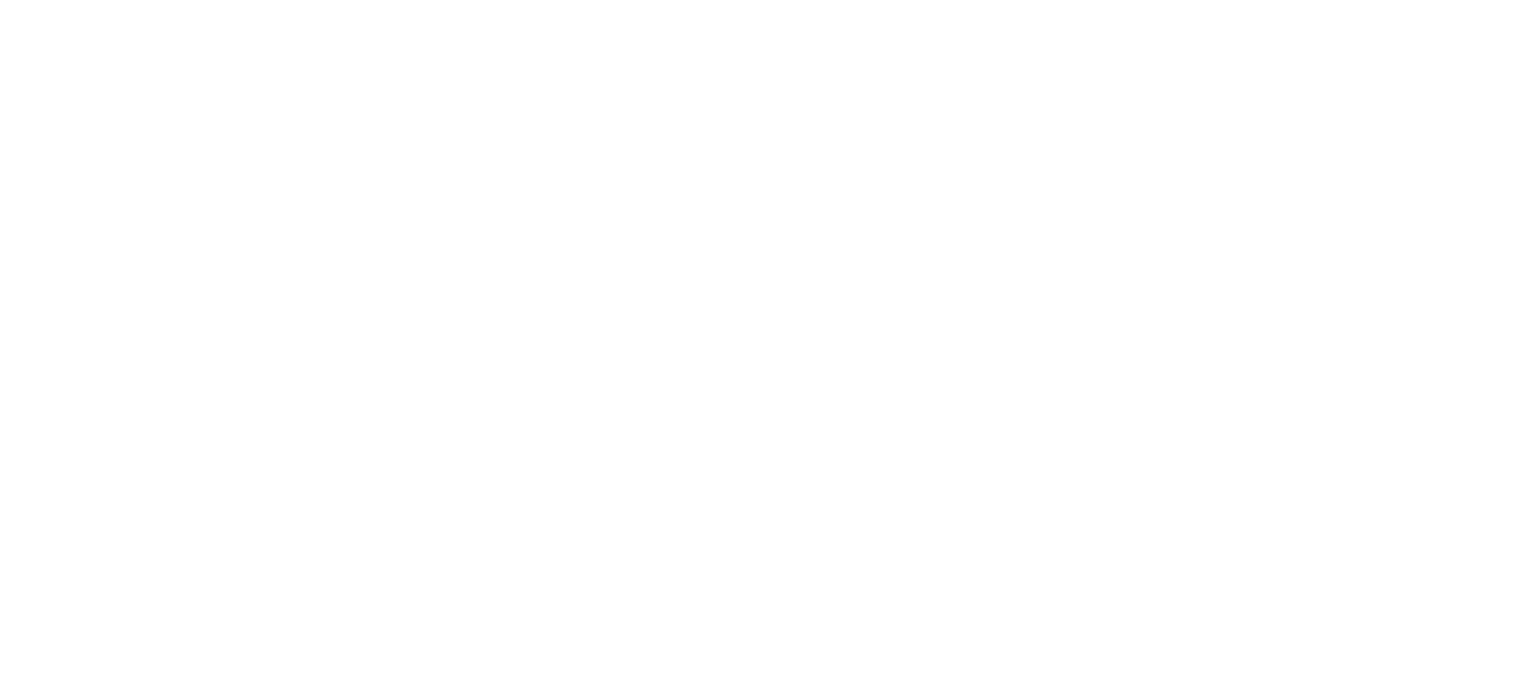 scroll, scrollTop: 0, scrollLeft: 0, axis: both 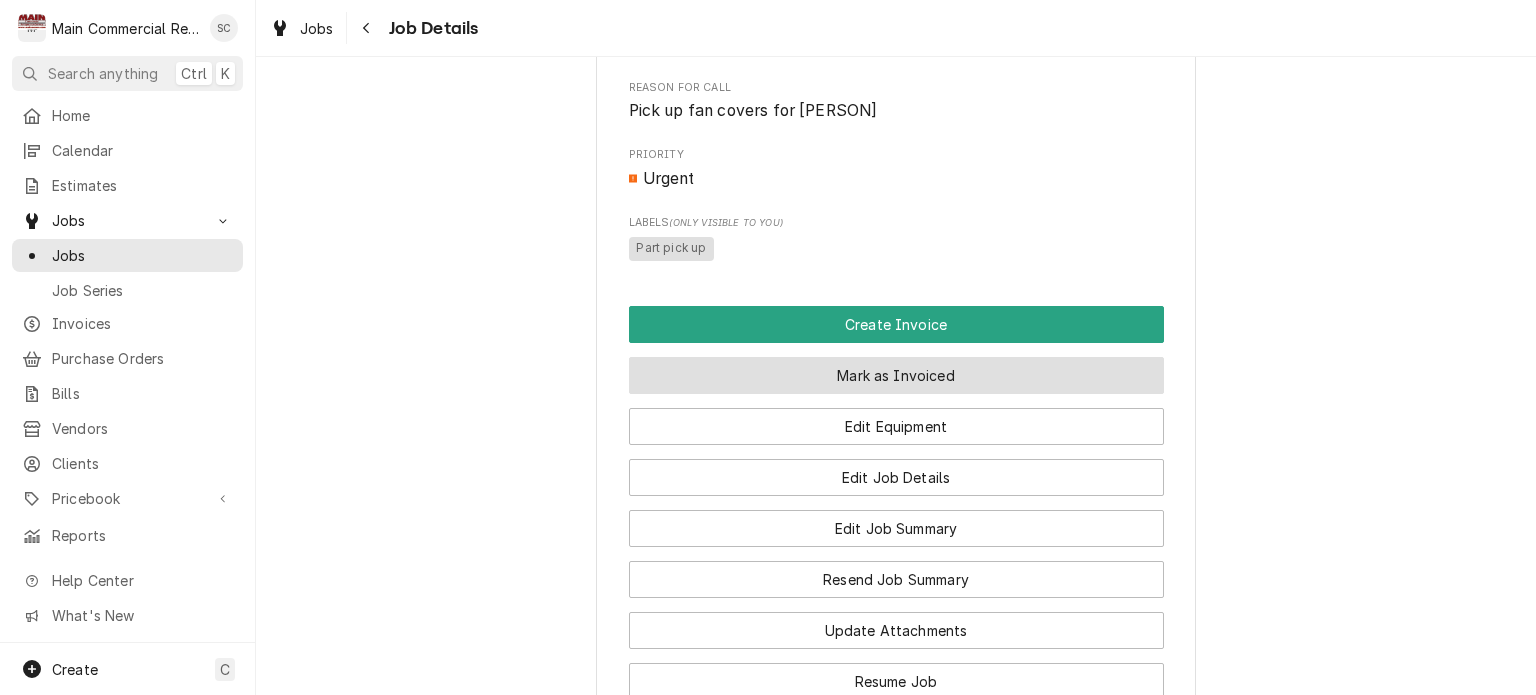 click on "Mark as Invoiced" at bounding box center (896, 375) 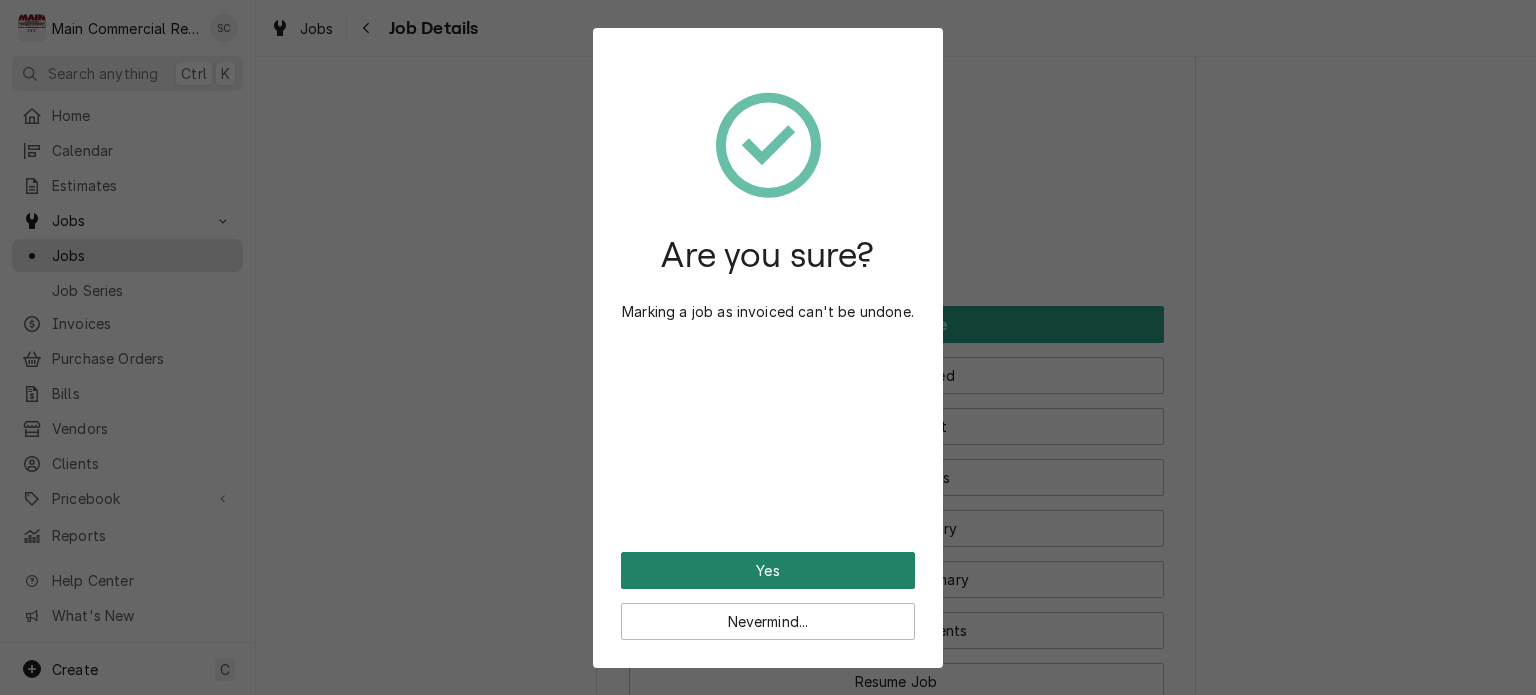 click on "Yes" at bounding box center [768, 570] 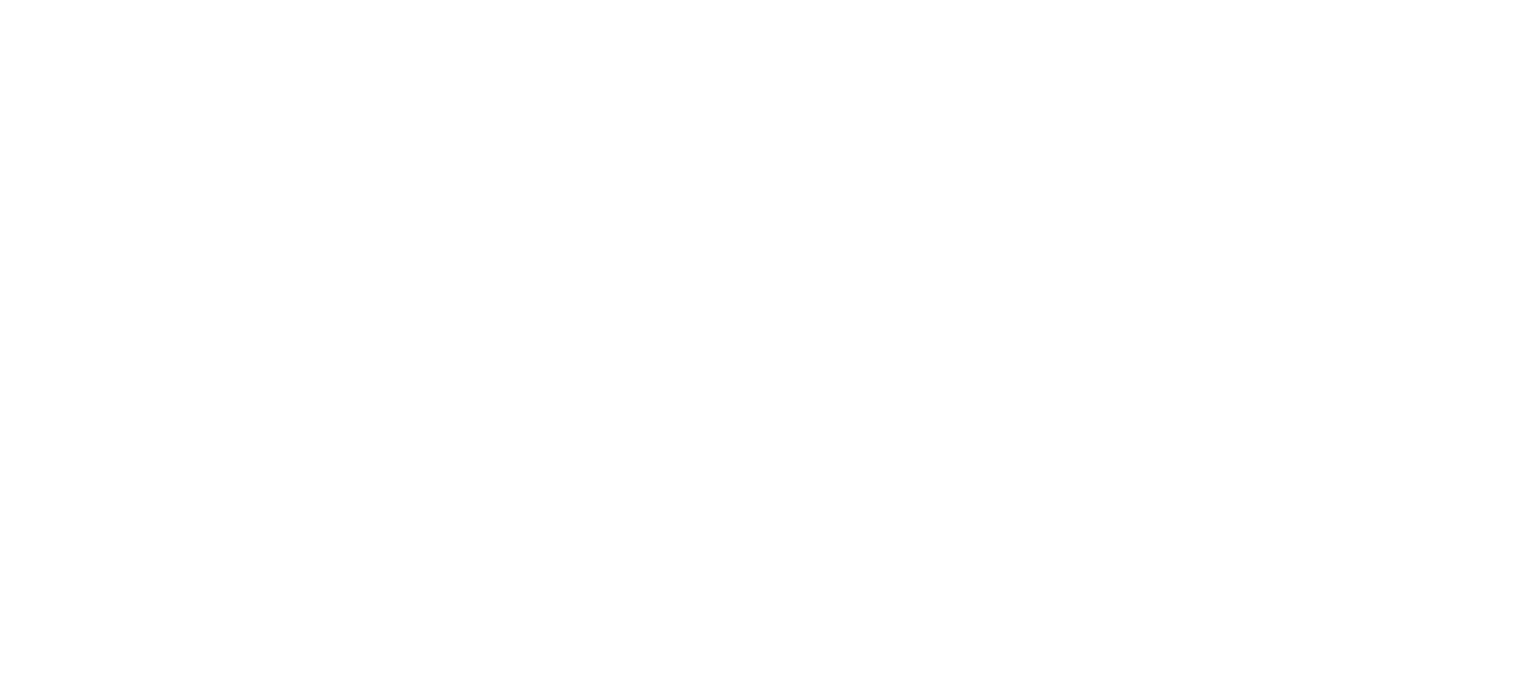scroll, scrollTop: 0, scrollLeft: 0, axis: both 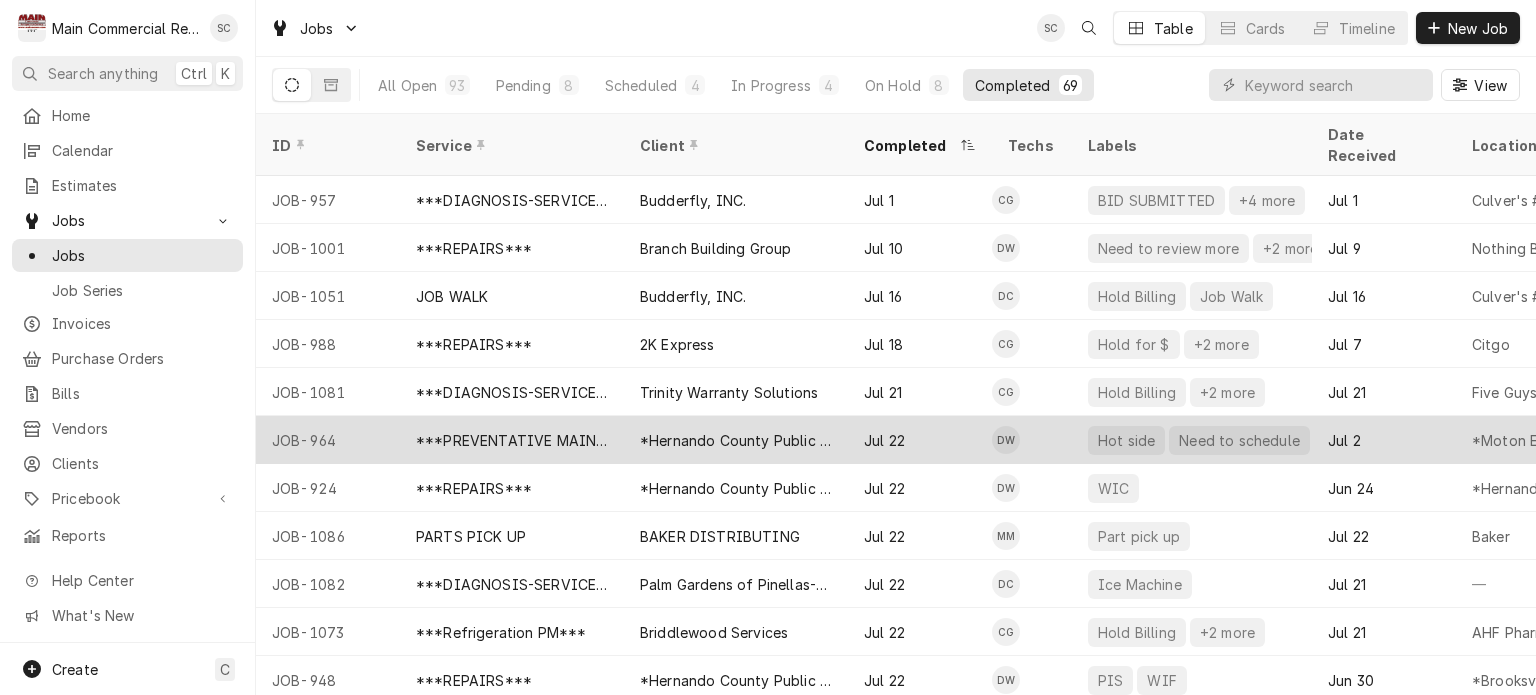 click on "*Hernando County Public School" at bounding box center [736, 440] 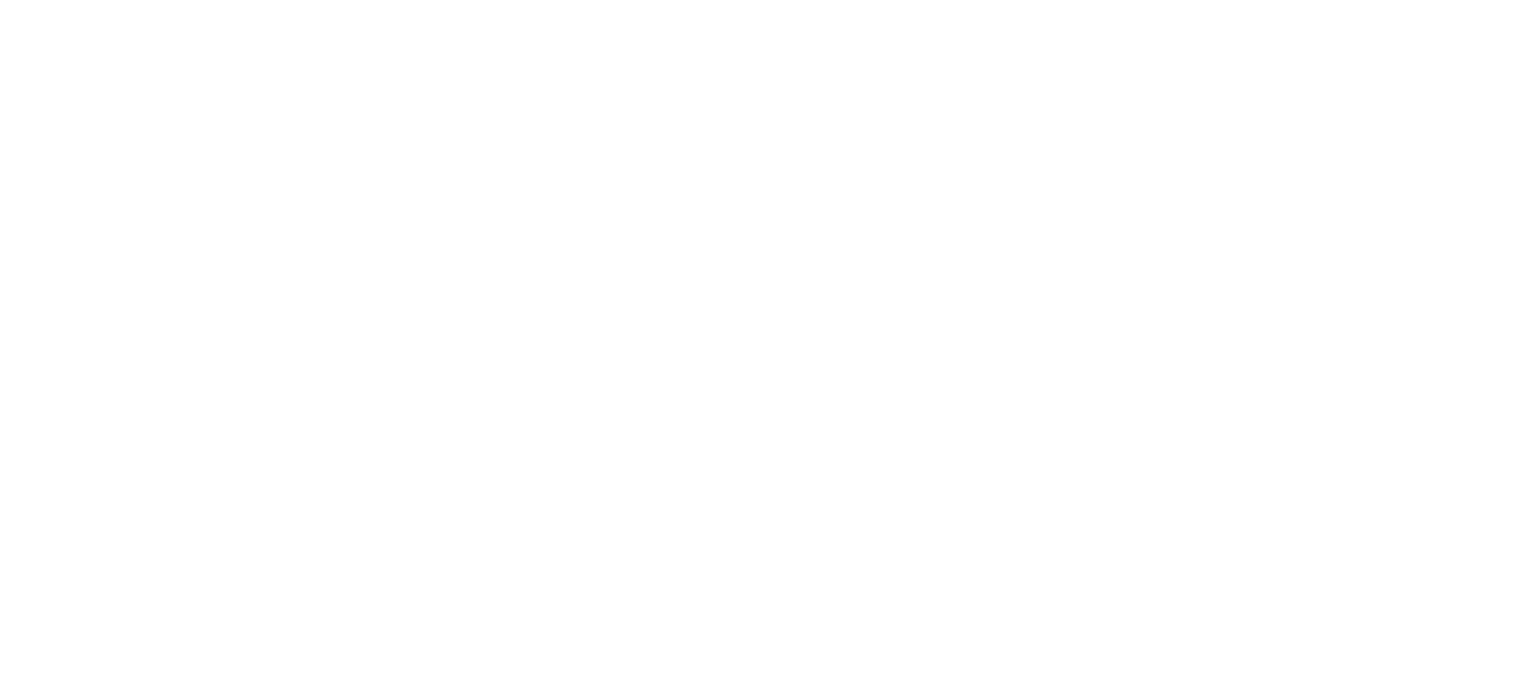 scroll, scrollTop: 0, scrollLeft: 0, axis: both 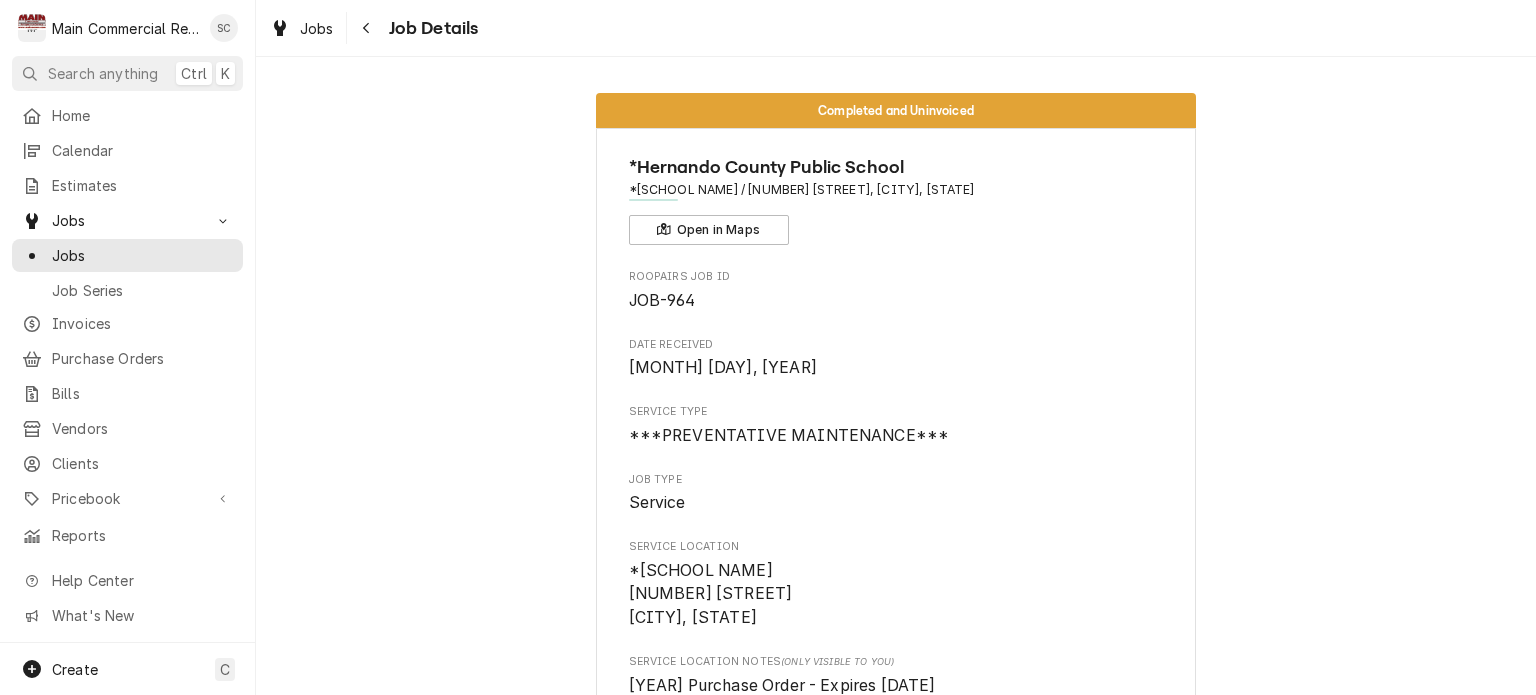 click on "Date Received" at bounding box center (896, 345) 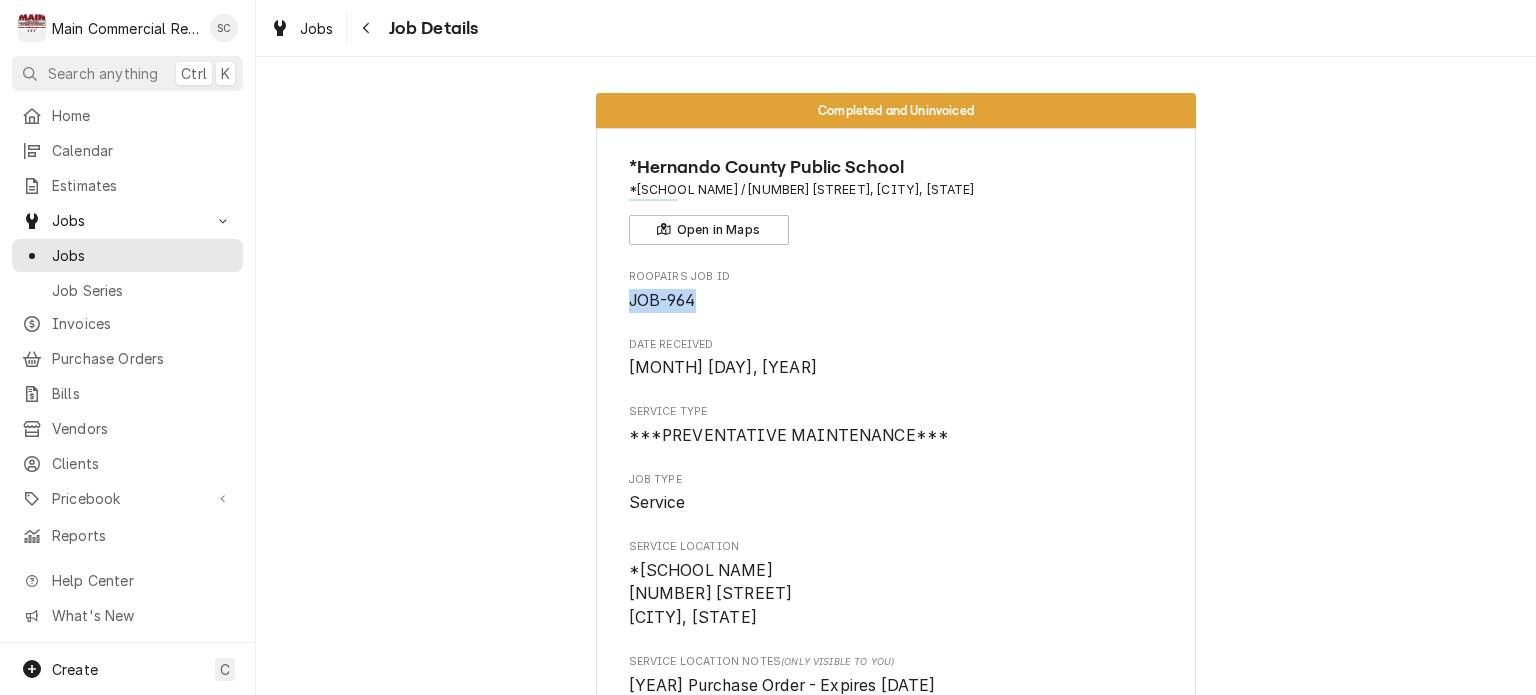 drag, startPoint x: 706, startPoint y: 302, endPoint x: 598, endPoint y: 321, distance: 109.65856 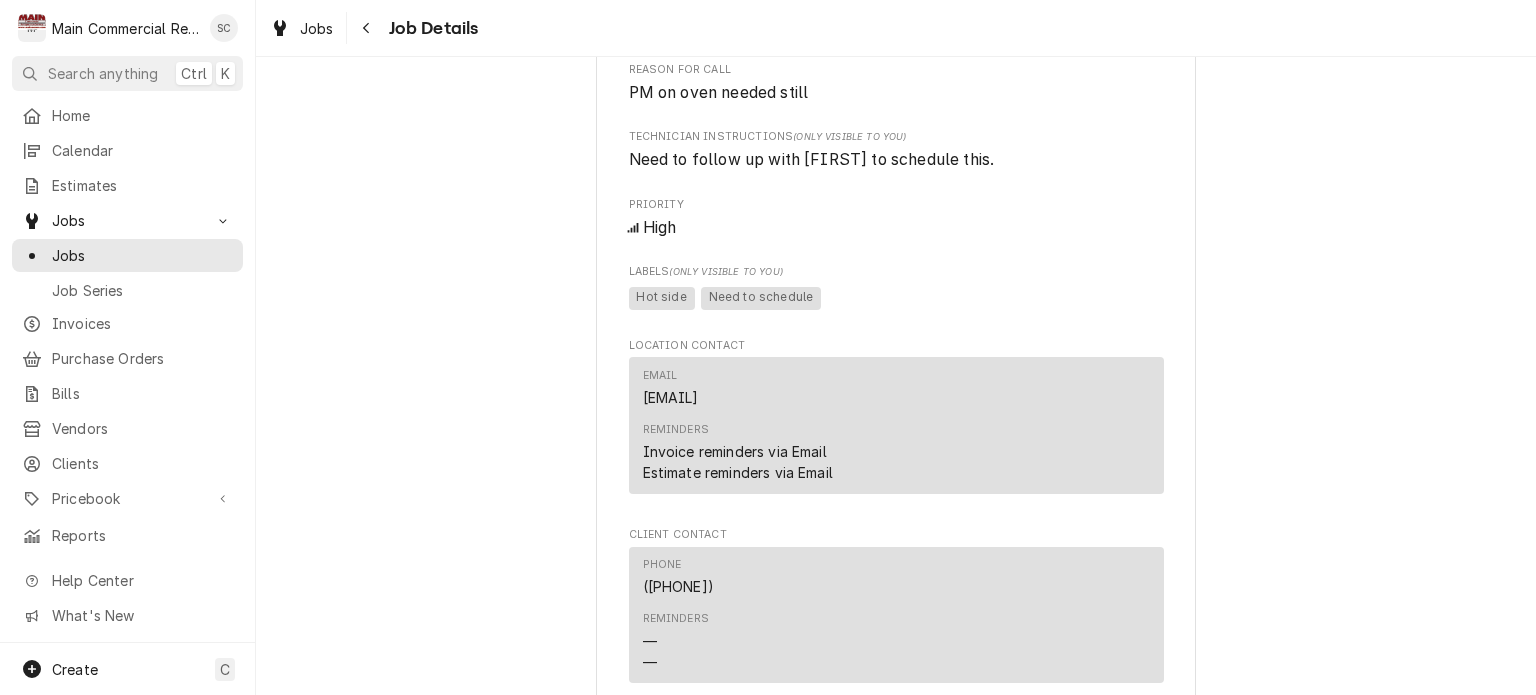 scroll, scrollTop: 1400, scrollLeft: 0, axis: vertical 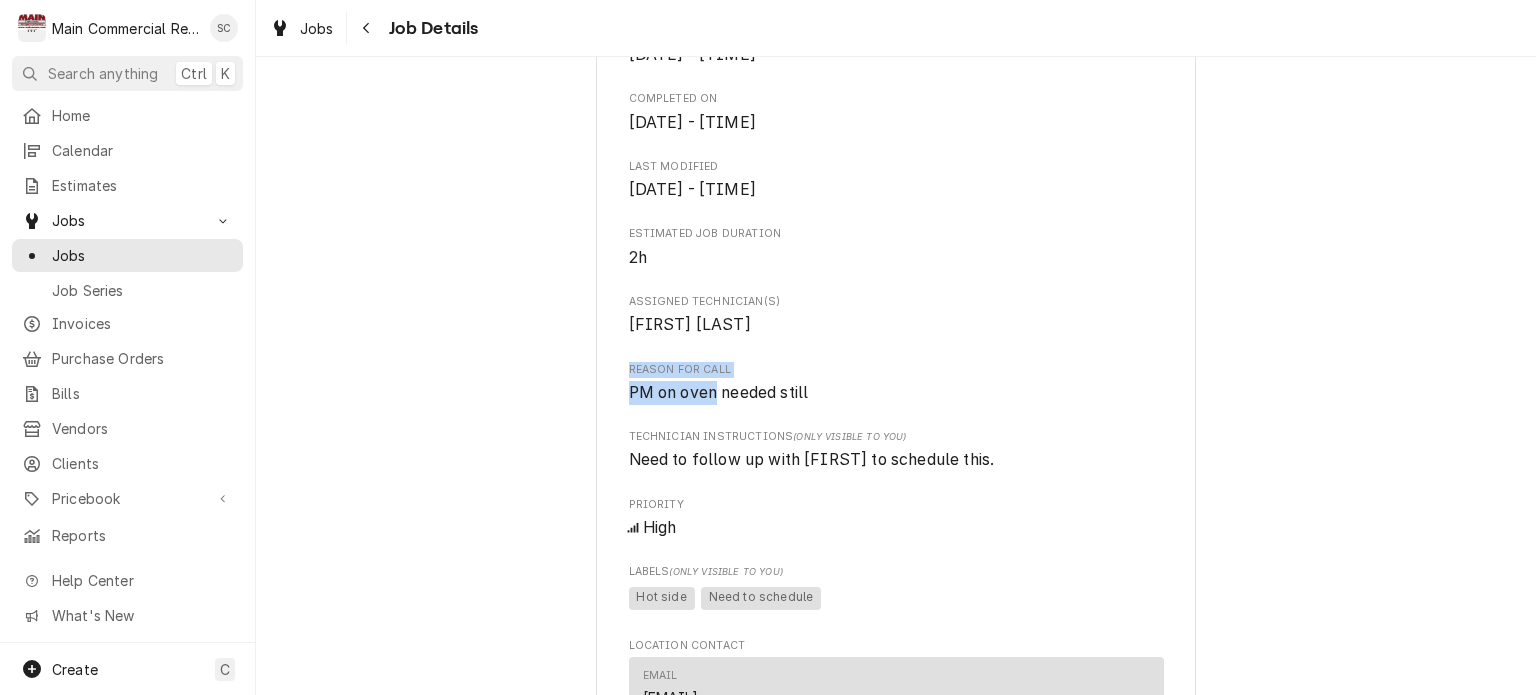 drag, startPoint x: 708, startPoint y: 391, endPoint x: 604, endPoint y: 366, distance: 106.96261 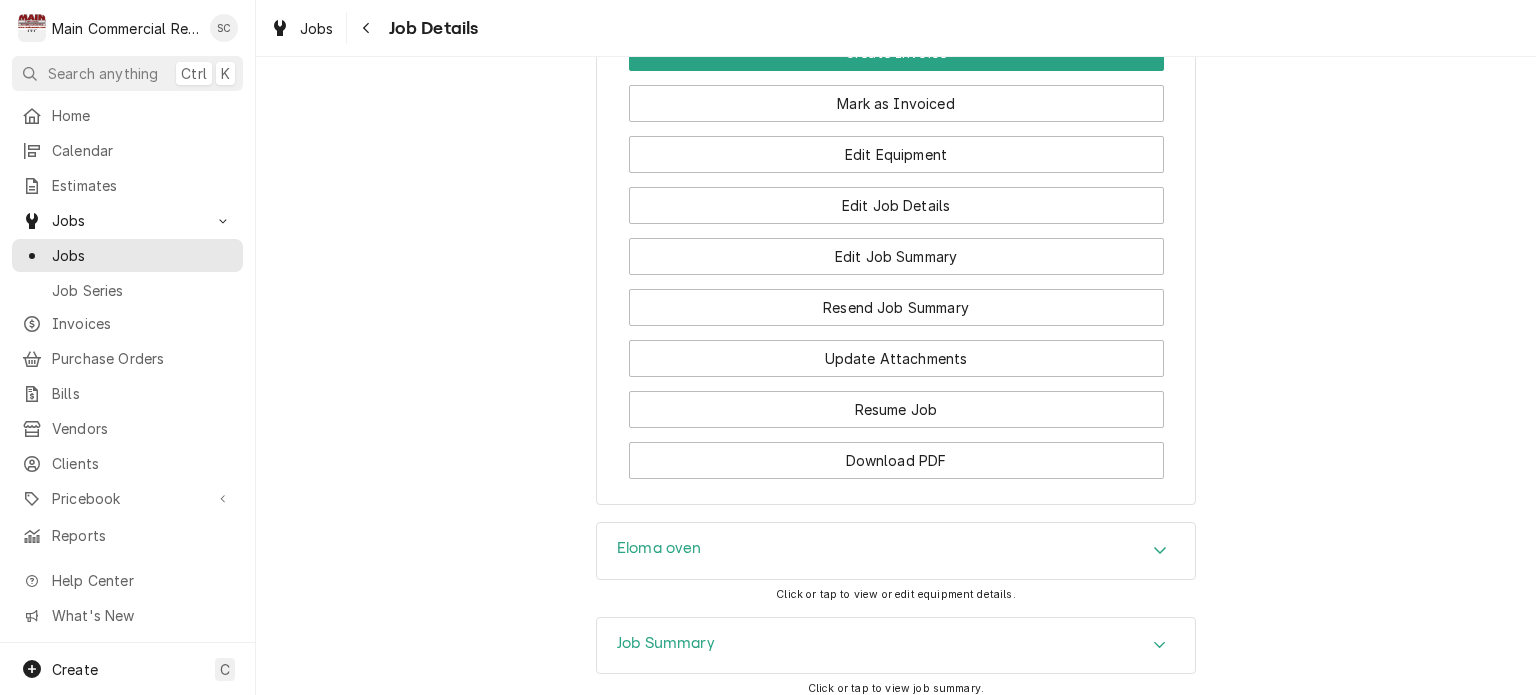 scroll, scrollTop: 2598, scrollLeft: 0, axis: vertical 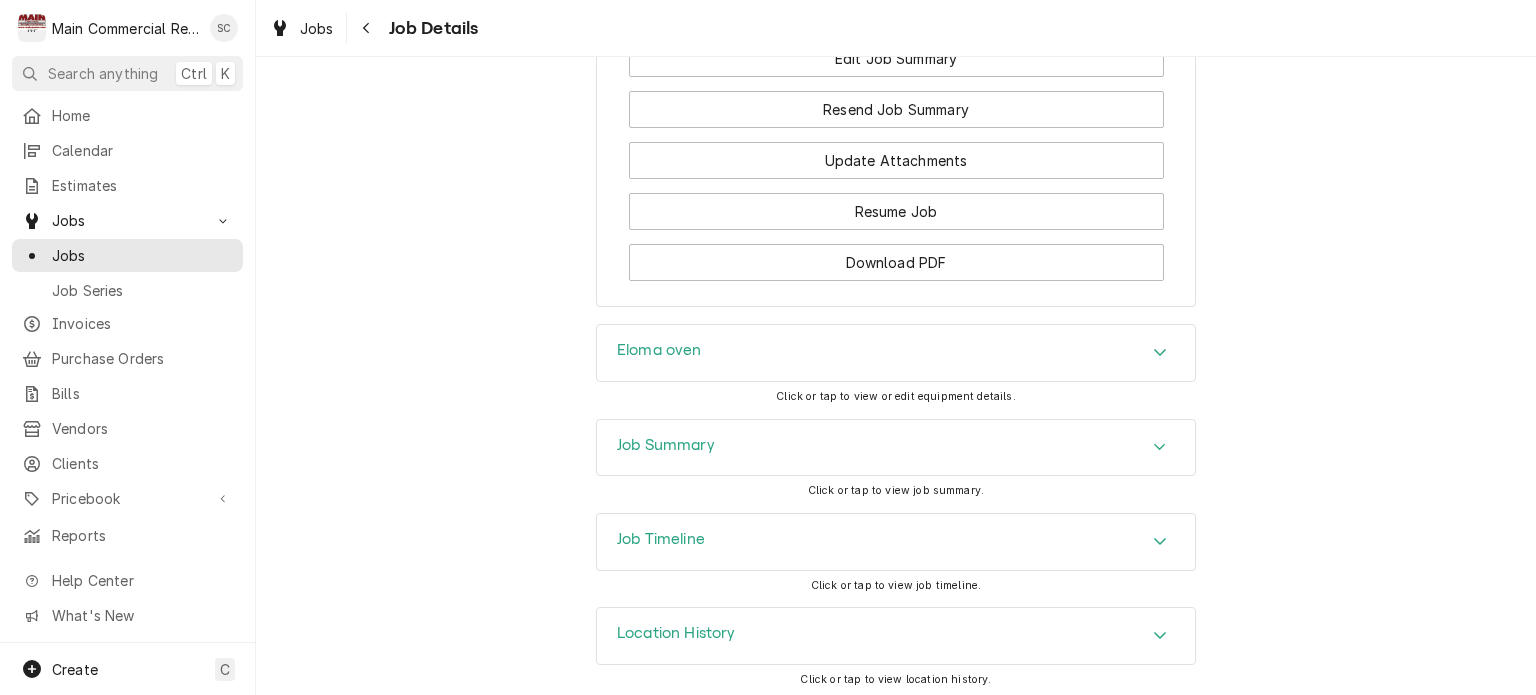 click on "Eloma oven" at bounding box center [896, 353] 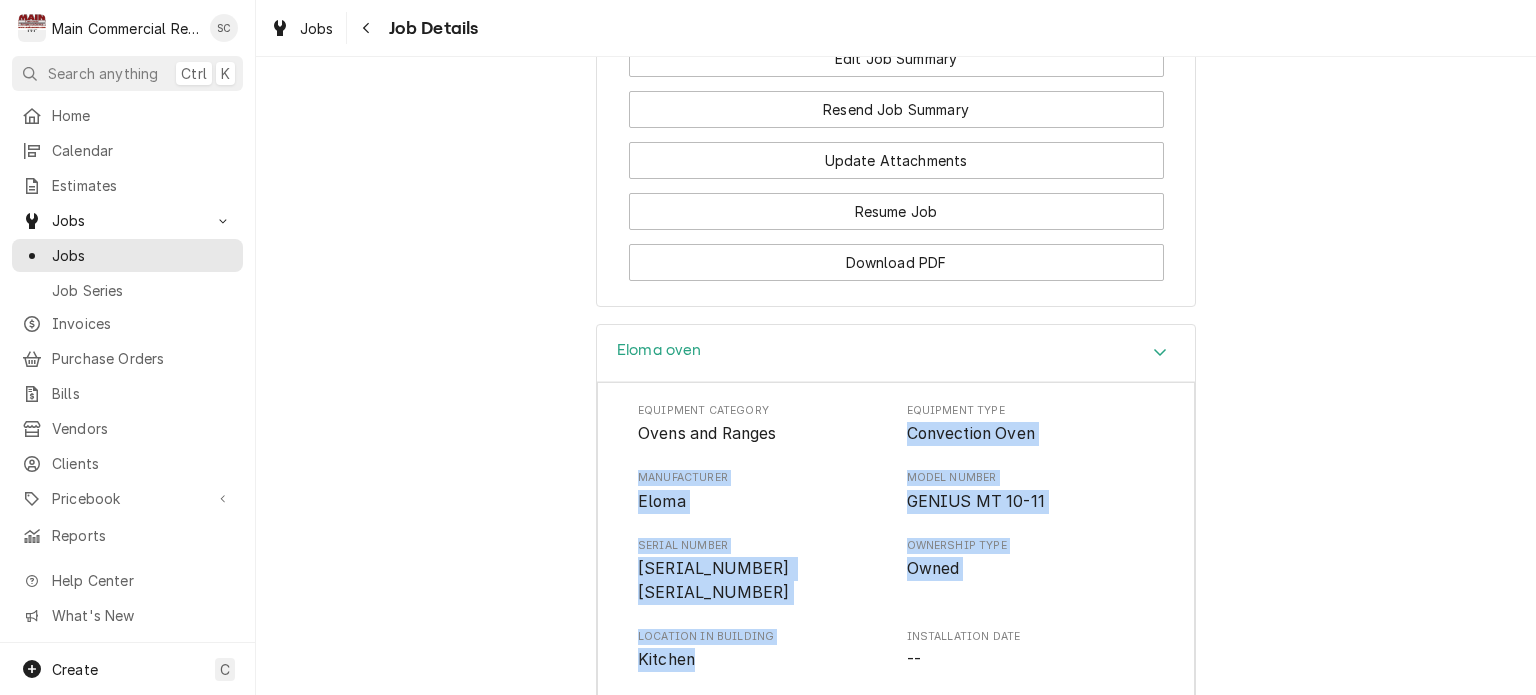 drag, startPoint x: 673, startPoint y: 631, endPoint x: 901, endPoint y: 436, distance: 300.015 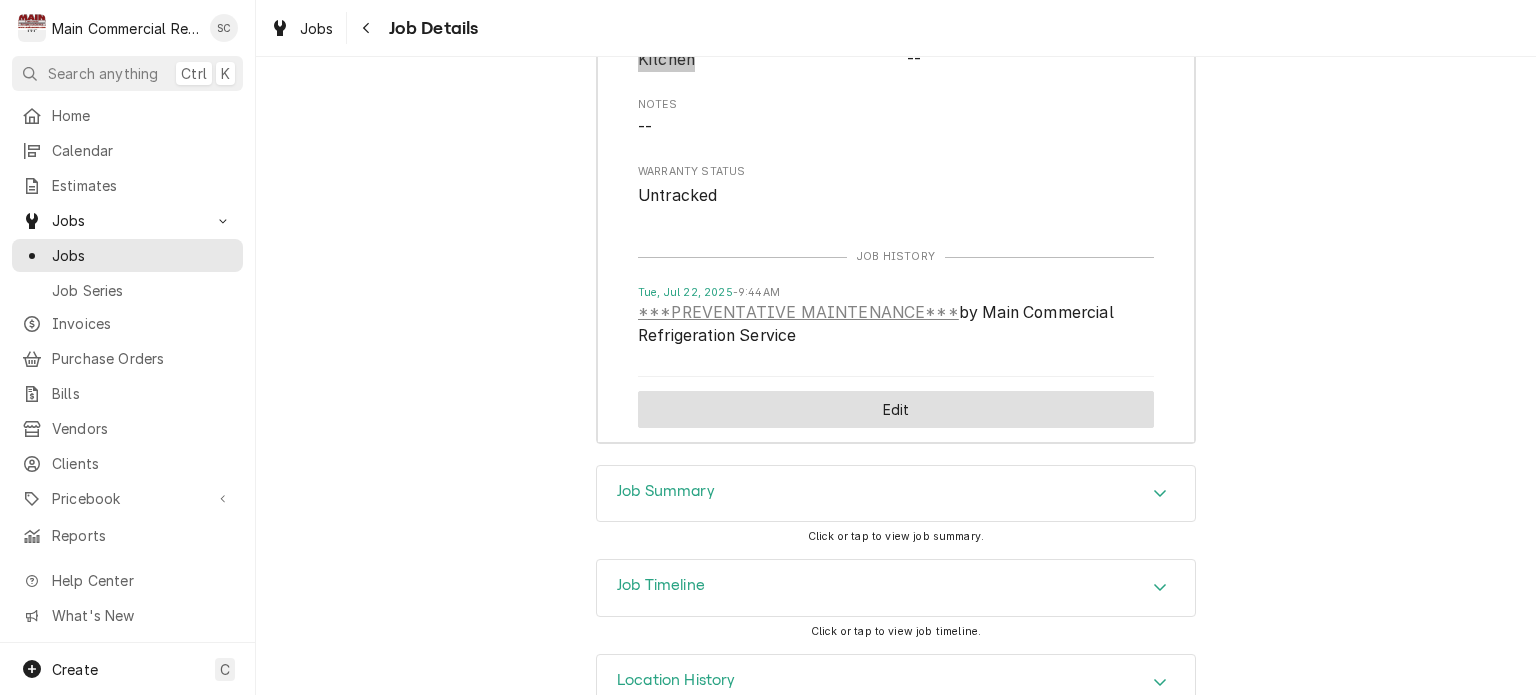 scroll, scrollTop: 3220, scrollLeft: 0, axis: vertical 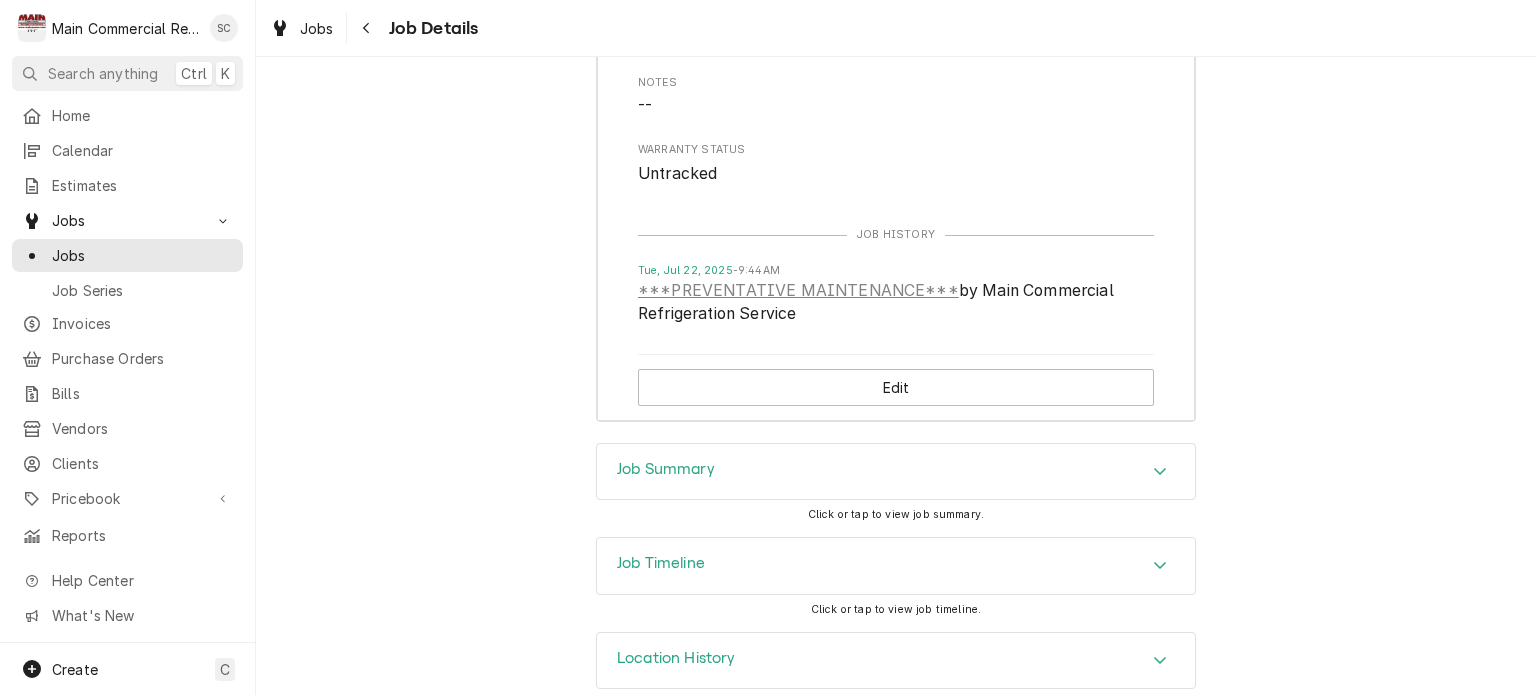 click at bounding box center [1160, 472] 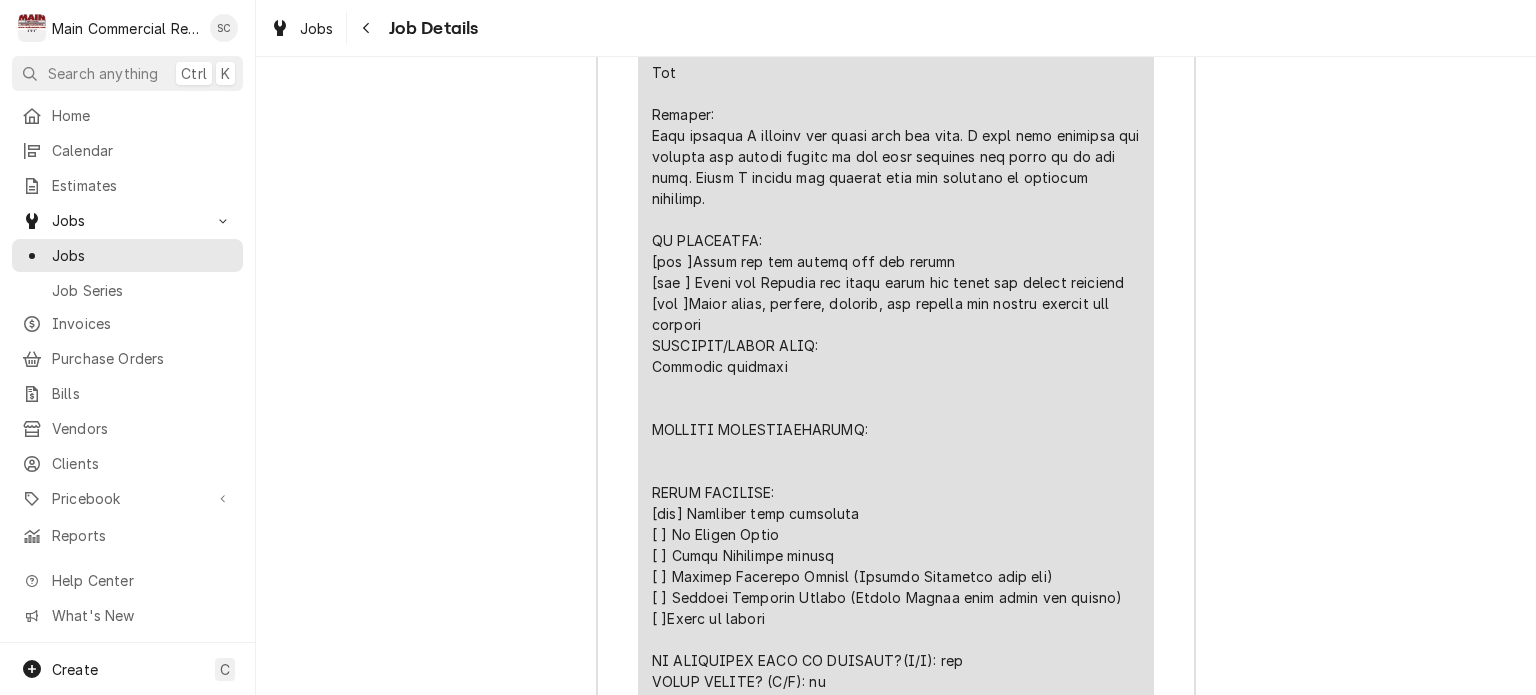 scroll, scrollTop: 4120, scrollLeft: 0, axis: vertical 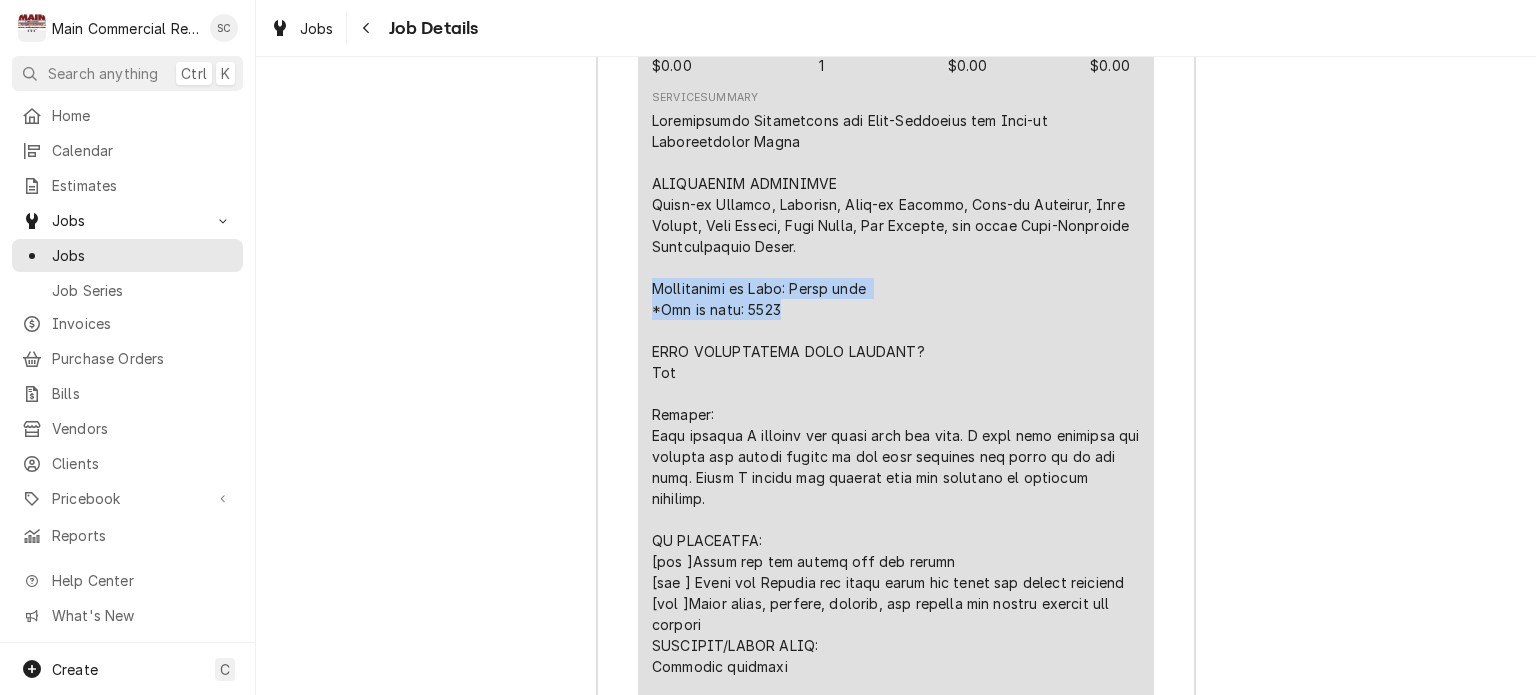 drag, startPoint x: 800, startPoint y: 286, endPoint x: 637, endPoint y: 262, distance: 164.7574 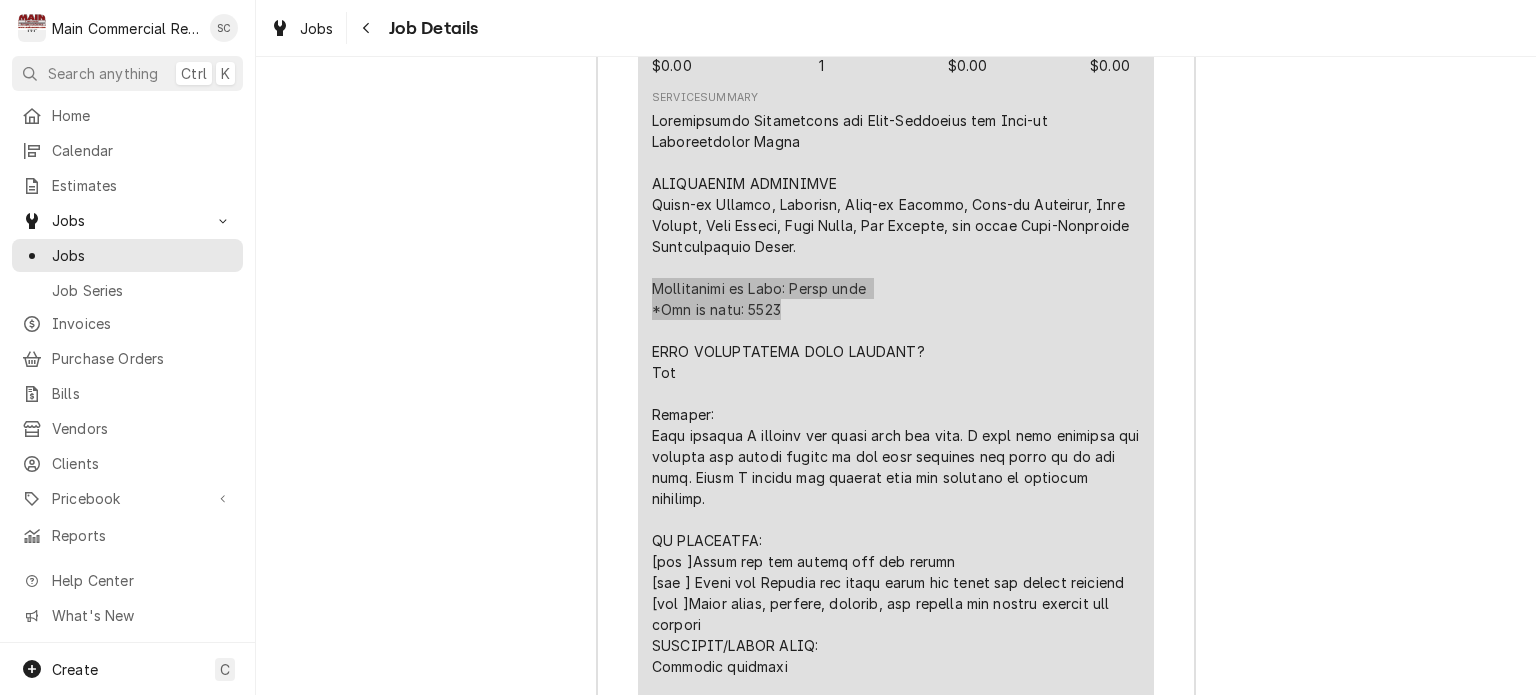 scroll, scrollTop: 4420, scrollLeft: 0, axis: vertical 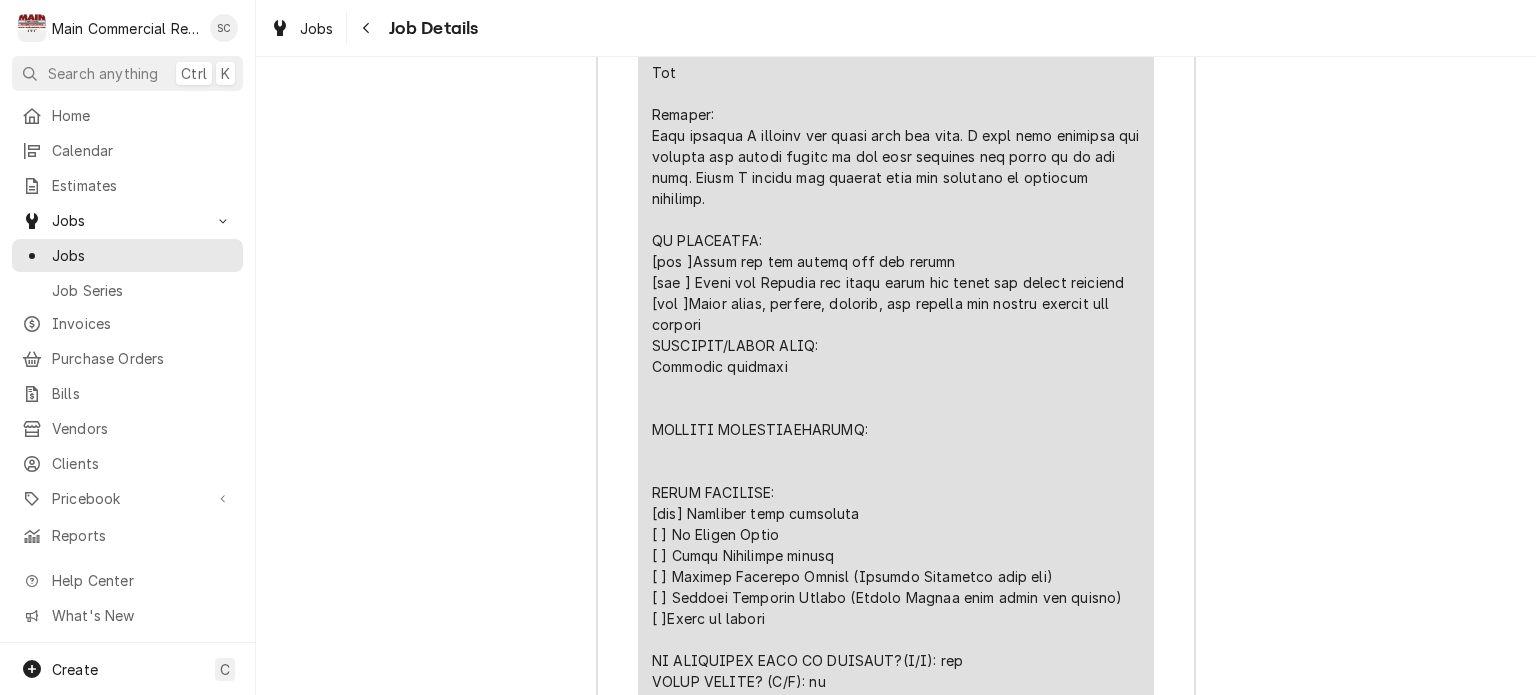 click at bounding box center (896, 303) 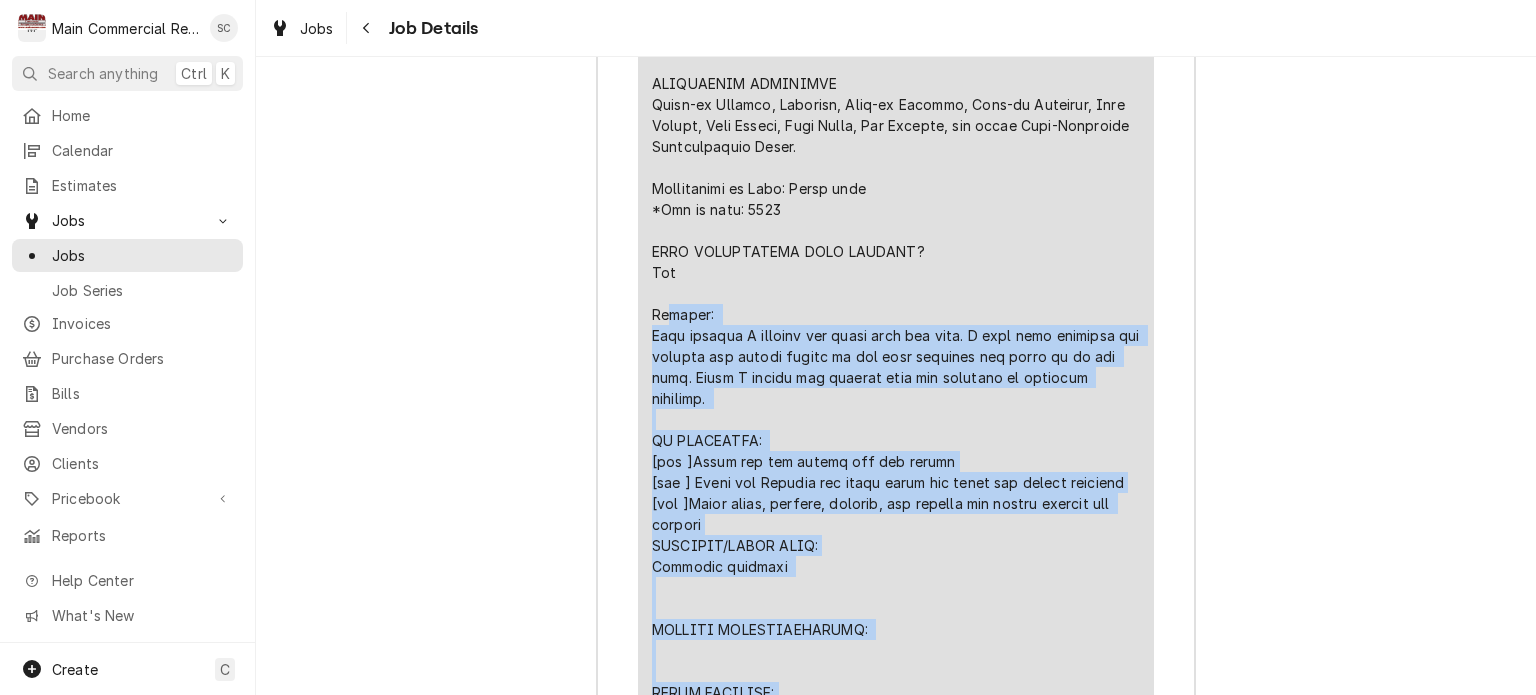 scroll, scrollTop: 4020, scrollLeft: 0, axis: vertical 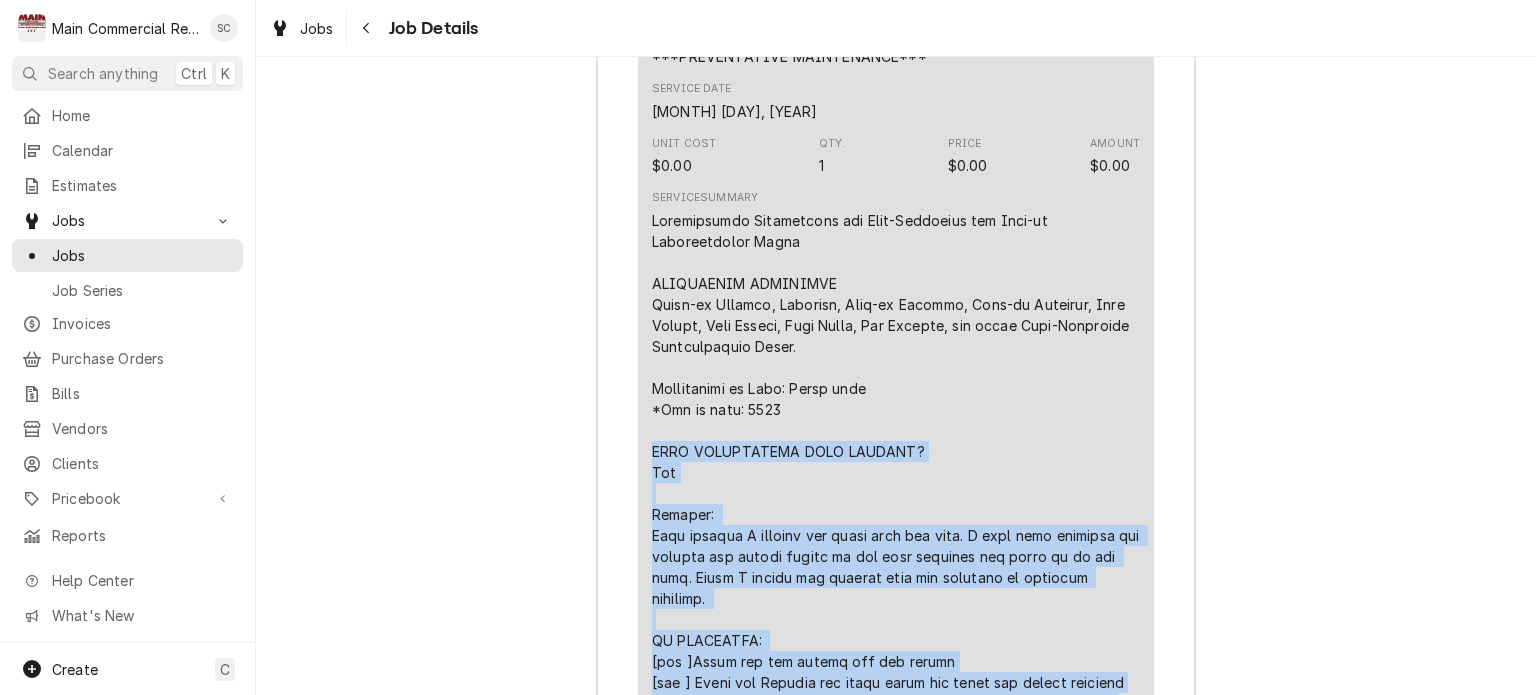 drag, startPoint x: 895, startPoint y: 439, endPoint x: 635, endPoint y: 413, distance: 261.29675 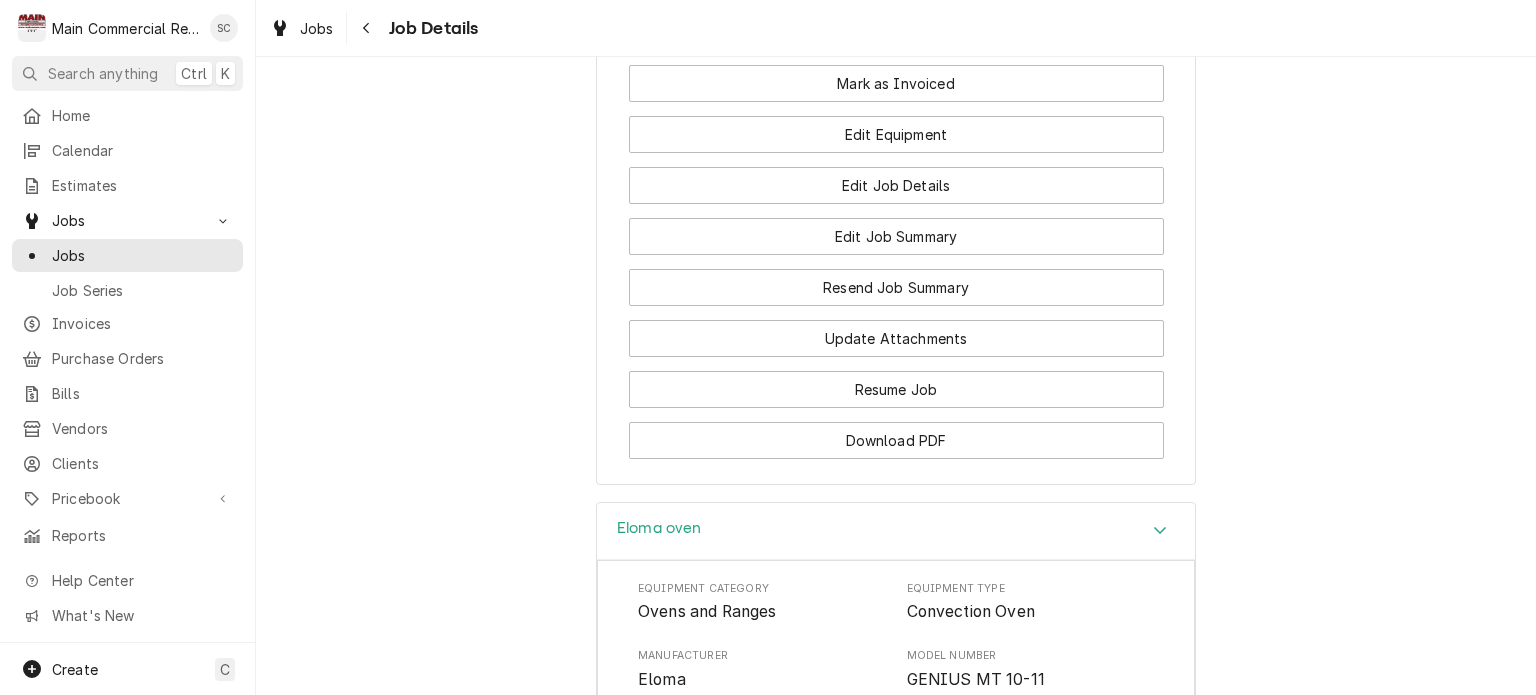 scroll, scrollTop: 2320, scrollLeft: 0, axis: vertical 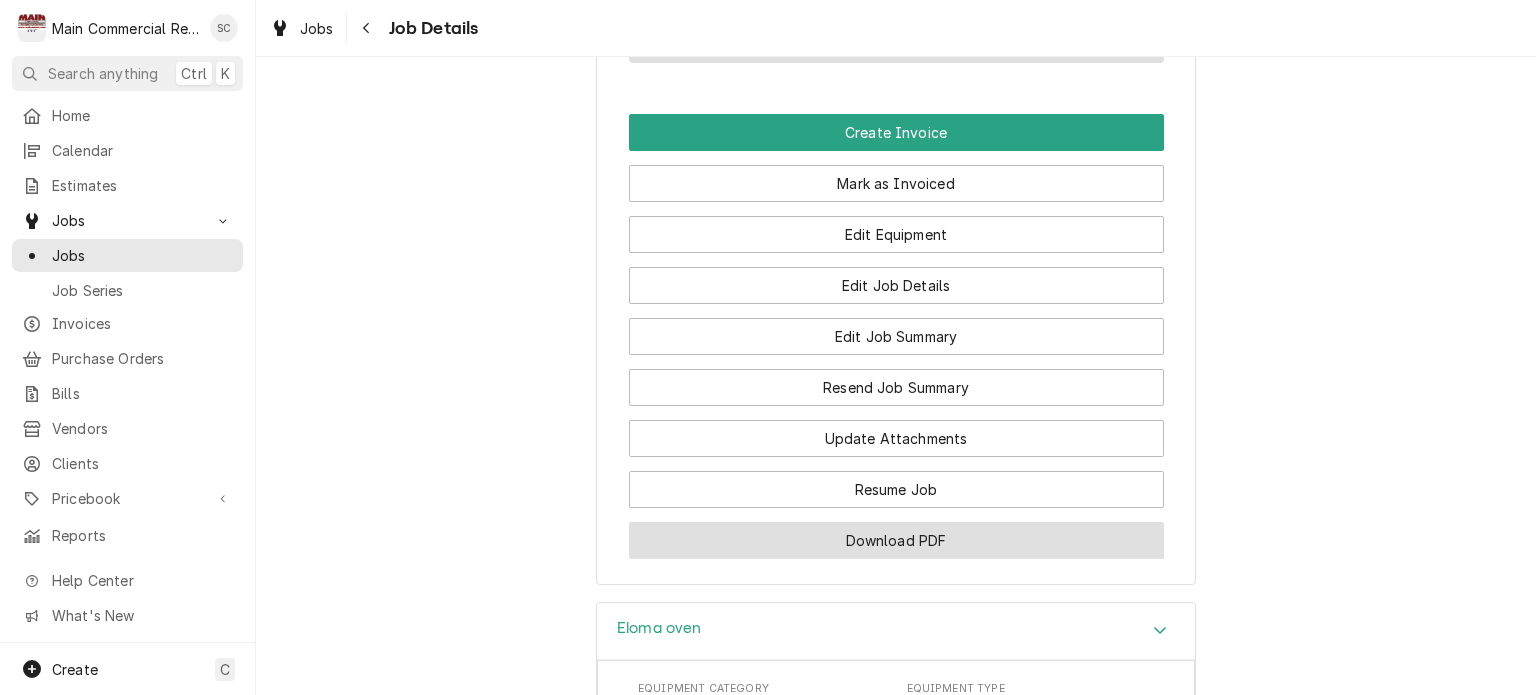 click on "Download PDF" at bounding box center (896, 540) 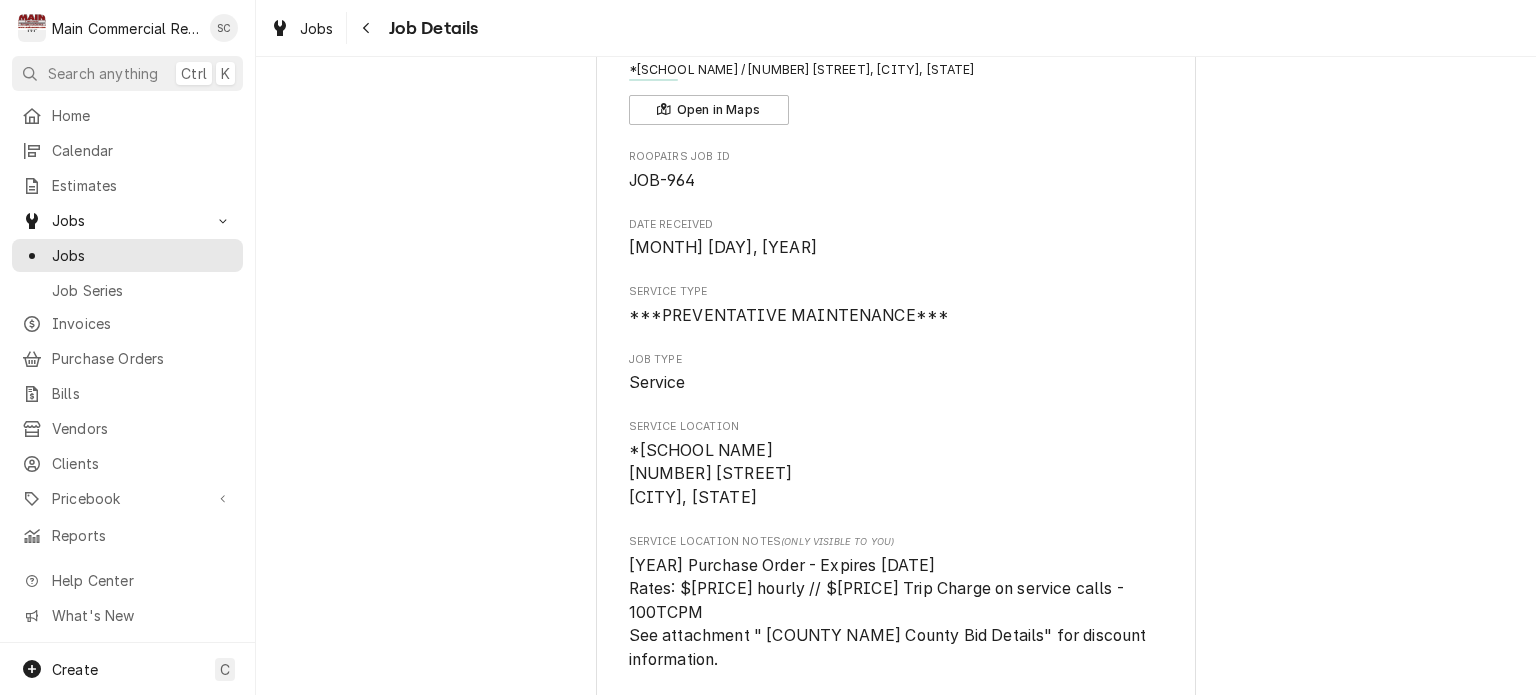 scroll, scrollTop: 0, scrollLeft: 0, axis: both 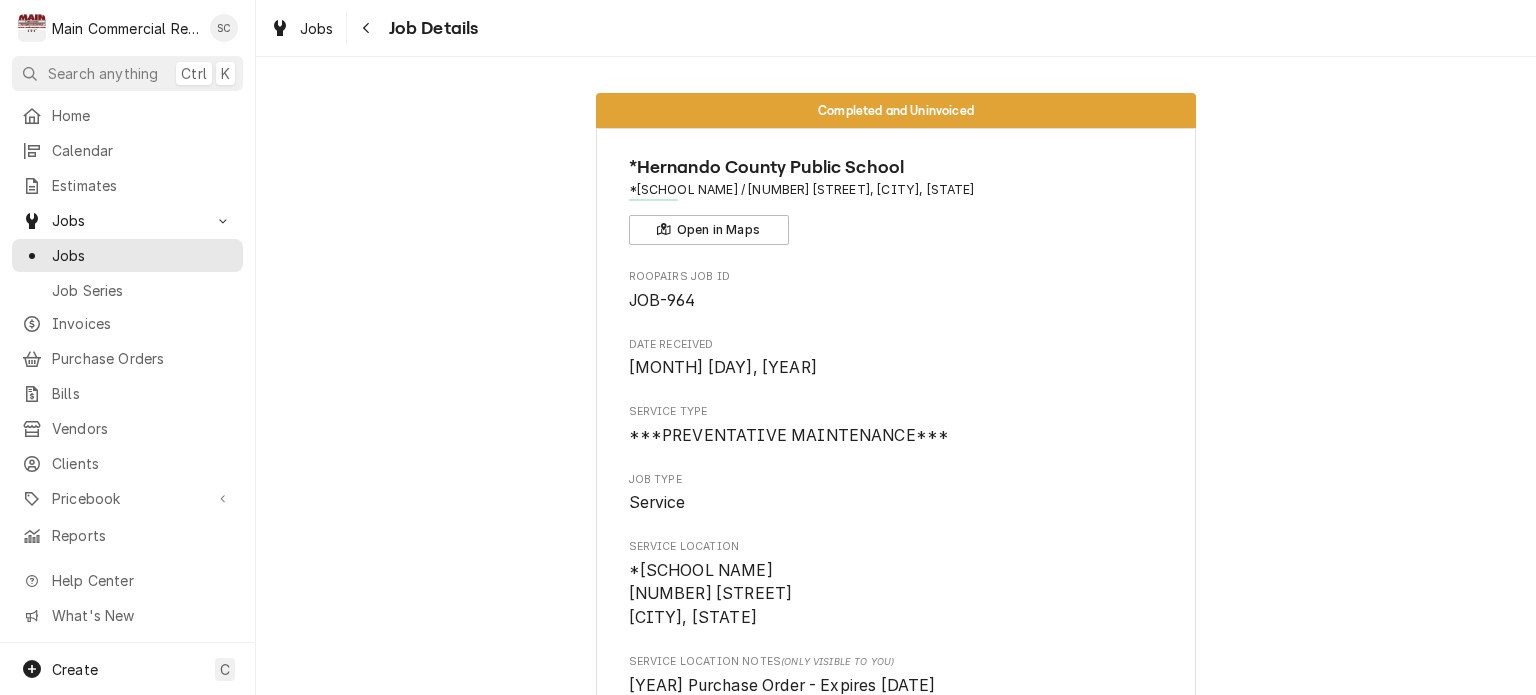click on "Completed and Uninvoiced *Hernando County Public School *Moton Elementary School / 7175 Emerson Road, Brooksville, FL 34601 Open in Maps Roopairs Job ID JOB-964 Date Received Jul 2, 2025 Service Type ***PREVENTATIVE MAINTENANCE*** Job Type Service Service Location *Moton Elementary School
7175 Emerson Road
Brooksville, FL 34601 Service Location Notes  (Only Visible to You) 2023-24 Purchase Order - Expires 06/30/2024
Rates: $78.00 hourly // $50.00 Trip Charge on service calls - 100TCPM
See attachment " Hernando County Bid Details" for discount information. Client Notes  (Only Visible to You) Scheduled For Tue, Jul 22nd, 2025 - 8:00 AM Started On Tue, Jul 22nd, 2025 - 8:20 AM Completed On Tue, Jul 22nd, 2025 - 9:44 AM Last Modified Tue, Jul 22nd, 2025 - 9:44 AM Estimated Job Duration 2h Assigned Technician(s) Dorian Wertz Reason For Call PM on oven needed still Technician Instructions  (Only Visible to You) Need to follow up with Bill to schedule this. Priority High Labels  (Only Visible to You) Hot side Email" at bounding box center (896, 1500) 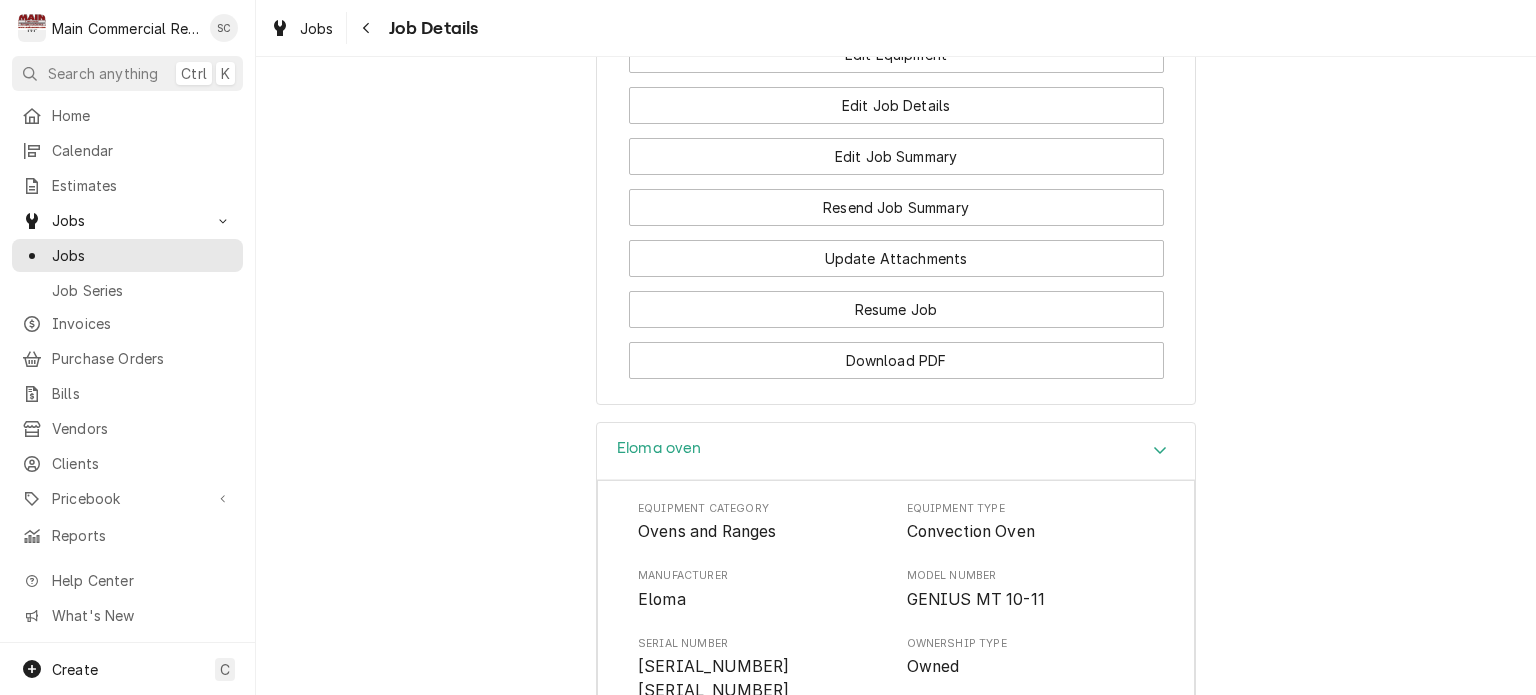 scroll, scrollTop: 2300, scrollLeft: 0, axis: vertical 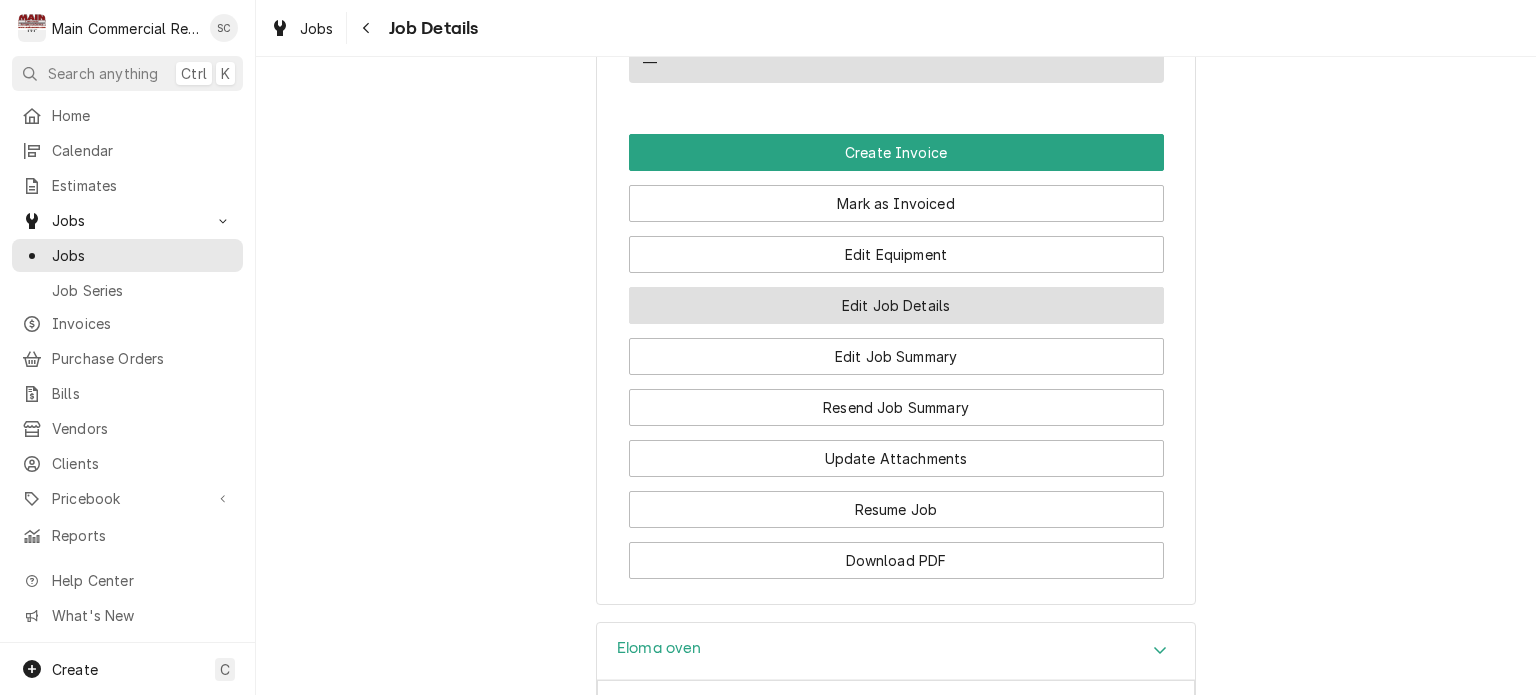 click on "Edit Job Details" at bounding box center (896, 305) 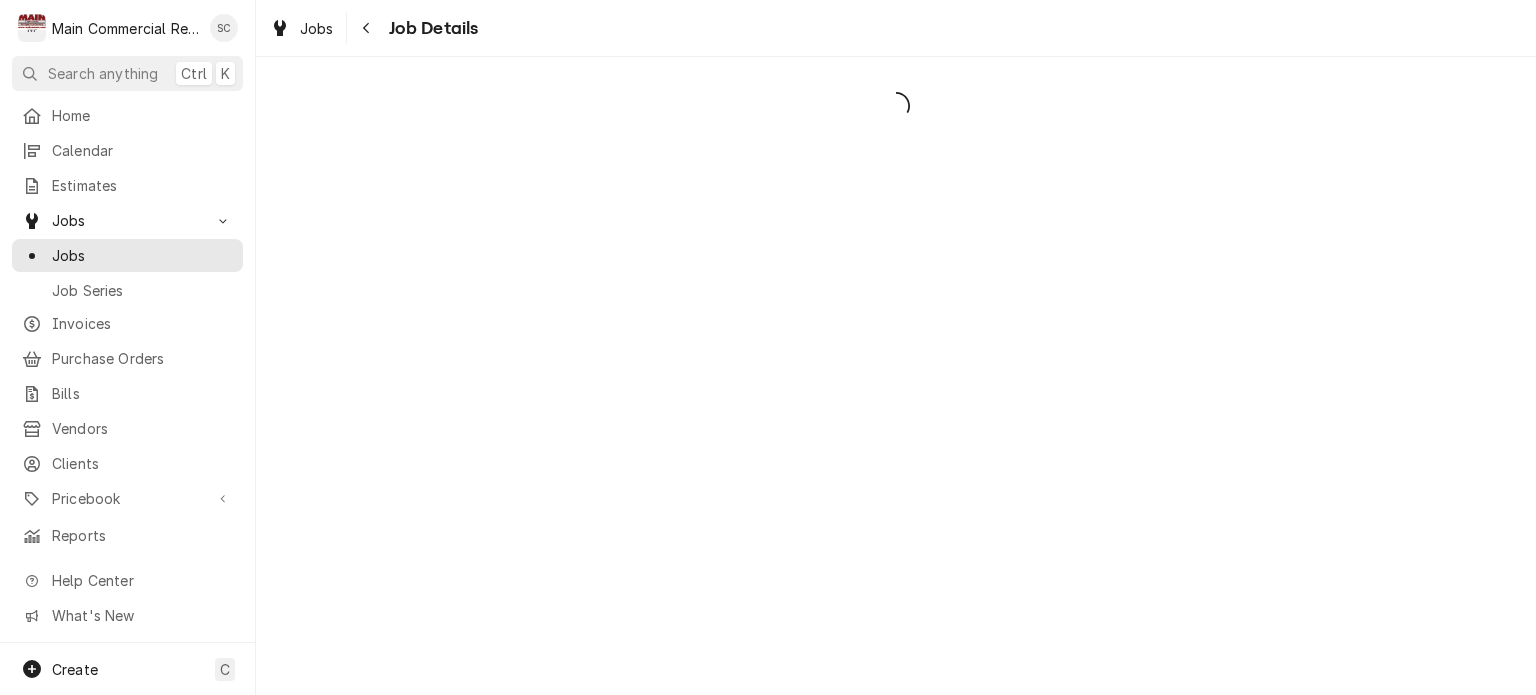 scroll, scrollTop: 0, scrollLeft: 0, axis: both 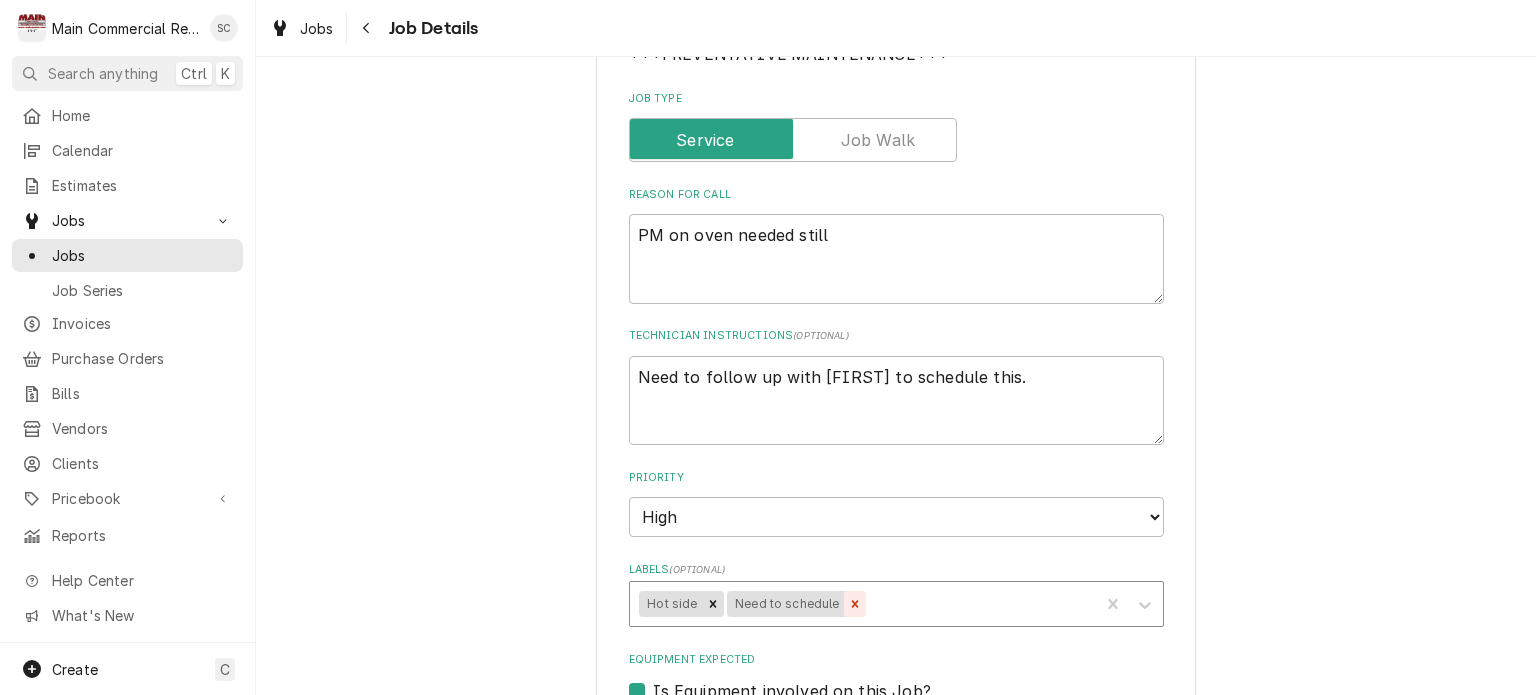 click 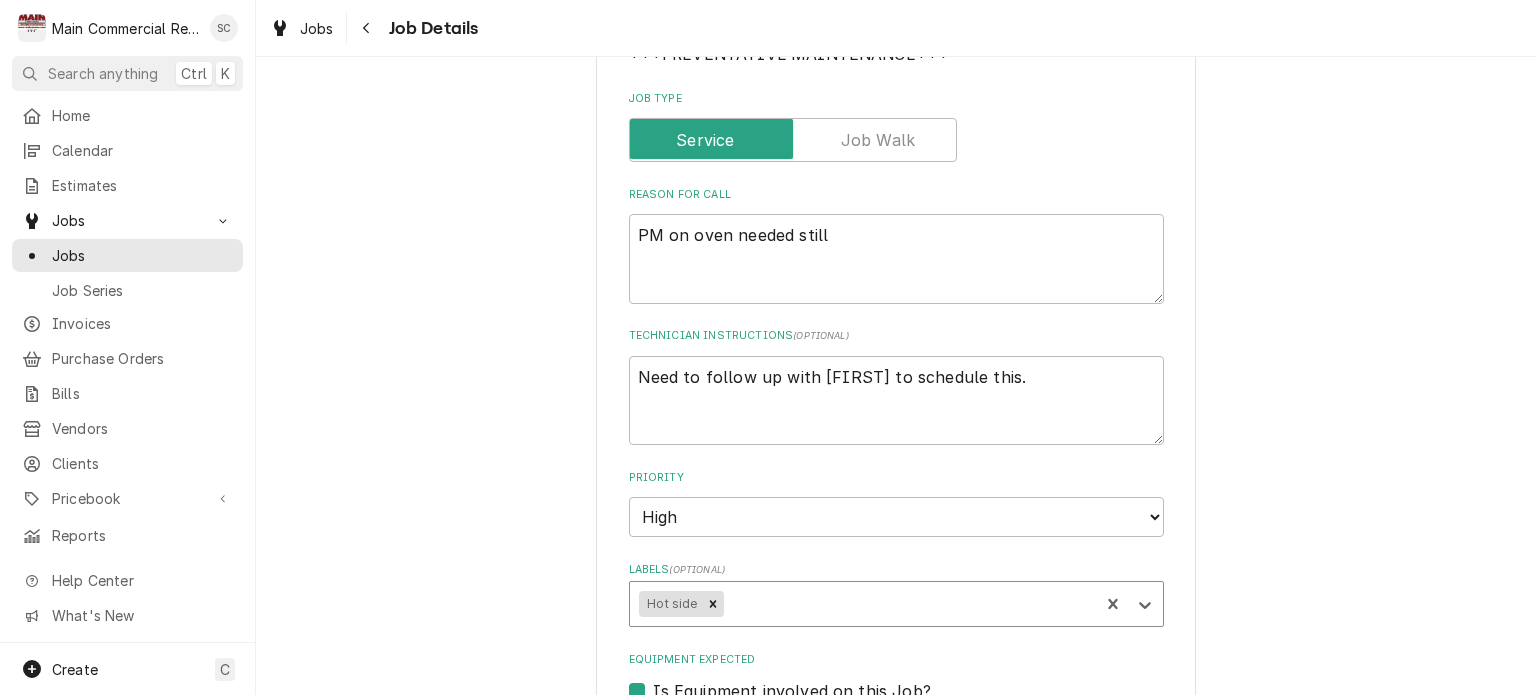 type on "x" 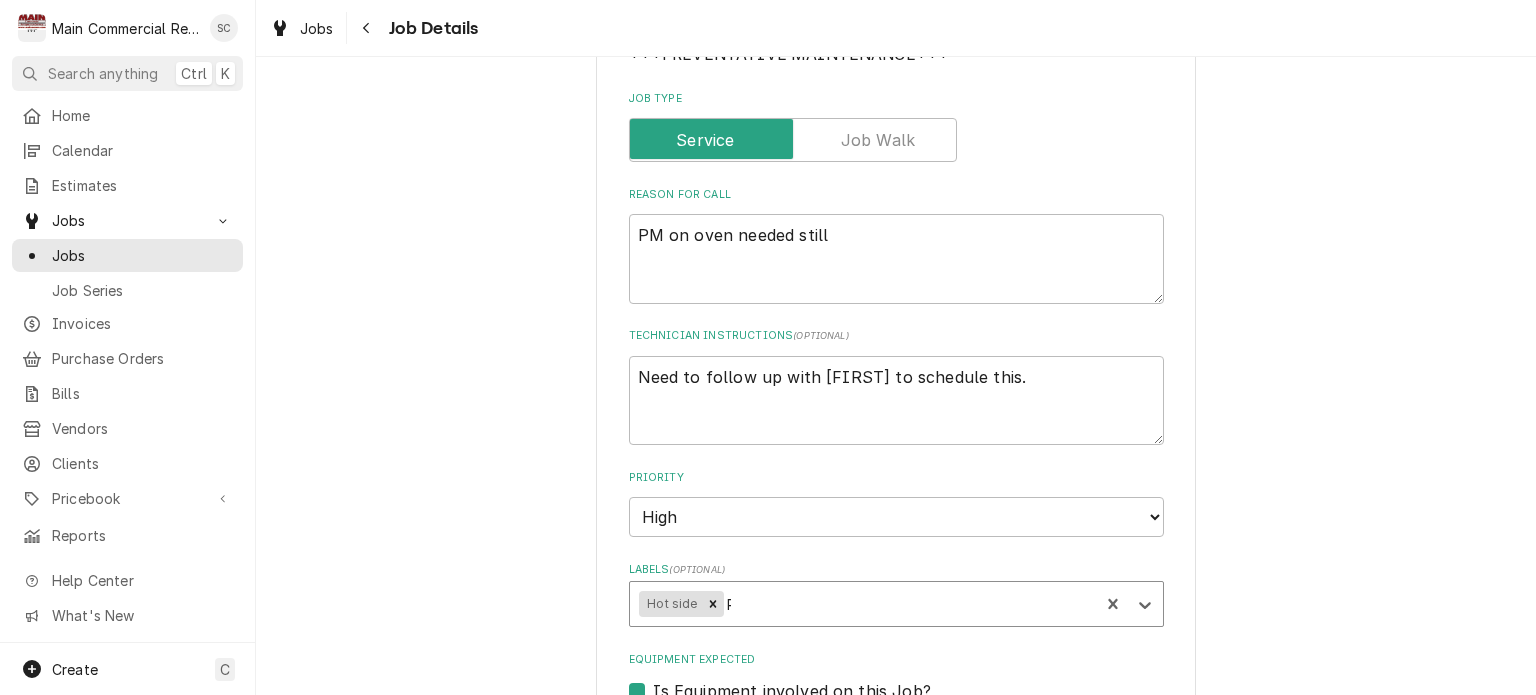 type on "PM" 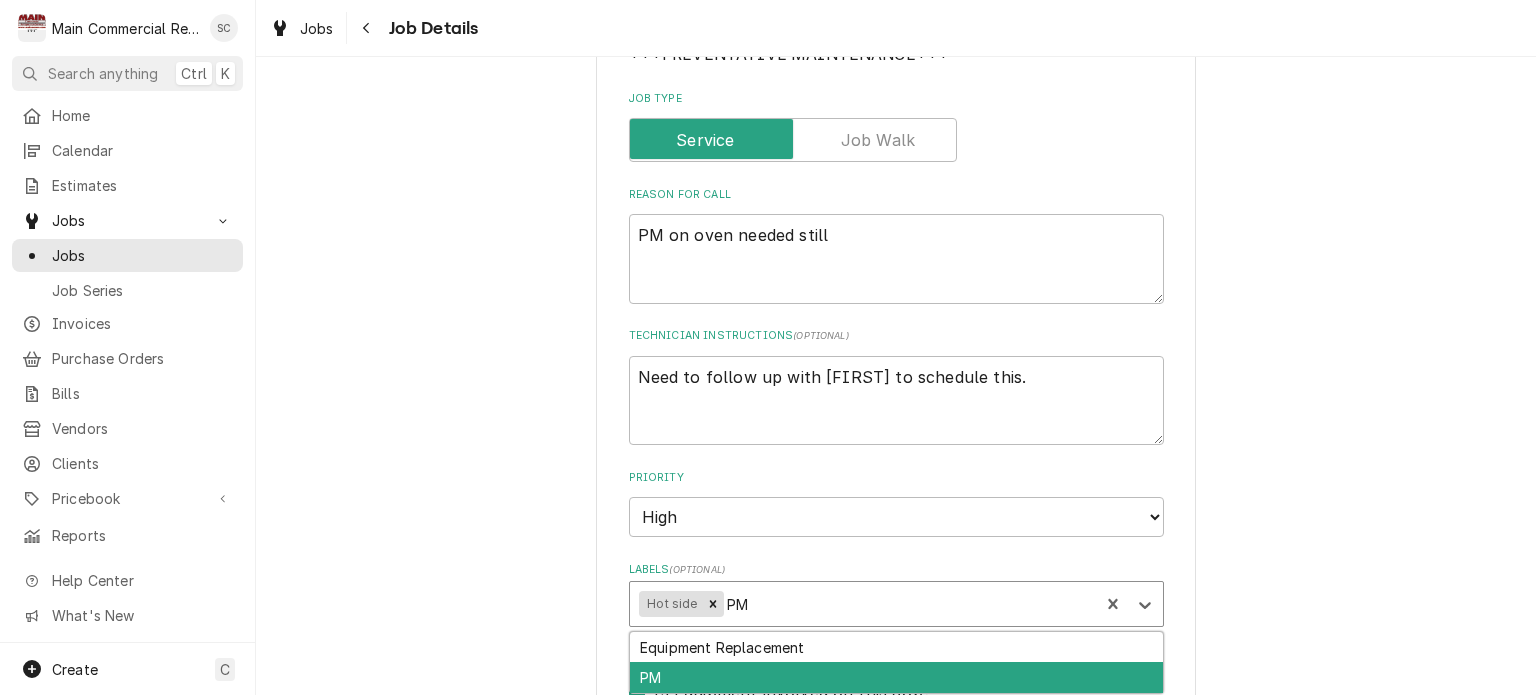 click on "PM" at bounding box center (896, 677) 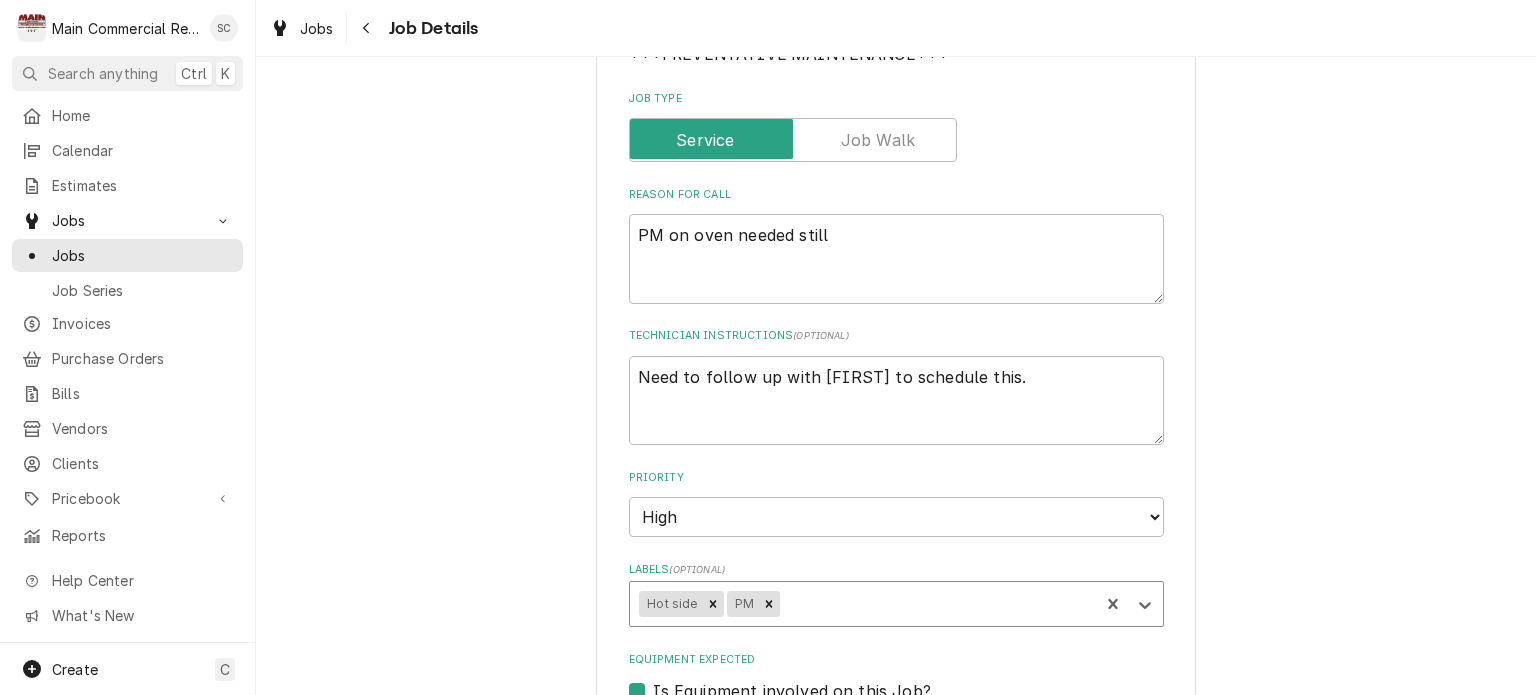 type on "x" 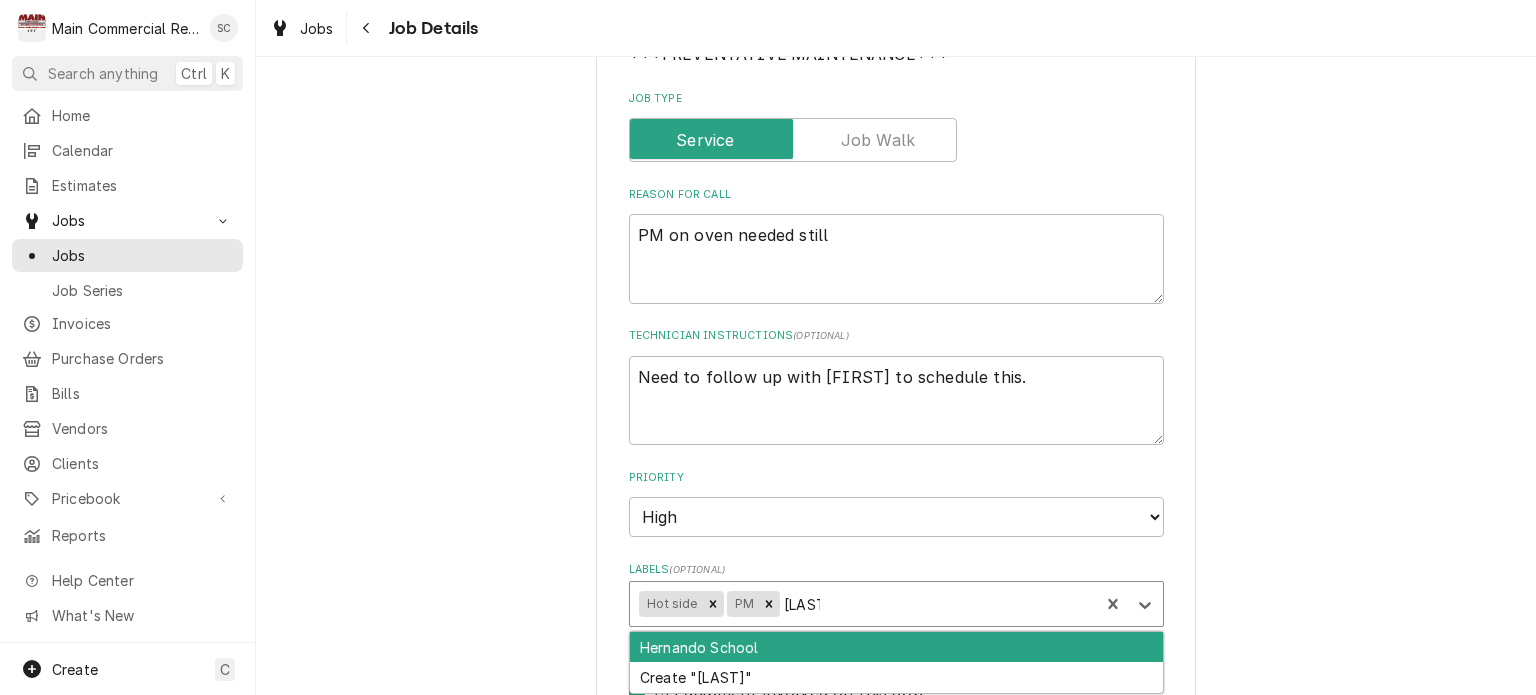 type on "[LAST]" 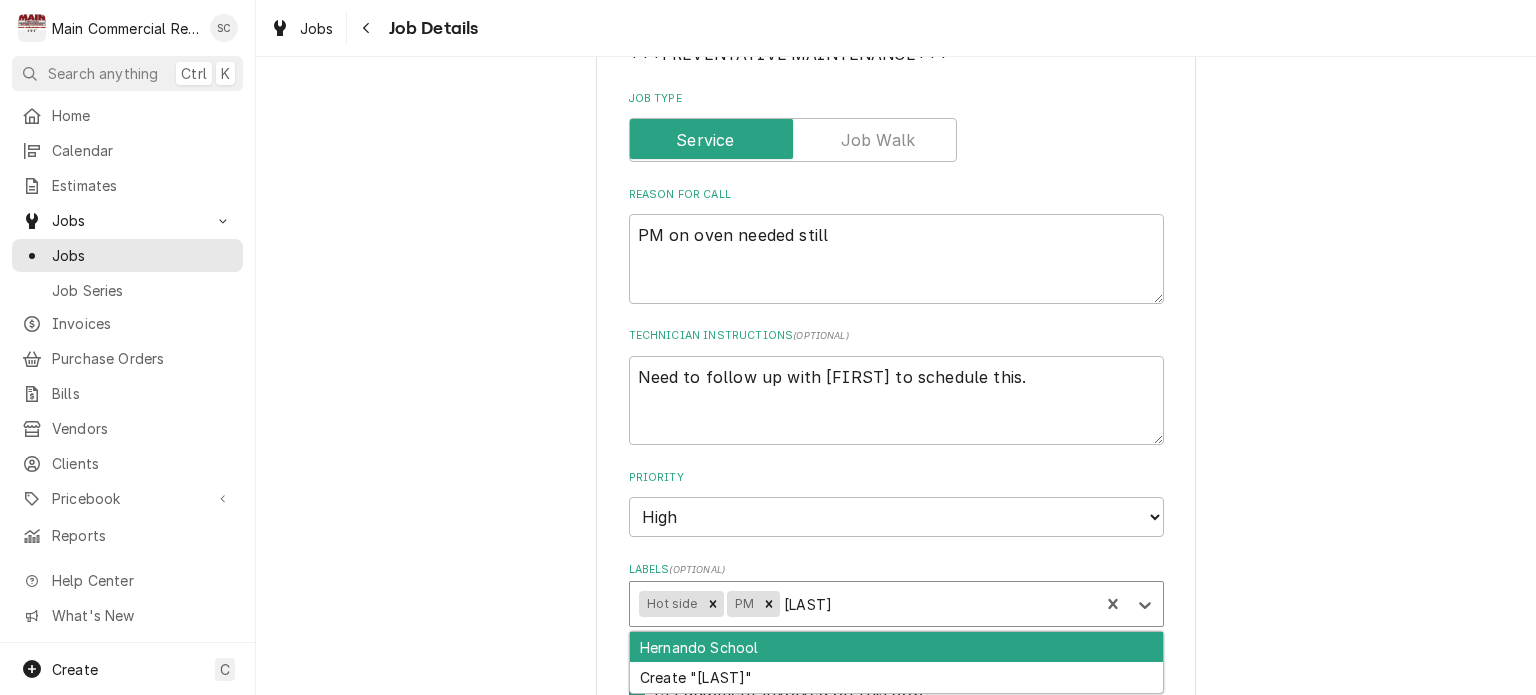 click on "Hernando School" at bounding box center (896, 647) 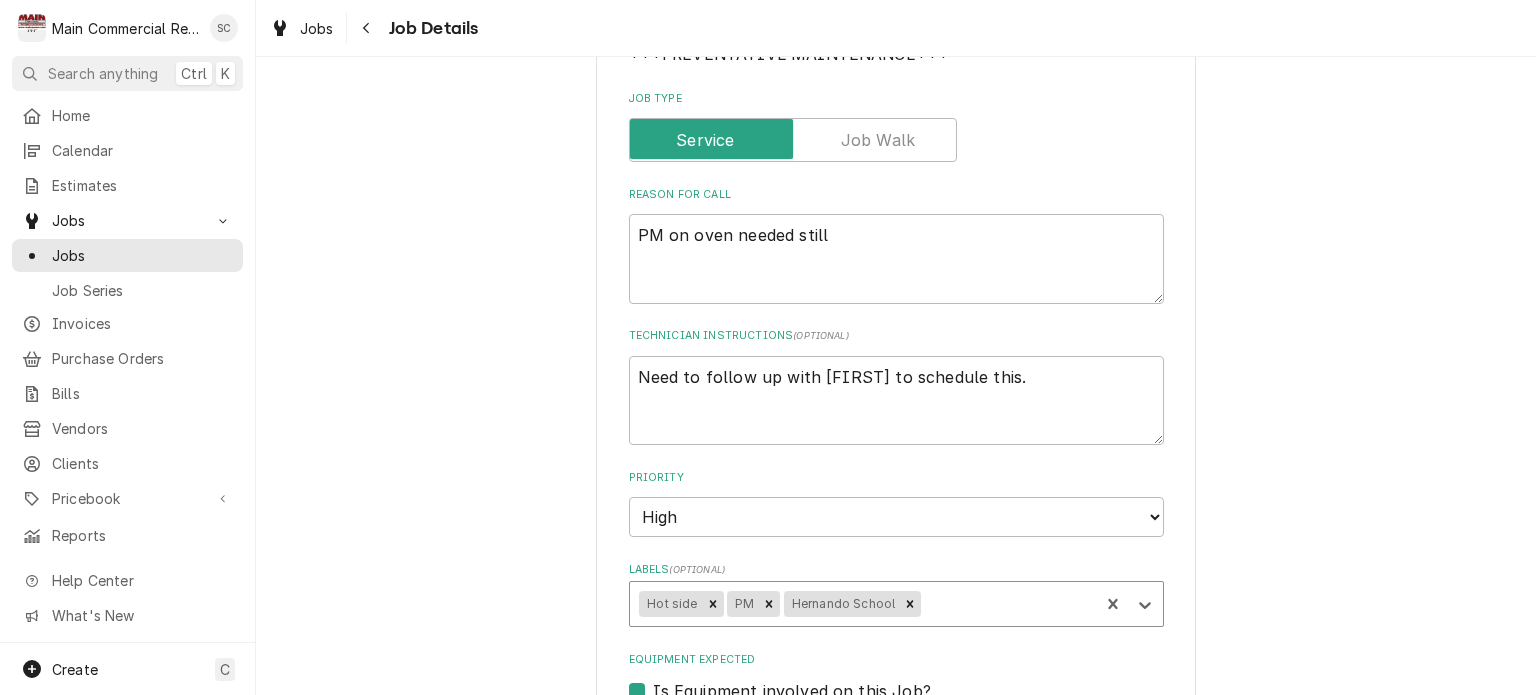 type on "x" 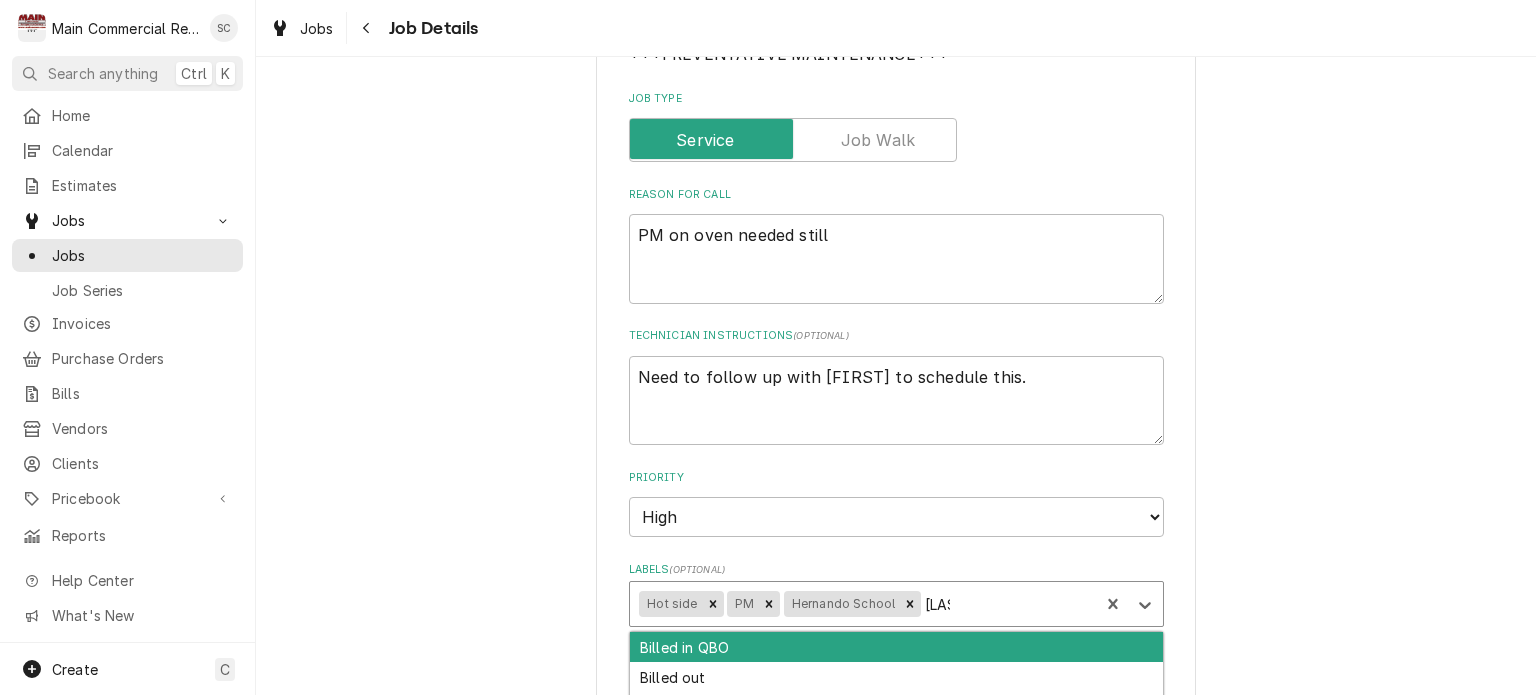 type on "[LAST]" 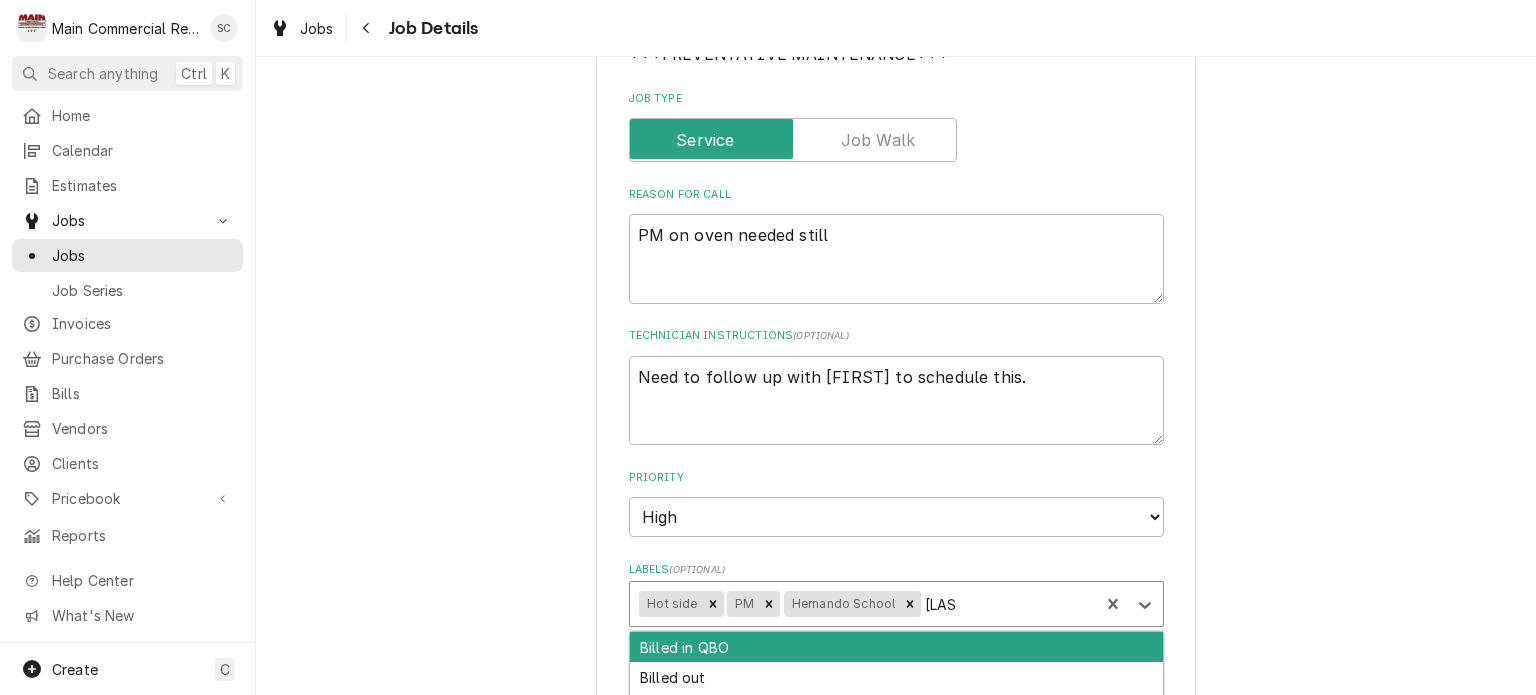 click on "Billed in QBO" at bounding box center [896, 647] 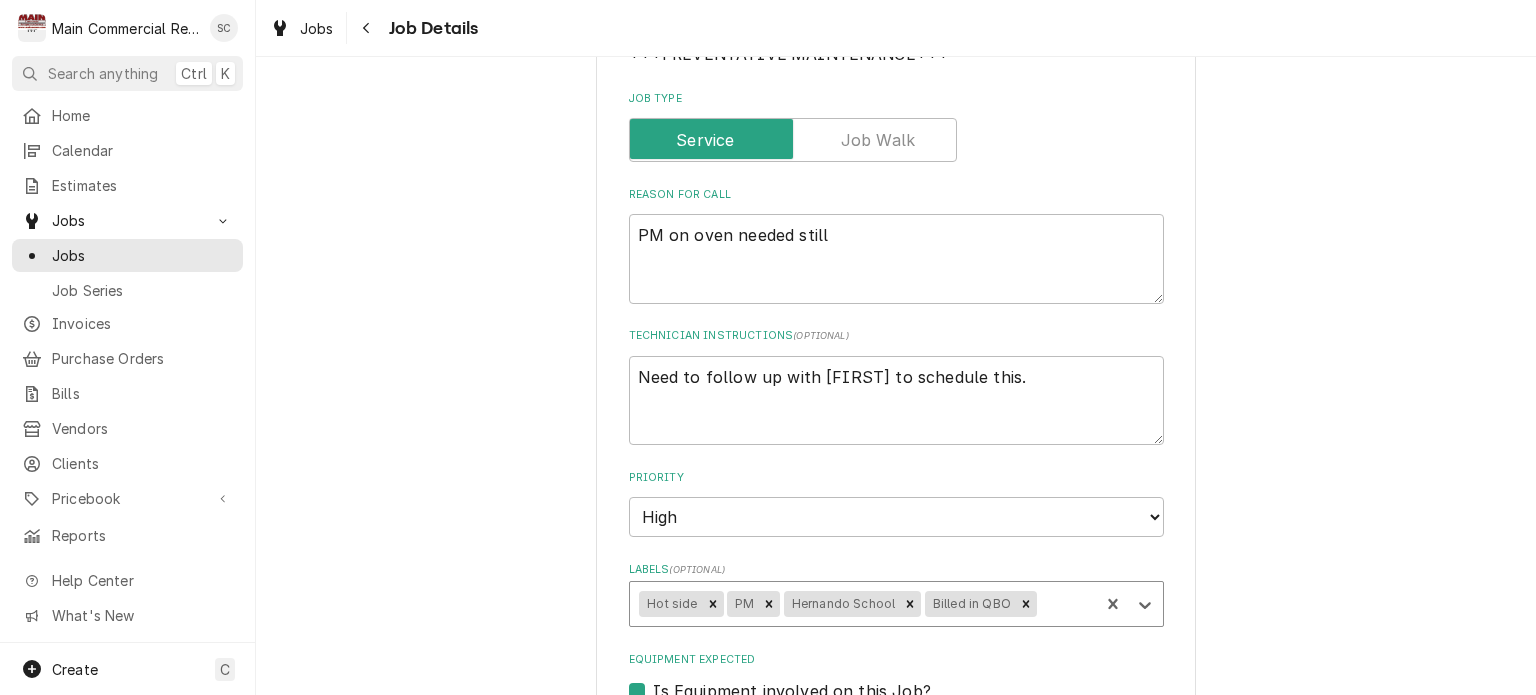 scroll, scrollTop: 500, scrollLeft: 0, axis: vertical 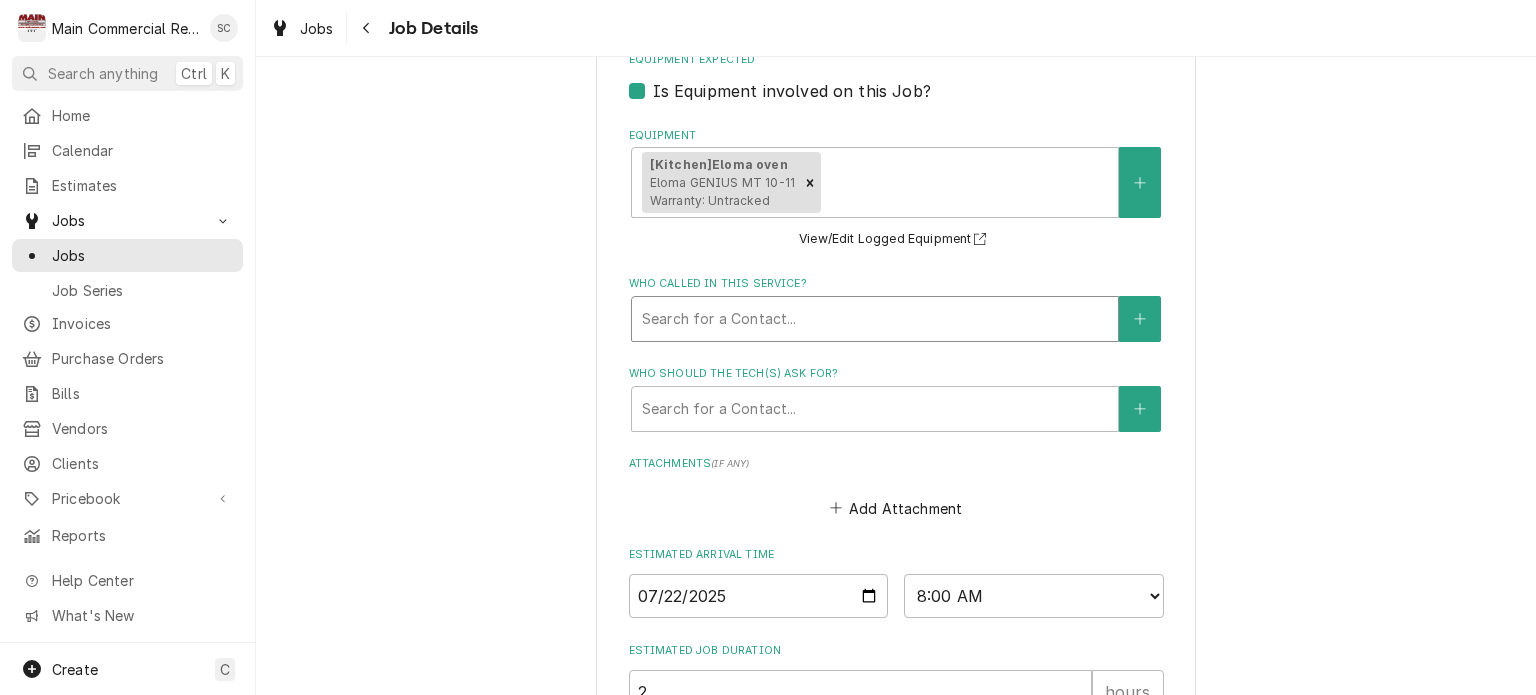 click at bounding box center [875, 319] 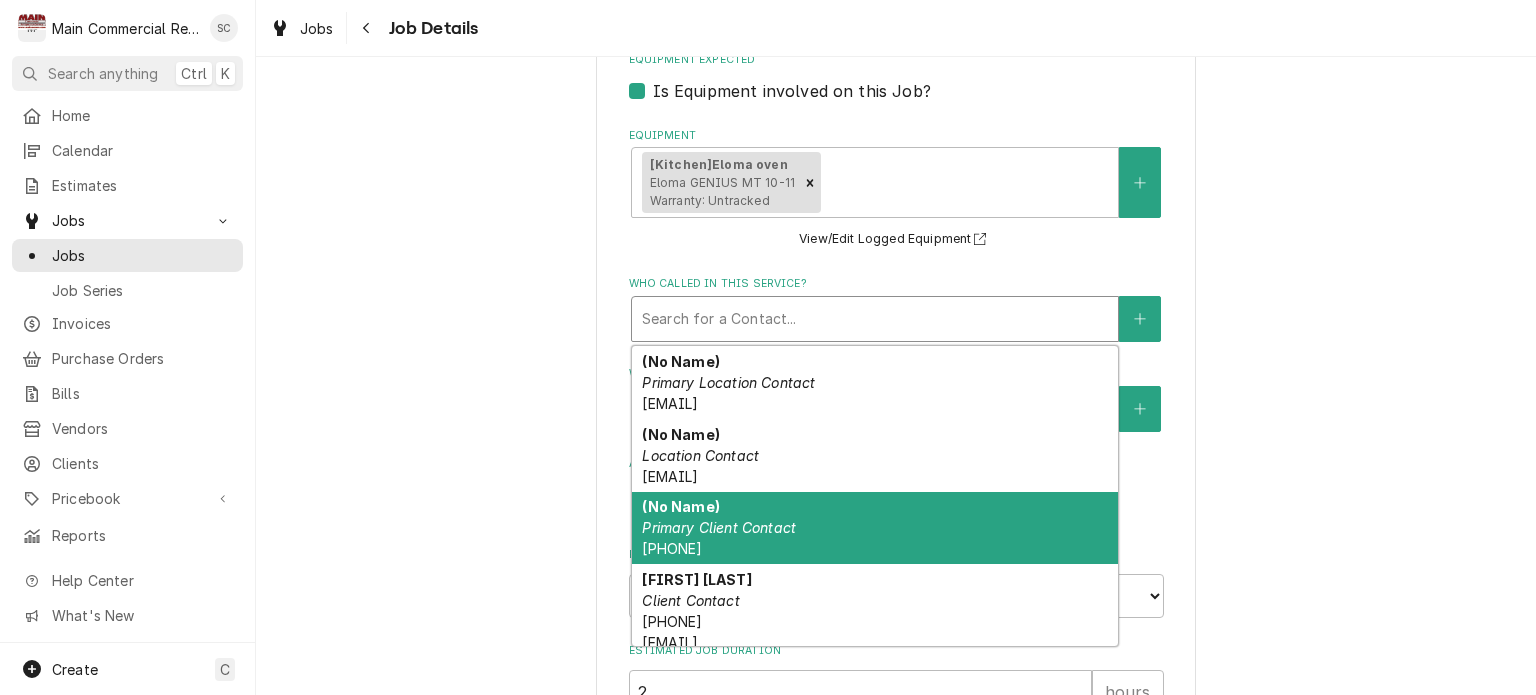 scroll, scrollTop: 100, scrollLeft: 0, axis: vertical 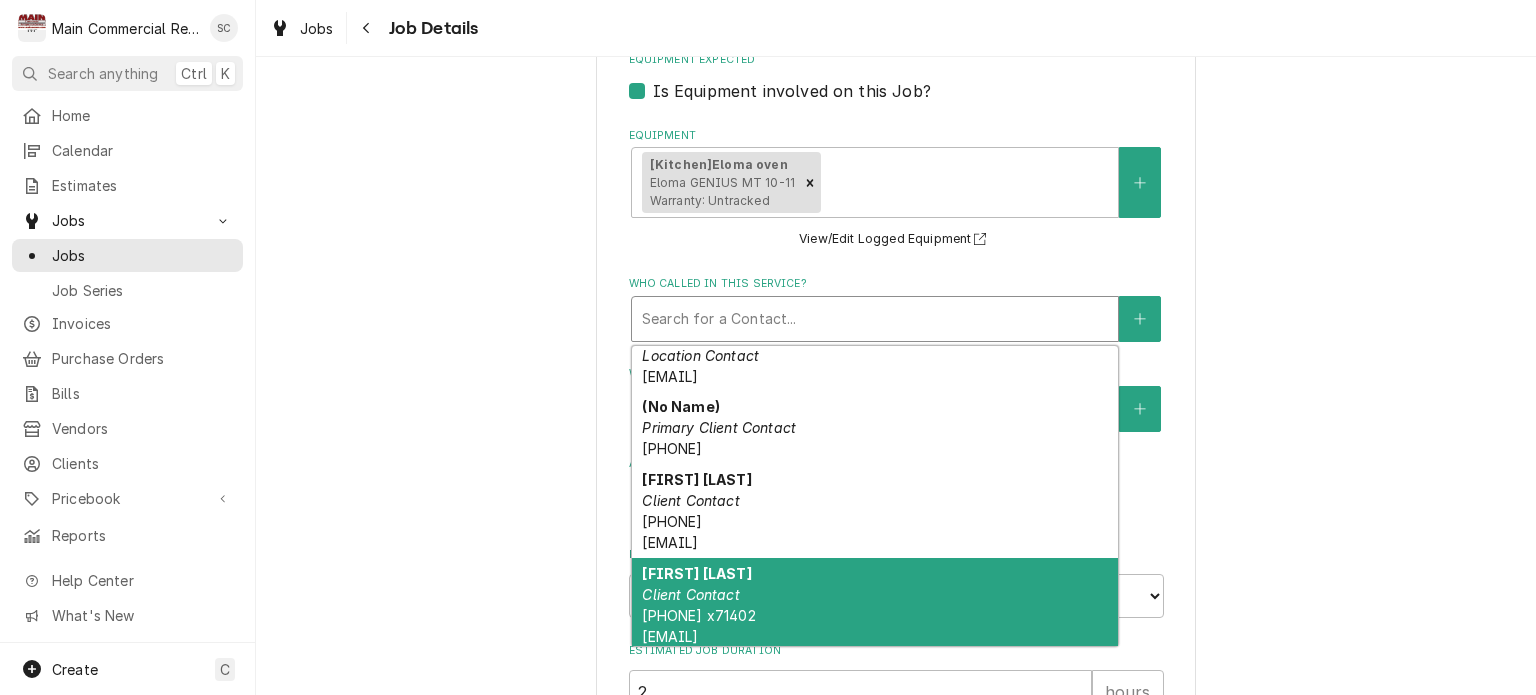 click on "[PHONE] [EMAIL]" at bounding box center [698, 626] 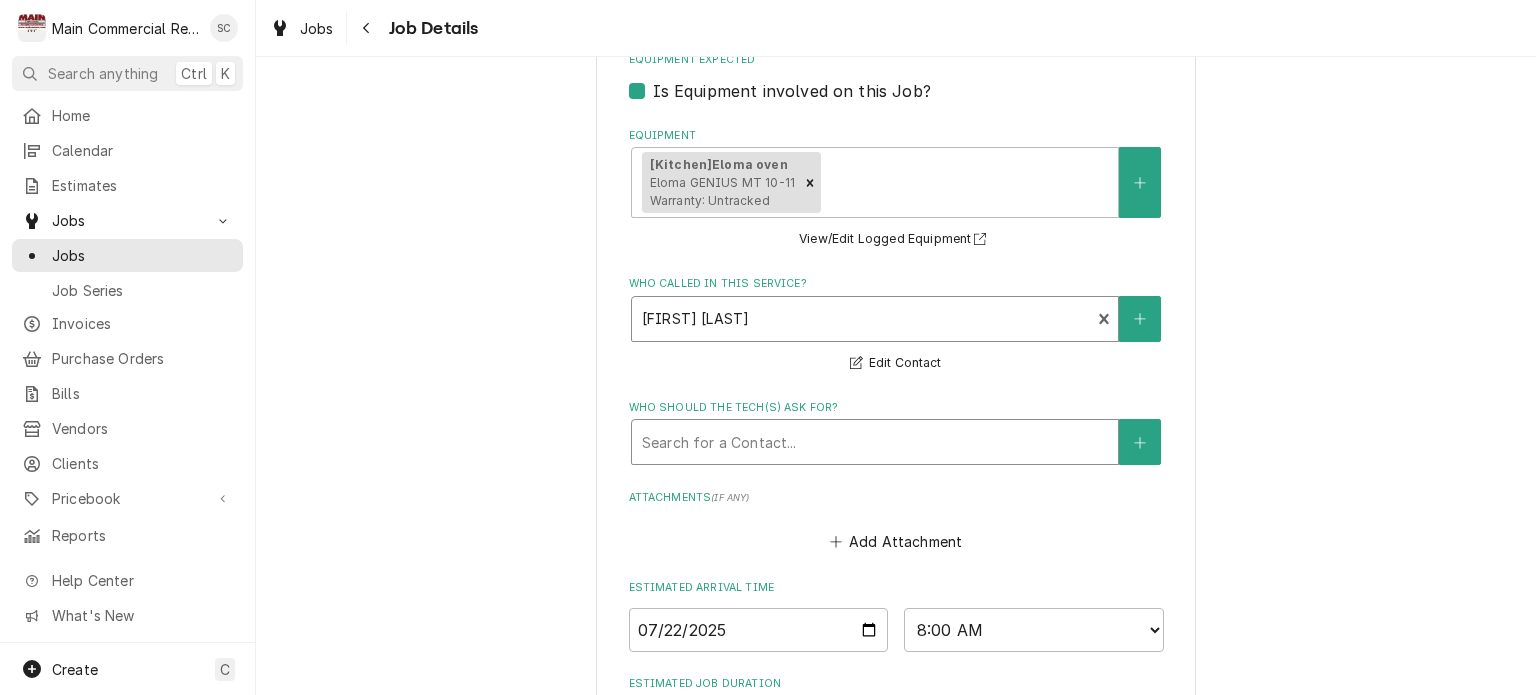 click at bounding box center (875, 442) 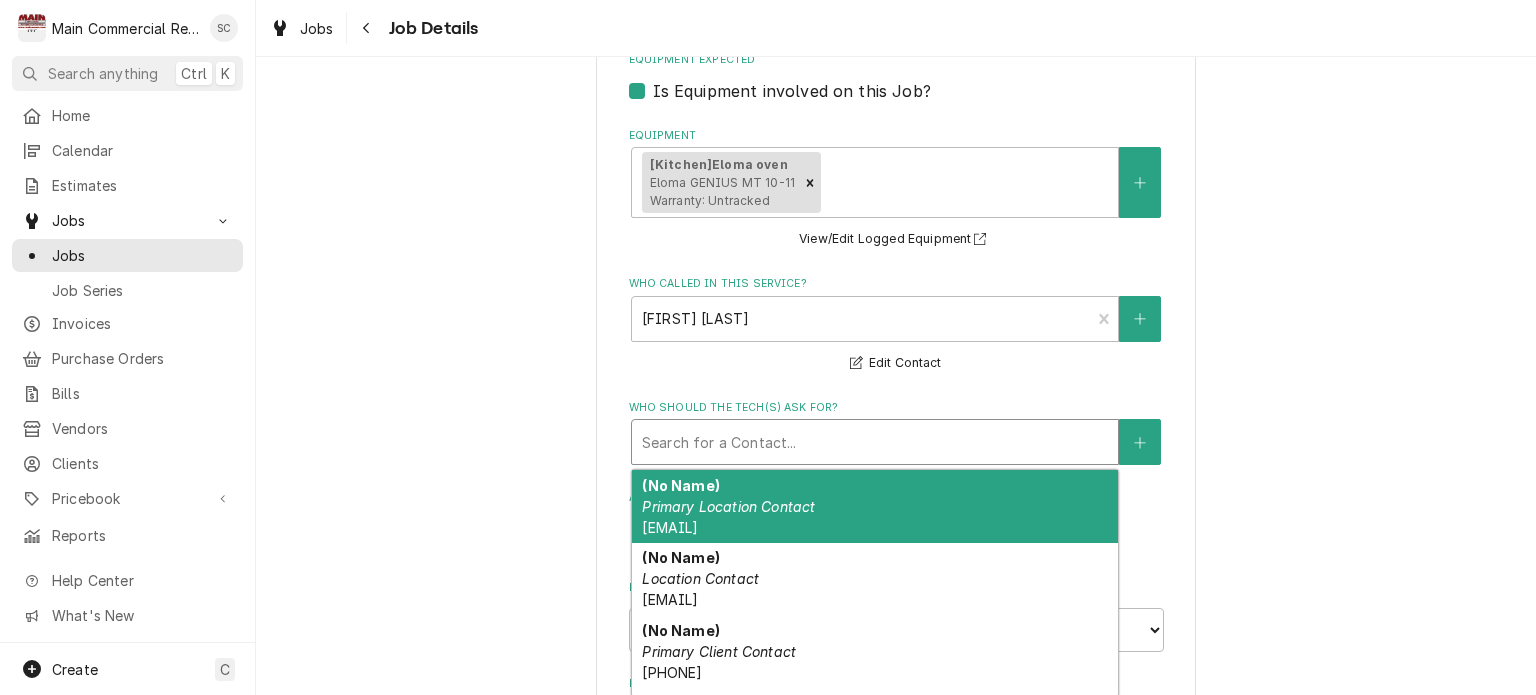 scroll, scrollTop: 200, scrollLeft: 0, axis: vertical 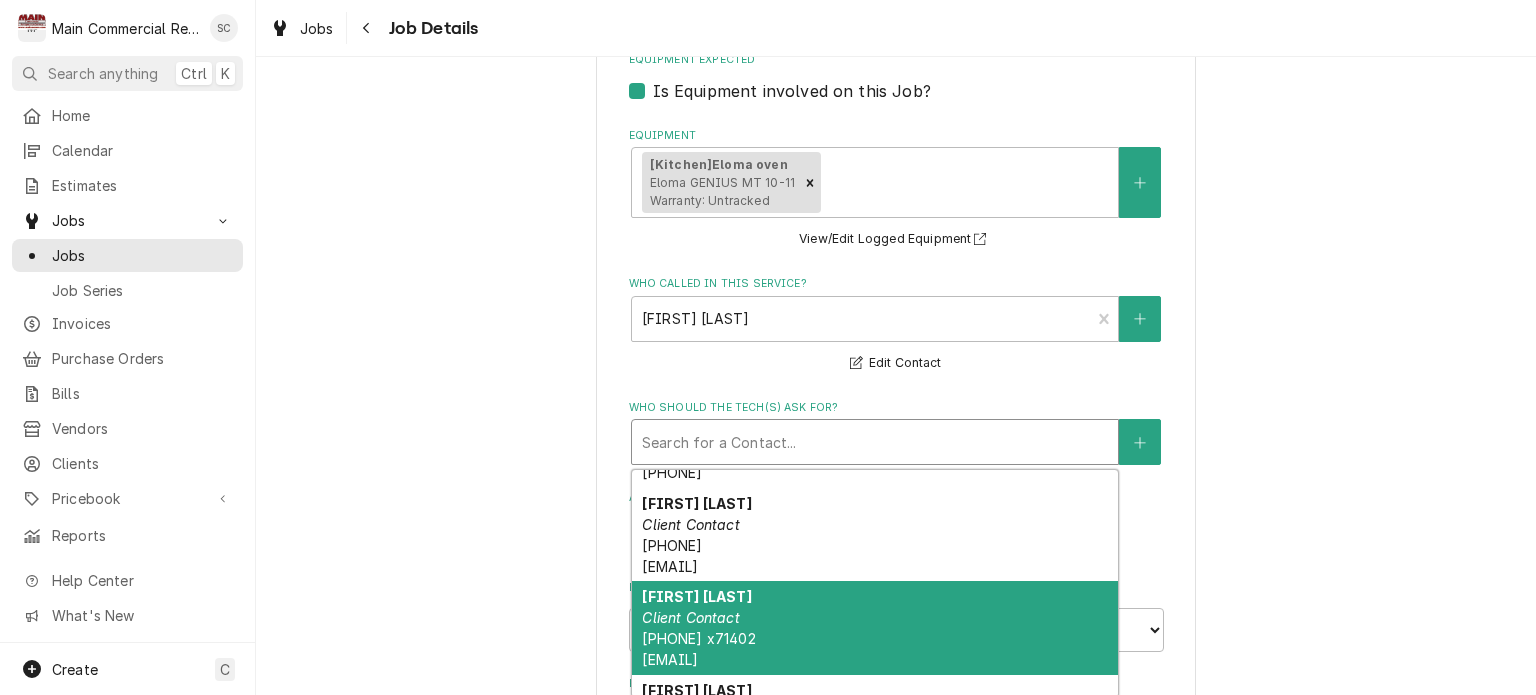 click on "[PHONE] [EMAIL]" at bounding box center [698, 649] 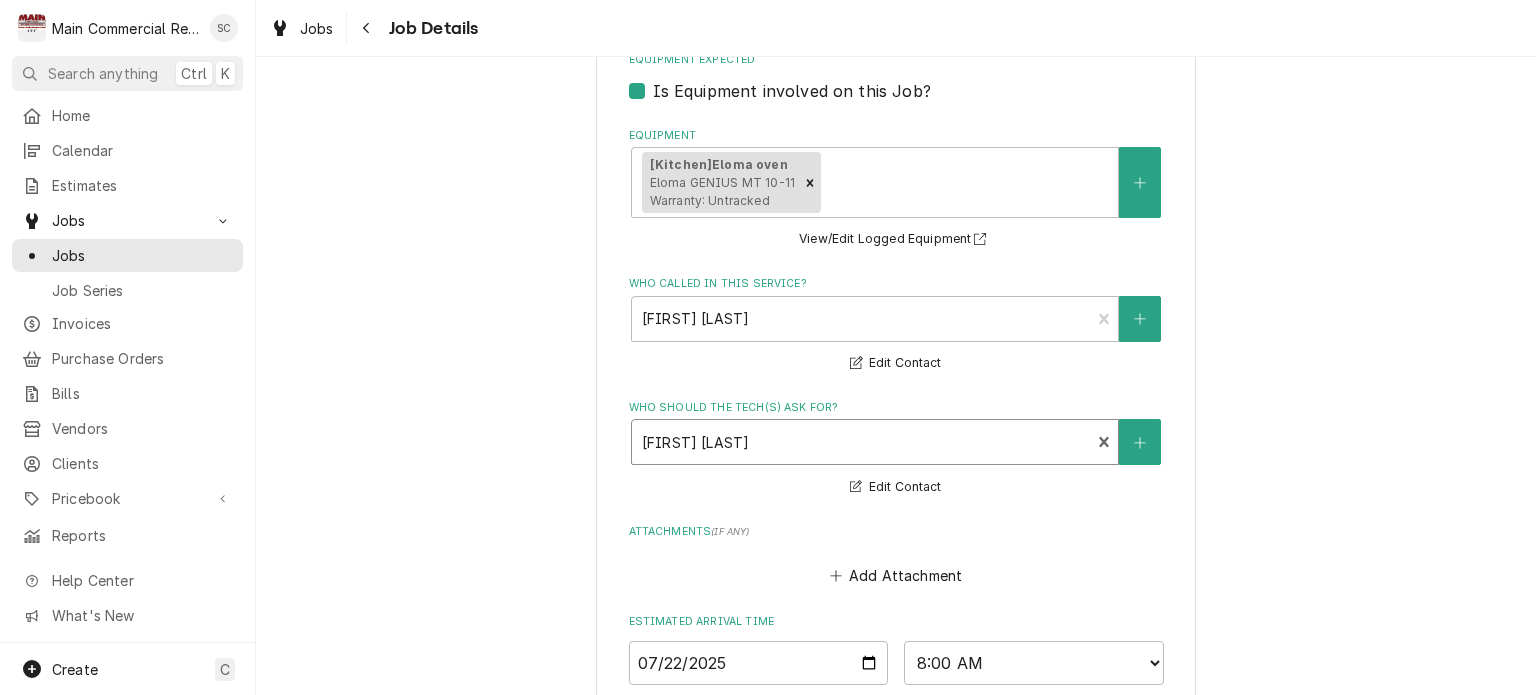 scroll, scrollTop: 1193, scrollLeft: 0, axis: vertical 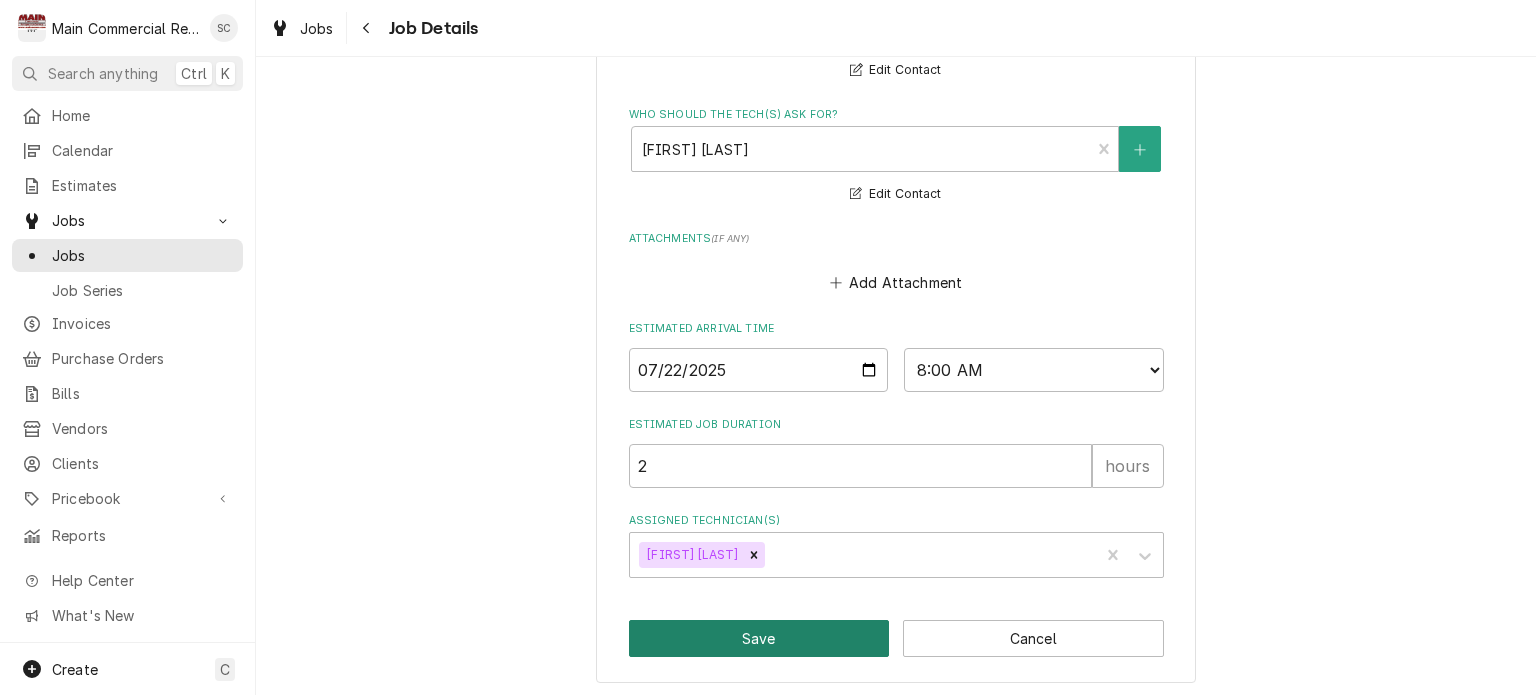 click on "Save" at bounding box center (759, 638) 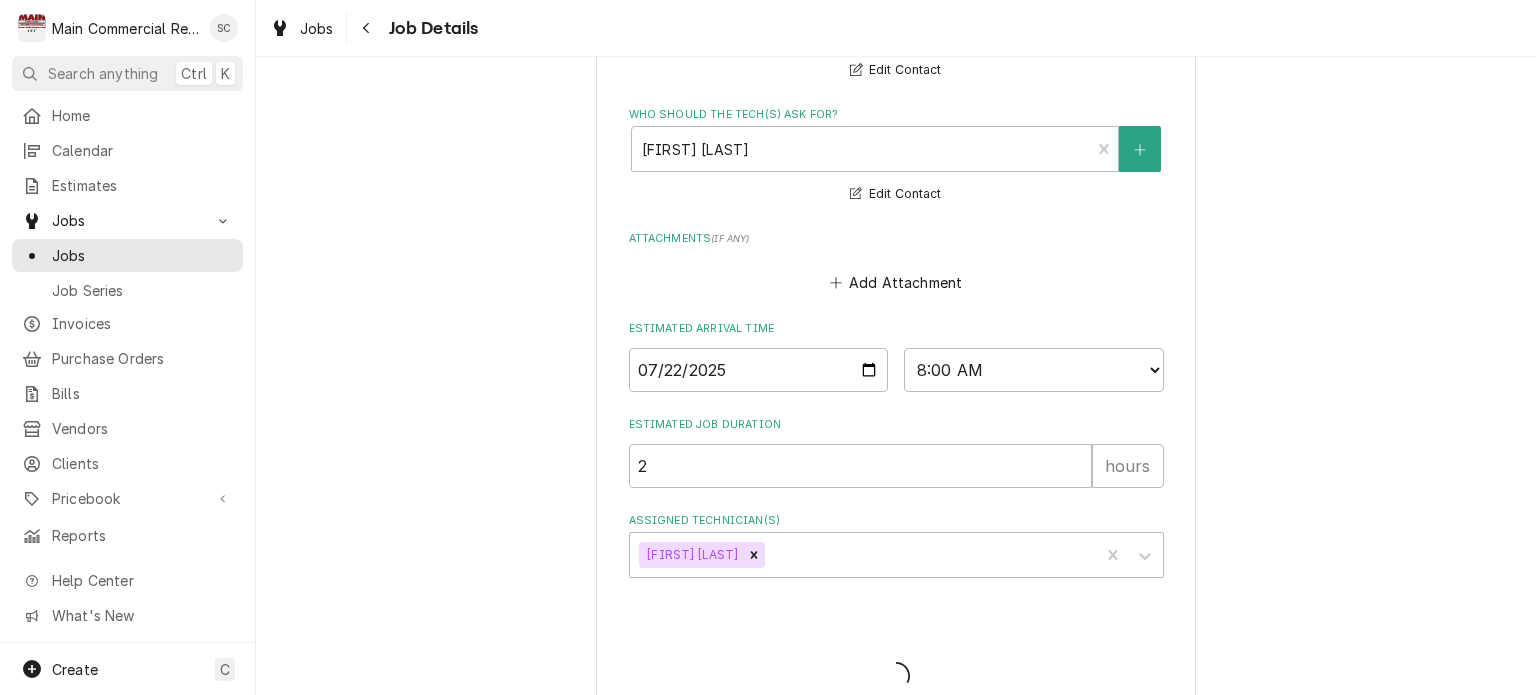 type on "x" 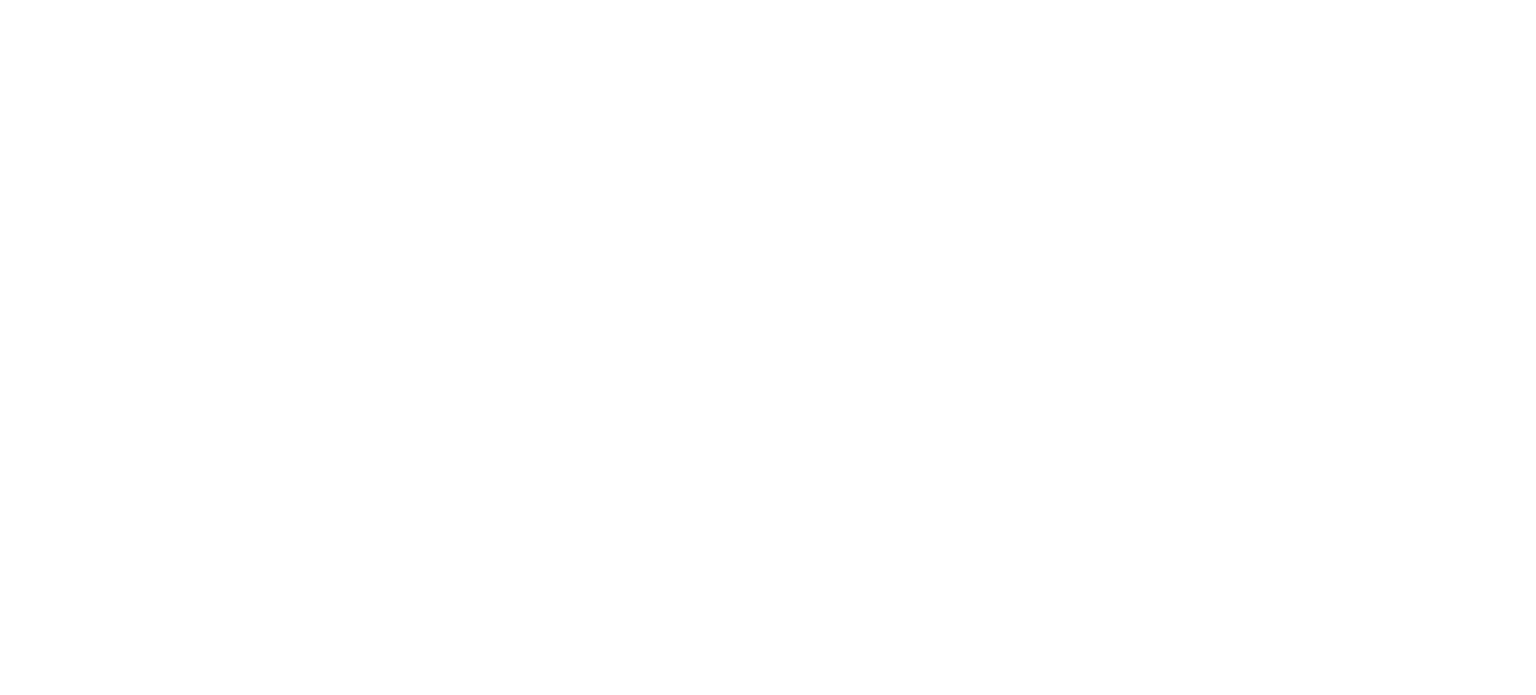 scroll, scrollTop: 0, scrollLeft: 0, axis: both 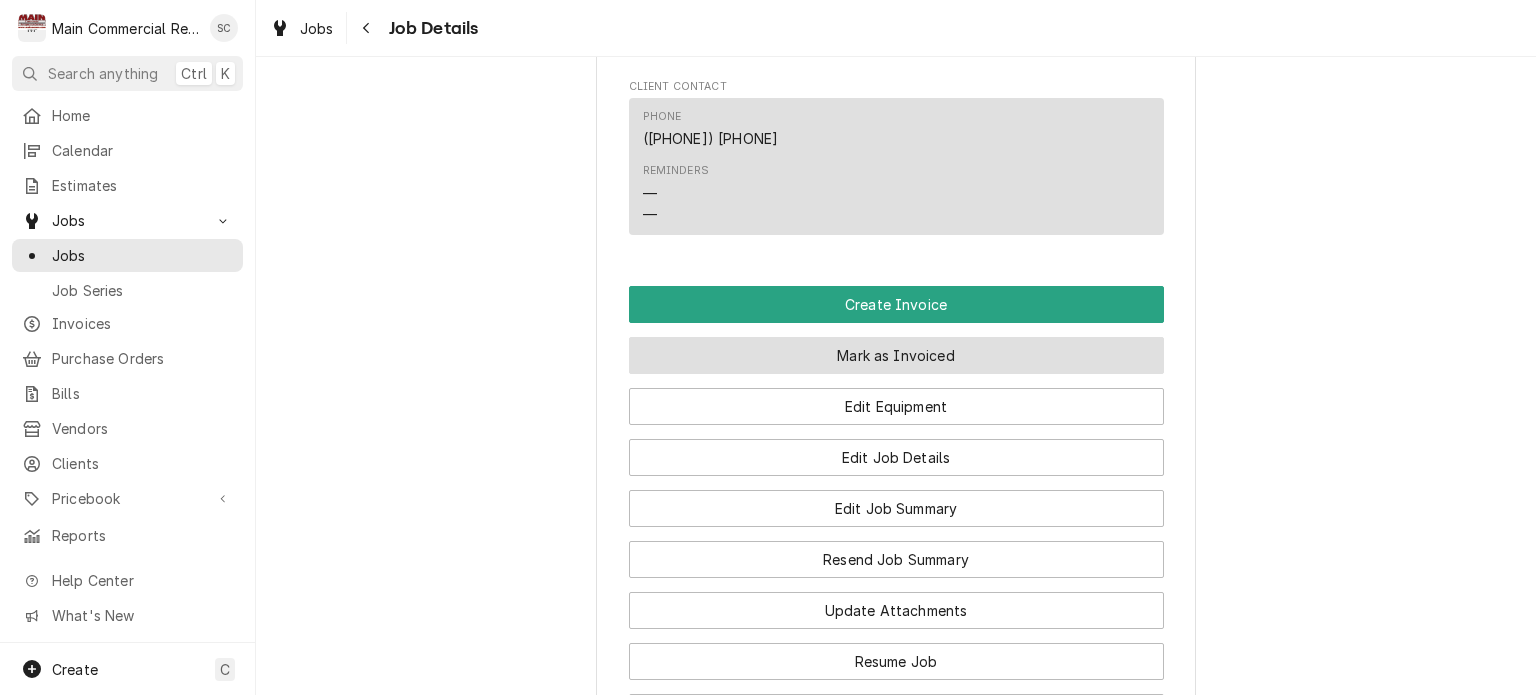 click on "Mark as Invoiced" at bounding box center (896, 355) 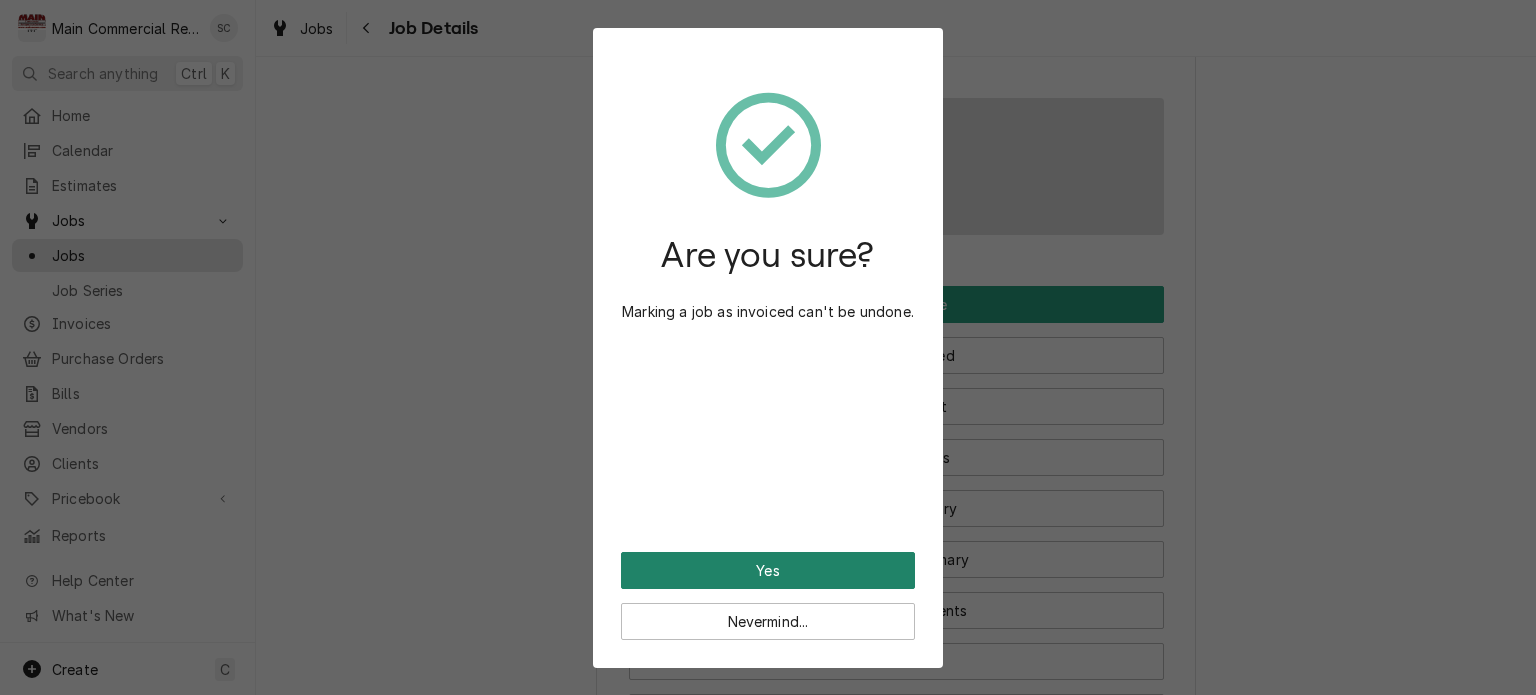 drag, startPoint x: 876, startPoint y: 558, endPoint x: 871, endPoint y: 545, distance: 13.928389 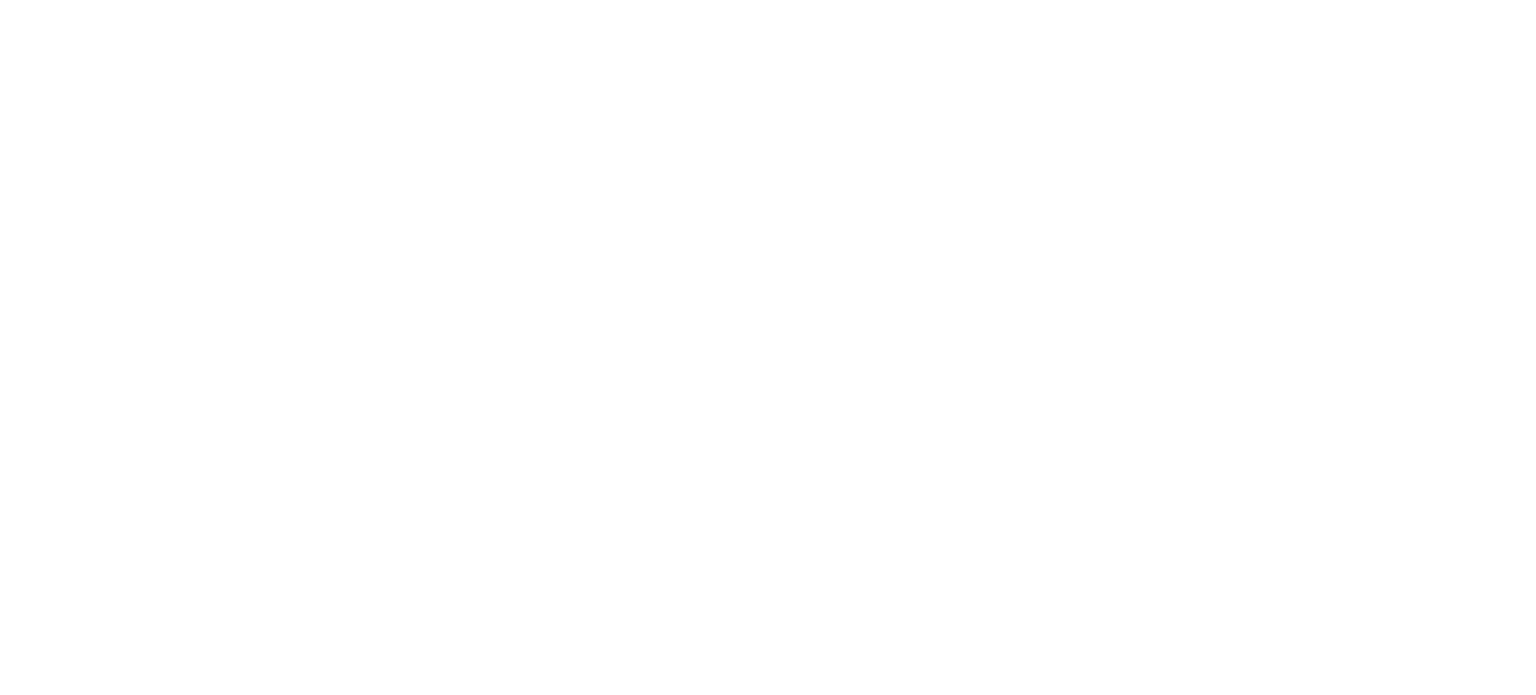 scroll, scrollTop: 0, scrollLeft: 0, axis: both 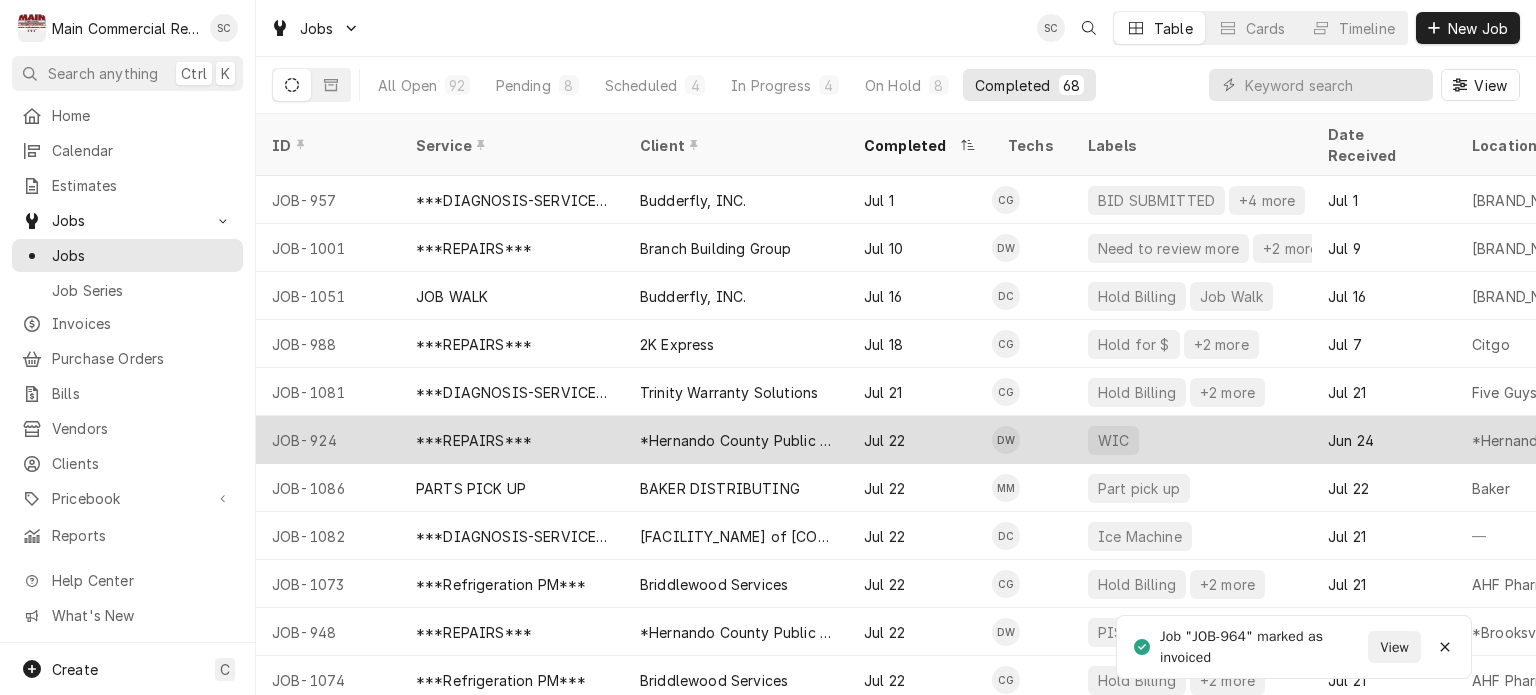 click on "*Hernando County Public School" at bounding box center (736, 440) 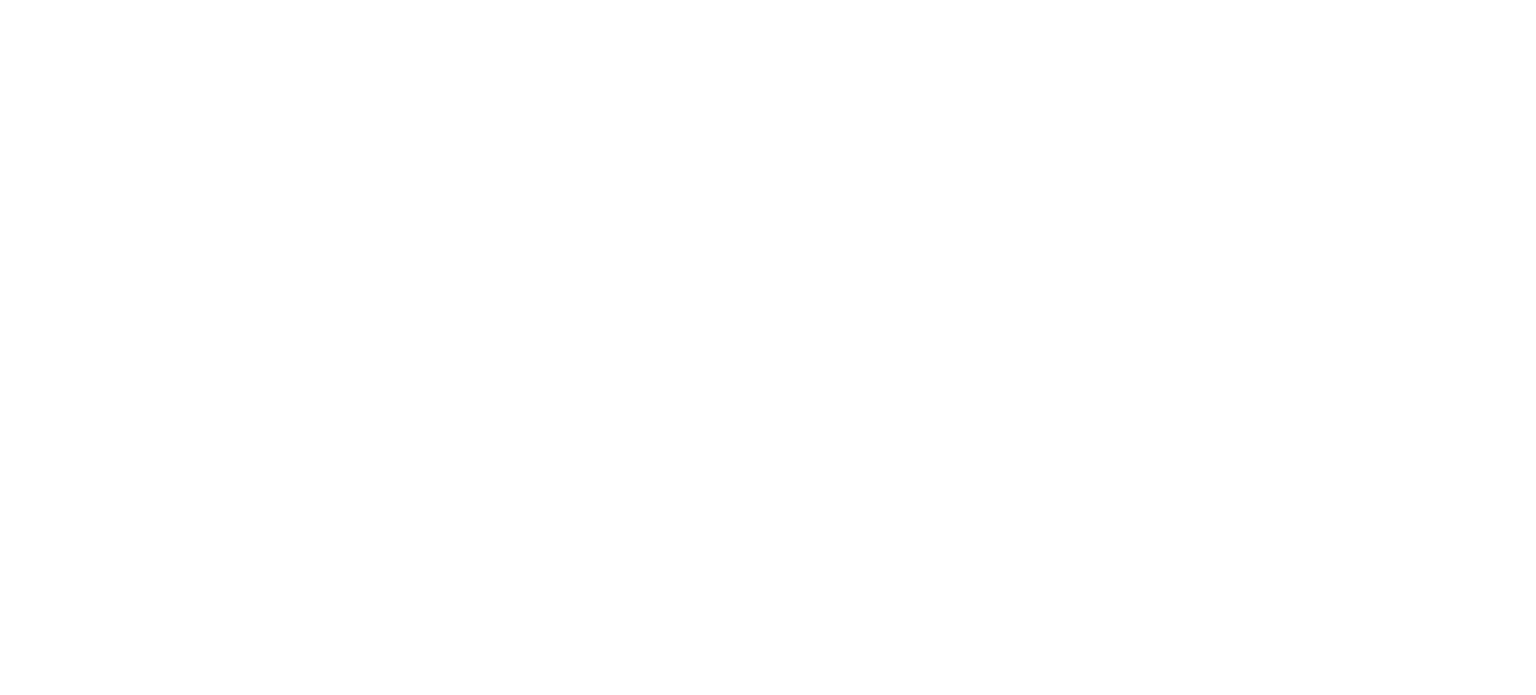 scroll, scrollTop: 0, scrollLeft: 0, axis: both 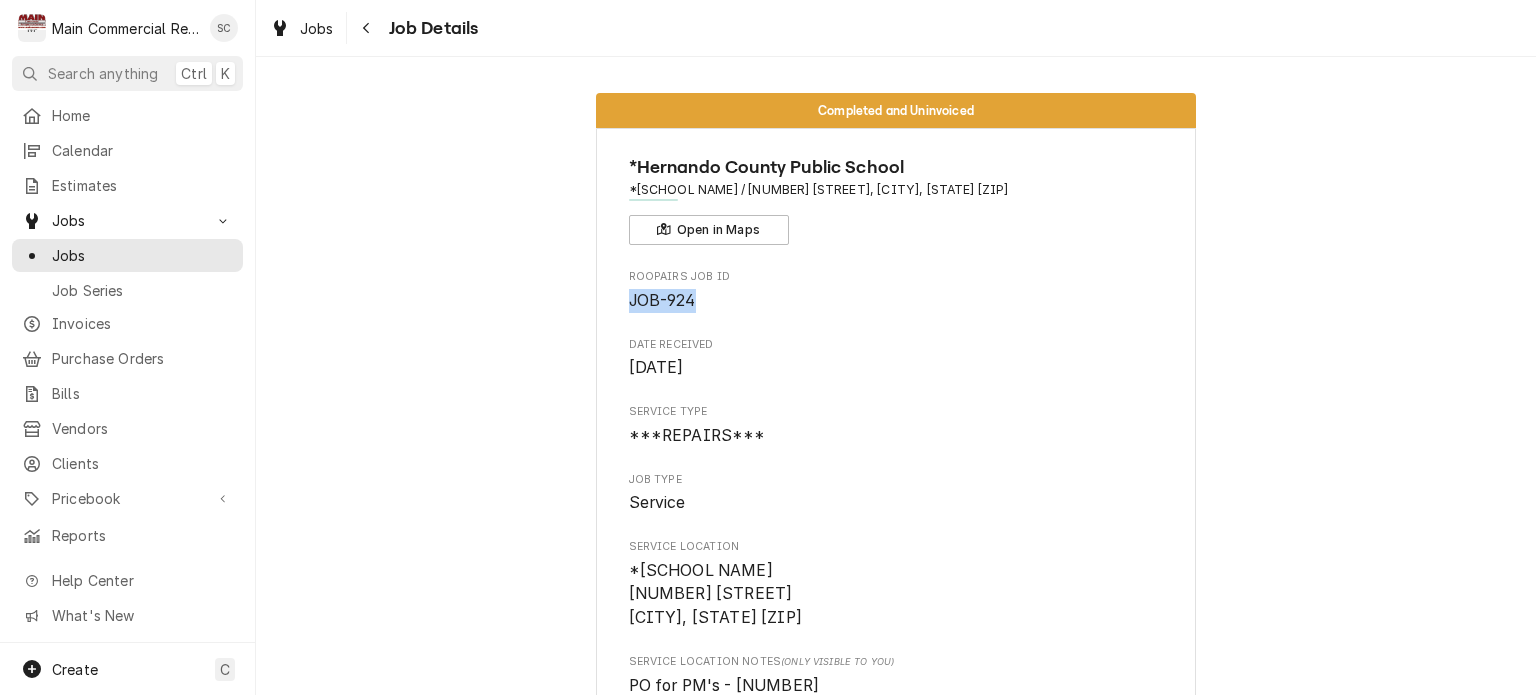 drag, startPoint x: 704, startPoint y: 303, endPoint x: 581, endPoint y: 293, distance: 123.40584 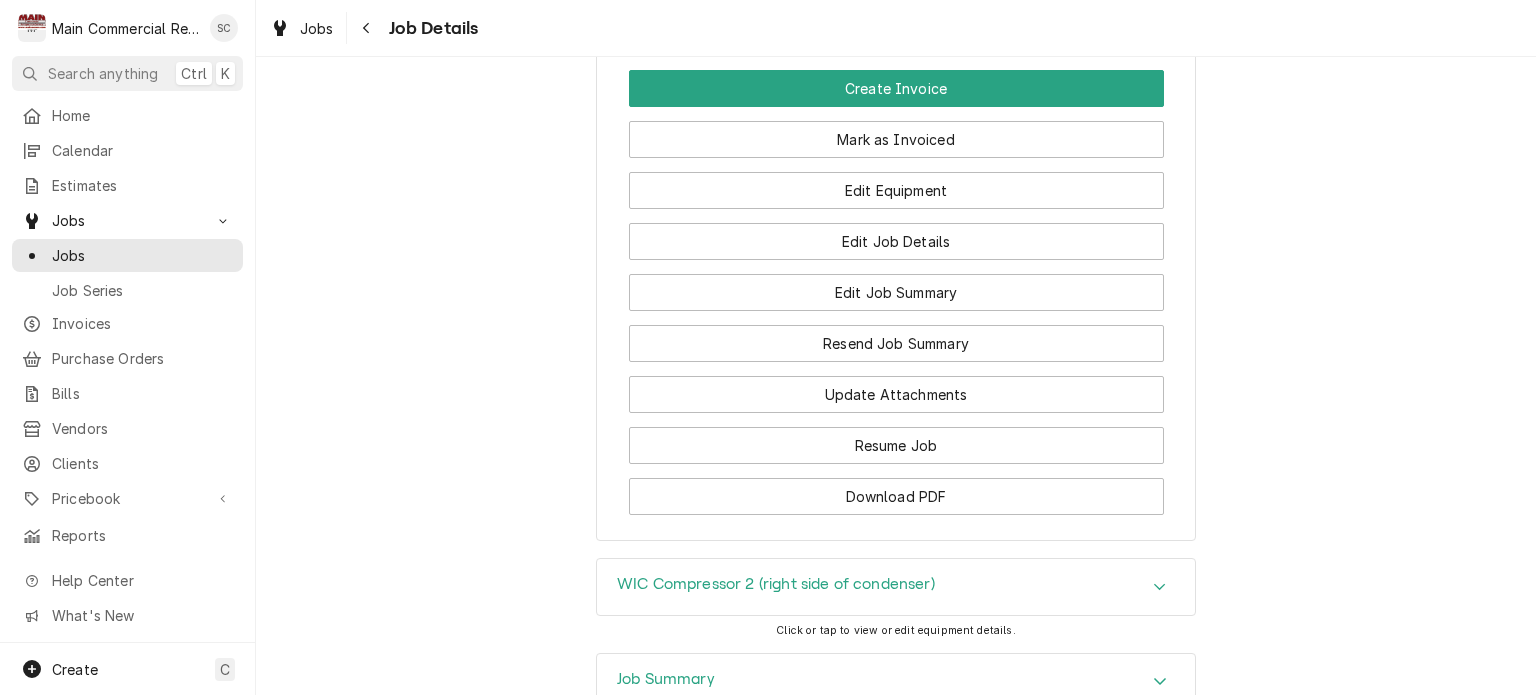 scroll, scrollTop: 2834, scrollLeft: 0, axis: vertical 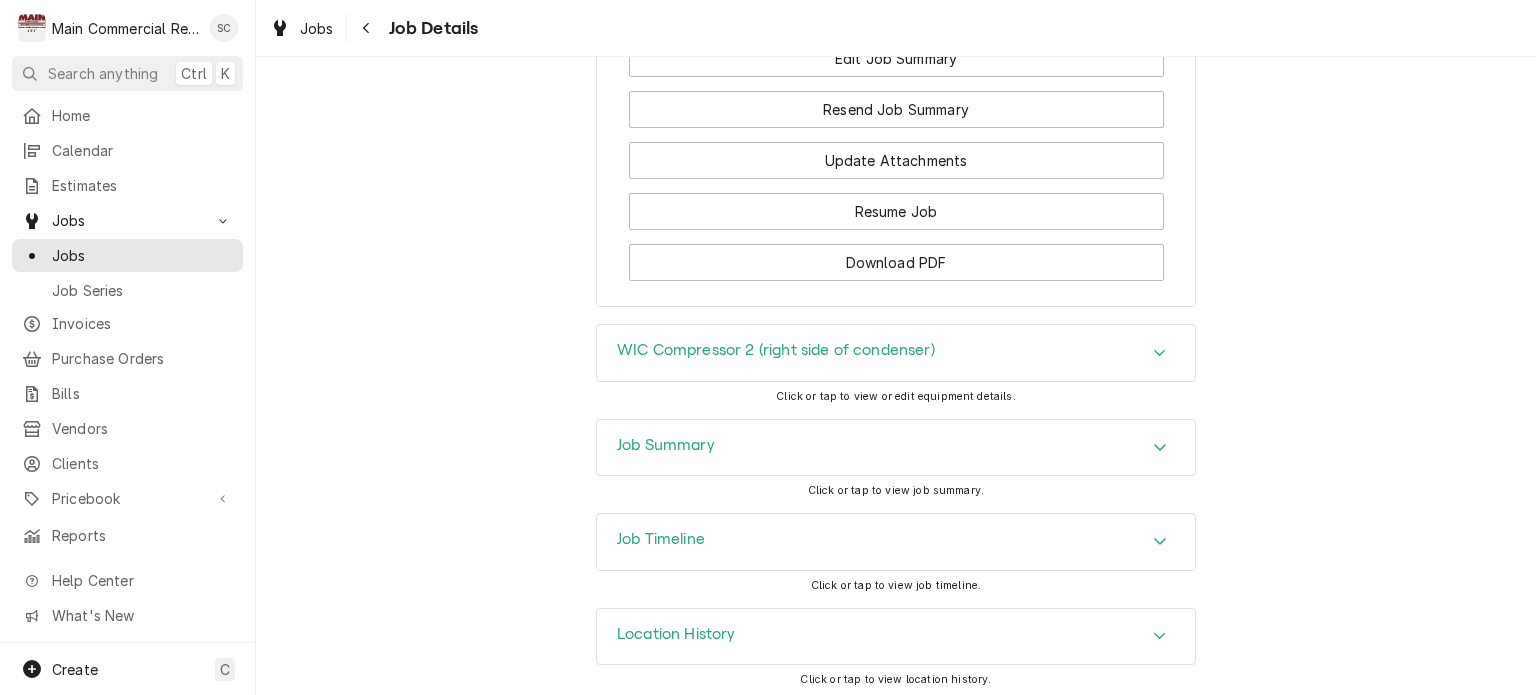 click 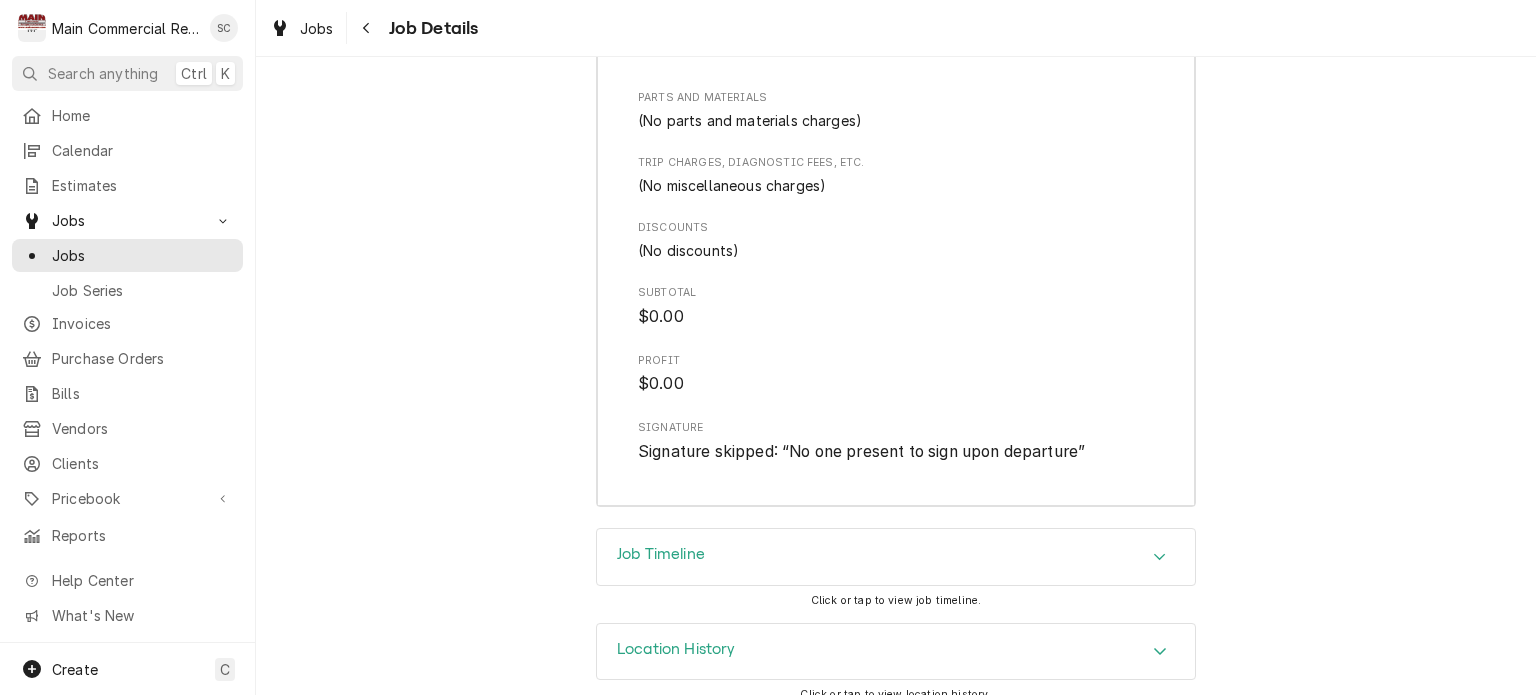 scroll, scrollTop: 4548, scrollLeft: 0, axis: vertical 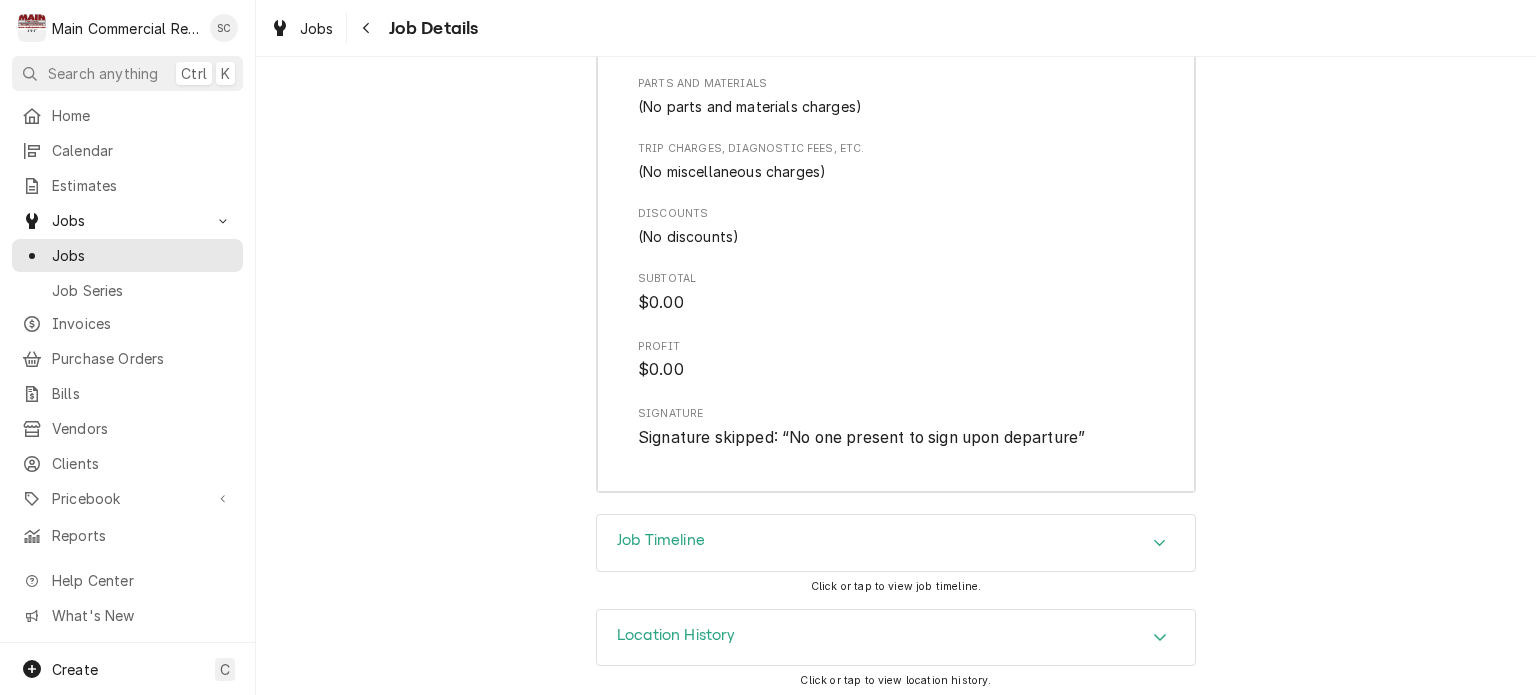 click at bounding box center (1160, 543) 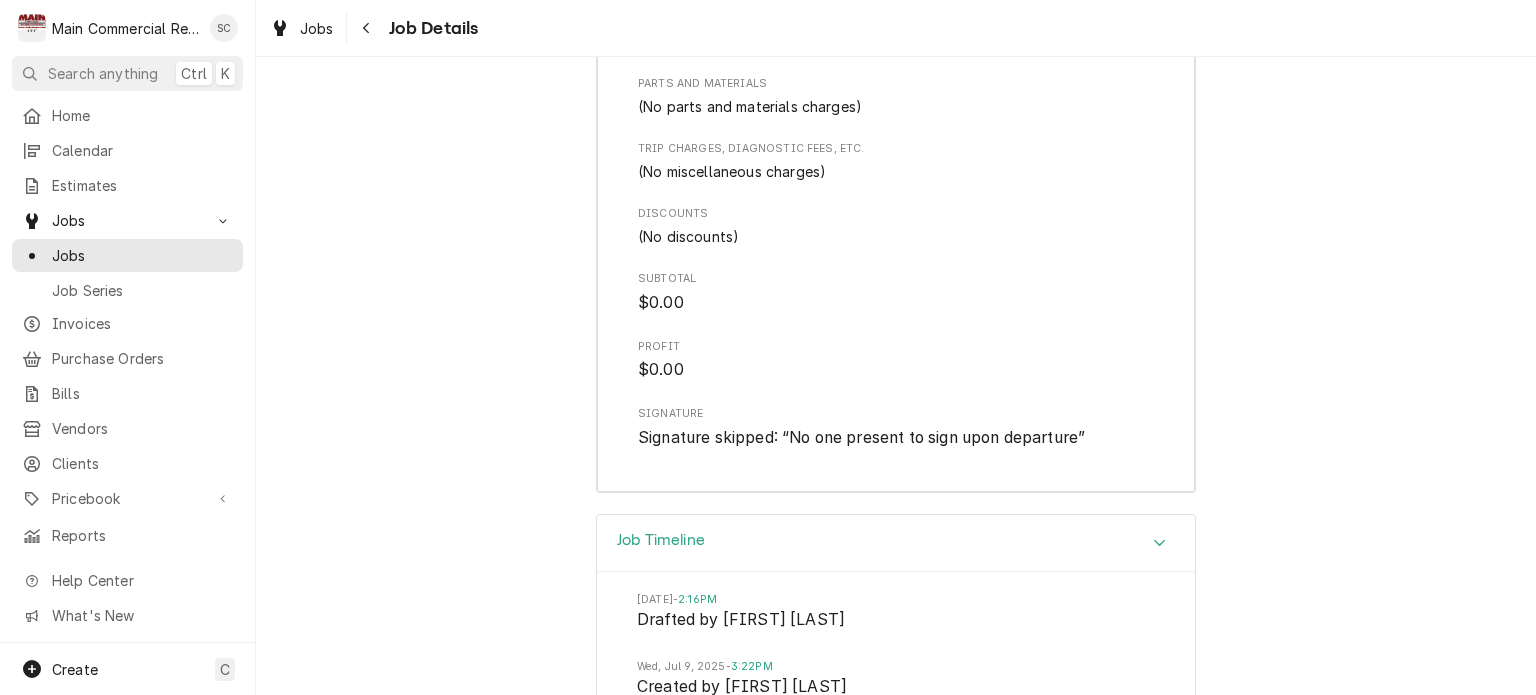 click at bounding box center [1160, 543] 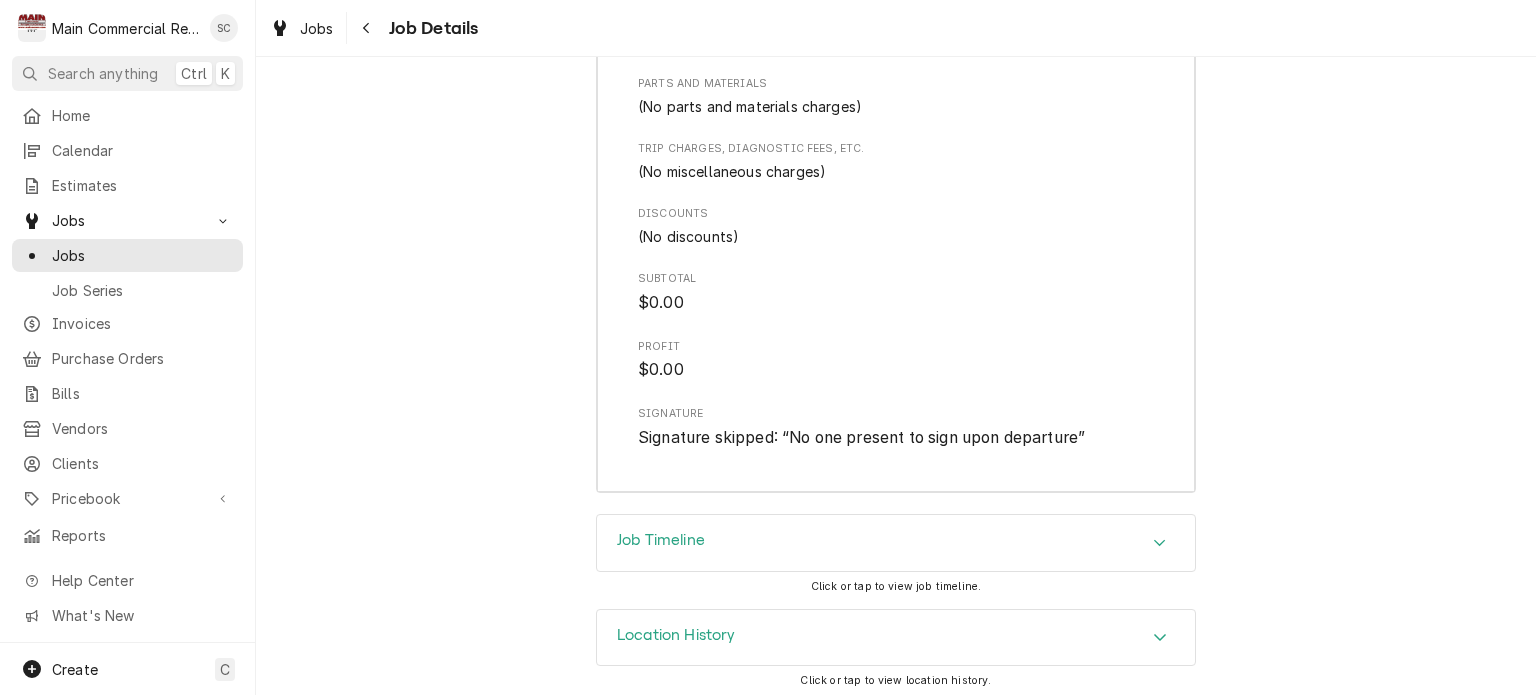 click on "Job Summary Roopairs Job ID JOB-924 Service Type ***REPAIRS*** Job Type Service Total Time Logged 30min Service Charges Short Description ***REPAIRS*** Service Date [DATE] Unit Cost $[PRICE] Qty. 1 Price $[PRICE] Amount $[PRICE] Service  Summary Parts and Materials (No parts and materials charges) Trip Charges, Diagnostic Fees, etc. (No miscellaneous charges) Discounts (No discounts) Subtotal $[PRICE] Profit $[PRICE] Signature Signature skipped: “ No one present to sign upon departure ”" at bounding box center (896, -390) 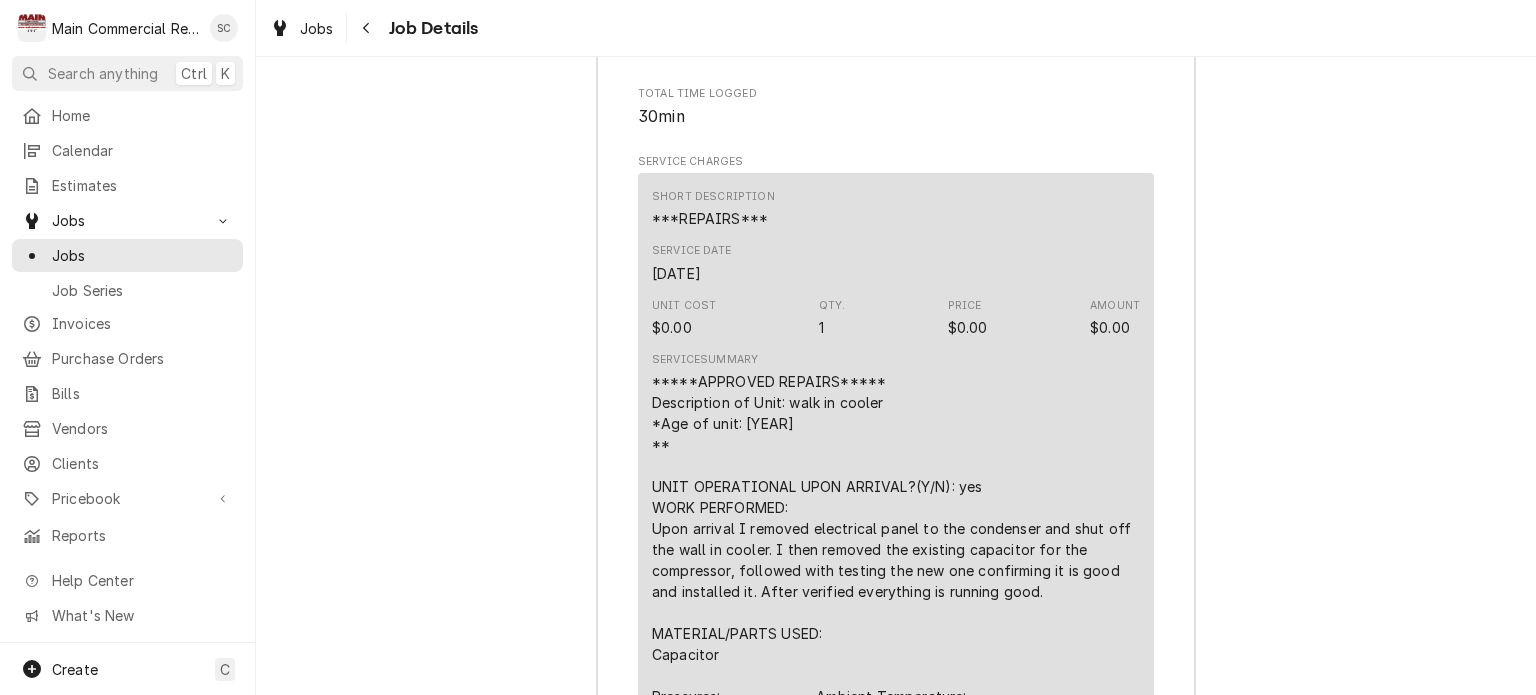 scroll, scrollTop: 3048, scrollLeft: 0, axis: vertical 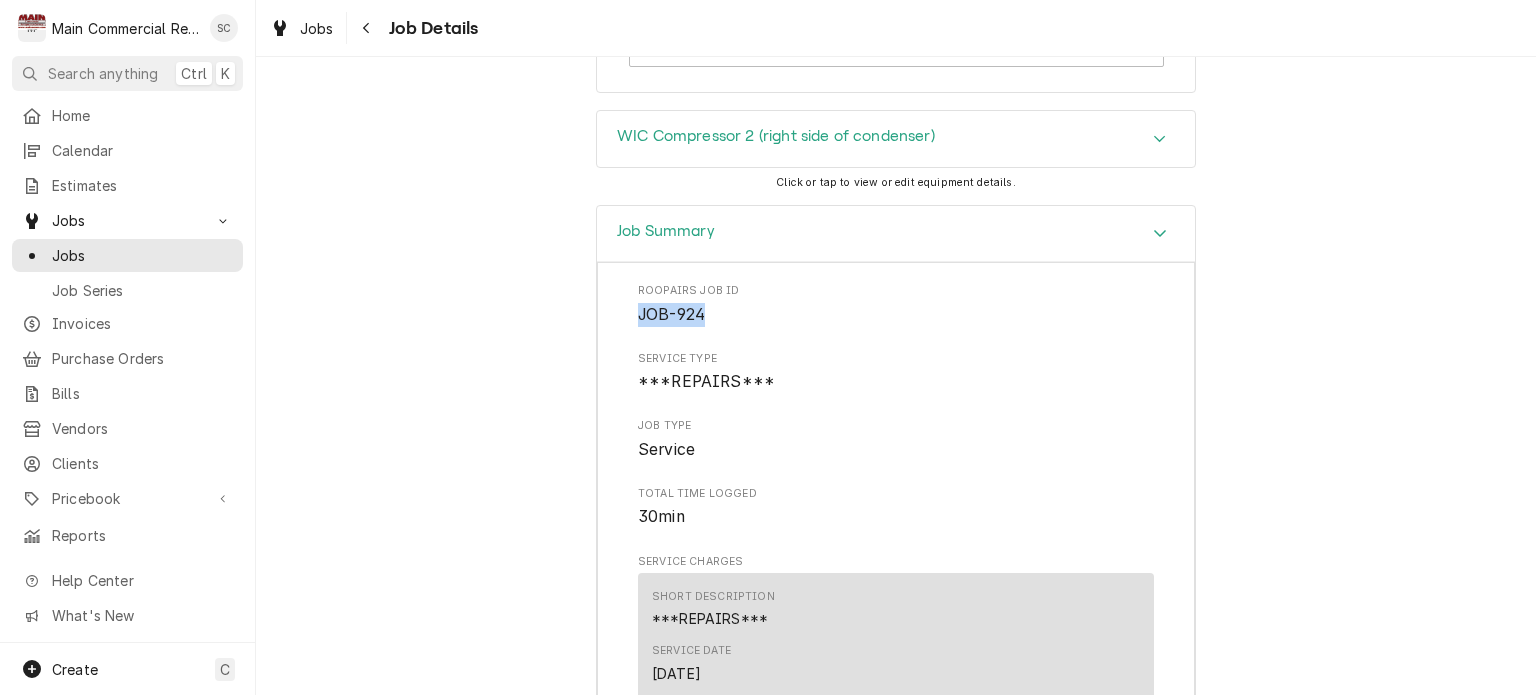 drag, startPoint x: 700, startPoint y: 307, endPoint x: 612, endPoint y: 322, distance: 89.26926 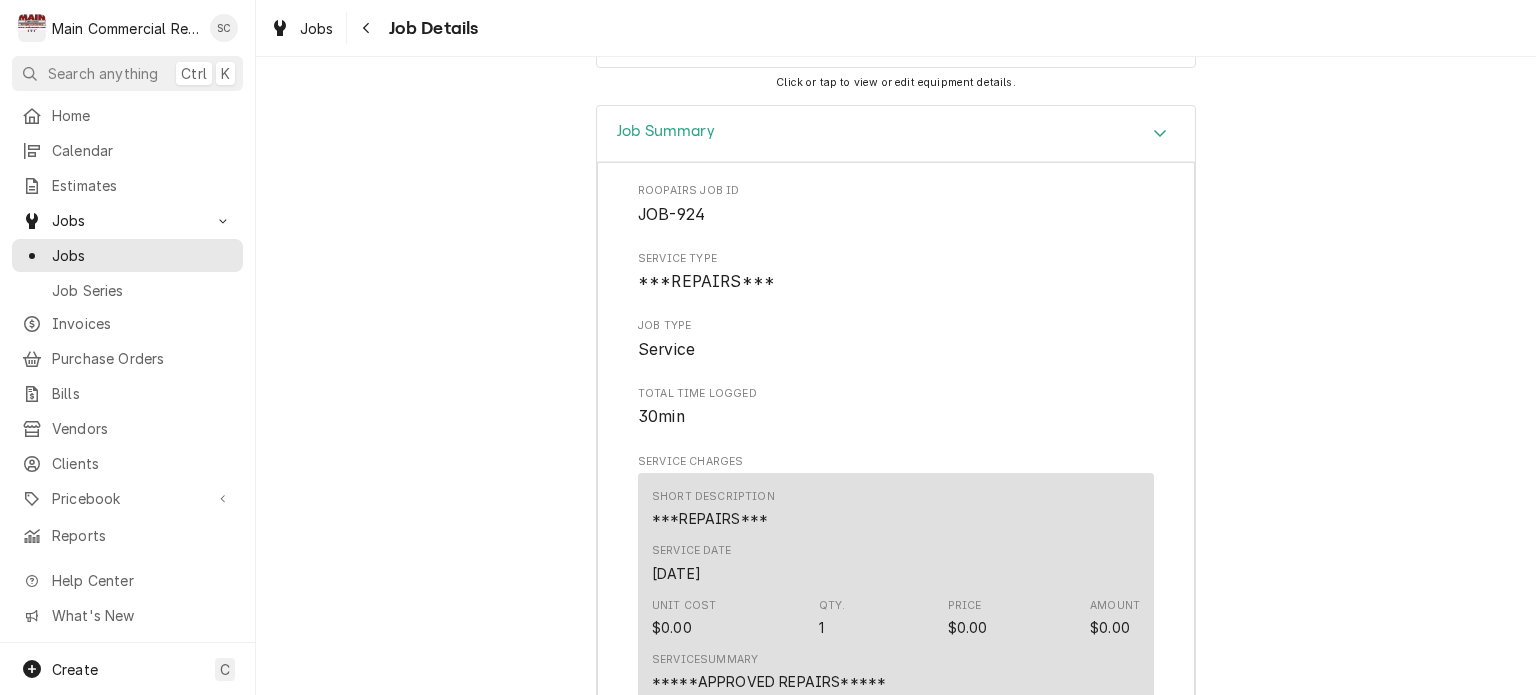 scroll, scrollTop: 2648, scrollLeft: 0, axis: vertical 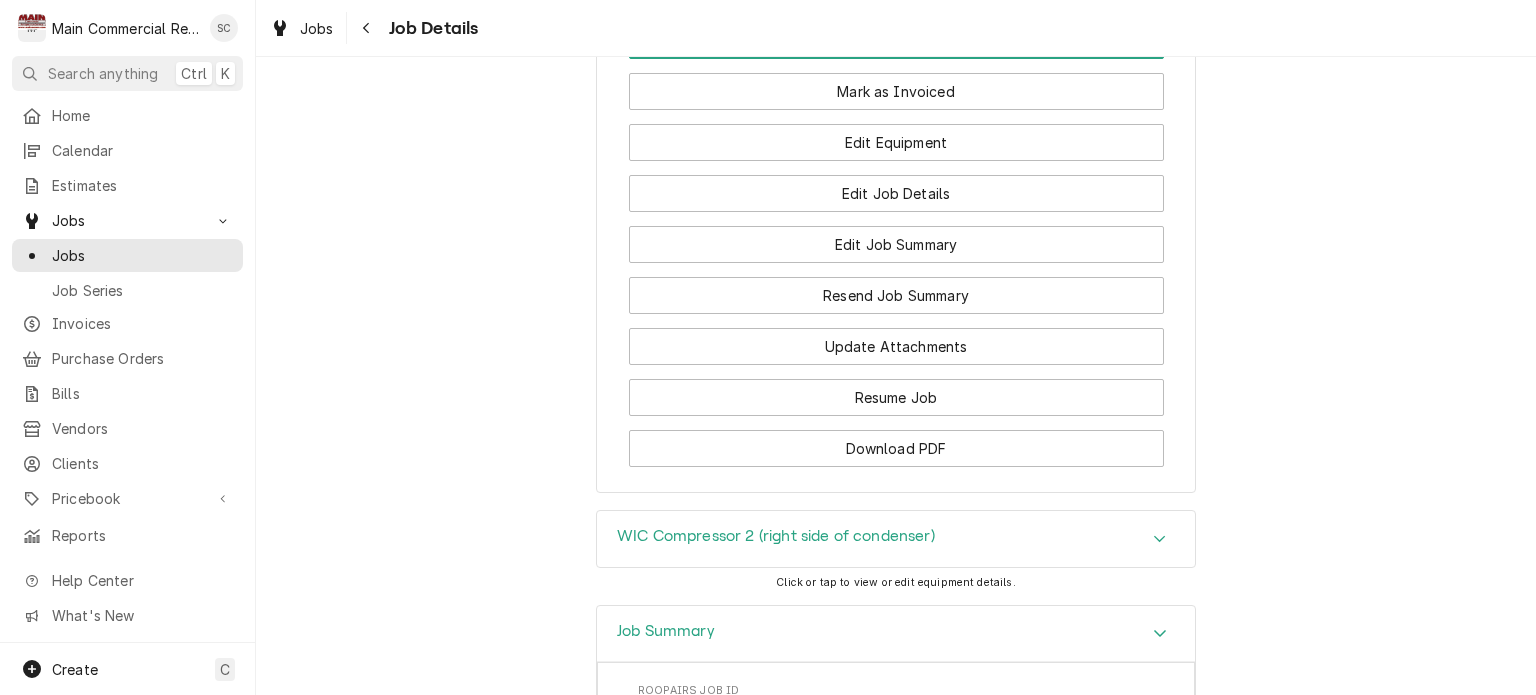 click on "WIC Compressor 2 (right side of condenser)" at bounding box center [776, 536] 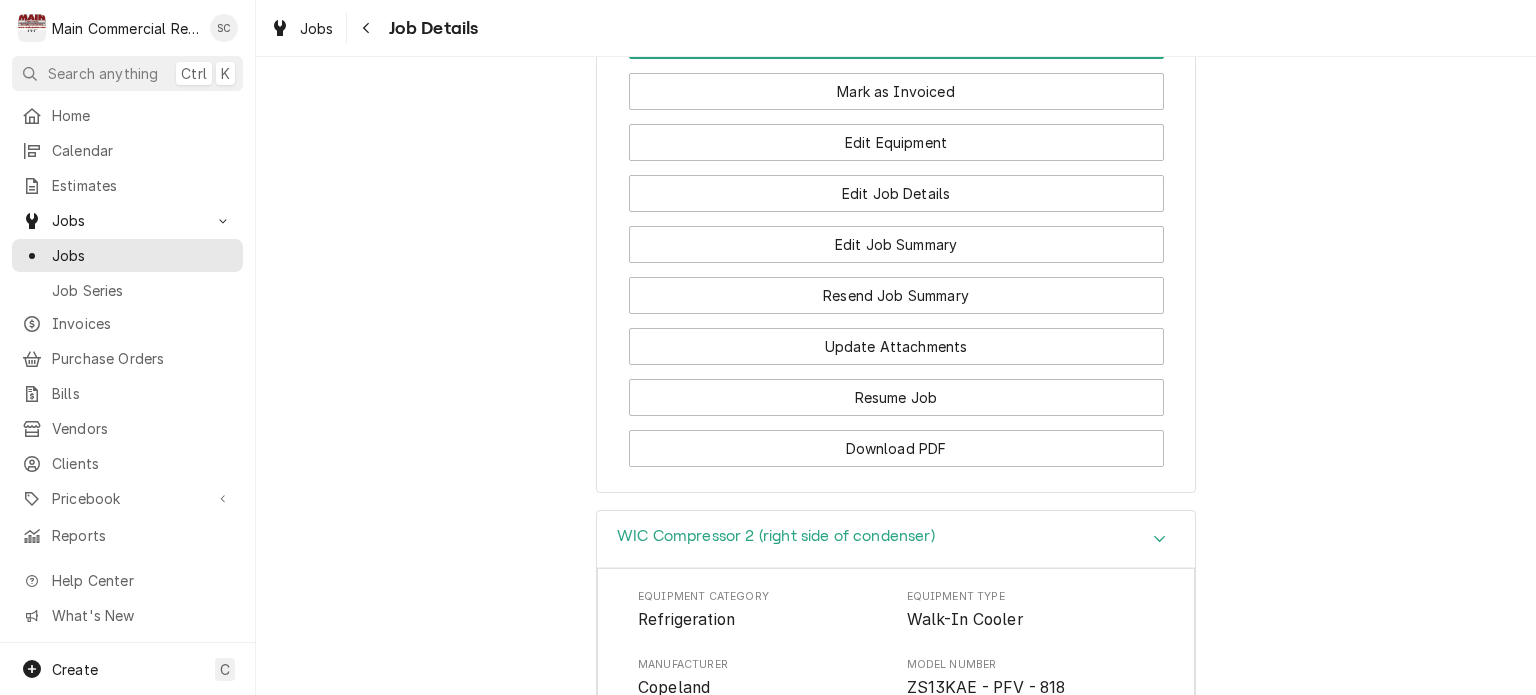 scroll, scrollTop: 3048, scrollLeft: 0, axis: vertical 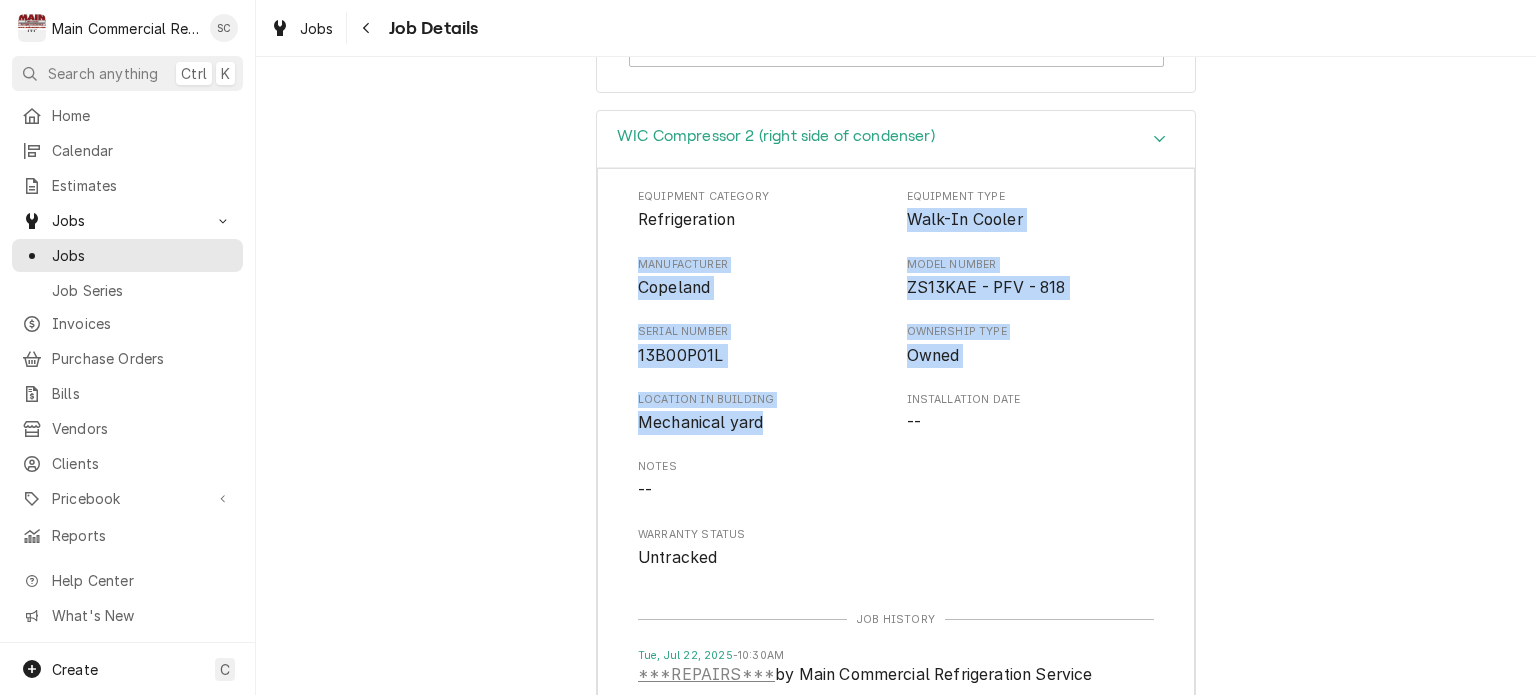 drag, startPoint x: 670, startPoint y: 342, endPoint x: 912, endPoint y: 219, distance: 271.46454 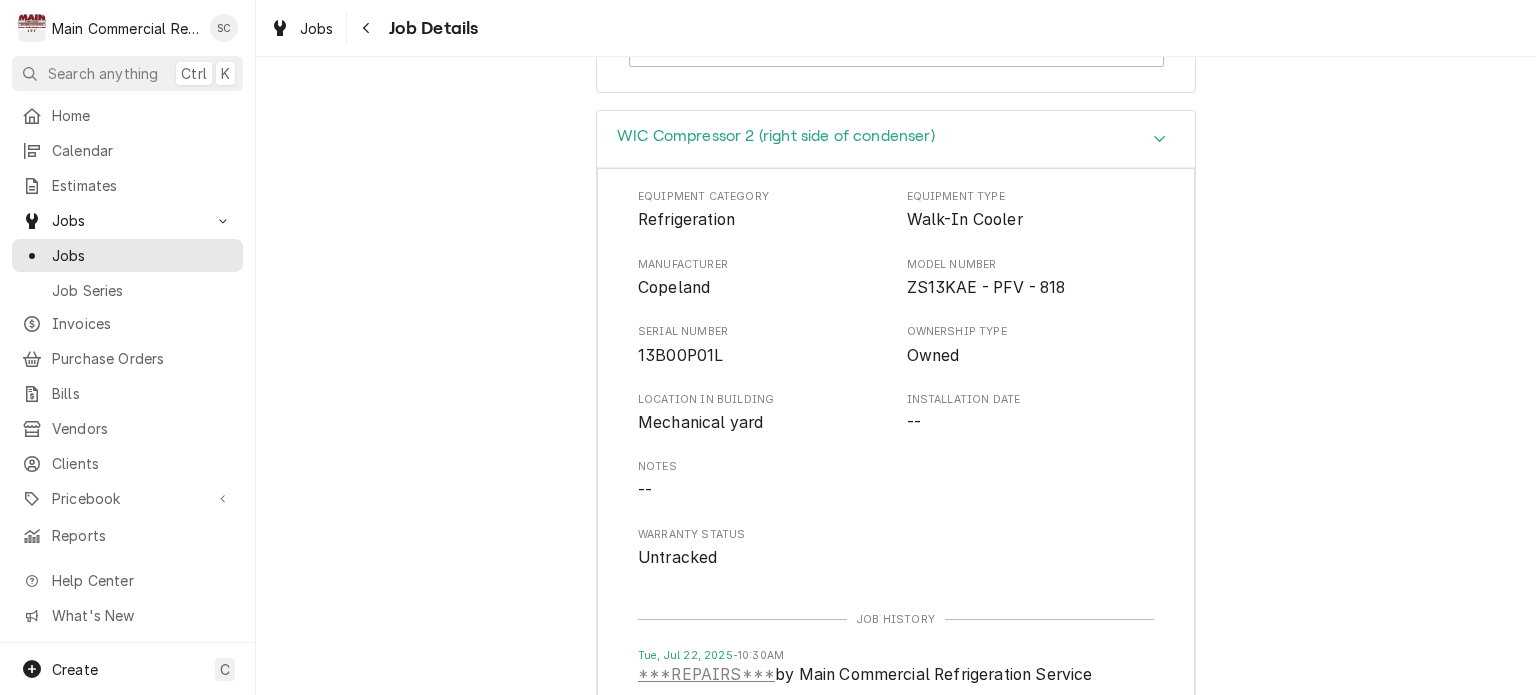 click on "--" at bounding box center (896, 491) 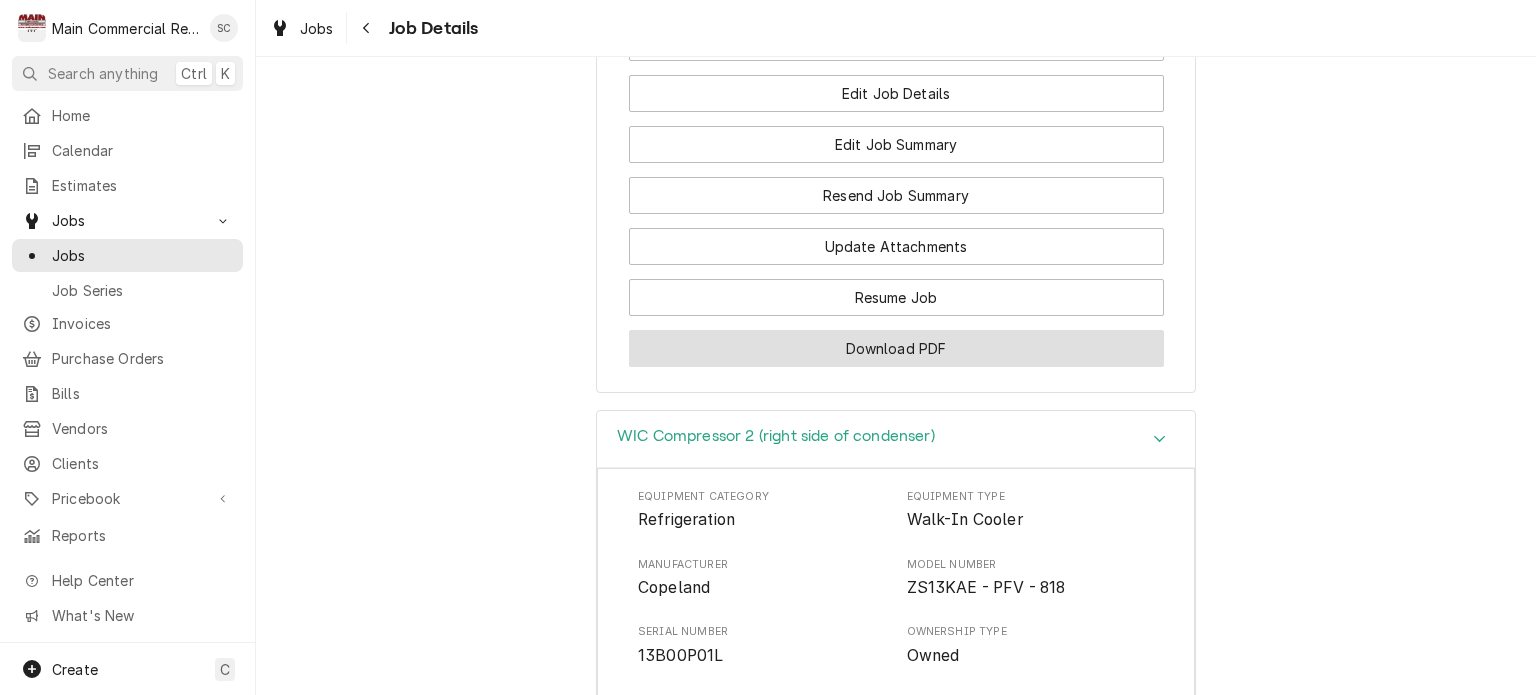 click on "Download PDF" at bounding box center (896, 348) 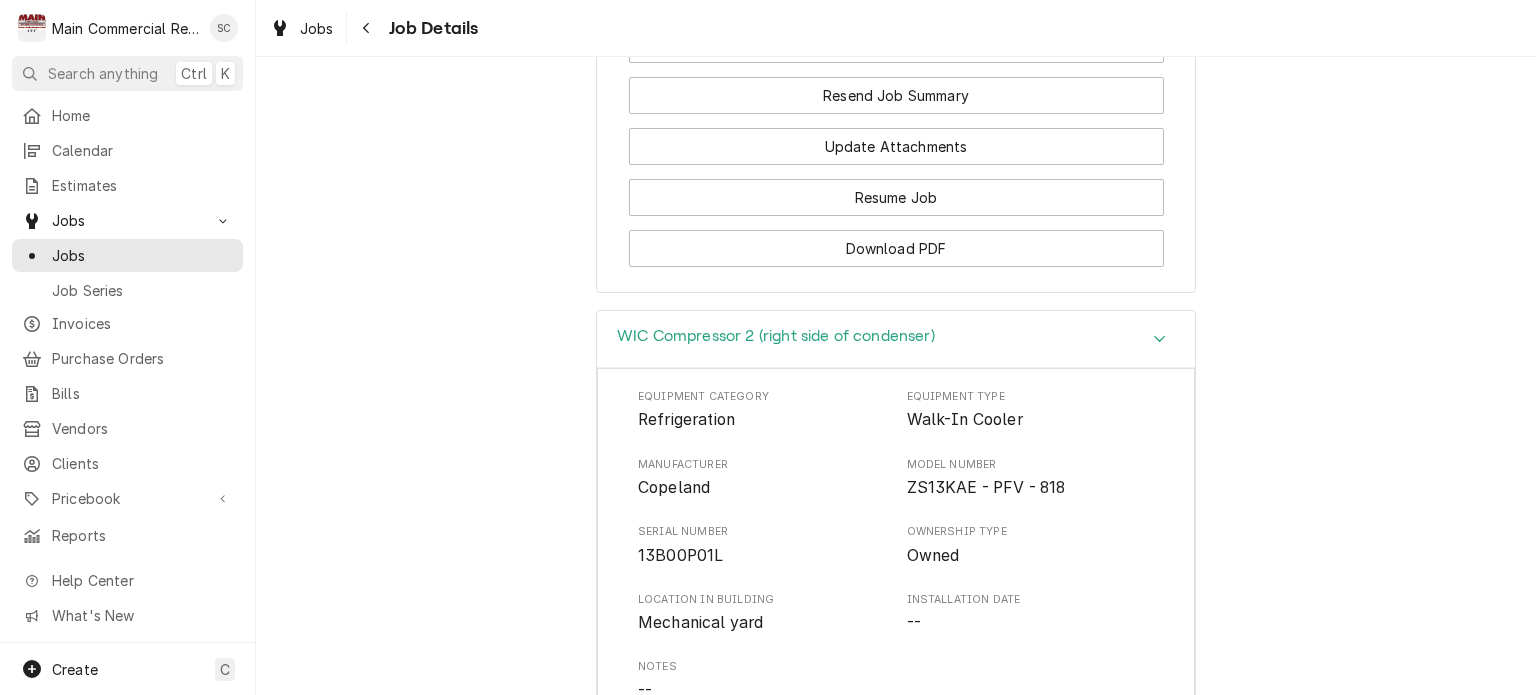 scroll, scrollTop: 2448, scrollLeft: 0, axis: vertical 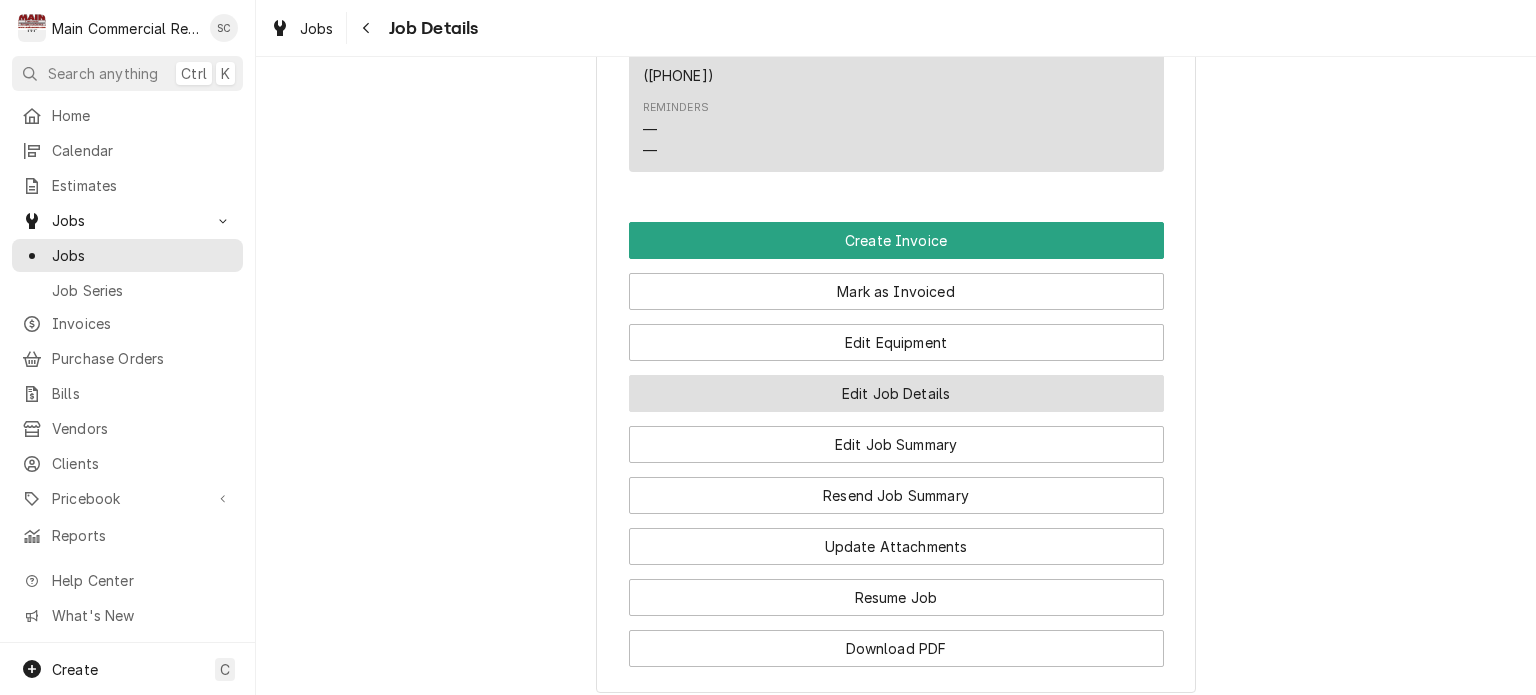 click on "Edit Job Details" at bounding box center (896, 393) 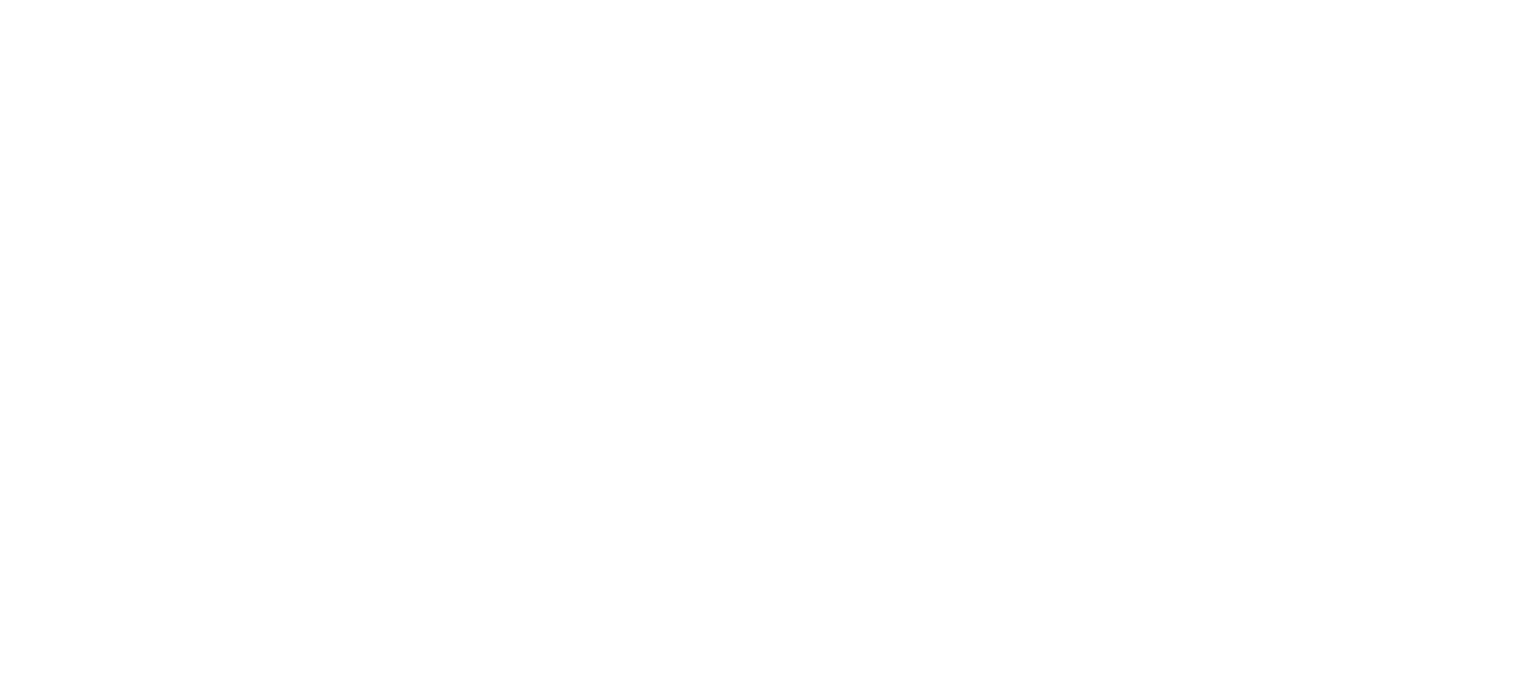 scroll, scrollTop: 0, scrollLeft: 0, axis: both 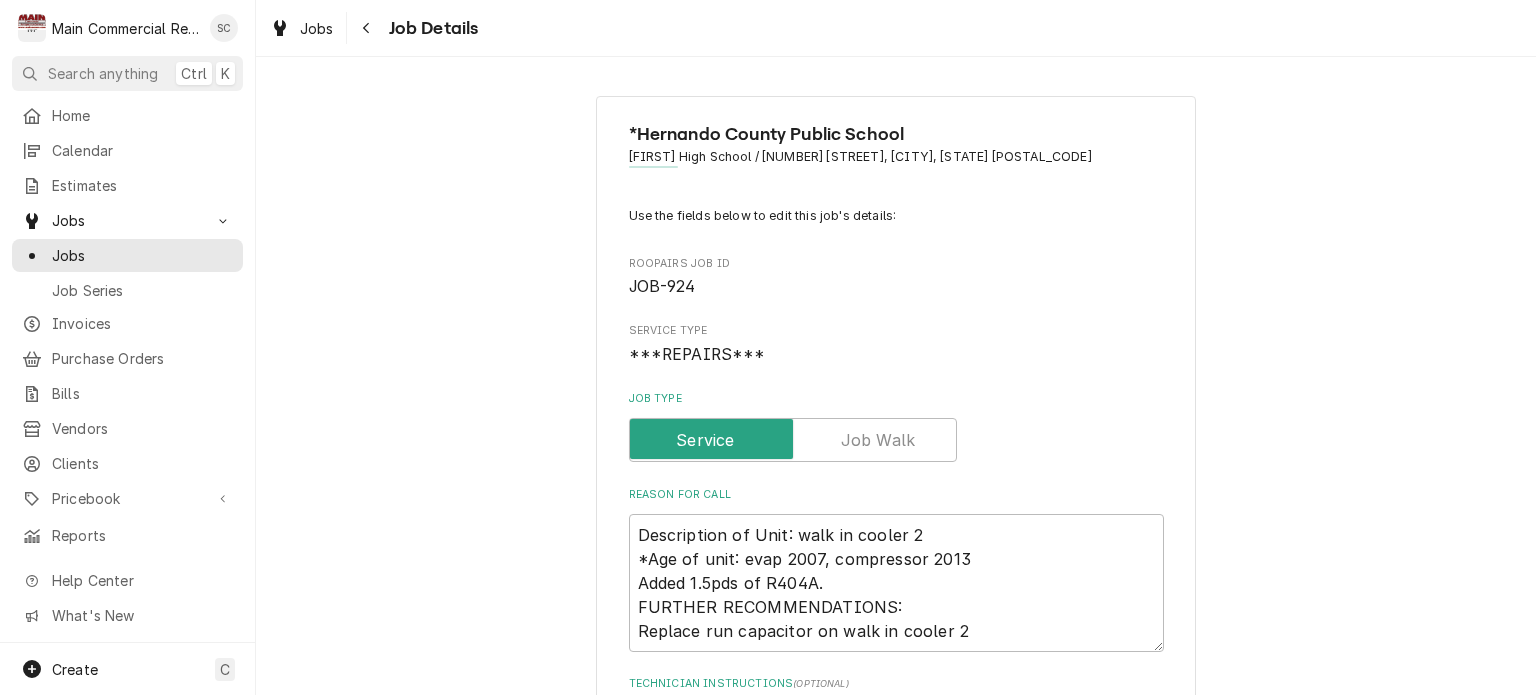 type on "x" 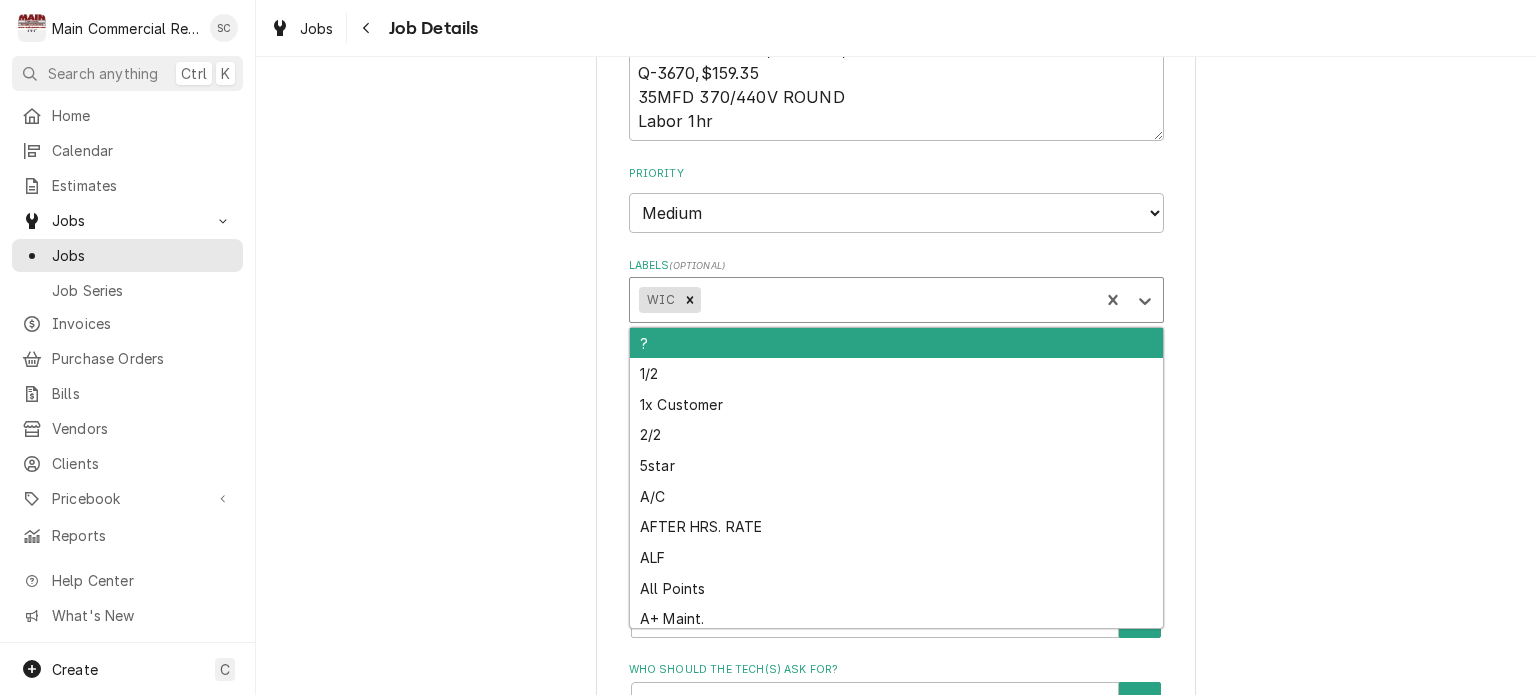 click at bounding box center [896, 300] 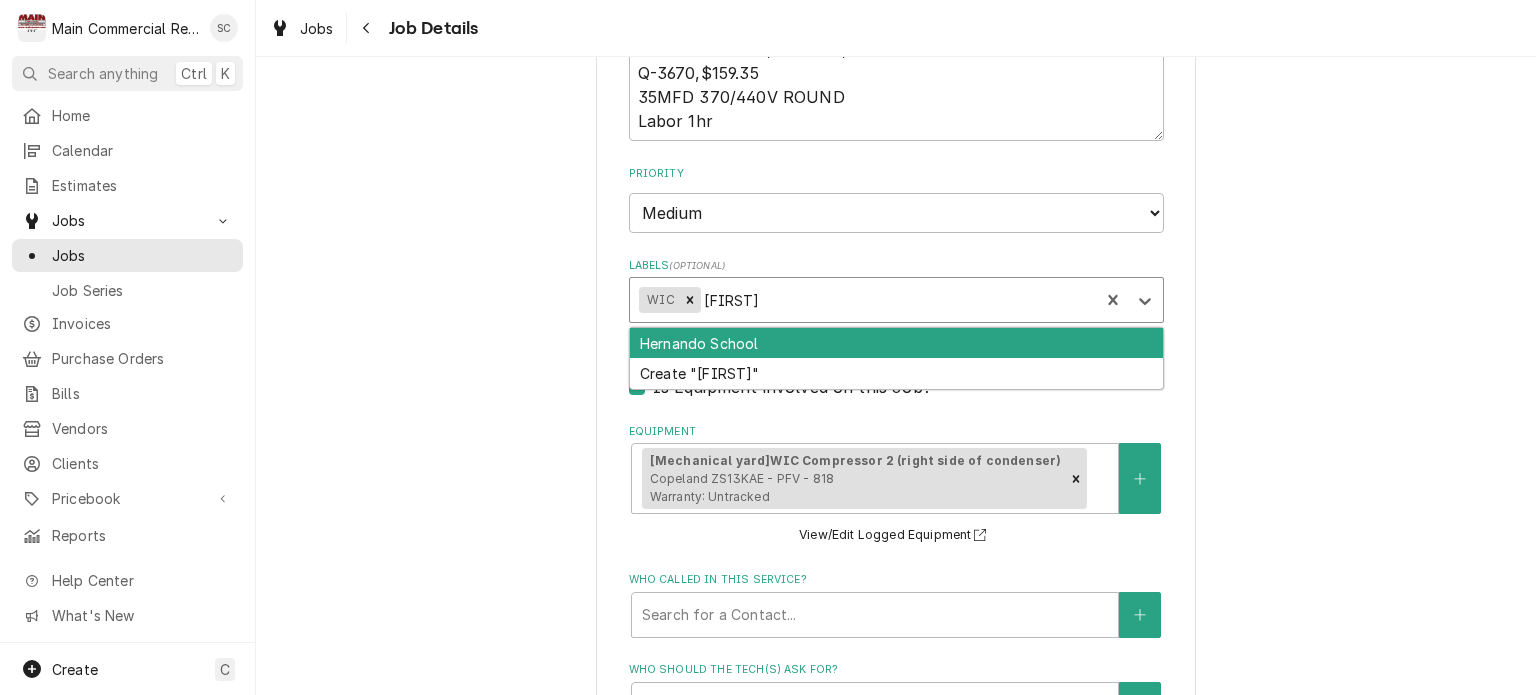 type on "[FIRST]" 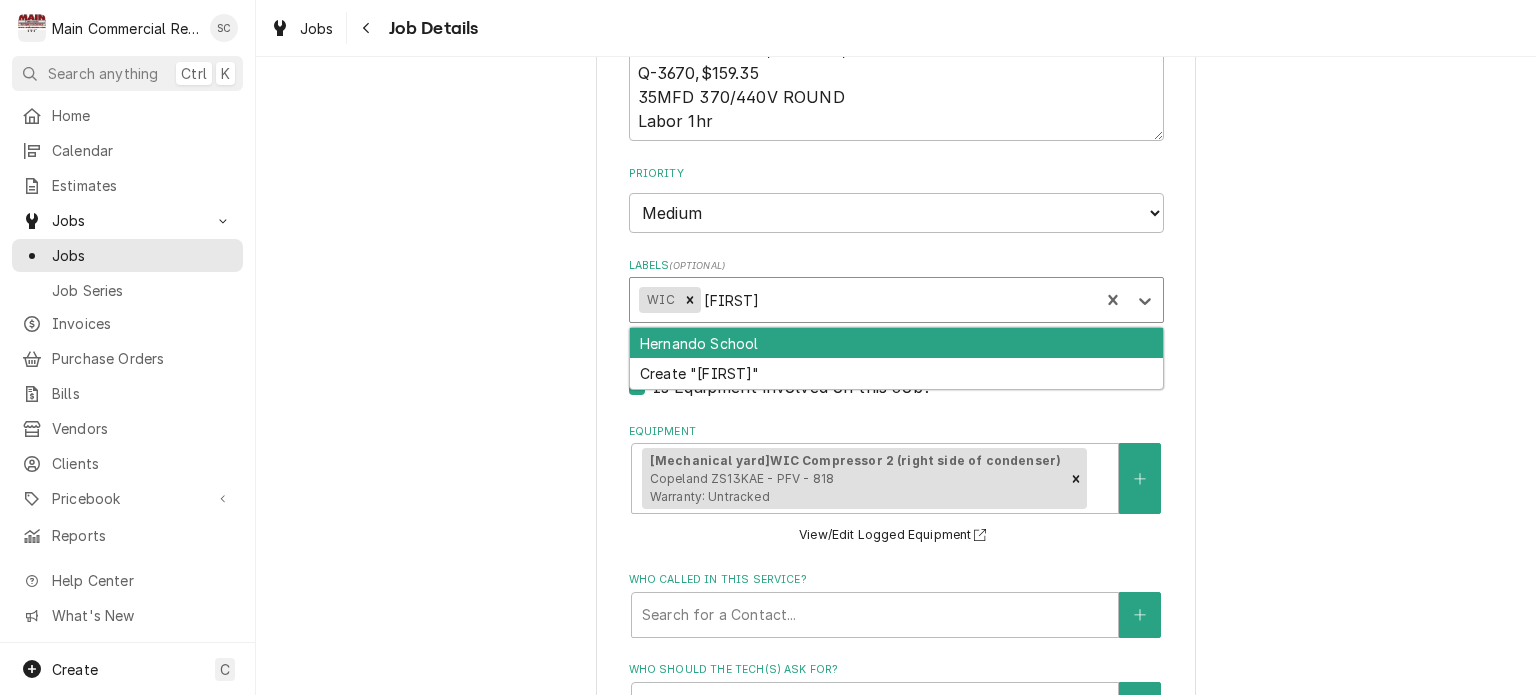 click on "Hernando School" at bounding box center (896, 343) 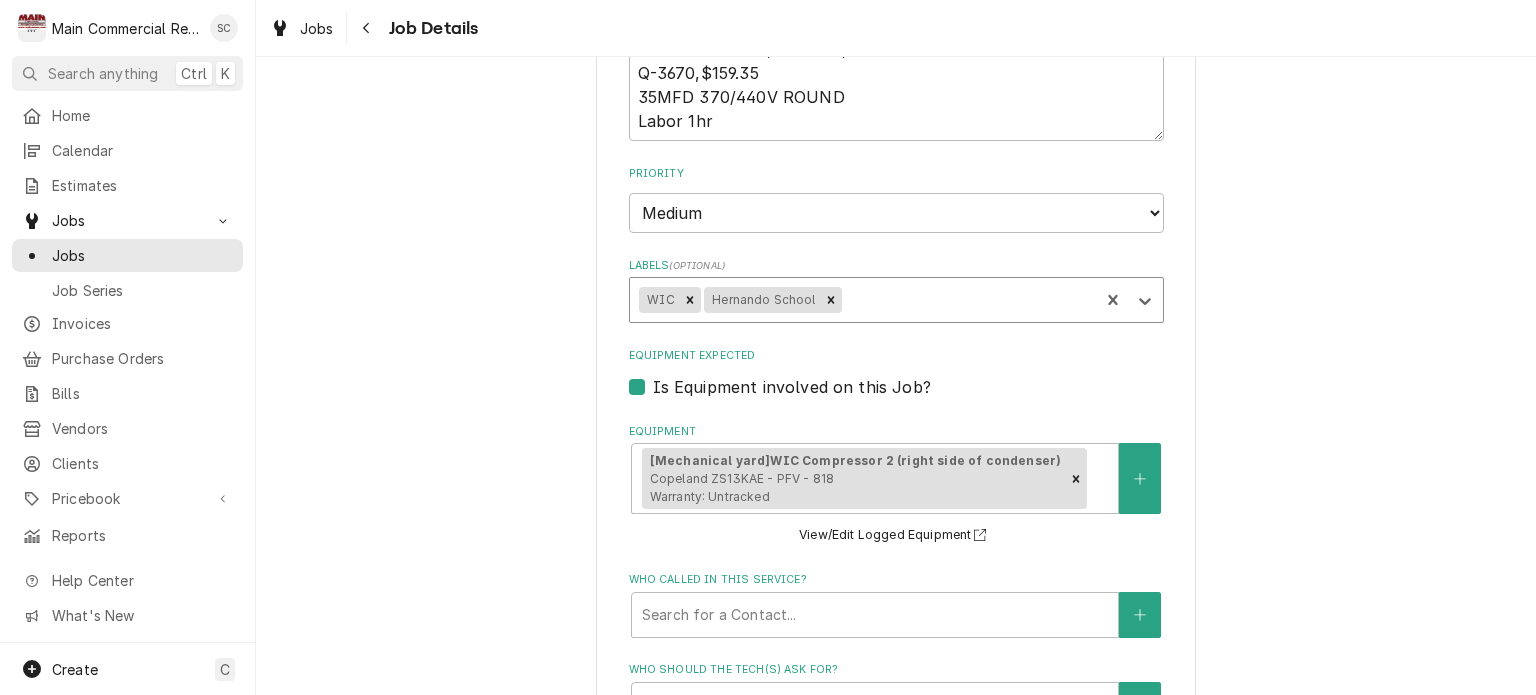 type on "x" 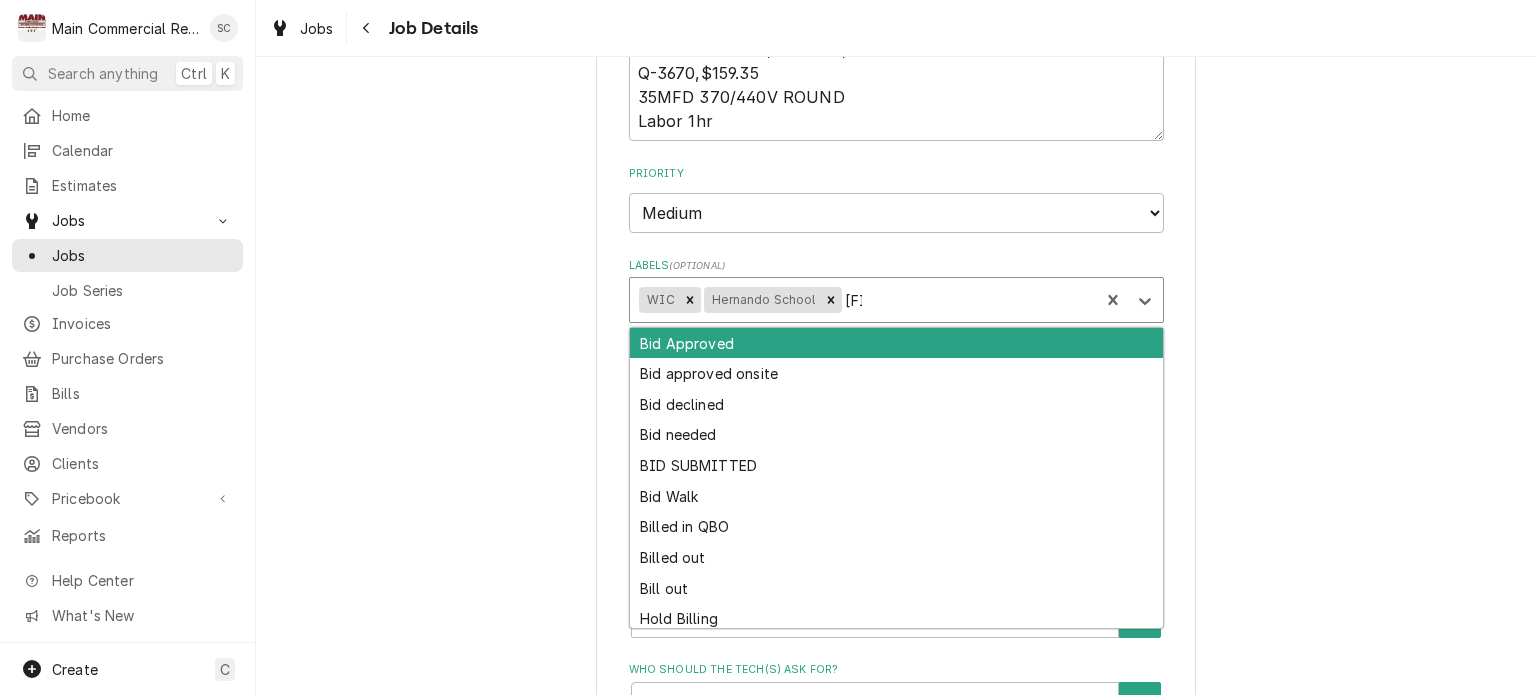 type on "Bill" 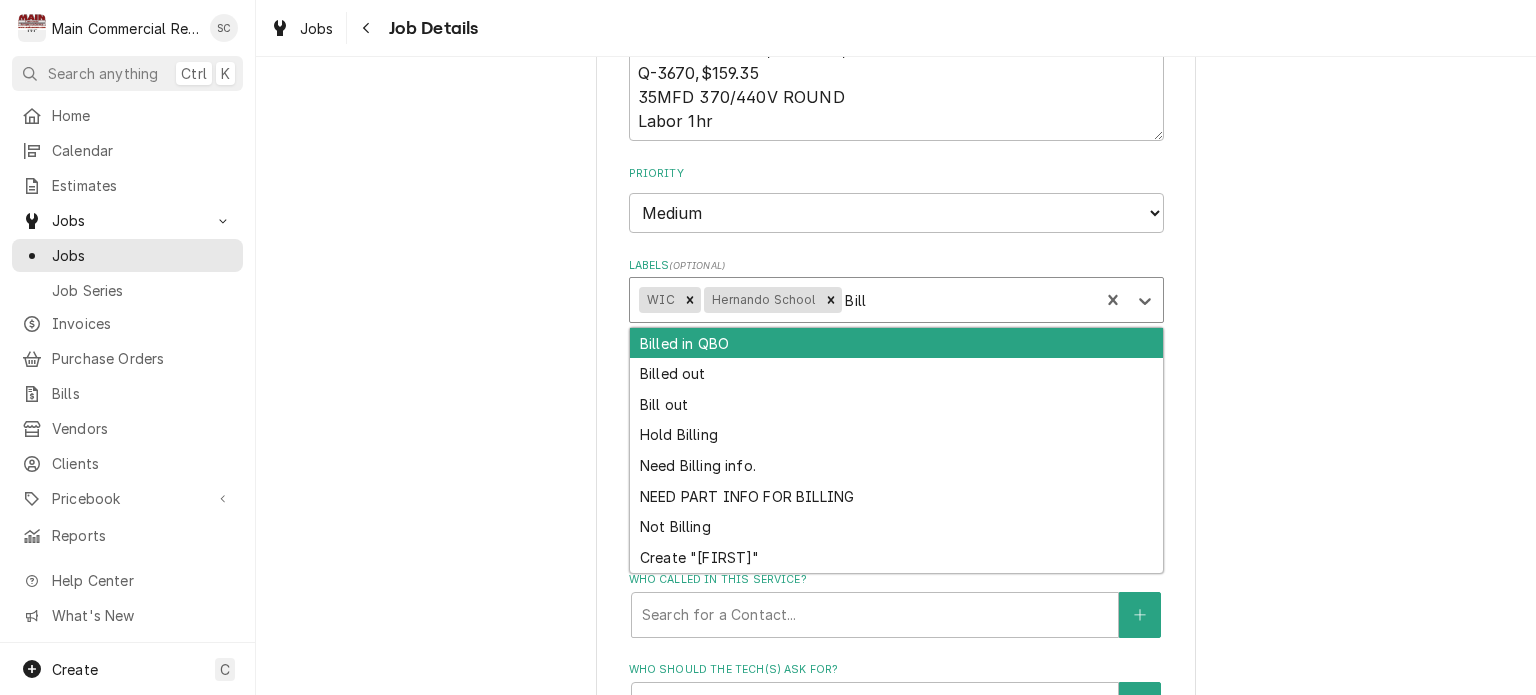 click on "Billed in QBO" at bounding box center [896, 343] 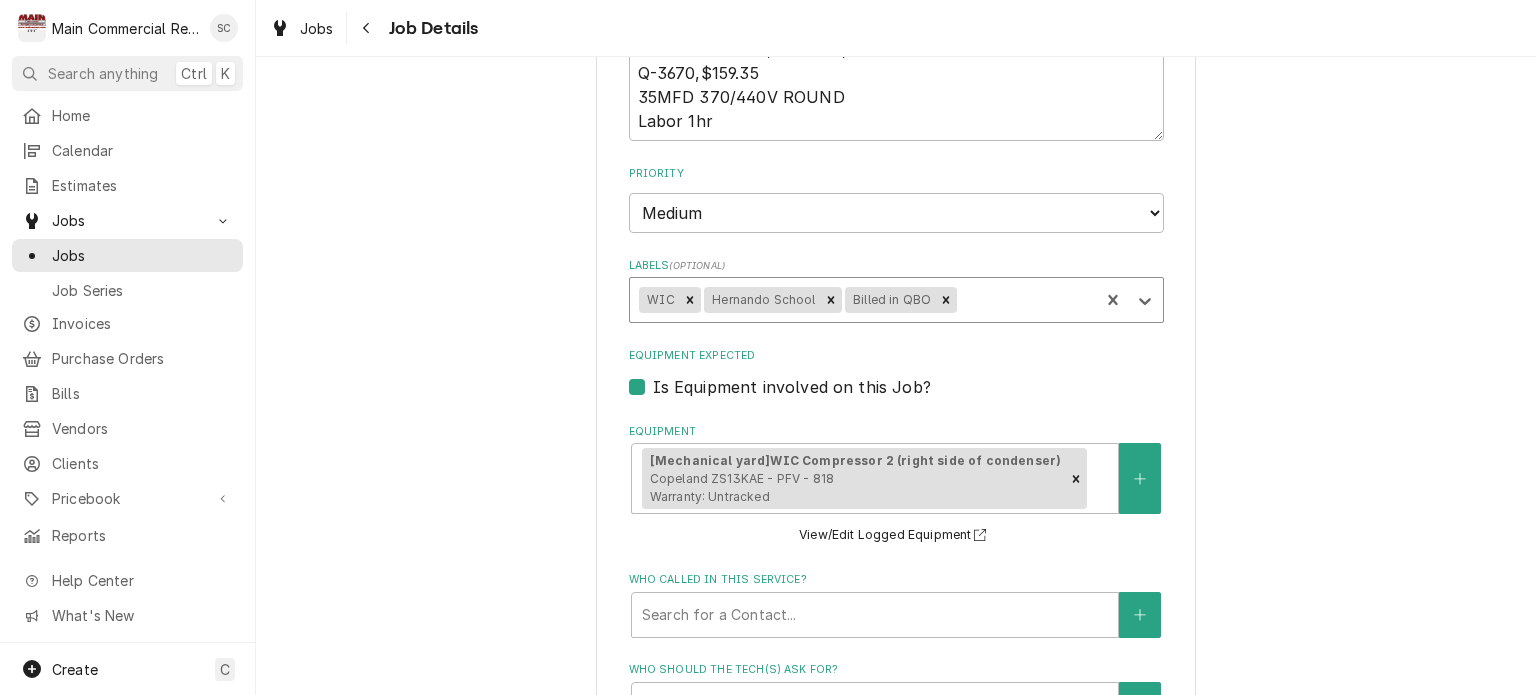 scroll, scrollTop: 1222, scrollLeft: 0, axis: vertical 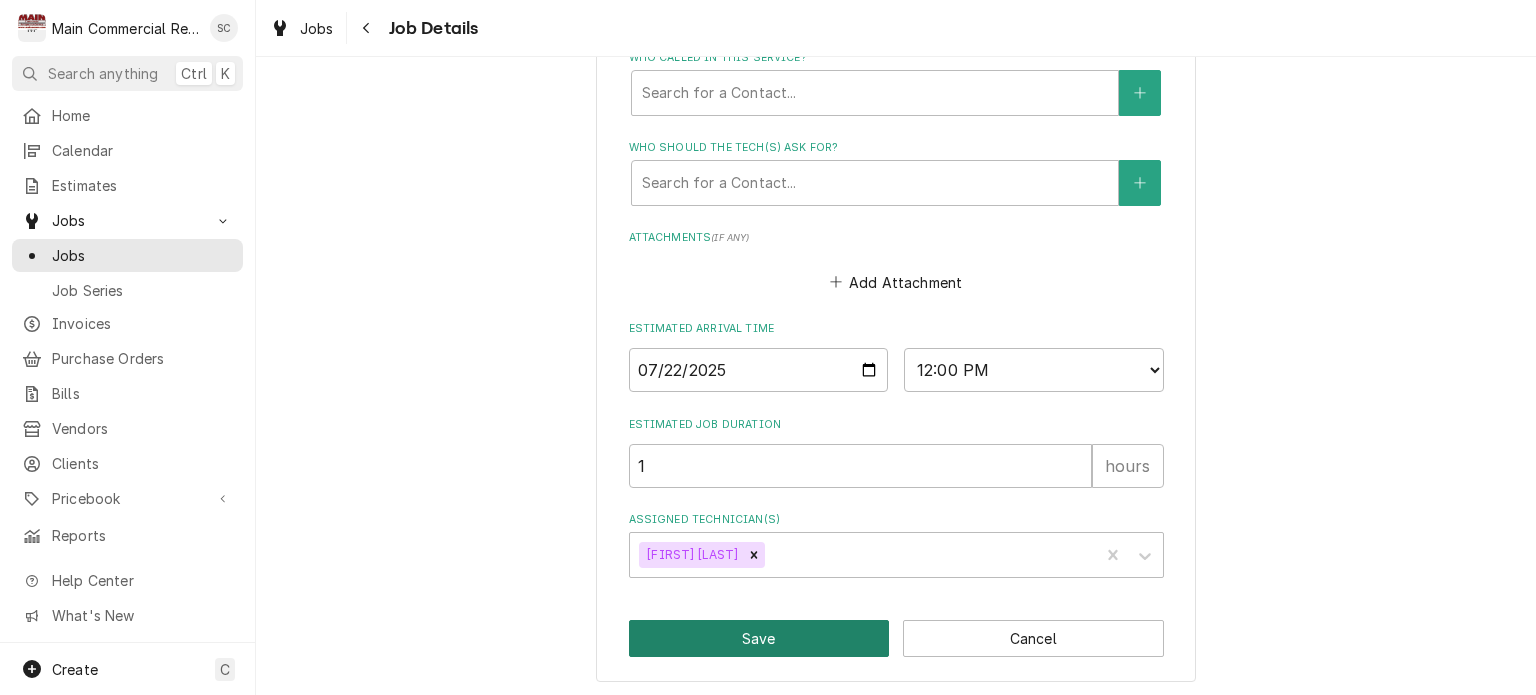 click on "Save" at bounding box center (759, 638) 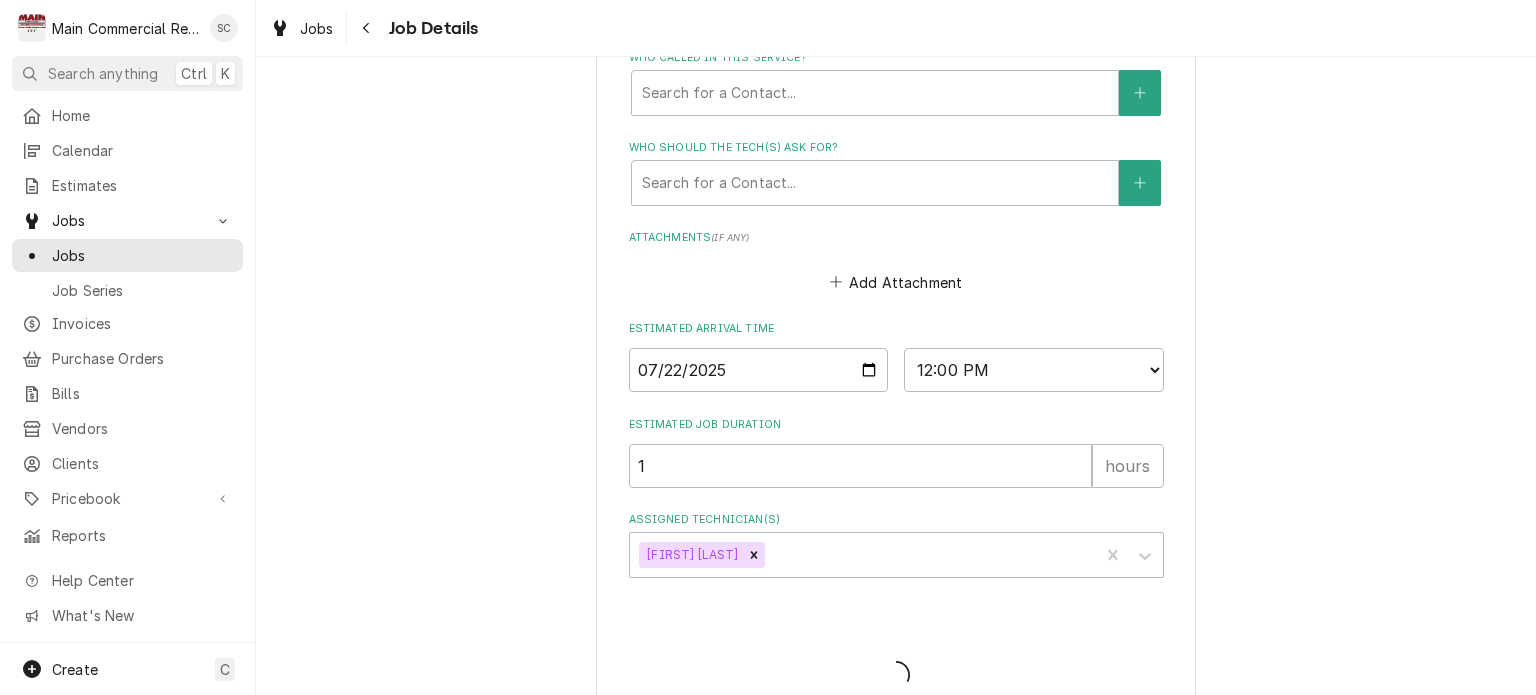 type on "x" 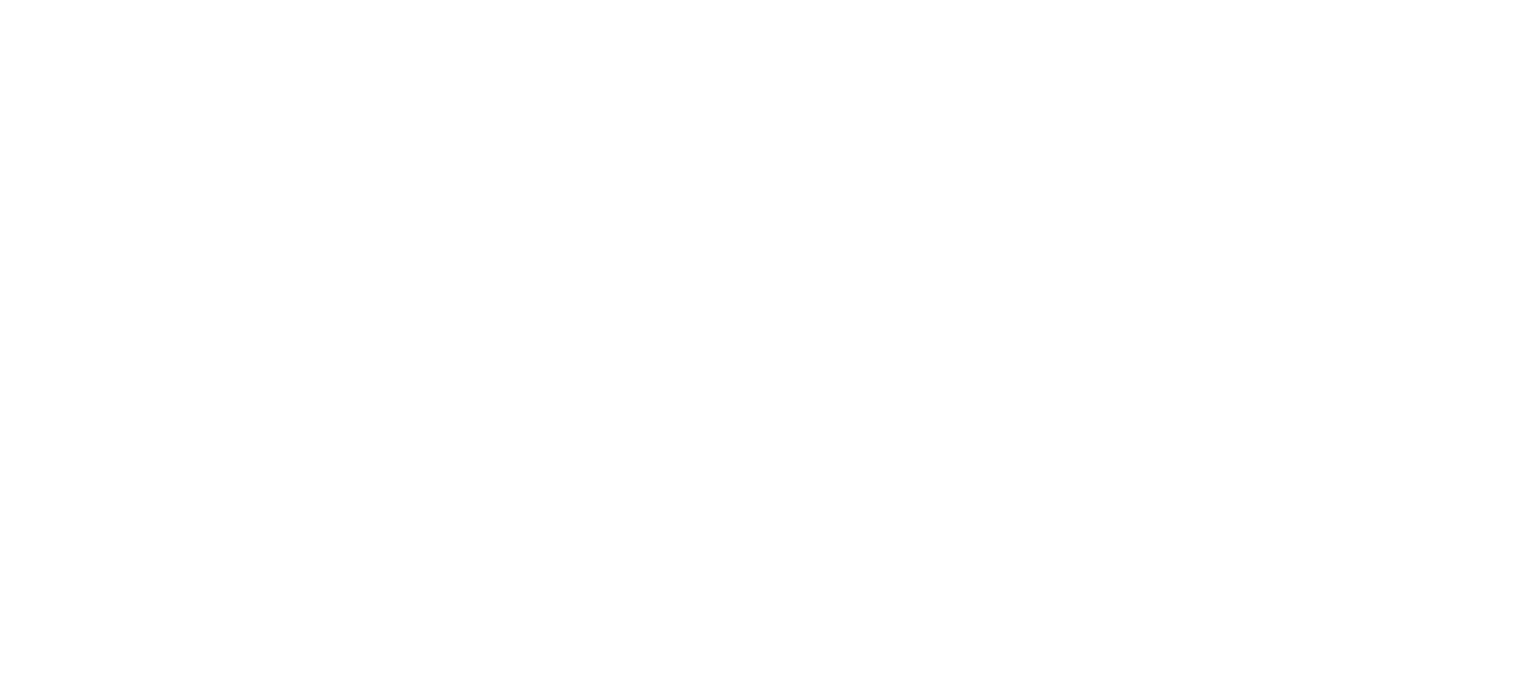 scroll, scrollTop: 0, scrollLeft: 0, axis: both 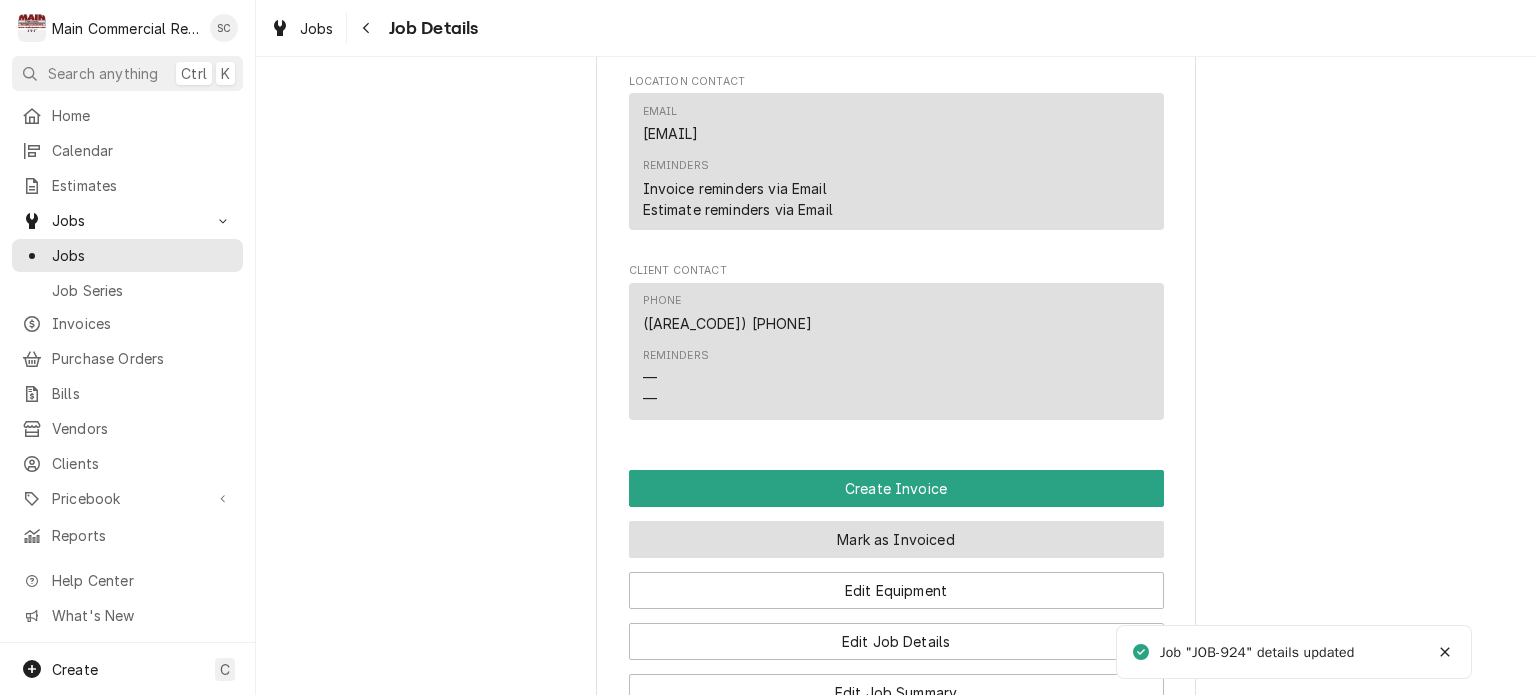 click on "Mark as Invoiced" at bounding box center (896, 539) 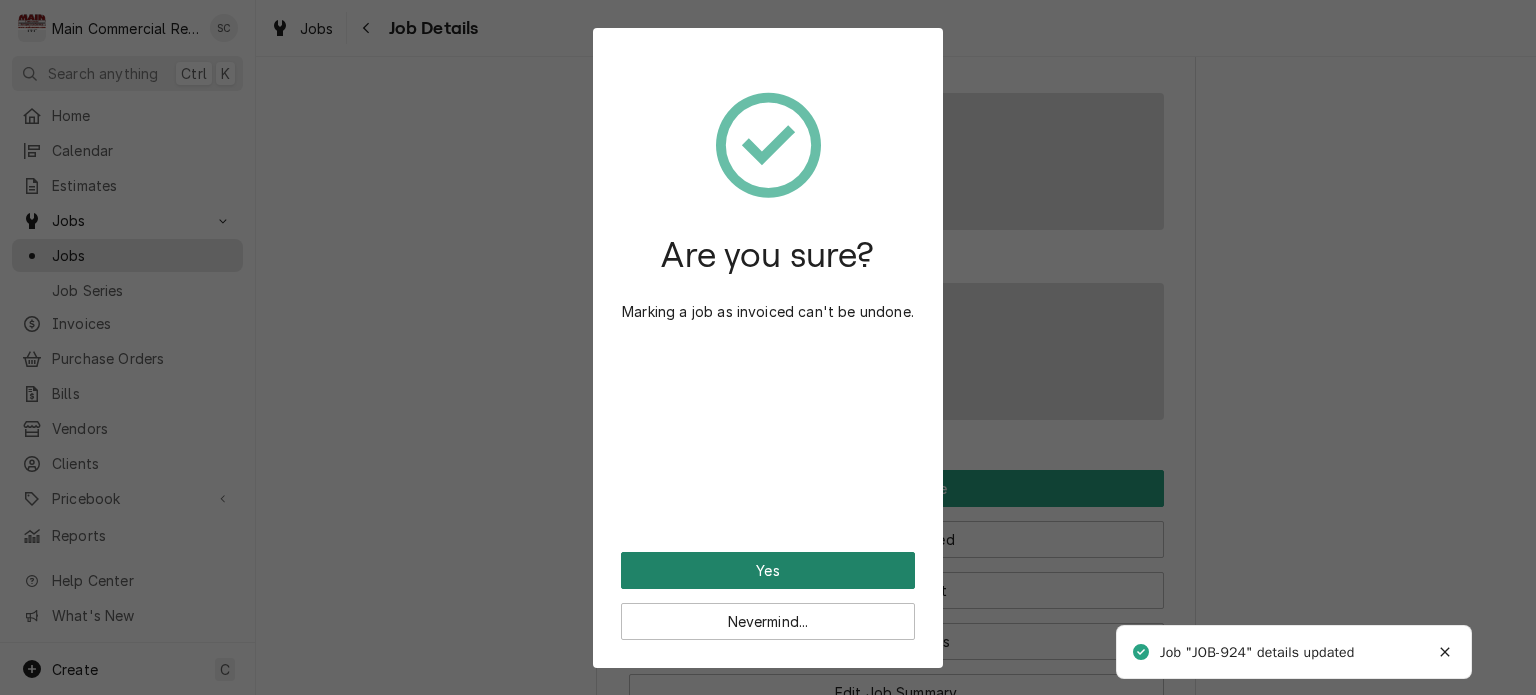 click on "Yes" at bounding box center [768, 570] 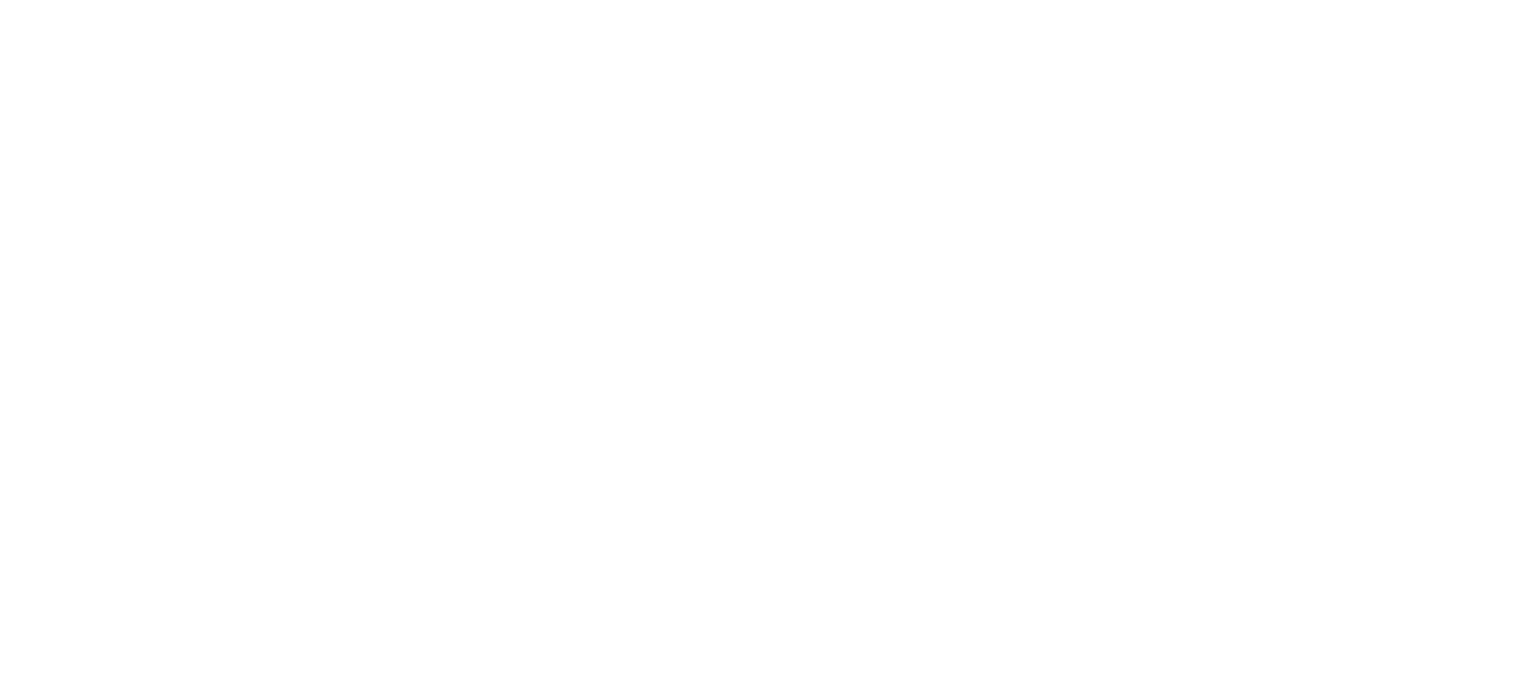 scroll, scrollTop: 0, scrollLeft: 0, axis: both 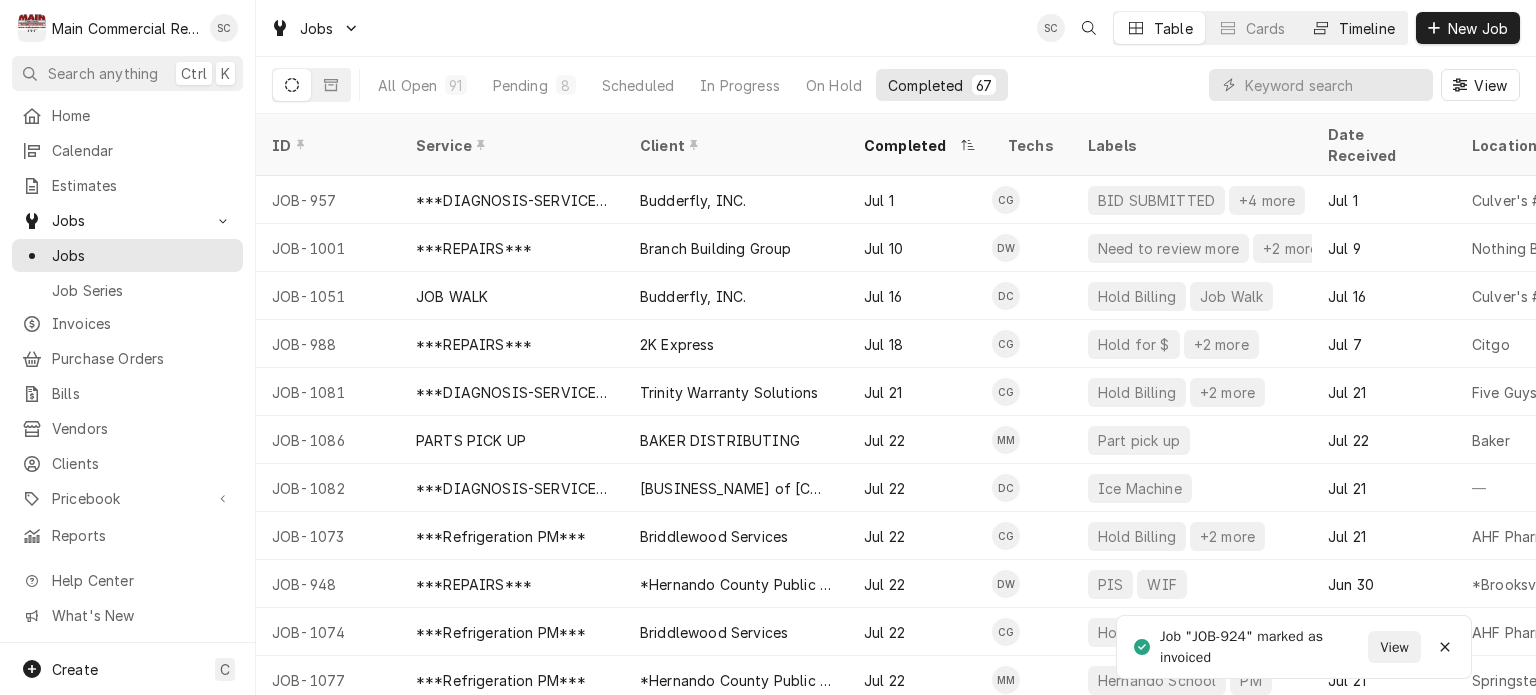 click at bounding box center (1321, 28) 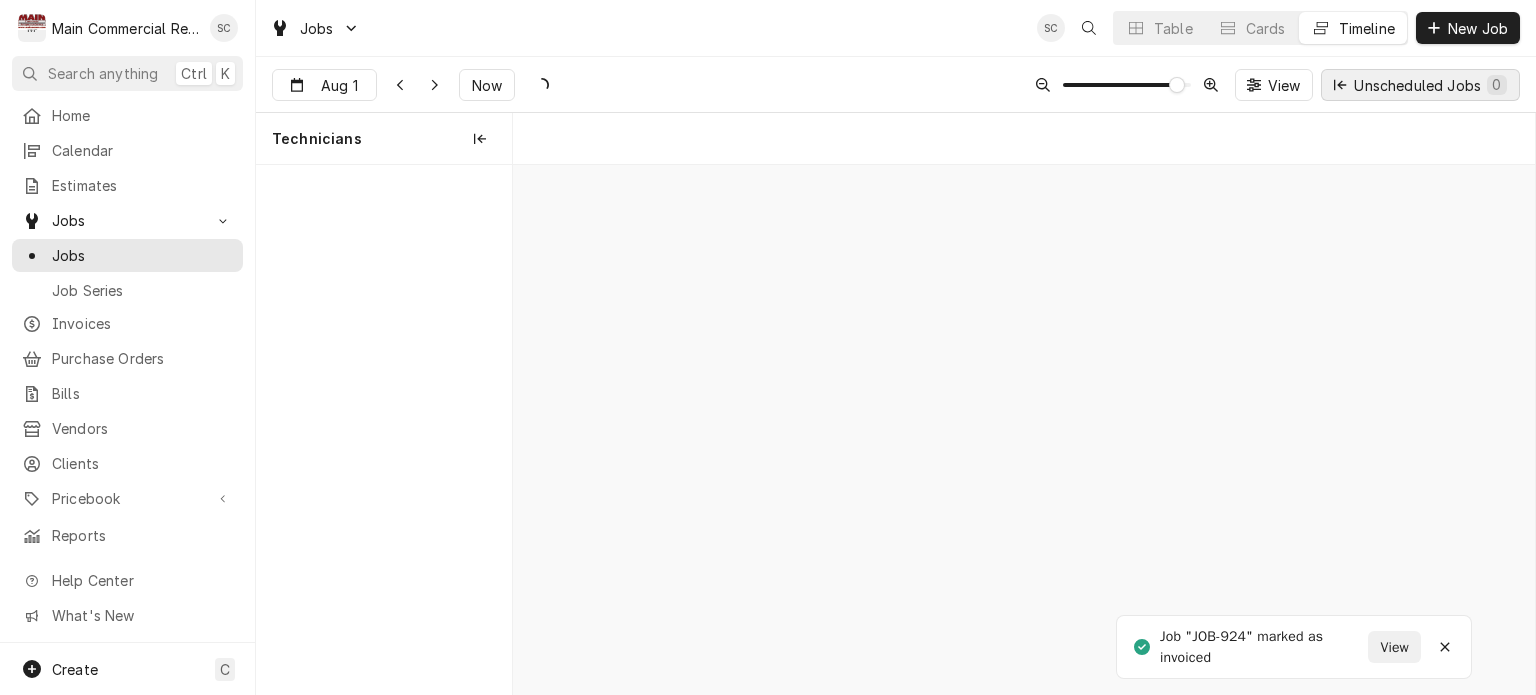 scroll, scrollTop: 0, scrollLeft: 20299, axis: horizontal 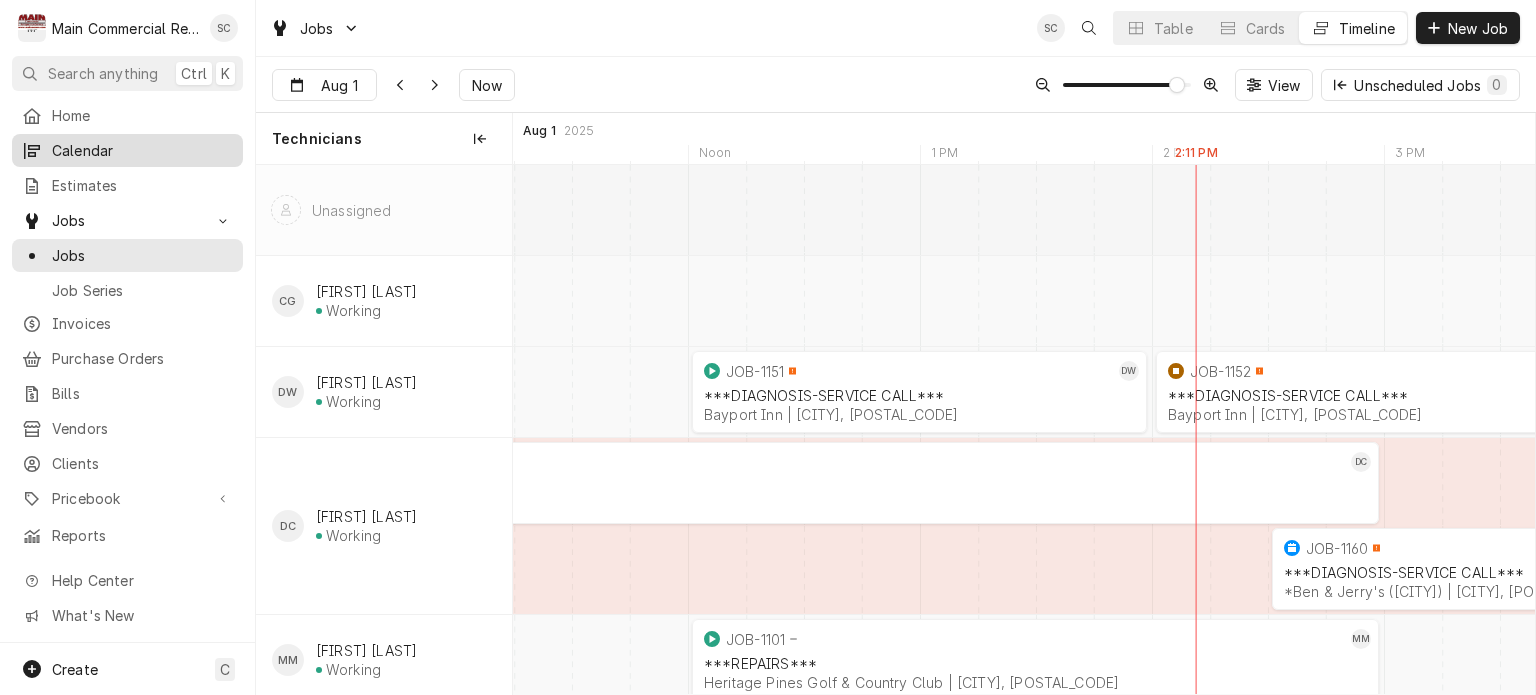 click on "Calendar" at bounding box center [142, 150] 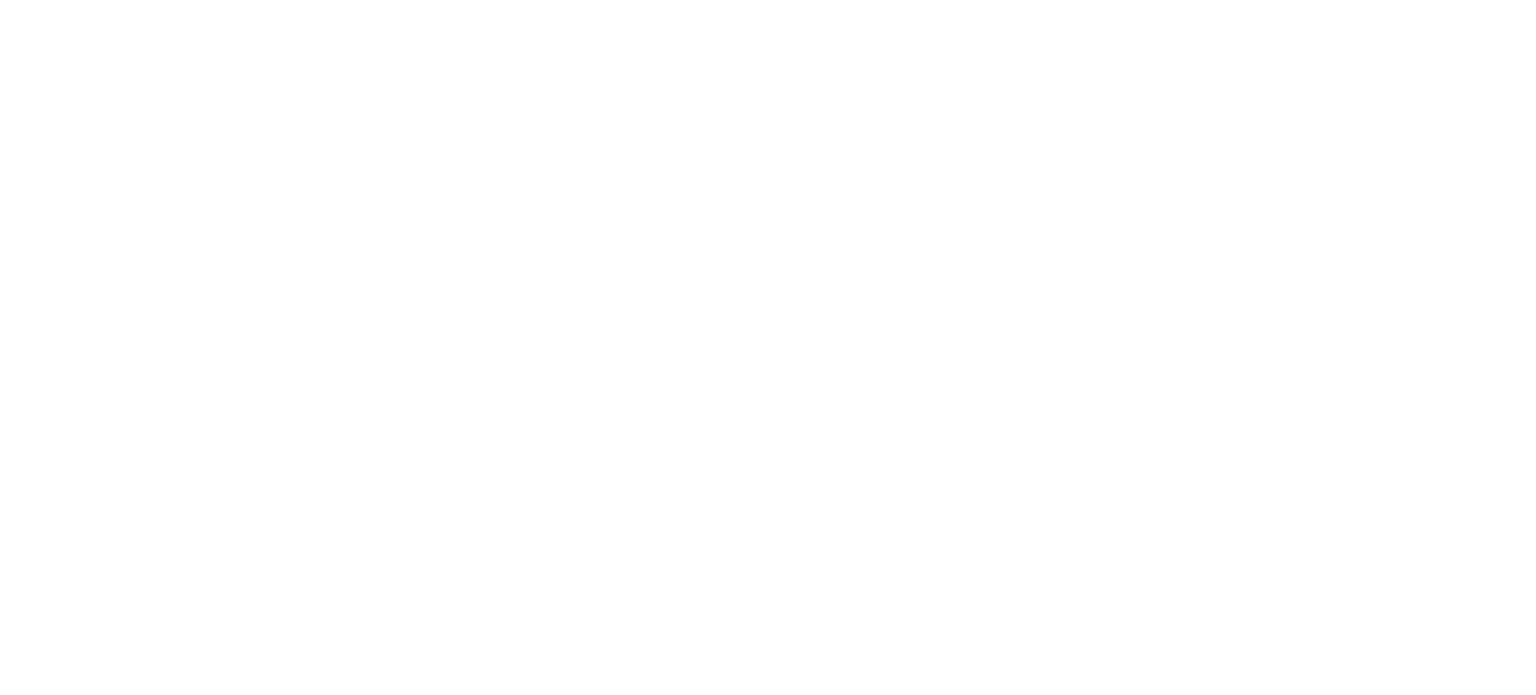 scroll, scrollTop: 0, scrollLeft: 0, axis: both 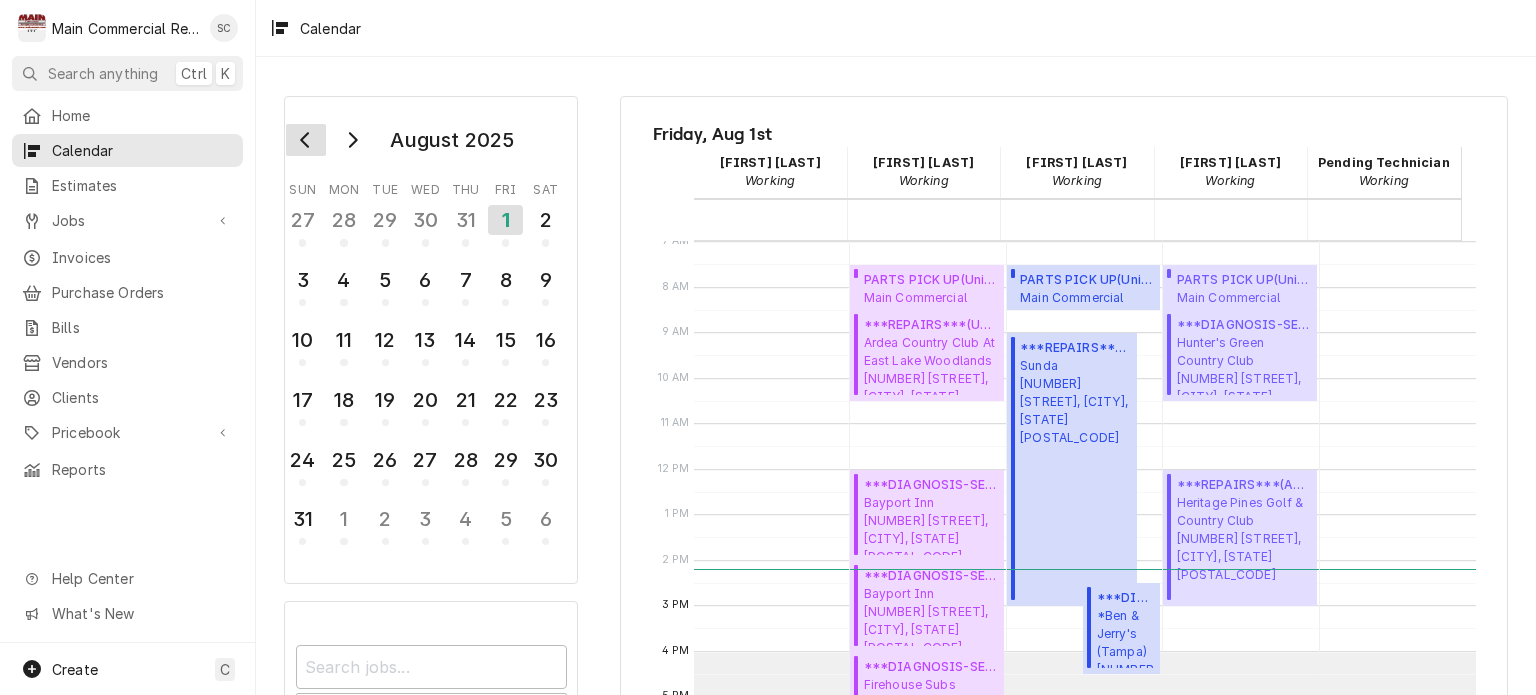 click 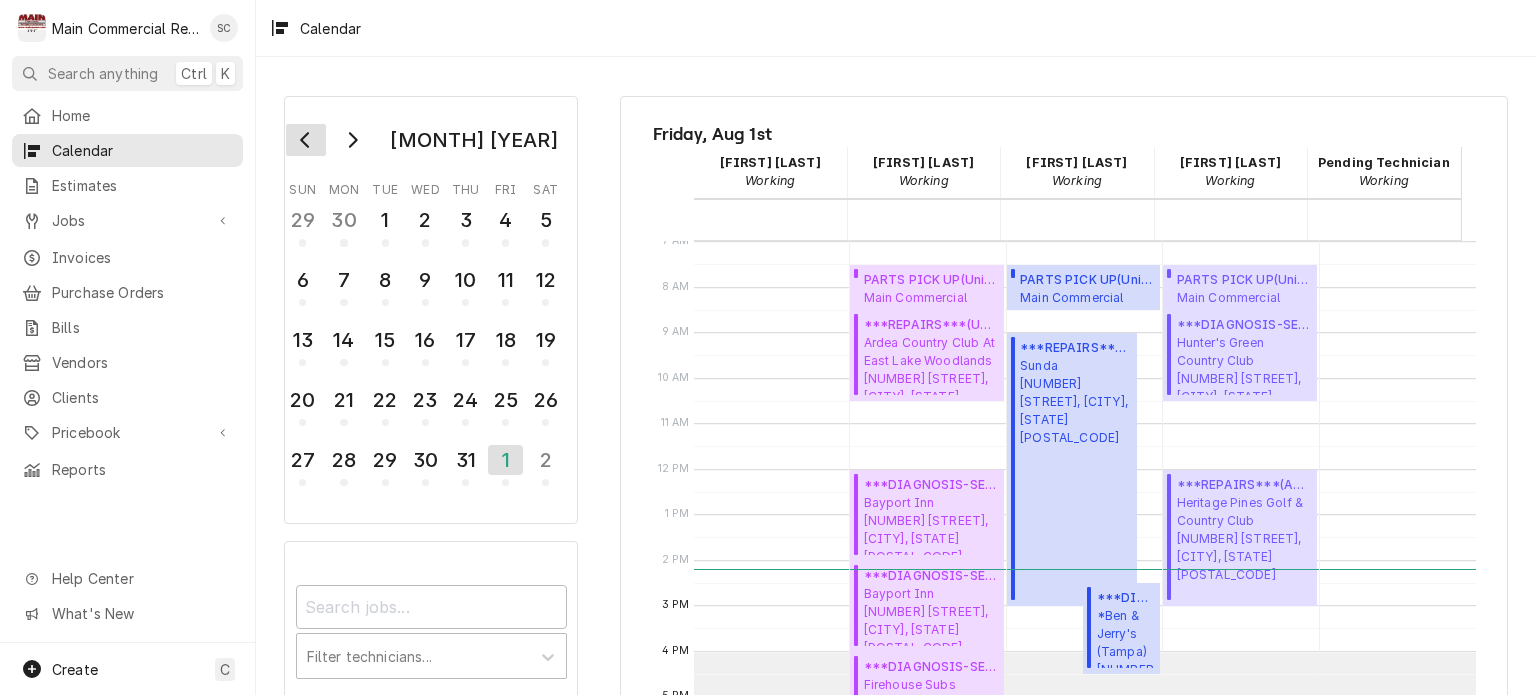 click 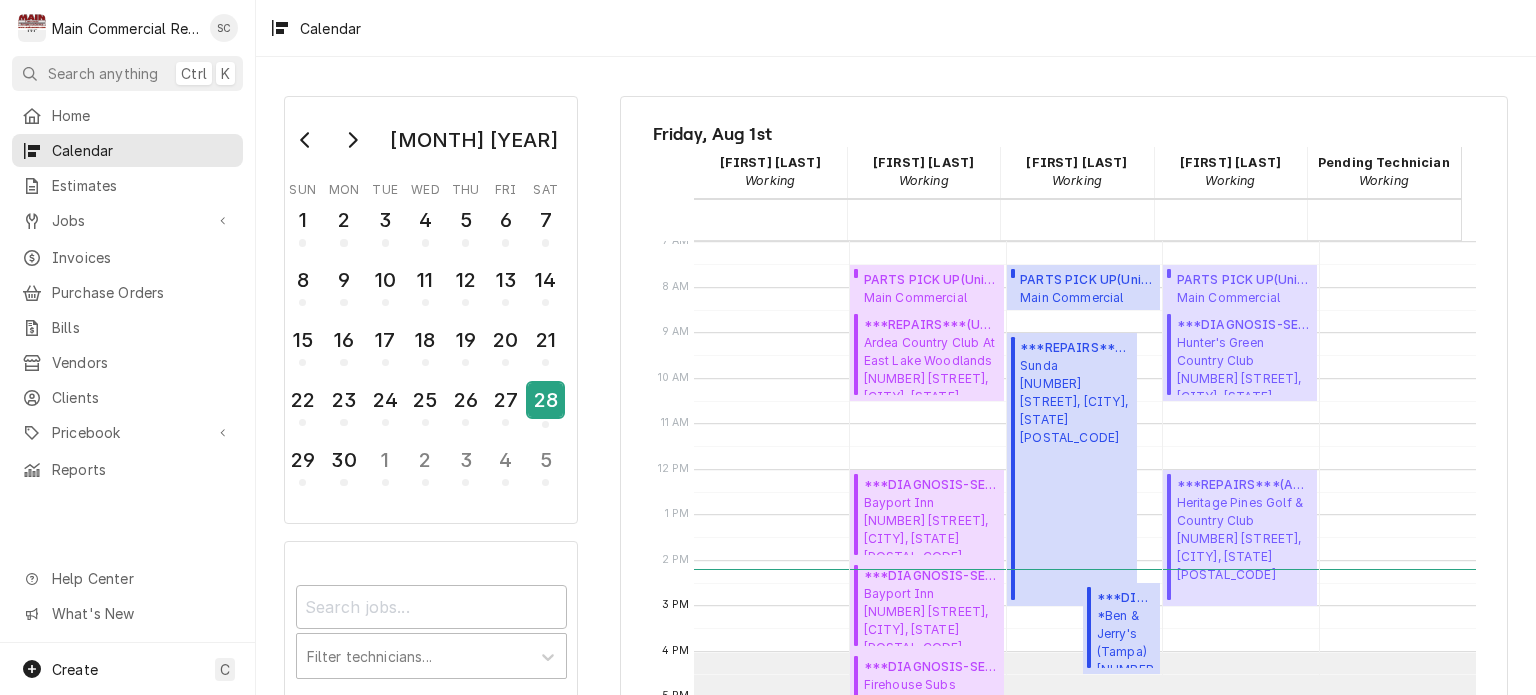 click on "28" at bounding box center (545, 400) 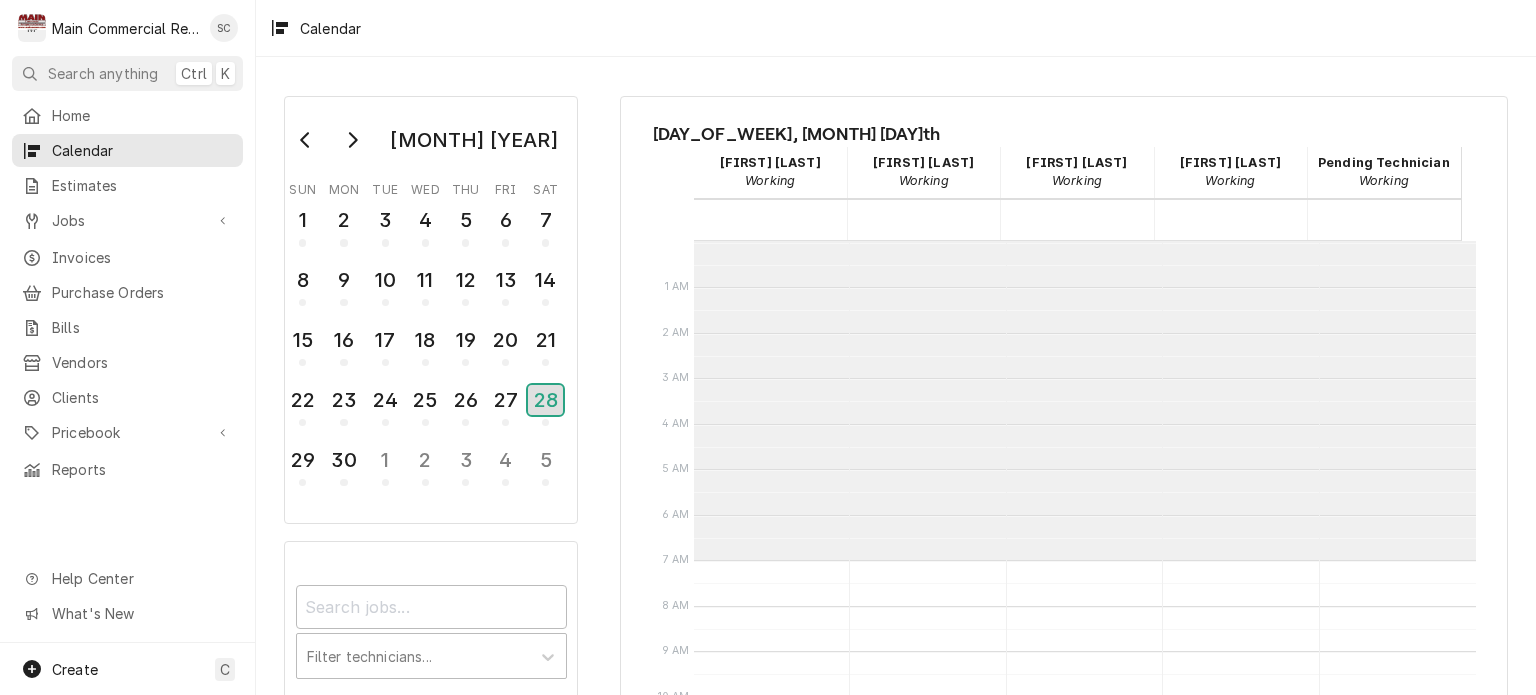 scroll, scrollTop: 319, scrollLeft: 0, axis: vertical 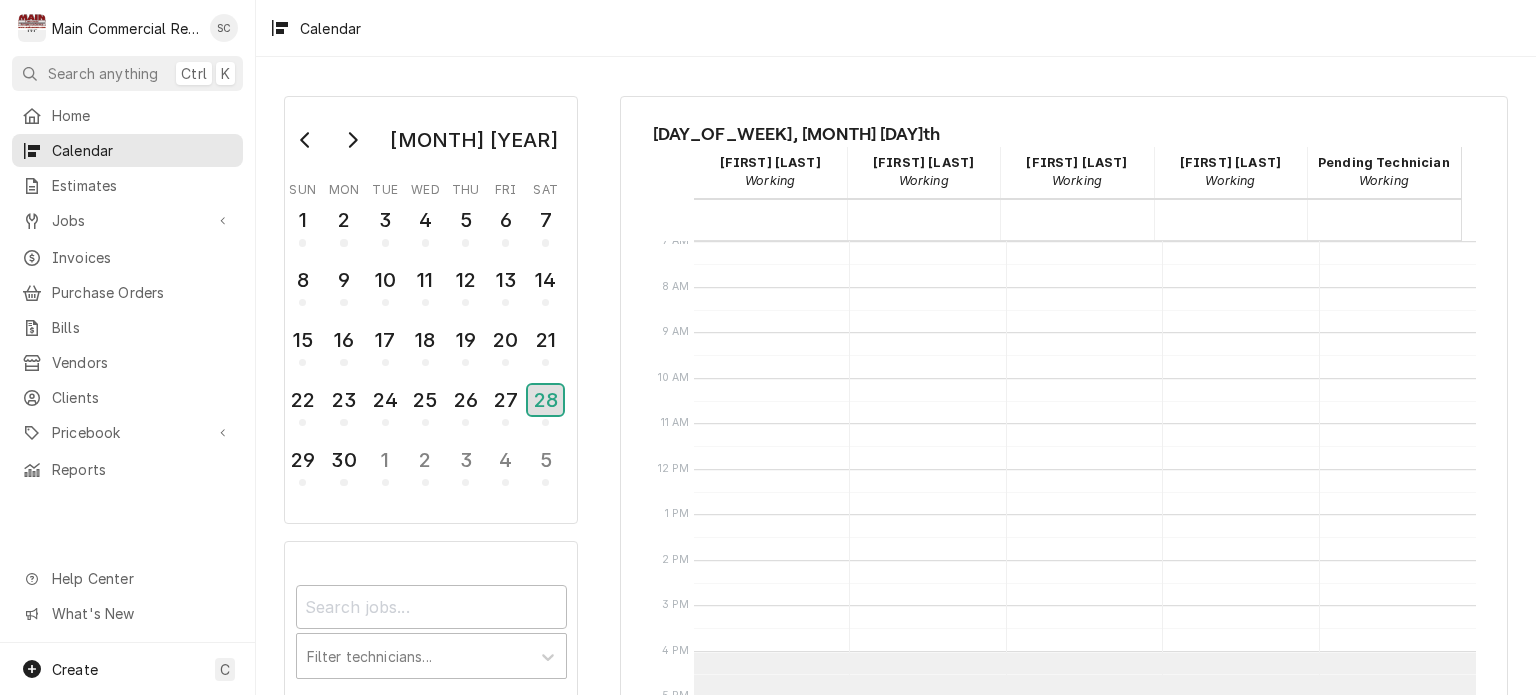 click on "28" at bounding box center [545, 400] 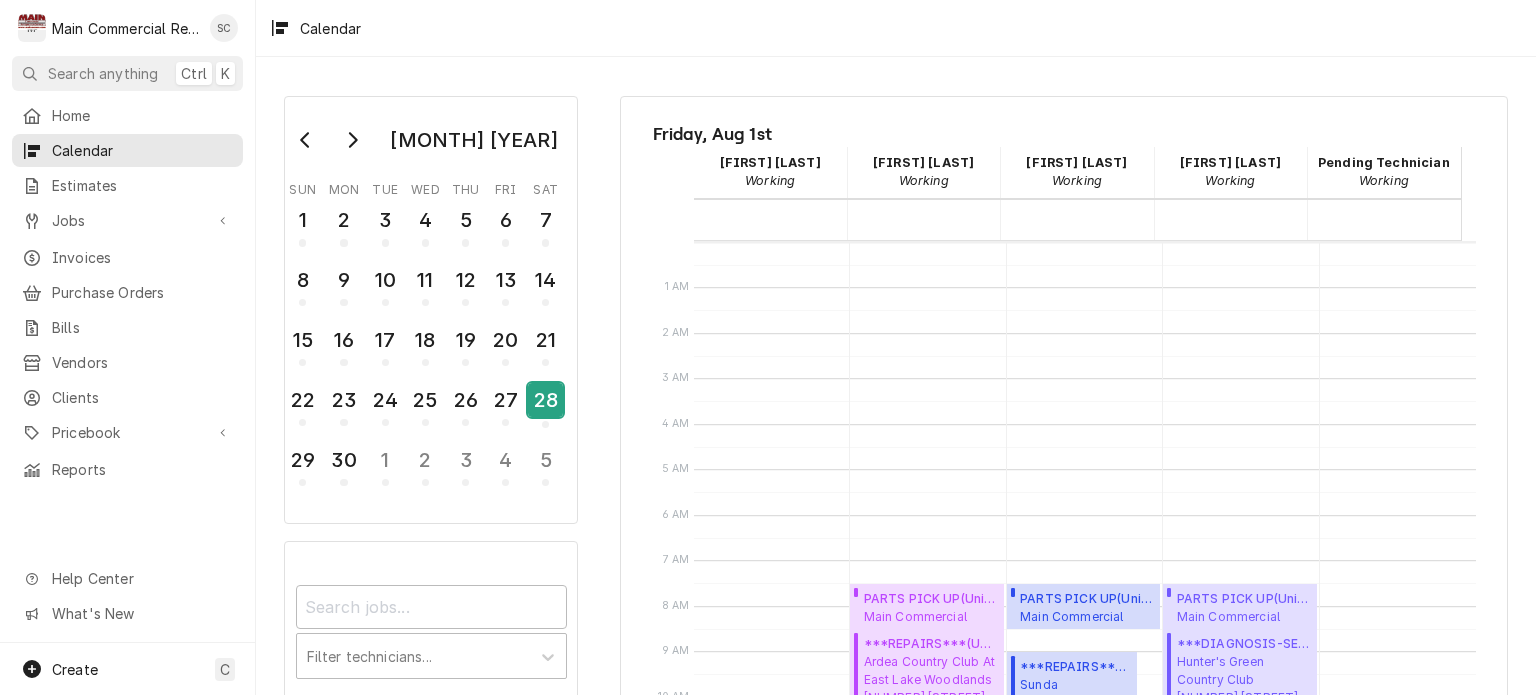 click on "28" at bounding box center (545, 400) 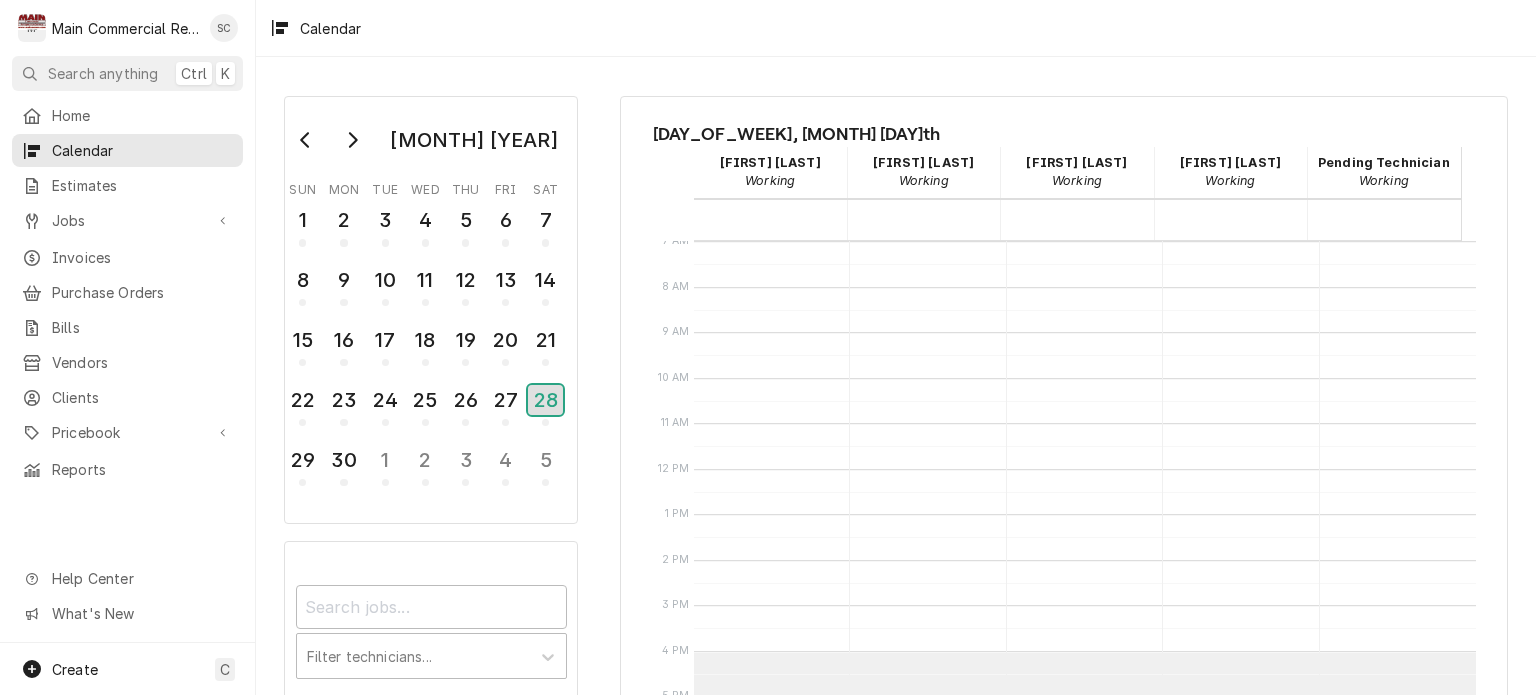 scroll, scrollTop: 486, scrollLeft: 0, axis: vertical 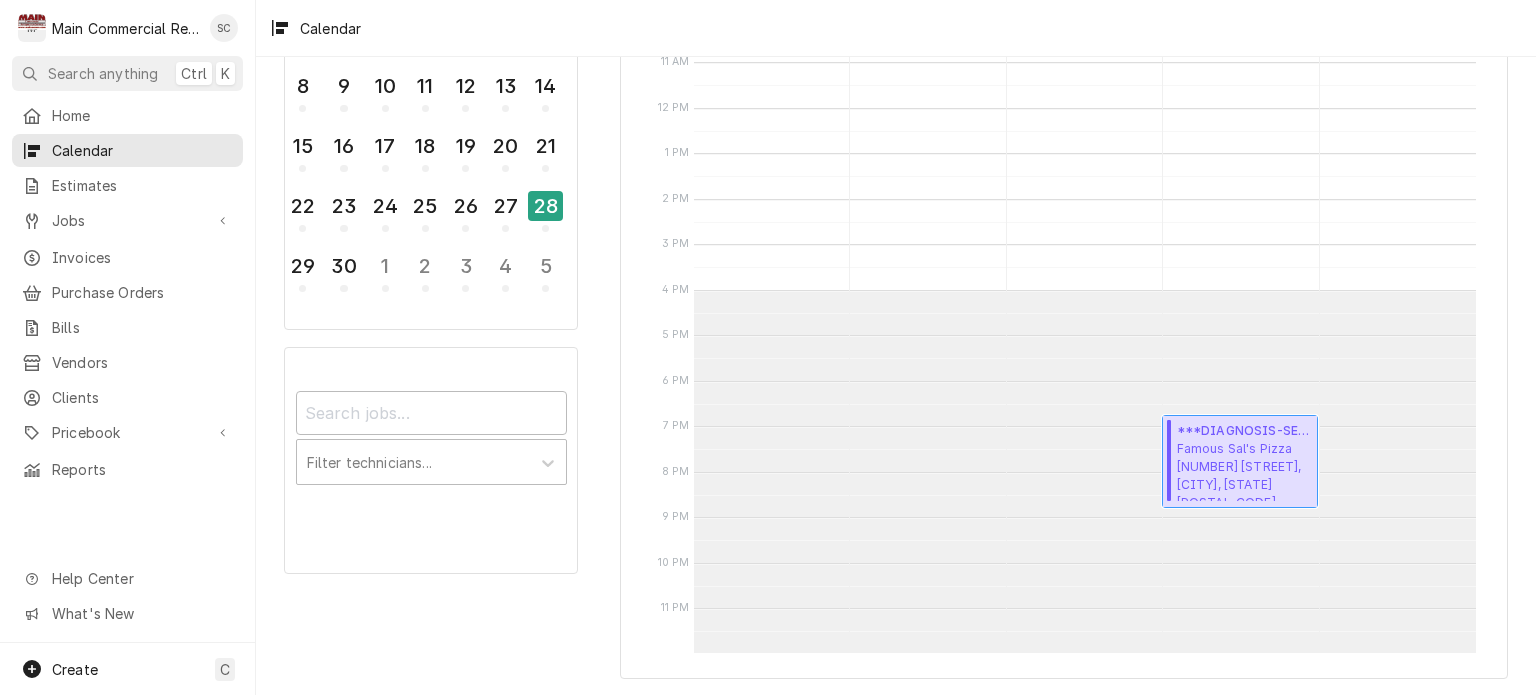 click on "Famous Sal's Pizza 14190 US Hwy 19, Hudson, FL 34667" at bounding box center [1244, 470] 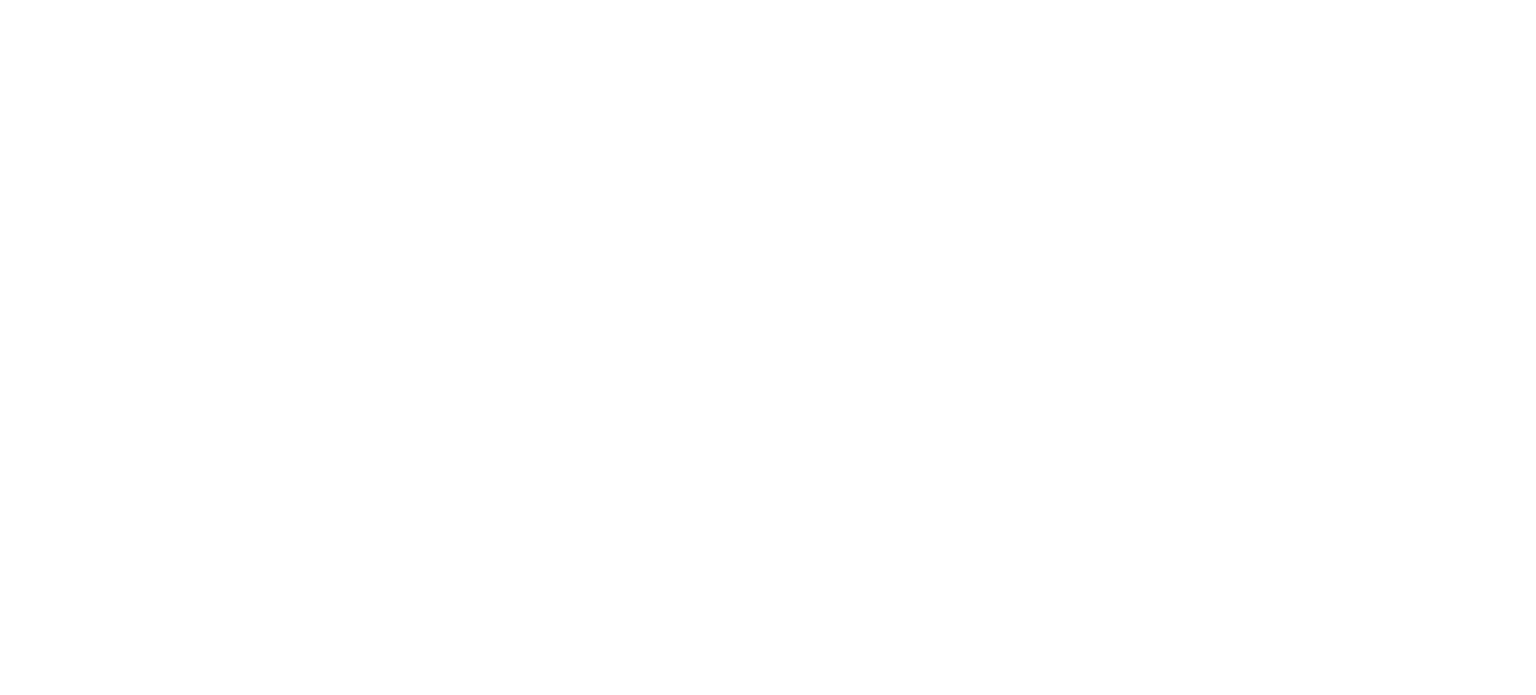 scroll, scrollTop: 0, scrollLeft: 0, axis: both 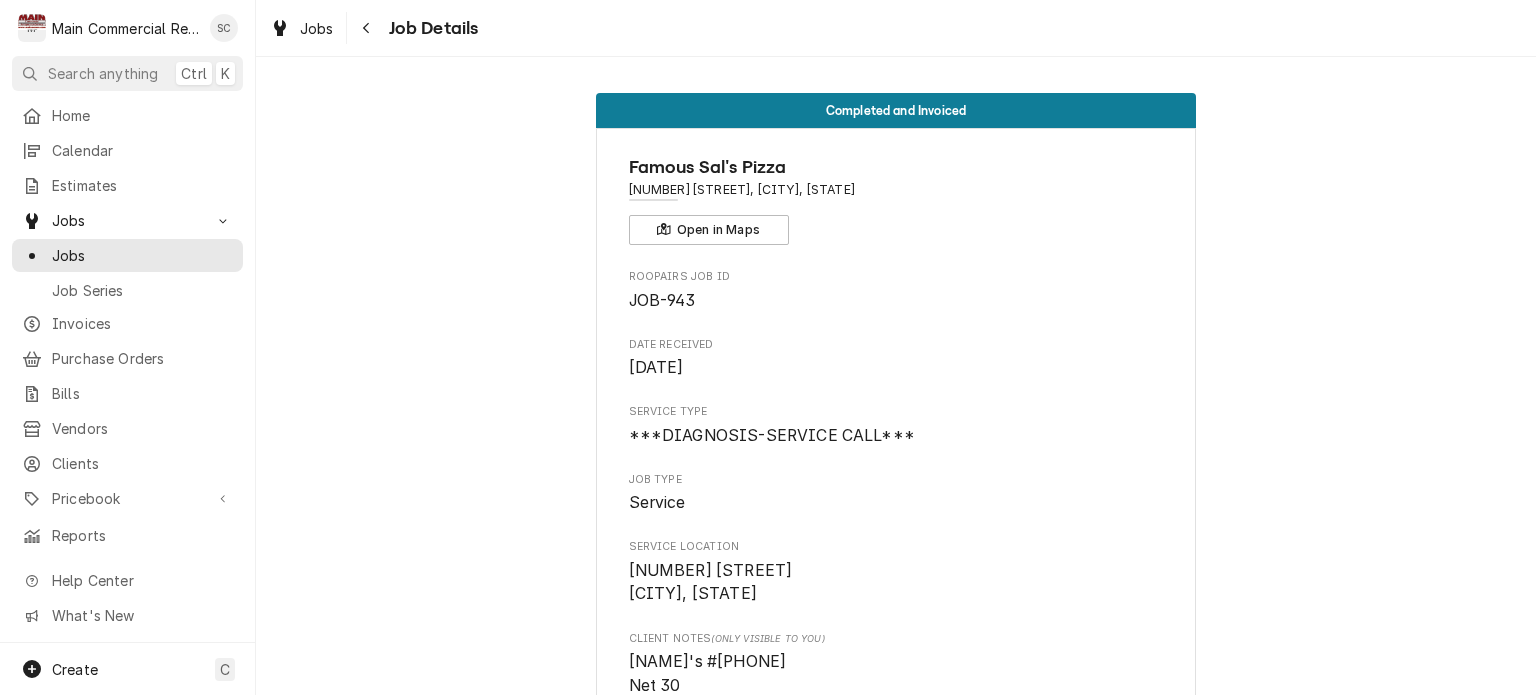 click on "Completed and Invoiced Famous Sal's Pizza 14190 US Hwy 19, Hudson, FL 34667 Open in Maps Roopairs Job ID JOB-943 Date Received Jun 28, 2025 Service Type ***DIAGNOSIS-SERVICE CALL*** Job Type Service Service Location 14190 US Hwy 19
Hudson, FL 34667 Client Notes  (Only Visible to You) Rod's #727-247-6206
Net 30
Credit Card on file
CSV - 668 Scheduled For Sat, Jun 28th, 2025 - 6:45 PM Started On Sat, Jun 28th, 2025 - 6:29 PM Finalized On Sun, Jul 6th, 2025 - 2:15 PM Last Modified Sun, Jul 6th, 2025 - 2:15 PM Estimated Job Duration 2h Assigned Technician(s) Mike Marchese Reason For Call Walk in Cooler is at 60 degrees and rising.
Per Trish 727-424-9134 approved after hours rates. Technician Instructions  (Only Visible to You) Call Scott or Dylan for help on this call please. Priority No Priority Labels  (Only Visible to You) AFTER HRS. RATE Billed in QBO WIC Job Reporter Name Trish Phone (727) 424-9134 Job Contact Name Trish Phone (727) 424-9134 Client Contact Name Rods Phone (727) 247-6206 Email Reminders" at bounding box center (896, 1186) 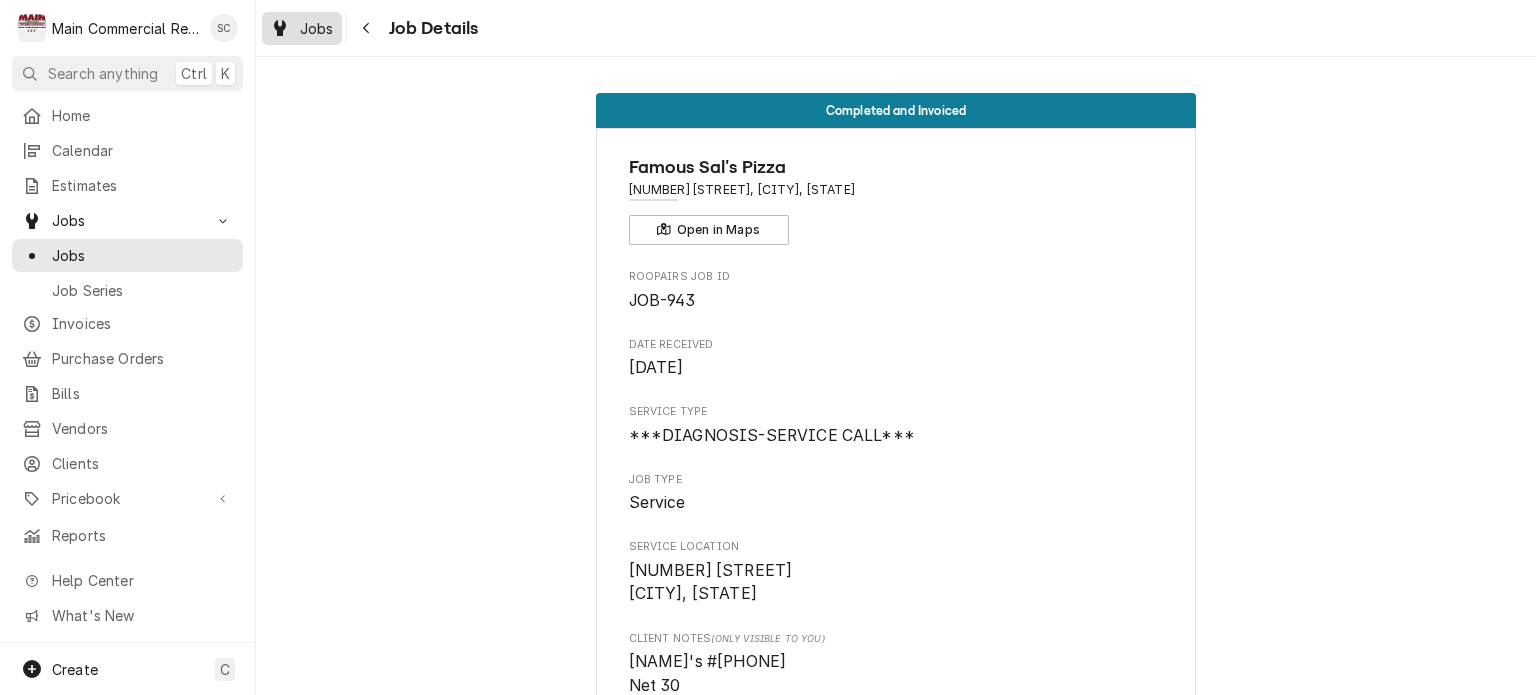 click on "Jobs" at bounding box center (317, 28) 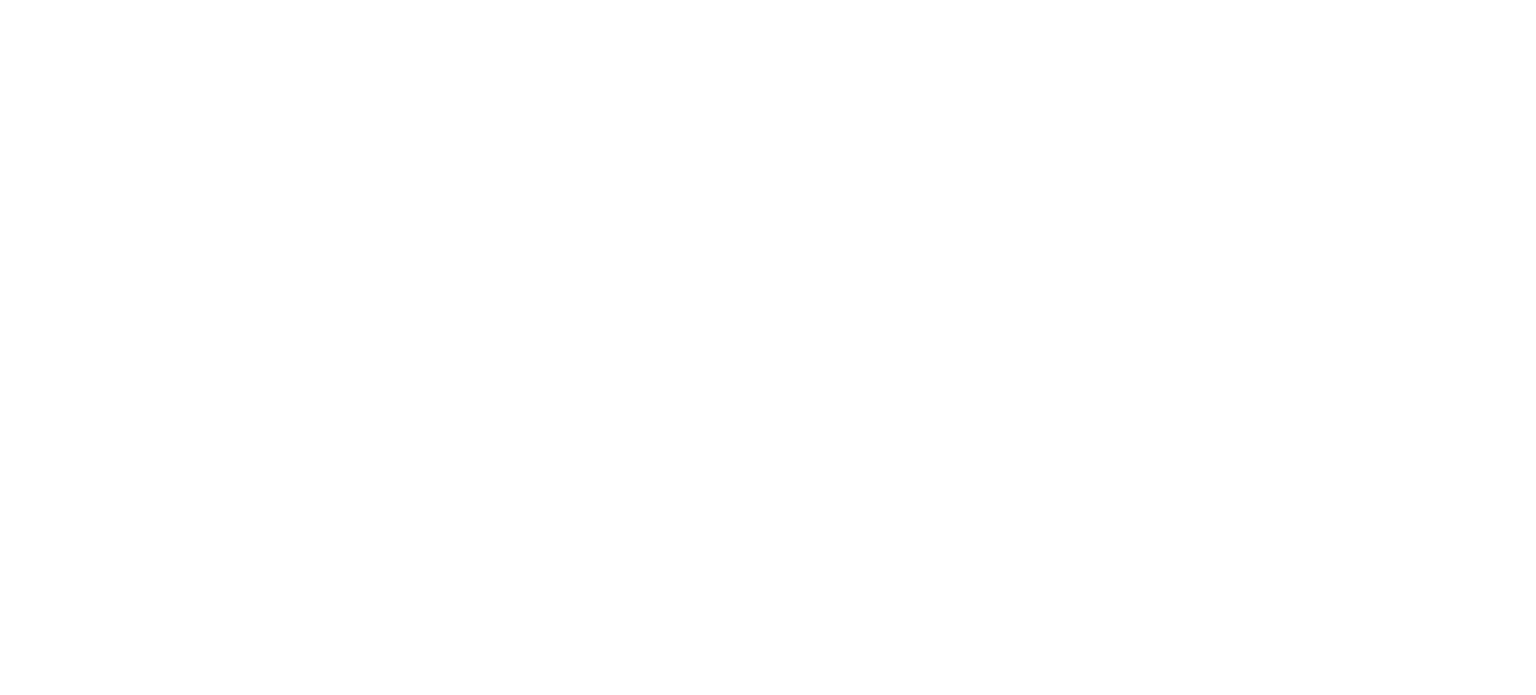 scroll, scrollTop: 0, scrollLeft: 0, axis: both 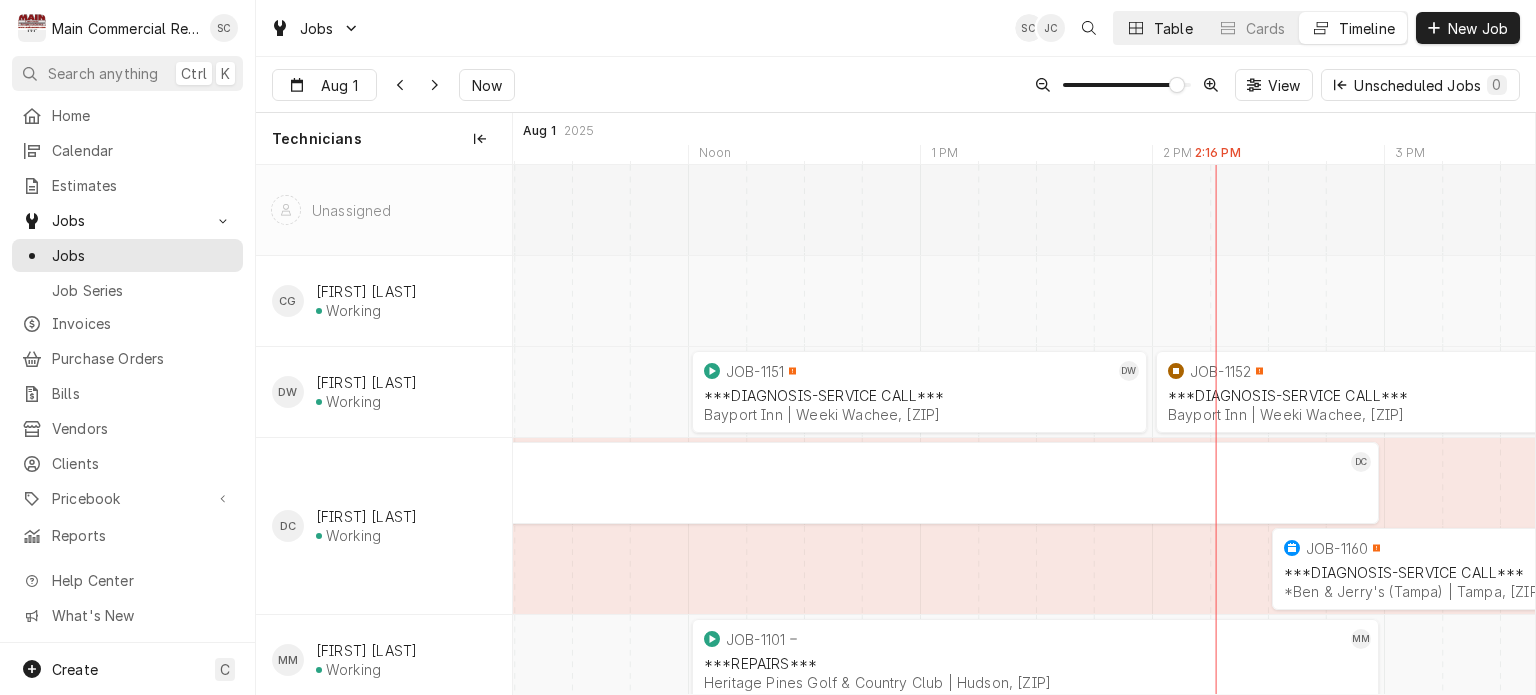 click on "Table" at bounding box center (1173, 28) 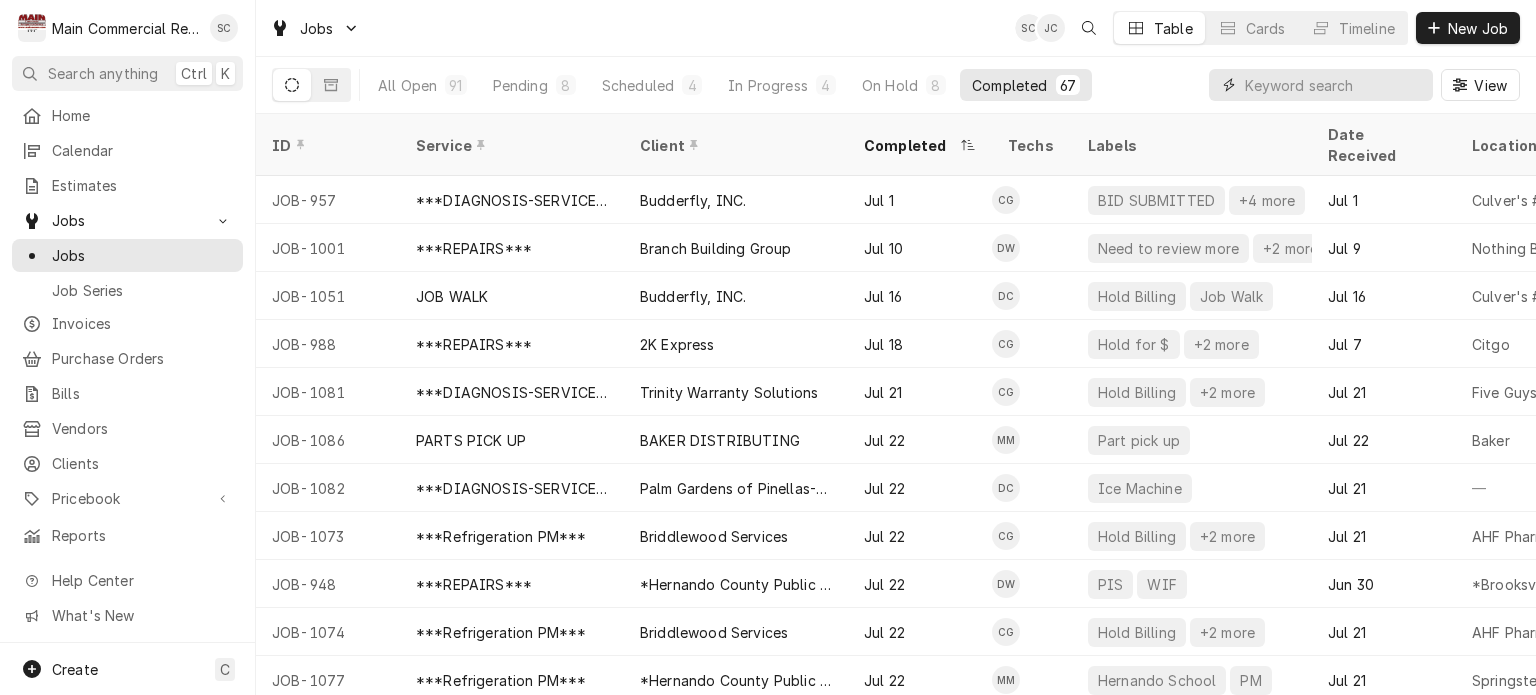click at bounding box center [1334, 85] 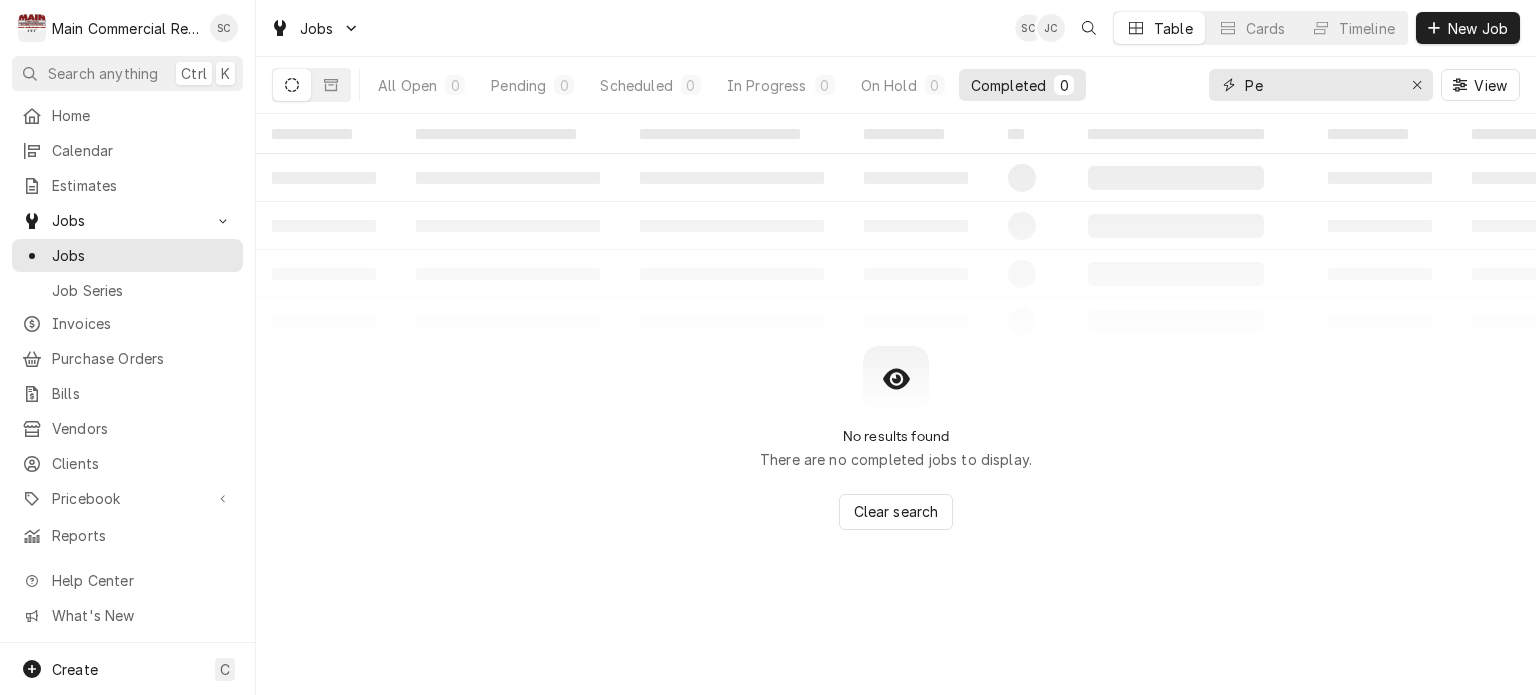 type on "P" 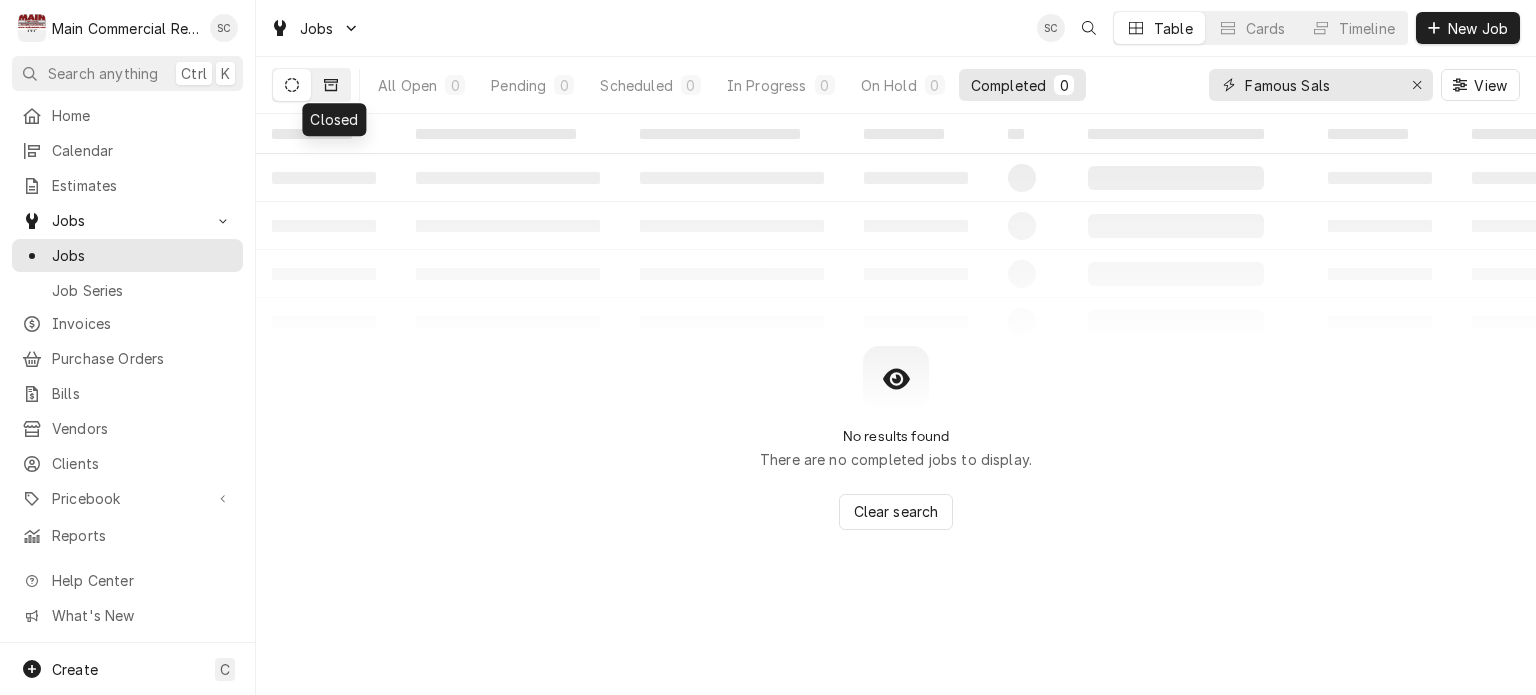 type on "Famous Sals" 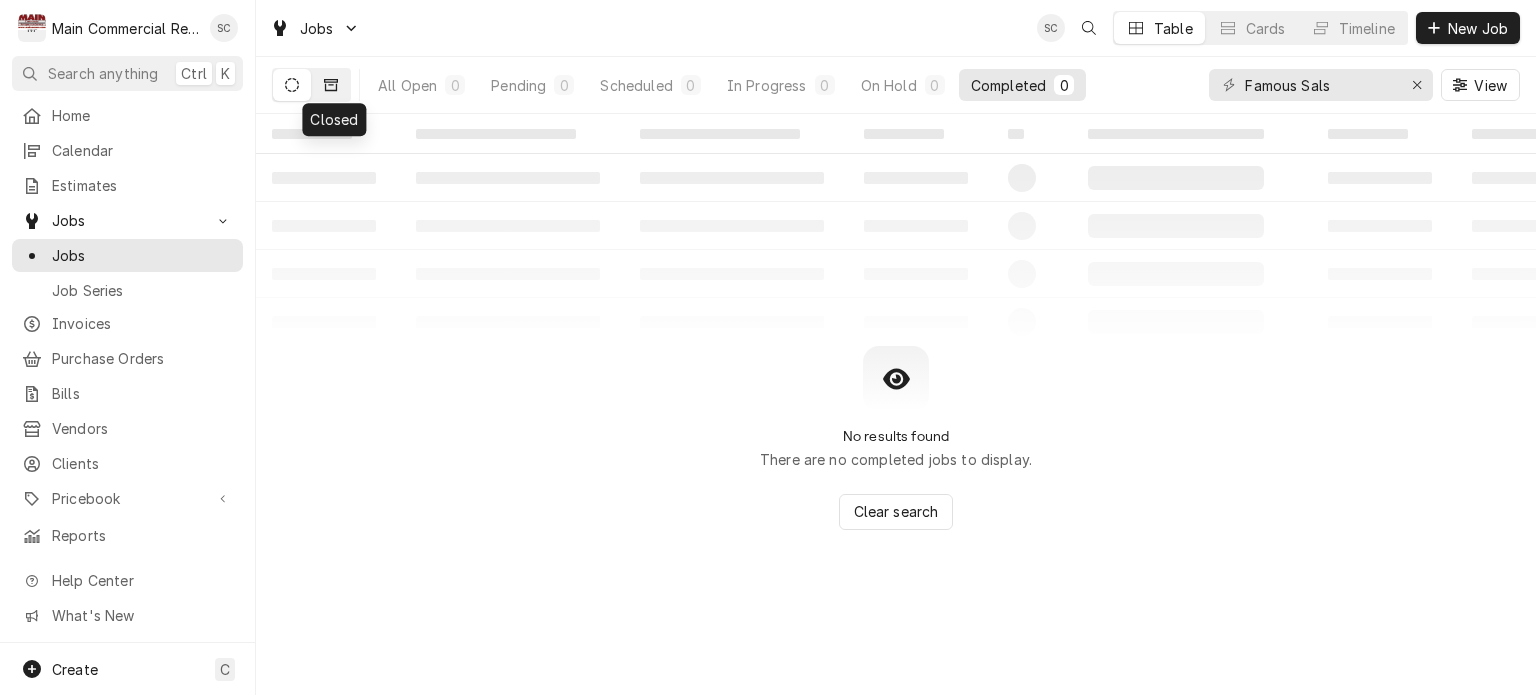 click at bounding box center [331, 85] 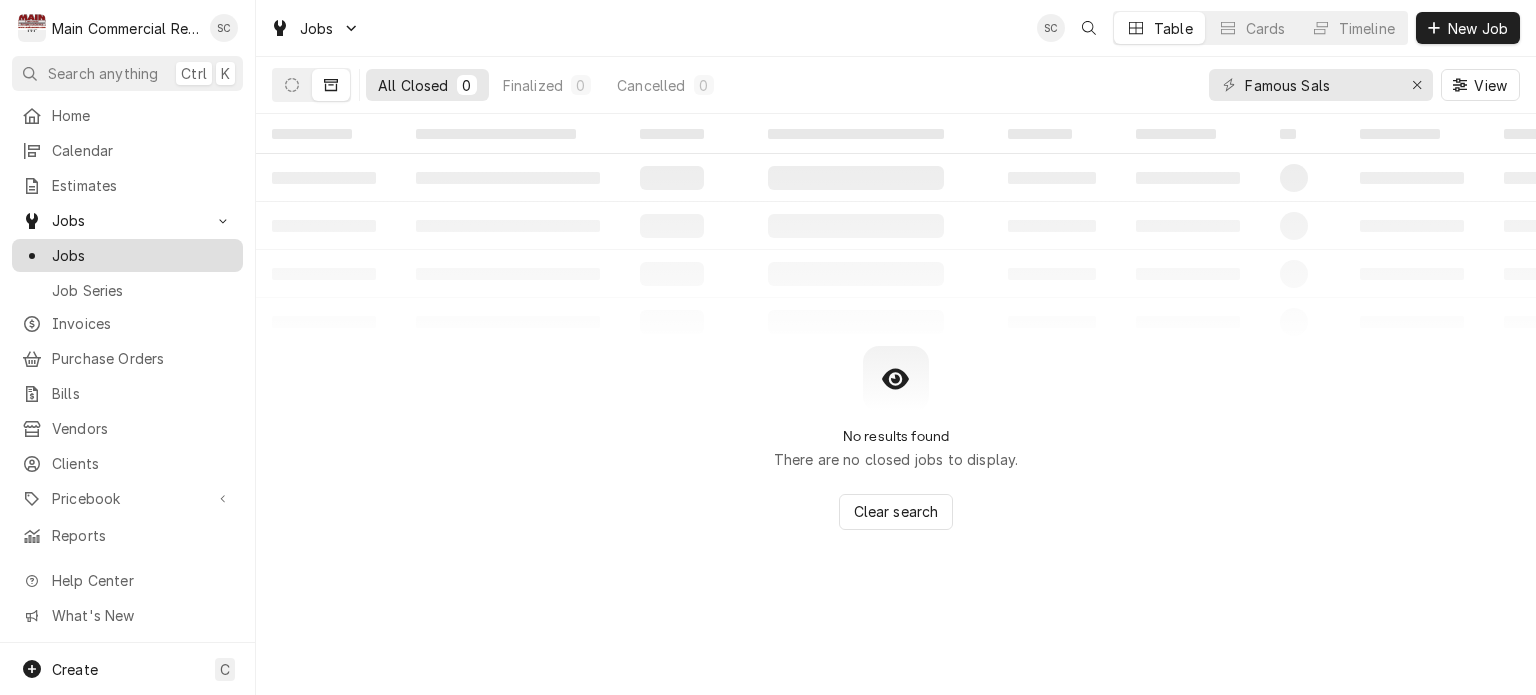 click on "Jobs" at bounding box center (142, 255) 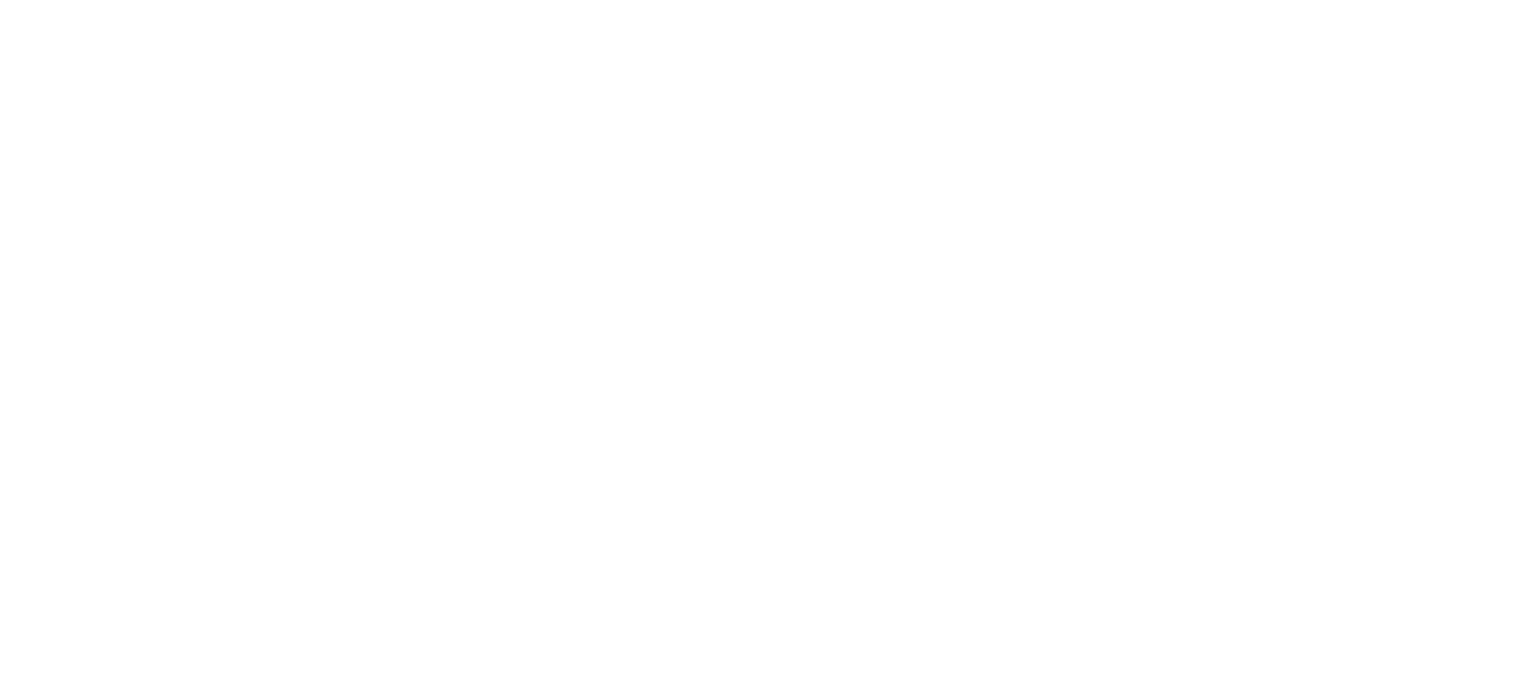 scroll, scrollTop: 0, scrollLeft: 0, axis: both 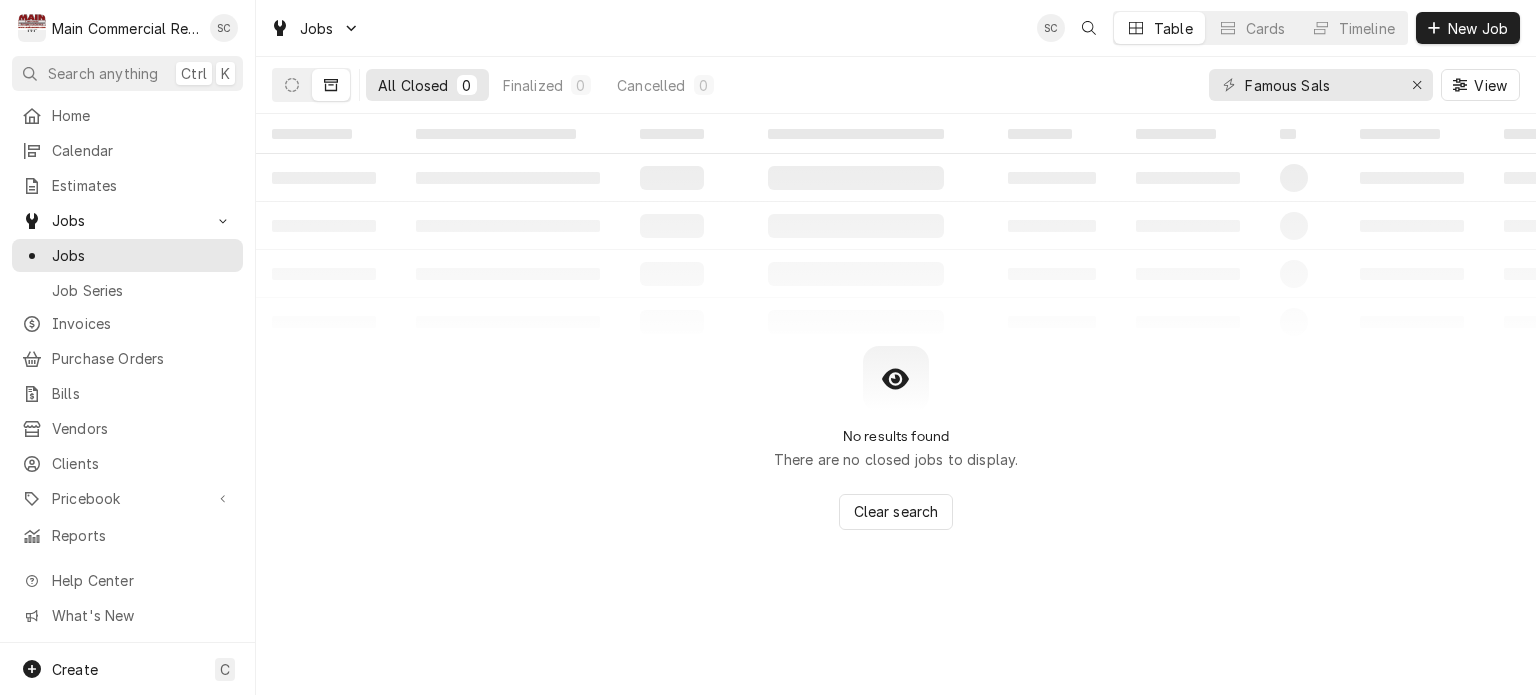 click on "All Closed 0 Finalized 0 Cancelled 0 Famous Sals View" at bounding box center [896, 85] 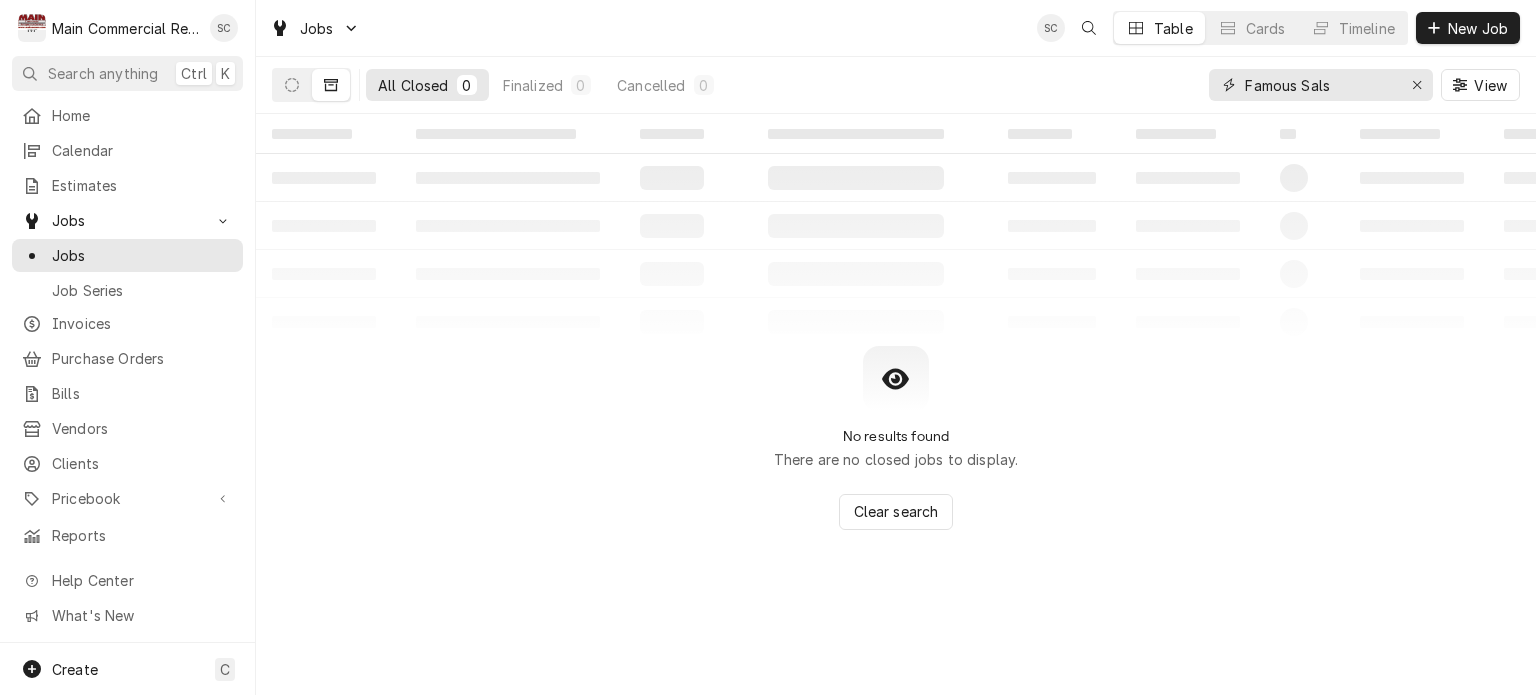 click 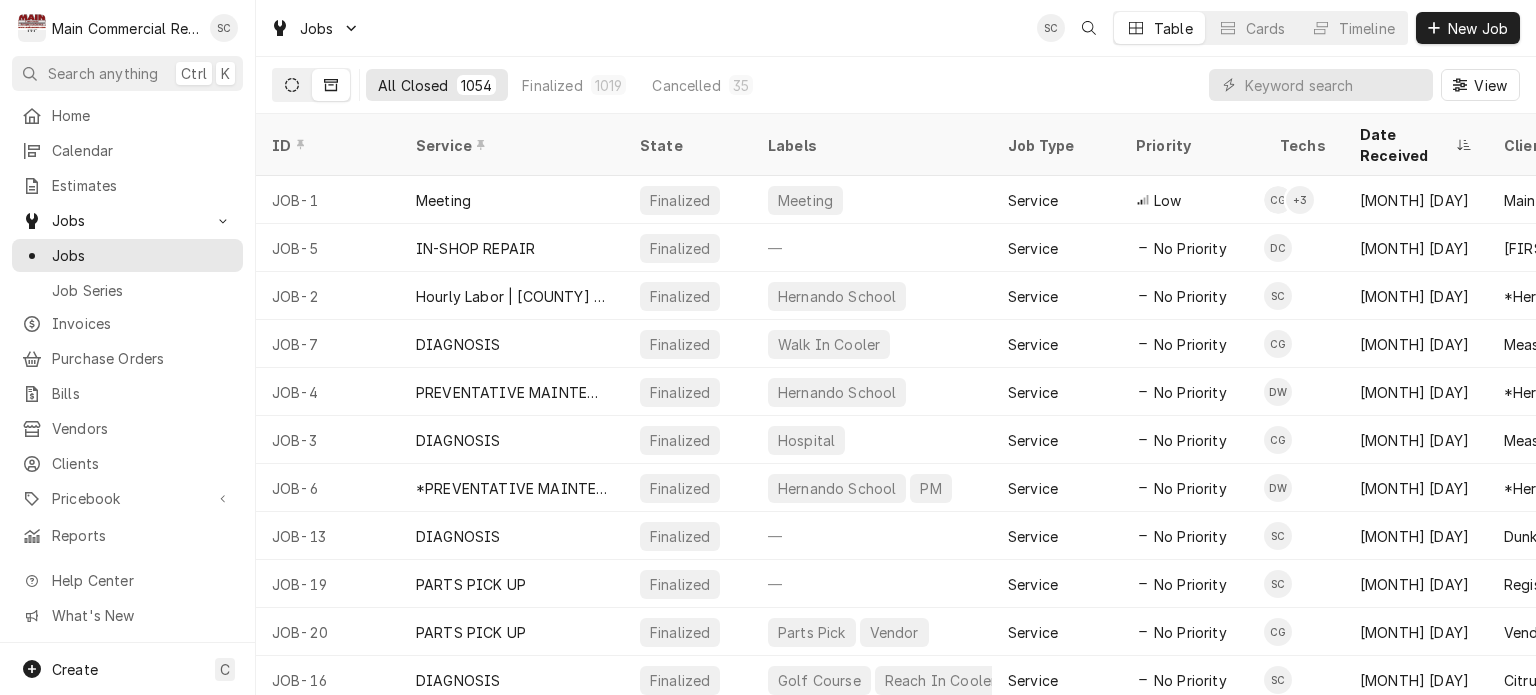 click 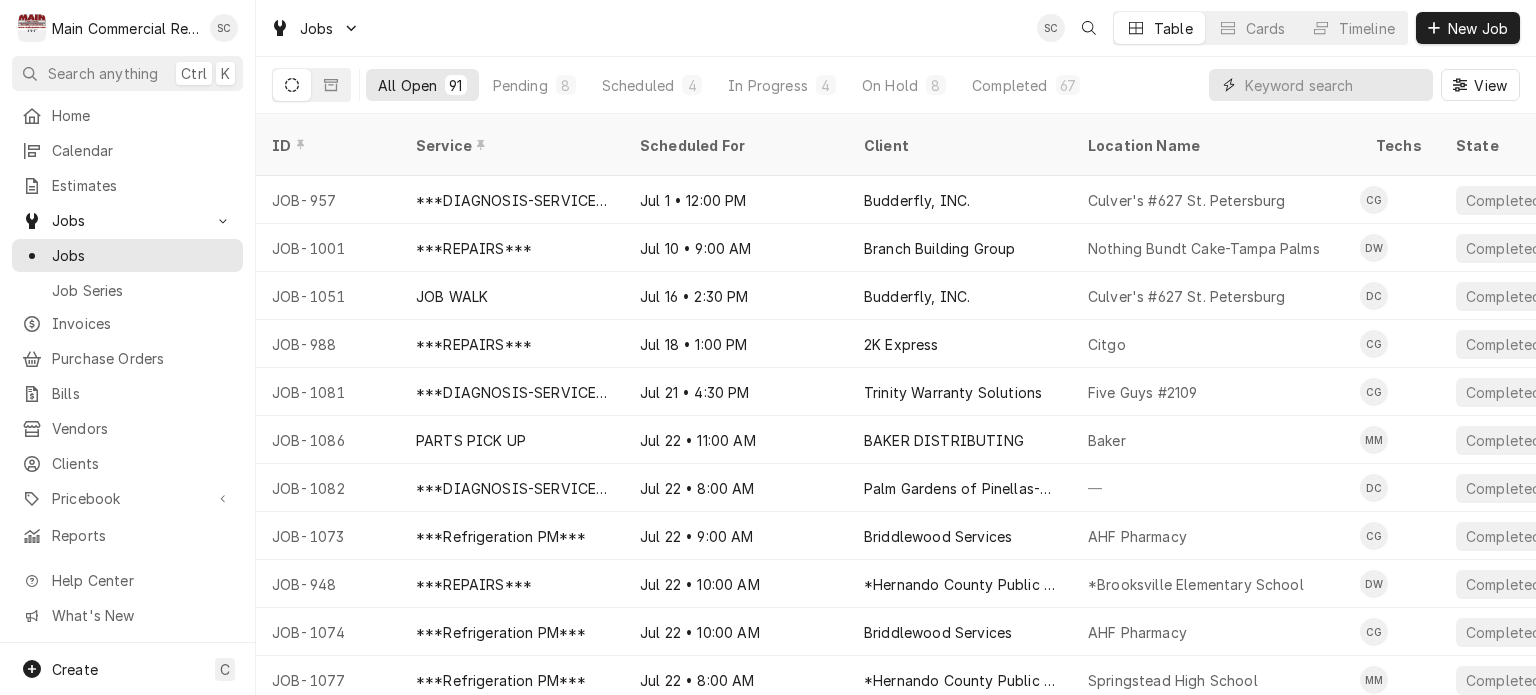 click at bounding box center [1334, 85] 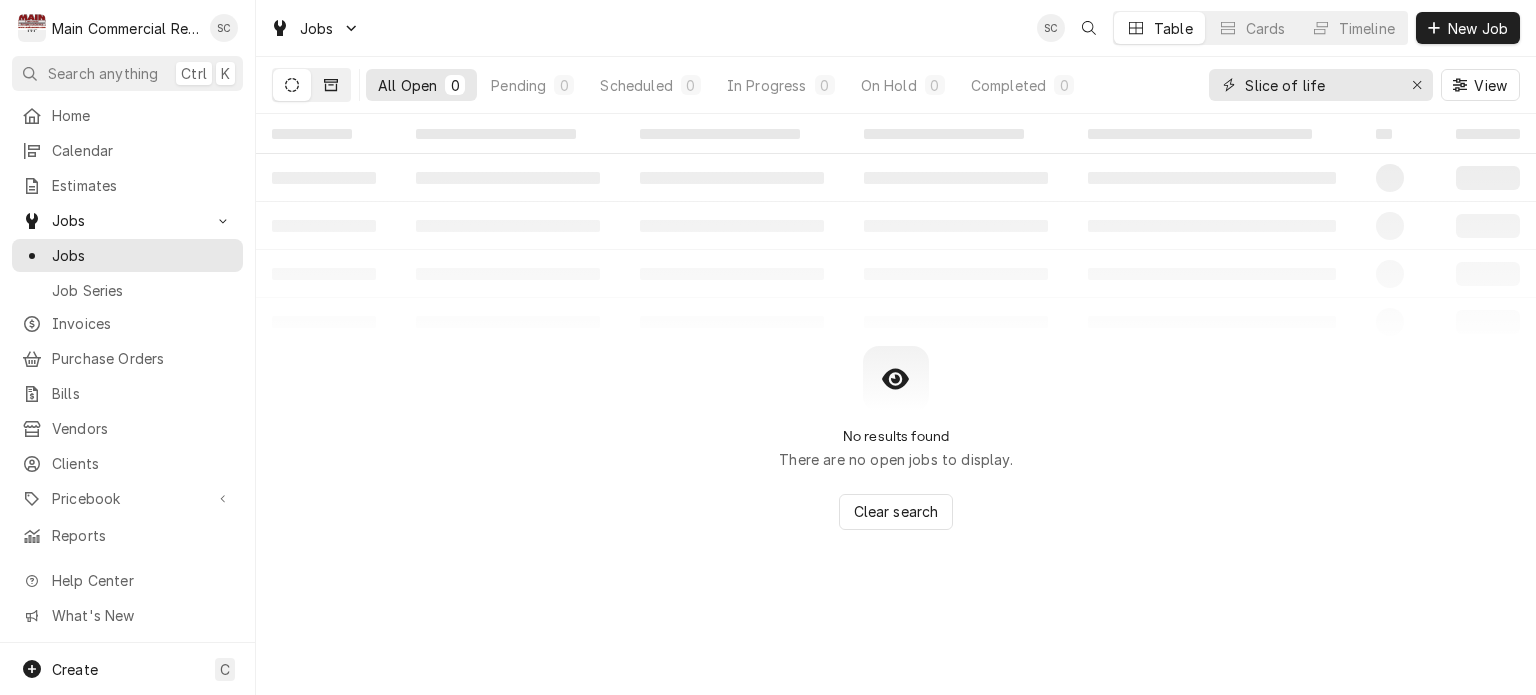 type on "Slice of life" 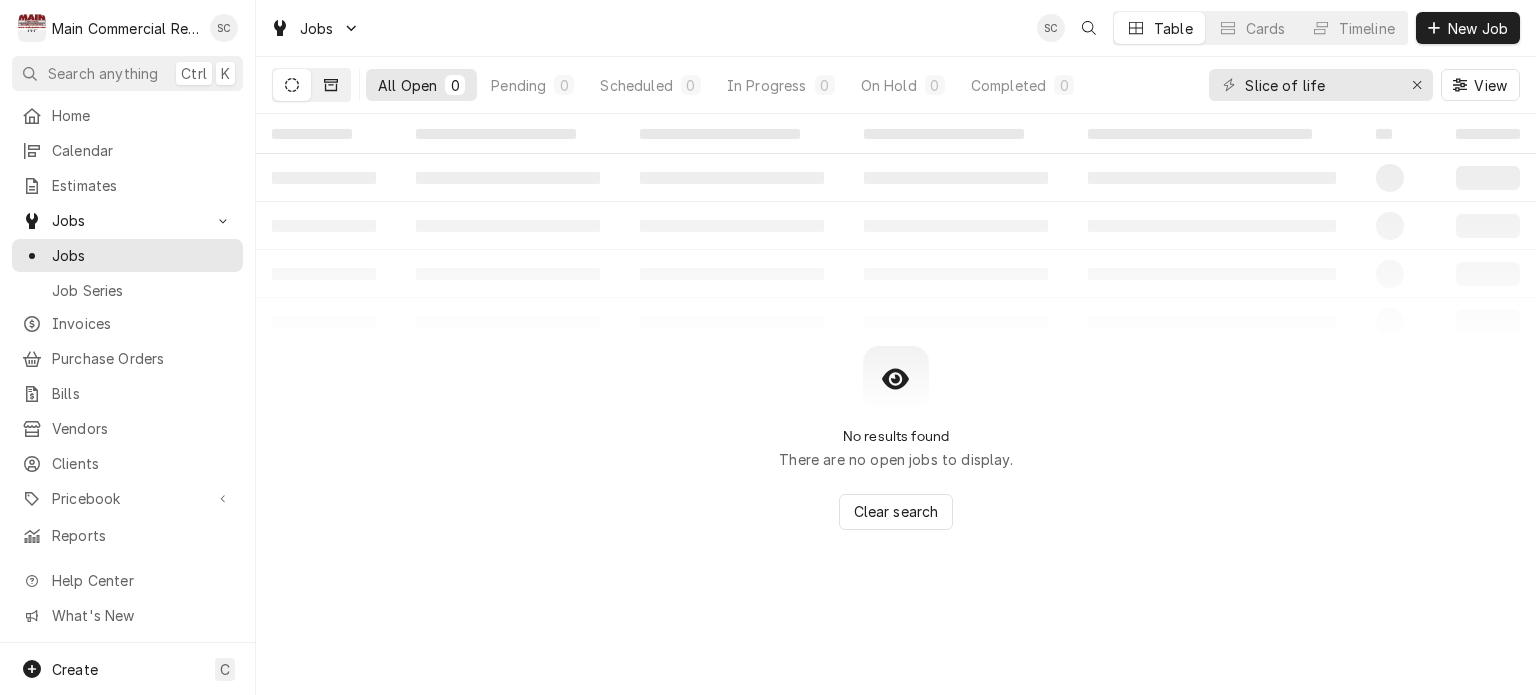 click 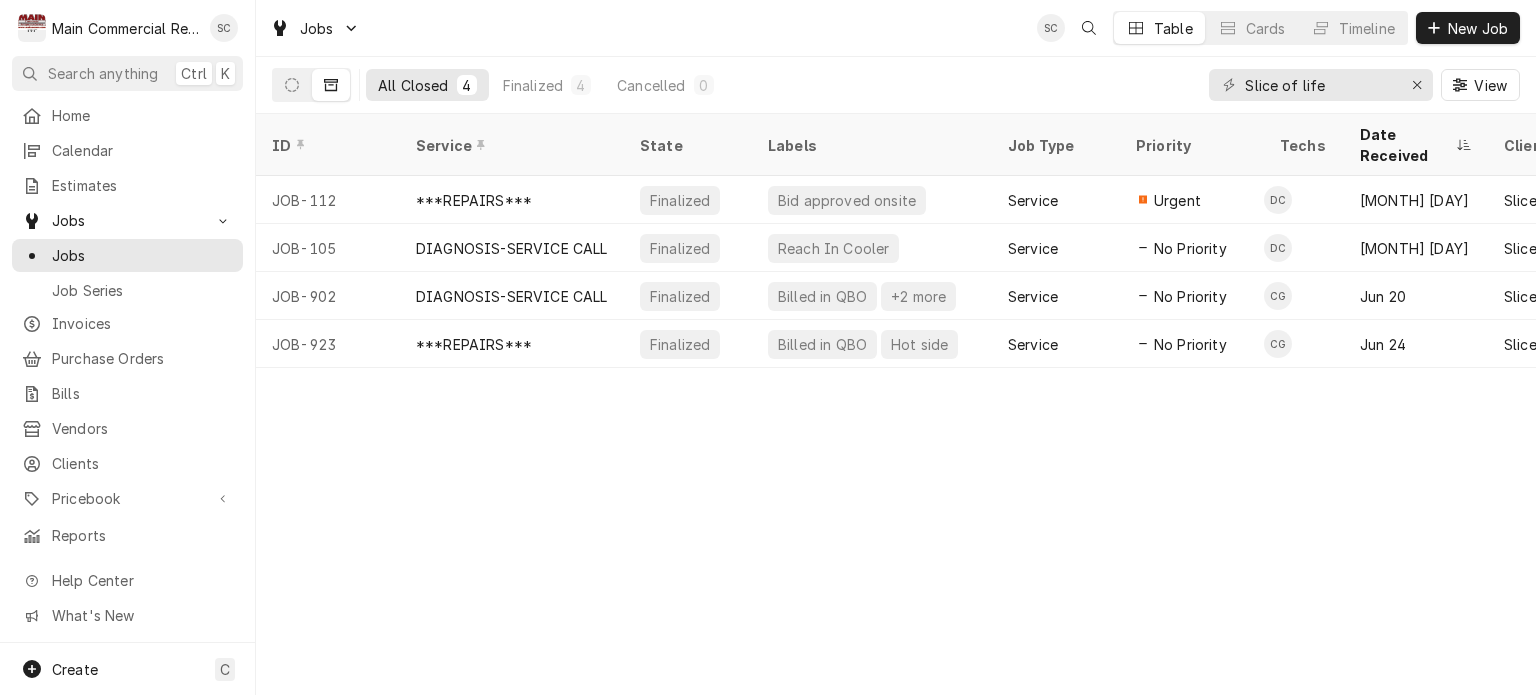 click on "ID Service State Labels Job Type Priority Techs Date Received Client Location Name Location Address Scheduled For Duration Status Changed Last Modified JOB-112 ***REPAIRS*** Finalized Bid approved onsite Service Urgent DC [DATE]   Slice of Life — [NUMBER] [STREET], [CITY], [STATE] [POSTAL_CODE] [DATE]   • [TIME] [DURATION] [DATE]   [DATE]   JOB-105 DIAGNOSIS-SERVICE CALL Finalized Reach In Cooler Service No Priority DC [DATE]   Slice of Life — [NUMBER] [STREET], [CITY], [STATE] [POSTAL_CODE] [DATE]   • [TIME] [DURATION] [DATE]   [DATE]   JOB-902 DIAGNOSIS-SERVICE CALL Finalized Billed in QBO +2 more Service No Priority CG [DATE]   Slice of Life — [NUMBER] [STREET], [CITY], [STATE] [POSTAL_CODE] [DATE]   • [TIME] [DURATION] [DATE]   [DATE]   JOB-923 ***REPAIRS*** Finalized Billed in QBO Hot side Service No Priority CG [DATE]   Slice of Life — [NUMBER] [STREET], [CITY], [STATE] [POSTAL_CODE] [DATE]   • [TIME] [DURATION] [DATE]   [DATE]   1bzgGr1 Date — Time — Duration — Labels No labels Reason For Call Not mentioned" at bounding box center (896, 404) 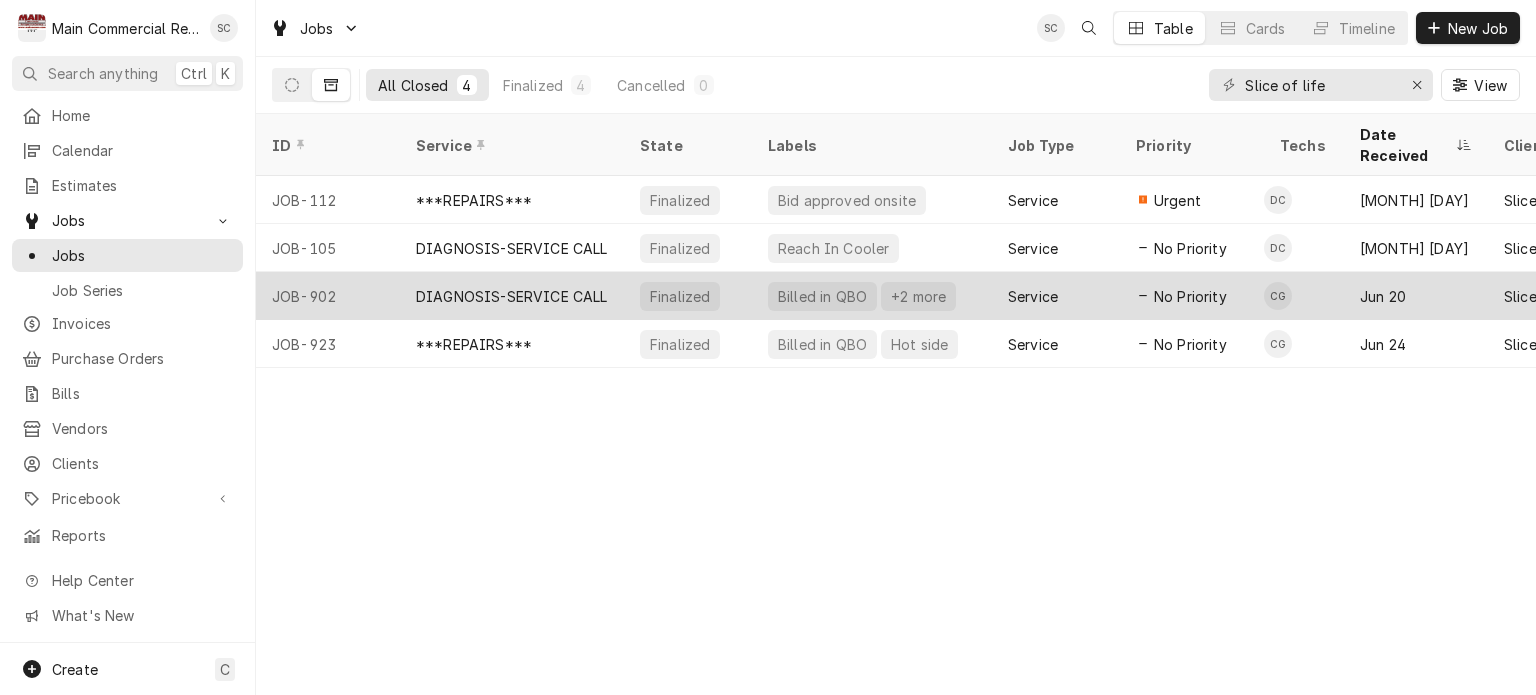 click on "+2 more" at bounding box center (918, 296) 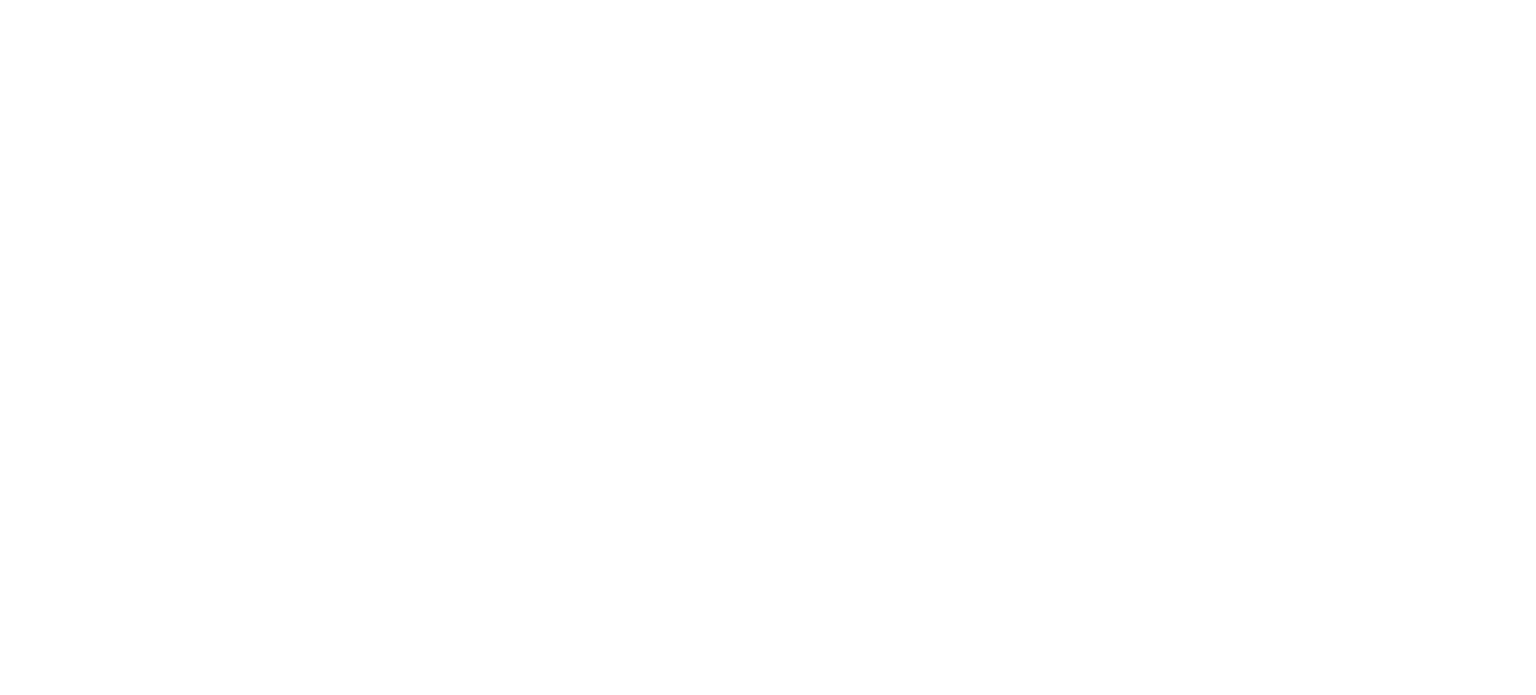 scroll, scrollTop: 0, scrollLeft: 0, axis: both 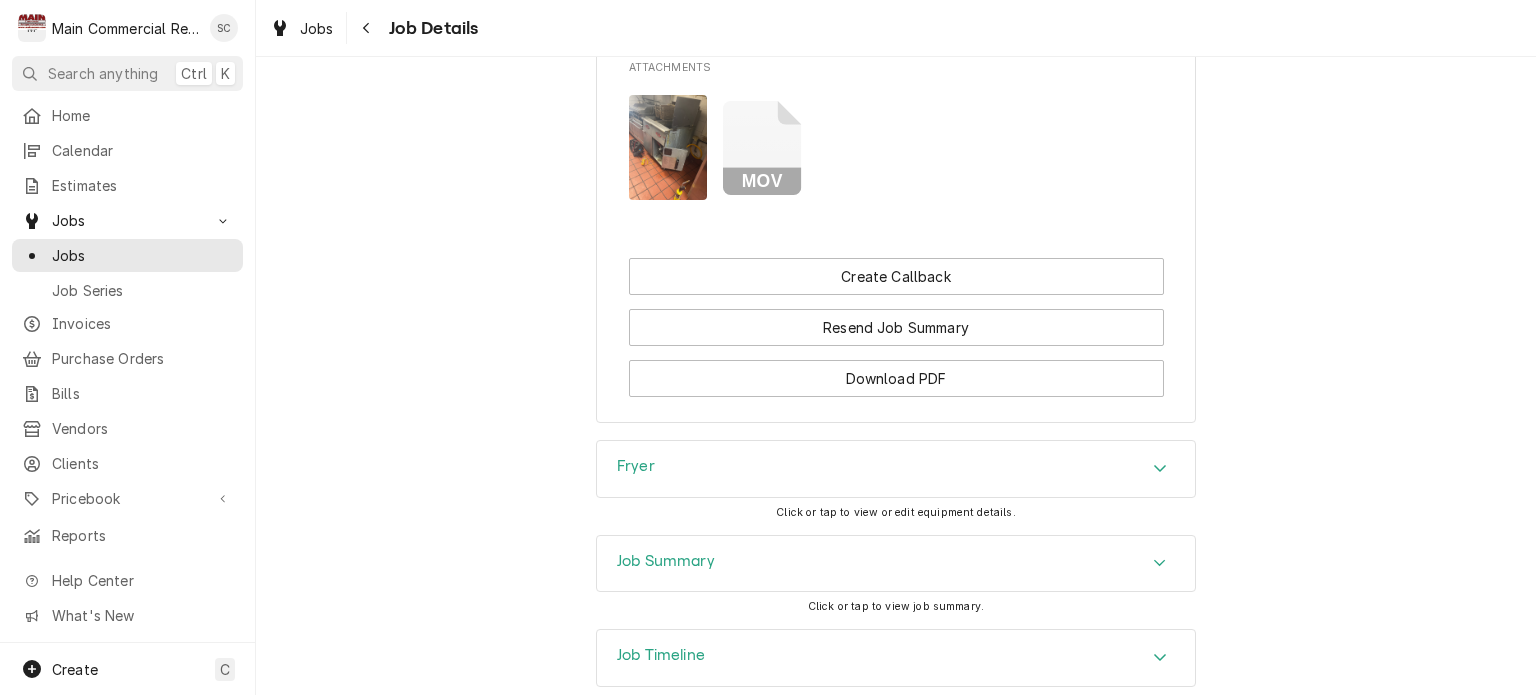 click at bounding box center (1160, 564) 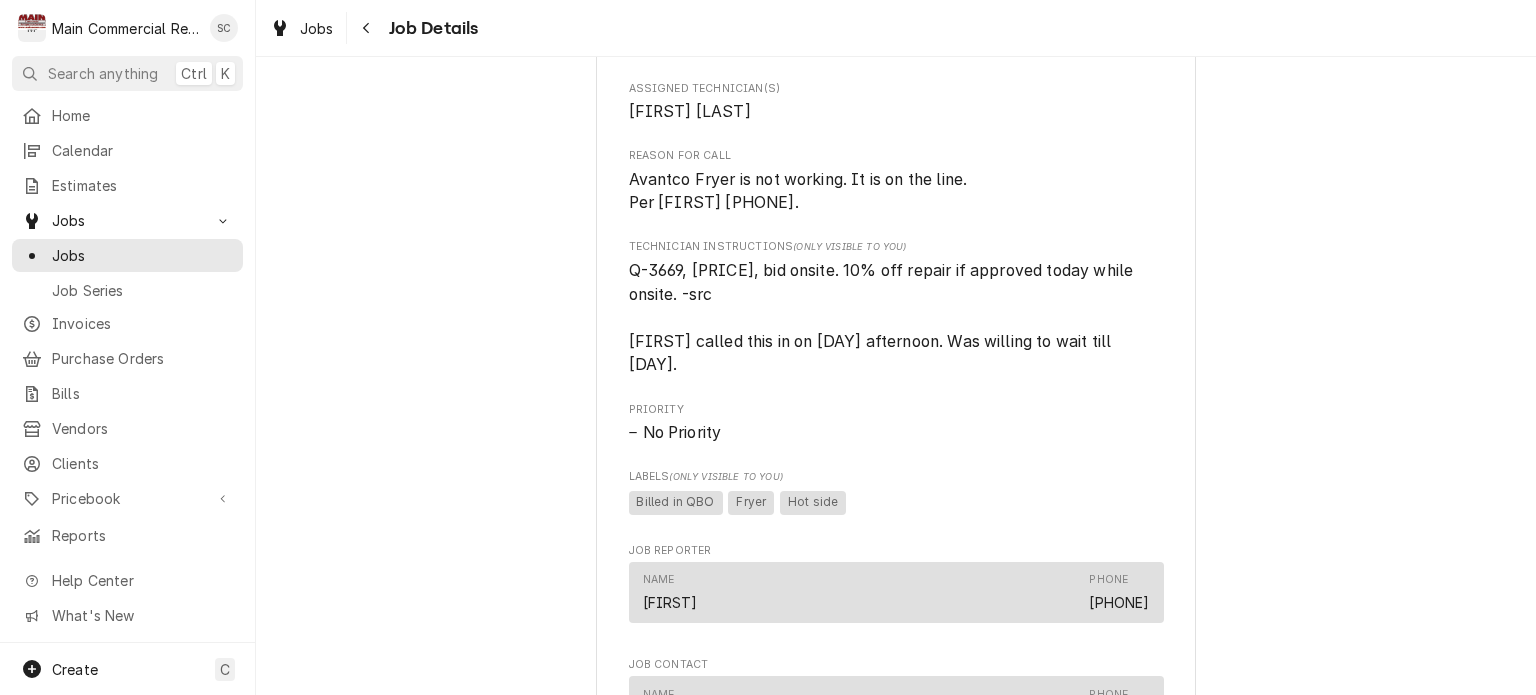 scroll, scrollTop: 682, scrollLeft: 0, axis: vertical 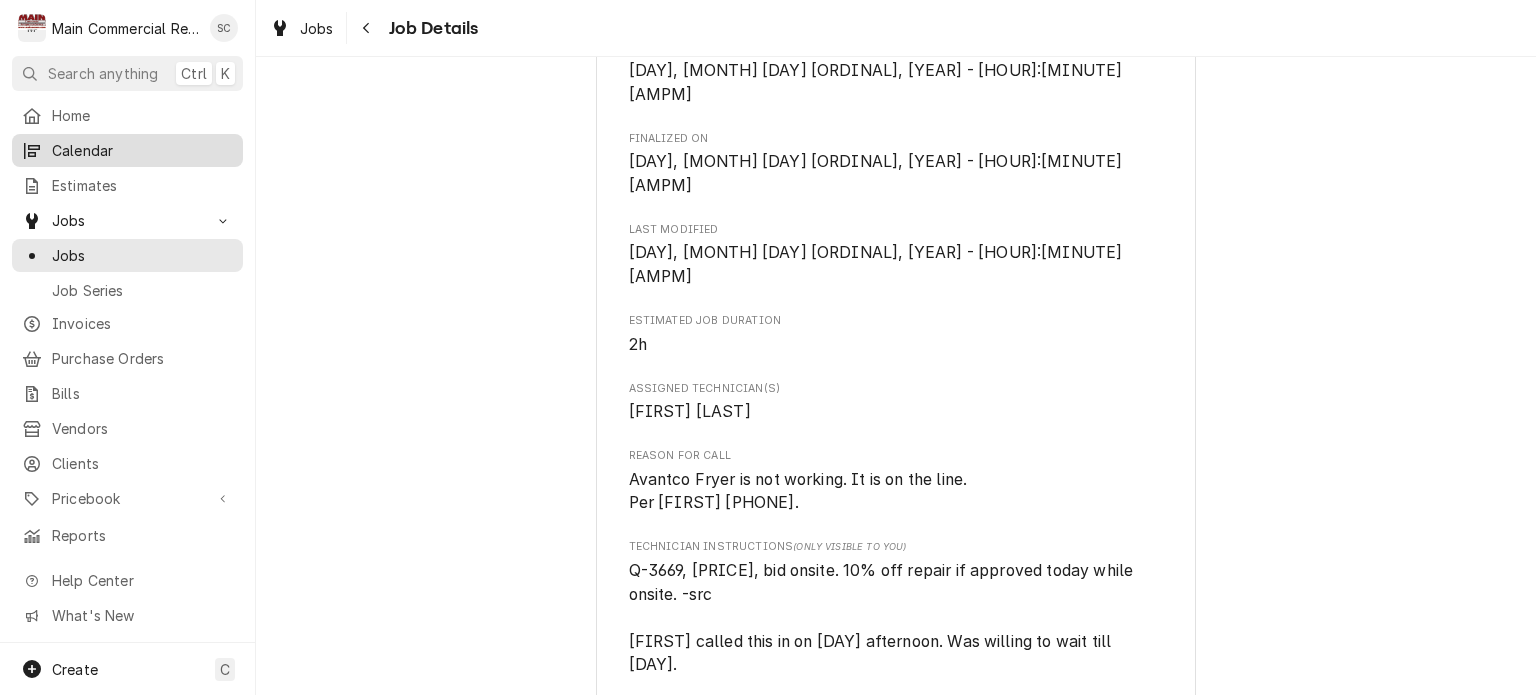 click on "Calendar" at bounding box center (142, 150) 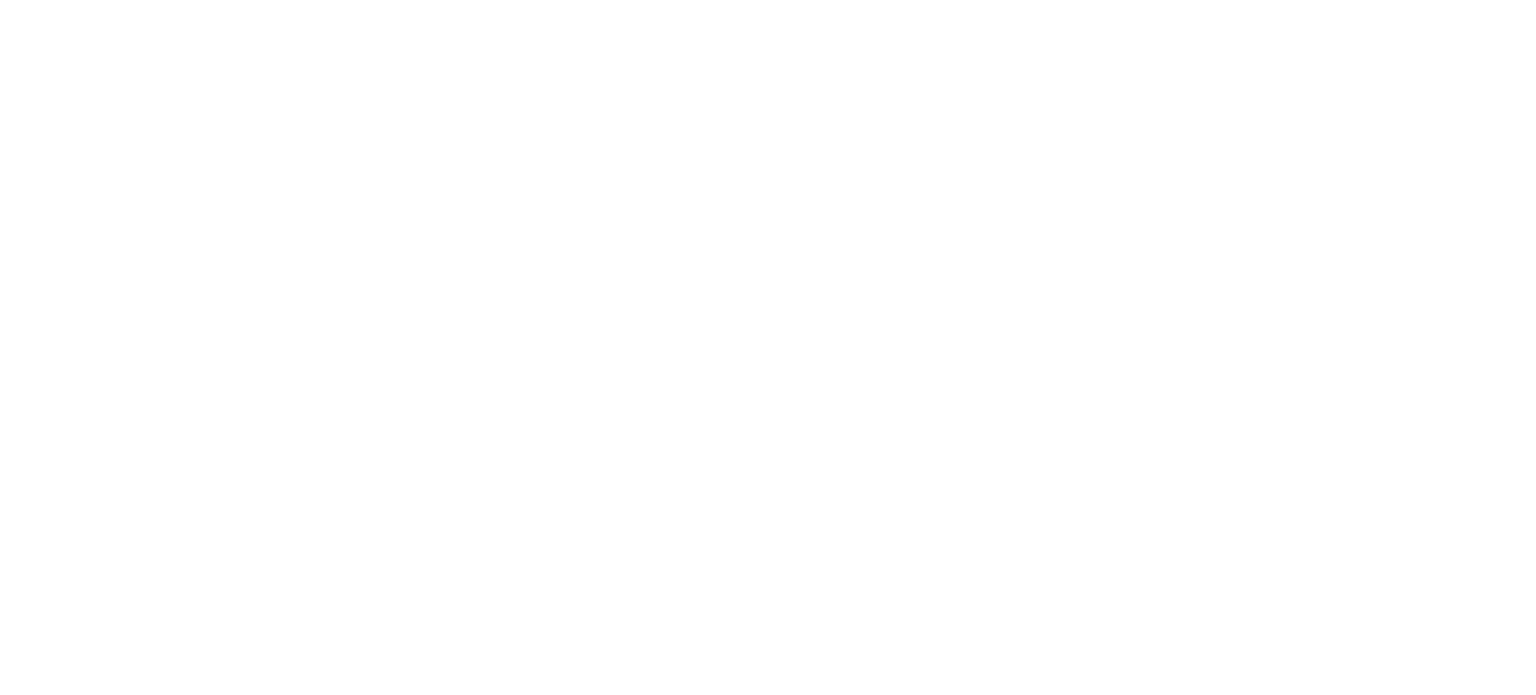 scroll, scrollTop: 0, scrollLeft: 0, axis: both 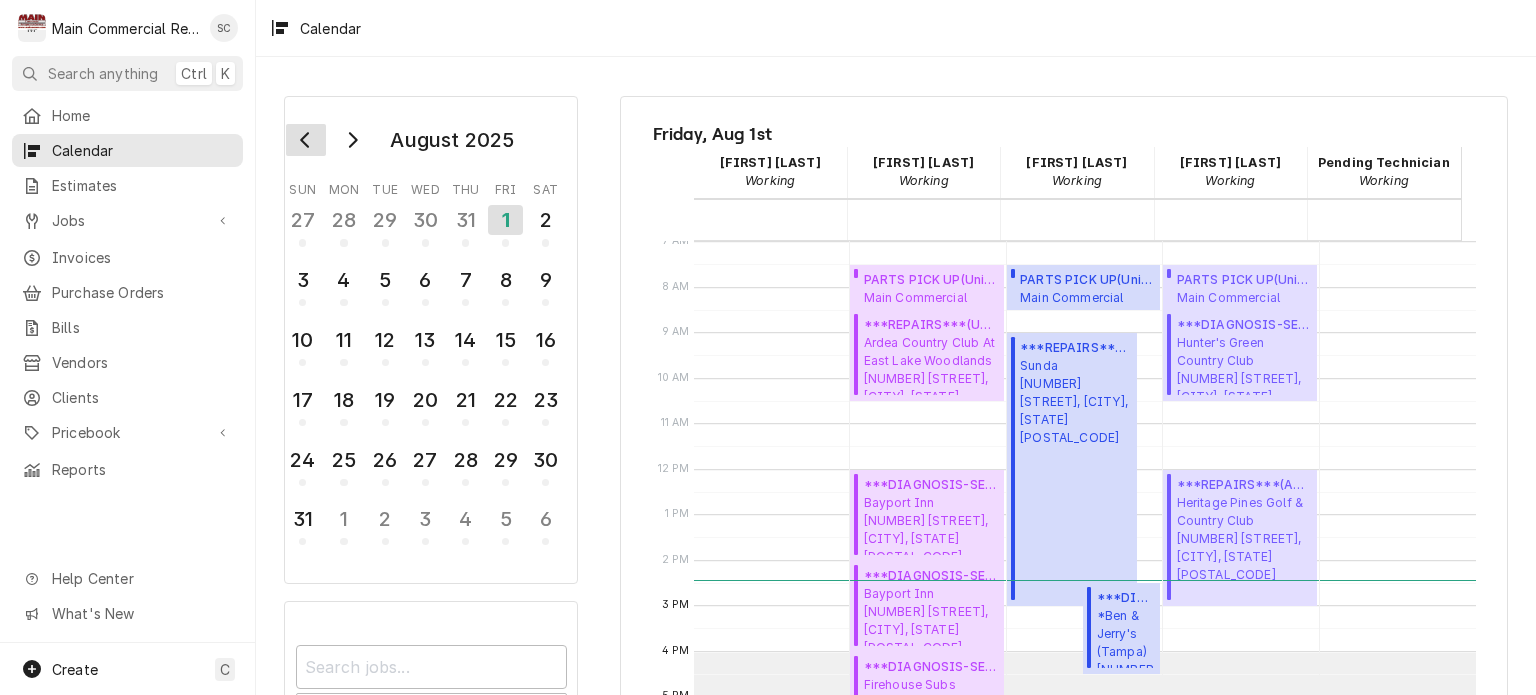 click 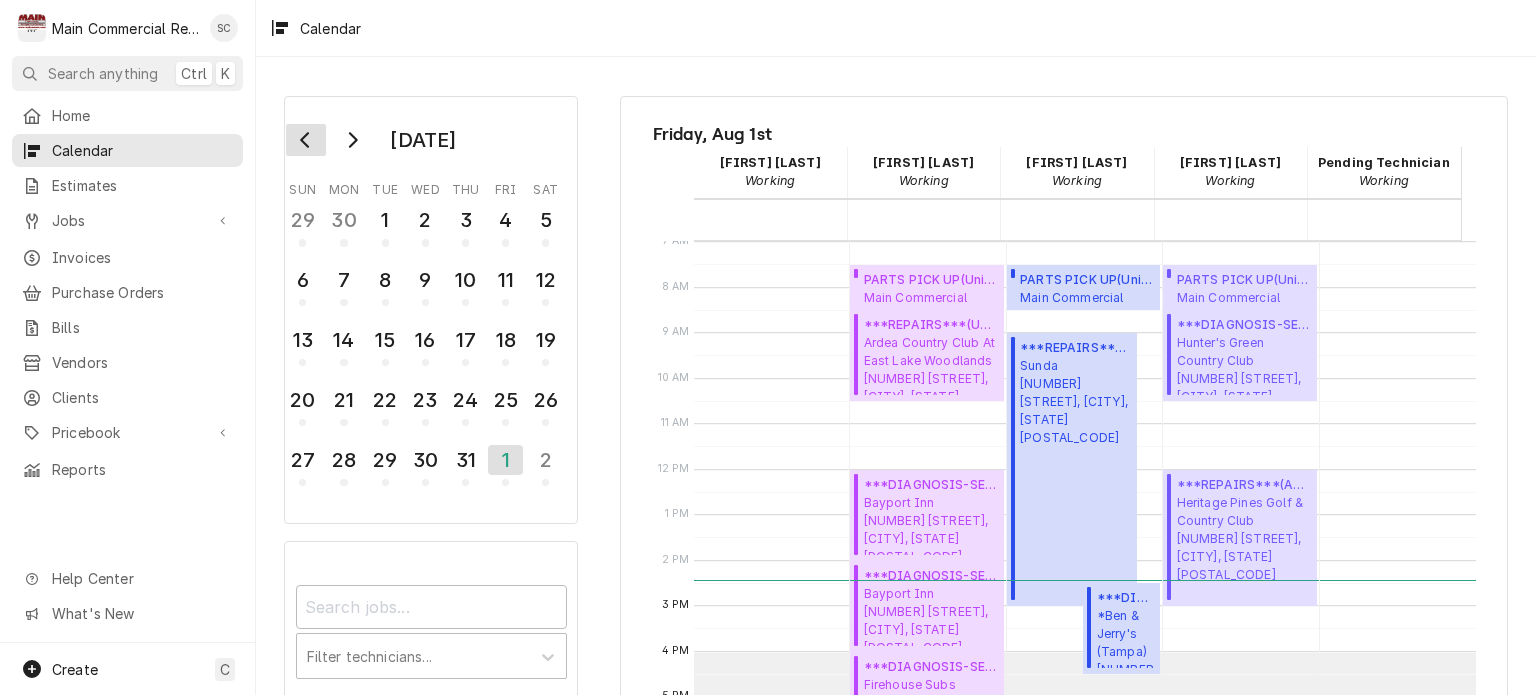 click 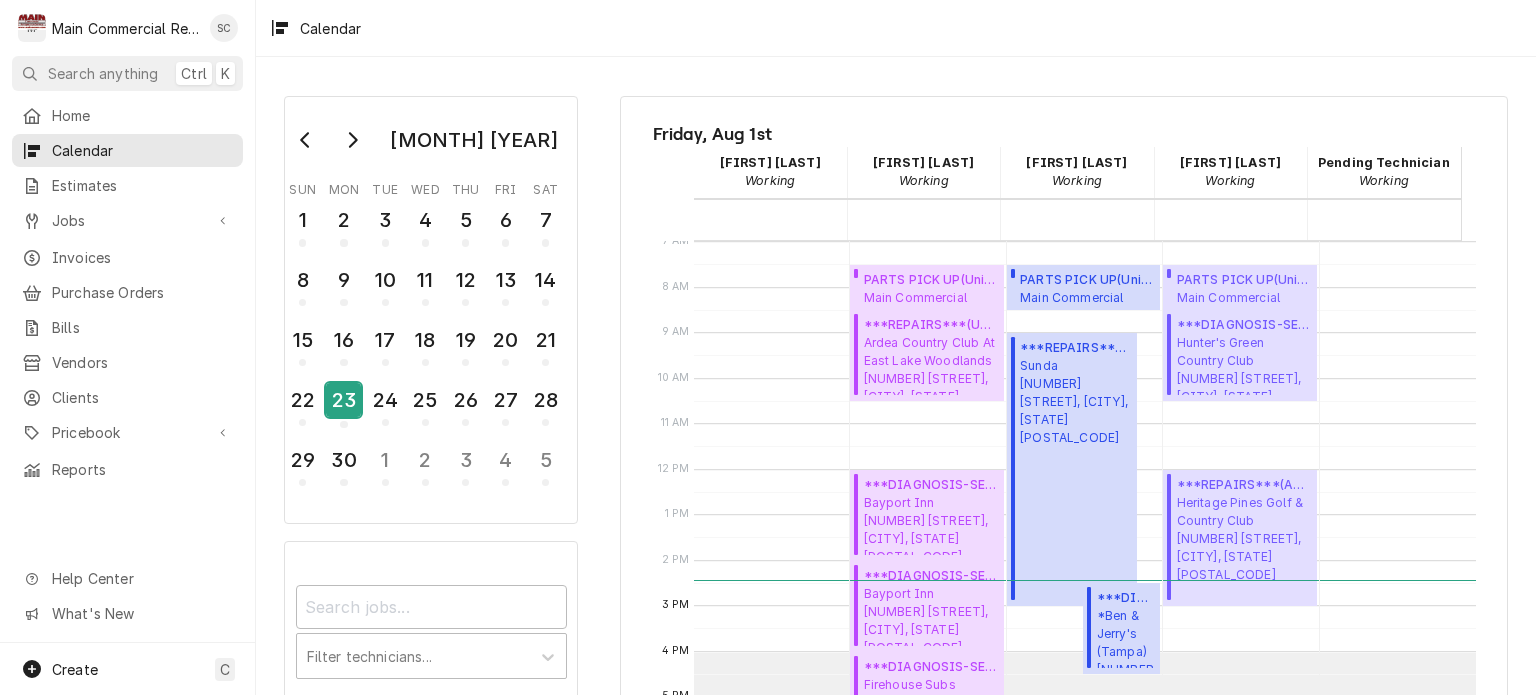 click on "23" at bounding box center [343, 400] 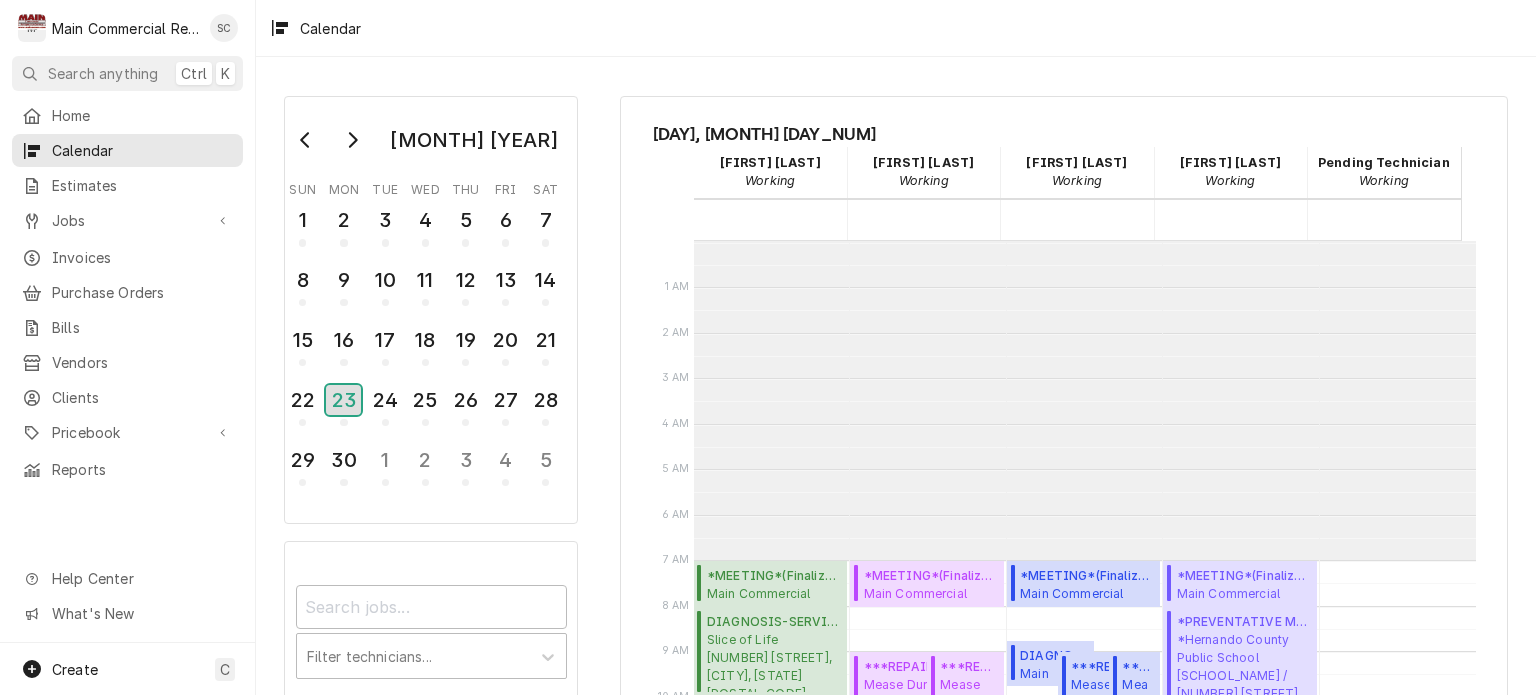 scroll, scrollTop: 319, scrollLeft: 0, axis: vertical 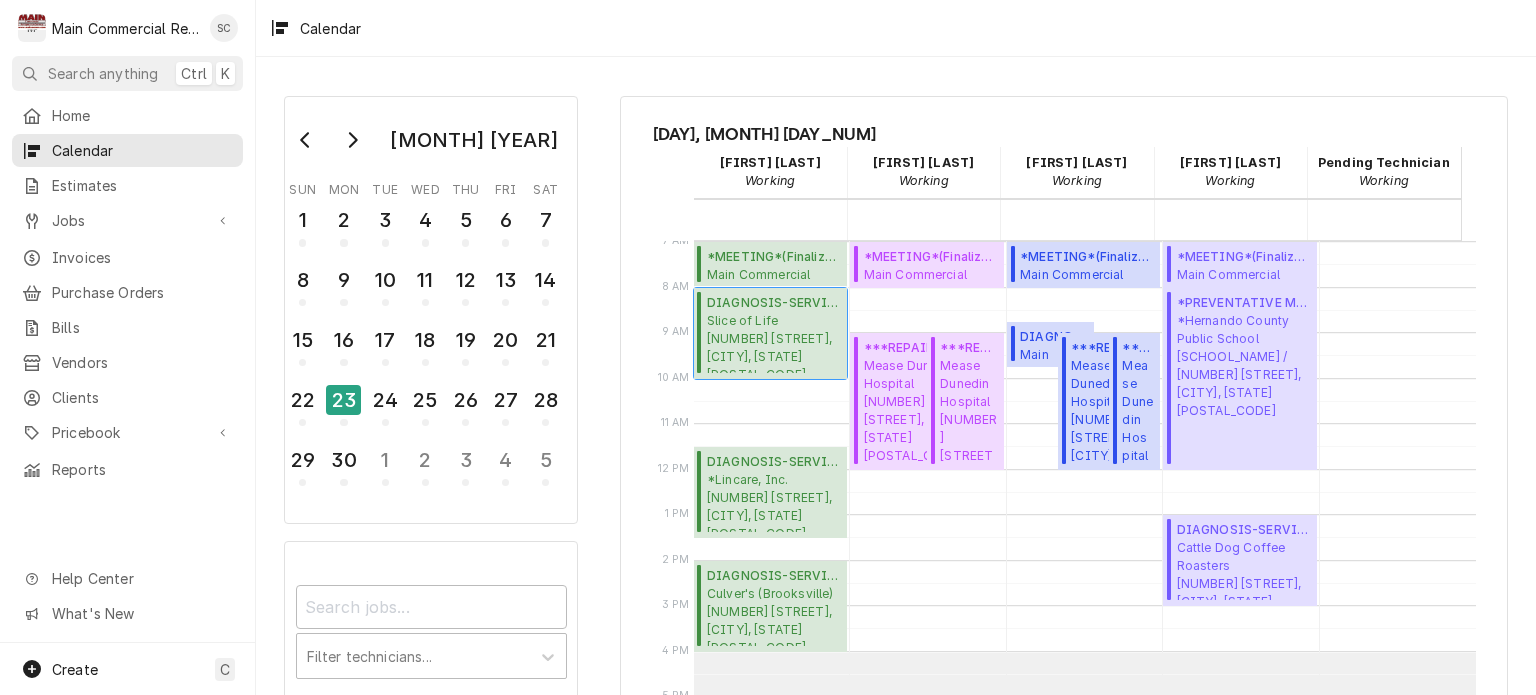 click on "[BUSINESS_NAME] [NUMBER] [STREET], [CITY], [STATE] [POSTAL_CODE]" at bounding box center [774, 342] 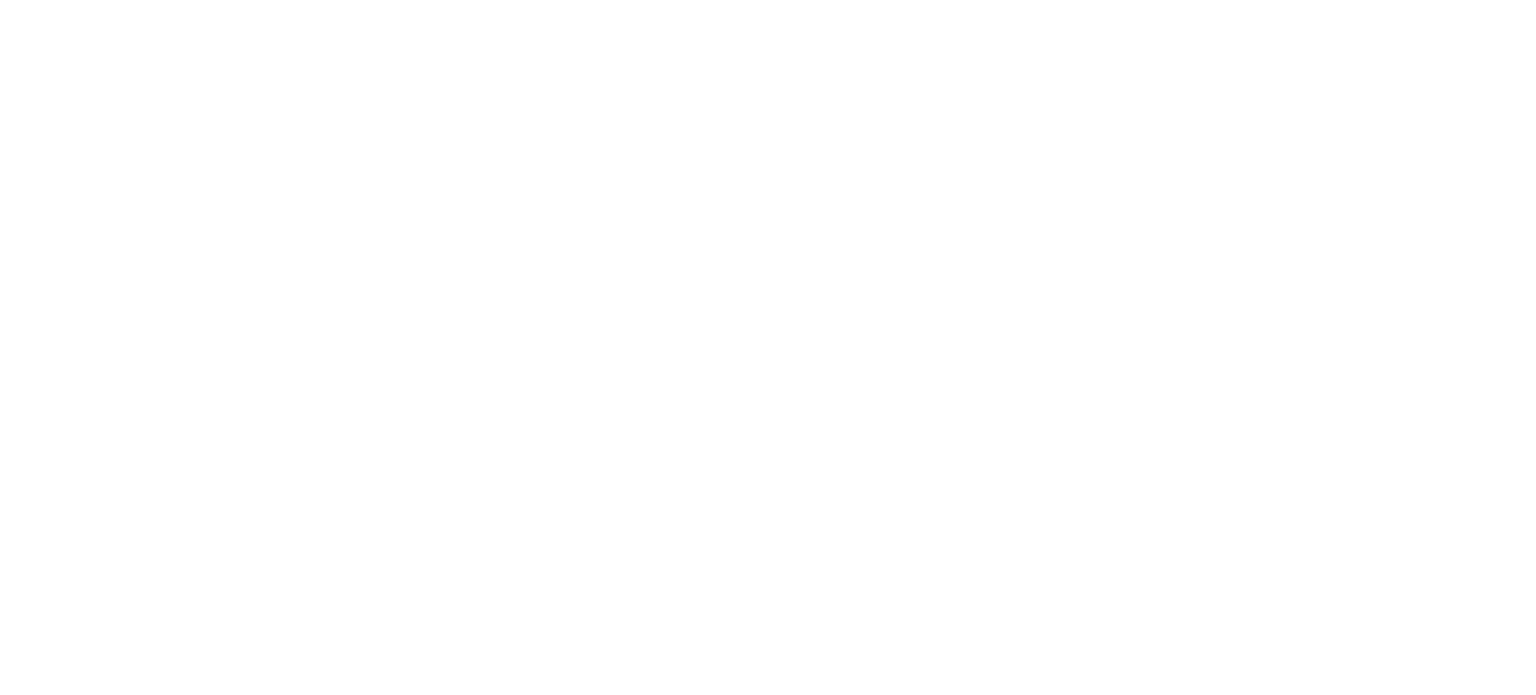 scroll, scrollTop: 0, scrollLeft: 0, axis: both 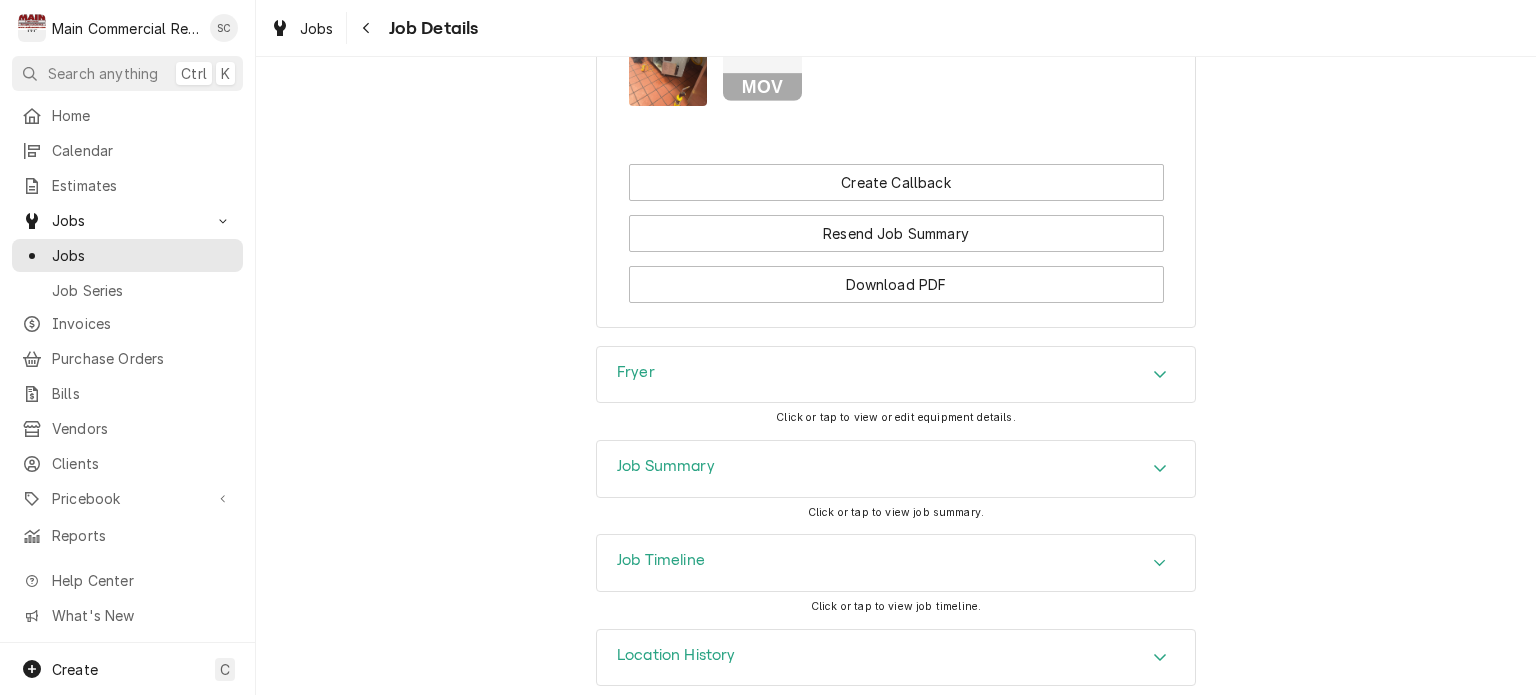 click 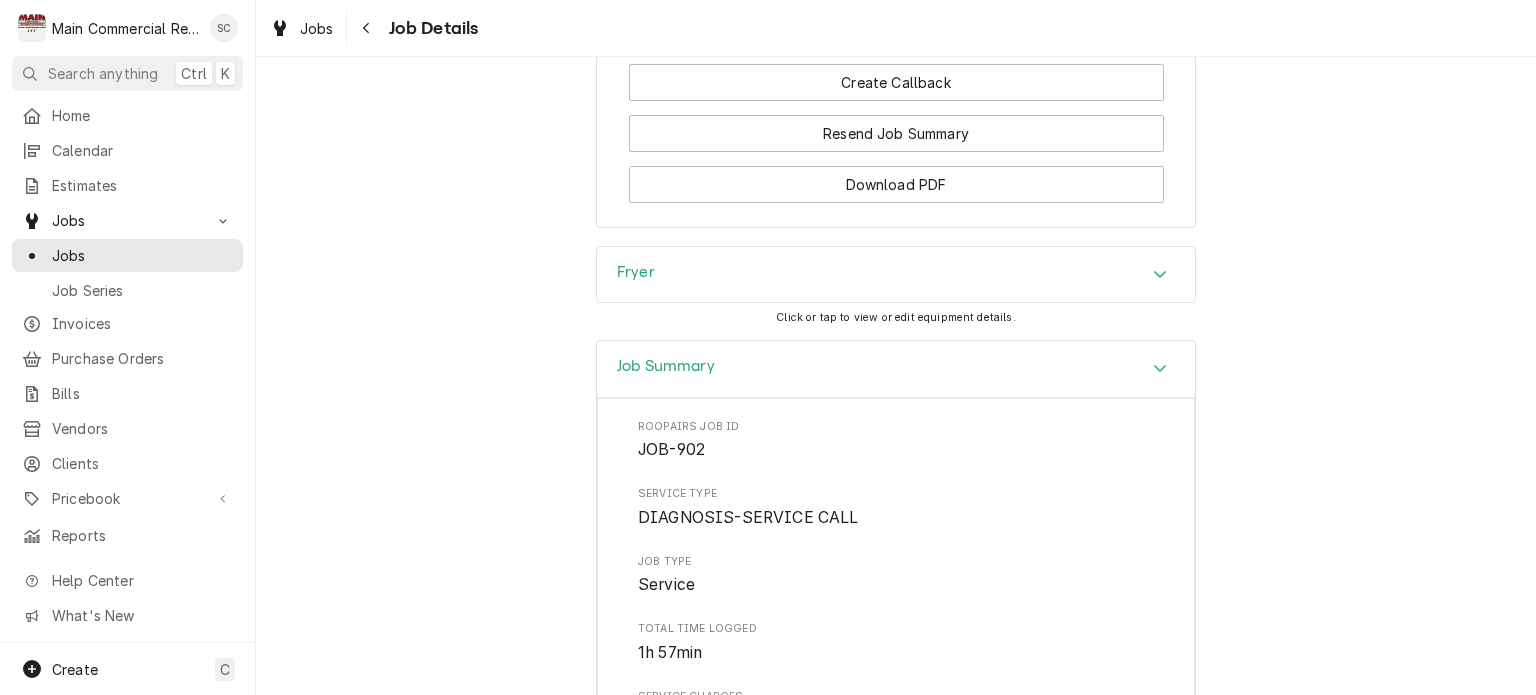 scroll, scrollTop: 1682, scrollLeft: 0, axis: vertical 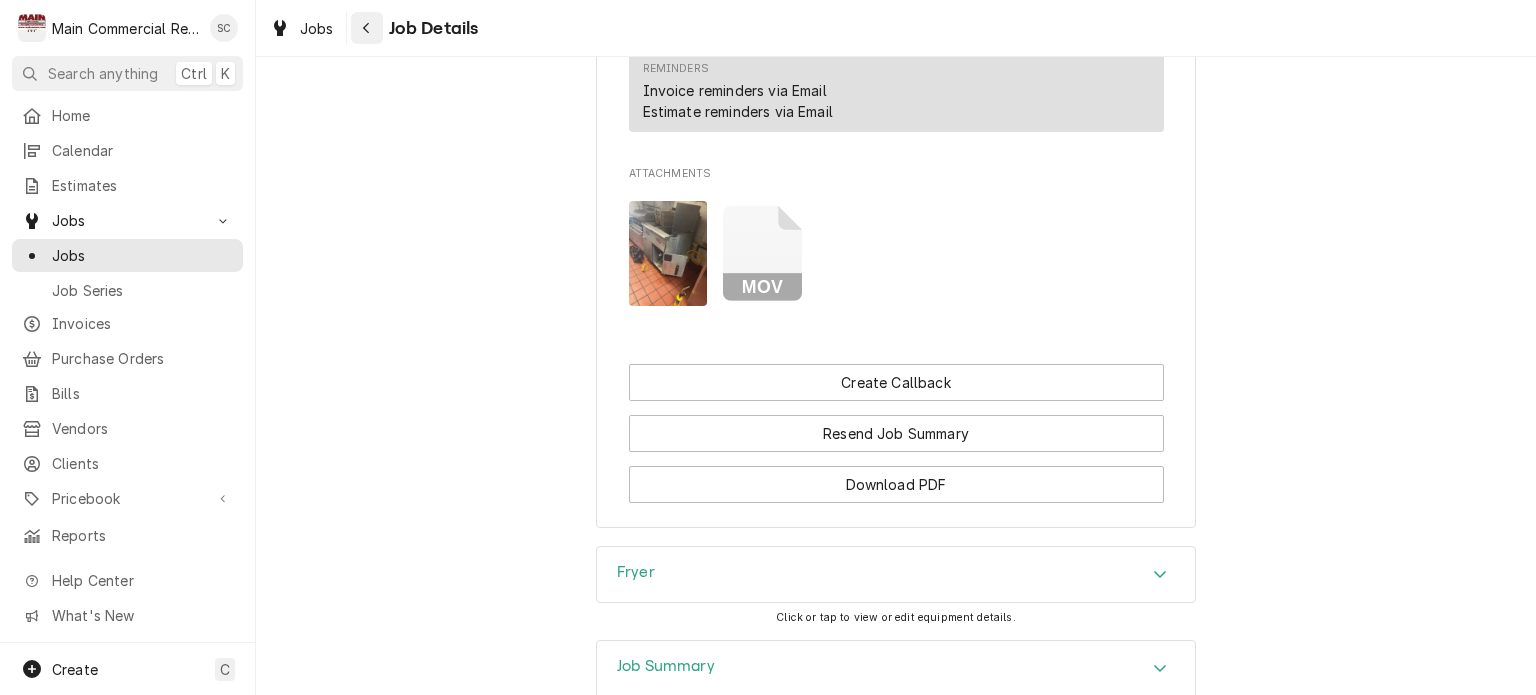 click at bounding box center [367, 28] 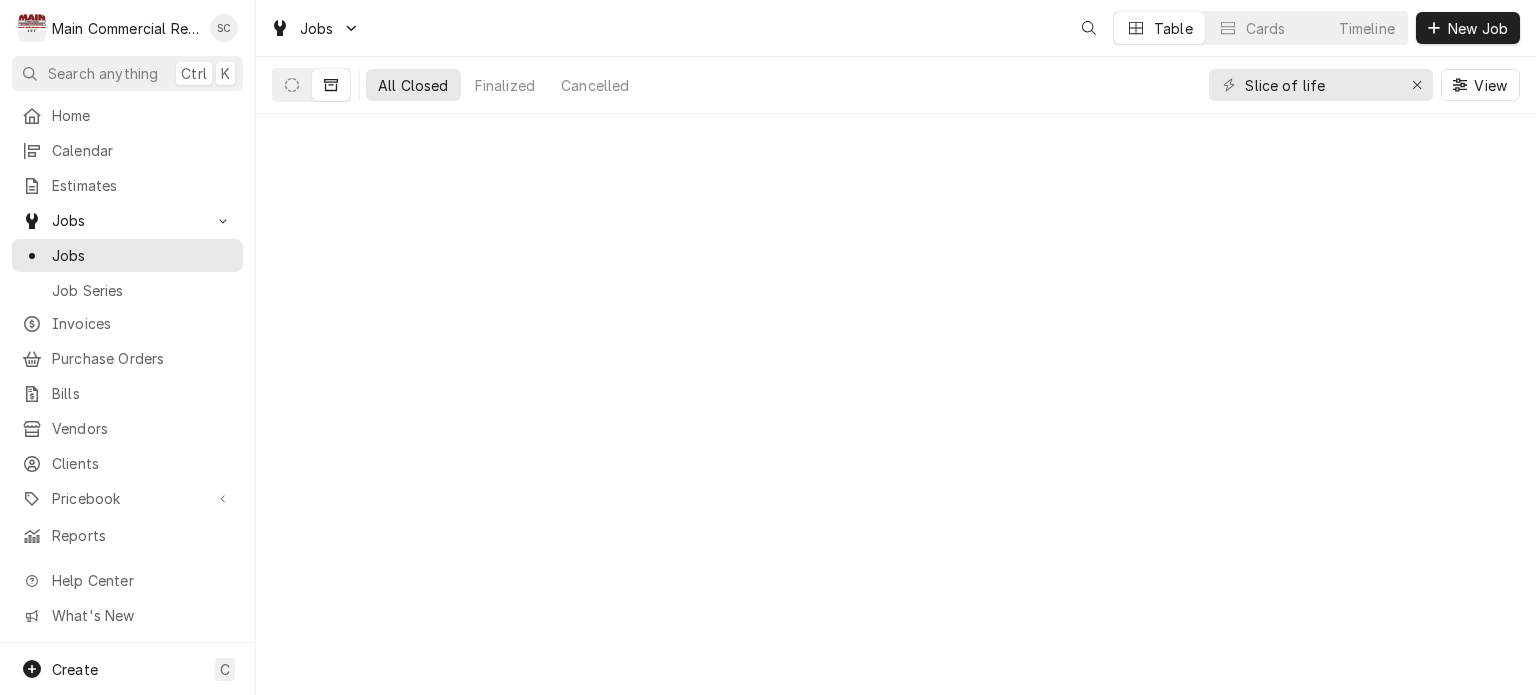 scroll, scrollTop: 0, scrollLeft: 0, axis: both 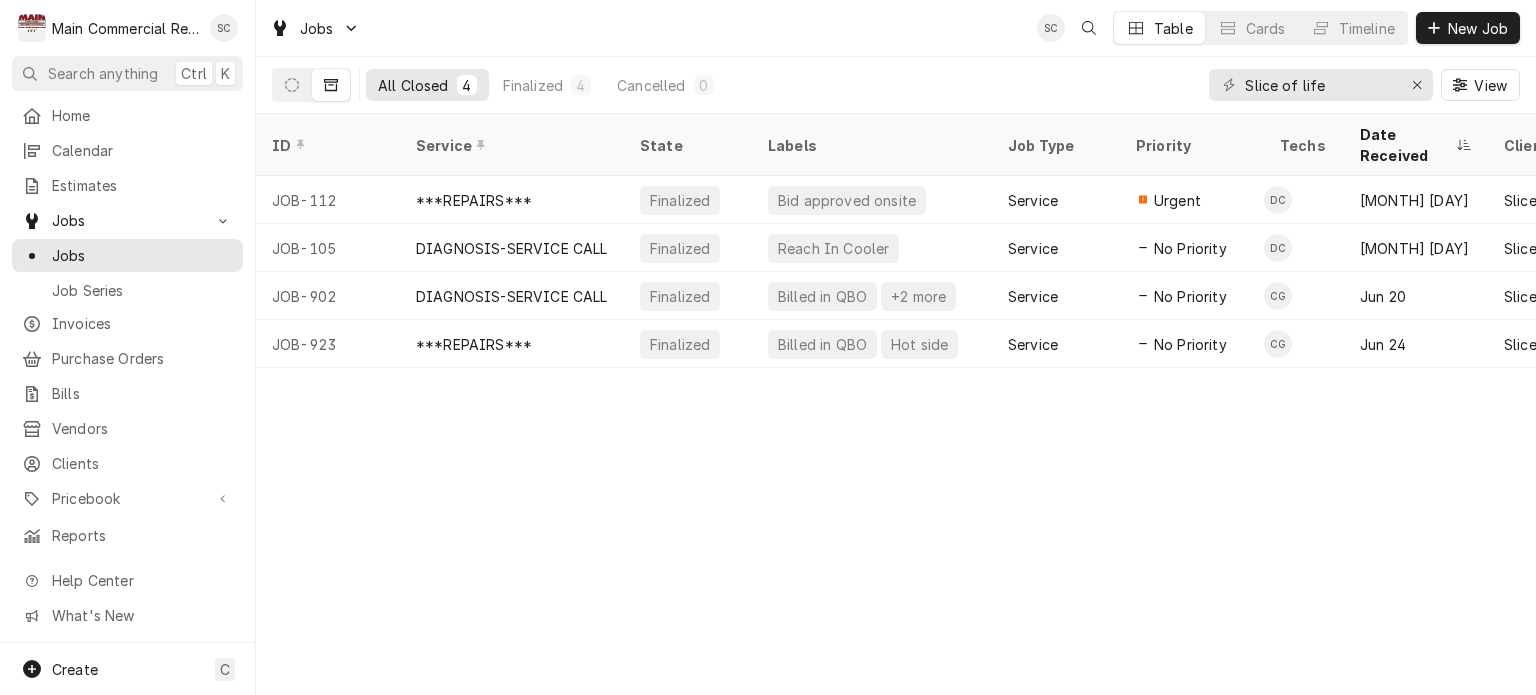 click on "ID Service State Labels Job Type Priority Techs Date Received Client Location Name Location Address Scheduled For Duration Status Changed Last Modified JOB-112 ***REPAIRS*** Finalized Bid approved onsite Service Urgent DC [MONTH] [DAY]   Slice of Life — [NUMBER] [STREET], [CITY], [STATE] [POSTAL_CODE] [MONTH] [DAY]   • [TIME] [DURATION] [MONTH] [DAY]   [MONTH] [DAY]   JOB-105 DIAGNOSIS-SERVICE CALL Finalized Reach In Cooler Service No Priority DC [MONTH] [DAY]   Slice of Life — [NUMBER] [STREET], [CITY], [STATE] [POSTAL_CODE] [MONTH] [DAY]   • [TIME] [DURATION] [MONTH] [DAY]   [MONTH] [DAY]   JOB-902 DIAGNOSIS-SERVICE CALL Finalized Billed in QBO +2 more Service No Priority CG [MONTH] [DAY]   Slice of Life — [NUMBER] [STREET], [CITY], [STATE] [POSTAL_CODE] [MONTH] [DAY]   • [TIME] [DURATION] [MONTH] [DAY]   [MONTH] [DAY]   JOB-923 ***REPAIRS*** Finalized Billed in QBO Hot side Service No Priority CG [MONTH] [DAY]   Slice of Life — [NUMBER] [STREET], [CITY], [STATE] [POSTAL_CODE] [MONTH] [DAY]   • [TIME] [DURATION] [MONTH] [DAY]   [MONTH] [DAY]   1bzgGr1 Date — Time — Duration — Labels No labels Reason For Call Not mentioned" at bounding box center (896, 404) 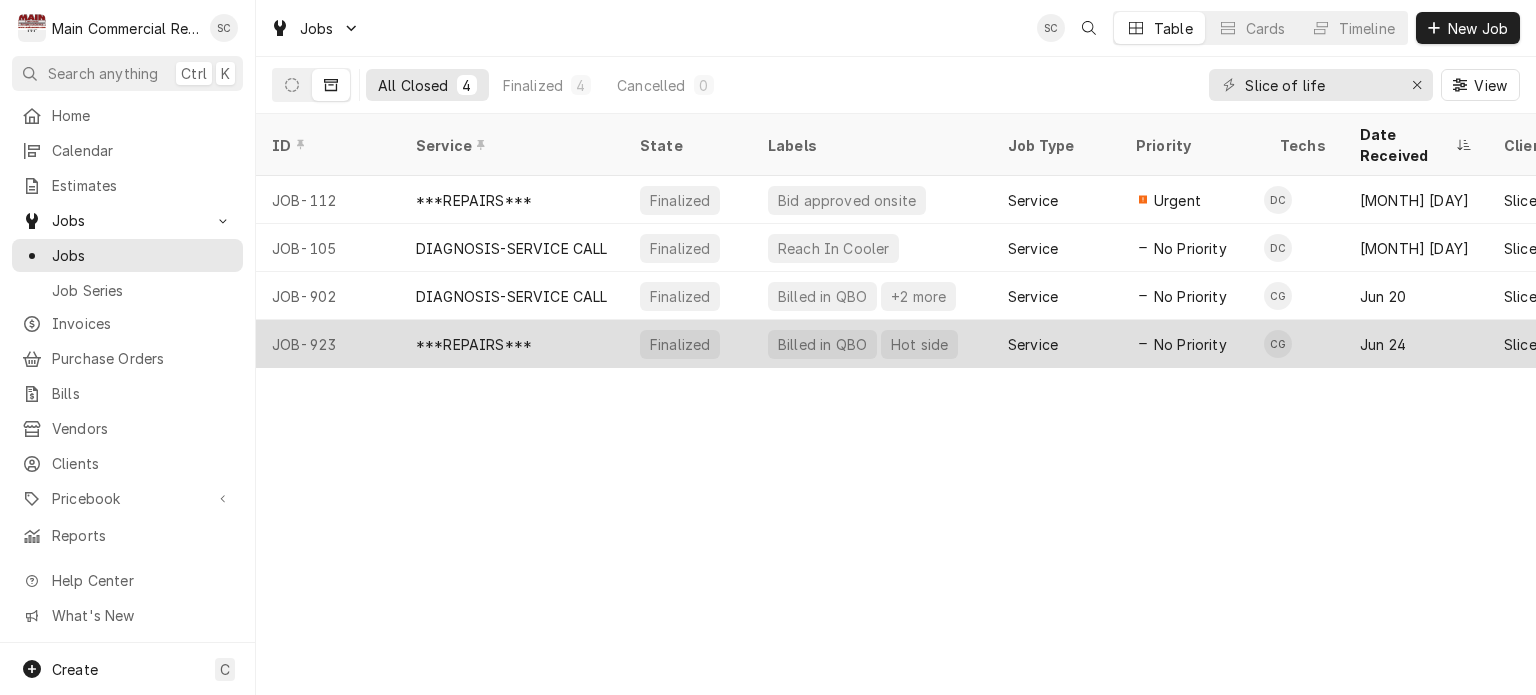 click on "Billed in QBO Hot side" at bounding box center [872, 344] 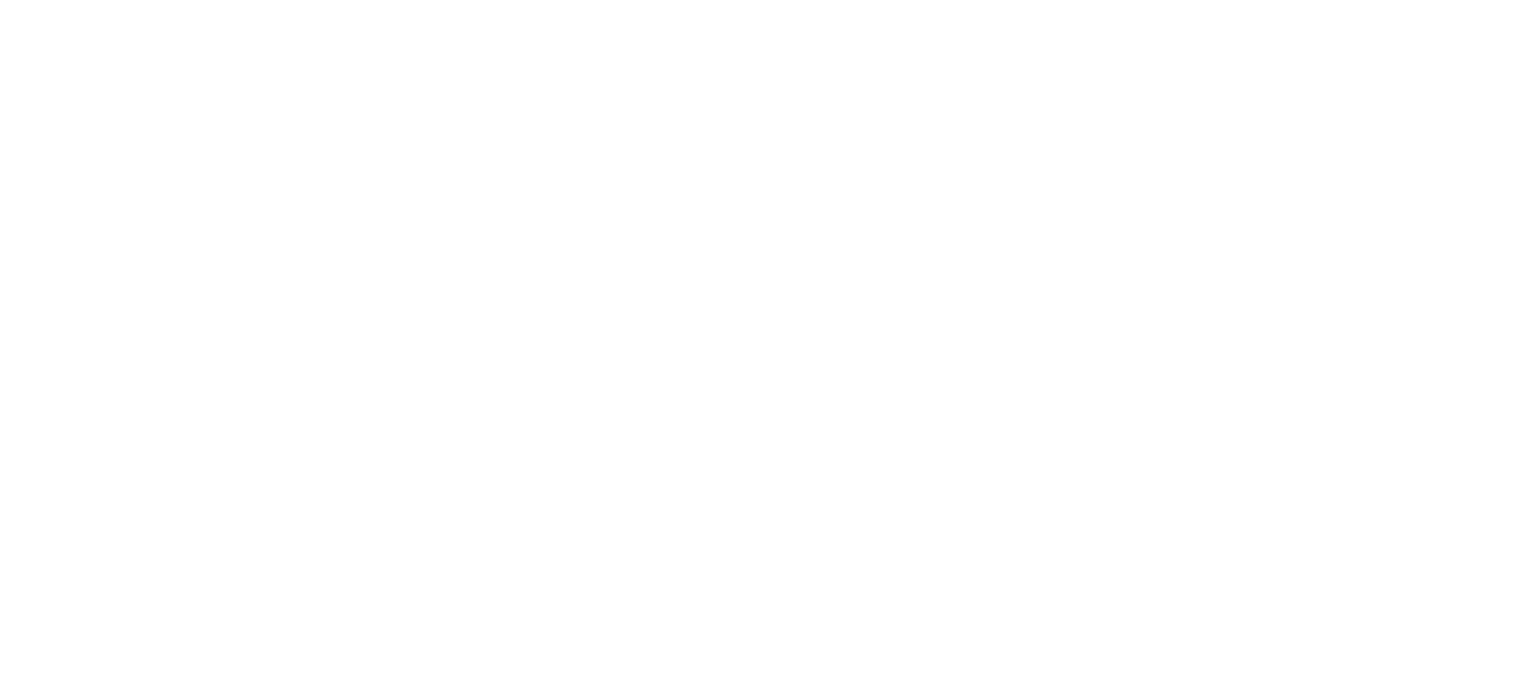 scroll, scrollTop: 0, scrollLeft: 0, axis: both 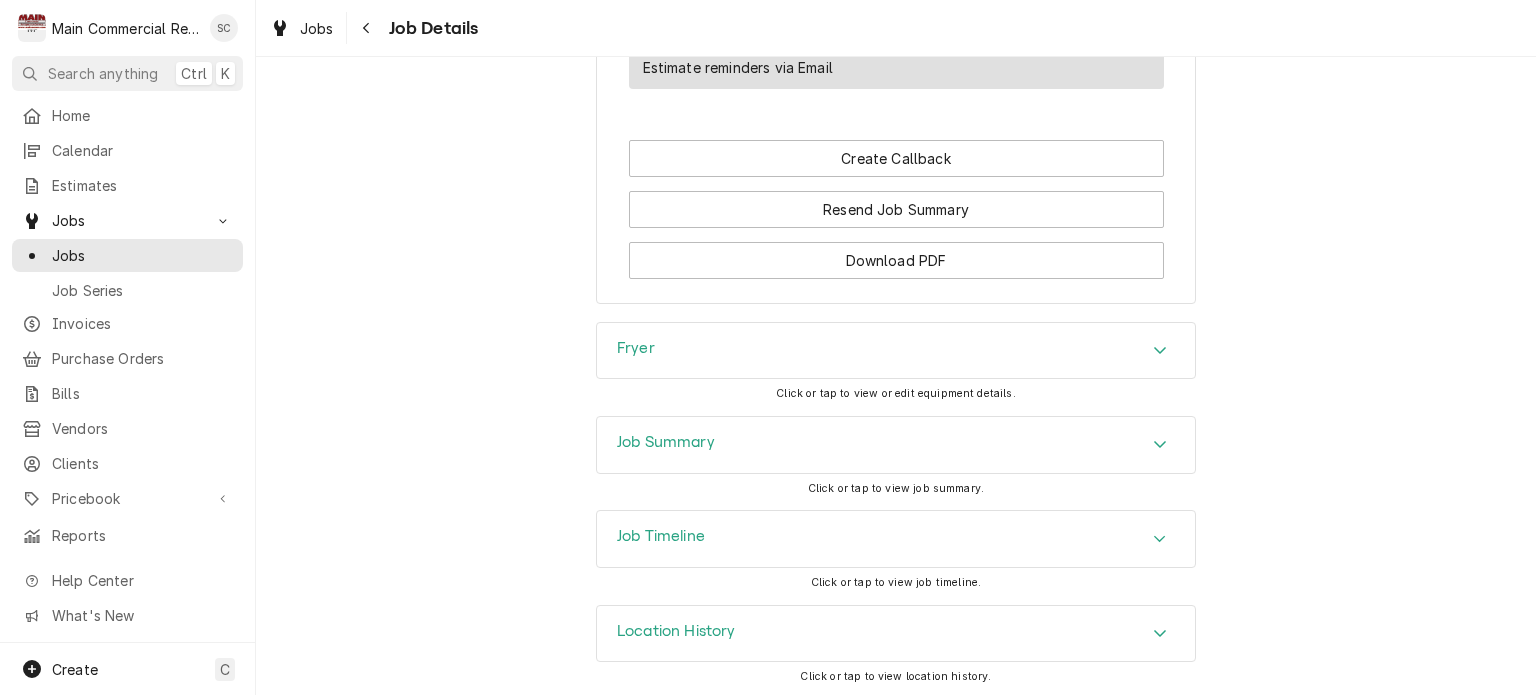 click 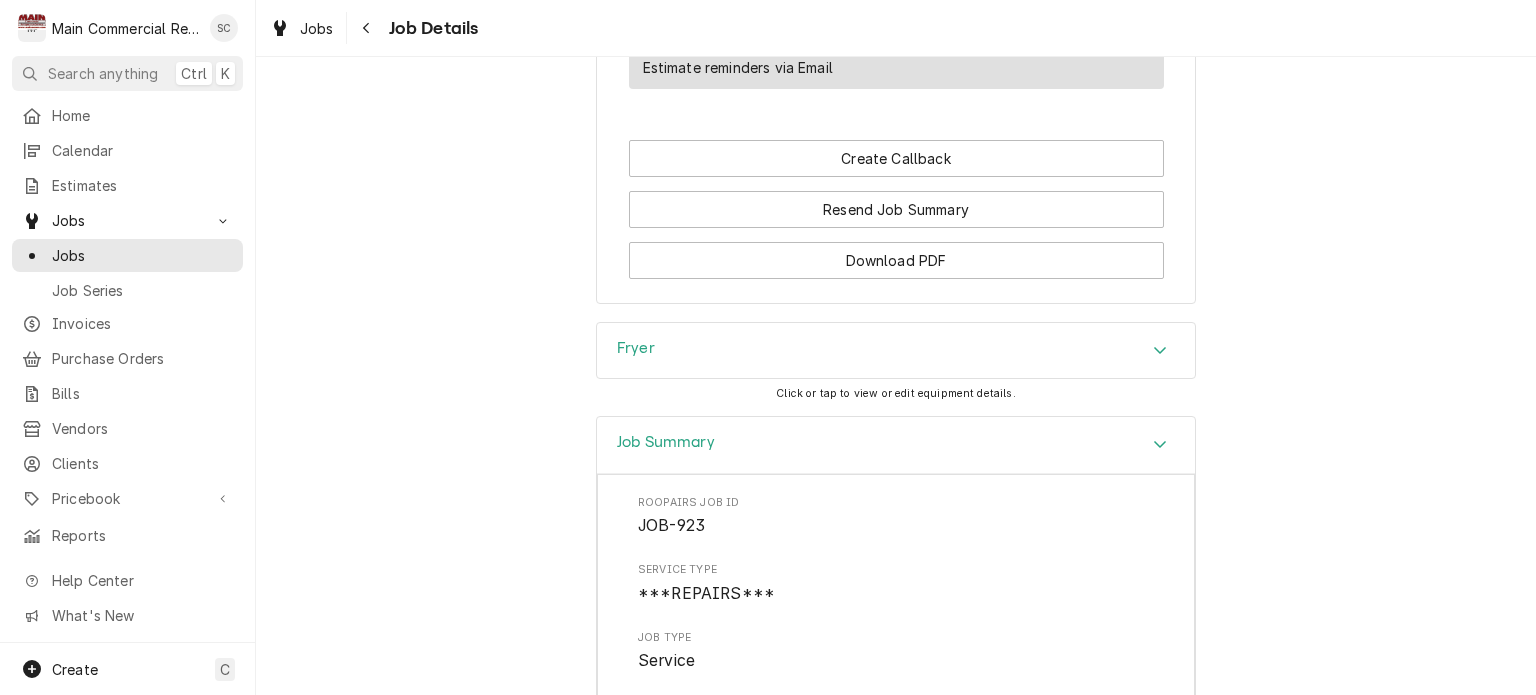 scroll, scrollTop: 1520, scrollLeft: 0, axis: vertical 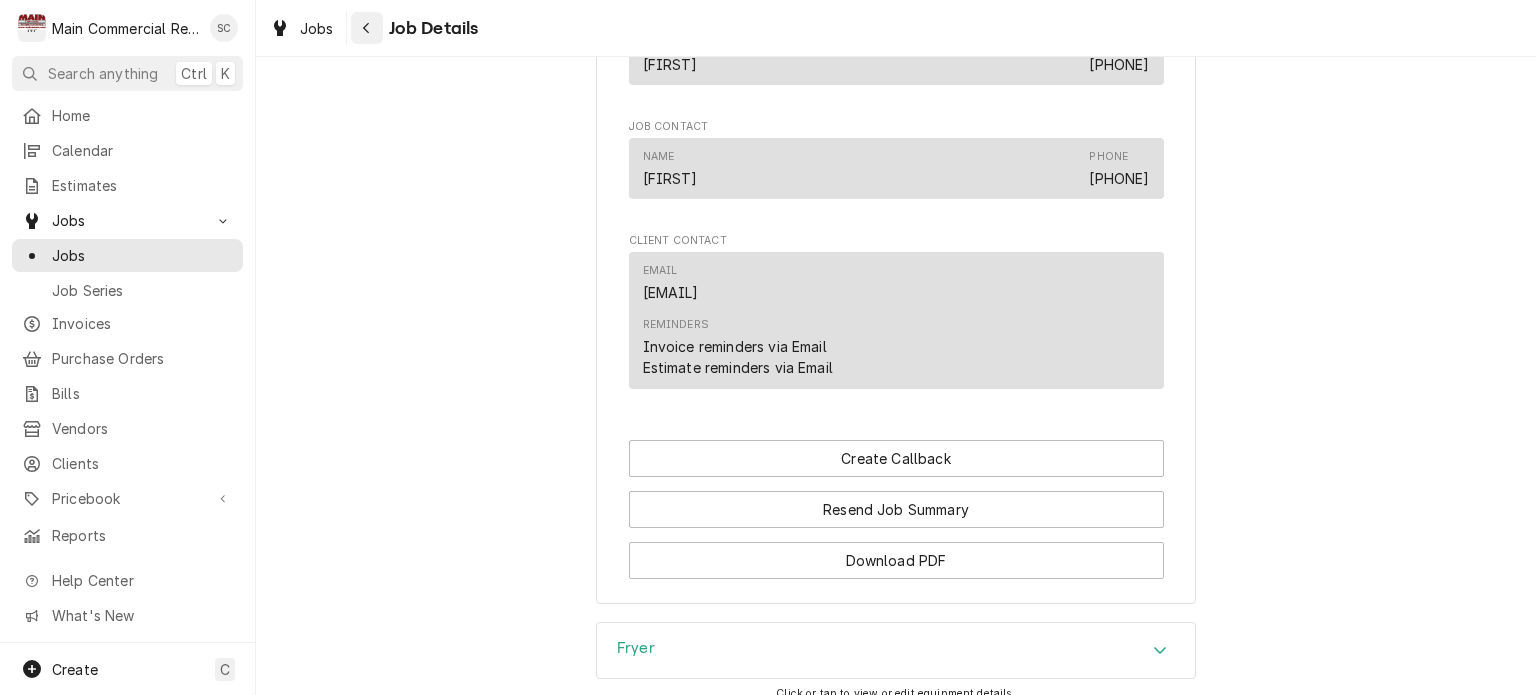 click 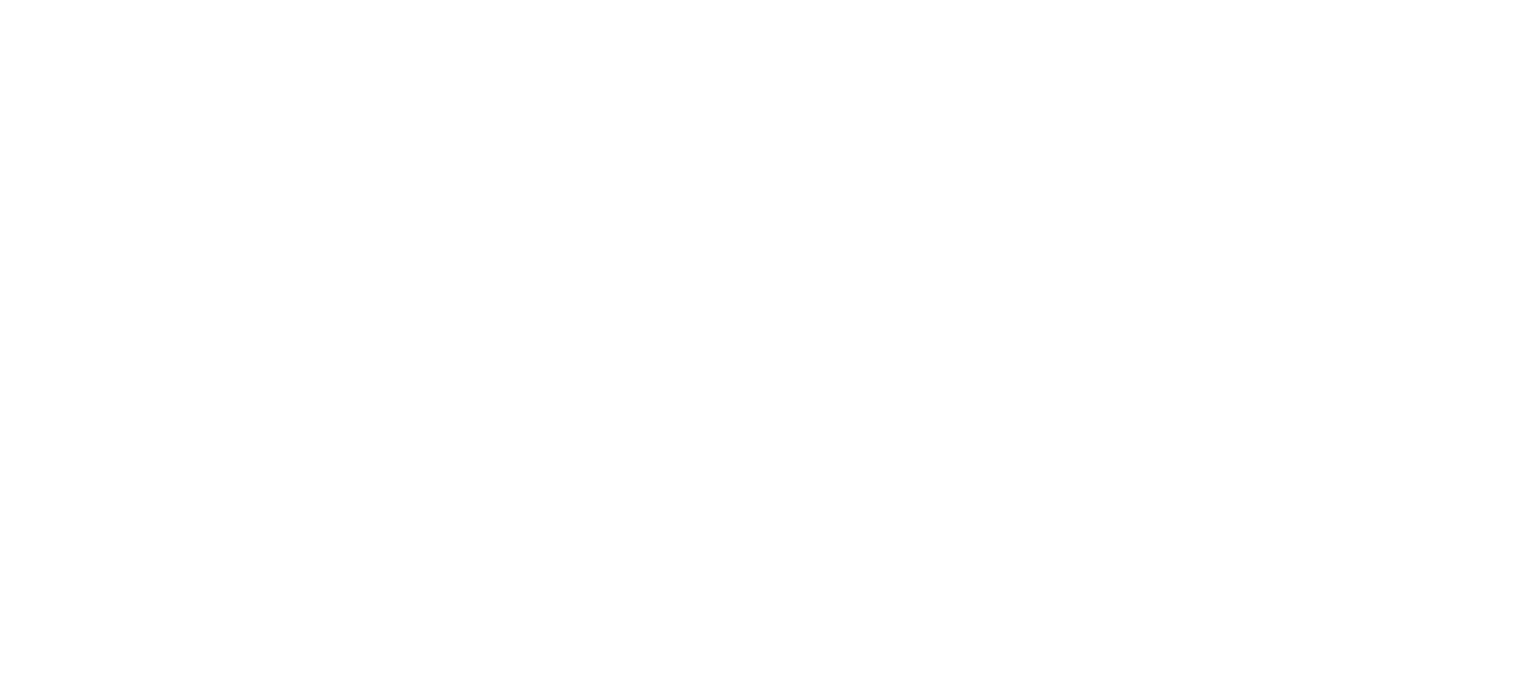 scroll, scrollTop: 0, scrollLeft: 0, axis: both 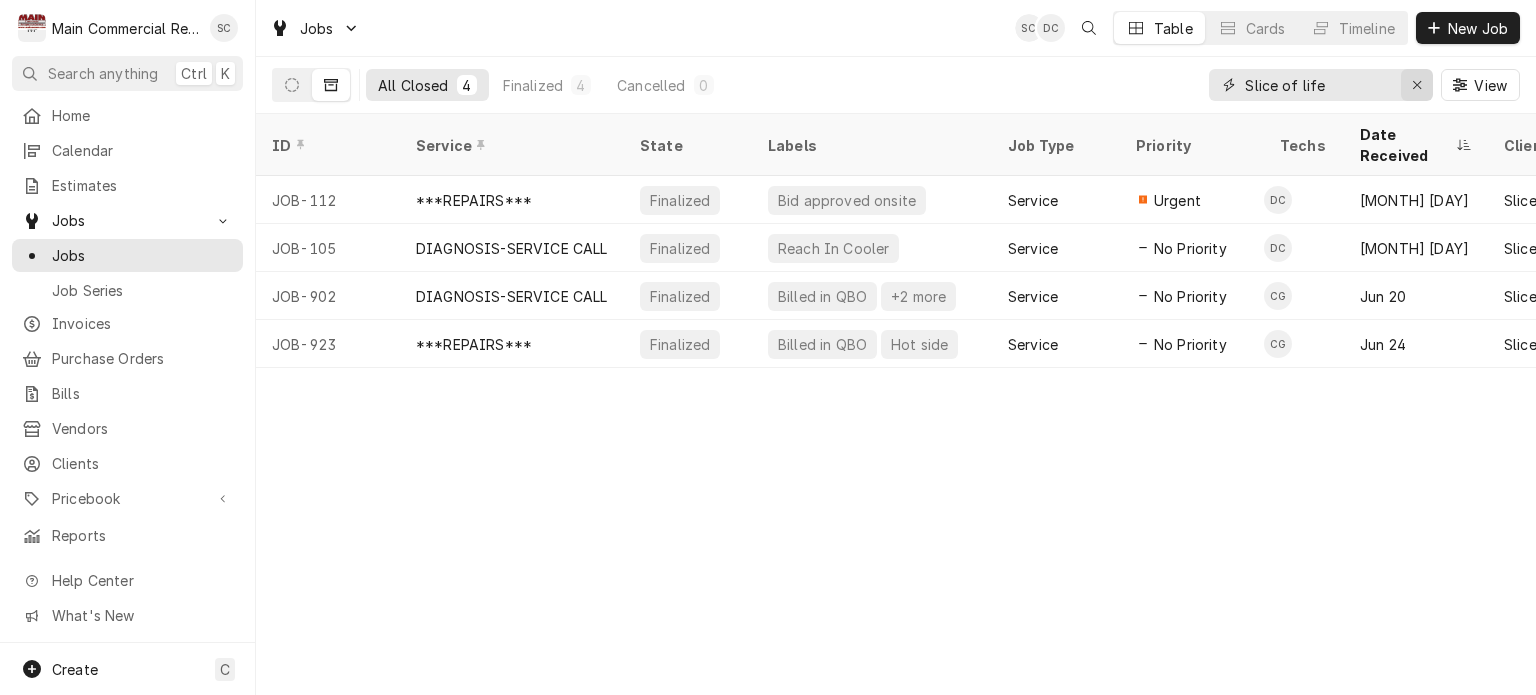 click 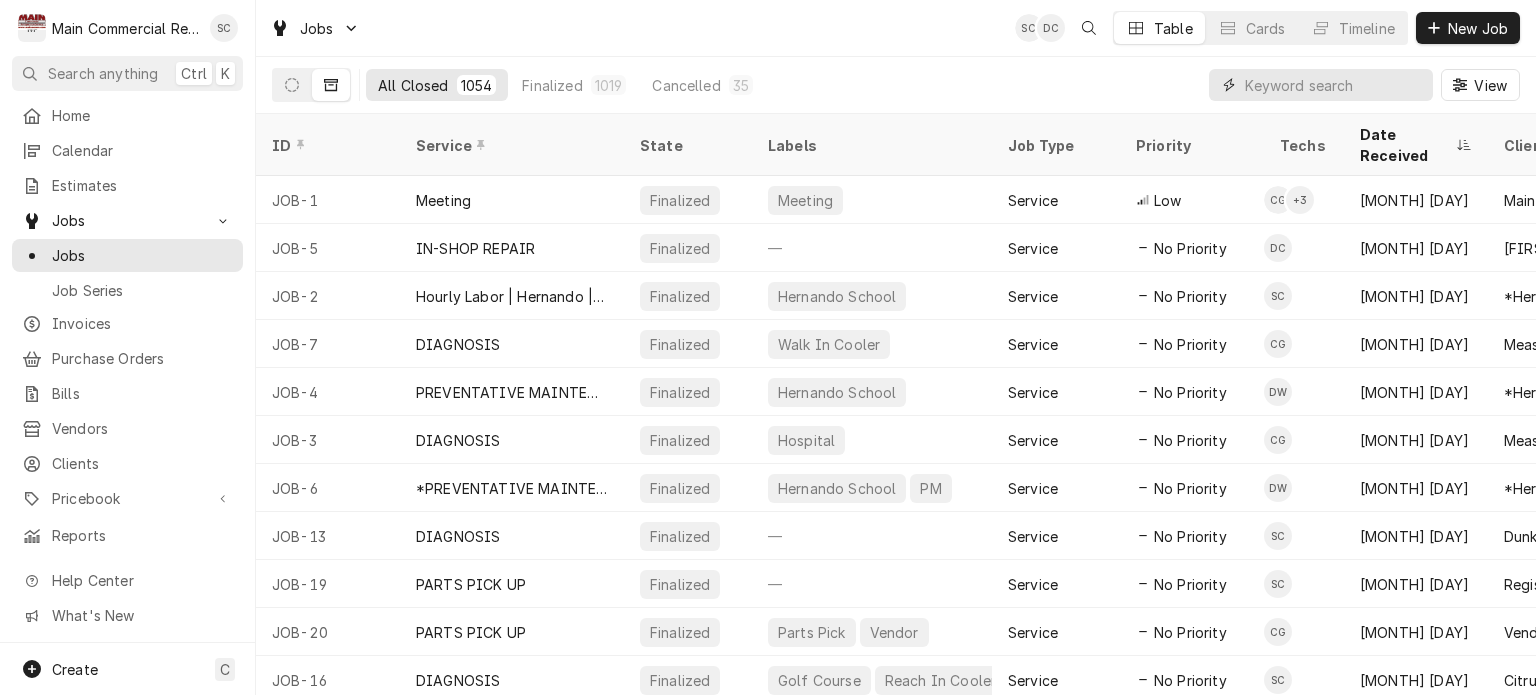 click at bounding box center [1334, 85] 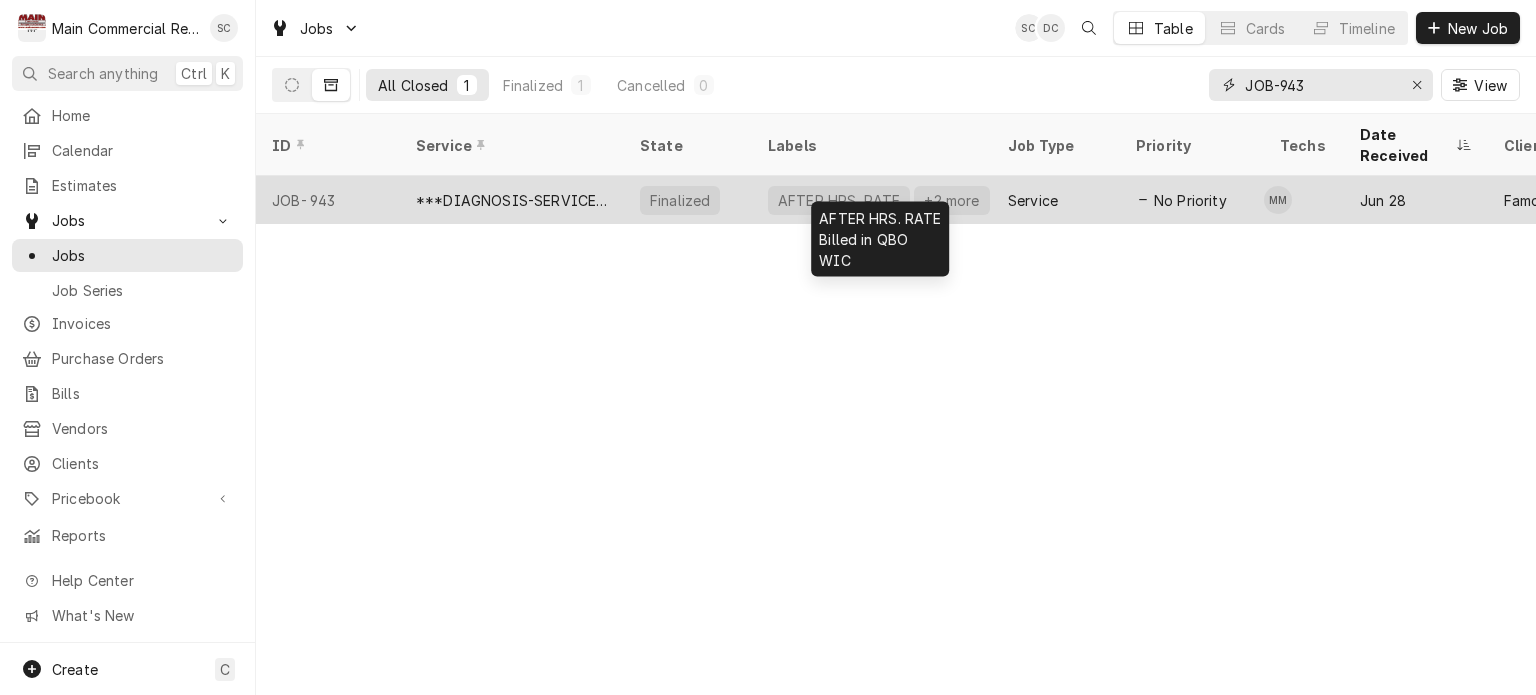 type on "JOB-943" 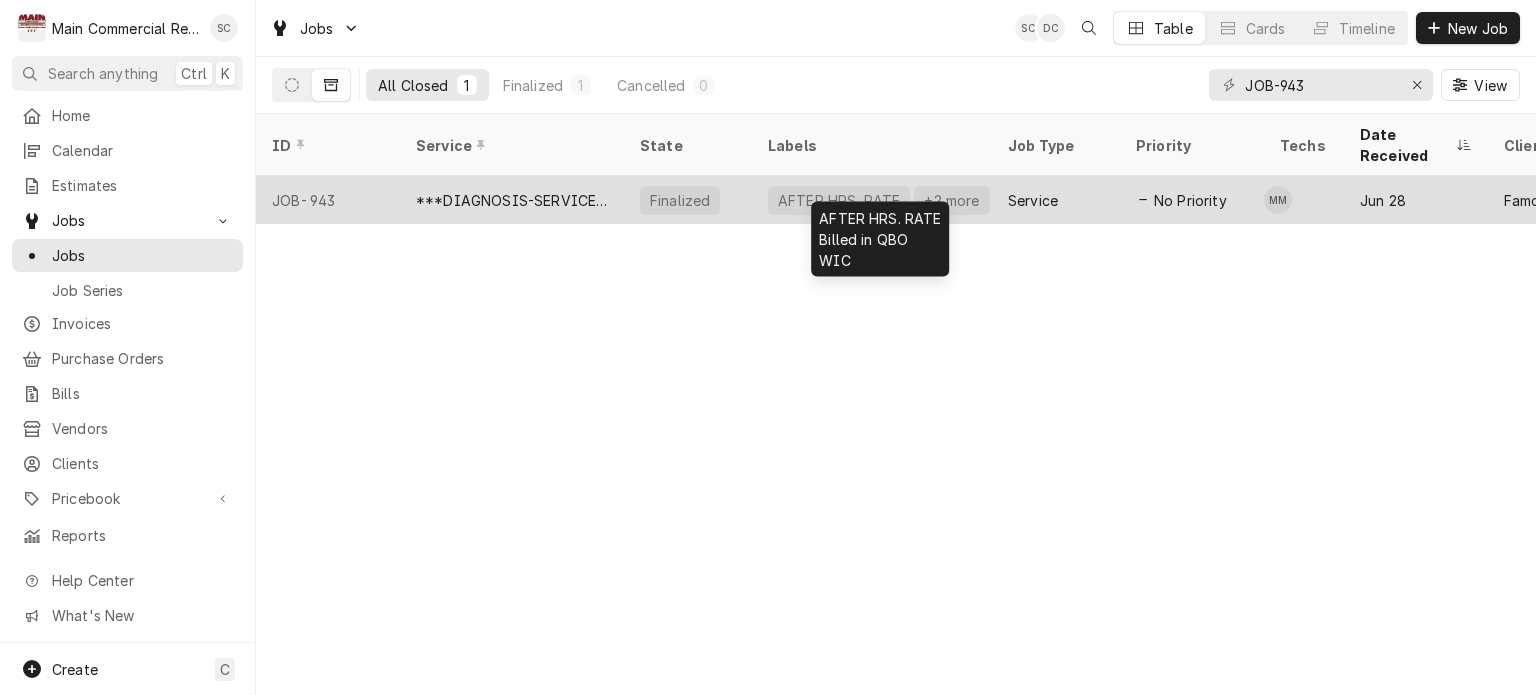 click on "AFTER HRS. RATE +2 more" at bounding box center (872, 200) 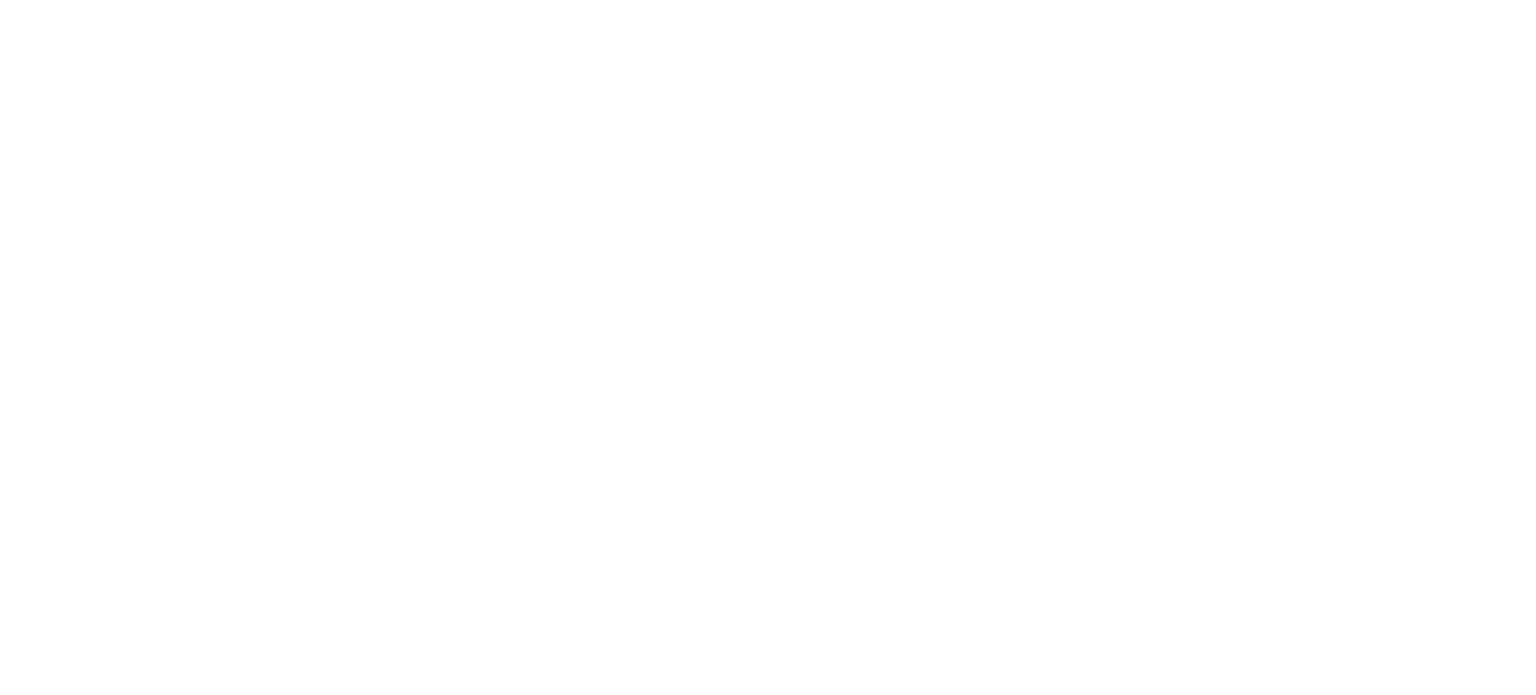 scroll, scrollTop: 0, scrollLeft: 0, axis: both 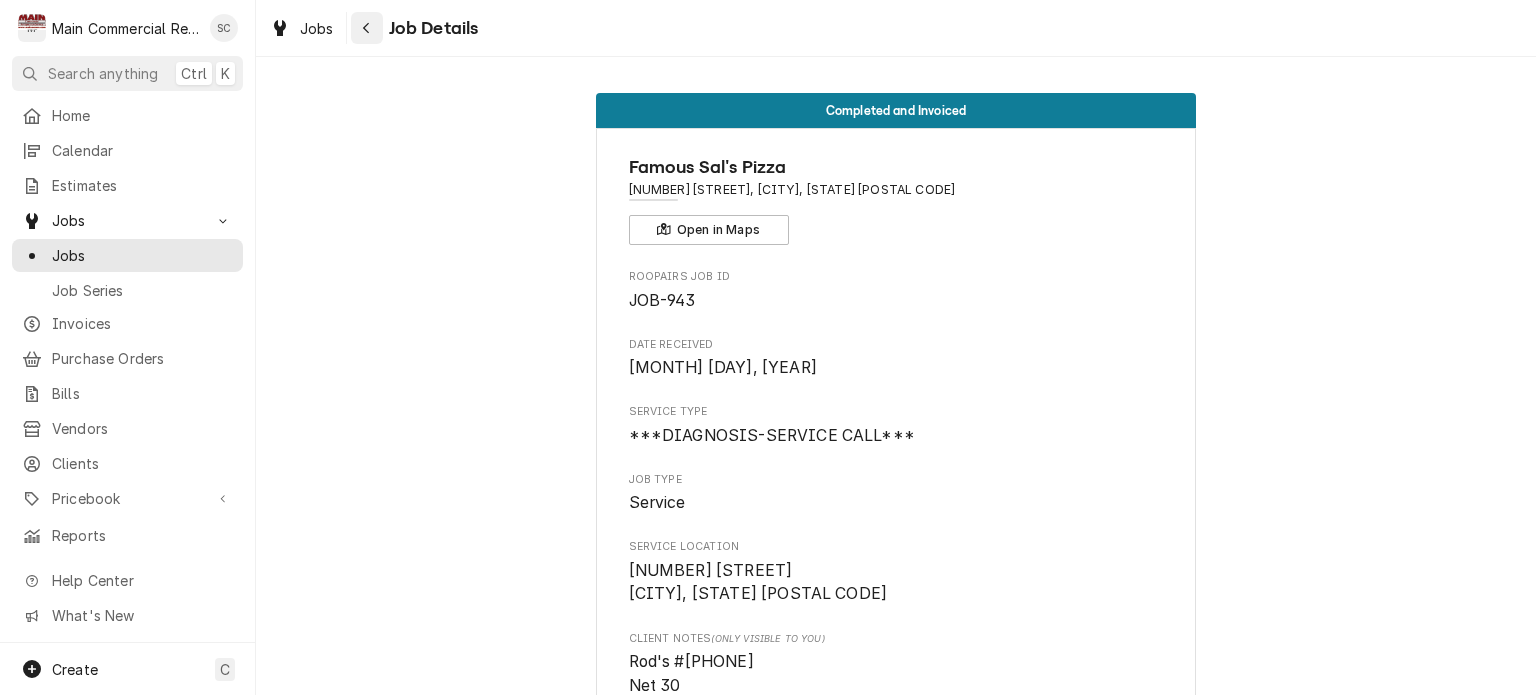 click 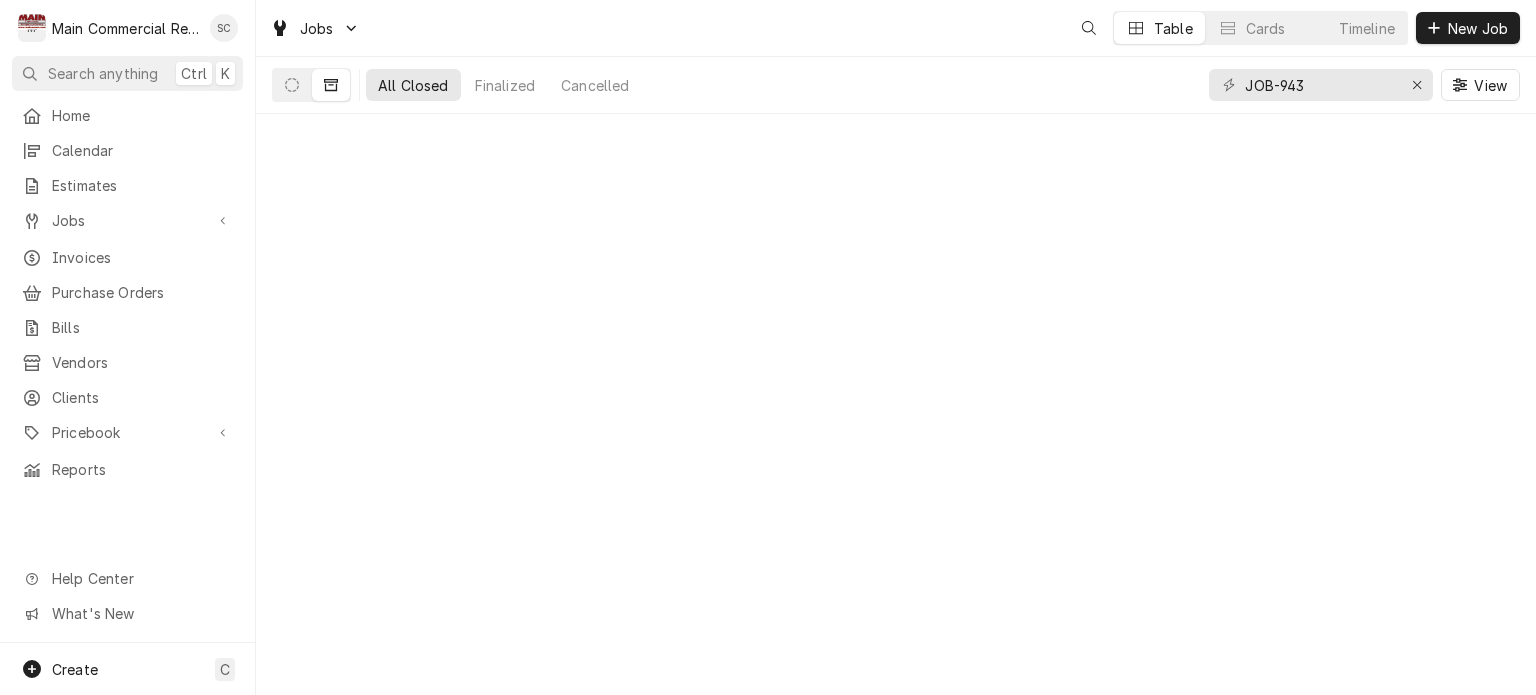 scroll, scrollTop: 0, scrollLeft: 0, axis: both 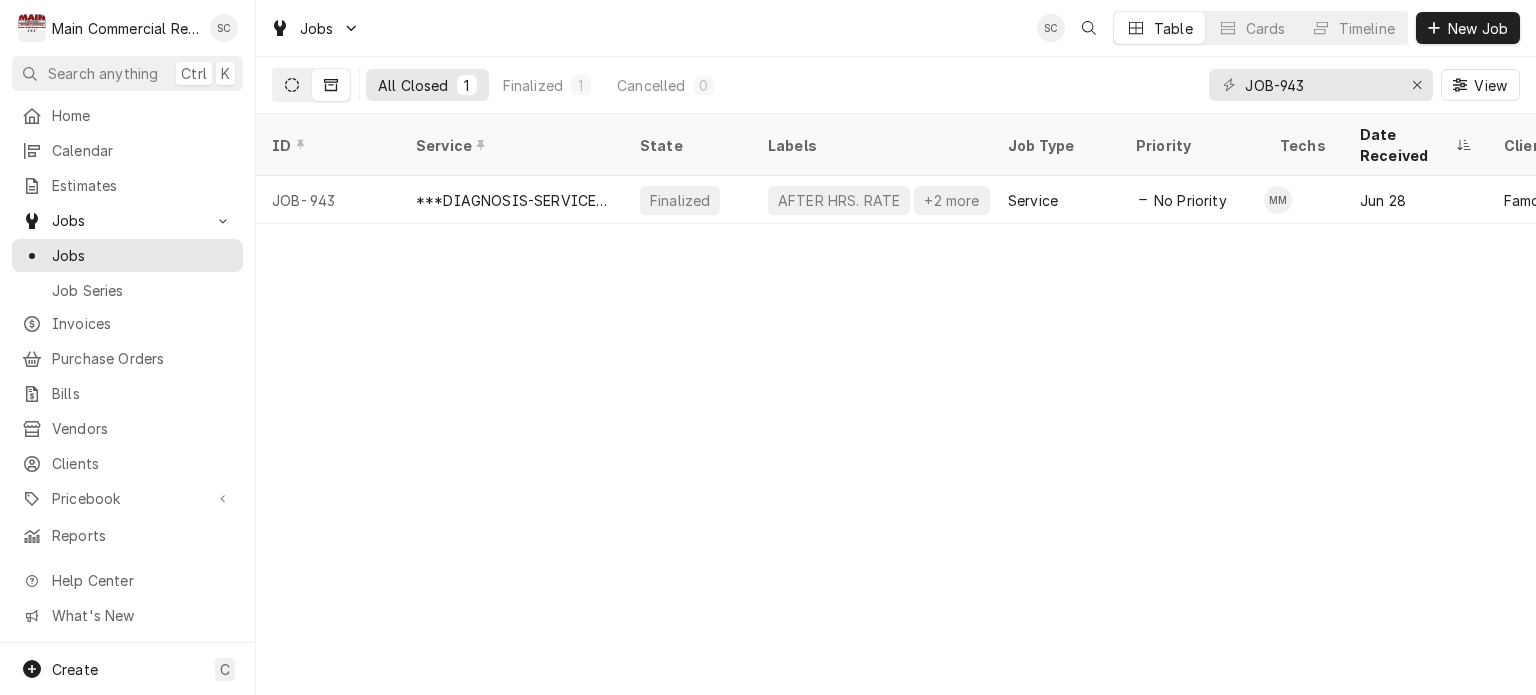 click 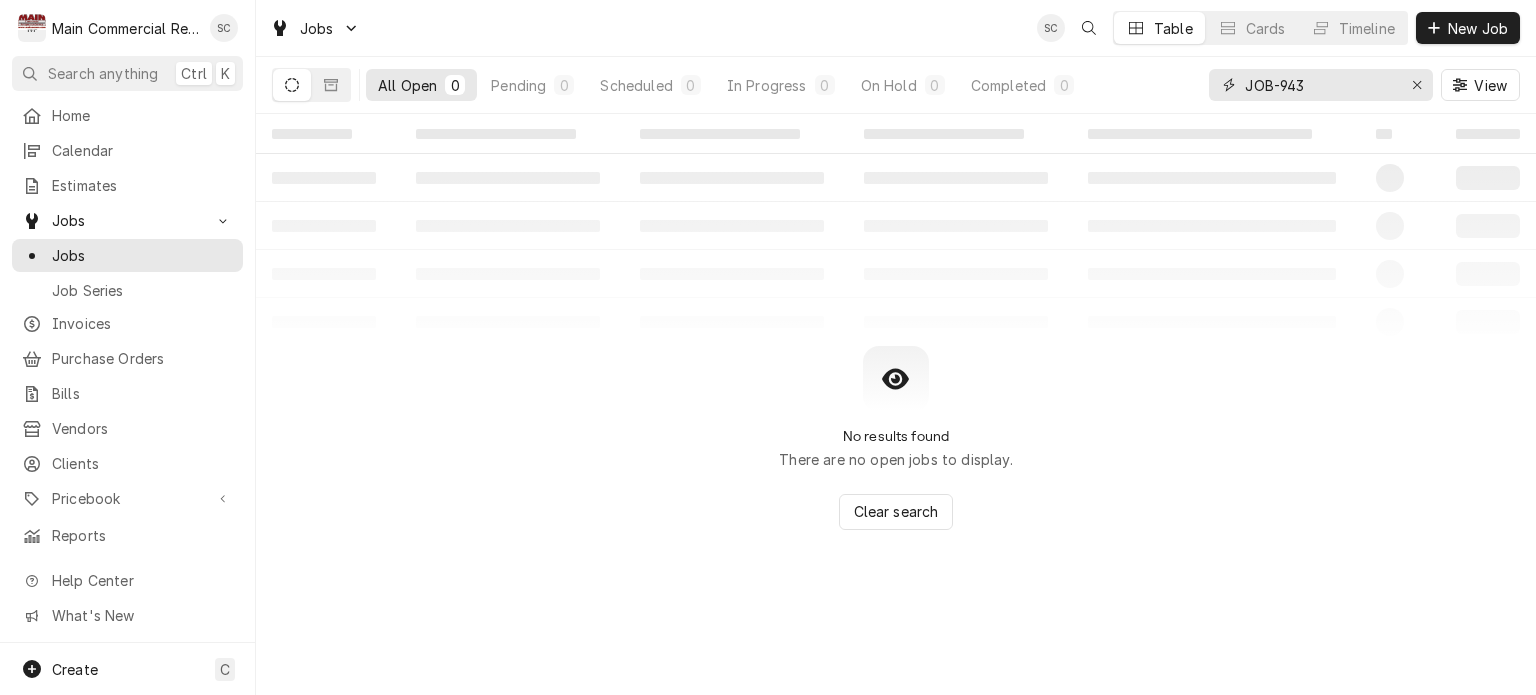 click at bounding box center [1417, 85] 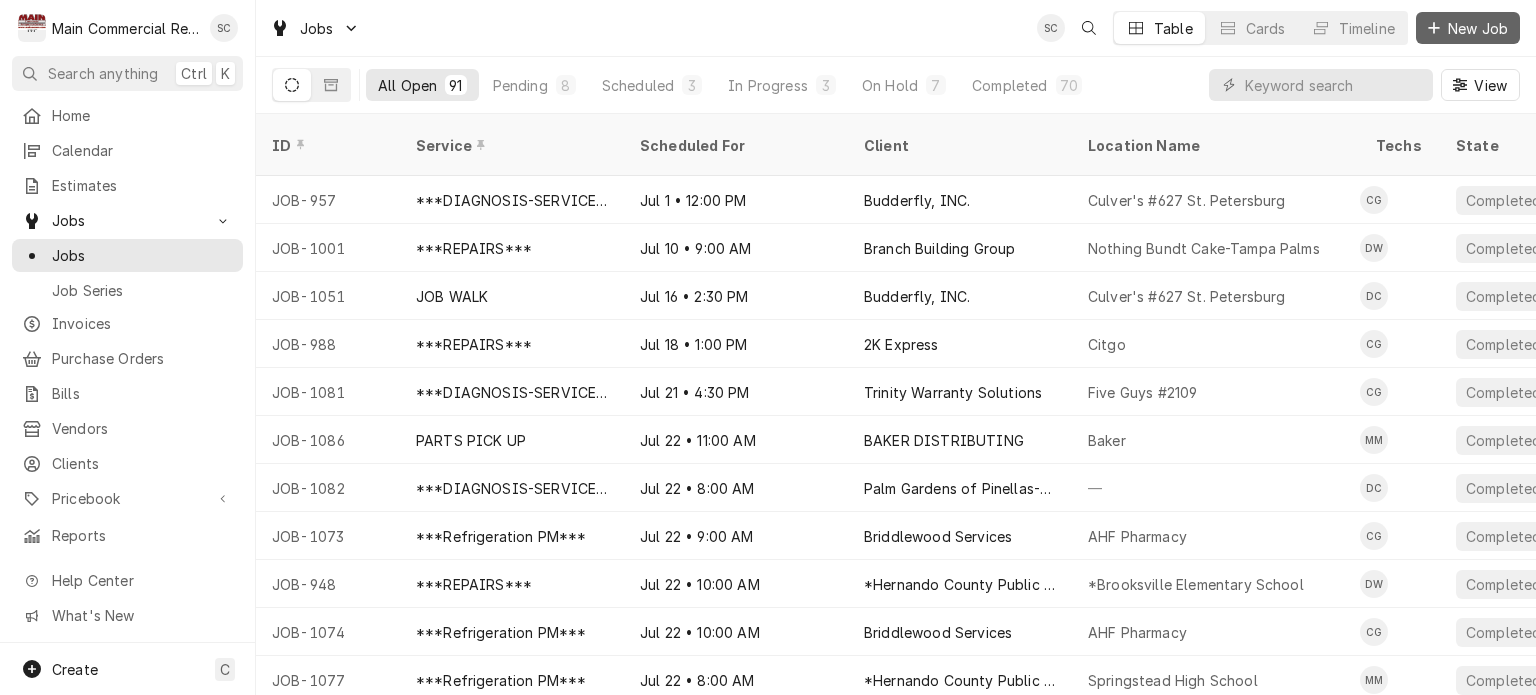 click on "New Job" at bounding box center [1478, 28] 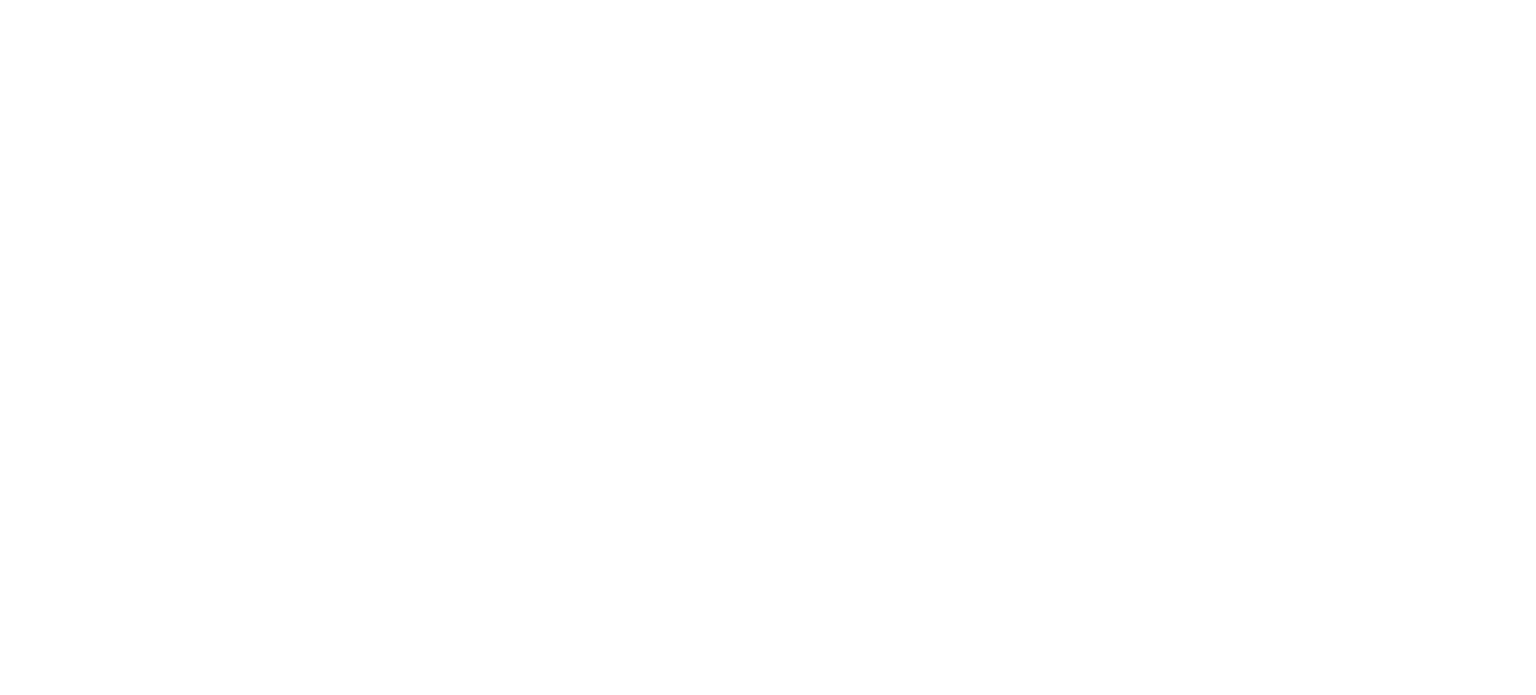scroll, scrollTop: 0, scrollLeft: 0, axis: both 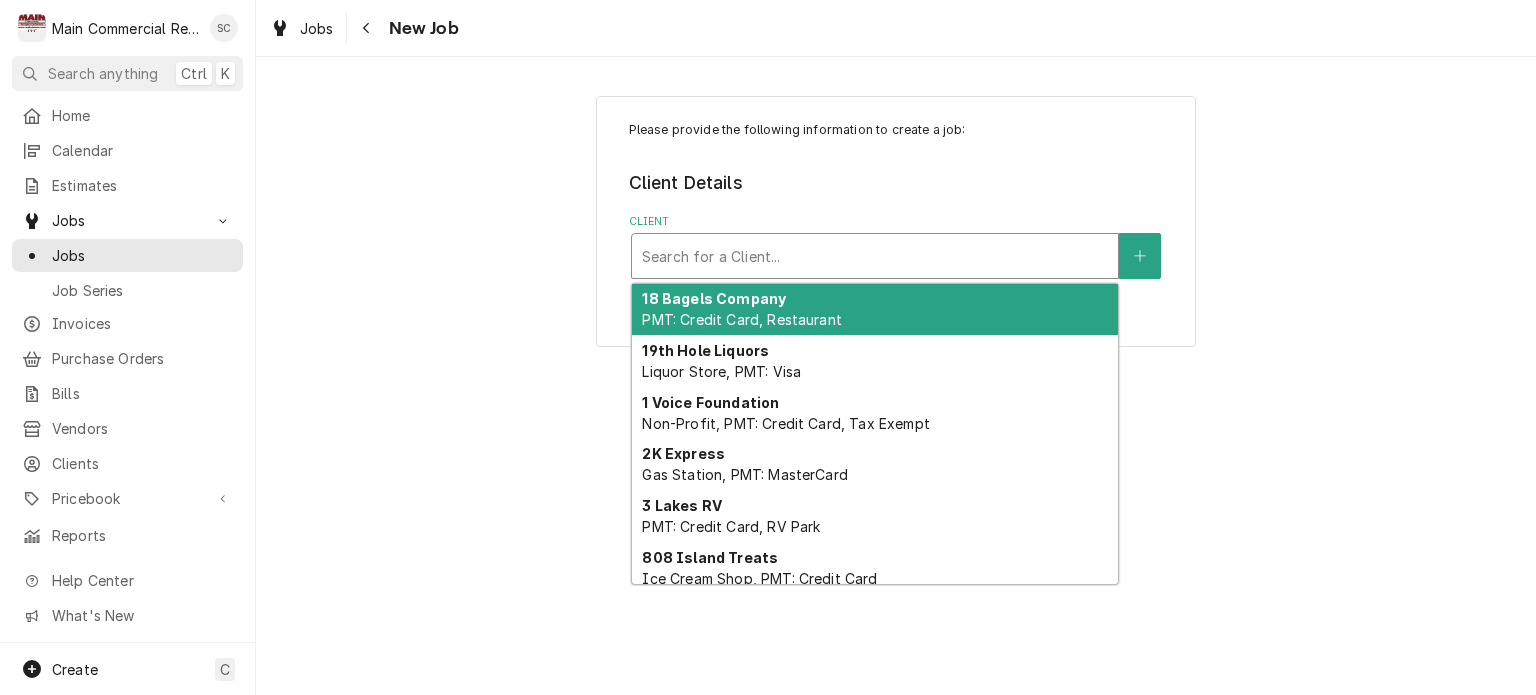 click at bounding box center [875, 256] 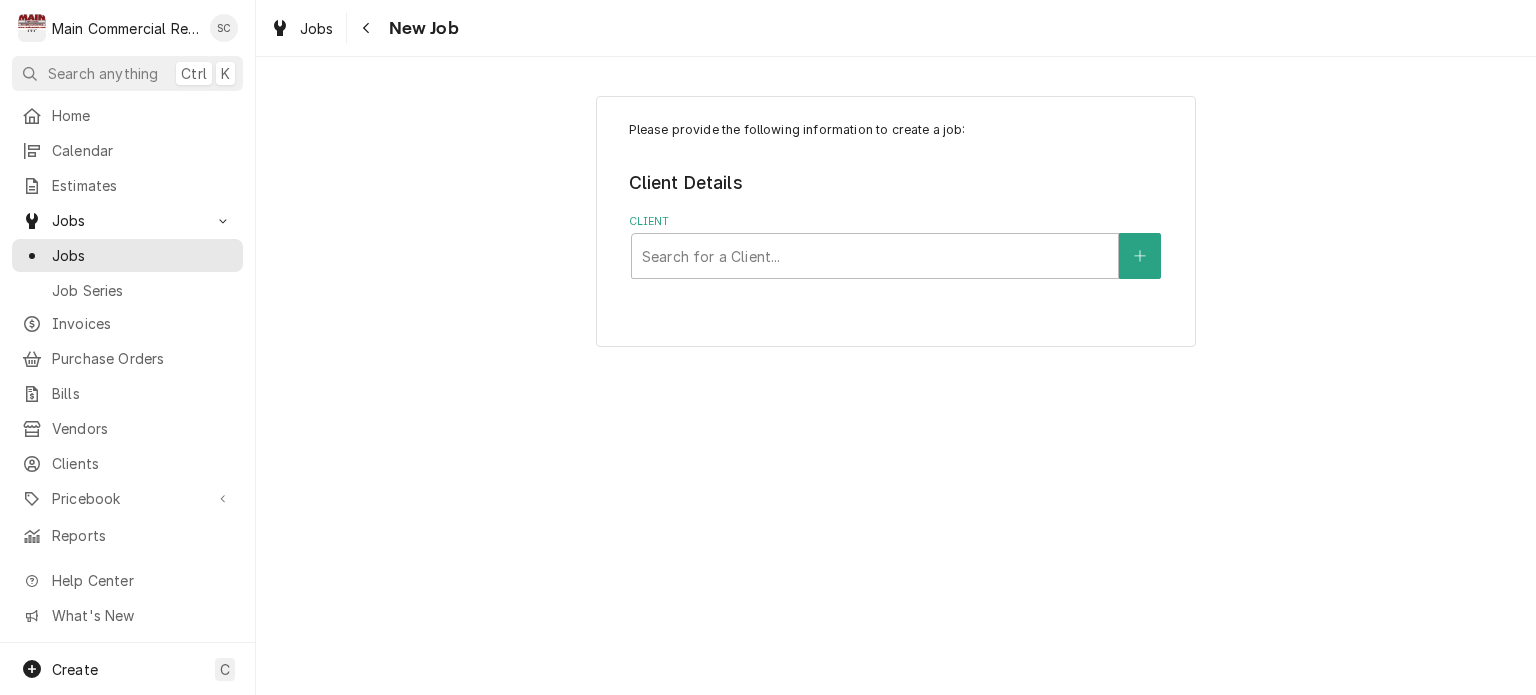 click on "Please provide the following information to create a job: Client Details Client Search for a Client..." at bounding box center [896, 221] 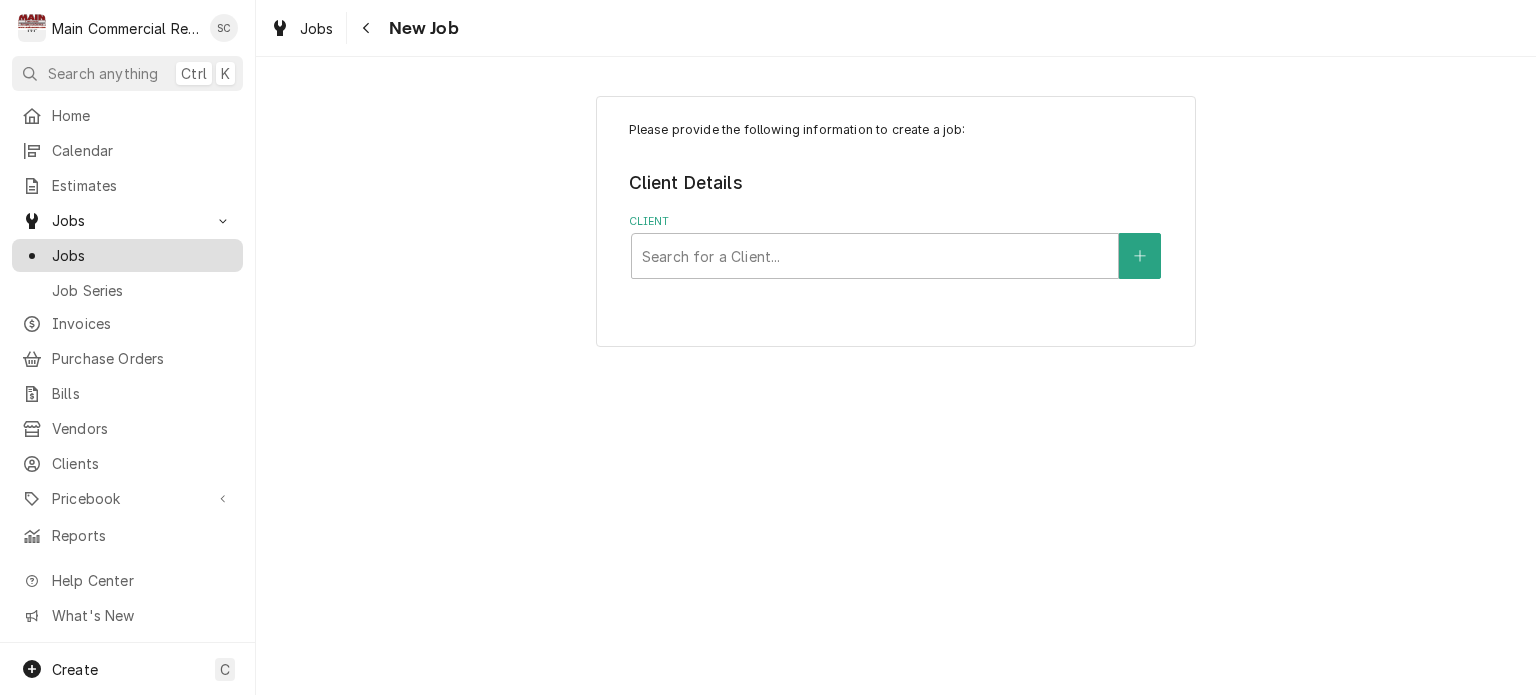 click on "Jobs" at bounding box center (142, 255) 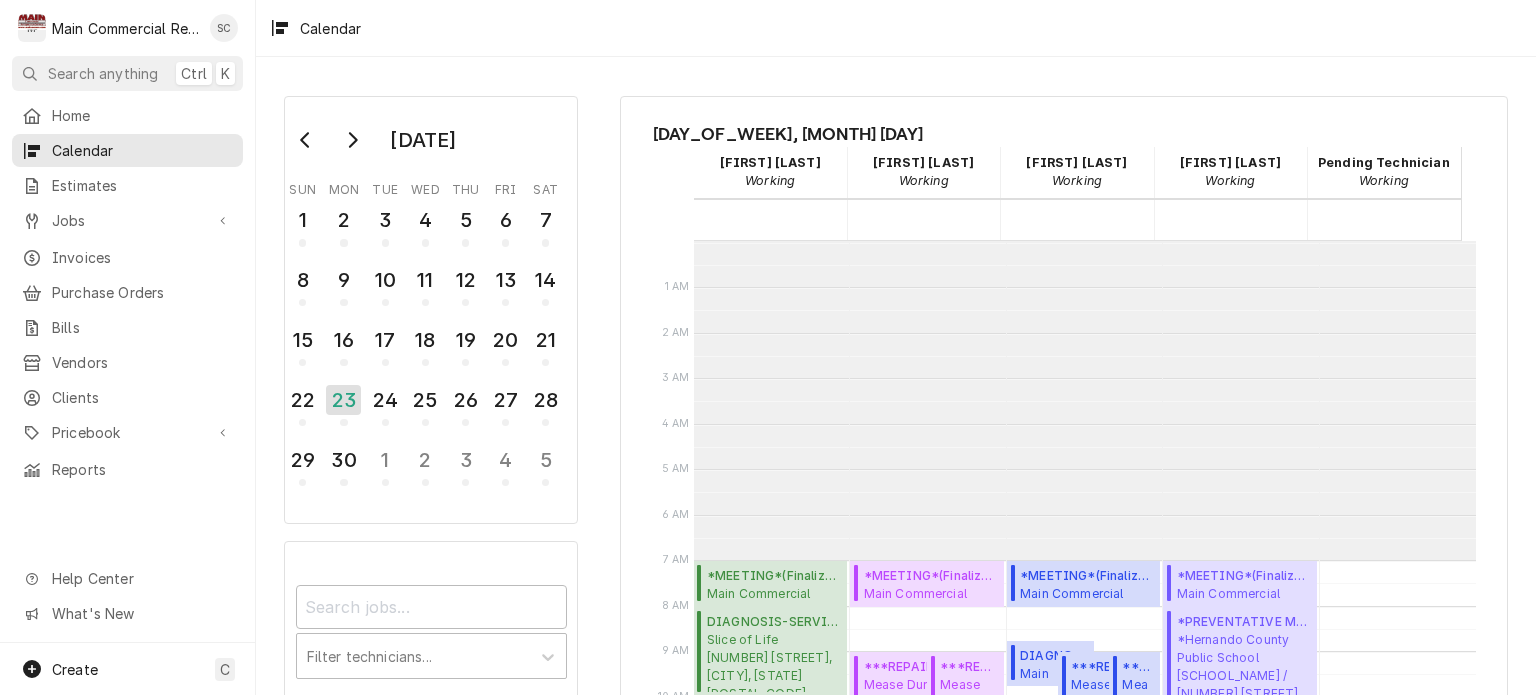 scroll, scrollTop: 0, scrollLeft: 0, axis: both 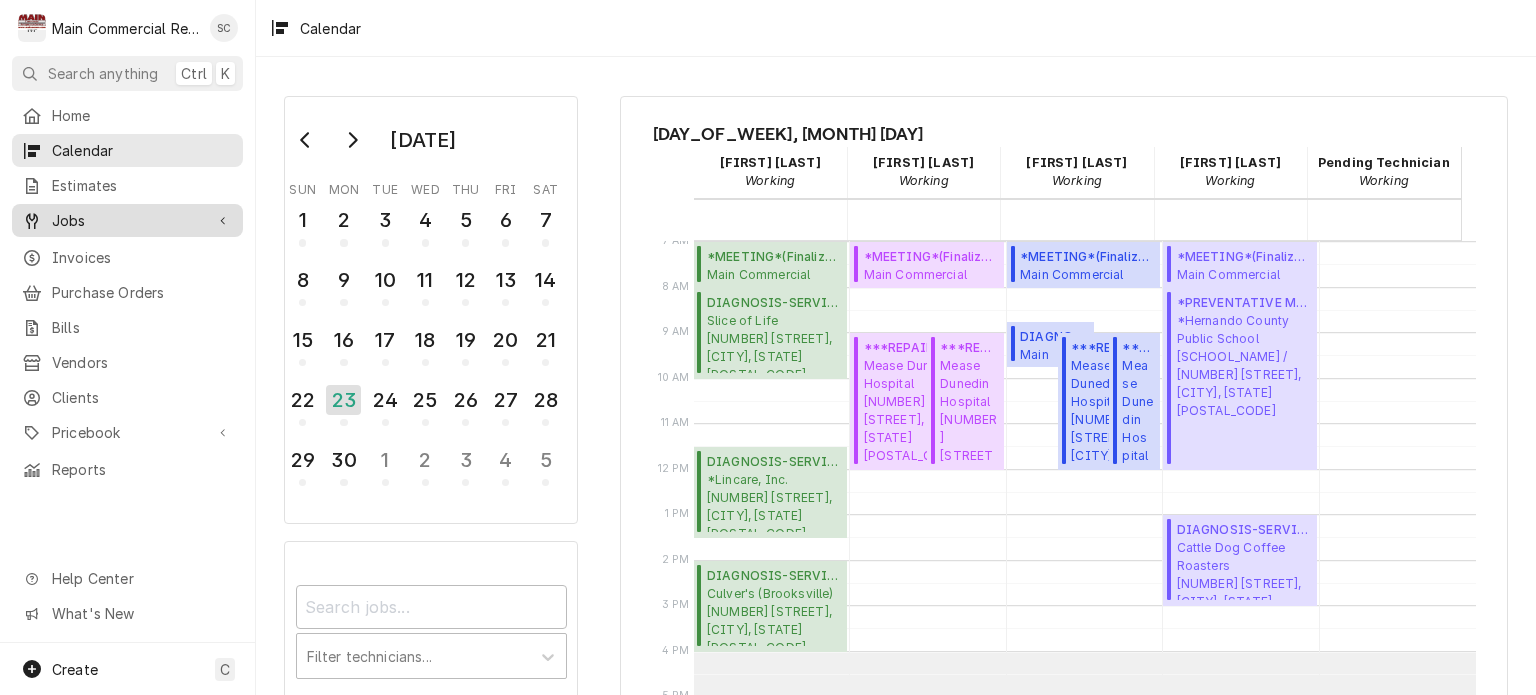 click on "Jobs" at bounding box center [127, 220] 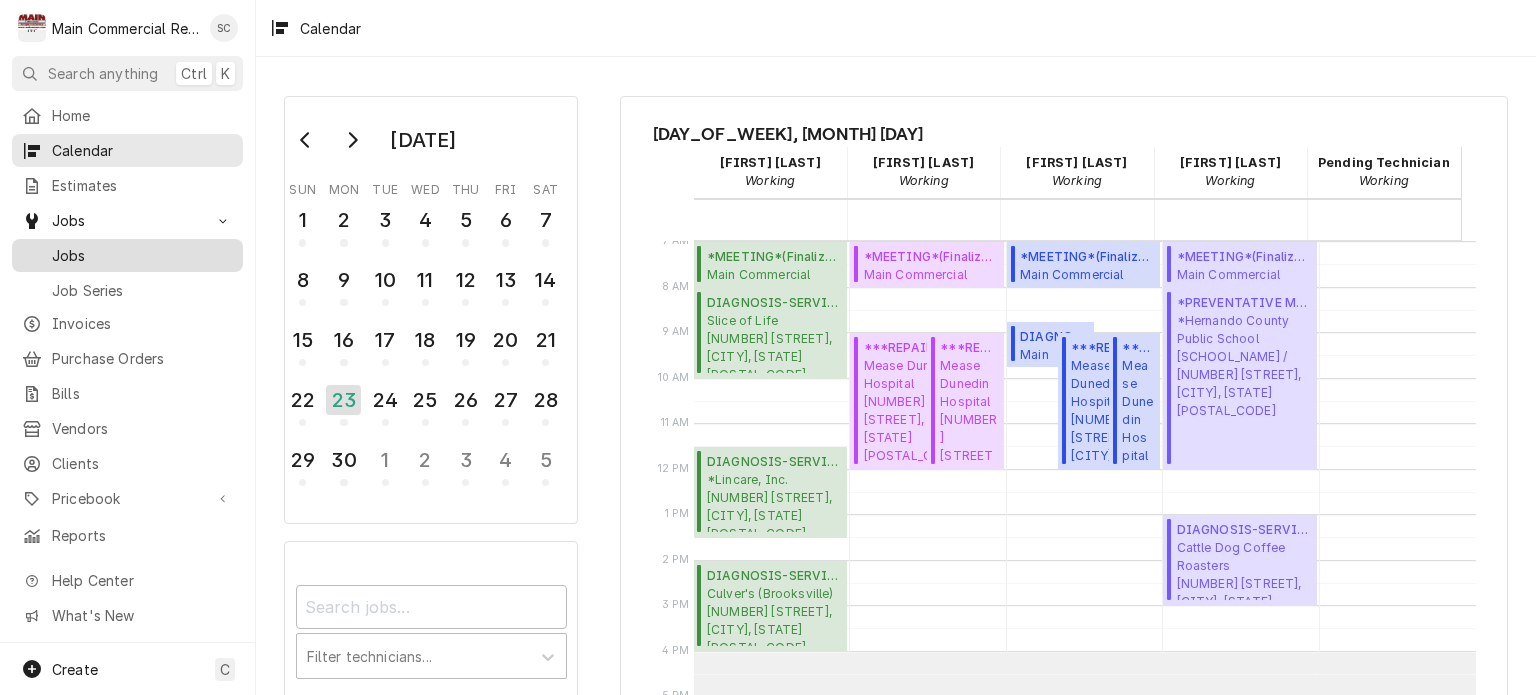 click on "Jobs" at bounding box center (142, 255) 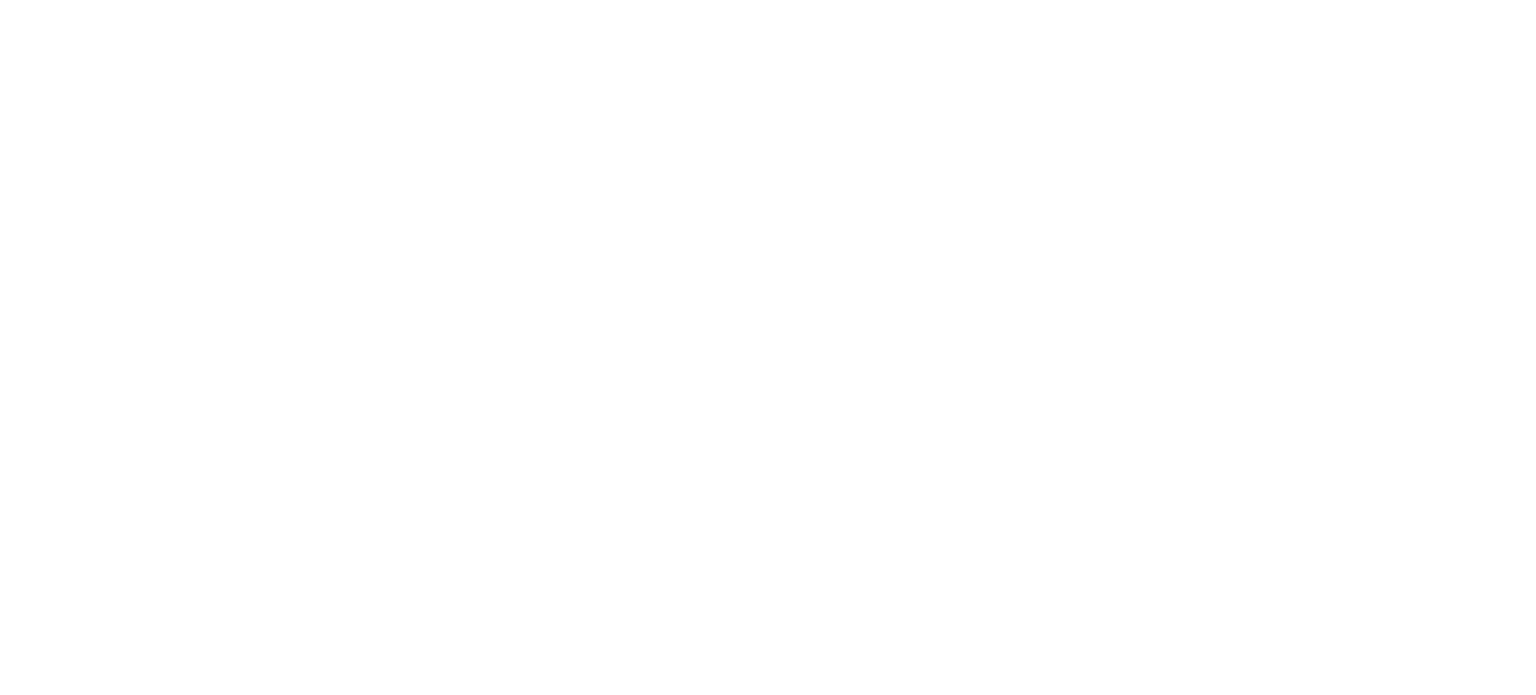 scroll, scrollTop: 0, scrollLeft: 0, axis: both 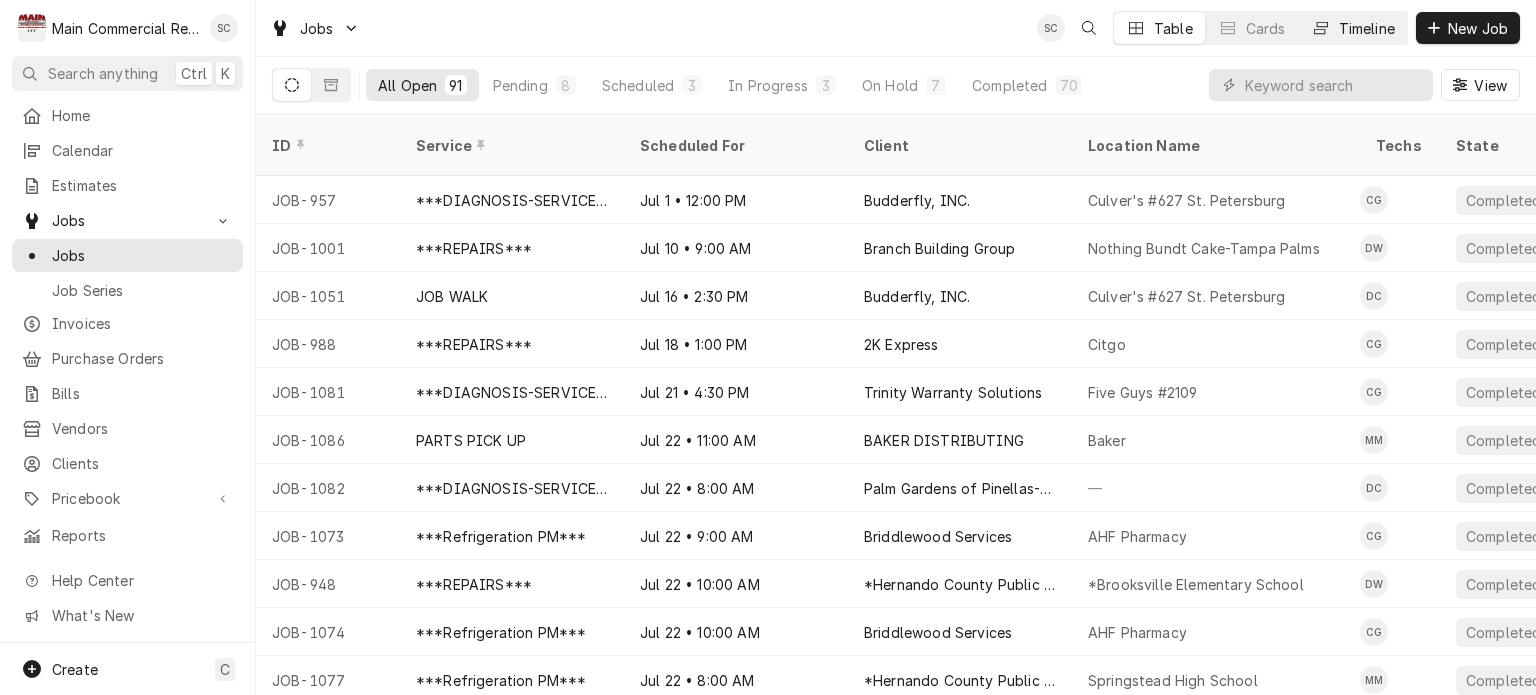 click on "Timeline" at bounding box center [1367, 28] 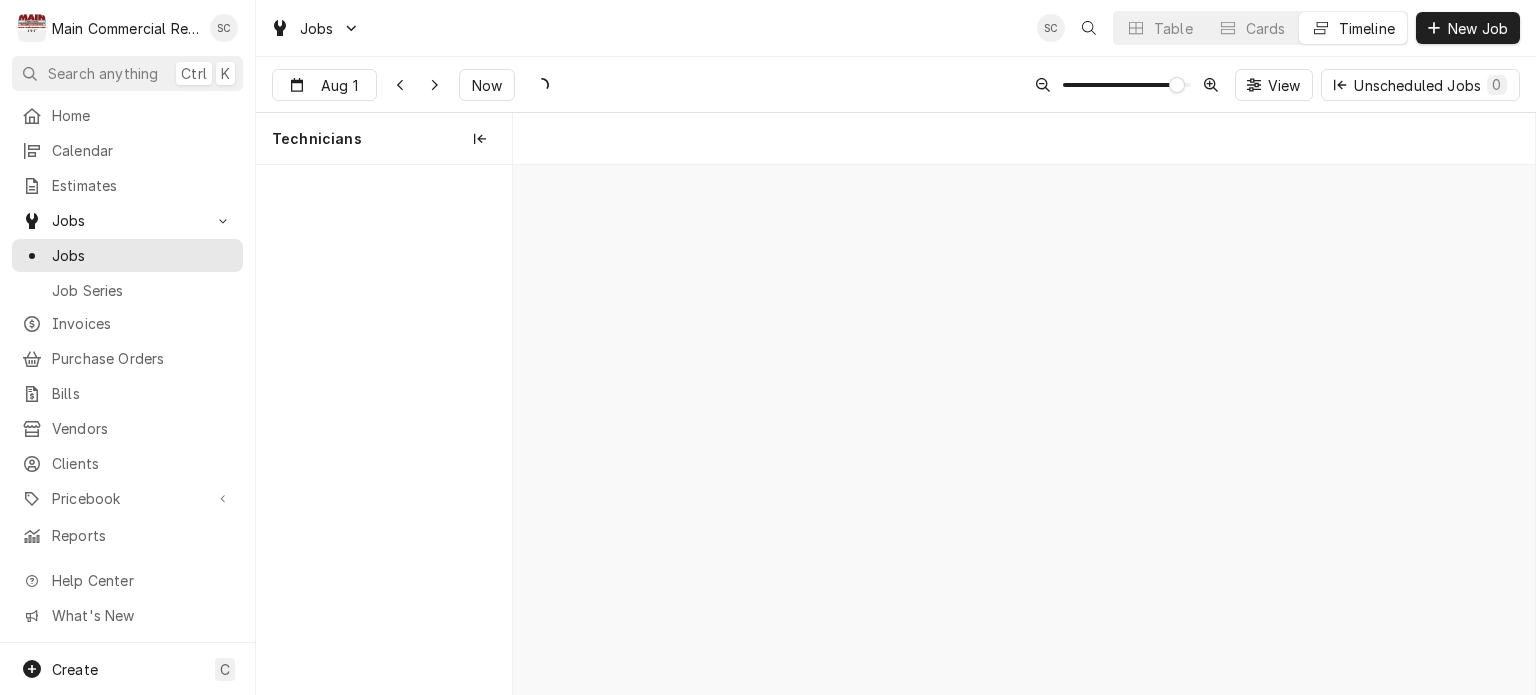 scroll, scrollTop: 0, scrollLeft: 20299, axis: horizontal 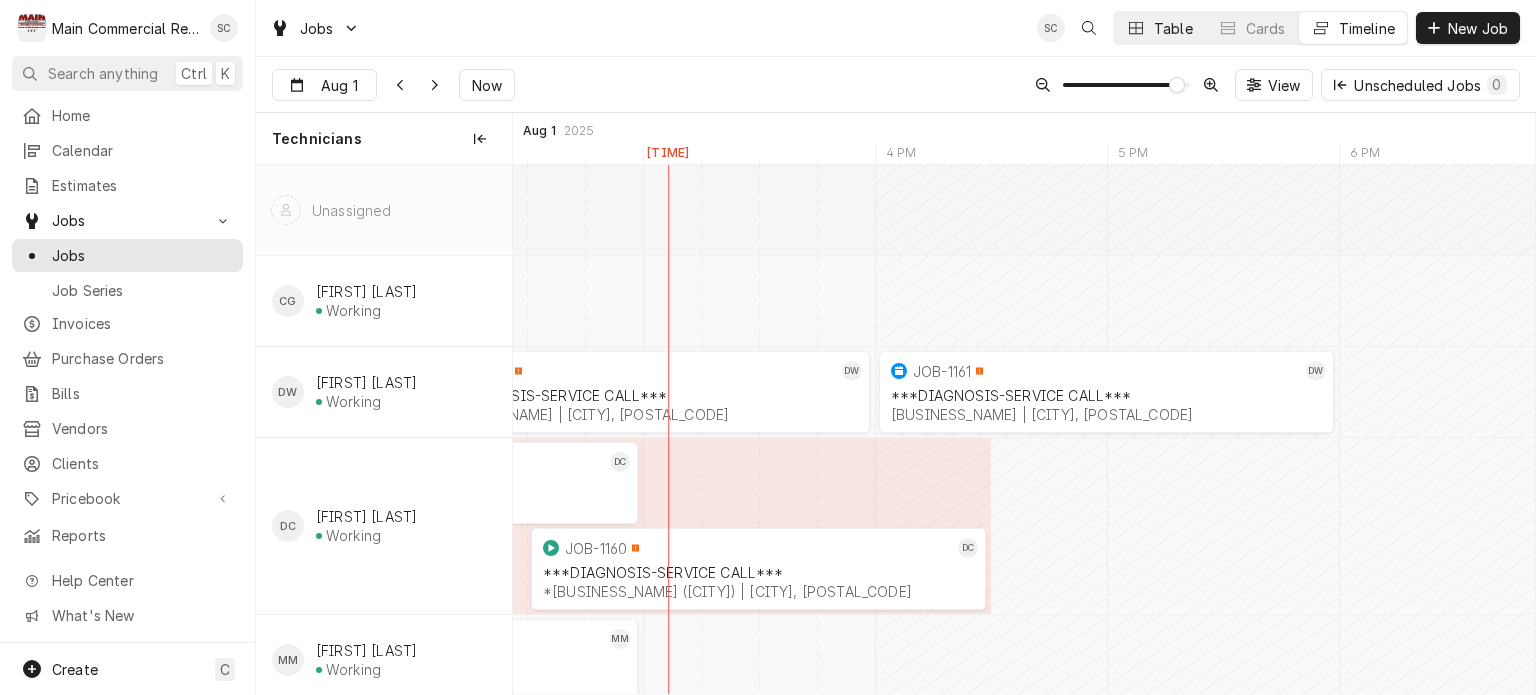 click 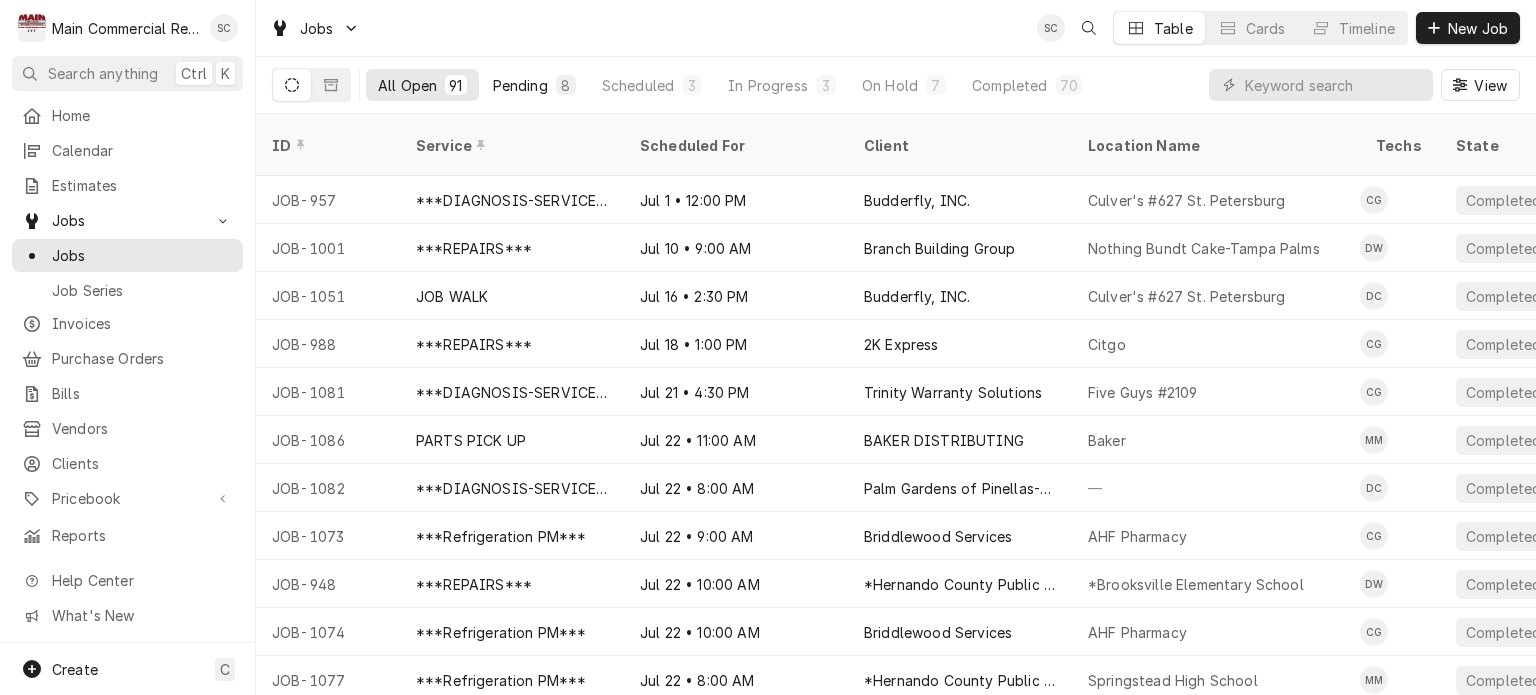 click on "8" at bounding box center (566, 85) 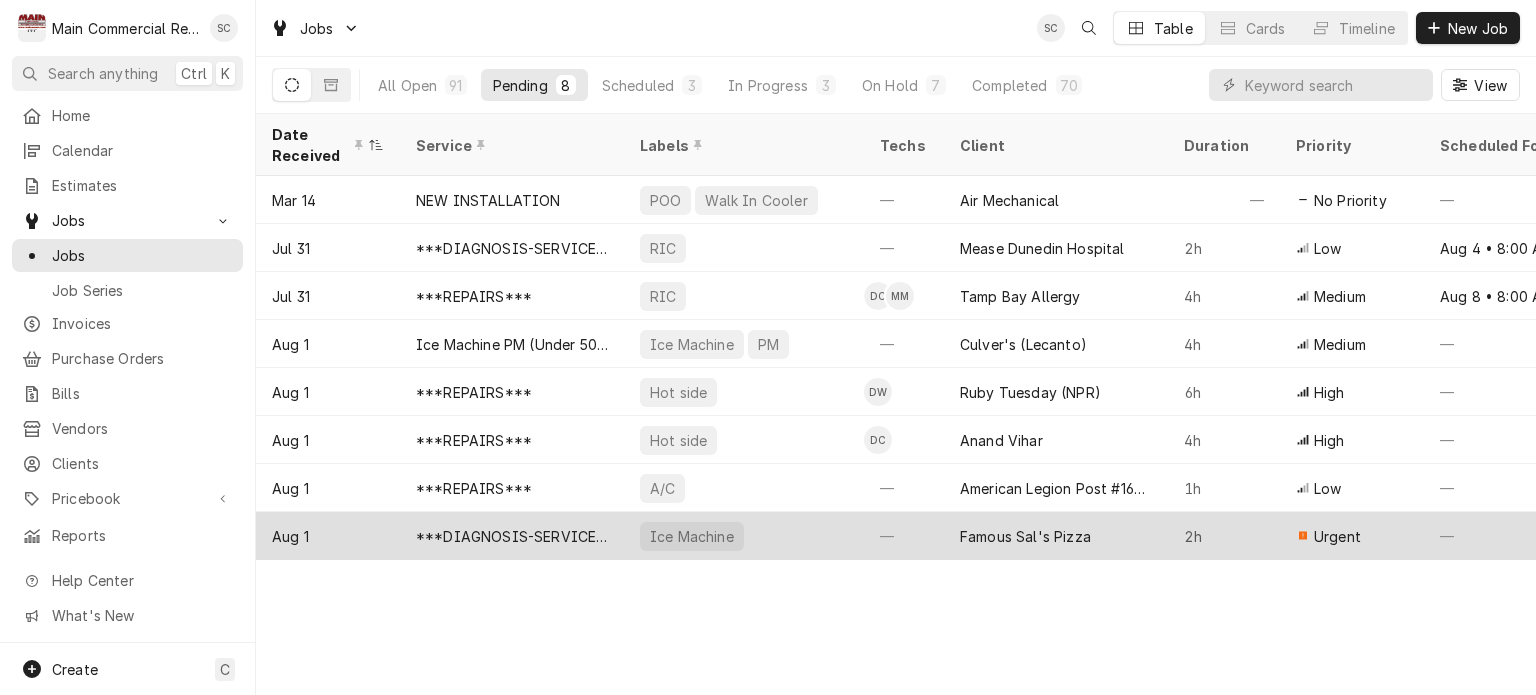 click on "Famous Sal's Pizza" at bounding box center (1056, 536) 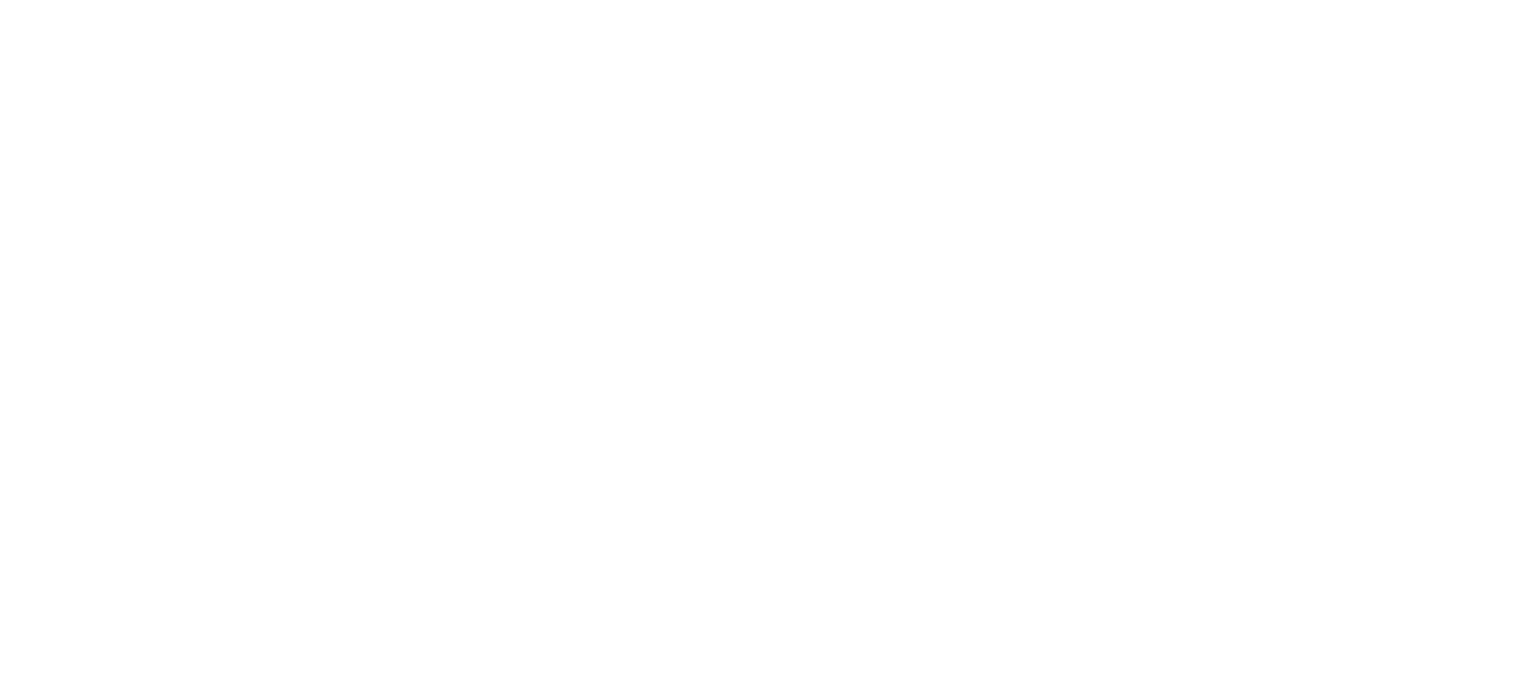 scroll, scrollTop: 0, scrollLeft: 0, axis: both 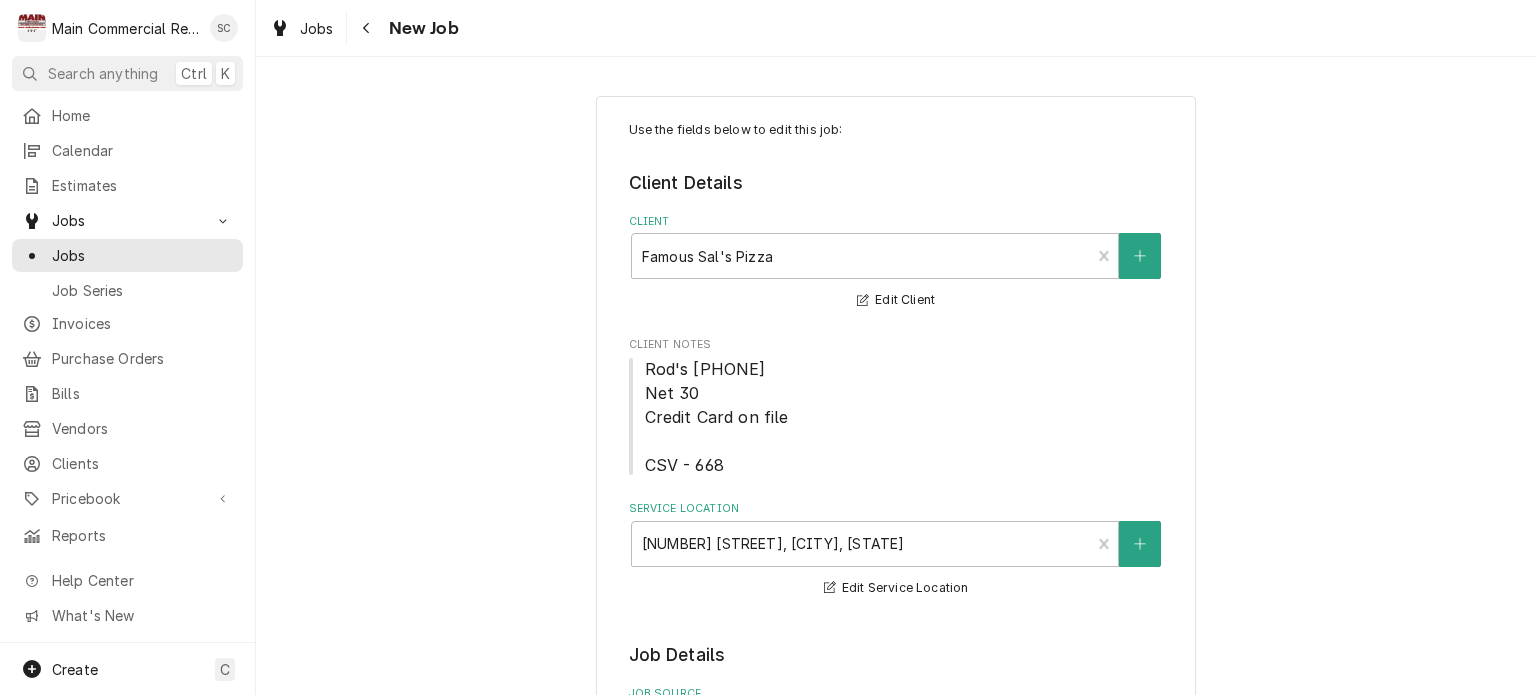type on "x" 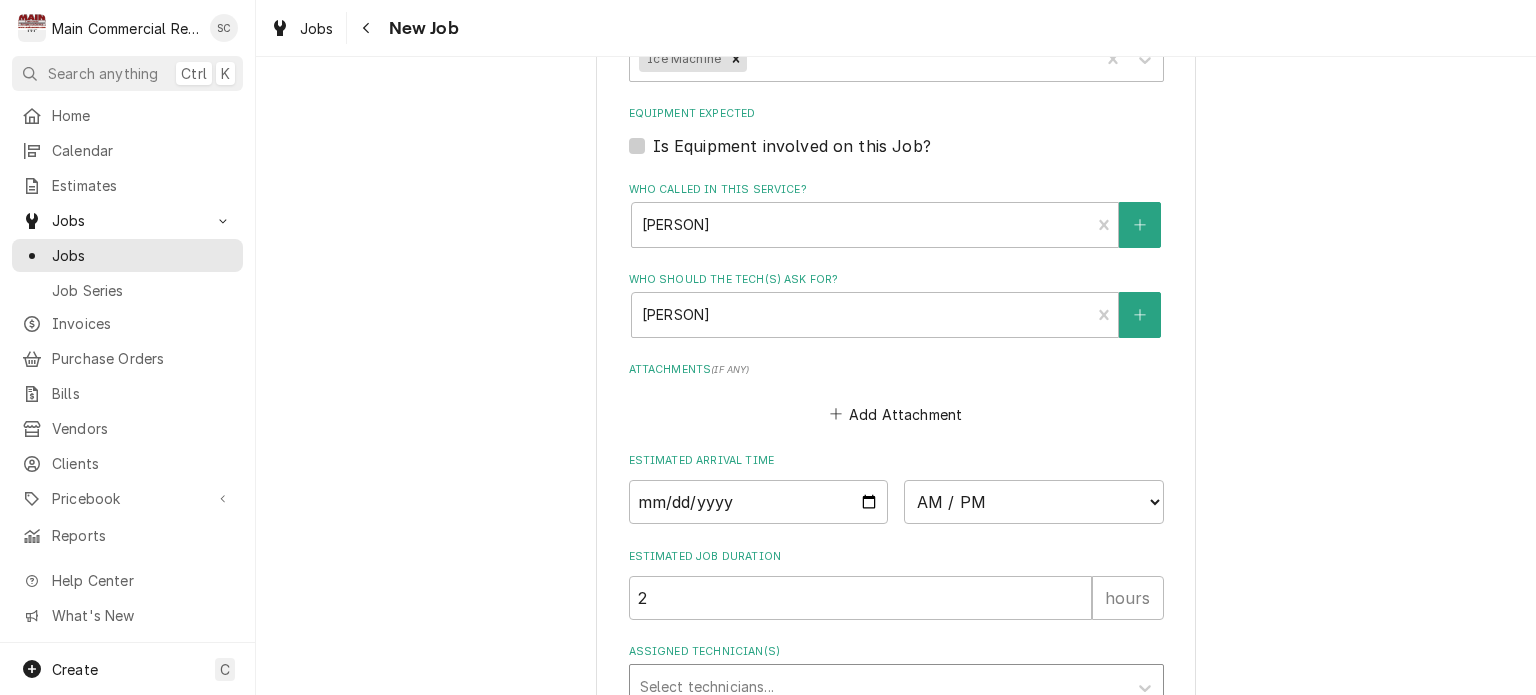 scroll, scrollTop: 1731, scrollLeft: 0, axis: vertical 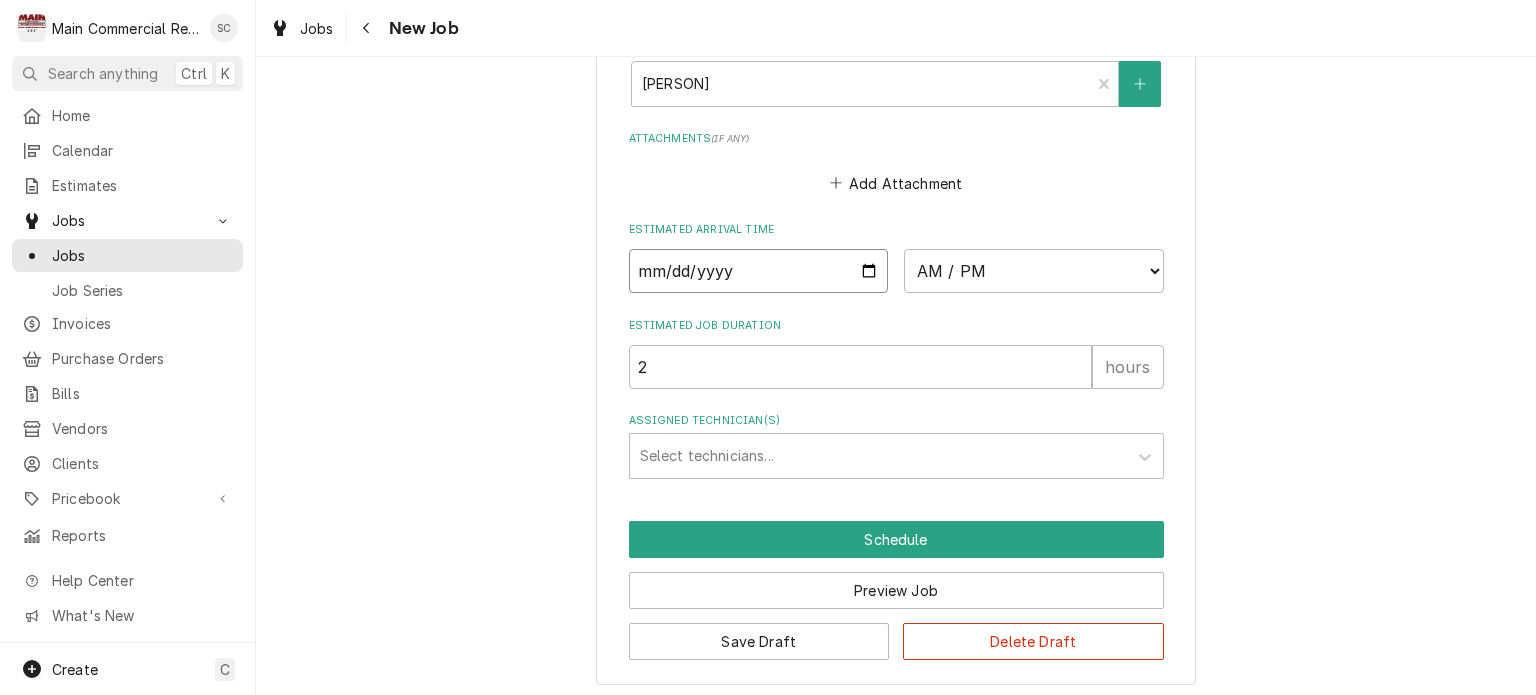 click at bounding box center [759, 271] 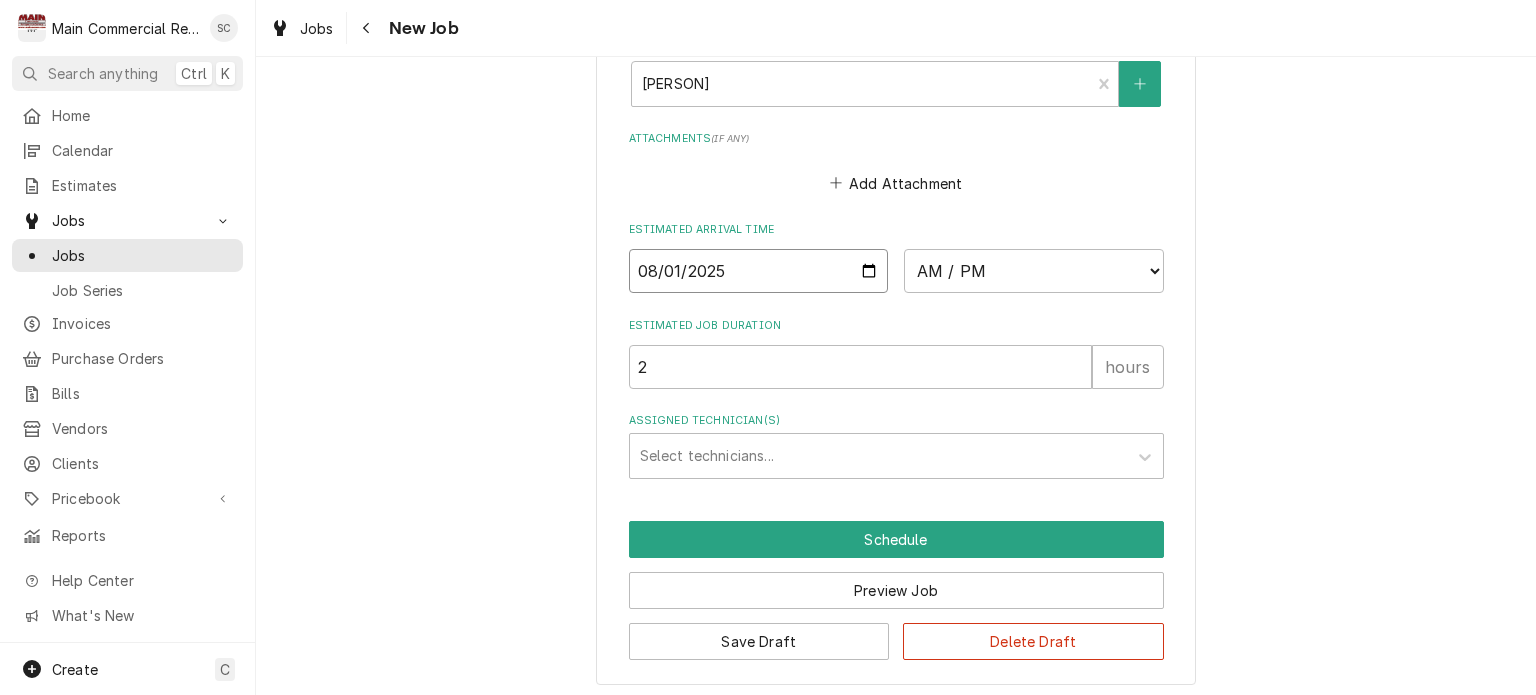 type on "x" 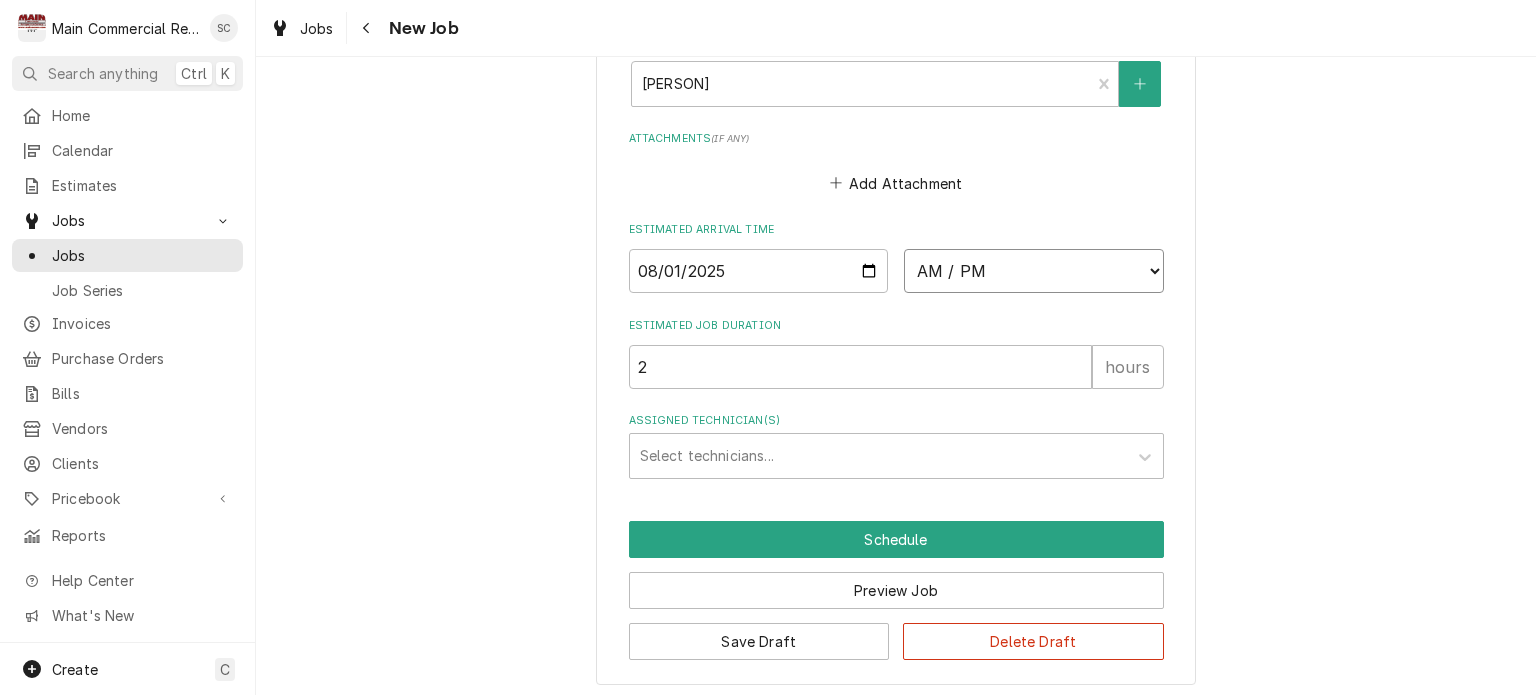 click on "AM / PM 6:00 AM 6:15 AM 6:30 AM 6:45 AM 7:00 AM 7:15 AM 7:30 AM 7:45 AM 8:00 AM 8:15 AM 8:30 AM 8:45 AM 9:00 AM 9:15 AM 9:30 AM 9:45 AM 10:00 AM 10:15 AM 10:30 AM 10:45 AM 11:00 AM 11:15 AM 11:30 AM 11:45 AM 12:00 PM 12:15 PM 12:30 PM 12:45 PM 1:00 PM 1:15 PM 1:30 PM 1:45 PM 2:00 PM 2:15 PM 2:30 PM 2:45 PM 3:00 PM 3:15 PM 3:30 PM 3:45 PM 4:00 PM 4:15 PM 4:30 PM 4:45 PM 5:00 PM 5:15 PM 5:30 PM 5:45 PM 6:00 PM 6:15 PM 6:30 PM 6:45 PM 7:00 PM 7:15 PM 7:30 PM 7:45 PM 8:00 PM 8:15 PM 8:30 PM 8:45 PM 9:00 PM 9:15 PM 9:30 PM 9:45 PM 10:00 PM 10:15 PM 10:30 PM 10:45 PM 11:00 PM 11:15 PM 11:30 PM 11:45 PM 12:00 AM 12:15 AM 12:30 AM 12:45 AM 1:00 AM 1:15 AM 1:30 AM 1:45 AM 2:00 AM 2:15 AM 2:30 AM 2:45 AM 3:00 AM 3:15 AM 3:30 AM 3:45 AM 4:00 AM 4:15 AM 4:30 AM 4:45 AM 5:00 AM 5:15 AM 5:30 AM 5:45 AM" at bounding box center (1034, 271) 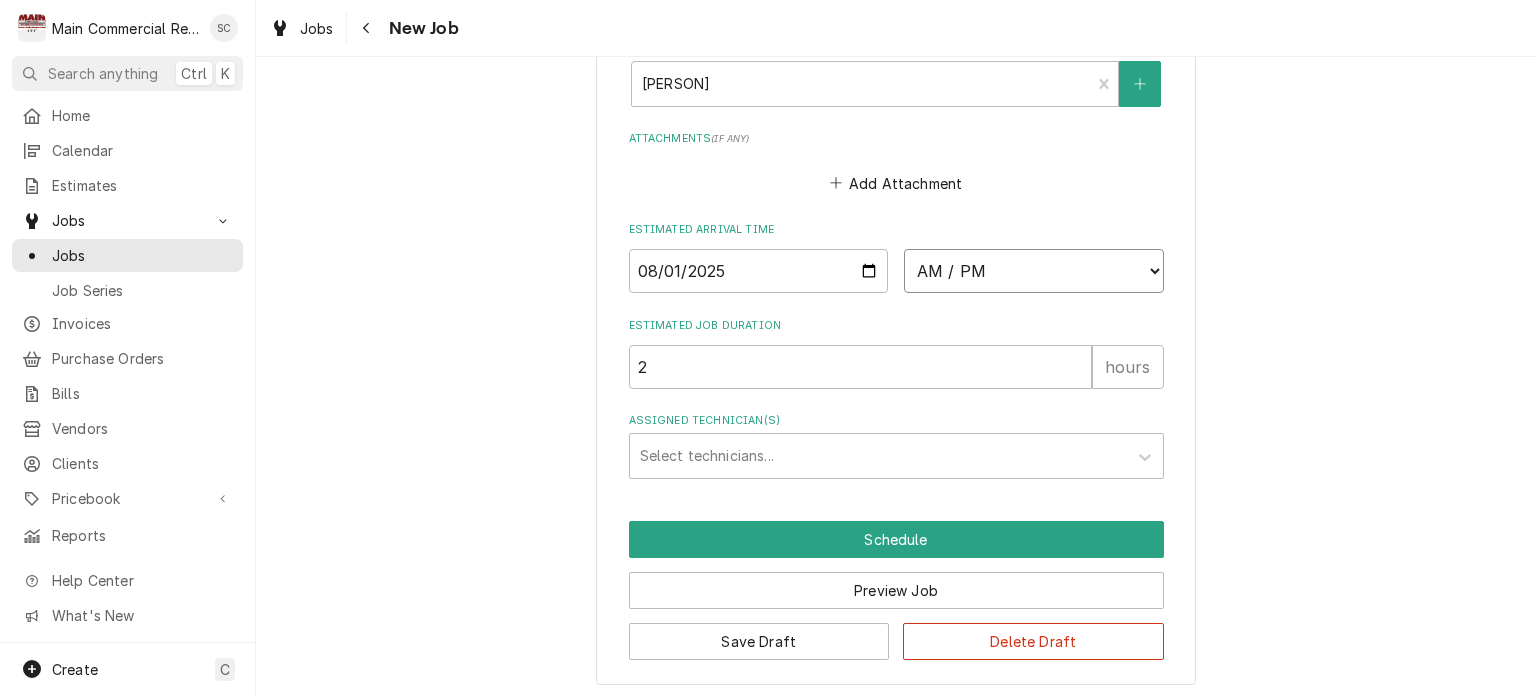 select on "16:00:00" 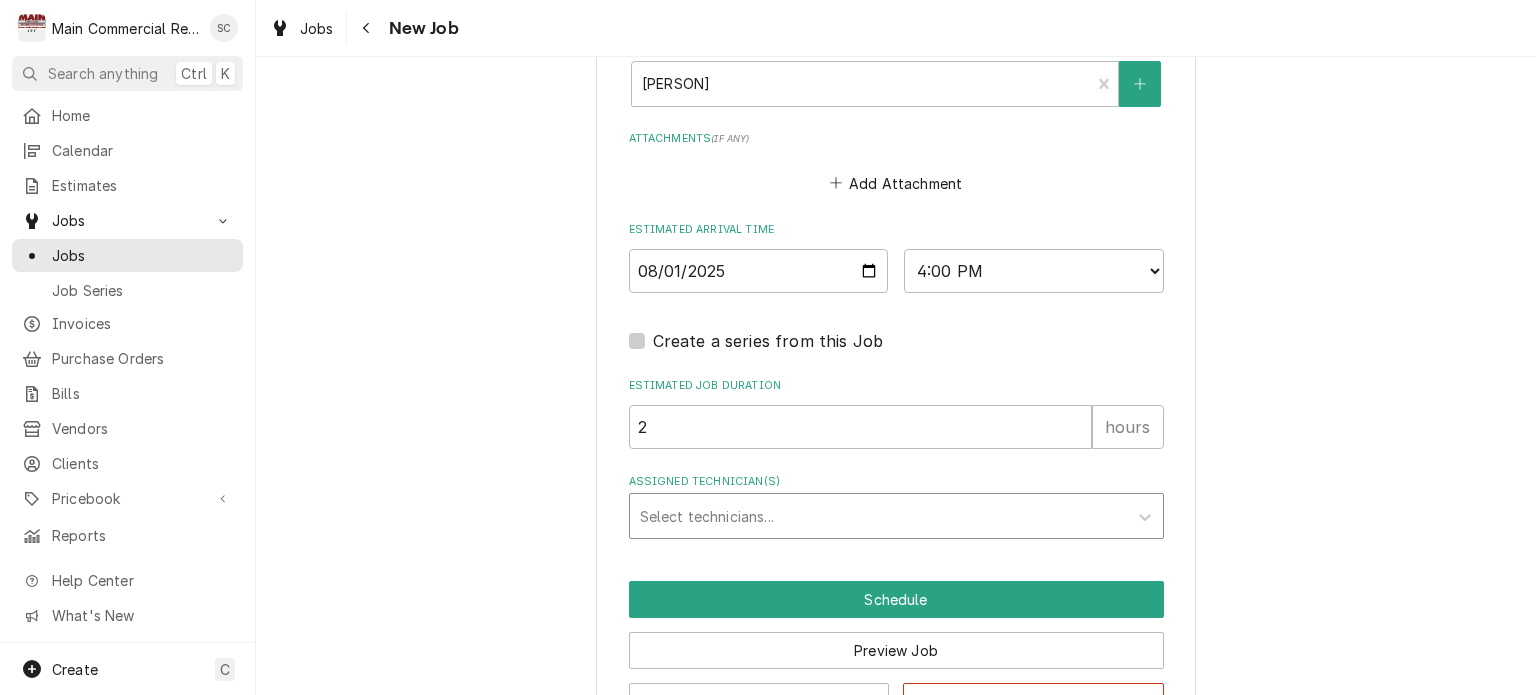 click at bounding box center [878, 516] 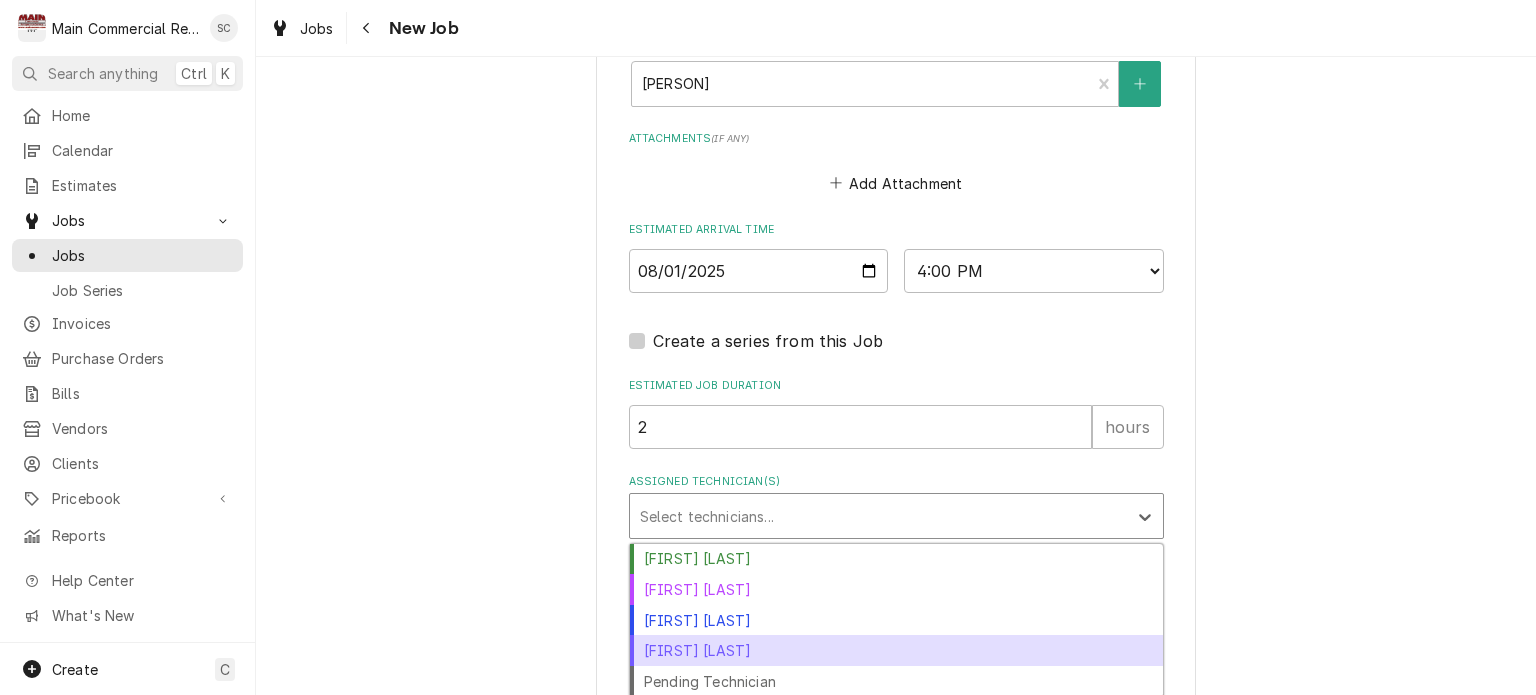 click on "Mike Marchese" at bounding box center (896, 650) 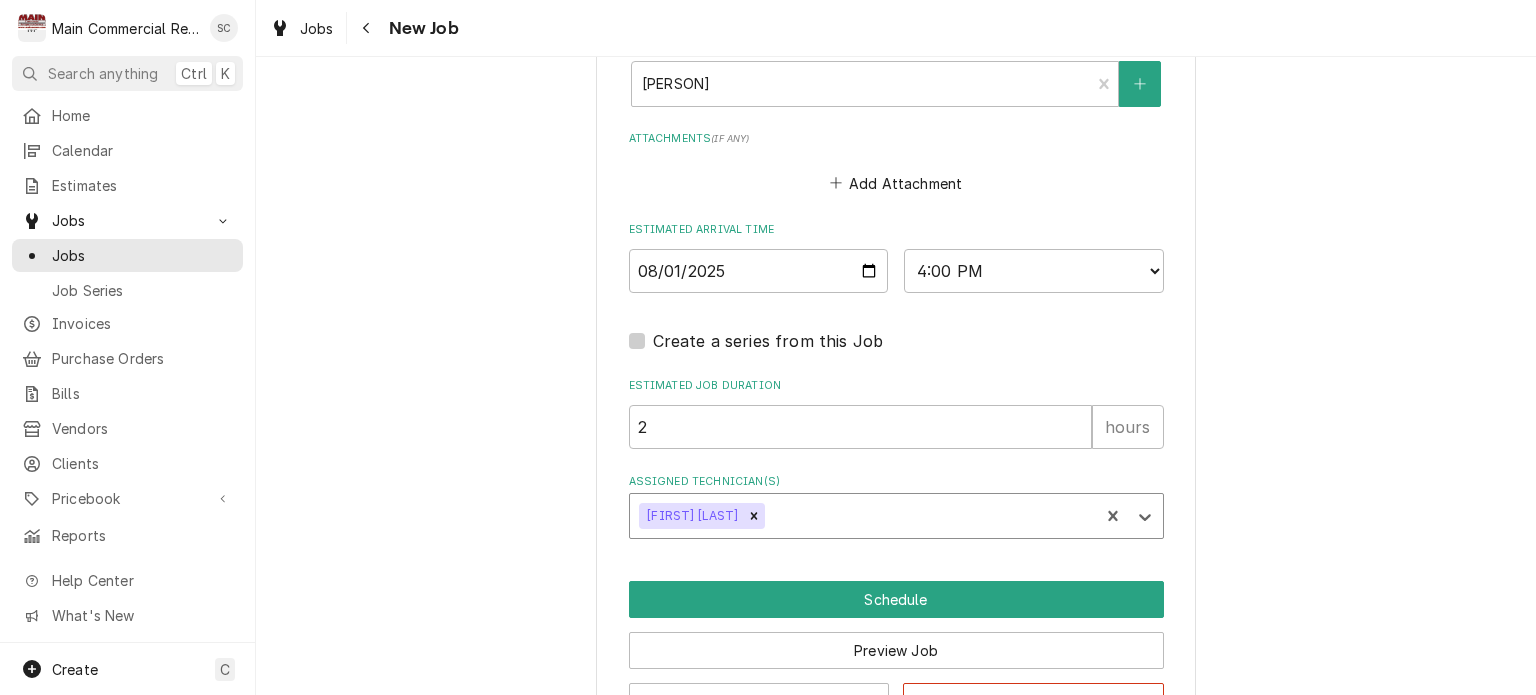 click on "Use the fields below to edit this job: Client Details Client Famous Sal's Pizza Edit Client Client Notes Rod's #727-247-6206
Net 30
Credit Card on file
CSV - 668 Service Location 14190 US Hwy 19, Hudson, FL 34667 Edit Service Location Job Details Job Source Direct (Phone/Email/etc.) Service Channel Corrigo Ecotrak Other Date Received 2025-08-01 Service Type ***DIAGNOSIS-SERVICE CALL*** 🛠️ SERVICE TYPE Edit Service Type Job Type Reason For Call Ice Machine not producing ice.
Per Trish she would like someone today during regular straight time rate if we cant get someone there in time before 4 we need to let her know.
727-424-9134 Technician Instructions  ( optional ) She really does not want to pay OT but if she has to she will. I told her we would work with her on the price. Priority No Priority Urgent High Medium Low Labels  ( optional ) Ice Machine Equipment Expected Is Equipment involved on this Job? Who called in this service? Trish  Contact (727) 424-9134 Who should the tech(s) ask for? Trish  ( )" at bounding box center (896, -445) 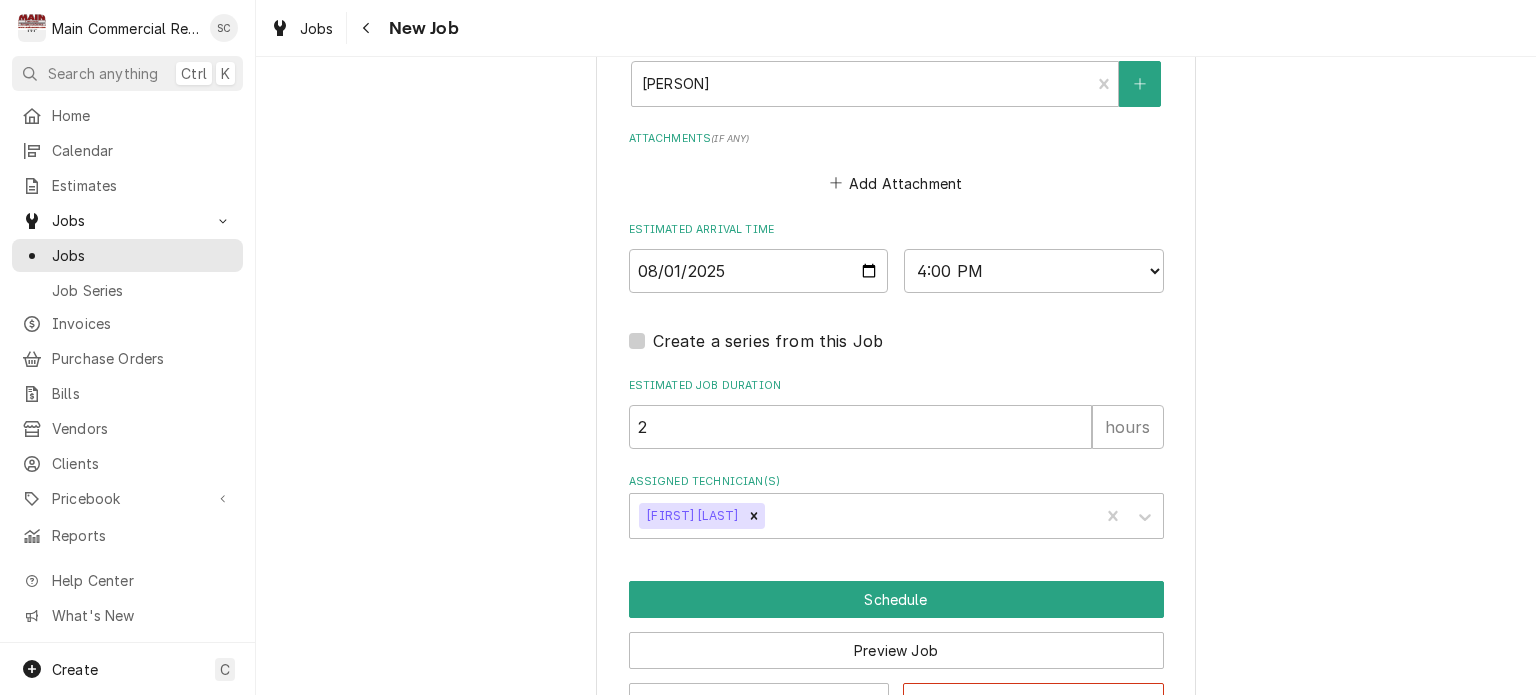 scroll, scrollTop: 1791, scrollLeft: 0, axis: vertical 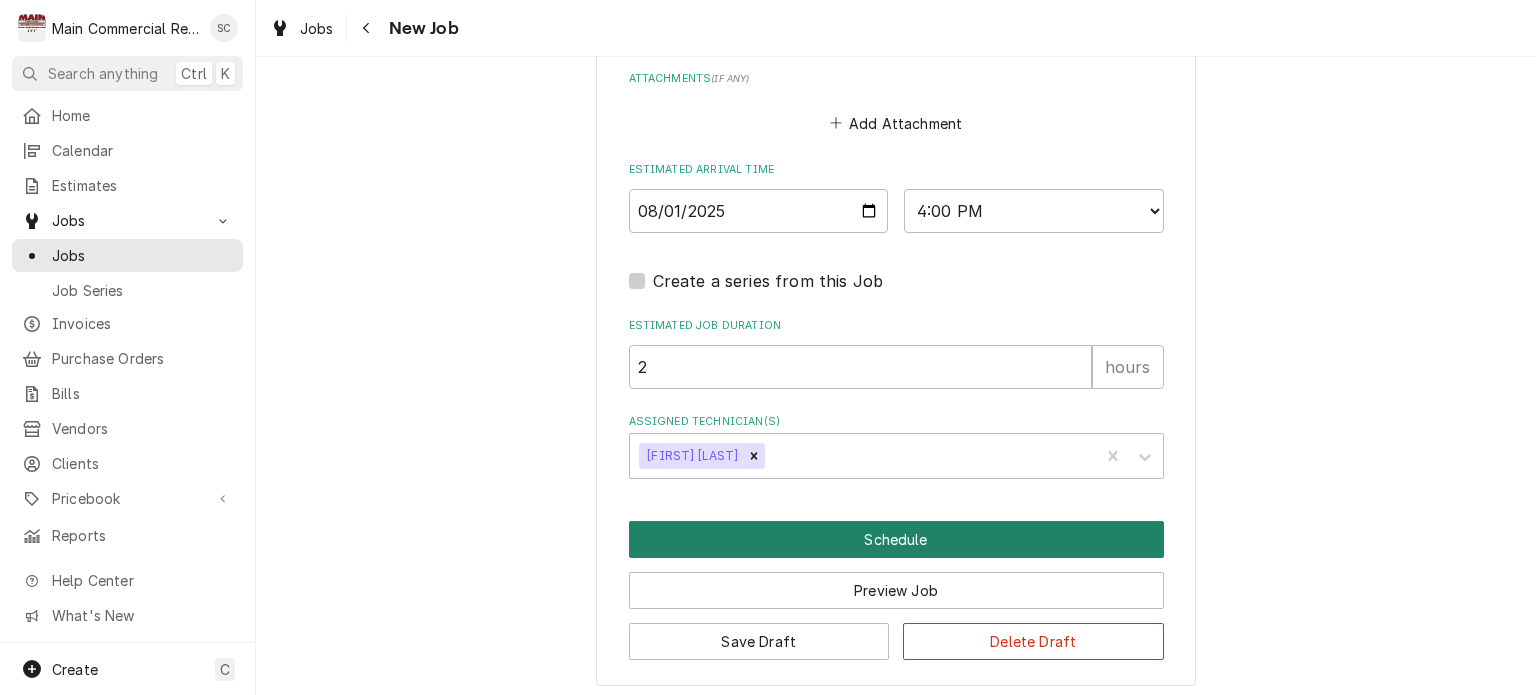 click on "Schedule" at bounding box center (896, 539) 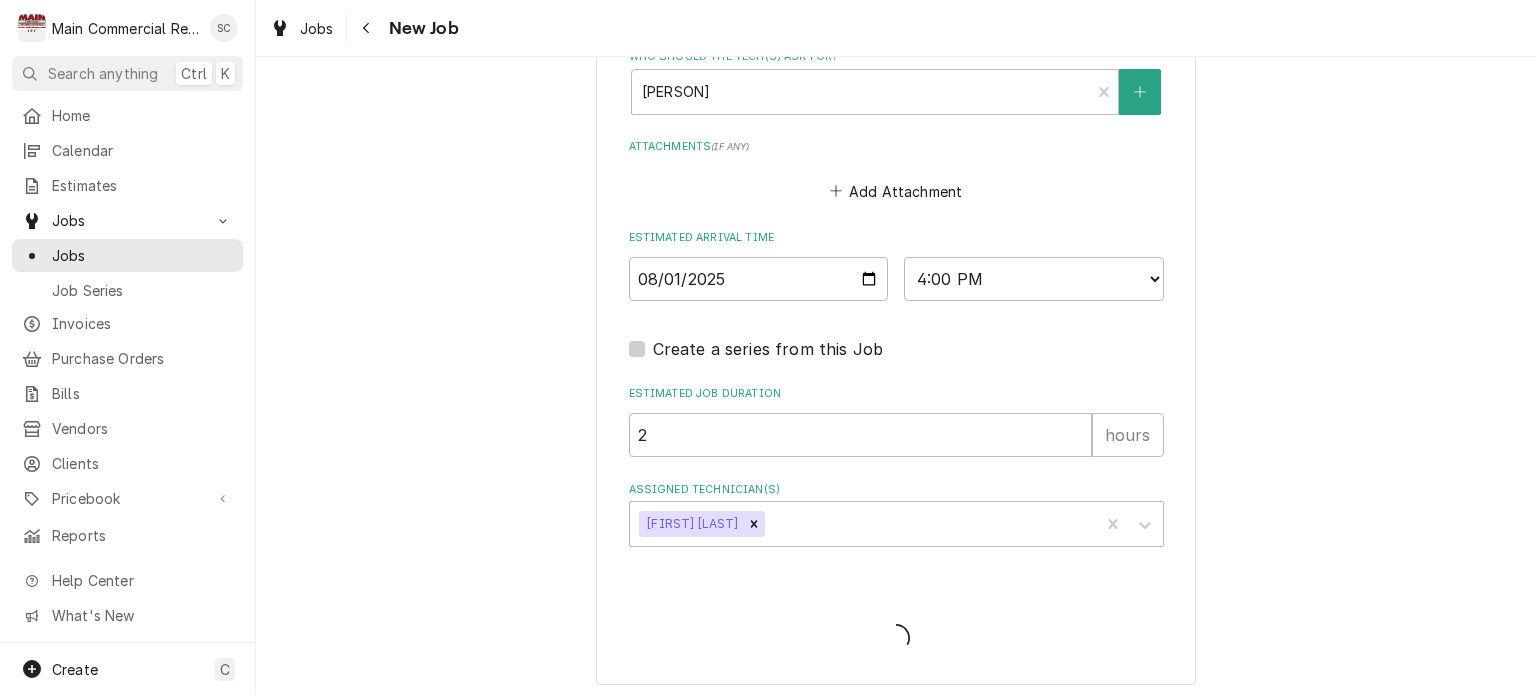 type on "x" 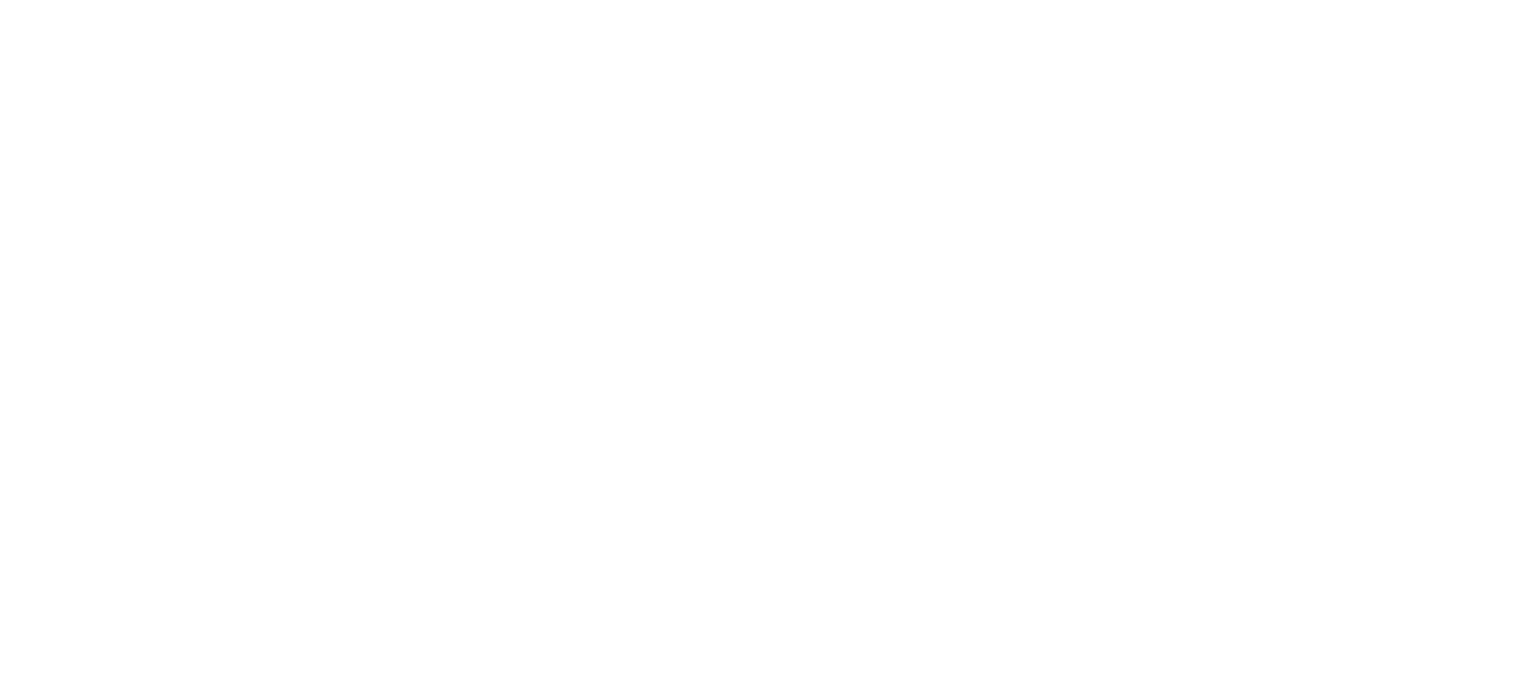 scroll, scrollTop: 0, scrollLeft: 0, axis: both 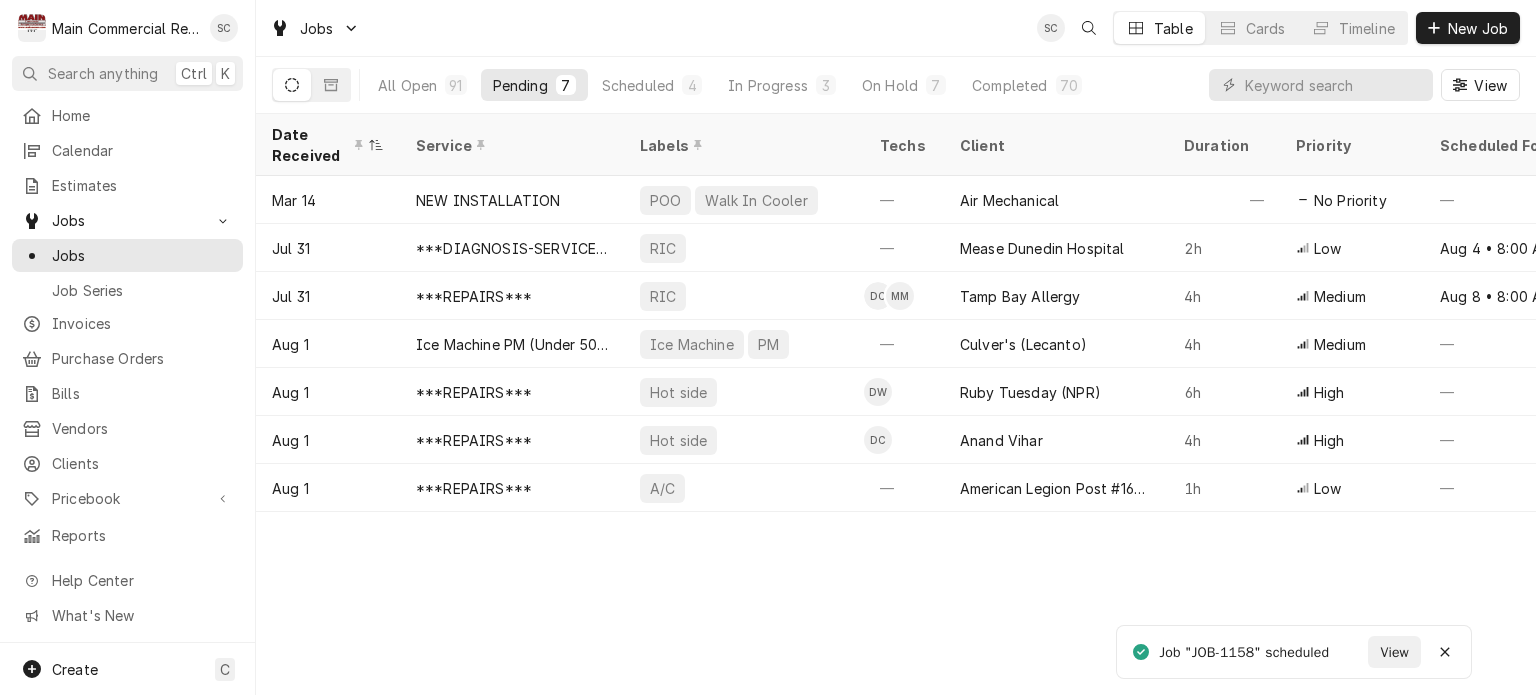 click on "Date Received Service Labels Techs Client Duration Priority Scheduled For Location Name Location Address Last Modified Job Type Status Mar 14   NEW INSTALLATION POO Walk In Cooler — Air Mechanical — No Priority — TGH Brooksville/Springhill [NUMBER] [STREET], [CITY], [STATE] Apr 29   Service Draft Jul 31   ***DIAGNOSIS-SERVICE CALL*** RIC — Mease Dunedin Hospital 2h Low Aug 4   • 8:00 AM — [NUMBER] [STREET], [CITY], [STATE] Jul 31   Service Draft Jul 31   ***REPAIRS*** RIC DC MM Tamp Bay Allergy 4h Medium Aug 8   • 8:00 AM Tampa Bay Allergy-Dr. [LAST] [NUMBER] [STREET], [CITY], [STATE] Jul 31   Service Draft Aug 1   Ice Machine PM (Under 500) Ice Machine PM — Culver's (Lecanto) 4h Medium — — [NUMBER] [STREET], [CITY], [STATE] Aug 1   Service Draft Aug 1   ***REPAIRS*** Hot side DW Ruby Tuesday (NPR) 6h High — — [NUMBER] [STREET], [CITY], [STATE] Aug 1   Service Draft Aug 1   ***REPAIRS*** Hot side DC Anand Vihar 4h High — Anand Vihar - Community Club House Aug 1" at bounding box center [896, 404] 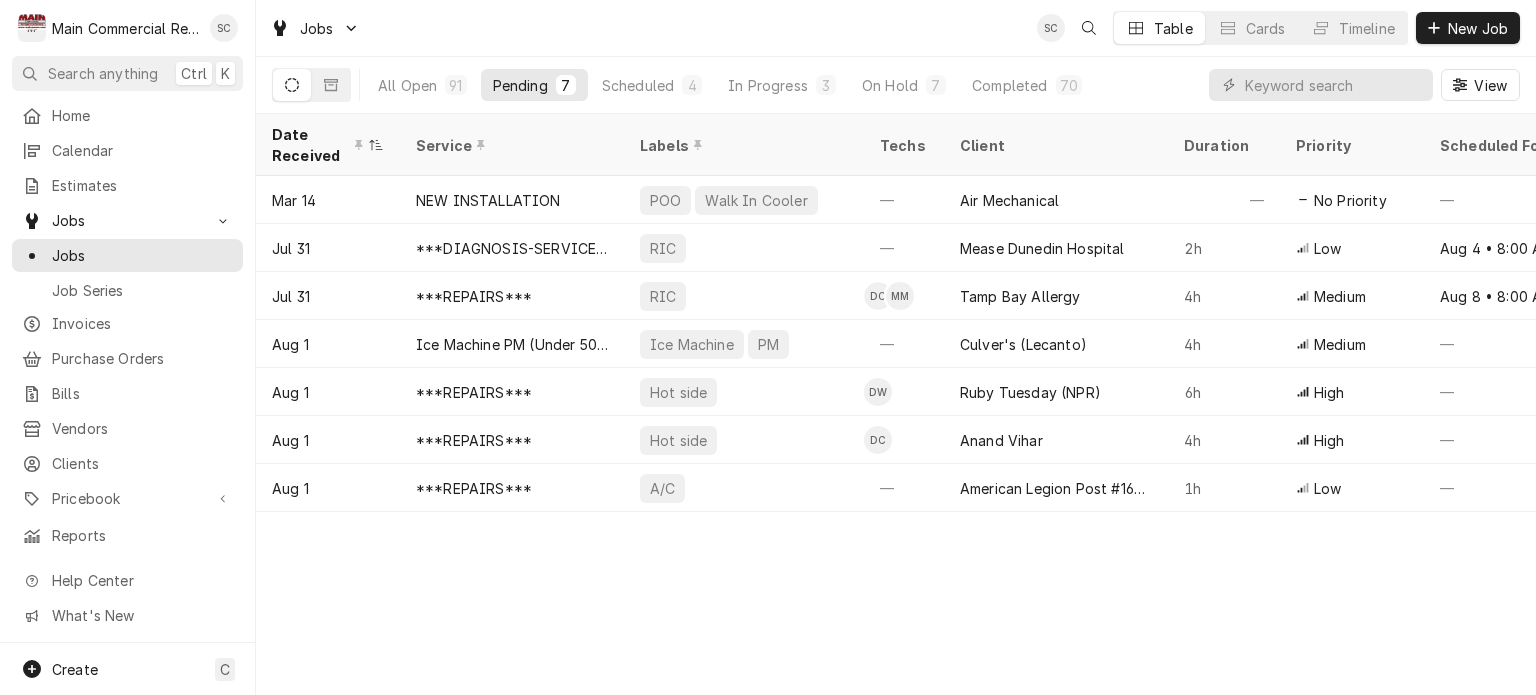 click on "Date Received Service Labels Techs Client Duration Priority Scheduled For Location Name Location Address Last Modified Job Type Status Mar 14   NEW INSTALLATION POO Walk In Cooler — Air Mechanical — No Priority — TGH Brooksville/Springhill [NUMBER] [STREET], [CITY], [STATE] Apr 29   Service Draft Jul 31   ***DIAGNOSIS-SERVICE CALL*** RIC — Mease Dunedin Hospital 2h Low Aug 4   • 8:00 AM — [NUMBER] [STREET], [CITY], [STATE] Jul 31   Service Draft Jul 31   ***REPAIRS*** RIC DC MM Tamp Bay Allergy 4h Medium Aug 8   • 8:00 AM Tampa Bay Allergy-Dr. [LAST] [NUMBER] [STREET], [CITY], [STATE] Jul 31   Service Draft Aug 1   Ice Machine PM (Under 500) Ice Machine PM — Culver's (Lecanto) 4h Medium — — [NUMBER] [STREET], [CITY], [STATE] Aug 1   Service Draft Aug 1   ***REPAIRS*** Hot side DW Ruby Tuesday (NPR) 6h High — — [NUMBER] [STREET], [CITY], [STATE] Aug 1   Service Draft Aug 1   ***REPAIRS*** Hot side DC Anand Vihar 4h High — Anand Vihar - Community Club House Aug 1" at bounding box center (896, 404) 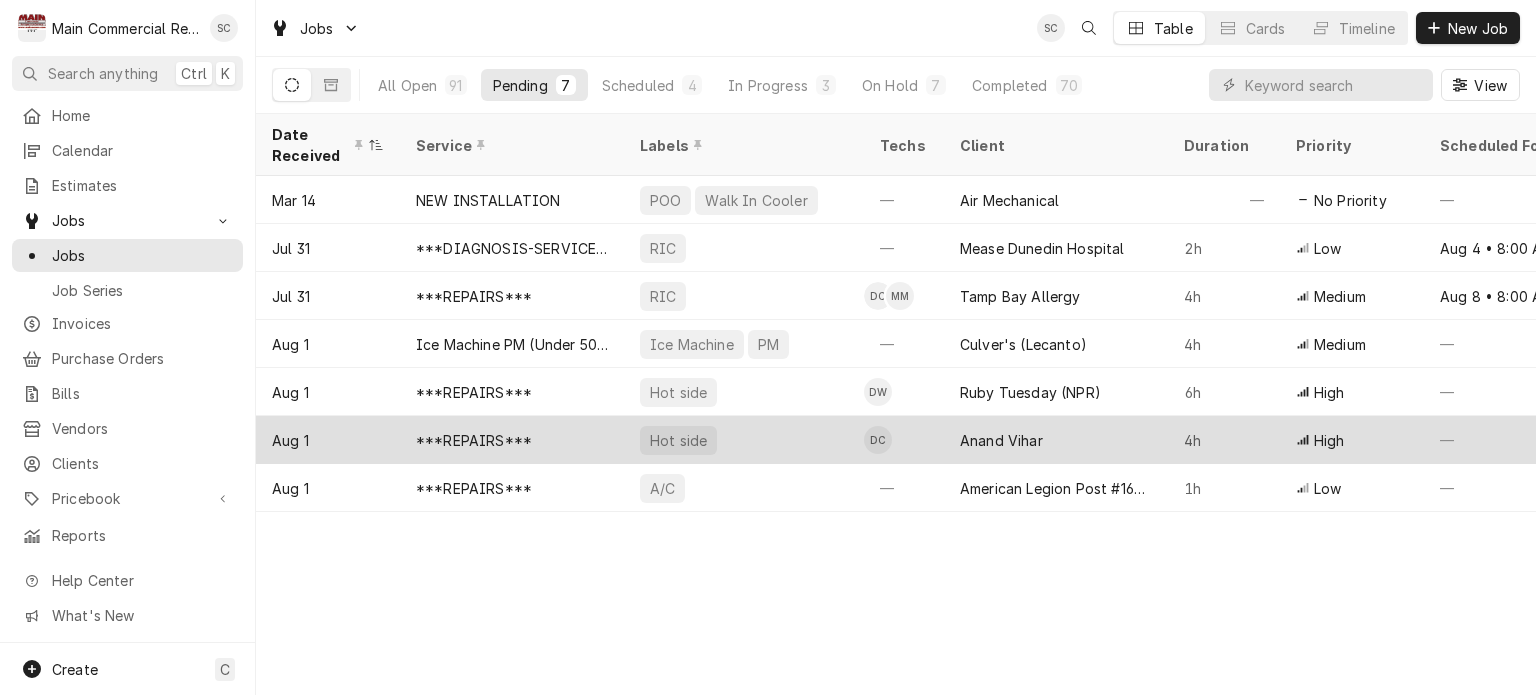 click on "Hot side" at bounding box center [744, 440] 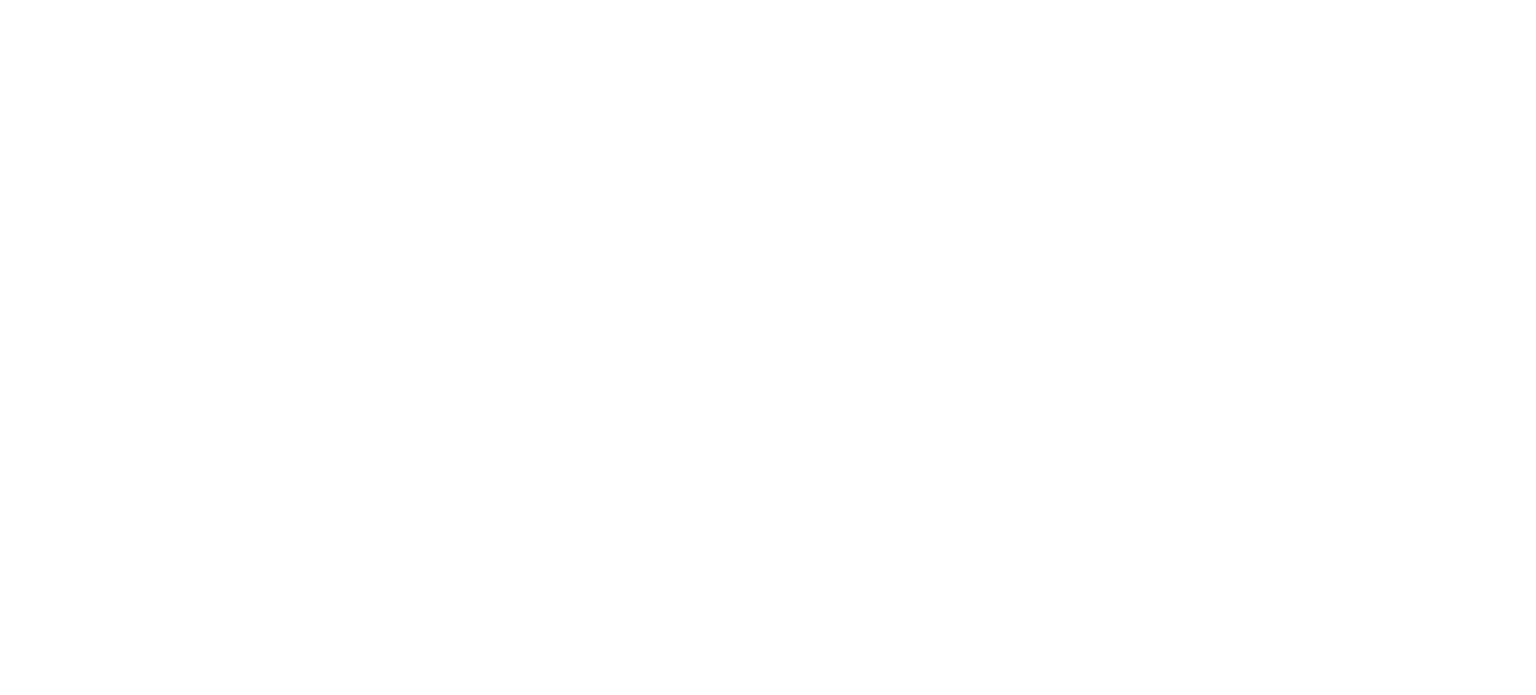 scroll, scrollTop: 0, scrollLeft: 0, axis: both 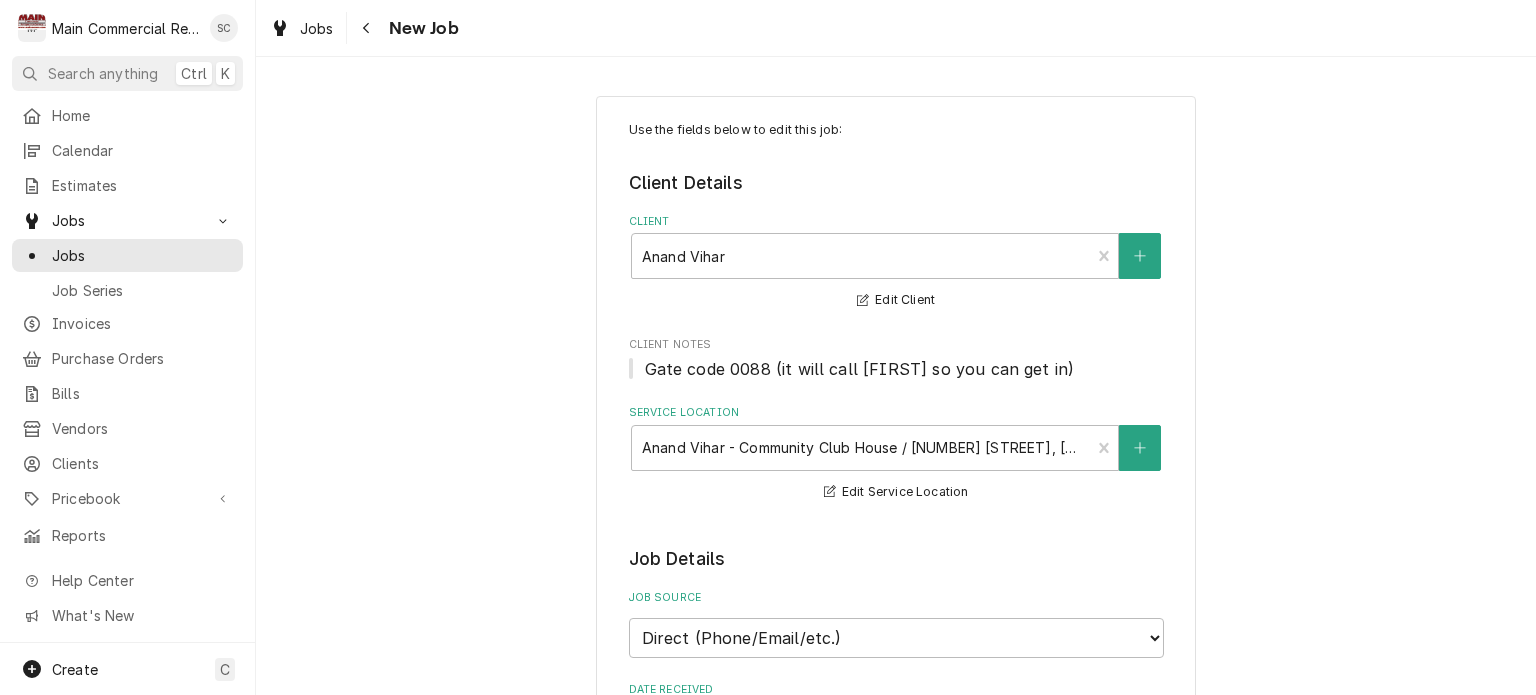 type on "x" 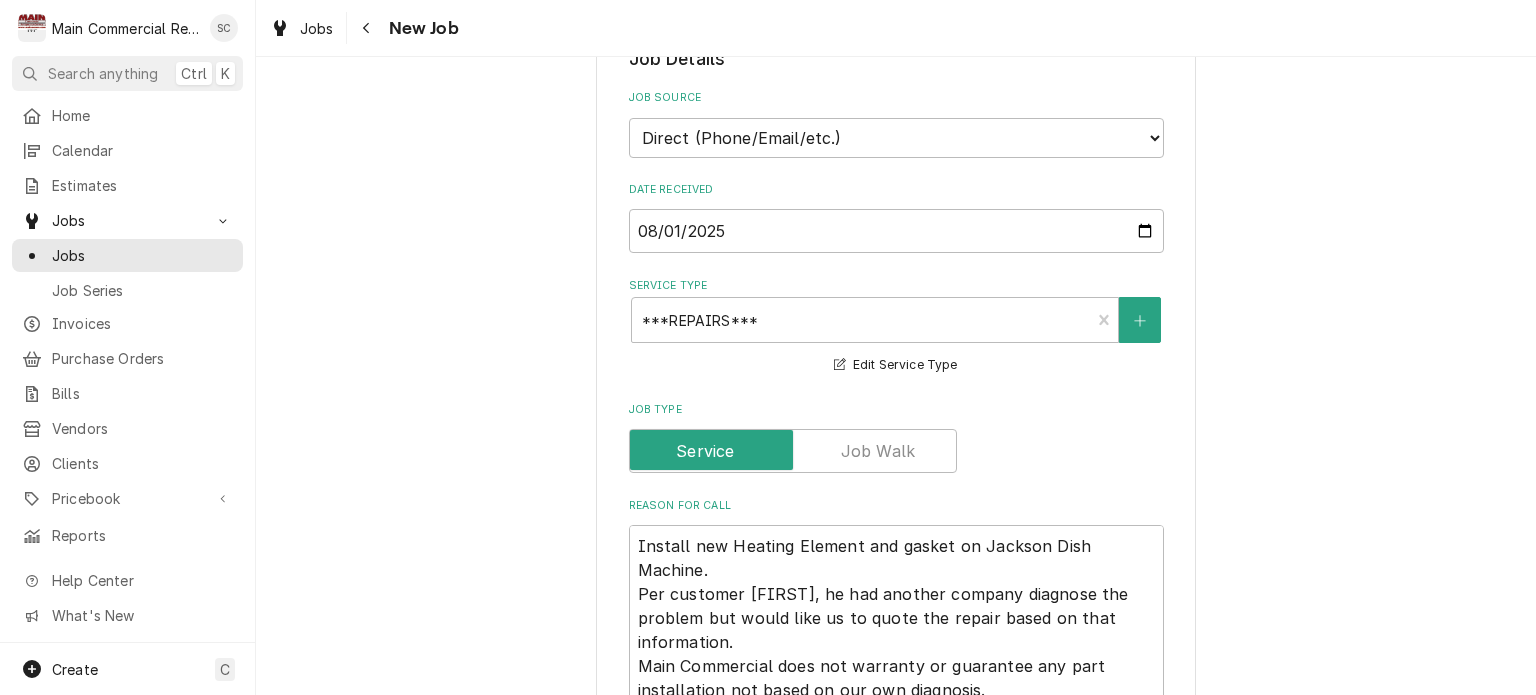 scroll, scrollTop: 800, scrollLeft: 0, axis: vertical 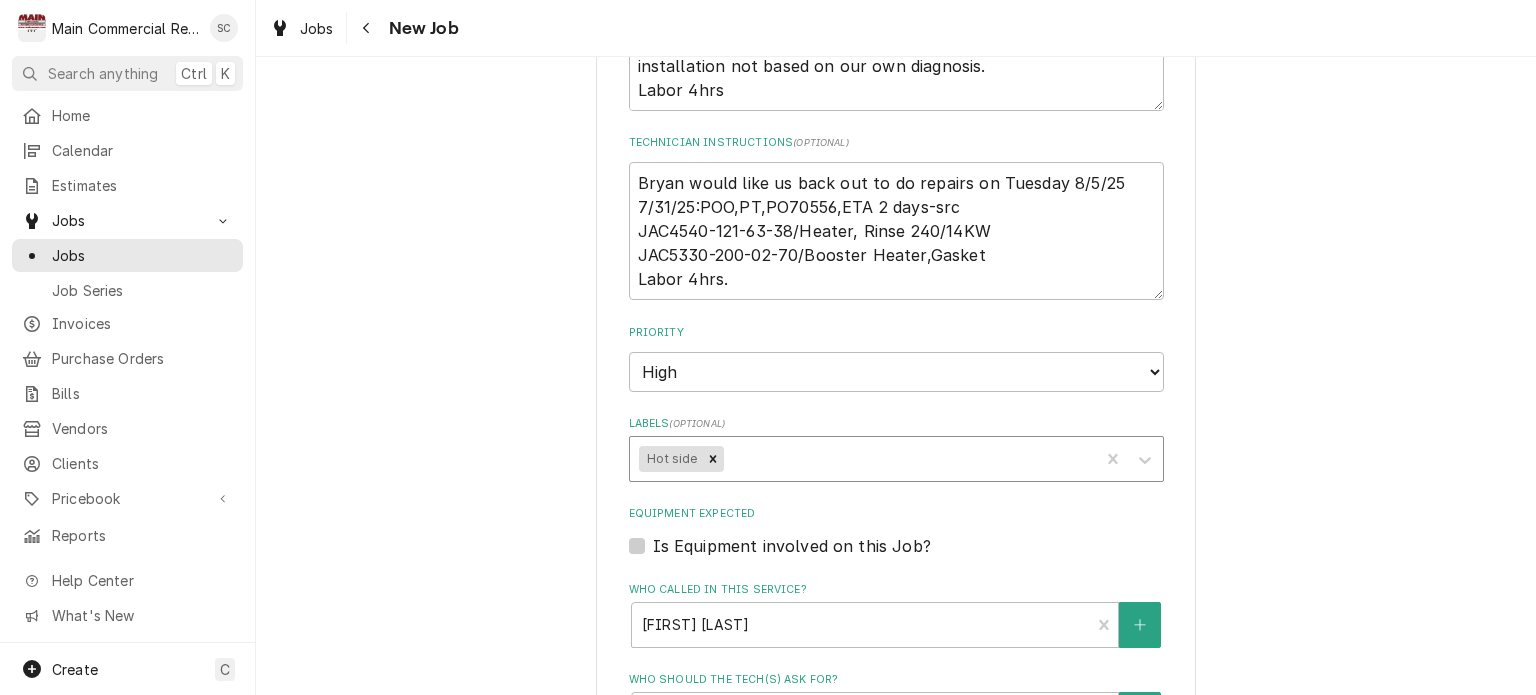 click at bounding box center (908, 459) 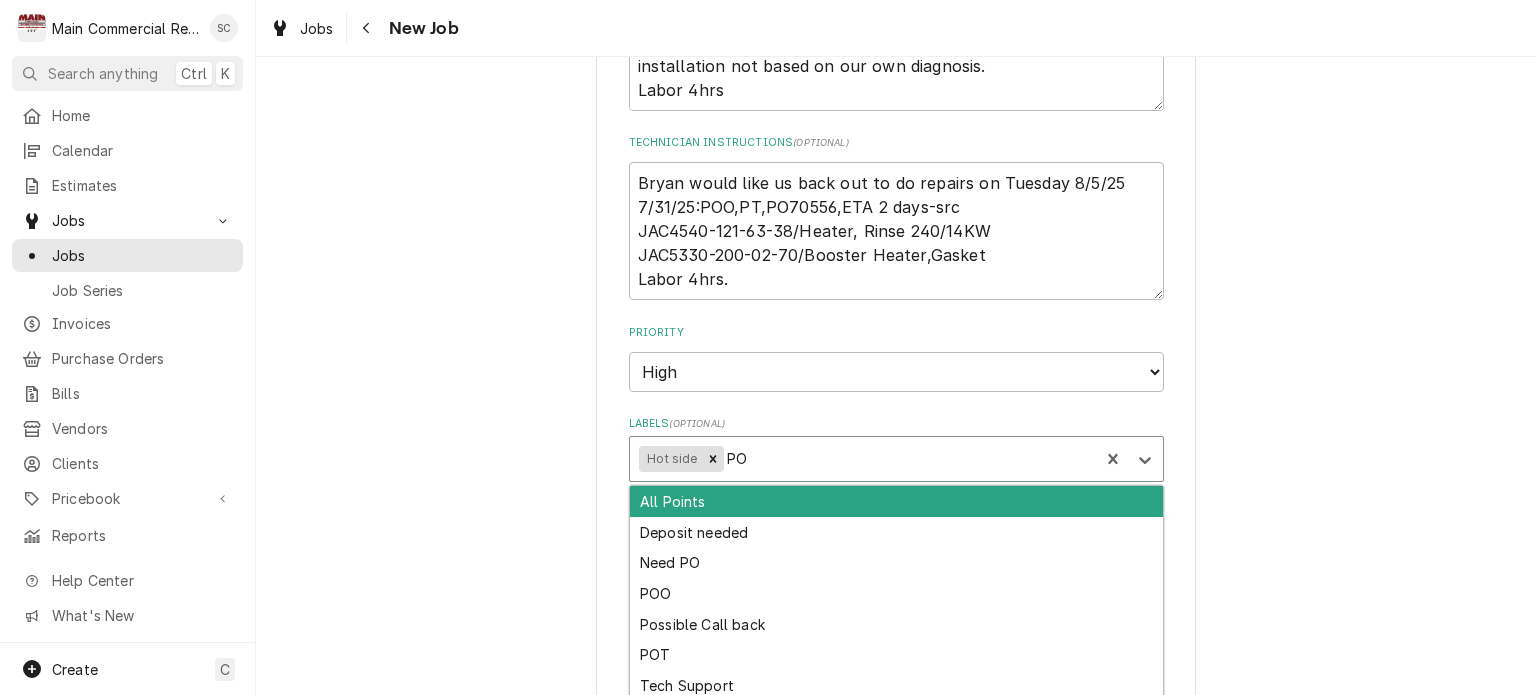 type on "POO" 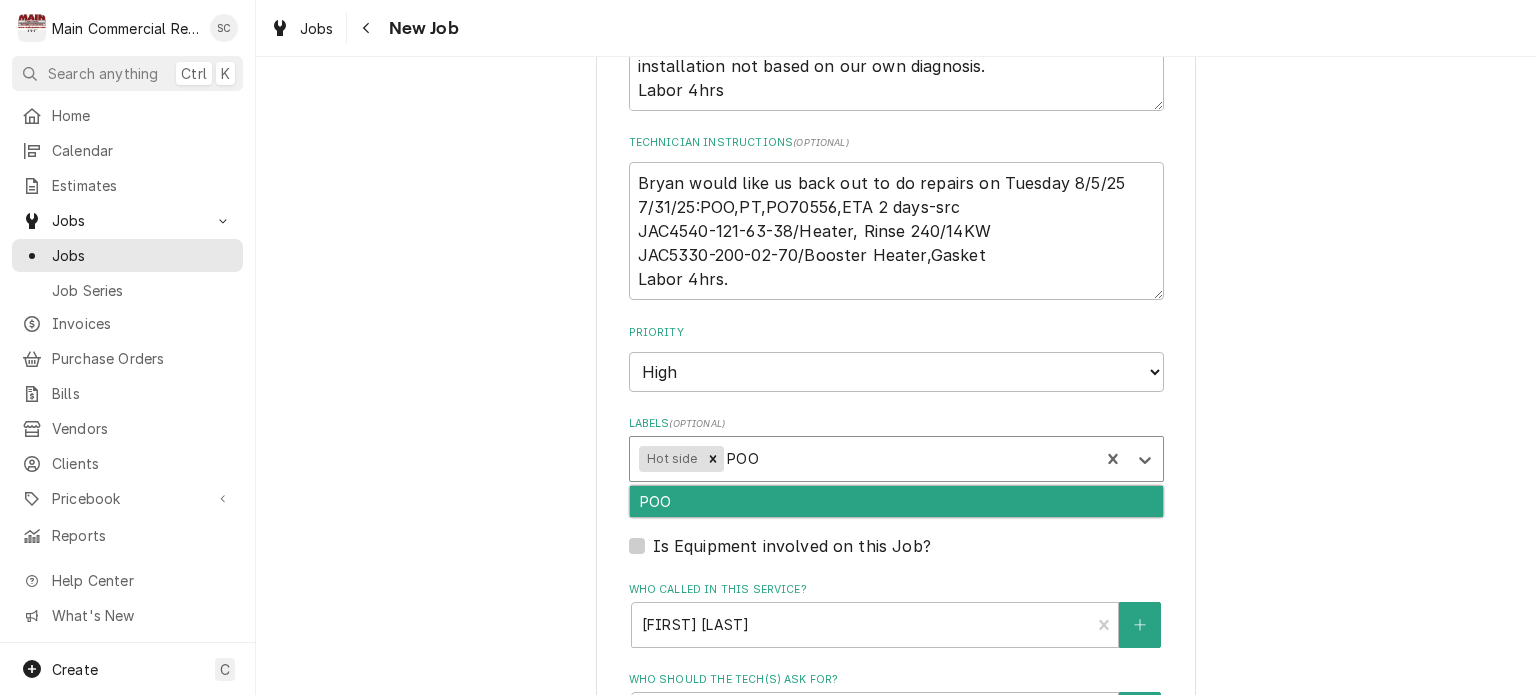 click on "POO" at bounding box center [896, 501] 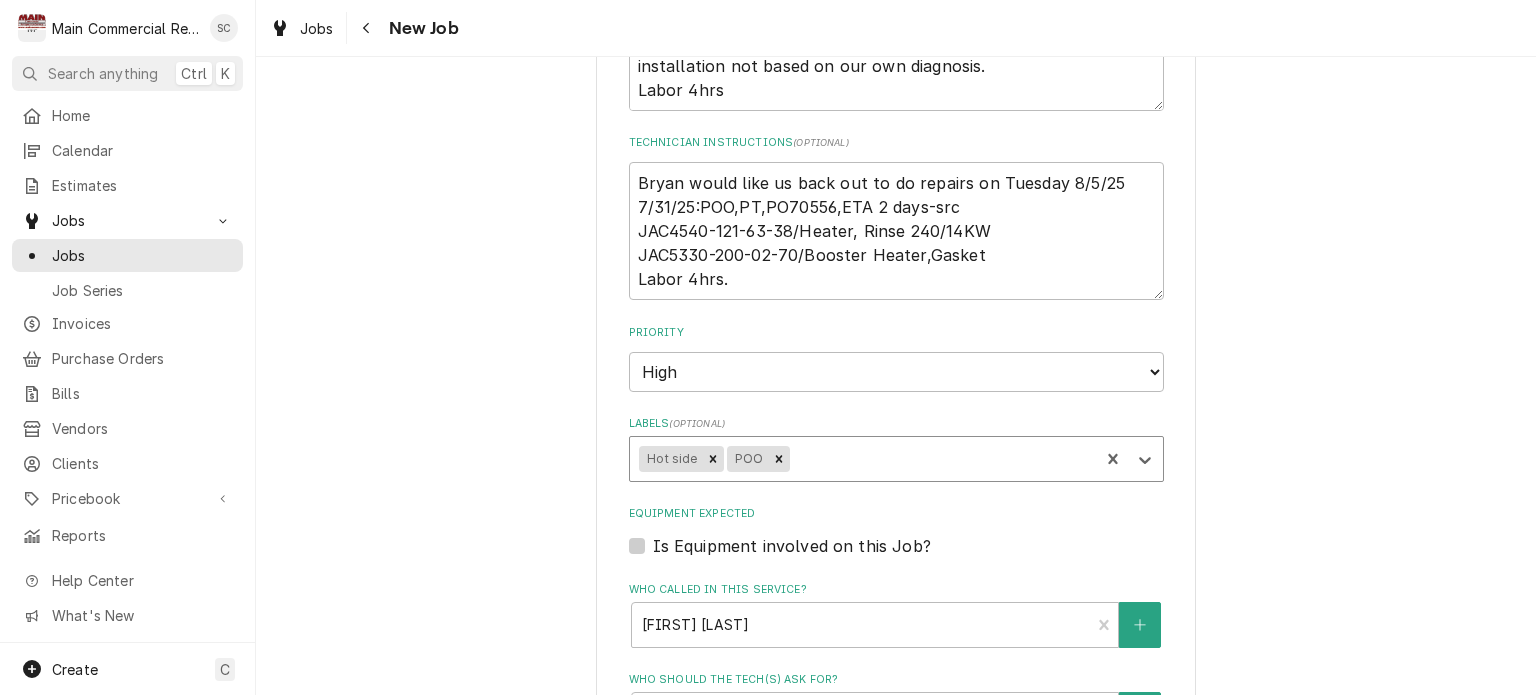 type on "x" 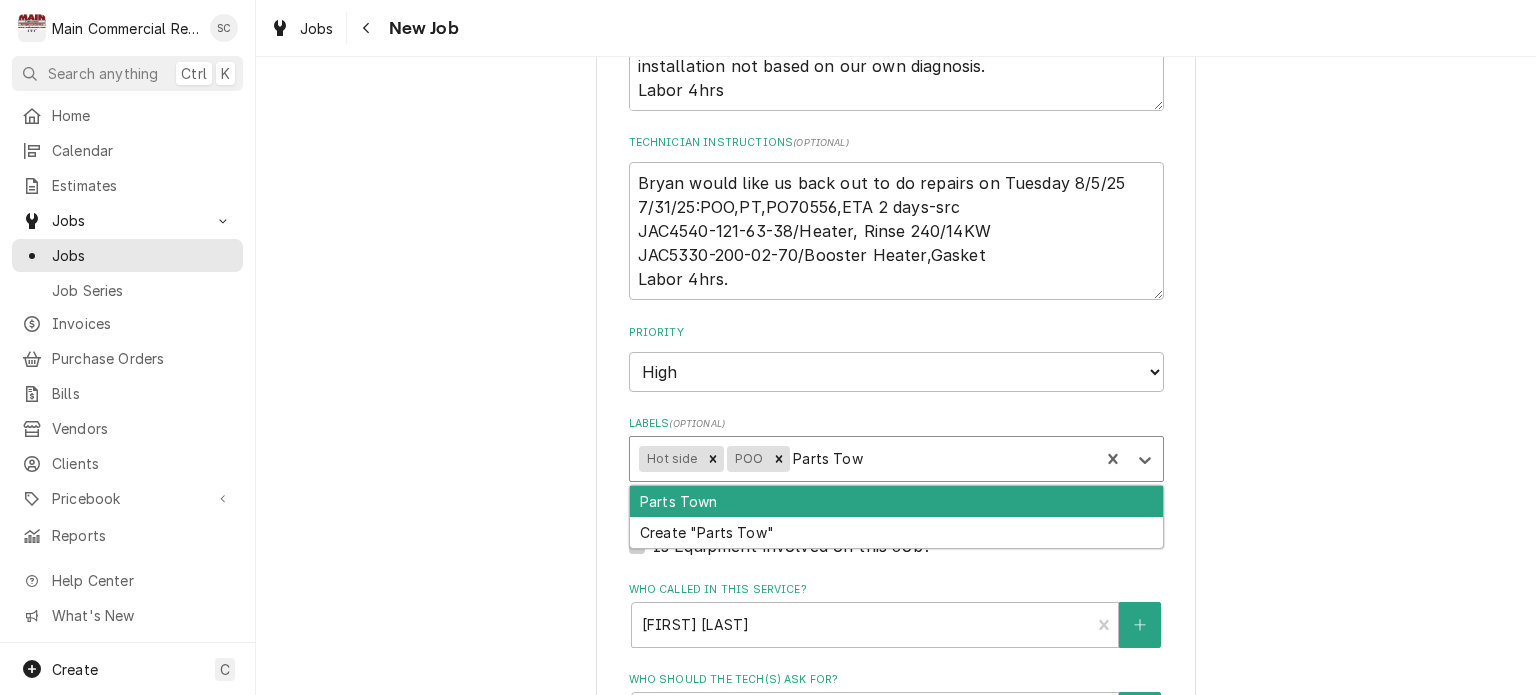 type on "Parts Town" 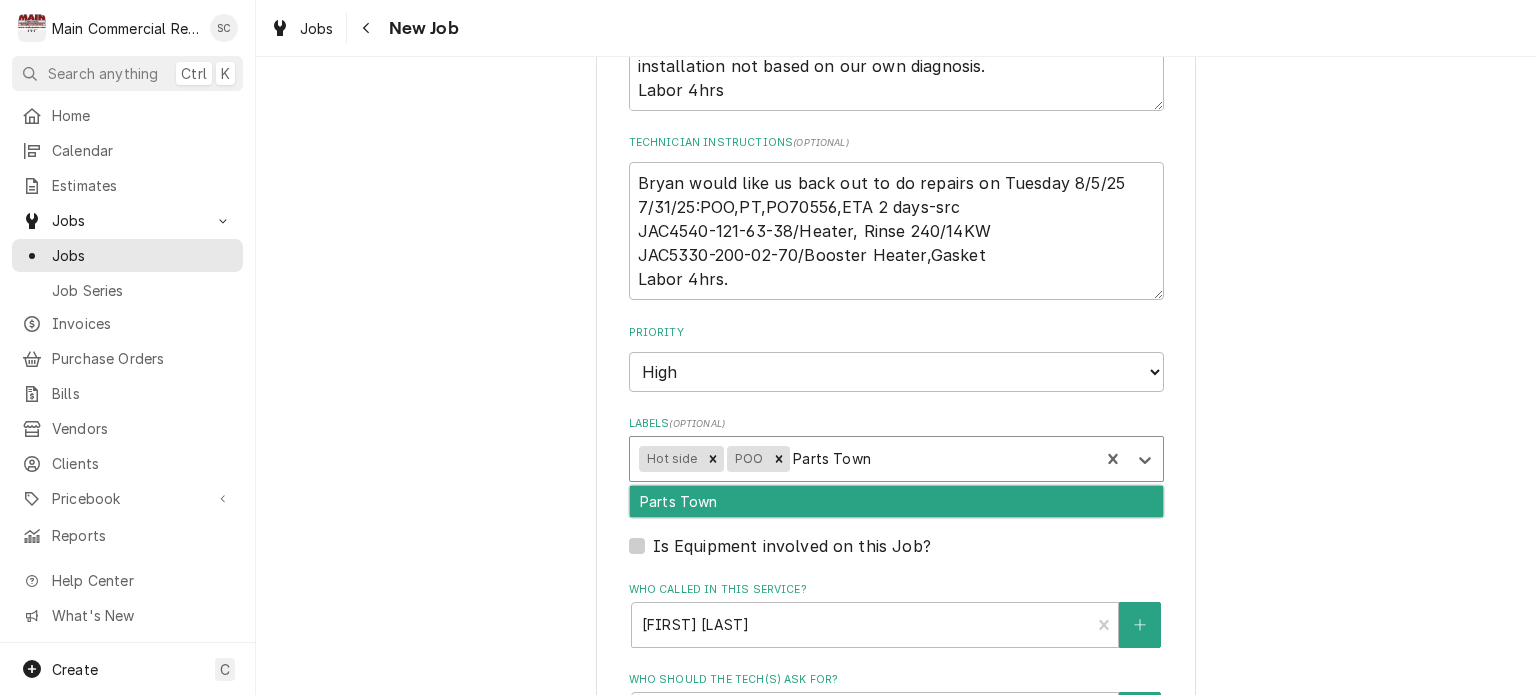 click on "Parts Town" at bounding box center (896, 501) 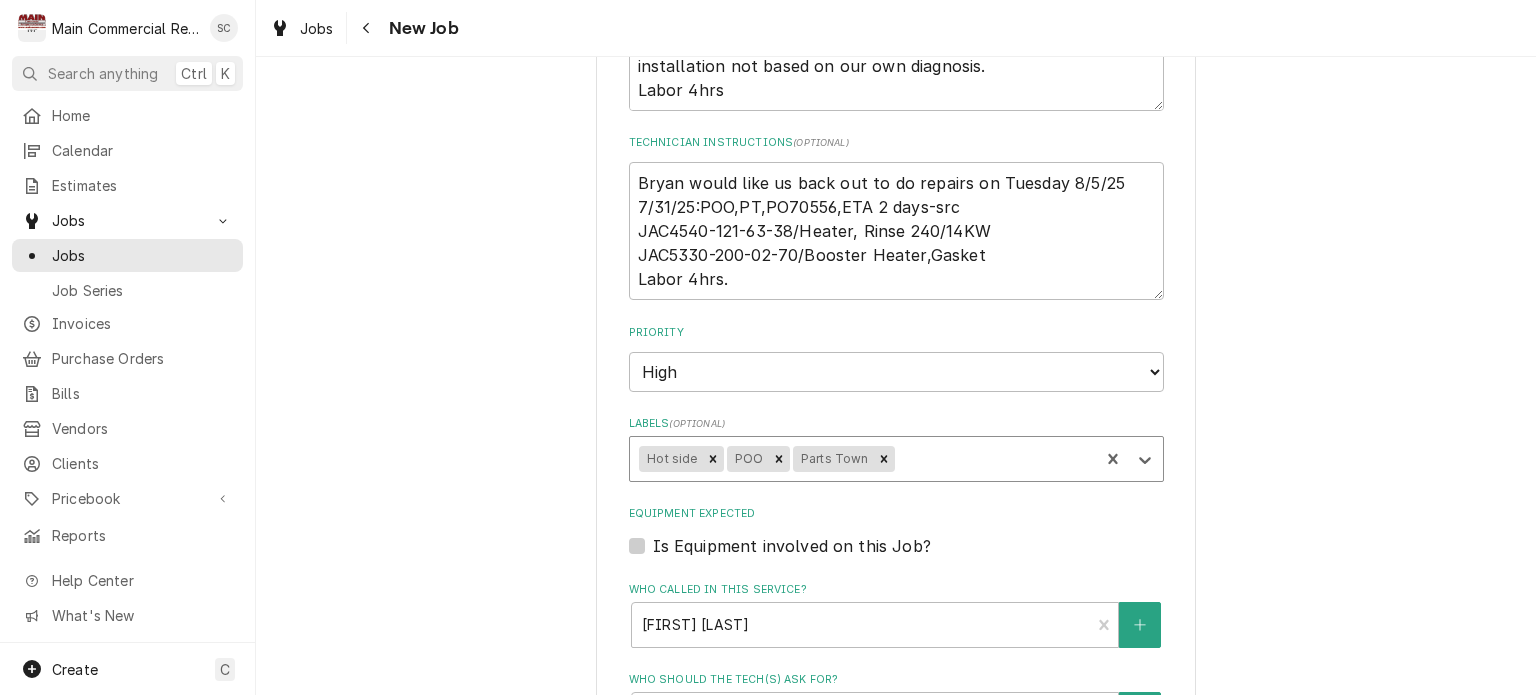 type on "x" 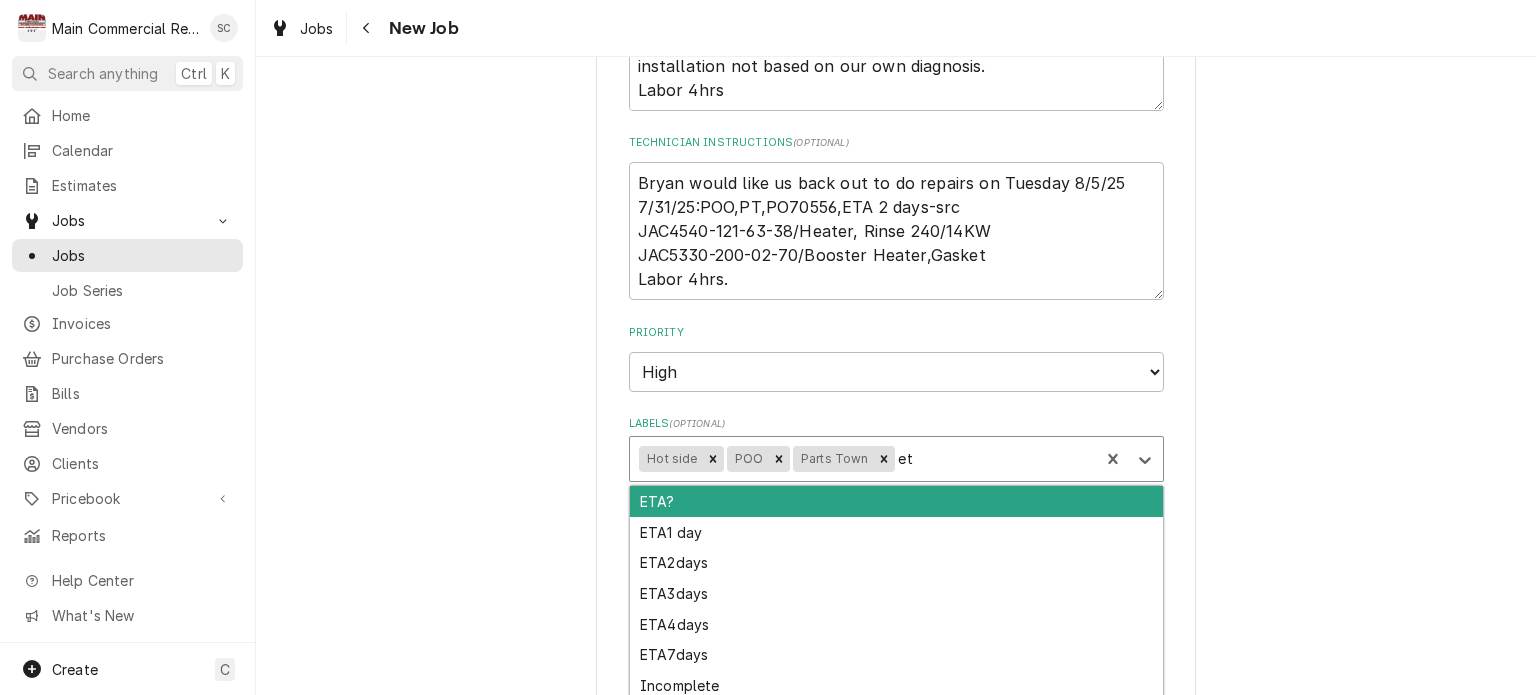 type on "eta" 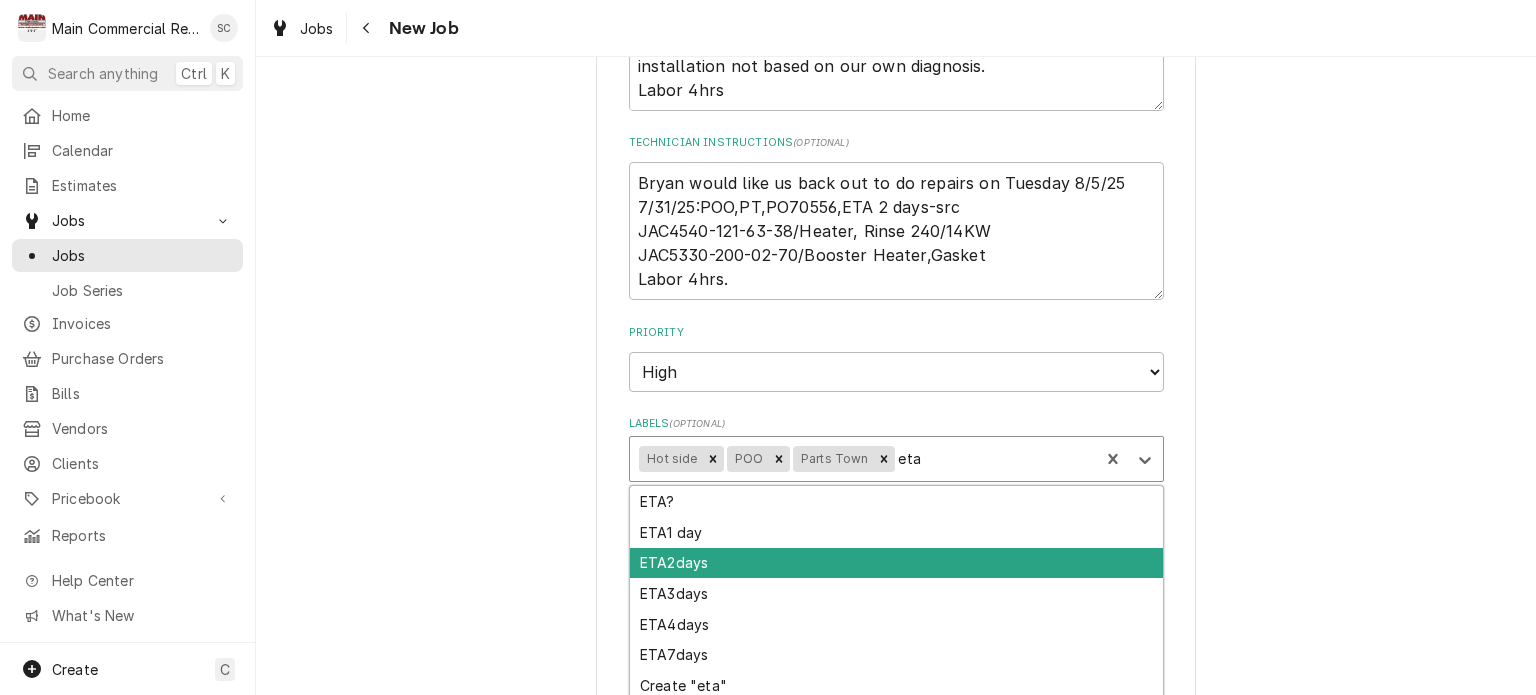 click on "ETA2days" at bounding box center [896, 563] 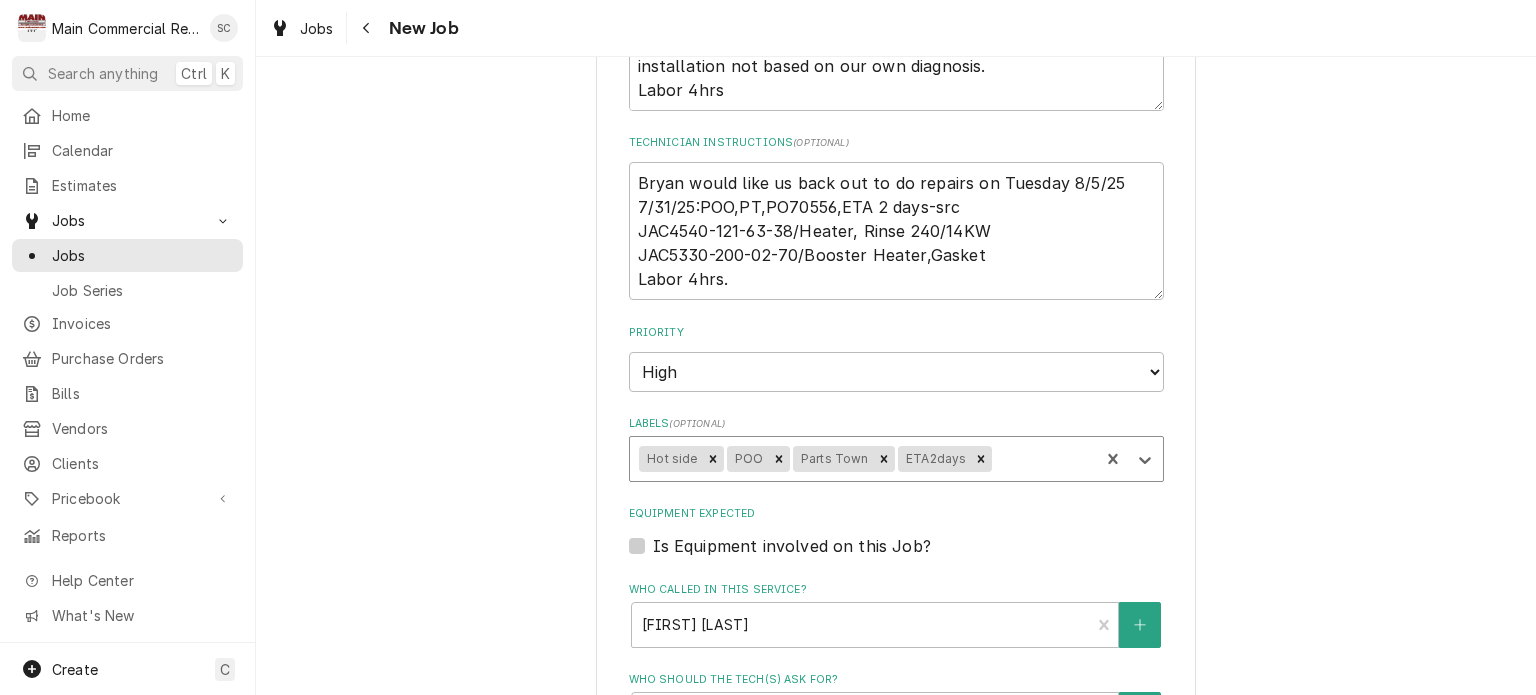 type on "x" 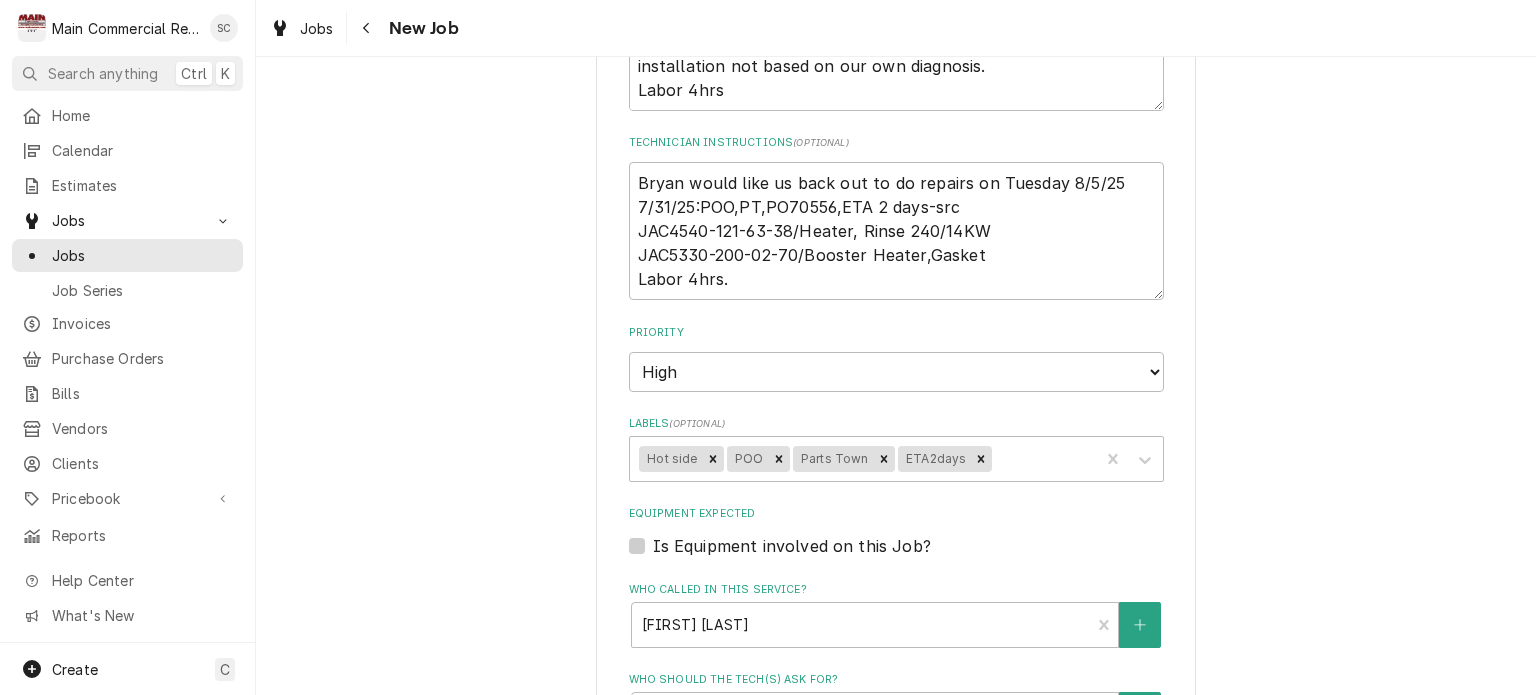click on "Use the fields below to edit this job: Client Details Client Anand Vihar Edit Client Client Notes Gate code 0088 (it will call [FIRST] so you can get in) Service Location Anand Vihar - Community Club House / [NUMBER] [STREET], [CITY], [STATE] [POSTAL_CODE] Edit Service Location Job Details Job Source Direct (Phone/Email/etc.) Service Channel Corrigo Ecotrak Other Date Received 2025-08-01 Service Type ***REPAIRS*** 🛠️ SERVICE TYPE Edit Service Type Job Type Reason For Call Install new Heating Element and gasket on Jackson Dish Machine.
Per customer [FIRST], he had another company diagnose the problem but would like us to quote the repair based on that information.
Main Commercial does not warranty or guarantee any part installation not based on our own diagnosis.
Labor 4hrs Technician Instructions  ( optional ) [FIRST] would like us back out to do repairs on Tuesday 8/5/25
7/31/25:POO,PT,PO70556,ETA 2 days-src
JAC4540-121-63-38/Heater, Rinse 240/14KW
JAC5330-200-02-70/Booster Heater,Gasket
Labor 4hrs. Priority High" at bounding box center [896, 156] 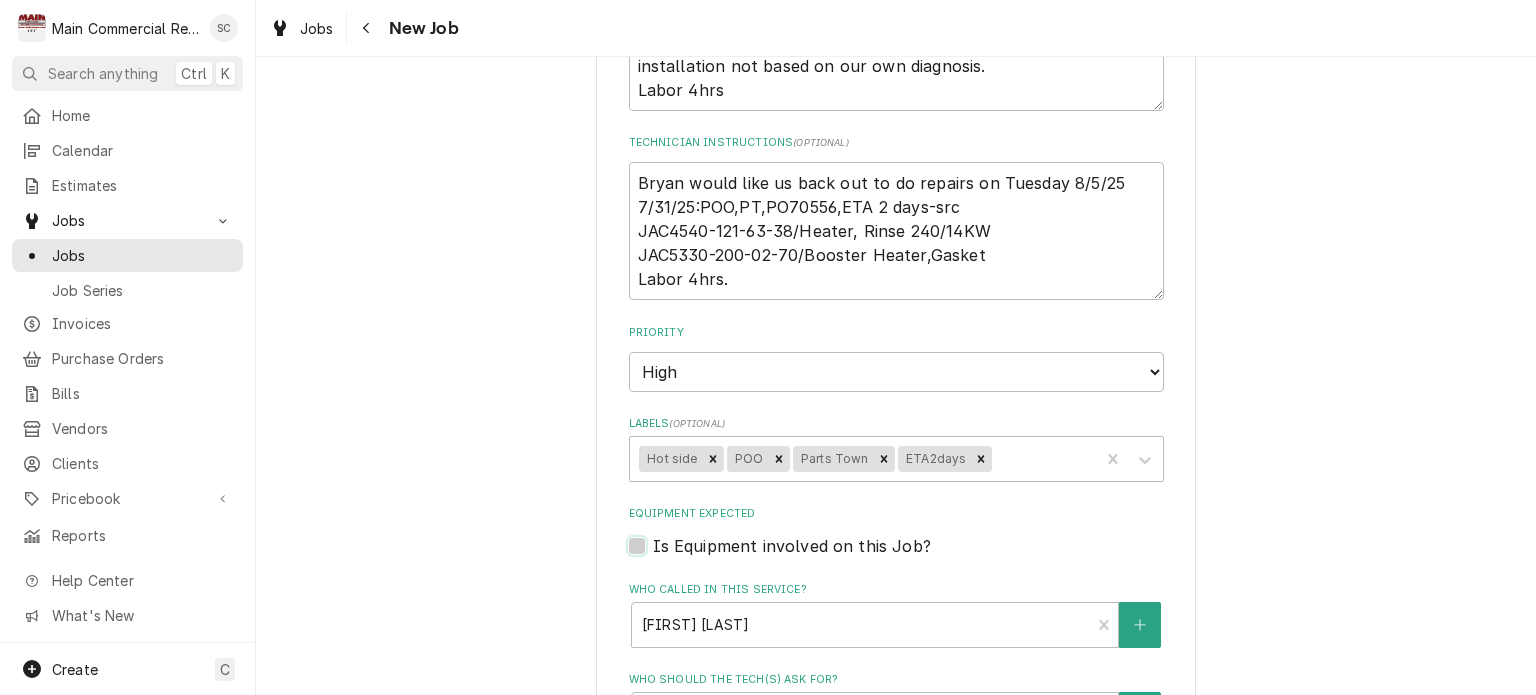 click on "Equipment Expected" at bounding box center [920, 556] 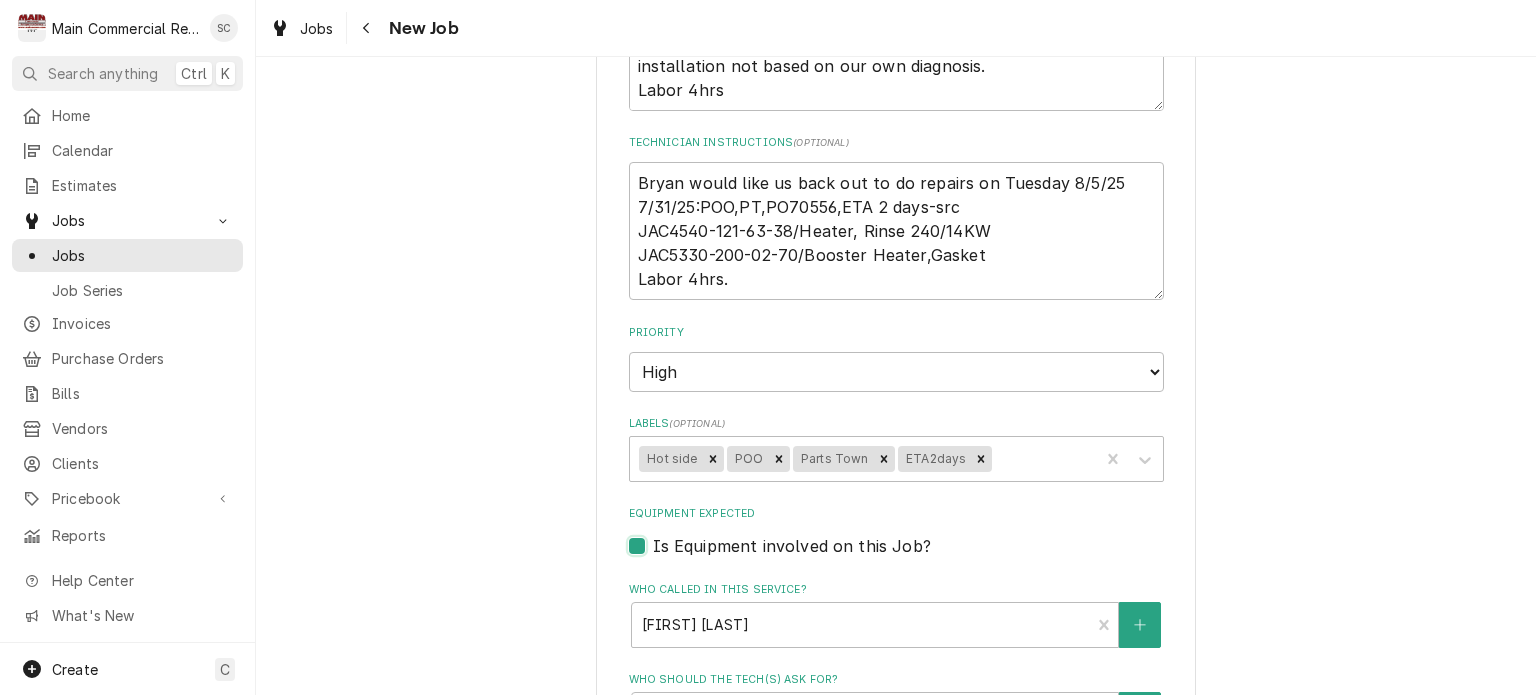 checkbox on "true" 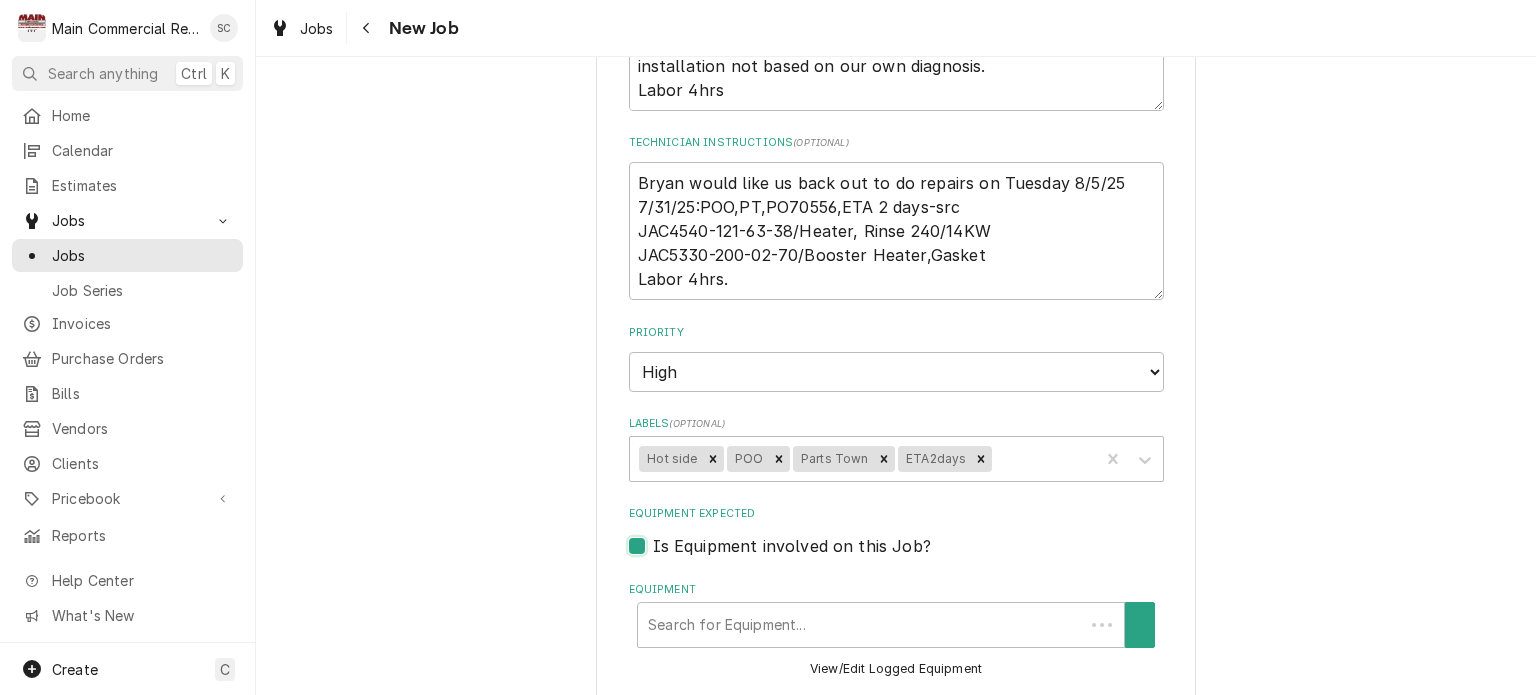 scroll, scrollTop: 0, scrollLeft: 0, axis: both 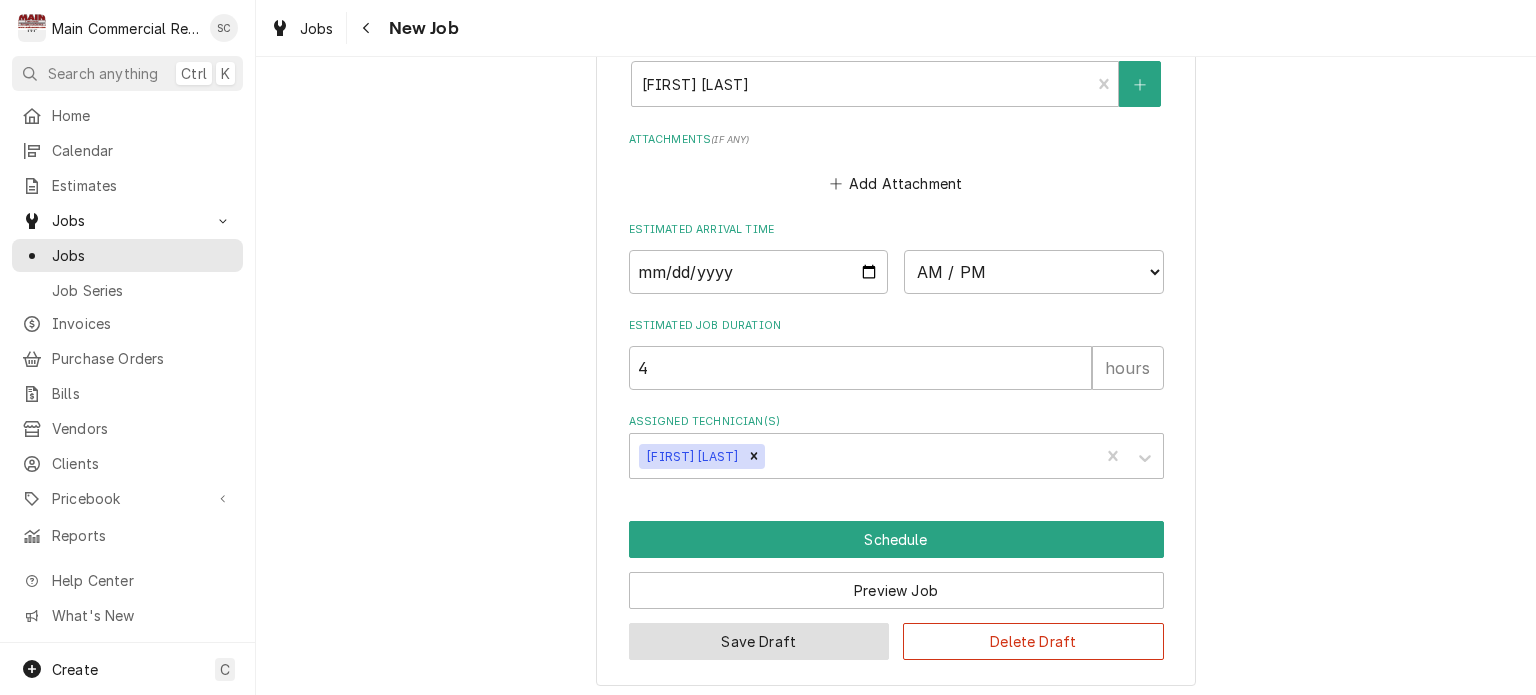 click on "Save Draft" at bounding box center [759, 641] 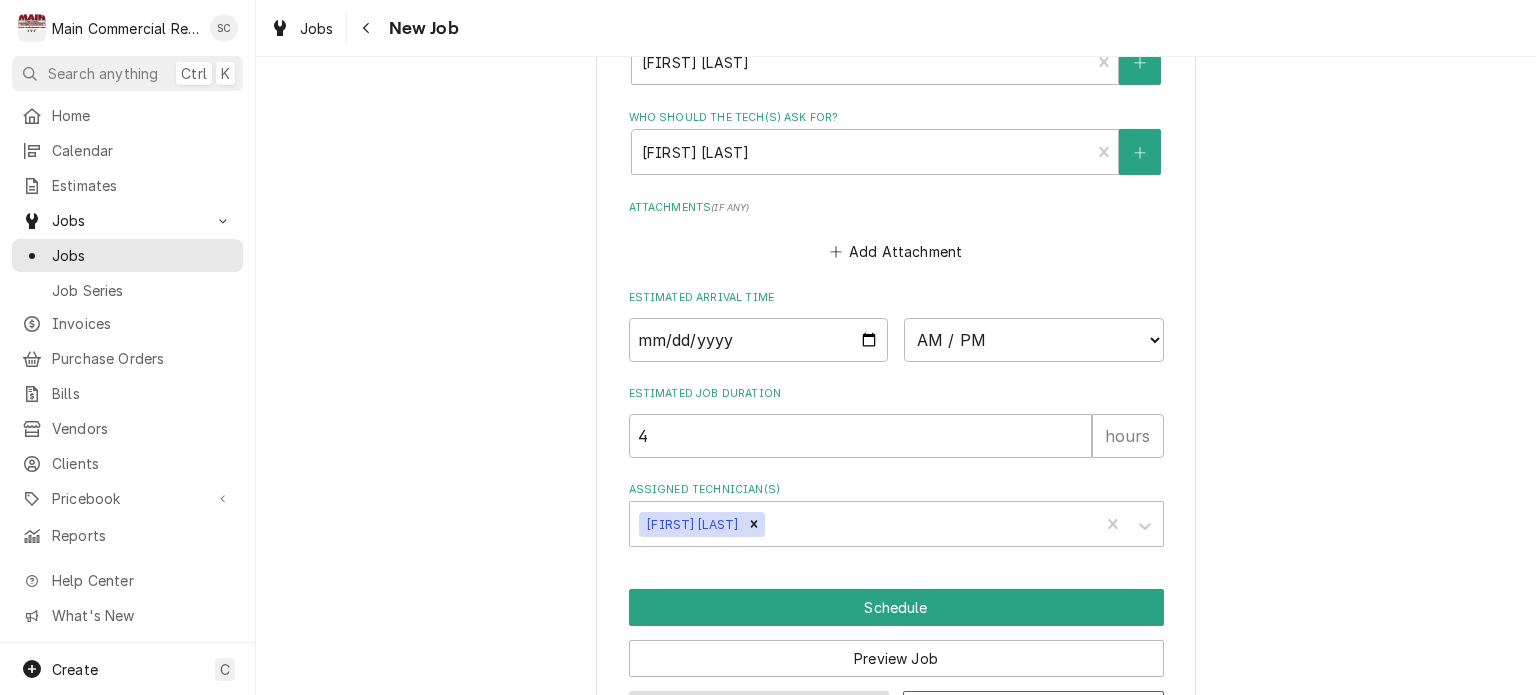 type on "x" 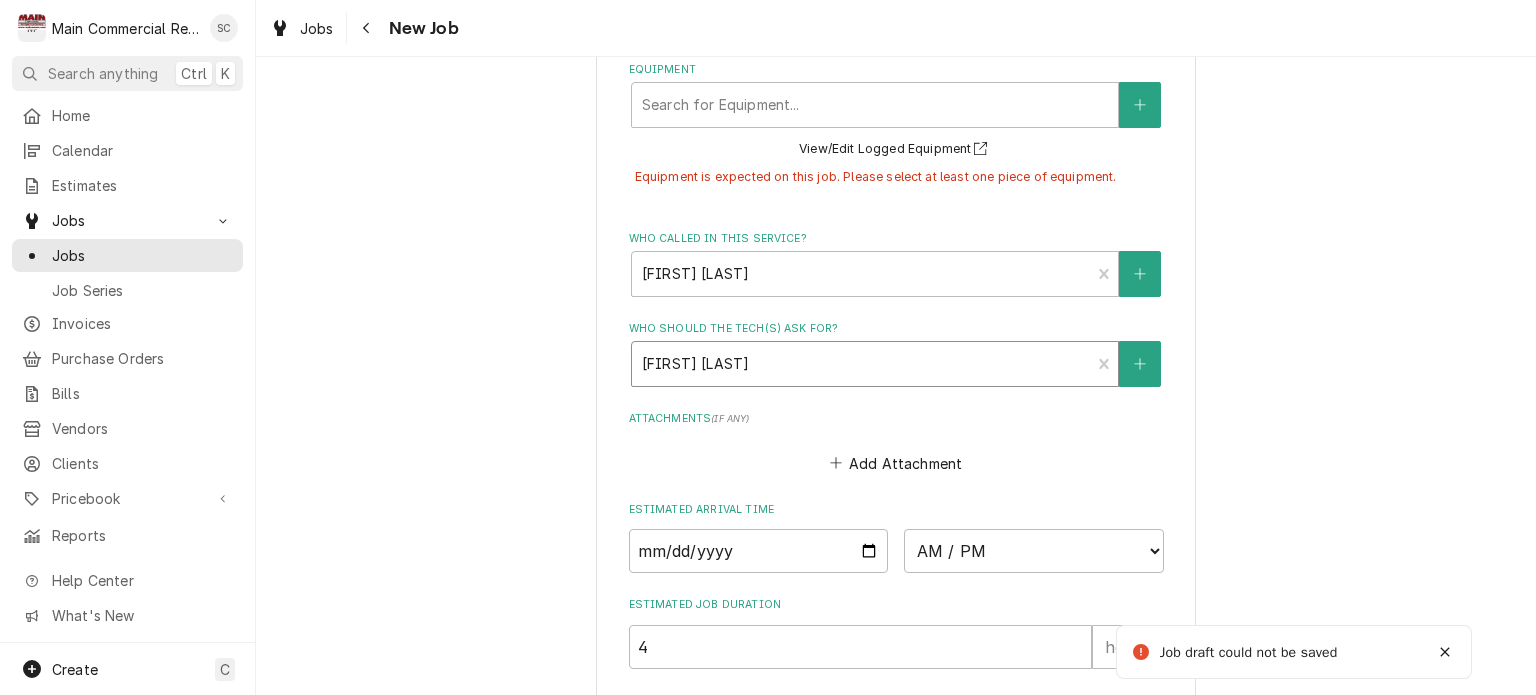 scroll, scrollTop: 1320, scrollLeft: 0, axis: vertical 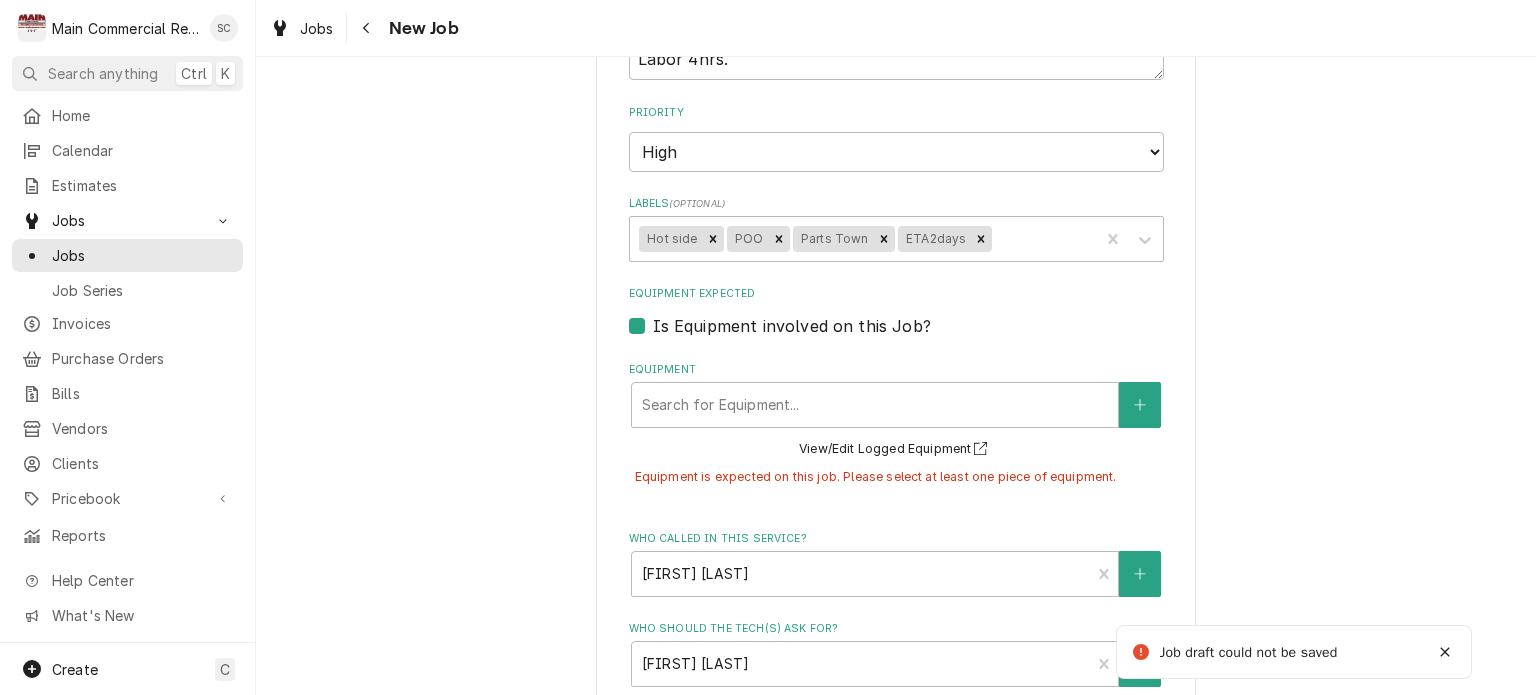 click on "Is Equipment involved on this Job?" at bounding box center (792, 326) 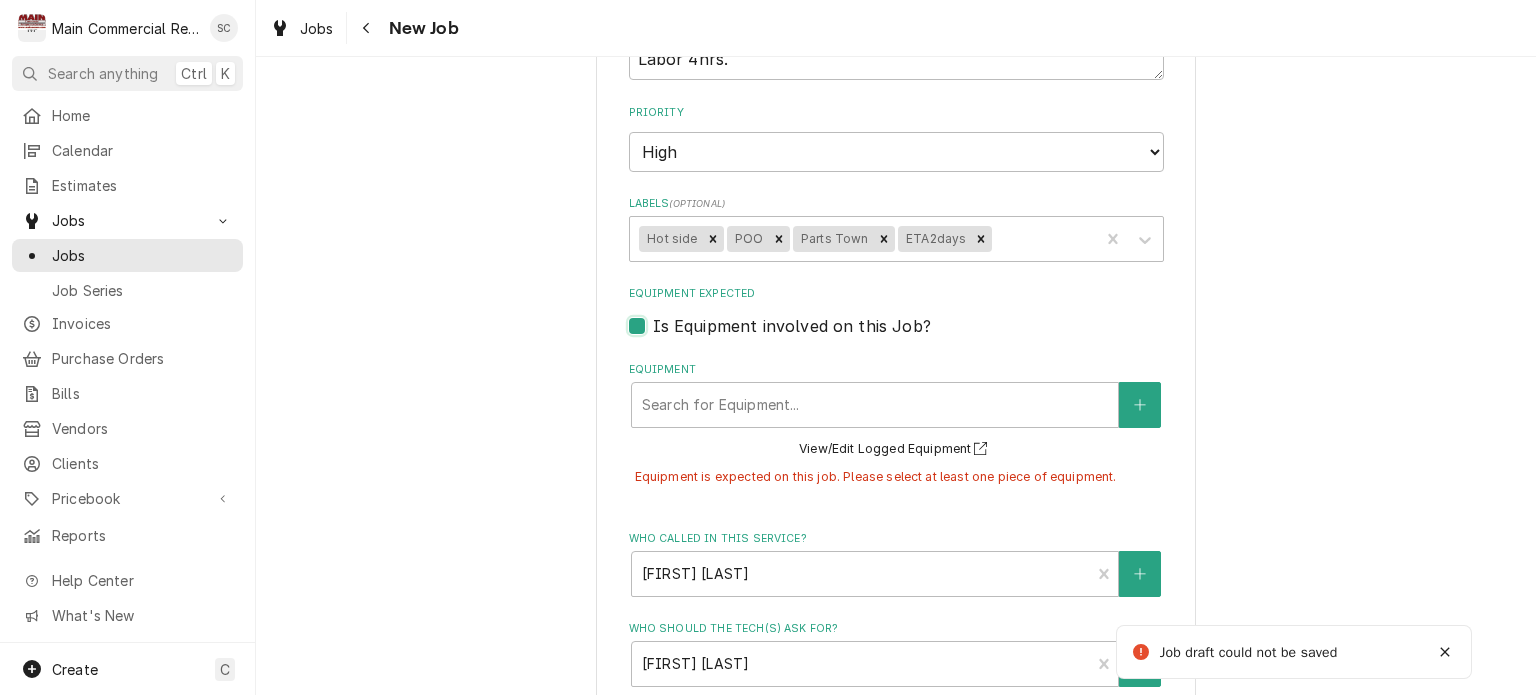 click on "Equipment Expected" at bounding box center [920, 336] 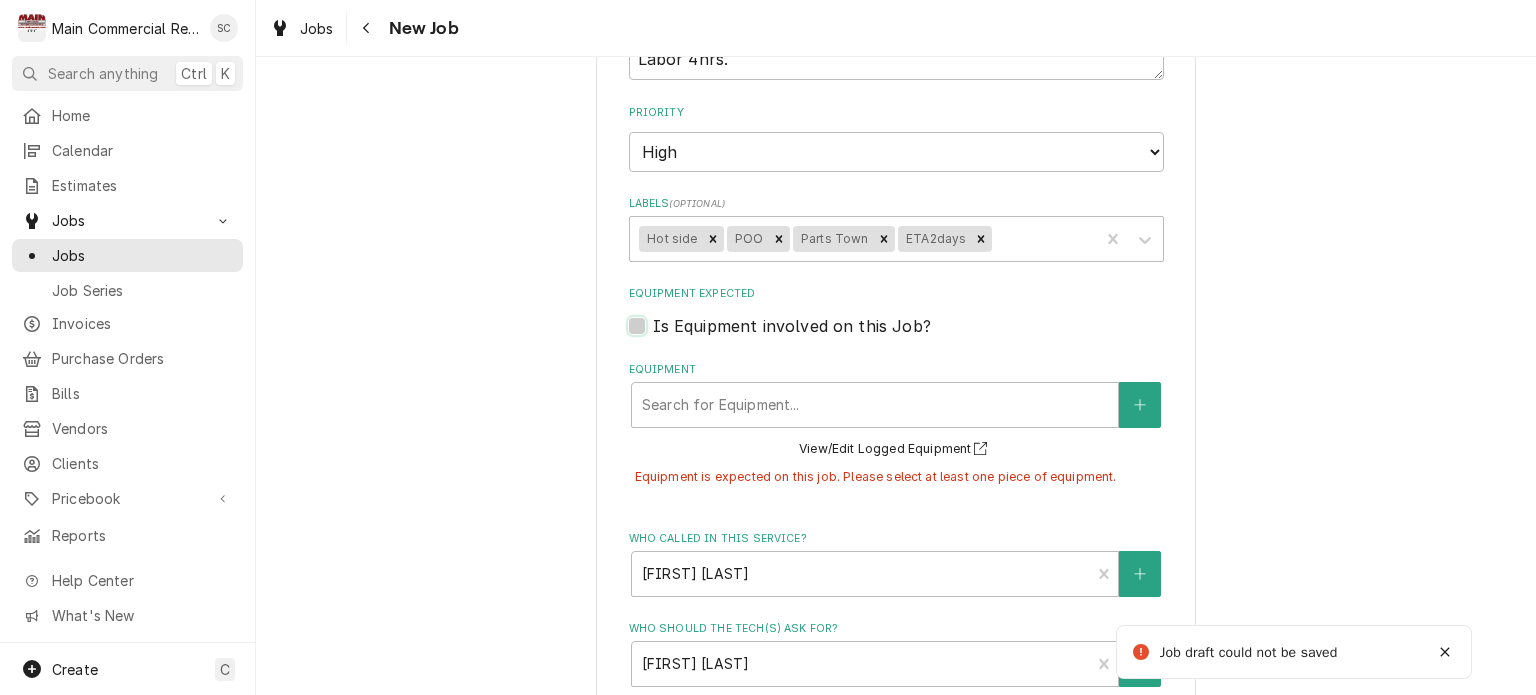 checkbox on "false" 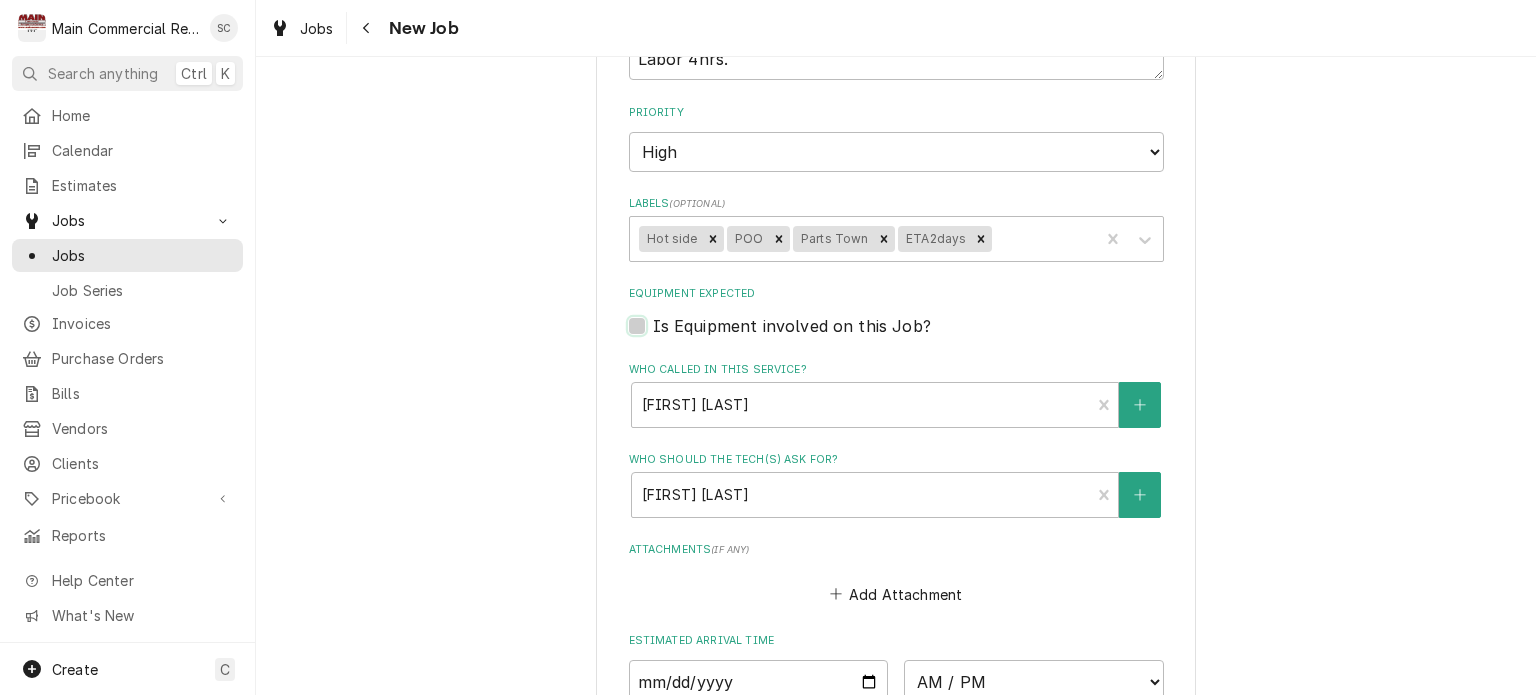 scroll, scrollTop: 1731, scrollLeft: 0, axis: vertical 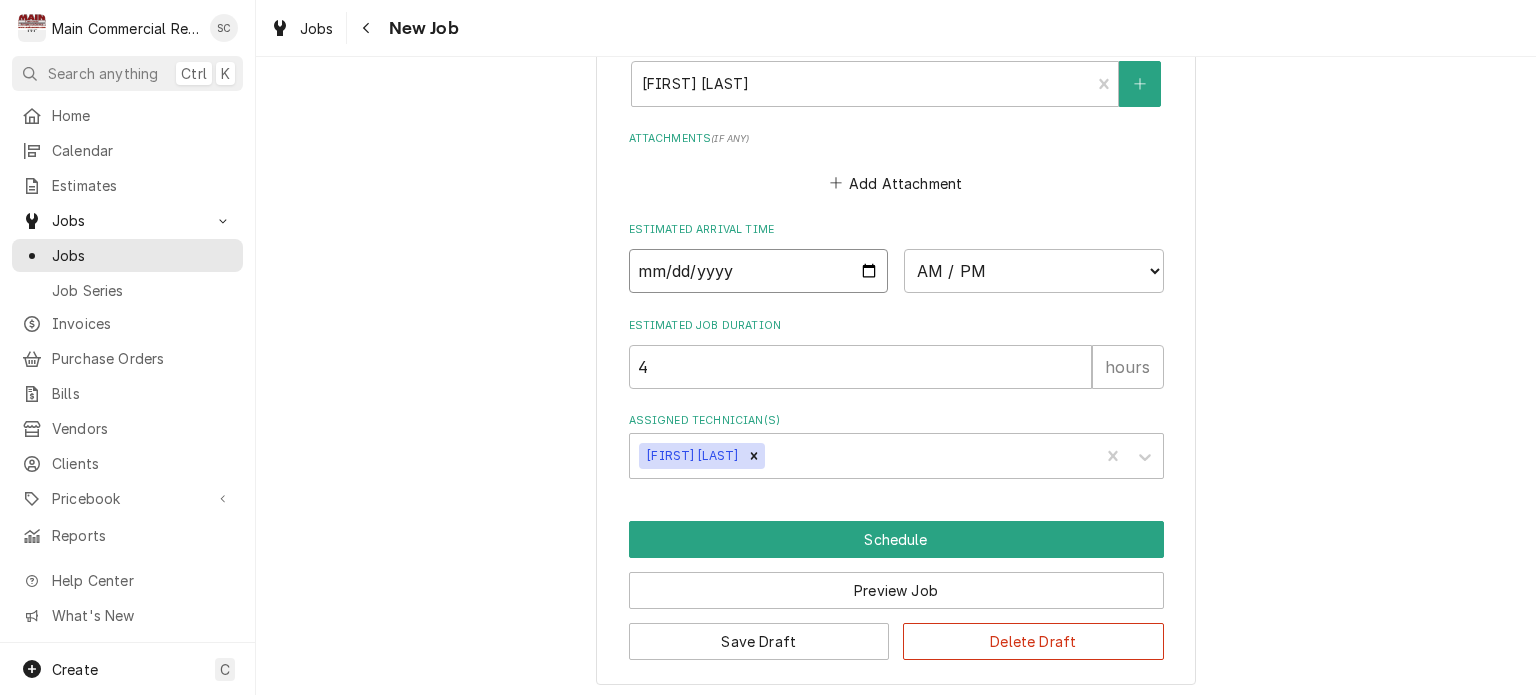 click at bounding box center (759, 271) 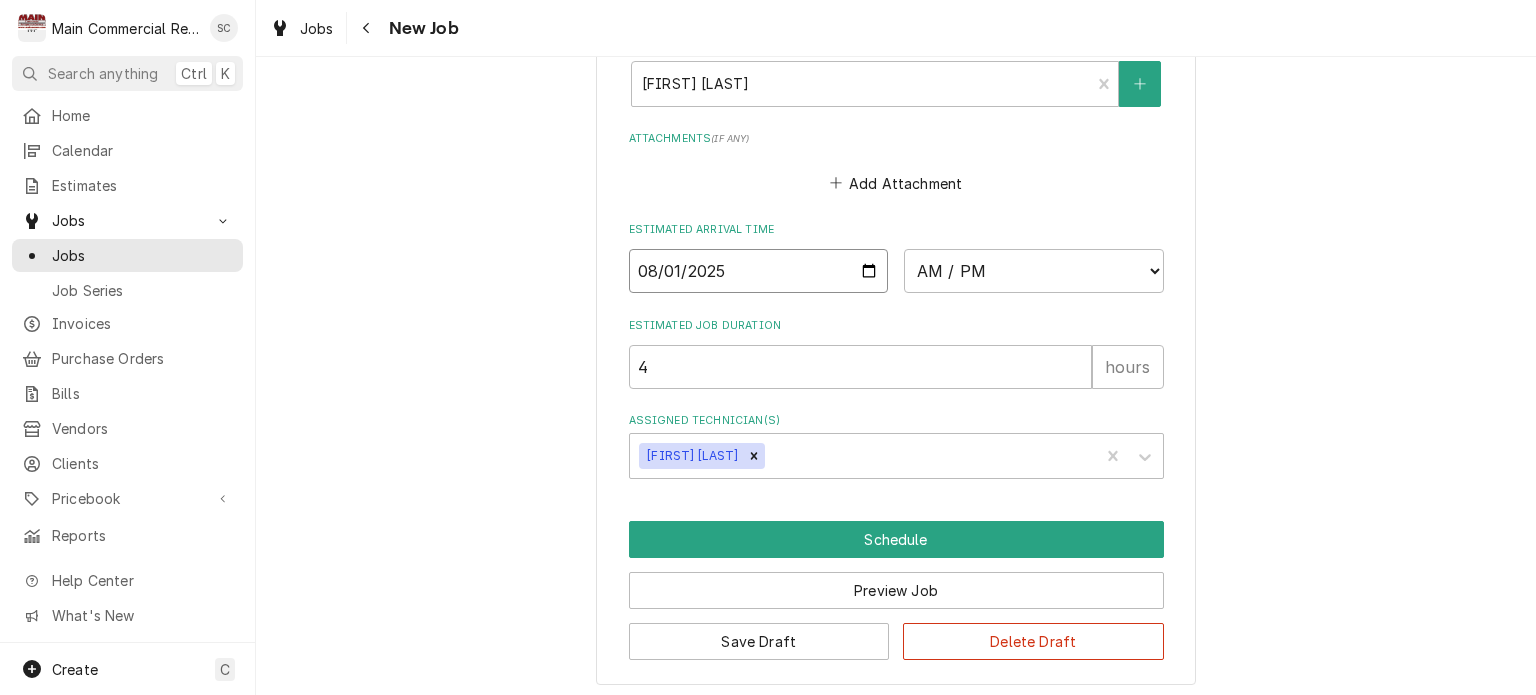 type on "2025-08-01" 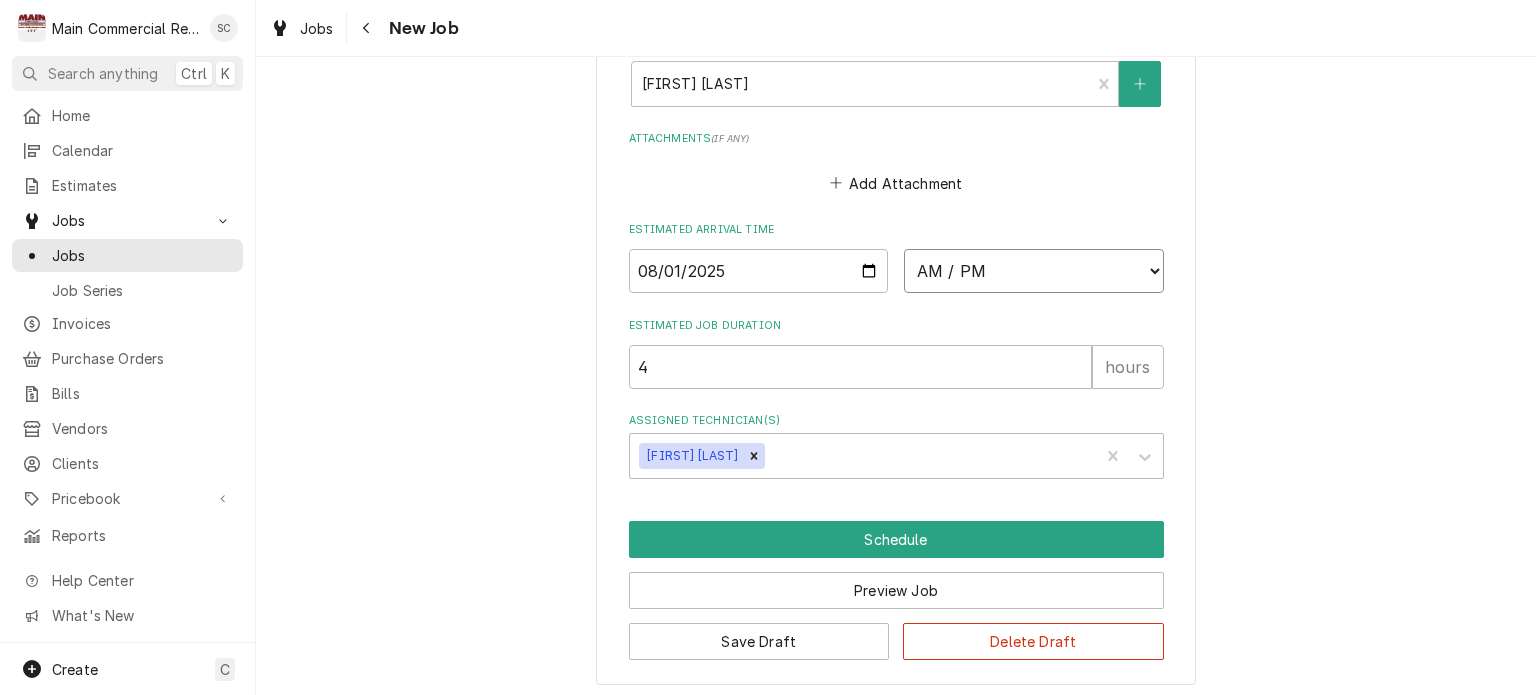 click on "AM / PM 6:00 AM 6:15 AM 6:30 AM 6:45 AM 7:00 AM 7:15 AM 7:30 AM 7:45 AM 8:00 AM 8:15 AM 8:30 AM 8:45 AM 9:00 AM 9:15 AM 9:30 AM 9:45 AM 10:00 AM 10:15 AM 10:30 AM 10:45 AM 11:00 AM 11:15 AM 11:30 AM 11:45 AM 12:00 PM 12:15 PM 12:30 PM 12:45 PM 1:00 PM 1:15 PM 1:30 PM 1:45 PM 2:00 PM 2:15 PM 2:30 PM 2:45 PM 3:00 PM 3:15 PM 3:30 PM 3:45 PM 4:00 PM 4:15 PM 4:30 PM 4:45 PM 5:00 PM 5:15 PM 5:30 PM 5:45 PM 6:00 PM 6:15 PM 6:30 PM 6:45 PM 7:00 PM 7:15 PM 7:30 PM 7:45 PM 8:00 PM 8:15 PM 8:30 PM 8:45 PM 9:00 PM 9:15 PM 9:30 PM 9:45 PM 10:00 PM 10:15 PM 10:30 PM 10:45 PM 11:00 PM 11:15 PM 11:30 PM 11:45 PM 12:00 AM 12:15 AM 12:30 AM 12:45 AM 1:00 AM 1:15 AM 1:30 AM 1:45 AM 2:00 AM 2:15 AM 2:30 AM 2:45 AM 3:00 AM 3:15 AM 3:30 AM 3:45 AM 4:00 AM 4:15 AM 4:30 AM 4:45 AM 5:00 AM 5:15 AM 5:30 AM 5:45 AM" at bounding box center [1034, 271] 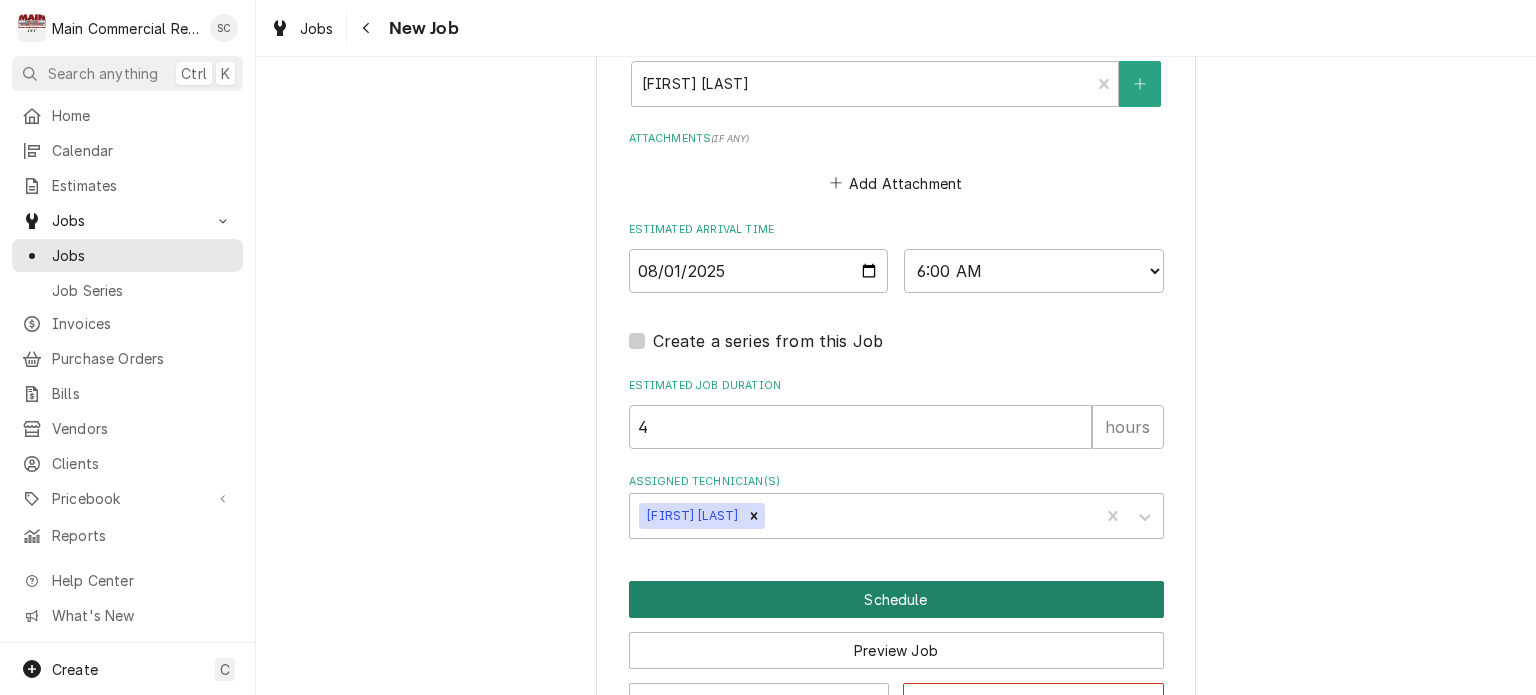 click on "Schedule" at bounding box center (896, 599) 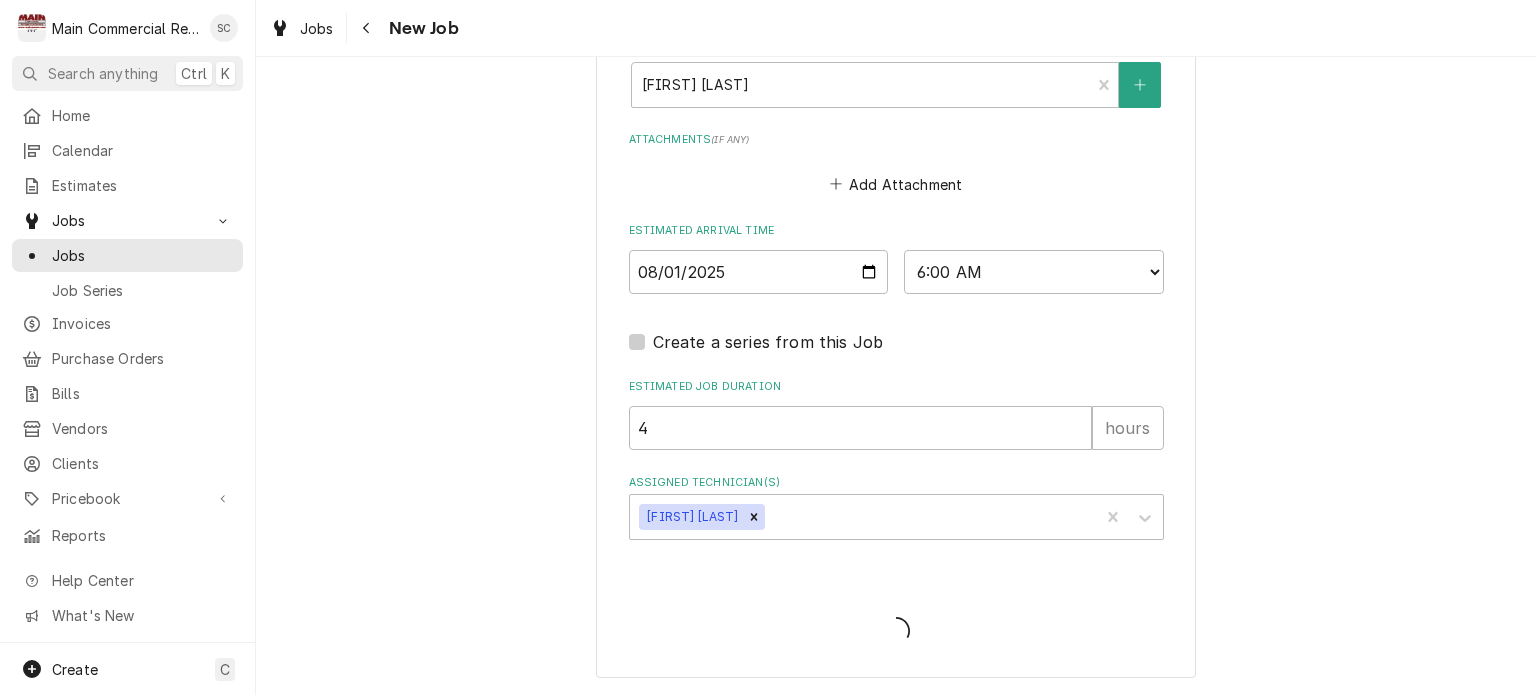 scroll, scrollTop: 1723, scrollLeft: 0, axis: vertical 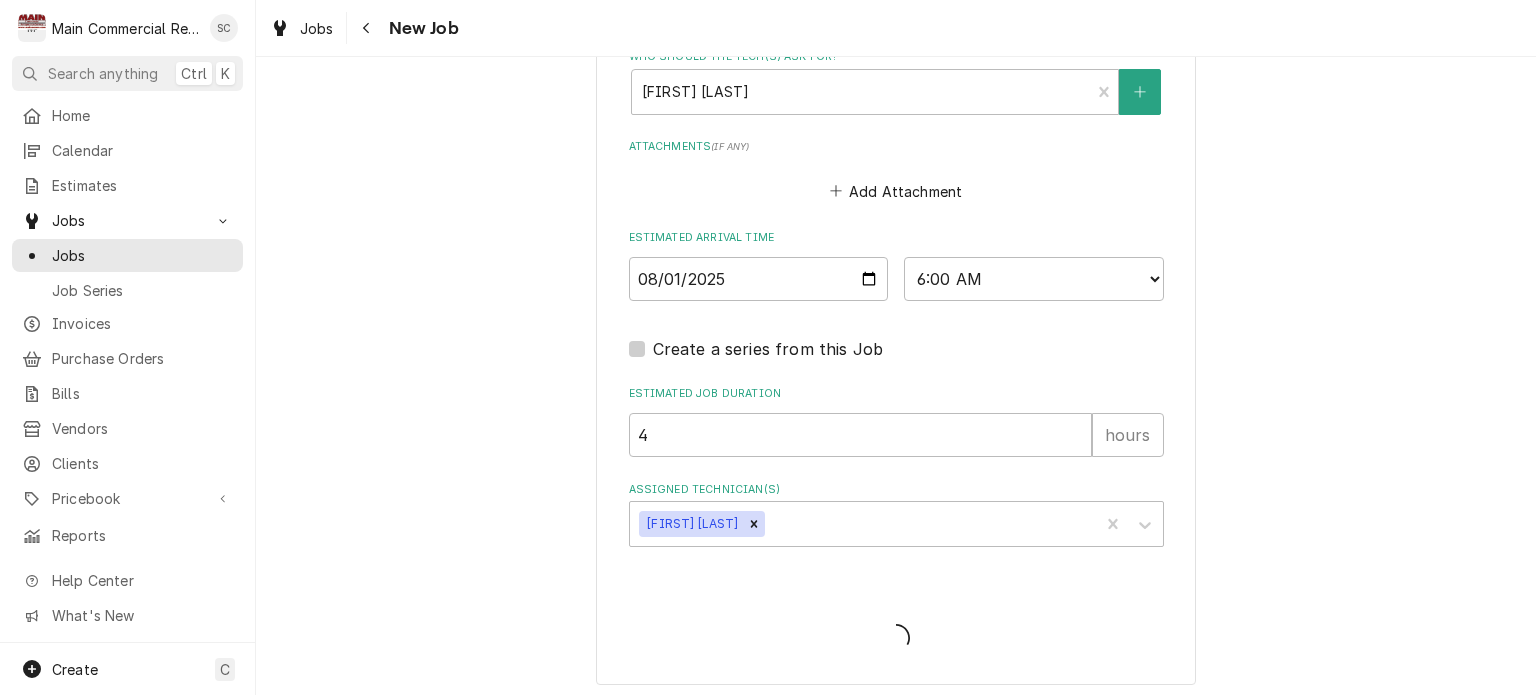 type on "x" 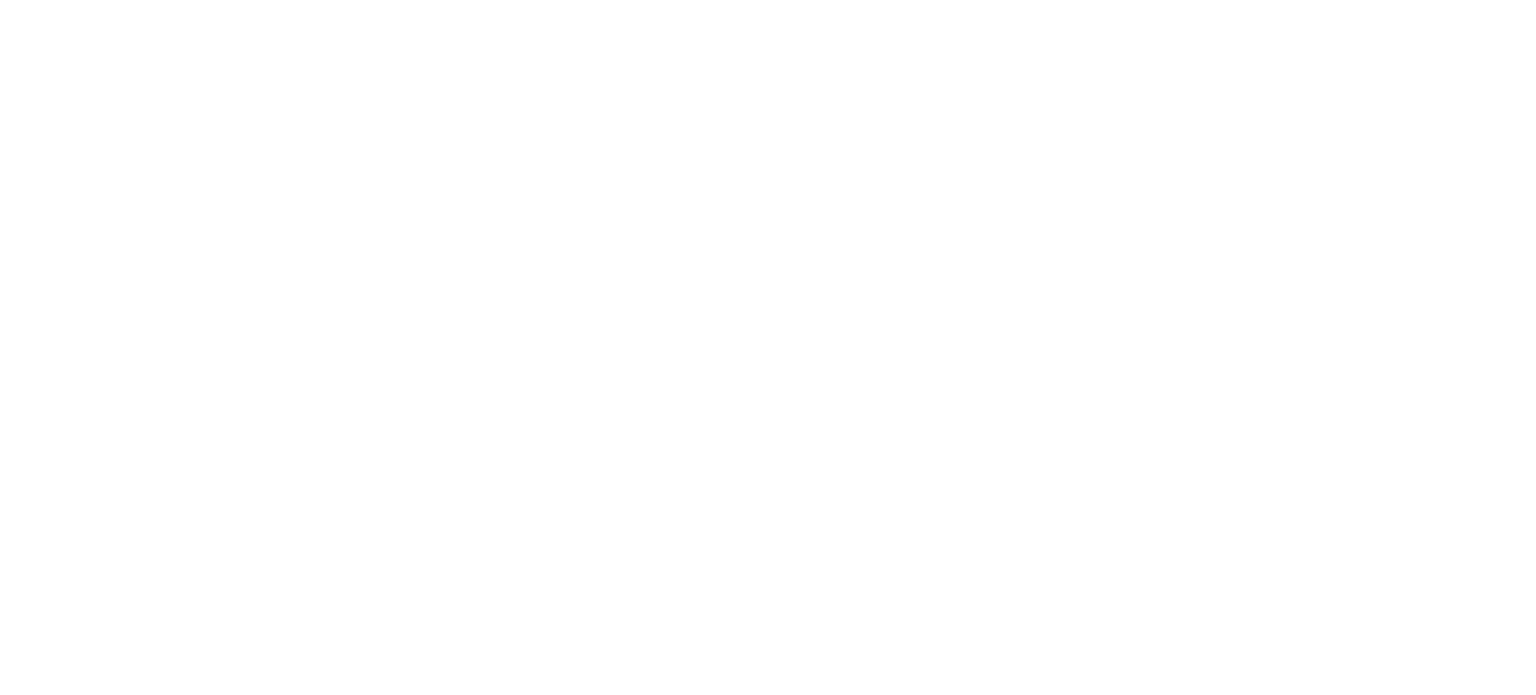 scroll, scrollTop: 0, scrollLeft: 0, axis: both 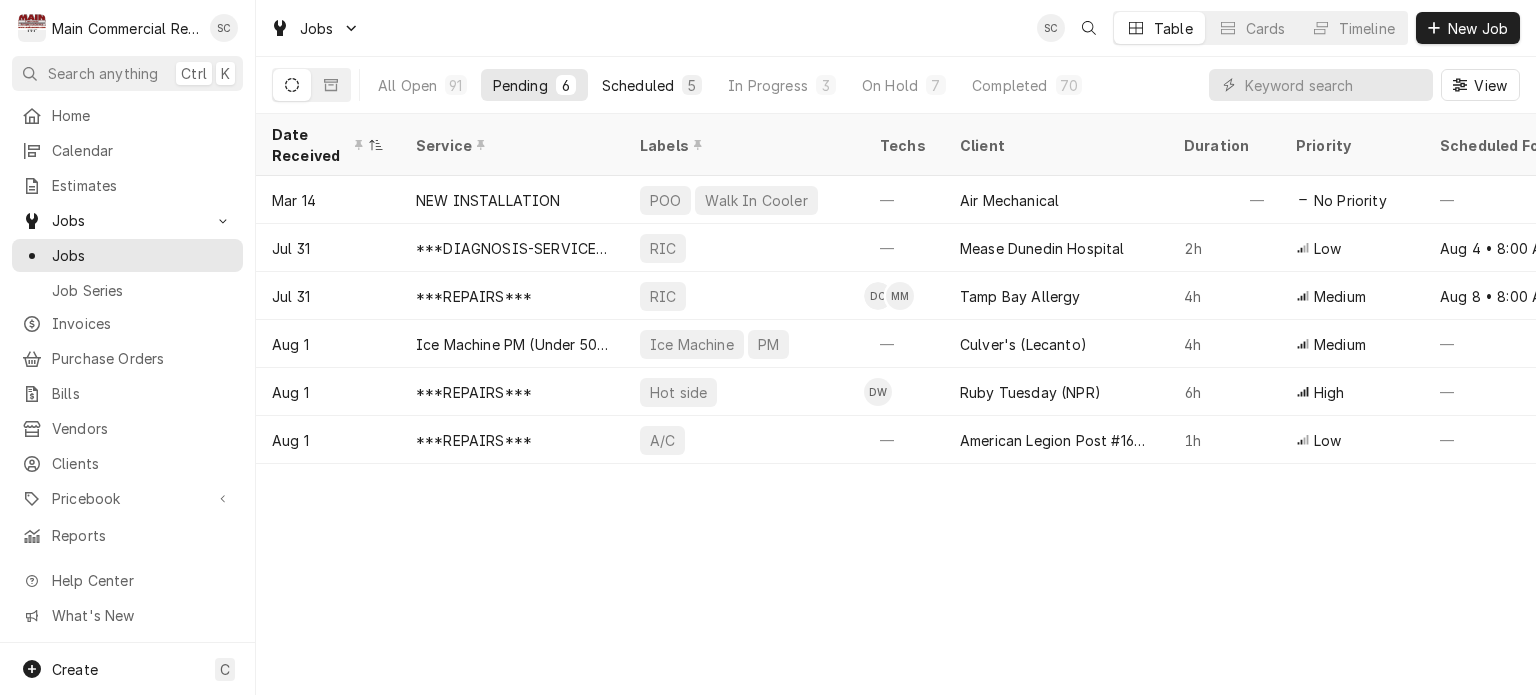 click on "Scheduled" at bounding box center [638, 85] 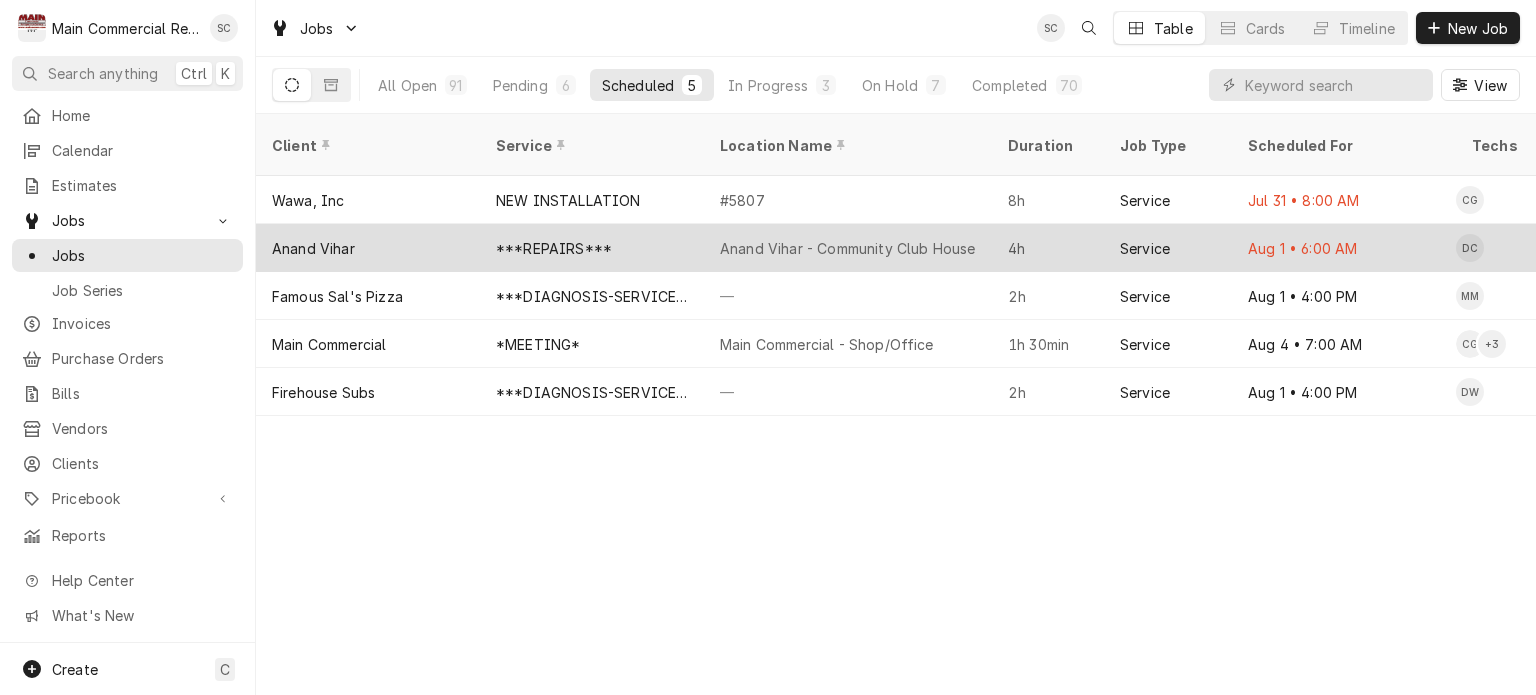 click on "Anand Vihar - Community Club House" at bounding box center [847, 248] 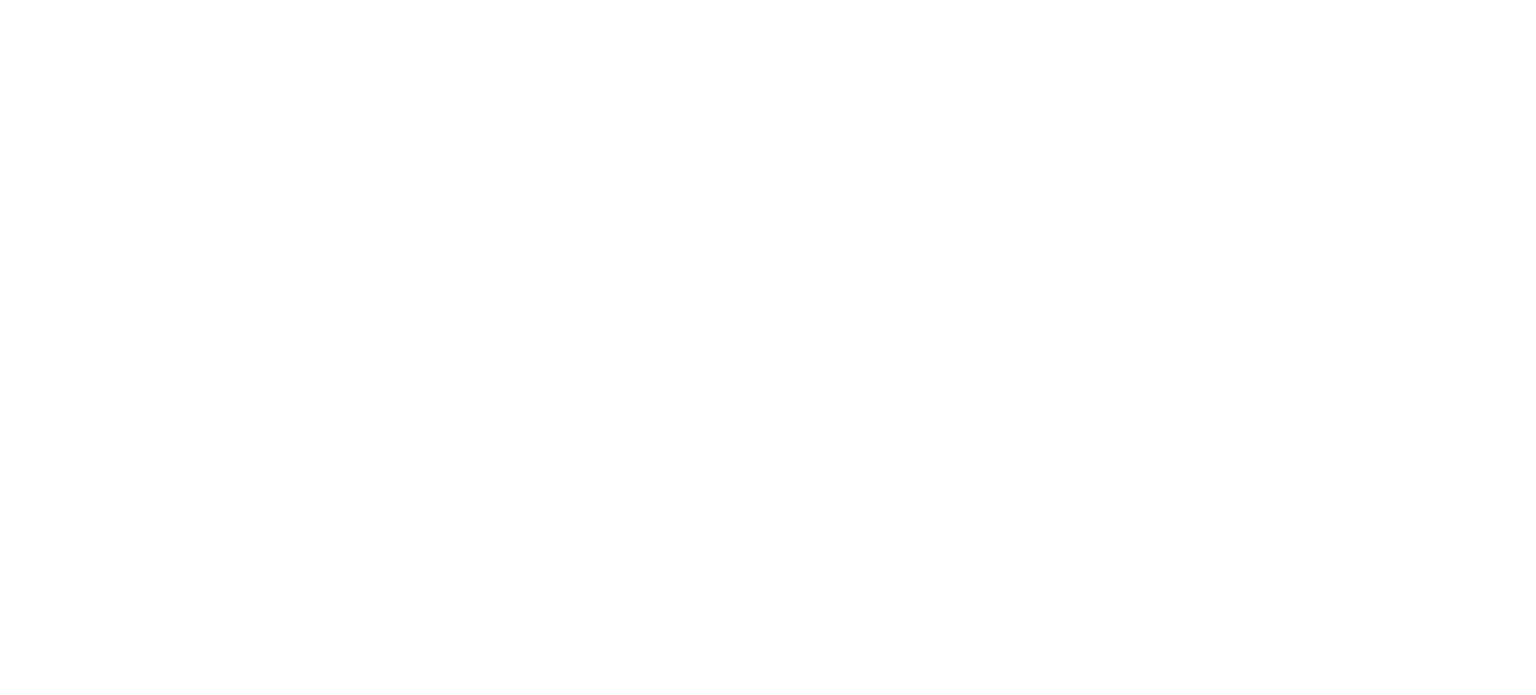 scroll, scrollTop: 0, scrollLeft: 0, axis: both 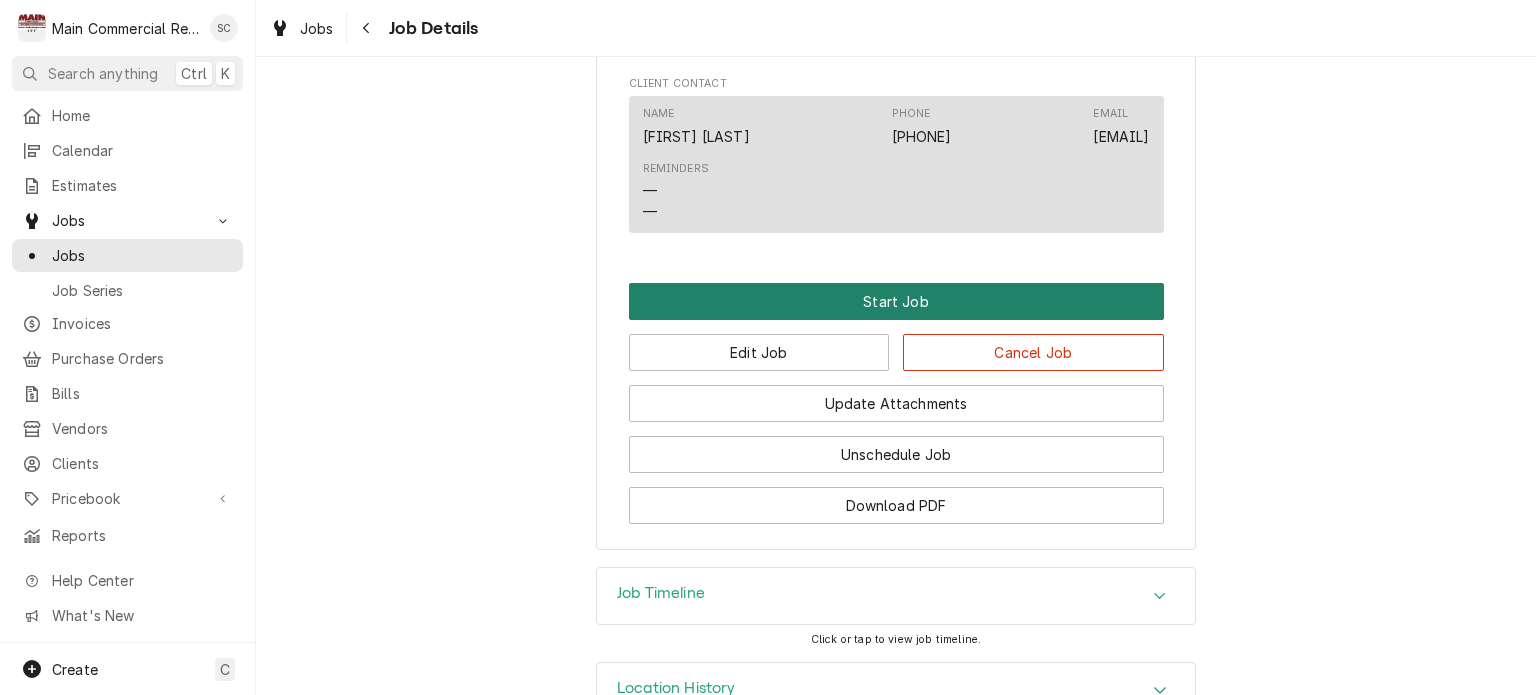 click on "Start Job" at bounding box center (896, 301) 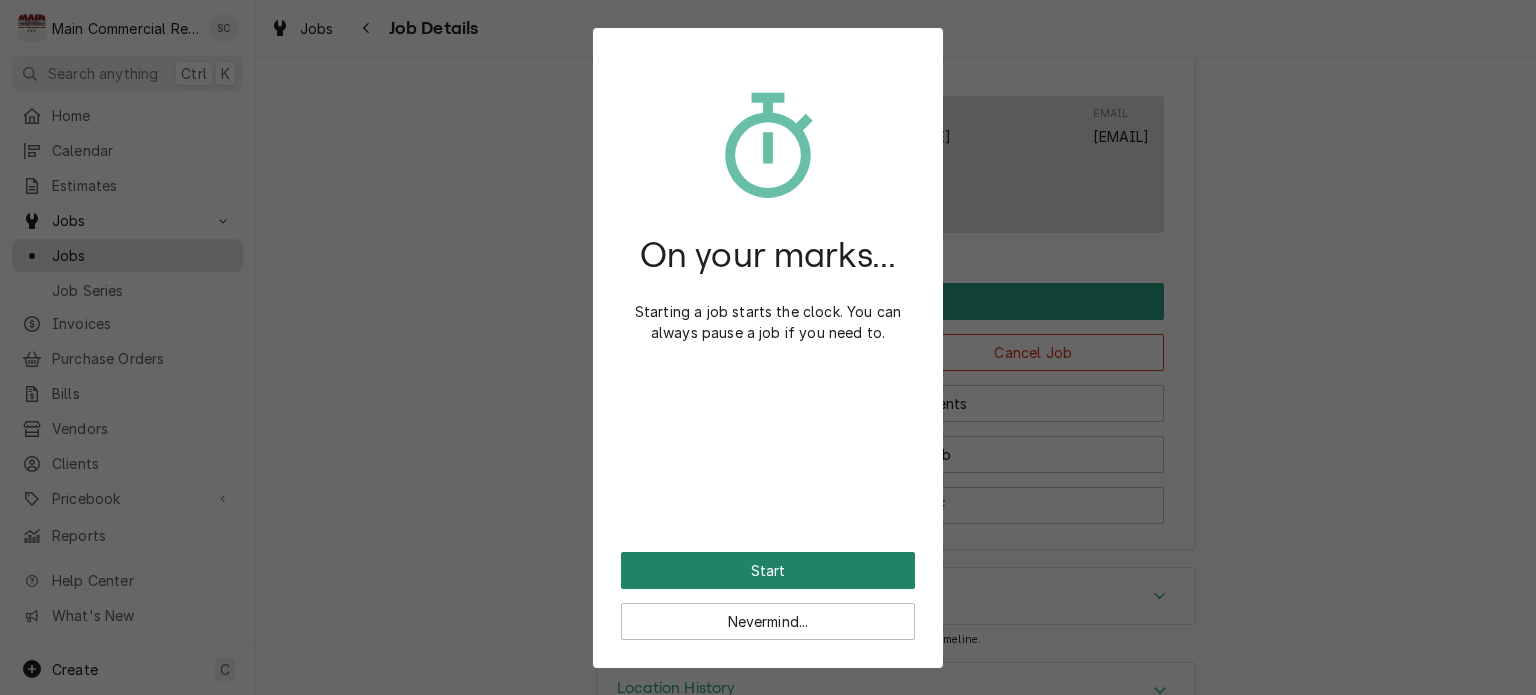 click on "Start" at bounding box center [768, 570] 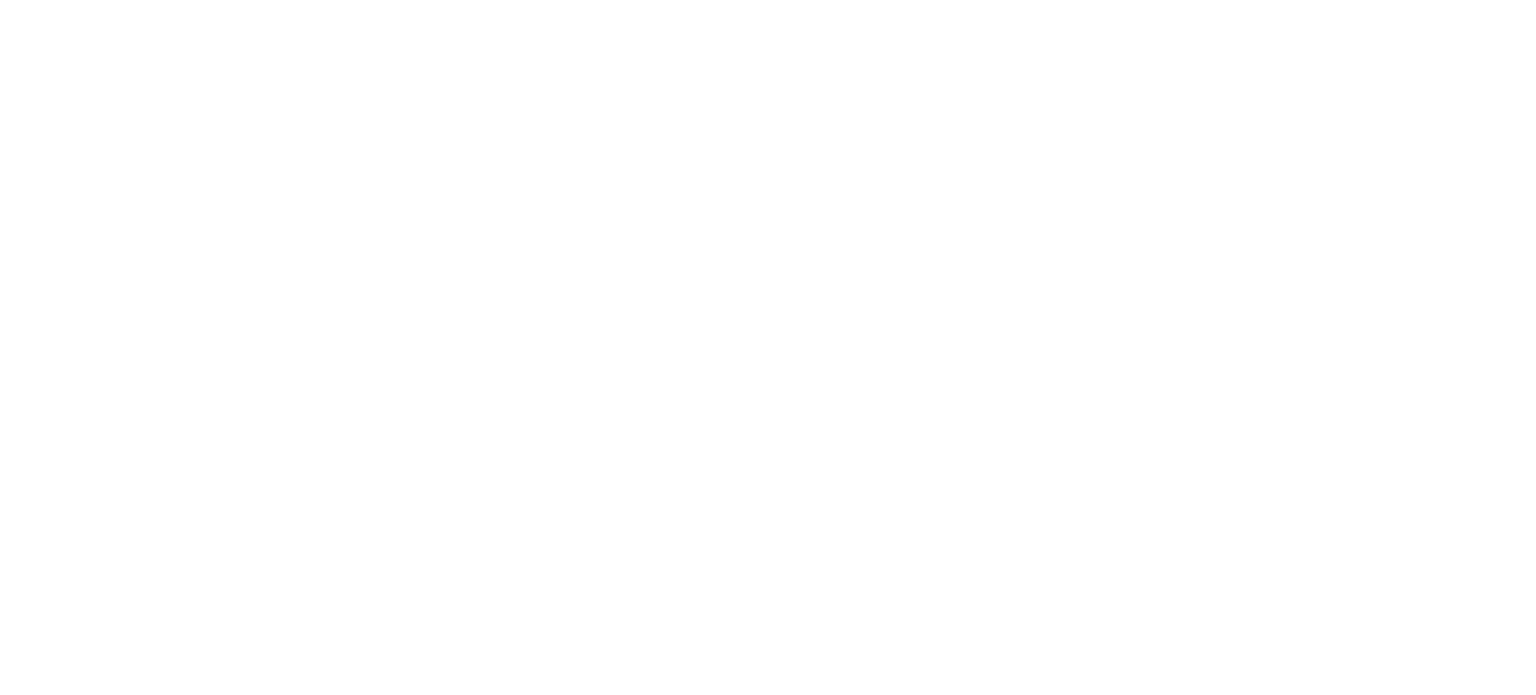 scroll, scrollTop: 0, scrollLeft: 0, axis: both 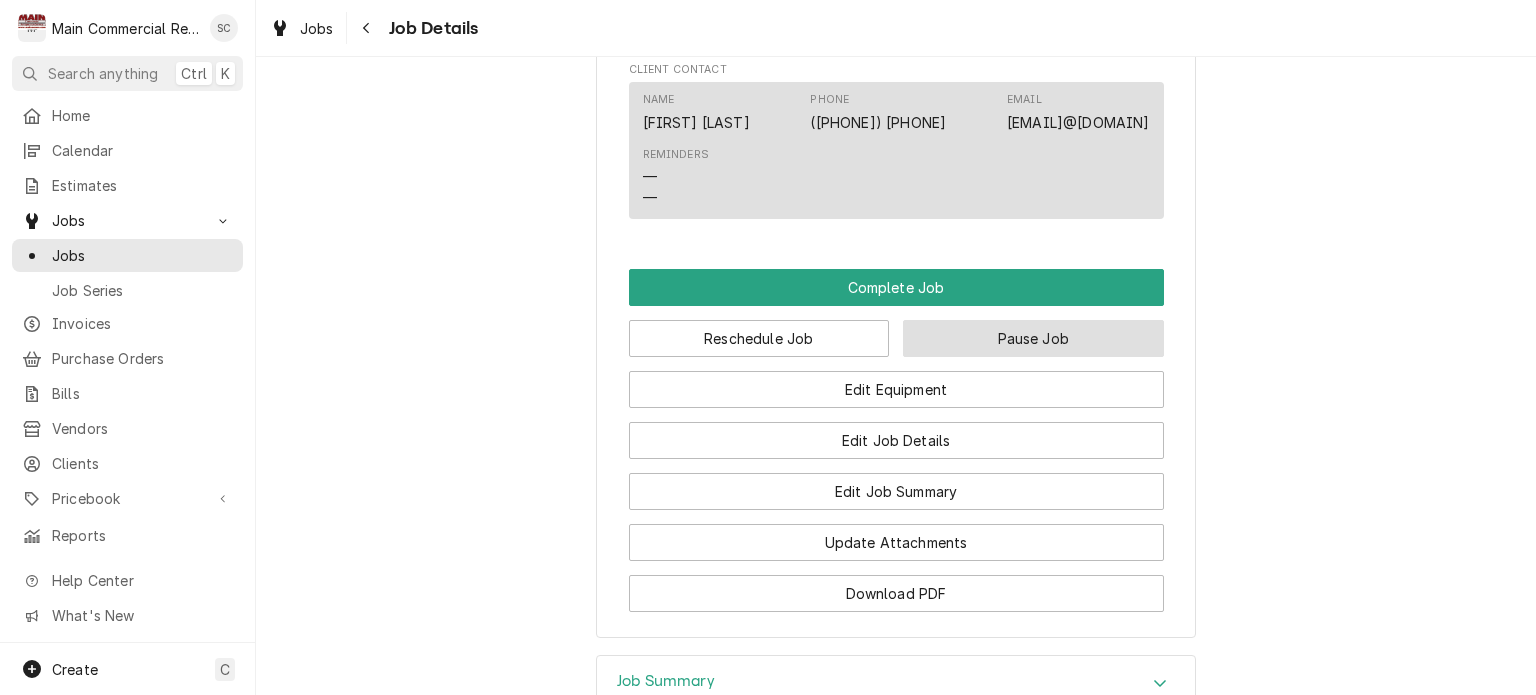 click on "Pause Job" at bounding box center (1033, 338) 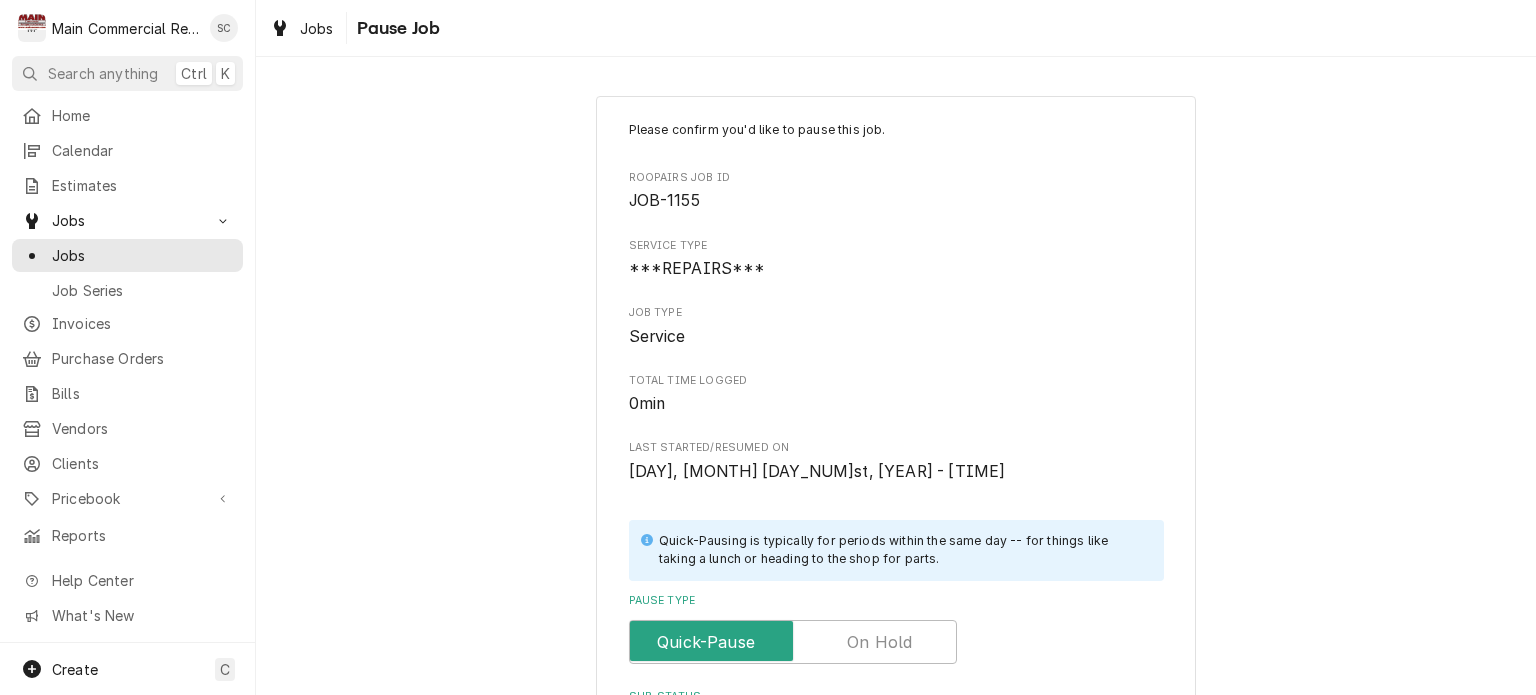scroll, scrollTop: 300, scrollLeft: 0, axis: vertical 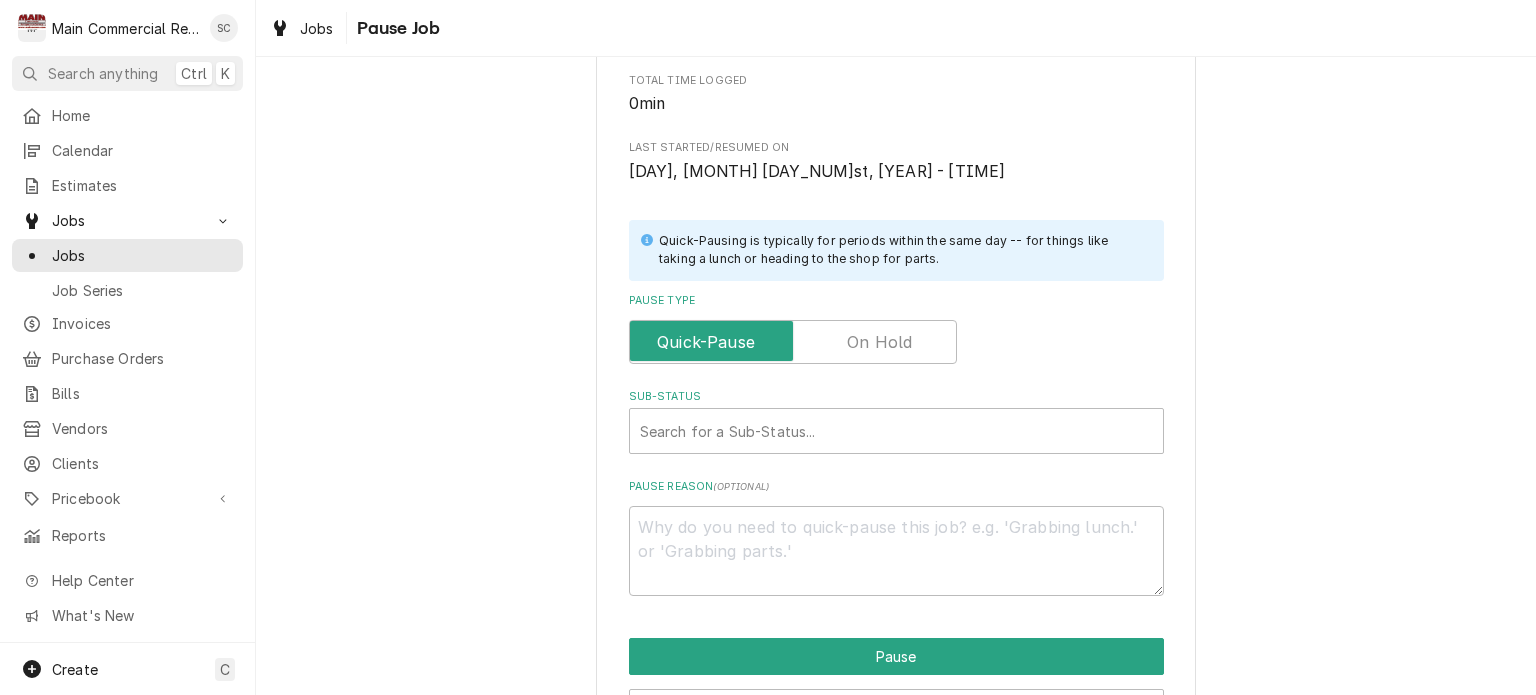click at bounding box center (793, 342) 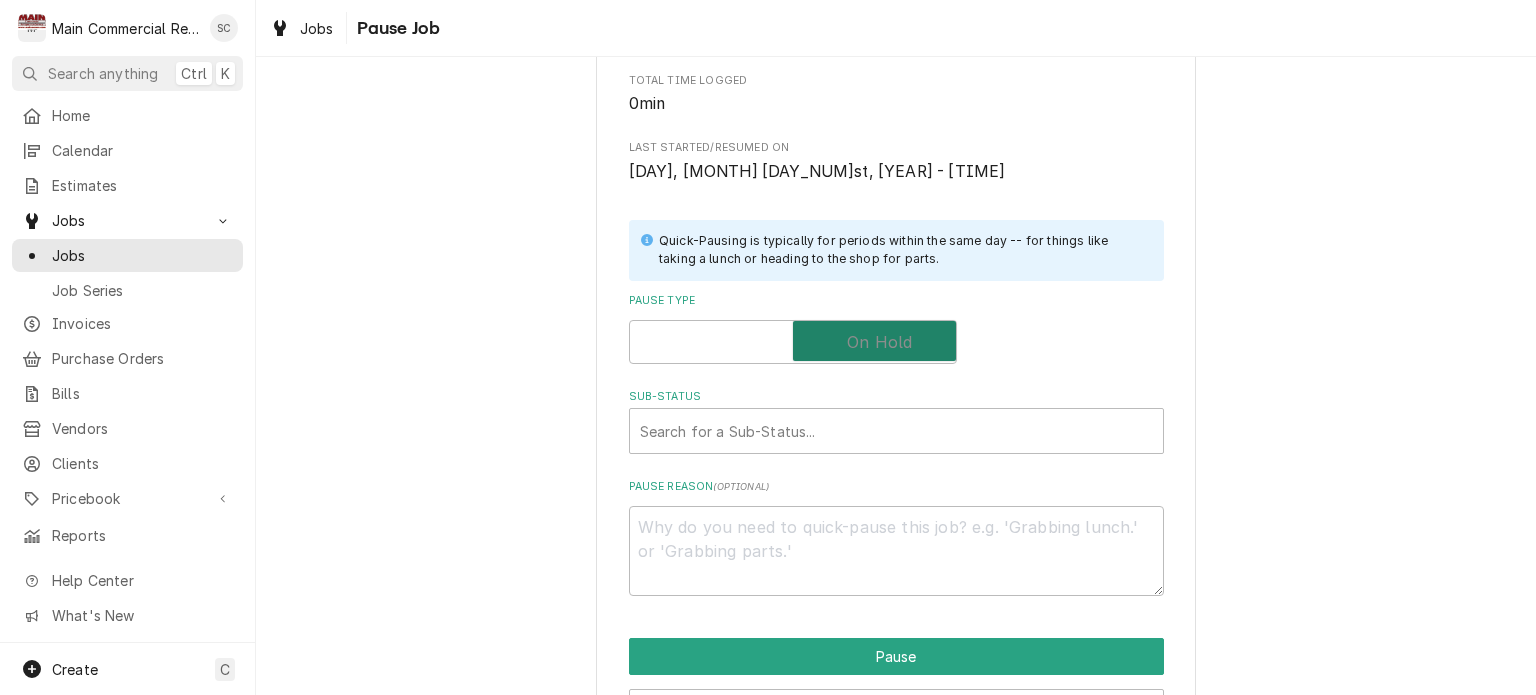 checkbox on "true" 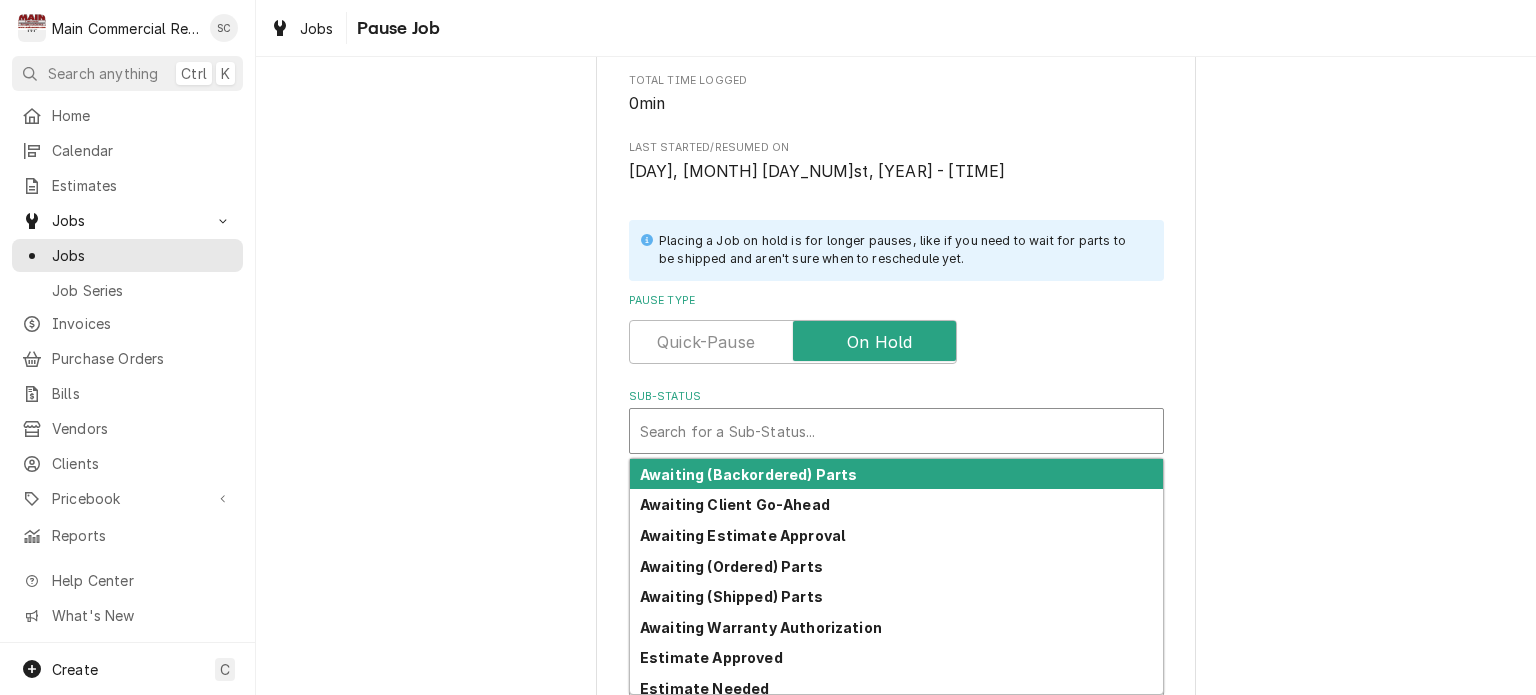 click at bounding box center (896, 431) 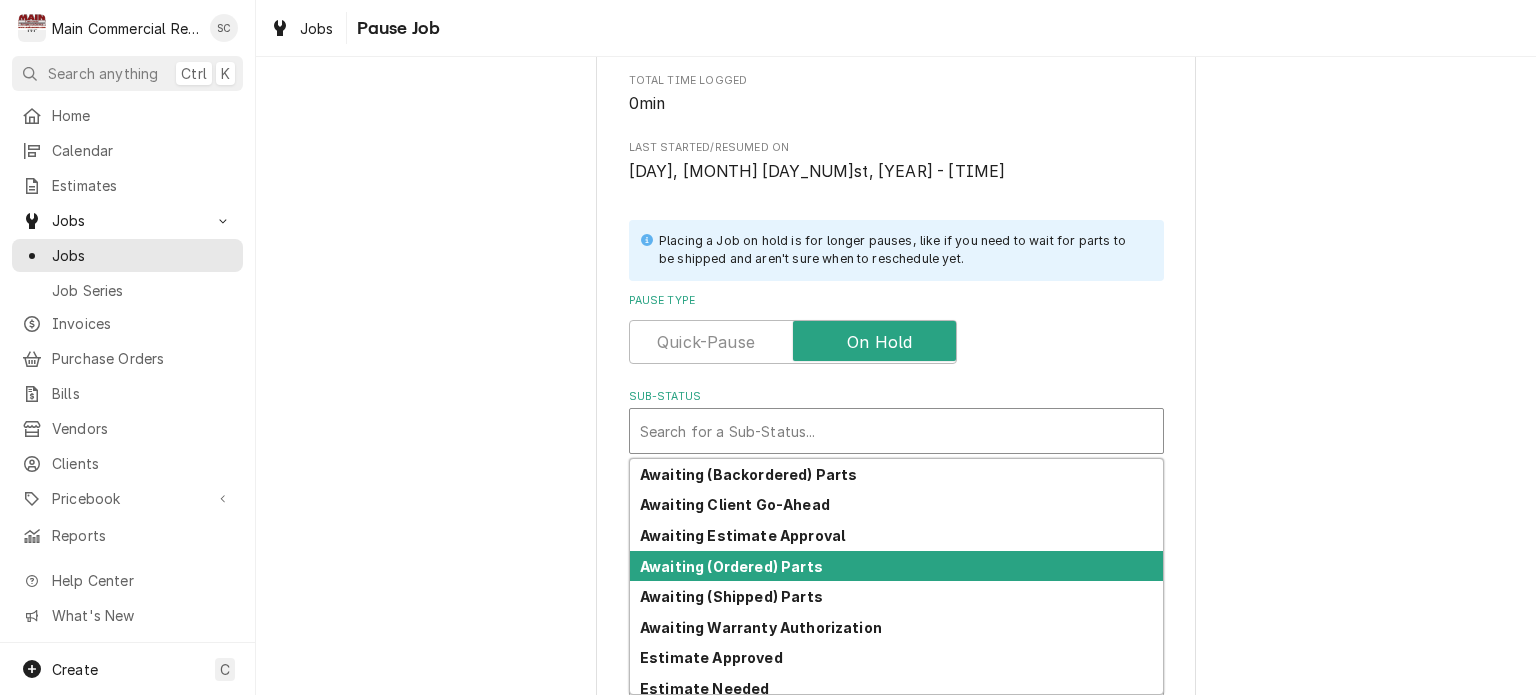 click on "Awaiting (Ordered) Parts" at bounding box center [731, 566] 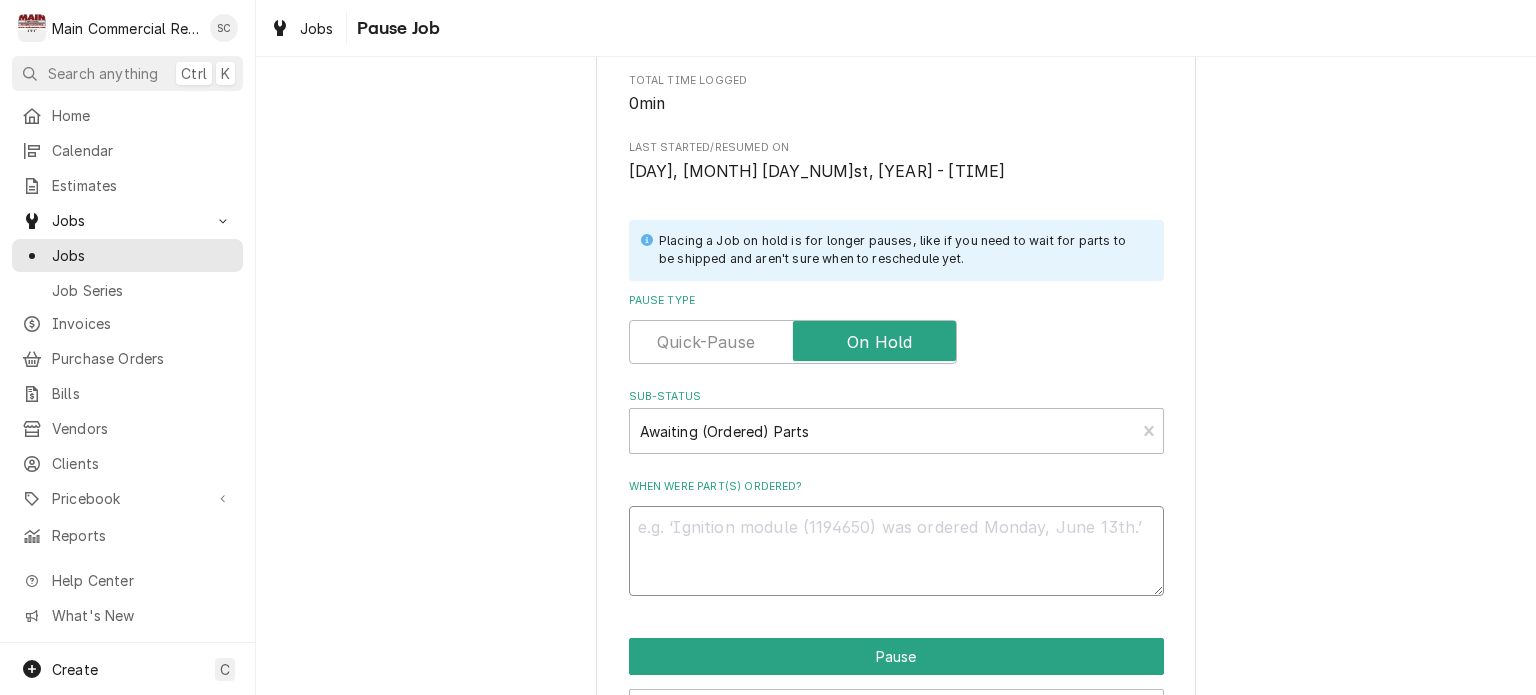 click on "When were part(s) ordered?" at bounding box center (896, 551) 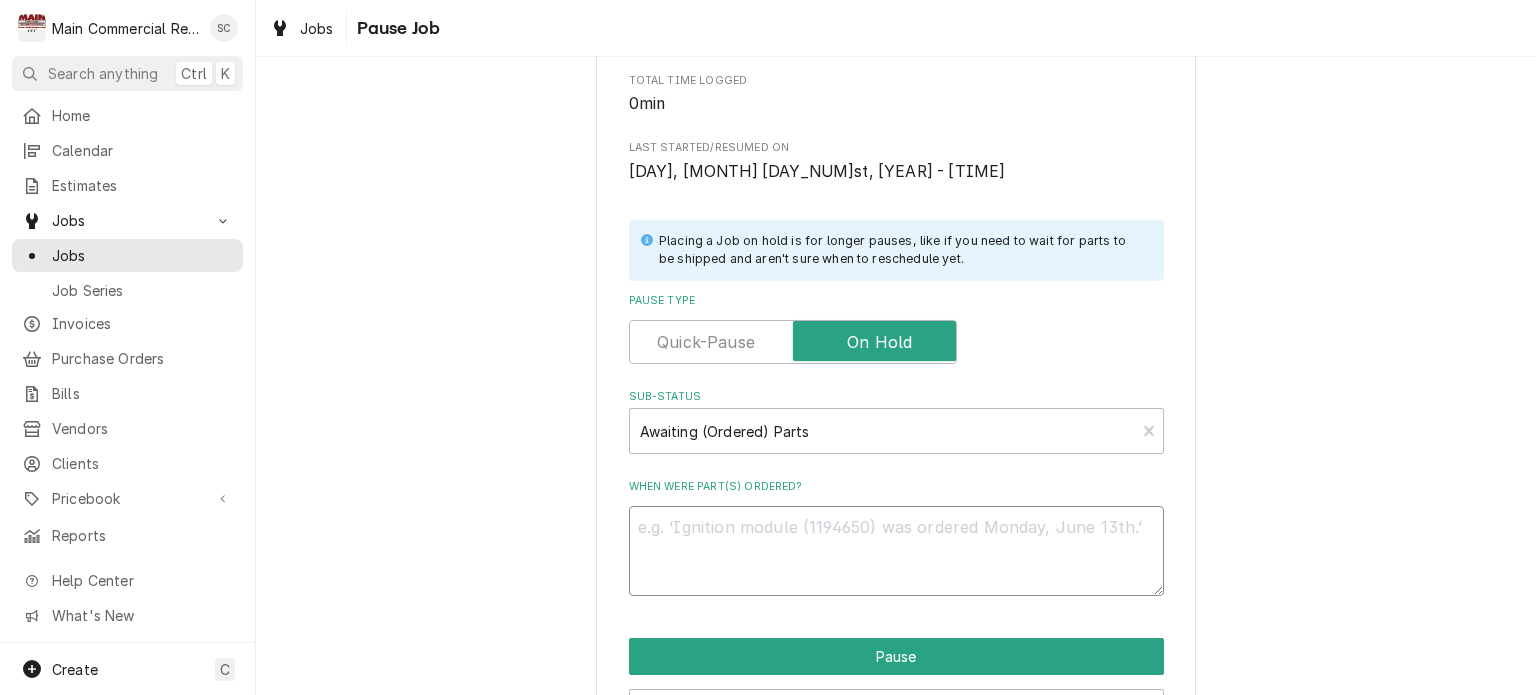 type on "x" 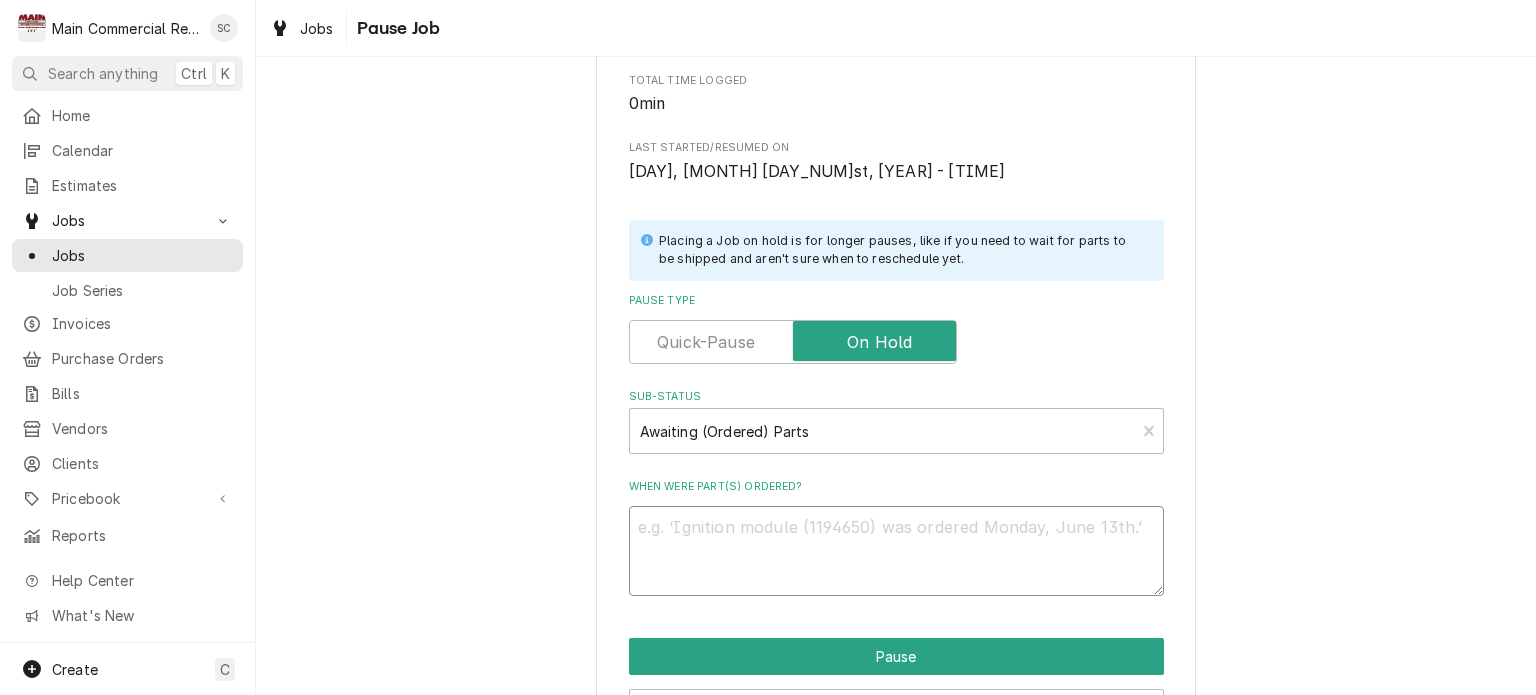 type on "P" 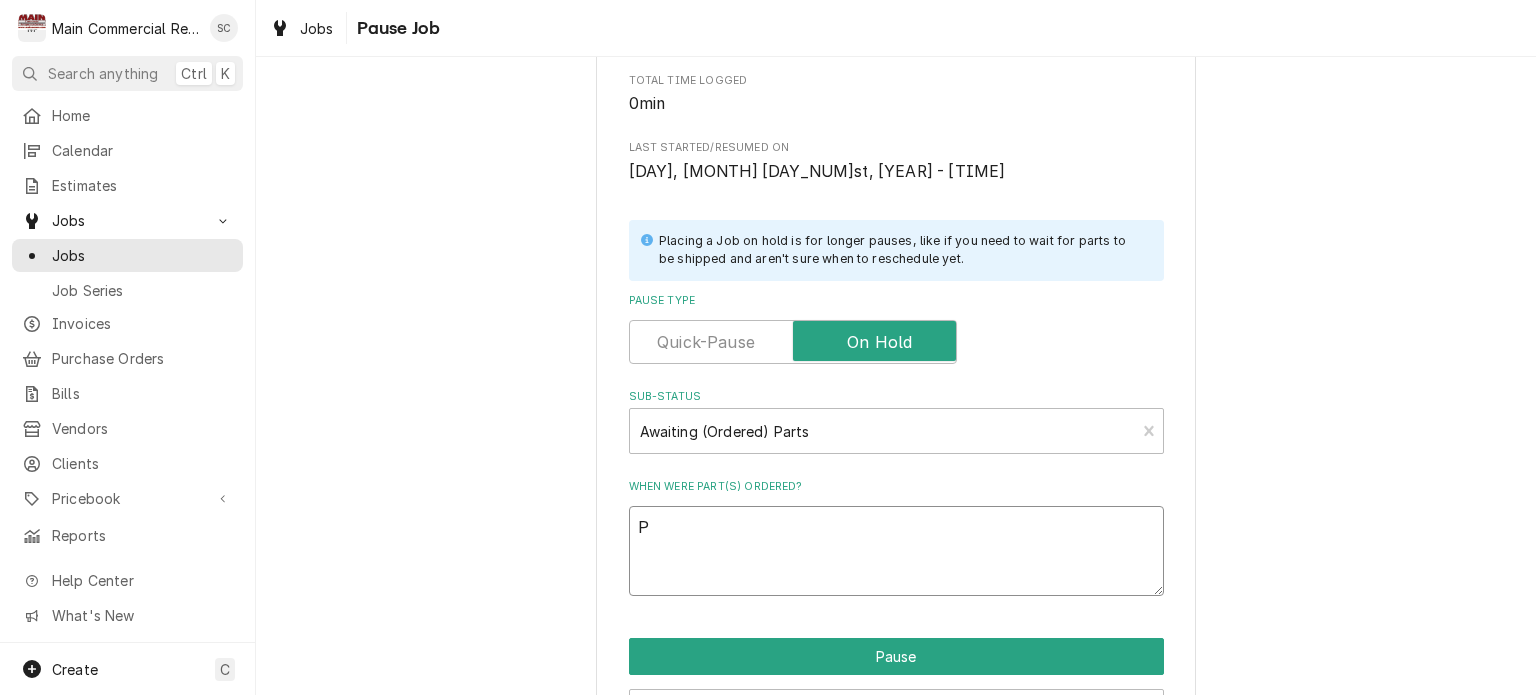 type on "x" 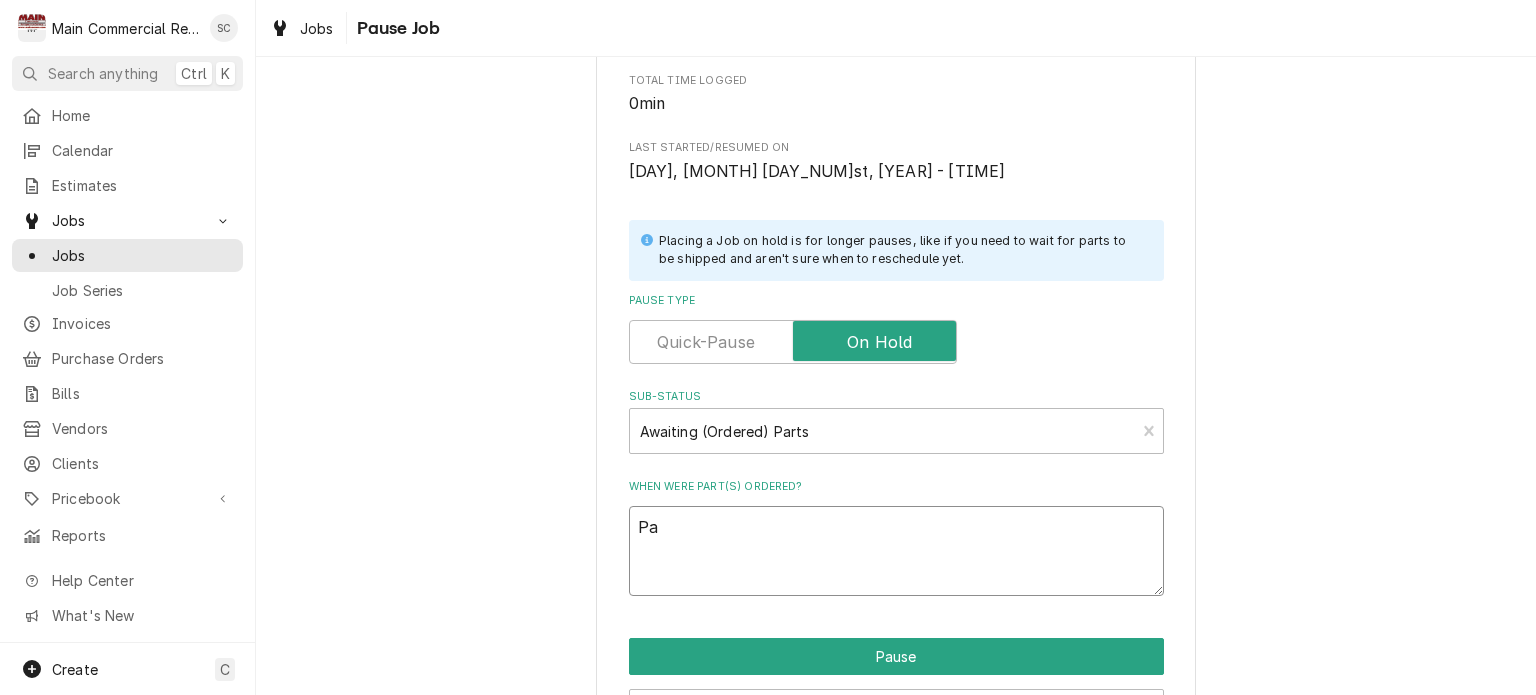 type on "x" 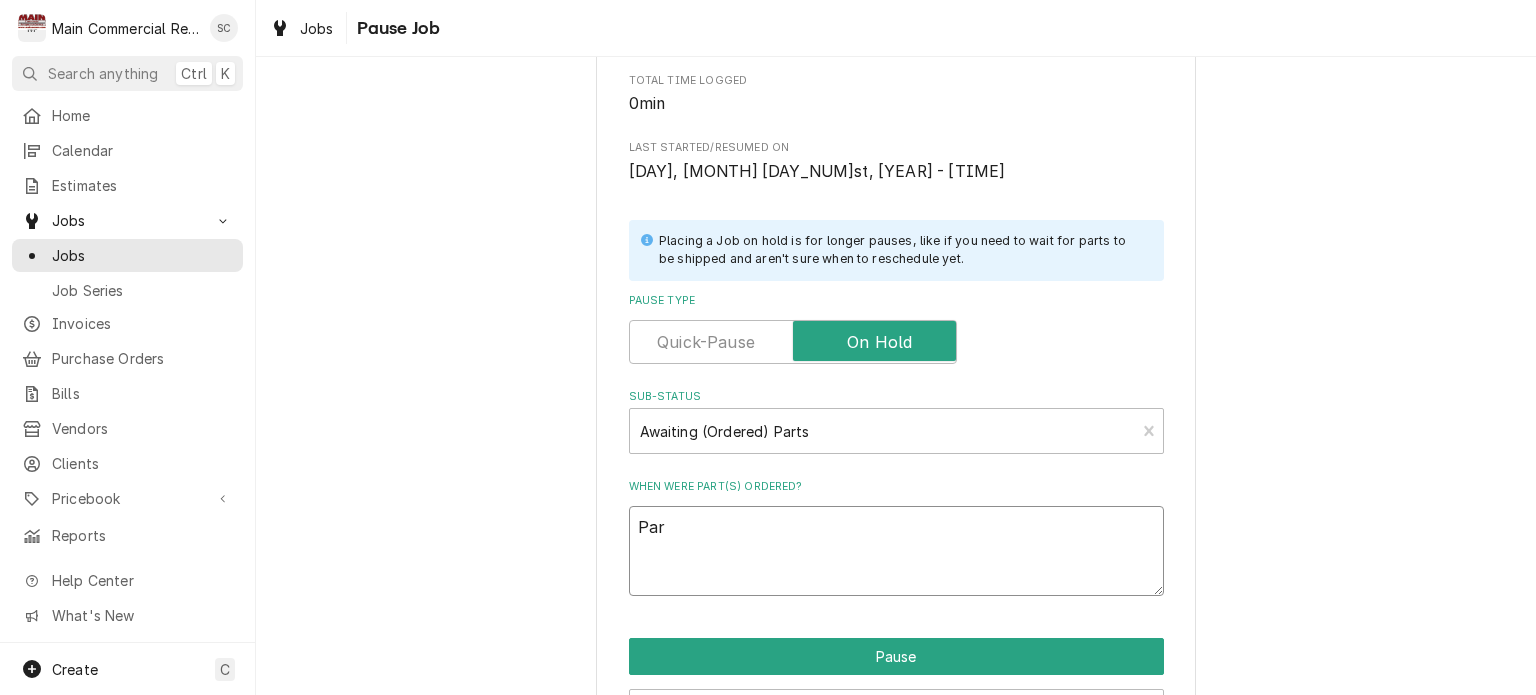 type on "x" 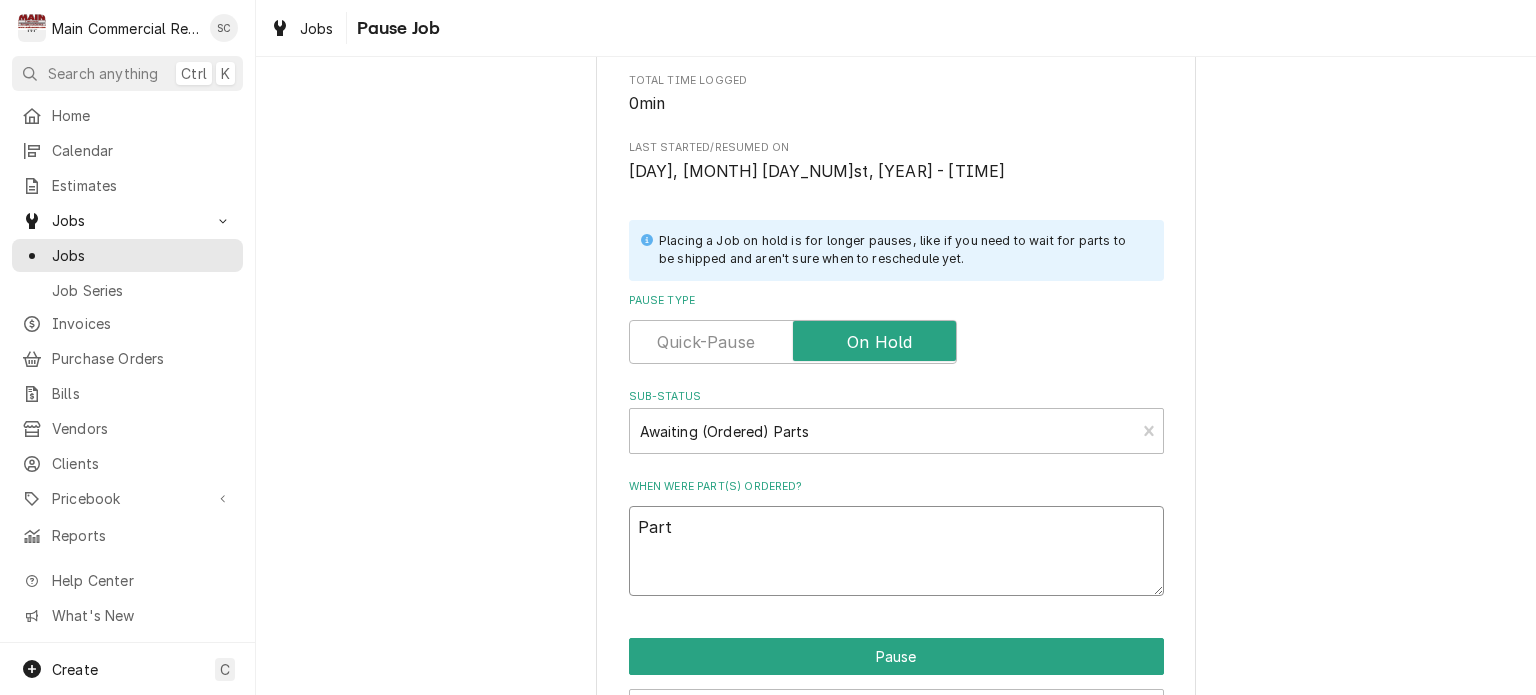 type on "x" 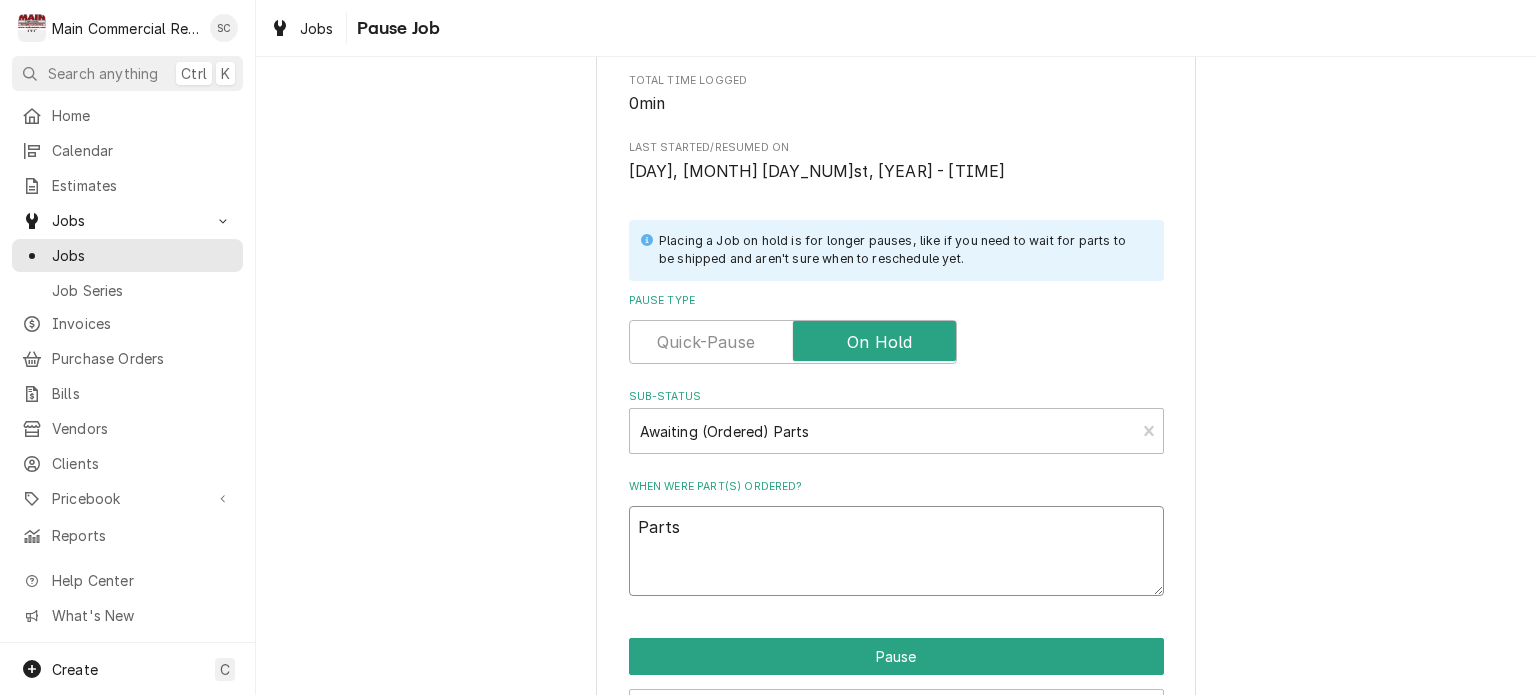 type on "x" 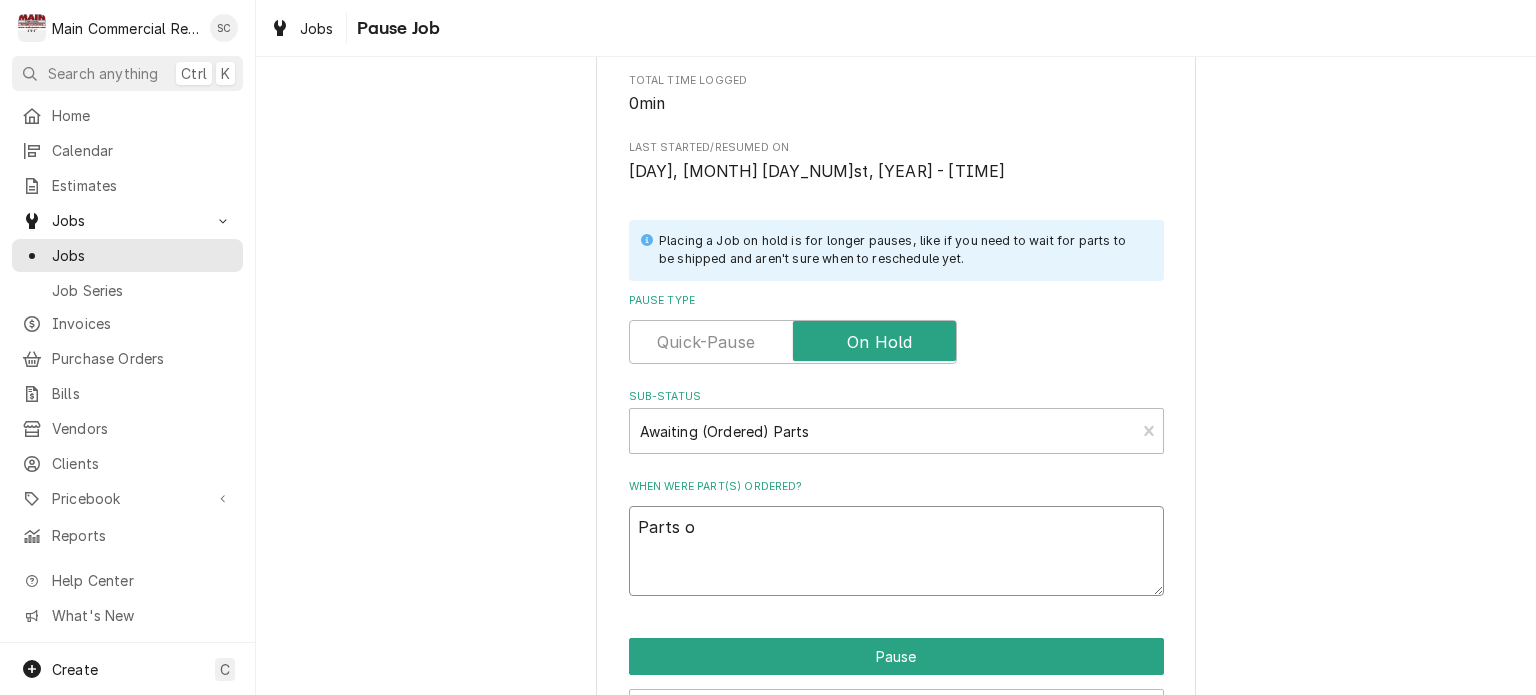 type on "x" 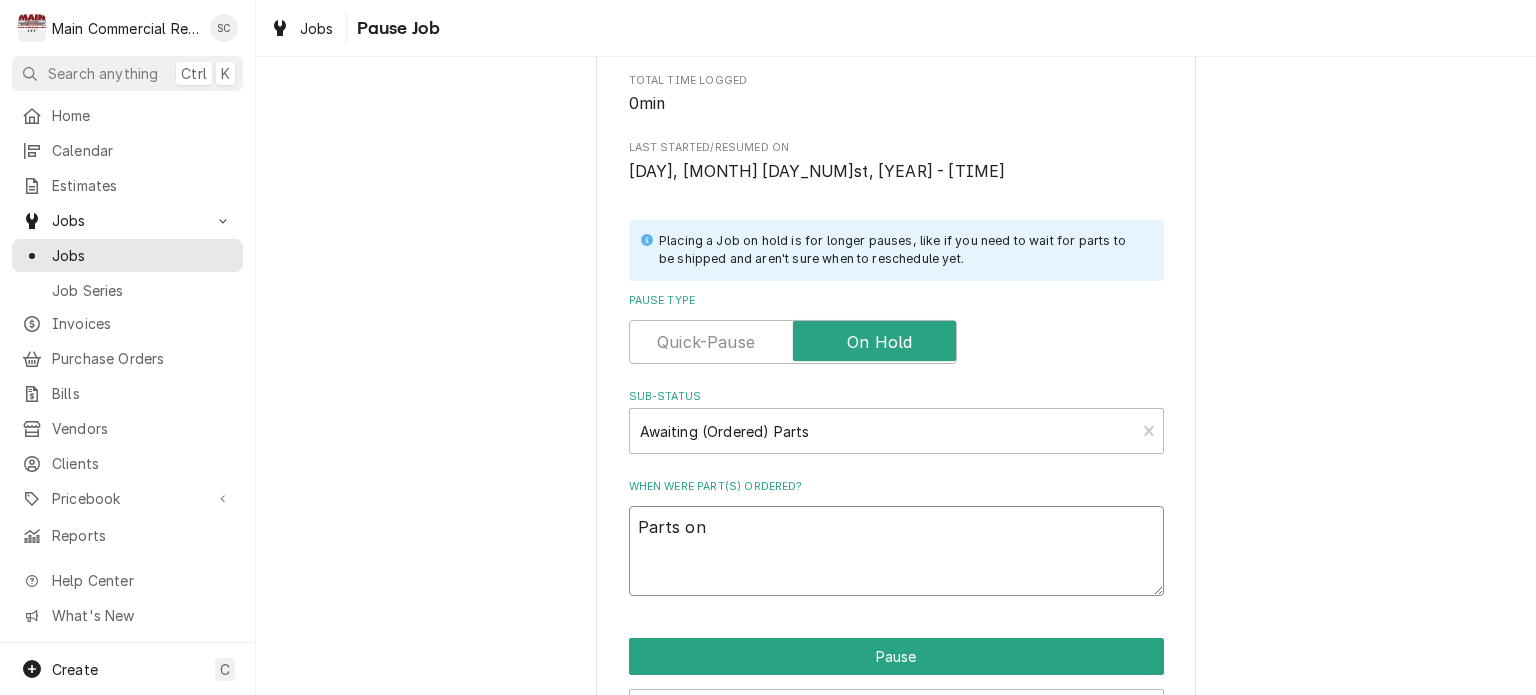 type on "x" 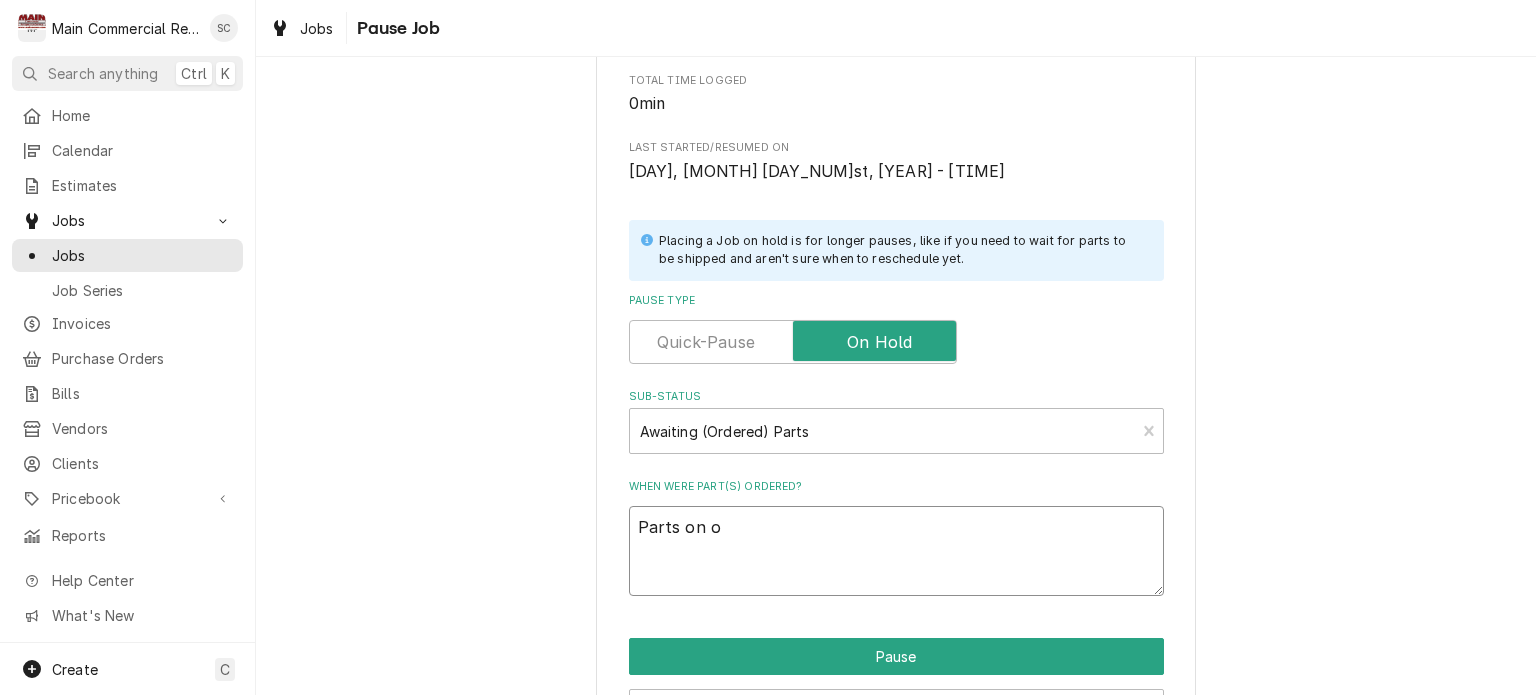type on "x" 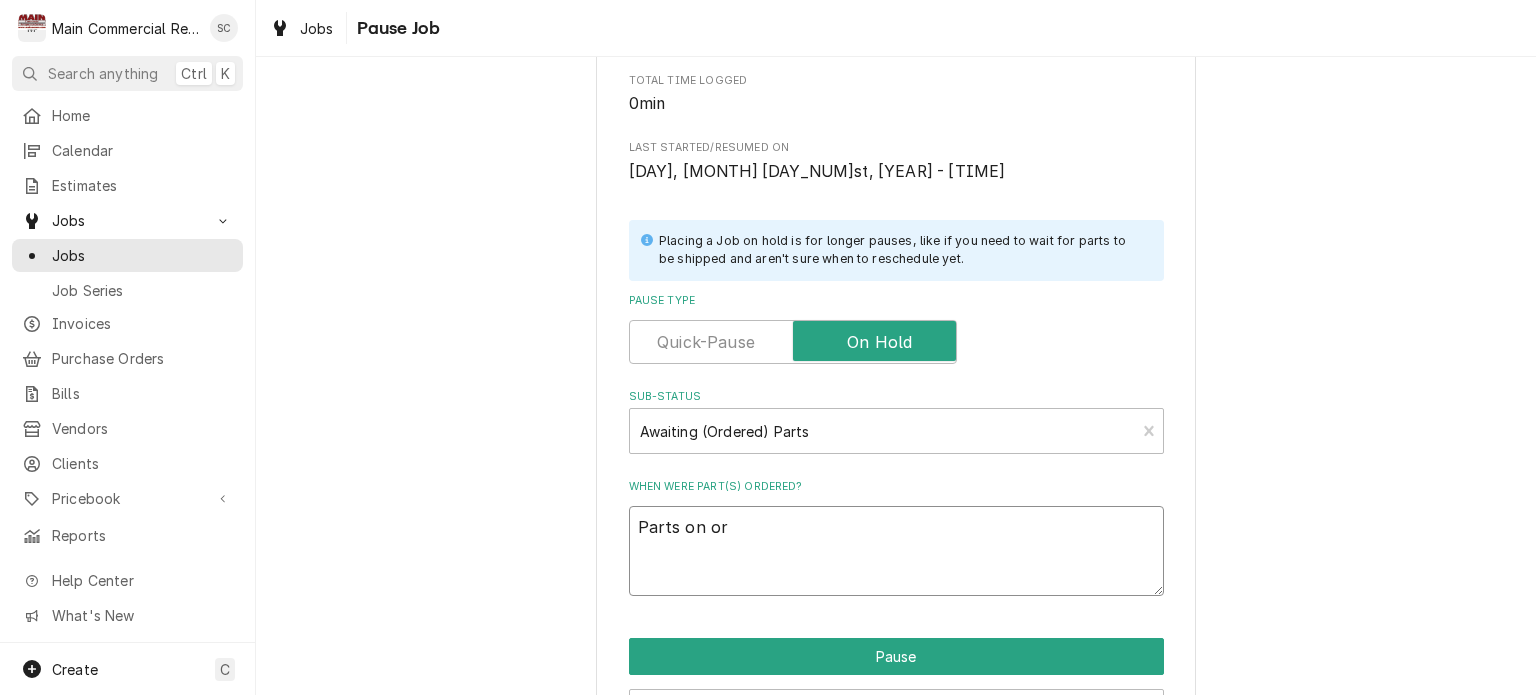 type on "x" 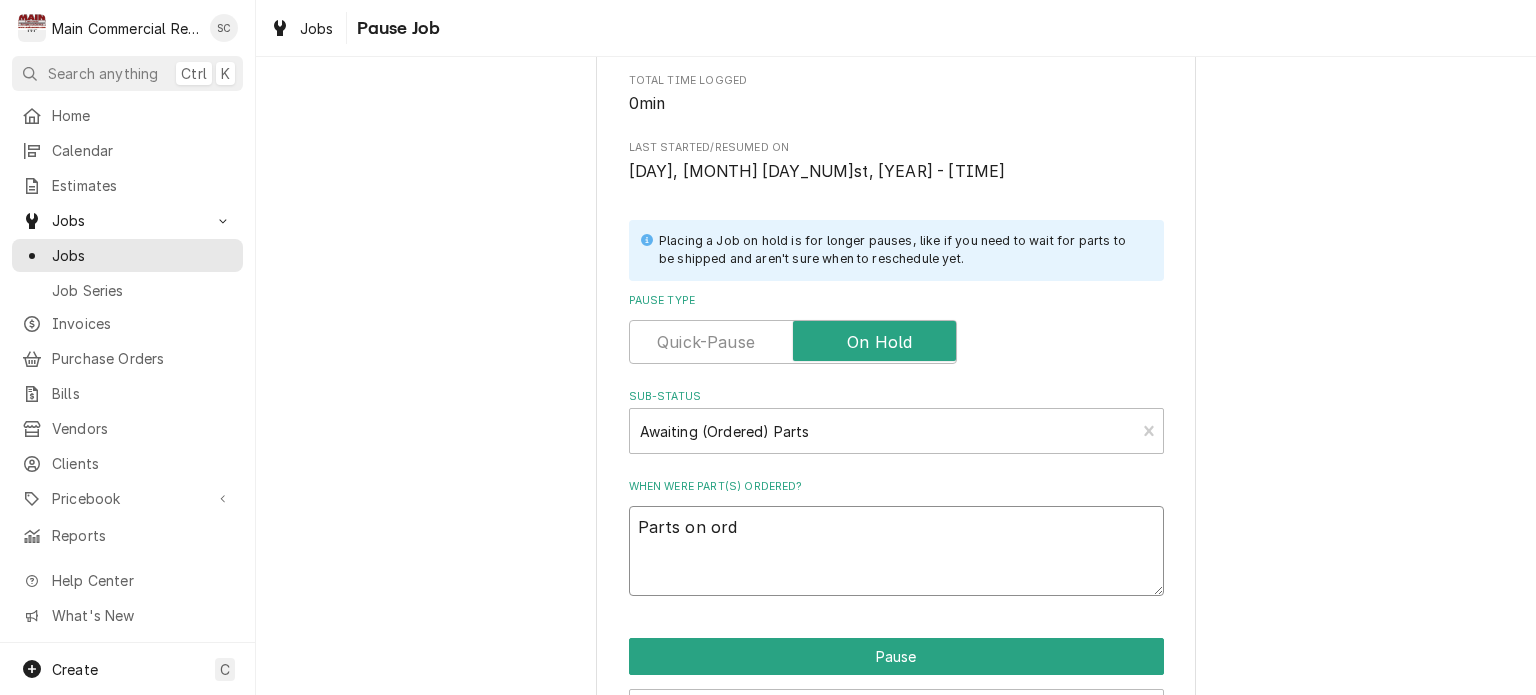 type on "x" 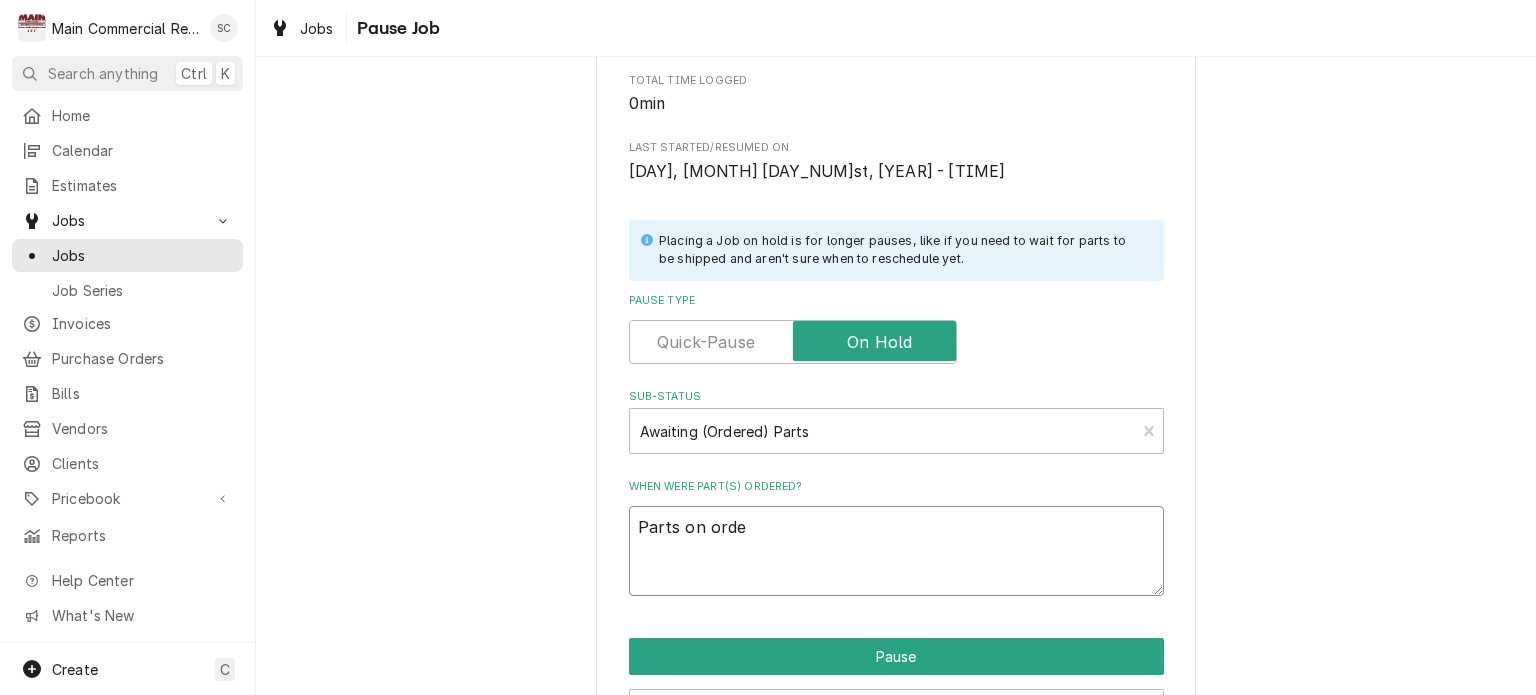 type on "x" 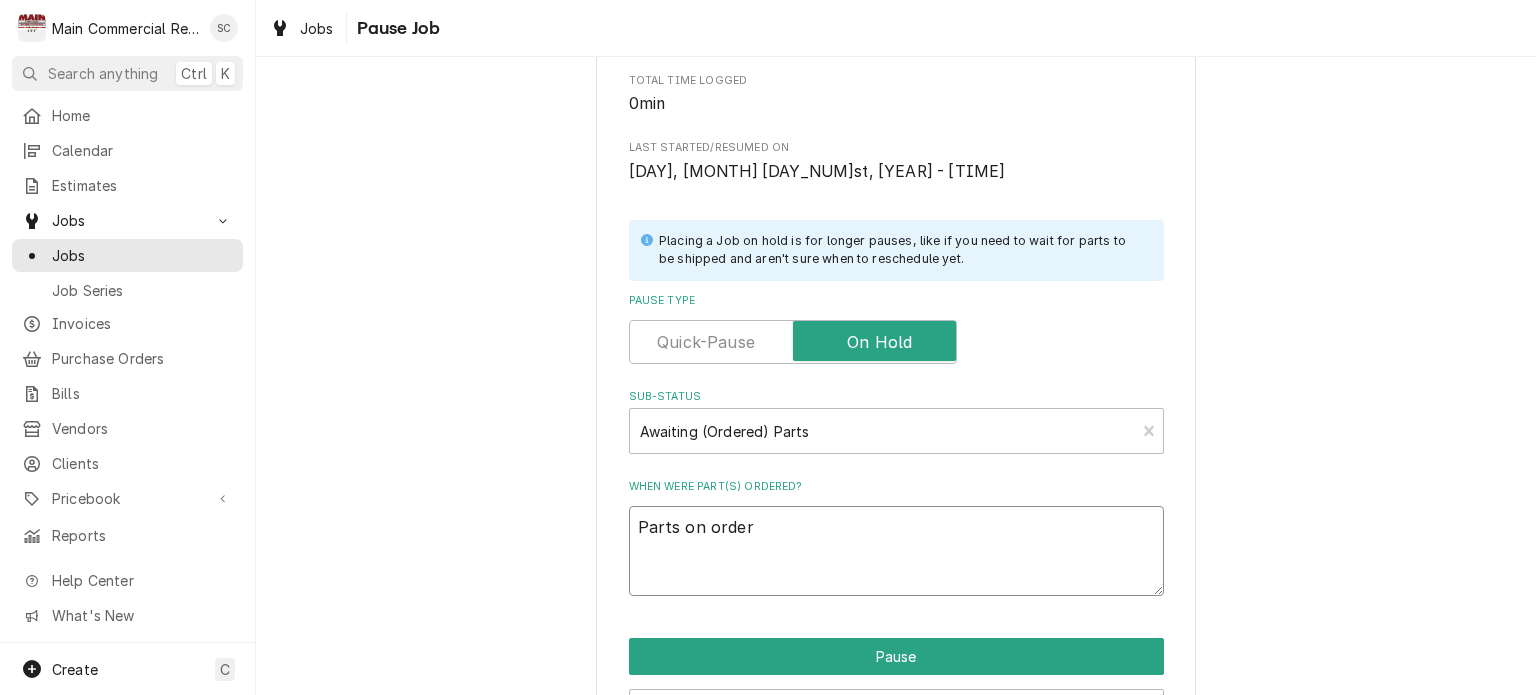 type on "x" 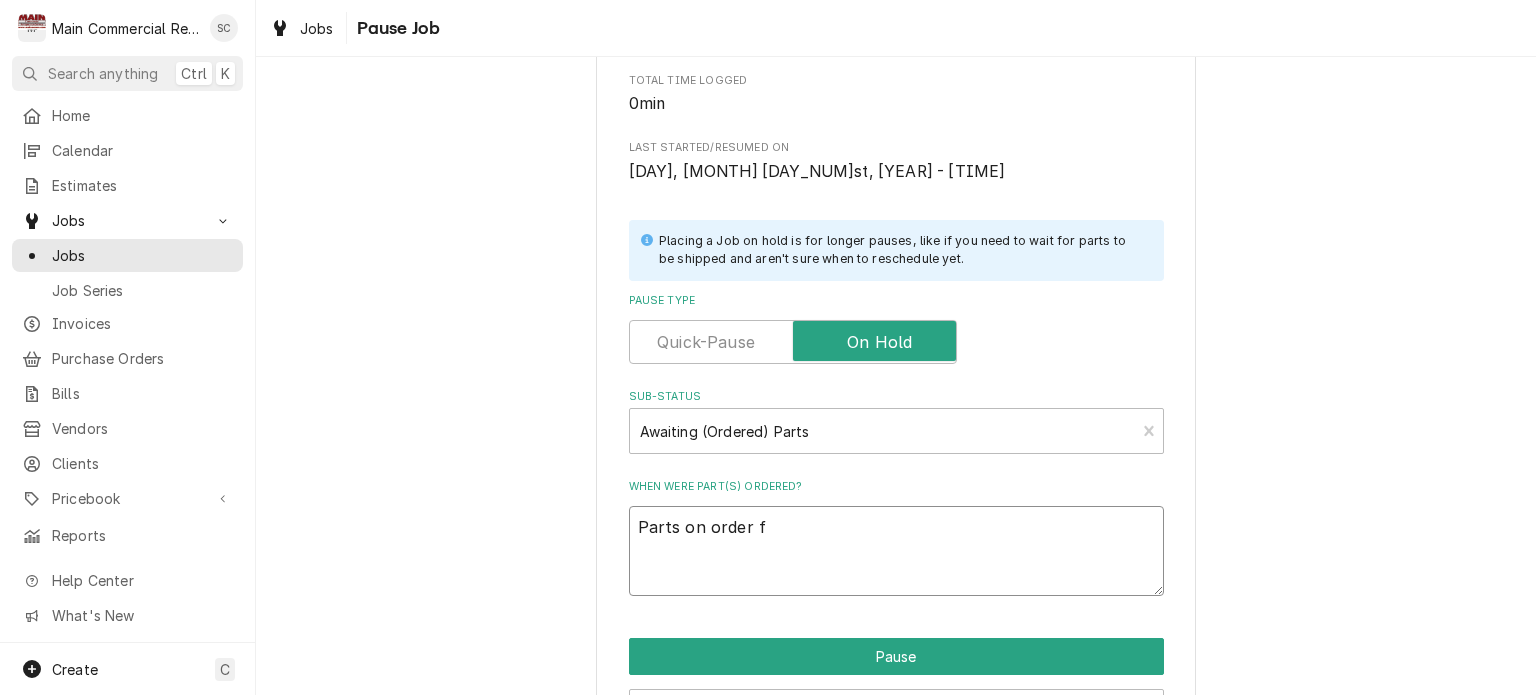 type on "x" 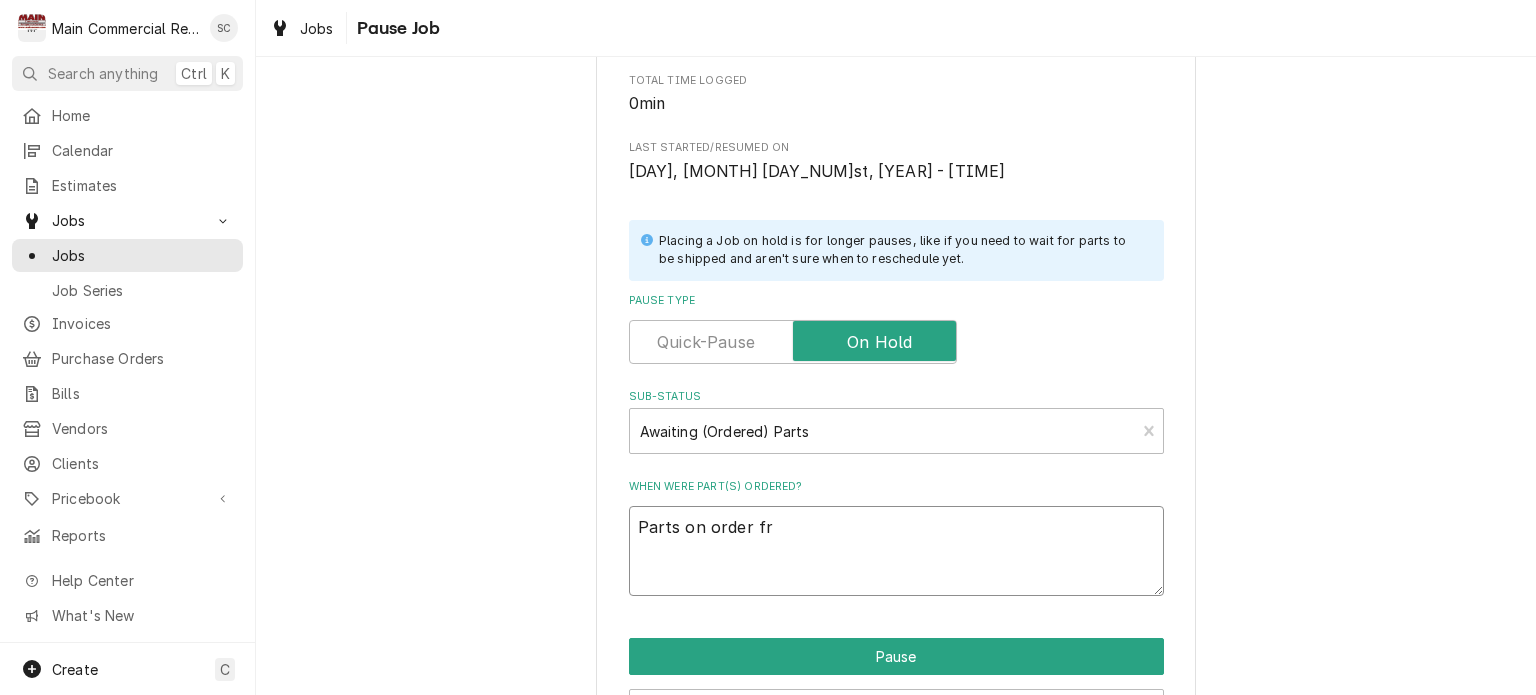 type on "x" 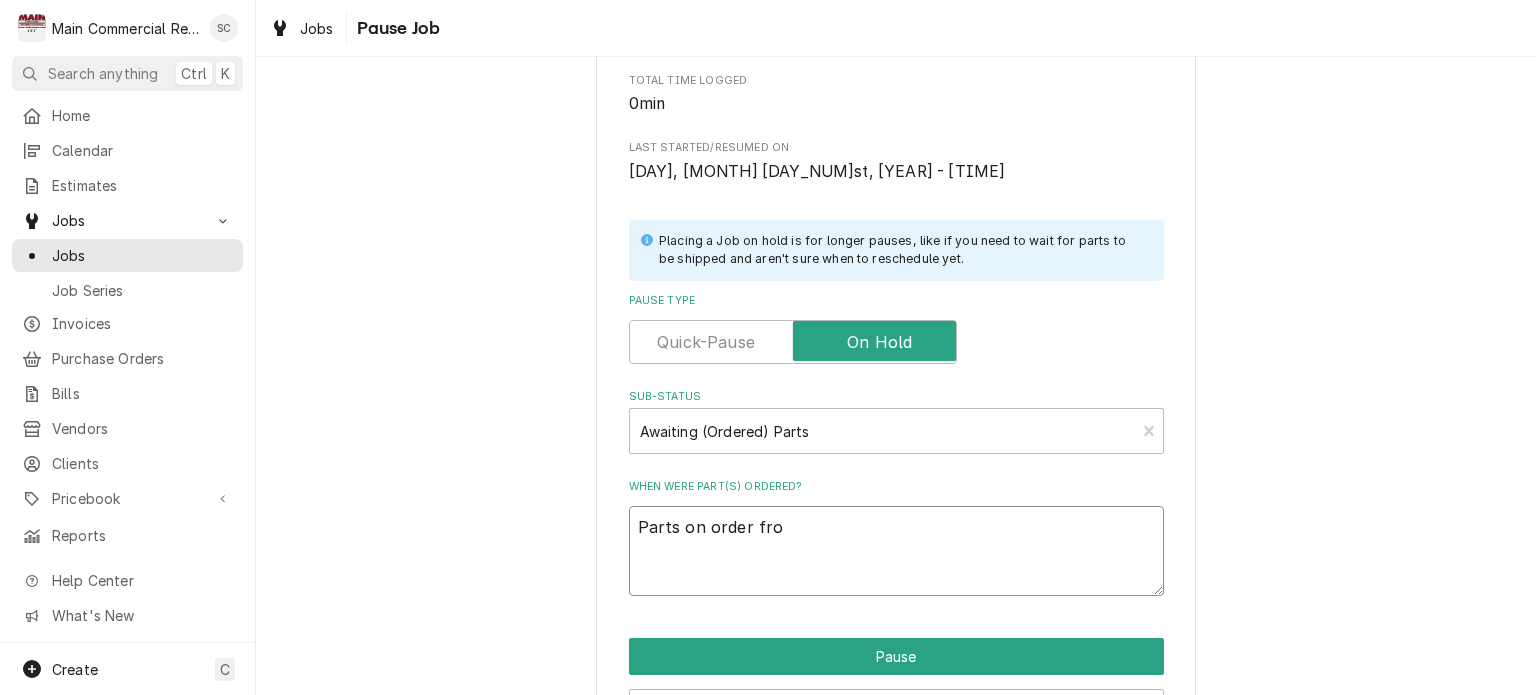type on "x" 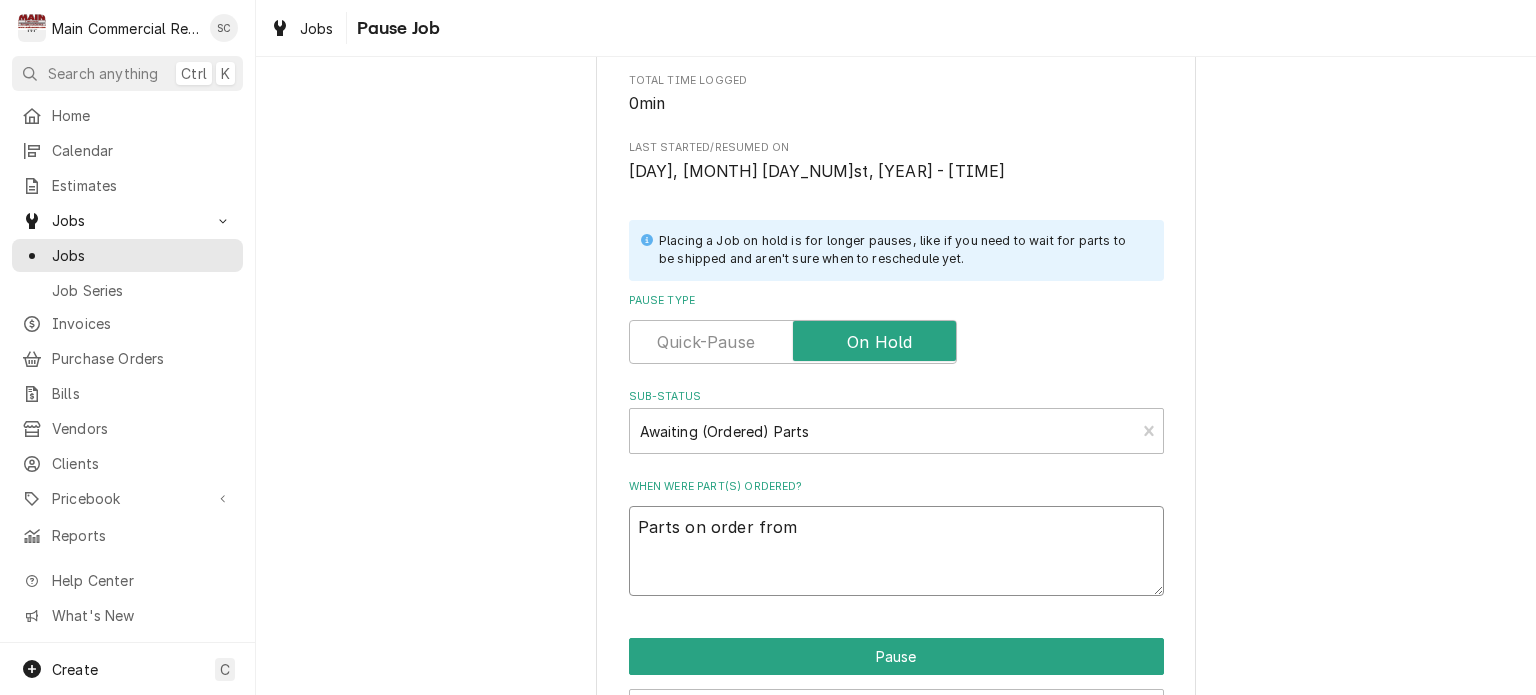type on "x" 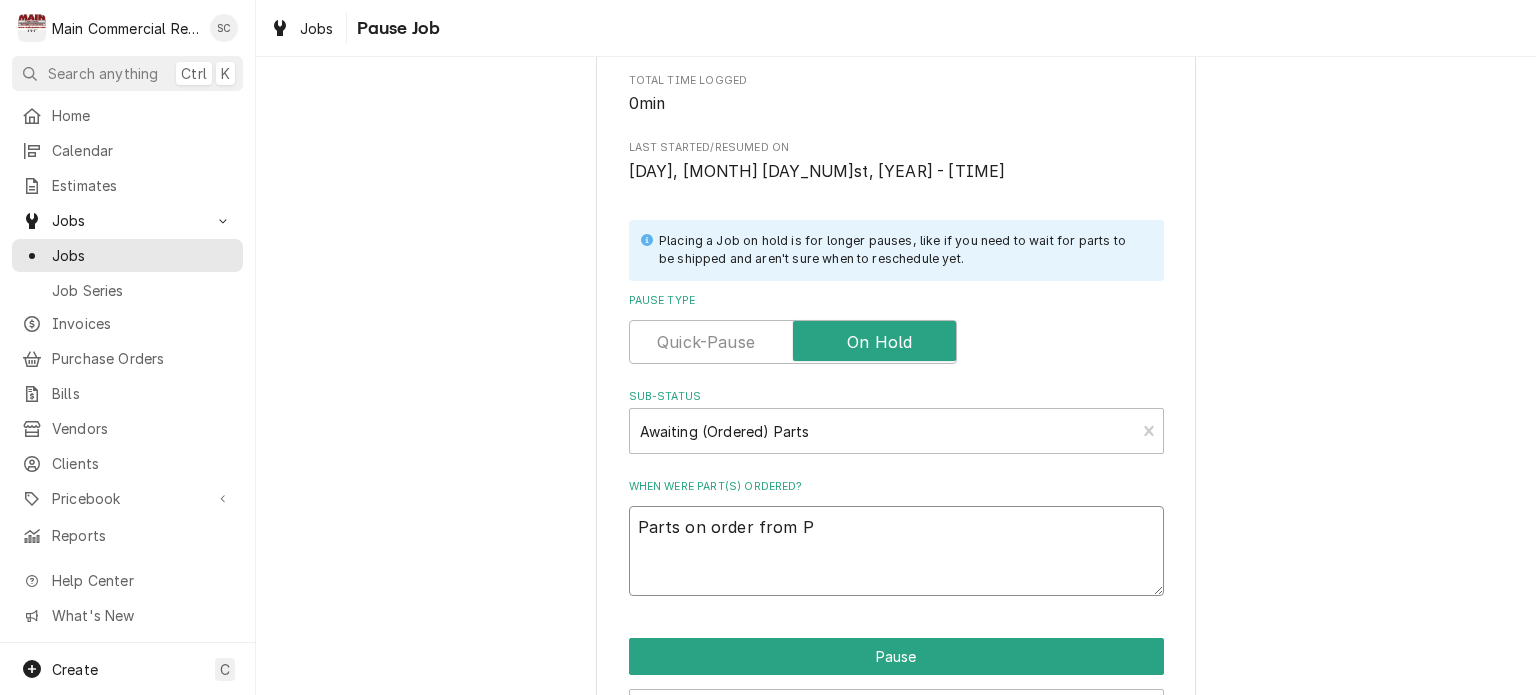 type on "x" 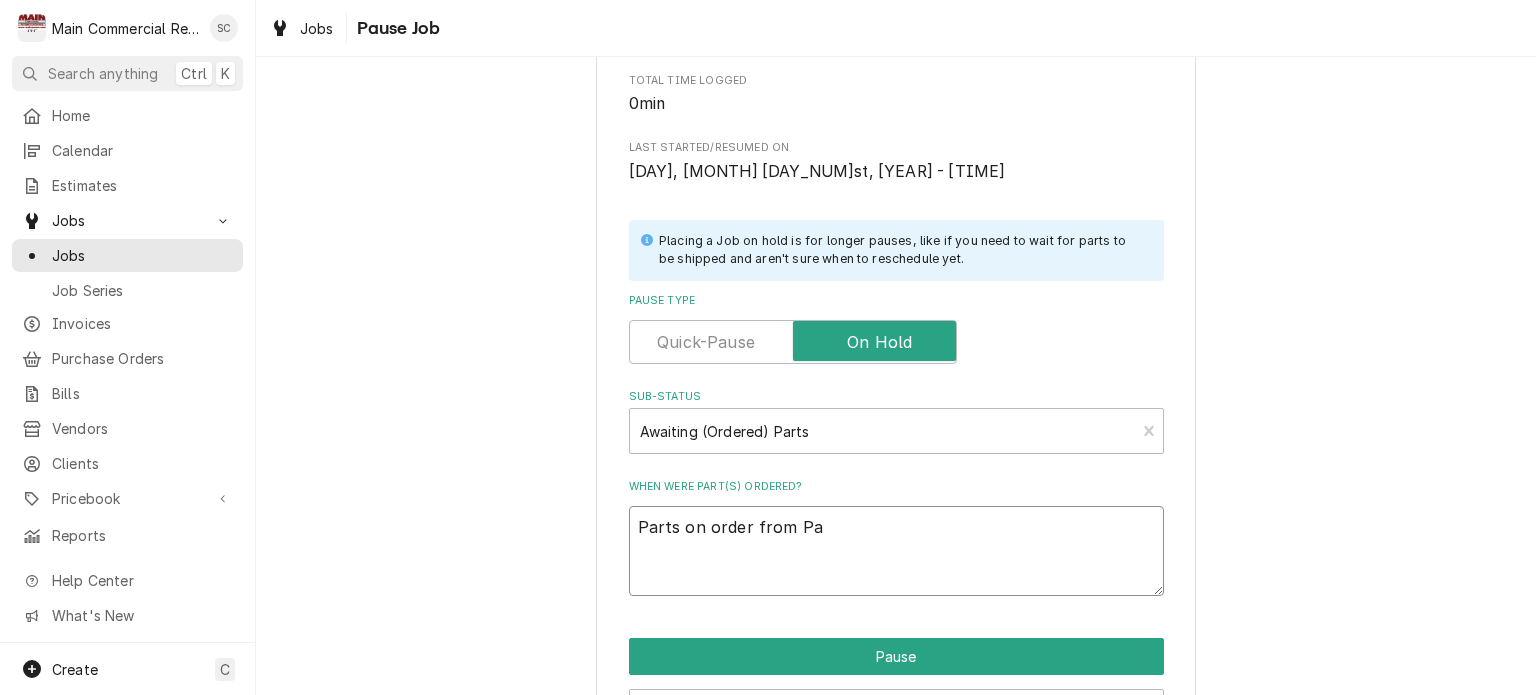 type on "x" 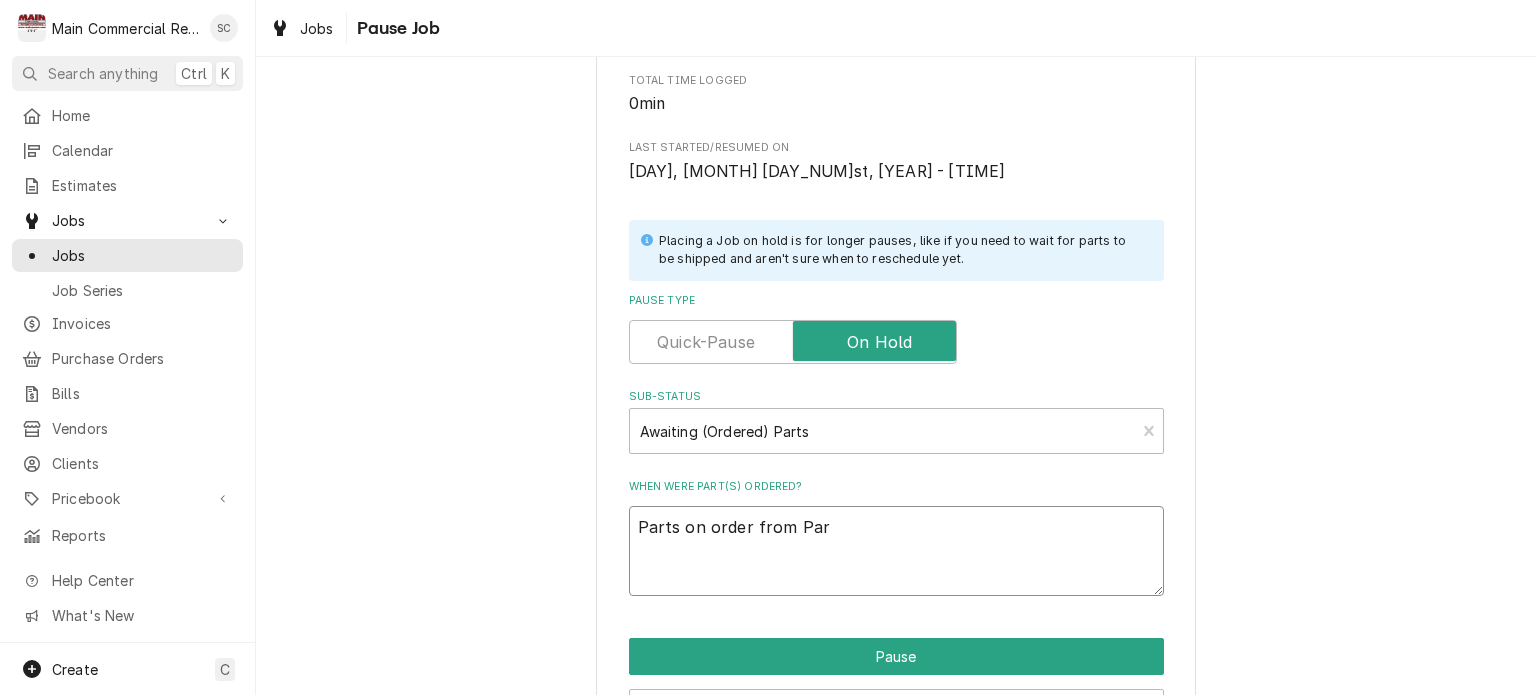 type on "x" 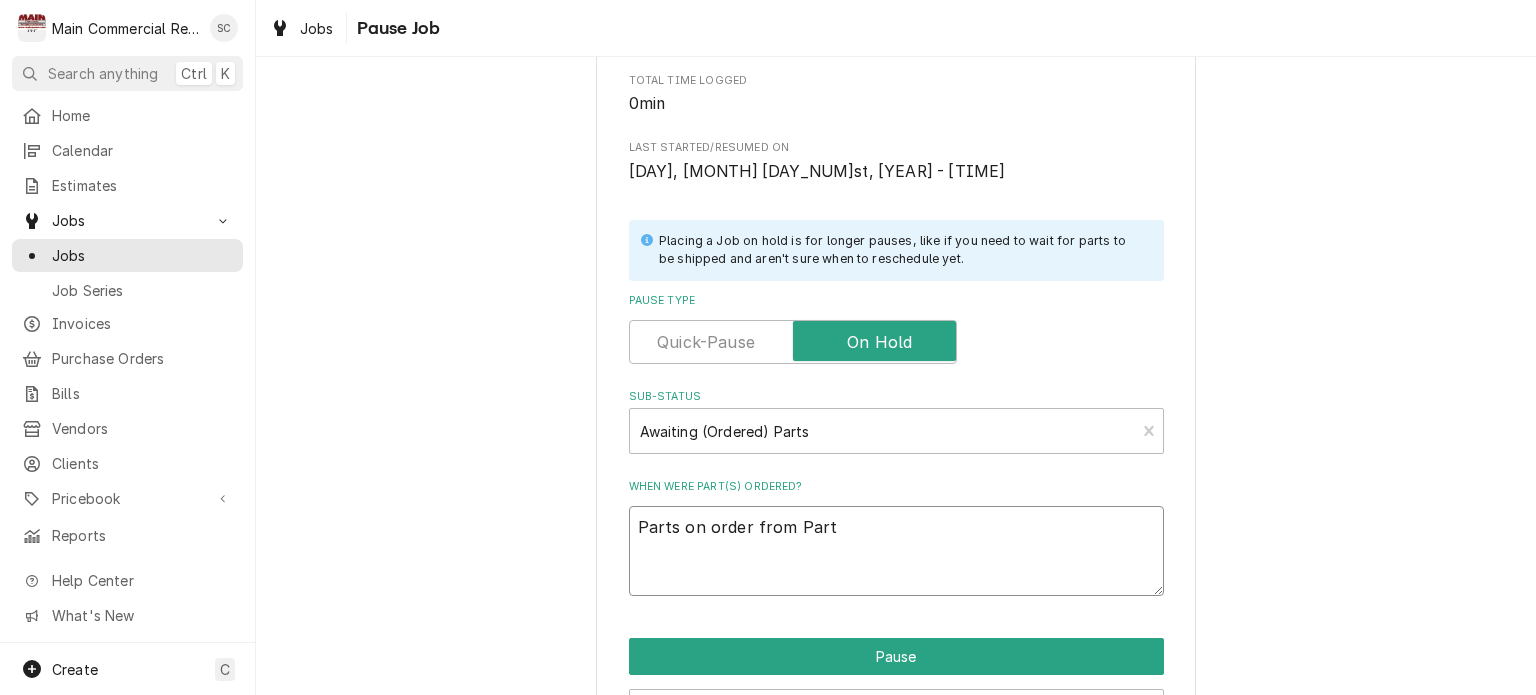 type on "x" 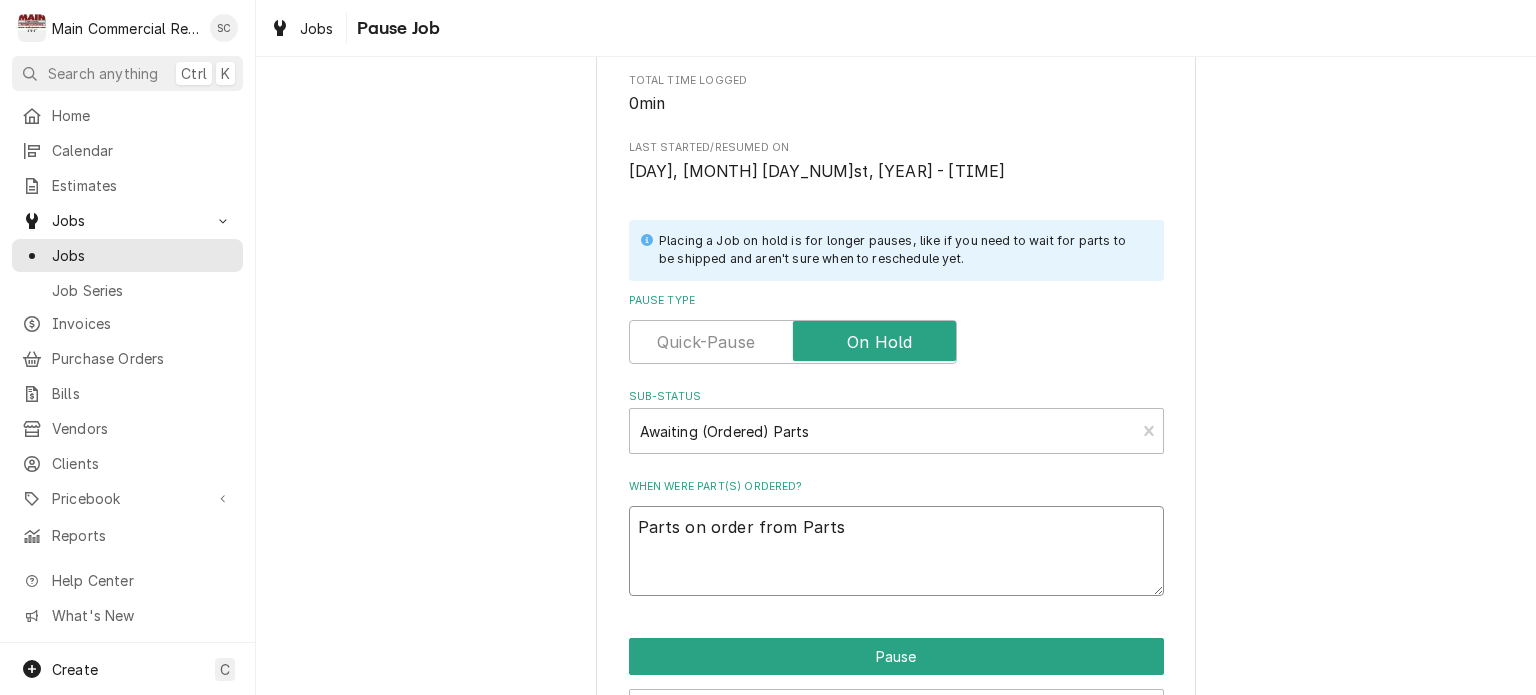 type on "x" 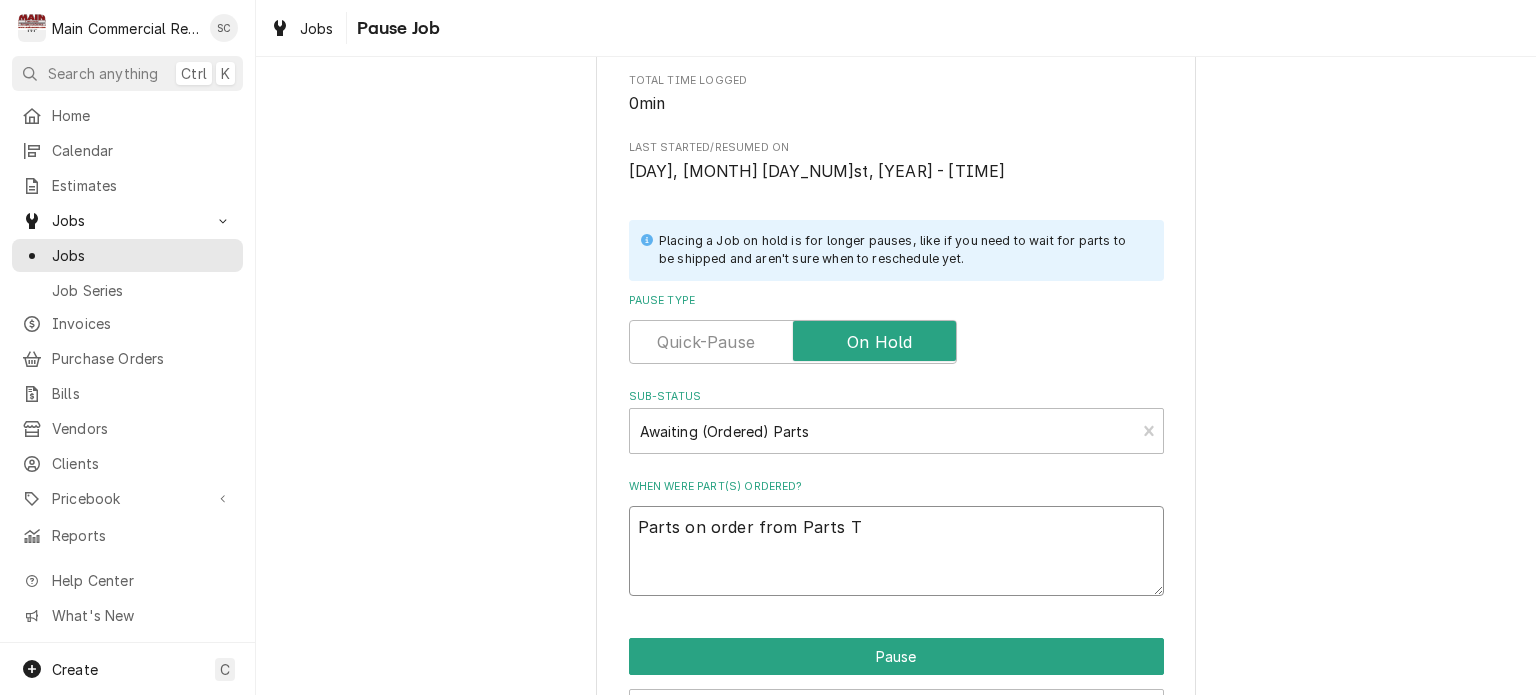 type on "x" 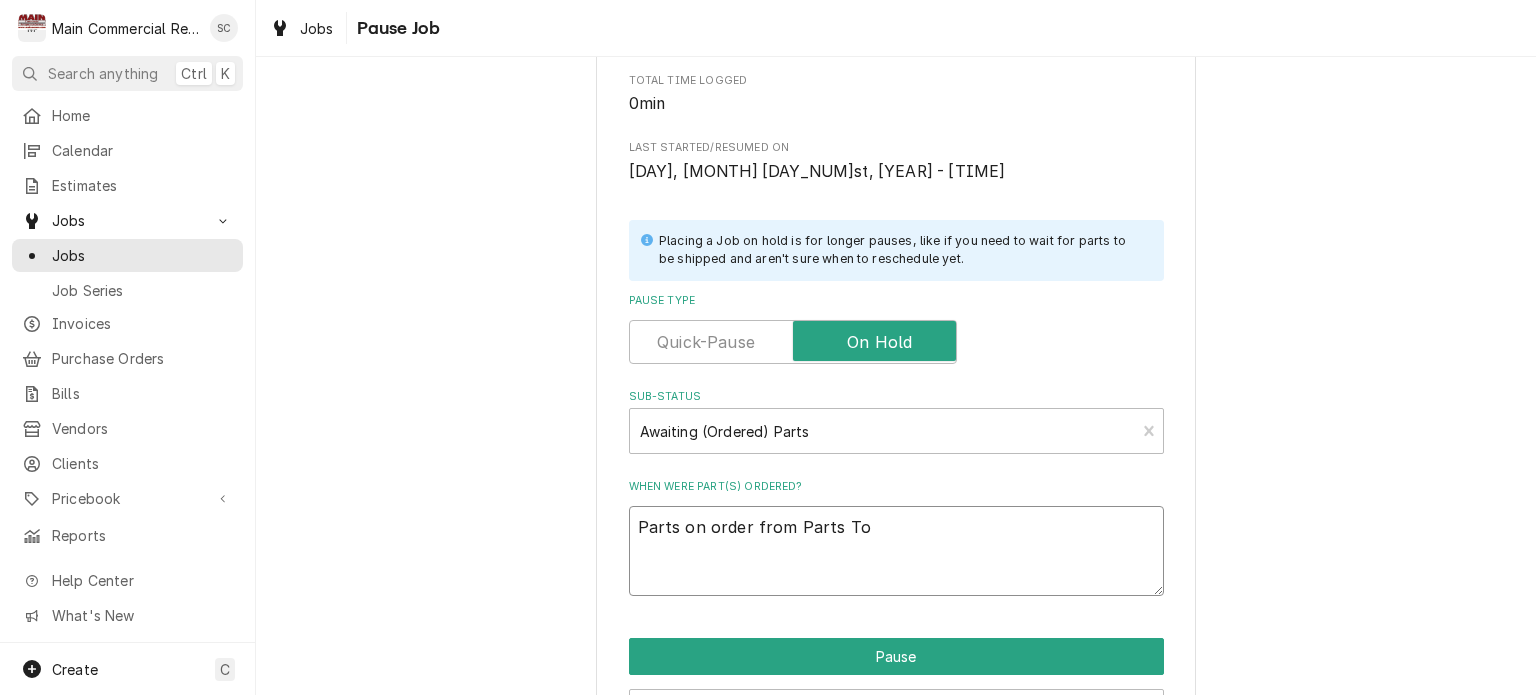 type on "x" 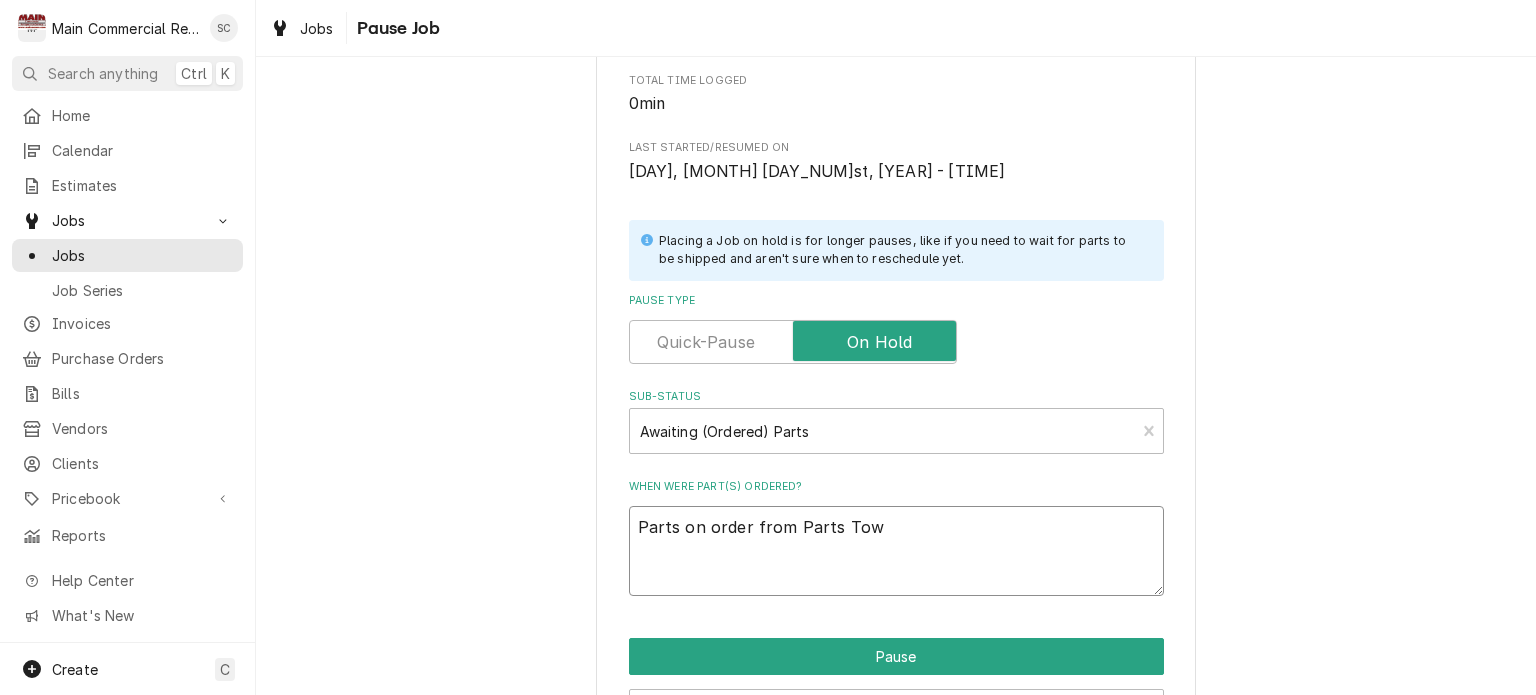 type on "x" 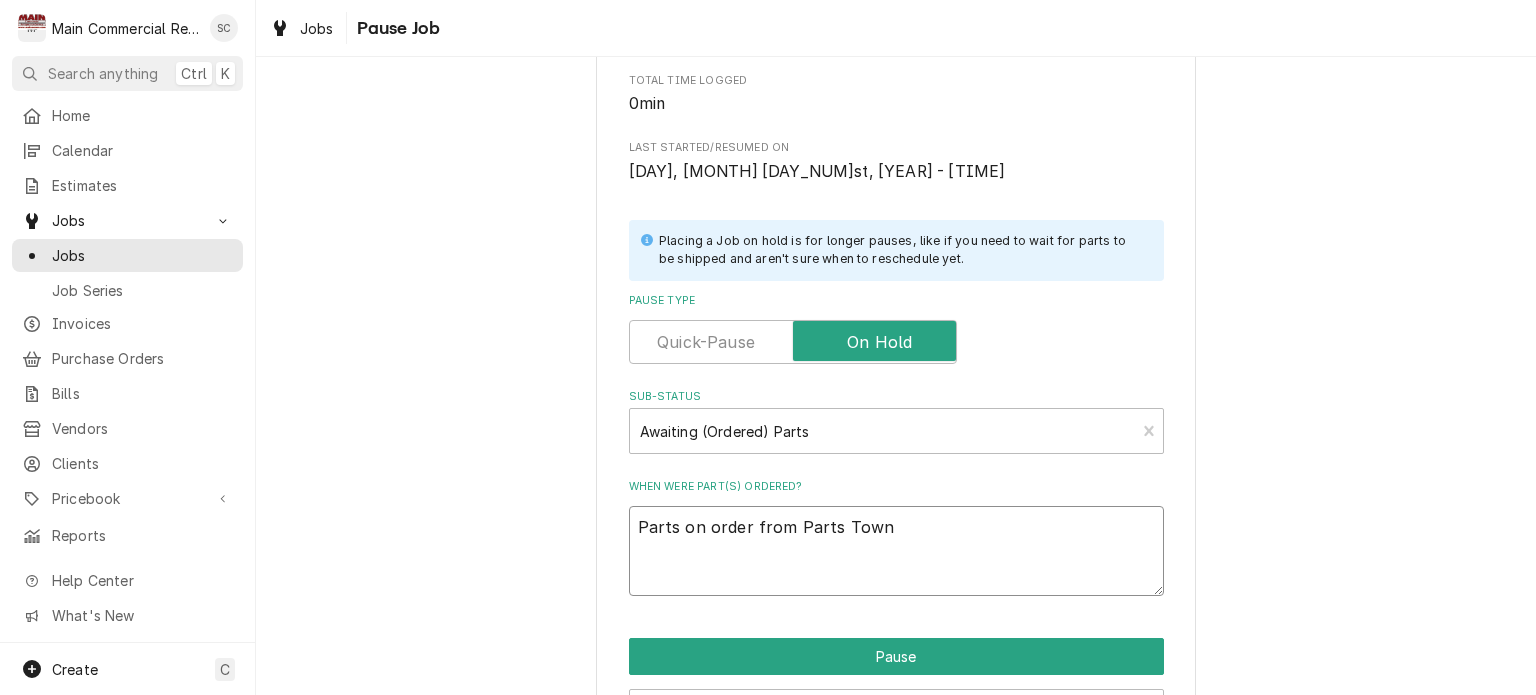type on "x" 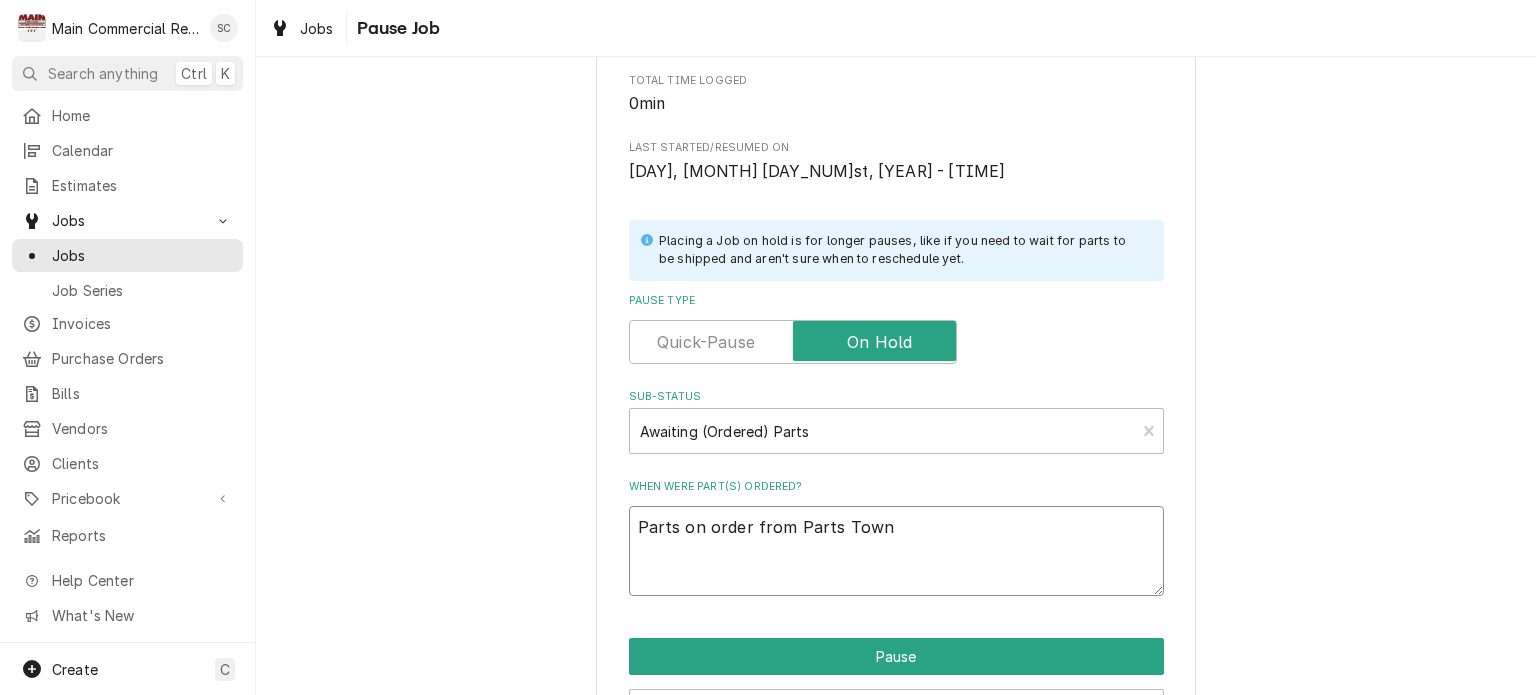 type on "x" 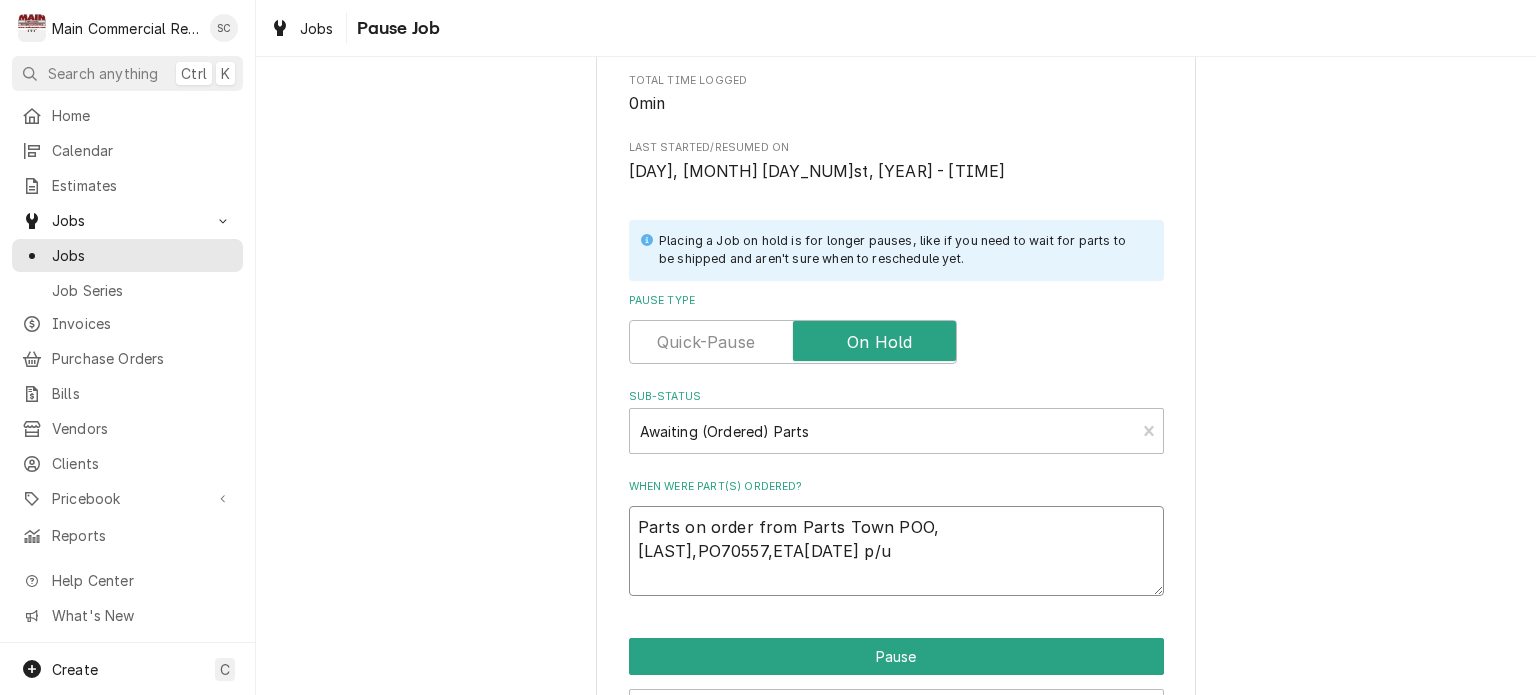 type on "x" 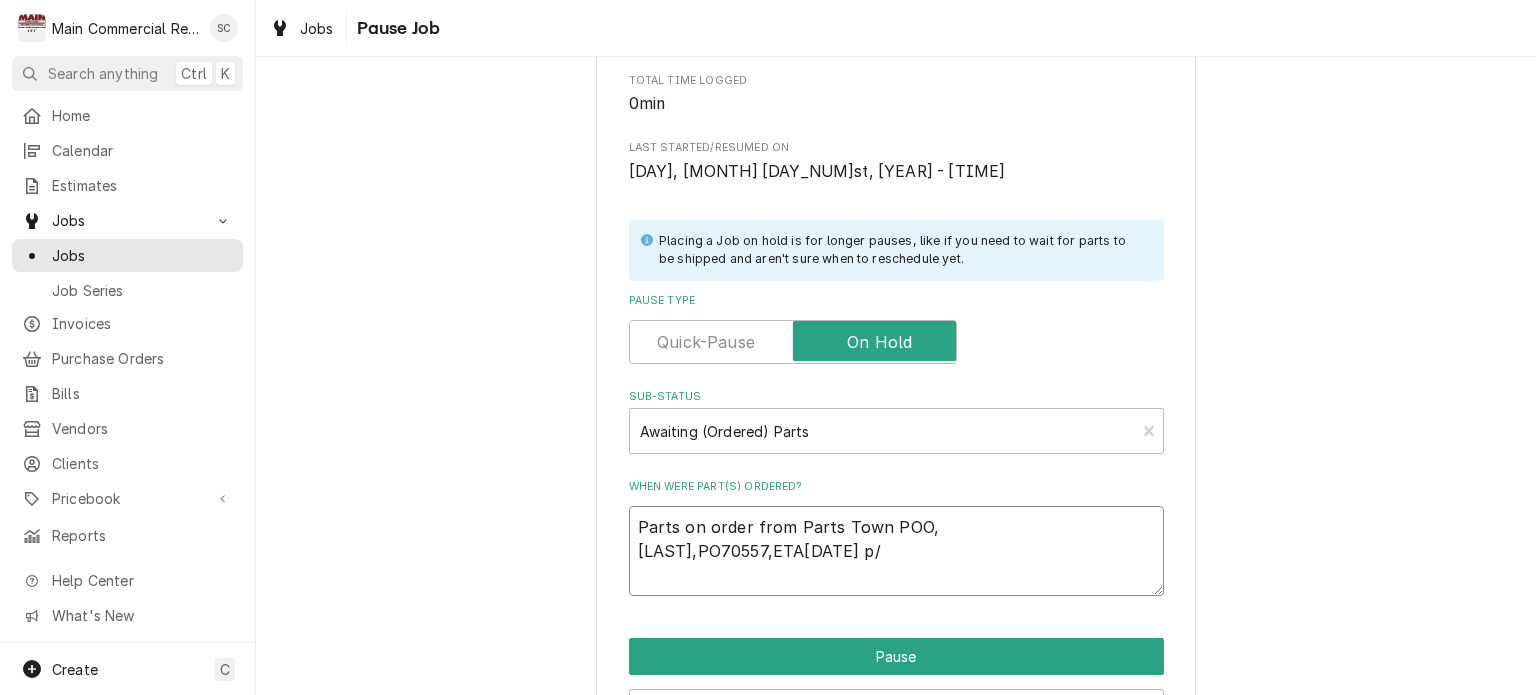 type on "x" 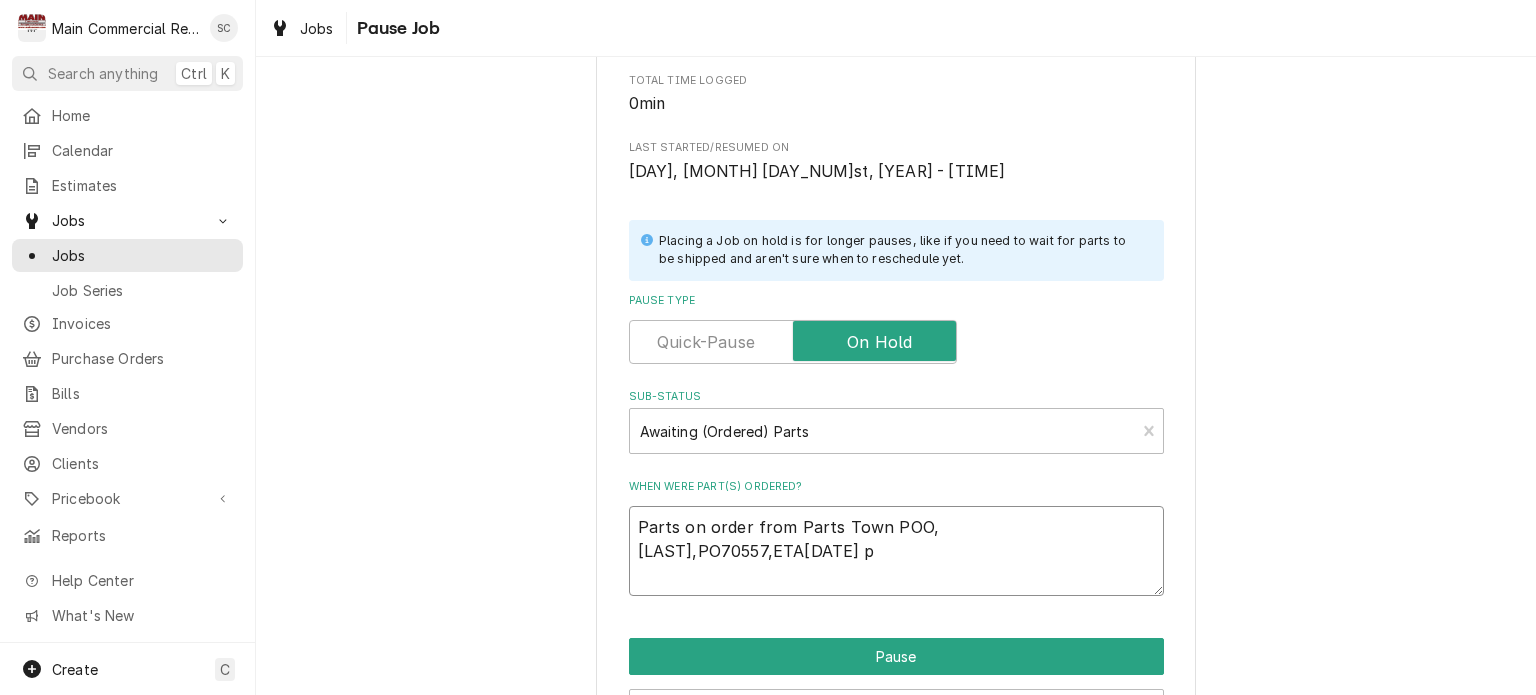 type on "x" 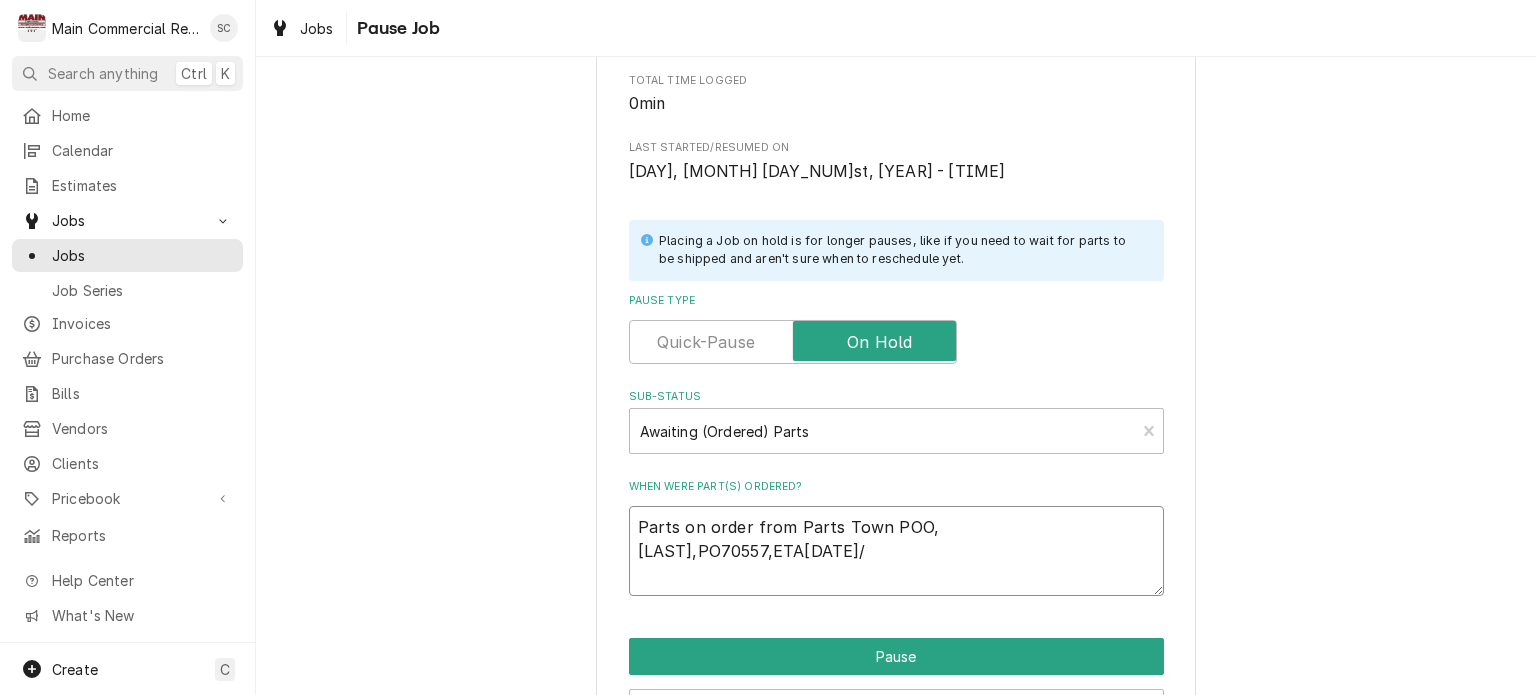 type on "x" 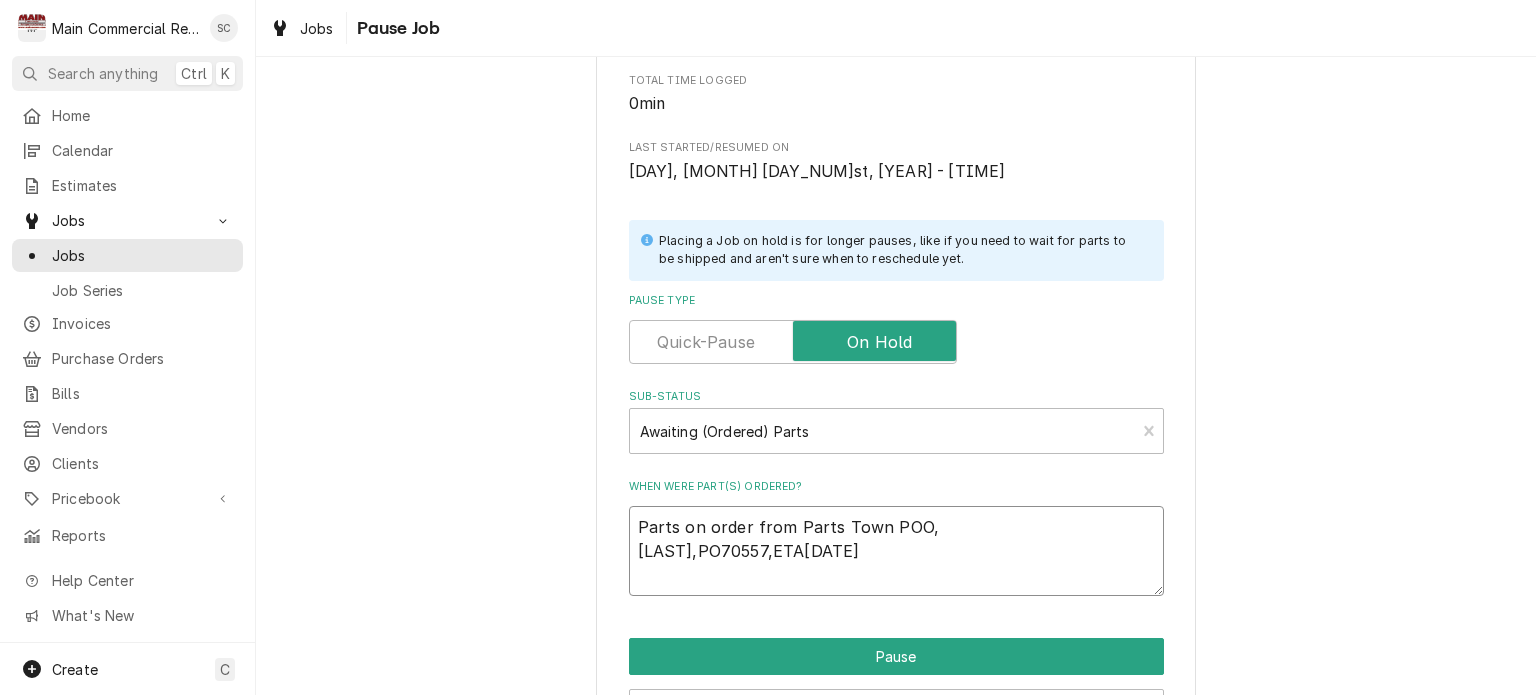 type on "x" 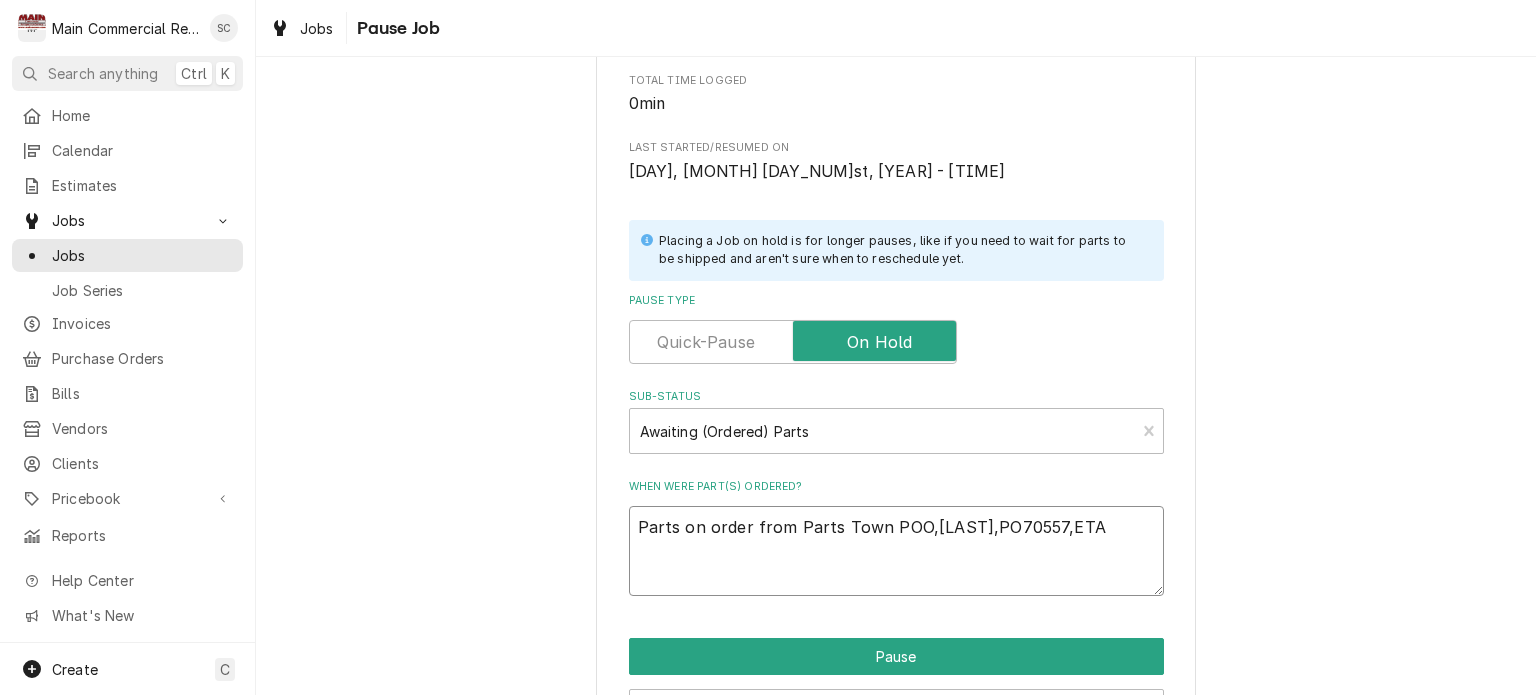 type on "x" 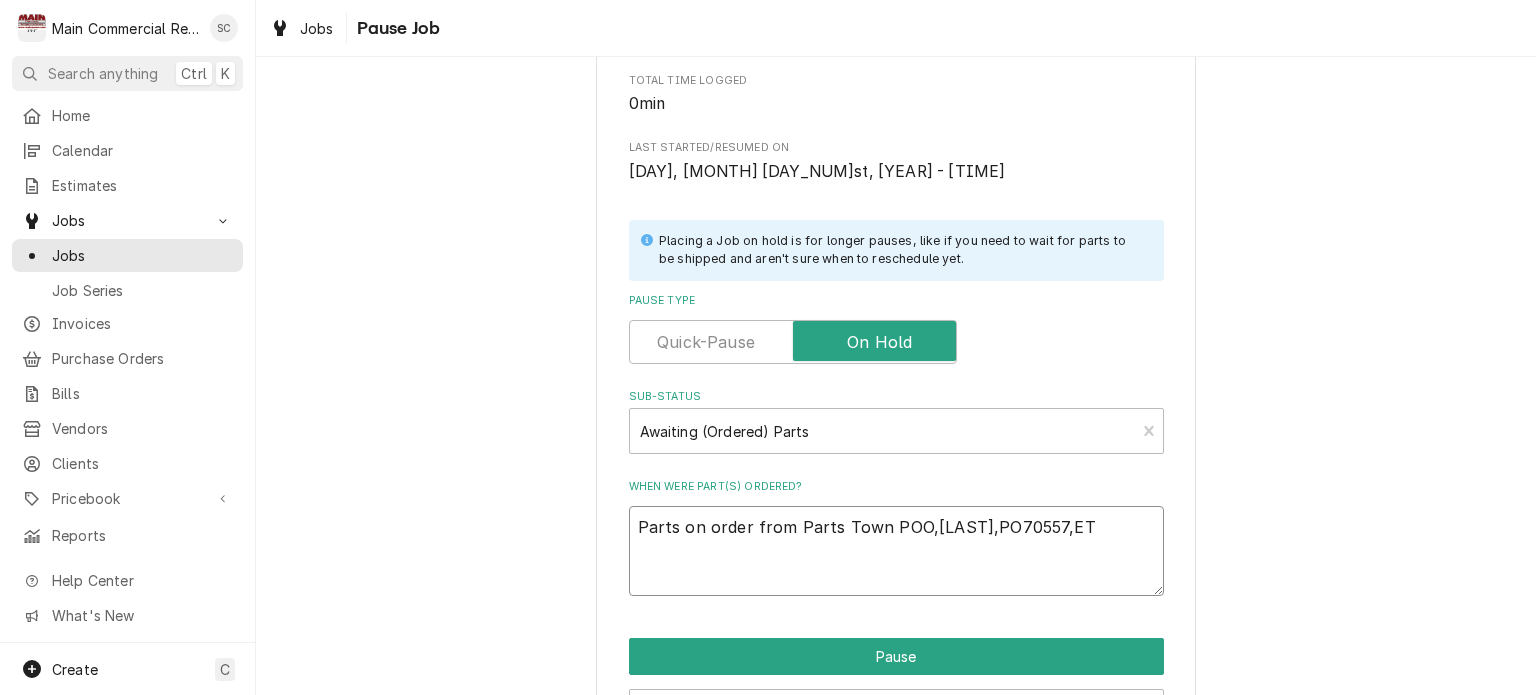 type on "x" 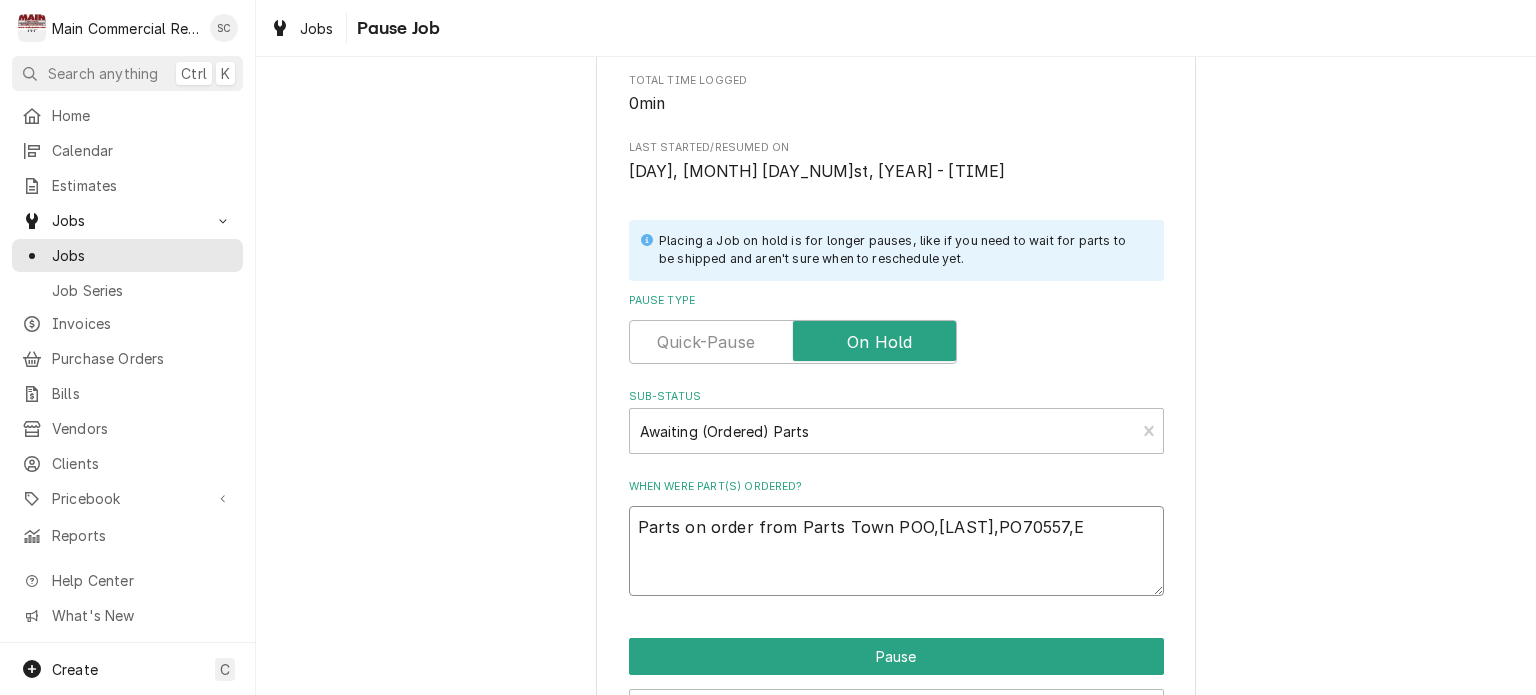 type on "x" 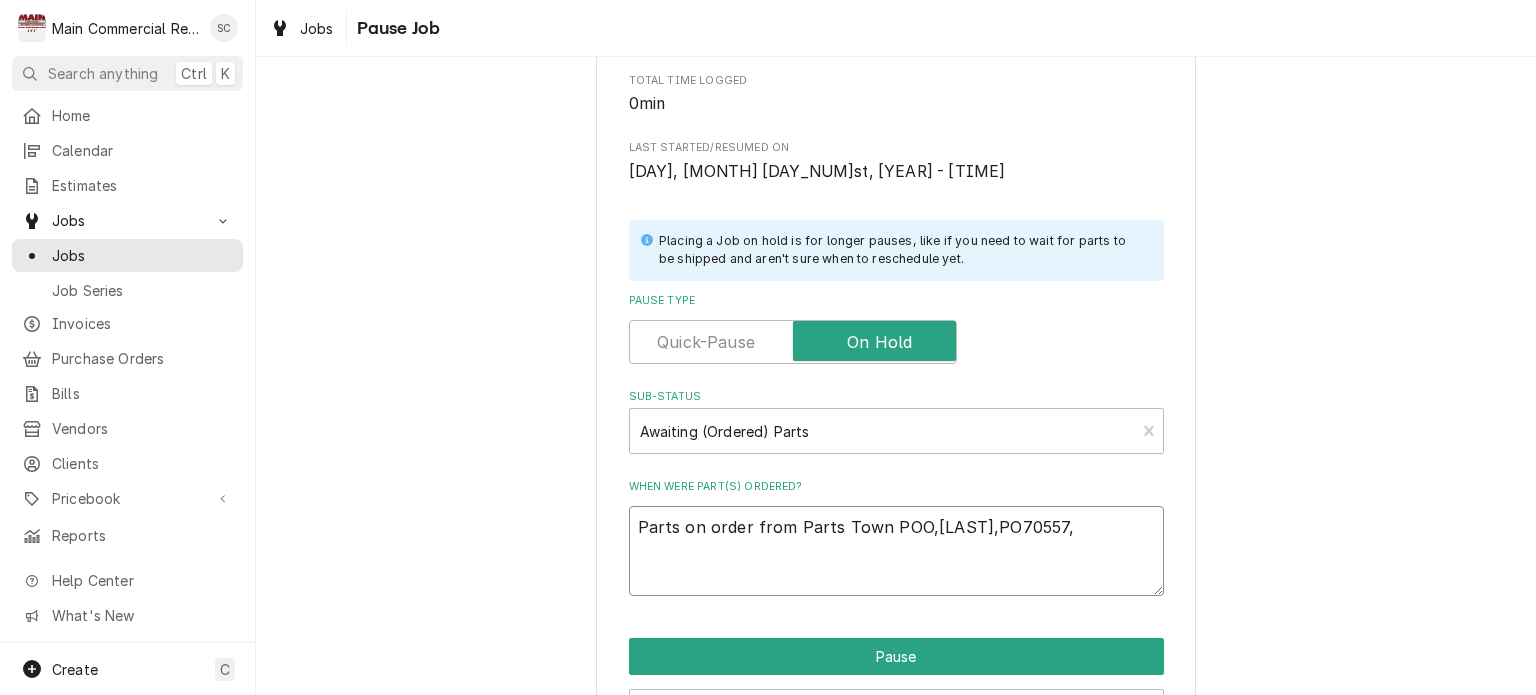 type on "x" 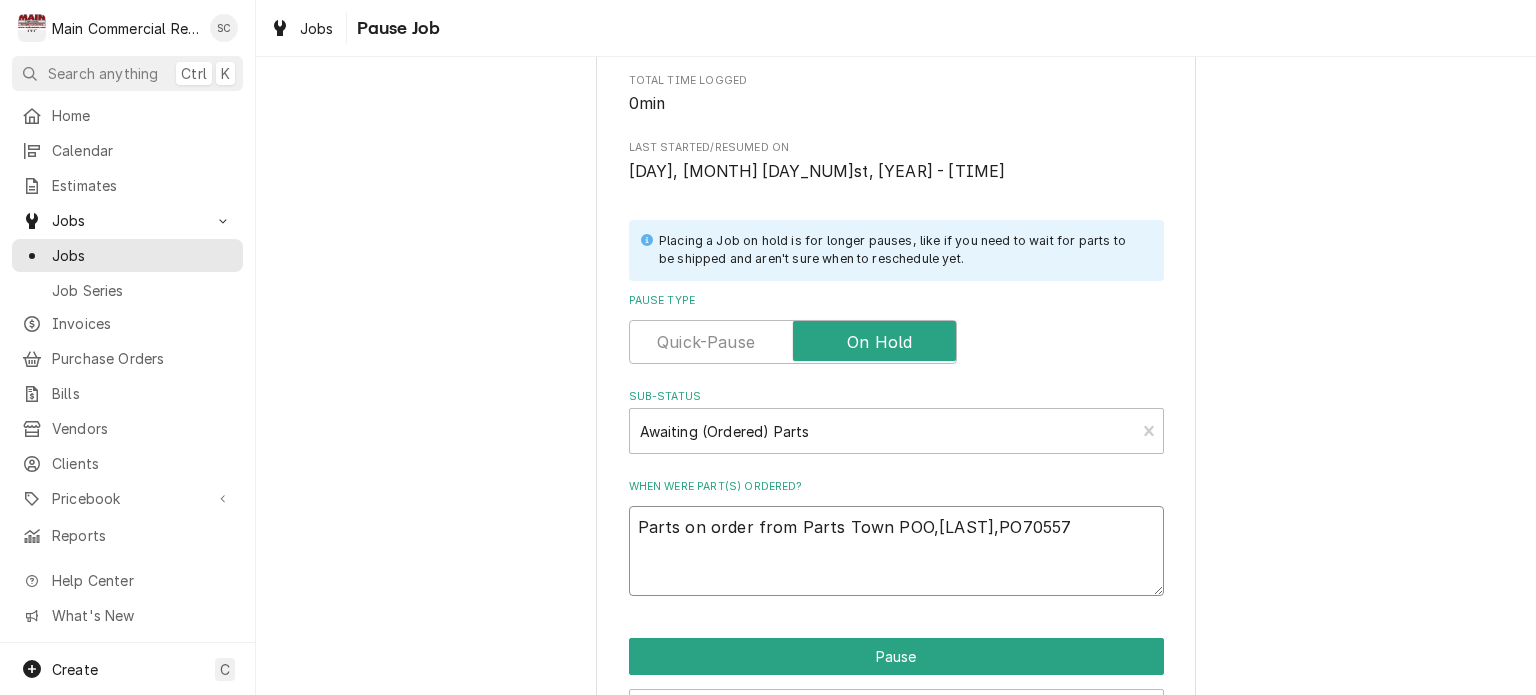 type on "x" 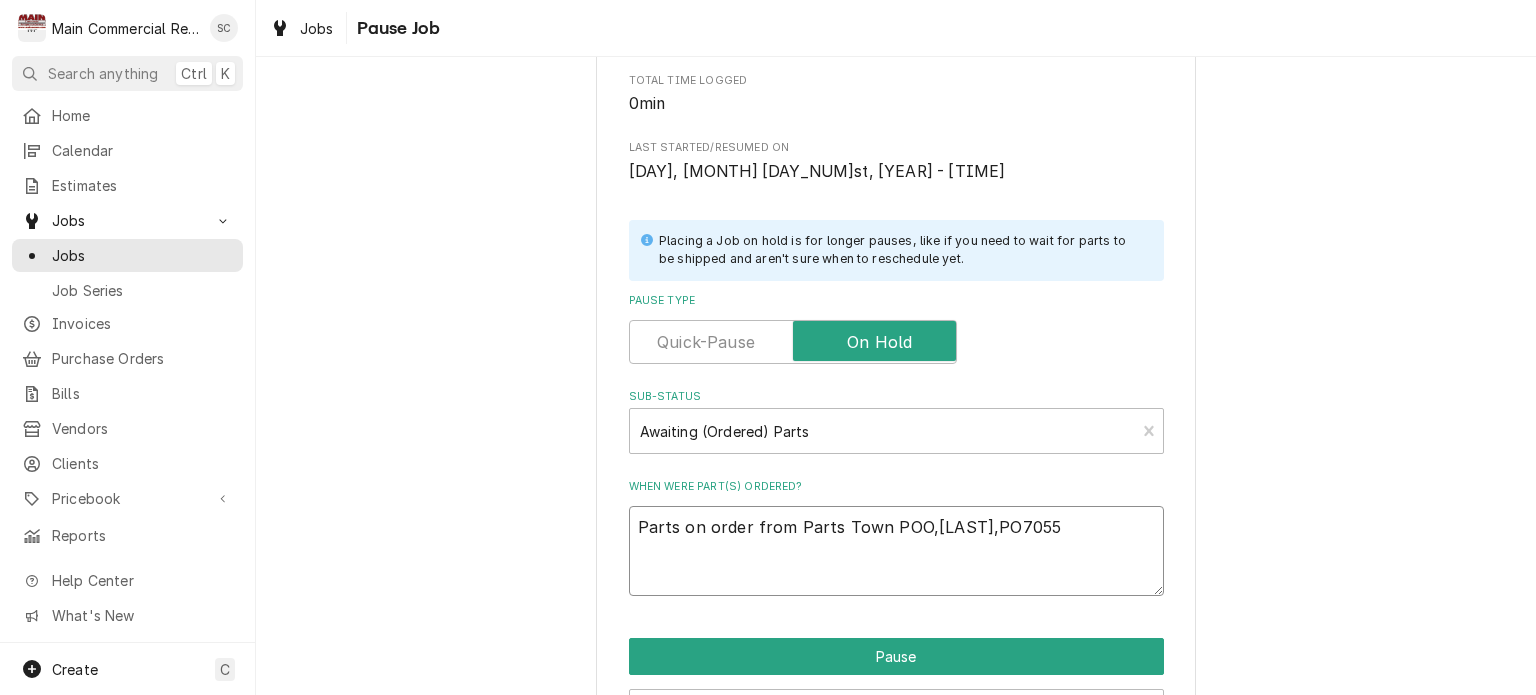 type on "x" 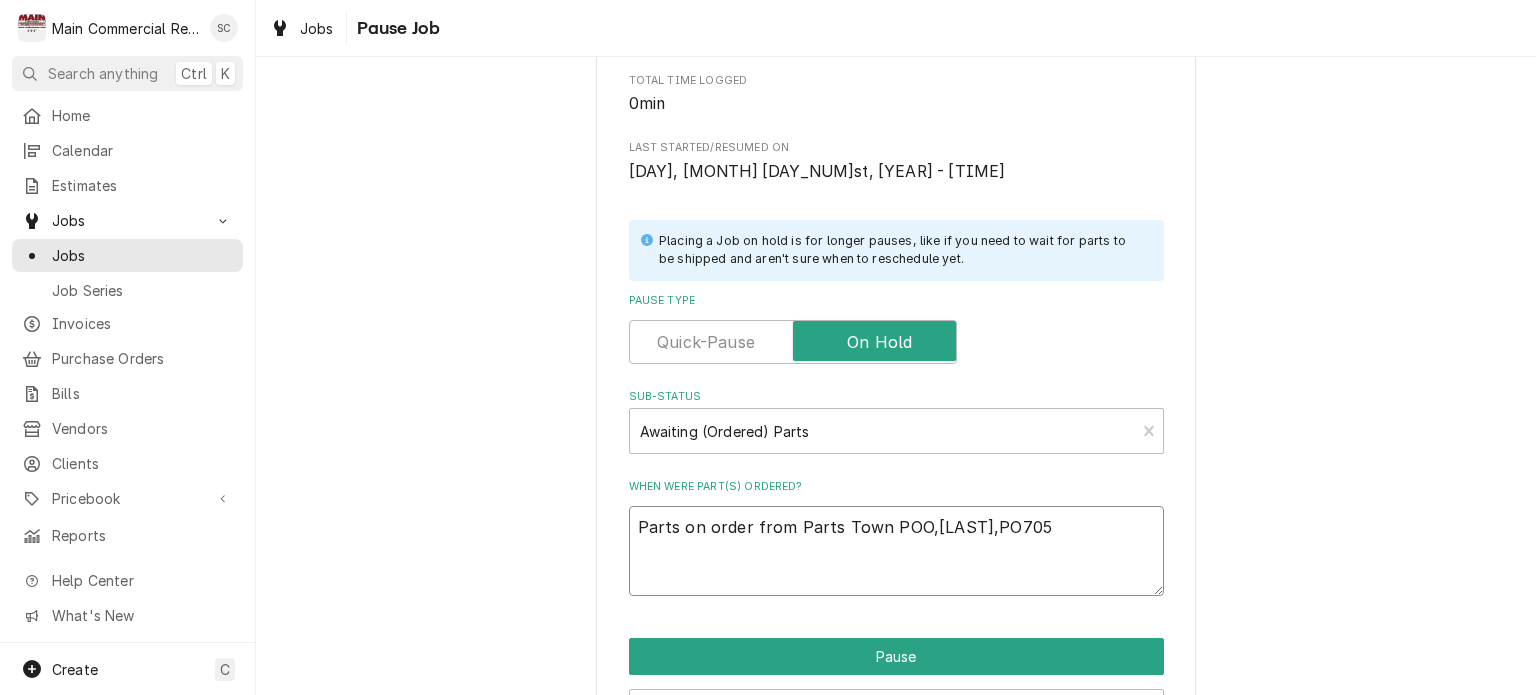 type on "x" 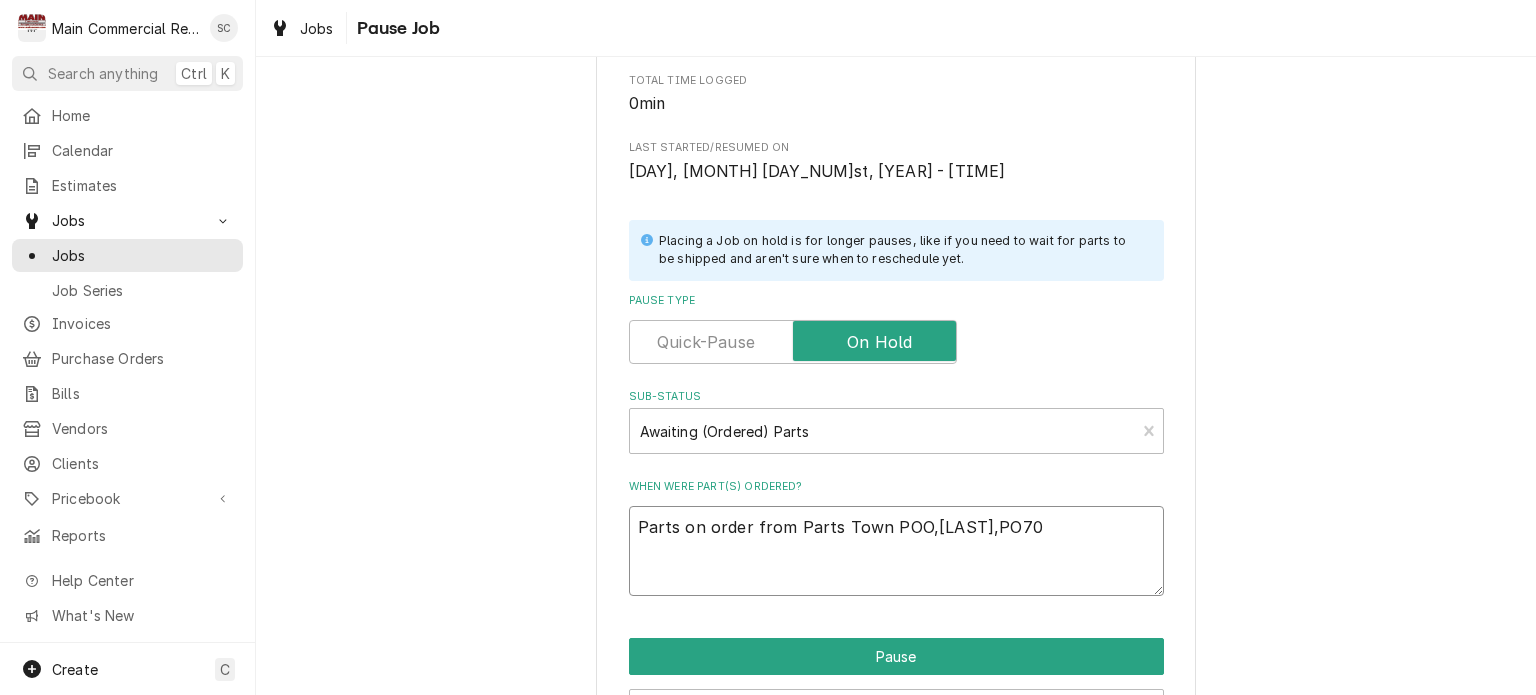 type on "x" 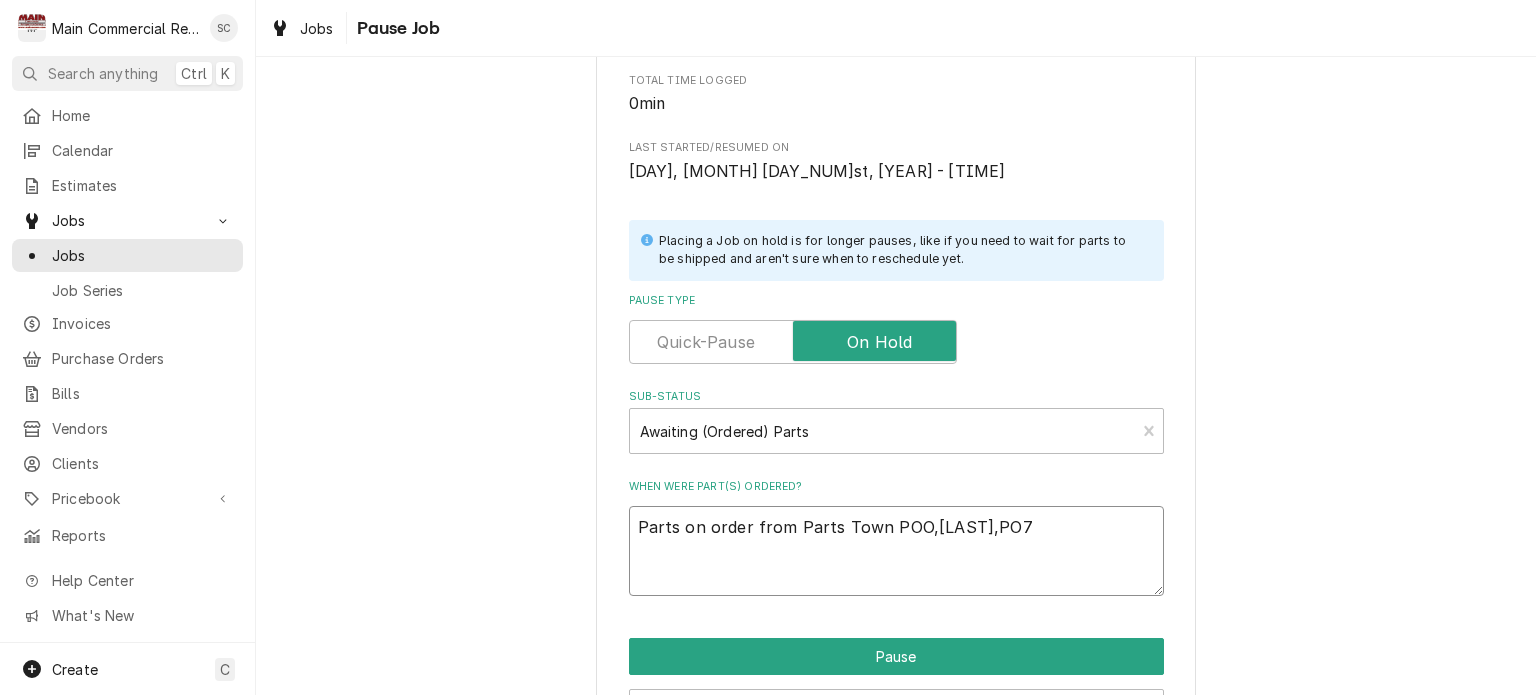 type on "x" 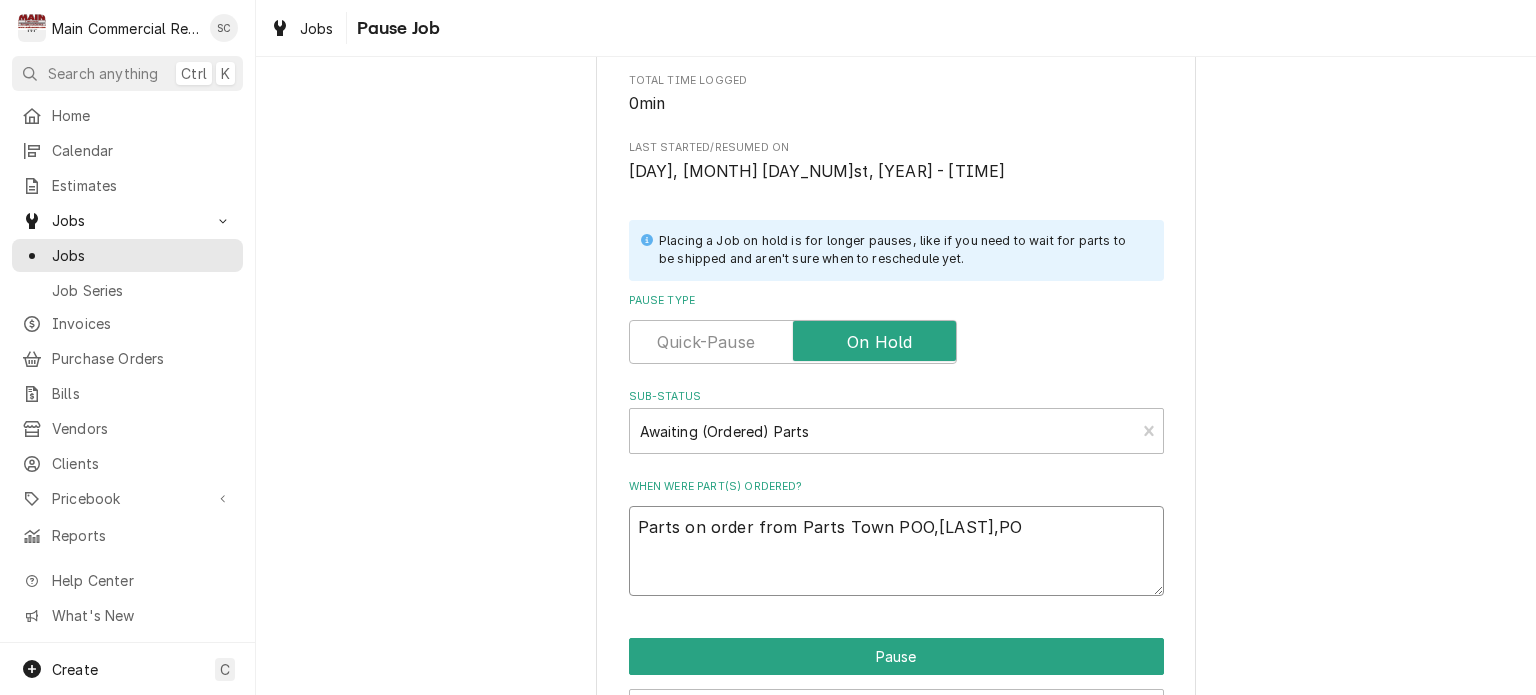 type on "x" 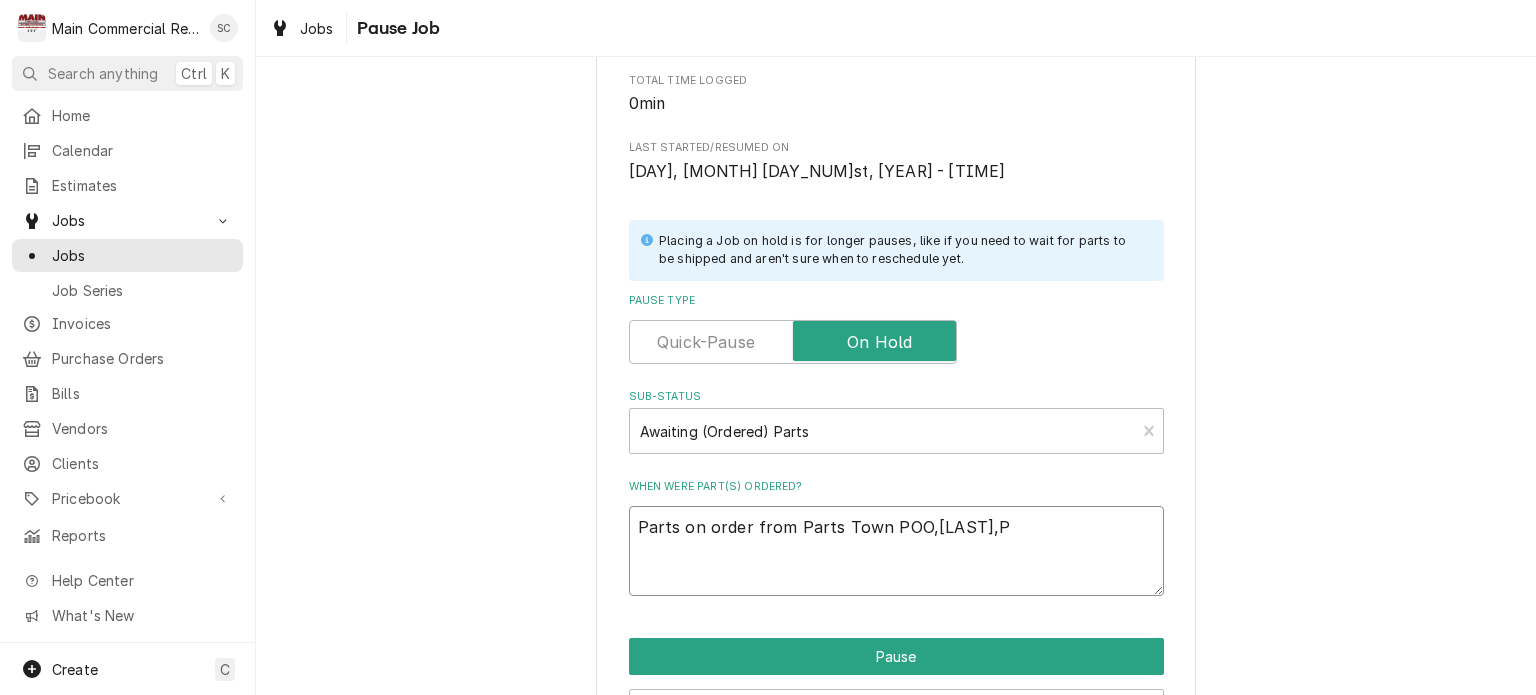 type on "x" 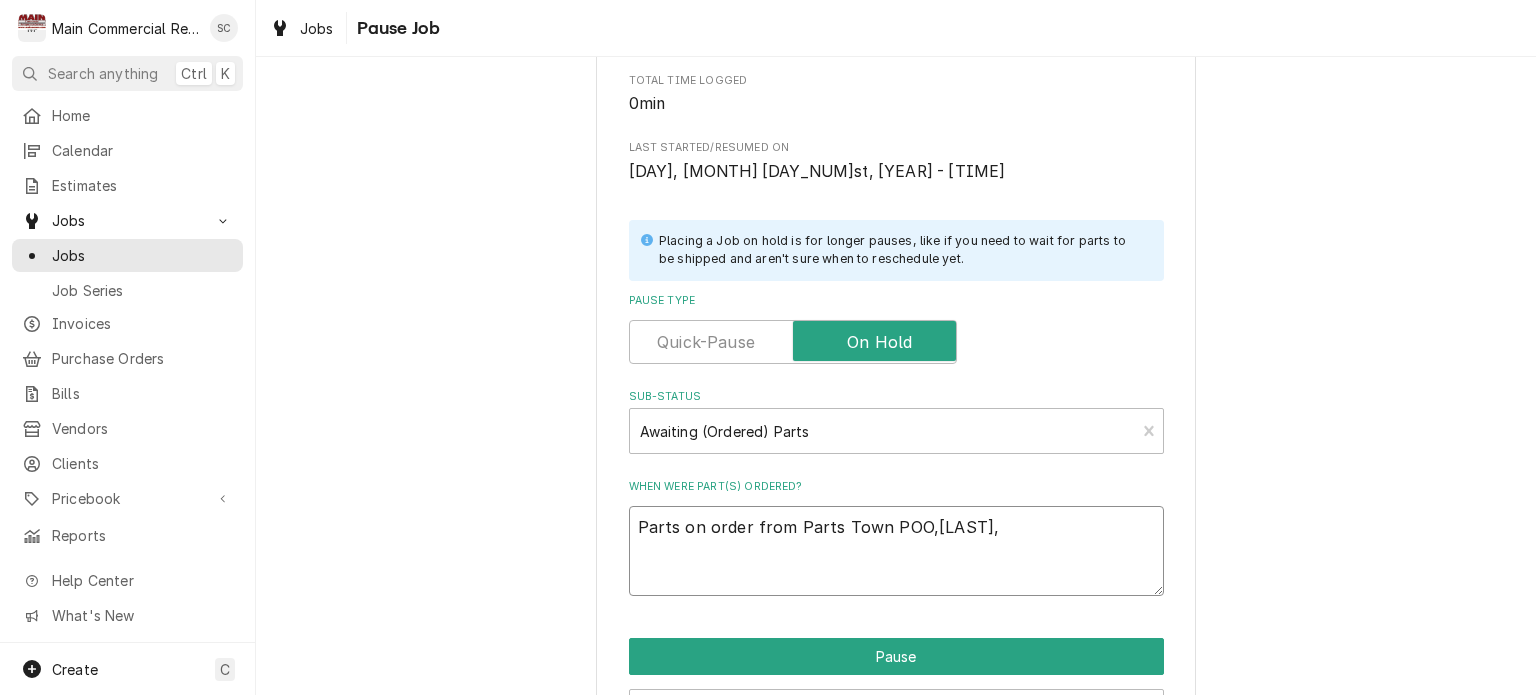 type on "x" 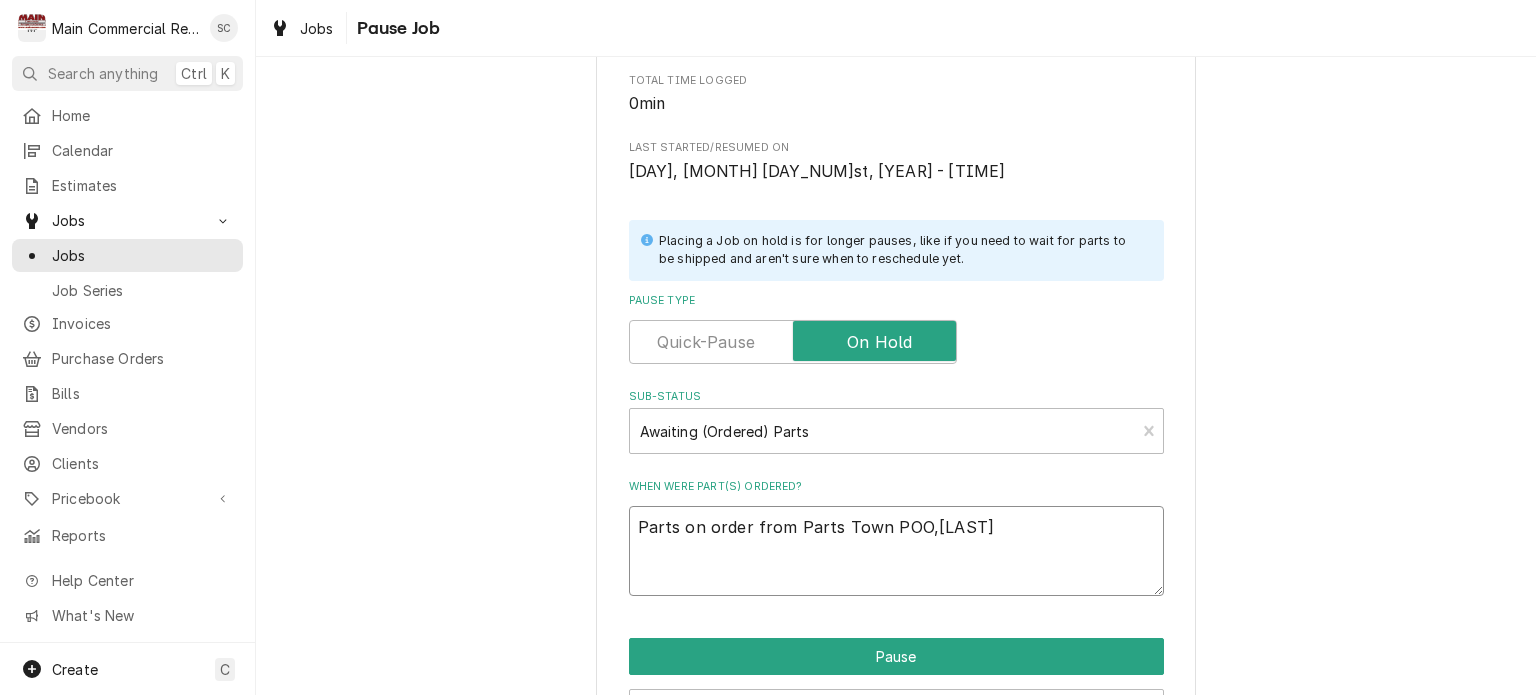 type on "x" 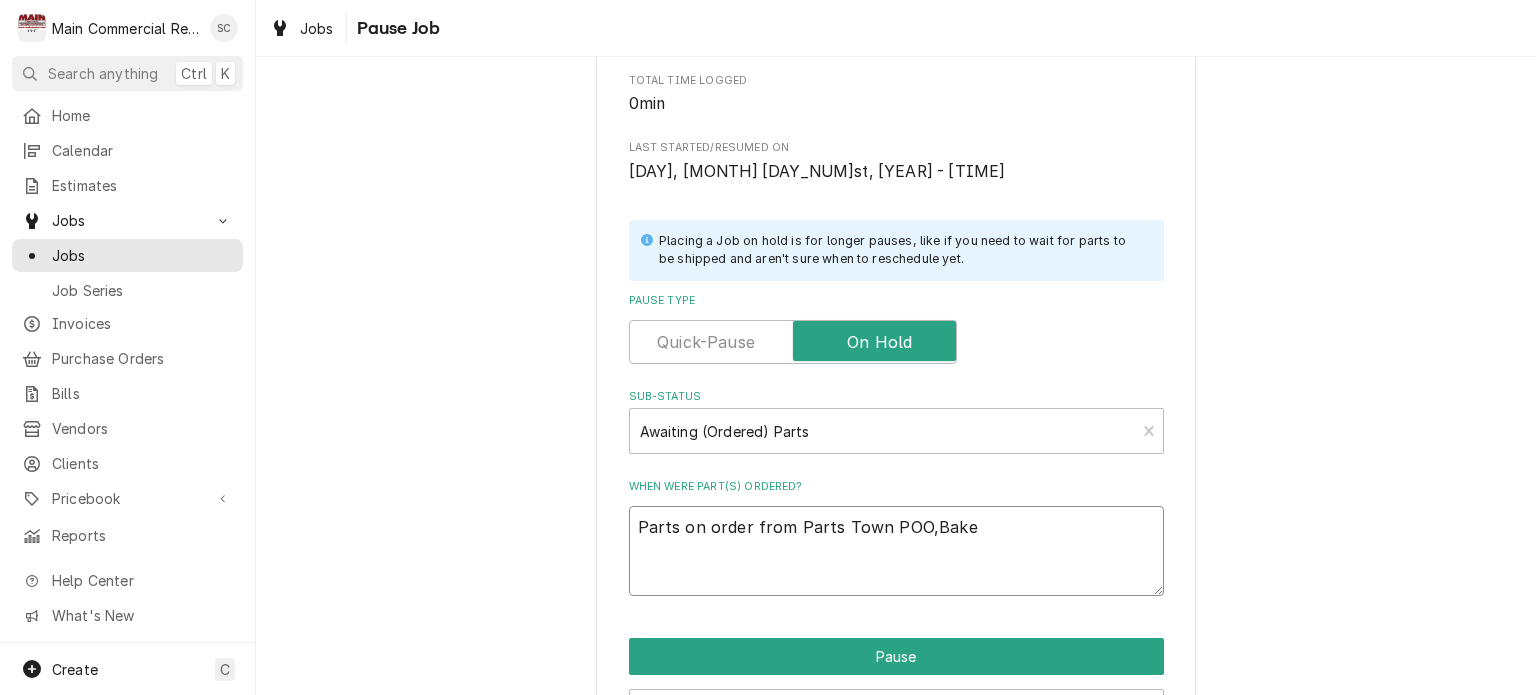 type on "x" 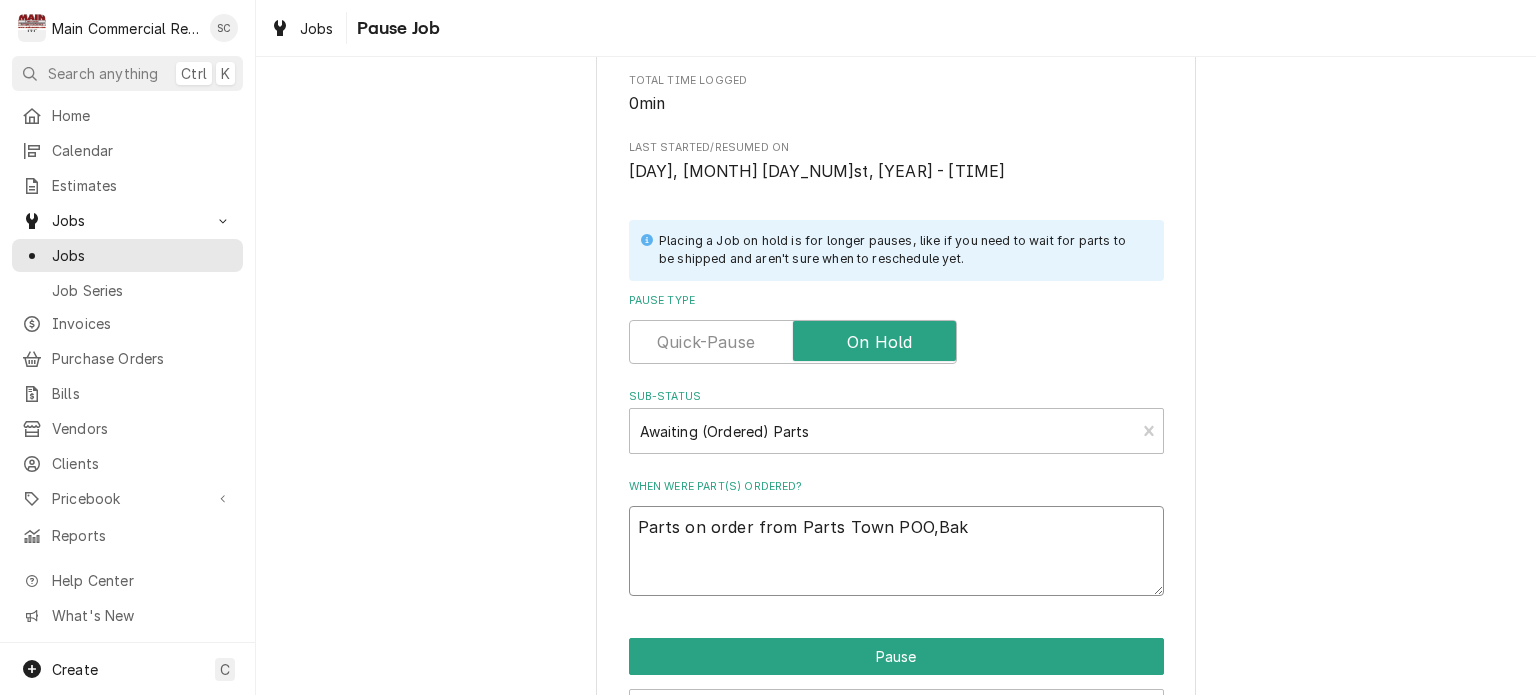 type on "x" 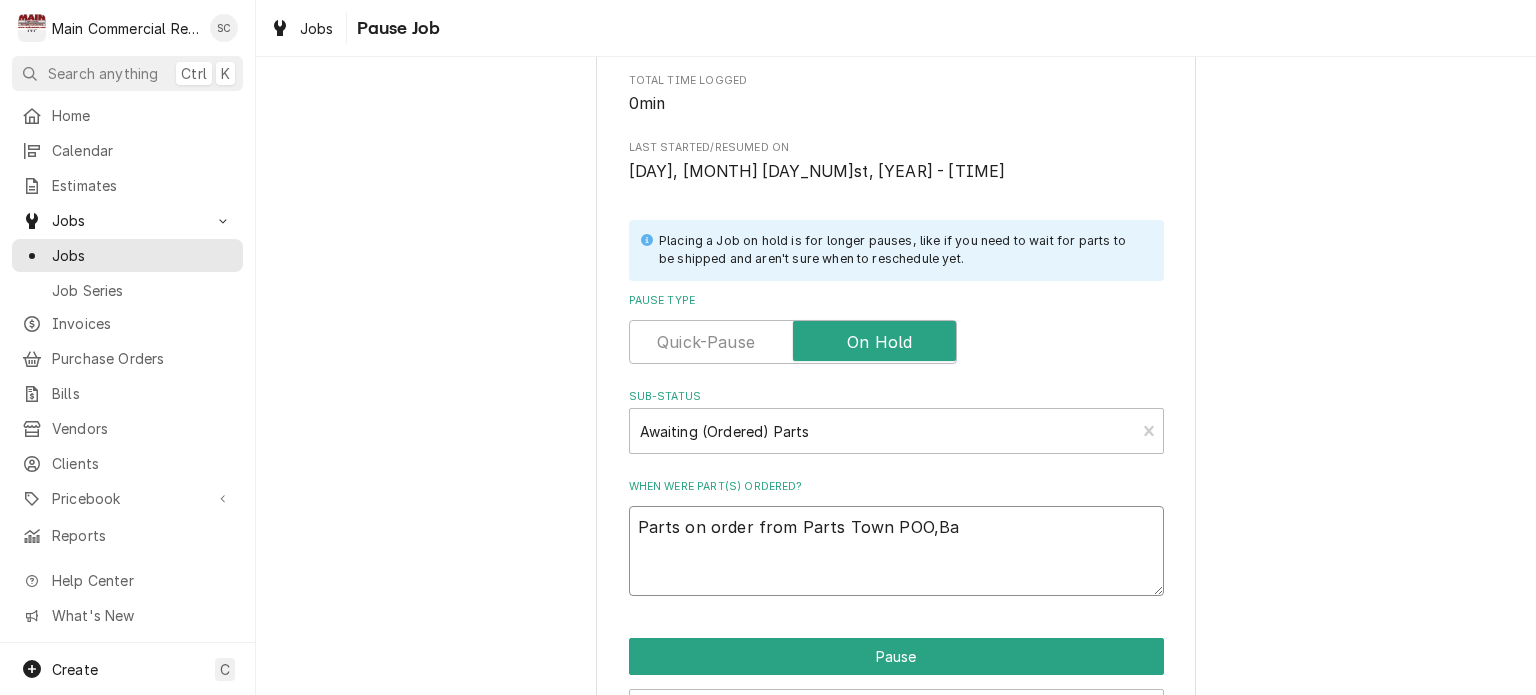 type on "x" 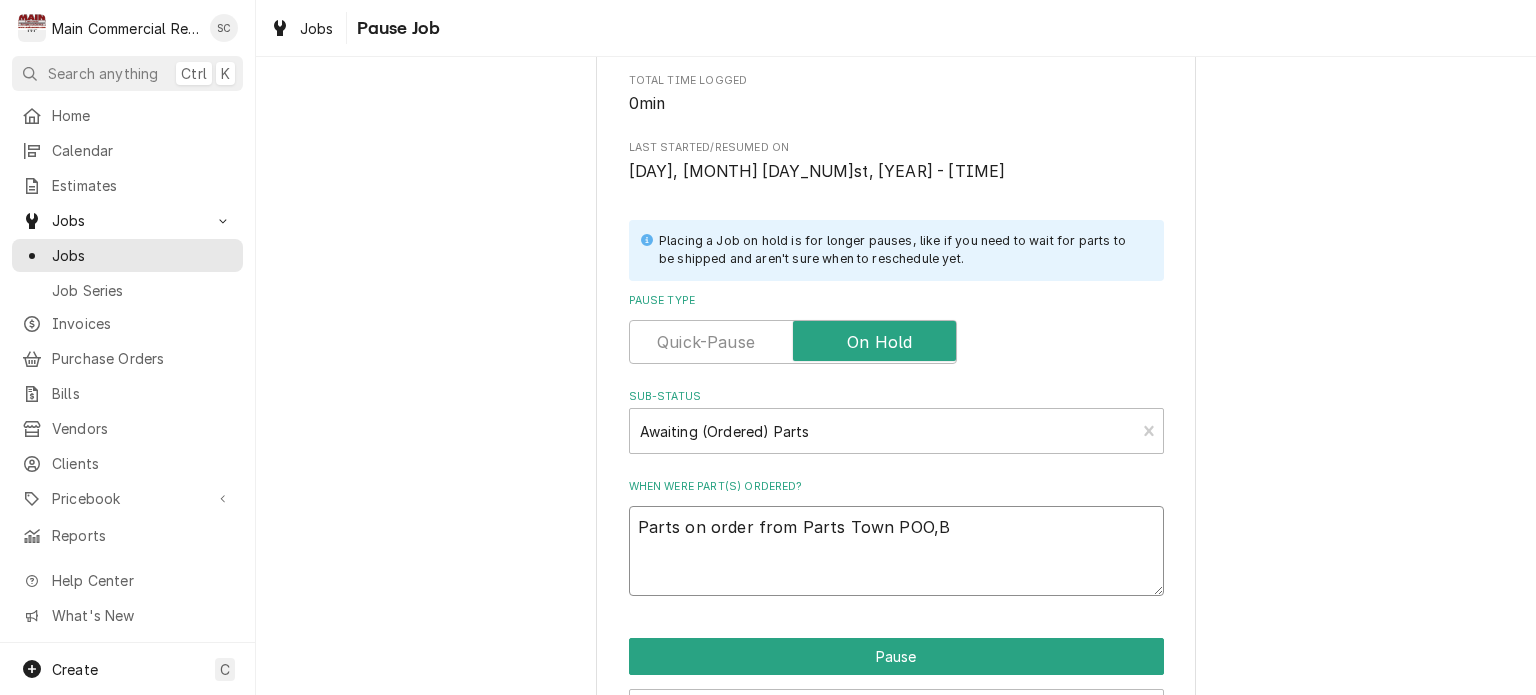 type on "x" 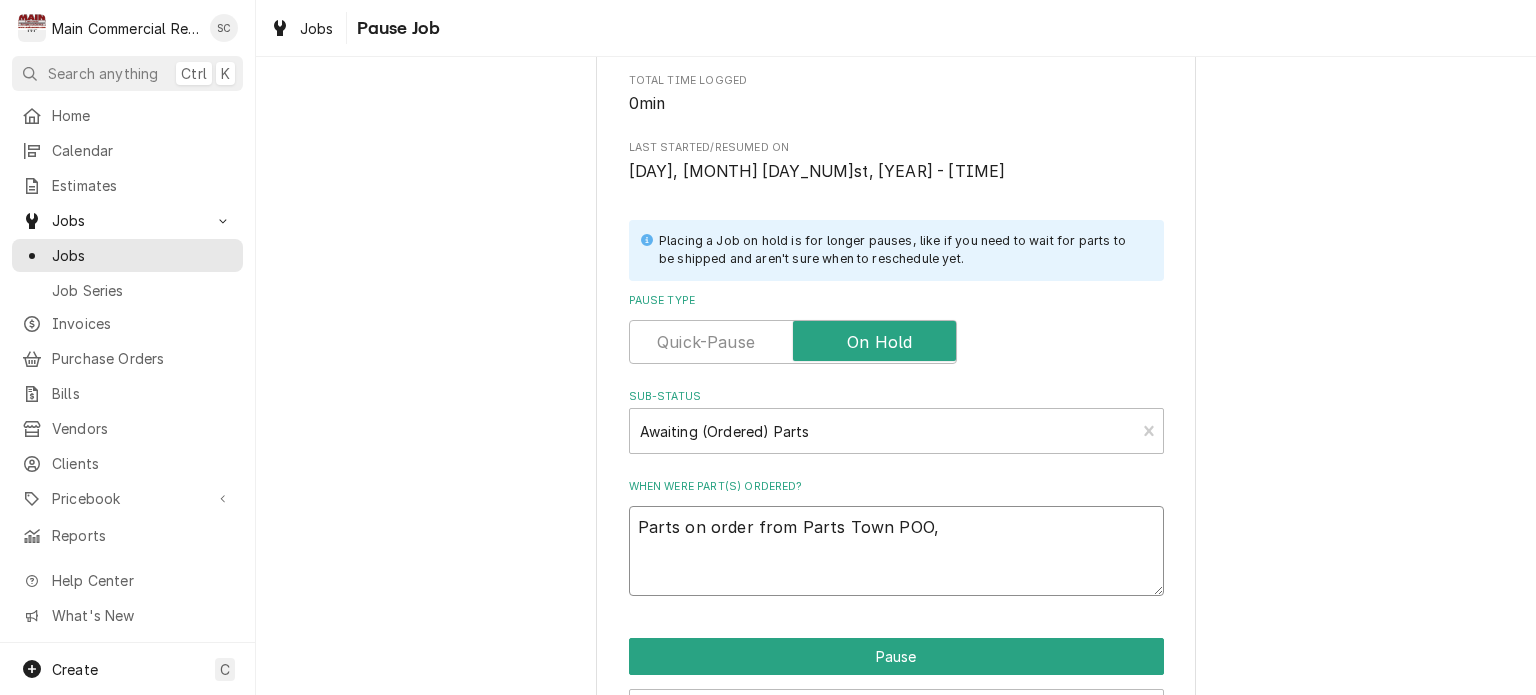 type on "x" 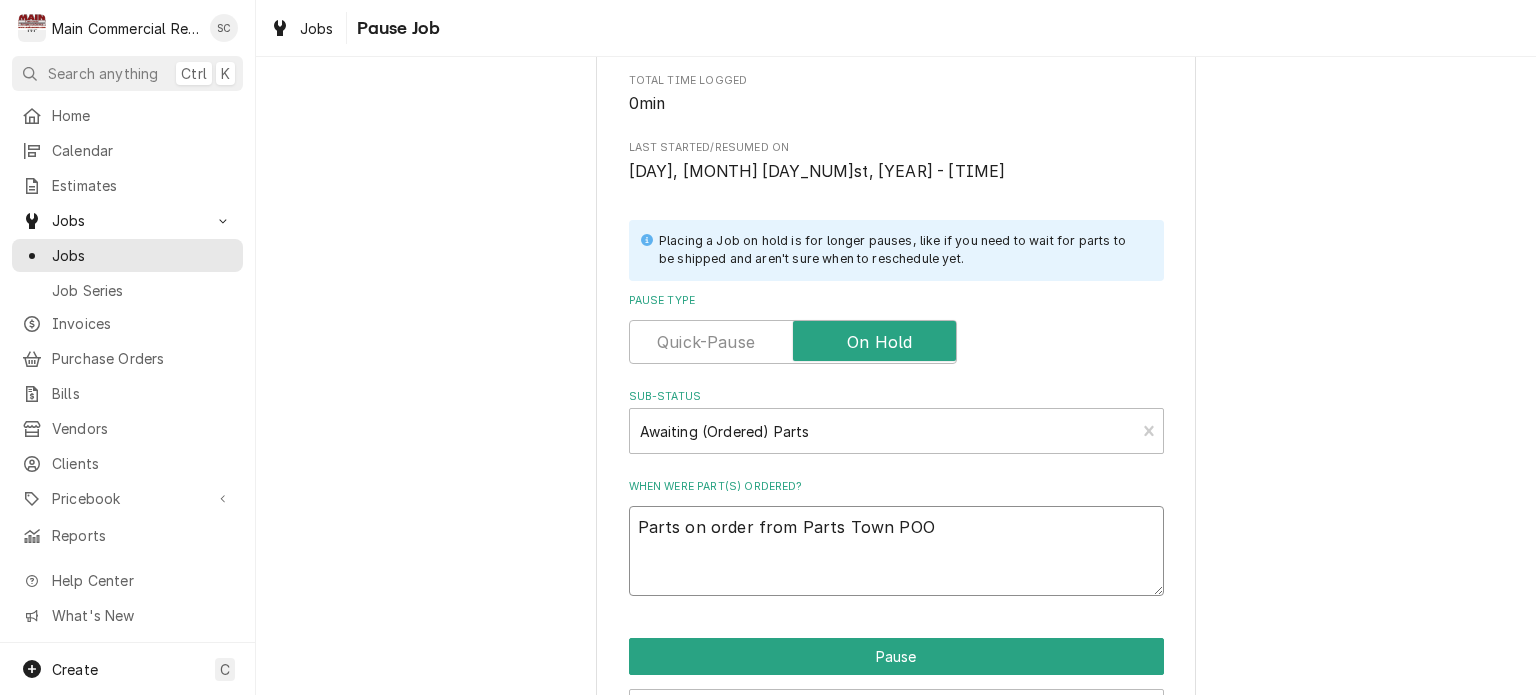 type on "x" 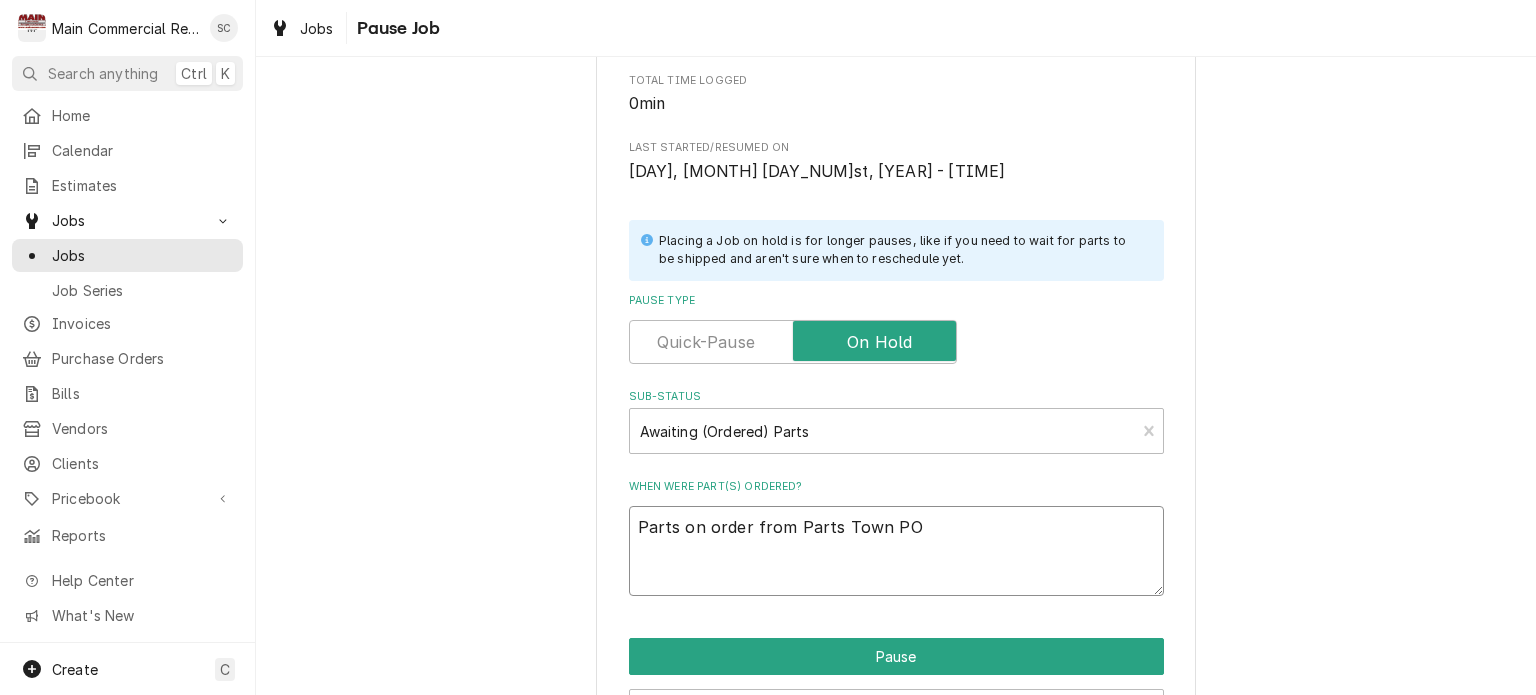 type on "x" 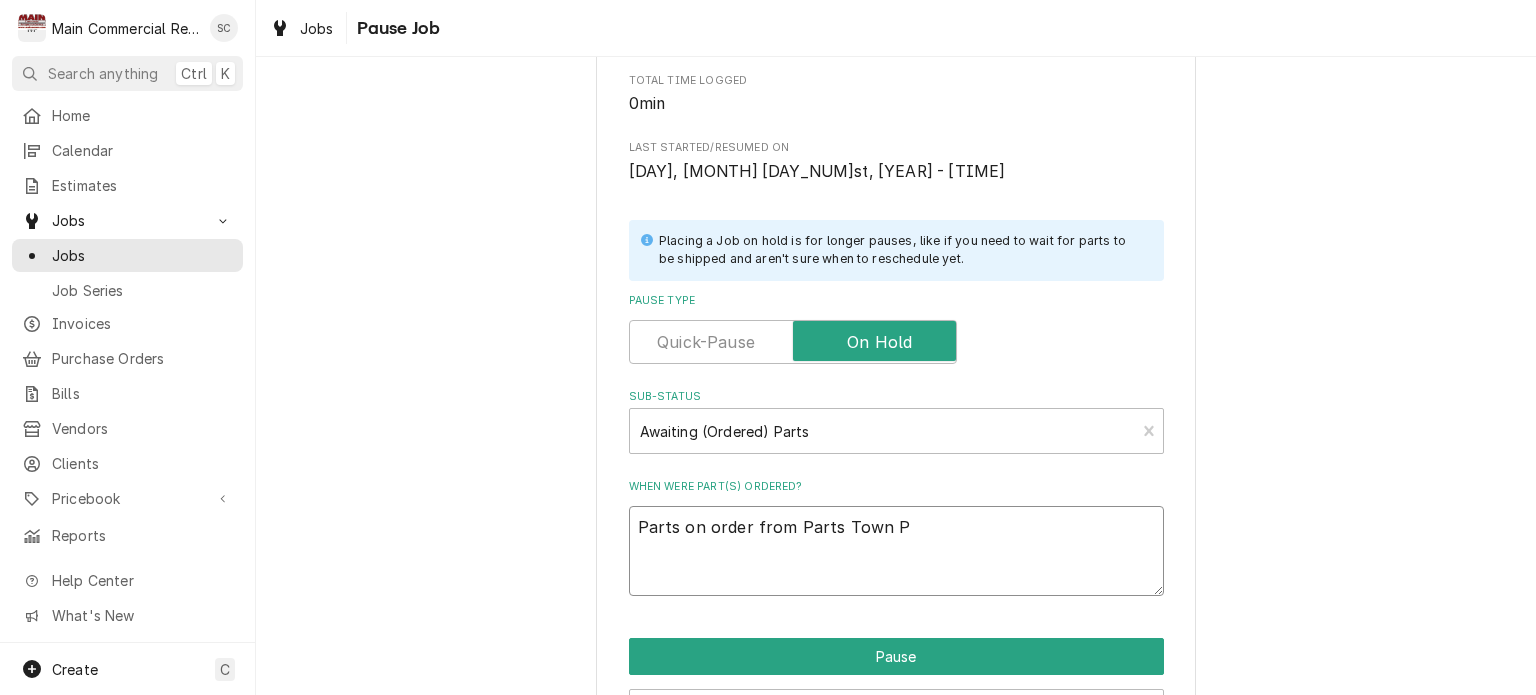 type on "x" 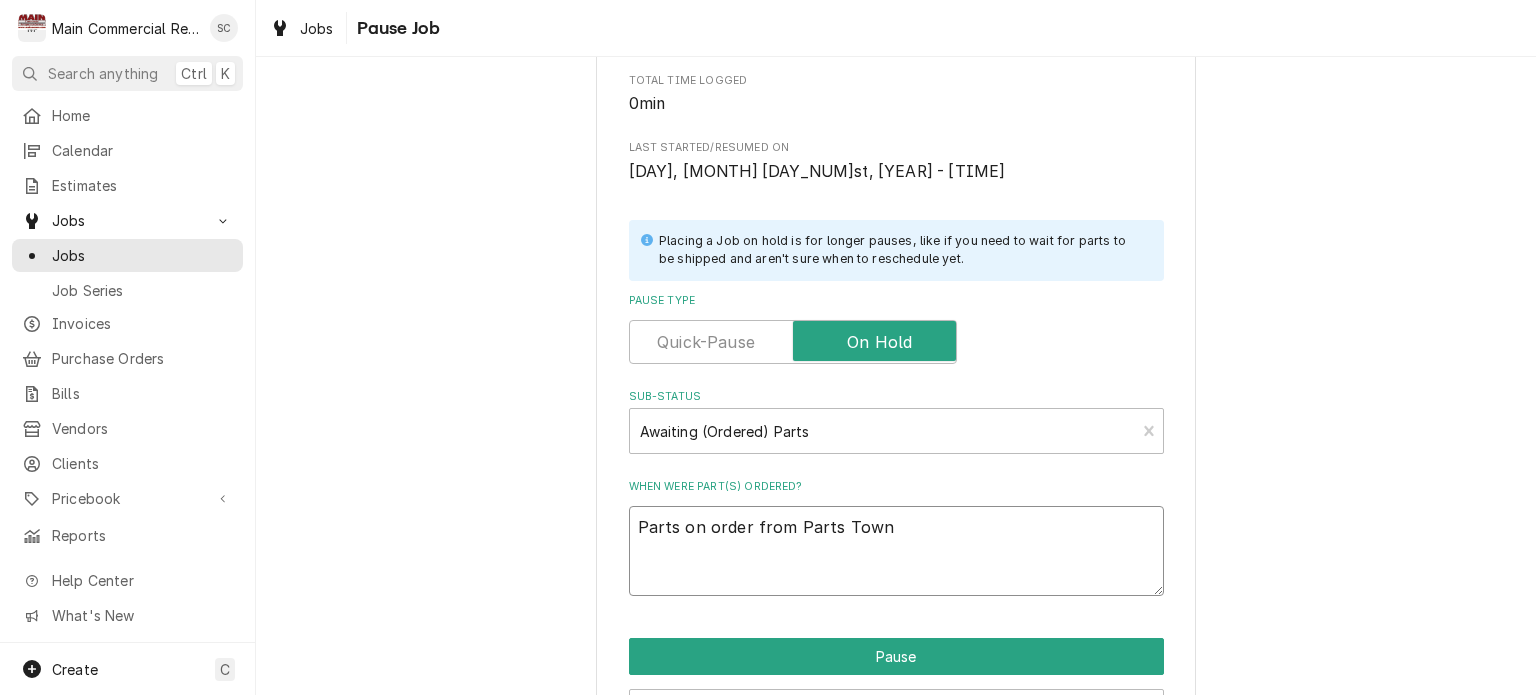 type on "Parts on order from Parts Town" 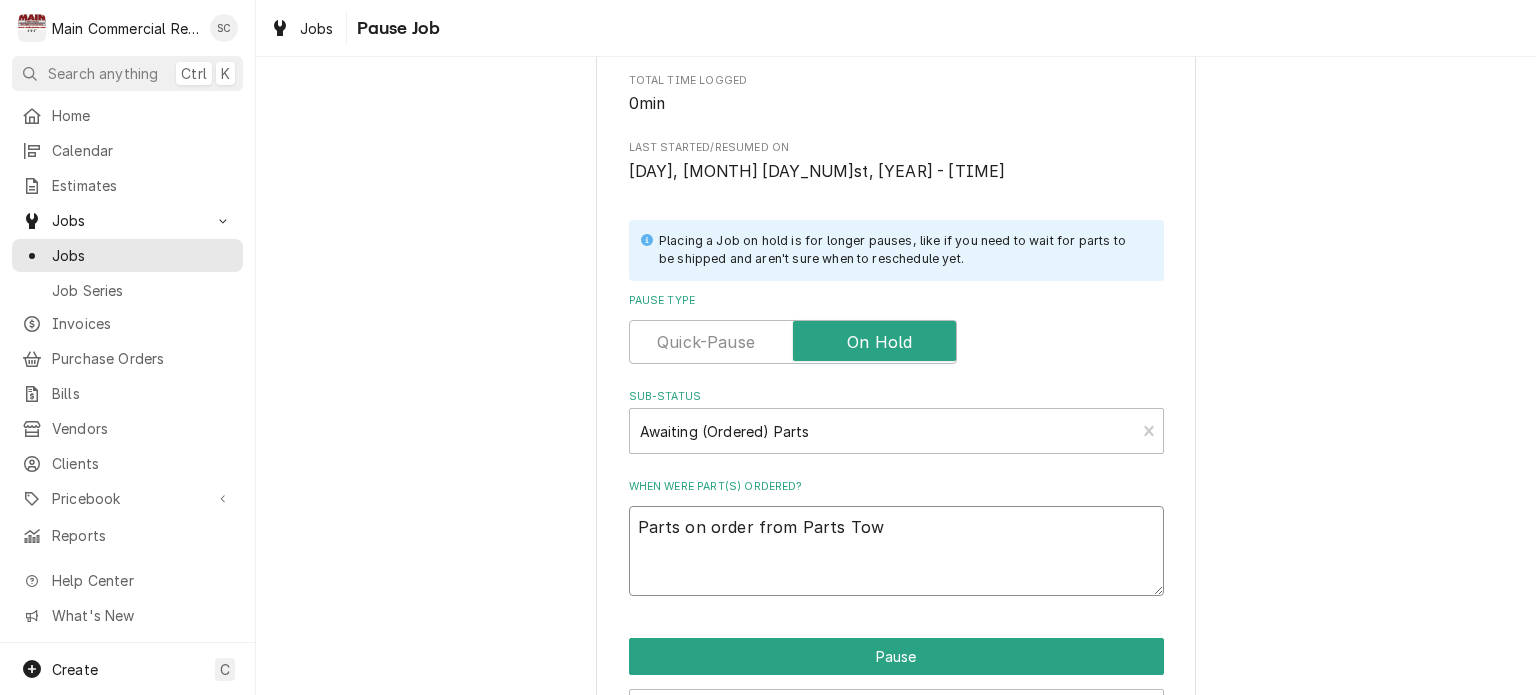 type on "x" 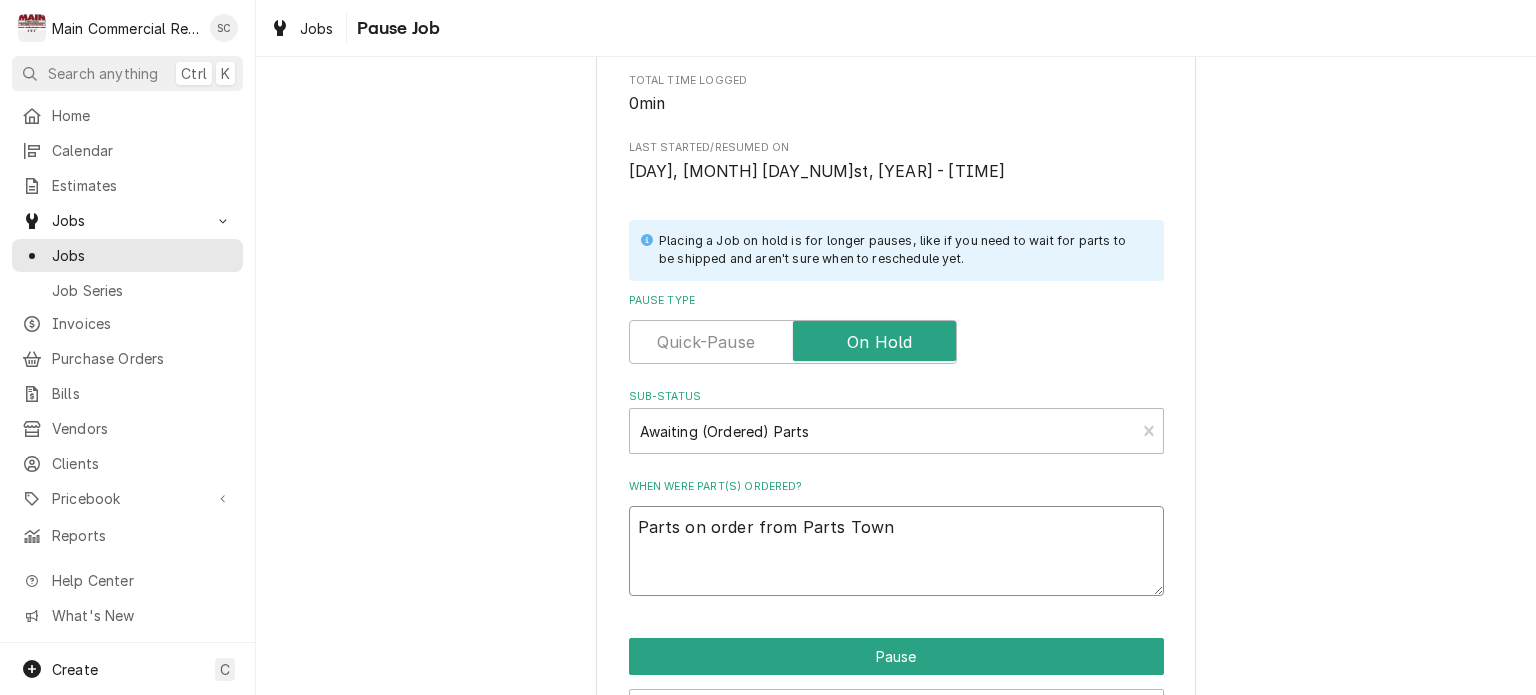type on "x" 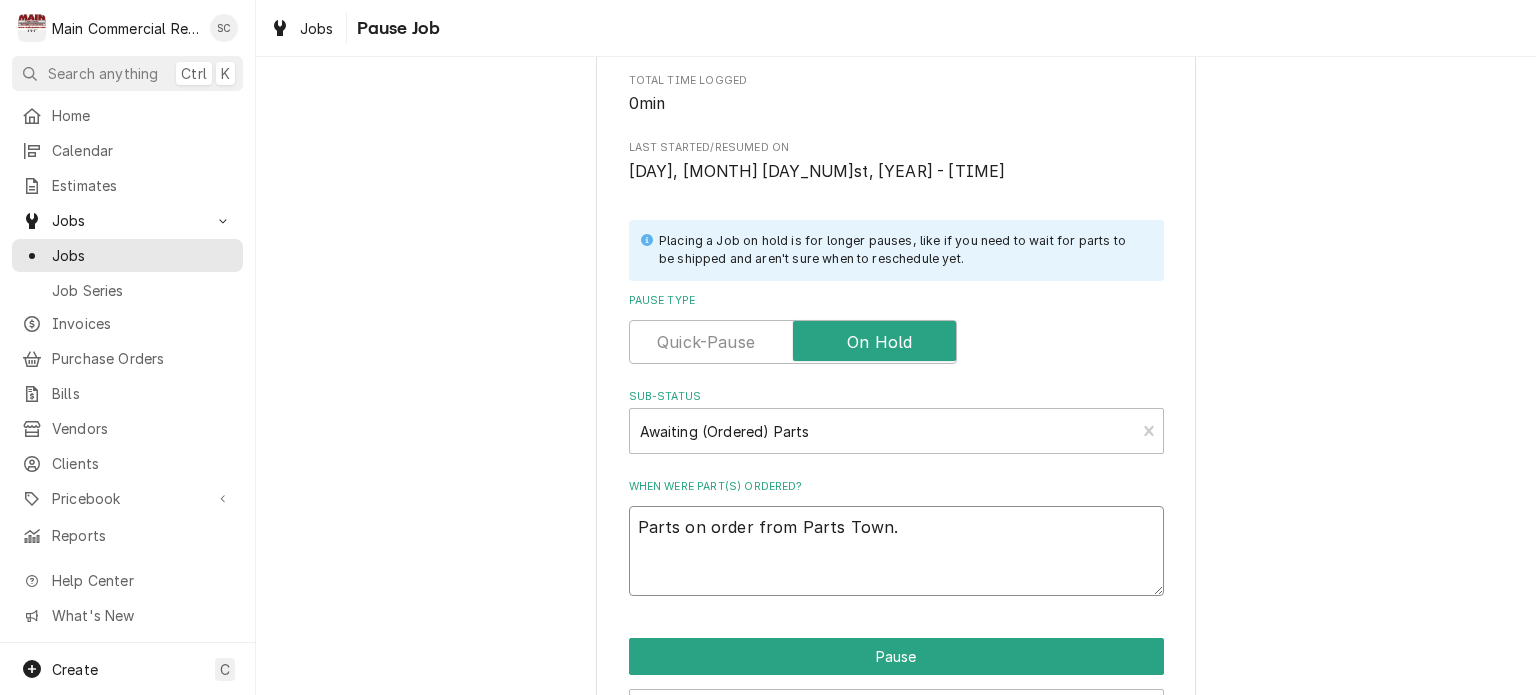 type on "x" 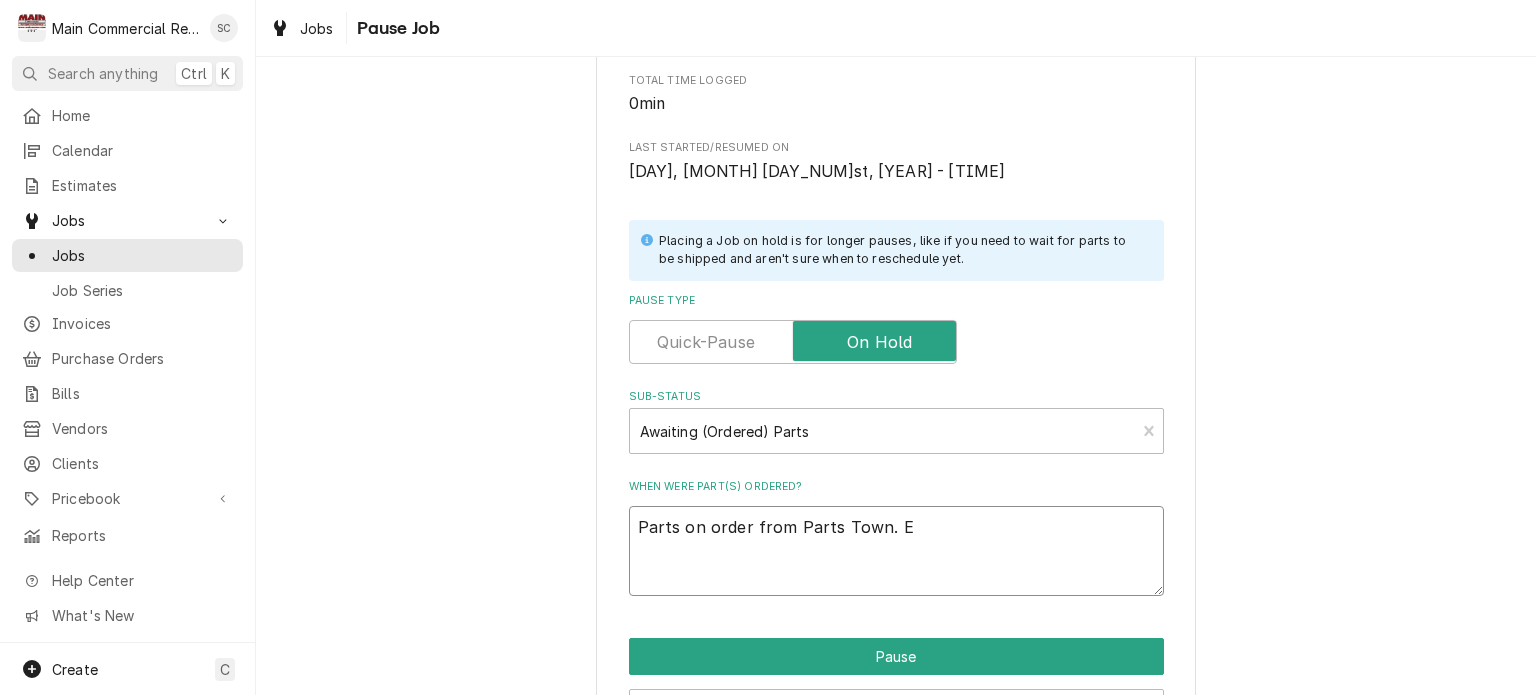 type on "x" 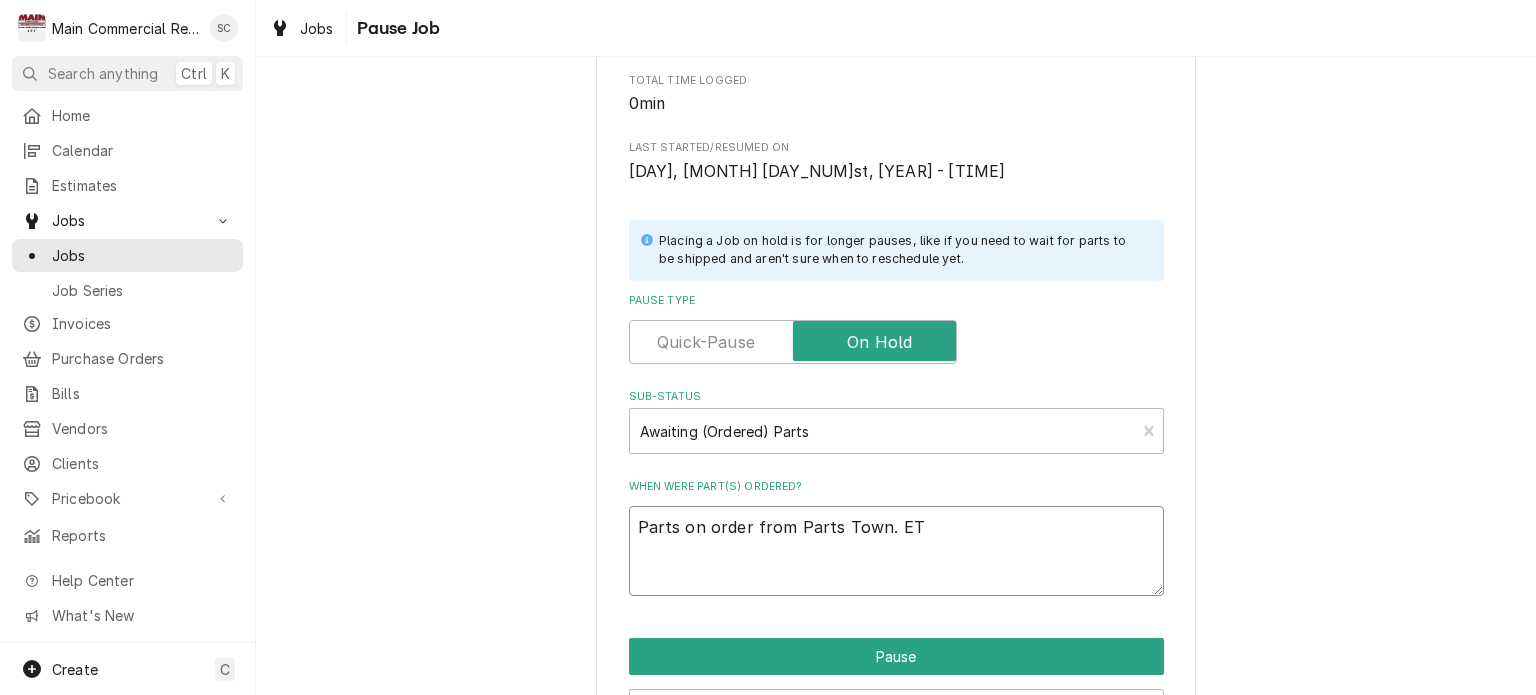 type on "x" 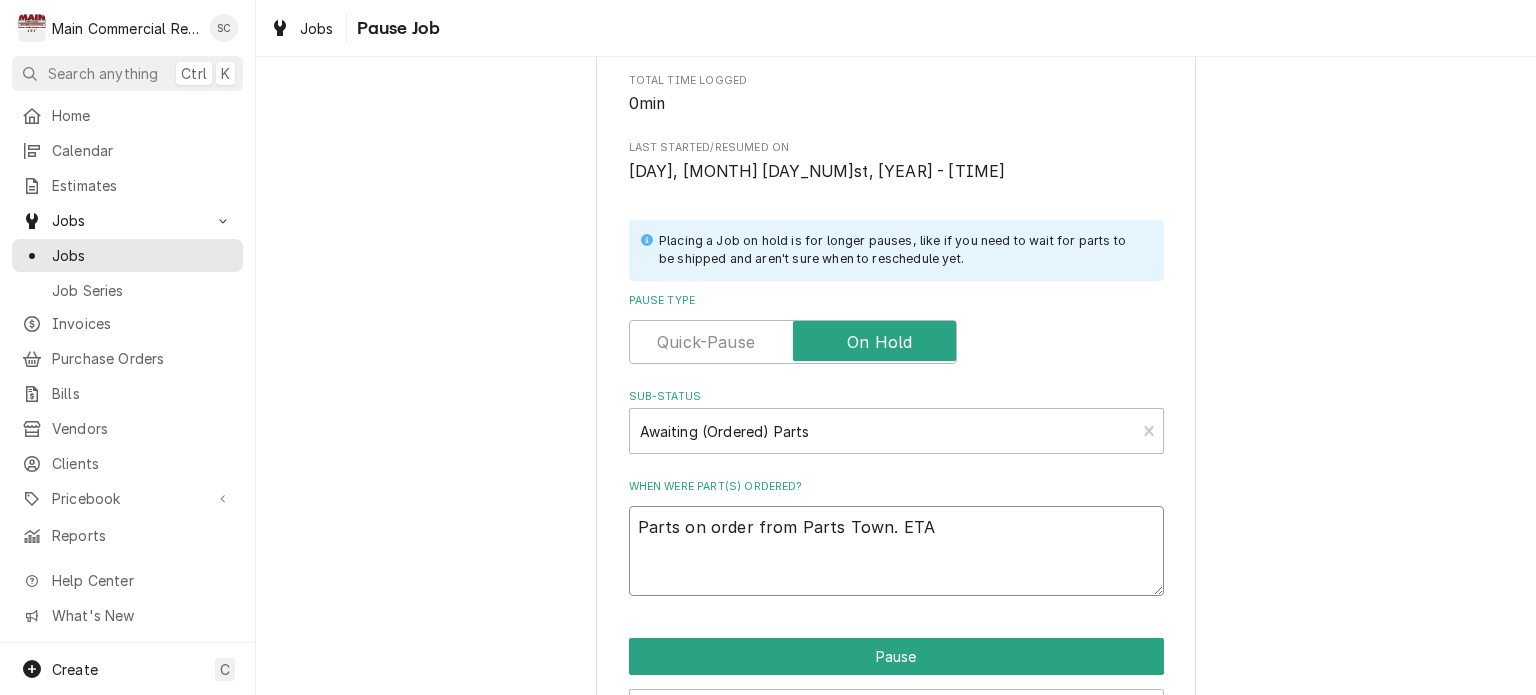 type on "x" 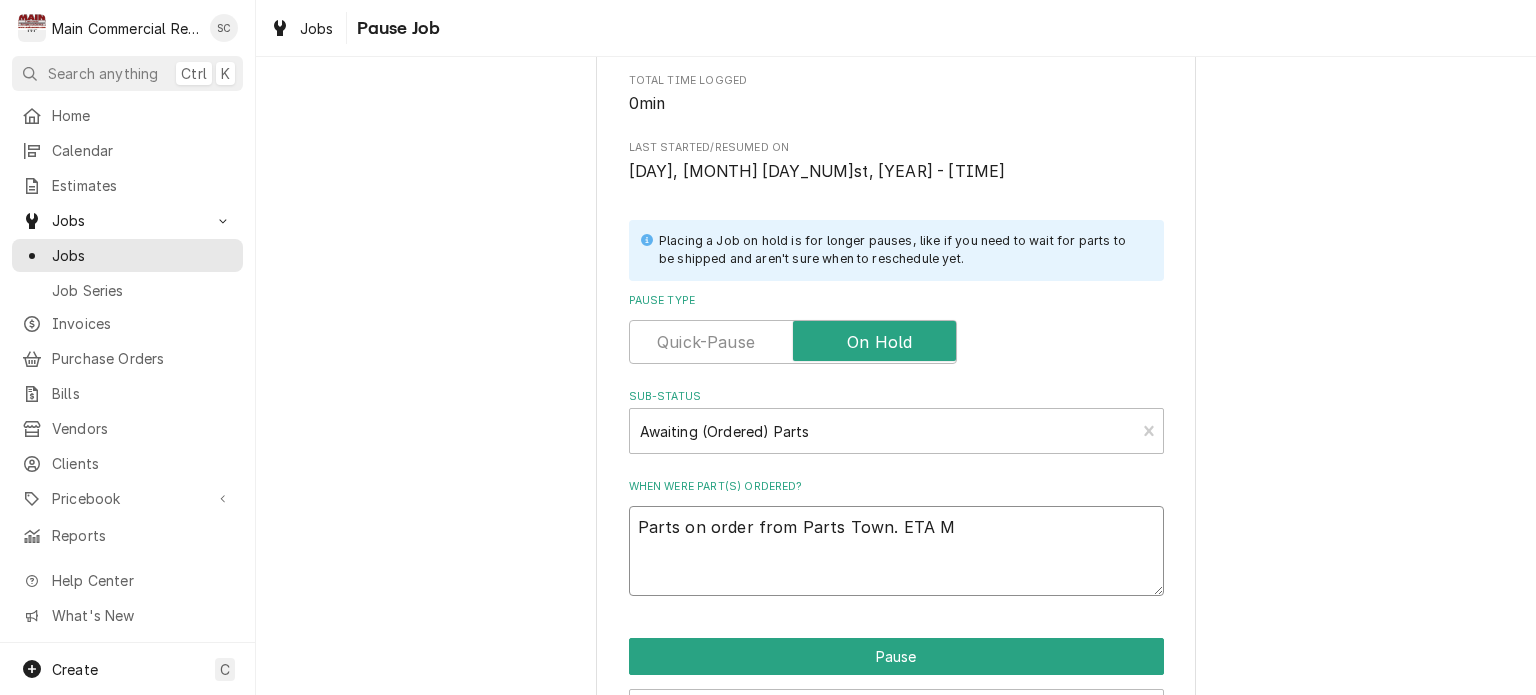 type on "x" 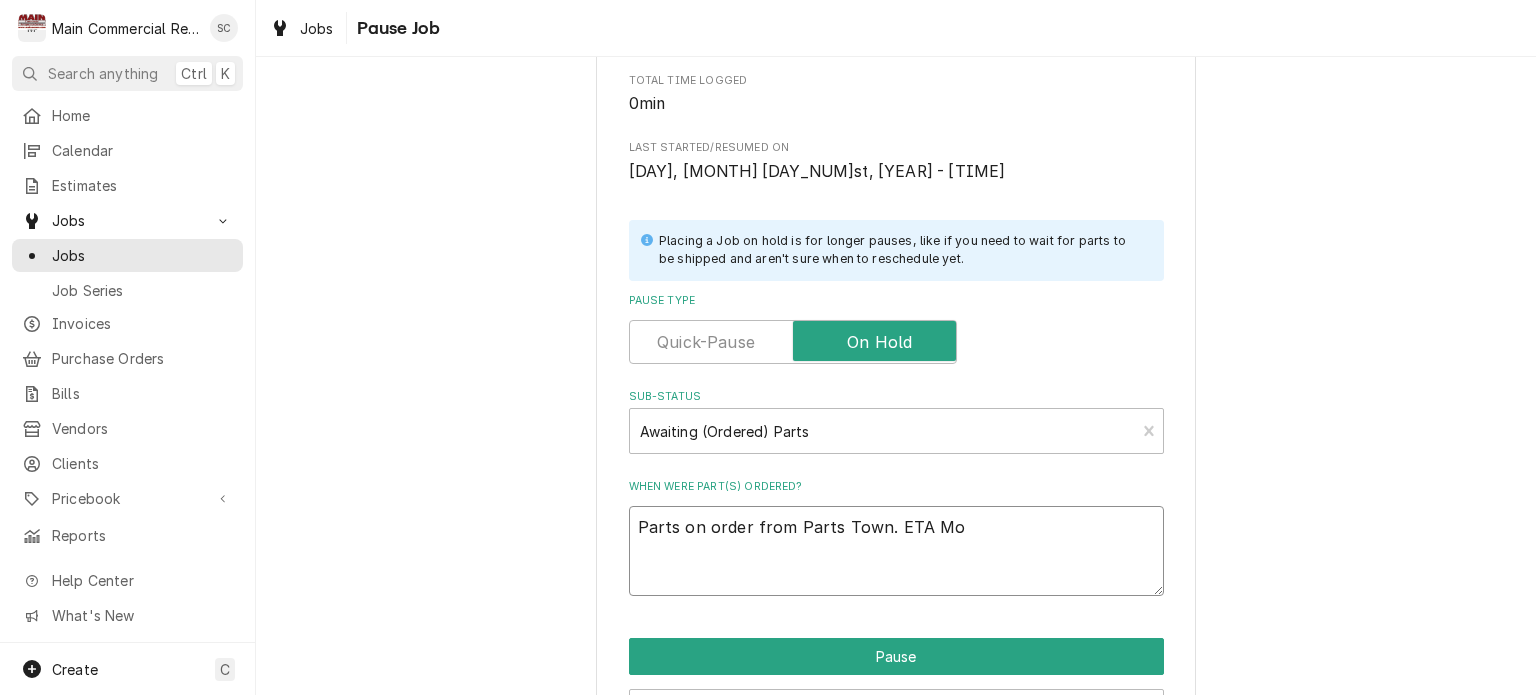 type on "Parts on order from Parts Town. ETA Mod" 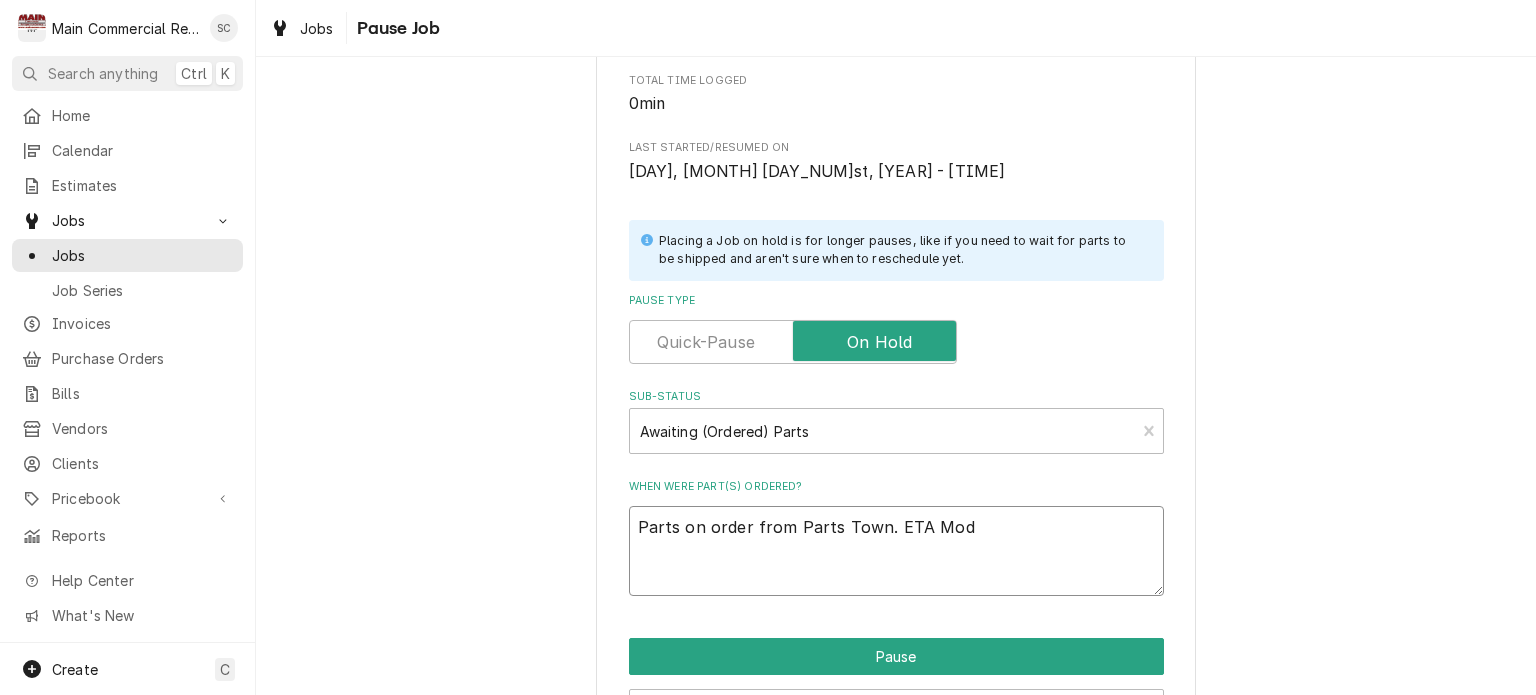 type on "x" 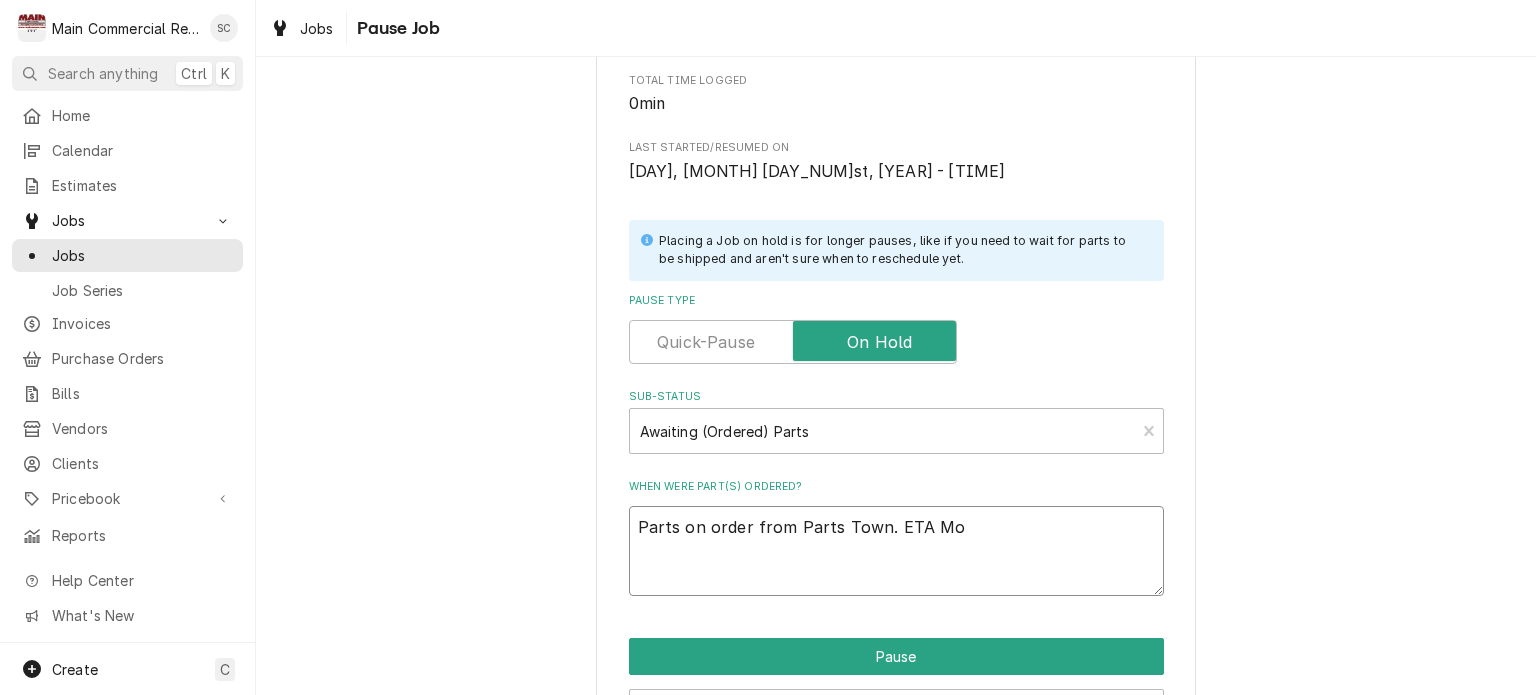 type on "x" 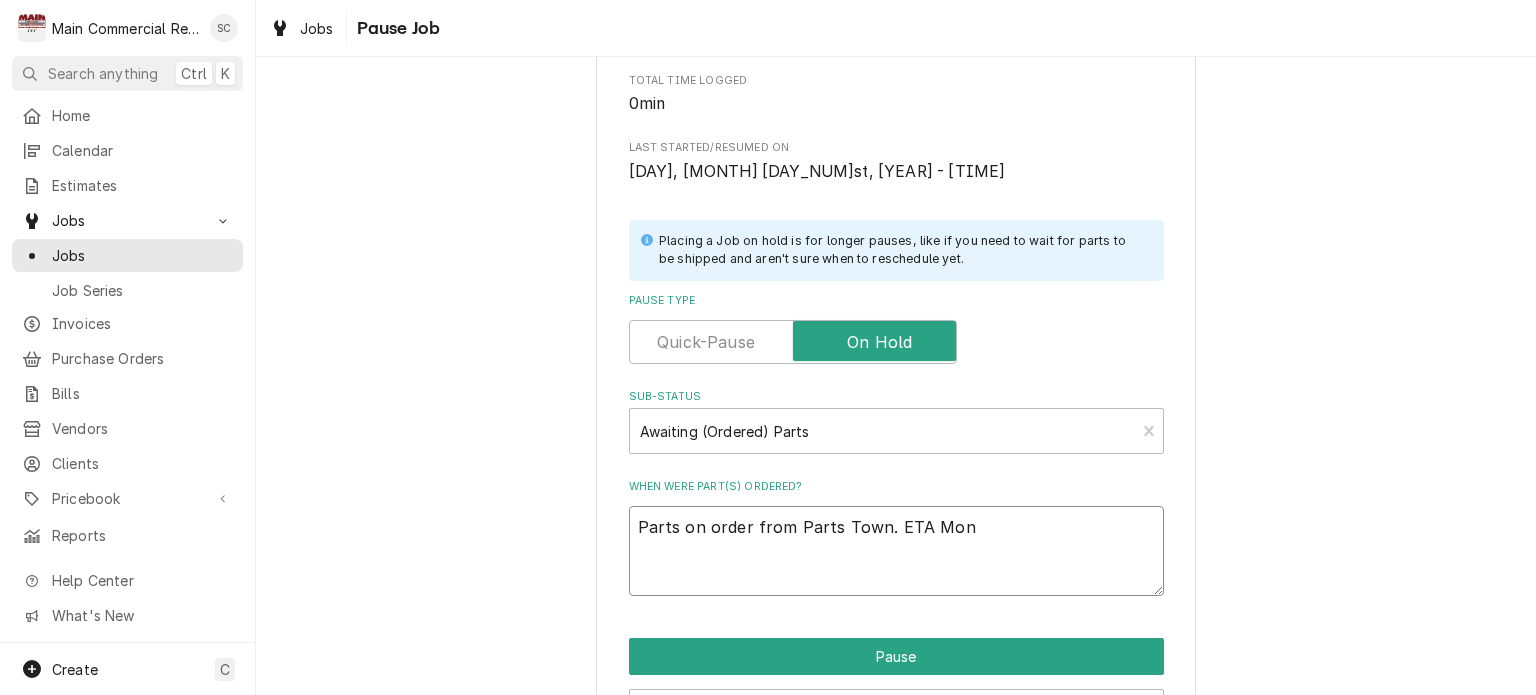 type on "x" 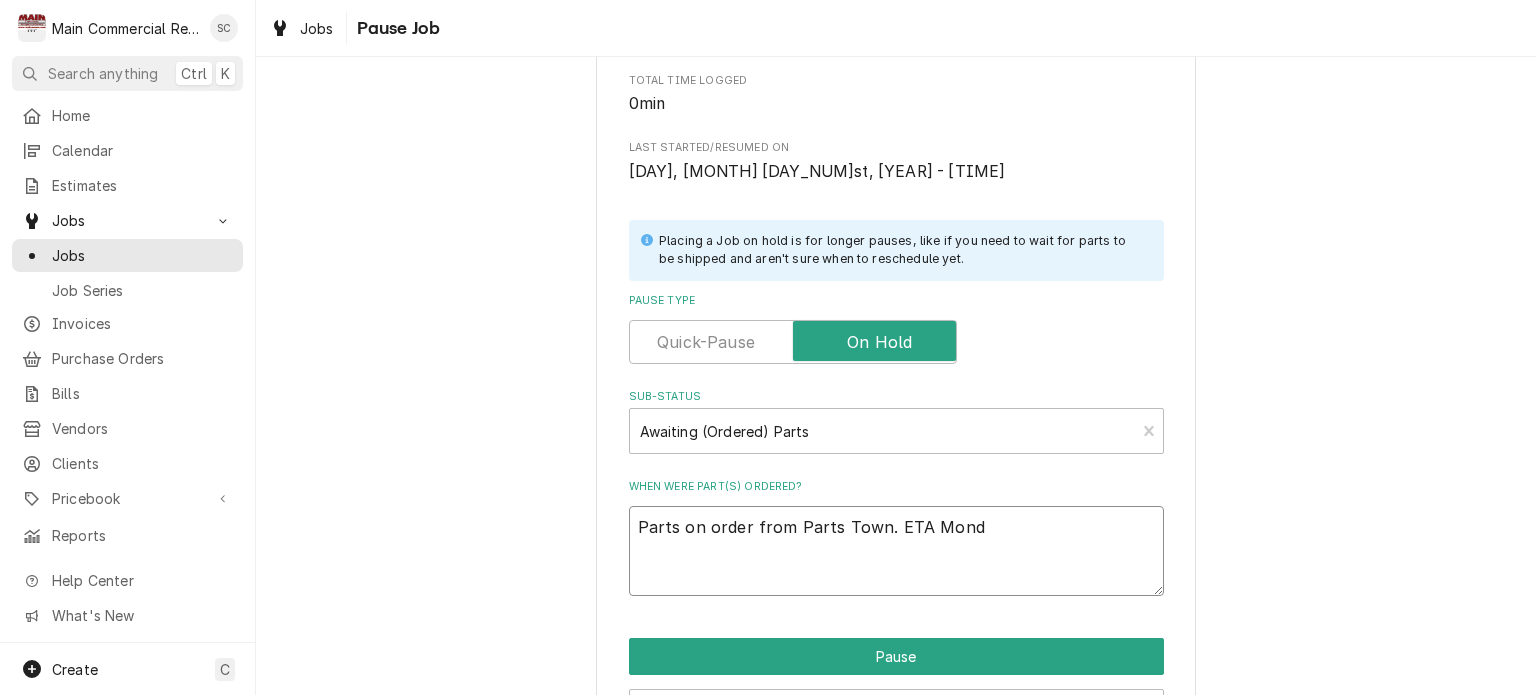 type on "x" 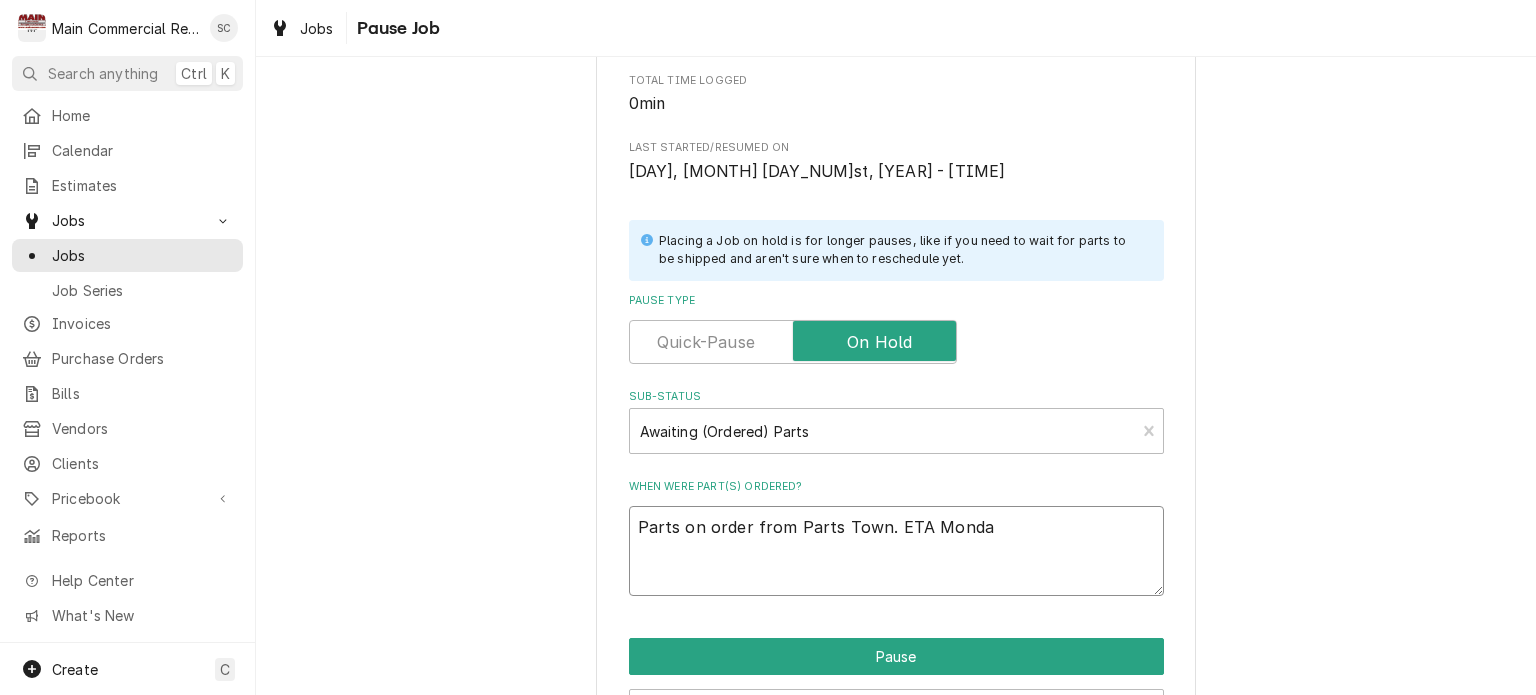 type on "x" 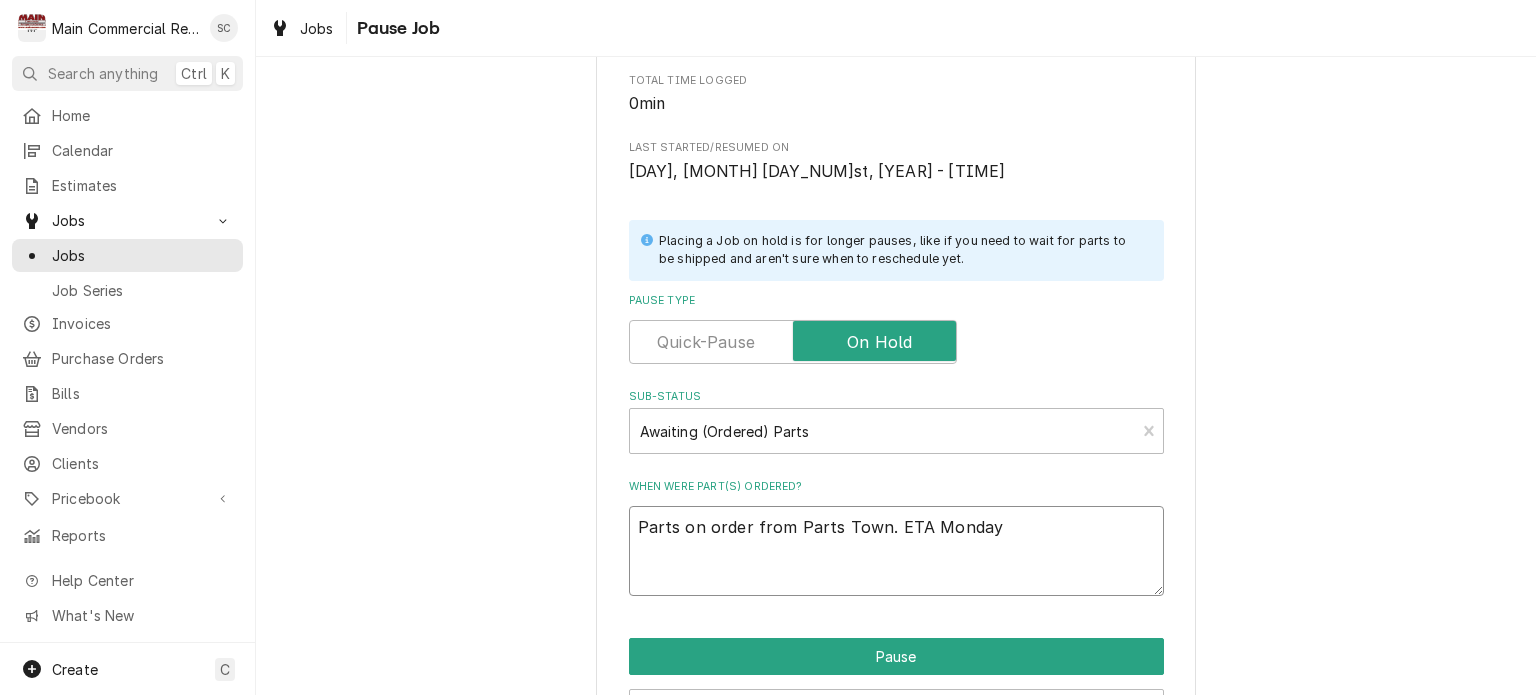 type on "x" 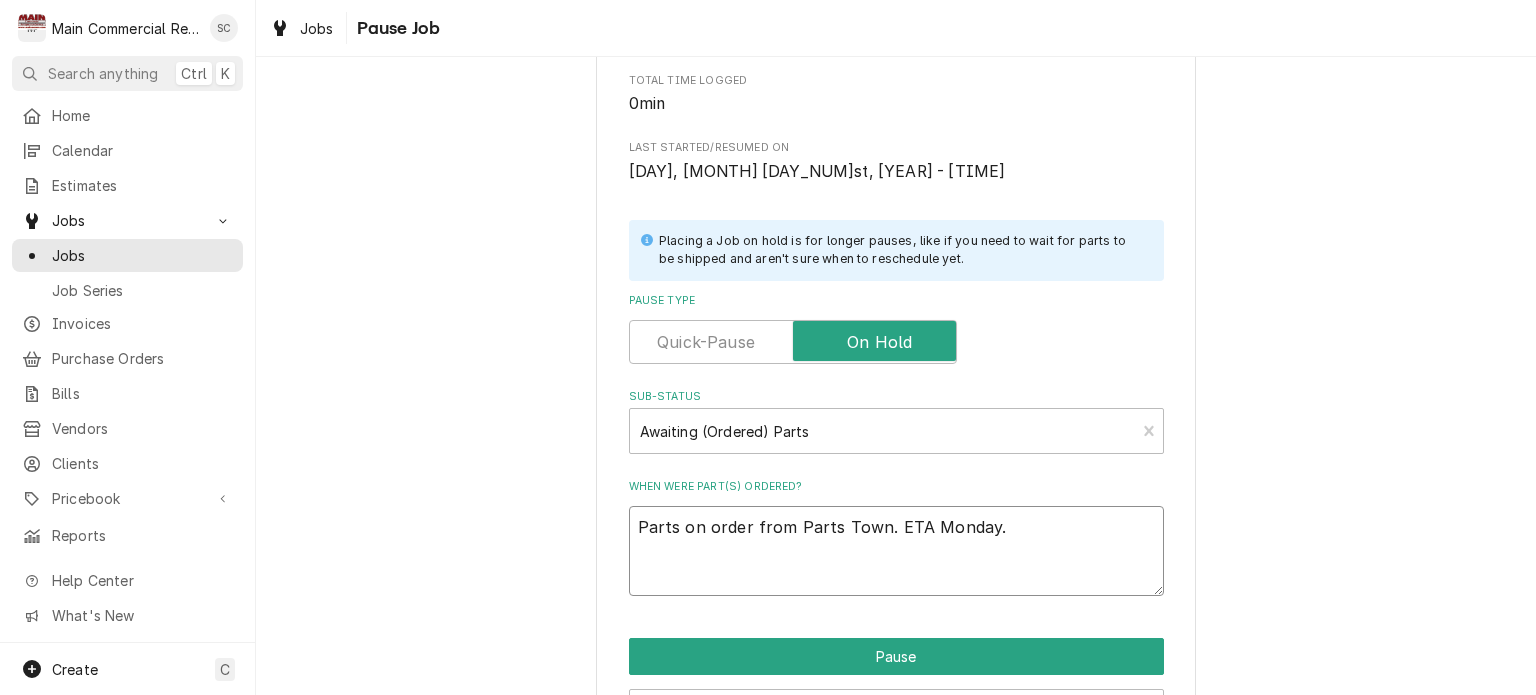 type on "x" 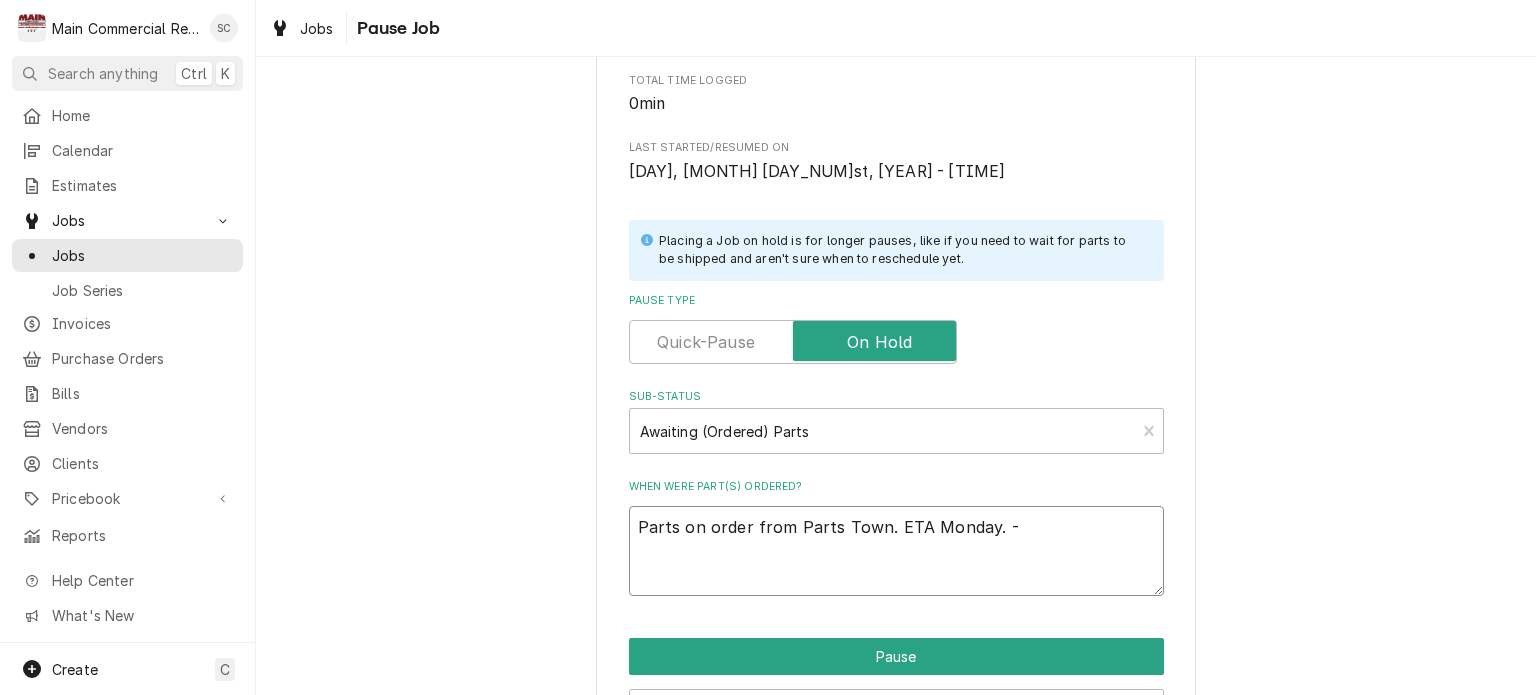 type on "x" 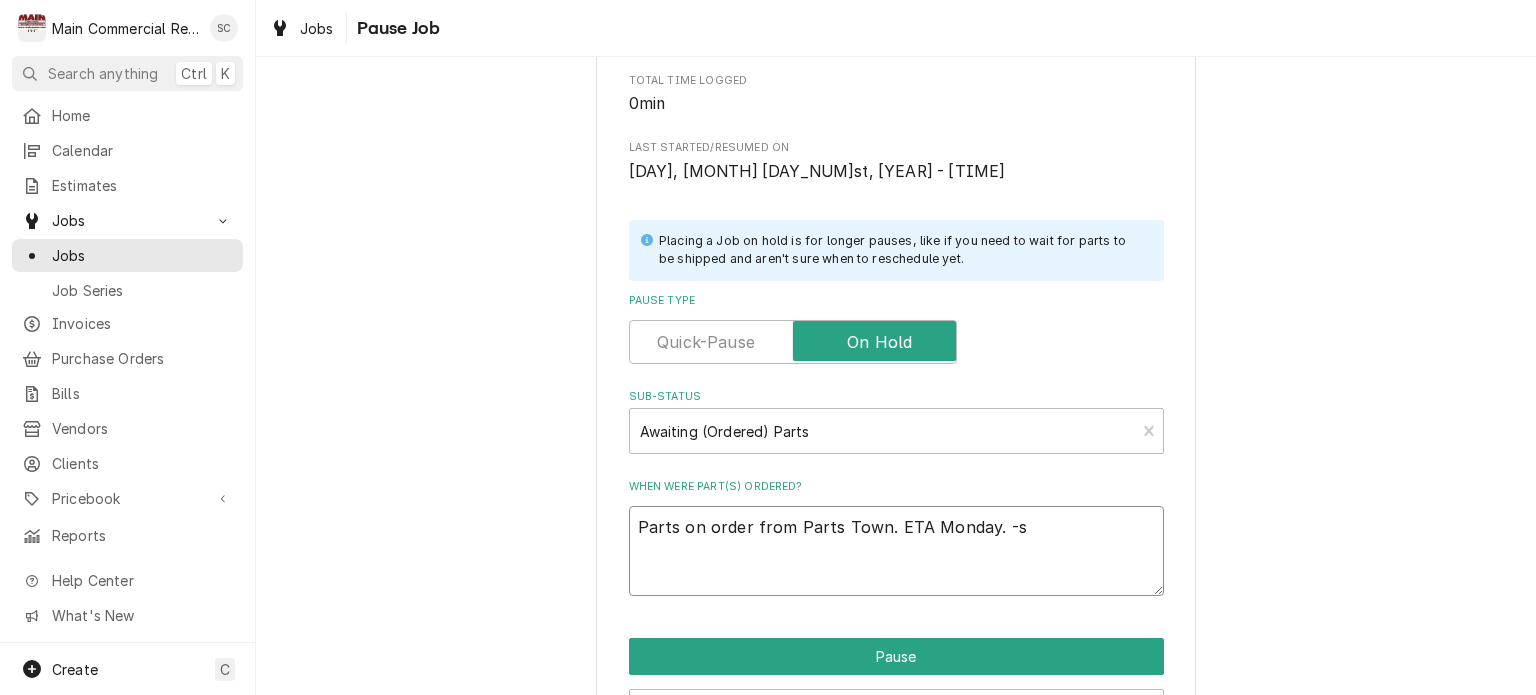 type on "x" 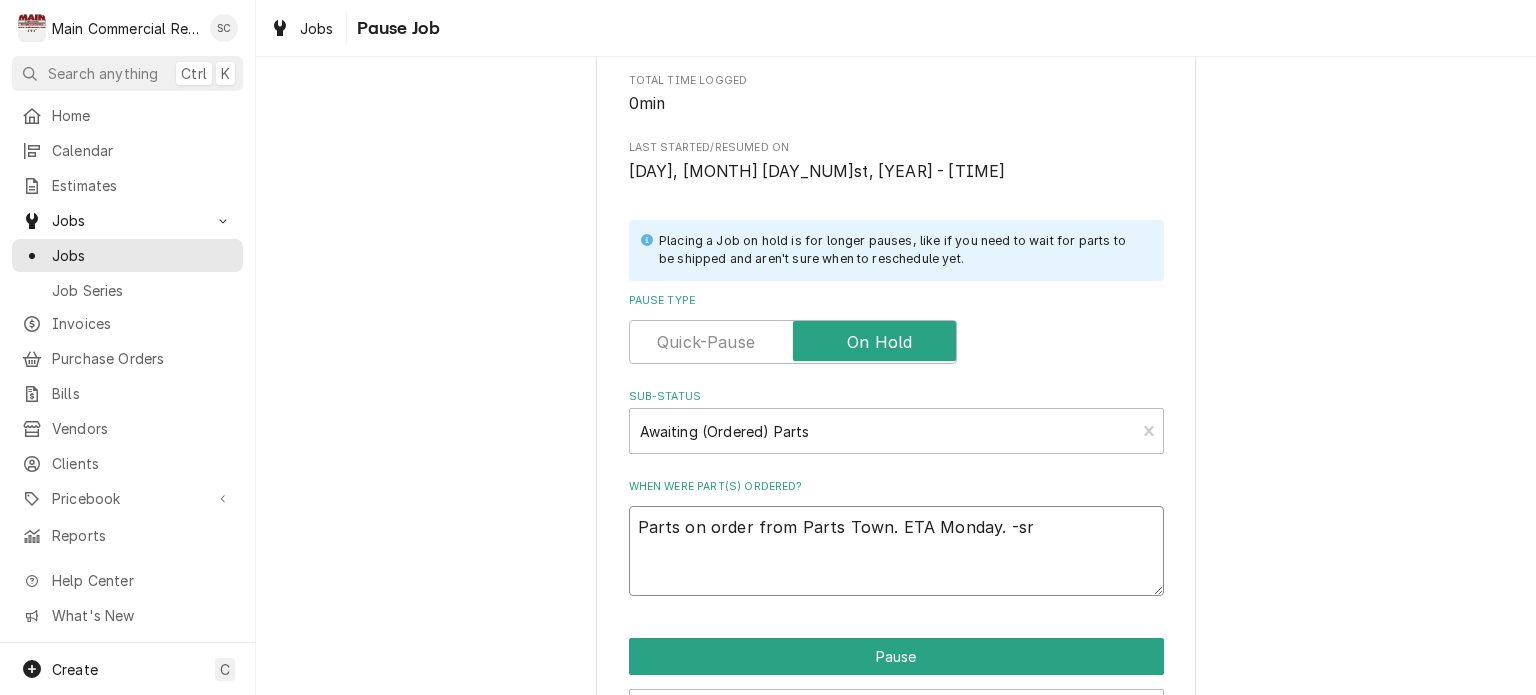 type on "x" 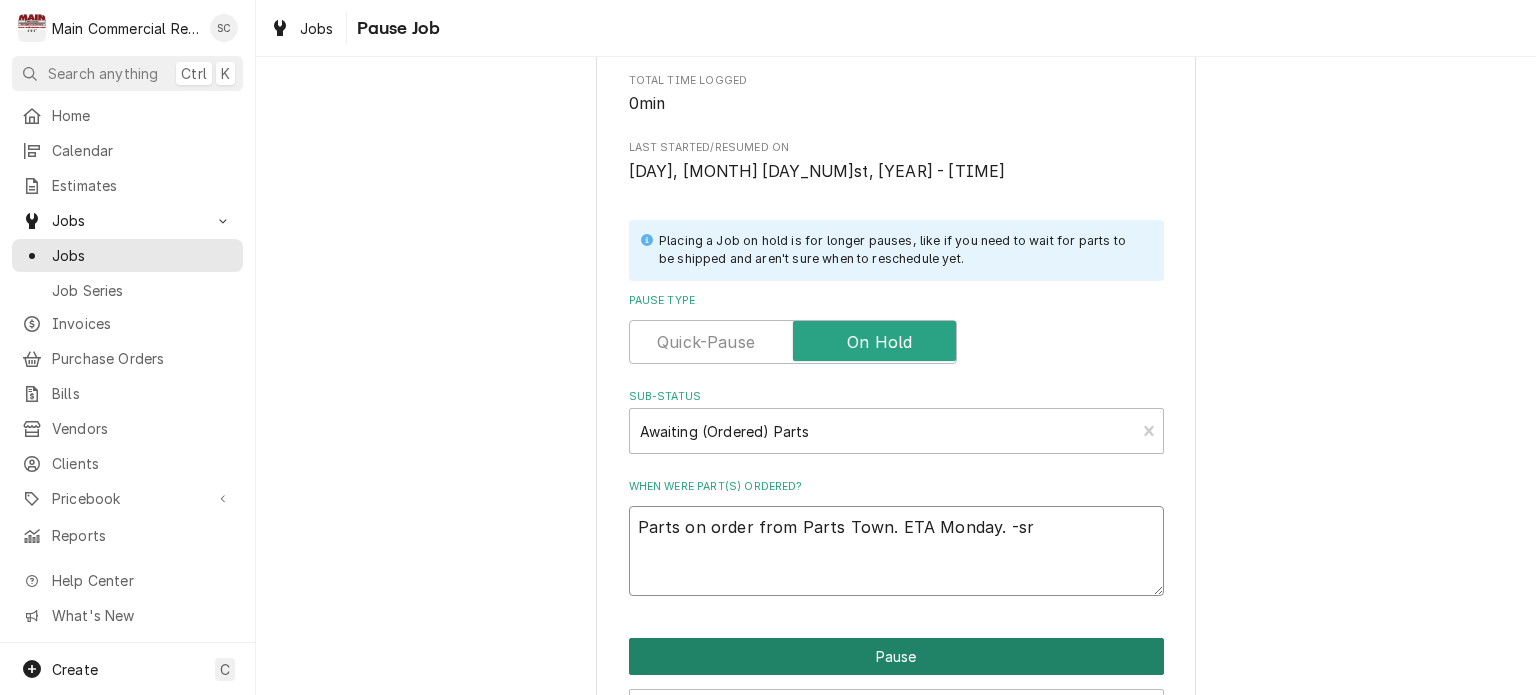 type on "Parts on order from Parts Town. ETA Monday. -src" 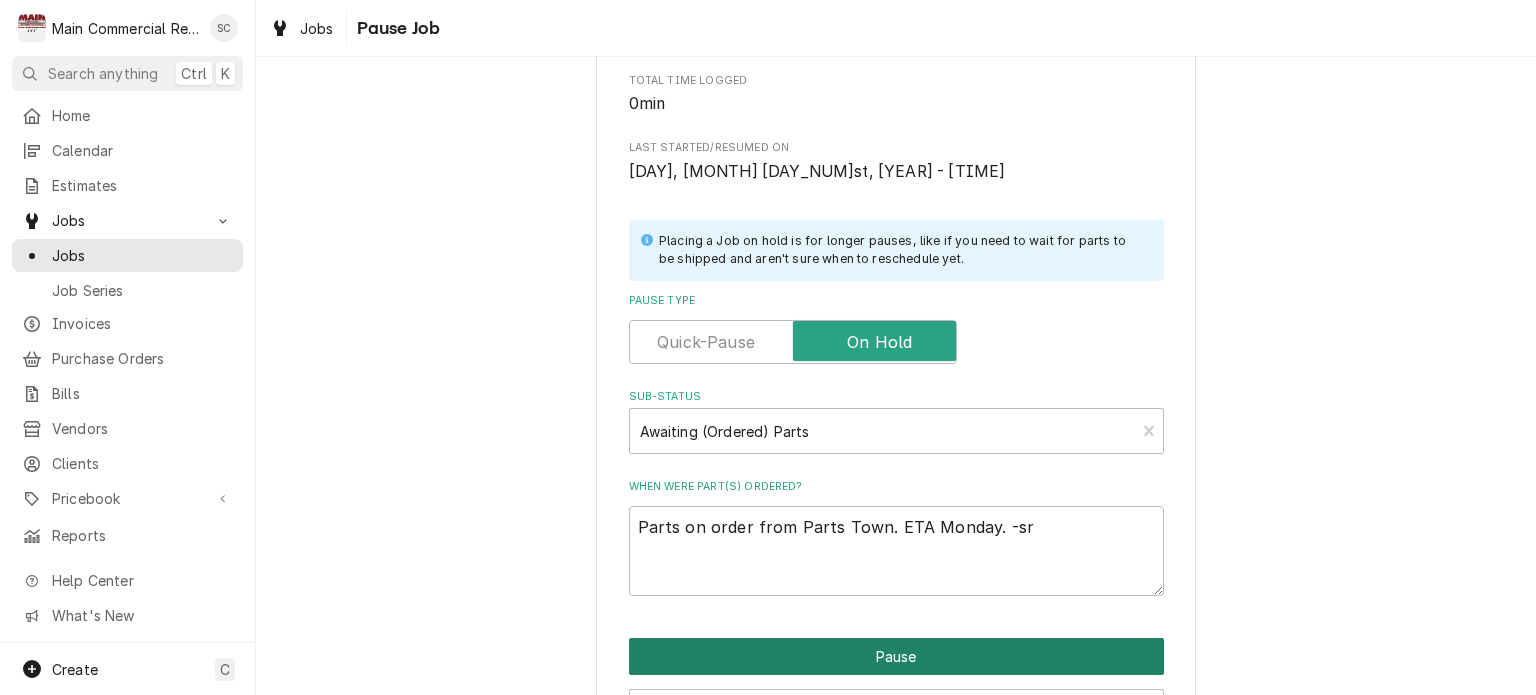 click on "Pause" at bounding box center [896, 656] 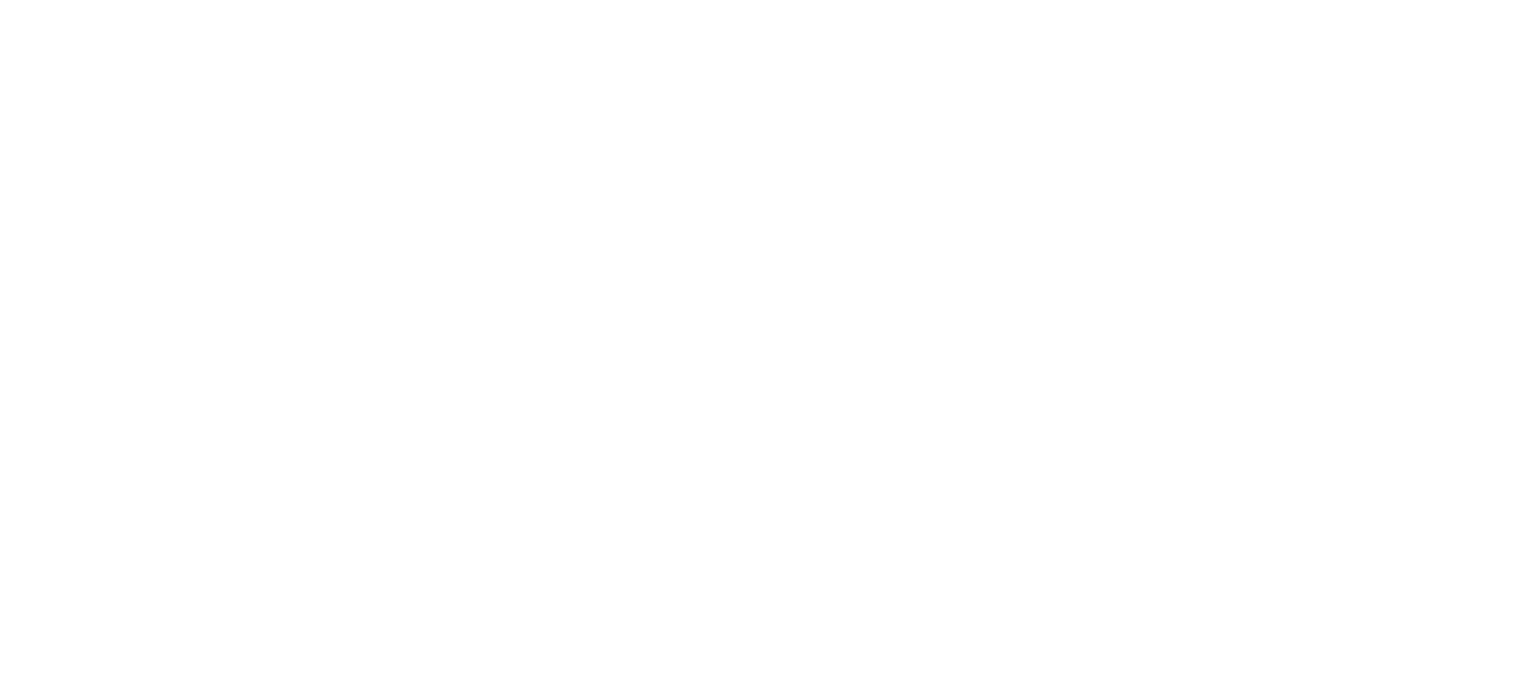scroll, scrollTop: 0, scrollLeft: 0, axis: both 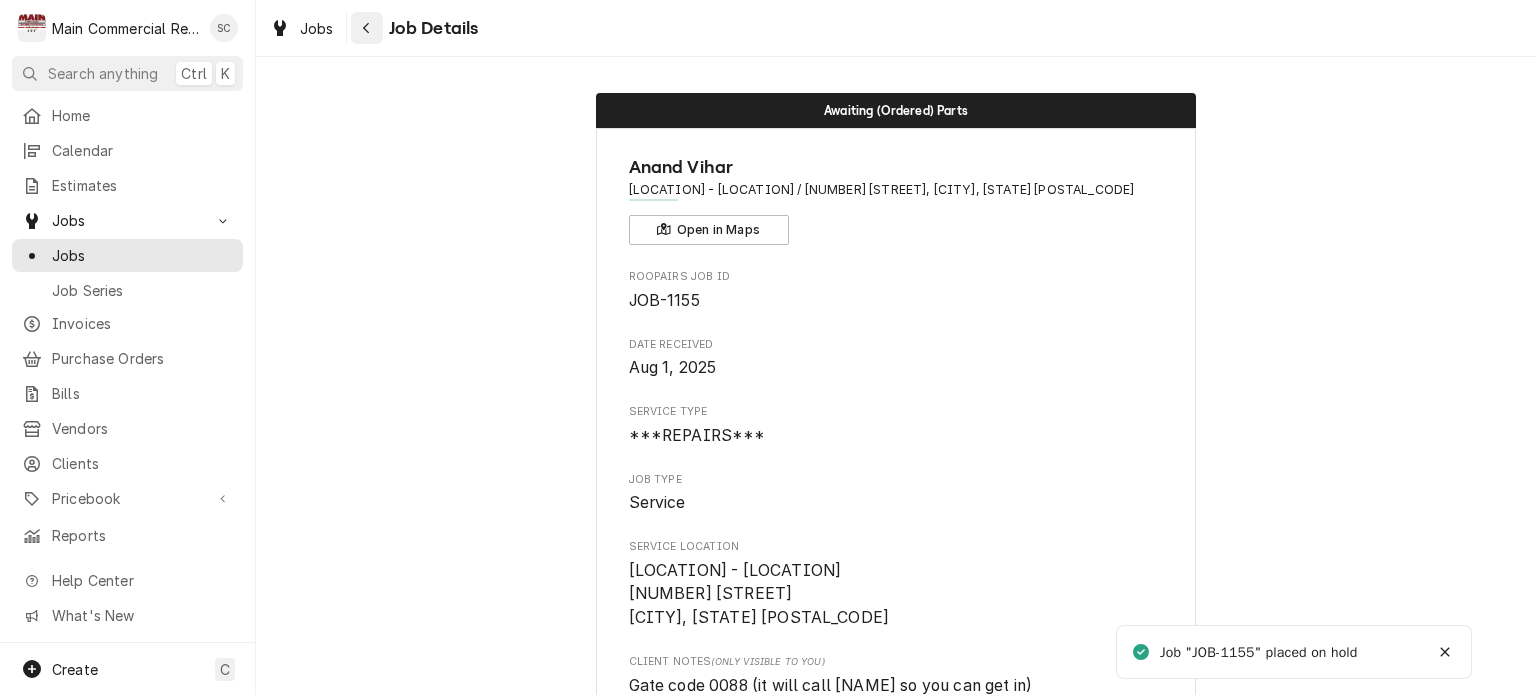 click at bounding box center (367, 28) 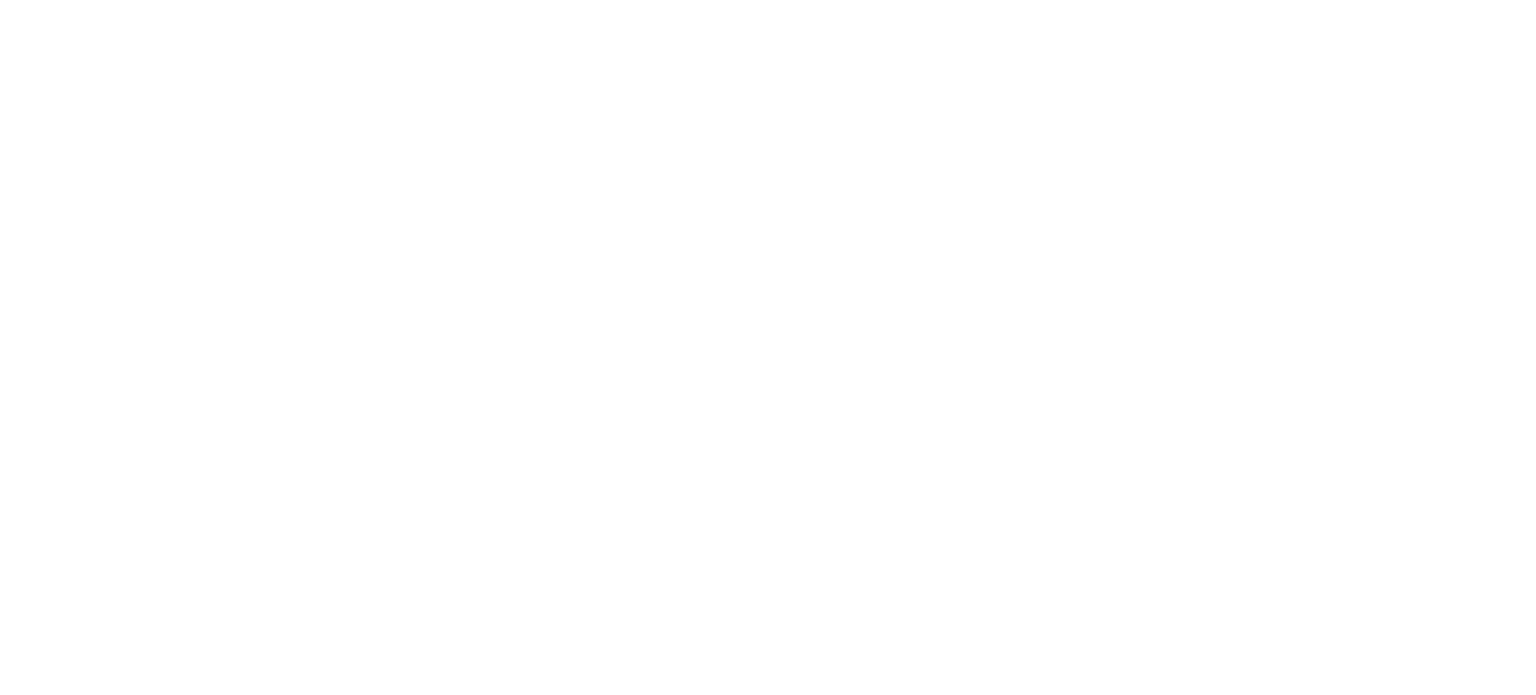 scroll, scrollTop: 0, scrollLeft: 0, axis: both 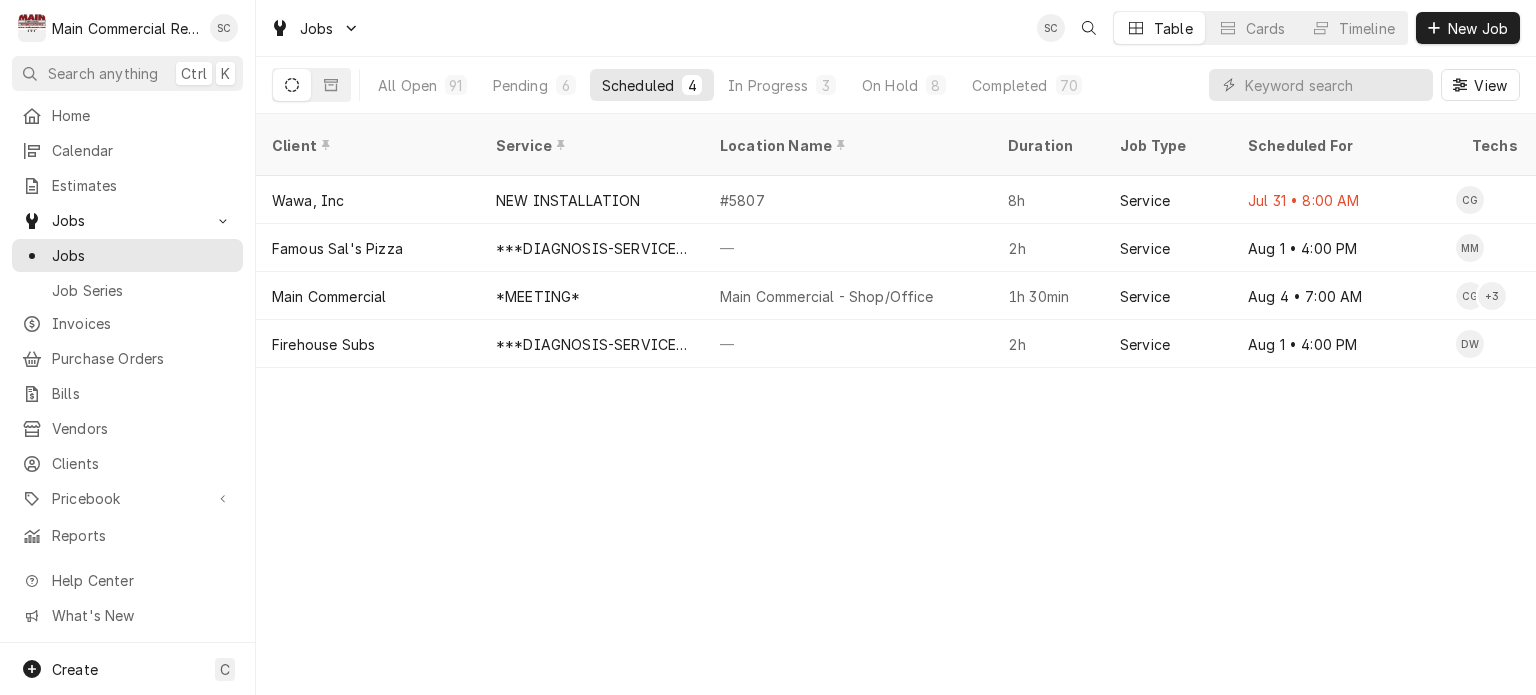 click on "Wawa, Inc NEW INSTALLATION #5807 8h Service Jul 31   • 8:00 AM CG Past Due No Charge JOB-1116 Urgent Jul 25   [NUMBER] [STREET], [CITY], [STATE] [POSTAL_CODE] Jul 25   Jul 25   Famous Sal's Pizza ***DIAGNOSIS-SERVICE CALL*** — 2h Service Aug 1   • 4:00 PM MM Upcoming Ice Machine JOB-1158 Urgent Aug 1   [NUMBER] [STREET], [CITY], [STATE] [POSTAL_CODE] Aug 1   Aug 1   Main Commercial *MEETING* Main Commercial - Shop/Office 1h 30min Service Aug 4   • 7:00 AM CG + 3 Upcoming Meeting JOB-1159 No Priority Aug 1   [NUMBER] [STREET], [CITY], [STATE] [POSTAL_CODE] Aug 1   Aug 1   Firehouse Subs ***DIAGNOSIS-SERVICE CALL*** — 2h Service Aug 1   • 4:00 PM DW Upcoming OT APPROVED RIC JOB-1161 Urgent Aug 1   [NUMBER] [STREET], [CITY], [STATE] [POSTAL_CODE] Aug 1   Aug 1   Date — Time — Duration — Labels No labels Reason For Call Not mentioned" at bounding box center (896, 404) 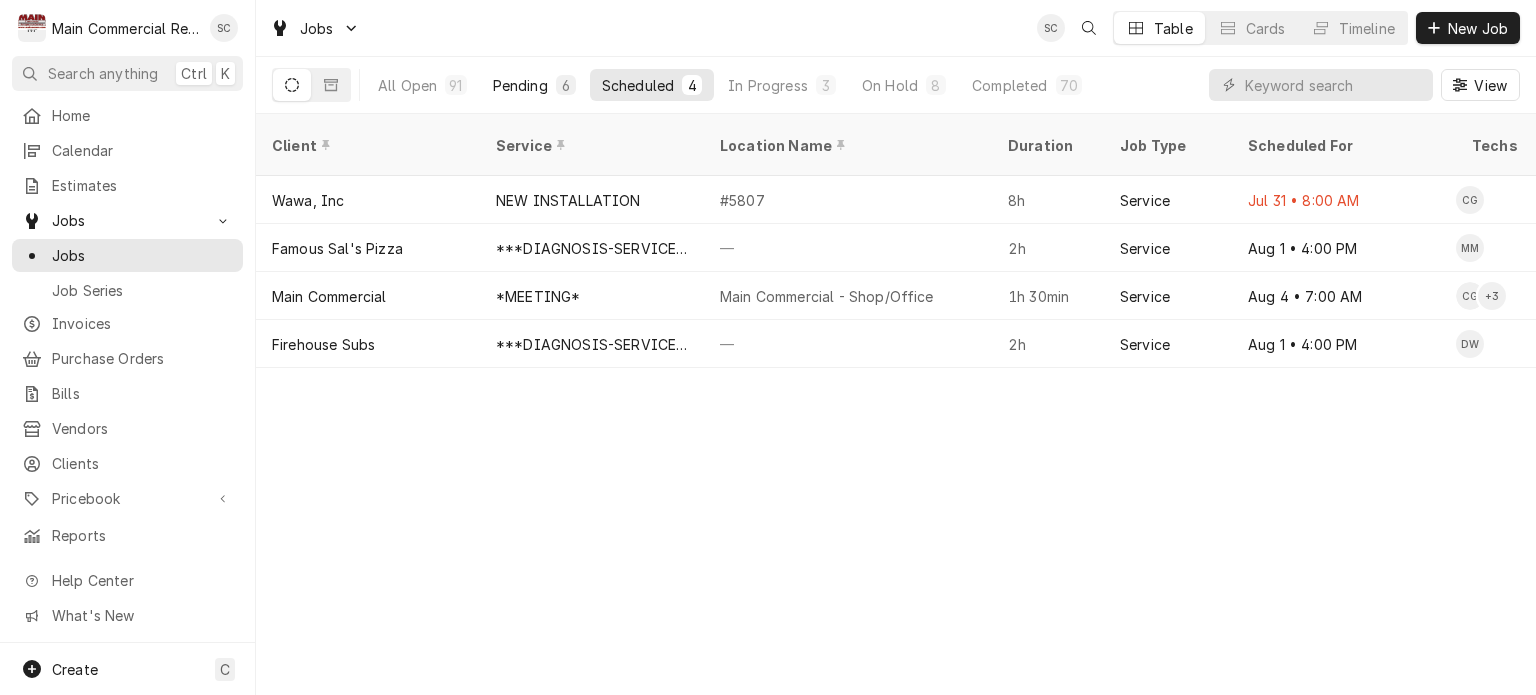click on "Pending" at bounding box center [520, 85] 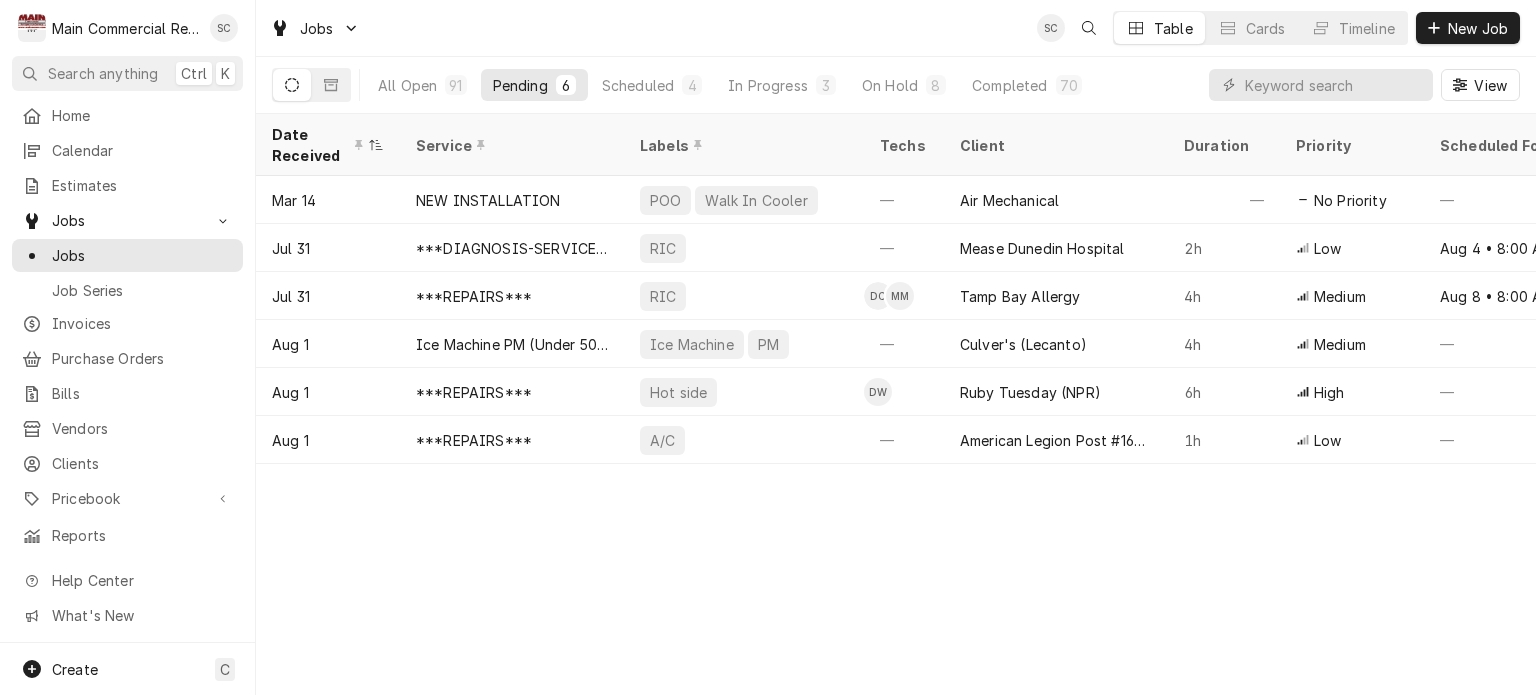 click on "Date Received Service Labels Techs Client Duration Priority Scheduled For Location Name Location Address Last Modified Job Type Status Mar 14   NEW INSTALLATION POO Walk In Cooler — Air Mechanical — No Priority — TGH Brooksville/Springhill 10461 Quality Dr, Spring Hill, FL 34609 Apr 29   Service Draft Jul 31   ***DIAGNOSIS-SERVICE CALL*** RIC — Mease Dunedin Hospital 2h Low Aug 4   • 8:00 AM — 601 Main St., Dunedin, FL 34698 Jul 31   Service Draft Jul 31   ***REPAIRS*** RIC DC MM Tamp Bay Allergy 4h Medium Aug 8   • 8:00 AM Tampa Bay Allergy-Dr. Weiss 3251 McMullen Booth Rd, Clearwater, FL 33761 Jul 31   Service Draft Aug 1   Ice Machine PM (Under 500) Ice Machine PM — Culver's (Lecanto) 4h Medium — — 1712 N Lecanto HWY, Lecanto, FL 34461 Aug 1   Service Draft Aug 1   ***REPAIRS*** Hot side DW Ruby Tuesday (NPR) 6h High — — 8512 Ridge Road, New Port Richey, FL 34654 Aug 1   Service Draft Aug 1   ***REPAIRS*** A/C — American Legion Post #166-Homosassa 1h Low — #166 Aug 1   Service" at bounding box center [896, 404] 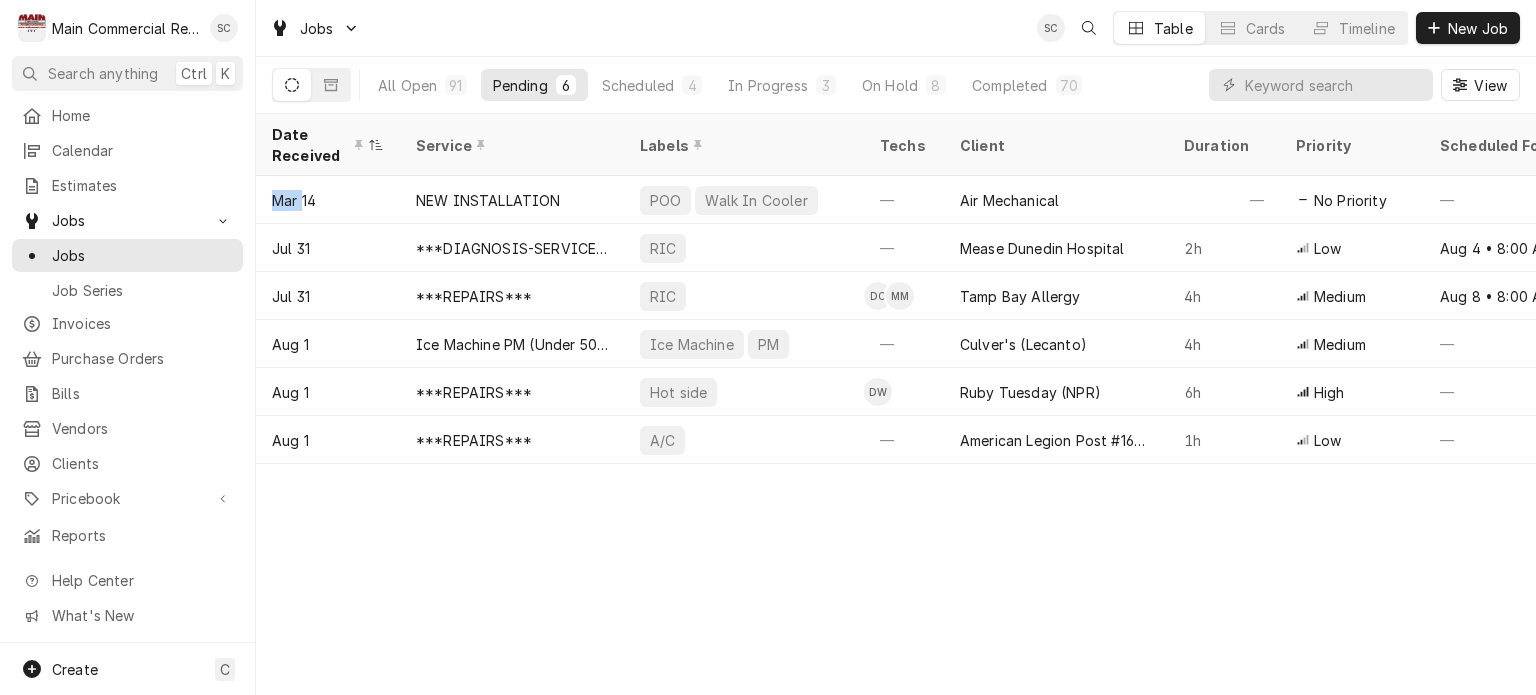 click on "Date Received Service Labels Techs Client Duration Priority Scheduled For Location Name Location Address Last Modified Job Type Status Mar 14   NEW INSTALLATION POO Walk In Cooler — Air Mechanical — No Priority — TGH Brooksville/Springhill 10461 Quality Dr, Spring Hill, FL 34609 Apr 29   Service Draft Jul 31   ***DIAGNOSIS-SERVICE CALL*** RIC — Mease Dunedin Hospital 2h Low Aug 4   • 8:00 AM — 601 Main St., Dunedin, FL 34698 Jul 31   Service Draft Jul 31   ***REPAIRS*** RIC DC MM Tamp Bay Allergy 4h Medium Aug 8   • 8:00 AM Tampa Bay Allergy-Dr. Weiss 3251 McMullen Booth Rd, Clearwater, FL 33761 Jul 31   Service Draft Aug 1   Ice Machine PM (Under 500) Ice Machine PM — Culver's (Lecanto) 4h Medium — — 1712 N Lecanto HWY, Lecanto, FL 34461 Aug 1   Service Draft Aug 1   ***REPAIRS*** Hot side DW Ruby Tuesday (NPR) 6h High — — 8512 Ridge Road, New Port Richey, FL 34654 Aug 1   Service Draft Aug 1   ***REPAIRS*** A/C — American Legion Post #166-Homosassa 1h Low — #166 Aug 1   Service" at bounding box center [896, 404] 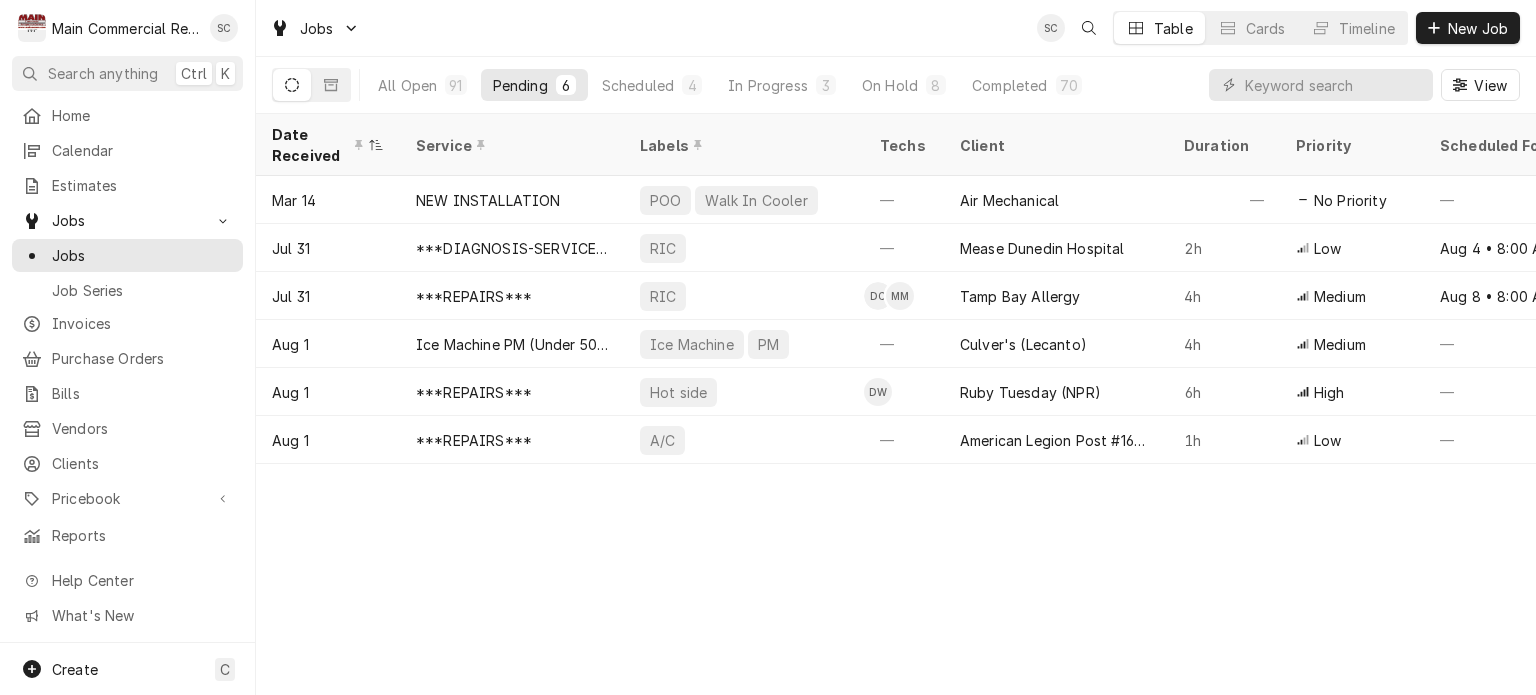 click on "Date Received Service Labels Techs Client Duration Priority Scheduled For Location Name Location Address Last Modified Job Type Status Mar 14   NEW INSTALLATION POO Walk In Cooler — Air Mechanical — No Priority — TGH Brooksville/Springhill 10461 Quality Dr, Spring Hill, FL 34609 Apr 29   Service Draft Jul 31   ***DIAGNOSIS-SERVICE CALL*** RIC — Mease Dunedin Hospital 2h Low Aug 4   • 8:00 AM — 601 Main St., Dunedin, FL 34698 Jul 31   Service Draft Jul 31   ***REPAIRS*** RIC DC MM Tamp Bay Allergy 4h Medium Aug 8   • 8:00 AM Tampa Bay Allergy-Dr. Weiss 3251 McMullen Booth Rd, Clearwater, FL 33761 Jul 31   Service Draft Aug 1   Ice Machine PM (Under 500) Ice Machine PM — Culver's (Lecanto) 4h Medium — — 1712 N Lecanto HWY, Lecanto, FL 34461 Aug 1   Service Draft Aug 1   ***REPAIRS*** Hot side DW Ruby Tuesday (NPR) 6h High — — 8512 Ridge Road, New Port Richey, FL 34654 Aug 1   Service Draft Aug 1   ***REPAIRS*** A/C — American Legion Post #166-Homosassa 1h Low — #166 Aug 1   Service" at bounding box center [896, 404] 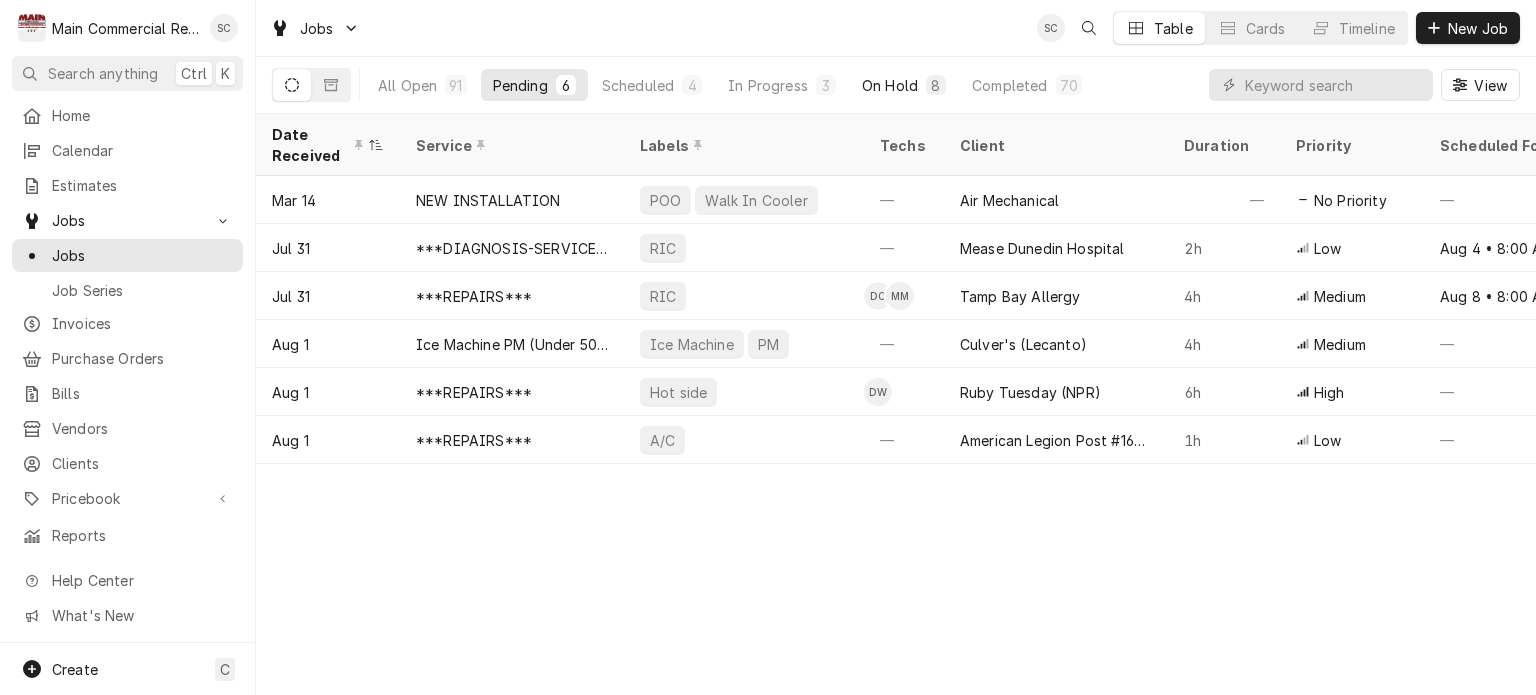 click on "8" at bounding box center (936, 85) 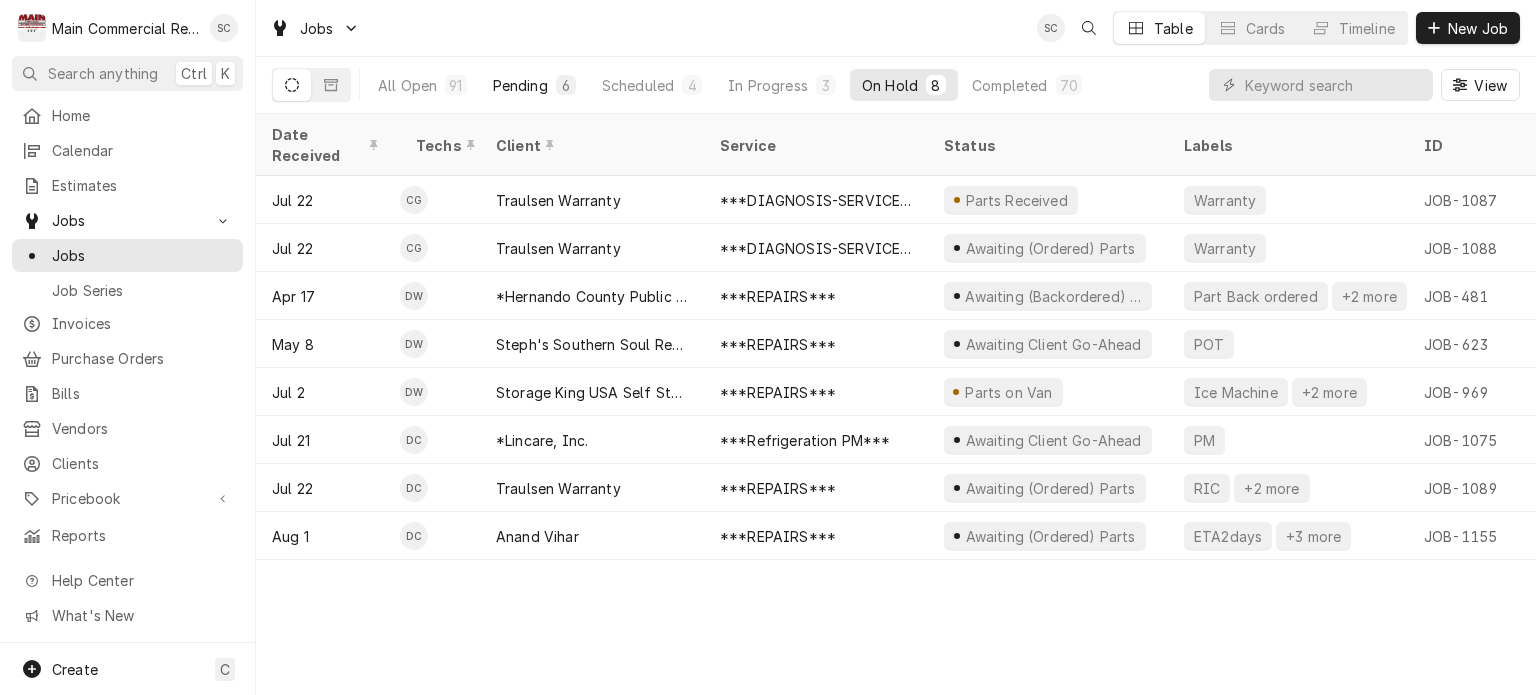 click on "Pending" at bounding box center [520, 85] 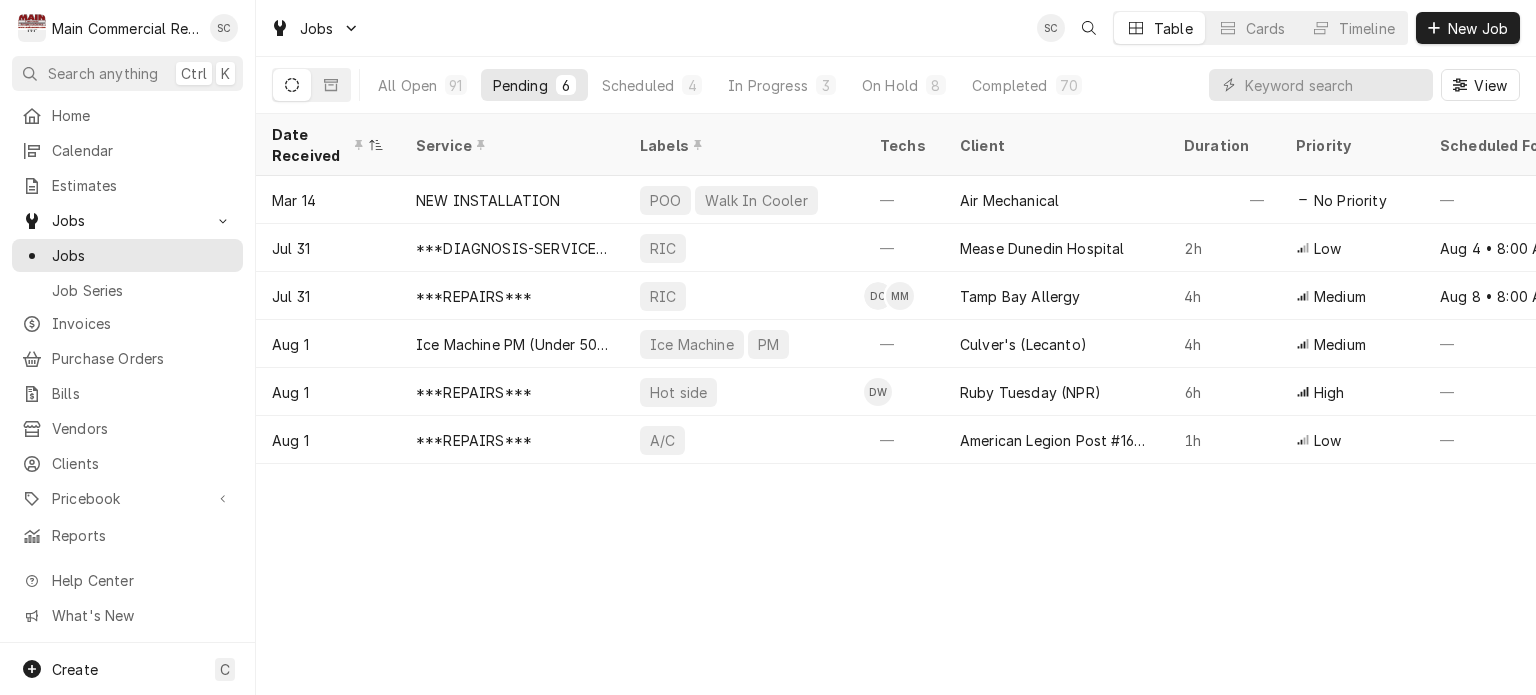 click on "Date Received Service Labels Techs Client Duration Priority Scheduled For Location Name Location Address Last Modified Job Type Status Mar 14   NEW INSTALLATION POO Walk In Cooler — Air Mechanical — No Priority — TGH Brooksville/Springhill 10461 Quality Dr, Spring Hill, FL 34609 Apr 29   Service Draft Jul 31   ***DIAGNOSIS-SERVICE CALL*** RIC — Mease Dunedin Hospital 2h Low Aug 4   • 8:00 AM — 601 Main St., Dunedin, FL 34698 Jul 31   Service Draft Jul 31   ***REPAIRS*** RIC DC MM Tamp Bay Allergy 4h Medium Aug 8   • 8:00 AM Tampa Bay Allergy-Dr. Weiss 3251 McMullen Booth Rd, Clearwater, FL 33761 Jul 31   Service Draft Aug 1   Ice Machine PM (Under 500) Ice Machine PM — Culver's (Lecanto) 4h Medium — — 1712 N Lecanto HWY, Lecanto, FL 34461 Aug 1   Service Draft Aug 1   ***REPAIRS*** Hot side DW Ruby Tuesday (NPR) 6h High — — 8512 Ridge Road, New Port Richey, FL 34654 Aug 1   Service Draft Aug 1   ***REPAIRS*** A/C — American Legion Post #166-Homosassa 1h Low — #166 Aug 1   Service" at bounding box center [896, 404] 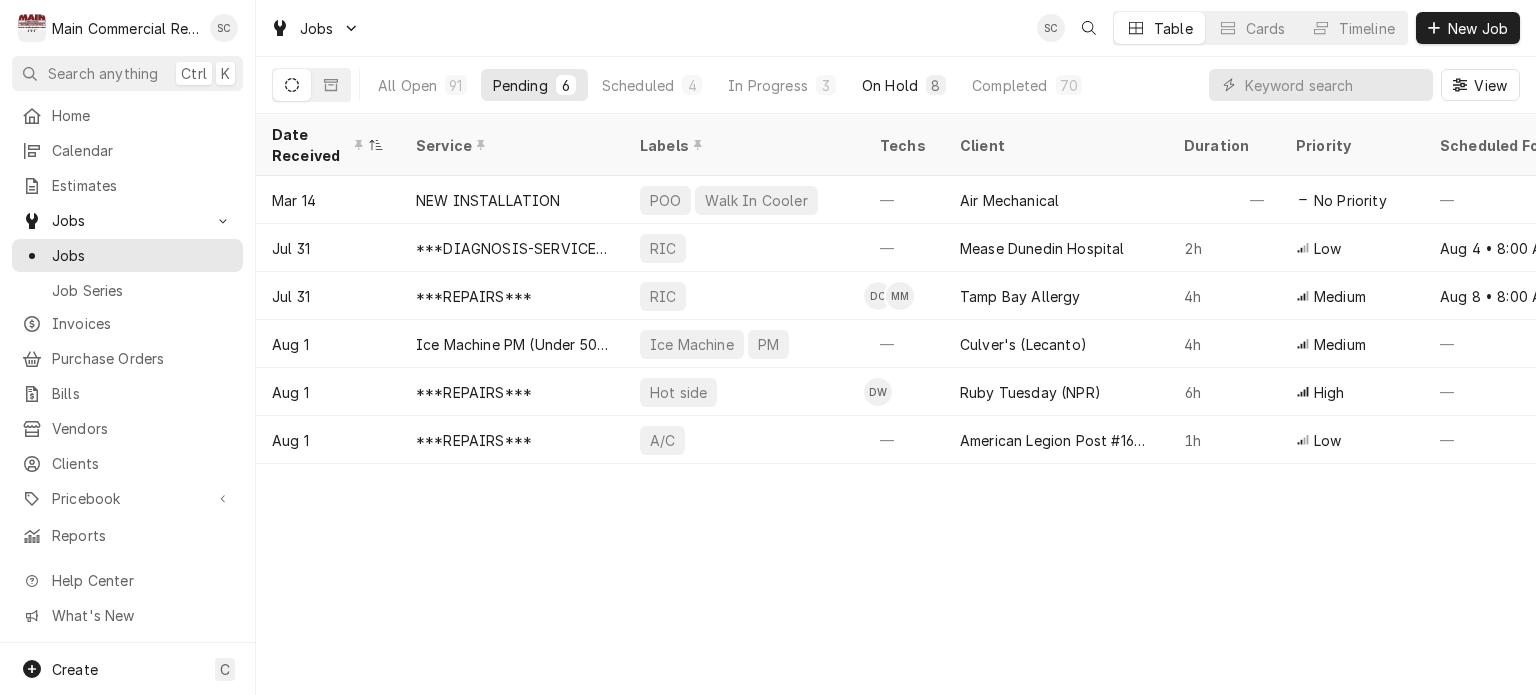 click on "On Hold" at bounding box center [890, 85] 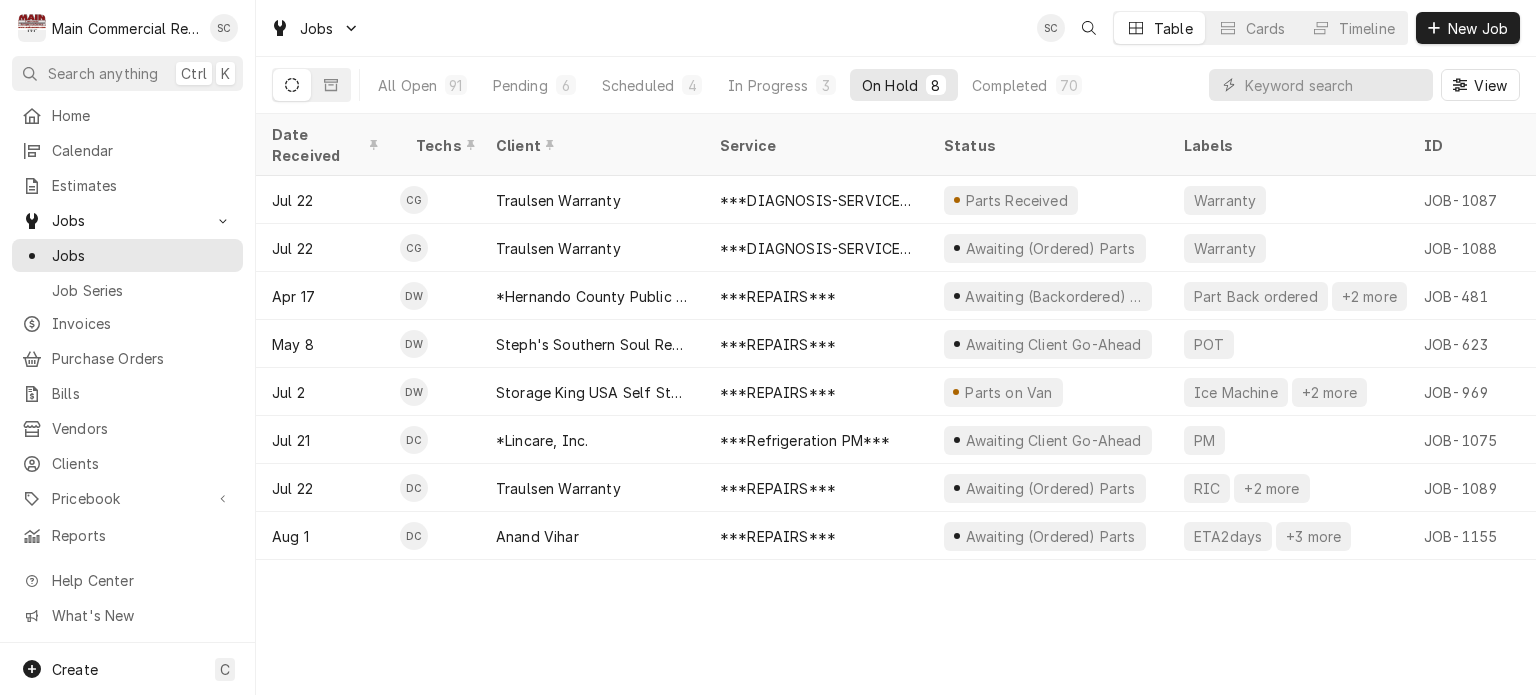 click on "Date Received Techs Client Service Status Labels ID Duration Location Name Job Type Priority Location Address Scheduled For On Hold Last Modified Jul 22   CG Traulsen Warranty ***DIAGNOSIS-SERVICE CALL*** Parts Received Warranty JOB-1087 1h Traulsen Warranty- Ruby Tuesday Service High 10509 Gibsonton Dr, Riverview, FL 33569 Jul 23   • 9:00 AM Jul 29   Jul 29   Jul 22   CG Traulsen Warranty ***DIAGNOSIS-SERVICE CALL*** Awaiting (Ordered) Parts Warranty JOB-1088 1h Traulsen Warranty- Ruby Tuesday Service High 10509 Gibsonton Dr, Riverview, FL 33569 Jul 23   • 8:00 AM Jul 23   Jul 23   Apr 17   DW *Hernando County Public School ***REPAIRS*** Awaiting (Backordered) Parts Part Back ordered +2 more JOB-481 5h *Moton Elementary School Service No Priority 7175 Emerson Road, Brooksville, FL 34601 Jul 10   • 8:00 AM Jul 10   Jul 10   May 8   DW Steph's Southern Soul Restaurant ***REPAIRS*** Awaiting Client Go-Ahead POT JOB-623 5h — Service No Priority 14519 5th St., Dade City, FL 33523 Aug 12   • 8:00 AM" at bounding box center [896, 404] 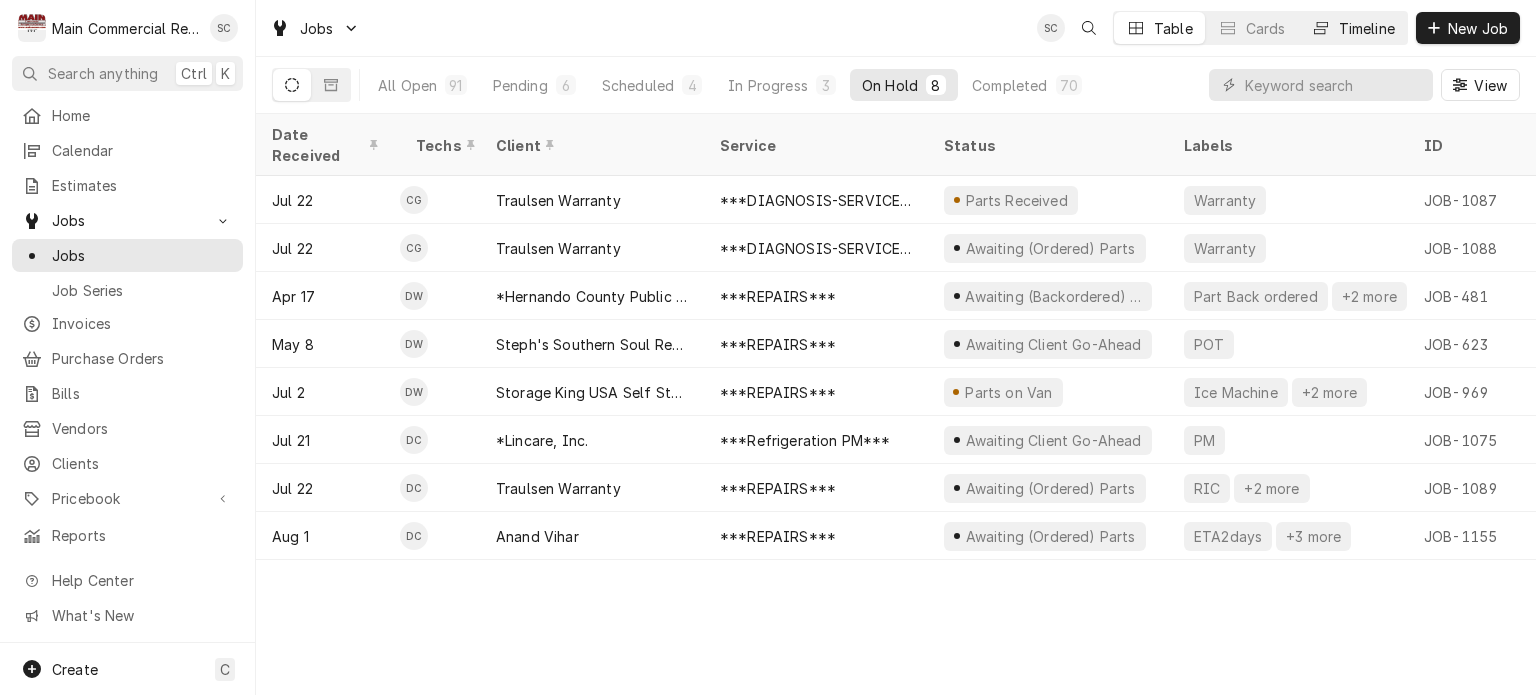 click on "Timeline" at bounding box center [1367, 28] 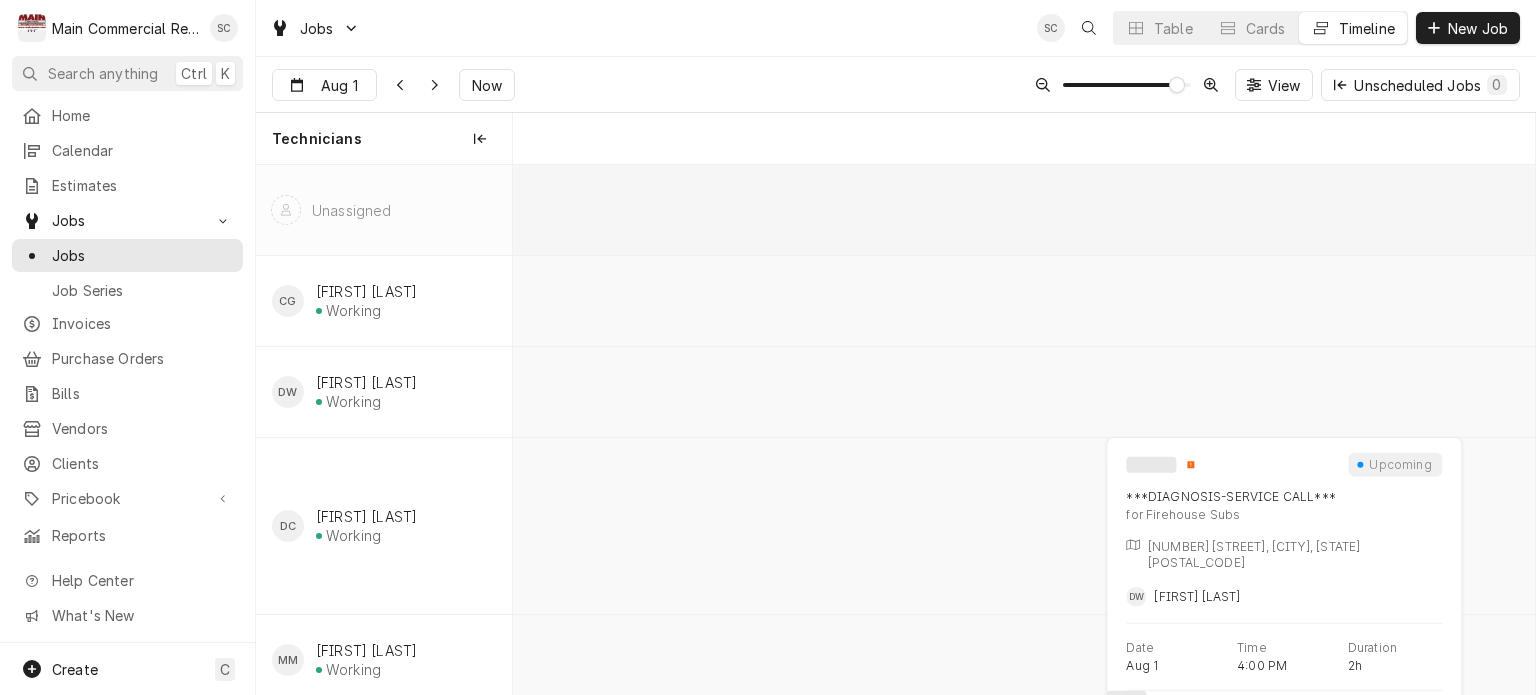 scroll, scrollTop: 0, scrollLeft: 20286, axis: horizontal 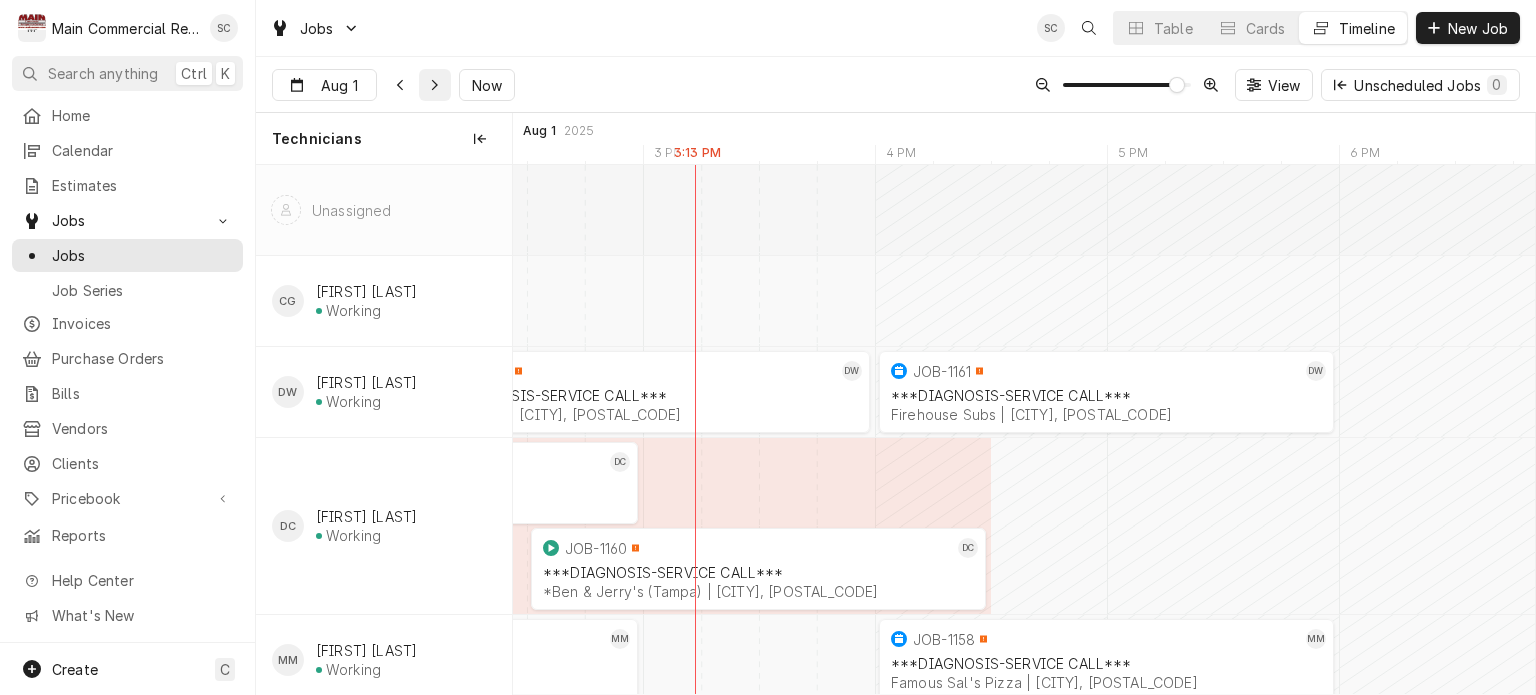 click 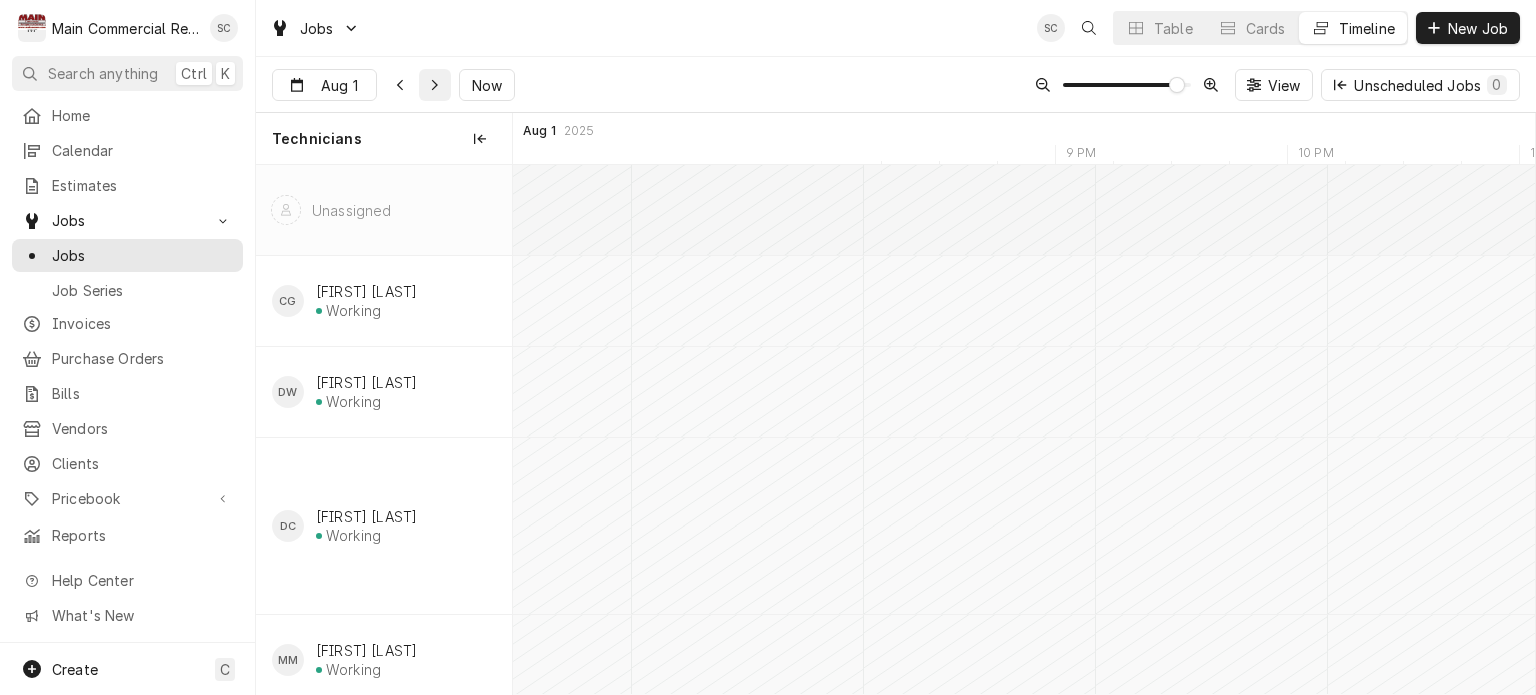 scroll, scrollTop: 0, scrollLeft: 22394, axis: horizontal 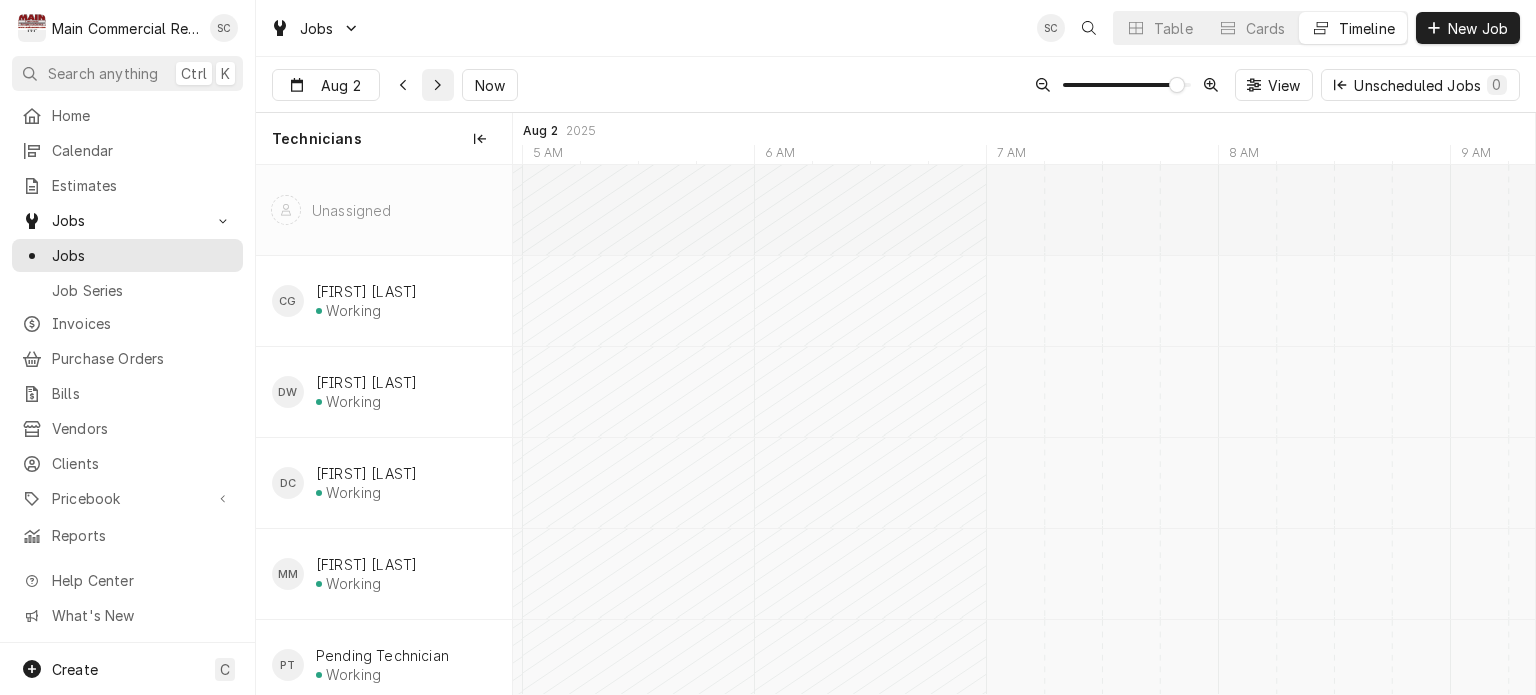 click 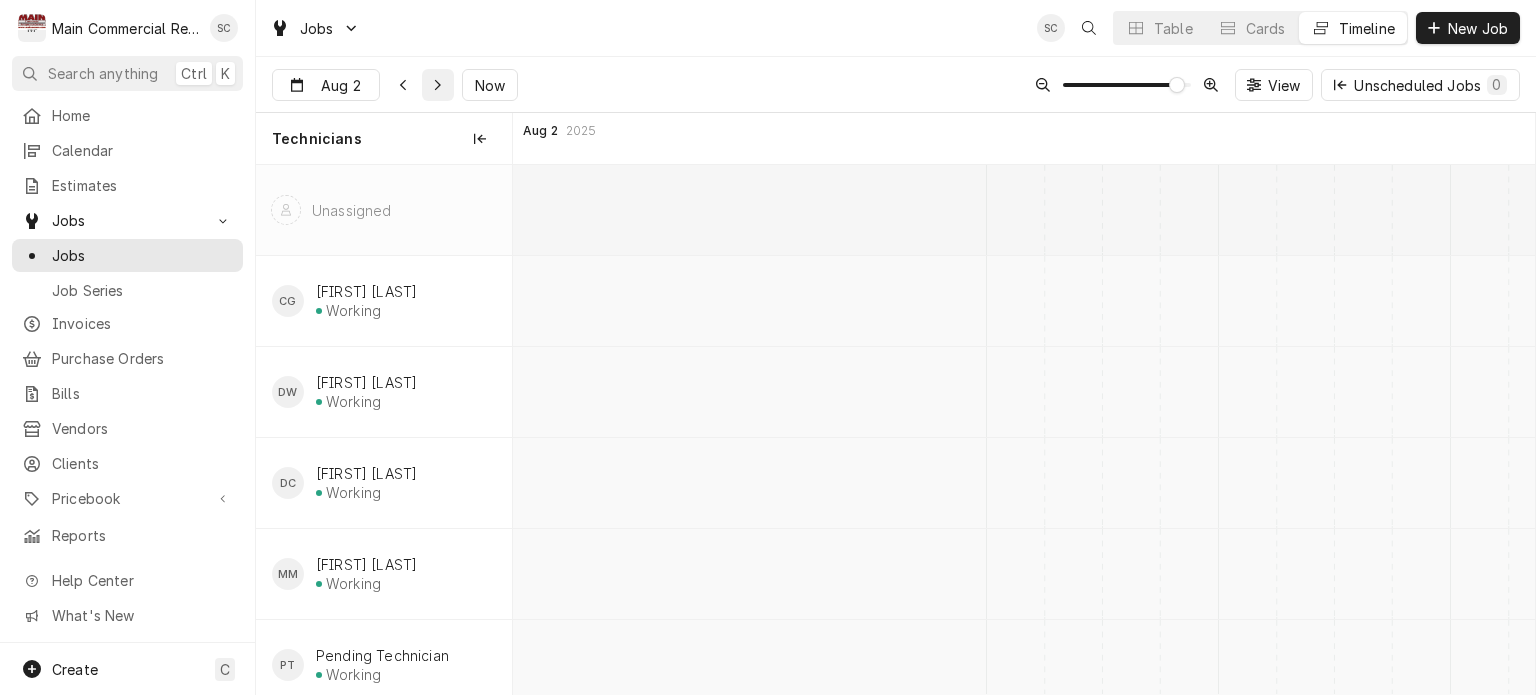 scroll, scrollTop: 0, scrollLeft: 28418, axis: horizontal 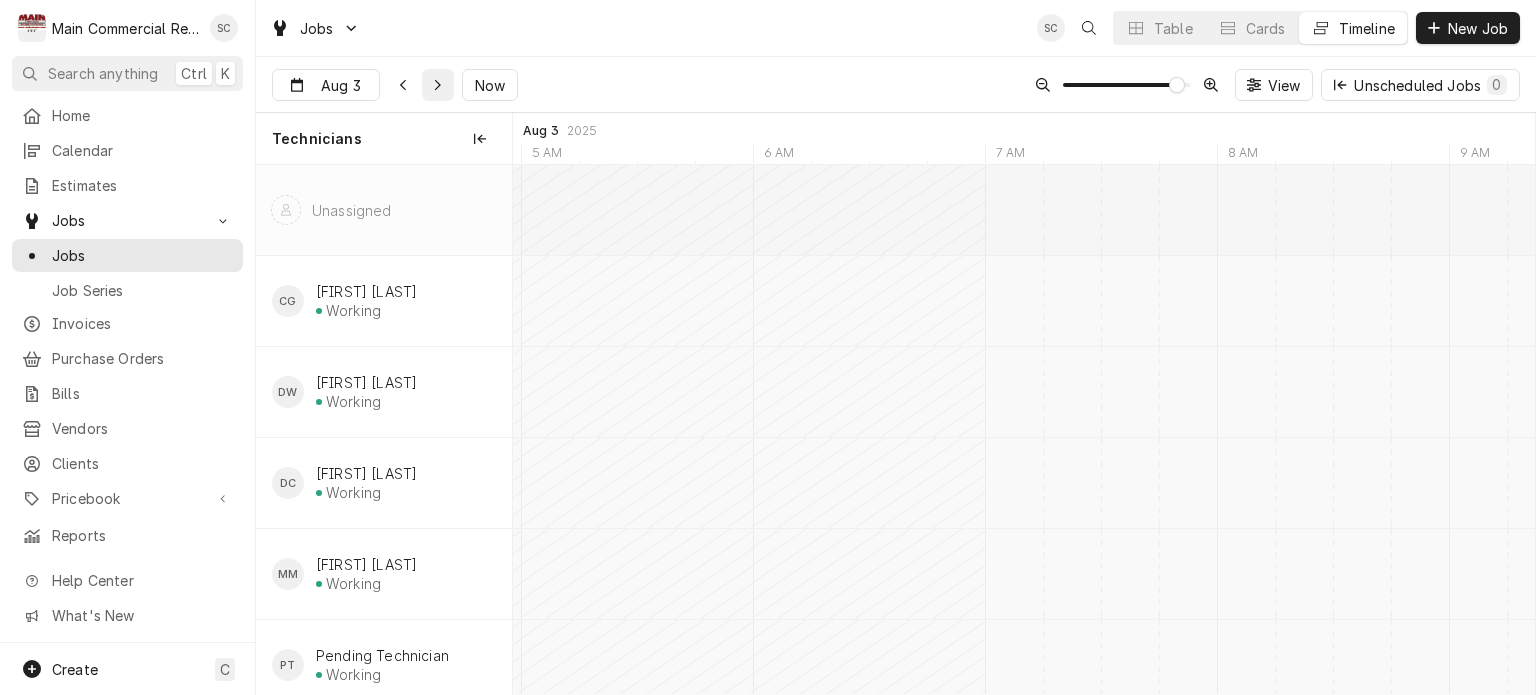click 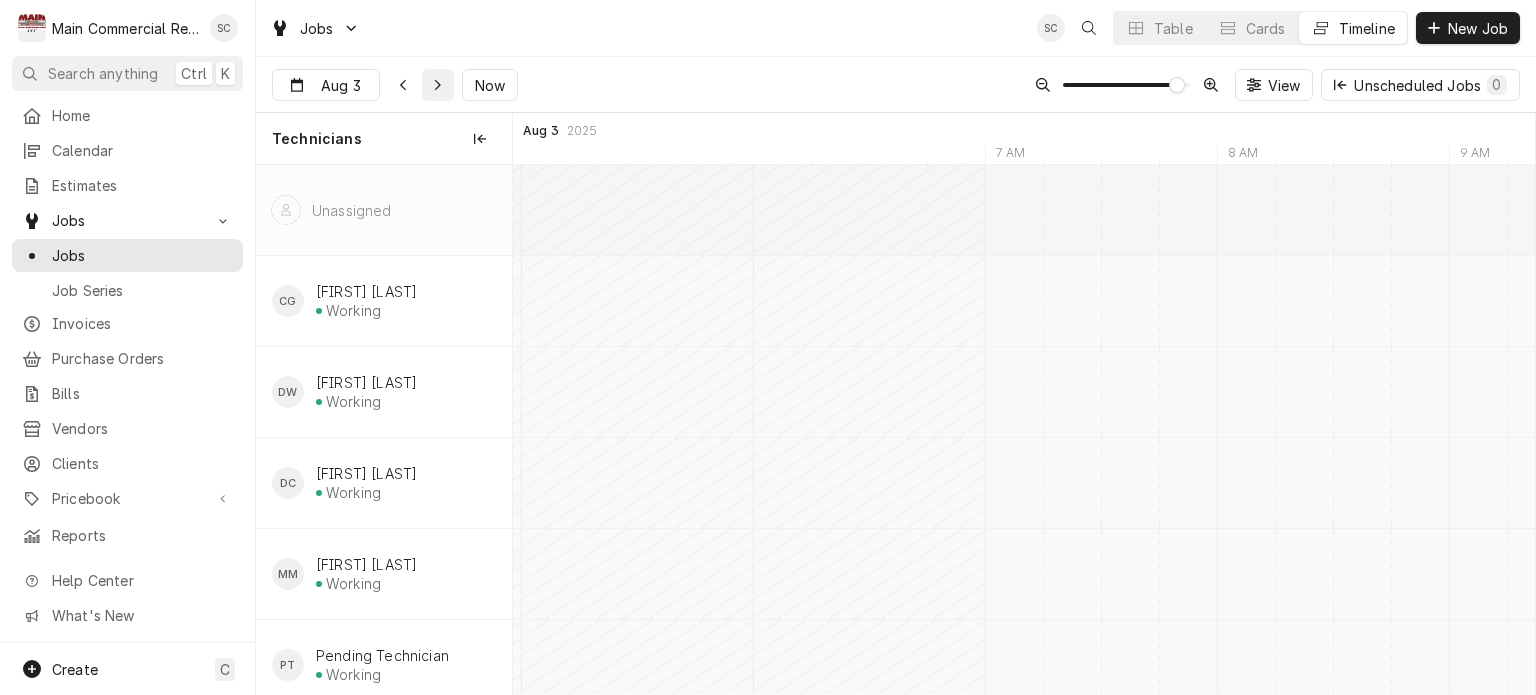 scroll, scrollTop: 0, scrollLeft: 32976, axis: horizontal 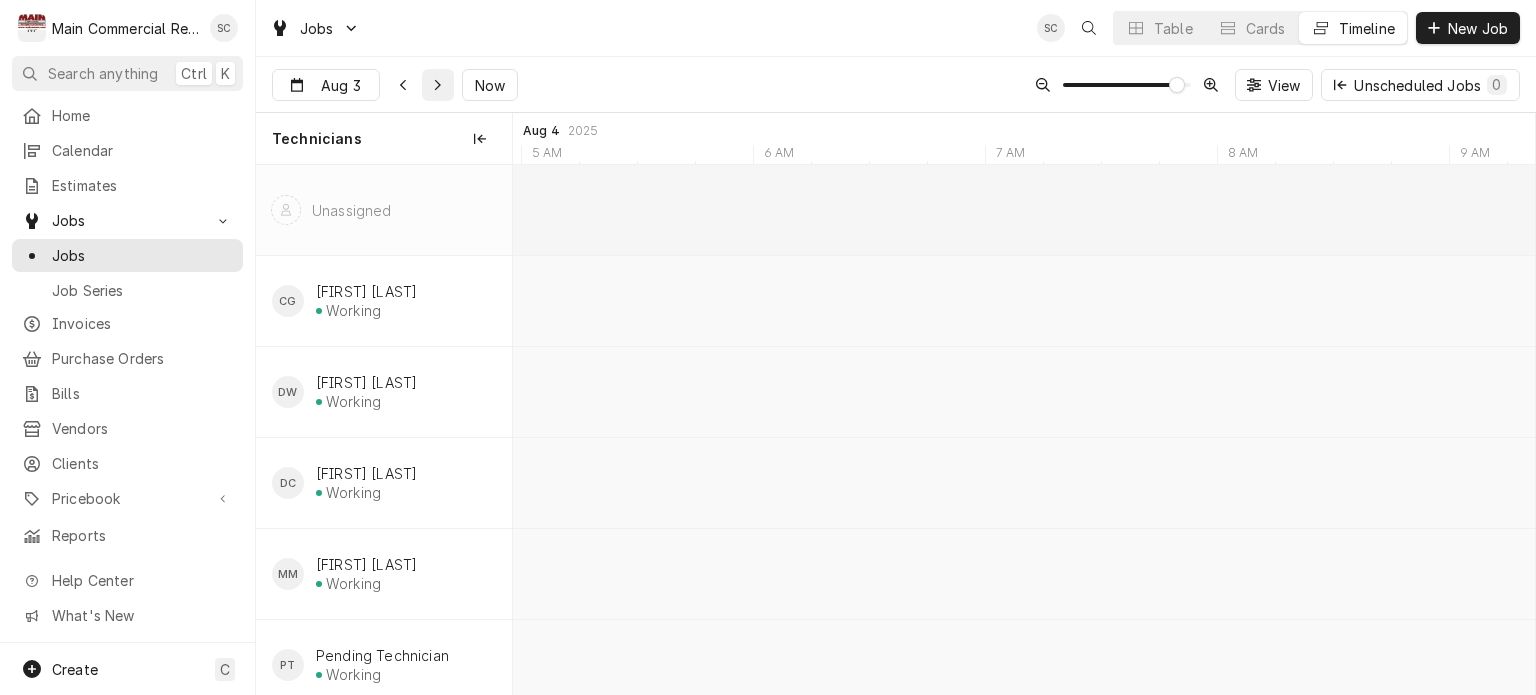 type on "Aug 4" 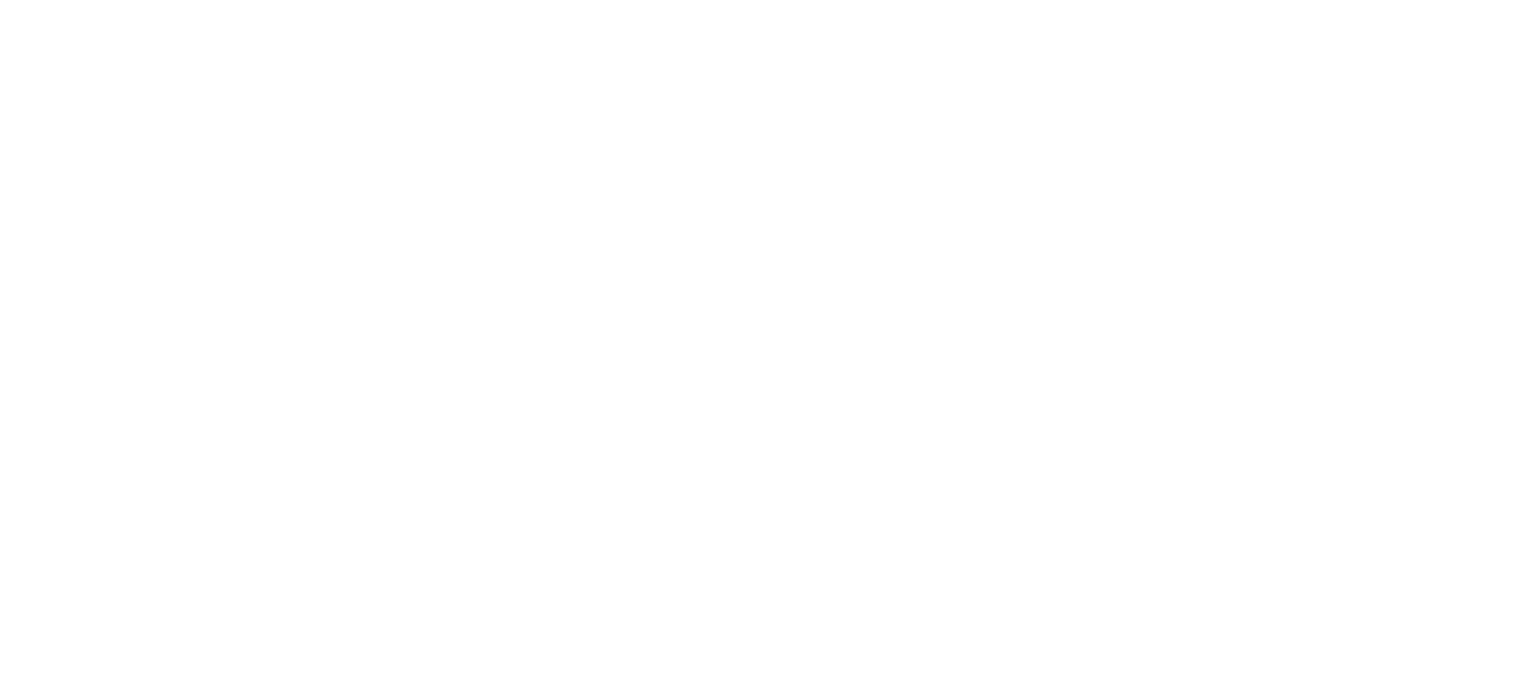 scroll, scrollTop: 0, scrollLeft: 0, axis: both 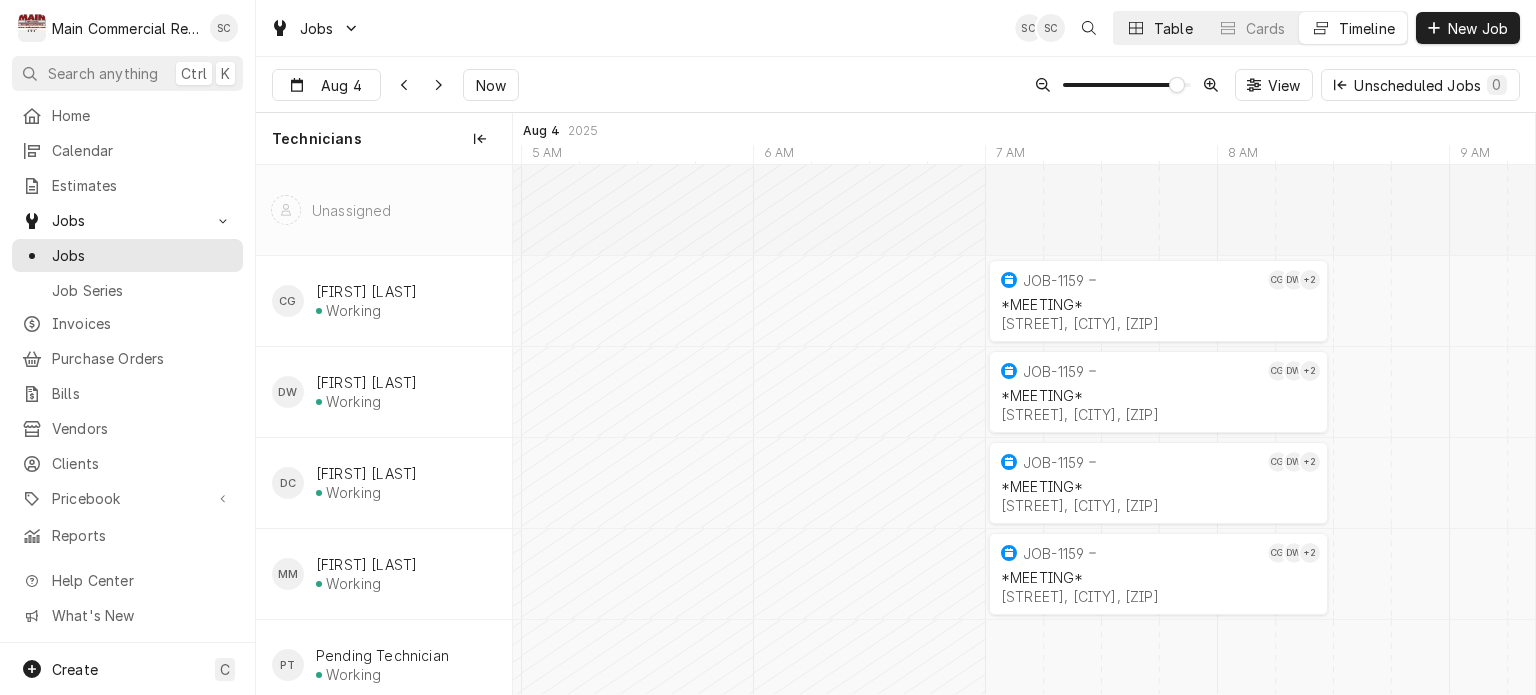 click on "Table" at bounding box center (1173, 28) 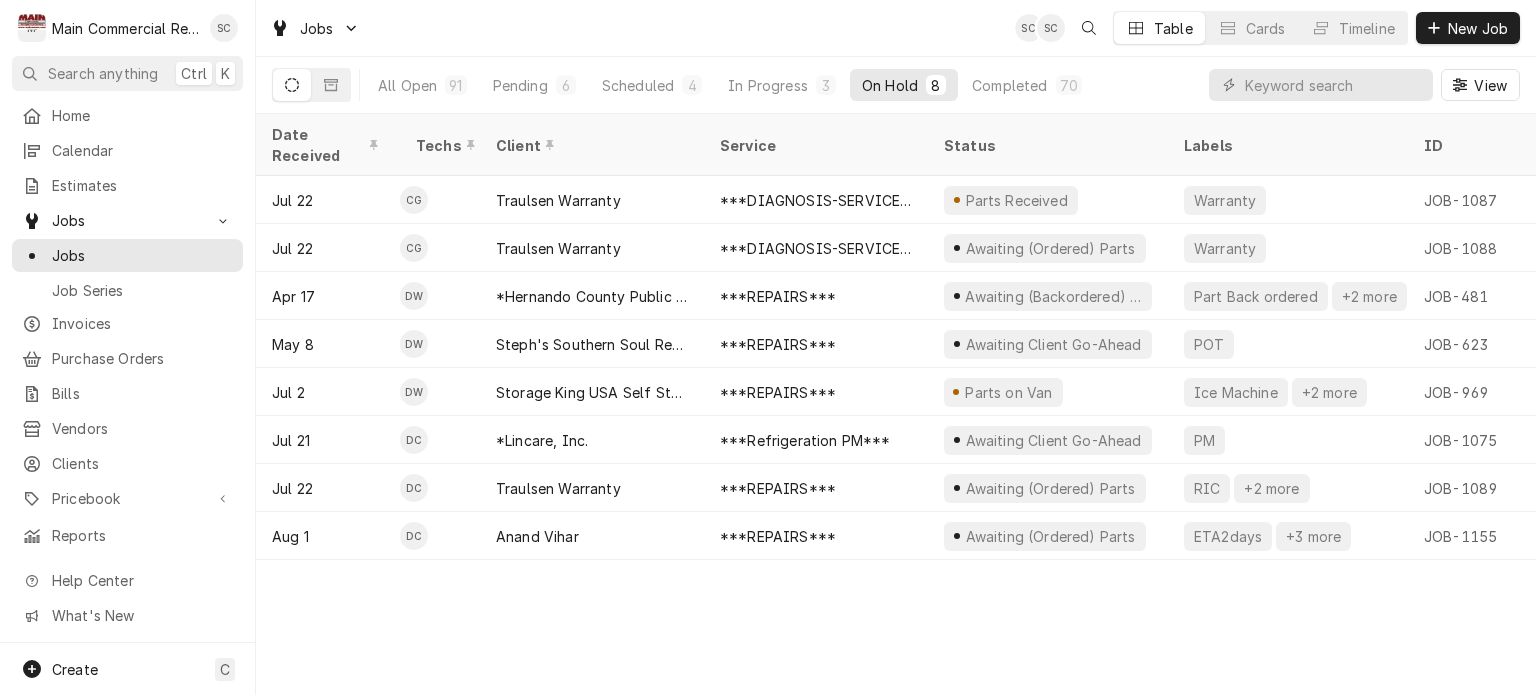 click on "[DATE] [INITIALS] [BRAND] [CLIENT] [STATUS] [LABELS] [ID] [DURATION] [LOCATION] [NAME] [JOB] [PRIORITY] [LOCATION] [ADDRESS] [SCHEDULED] [DATE] [INITIALS] [BRAND] [CLIENT] [STATUS] ([STATUS]) [PARTS] [WARRANTY] [JOB] [DURATION] [BRAND] [SERVICE] [PRIORITY] [NUMBER] [STREET], [CITY], [STATE] [ZIP] [SCHEDULED] [DATE] [TIME] [DATE] [DATE] [DATE] [INITIALS] [DW] *[COUNTY] [SCHOOL] ***[CATEGORY]*** [STATUS] ([STATUS]) [PARTS] [MORE] [JOB] [DURATION] *[SCHOOL] [SERVICE] [PRIORITY] [NUMBER] [STREET], [CITY], [STATE] [ZIP] [SCHEDULED] [DATE] [TIME] [DATE] [DATE] [DATE] [DW] [BRAND] [RESTAURANT] ***[CATEGORY]*** [STATUS] [CLIENT] [GO-AHEAD] [POT] [JOB] [DURATION] [SERVICE] [PRIORITY] [NUMBER] [STREET], [CITY], [STATE] [ZIP] [SCHEDULED] [DATE] [TIME]" at bounding box center [896, 404] 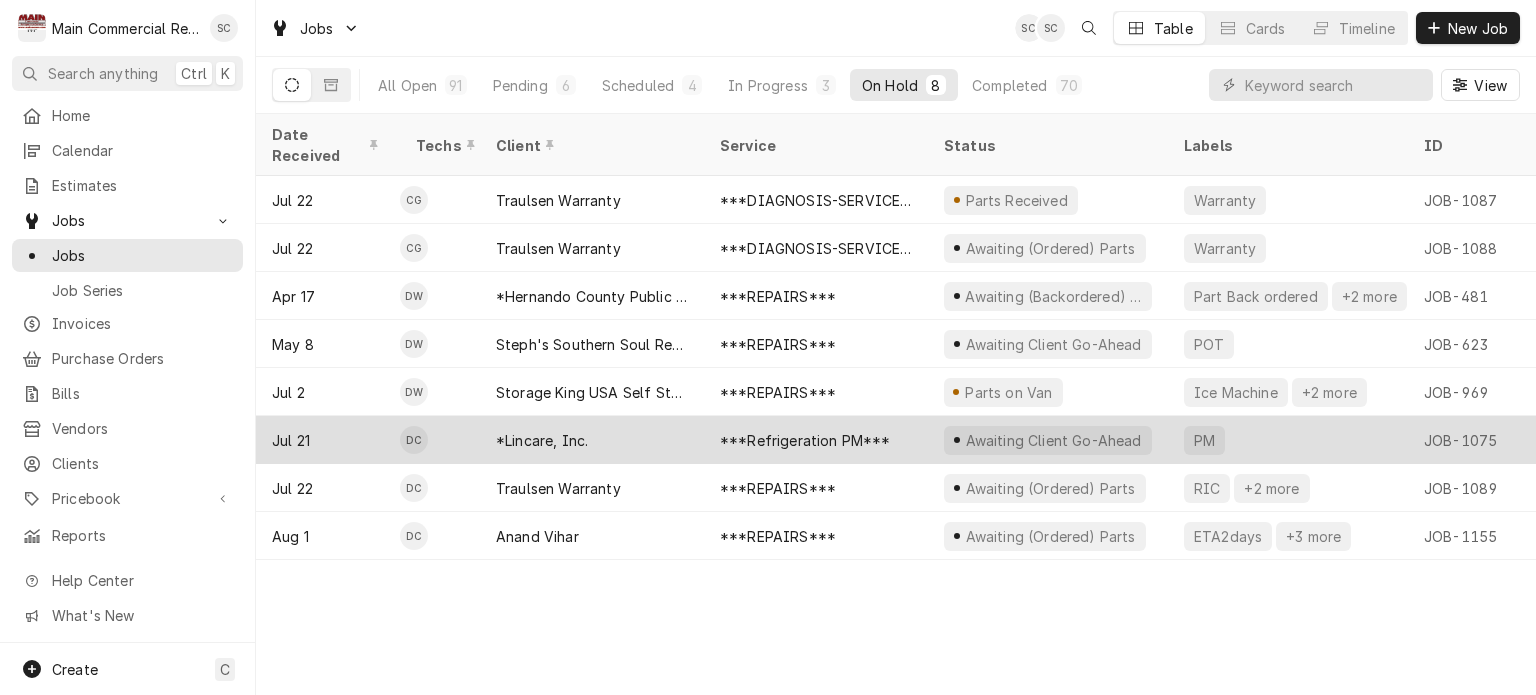 click on "***Refrigeration PM***" at bounding box center (805, 440) 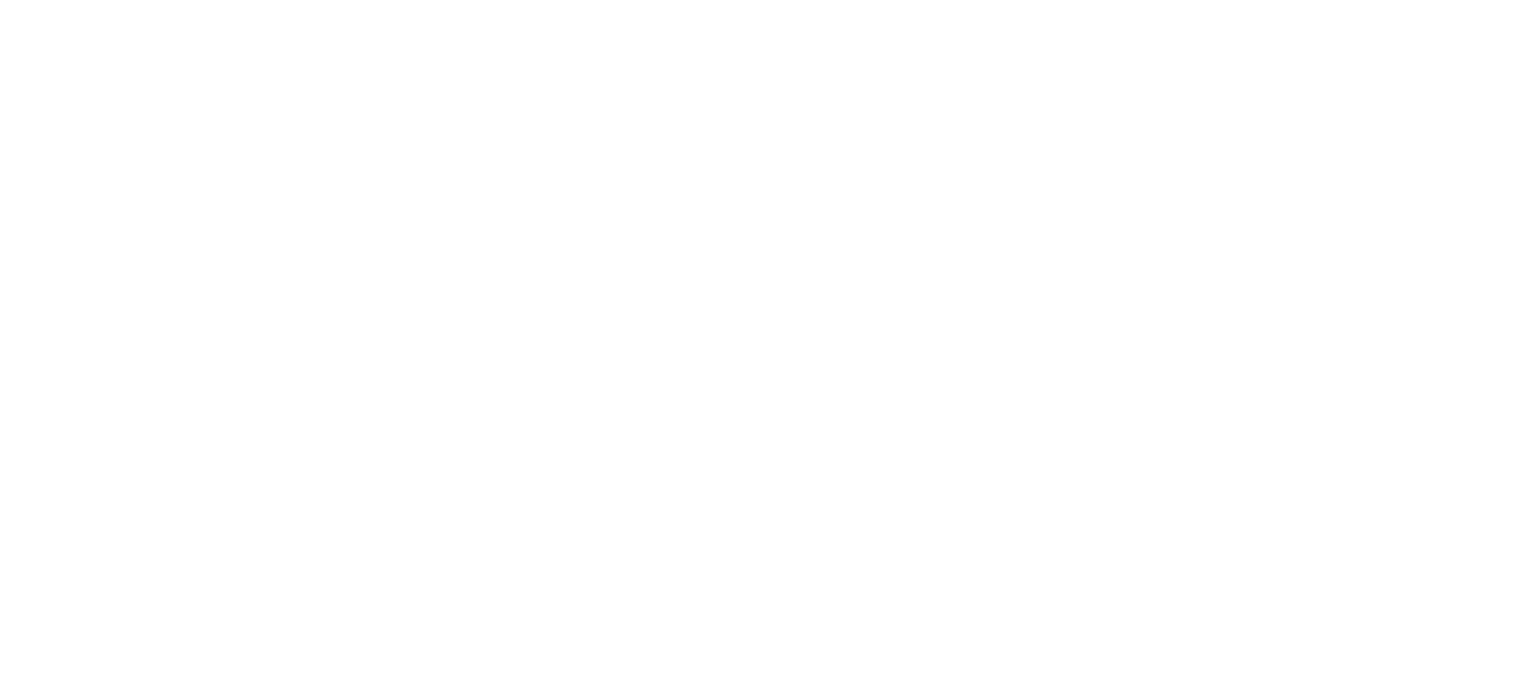 scroll, scrollTop: 0, scrollLeft: 0, axis: both 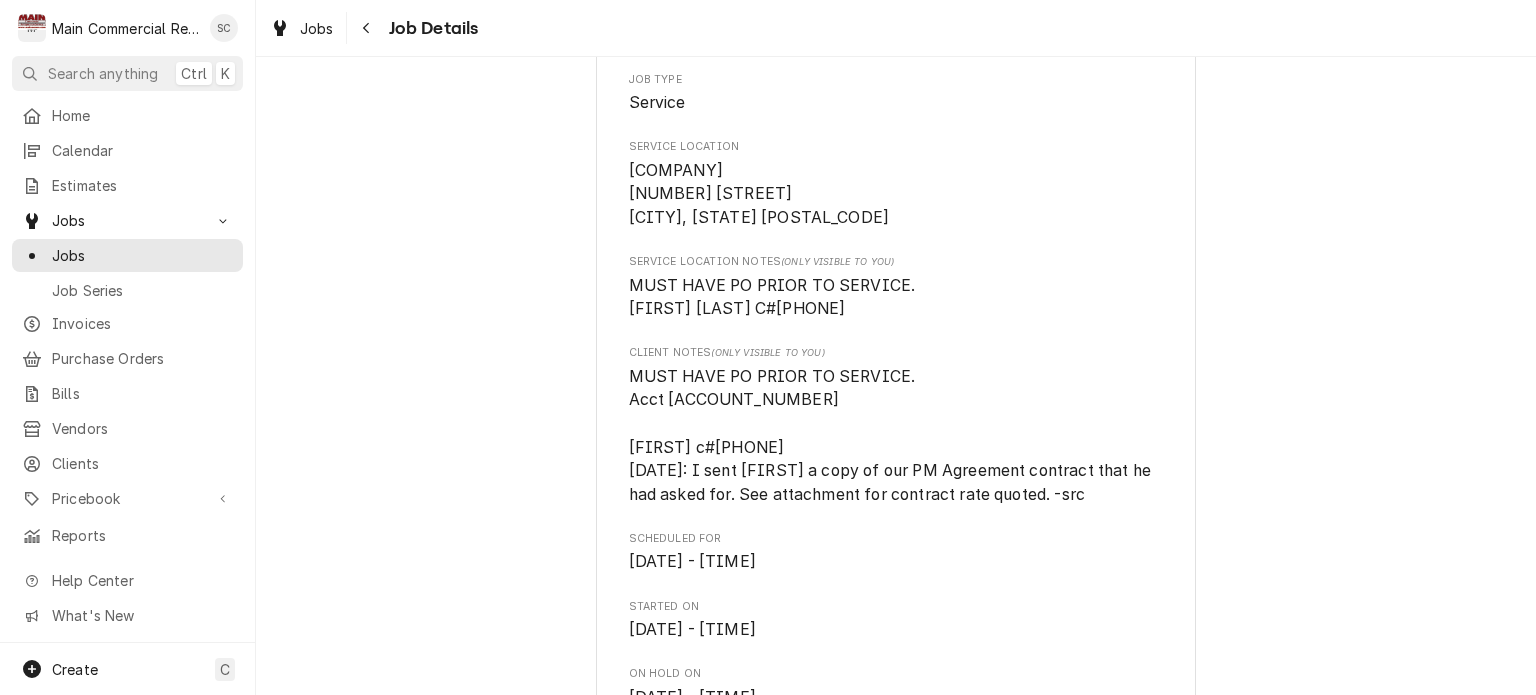 click on "MUST HAVE PO PRIOR TO SERVICE.
Acct [ACCOUNT_NUMBER]
[FIRST] c#[PHONE]
[DATE]: I sent [FIRST] a copy of our PM Agreement contract that he had asked for. See attachment for contract rate quoted. -src" at bounding box center [896, 436] 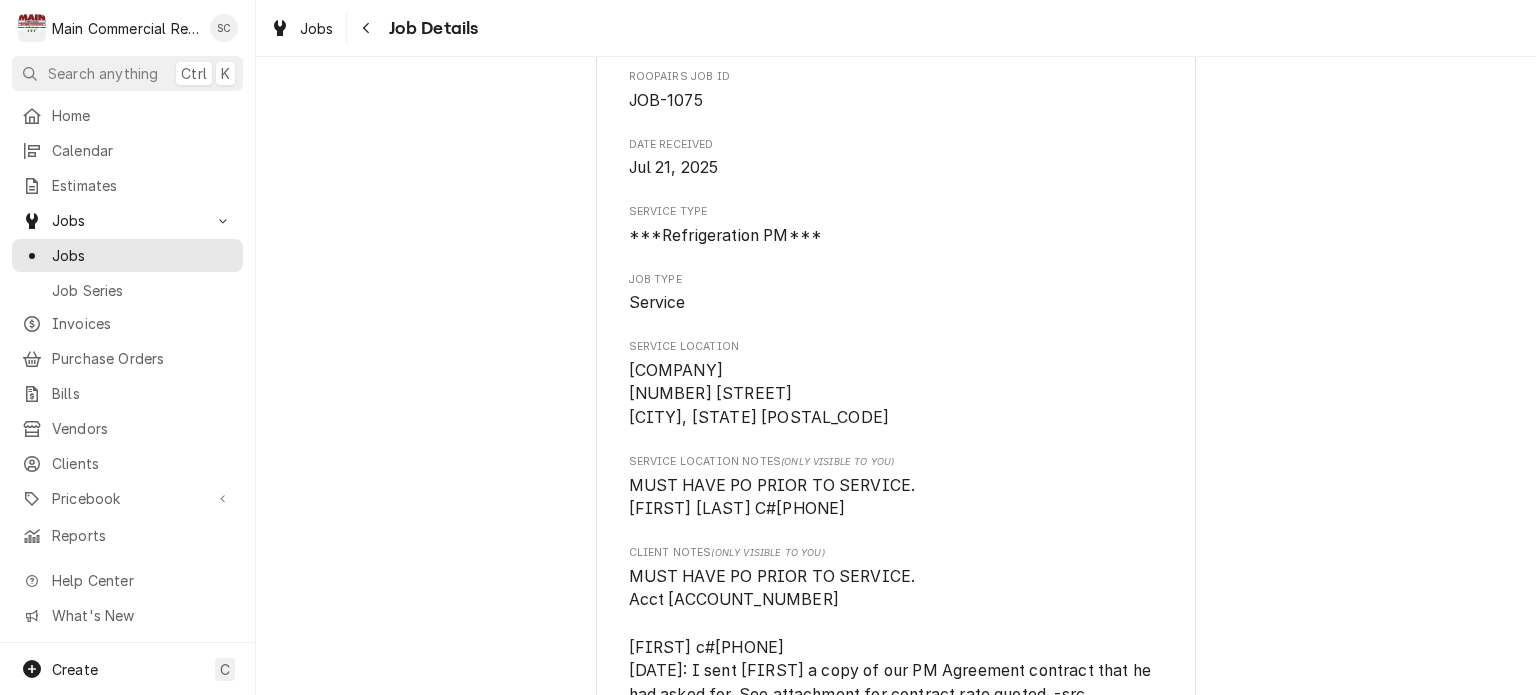 scroll, scrollTop: 0, scrollLeft: 0, axis: both 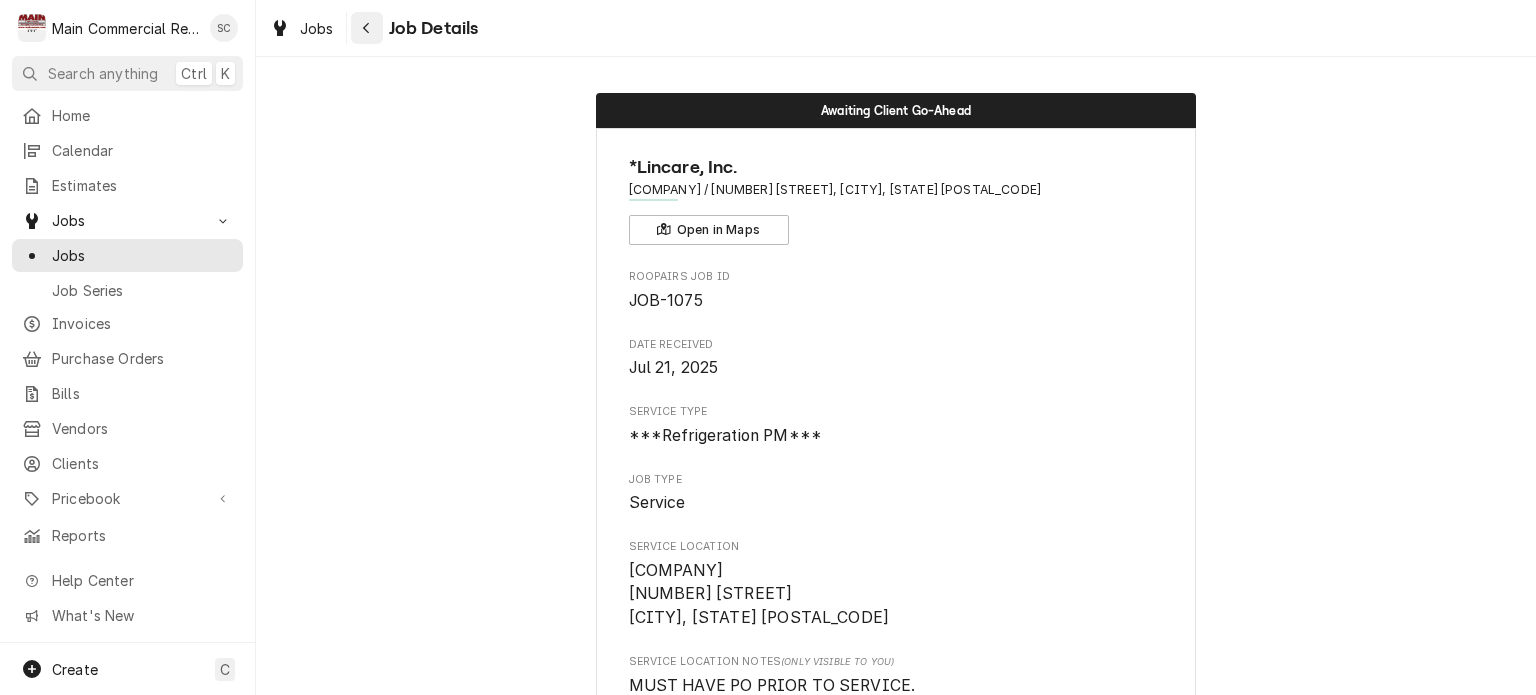 click at bounding box center (367, 28) 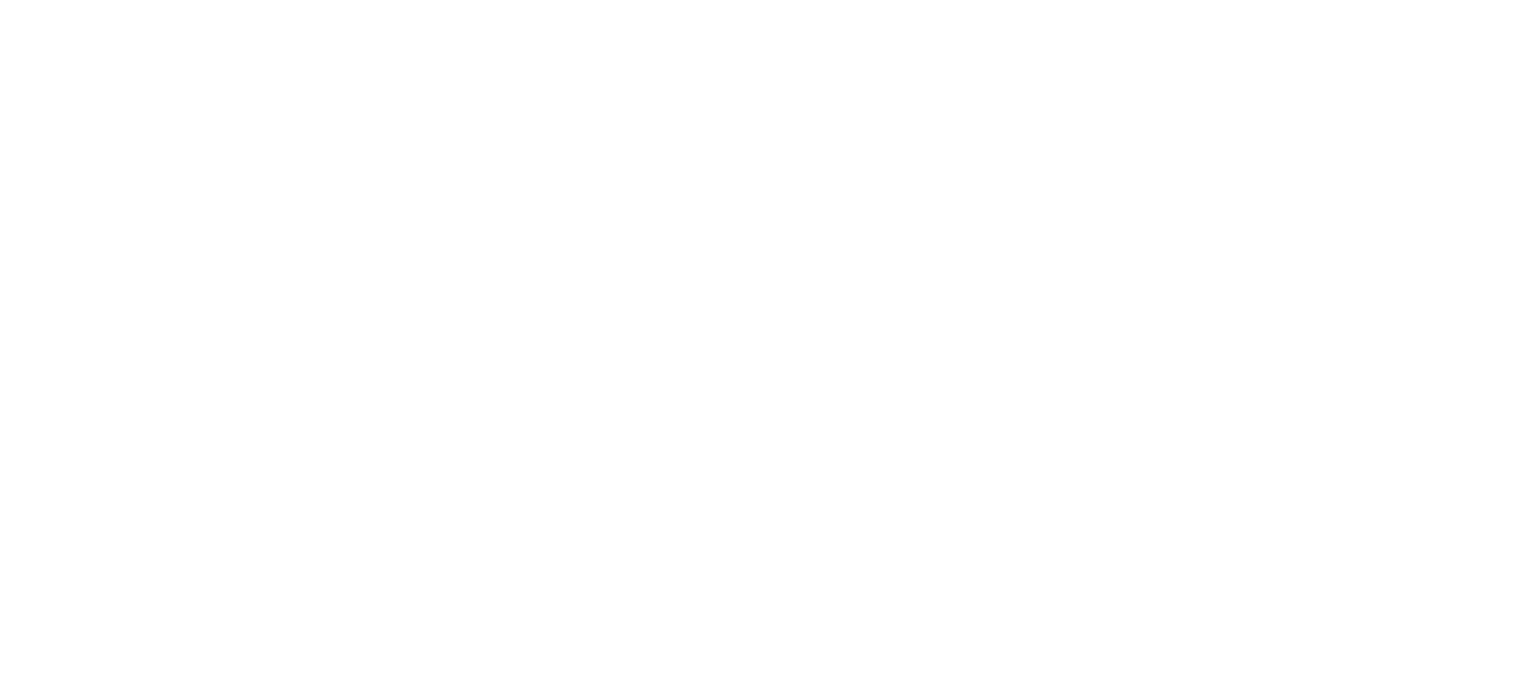 scroll, scrollTop: 0, scrollLeft: 0, axis: both 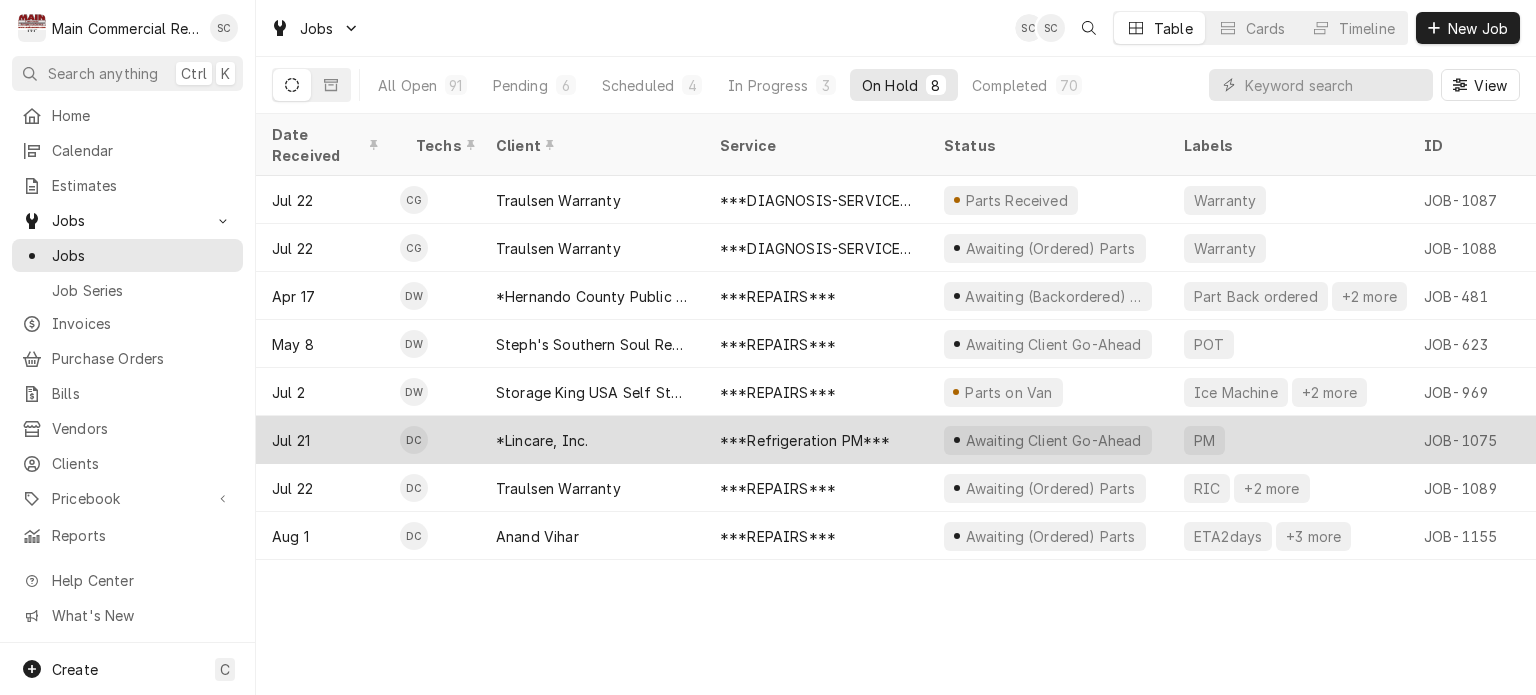 click on "***Refrigeration PM***" at bounding box center [805, 440] 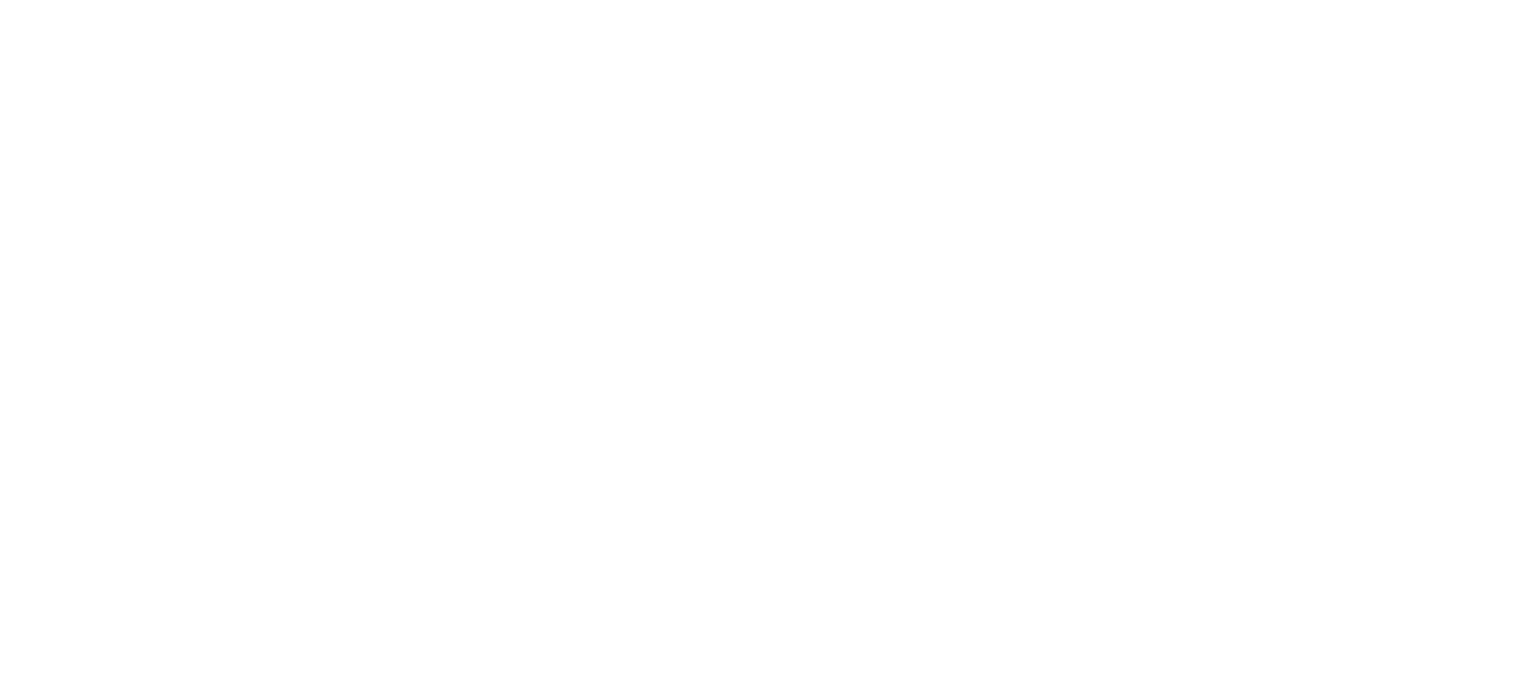 scroll, scrollTop: 0, scrollLeft: 0, axis: both 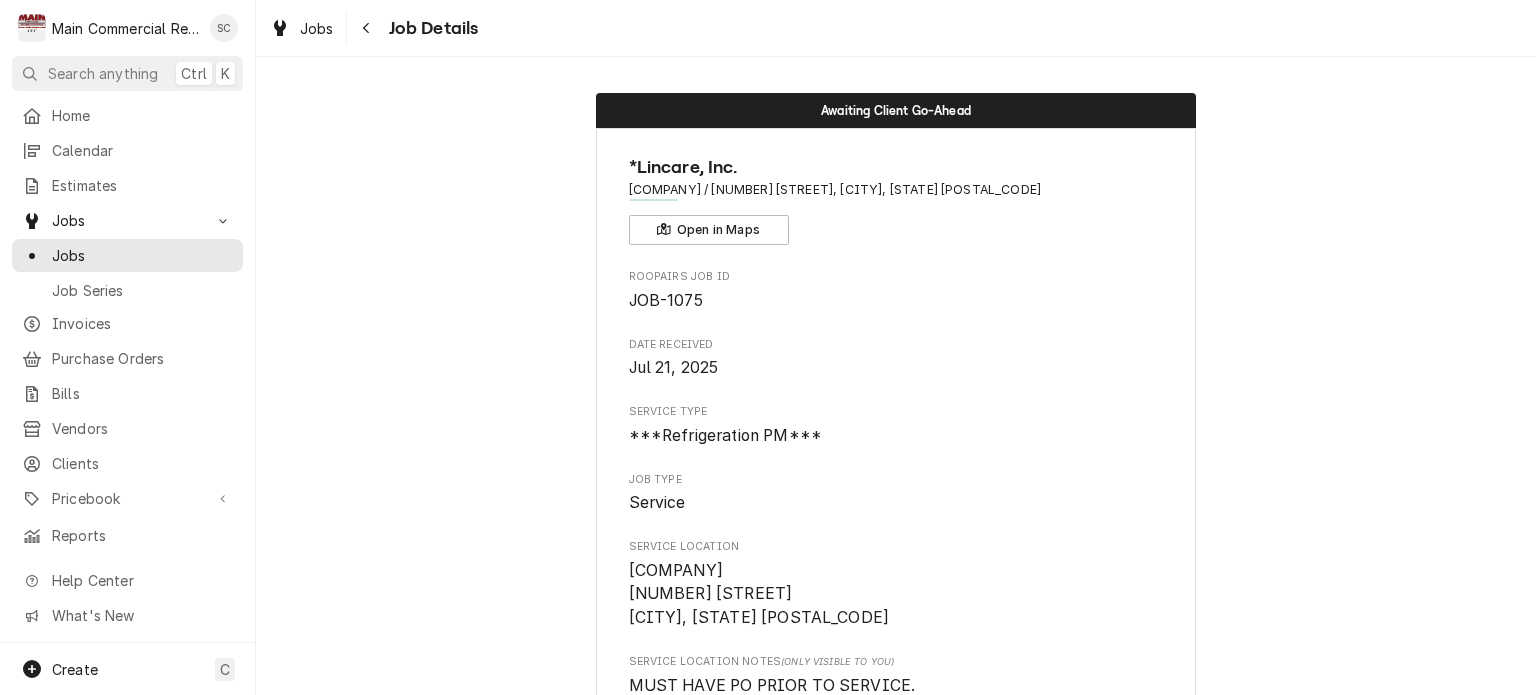 drag, startPoint x: 1059, startPoint y: 366, endPoint x: 1069, endPoint y: 362, distance: 10.770329 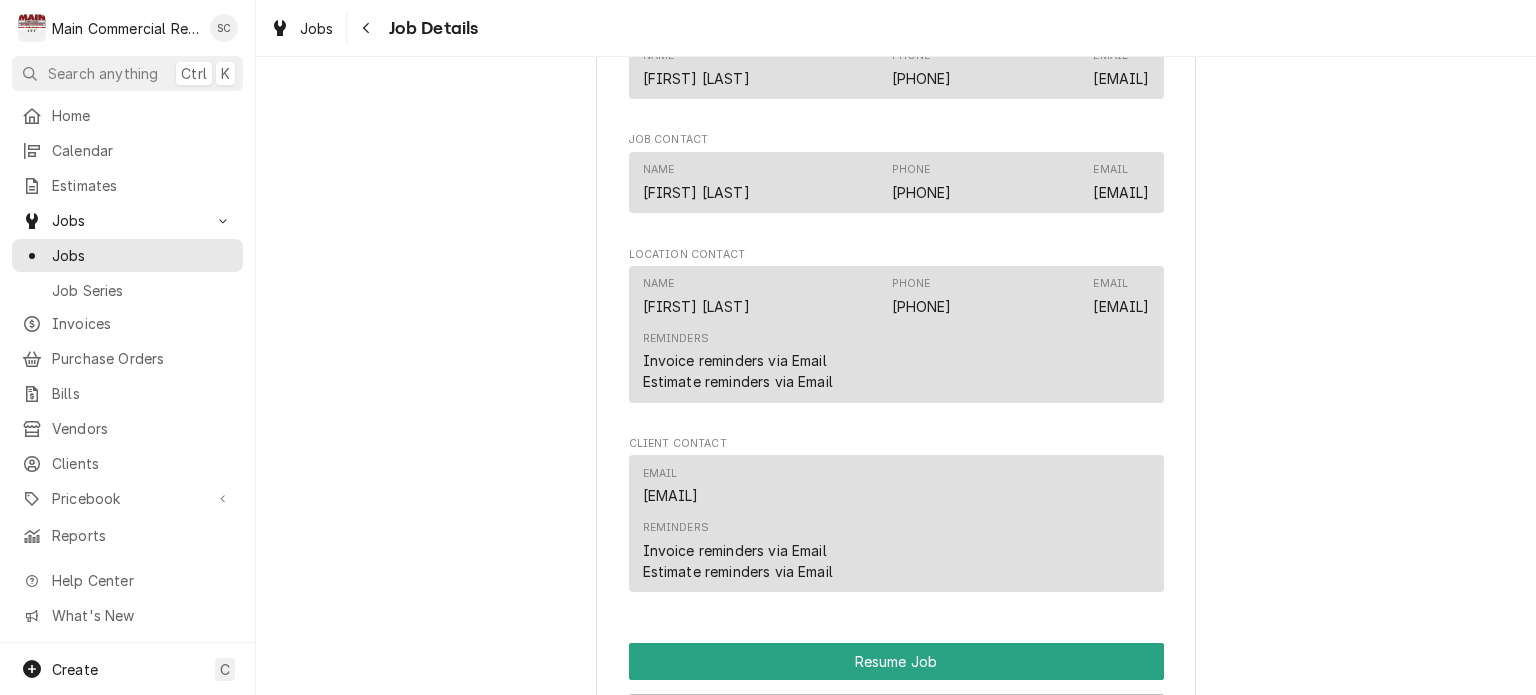 scroll, scrollTop: 2200, scrollLeft: 0, axis: vertical 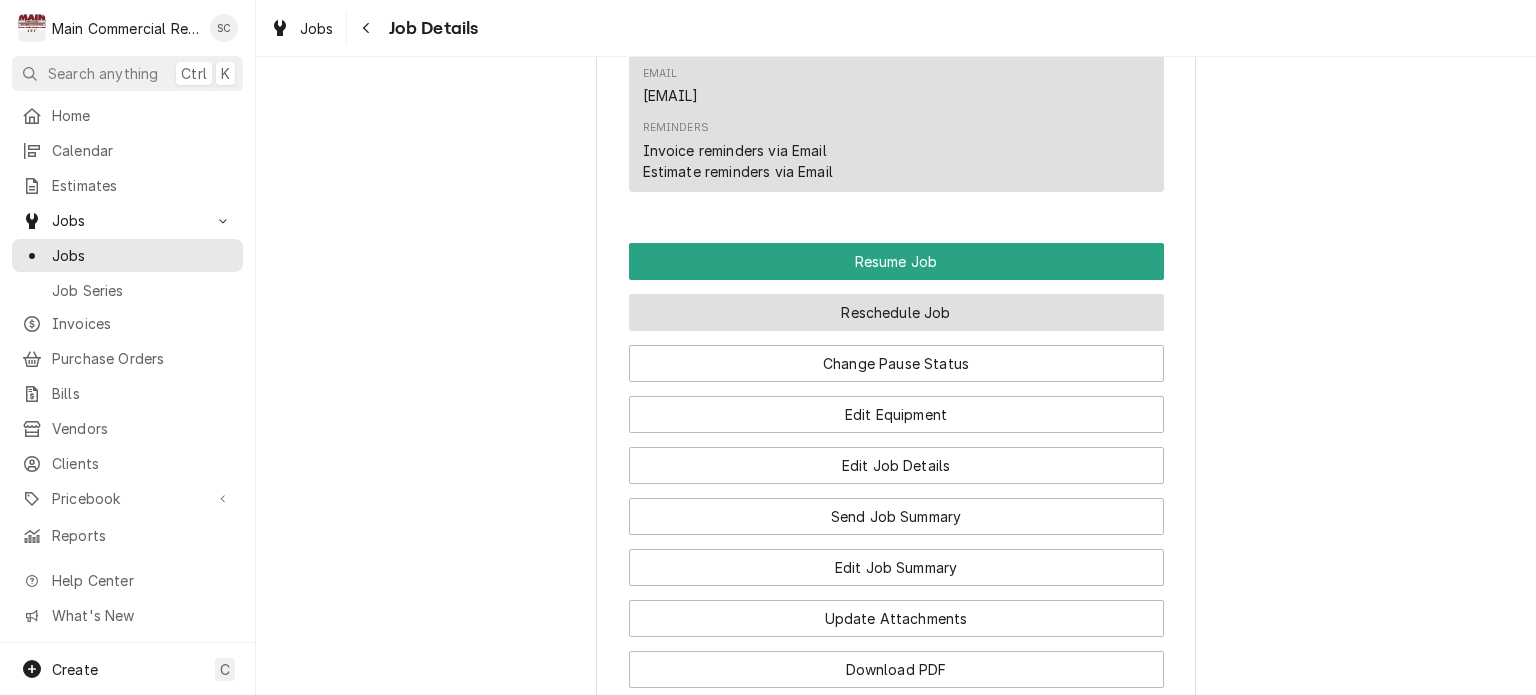 click on "Reschedule Job" at bounding box center [896, 312] 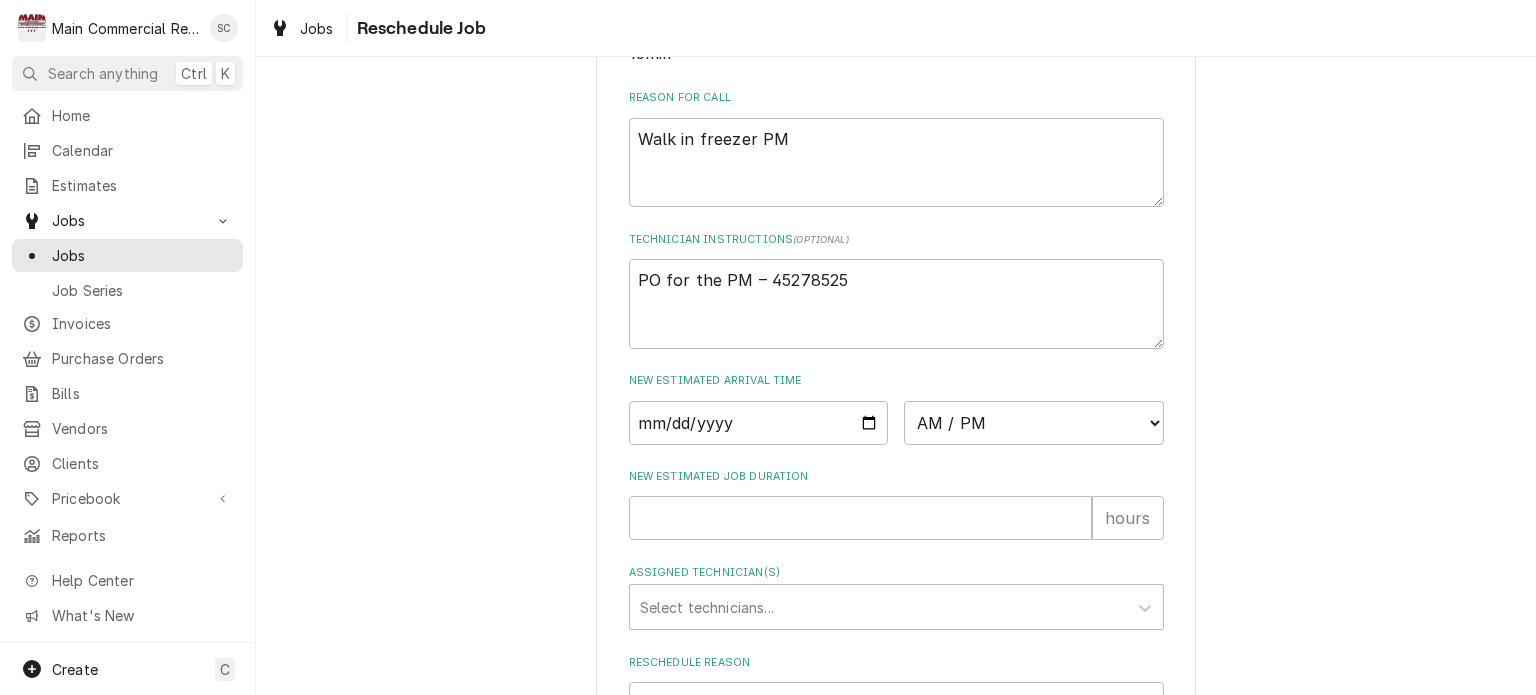 scroll, scrollTop: 797, scrollLeft: 0, axis: vertical 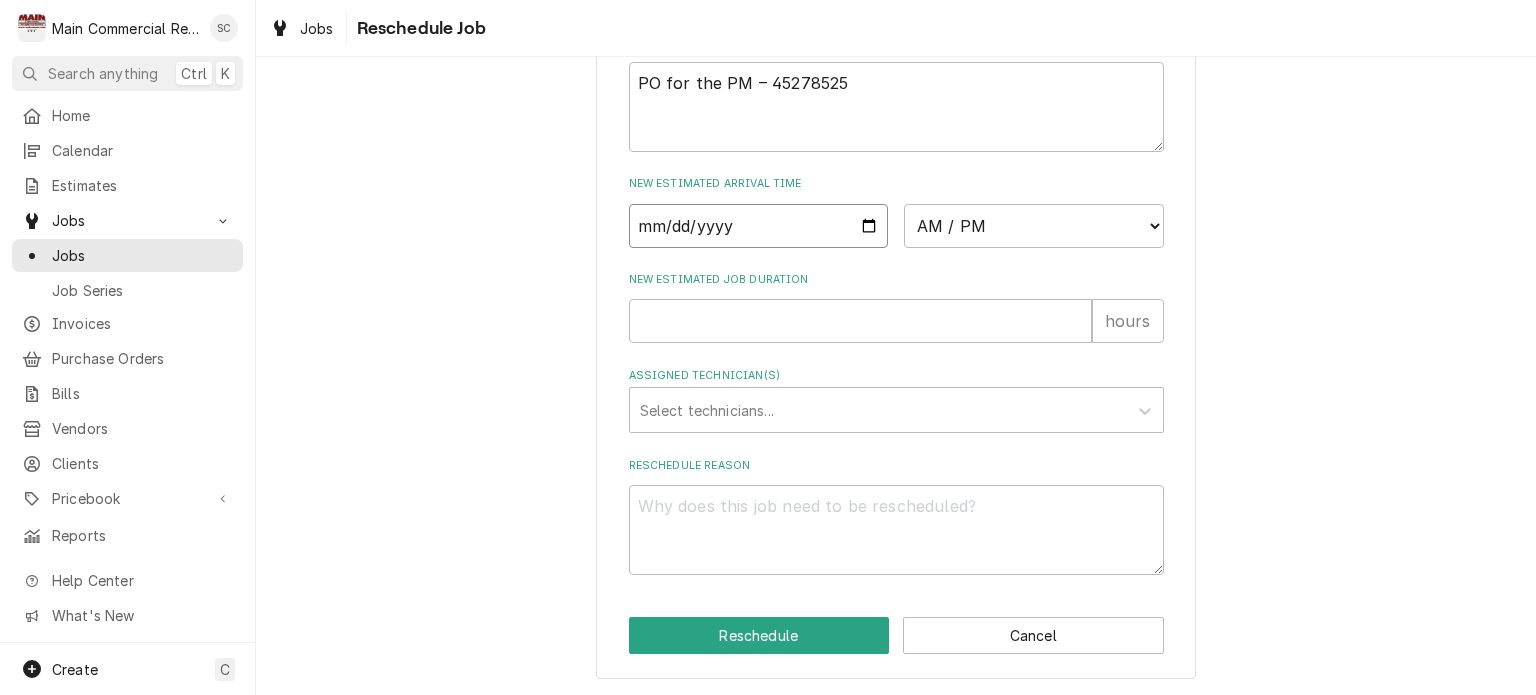 click at bounding box center [759, 226] 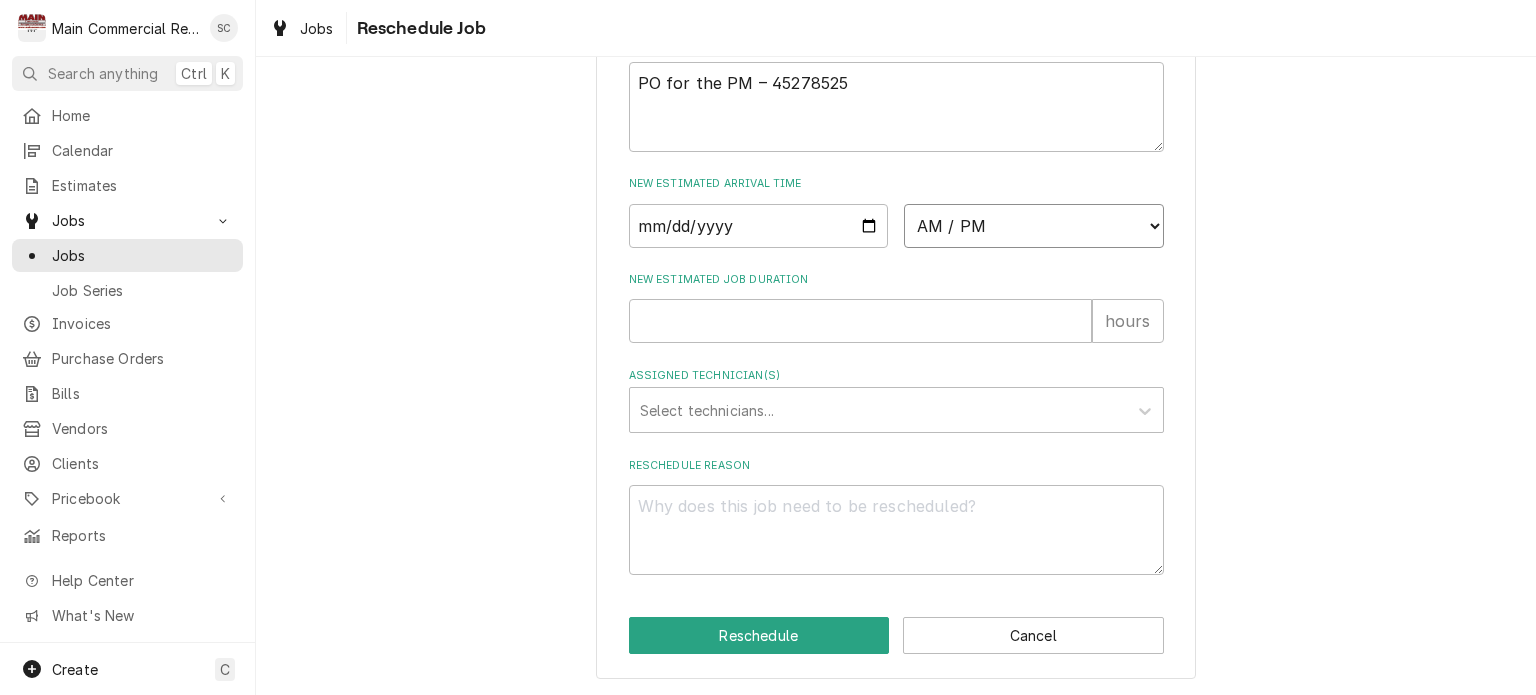 click on "AM / PM 6:00 AM 6:15 AM 6:30 AM 6:45 AM 7:00 AM 7:15 AM 7:30 AM 7:45 AM 8:00 AM 8:15 AM 8:30 AM 8:45 AM 9:00 AM 9:15 AM 9:30 AM 9:45 AM 10:00 AM 10:15 AM 10:30 AM 10:45 AM 11:00 AM 11:15 AM 11:30 AM 11:45 AM 12:00 PM 12:15 PM 12:30 PM 12:45 PM 1:00 PM 1:15 PM 1:30 PM 1:45 PM 2:00 PM 2:15 PM 2:30 PM 2:45 PM 3:00 PM 3:15 PM 3:30 PM 3:45 PM 4:00 PM 4:15 PM 4:30 PM 4:45 PM 5:00 PM 5:15 PM 5:30 PM 5:45 PM 6:00 PM 6:15 PM 6:30 PM 6:45 PM 7:00 PM 7:15 PM 7:30 PM 7:45 PM 8:00 PM 8:15 PM 8:30 PM 8:45 PM 9:00 PM 9:15 PM 9:30 PM 9:45 PM 10:00 PM 10:15 PM 10:30 PM 10:45 PM 11:00 PM 11:15 PM 11:30 PM 11:45 PM 12:00 AM 12:15 AM 12:30 AM 12:45 AM 1:00 AM 1:15 AM 1:30 AM 1:45 AM 2:00 AM 2:15 AM 2:30 AM 2:45 AM 3:00 AM 3:15 AM 3:30 AM 3:45 AM 4:00 AM 4:15 AM 4:30 AM 4:45 AM 5:00 AM 5:15 AM 5:30 AM 5:45 AM" at bounding box center [1034, 226] 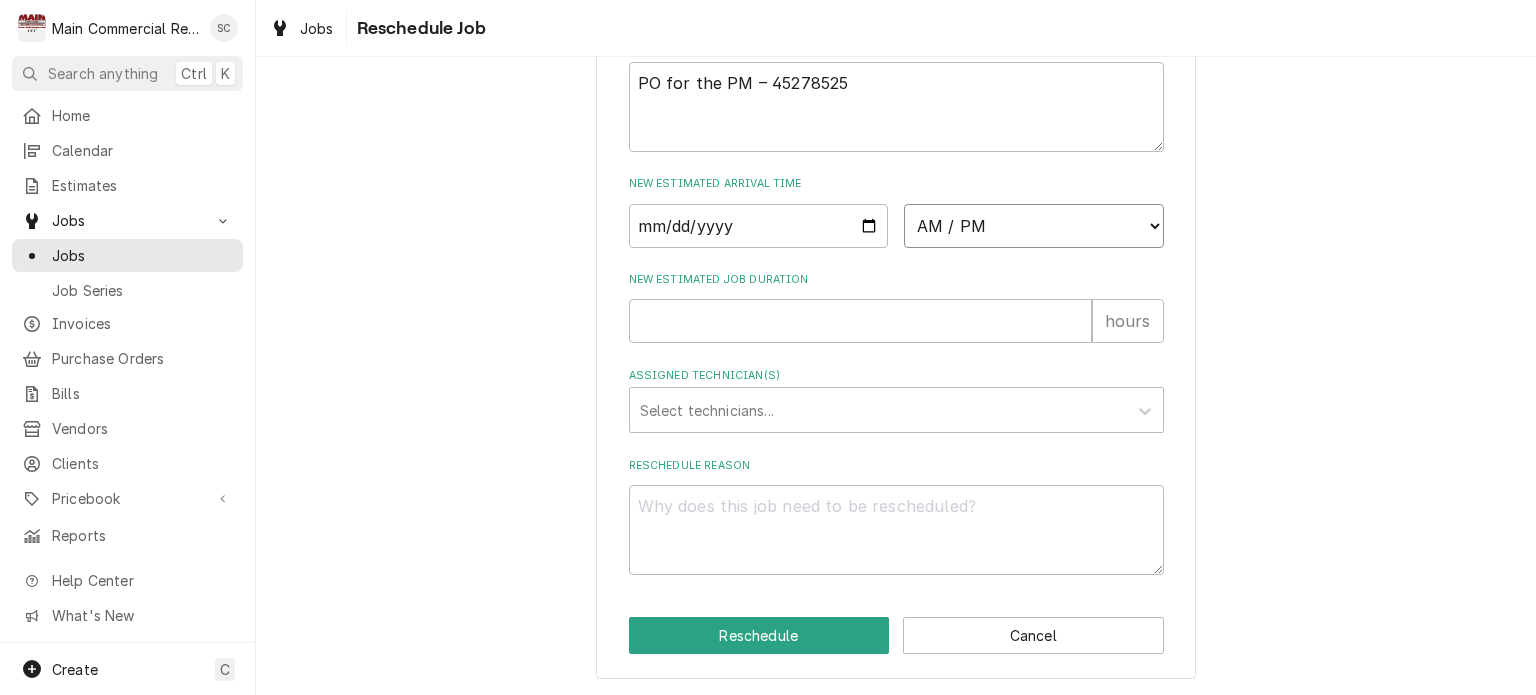select on "08:30:00" 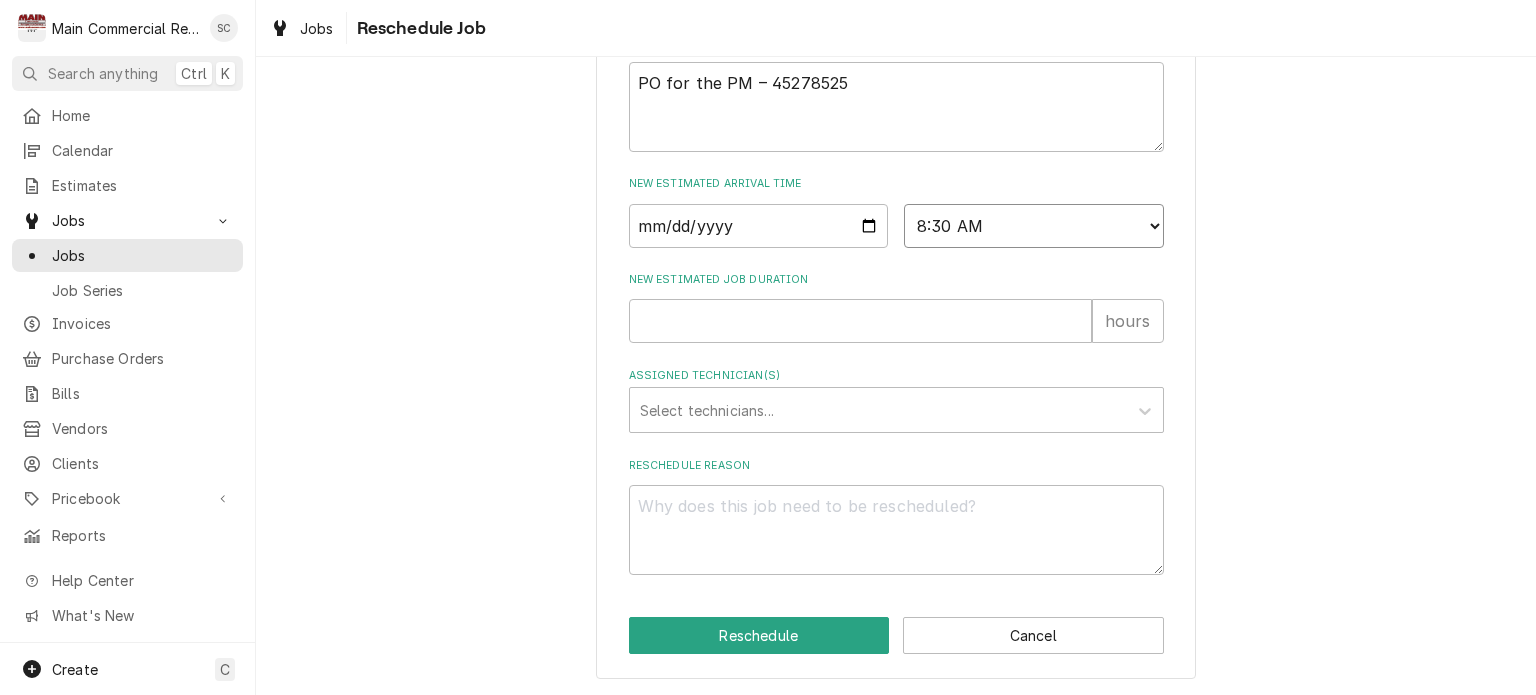 click on "AM / PM 6:00 AM 6:15 AM 6:30 AM 6:45 AM 7:00 AM 7:15 AM 7:30 AM 7:45 AM 8:00 AM 8:15 AM 8:30 AM 8:45 AM 9:00 AM 9:15 AM 9:30 AM 9:45 AM 10:00 AM 10:15 AM 10:30 AM 10:45 AM 11:00 AM 11:15 AM 11:30 AM 11:45 AM 12:00 PM 12:15 PM 12:30 PM 12:45 PM 1:00 PM 1:15 PM 1:30 PM 1:45 PM 2:00 PM 2:15 PM 2:30 PM 2:45 PM 3:00 PM 3:15 PM 3:30 PM 3:45 PM 4:00 PM 4:15 PM 4:30 PM 4:45 PM 5:00 PM 5:15 PM 5:30 PM 5:45 PM 6:00 PM 6:15 PM 6:30 PM 6:45 PM 7:00 PM 7:15 PM 7:30 PM 7:45 PM 8:00 PM 8:15 PM 8:30 PM 8:45 PM 9:00 PM 9:15 PM 9:30 PM 9:45 PM 10:00 PM 10:15 PM 10:30 PM 10:45 PM 11:00 PM 11:15 PM 11:30 PM 11:45 PM 12:00 AM 12:15 AM 12:30 AM 12:45 AM 1:00 AM 1:15 AM 1:30 AM 1:45 AM 2:00 AM 2:15 AM 2:30 AM 2:45 AM 3:00 AM 3:15 AM 3:30 AM 3:45 AM 4:00 AM 4:15 AM 4:30 AM 4:45 AM 5:00 AM 5:15 AM 5:30 AM 5:45 AM" at bounding box center [1034, 226] 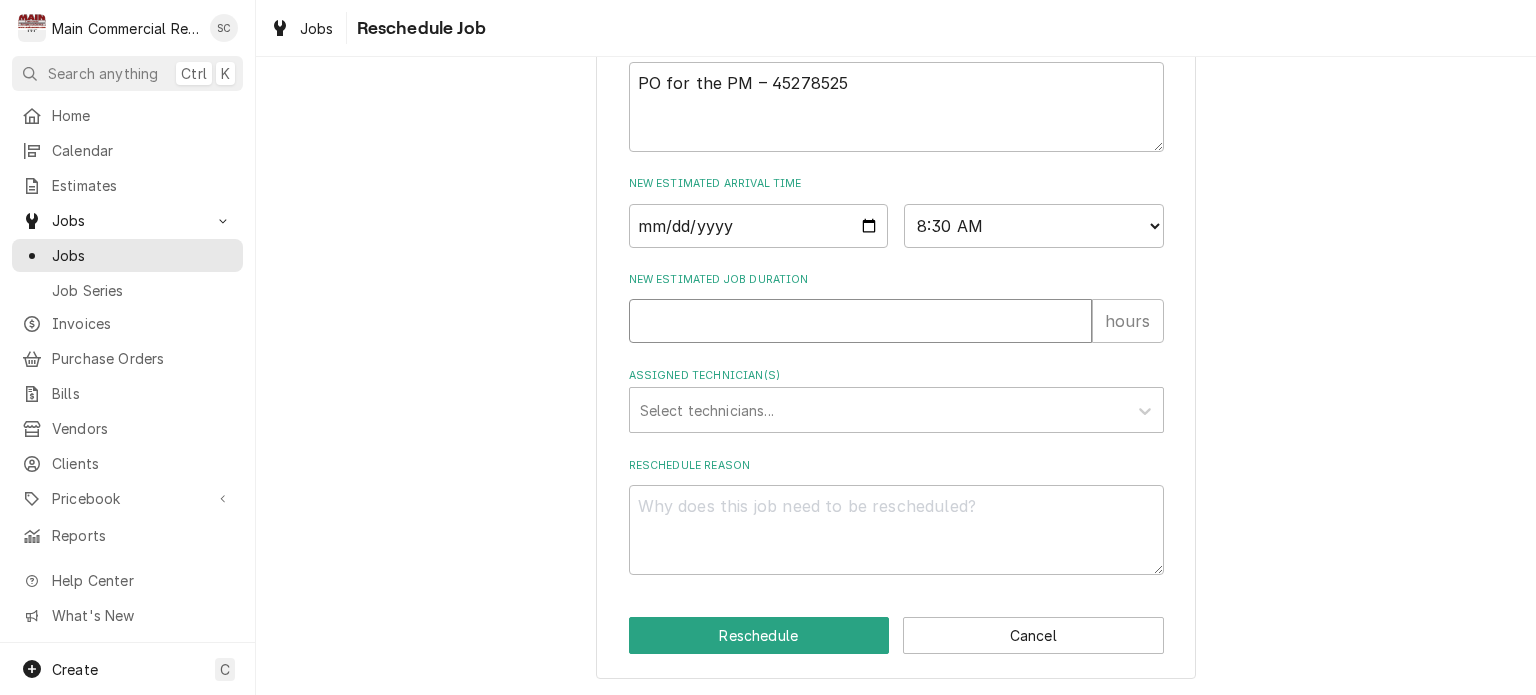 click on "New Estimated Job Duration" at bounding box center (860, 321) 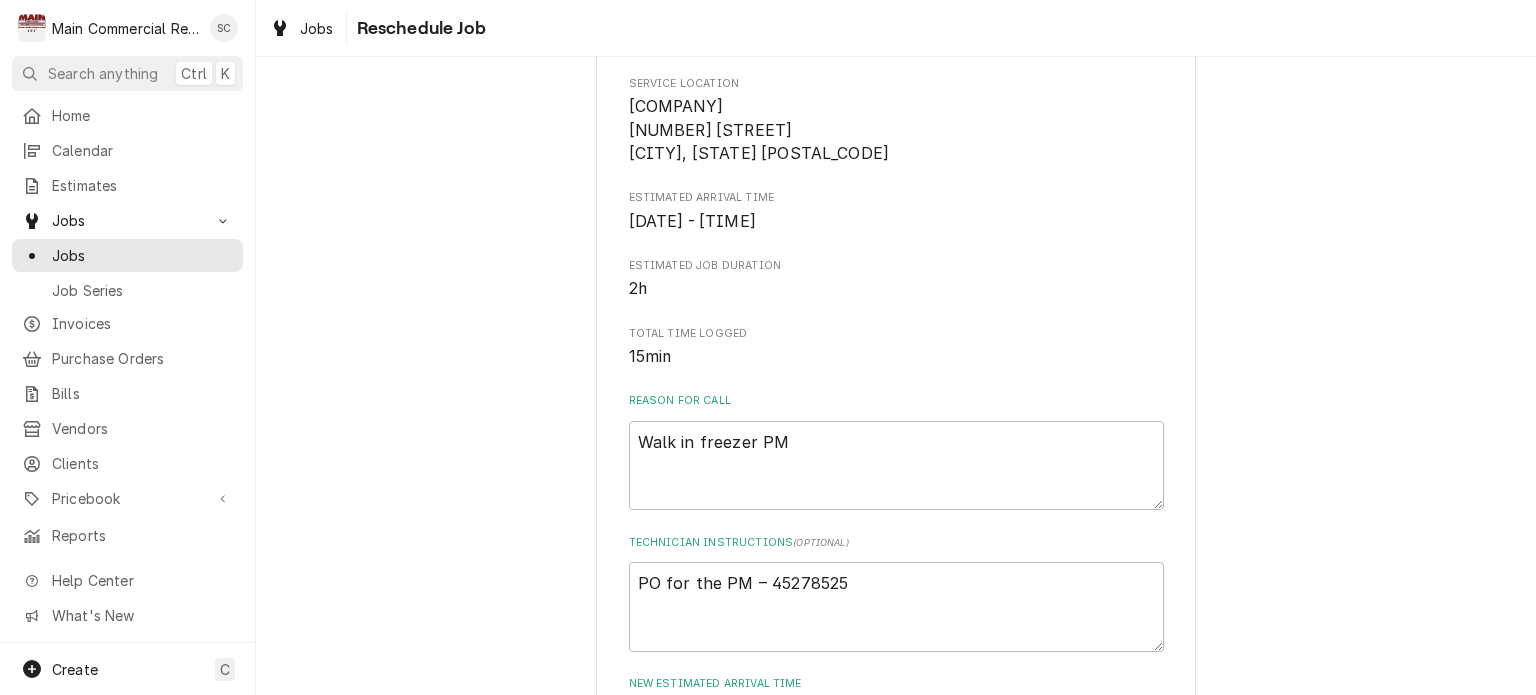 scroll, scrollTop: 797, scrollLeft: 0, axis: vertical 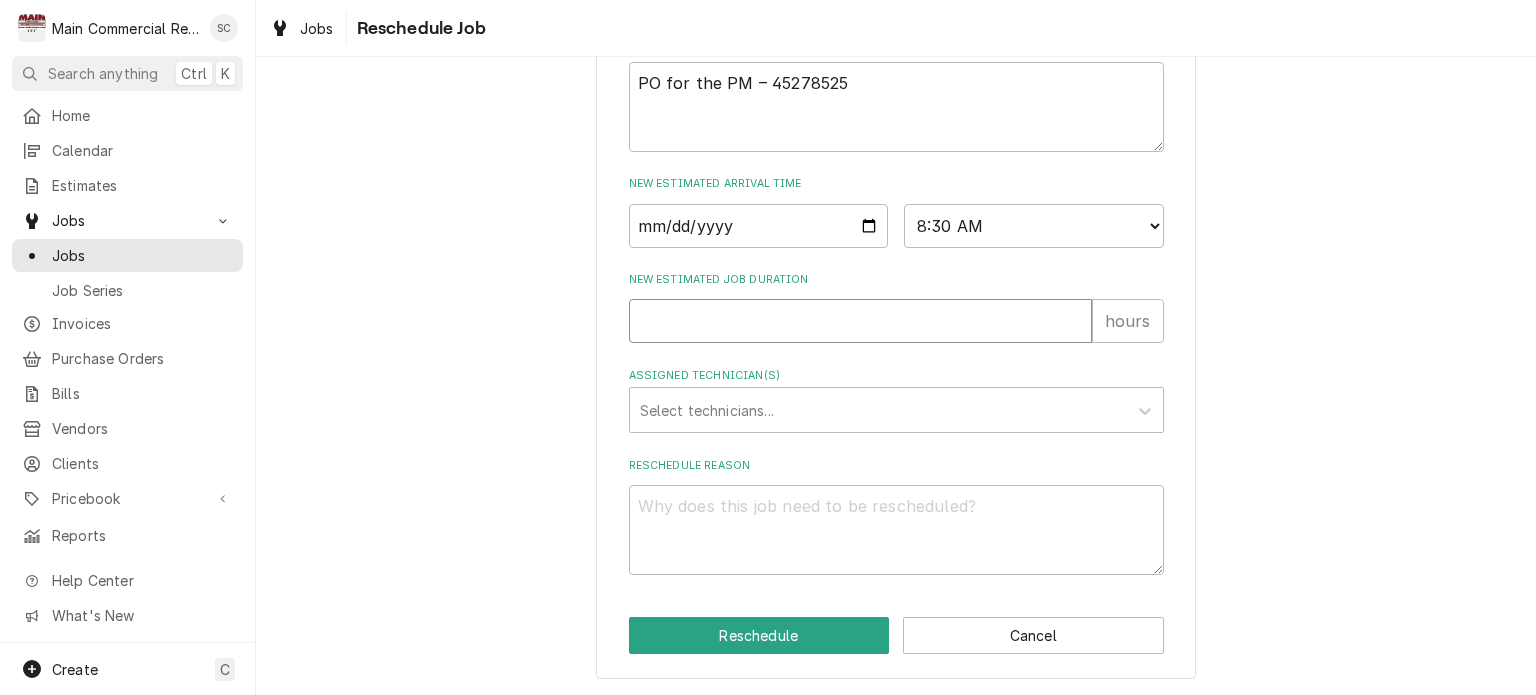 click on "New Estimated Job Duration" at bounding box center [860, 321] 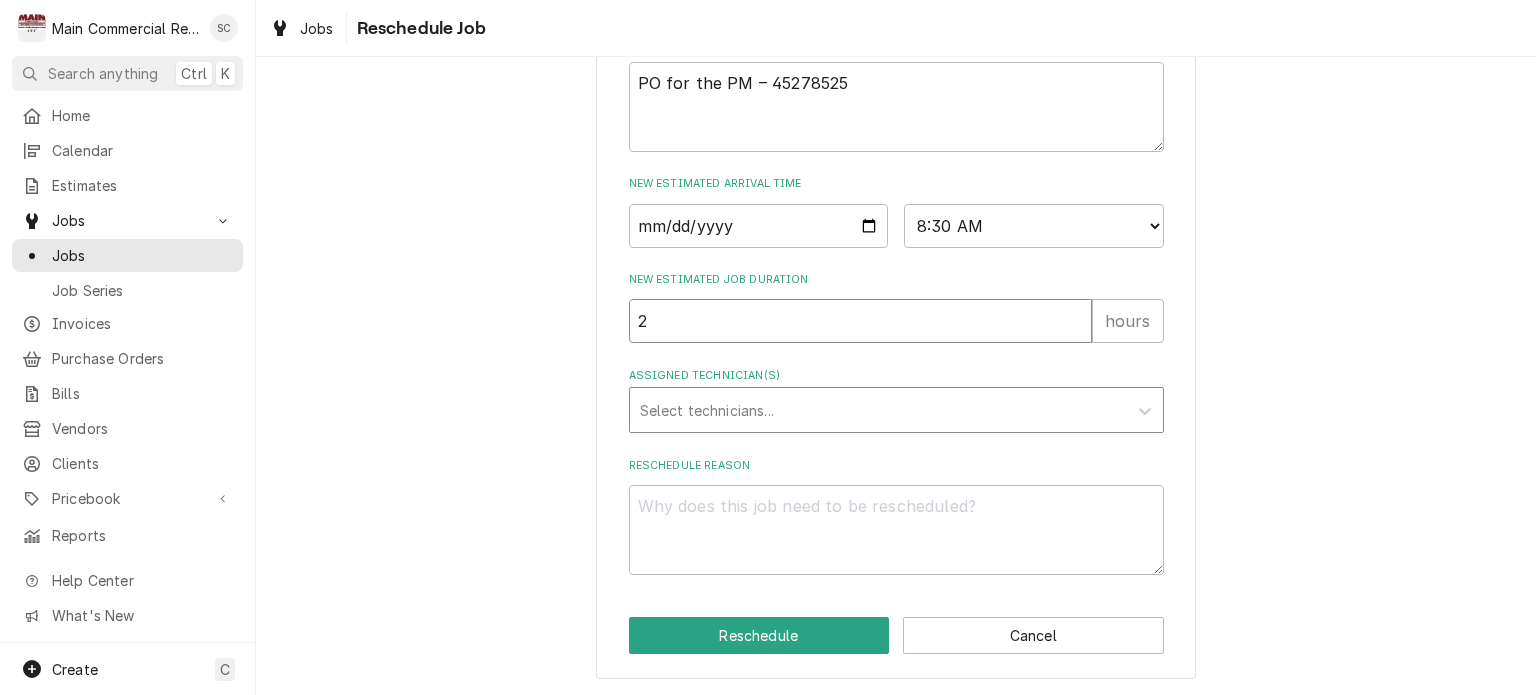 type on "2" 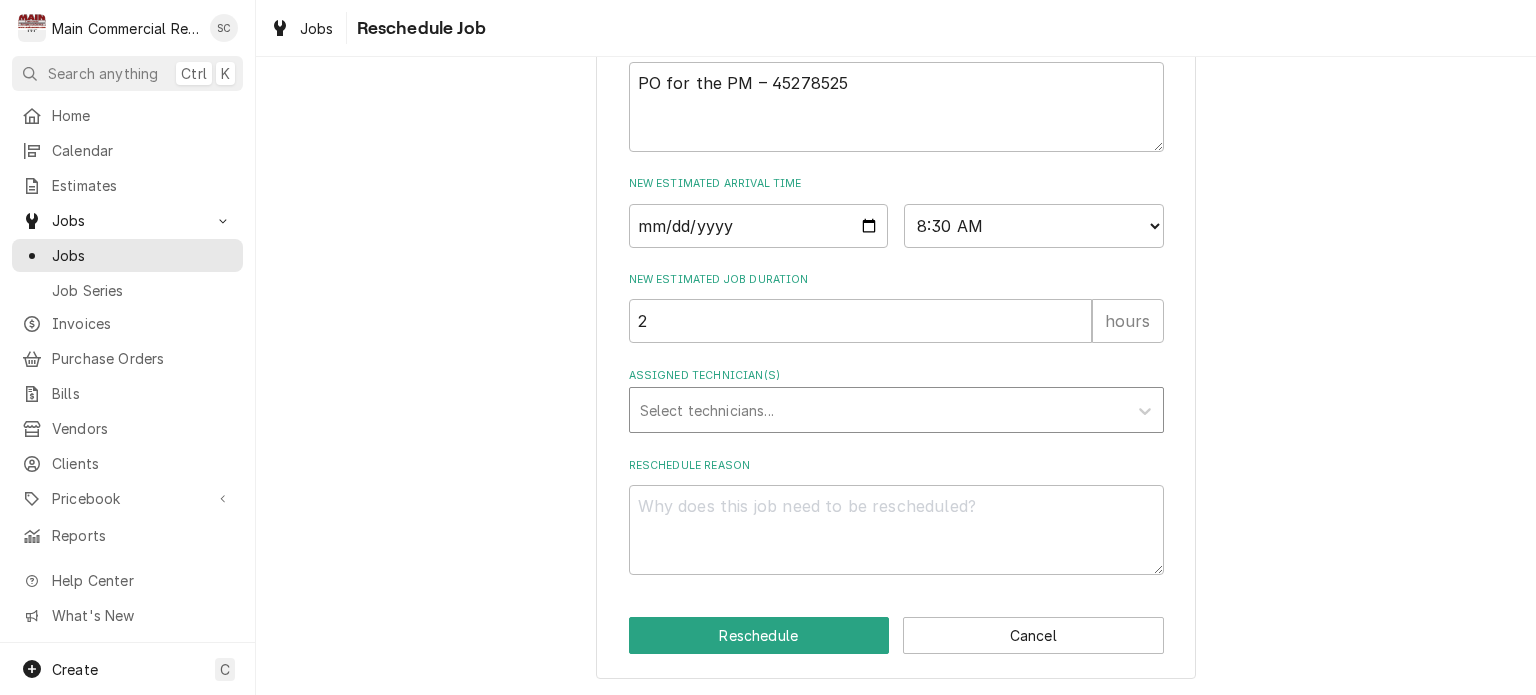 click at bounding box center [878, 410] 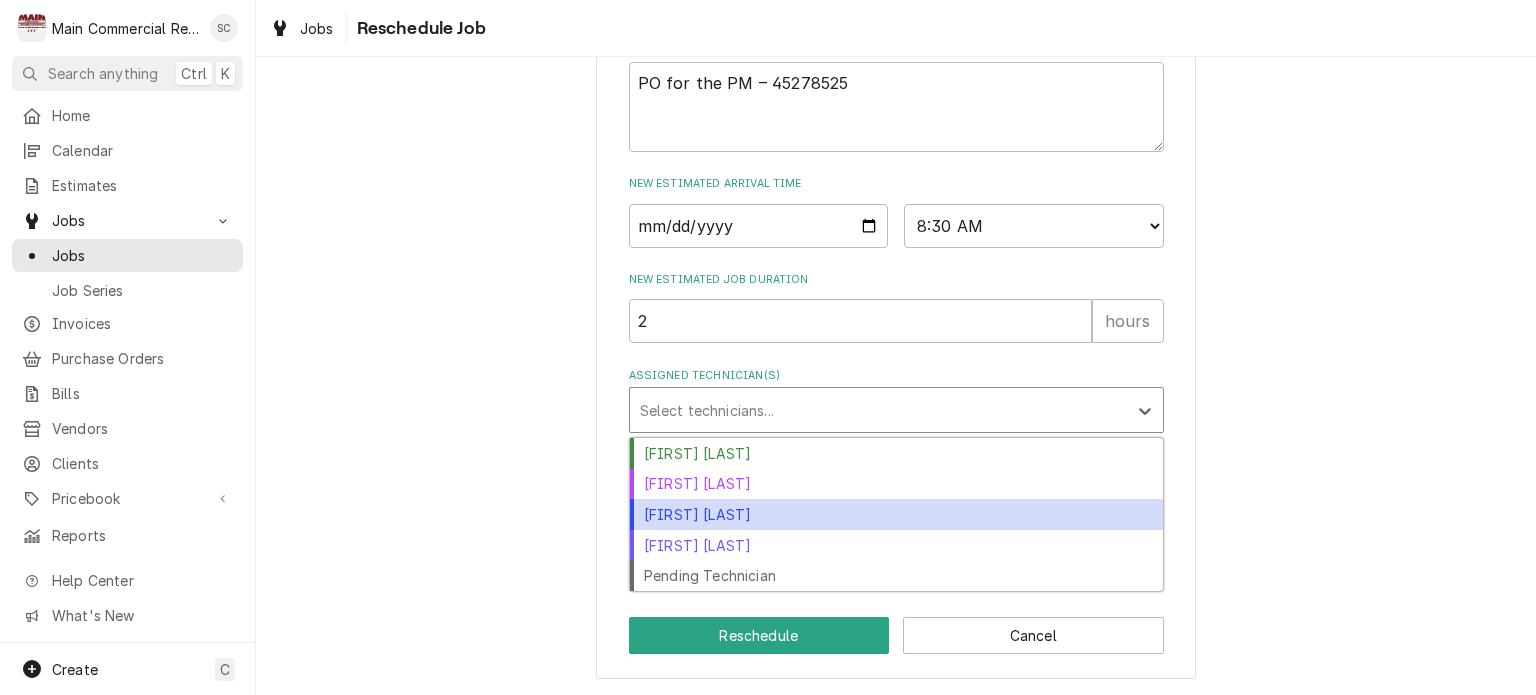 drag, startPoint x: 721, startPoint y: 519, endPoint x: 736, endPoint y: 521, distance: 15.132746 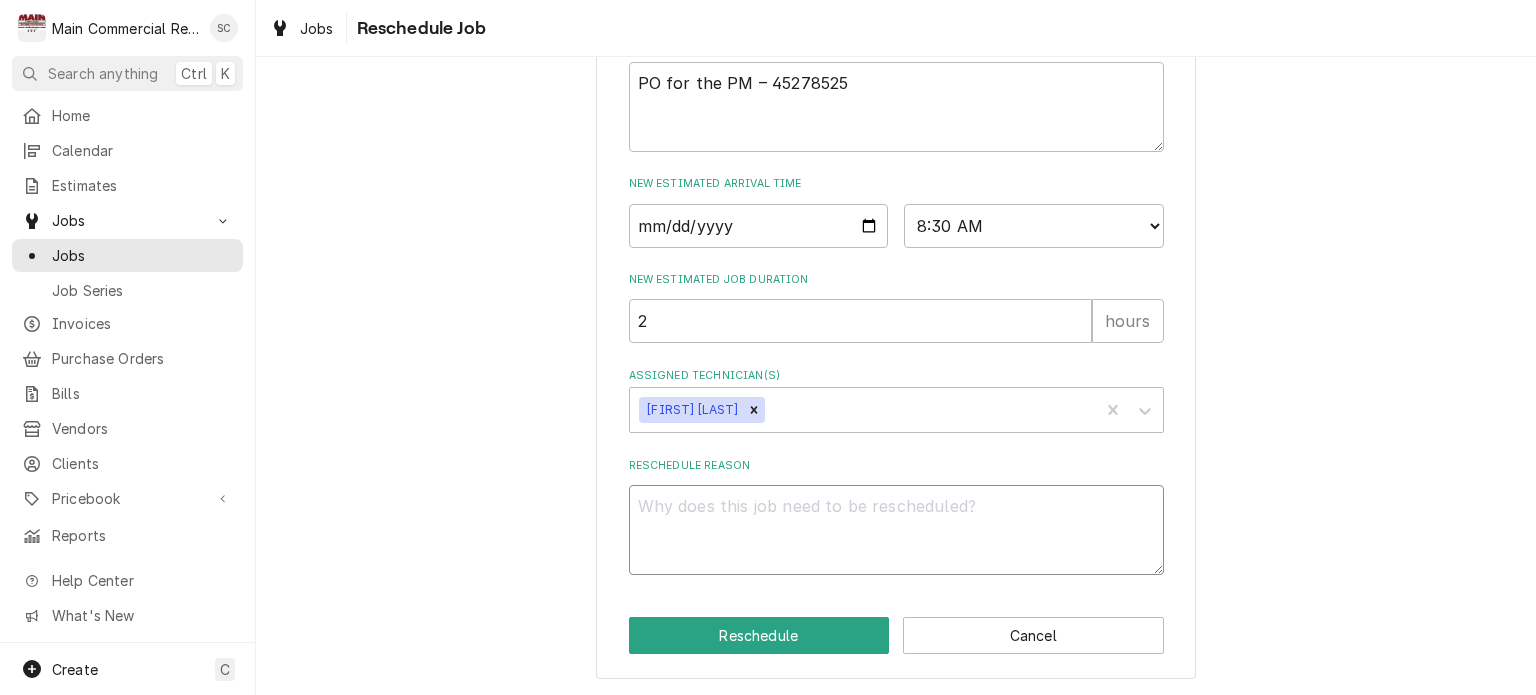 click on "Reschedule Reason" at bounding box center (896, 530) 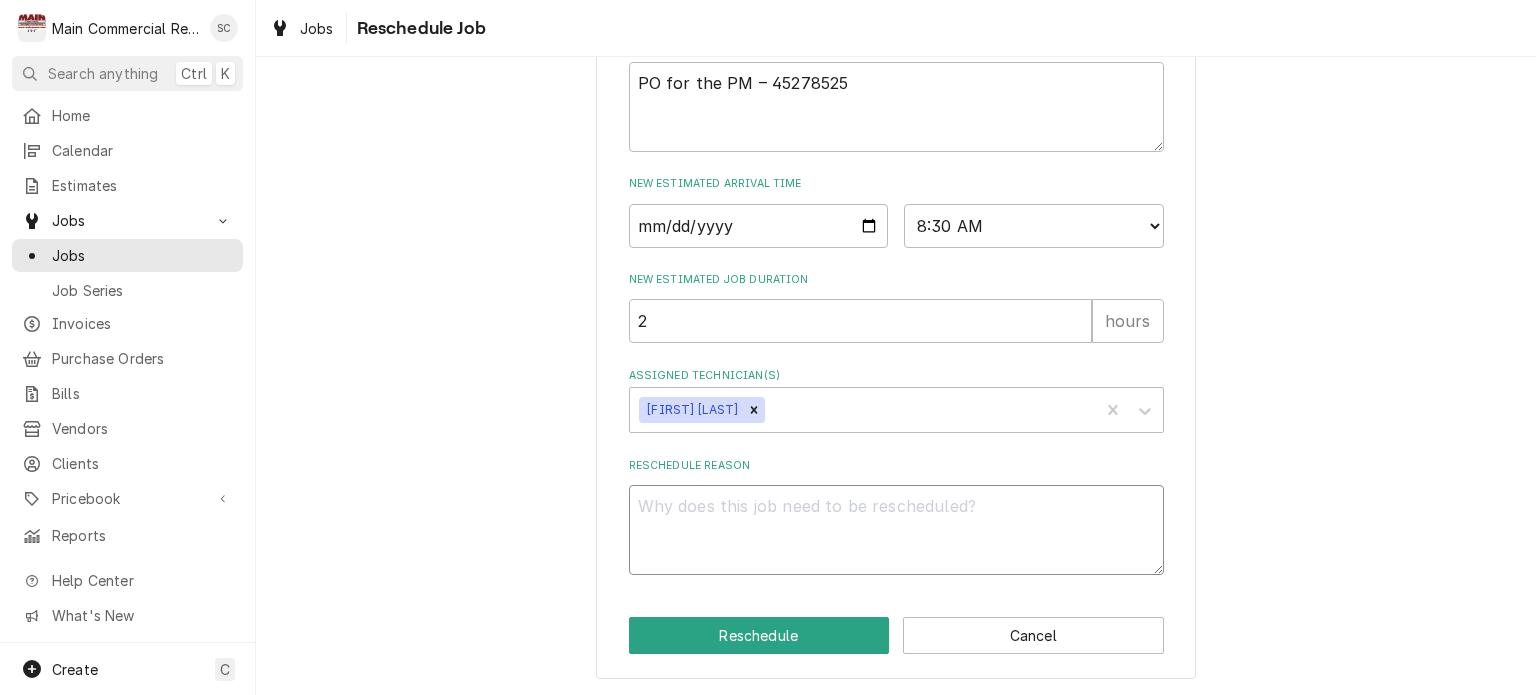 type on "x" 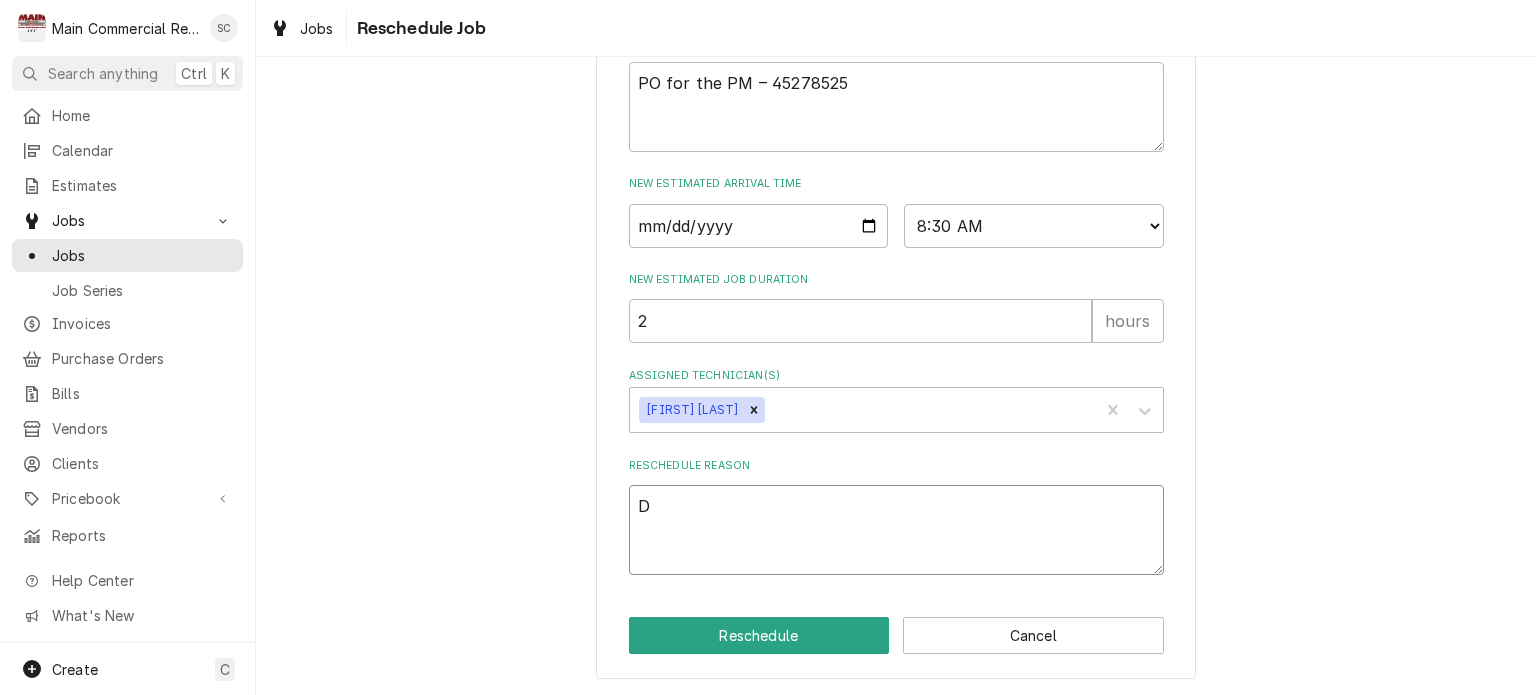 type on "x" 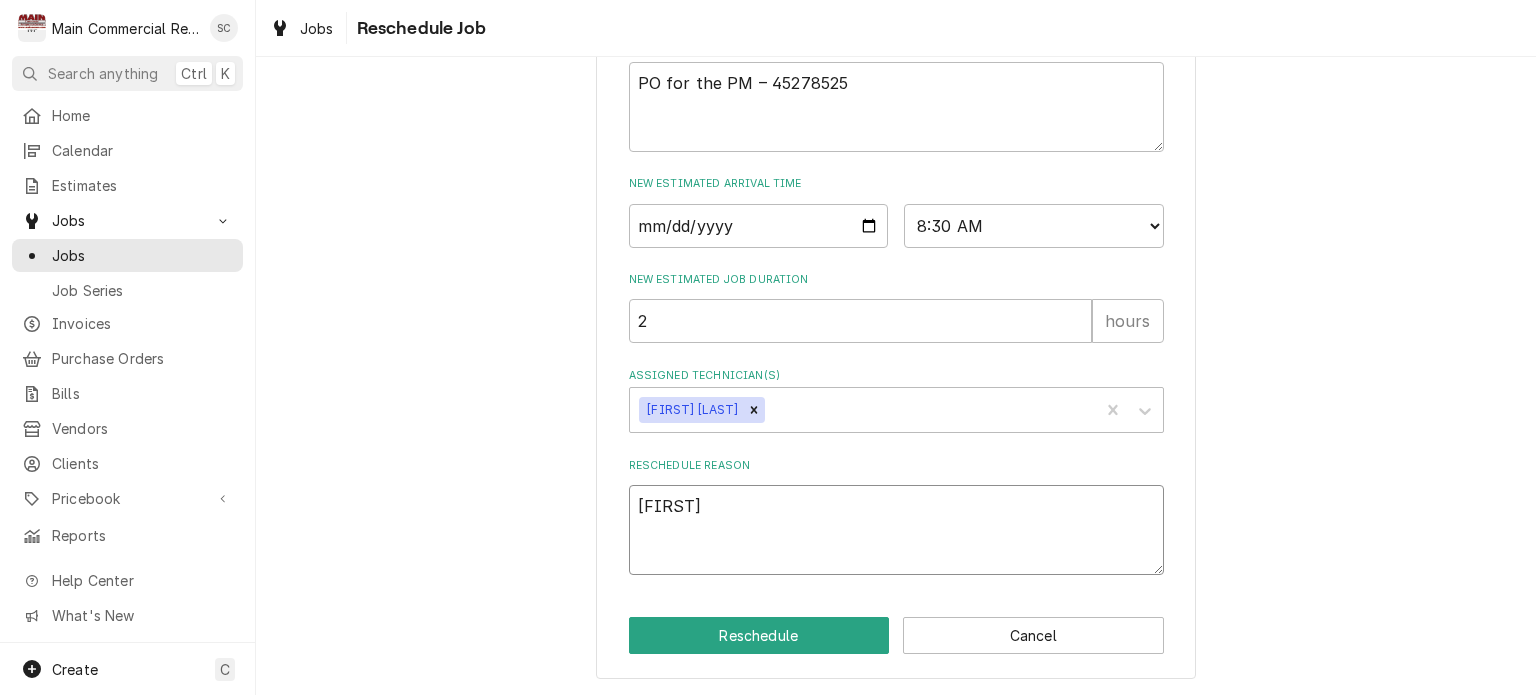 type on "x" 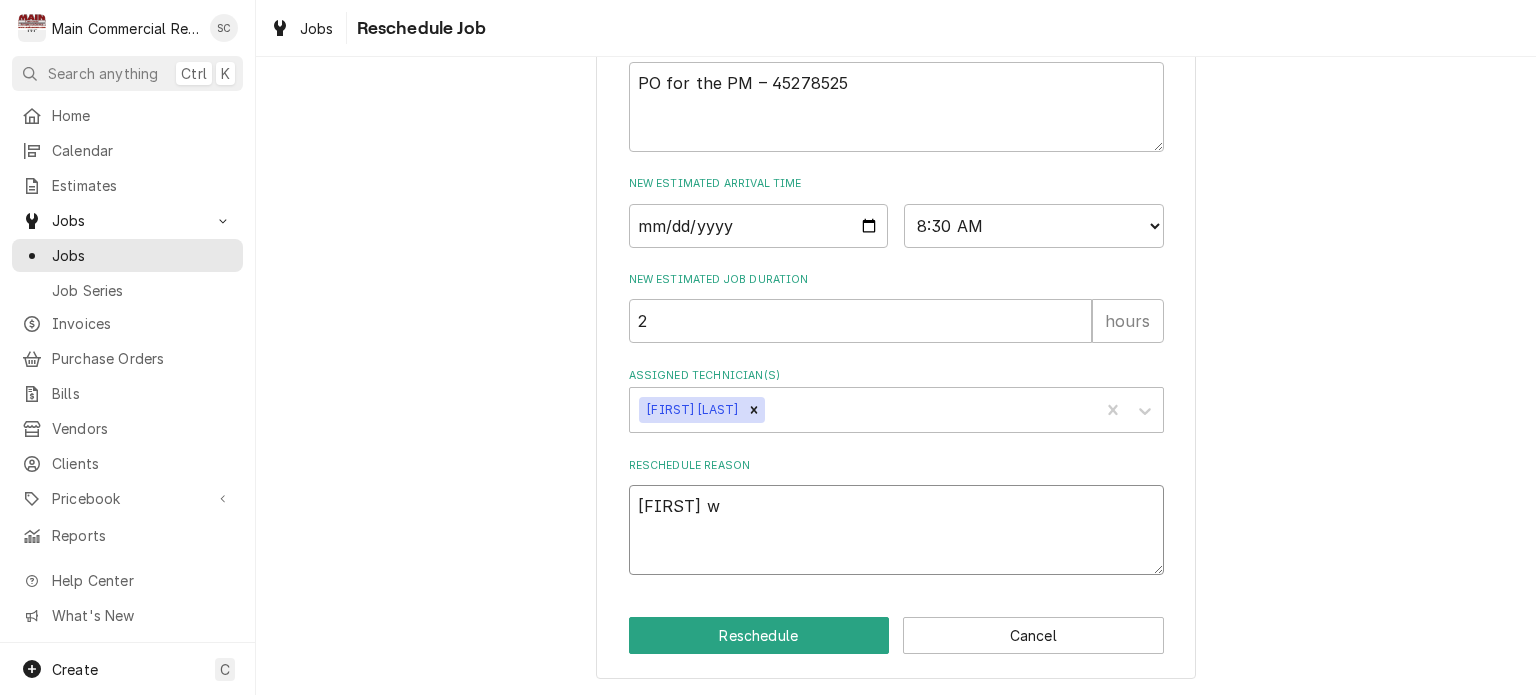 type on "x" 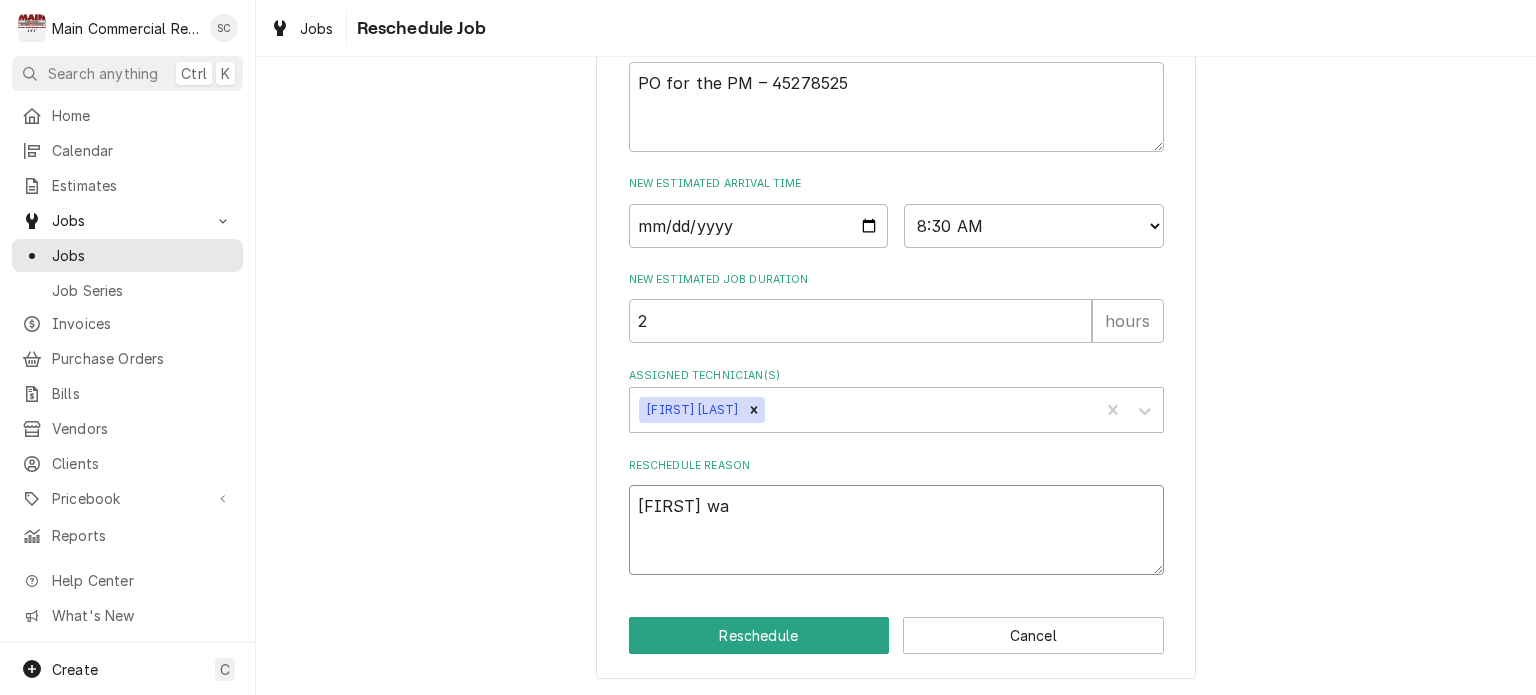 type on "x" 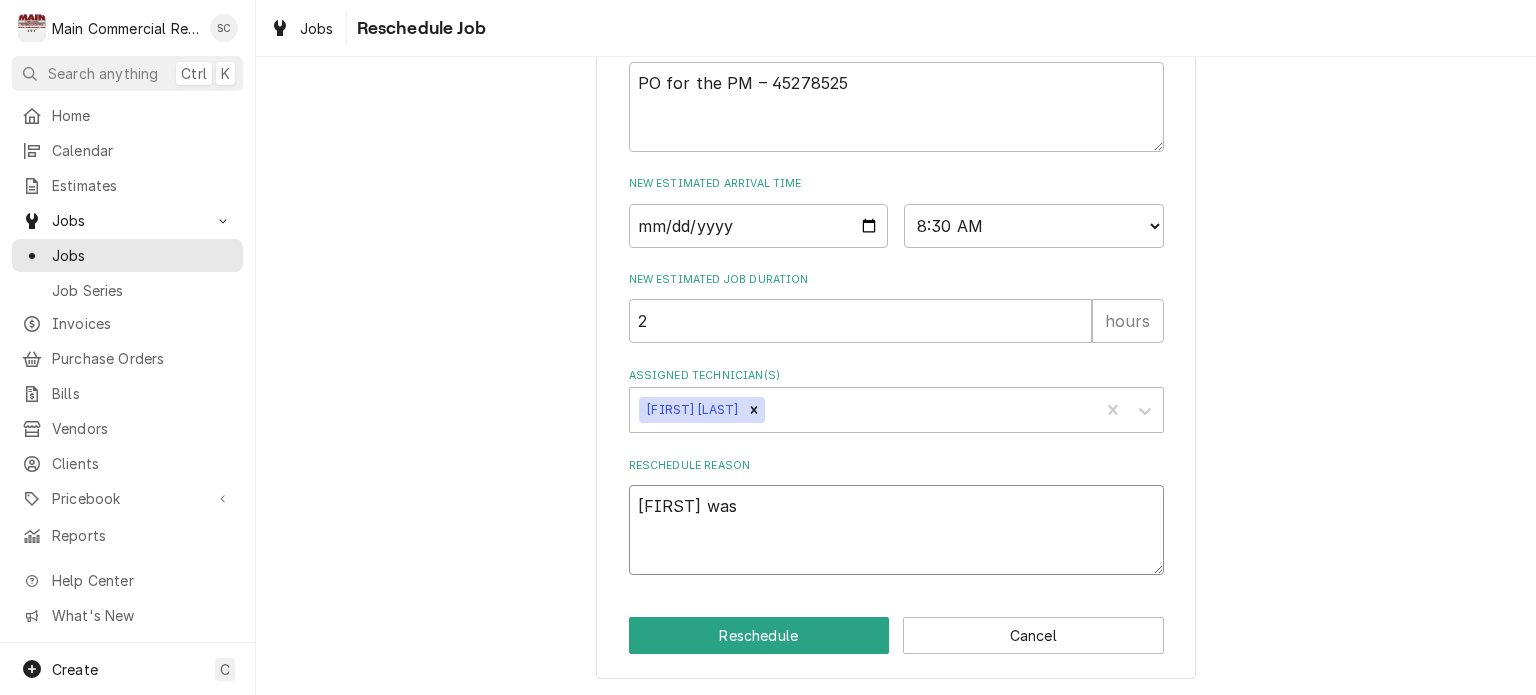 type on "x" 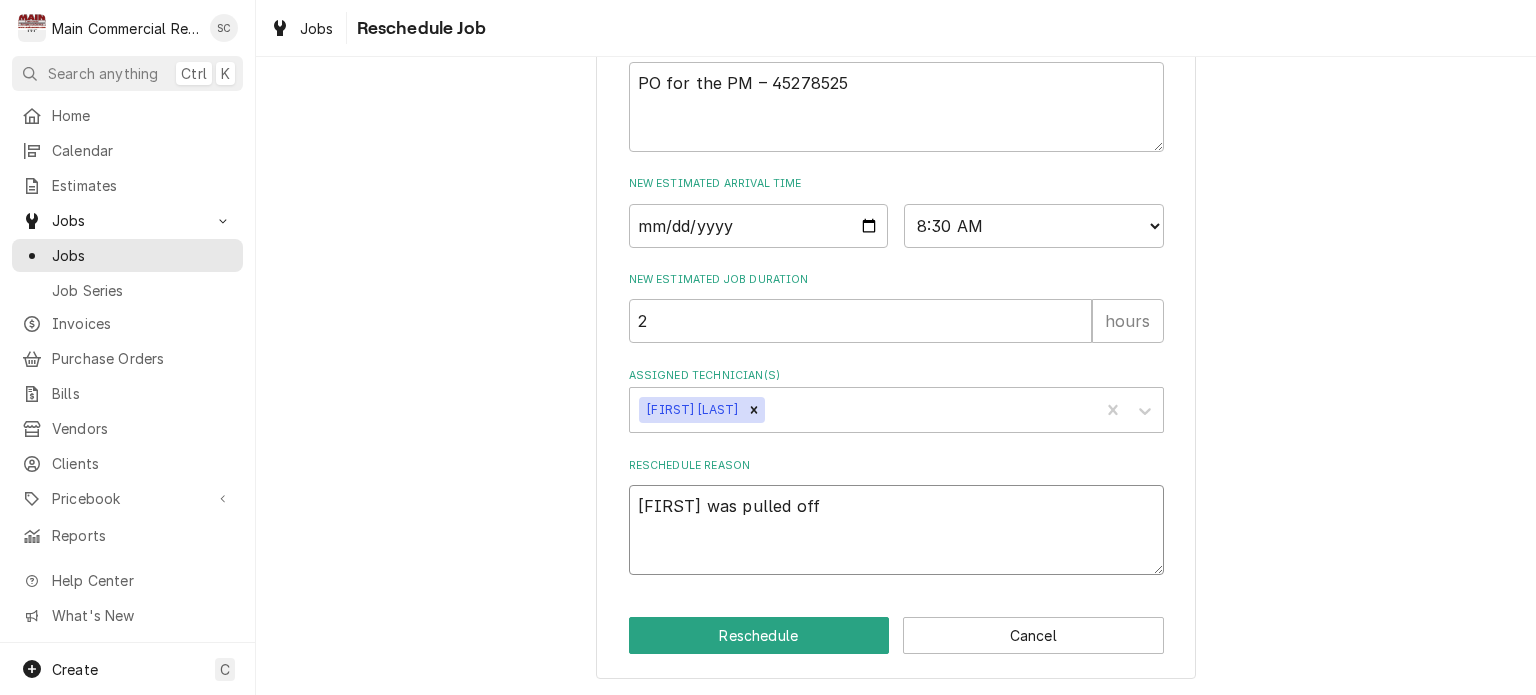type on "x" 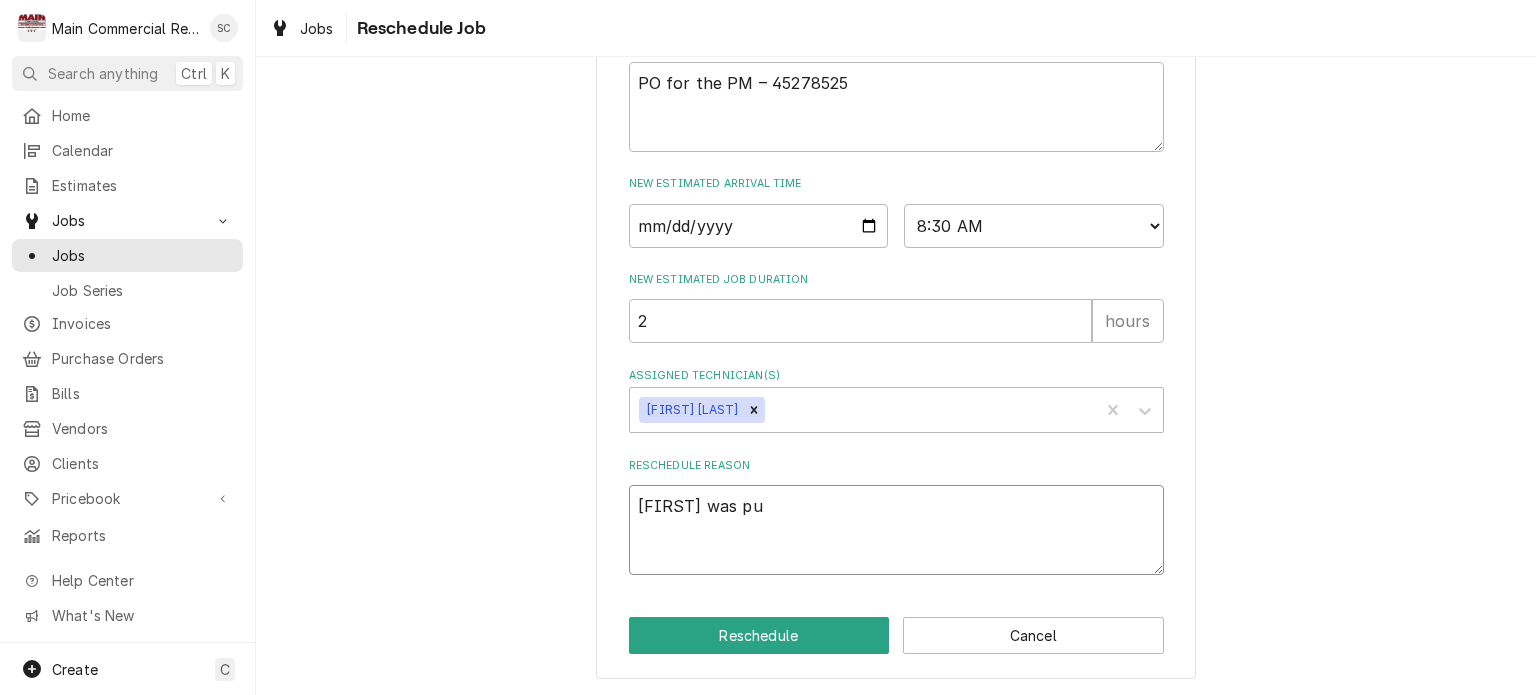 type on "x" 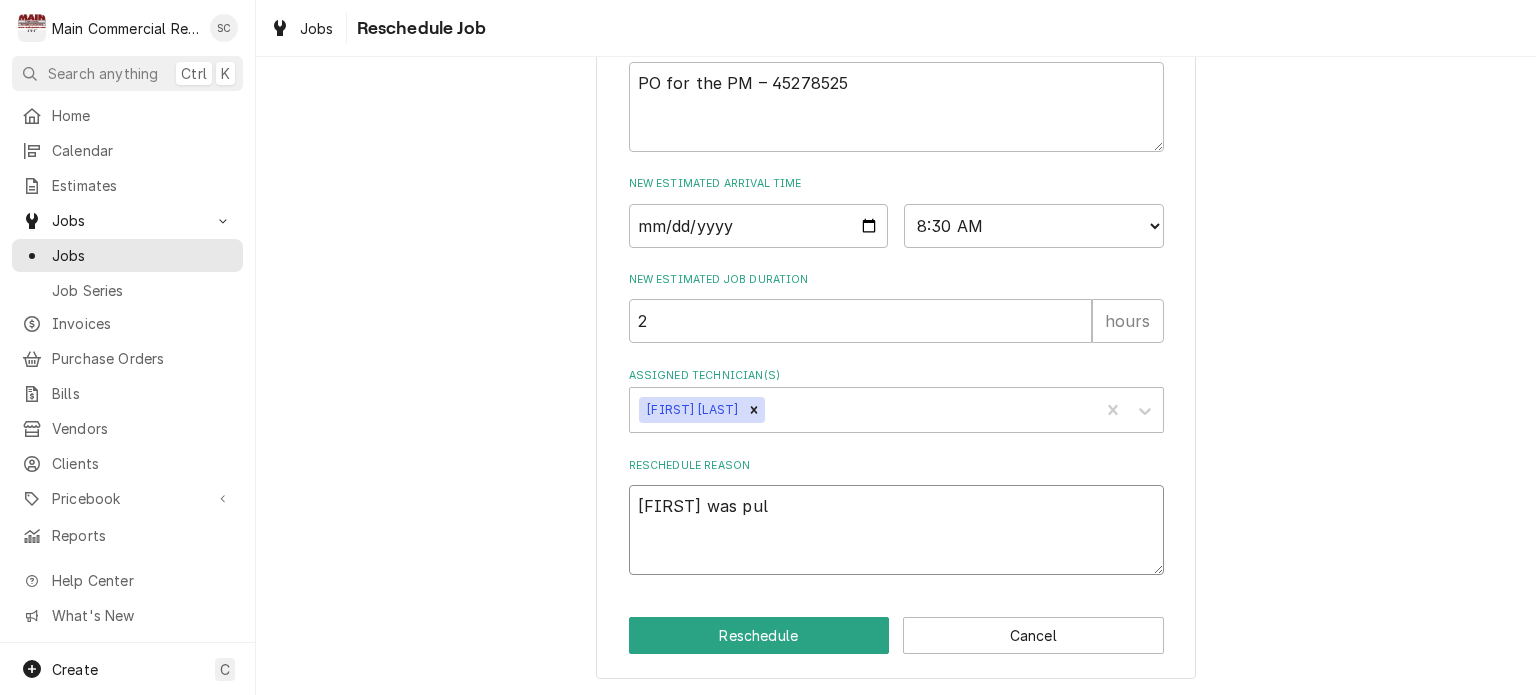 type on "x" 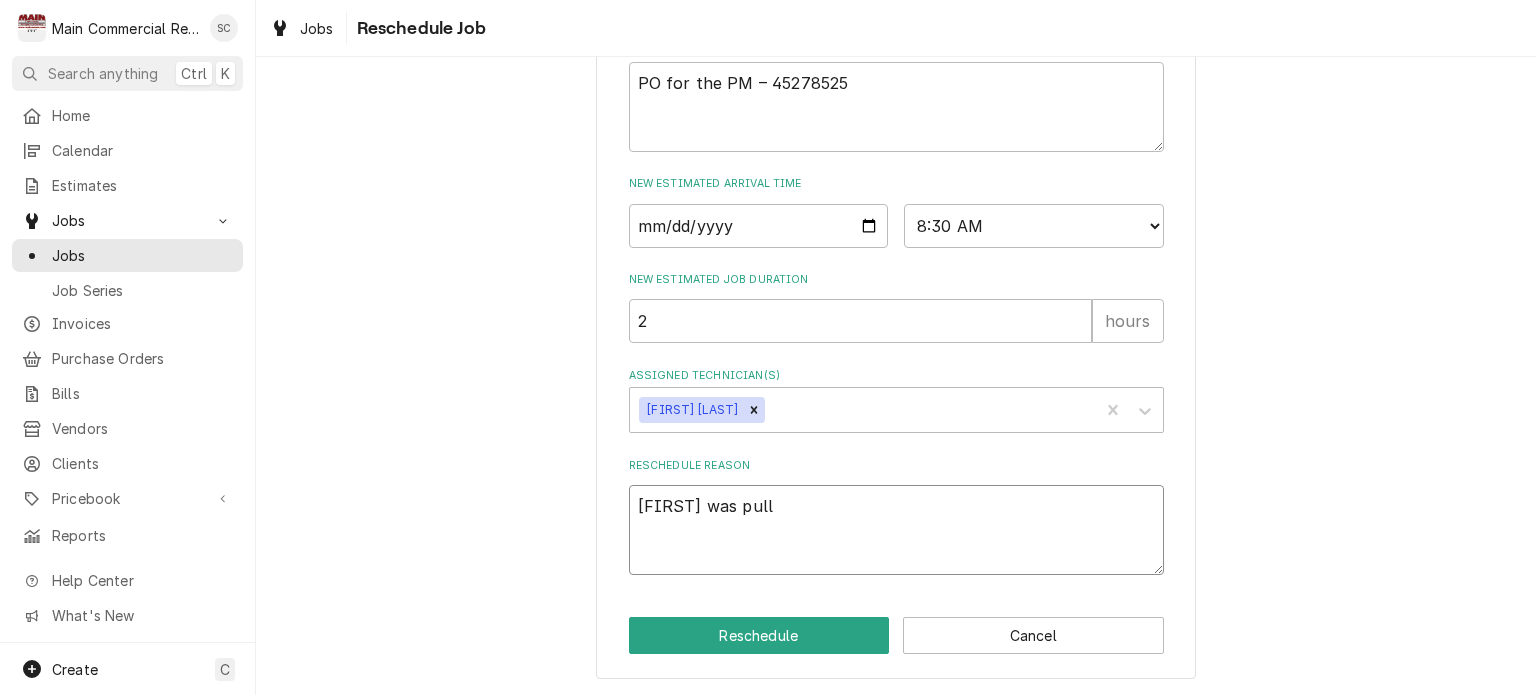 type on "x" 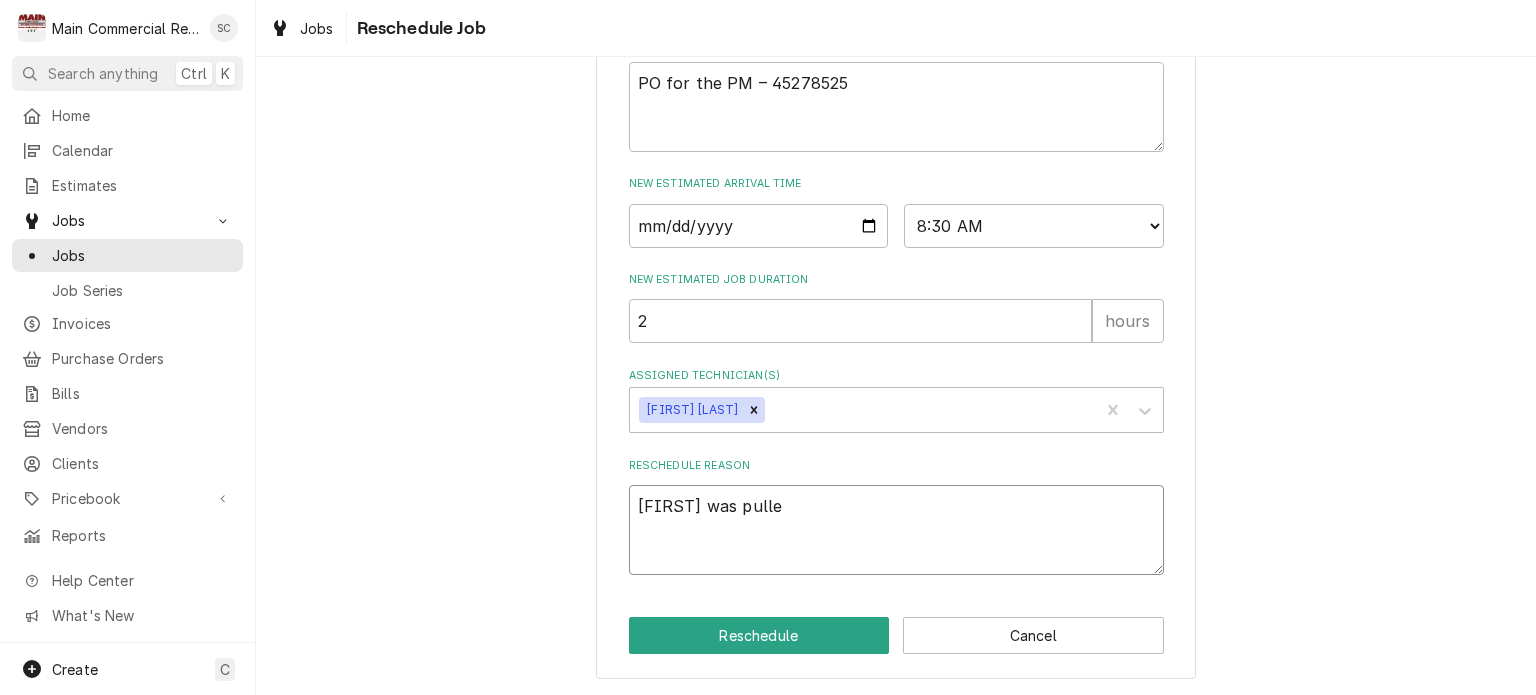 type on "x" 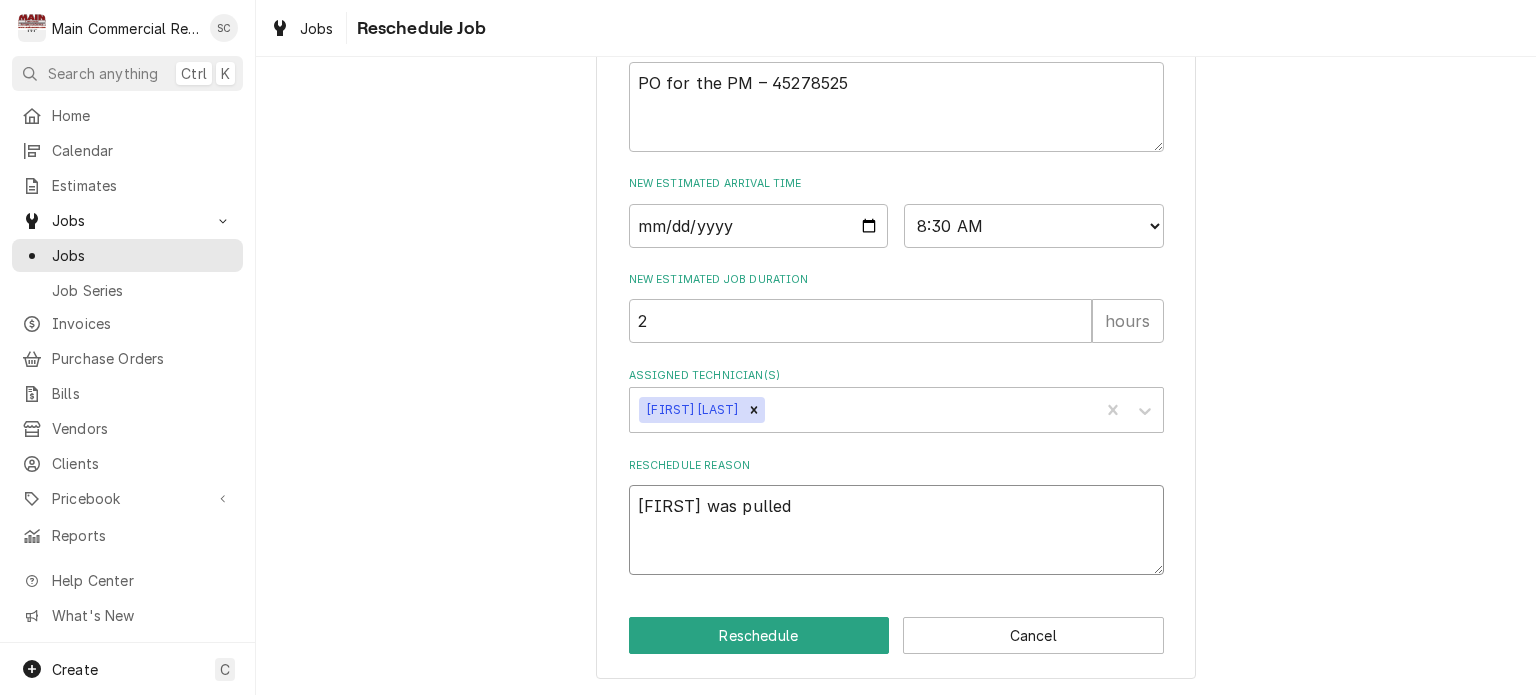 type on "x" 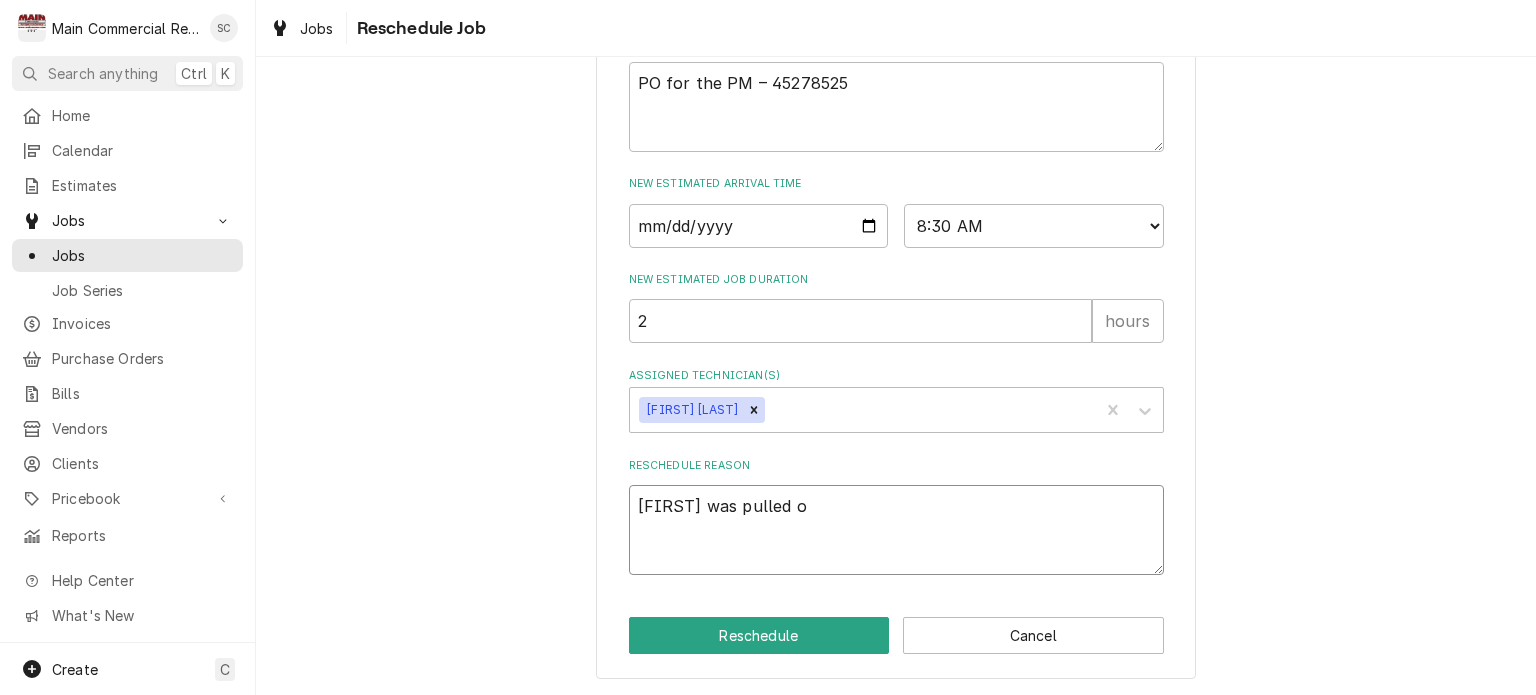 type on "x" 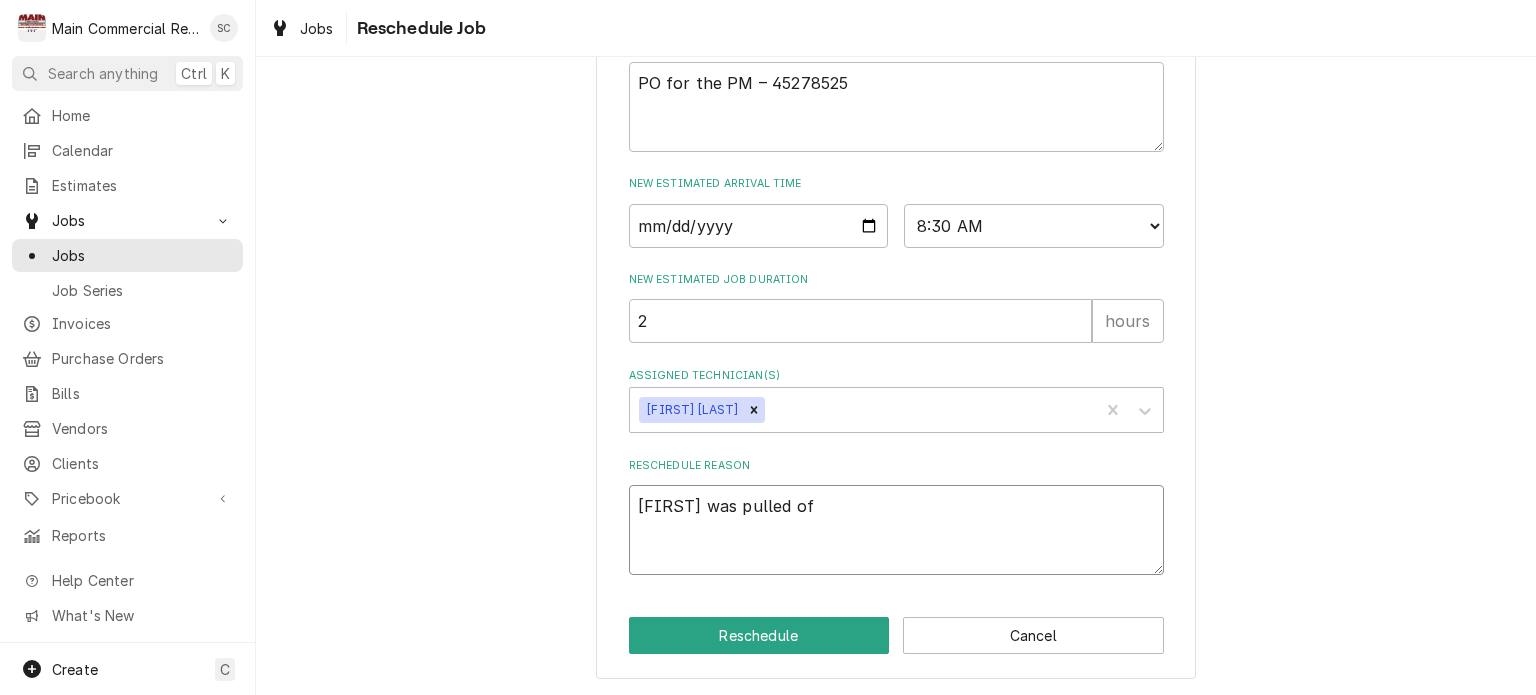 type on "x" 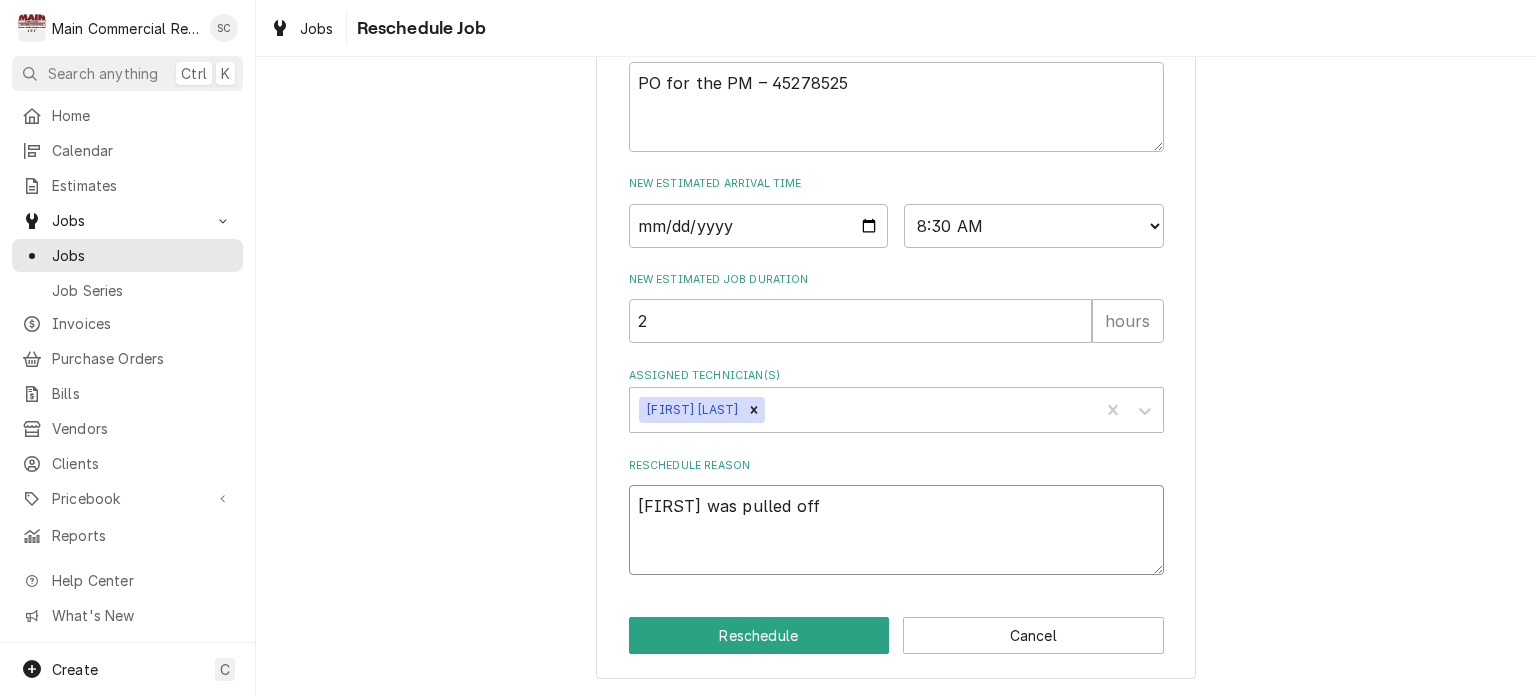 type on "x" 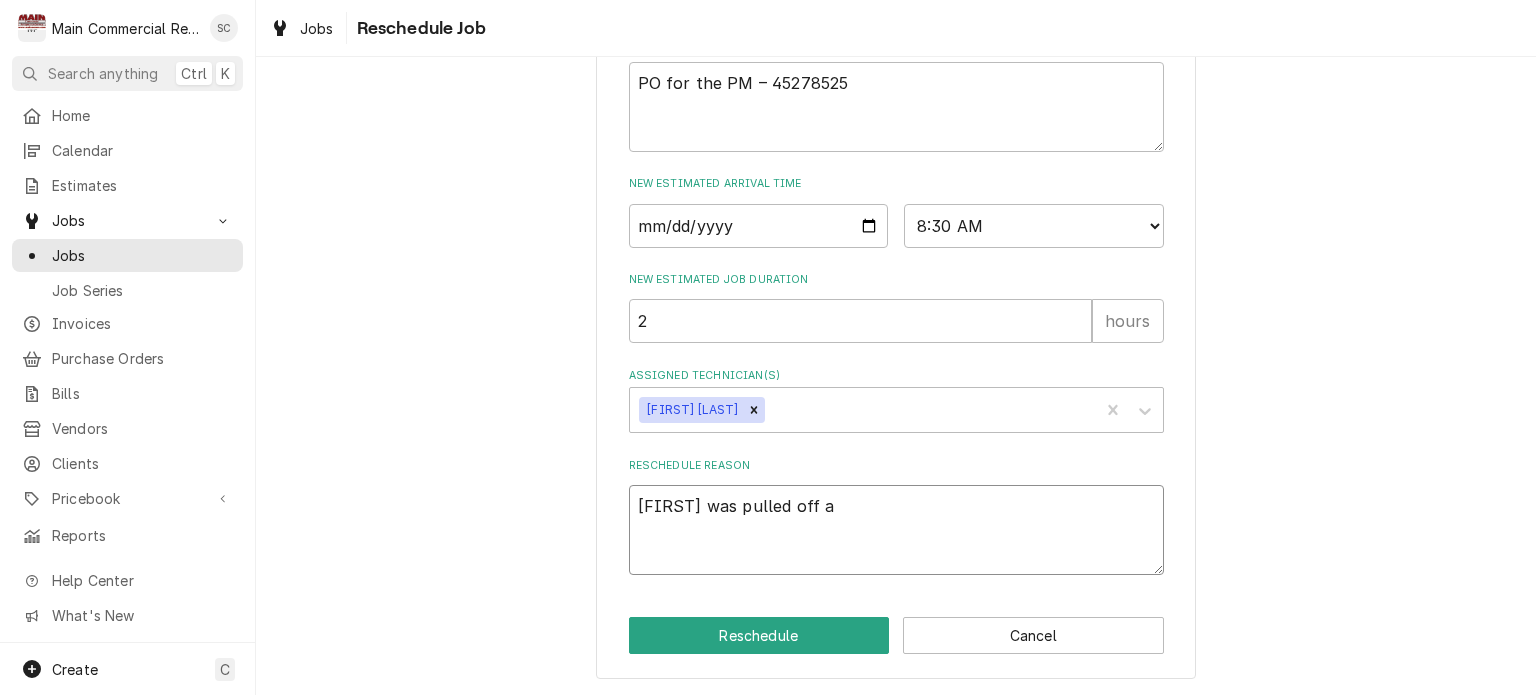 type on "x" 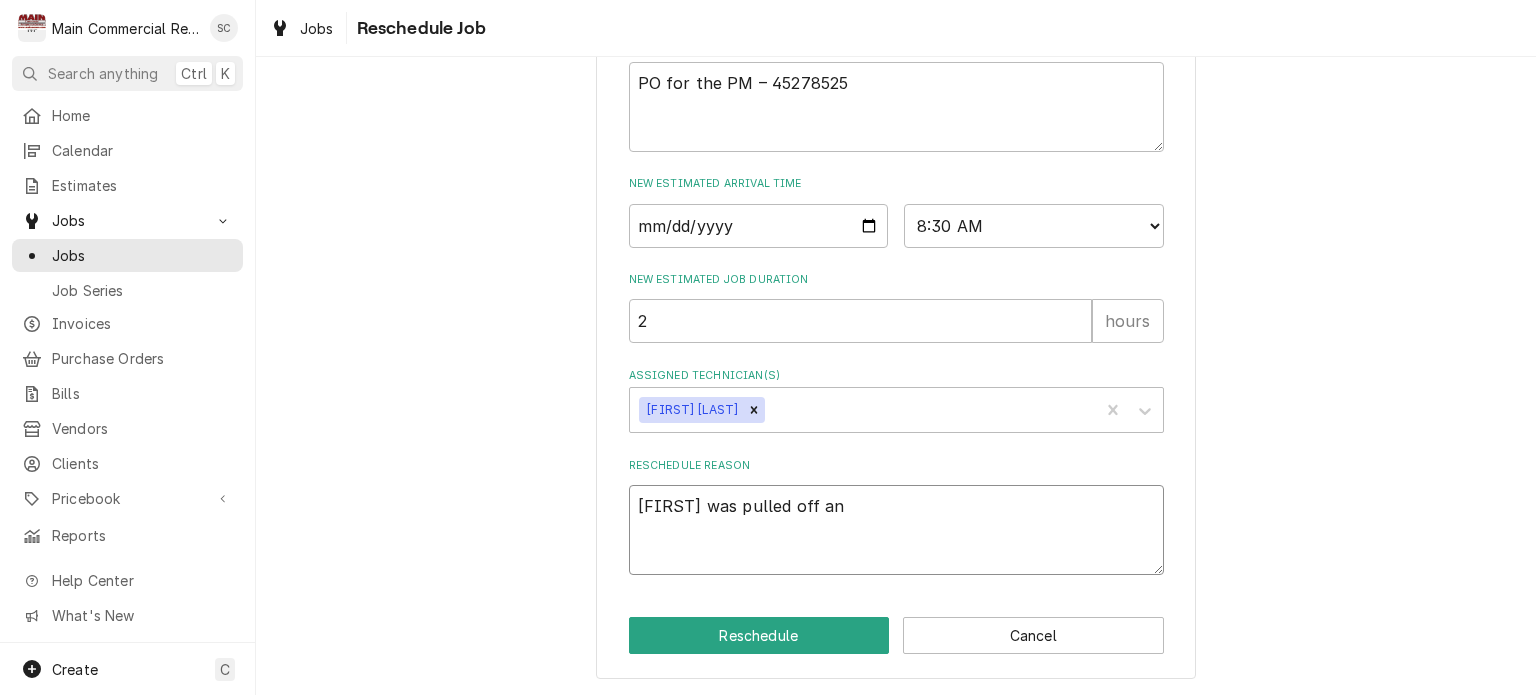 type on "x" 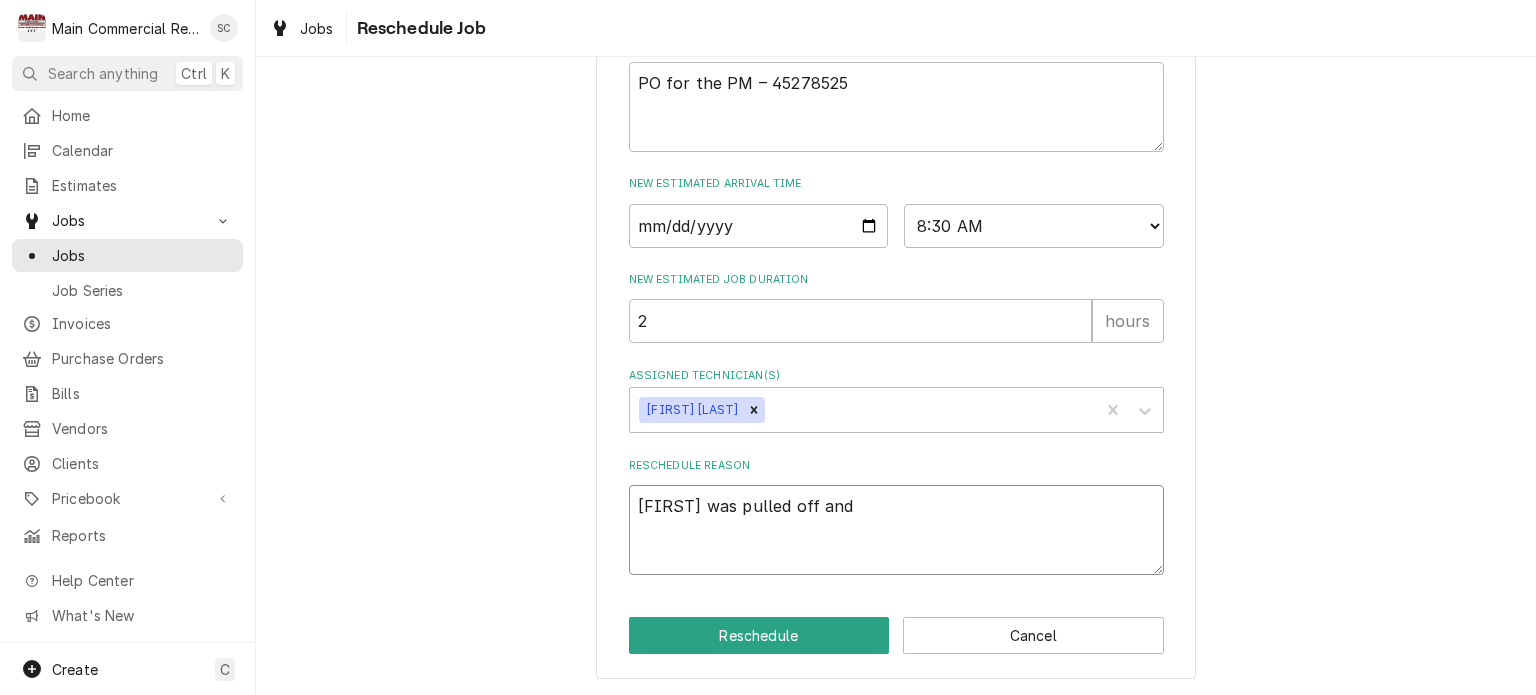 type on "x" 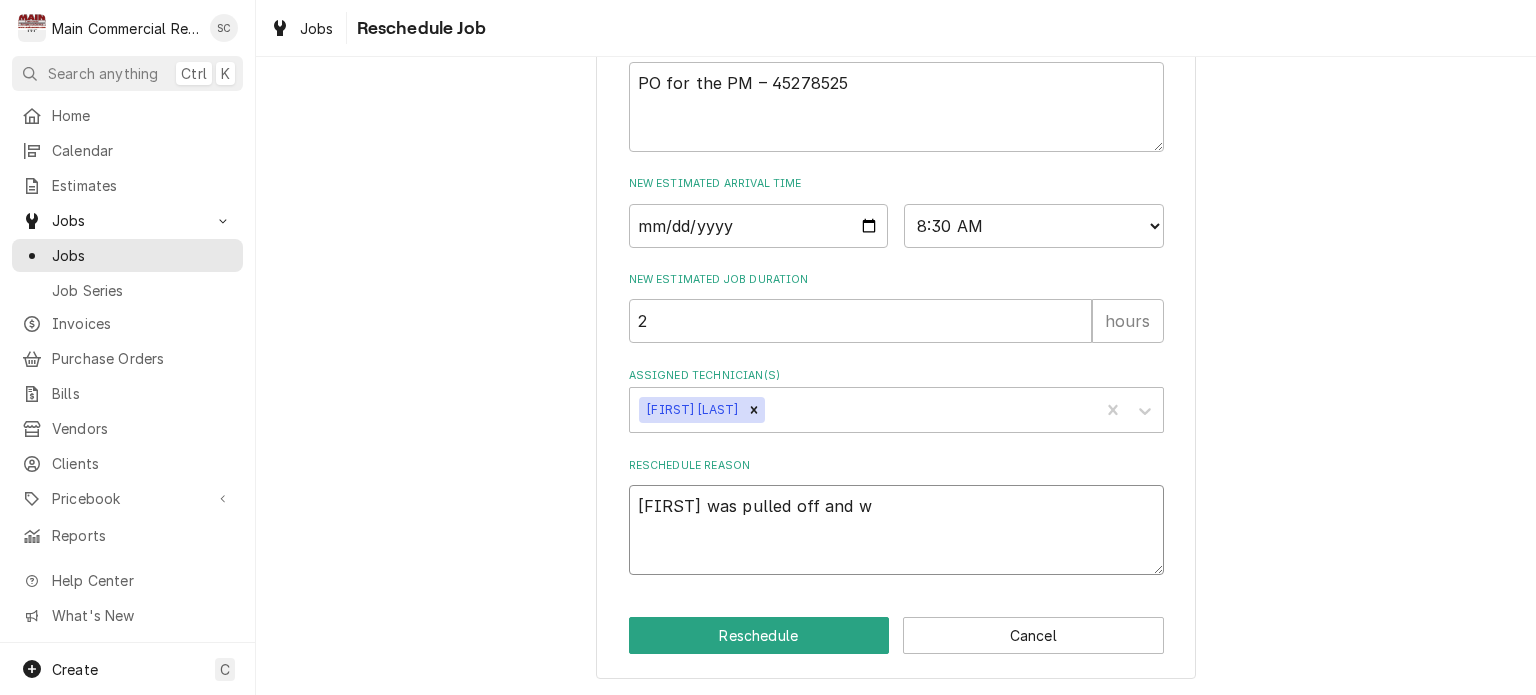 type on "x" 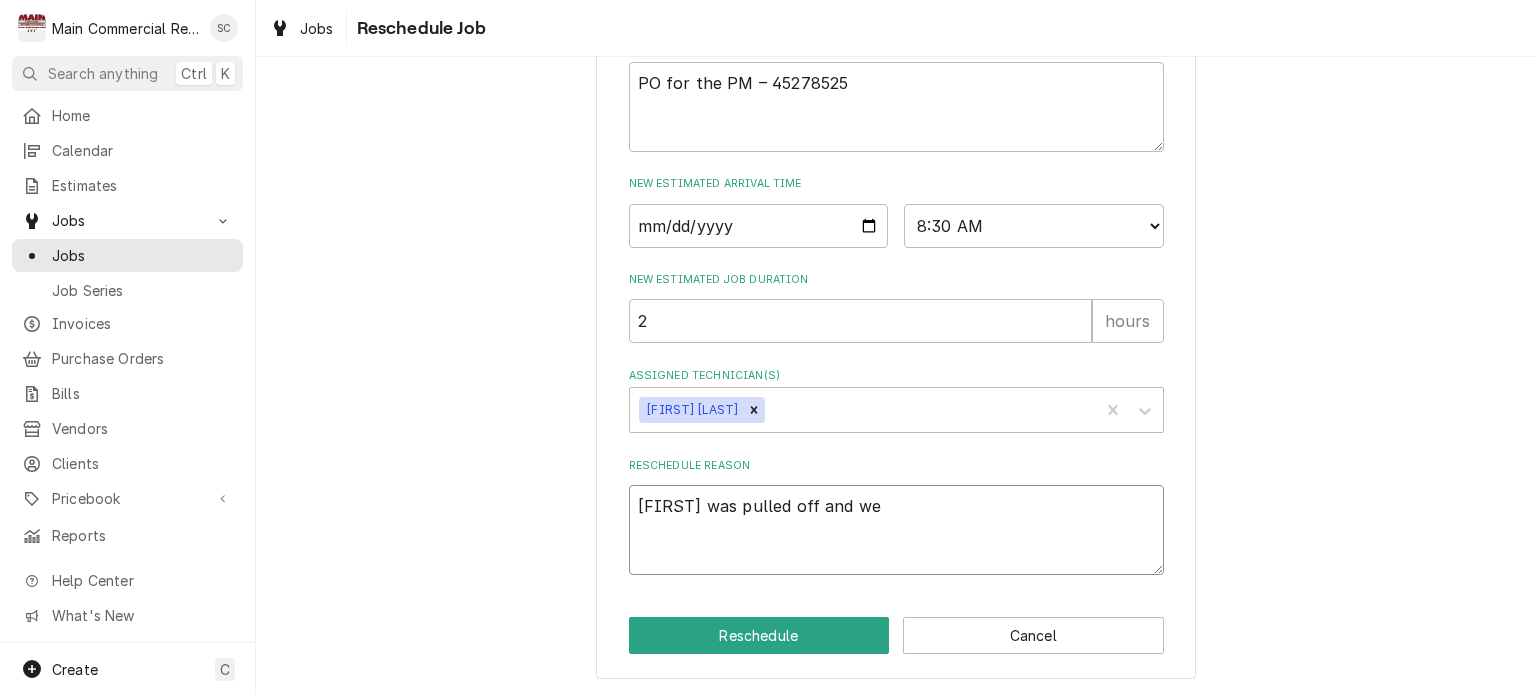 type on "x" 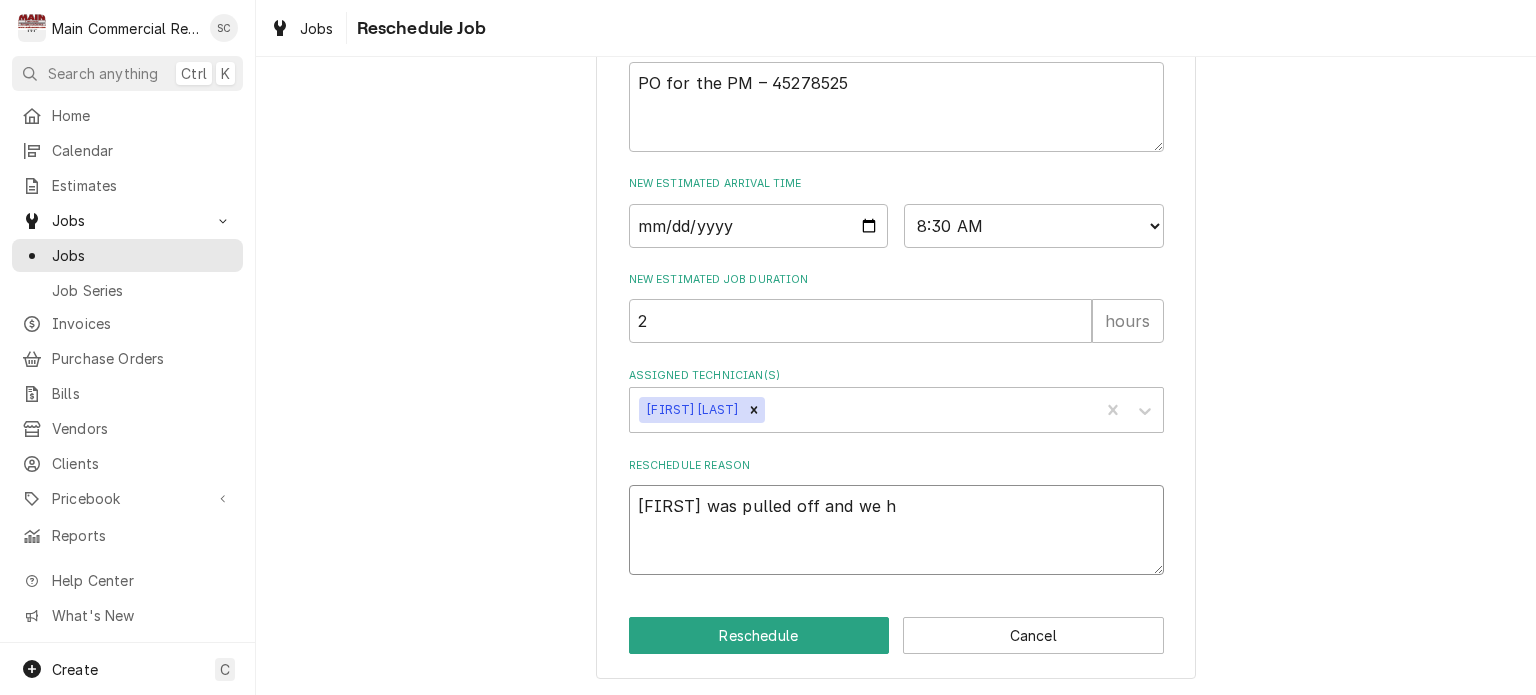 type on "x" 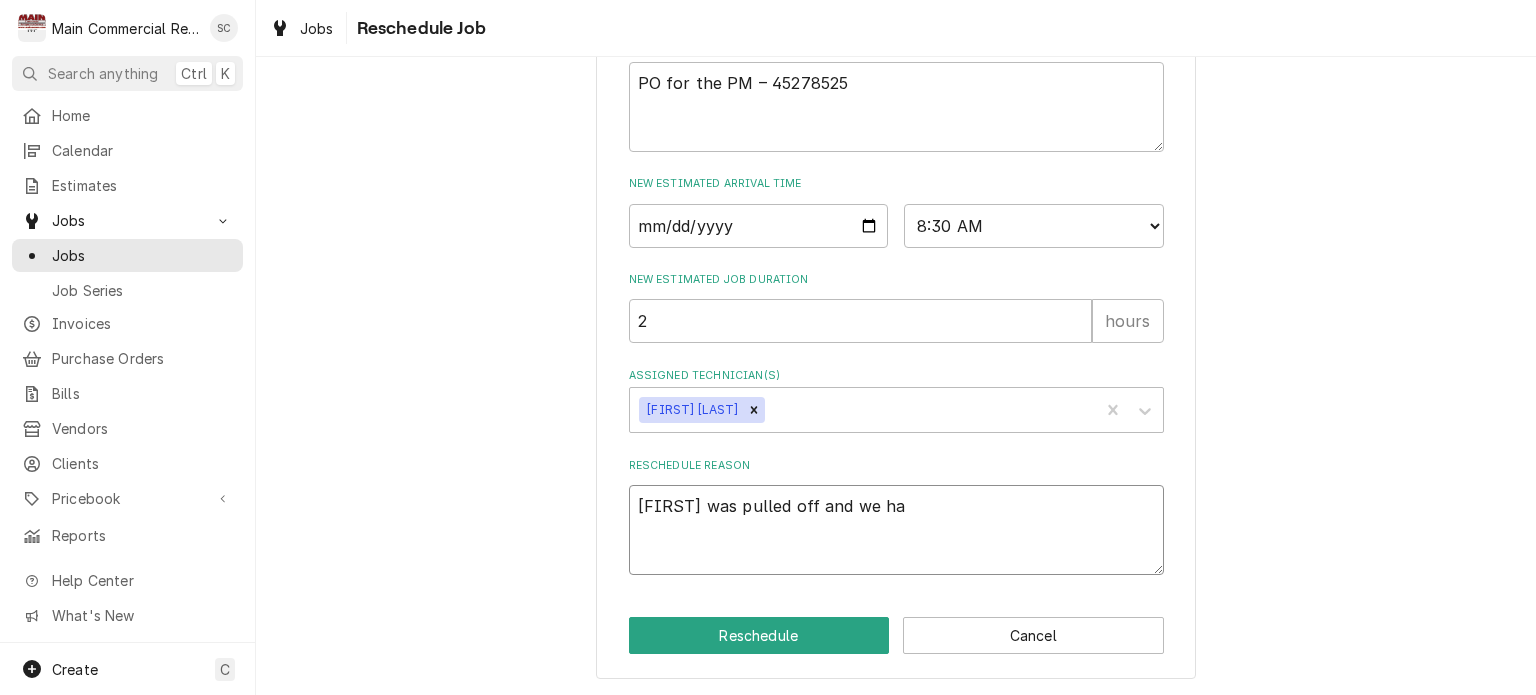 type on "x" 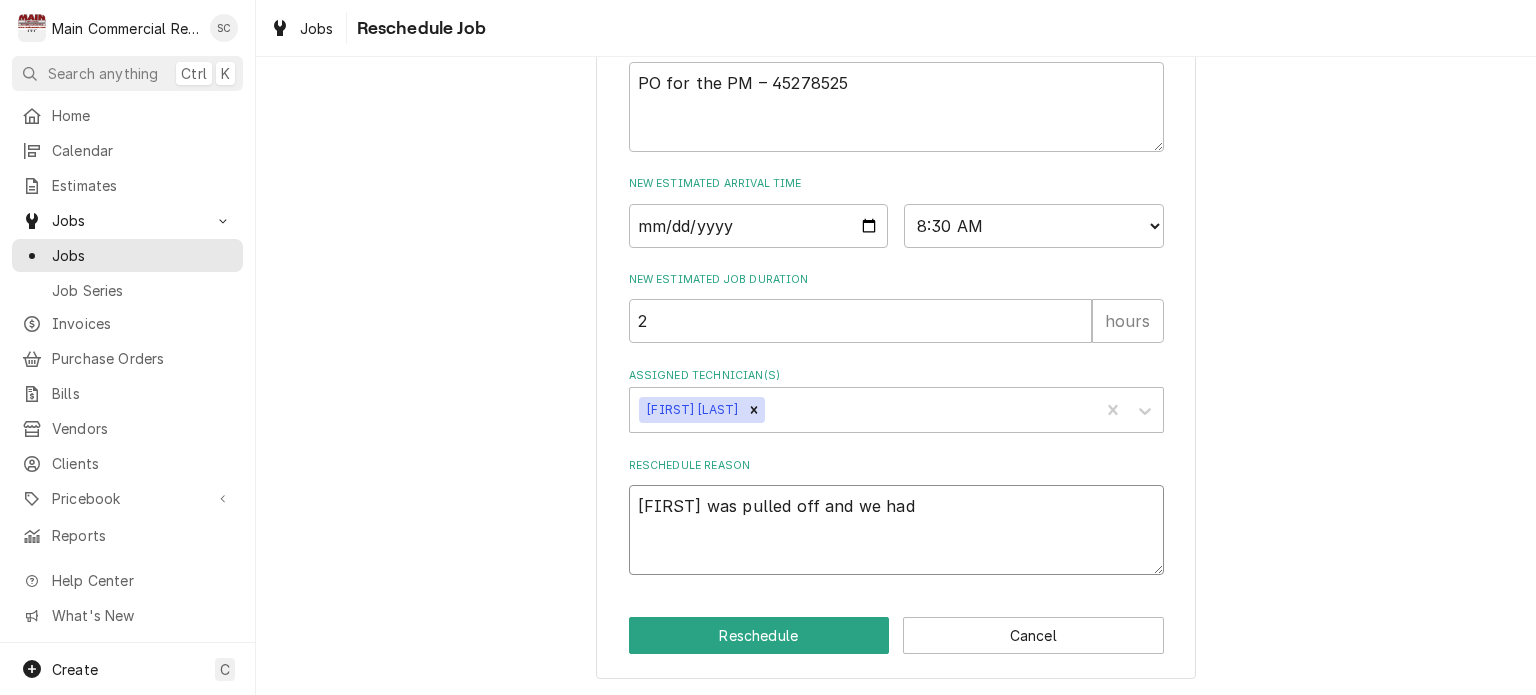 type on "x" 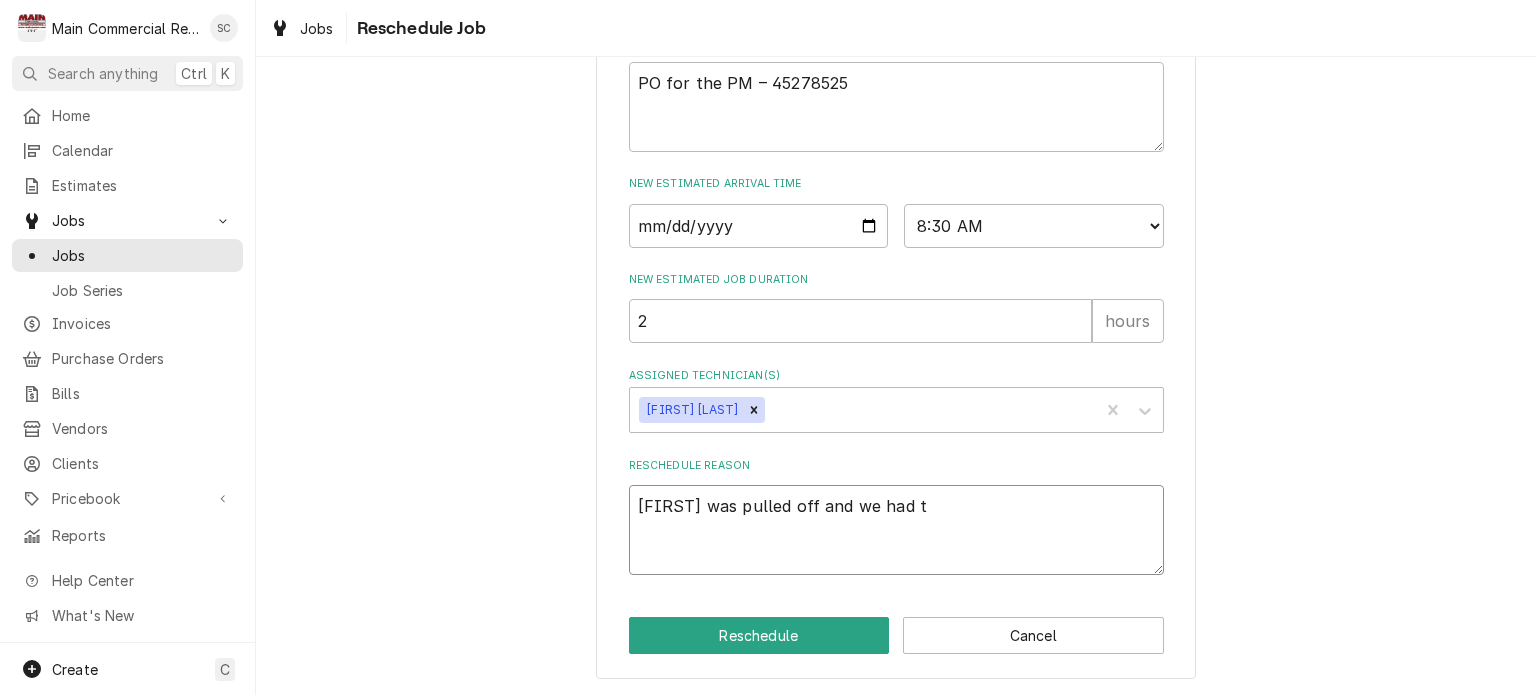 type on "x" 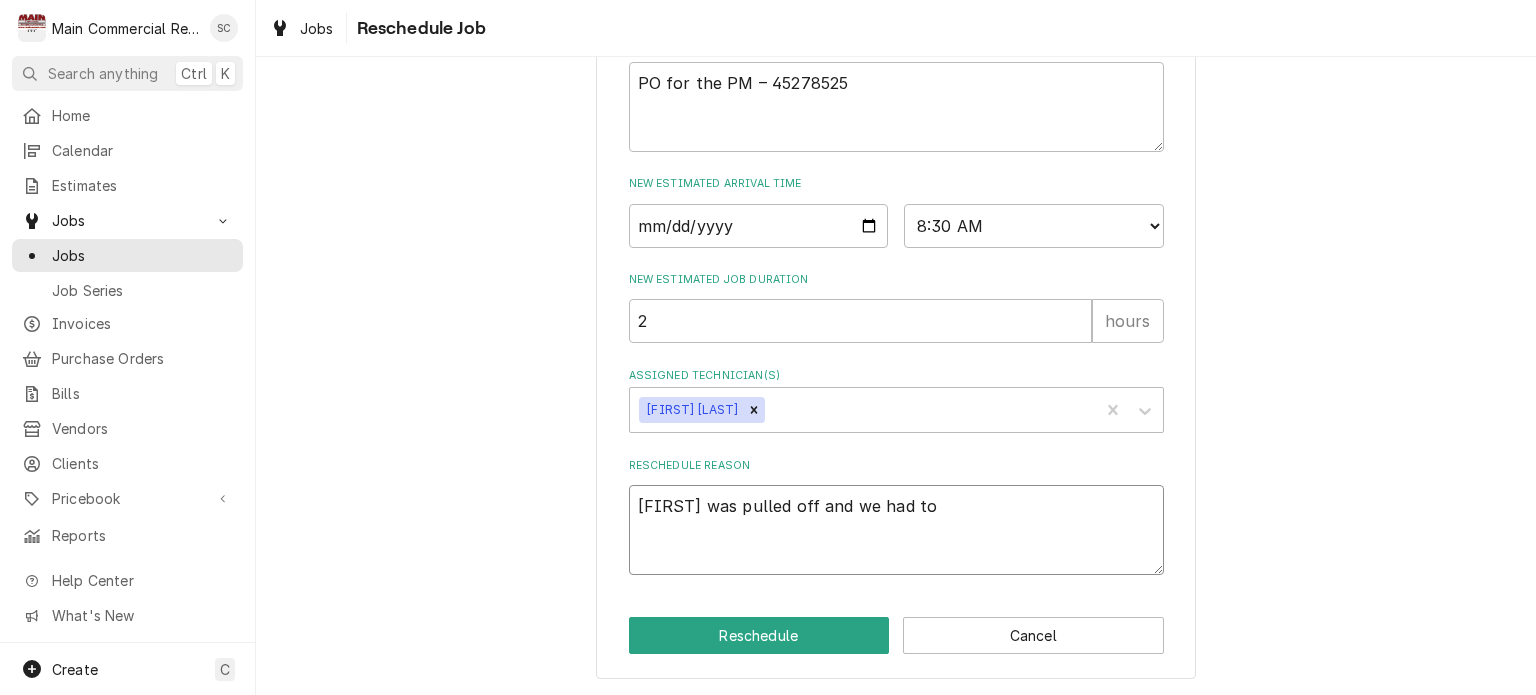 type on "x" 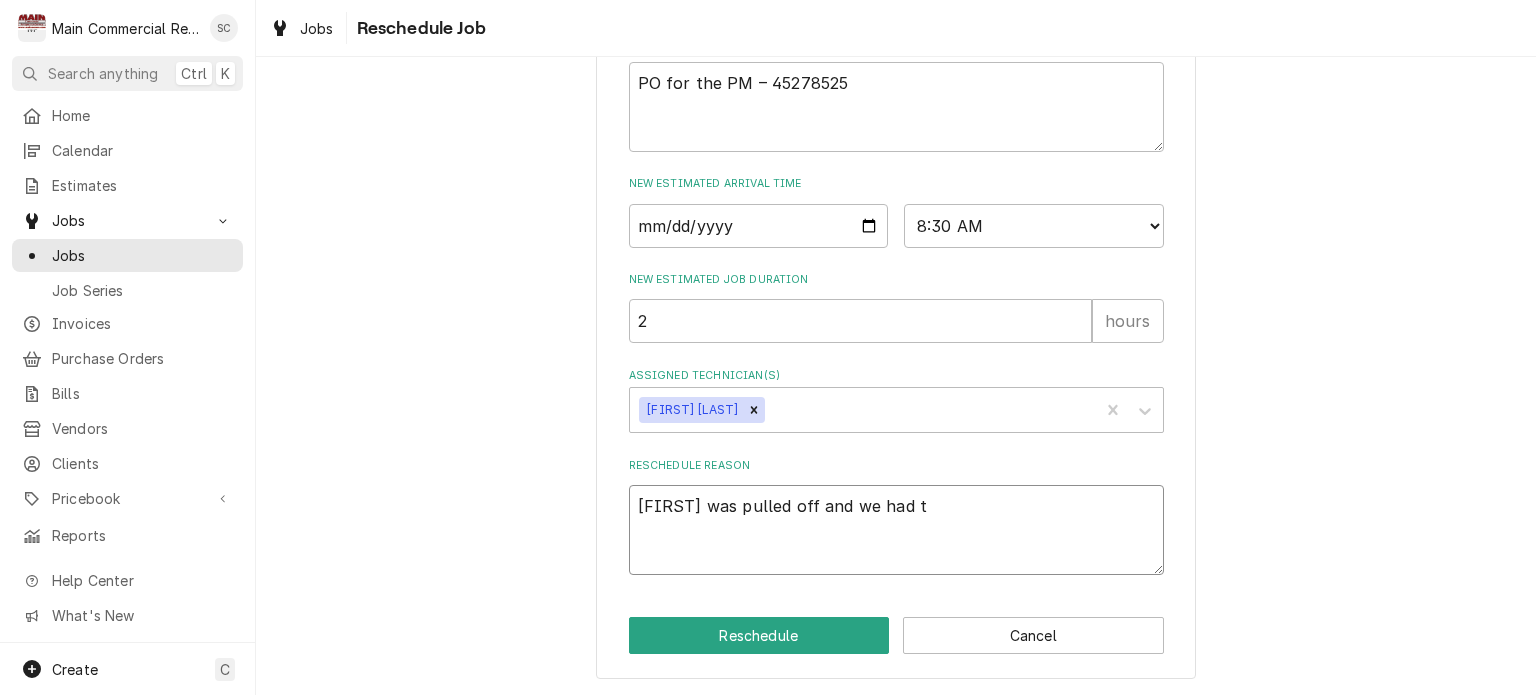 type on "x" 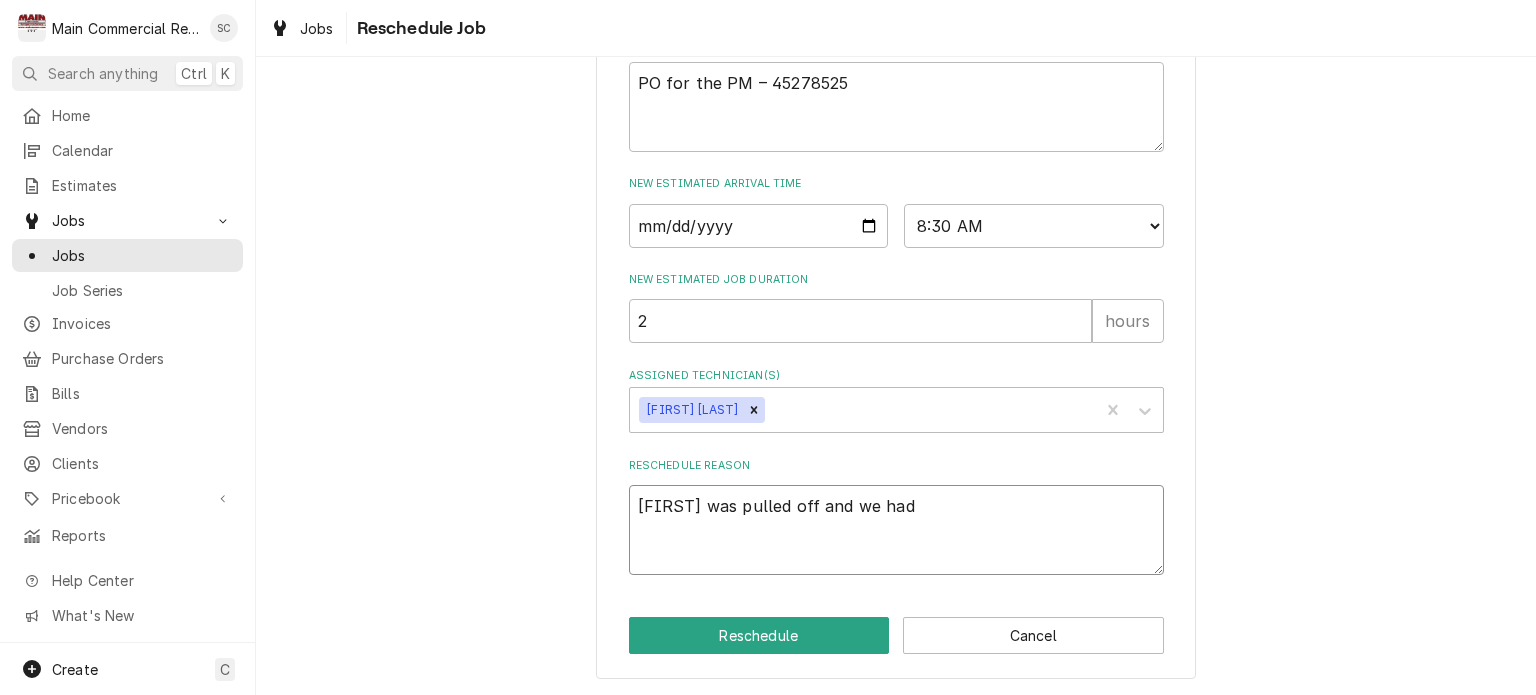 type on "x" 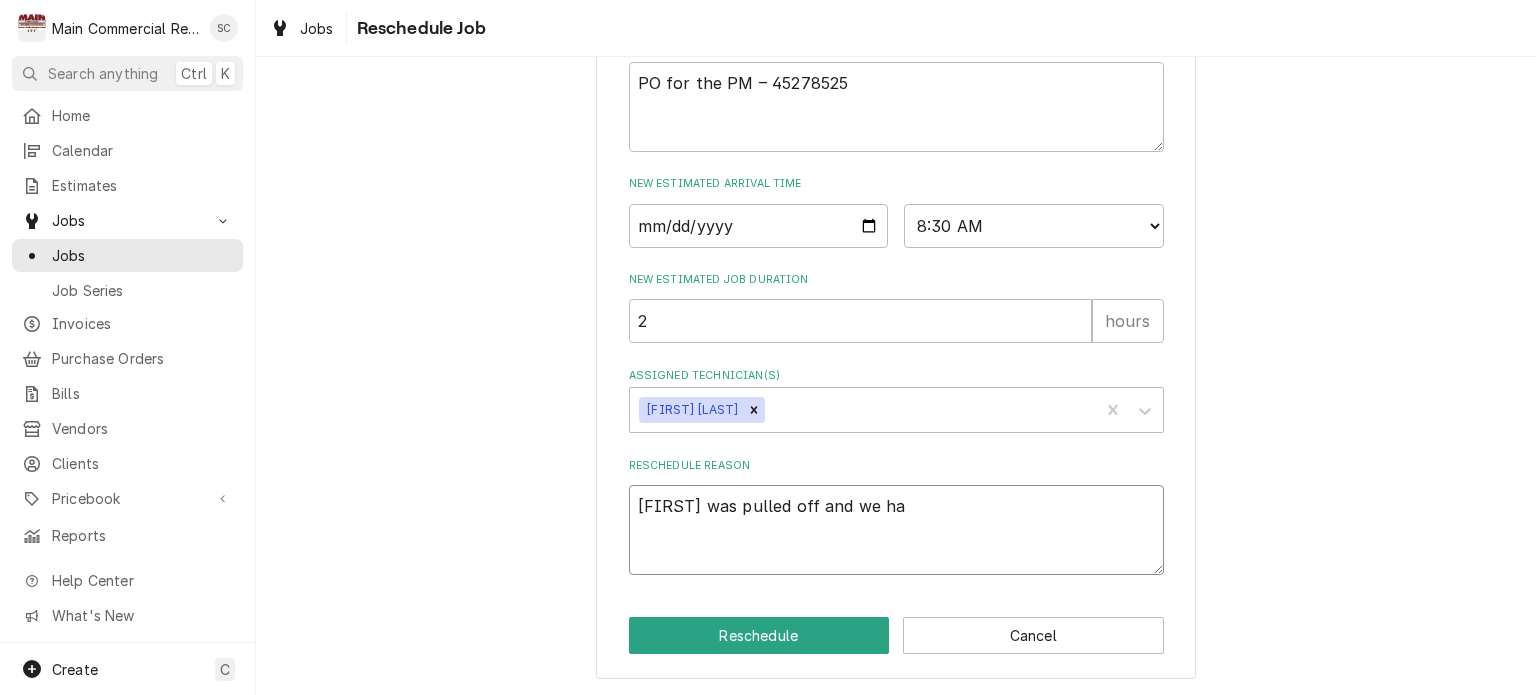 type on "x" 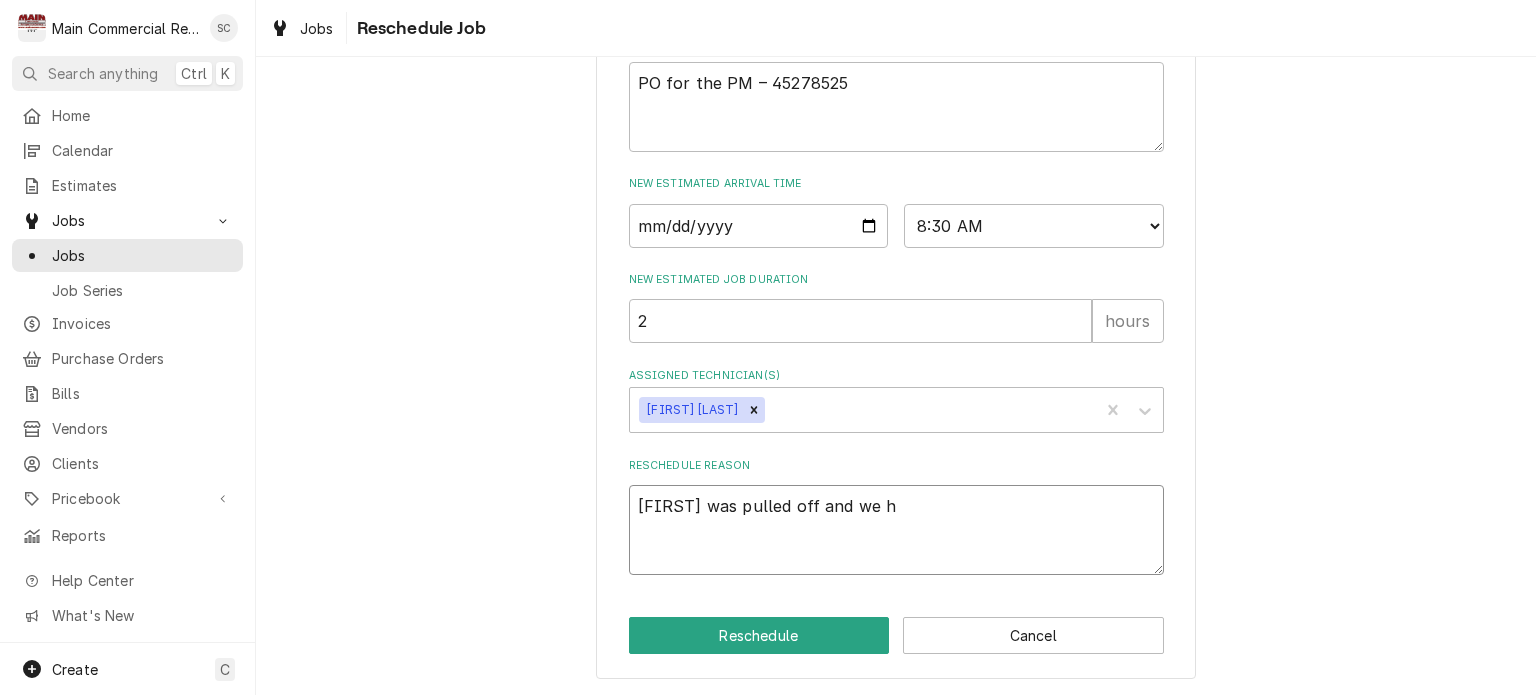 type on "x" 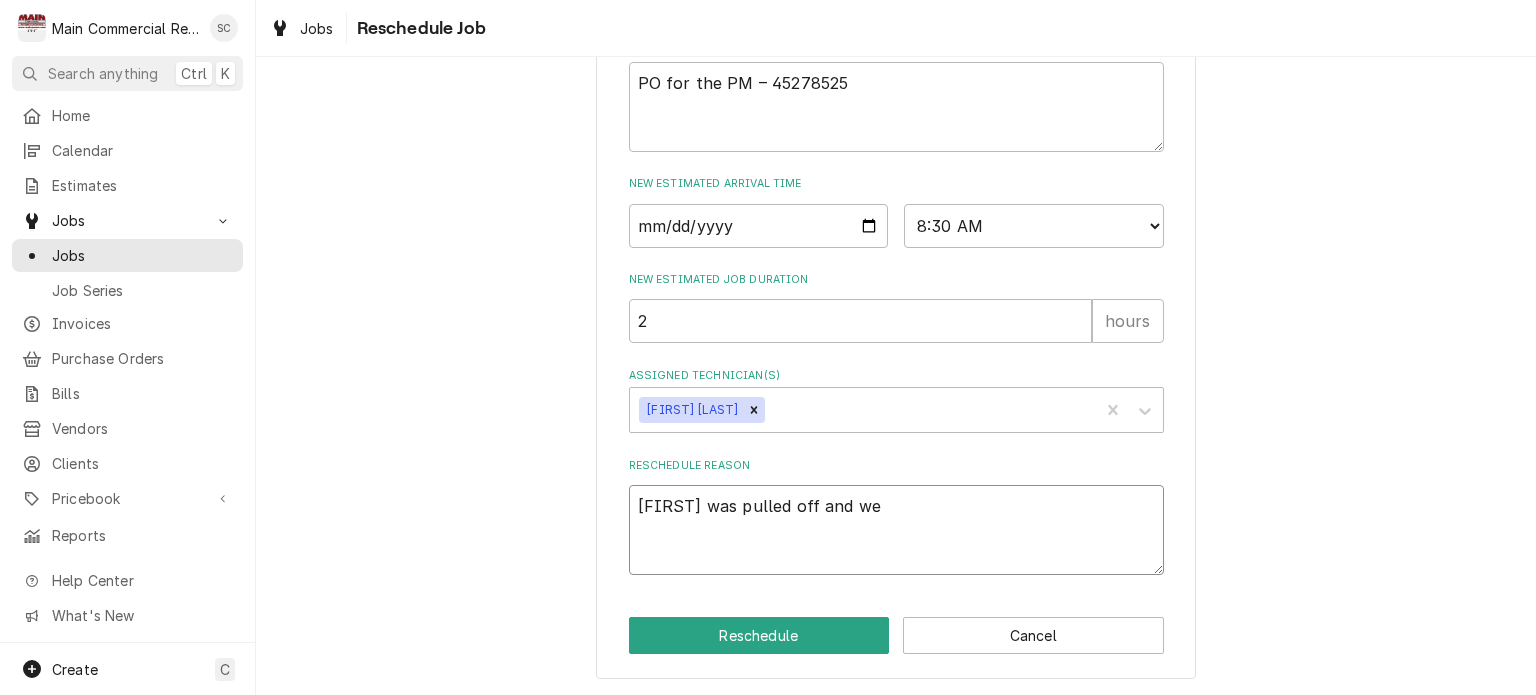 type on "x" 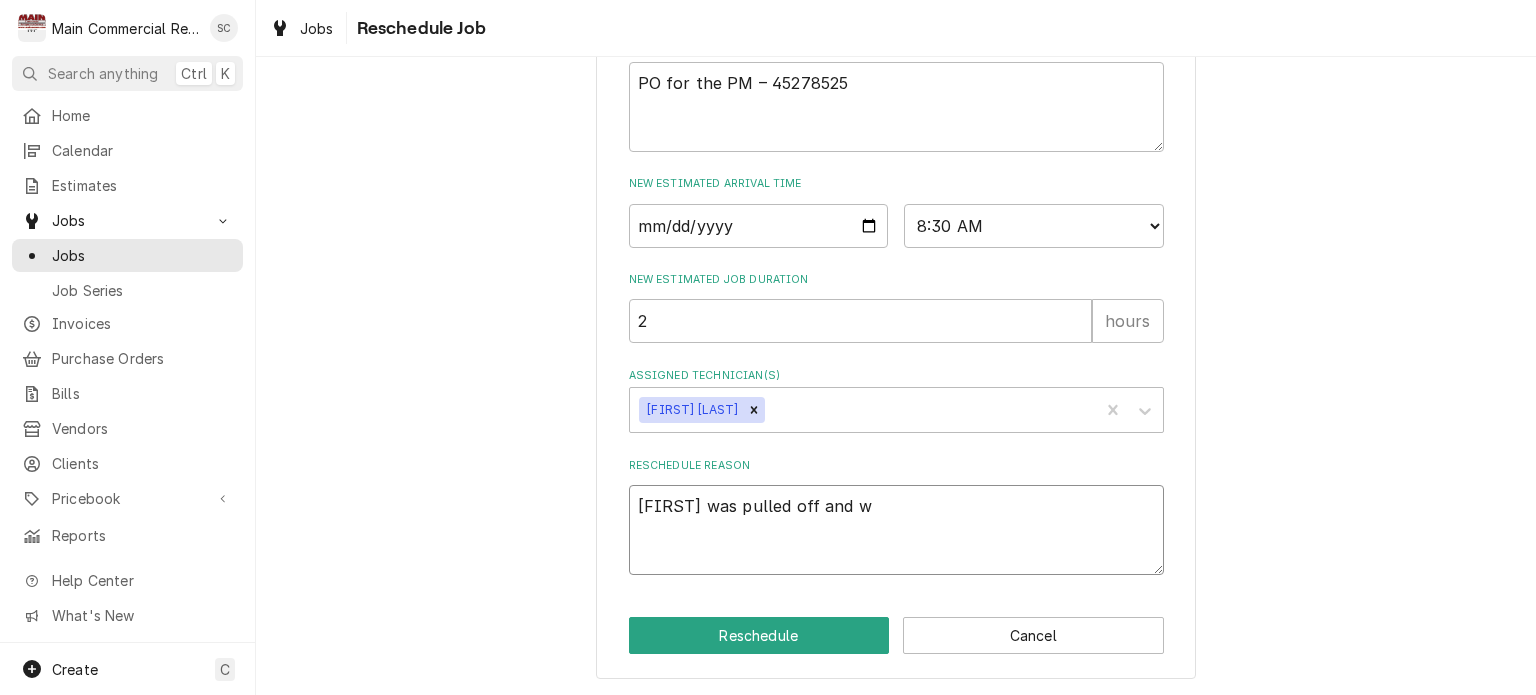 type on "x" 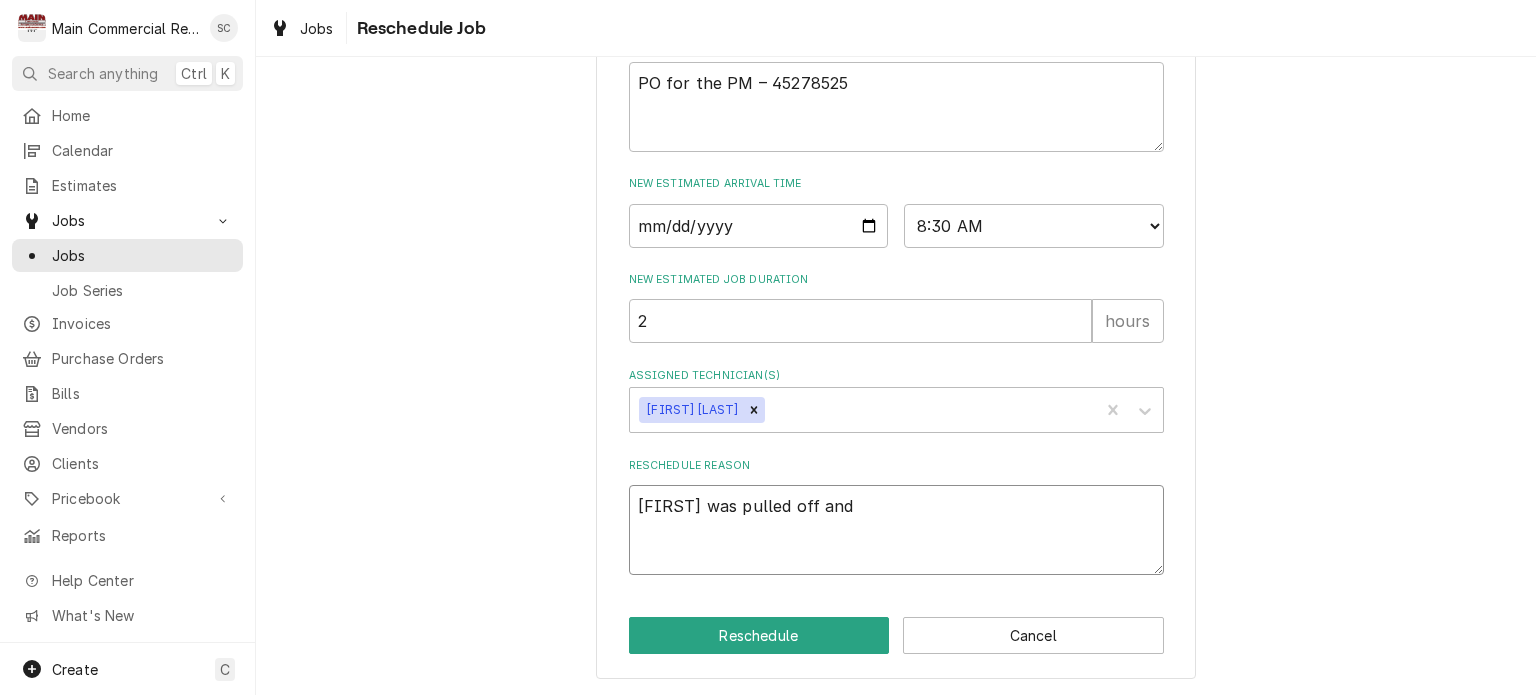 type on "x" 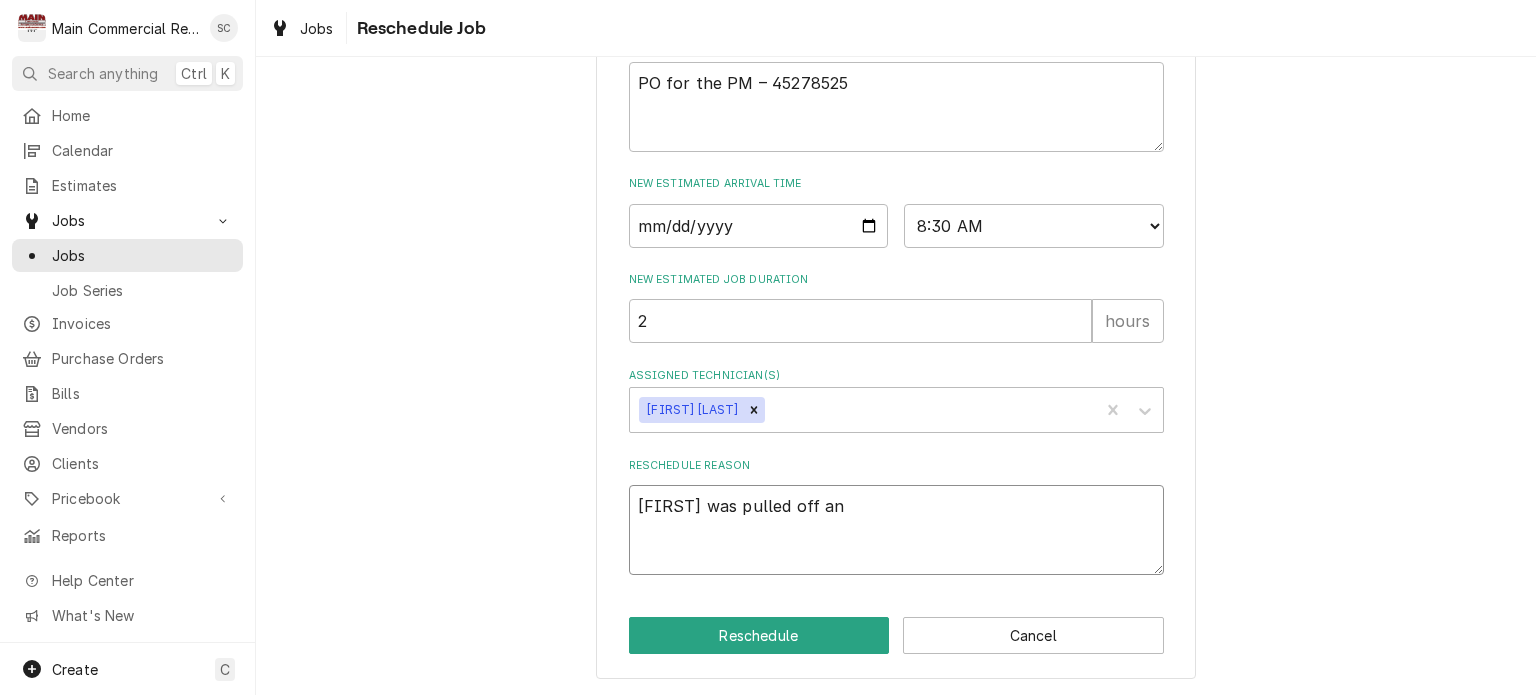 type on "x" 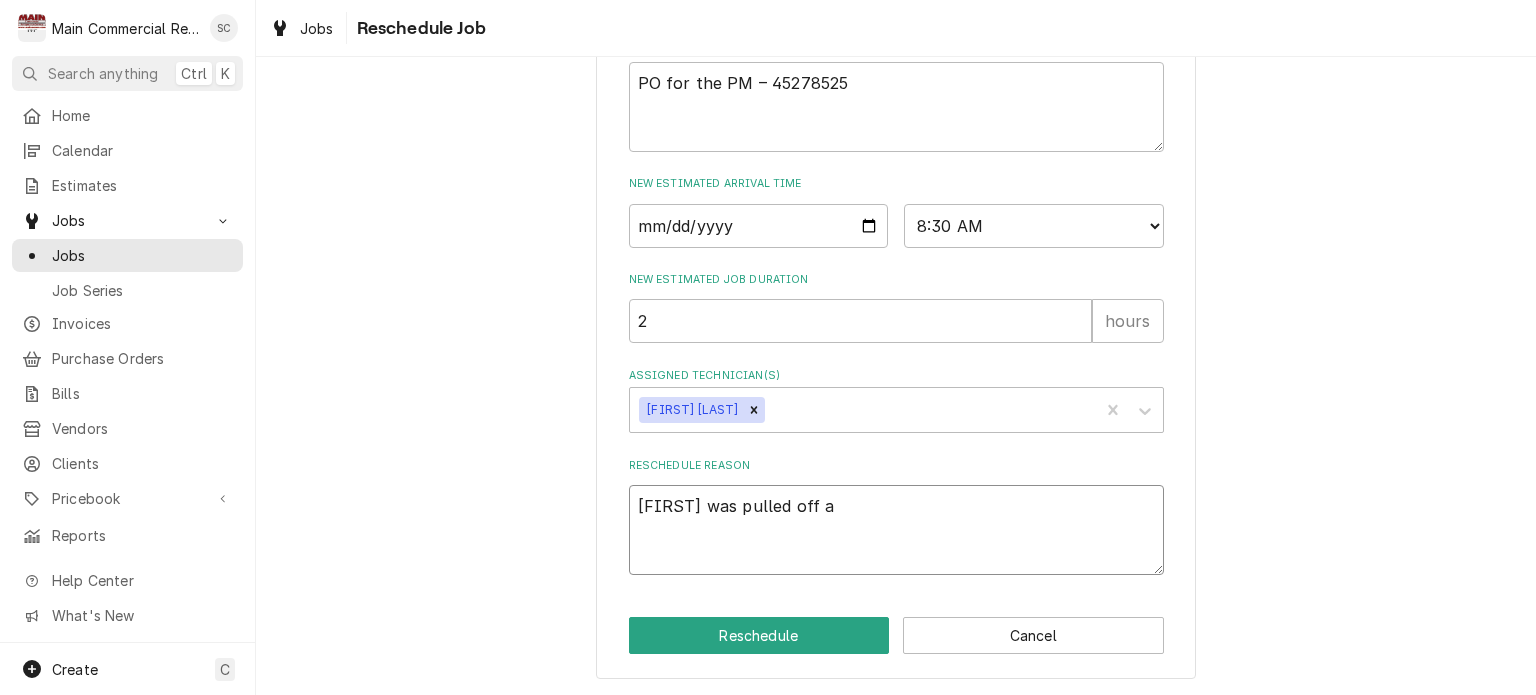 type on "x" 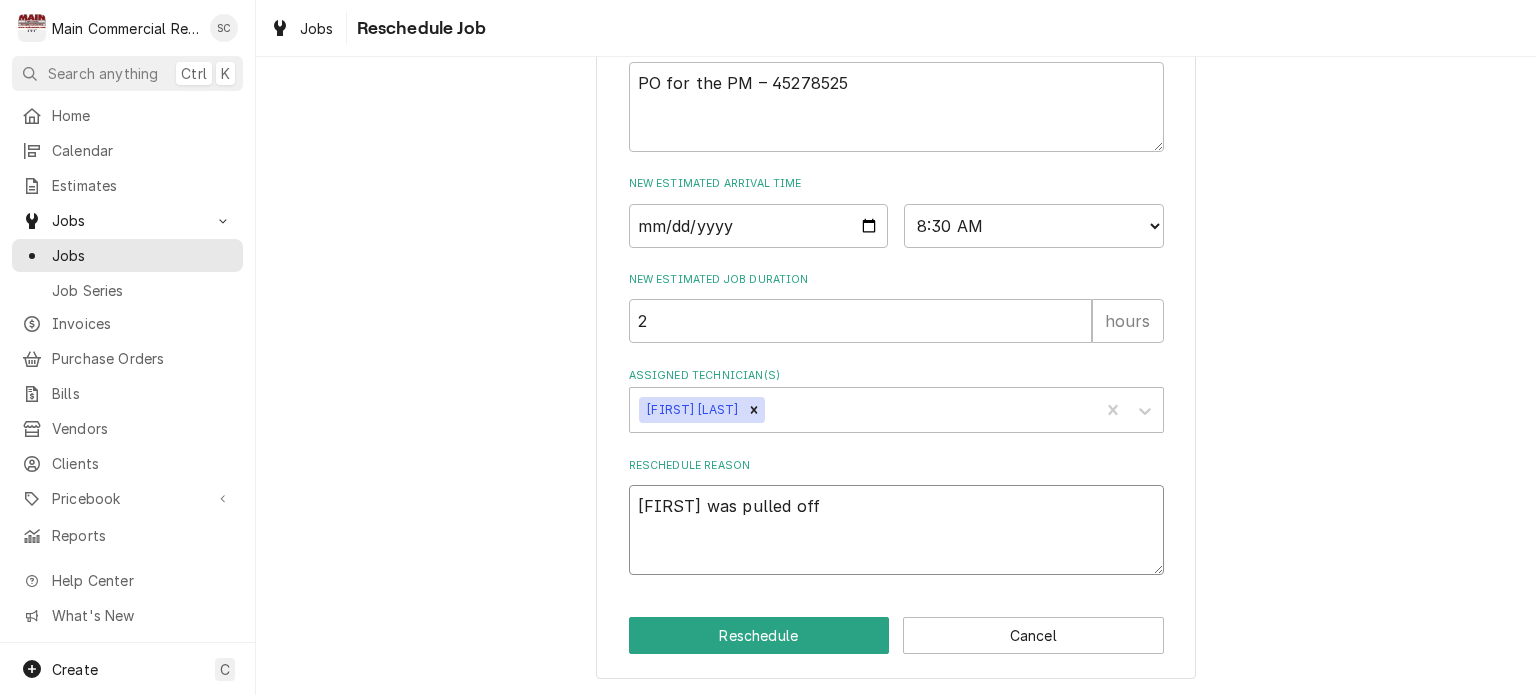 type on "x" 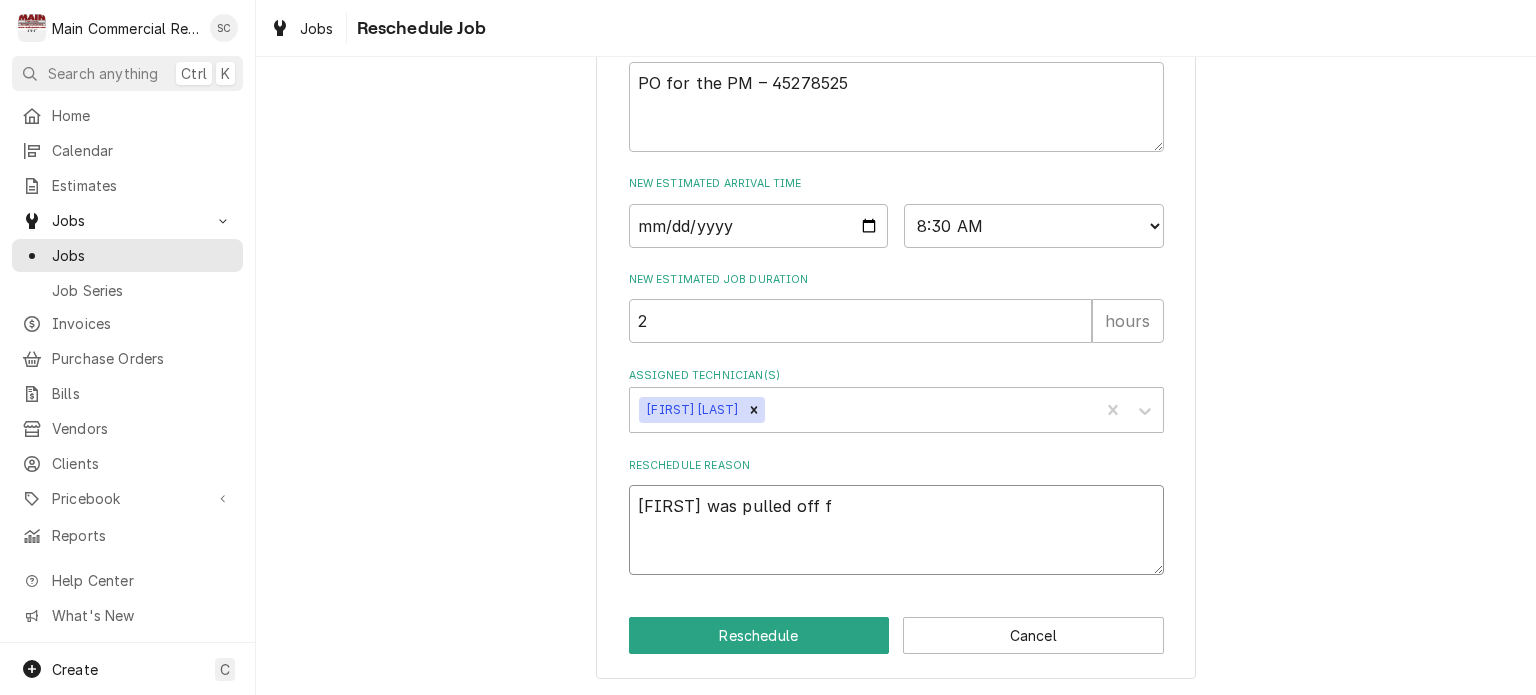 type on "x" 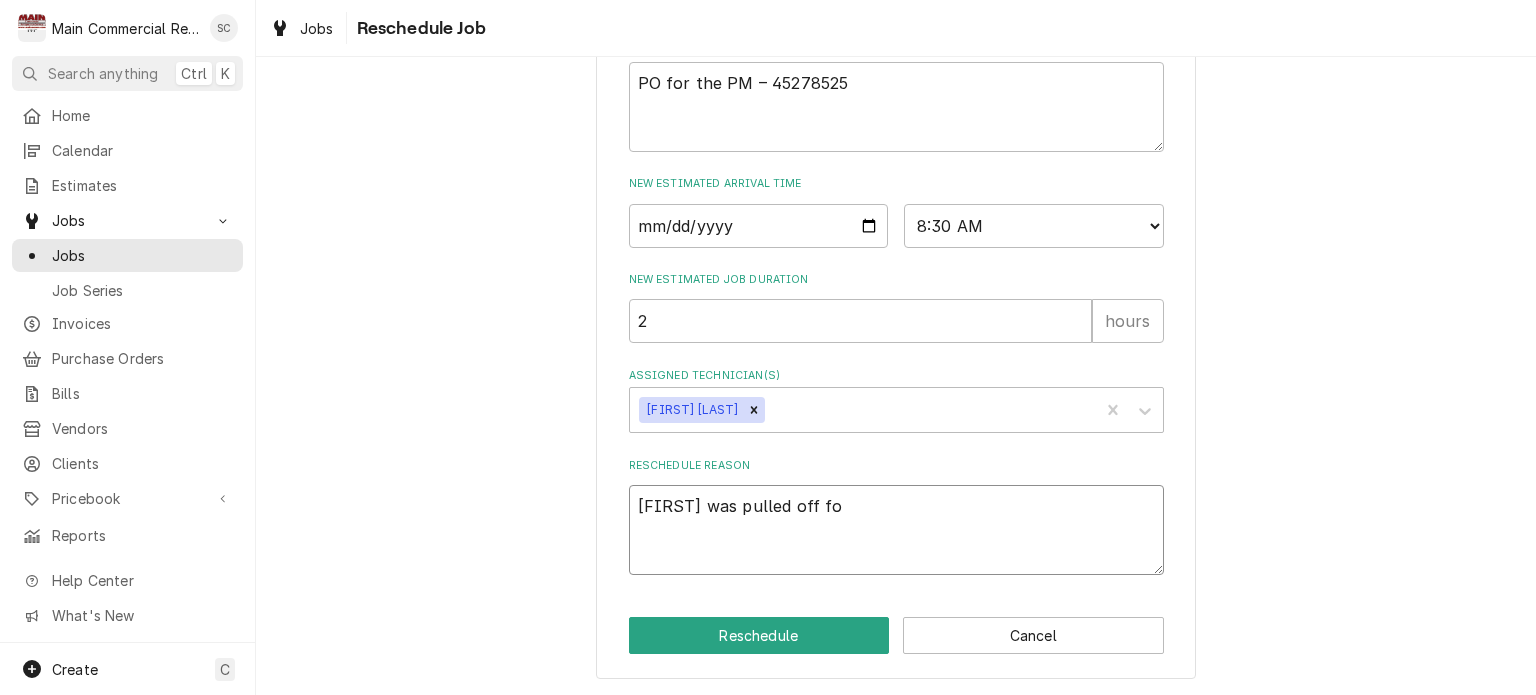 type on "x" 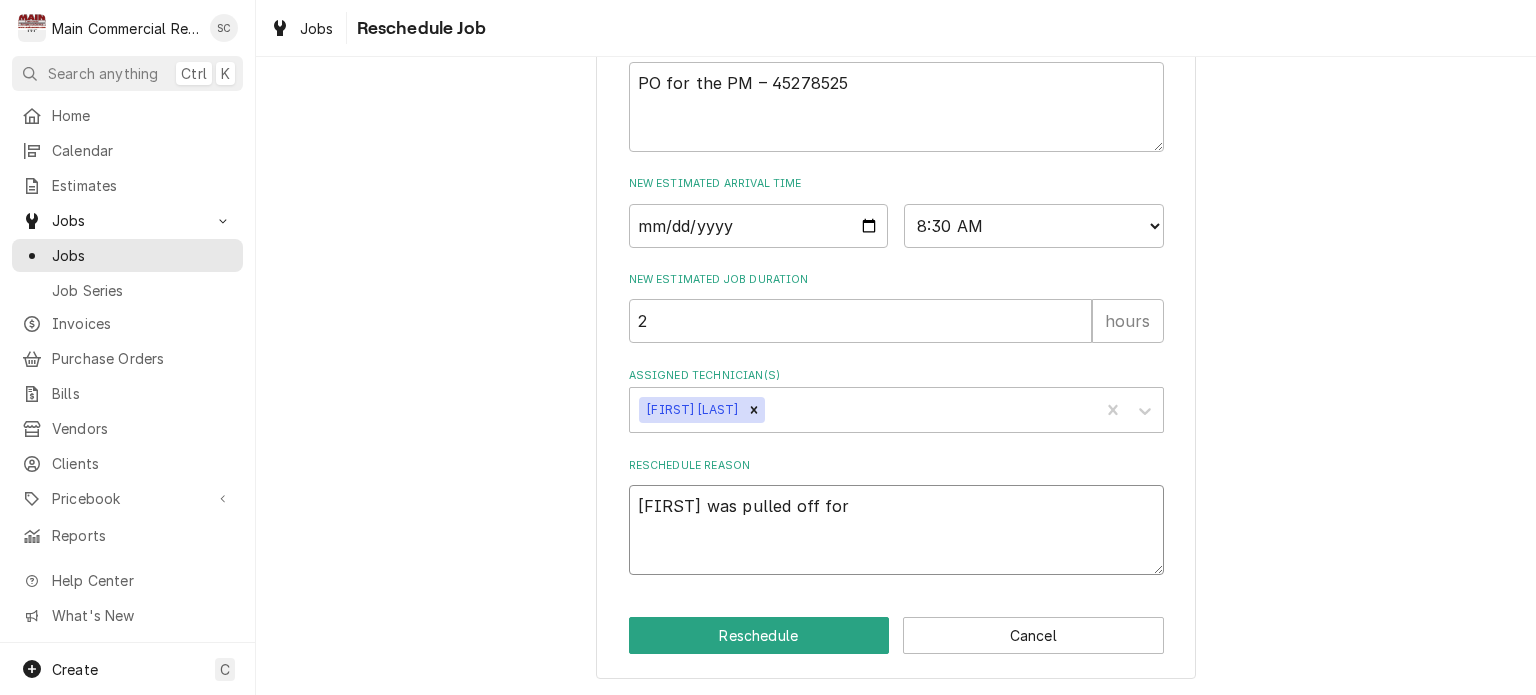 type on "x" 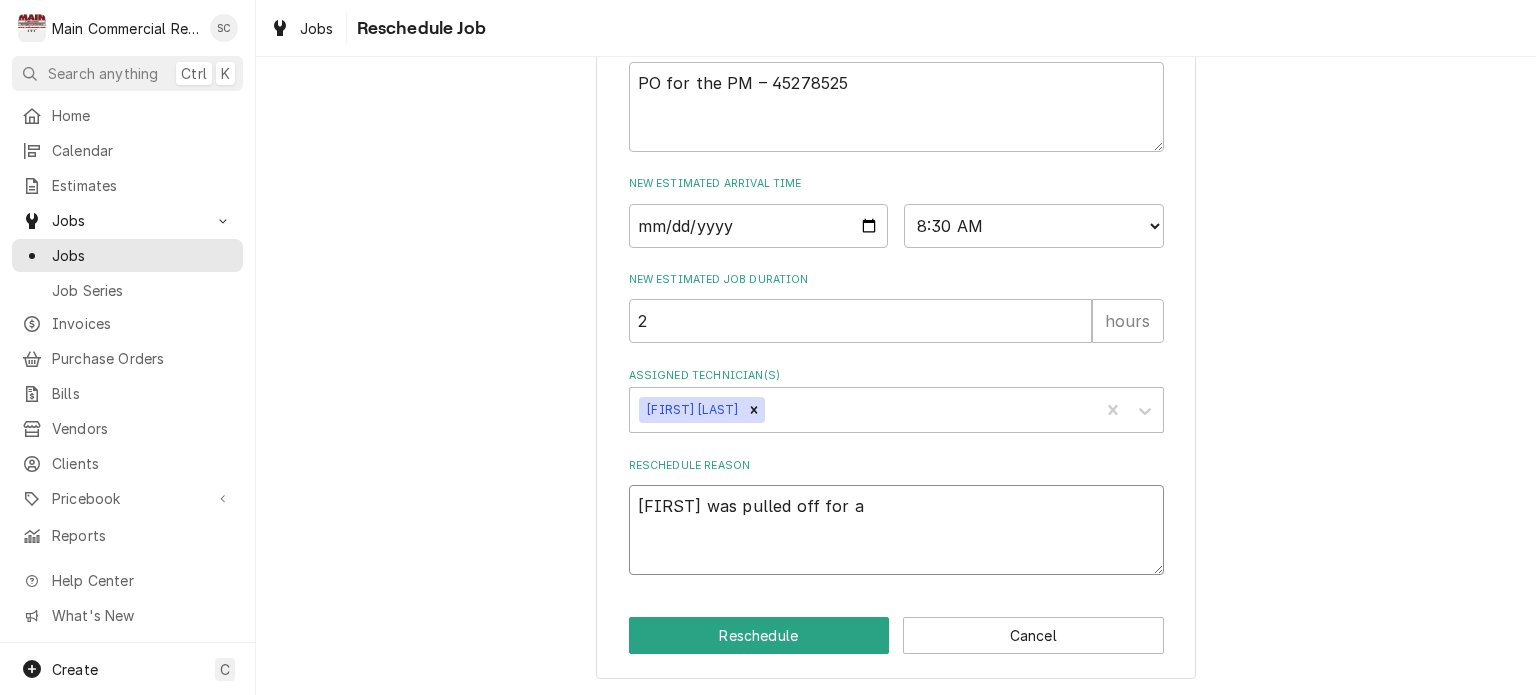 type on "x" 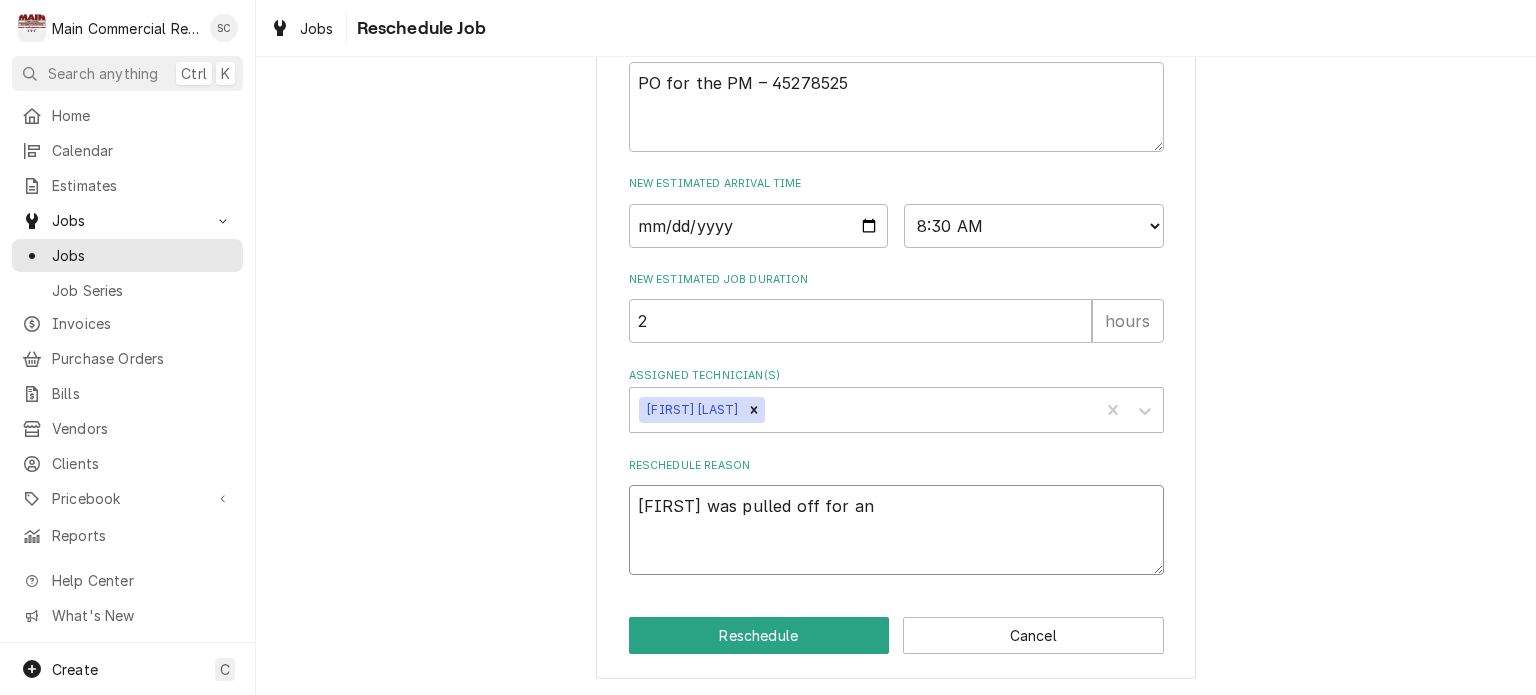 type on "x" 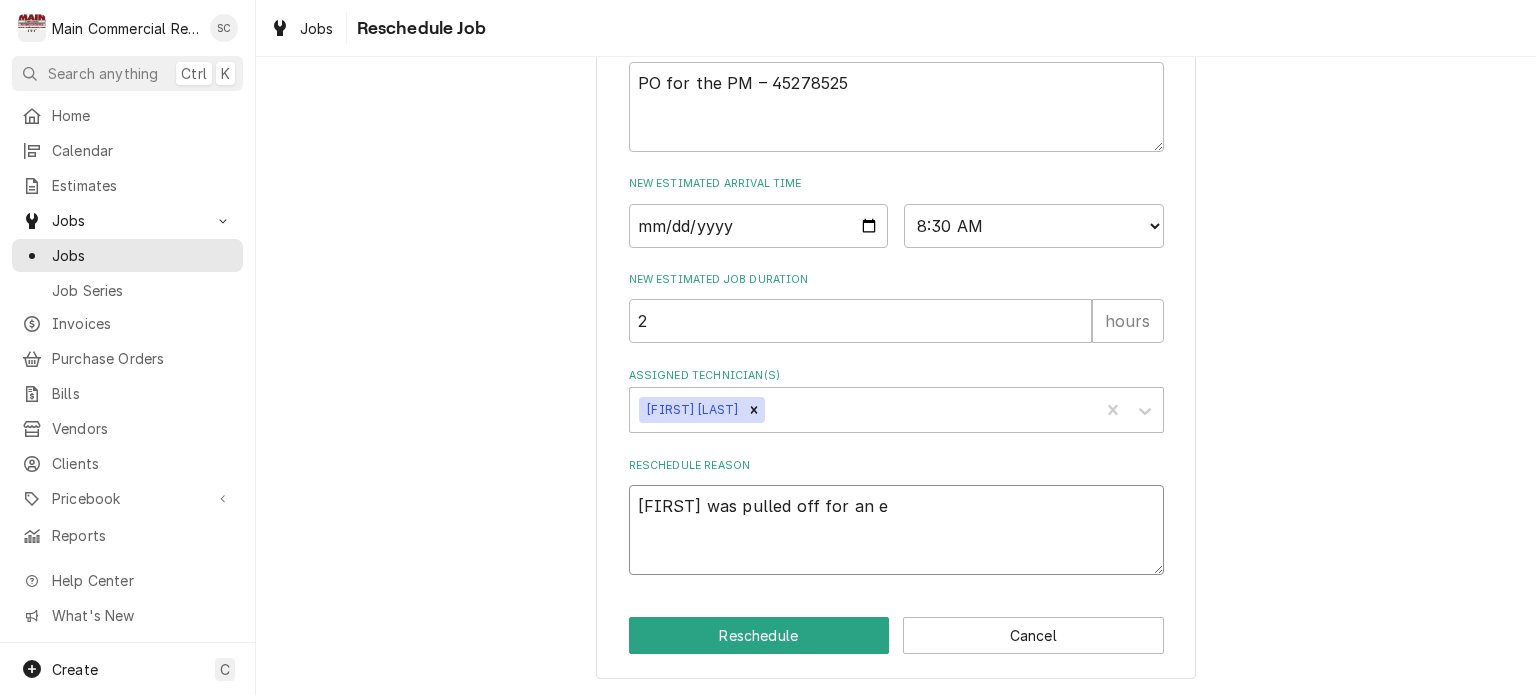 type on "x" 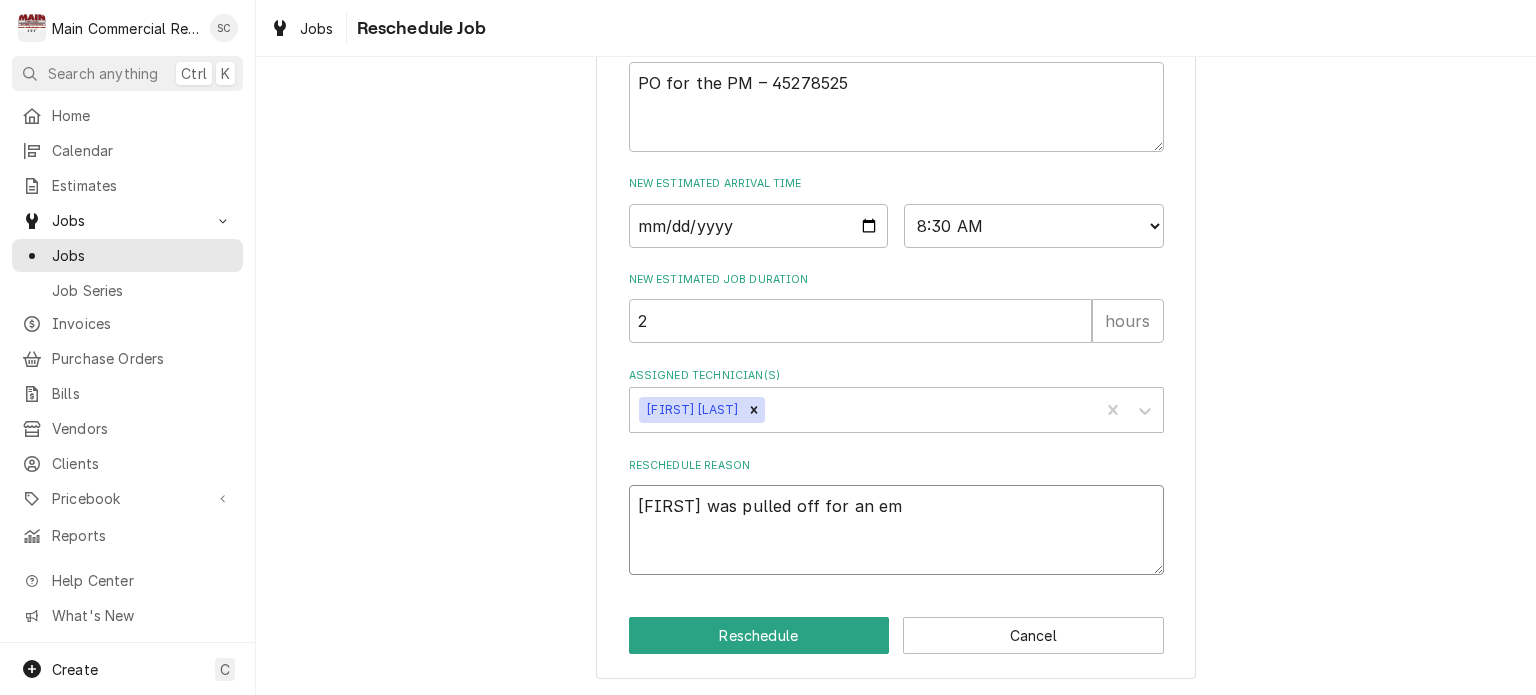 type on "x" 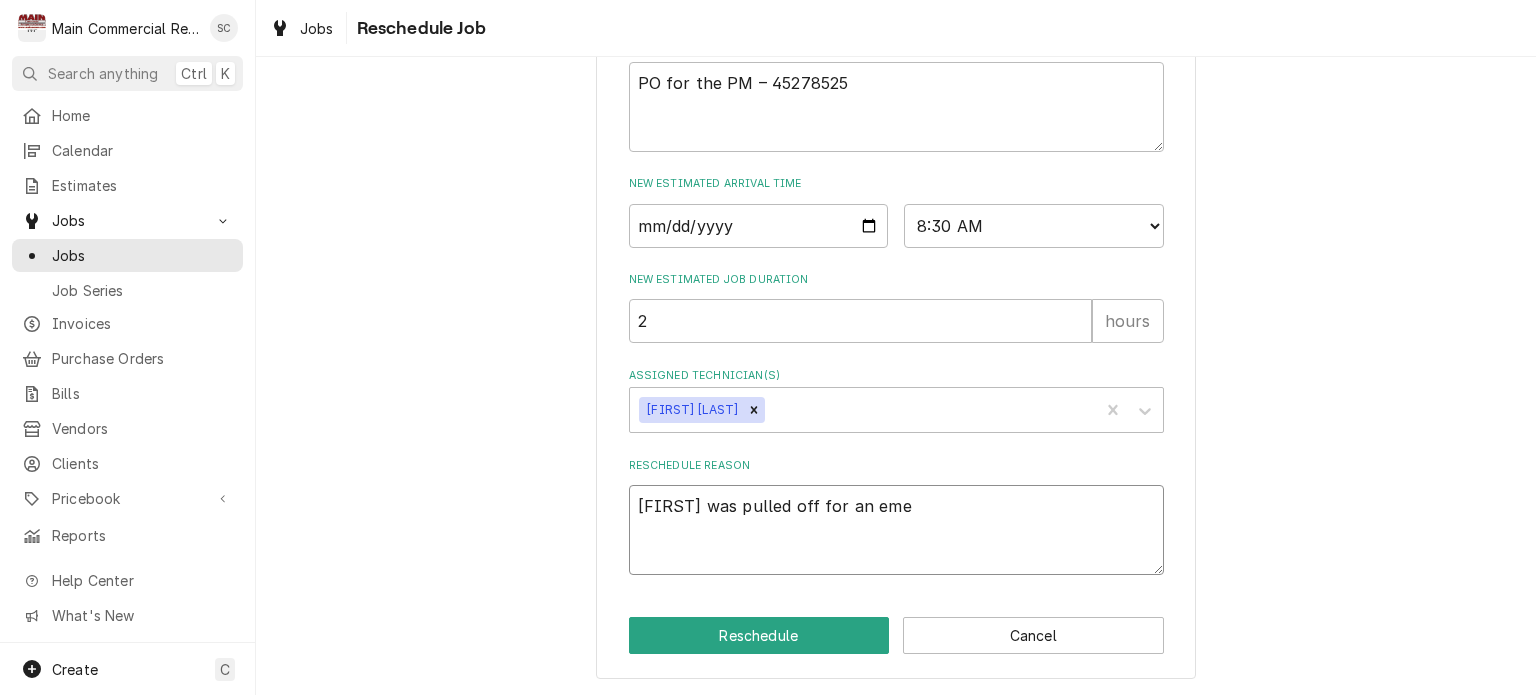 type on "x" 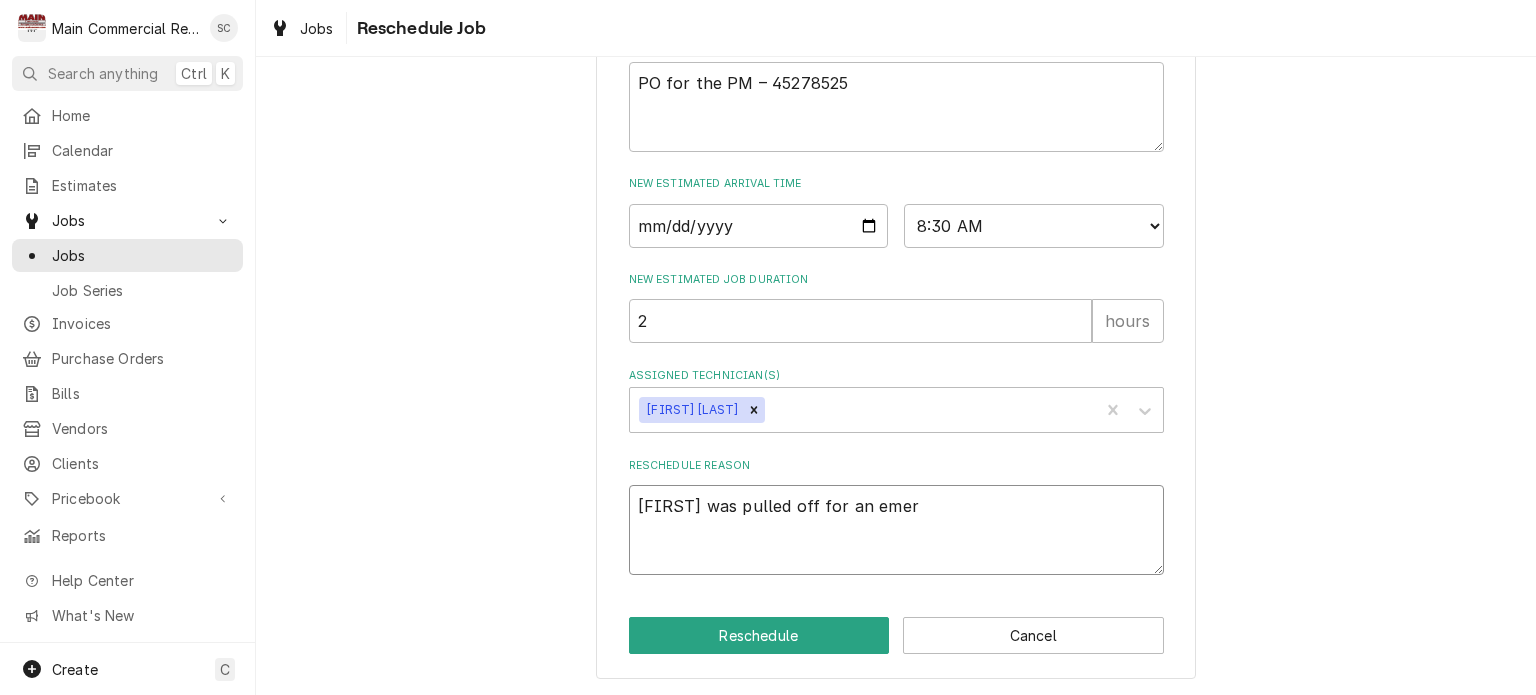 type on "x" 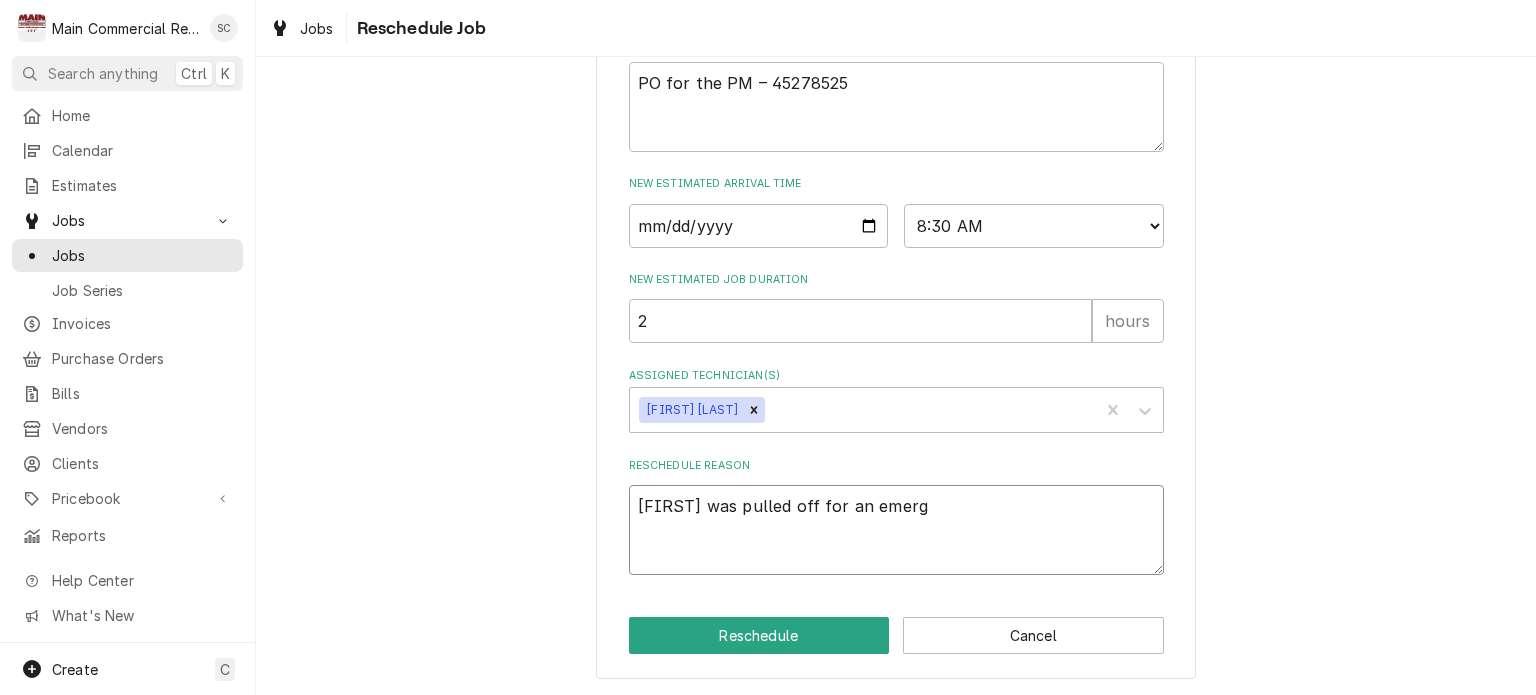 type on "x" 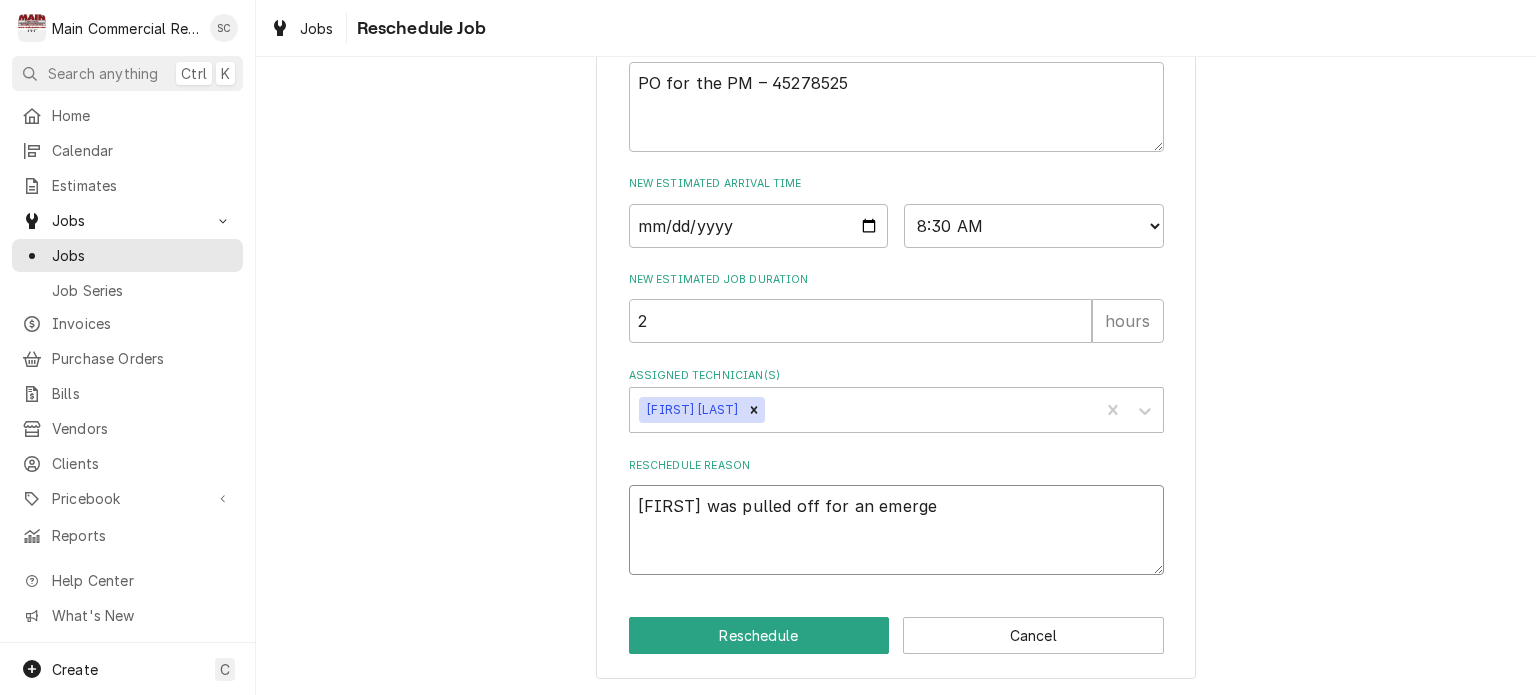 type on "x" 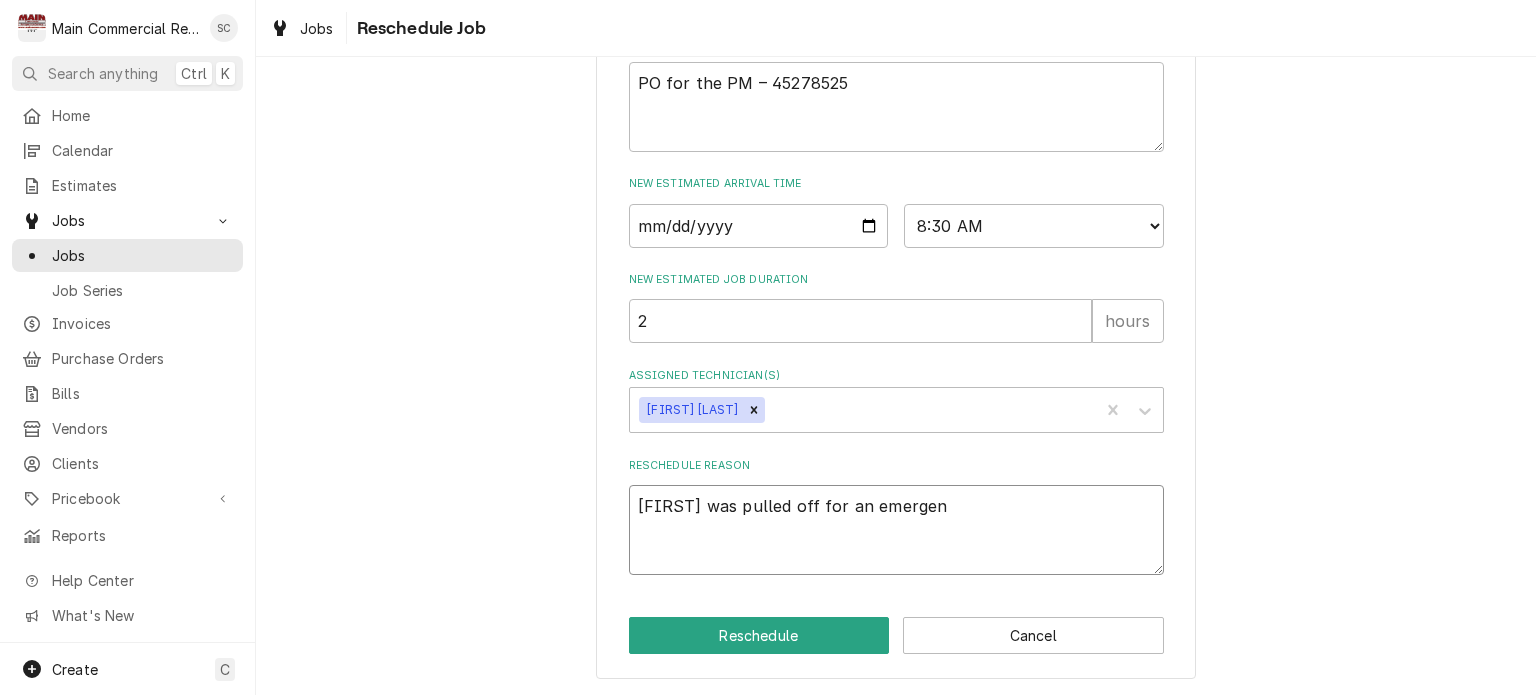 type on "x" 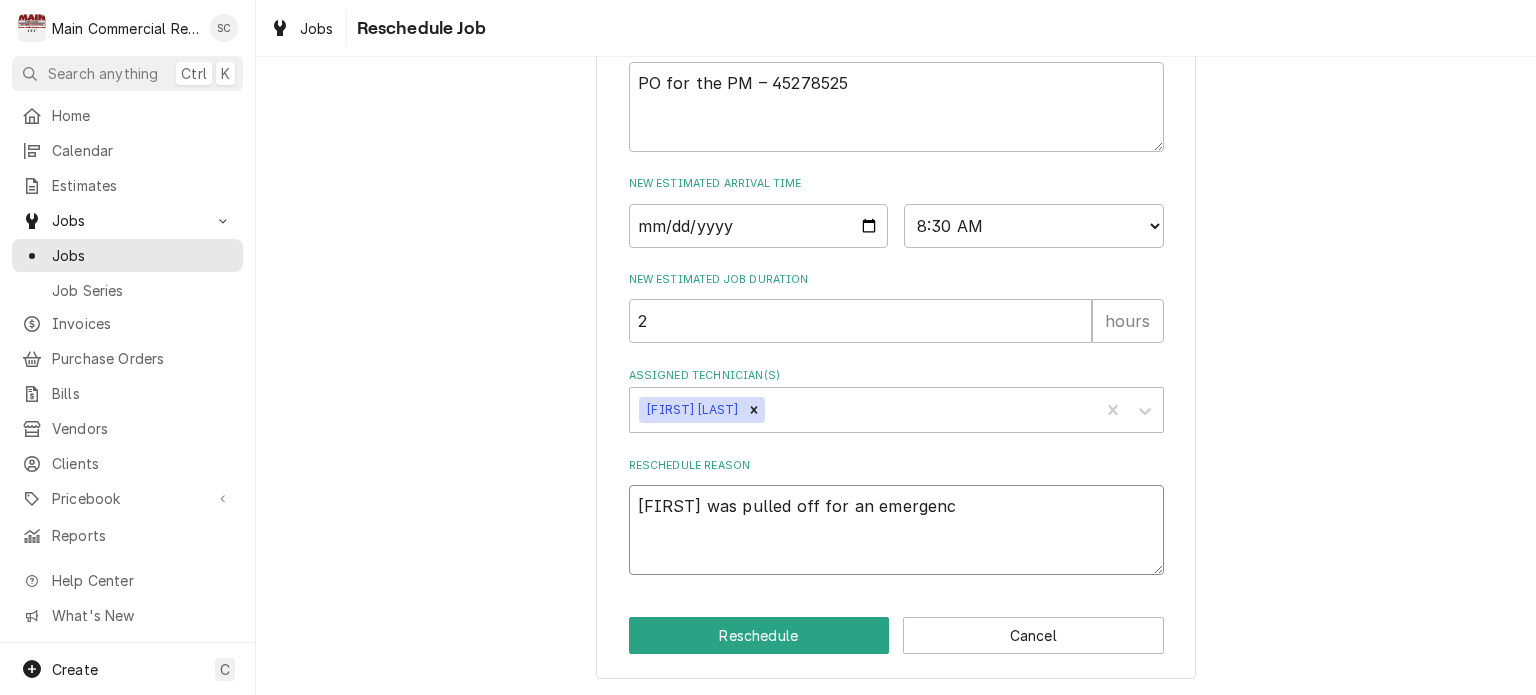 type on "x" 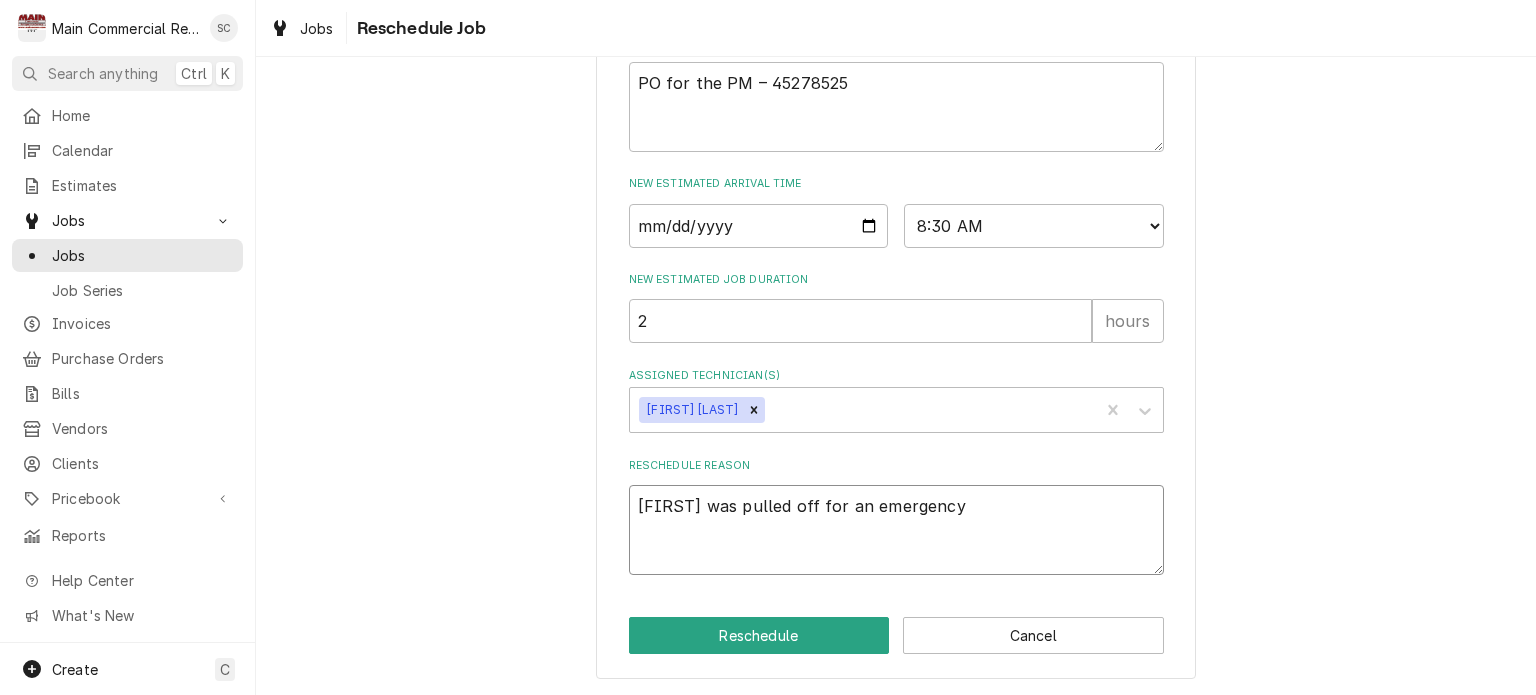 type on "x" 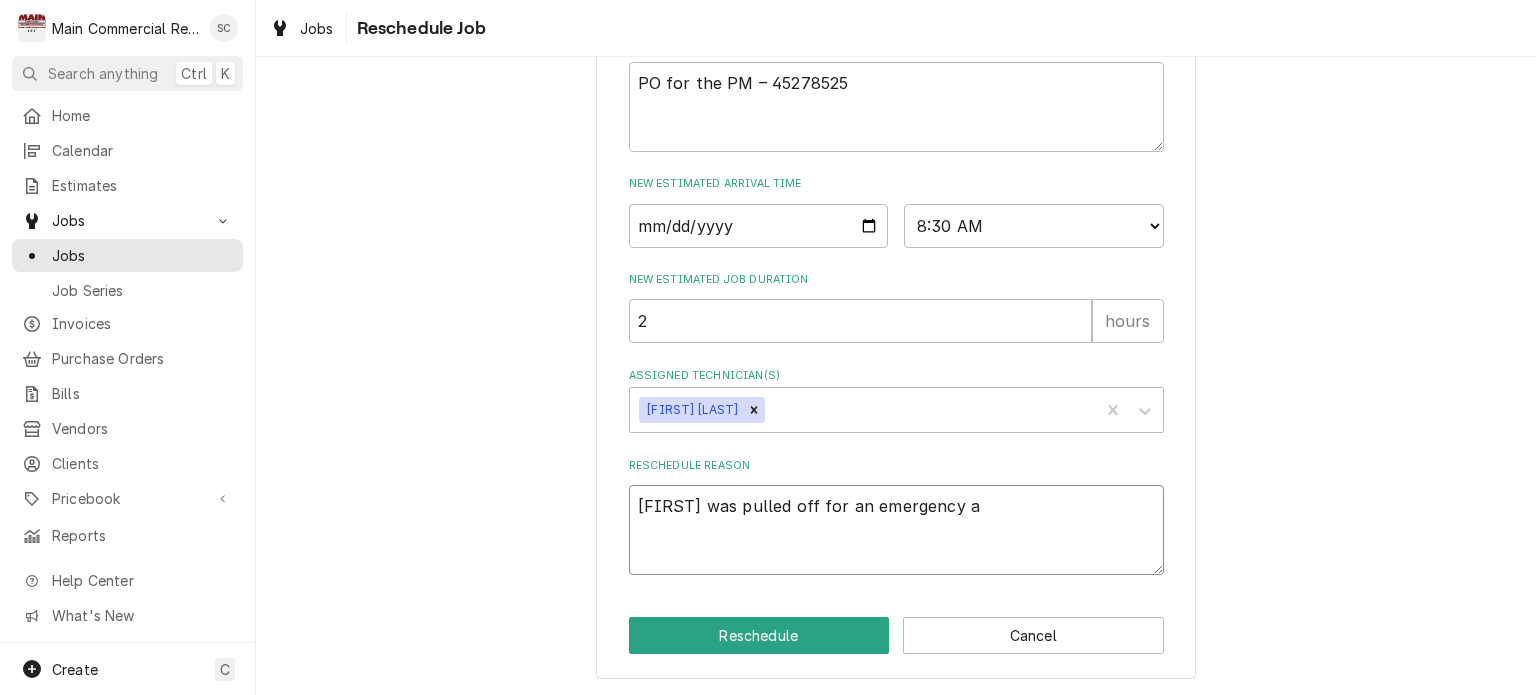 type on "x" 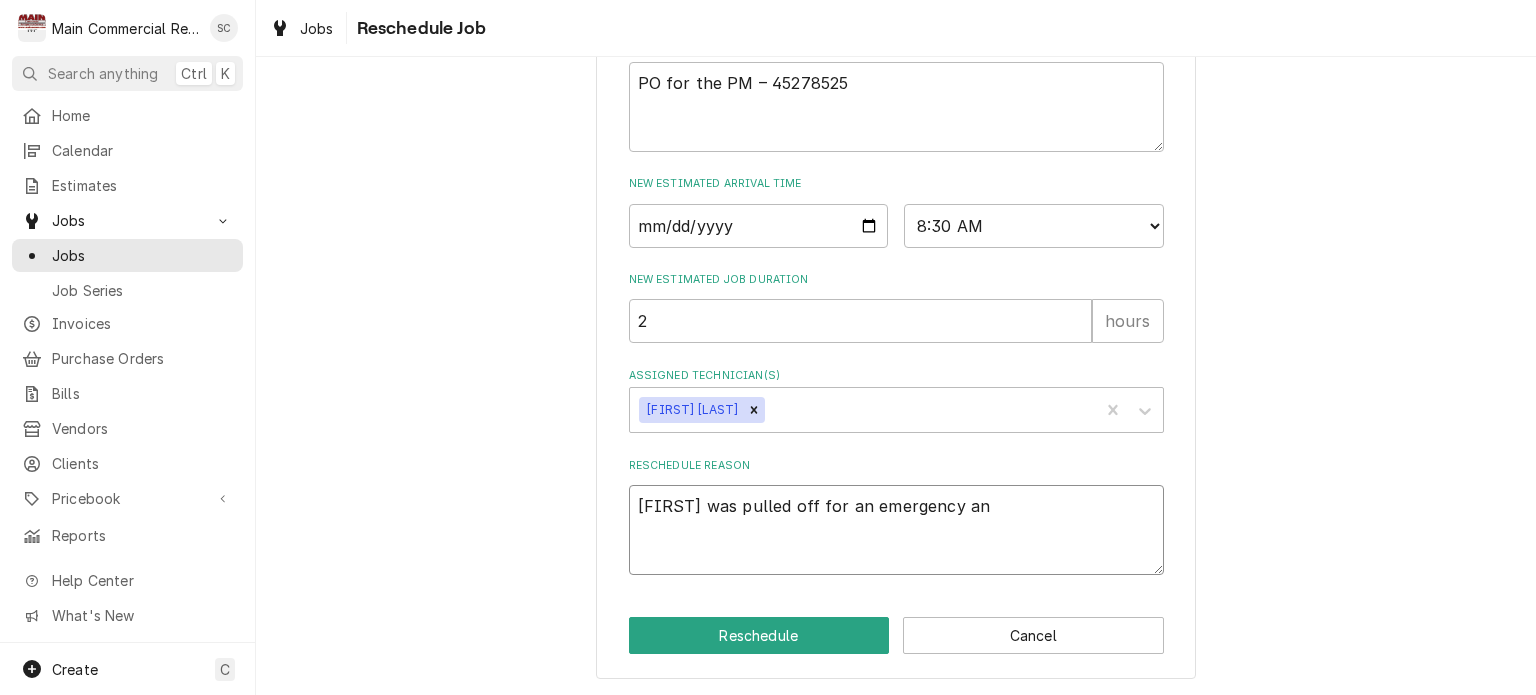 type on "x" 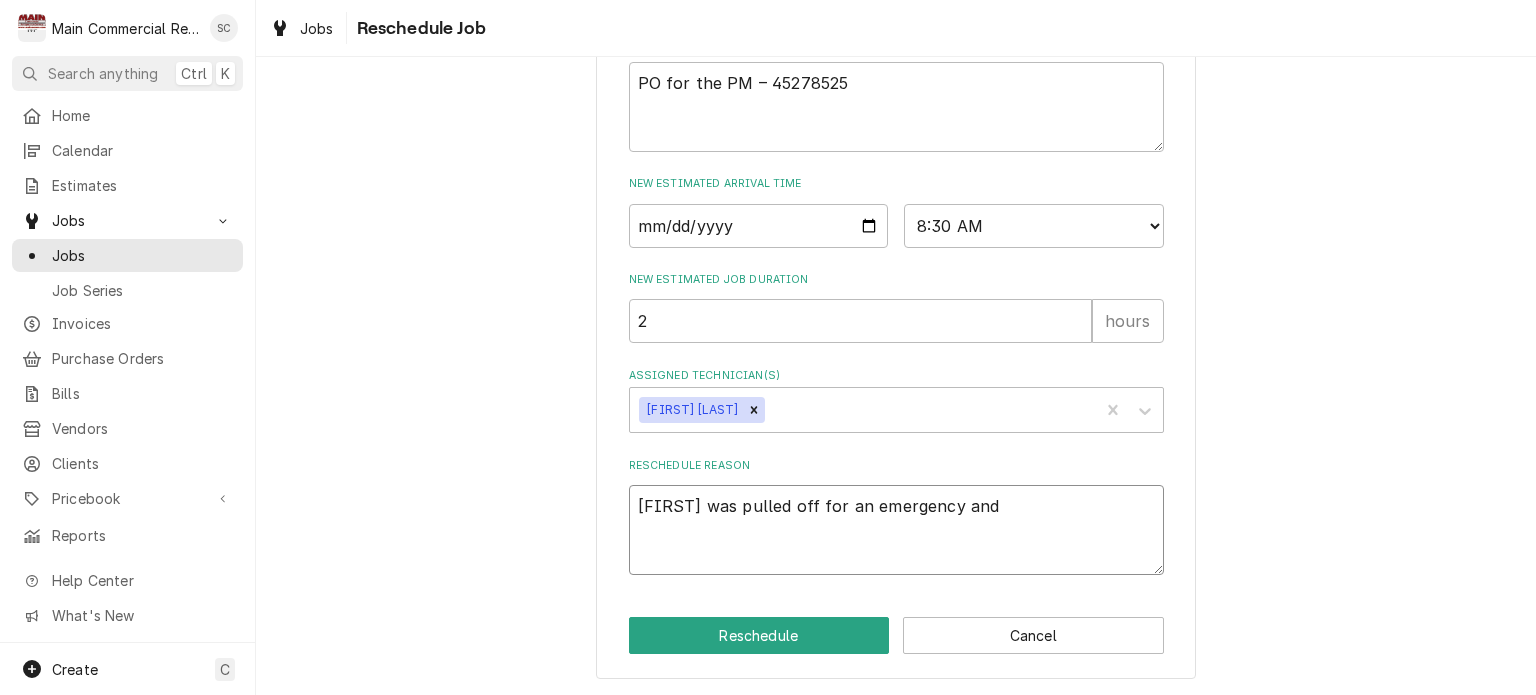 type on "x" 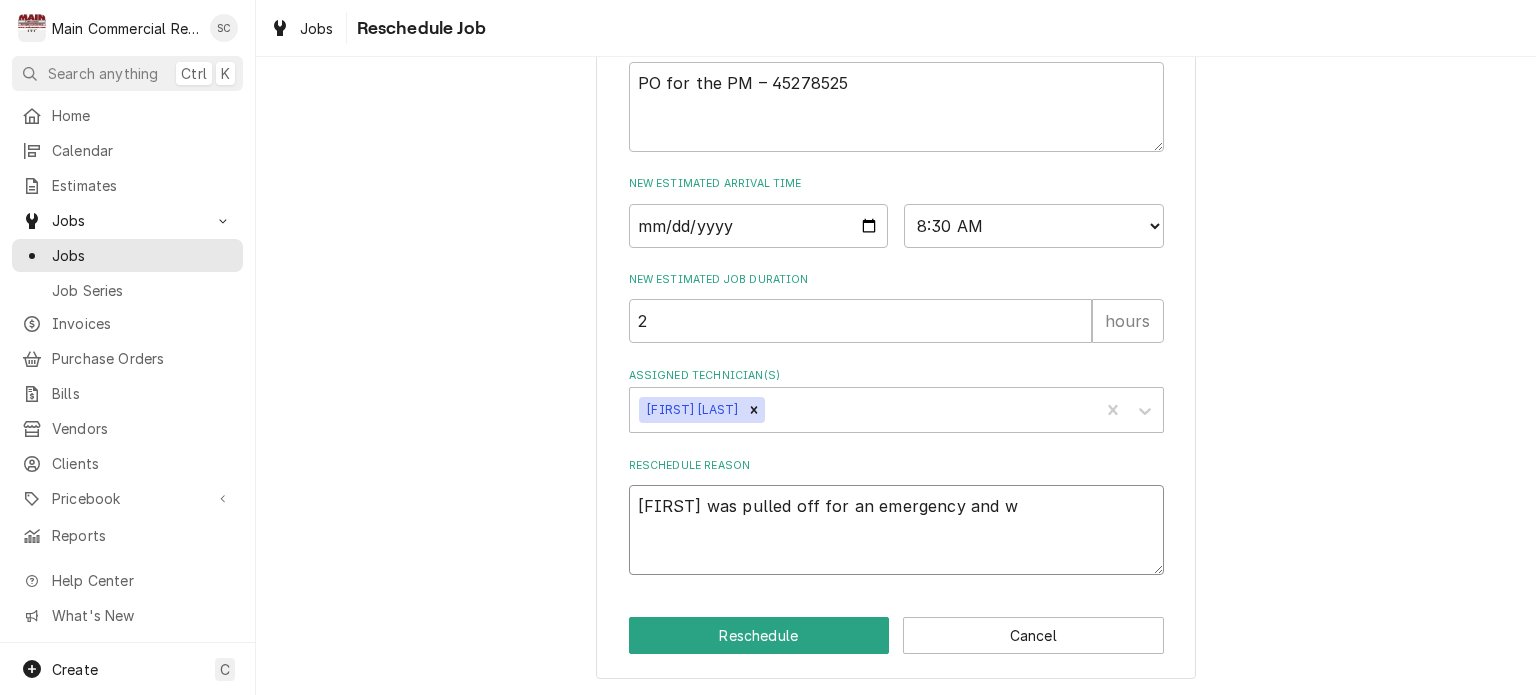 type on "x" 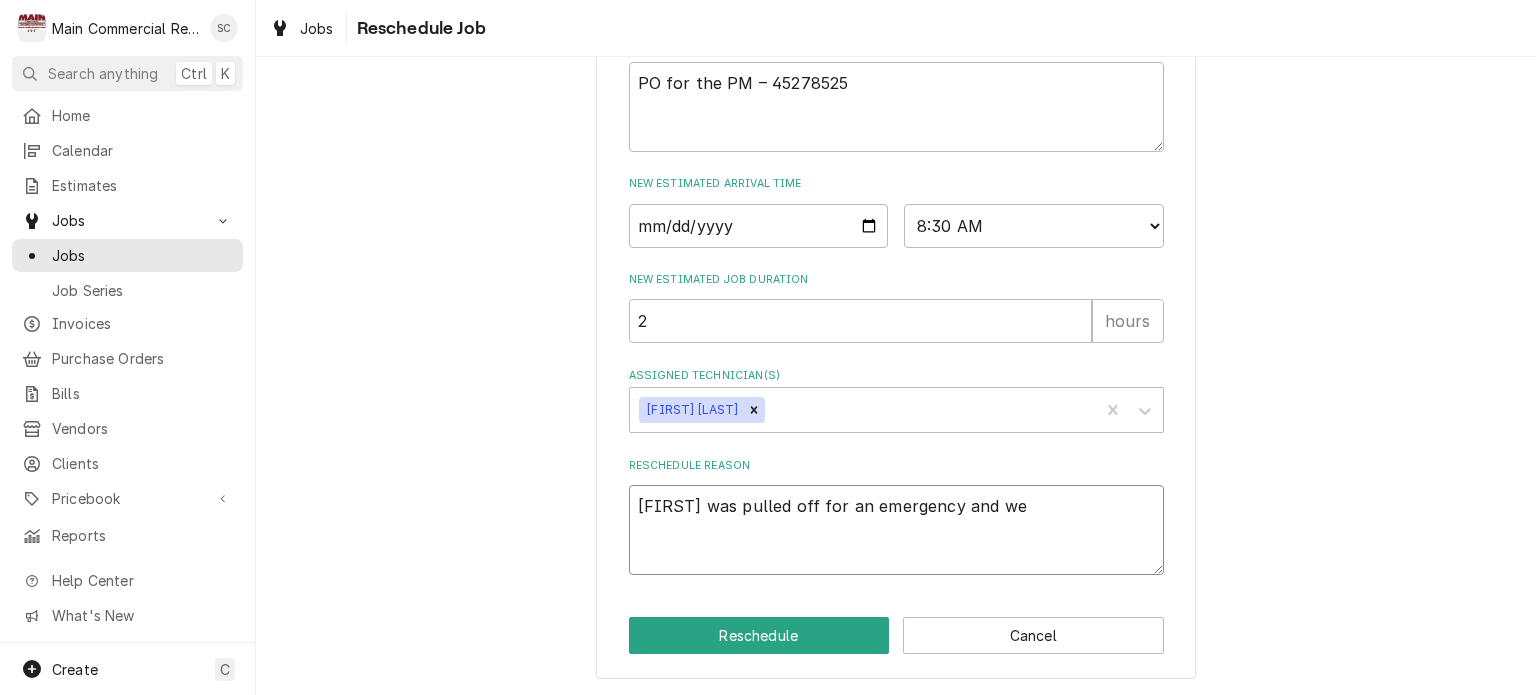 type on "x" 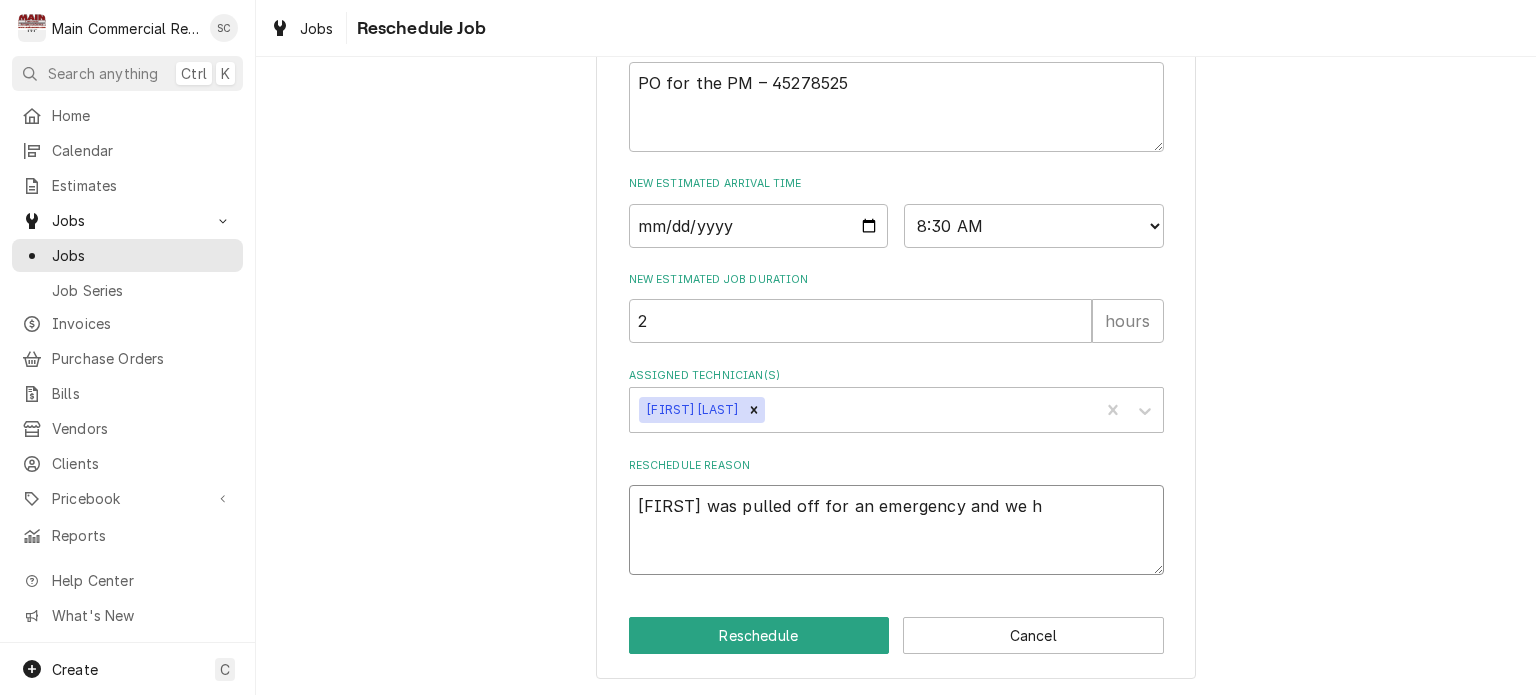 type on "x" 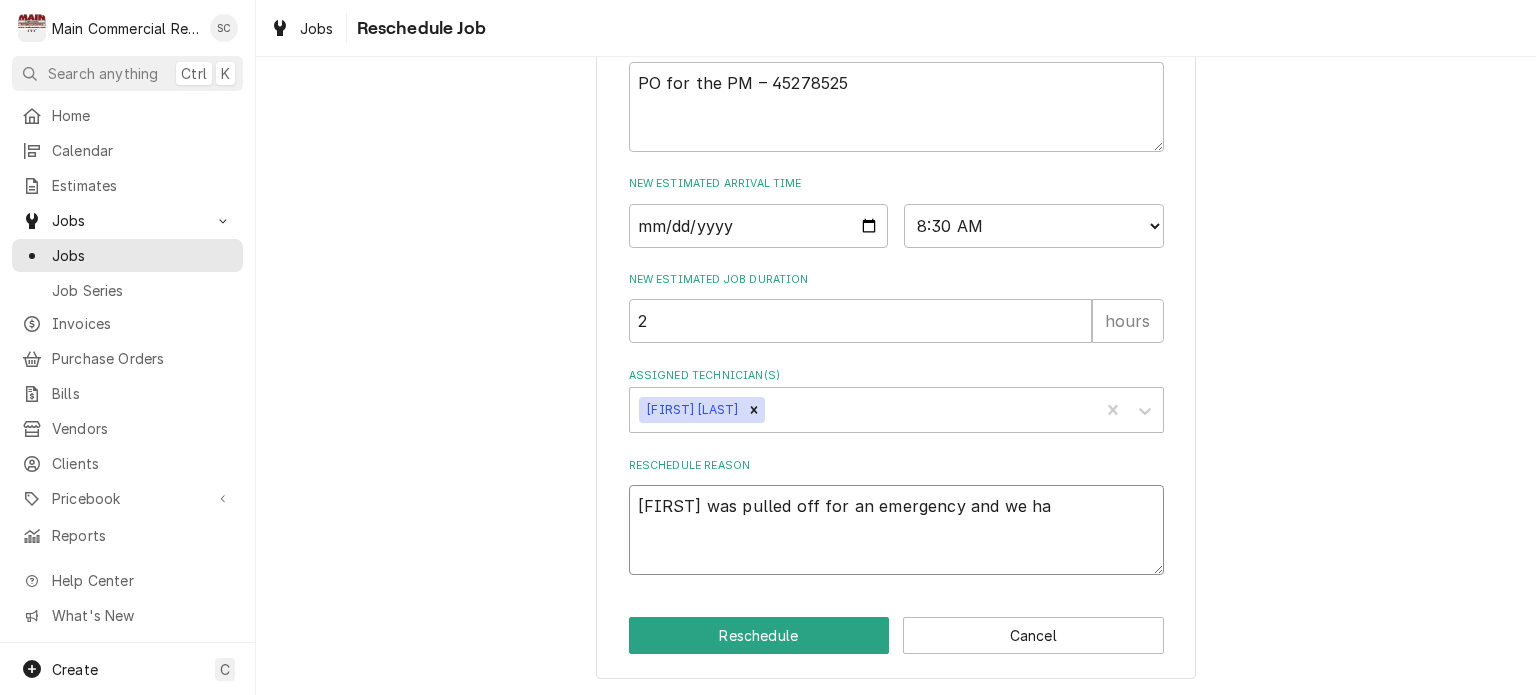 type on "x" 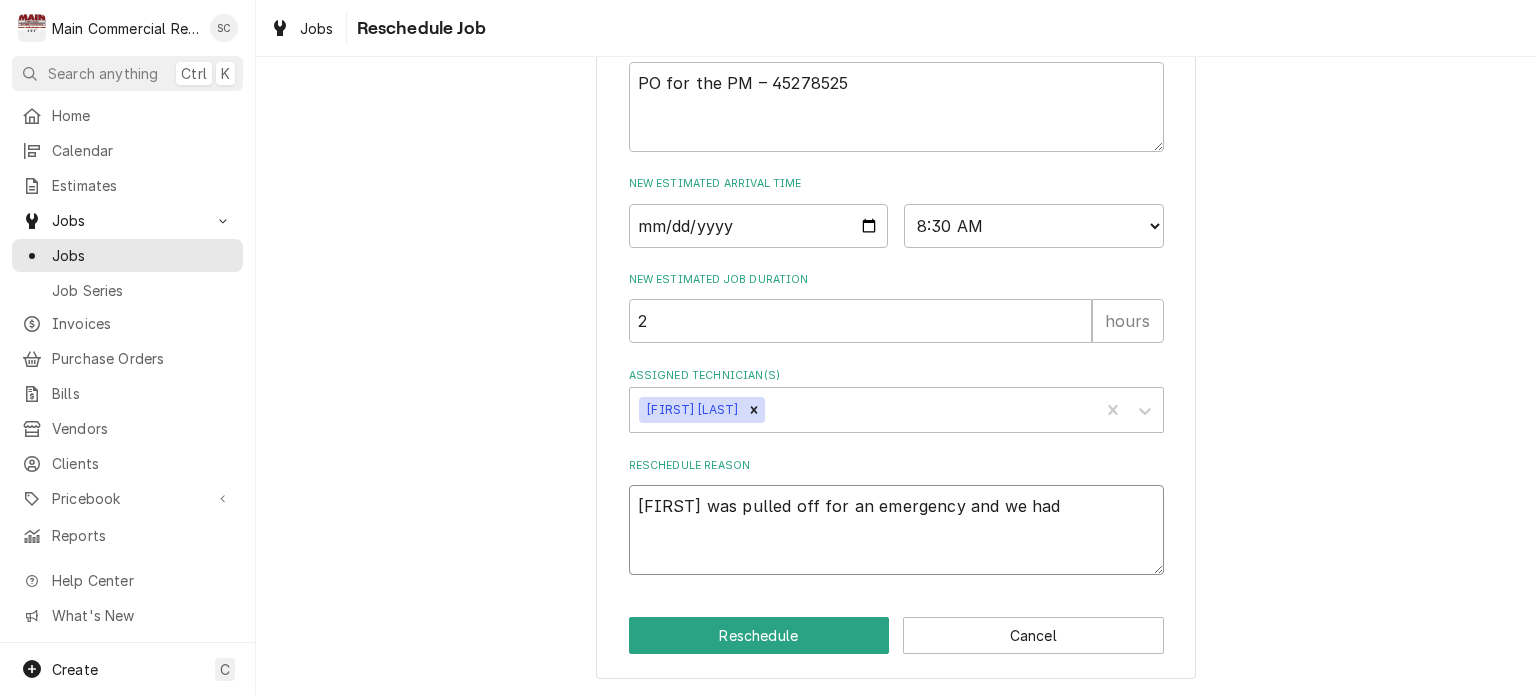 type on "x" 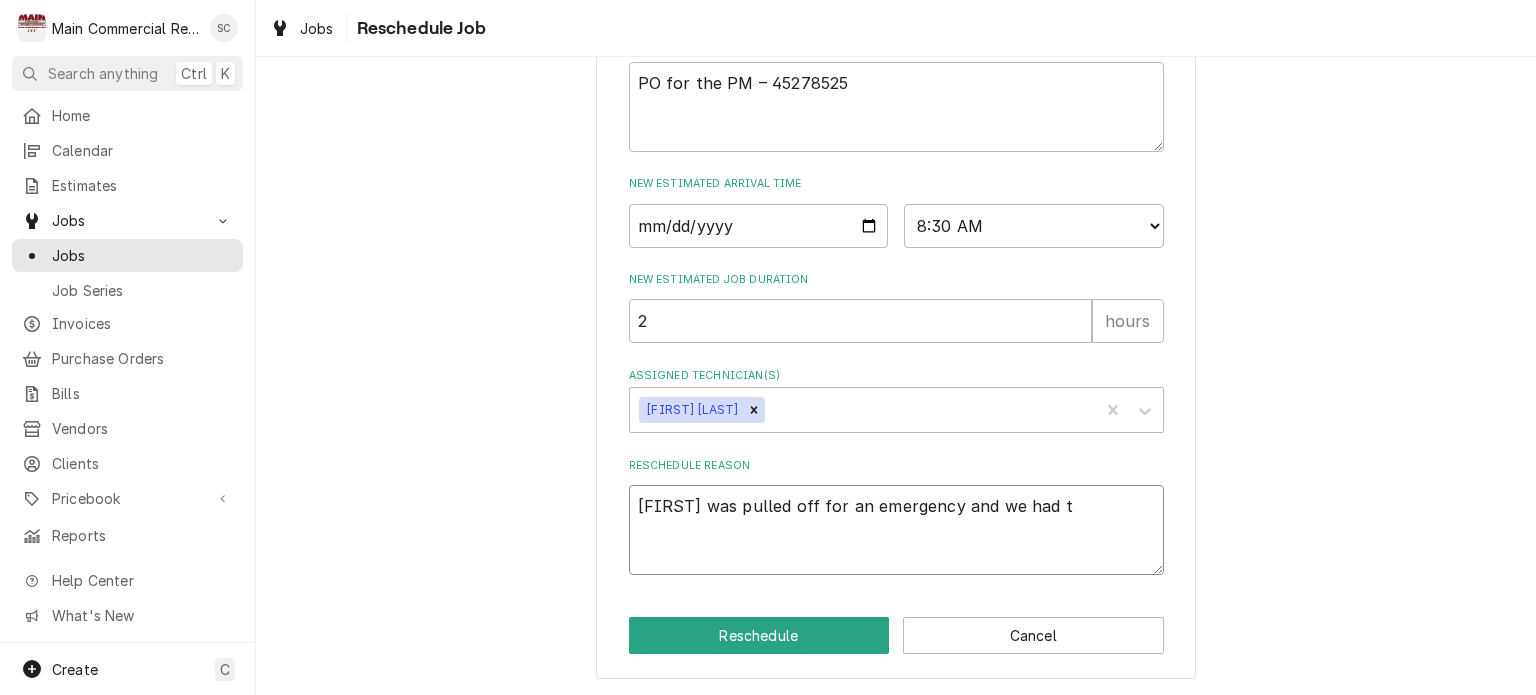 type on "x" 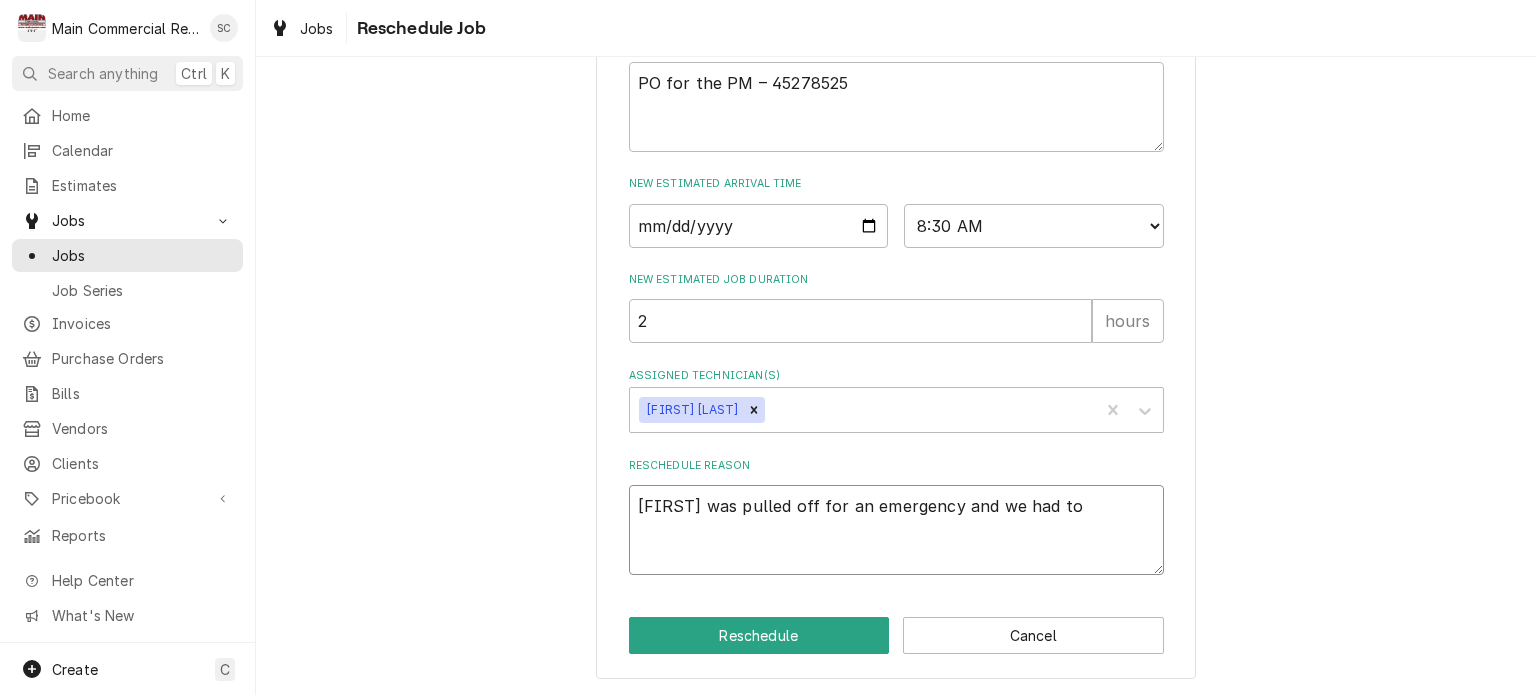type on "x" 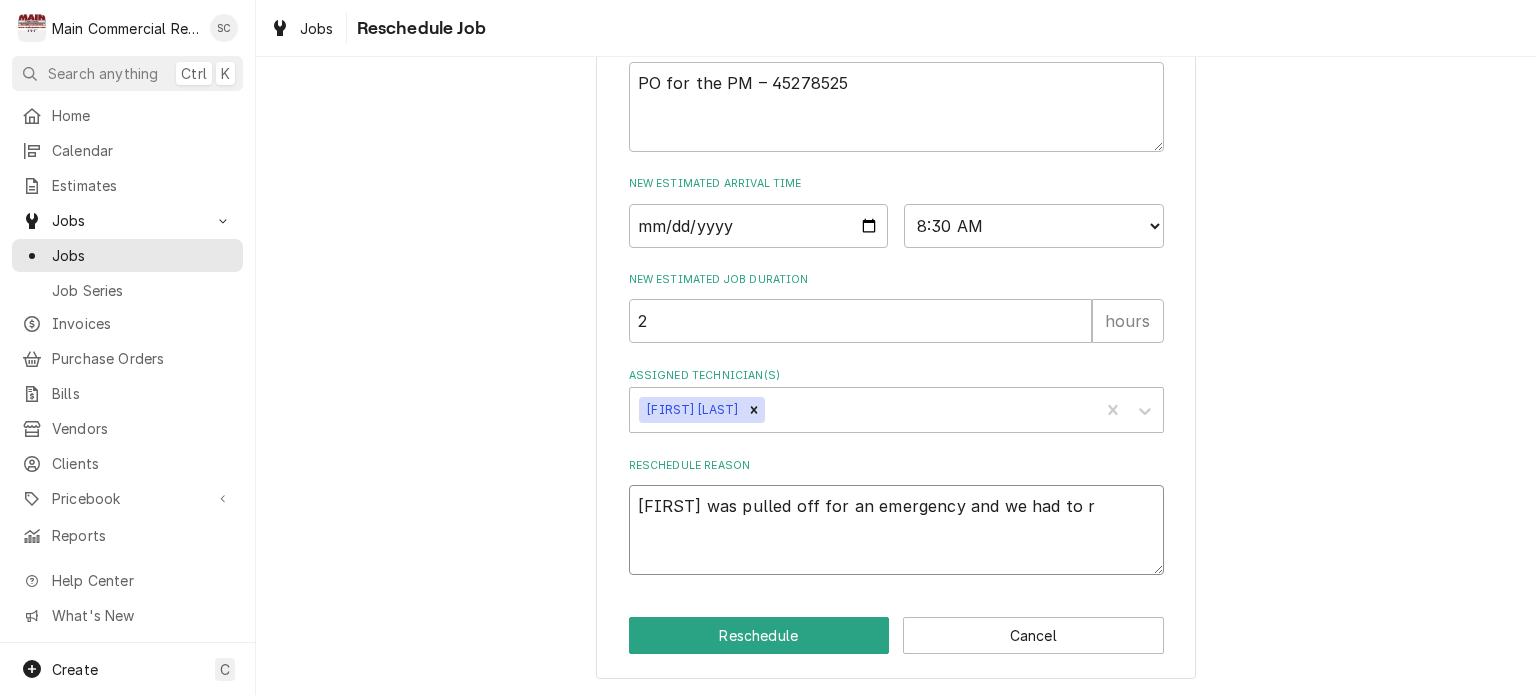 type on "x" 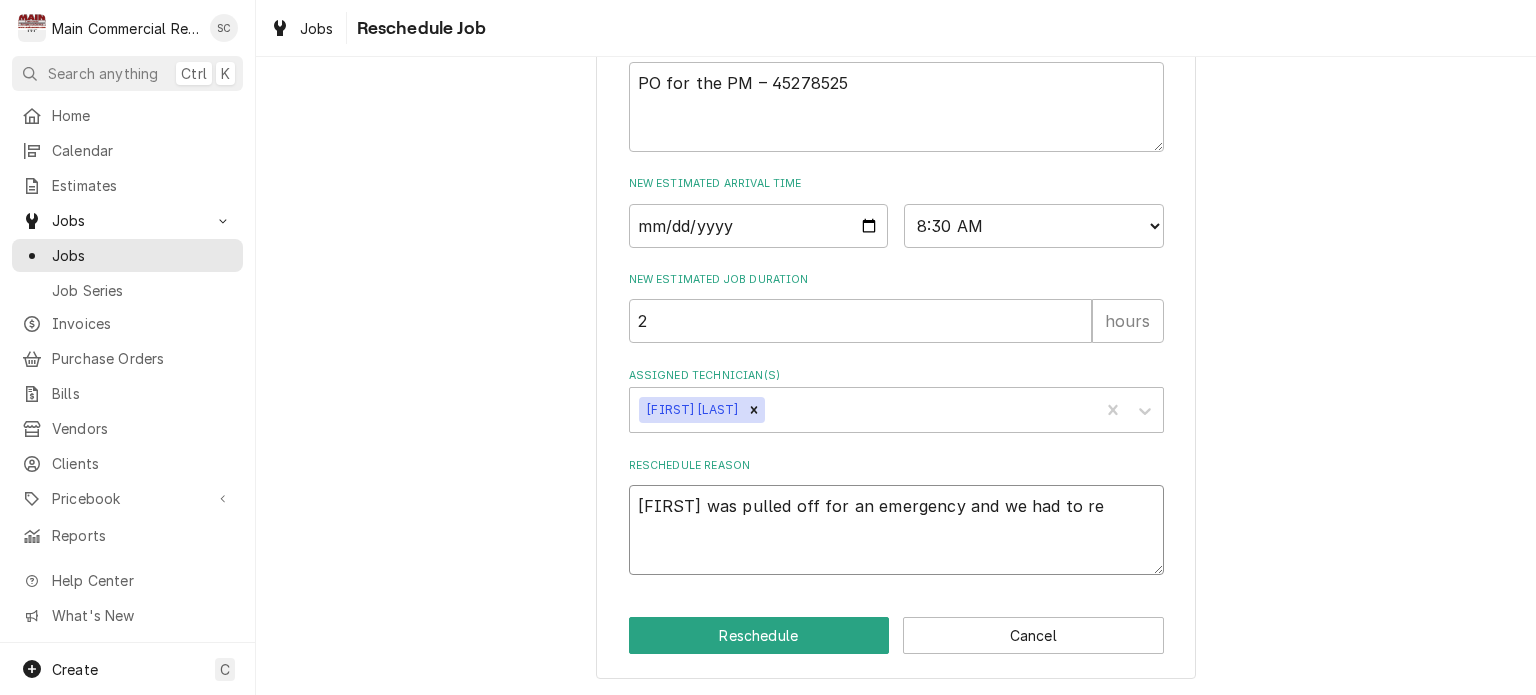 type on "x" 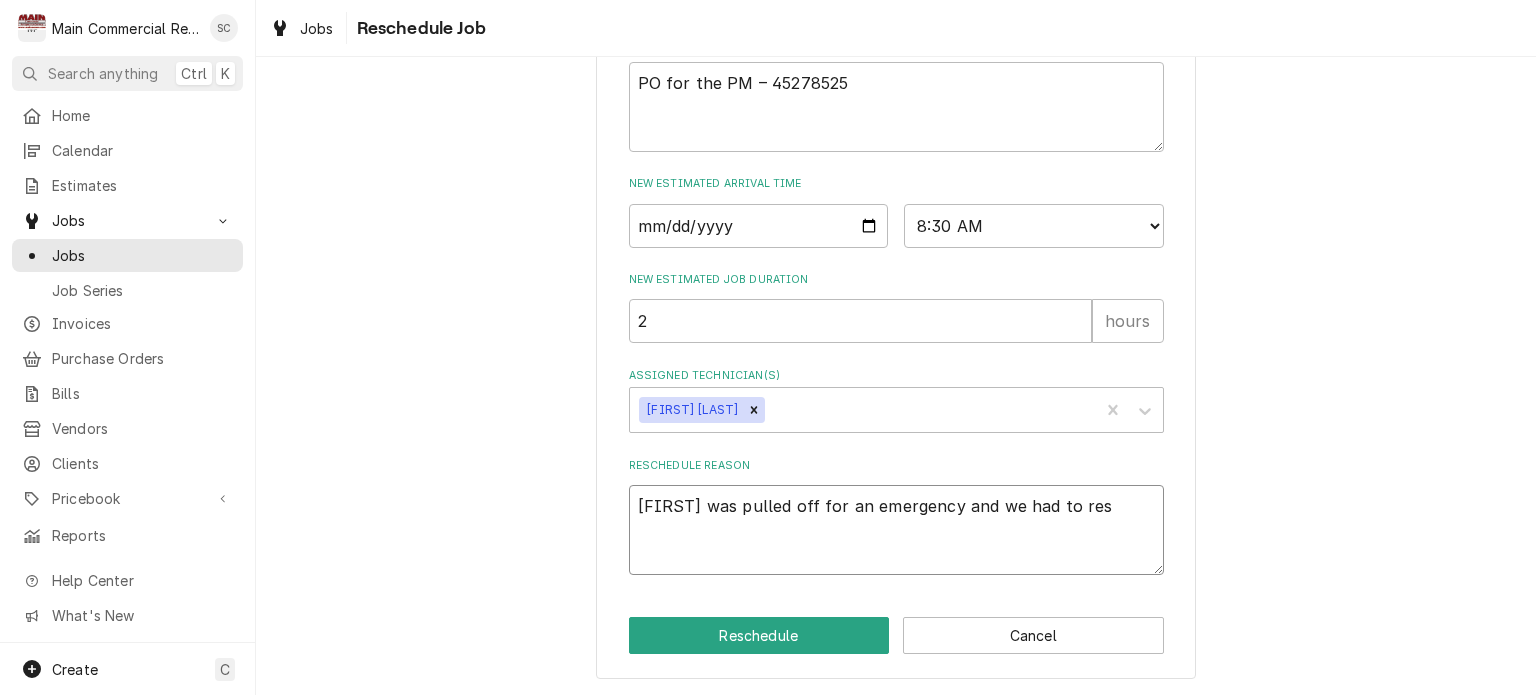 type on "x" 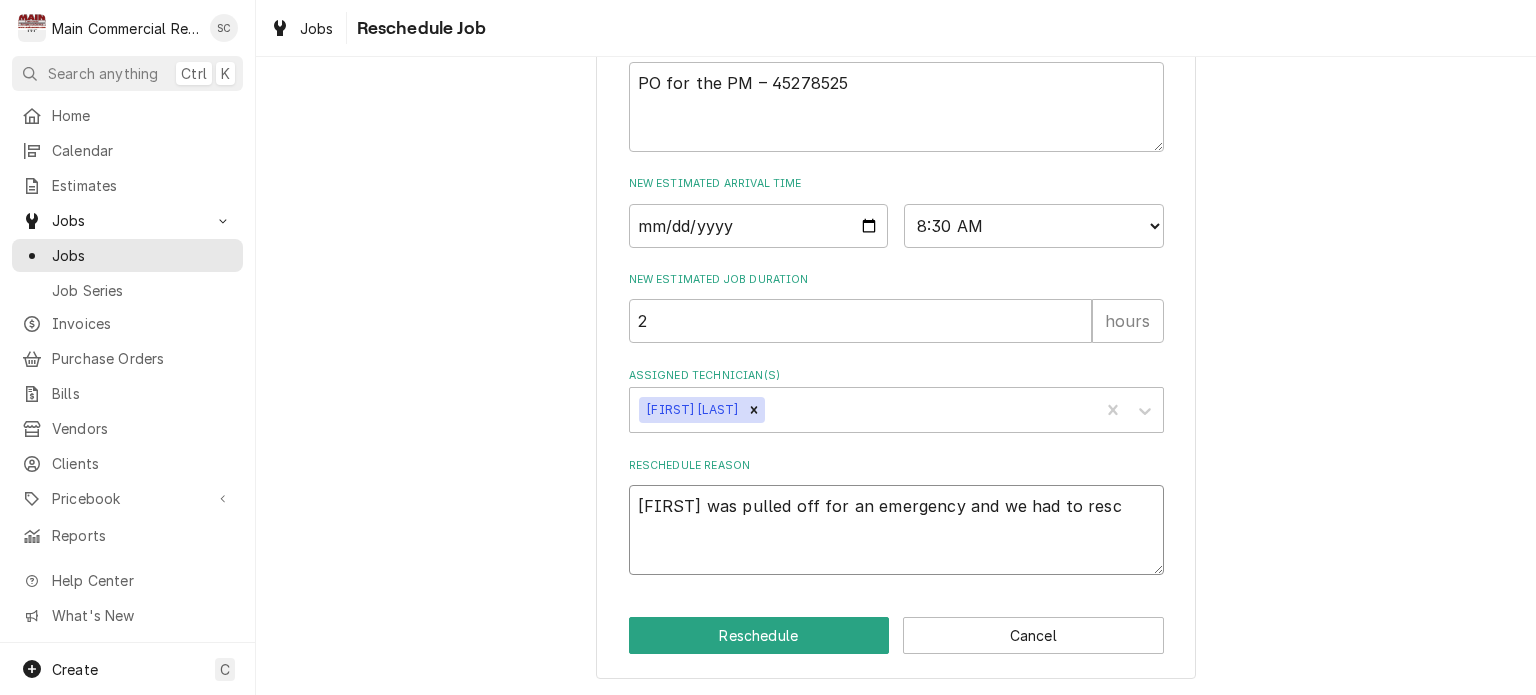 type on "x" 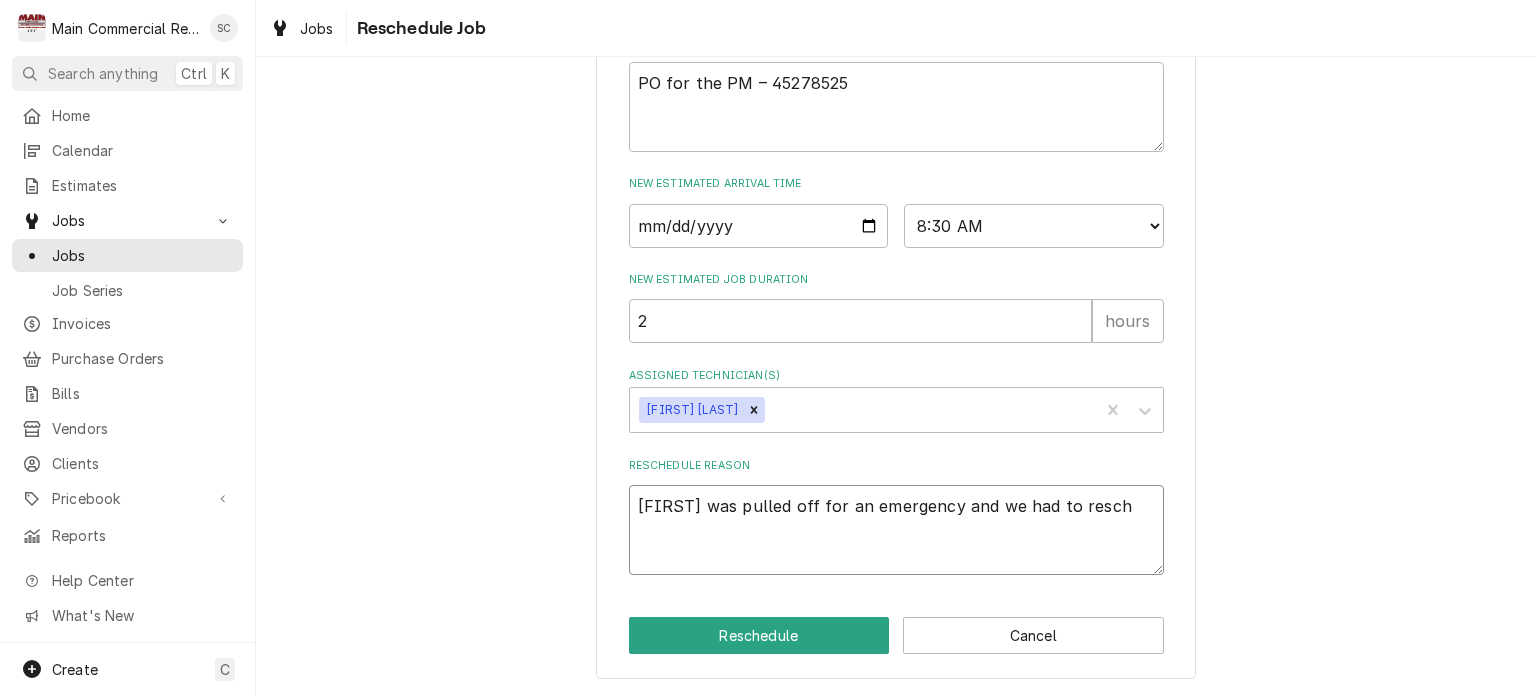 type on "x" 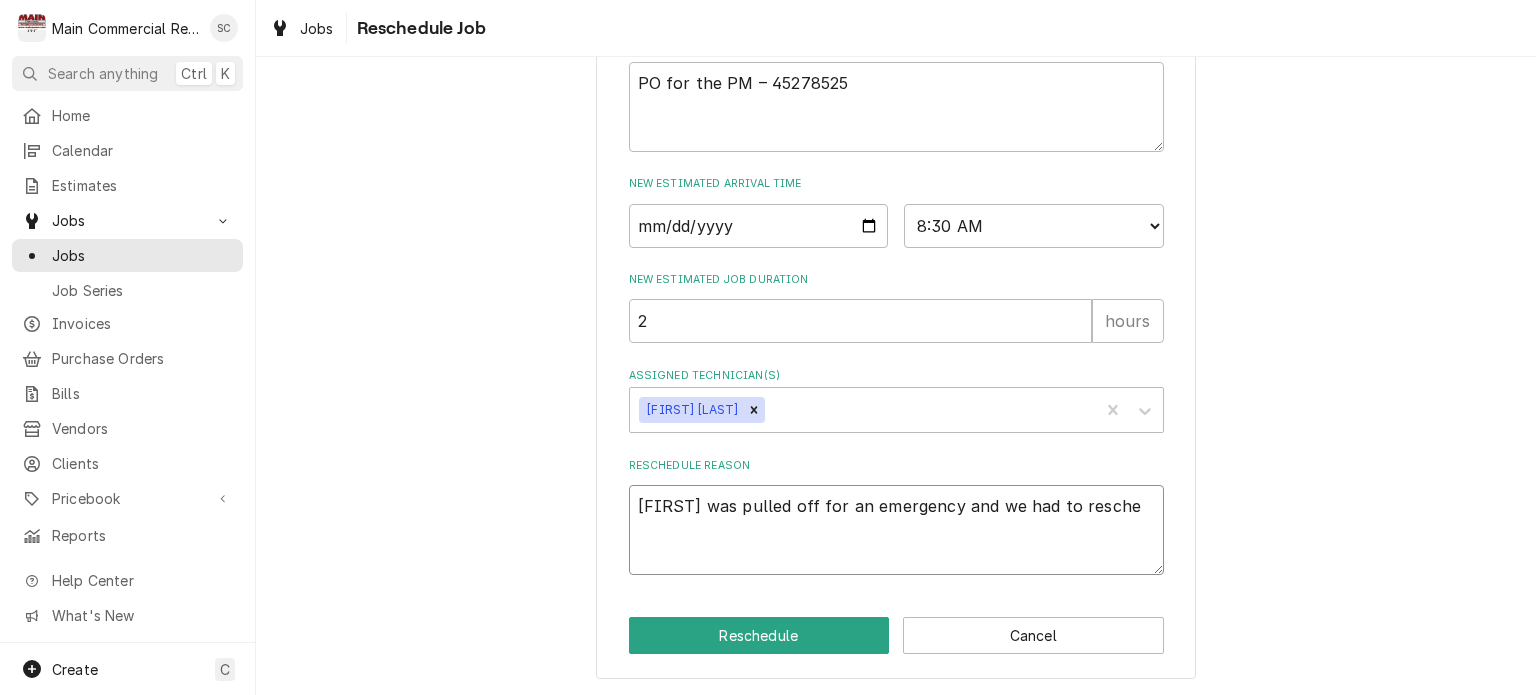 type on "x" 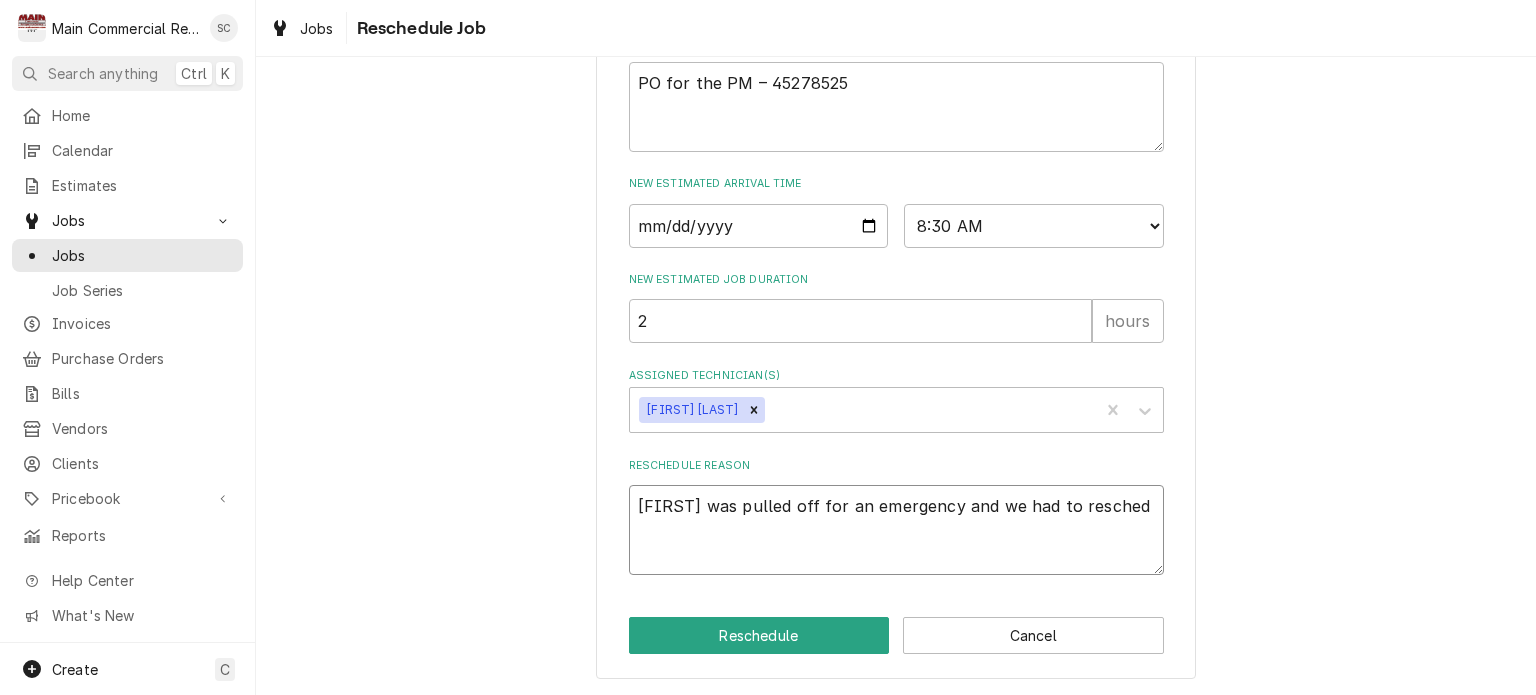 type on "x" 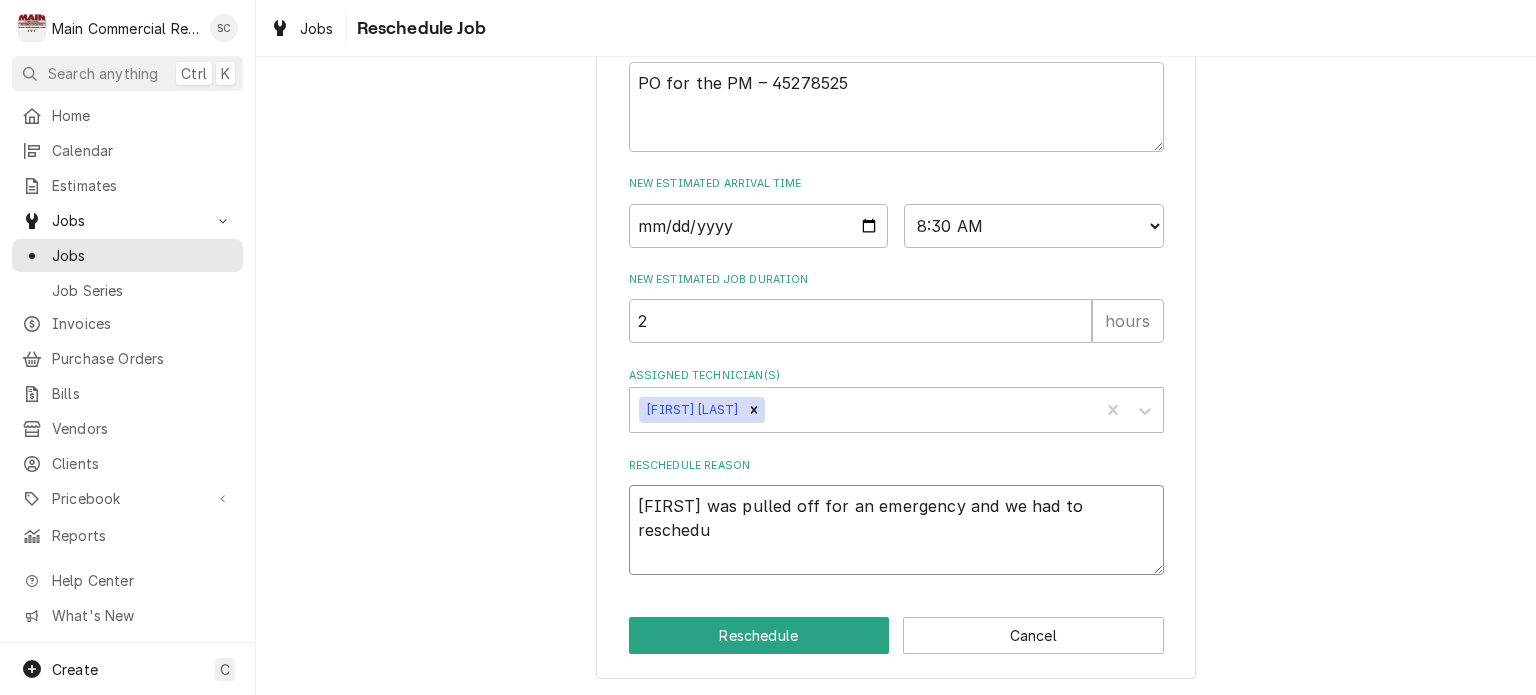 type on "x" 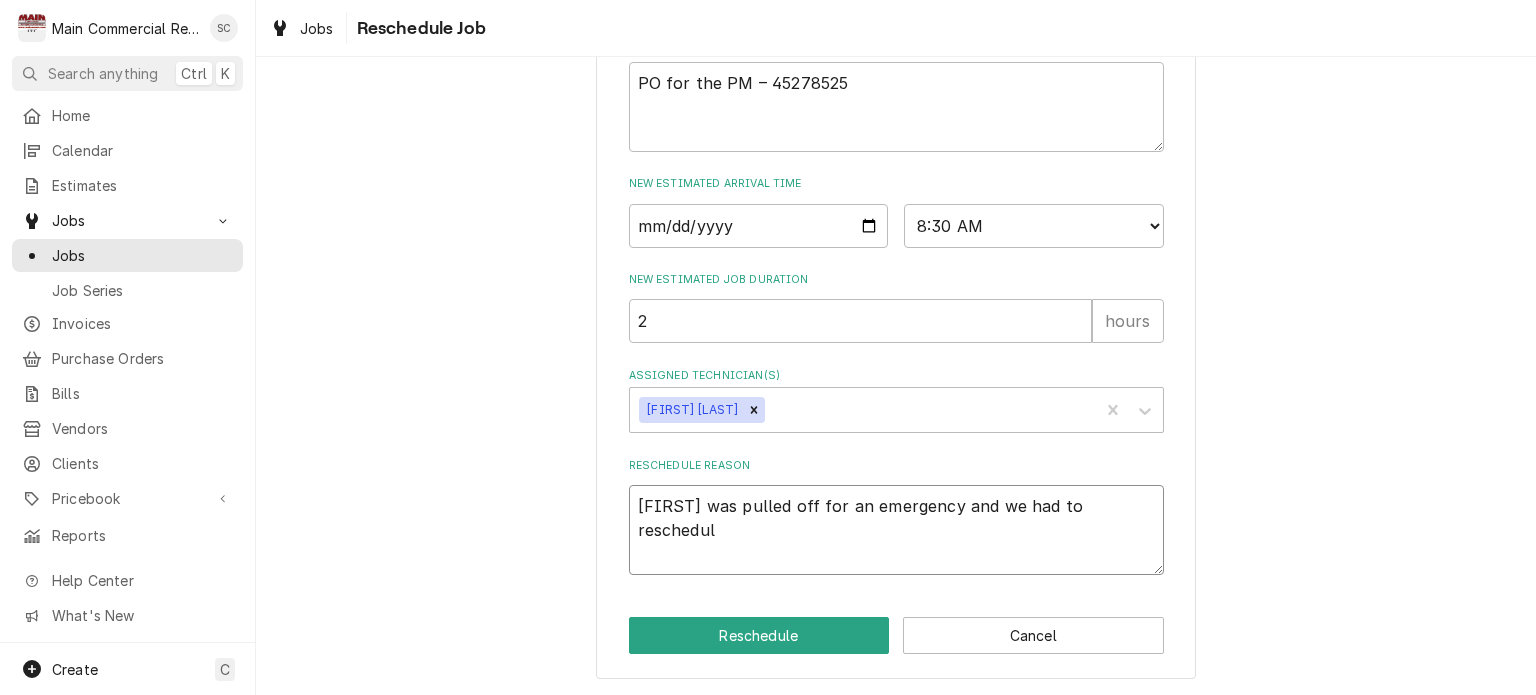type on "x" 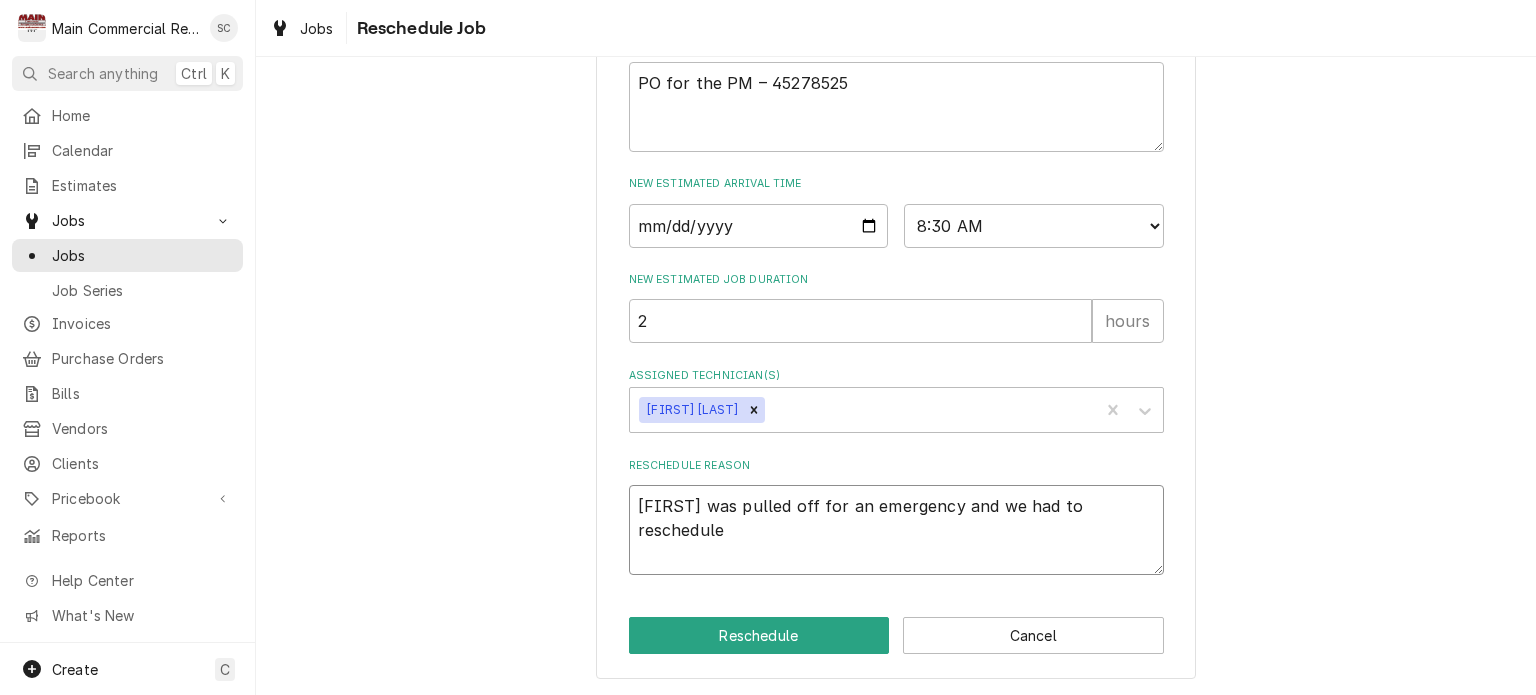 type on "x" 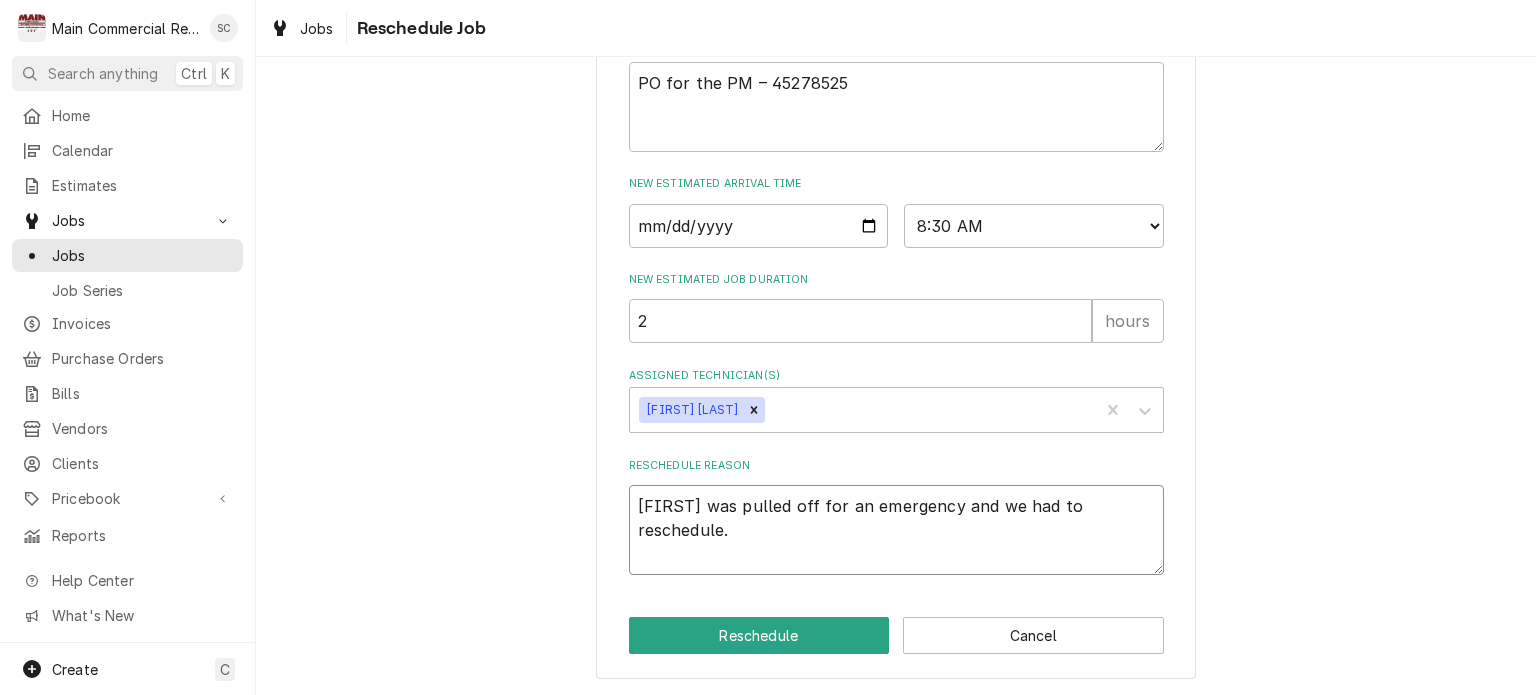 type on "x" 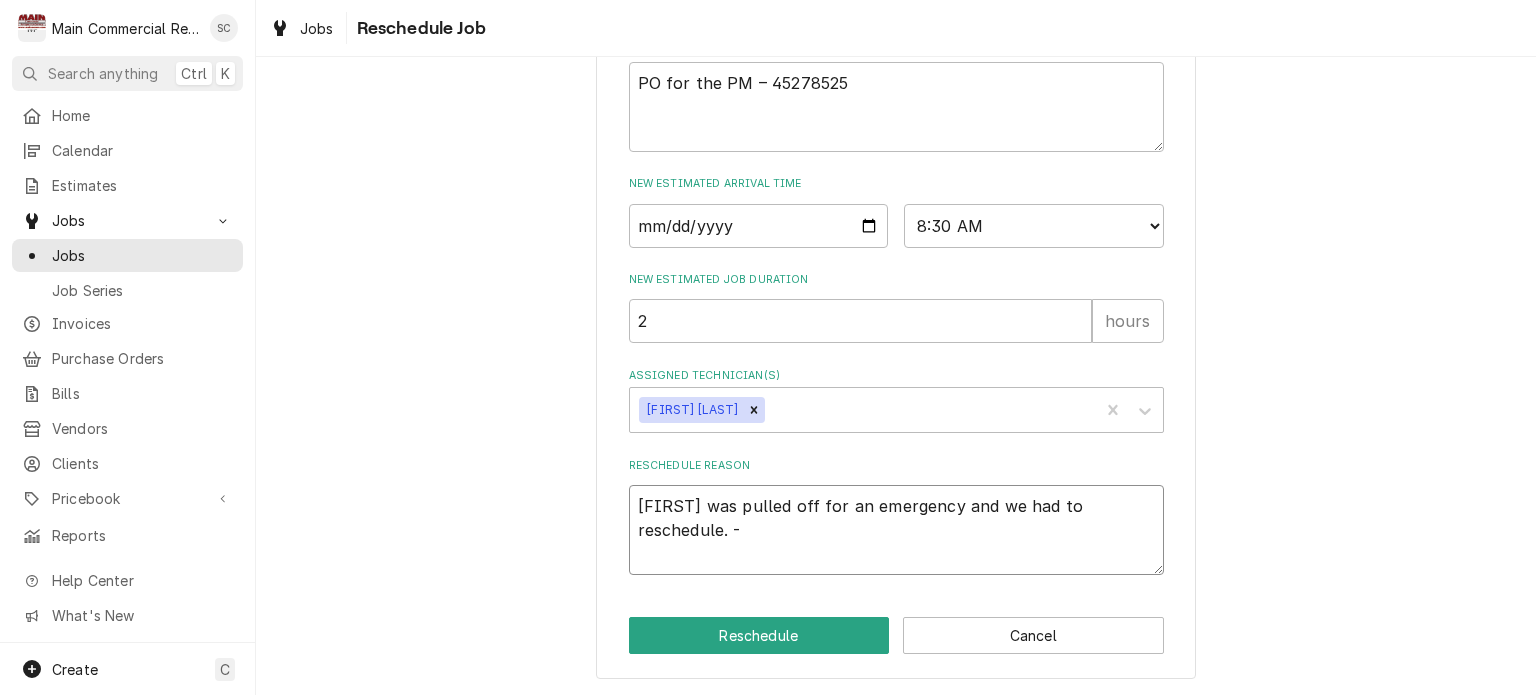 type on "x" 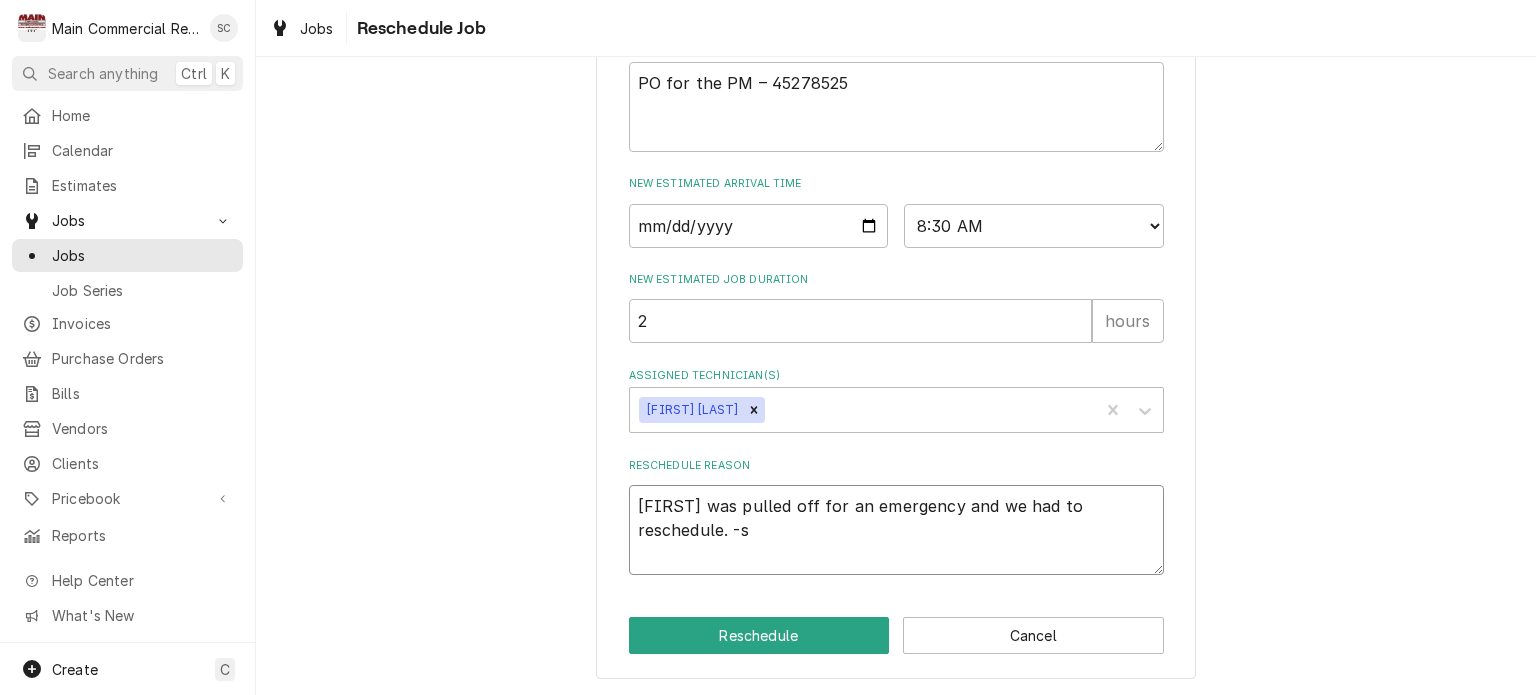 type on "x" 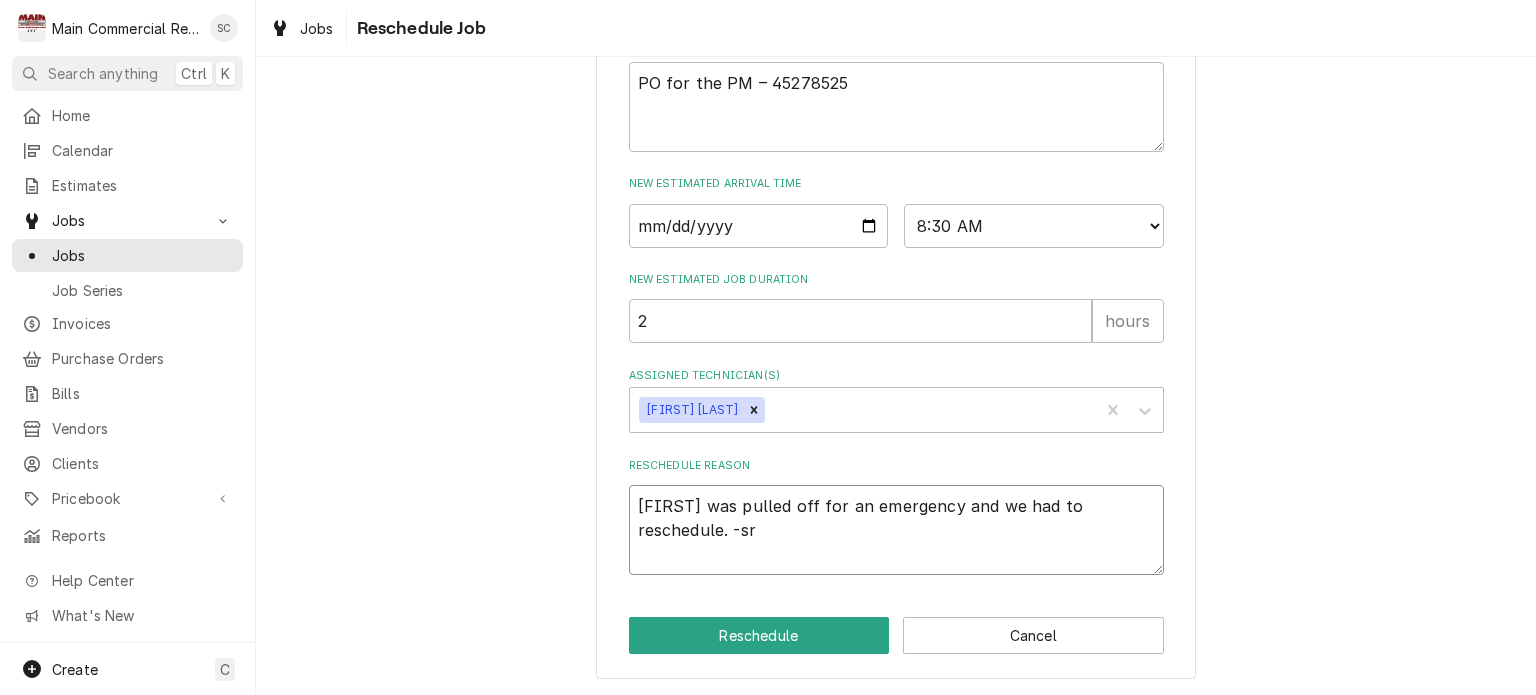 type on "x" 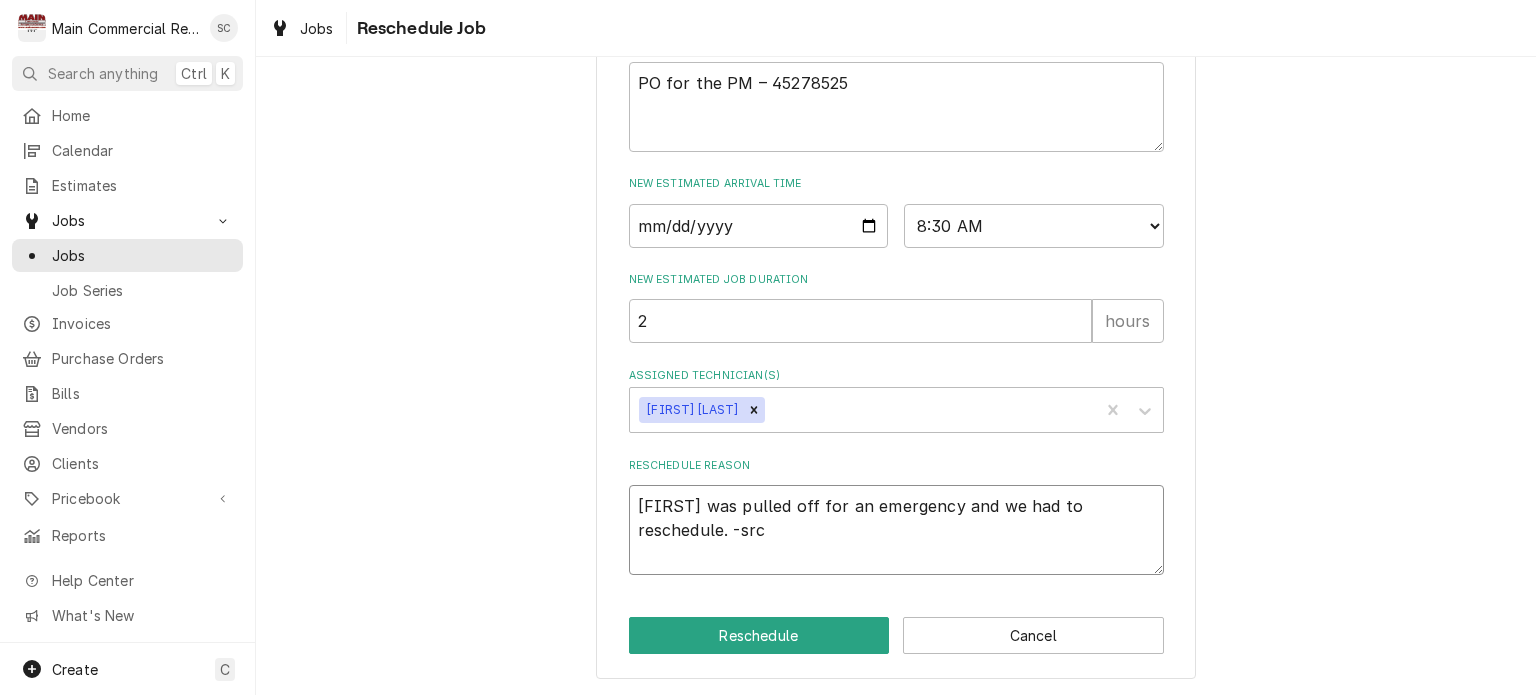type on "x" 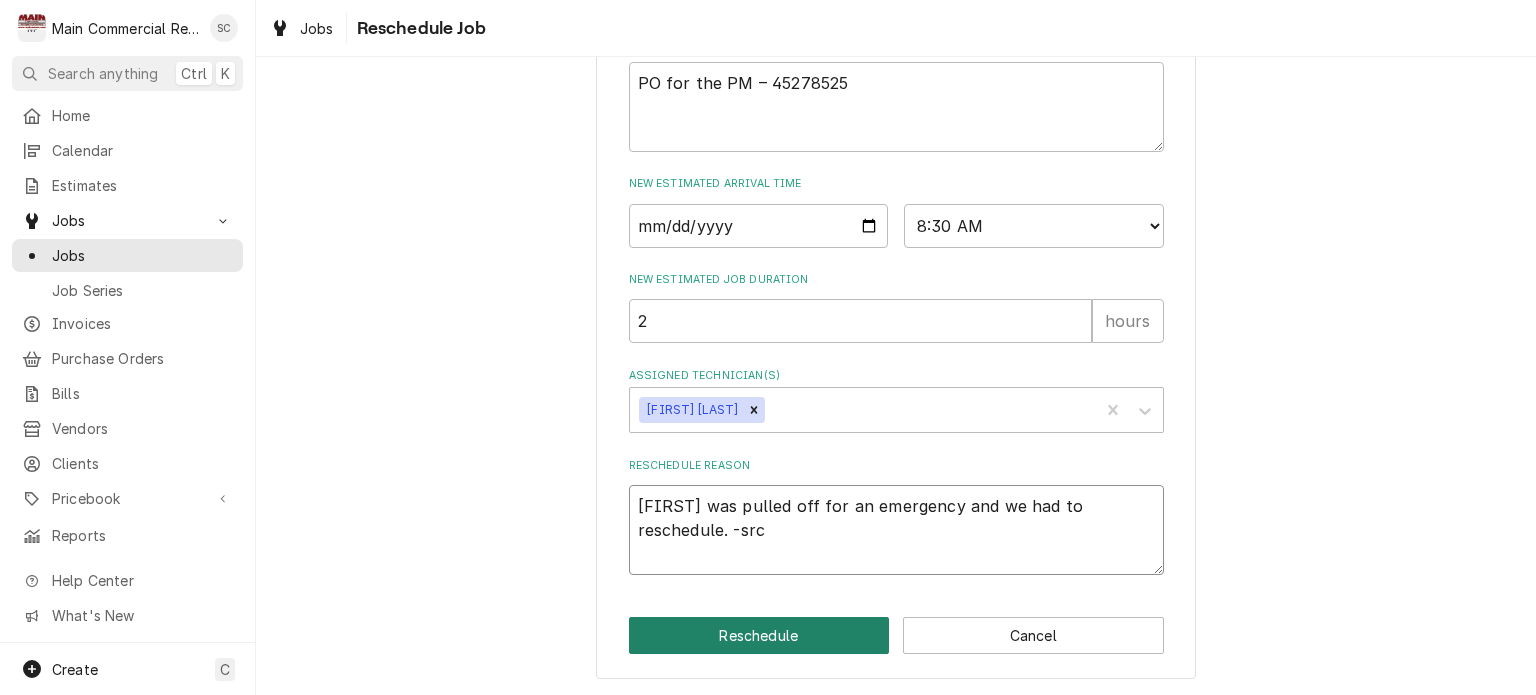type on "Dylan was pulled off for an emergency and we had to reschedule. -src" 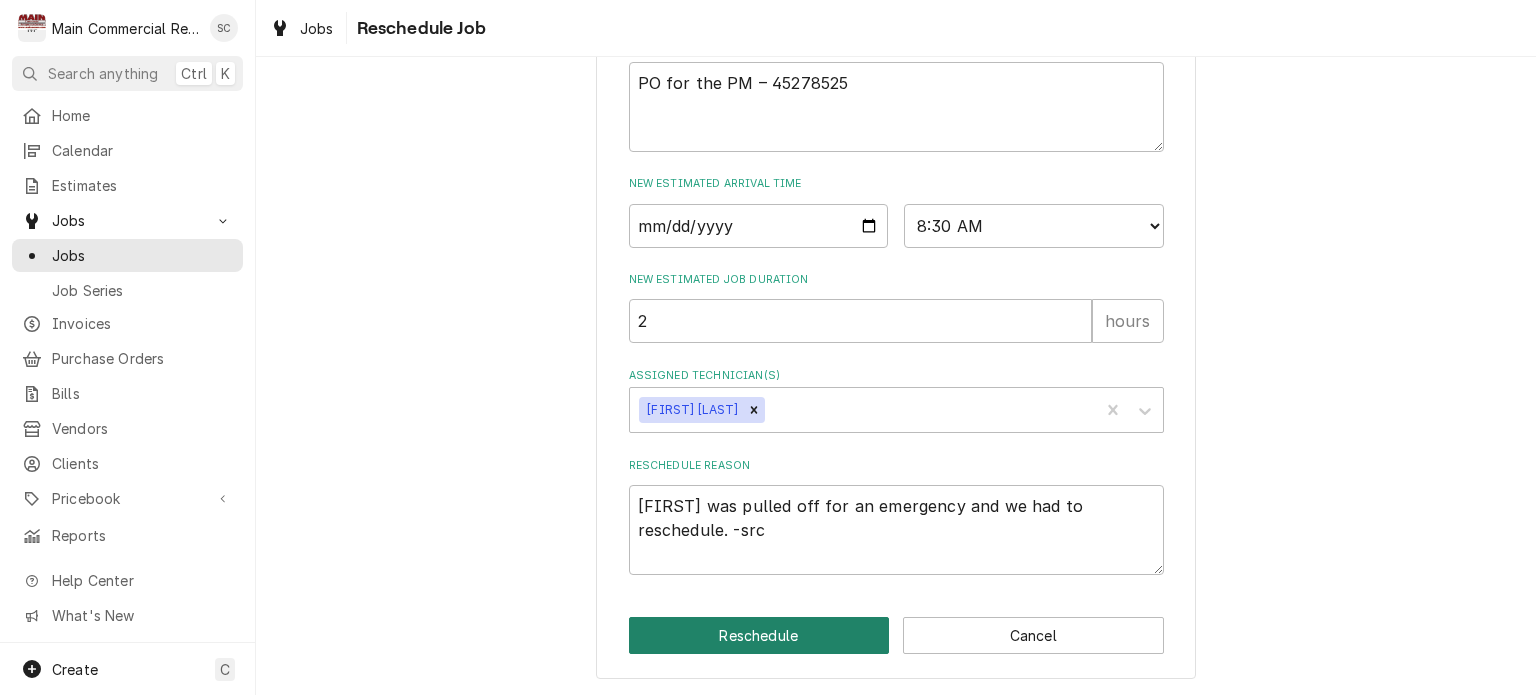 click on "Reschedule" at bounding box center (759, 635) 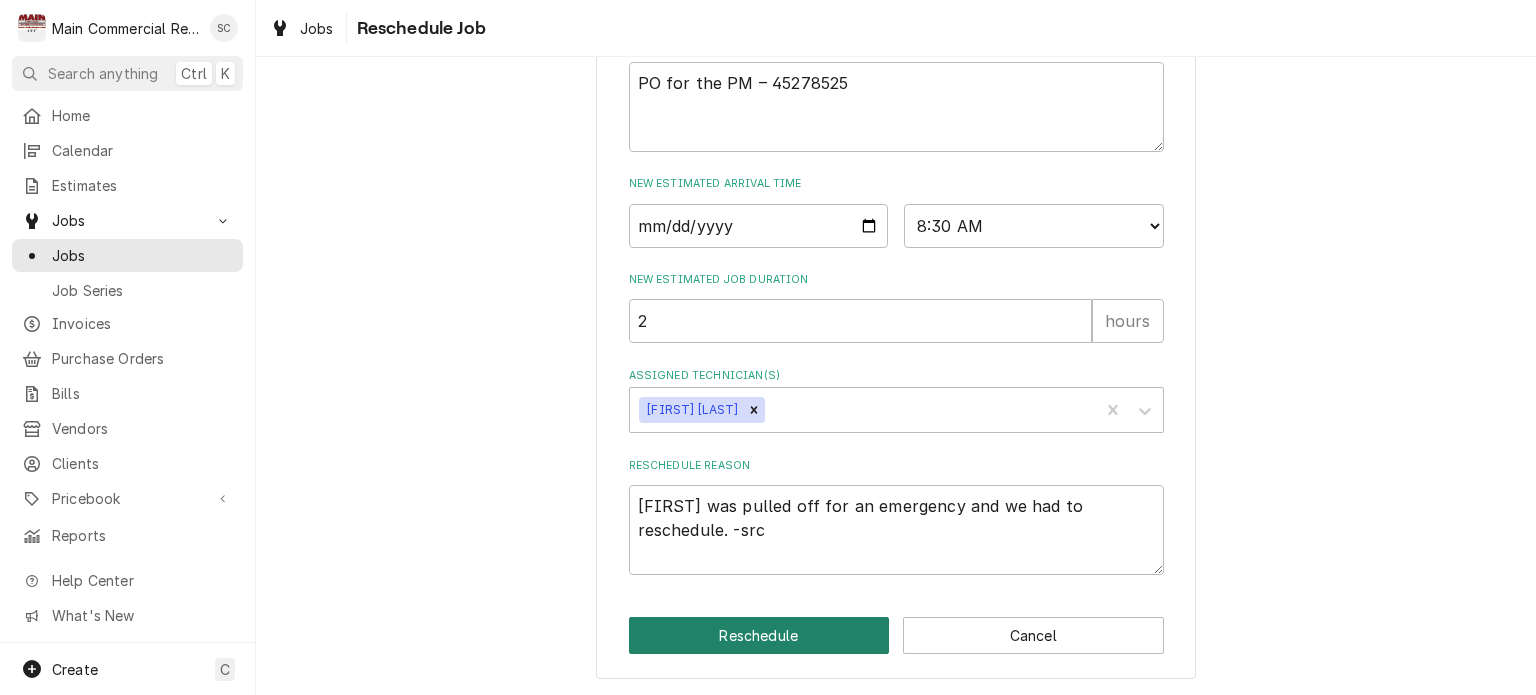 type on "x" 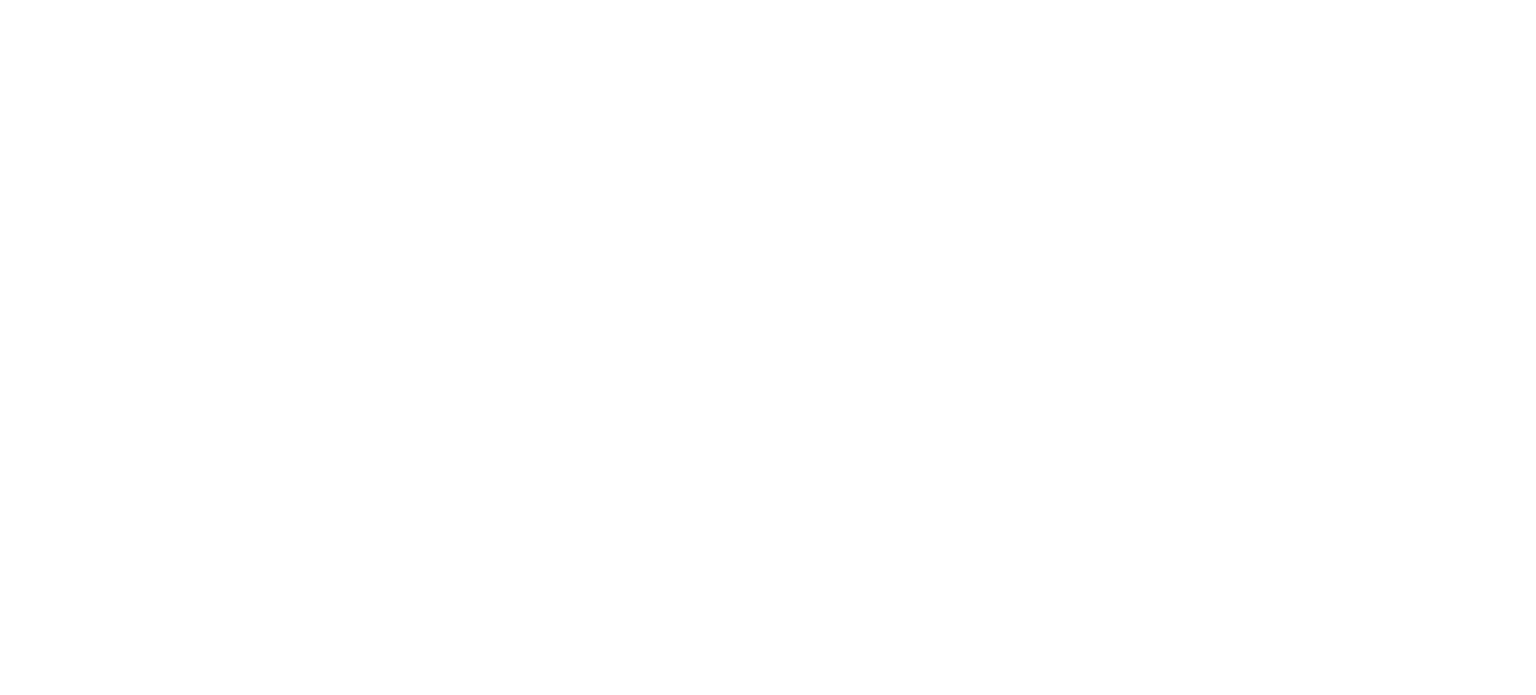scroll, scrollTop: 0, scrollLeft: 0, axis: both 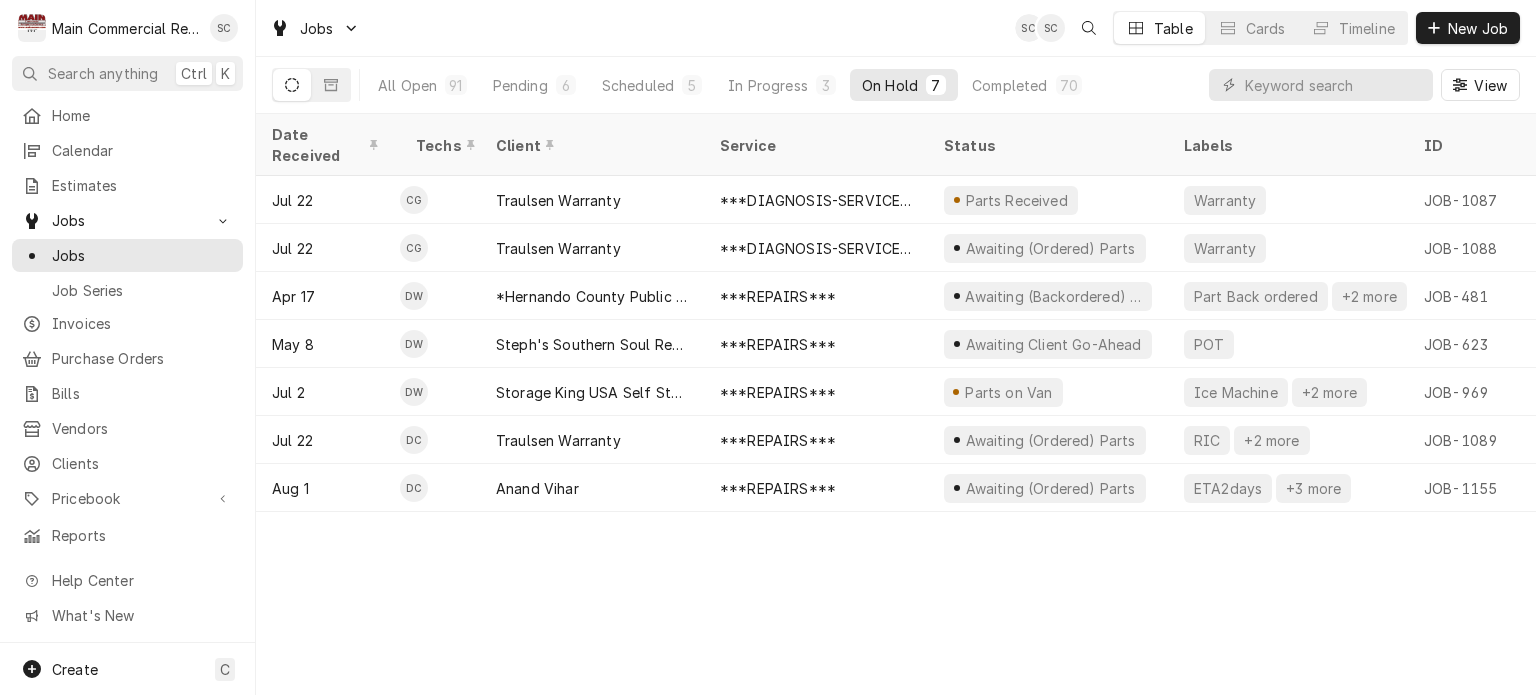 click on "[NUMBER] [STREET], [CITY], [STATE] [POSTAL_CODE] Jul 22 CG [COMPANY] Warranty ***DIAGNOSIS-SERVICE CALL*** Parts Received Warranty JOB-1087 1h [COMPANY] Warranty- Ruby Tuesday Service High 10509 Gibsonton Dr, [CITY], [STATE] [POSTAL_CODE] Jul 23 • 9:00 AM Jul 29 Jul 29 Jul 22 CG [COMPANY] Warranty ***DIAGNOSIS-SERVICE CALL*** Awaiting (Ordered) Parts Warranty JOB-1088 1h [COMPANY] Warranty- Ruby Tuesday Service High 10509 Gibsonton Dr, [CITY], [STATE] [POSTAL_CODE] Jul 23 • 8:00 AM Jul 23 Jul 23 Apr 17 DW *[COUNTY] County Public School ***REPAIRS*** Awaiting (Backordered) Parts Part Back ordered +2 more JOB-481 5h *Moton Elementary School Service No Priority 7175 Emerson Road, [CITY], [STATE] [POSTAL_CODE] Jul 10 • 8:00 AM Jul 10 Jul 10 May 8 DW Steph's Southern Soul Restaurant ***REPAIRS*** Awaiting Client Go-Ahead POT JOB-623 5h — Service No Priority 14519 5th St., [CITY], [STATE] [POSTAL_CODE] Aug 12 • 8:00 AM" at bounding box center (896, 404) 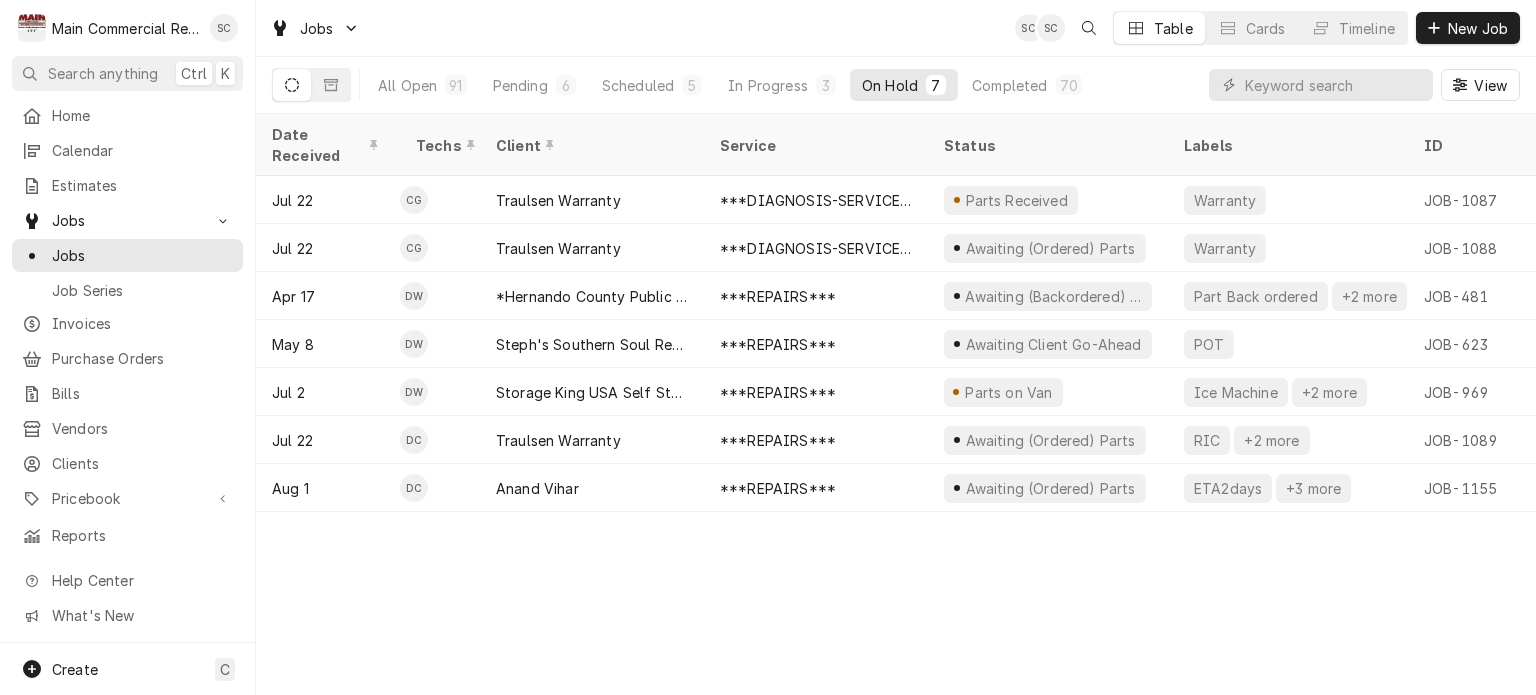 click on "[NUMBER] [STREET], [CITY], [STATE] [POSTAL_CODE] Jul 22 CG [COMPANY] Warranty ***DIAGNOSIS-SERVICE CALL*** Parts Received Warranty JOB-1087 1h [COMPANY] Warranty- Ruby Tuesday Service High 10509 Gibsonton Dr, [CITY], [STATE] [POSTAL_CODE] Jul 23 • 9:00 AM Jul 29 Jul 29 Jul 22 CG [COMPANY] Warranty ***DIAGNOSIS-SERVICE CALL*** Awaiting (Ordered) Parts Warranty JOB-1088 1h [COMPANY] Warranty- Ruby Tuesday Service High 10509 Gibsonton Dr, [CITY], [STATE] [POSTAL_CODE] Jul 23 • 8:00 AM Jul 23 Jul 23 Apr 17 DW *[COUNTY] County Public School ***REPAIRS*** Awaiting (Backordered) Parts Part Back ordered +2 more JOB-481 5h *Moton Elementary School Service No Priority 7175 Emerson Road, [CITY], [STATE] [POSTAL_CODE] Jul 10 • 8:00 AM Jul 10 Jul 10 May 8 DW Steph's Southern Soul Restaurant ***REPAIRS*** Awaiting Client Go-Ahead POT JOB-623 5h — Service No Priority 14519 5th St., [CITY], [STATE] [POSTAL_CODE] Aug 12 • 8:00 AM" at bounding box center (896, 404) 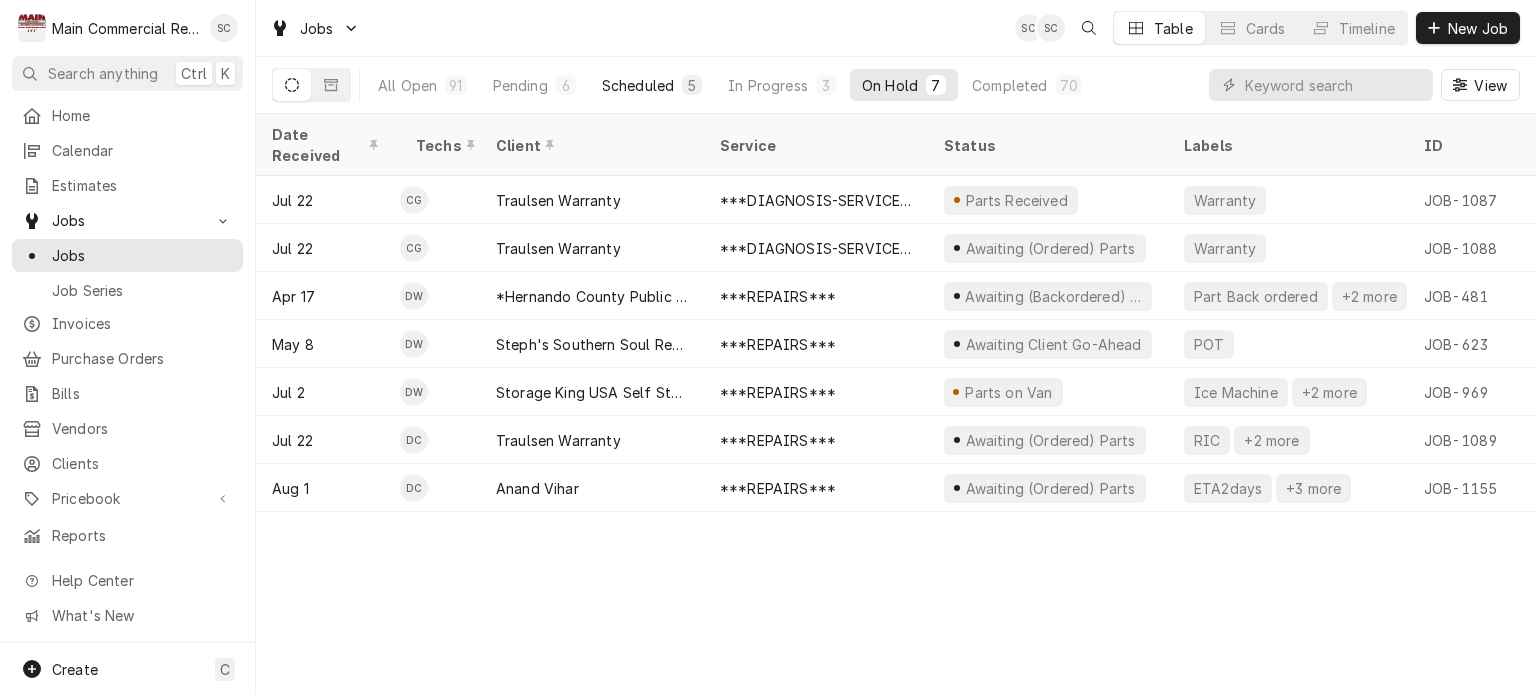 click on "Scheduled" at bounding box center (638, 85) 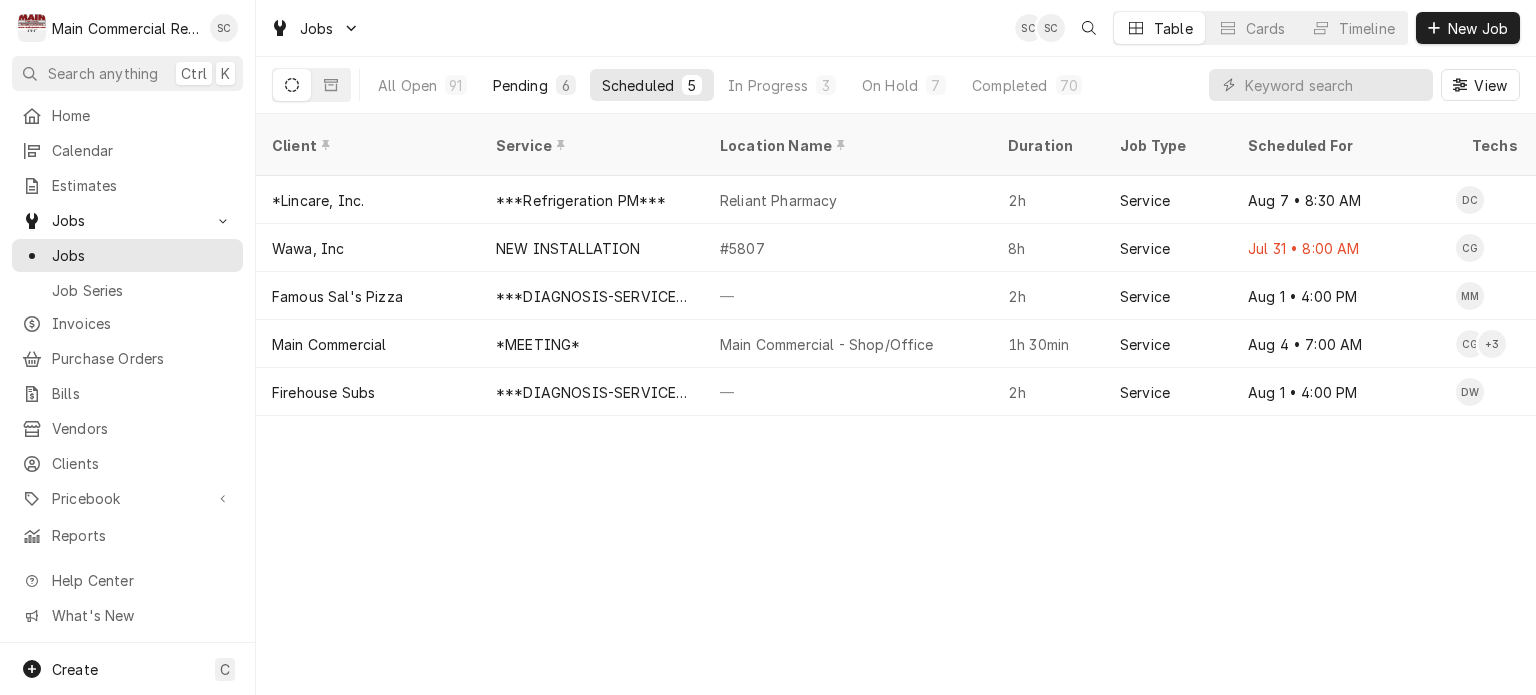 click on "Pending" at bounding box center (520, 85) 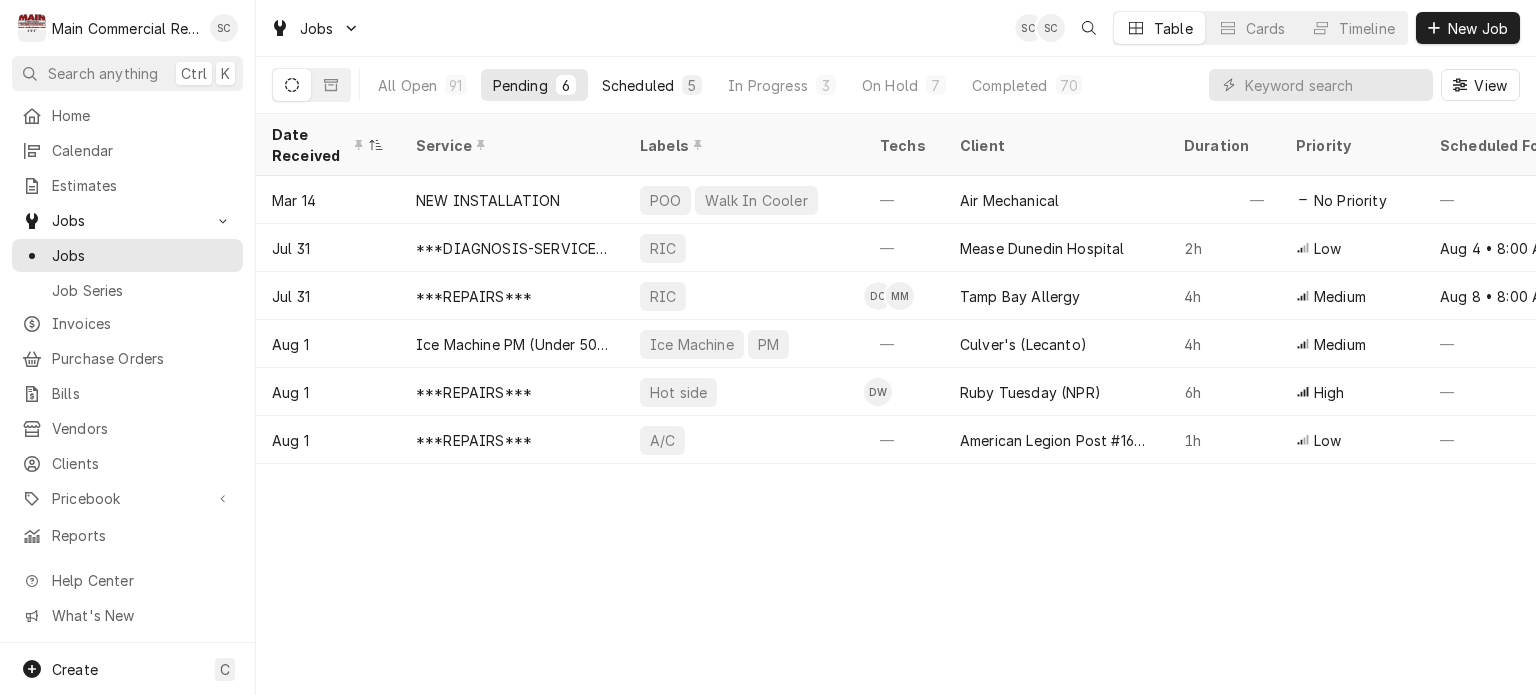 click on "Scheduled" at bounding box center [638, 85] 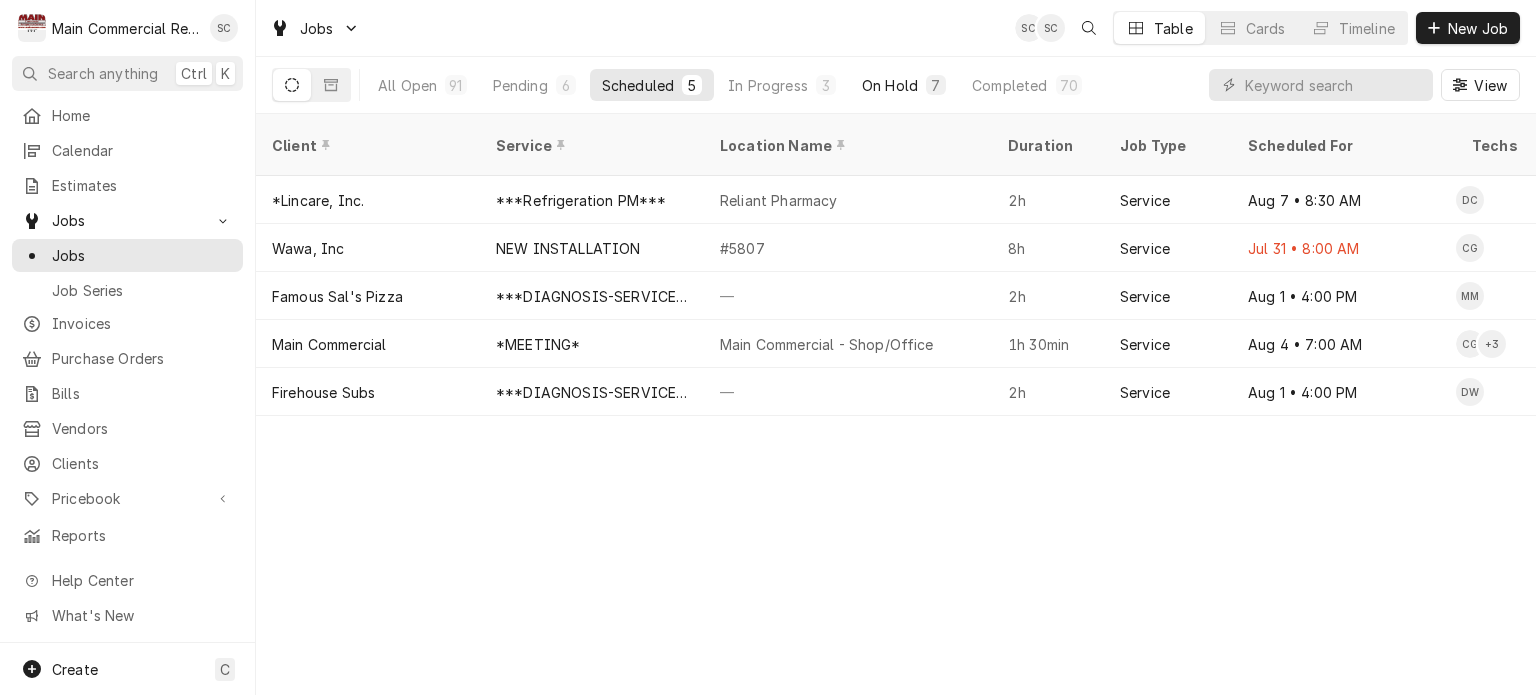 click on "7" at bounding box center [936, 85] 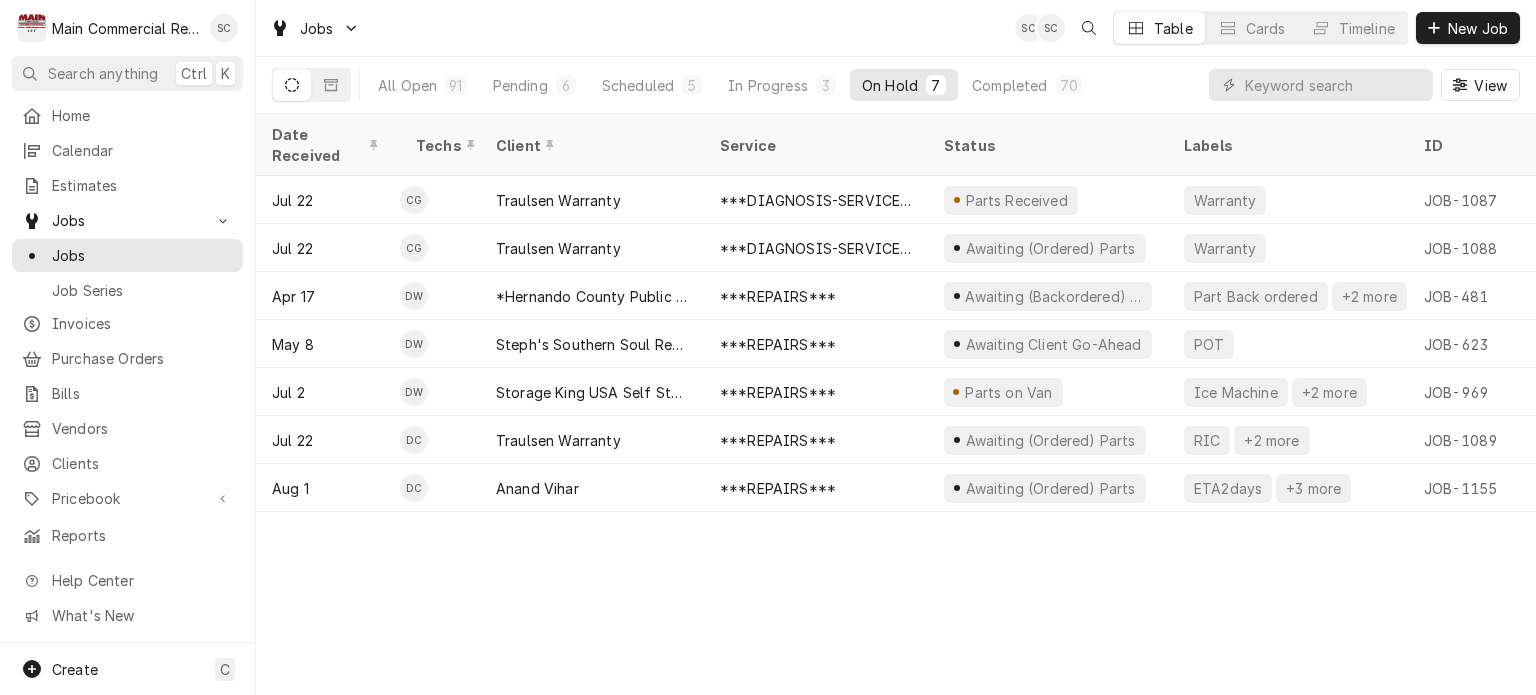 click on "Date Received Techs Client Service Status Labels ID Duration Location Name Job Type Priority Location Address Scheduled For On Hold Last Modified Jul 22   CG Traulsen Warranty ***DIAGNOSIS-SERVICE CALL*** Parts Received Warranty JOB-1087 1h Traulsen Warranty- Ruby Tuesday Service High 10509 Gibsonton Dr, Riverview, FL 33569 Jul 23   • 9:00 AM Jul 29   Jul 29   Jul 22   CG Traulsen Warranty ***DIAGNOSIS-SERVICE CALL*** Awaiting (Ordered) Parts Warranty JOB-1088 1h Traulsen Warranty- Ruby Tuesday Service High 10509 Gibsonton Dr, Riverview, FL 33569 Jul 23   • 8:00 AM Jul 23   Jul 23   Apr 17   DW *Hernando County Public School ***REPAIRS*** Awaiting (Backordered) Parts Part Back ordered +2 more JOB-481 5h *Moton Elementary School Service No Priority 7175 Emerson Road, Brooksville, FL 34601 Jul 10   • 8:00 AM Jul 10   Jul 10   May 8   DW Steph's Southern Soul Restaurant ***REPAIRS*** Awaiting Client Go-Ahead POT JOB-623 5h — Service No Priority 14519 5th St., Dade City, FL 33523 Aug 12   • 8:00 AM" at bounding box center (896, 404) 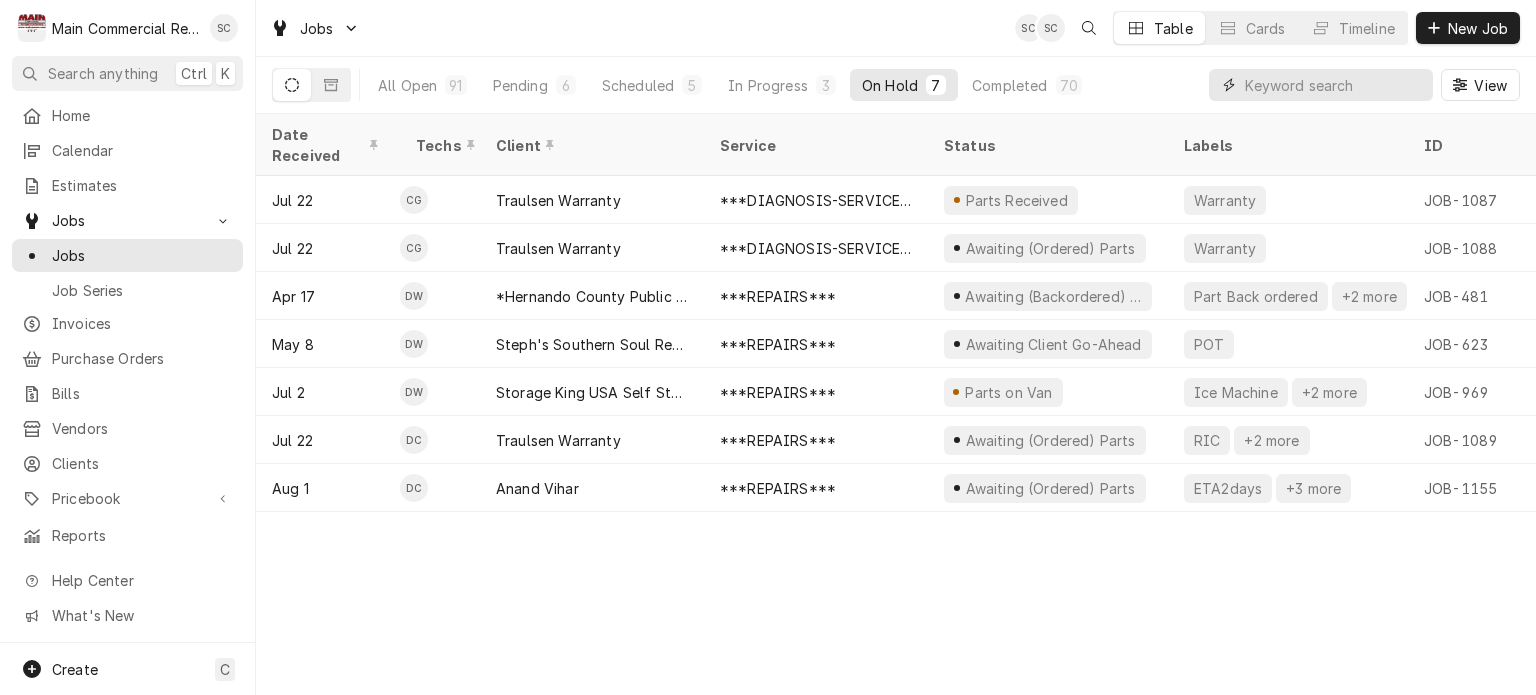 click at bounding box center (1334, 85) 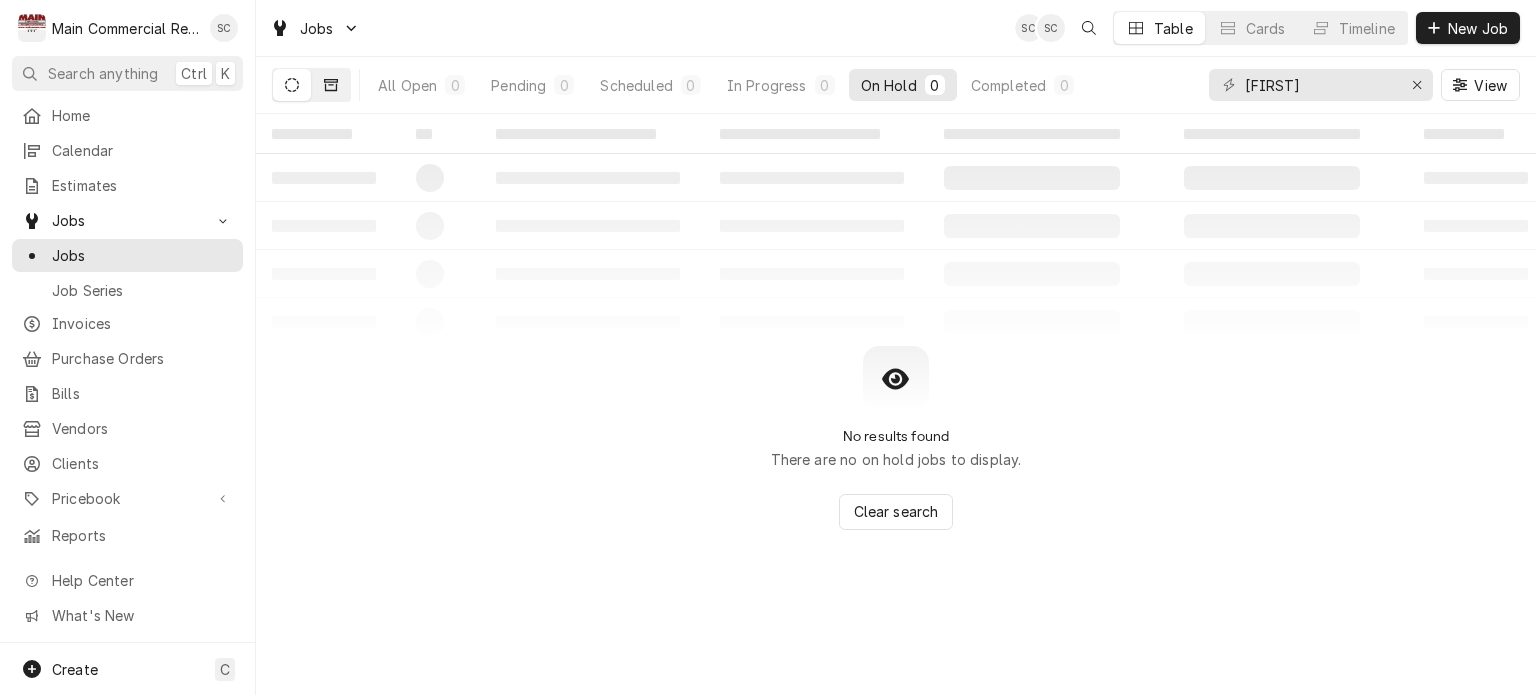 click at bounding box center (331, 85) 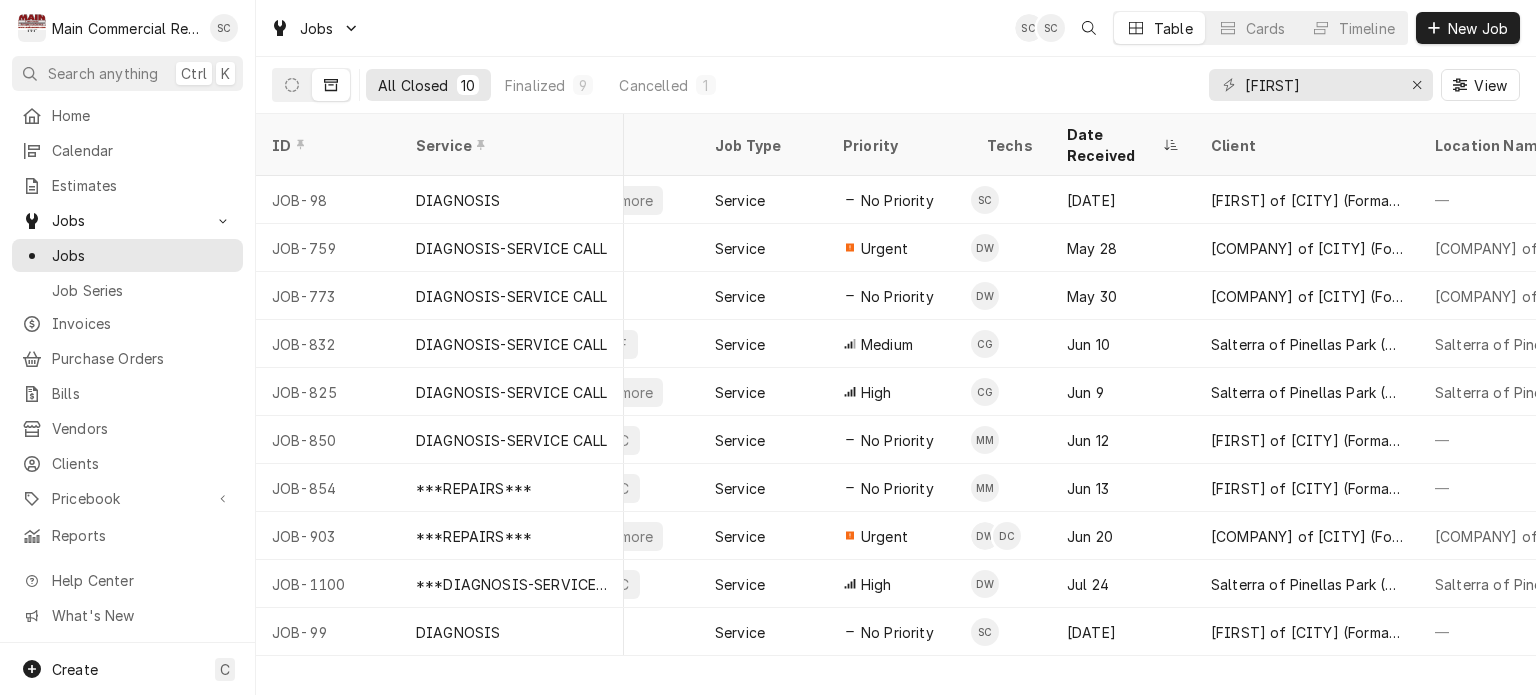 scroll, scrollTop: 0, scrollLeft: 295, axis: horizontal 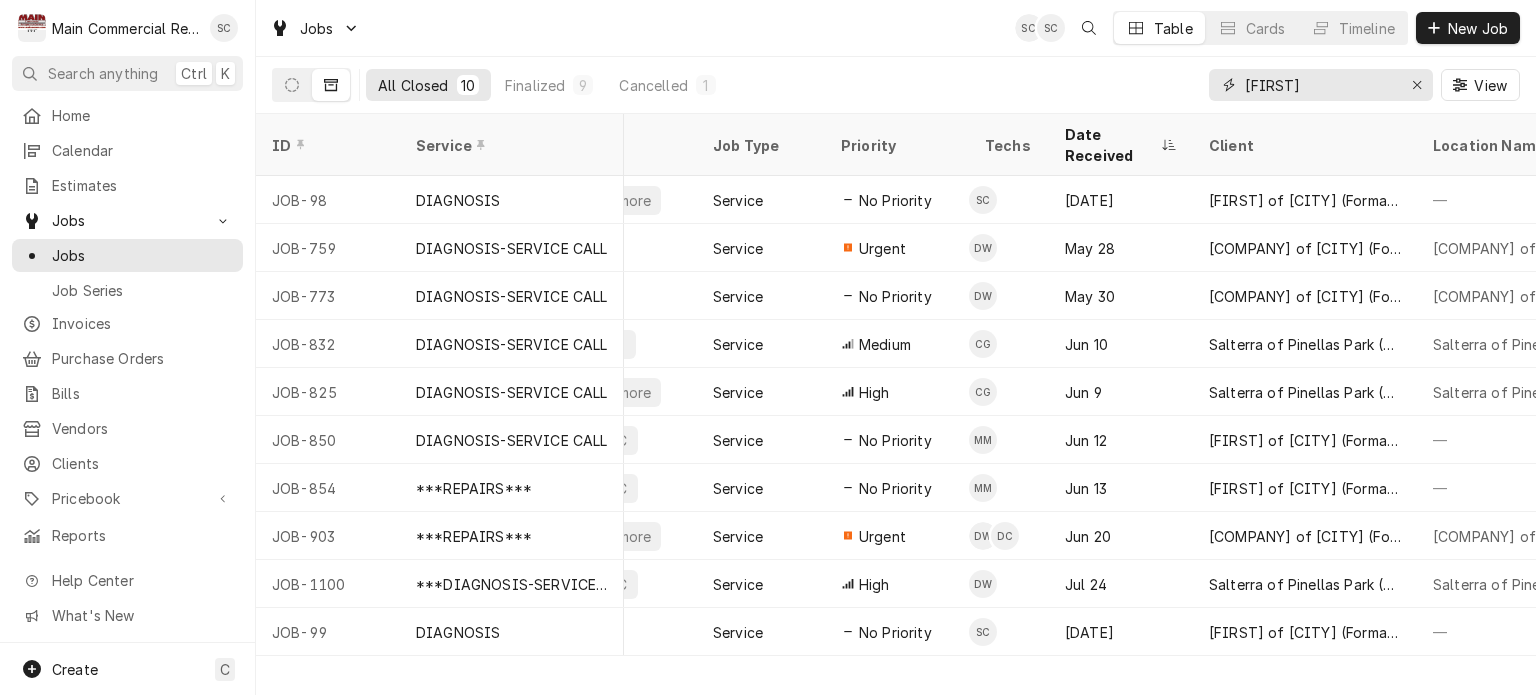 click on "[COMPANY]" at bounding box center [1320, 85] 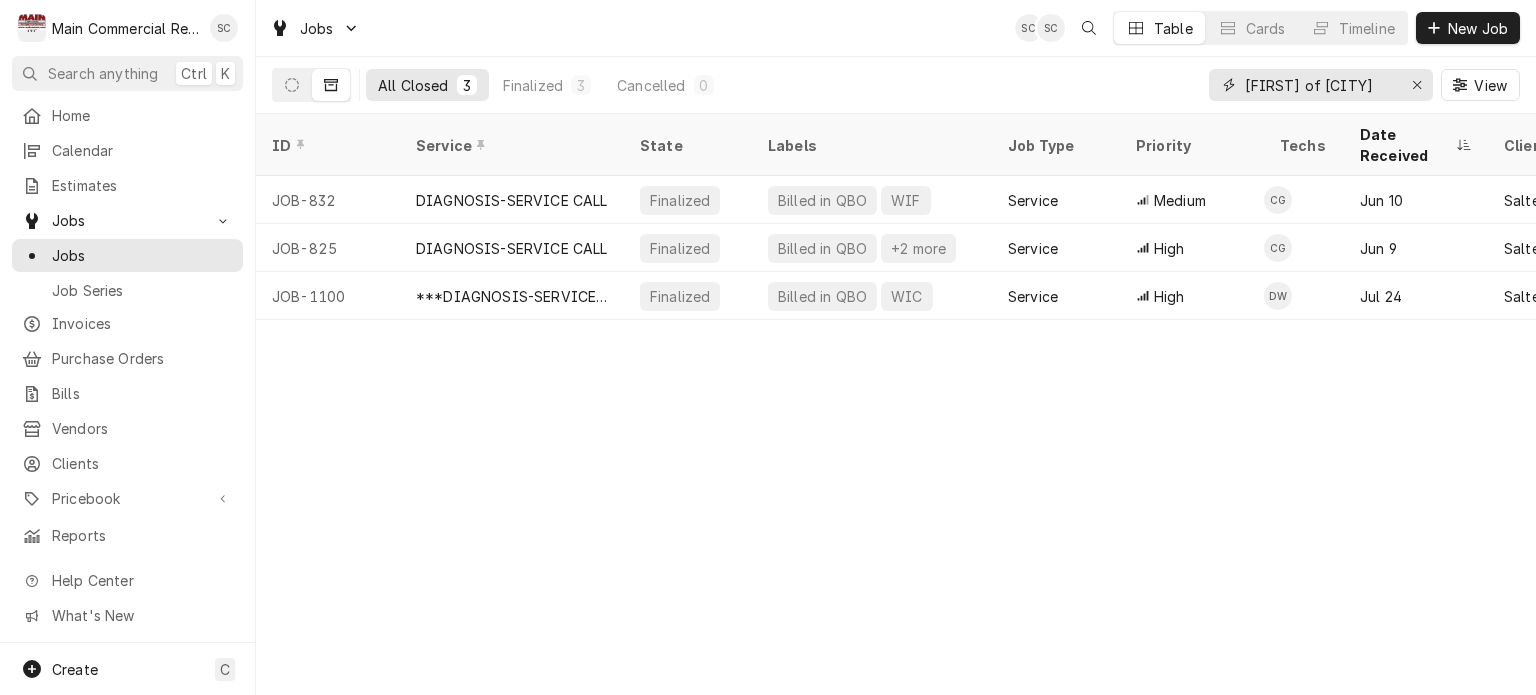 type on "Salterra of Pinellas" 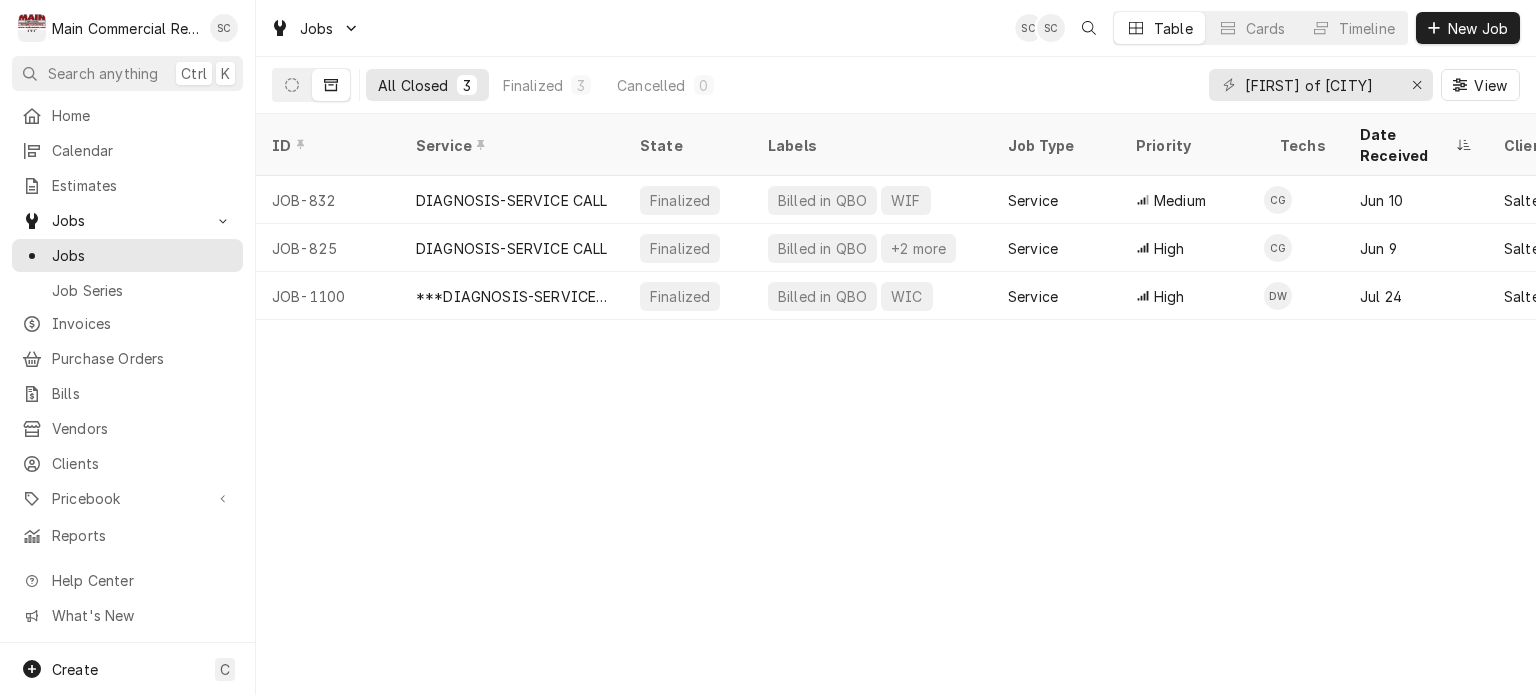 click on "ID Service State Labels Job Type Priority Techs Date Received Client Location Name Location Address Scheduled For Duration Status Changed Last Modified JOB-832 DIAGNOSIS-SERVICE CALL Finalized Billed in QBO WIF Service Medium CG Jun 10   Salterra of Pinellas Park (Previously Volante) Salterra of Pinellas Park 8980 49th St N, Pinellas Park, FL 33782 Jun 11   • 10:00 AM 2h Jun 18   Jun 18   JOB-825 DIAGNOSIS-SERVICE CALL Finalized Billed in QBO +2 more Service High CG Jun 9   Salterra of Pinellas Park (Previously Volante) Salterra of Pinellas Park 8980 49th St N, Pinellas Park, FL 33782 Jun 11   • 8:00 AM 2h Jun 18   Jun 18   JOB-1100 ***DIAGNOSIS-SERVICE CALL*** Finalized Billed in QBO WIC Service High DW Jul 24   Salterra of Pinellas Park (Previously Volante) Salterra of Pinellas Park 8980 49th St N, Pinellas Park, FL 33782 Jul 24   • 1:00 PM 2h Aug 1   Aug 1   xmJl351 Date — Time — Duration — Labels No labels Reason For Call Not mentioned" at bounding box center (896, 404) 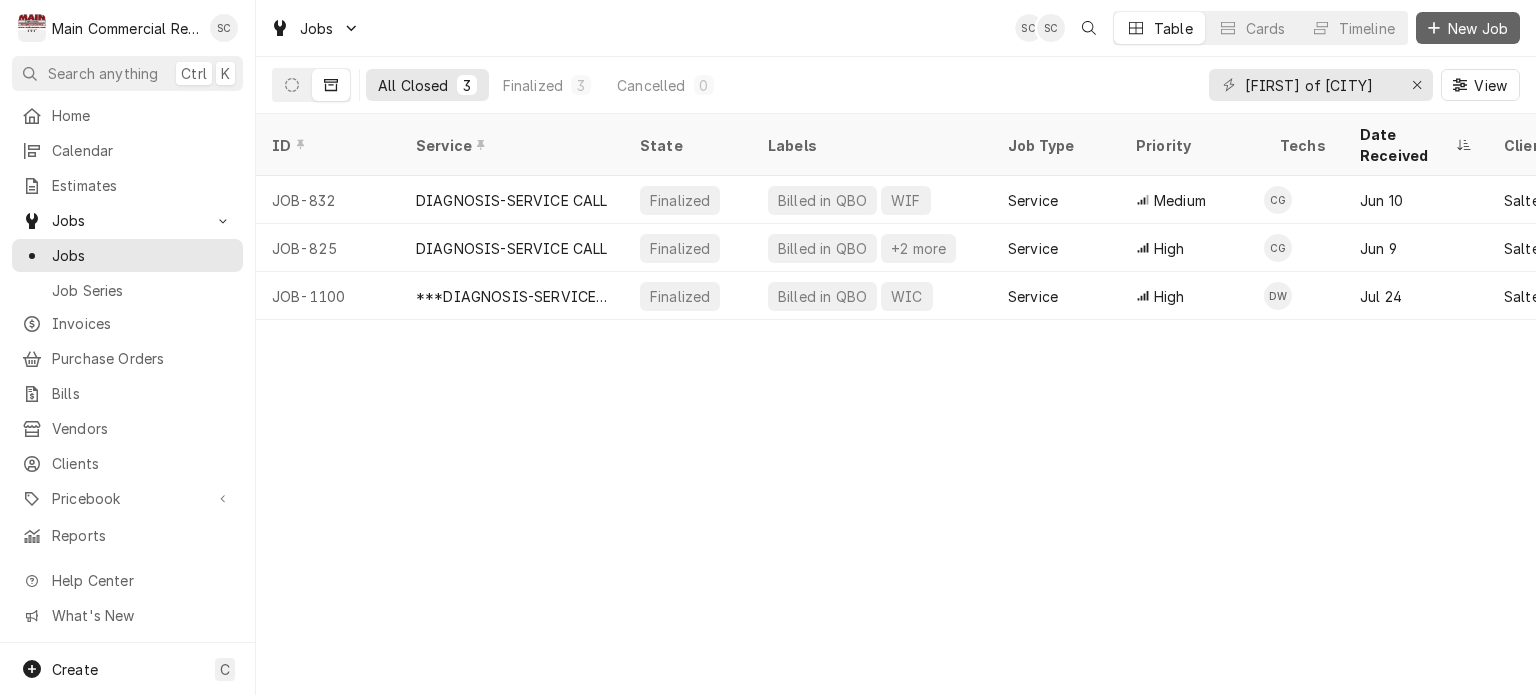 click on "New Job" at bounding box center (1478, 28) 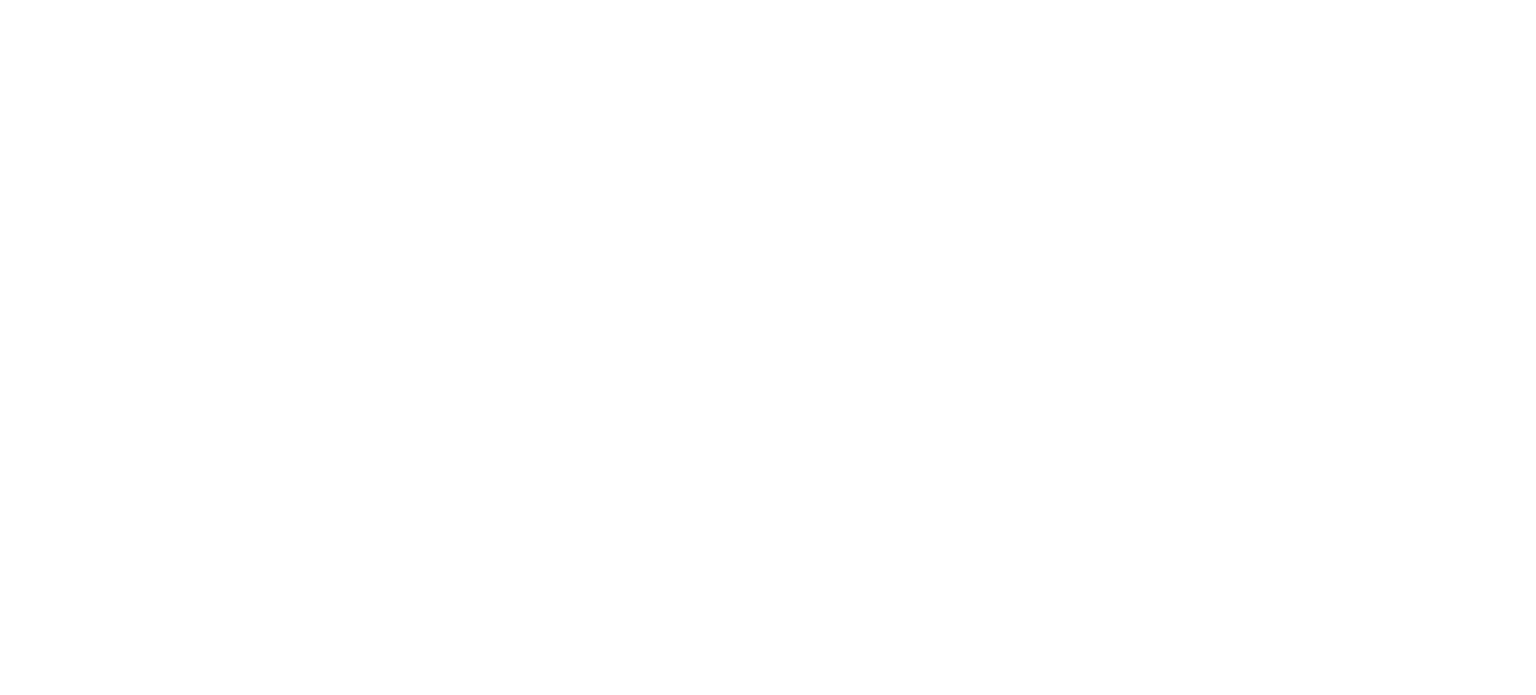 scroll, scrollTop: 0, scrollLeft: 0, axis: both 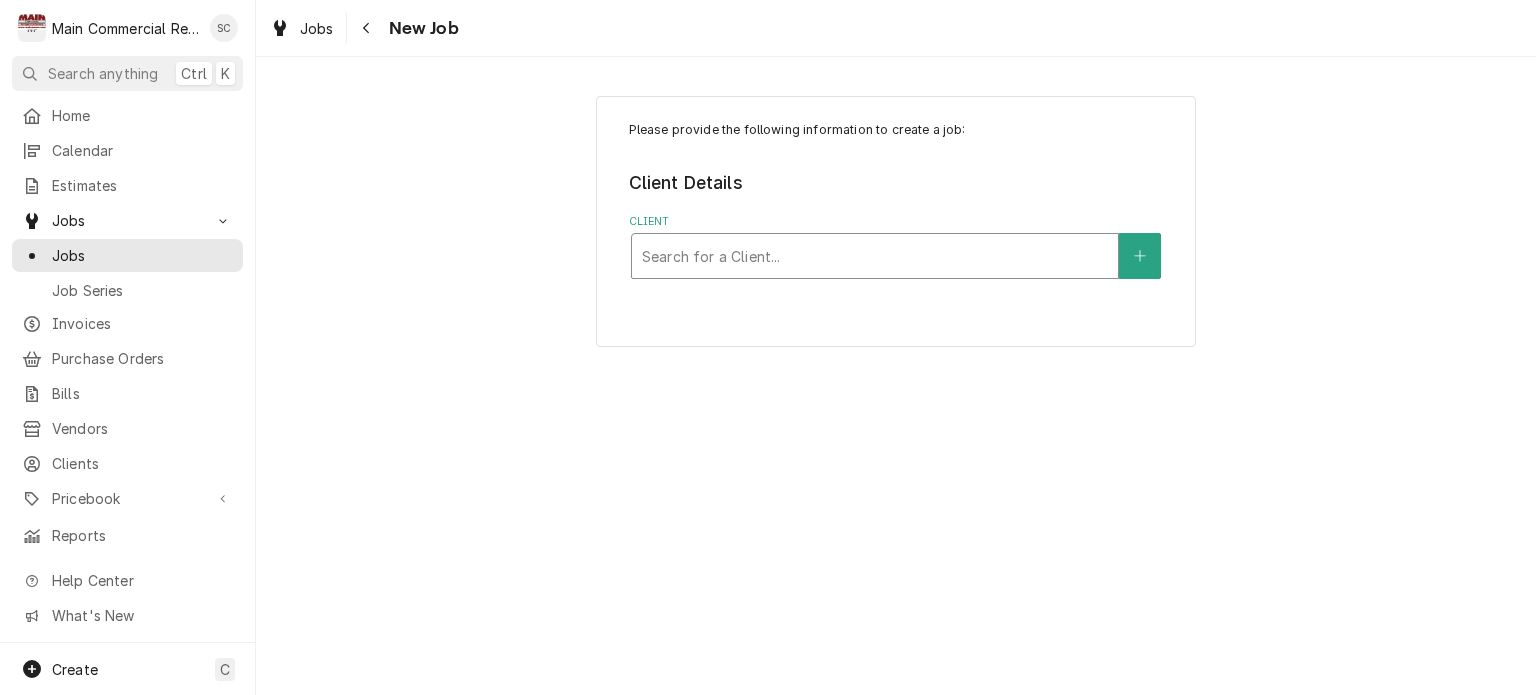 click at bounding box center (875, 256) 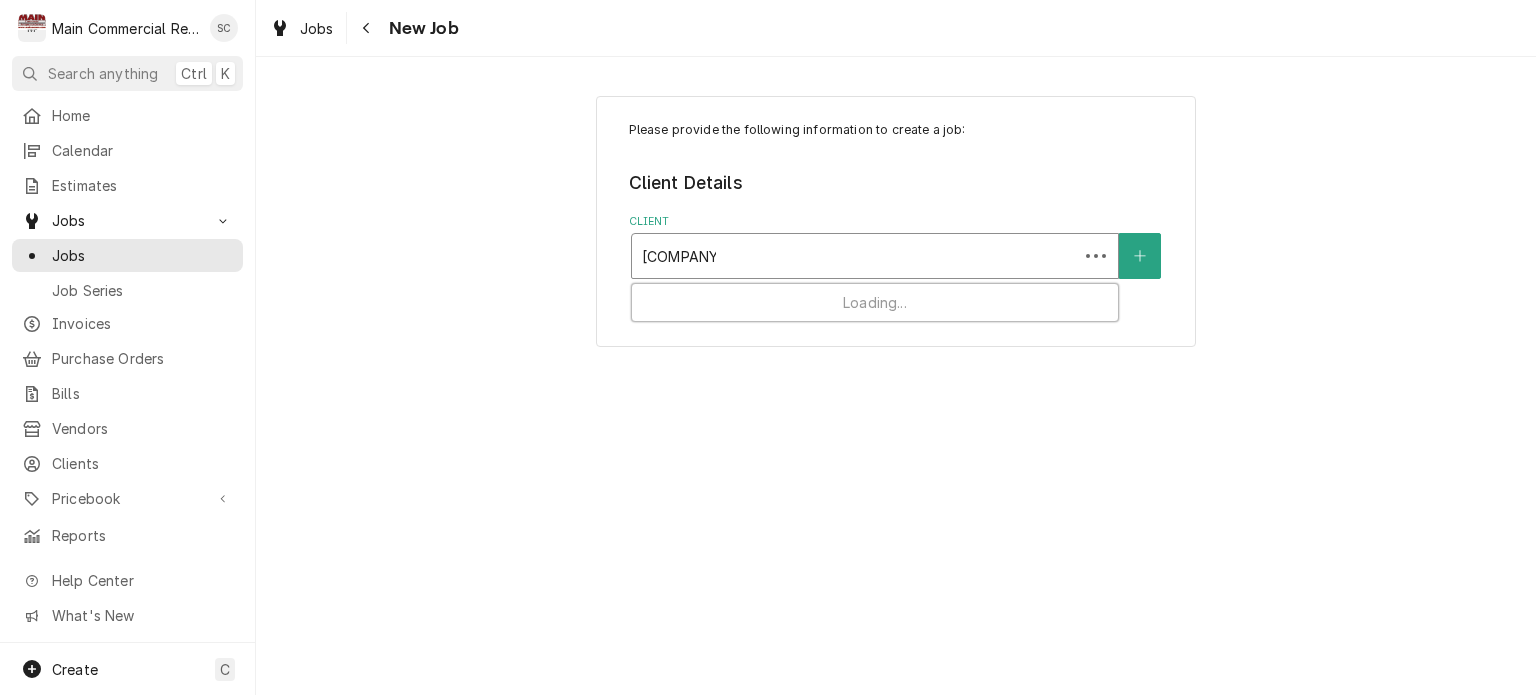type on "[COMPANY] Of" 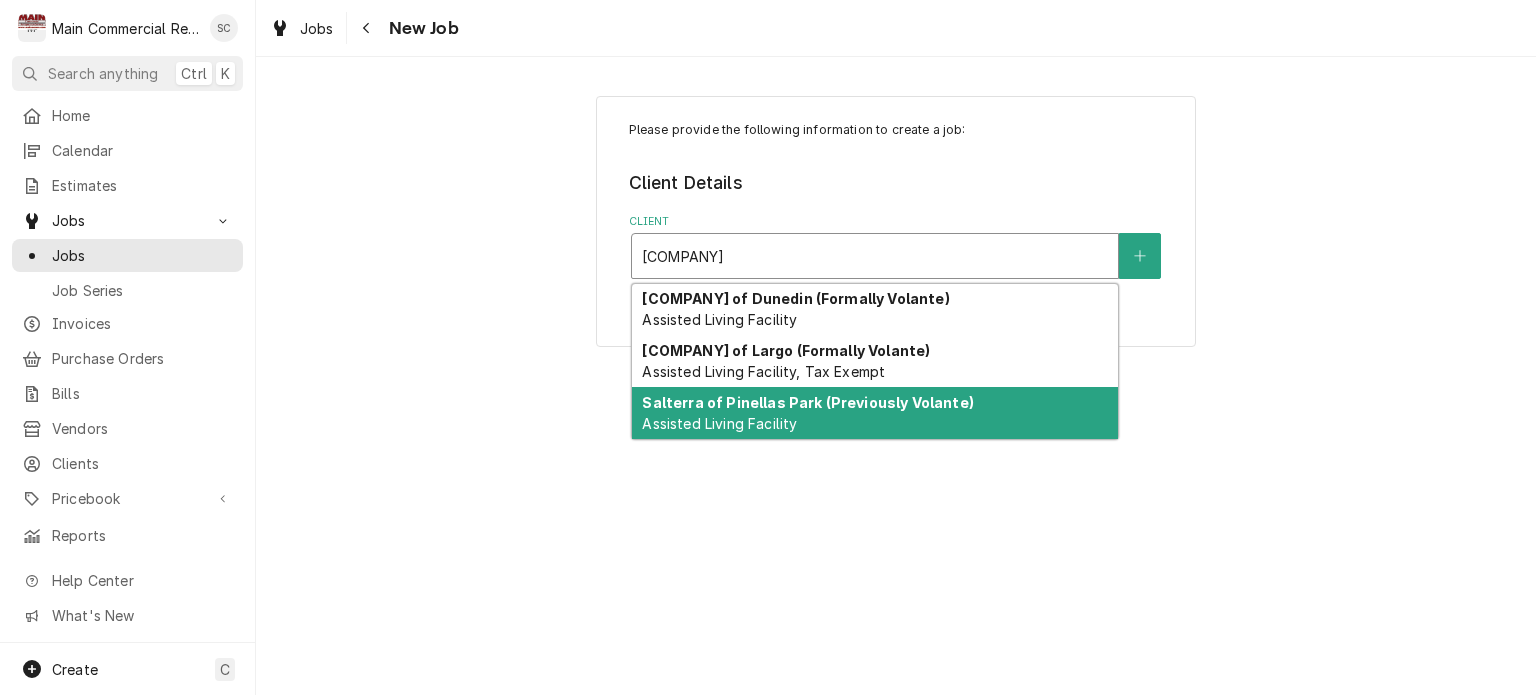 click on "Assisted Living Facility" at bounding box center (719, 423) 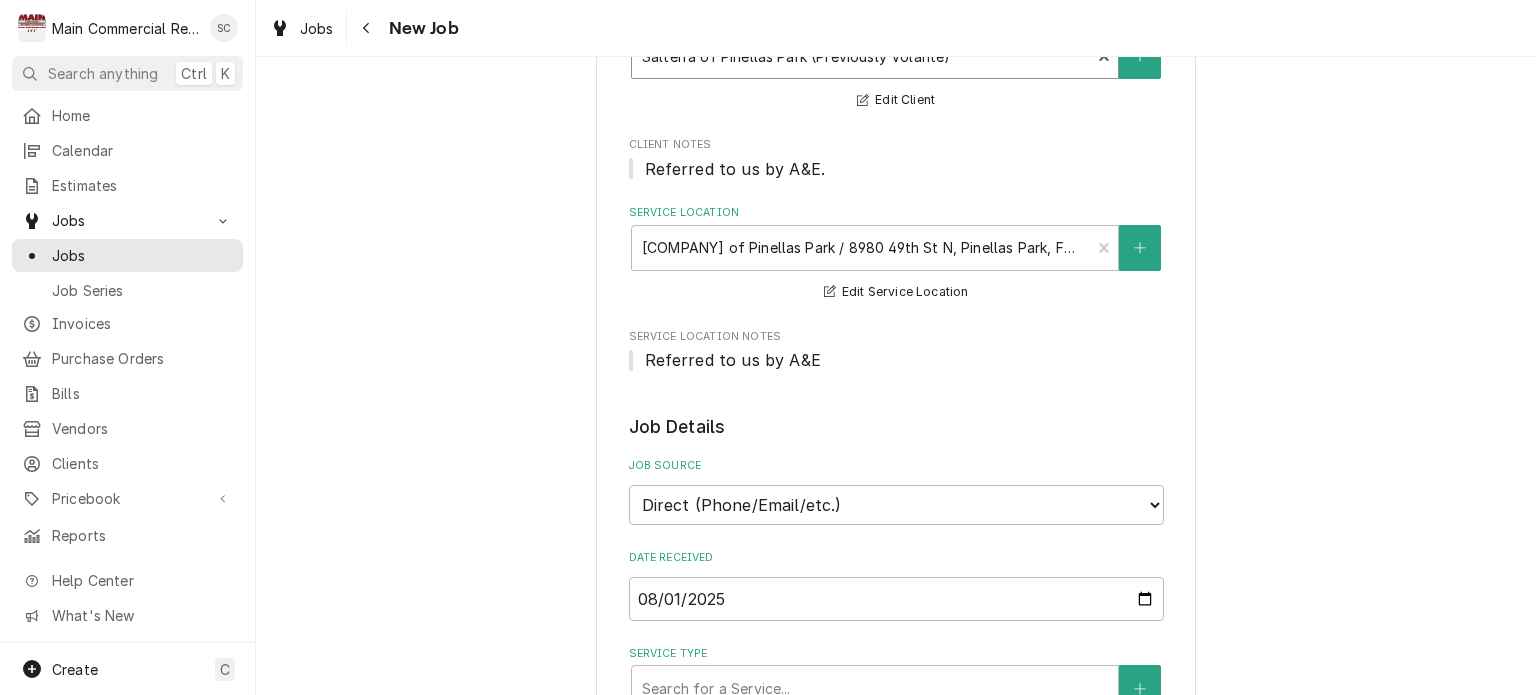 scroll, scrollTop: 400, scrollLeft: 0, axis: vertical 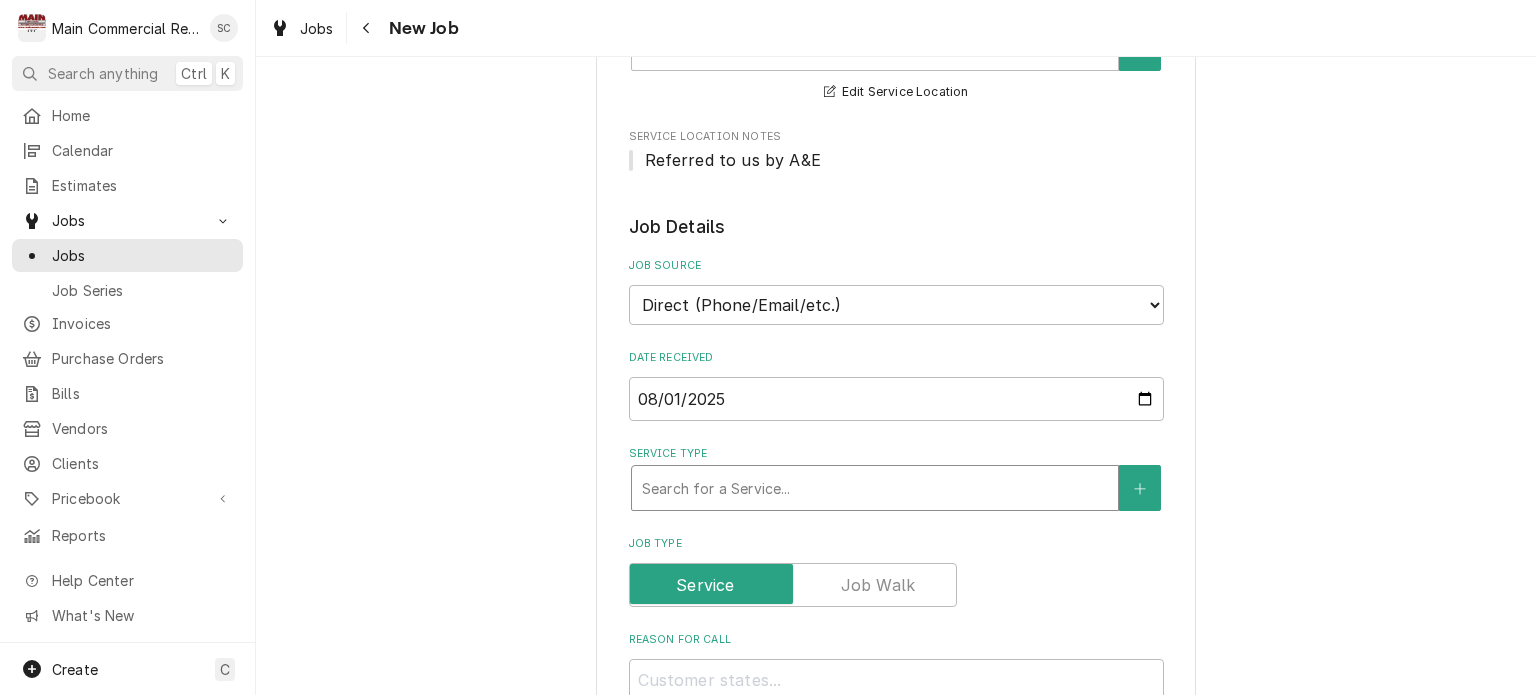 click at bounding box center (875, 488) 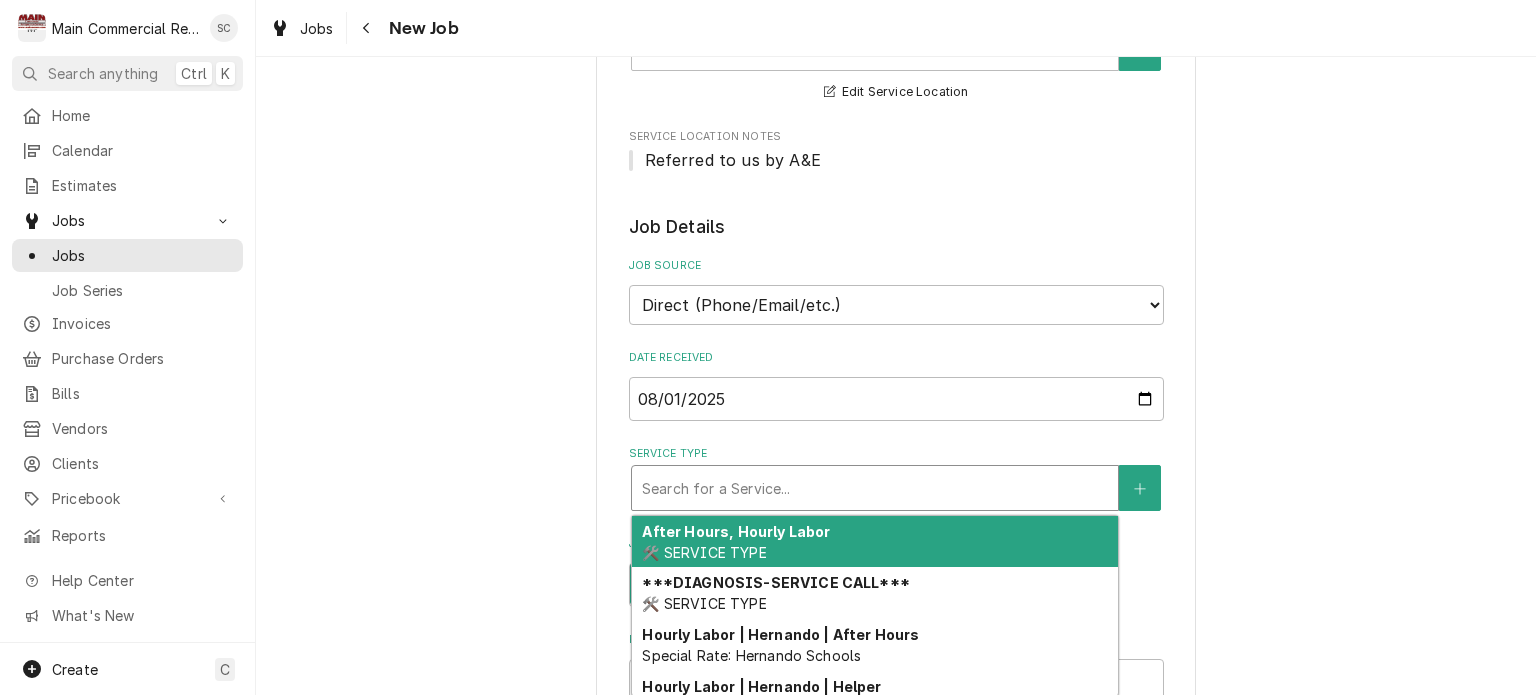 scroll, scrollTop: 335, scrollLeft: 0, axis: vertical 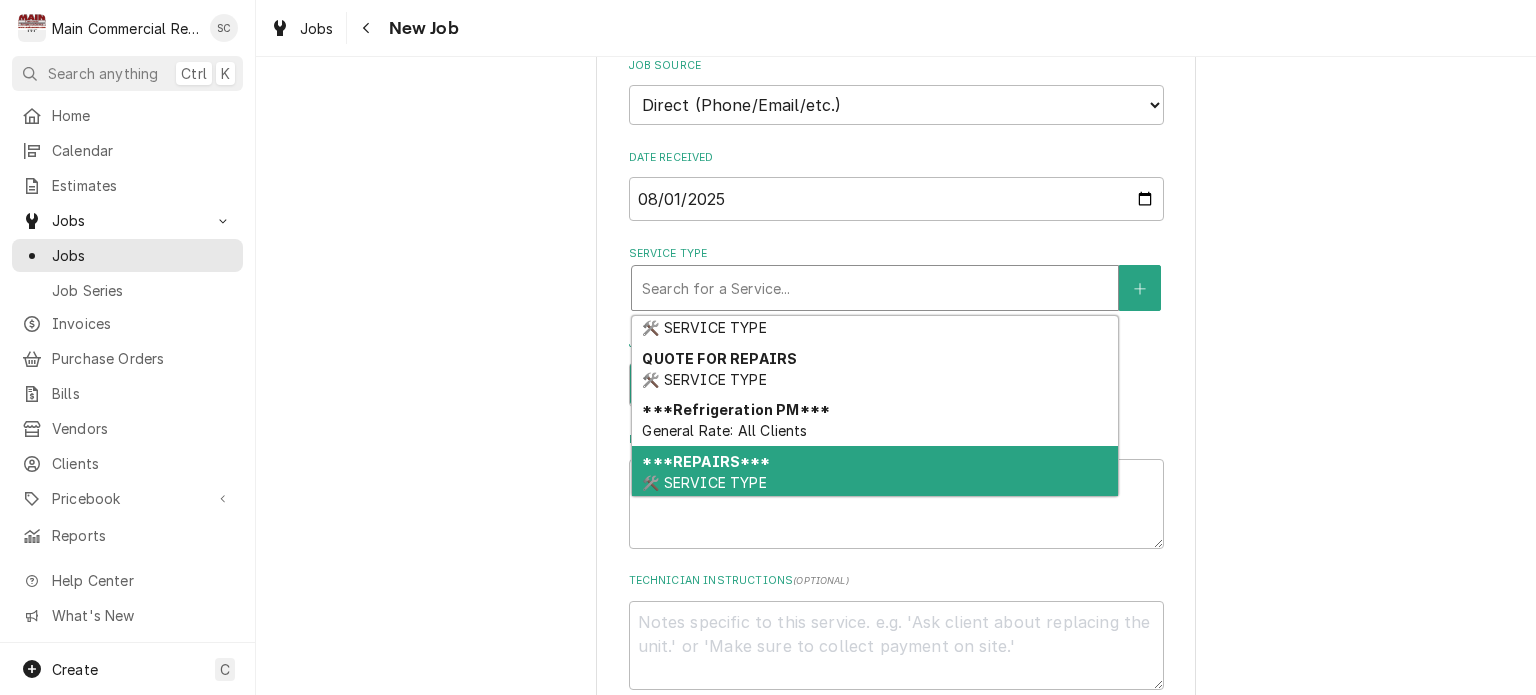 click on "***REPAIRS*** 🛠️ SERVICE TYPE" at bounding box center [875, 472] 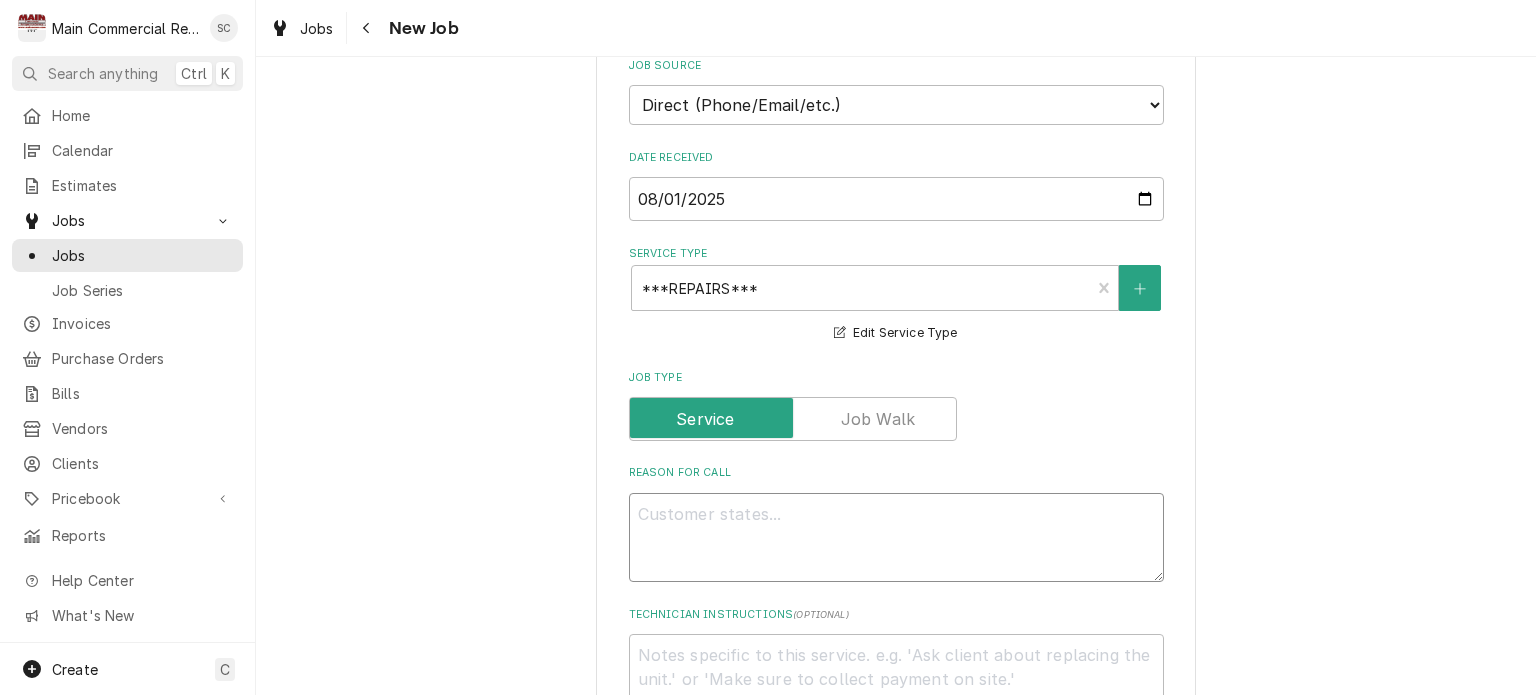 click on "Reason For Call" at bounding box center [896, 538] 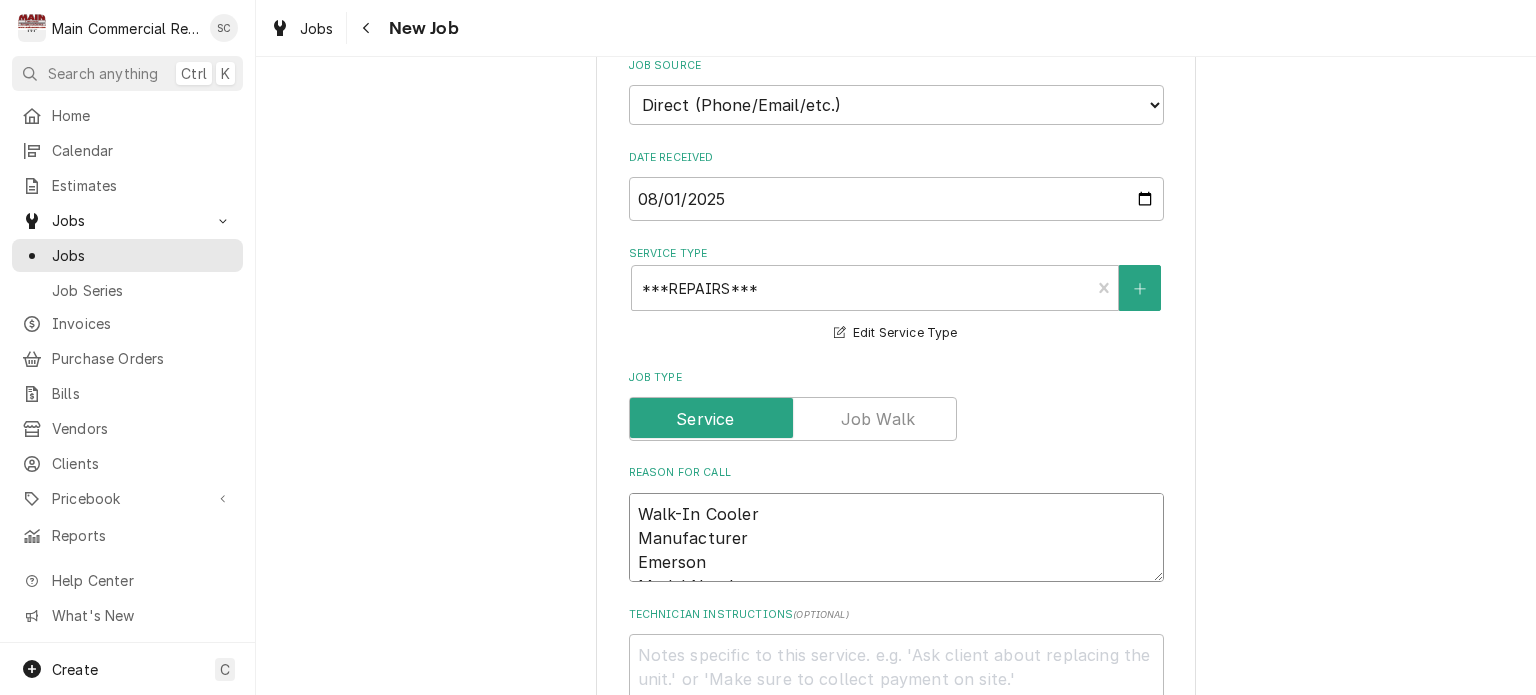 scroll, scrollTop: 641, scrollLeft: 0, axis: vertical 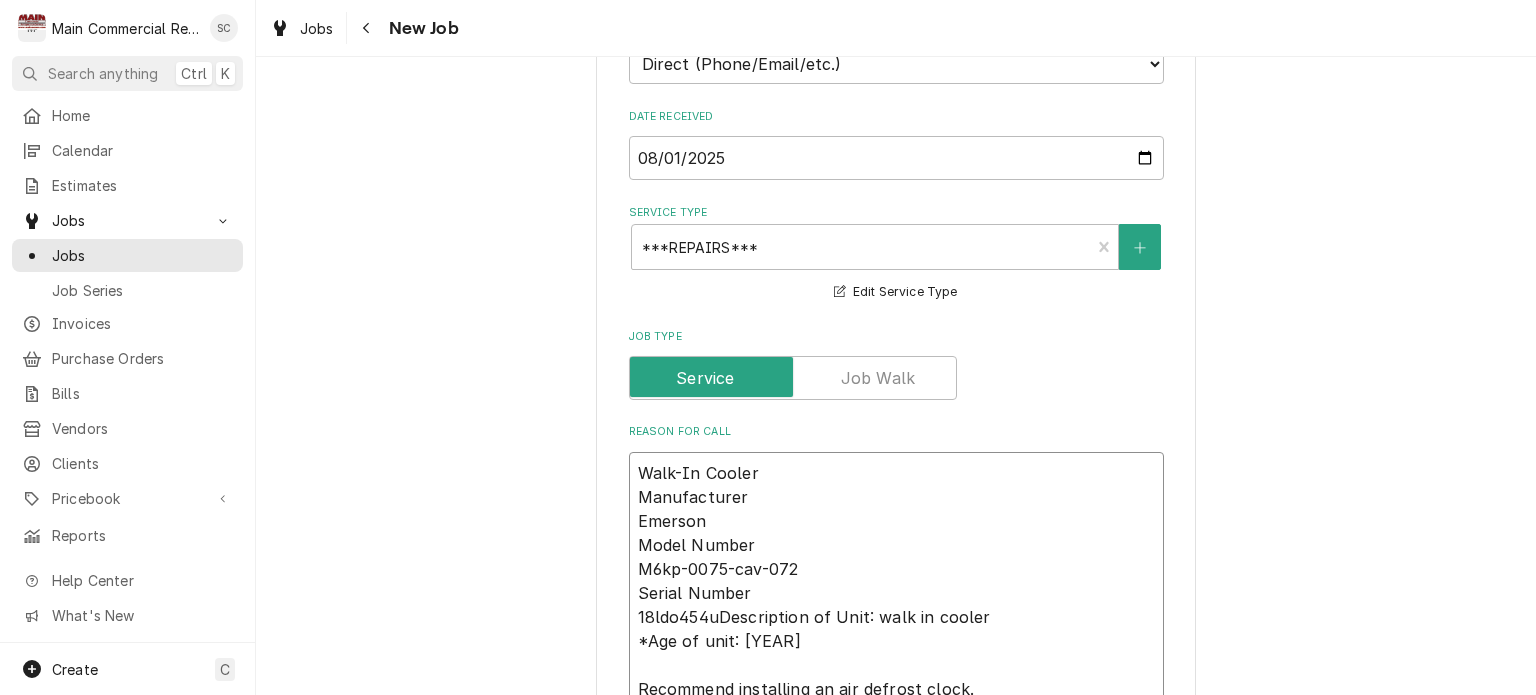 click on "Walk-In Cooler
Manufacturer
Emerson
Model Number
M6kp-0075-cav-072
Serial Number
18ldo454uDescription of Unit: walk in cooler
*Age of unit: [YEAR]
Recommend installing an air defrost clock." at bounding box center [896, 581] 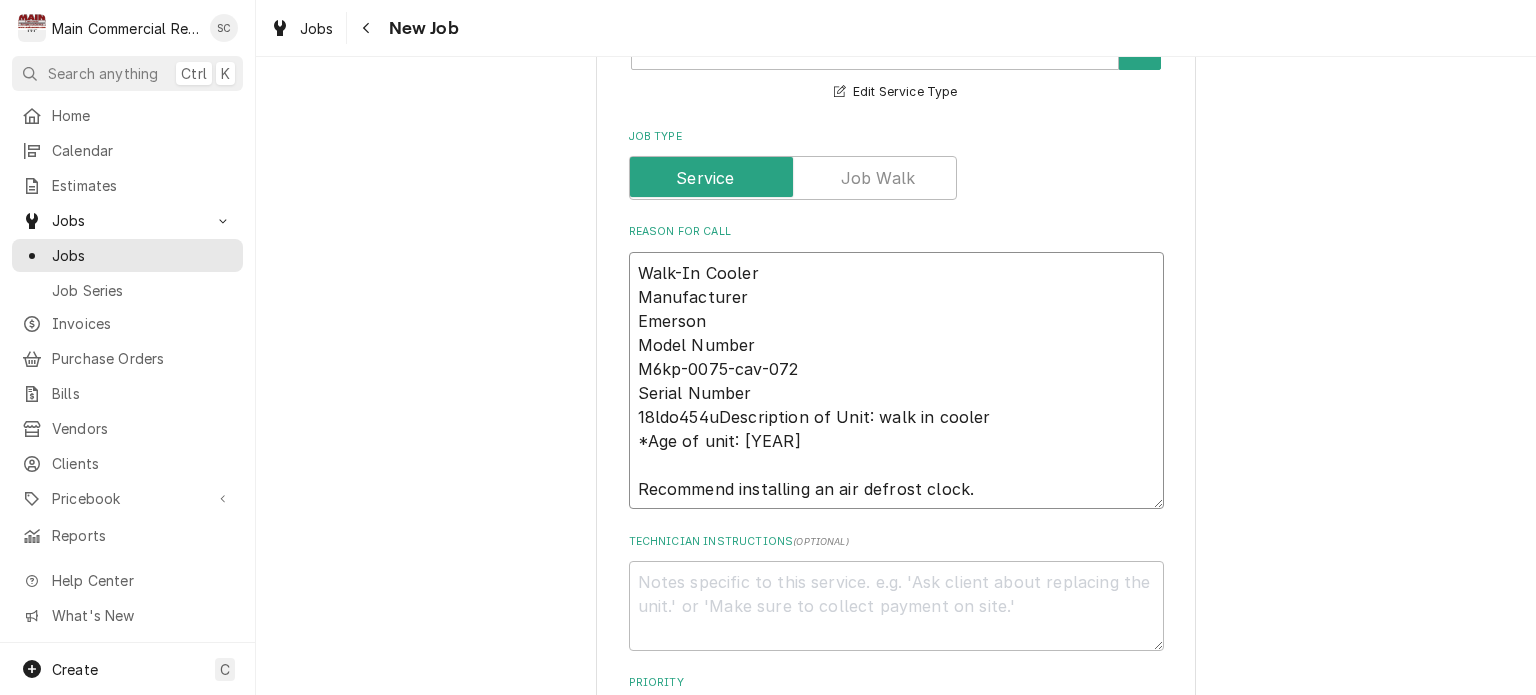 drag, startPoint x: 824, startPoint y: 483, endPoint x: 617, endPoint y: 476, distance: 207.11832 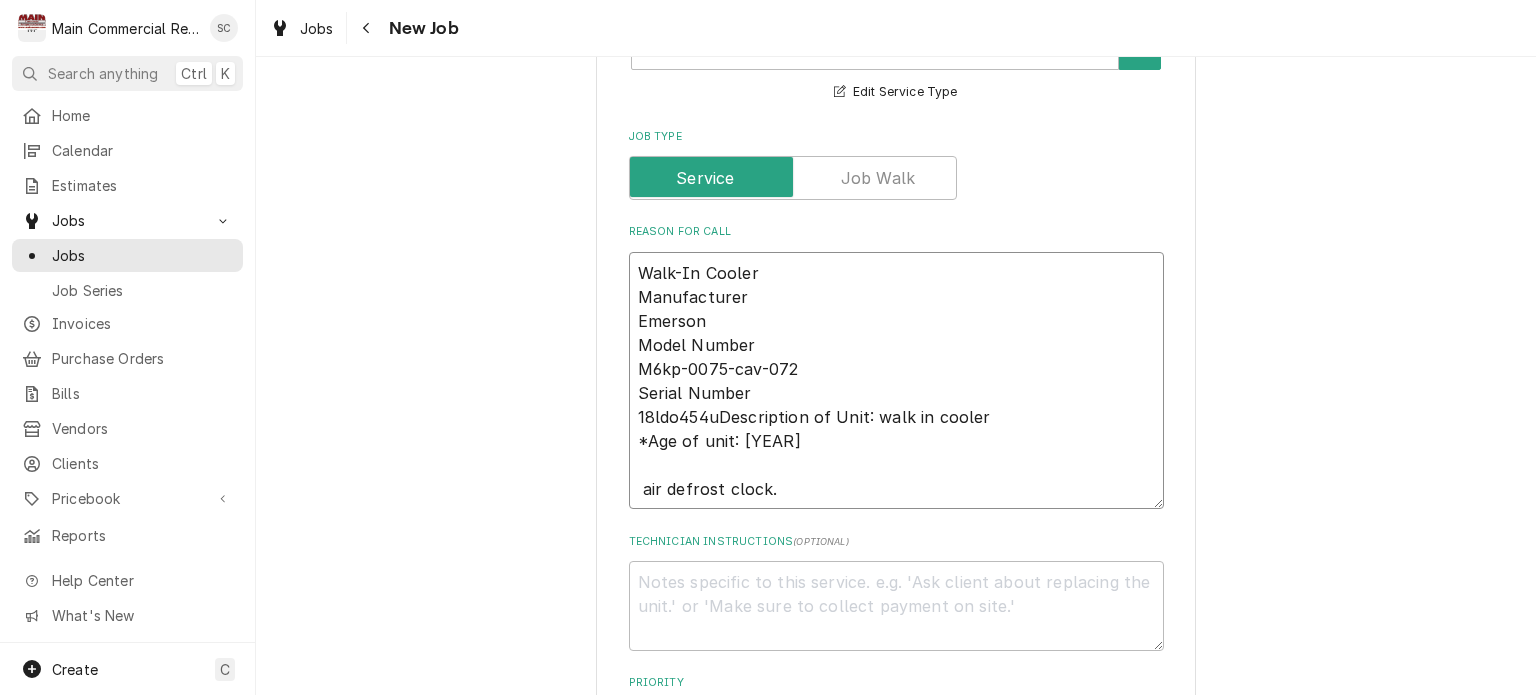 type on "x" 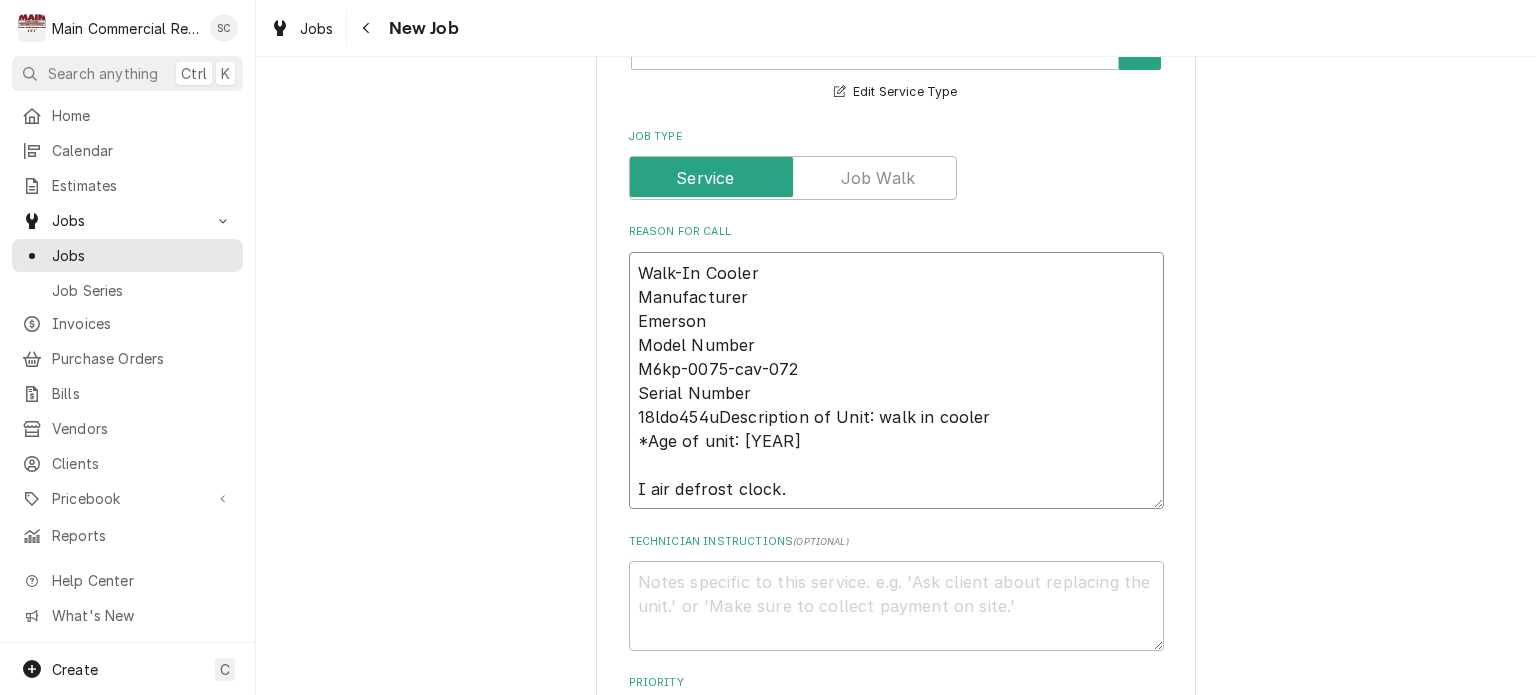 type on "x" 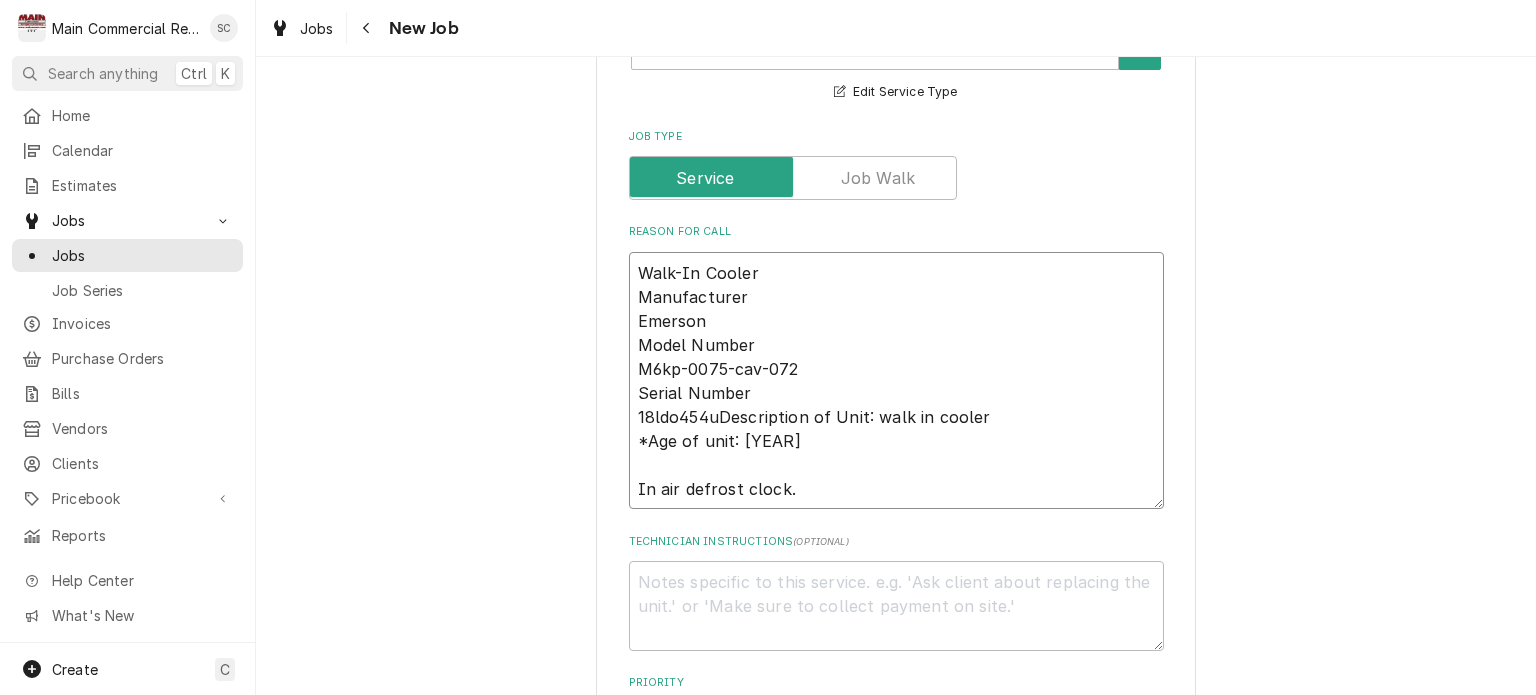 type on "x" 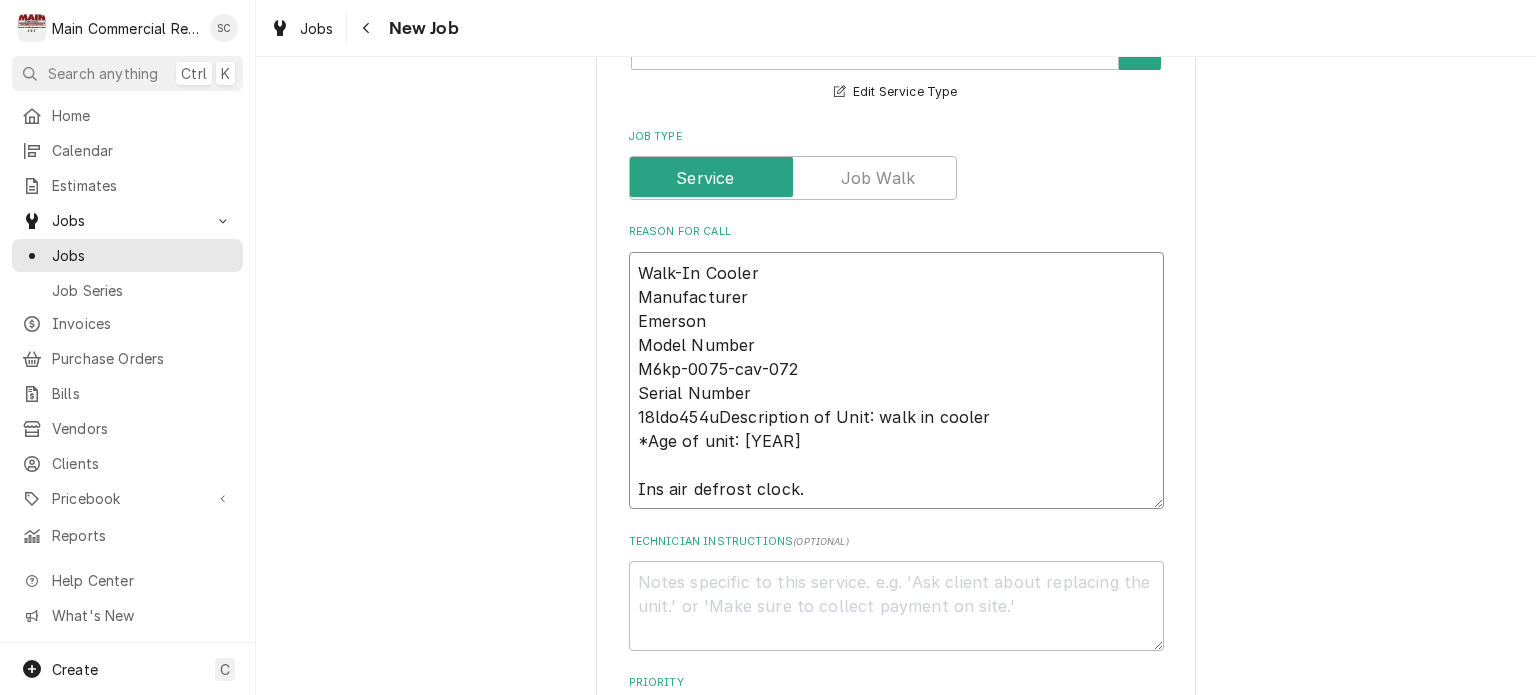 type on "x" 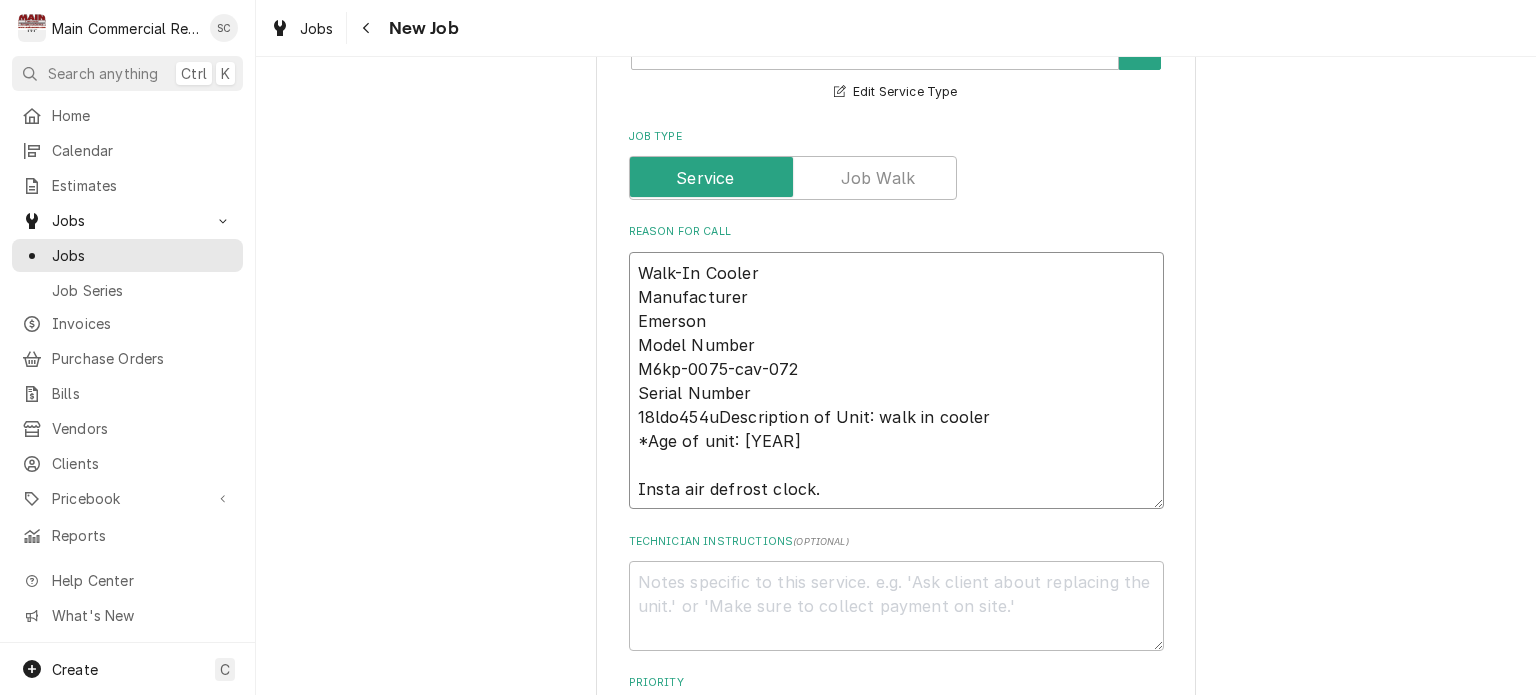 type on "x" 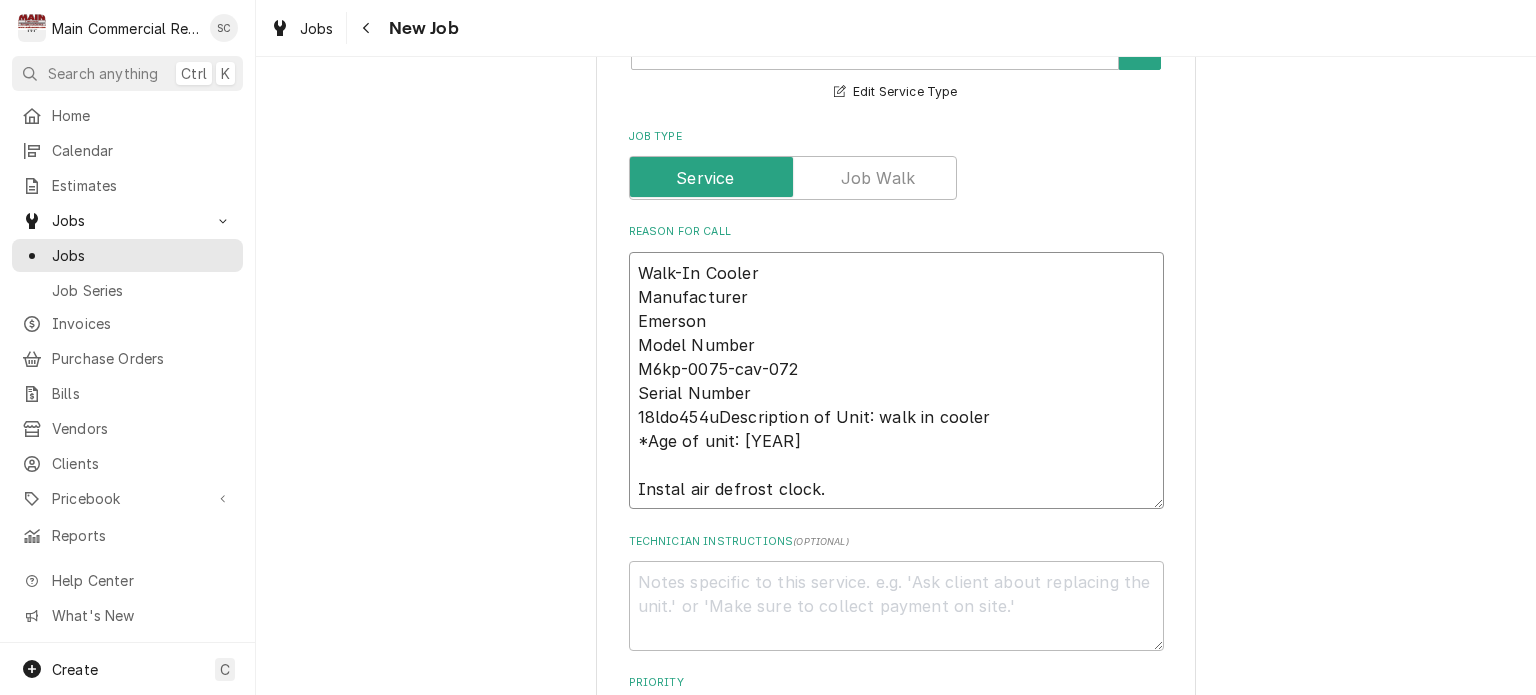 type on "x" 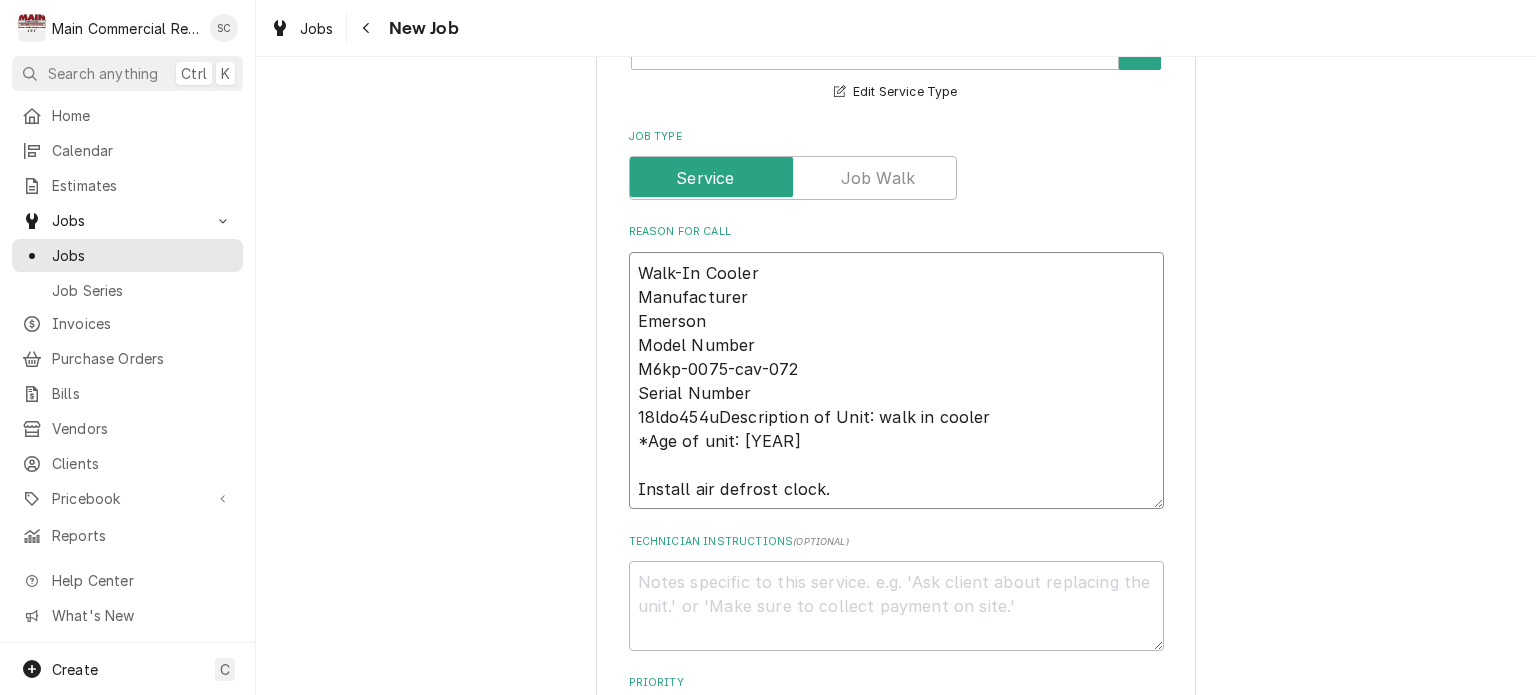 click on "Walk-In Cooler
Manufacturer
Emerson
Model Number
M6kp-0075-cav-072
Serial Number
18ldo454uDescription of Unit: walk in cooler
*Age of unit: [YEAR]
Install air defrost clock." at bounding box center [896, 381] 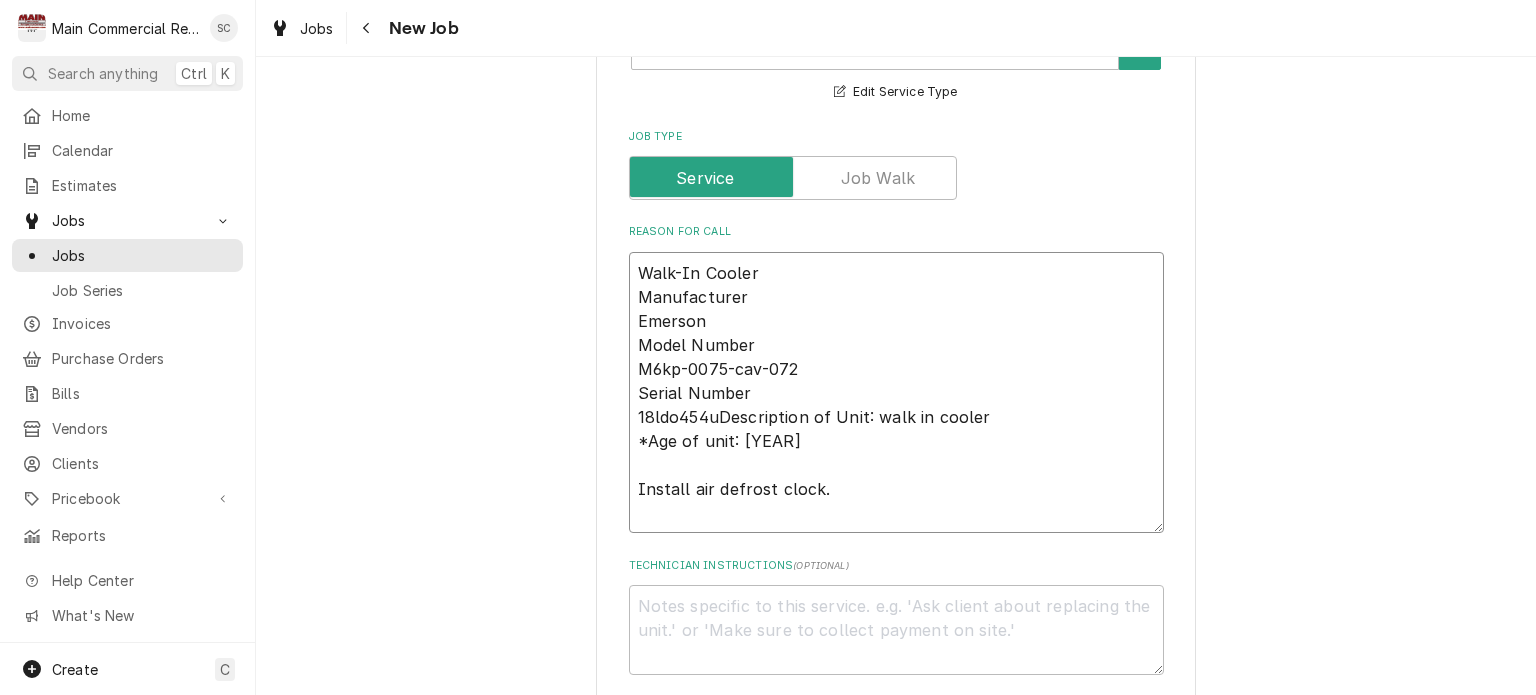 type on "x" 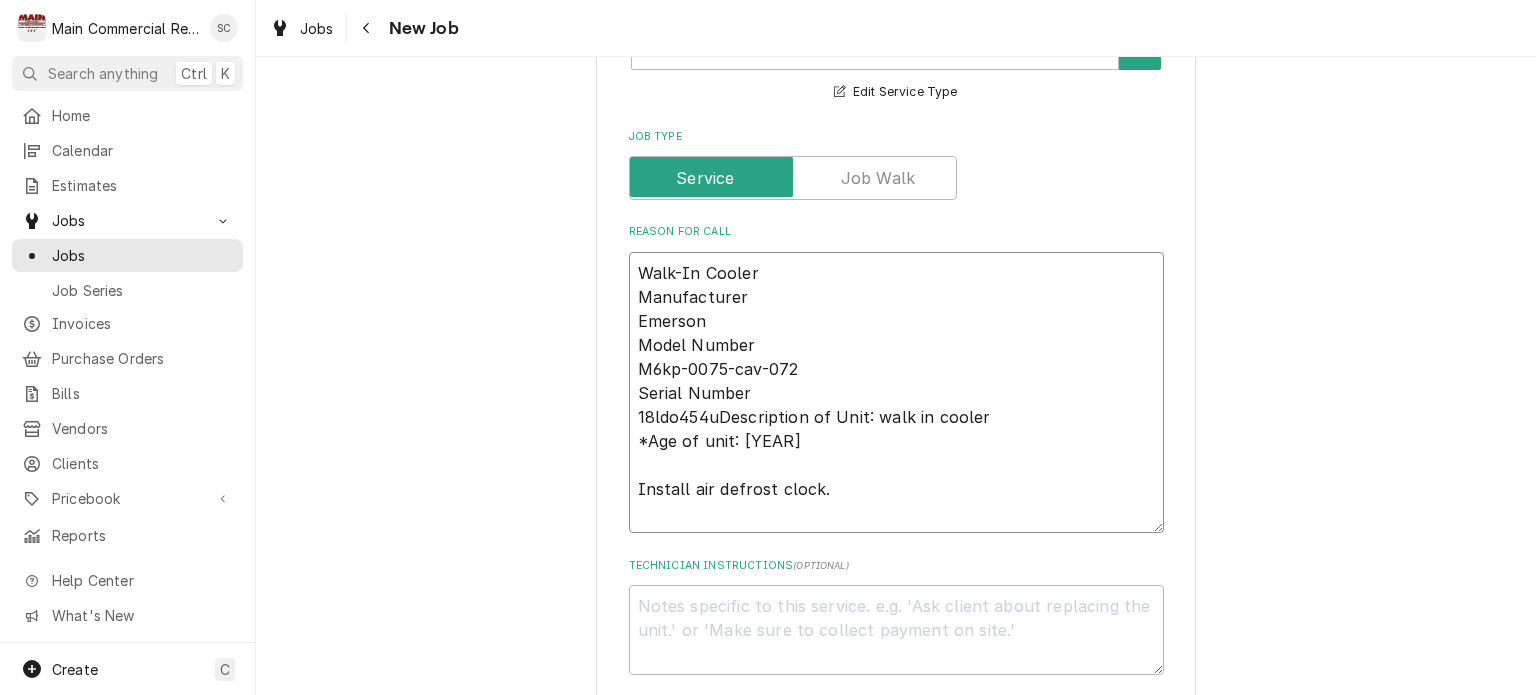 type on "Walk-In Cooler
Manufacturer
Emerson
Model Number
M6kp-0075-cav-072
Serial Number
18ldo454uDescription of Unit: walk in cooler
*Age of unit: [YEAR]
Install air defrost clock.
L" 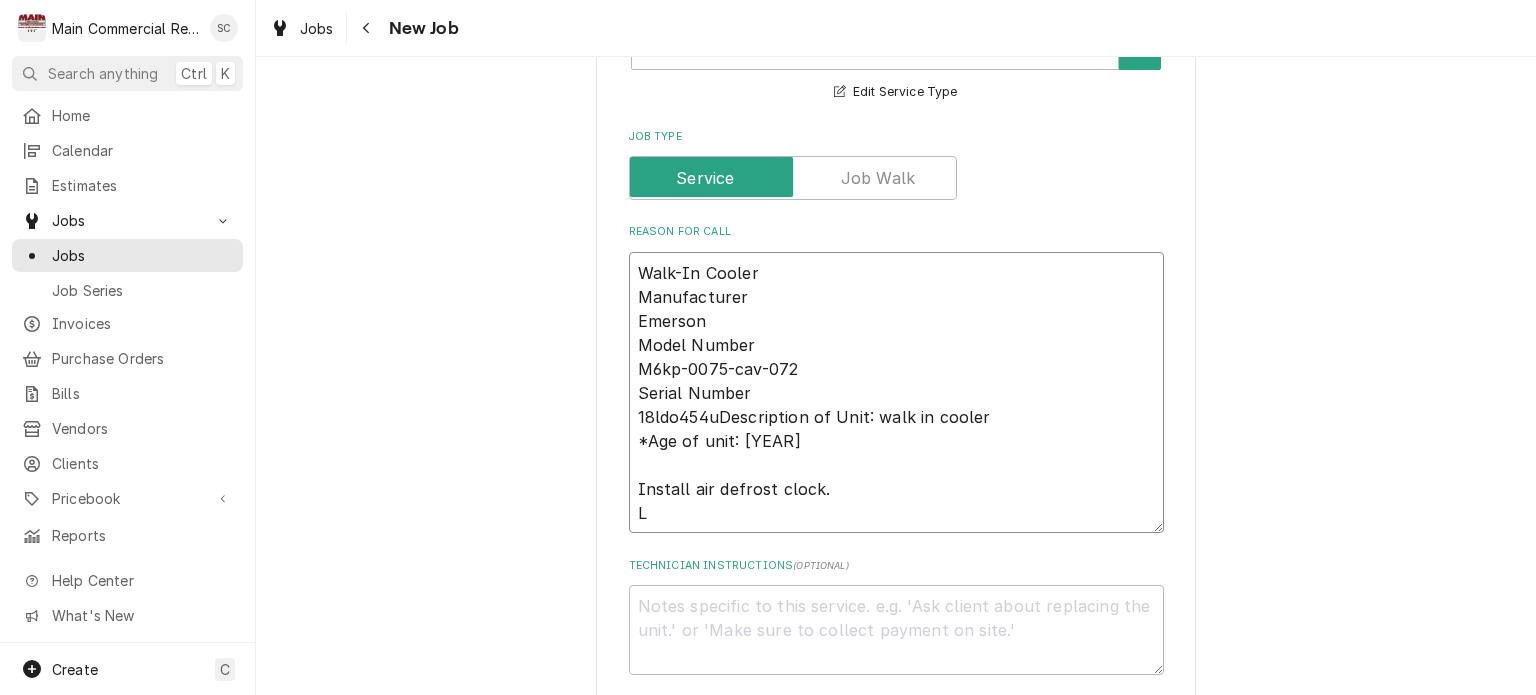 type on "x" 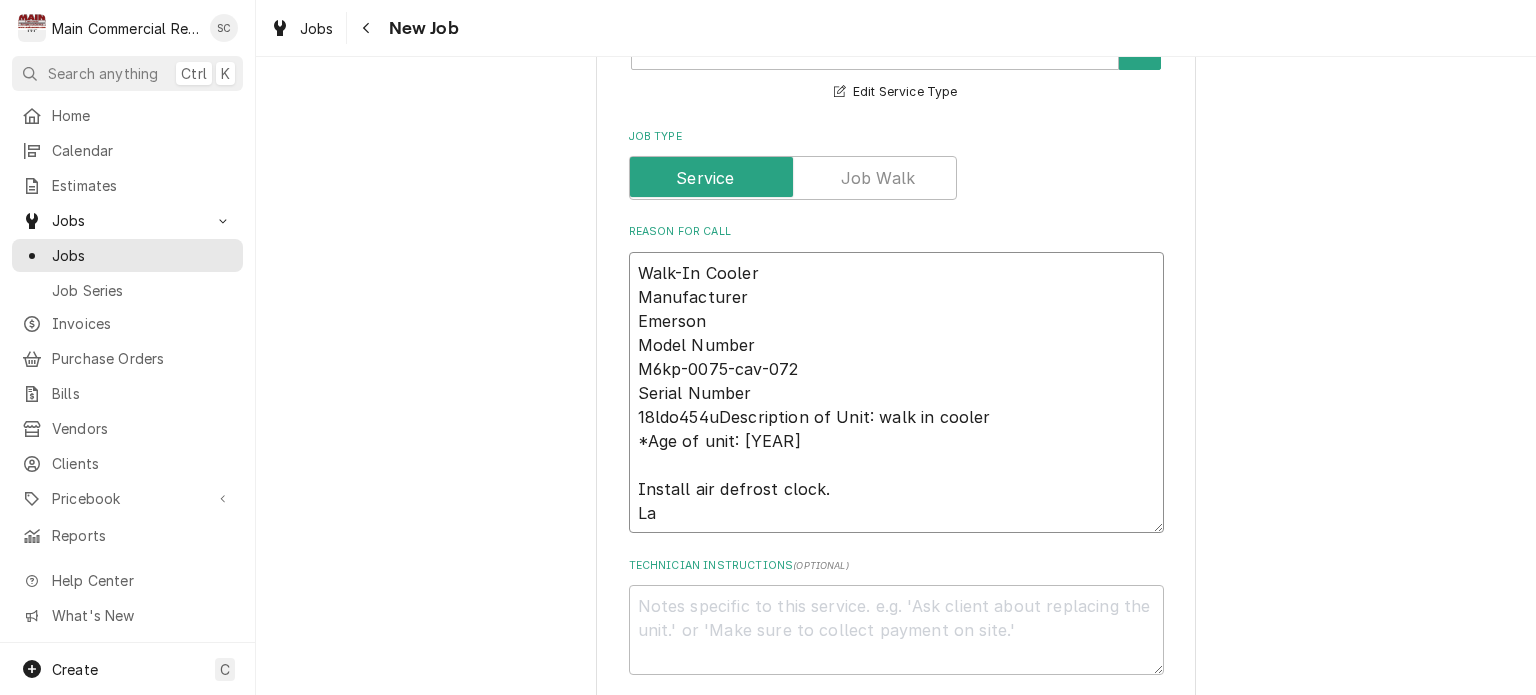 type on "x" 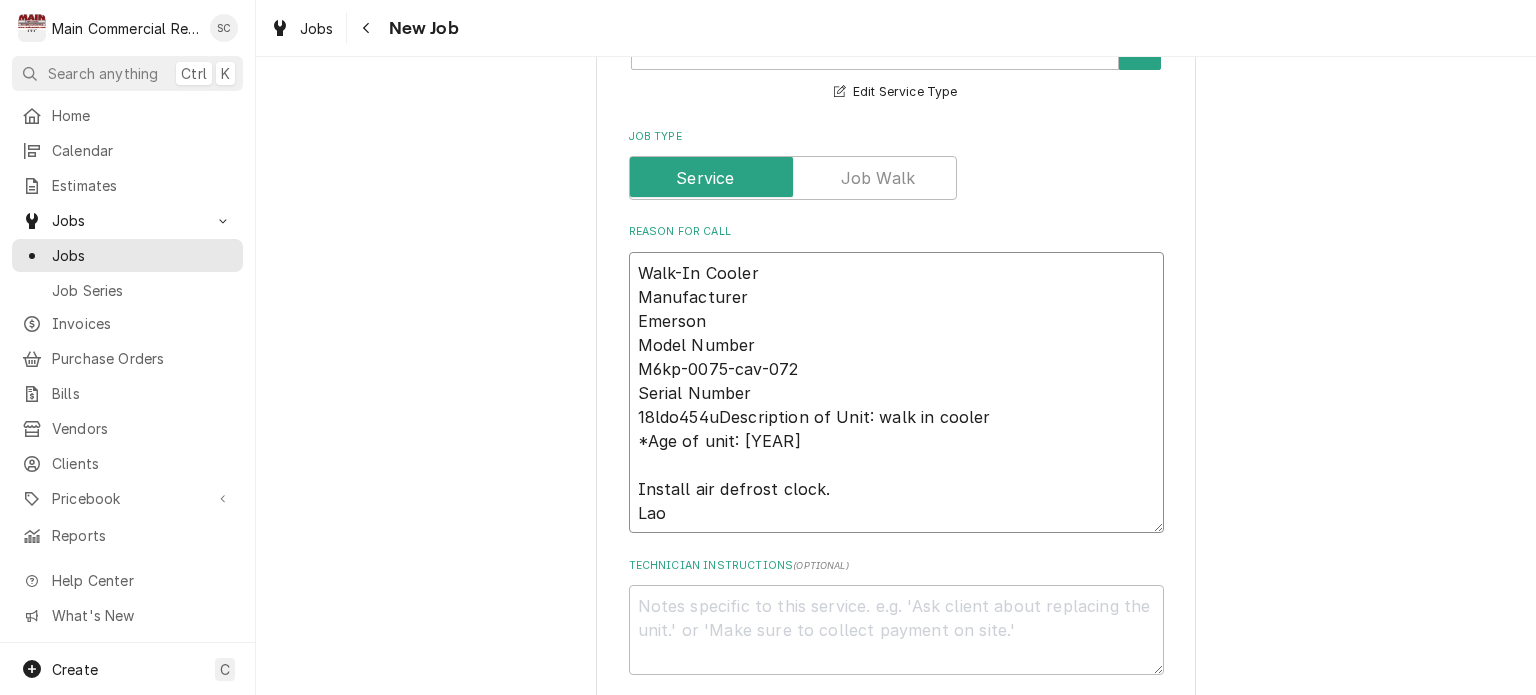type on "x" 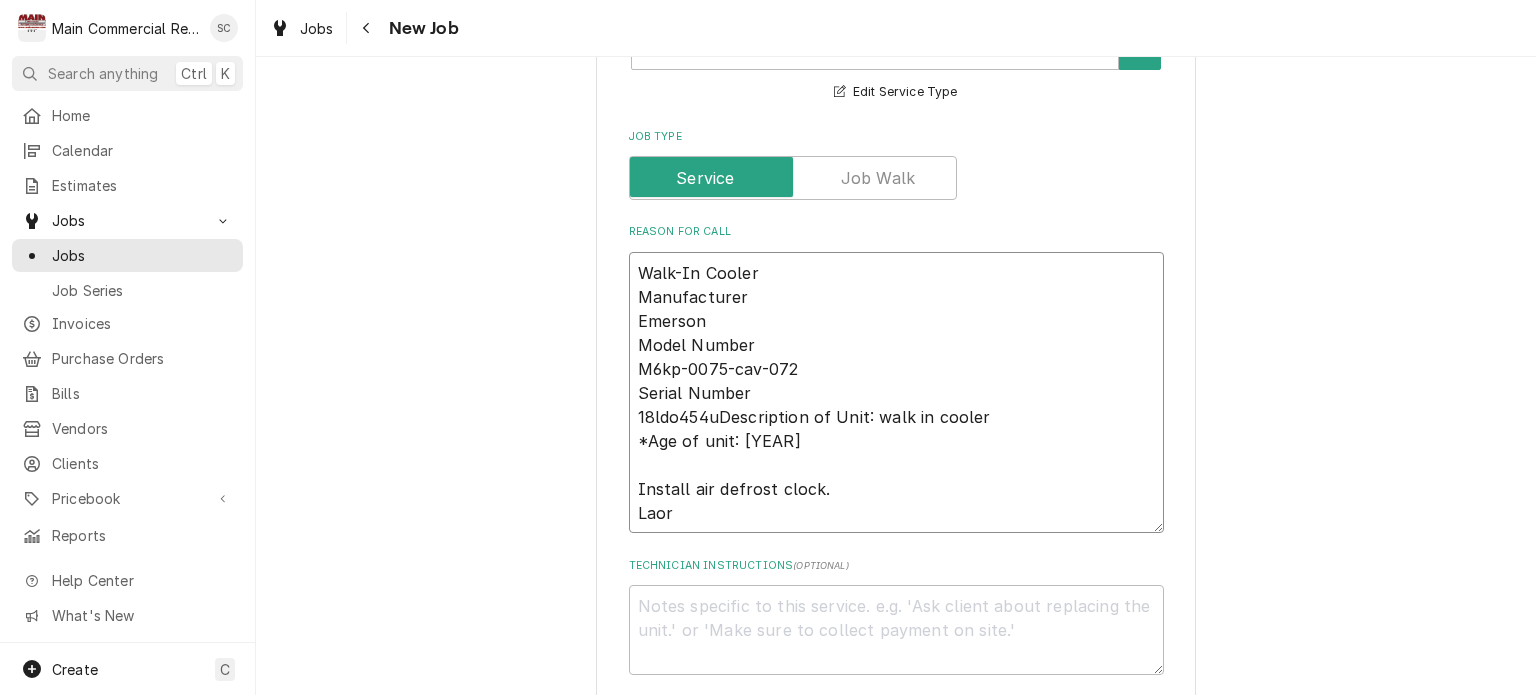 type on "x" 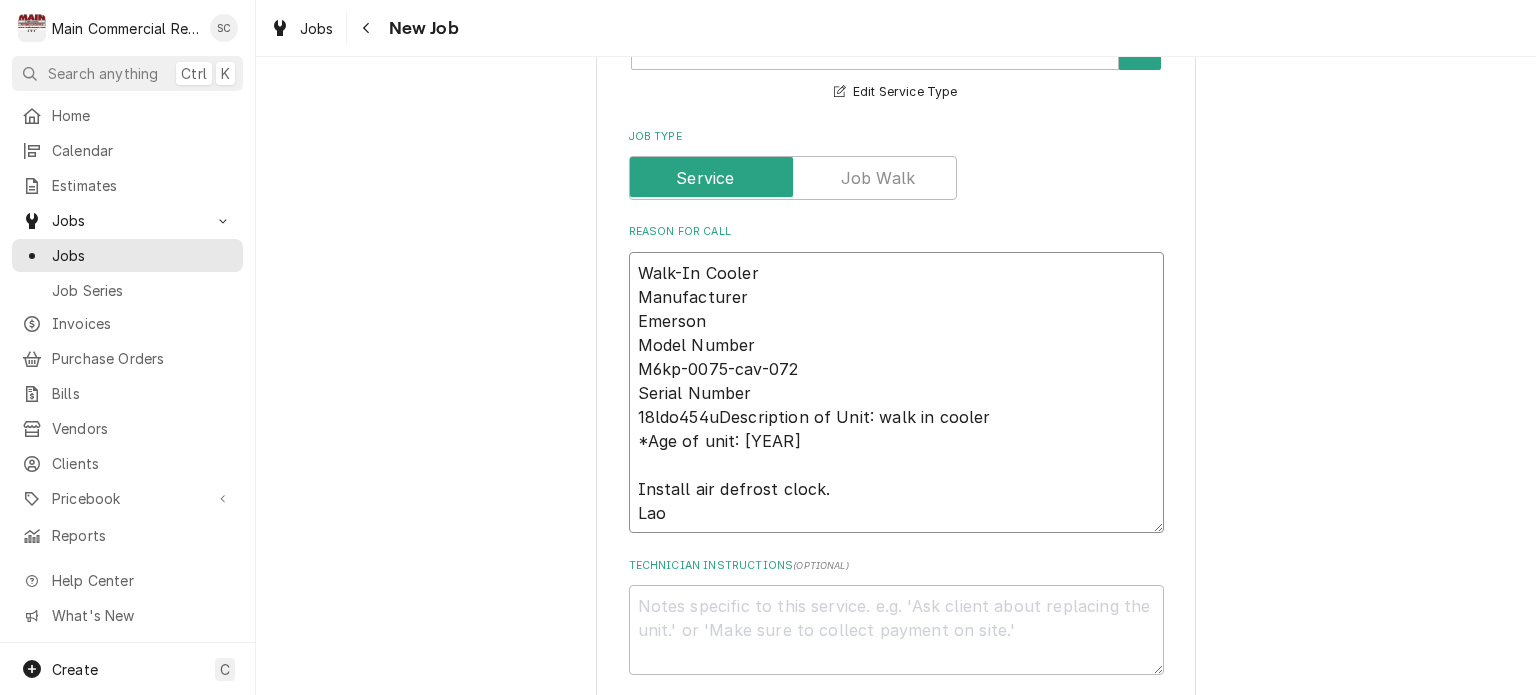 type on "x" 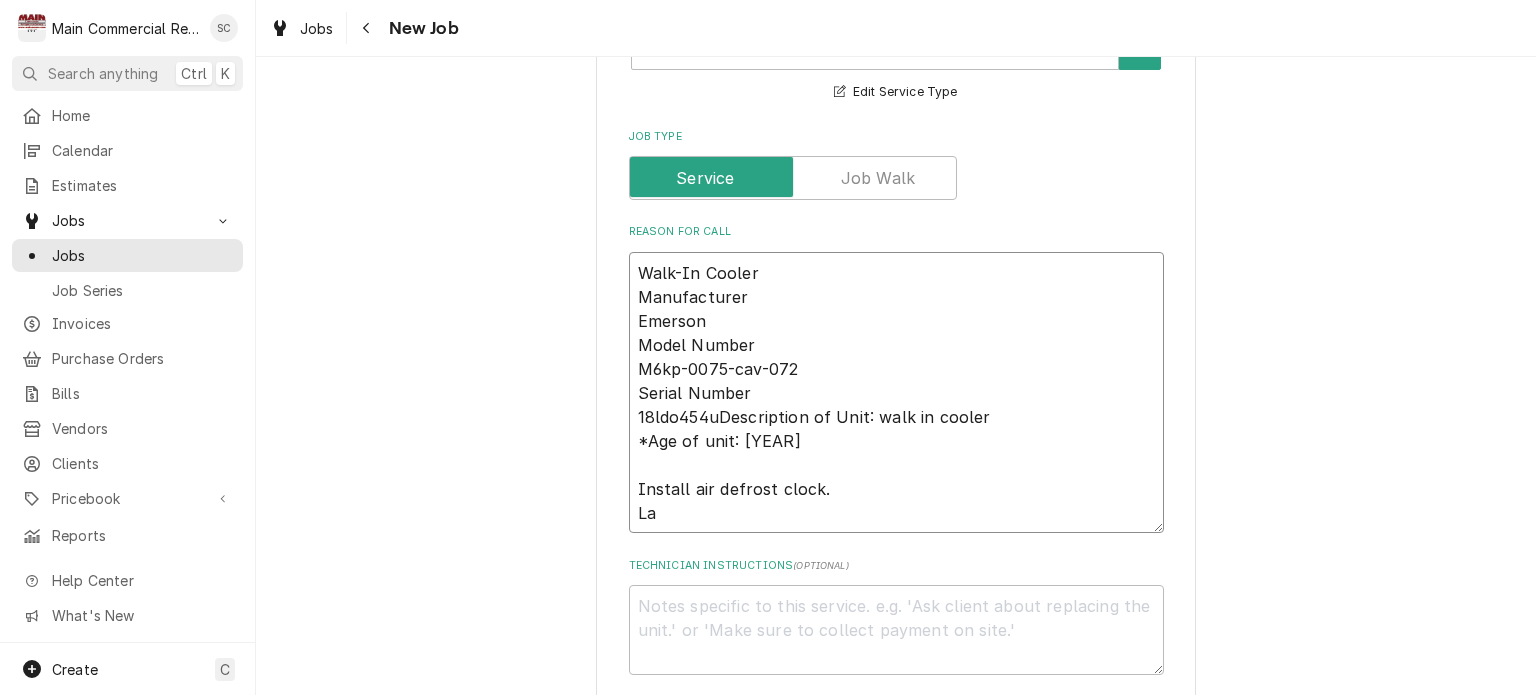 type on "x" 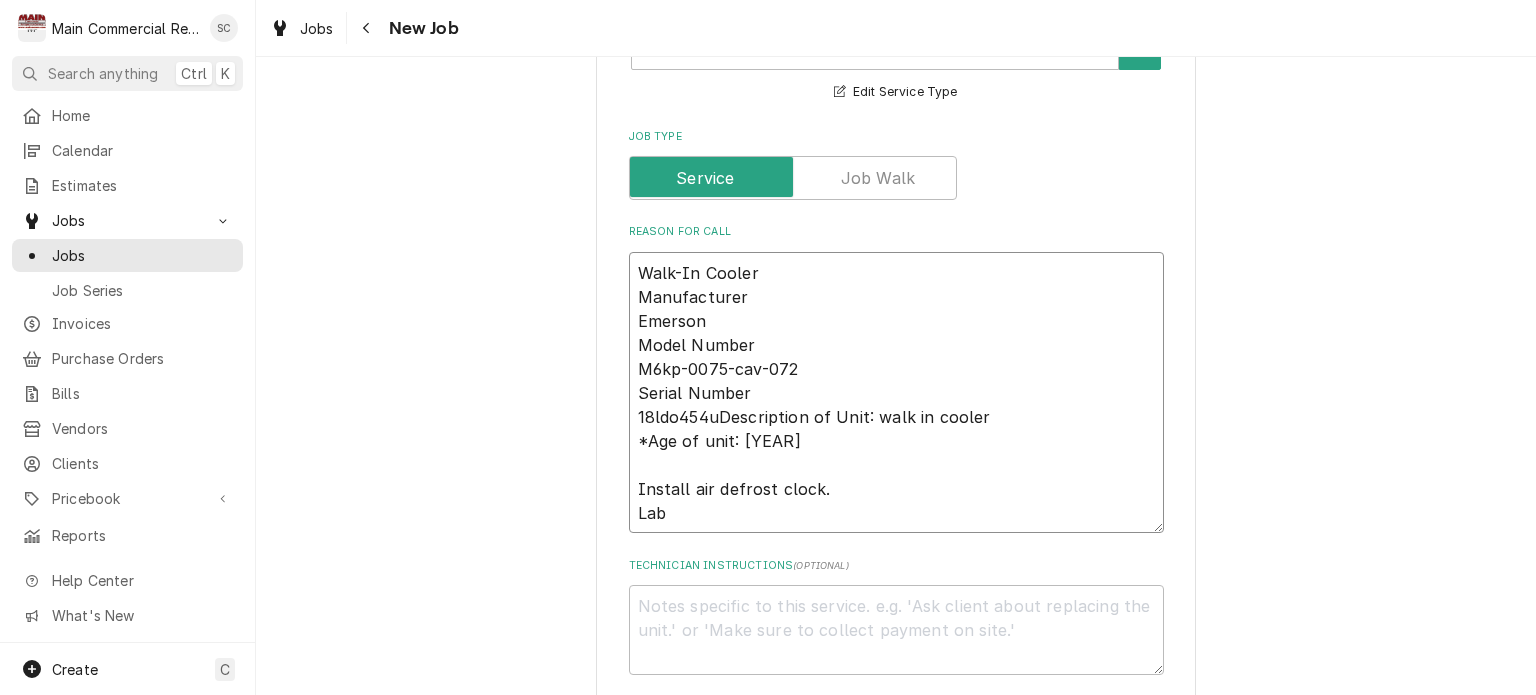 type on "x" 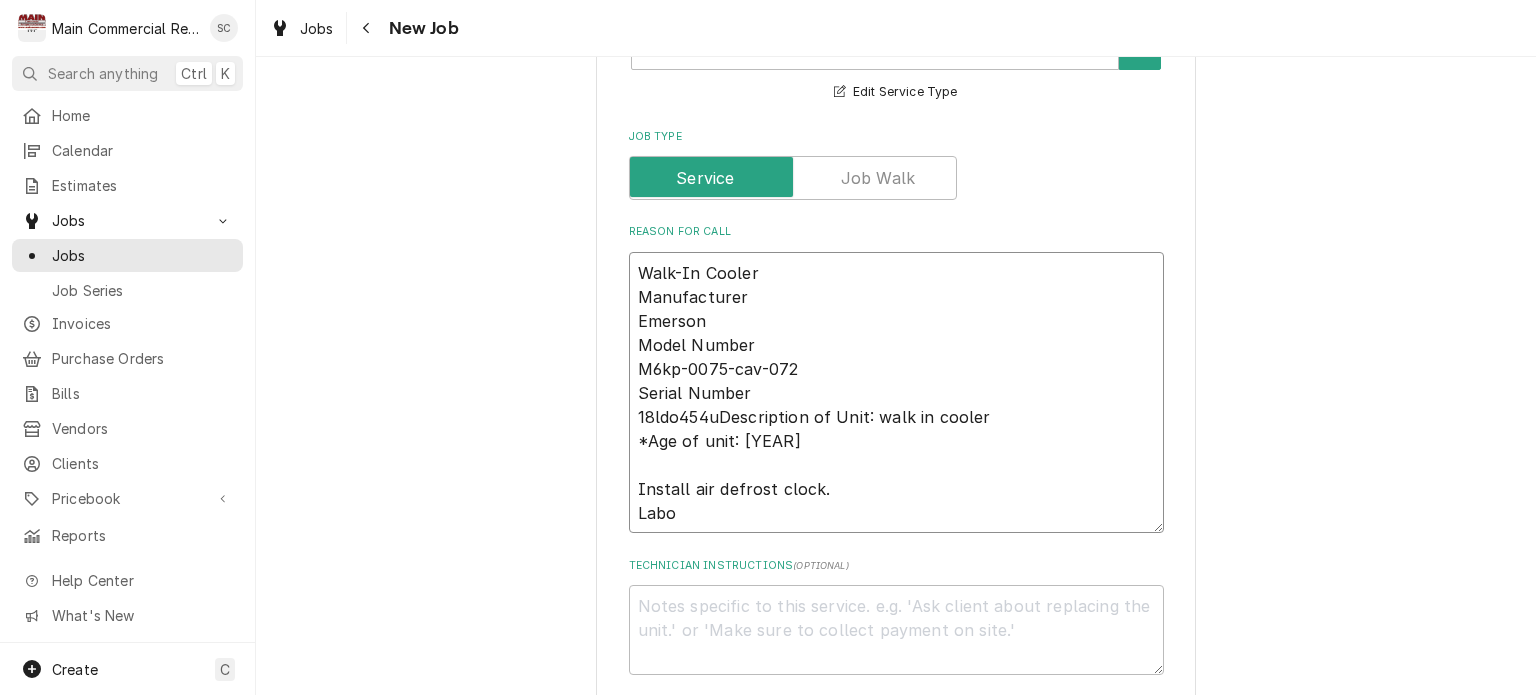 type on "x" 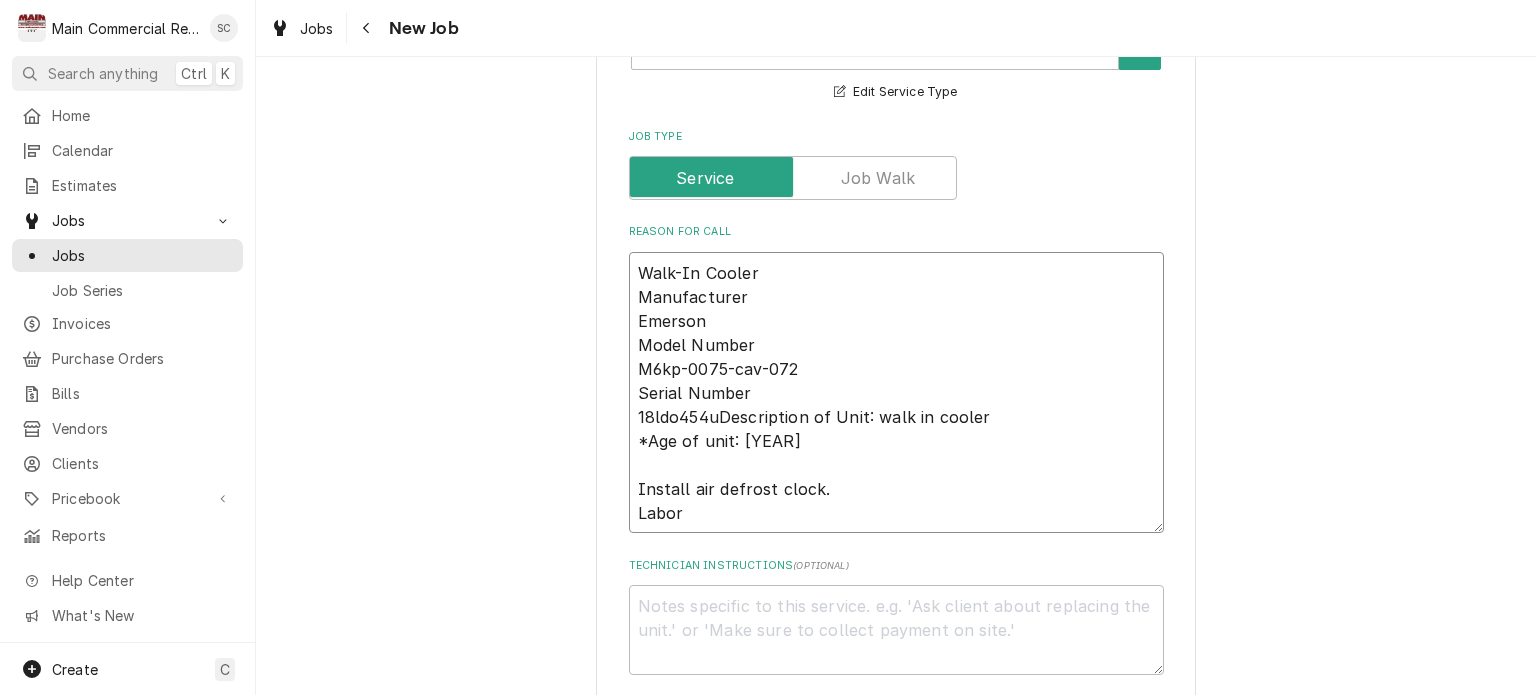 type on "x" 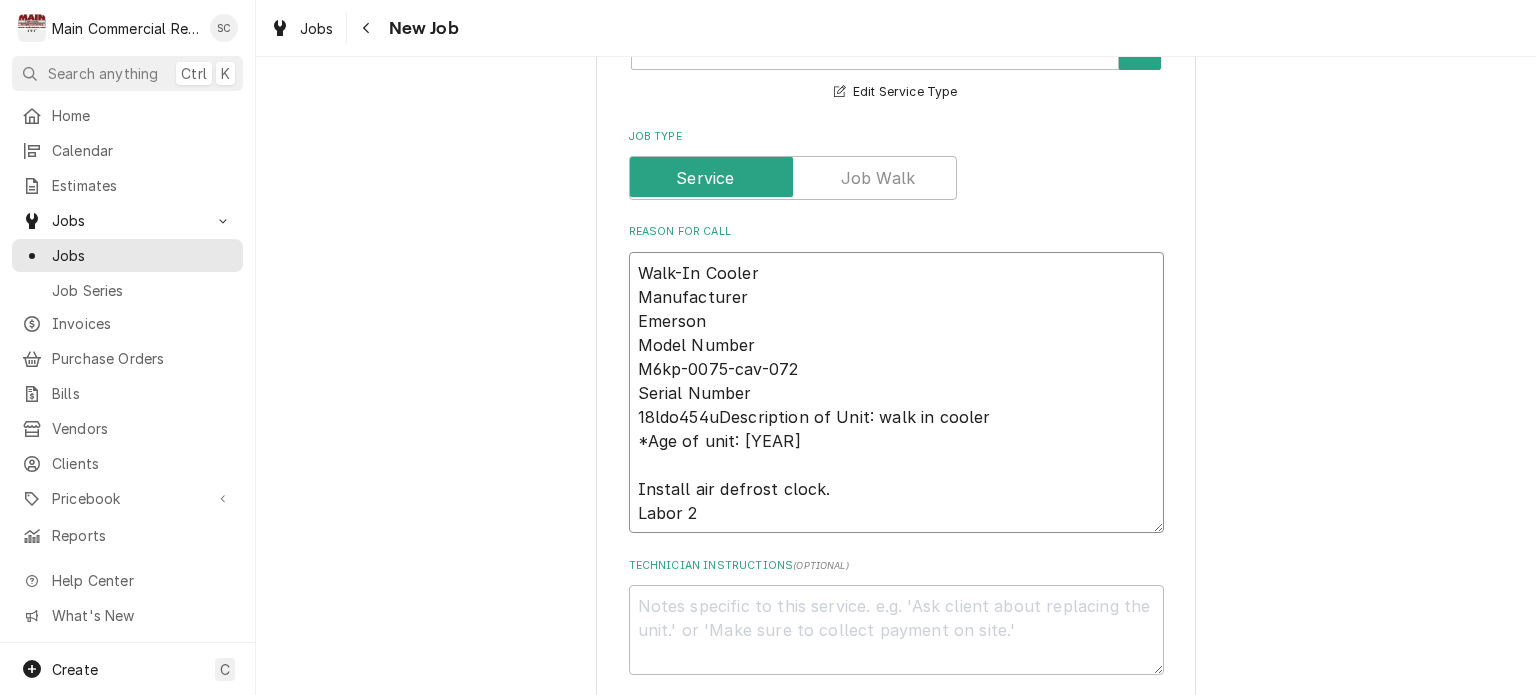 type on "x" 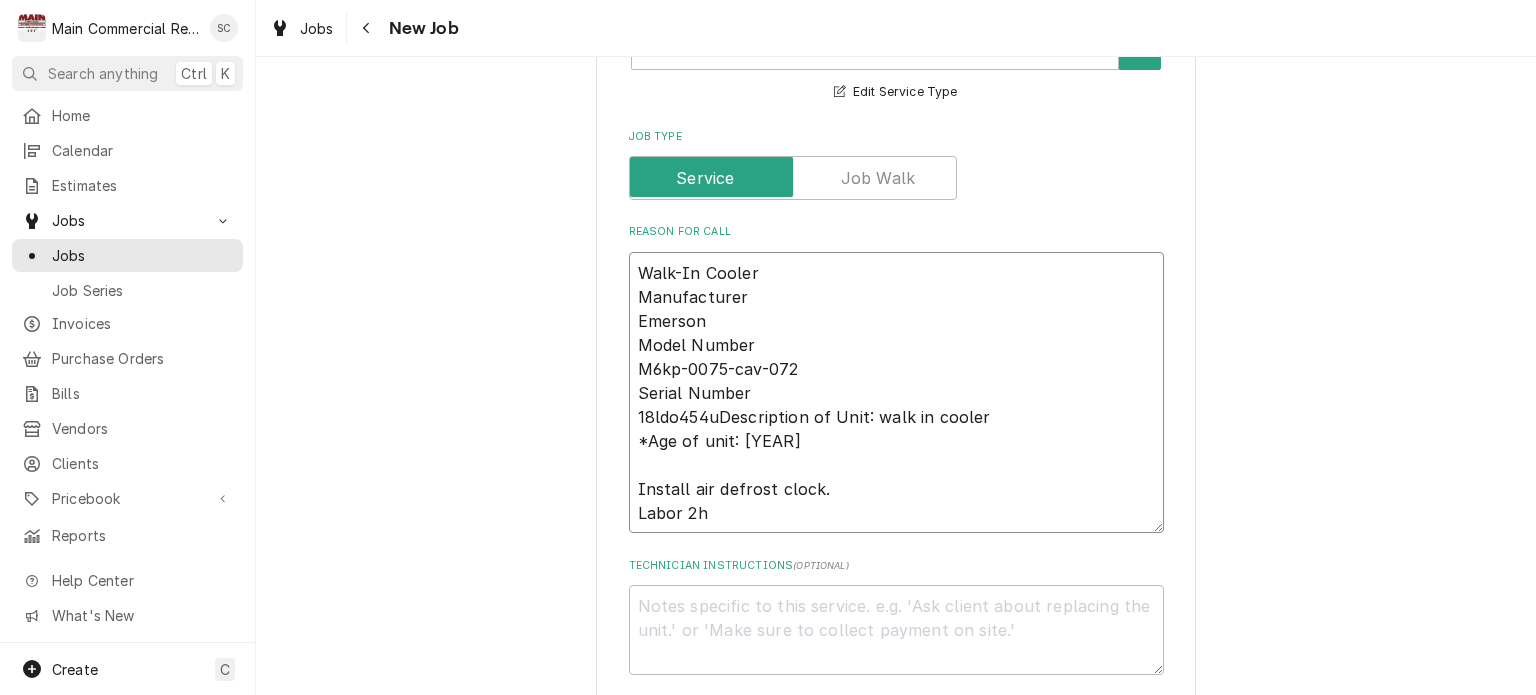 type on "x" 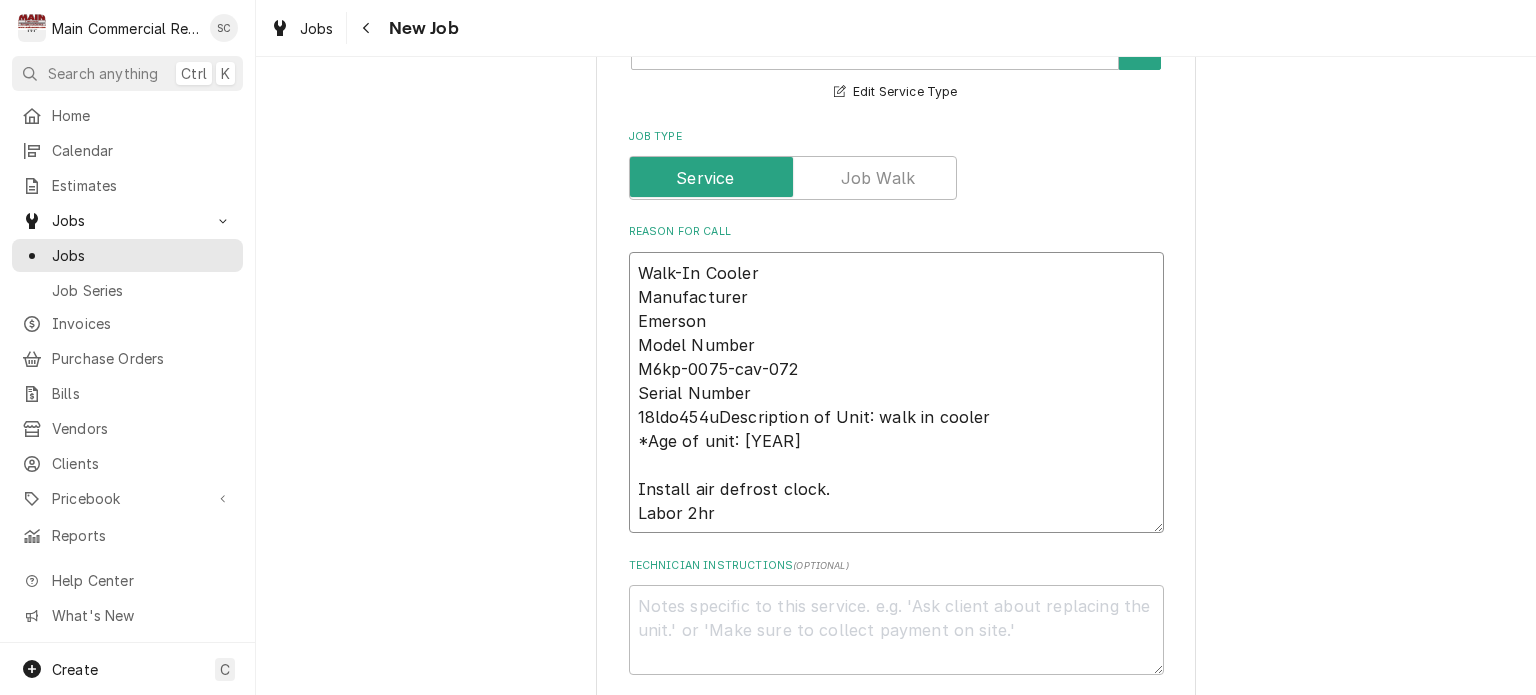 type on "x" 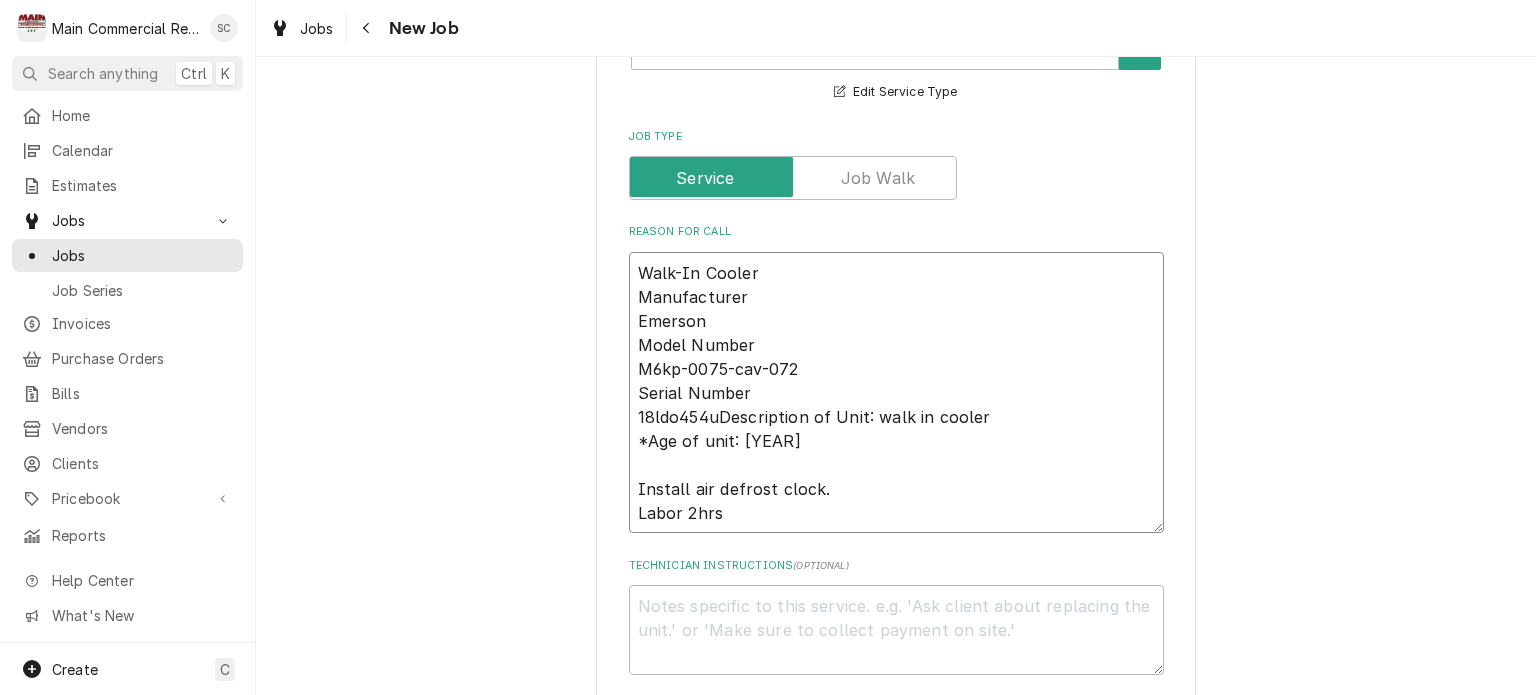 type on "x" 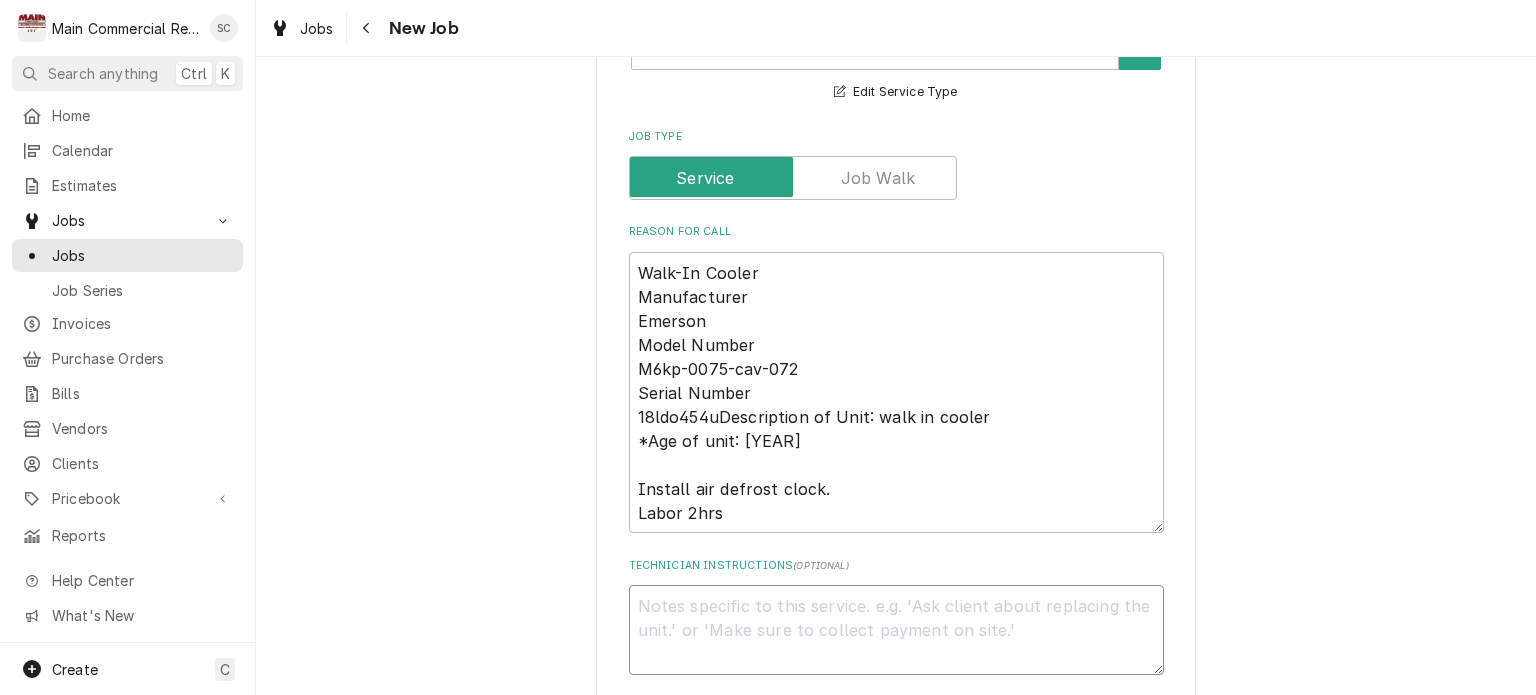 click on "Technician Instructions  ( optional )" at bounding box center [896, 630] 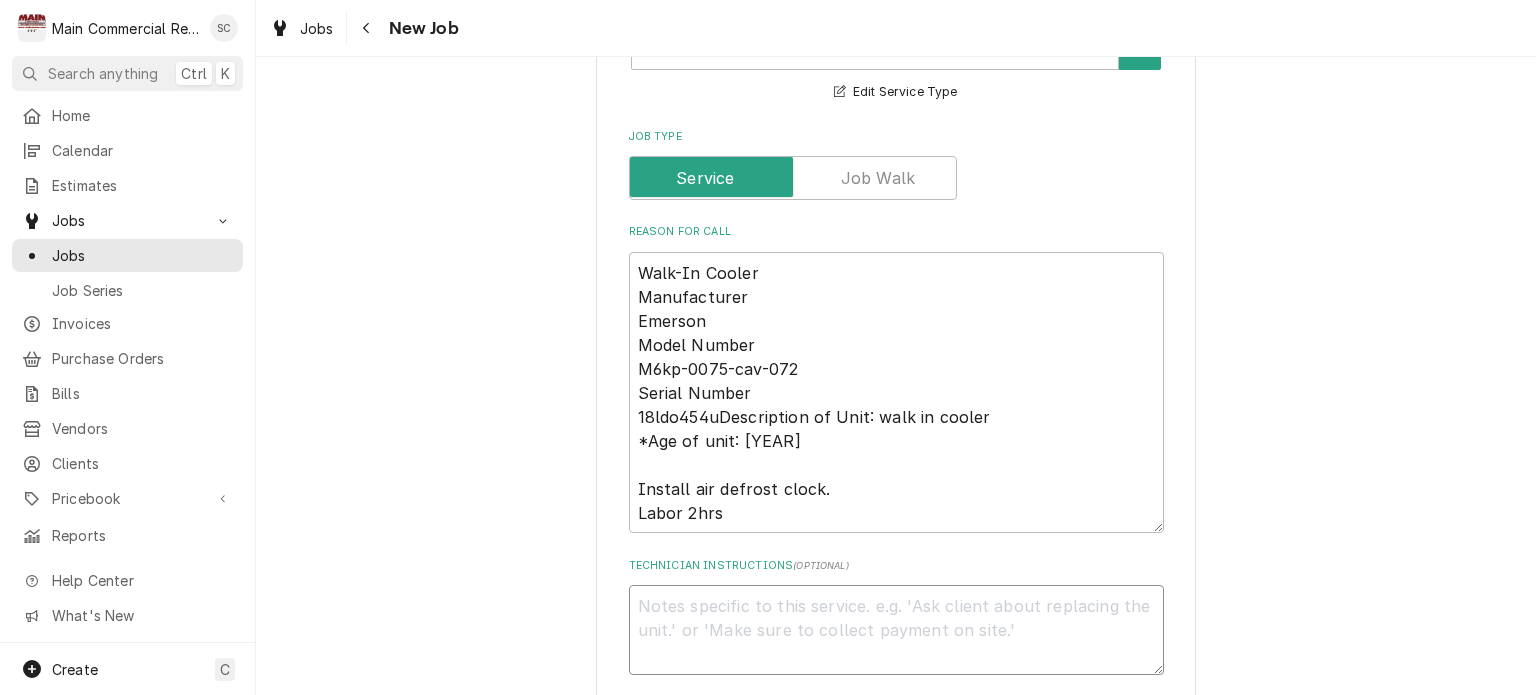 click on "Technician Instructions  ( optional )" at bounding box center [896, 630] 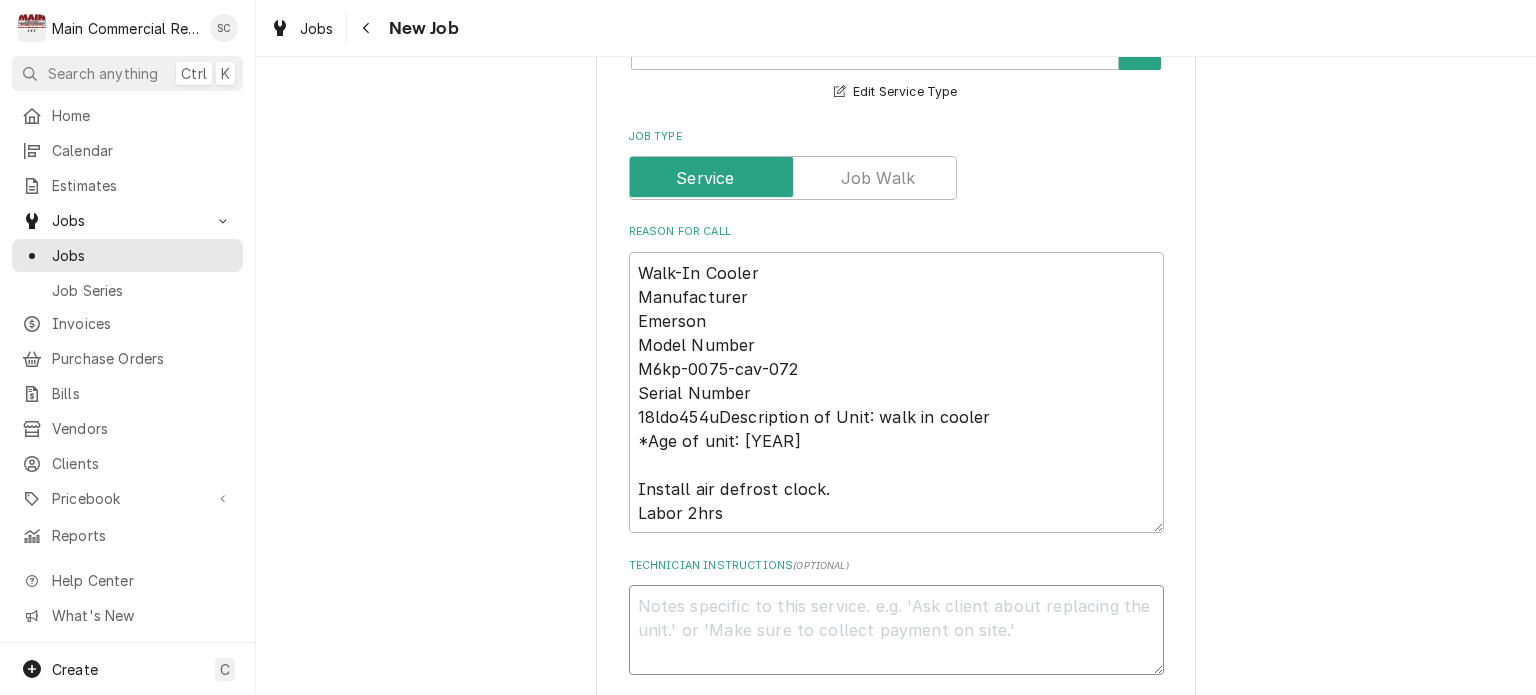 paste on "POO,Baker,PO70557,ETA[DATE] p/u" 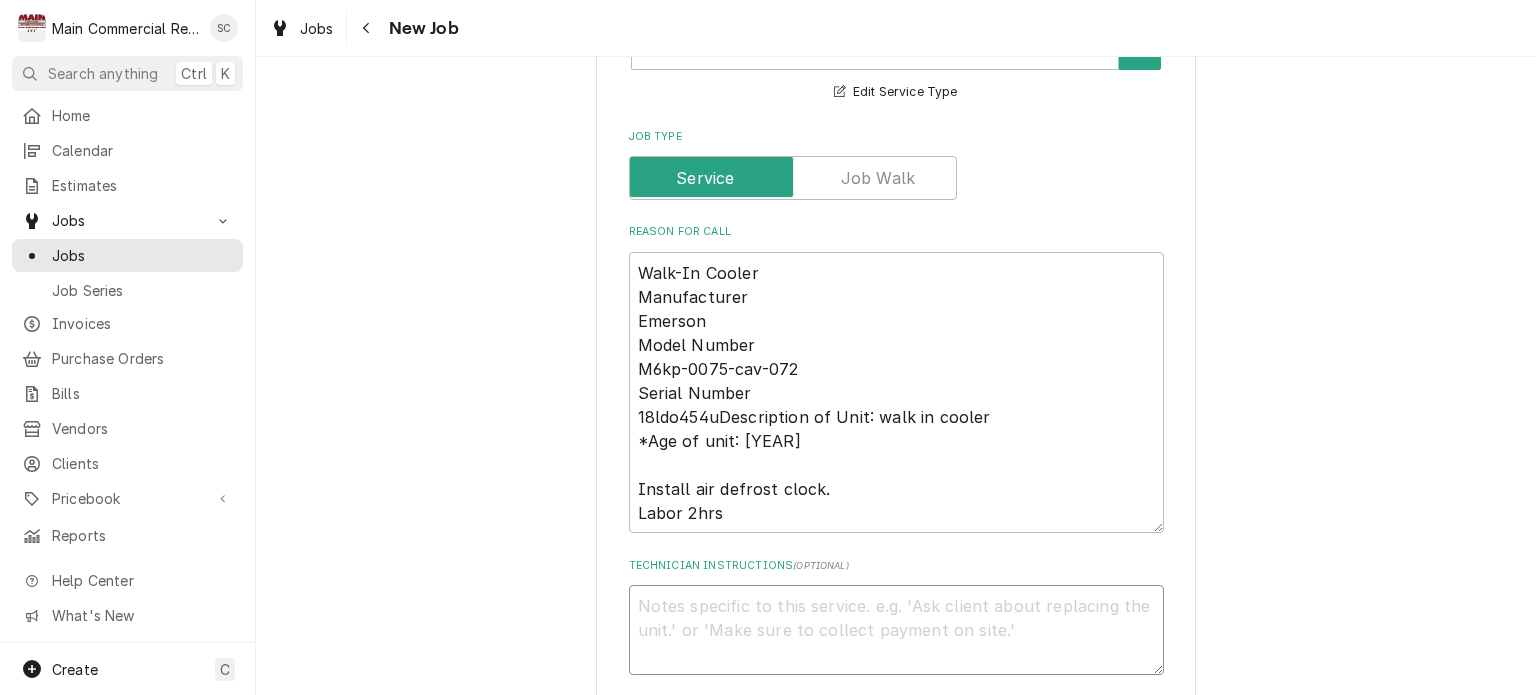 type on "x" 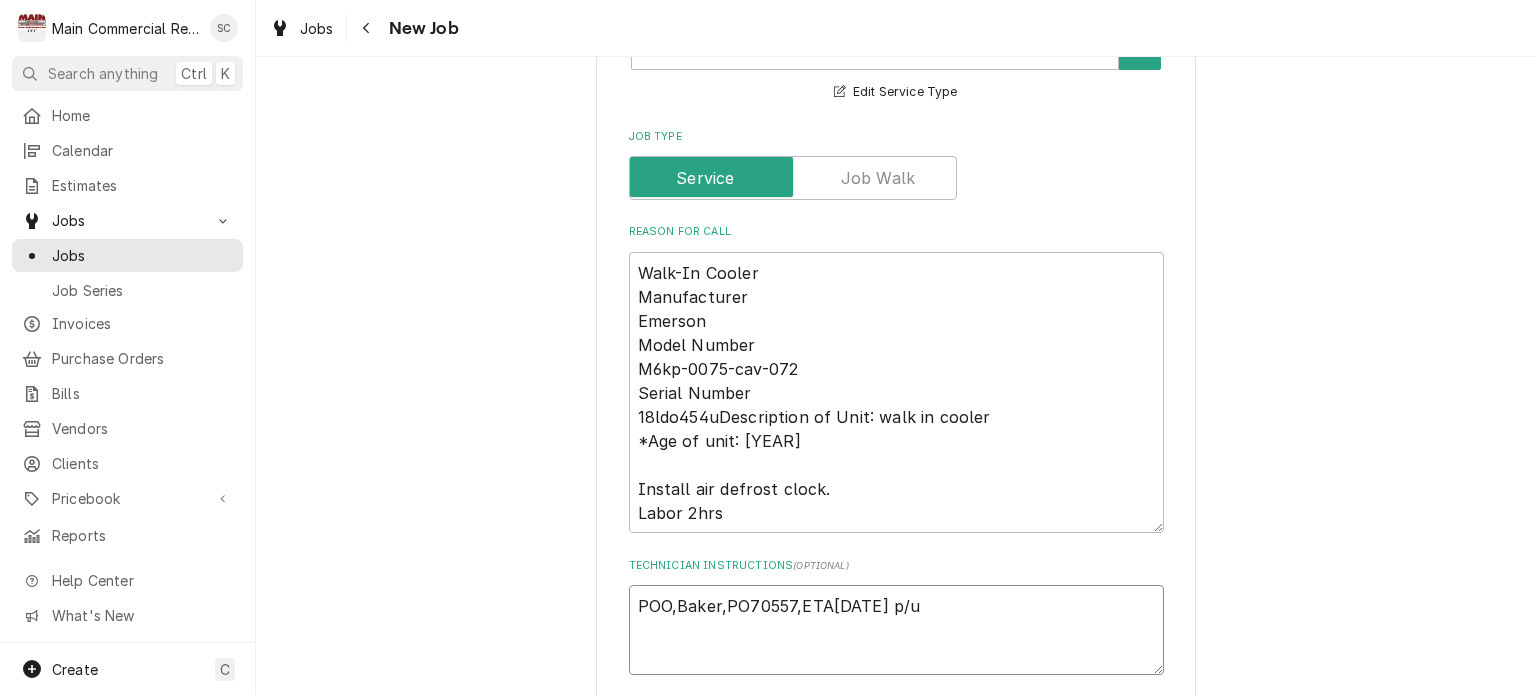 type on "x" 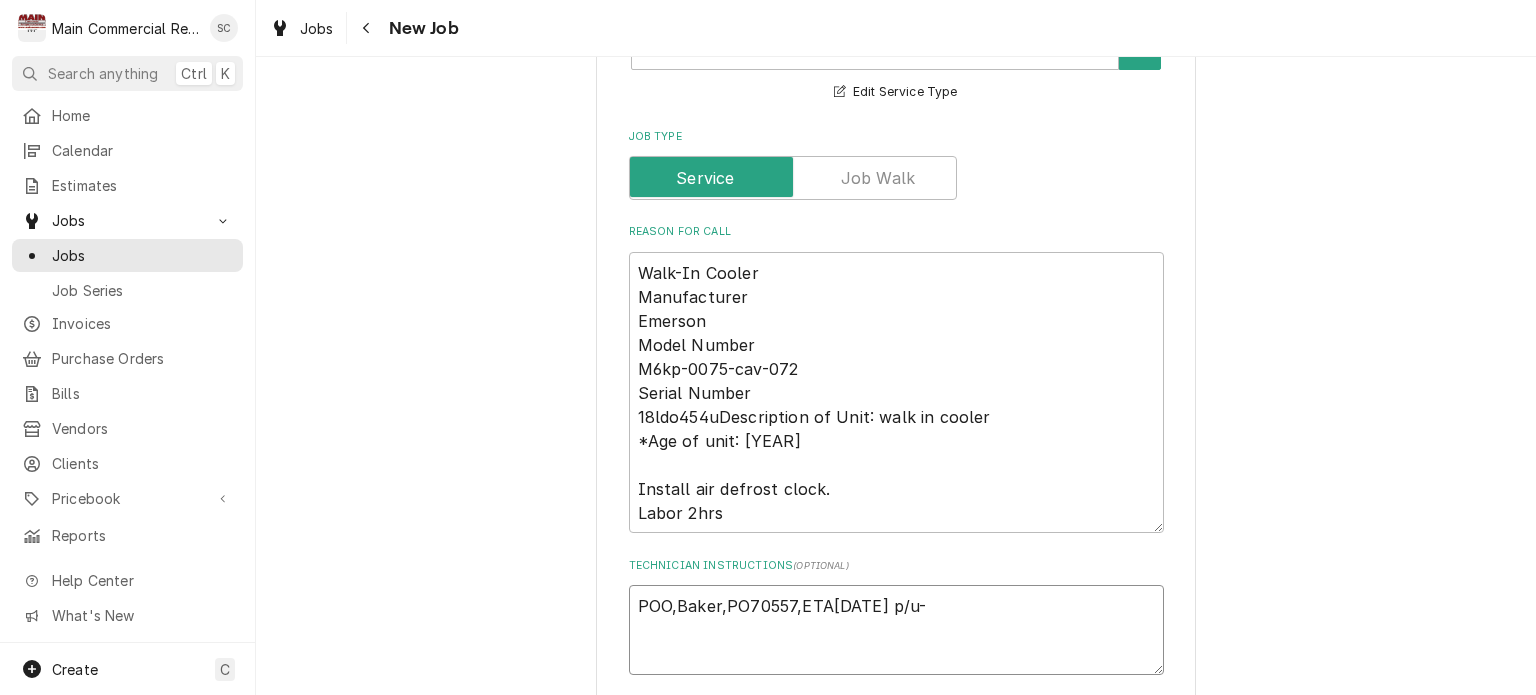 type on "x" 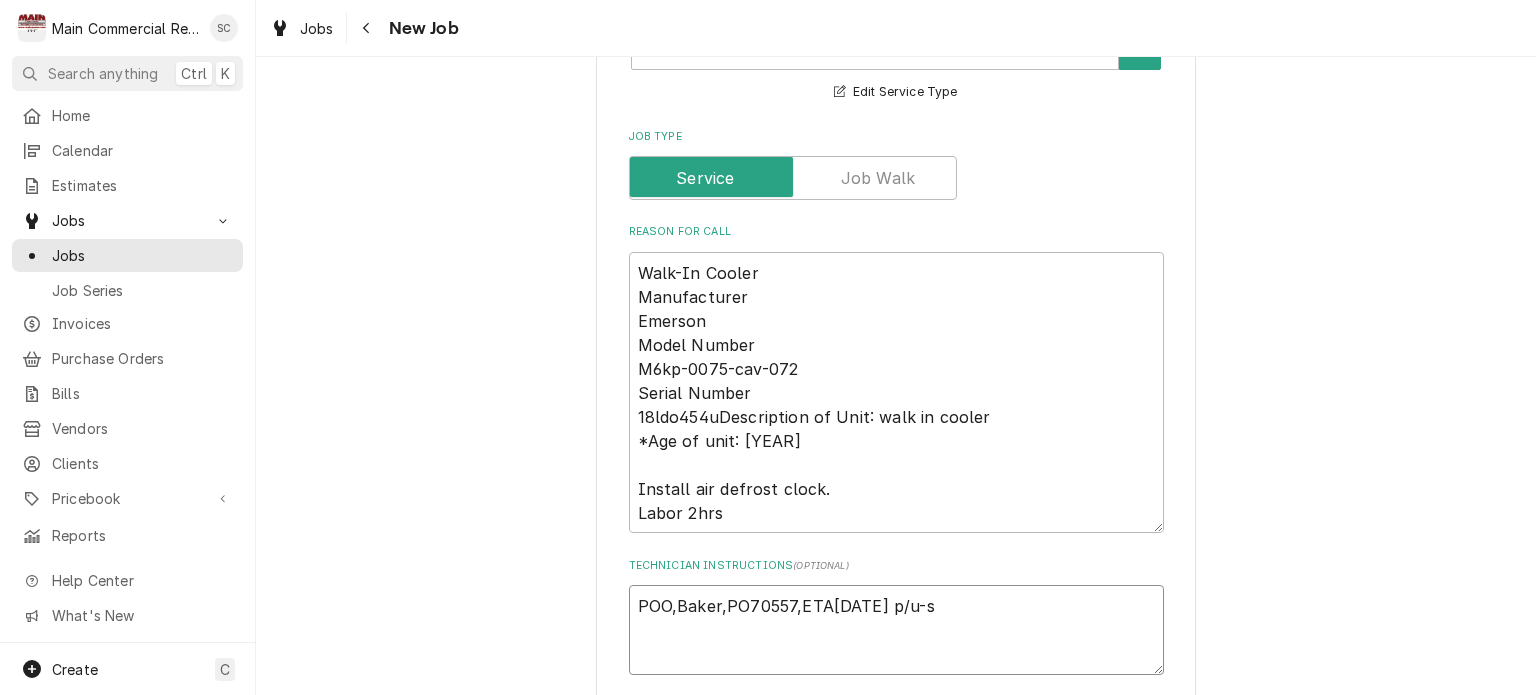 type on "x" 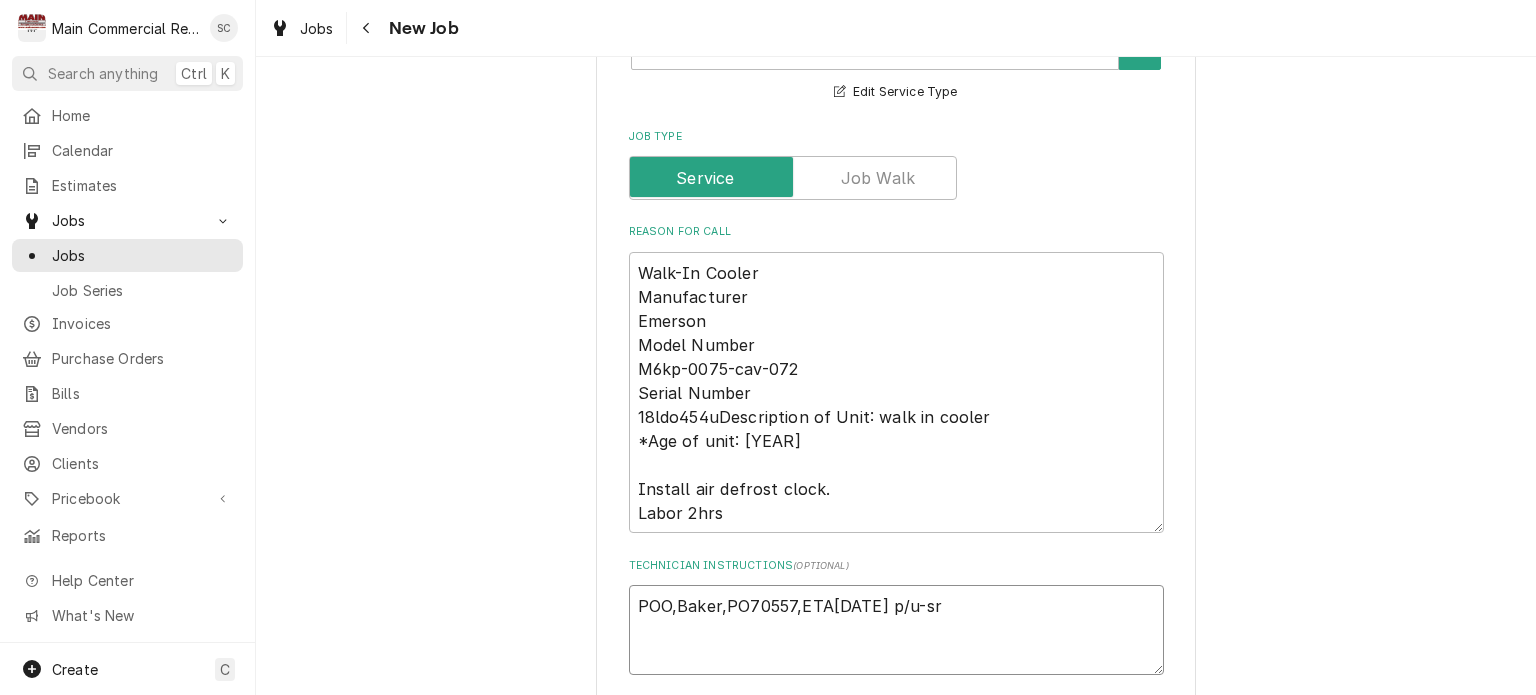 type on "x" 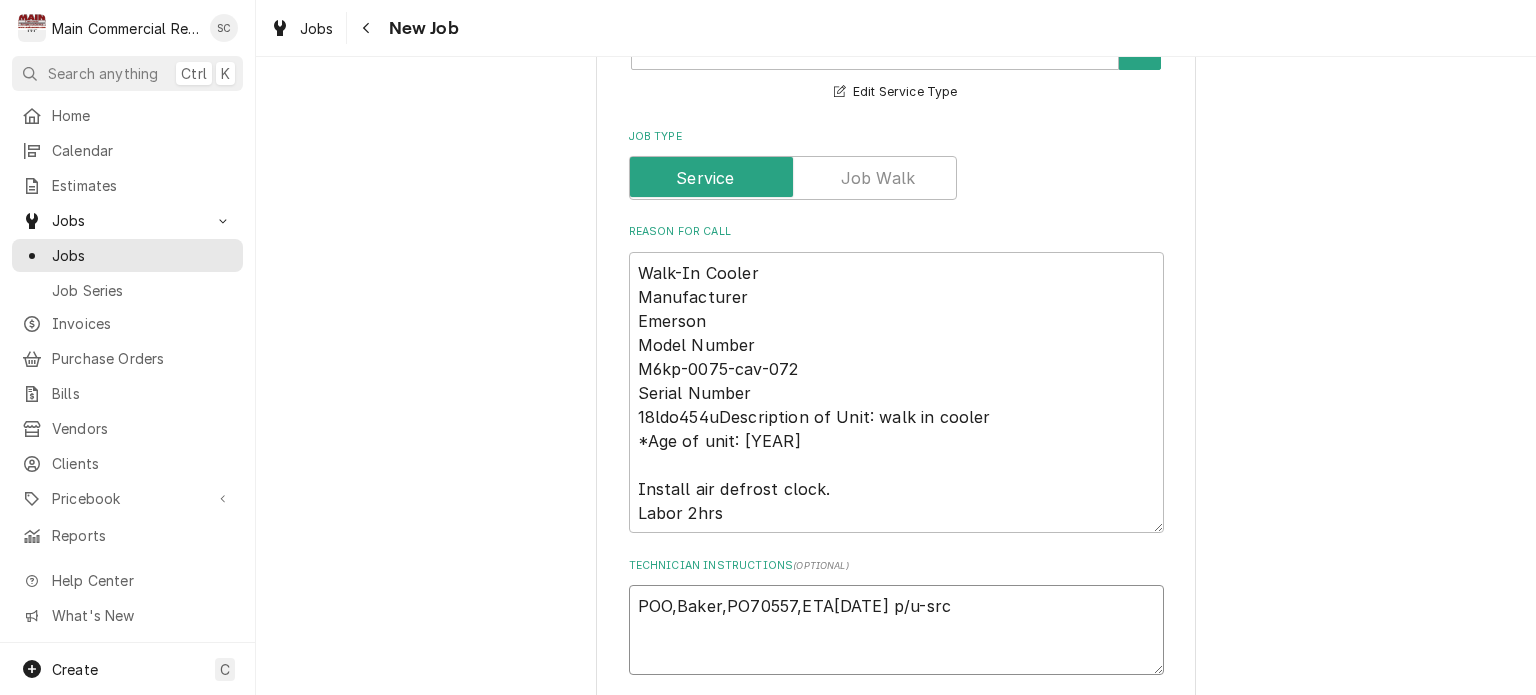 click on "POO,Baker,PO70557,ETA[DATE] p/u-src" at bounding box center (896, 630) 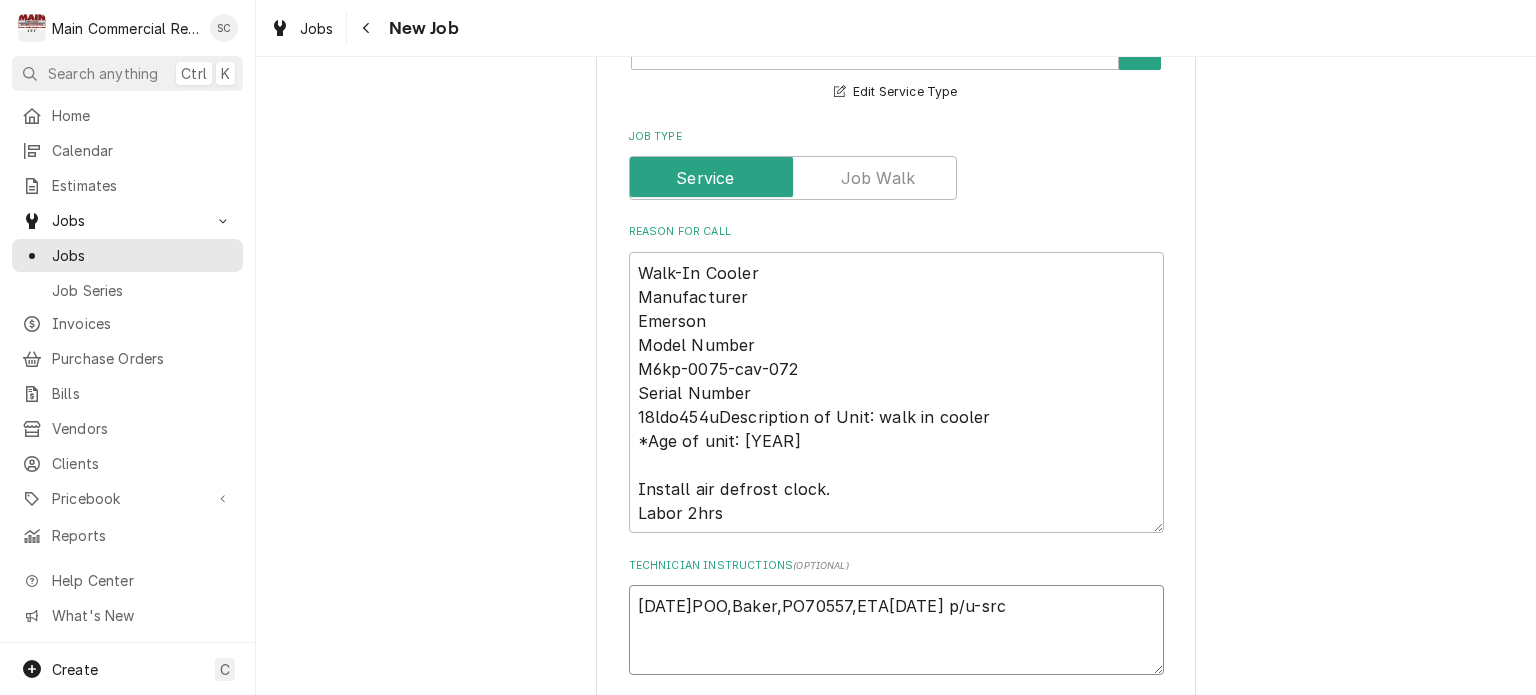 type on "x" 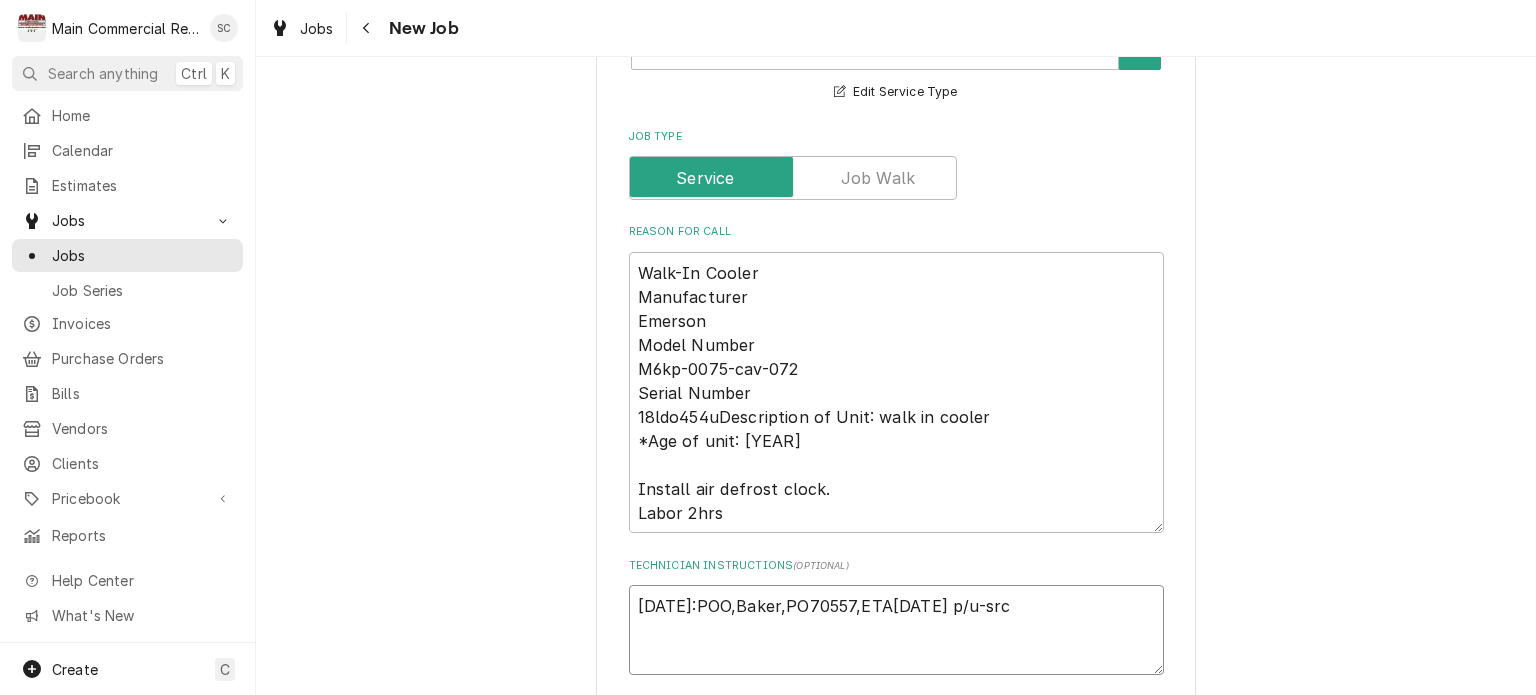 type on "x" 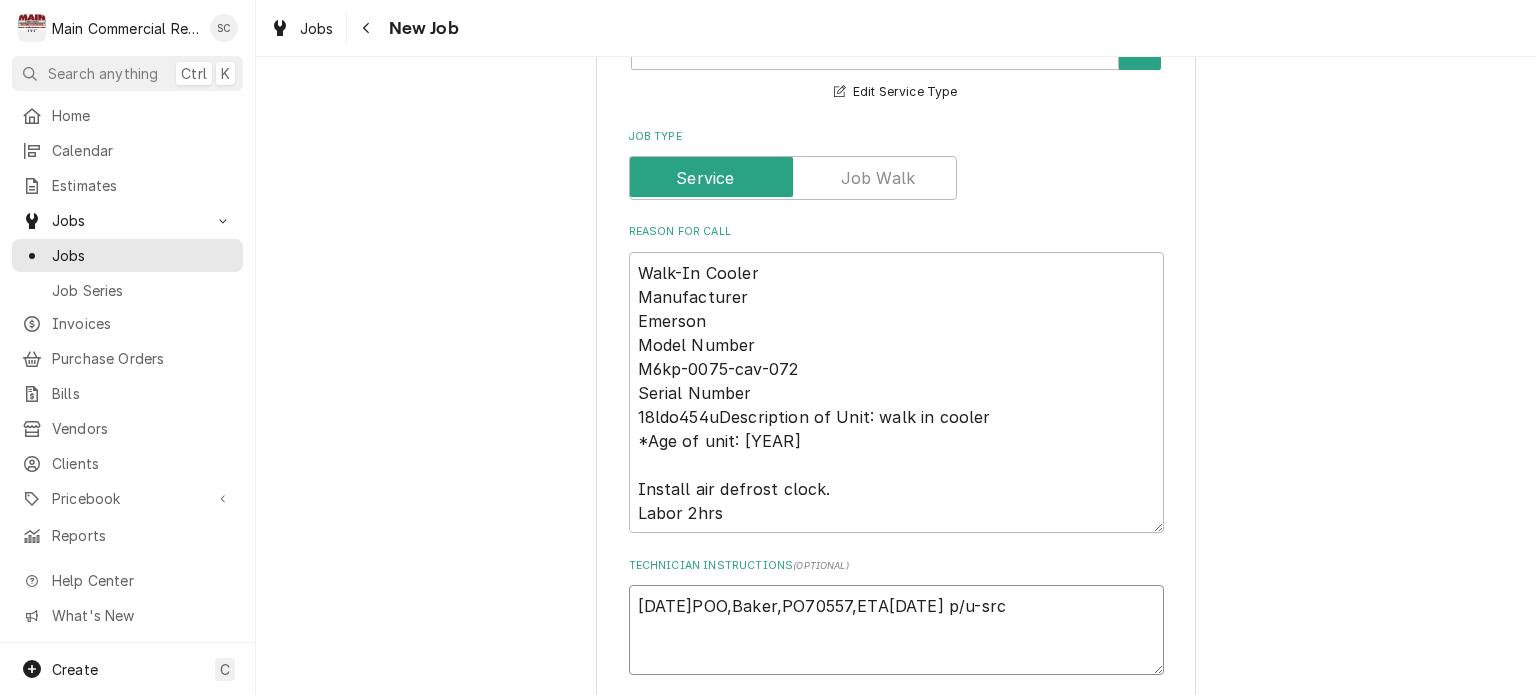type on "x" 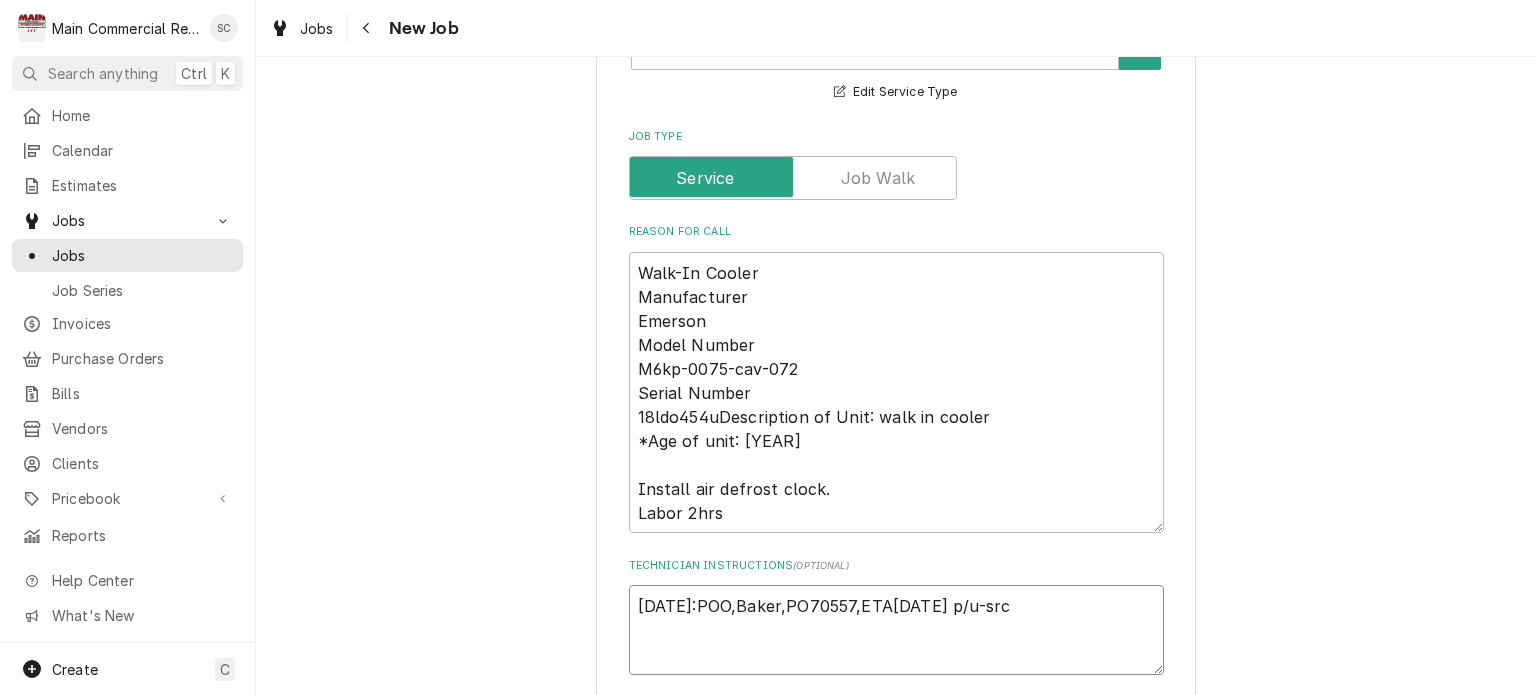 type on "x" 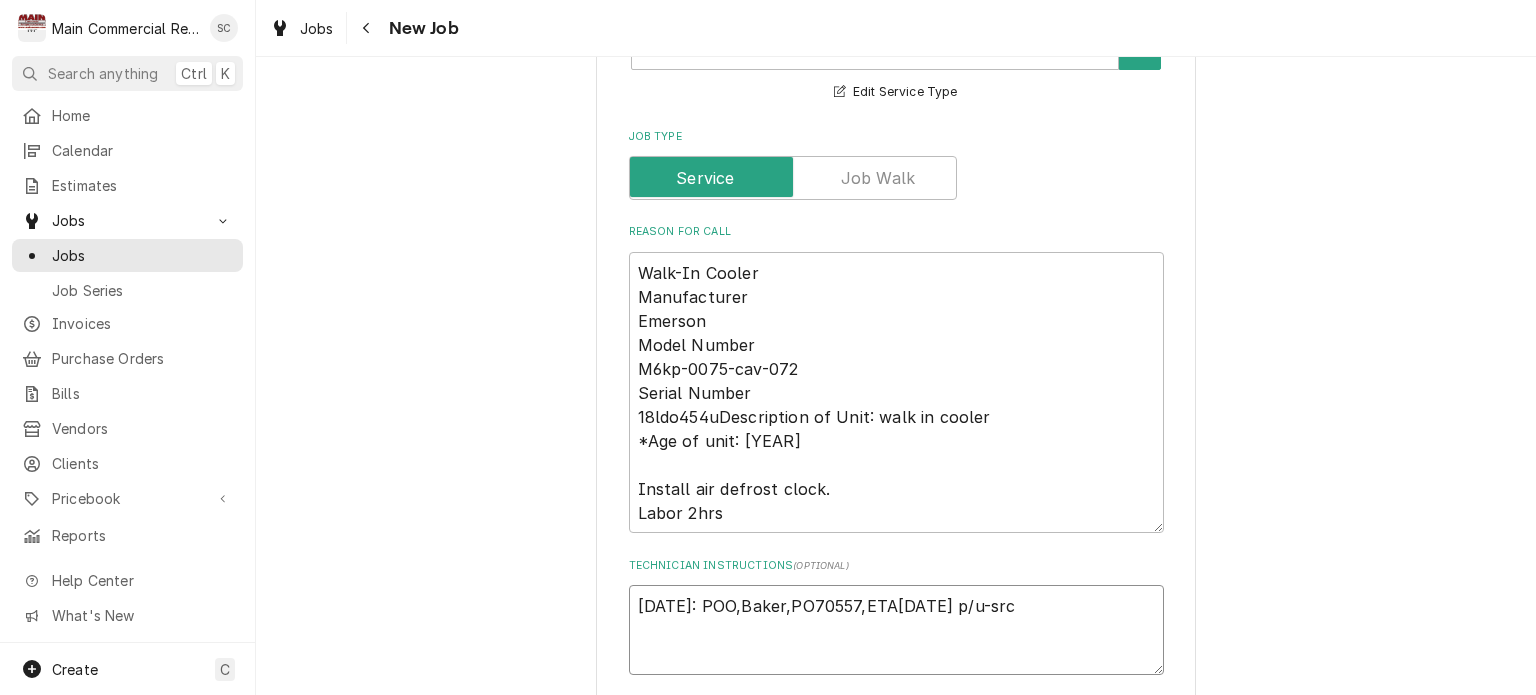 click on "[DATE]: POO,Baker,PO70557,ETA[DATE] p/u-src" at bounding box center (896, 630) 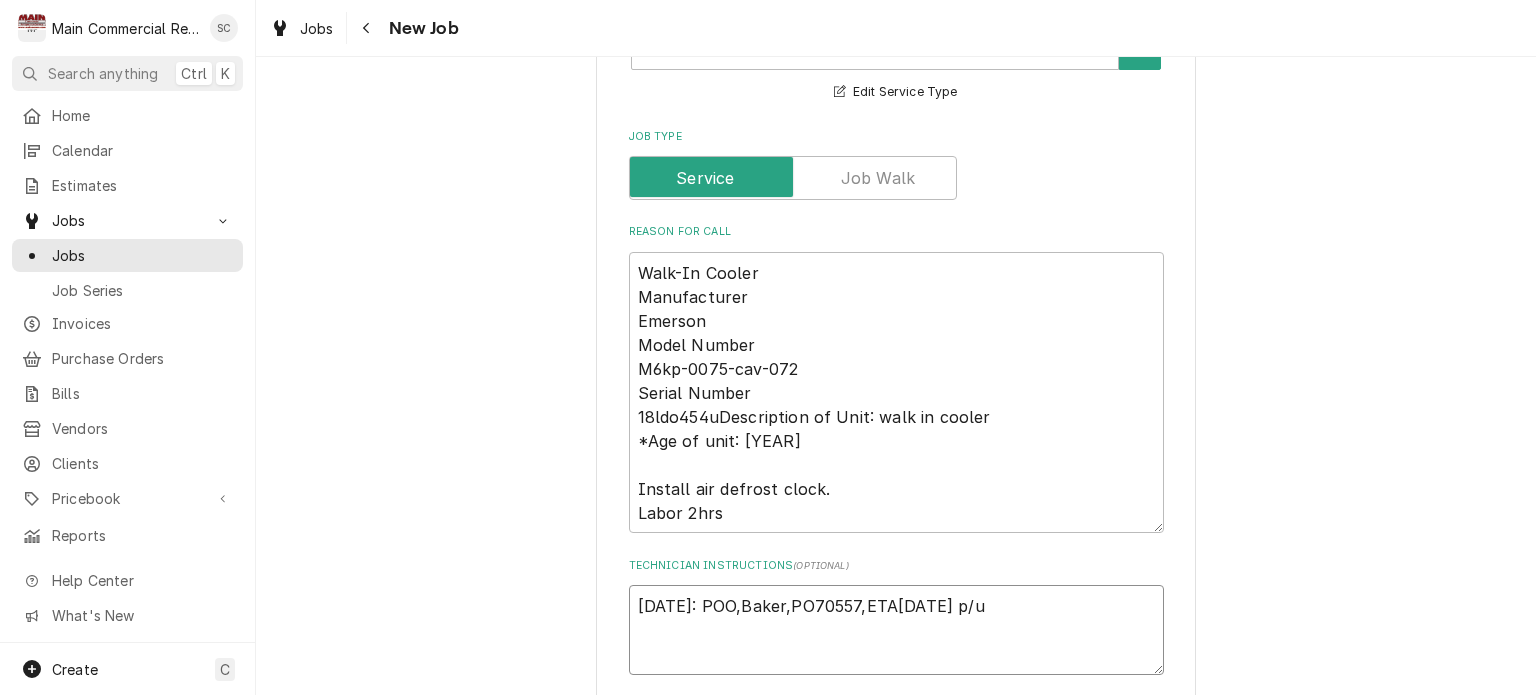 type on "x" 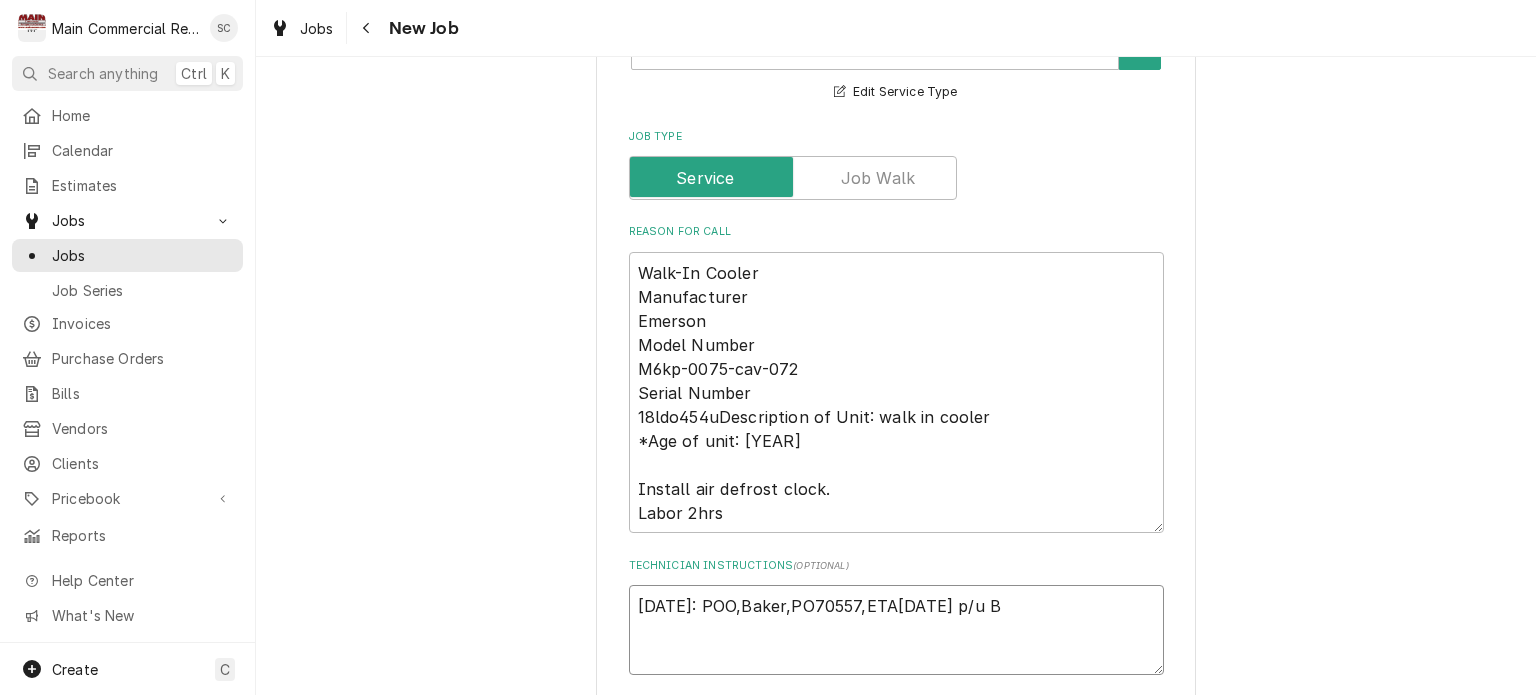 type on "x" 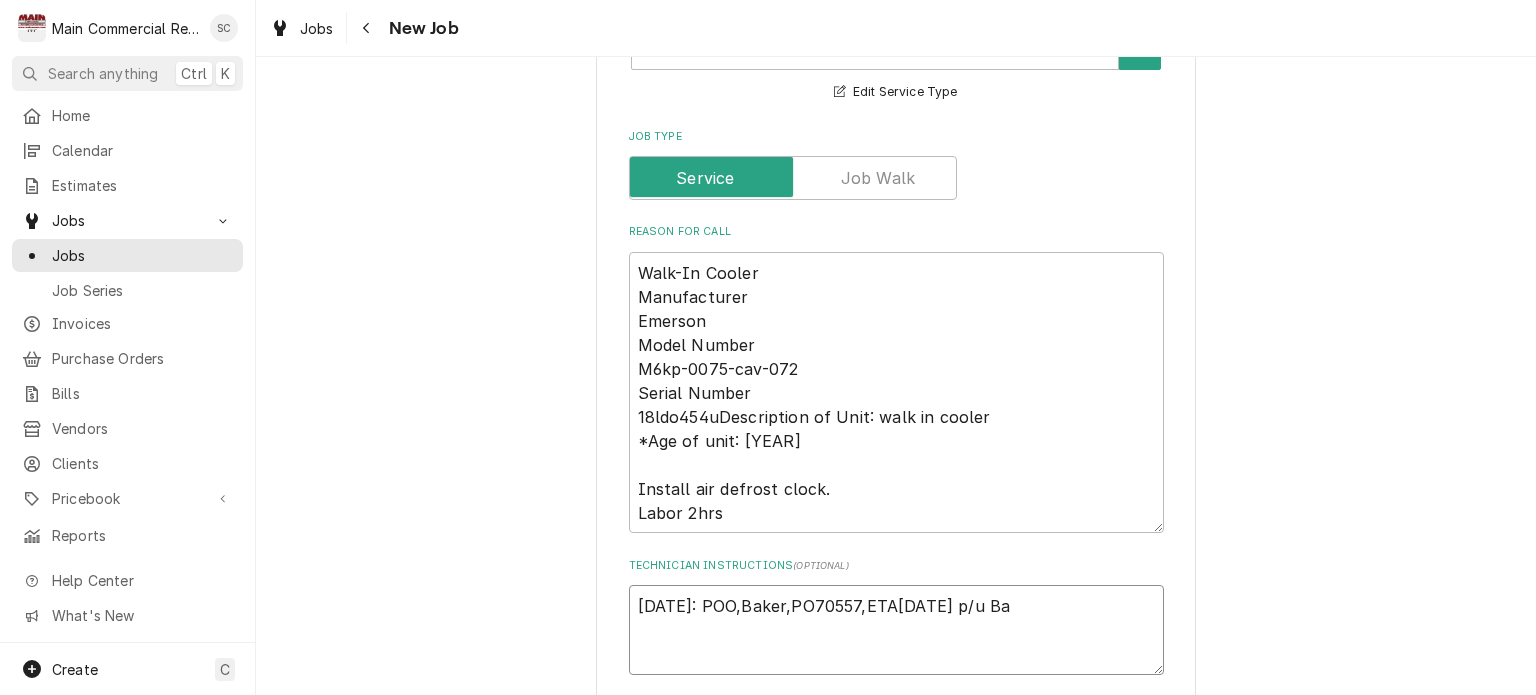type on "x" 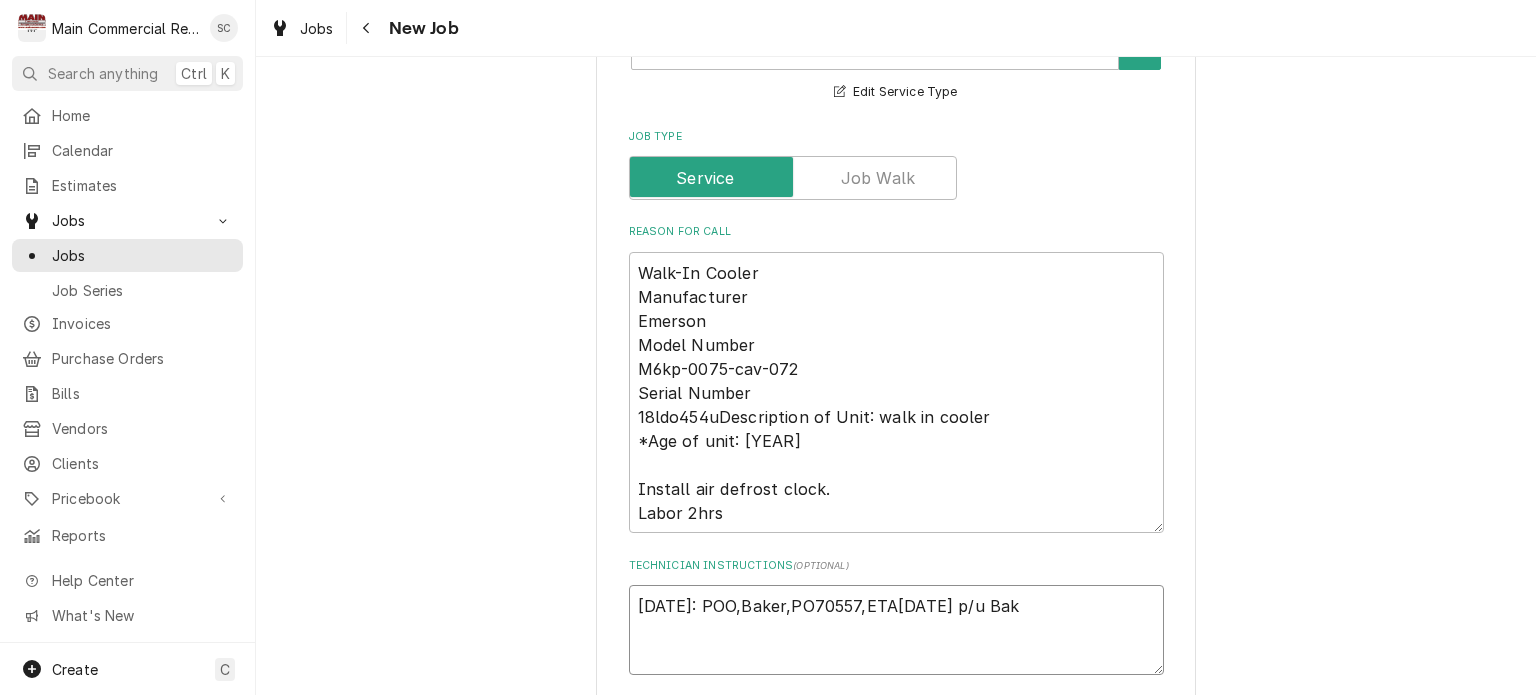 type on "x" 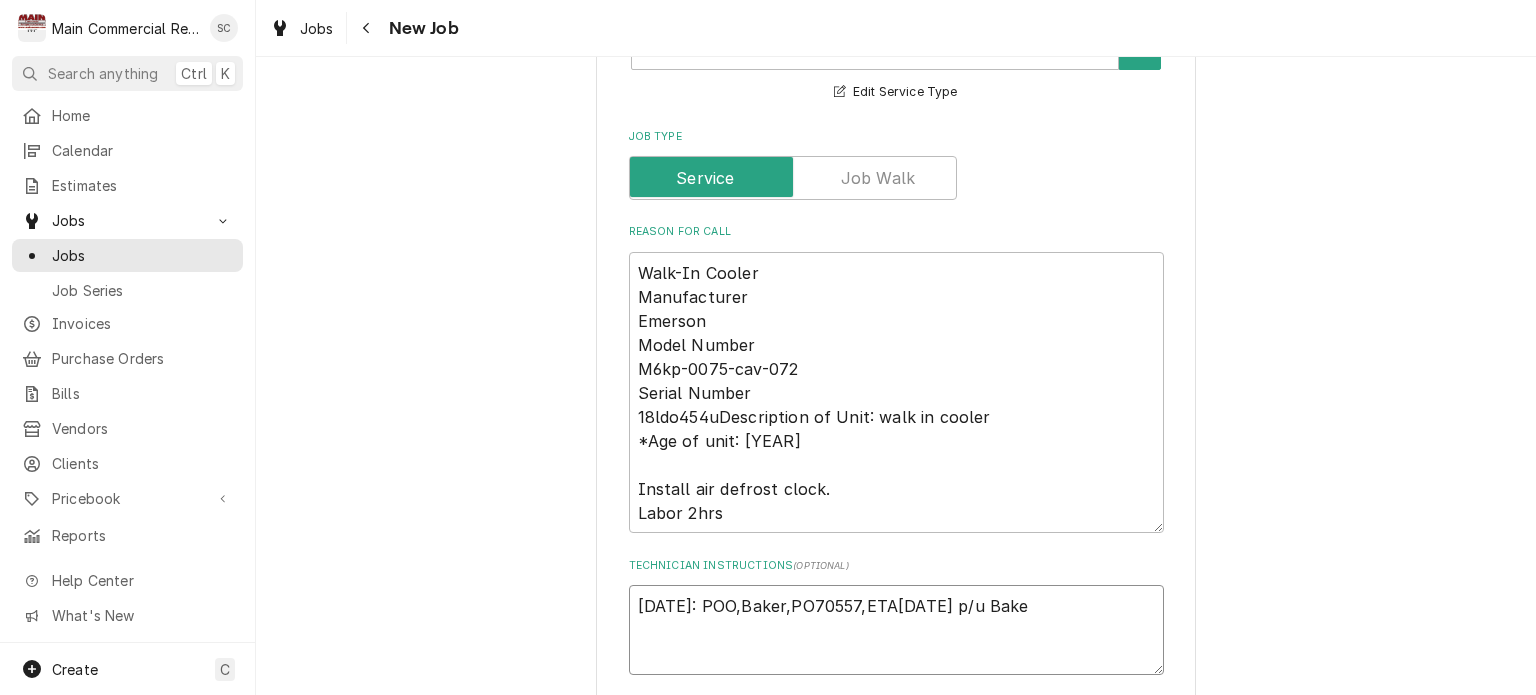 type on "x" 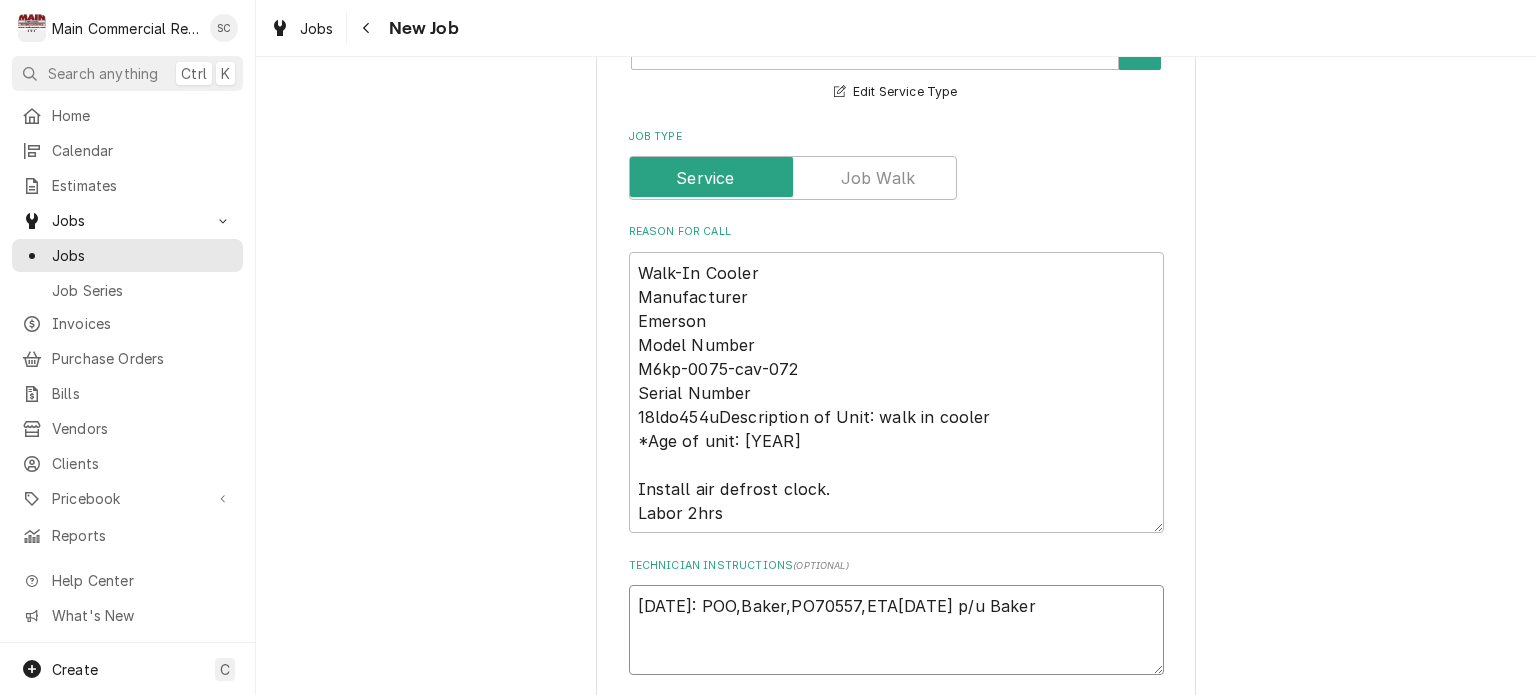 type on "x" 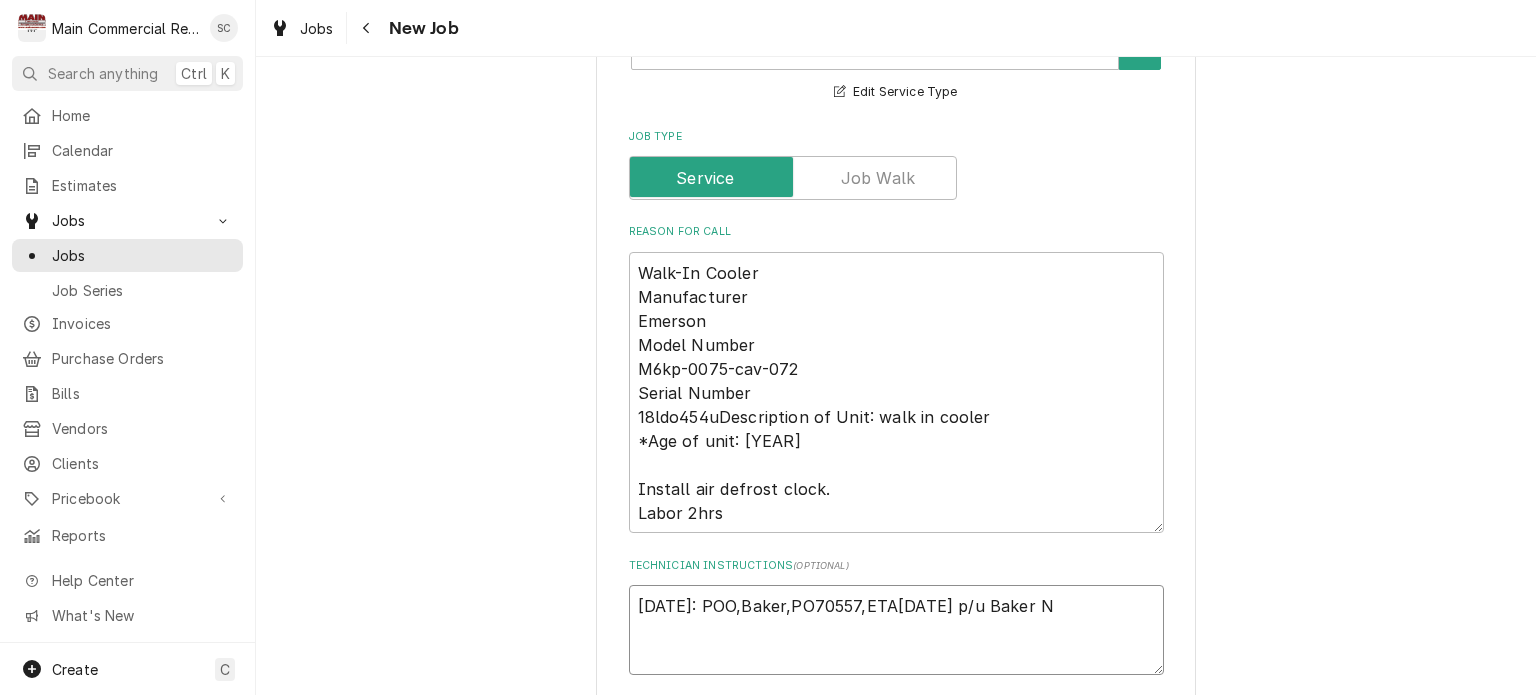 type on "x" 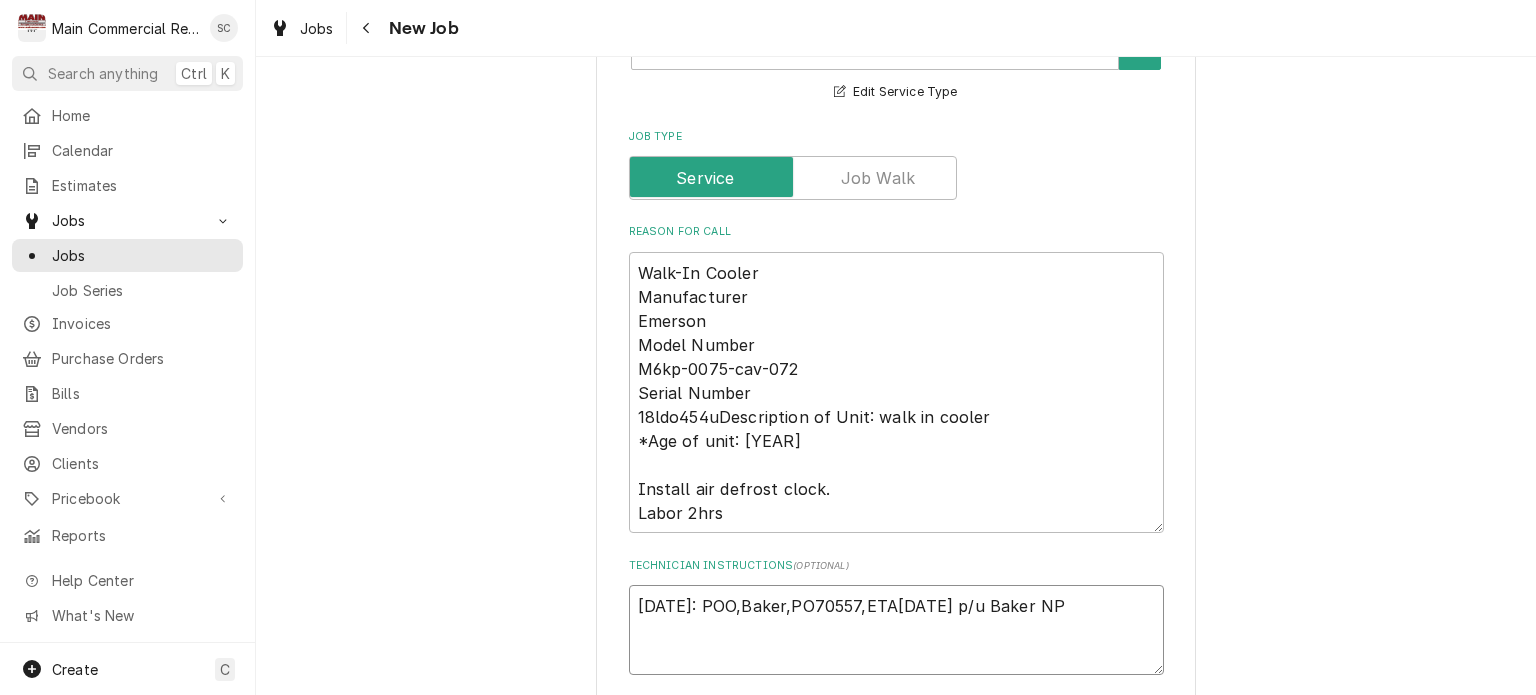 type on "x" 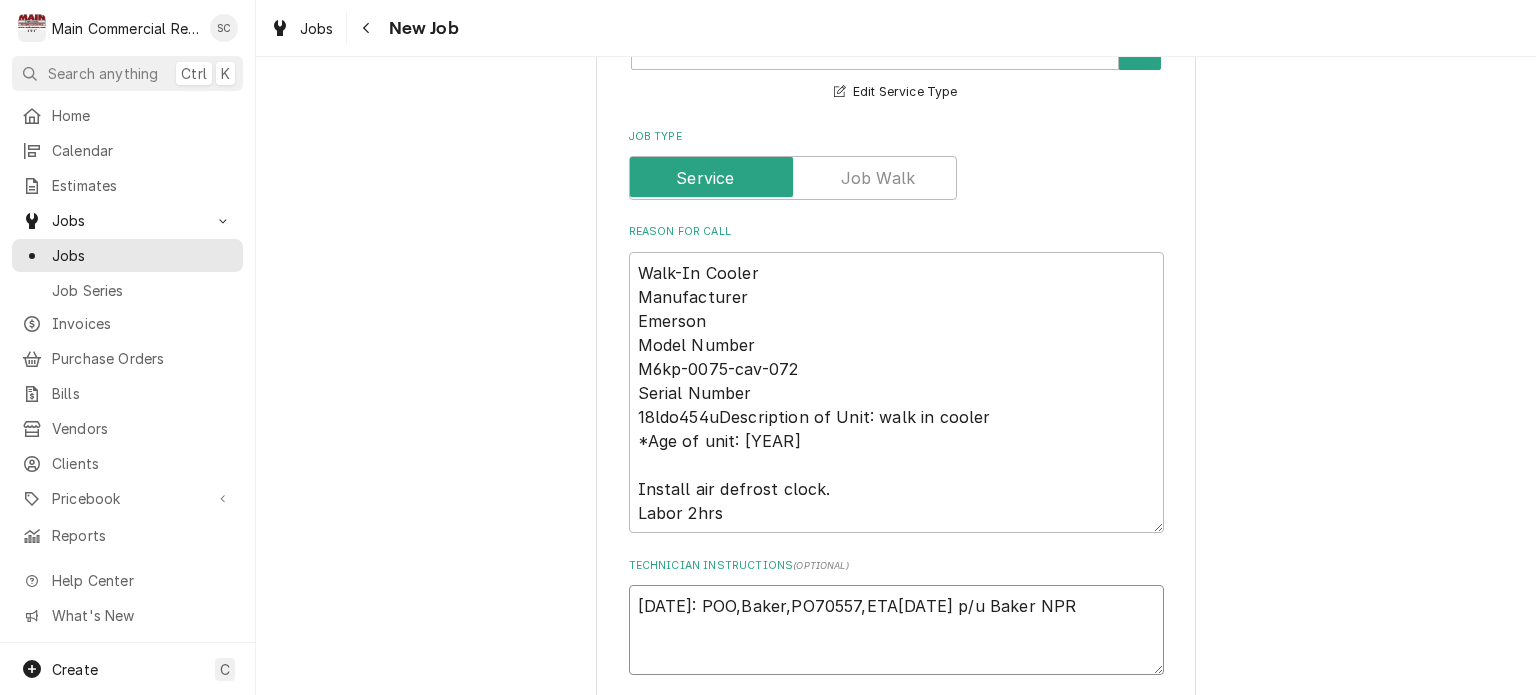 type on "x" 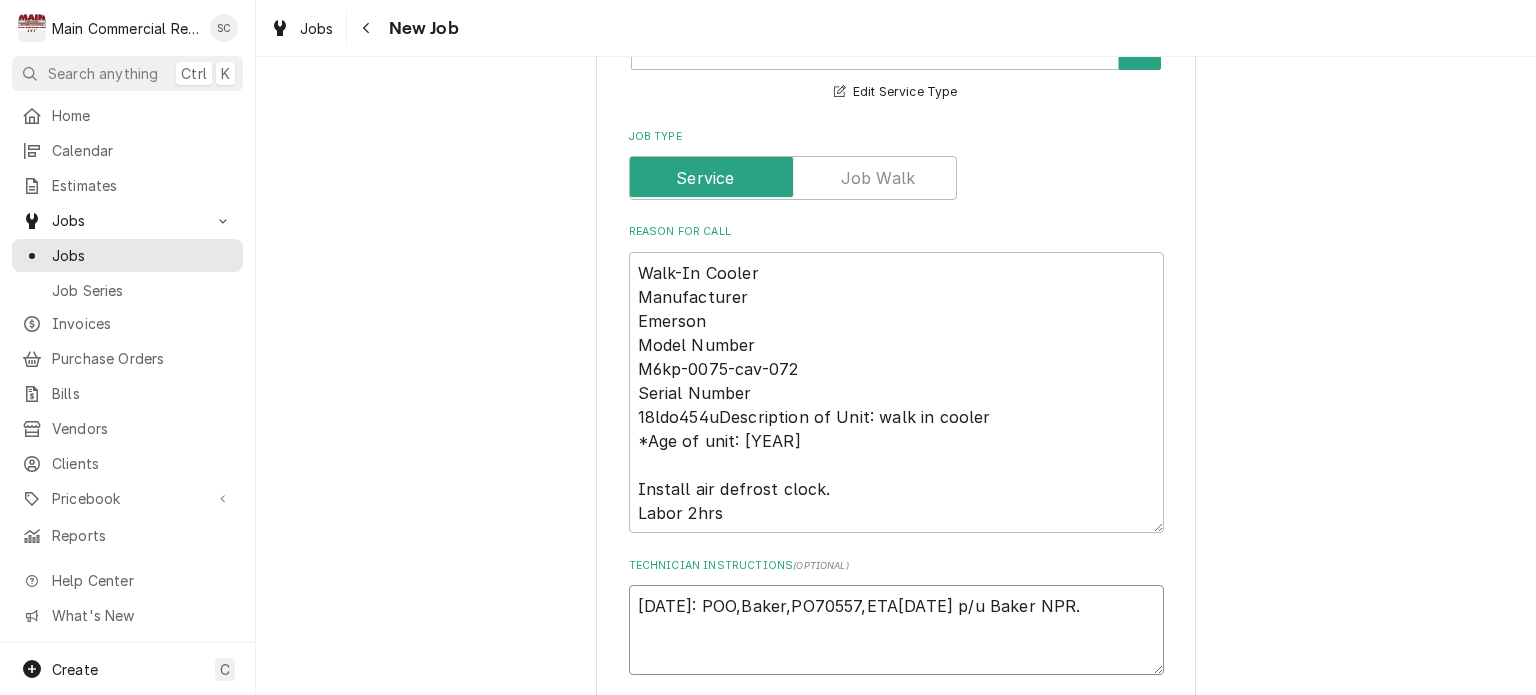 type on "x" 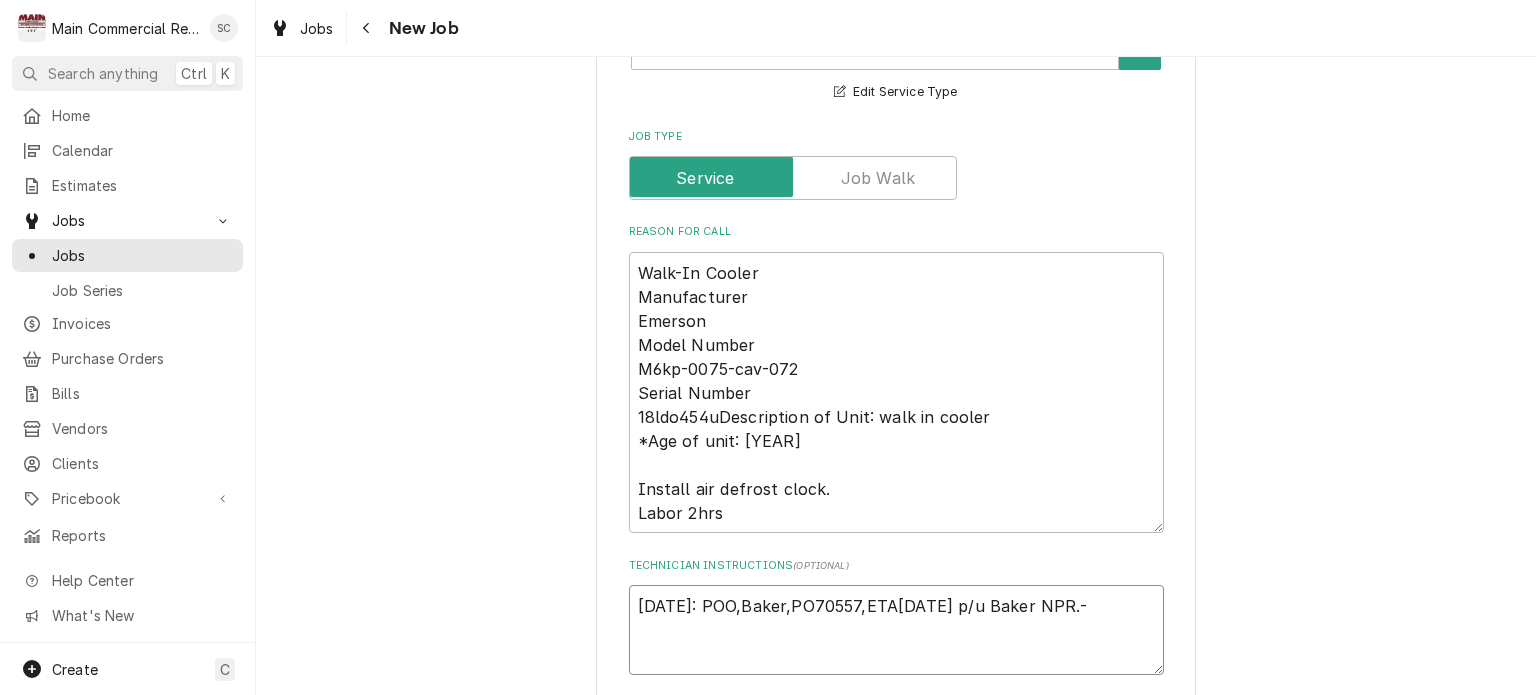 type on "x" 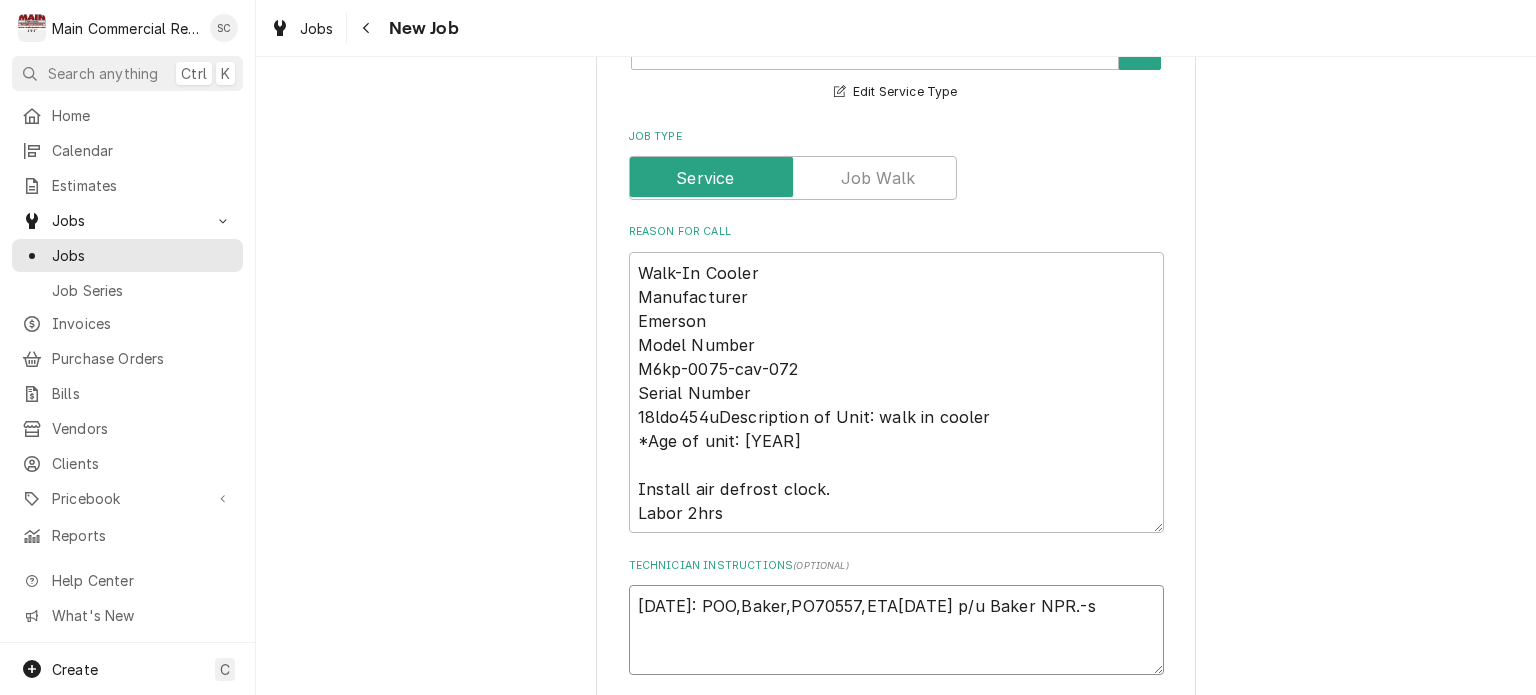type on "x" 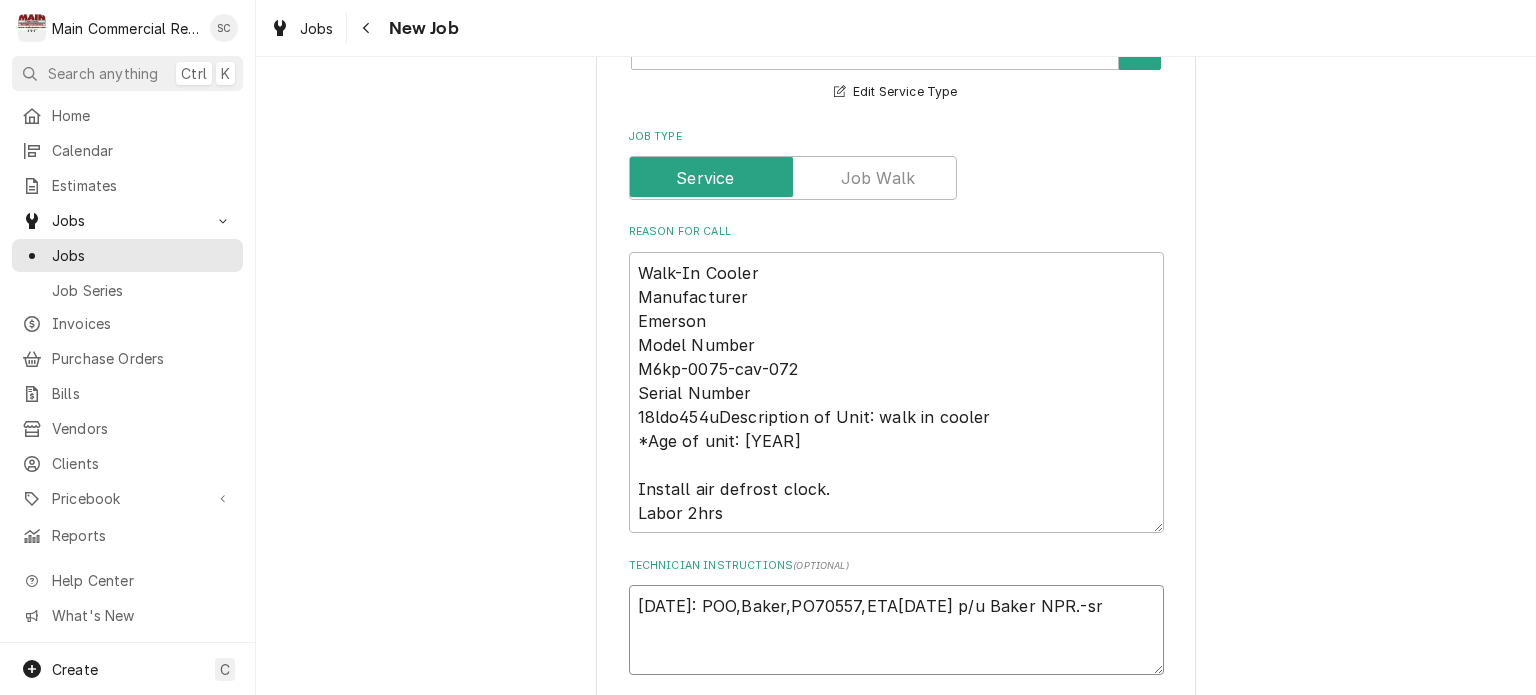 type on "x" 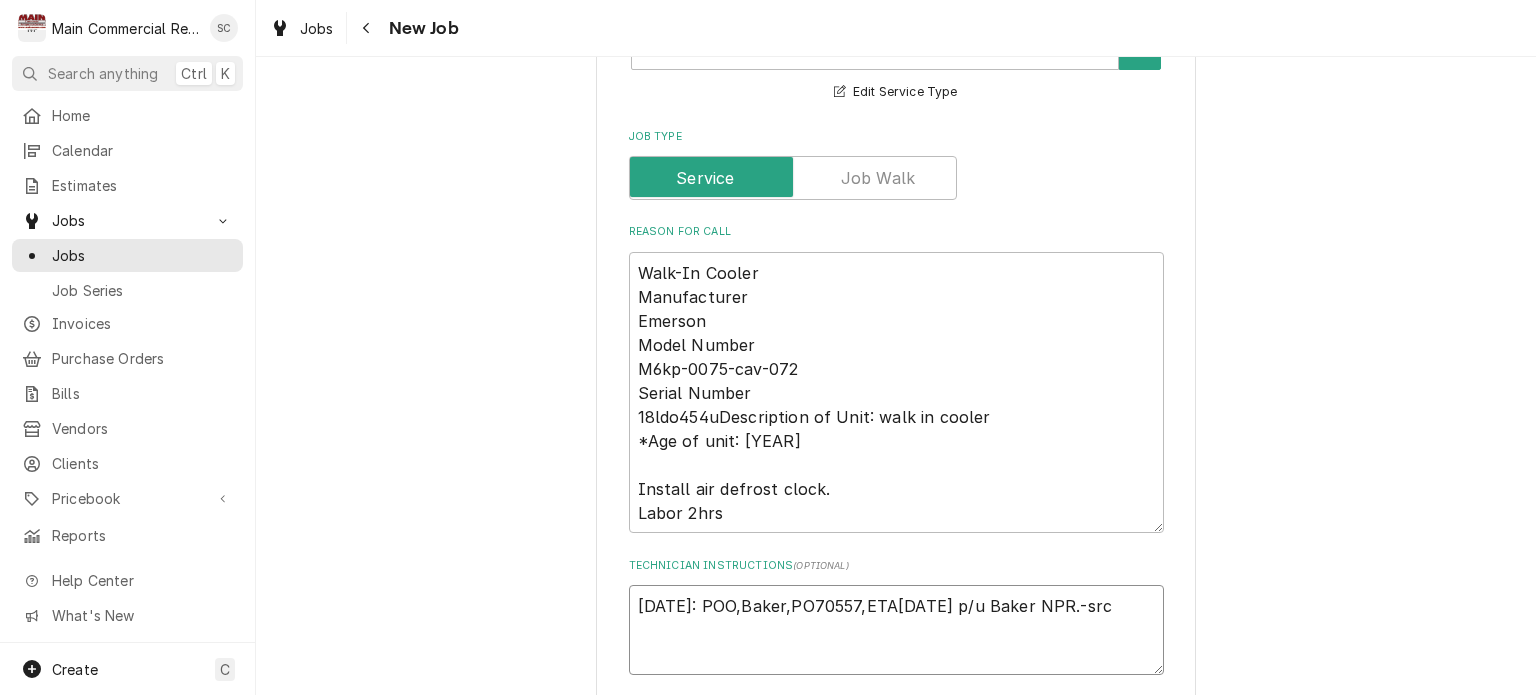type on "x" 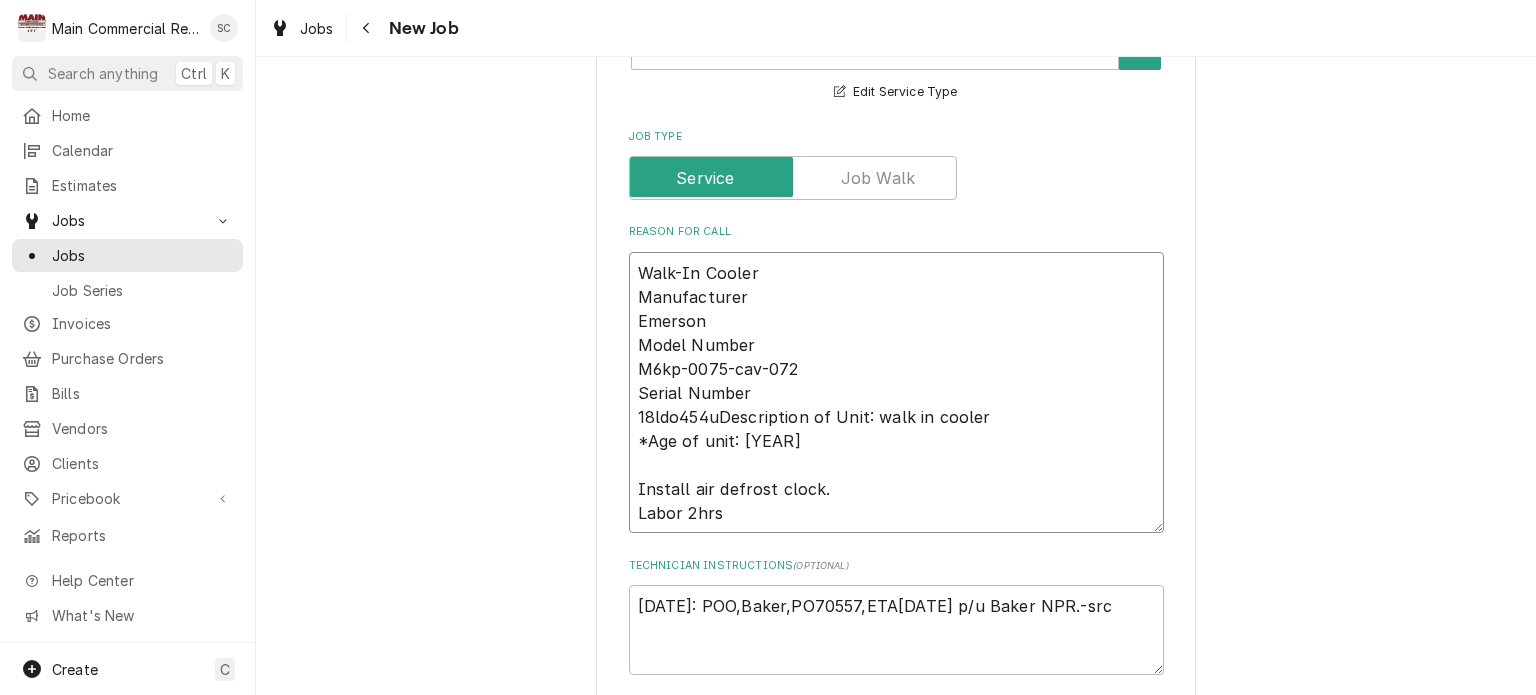 click on "Walk-In Cooler
Manufacturer
Emerson
Model Number
M6kp-0075-cav-072
Serial Number
18ldo454uDescription of Unit: walk in cooler
*Age of unit: 2018
Install air defrost clock.
Labor 2hrs" at bounding box center [896, 393] 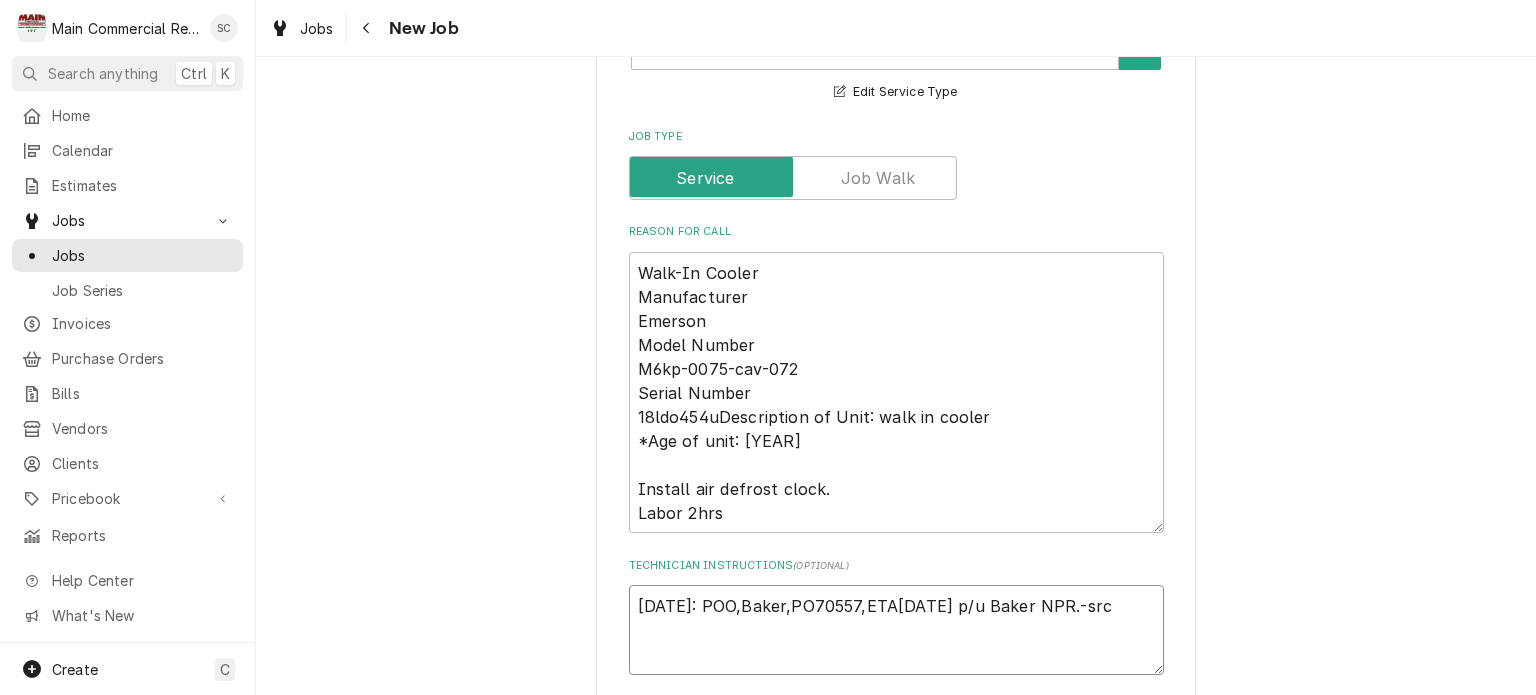 click on "8/1/25: POO,Baker,PO70557,ETA8/6 p/u Baker NPR.-src" at bounding box center (896, 630) 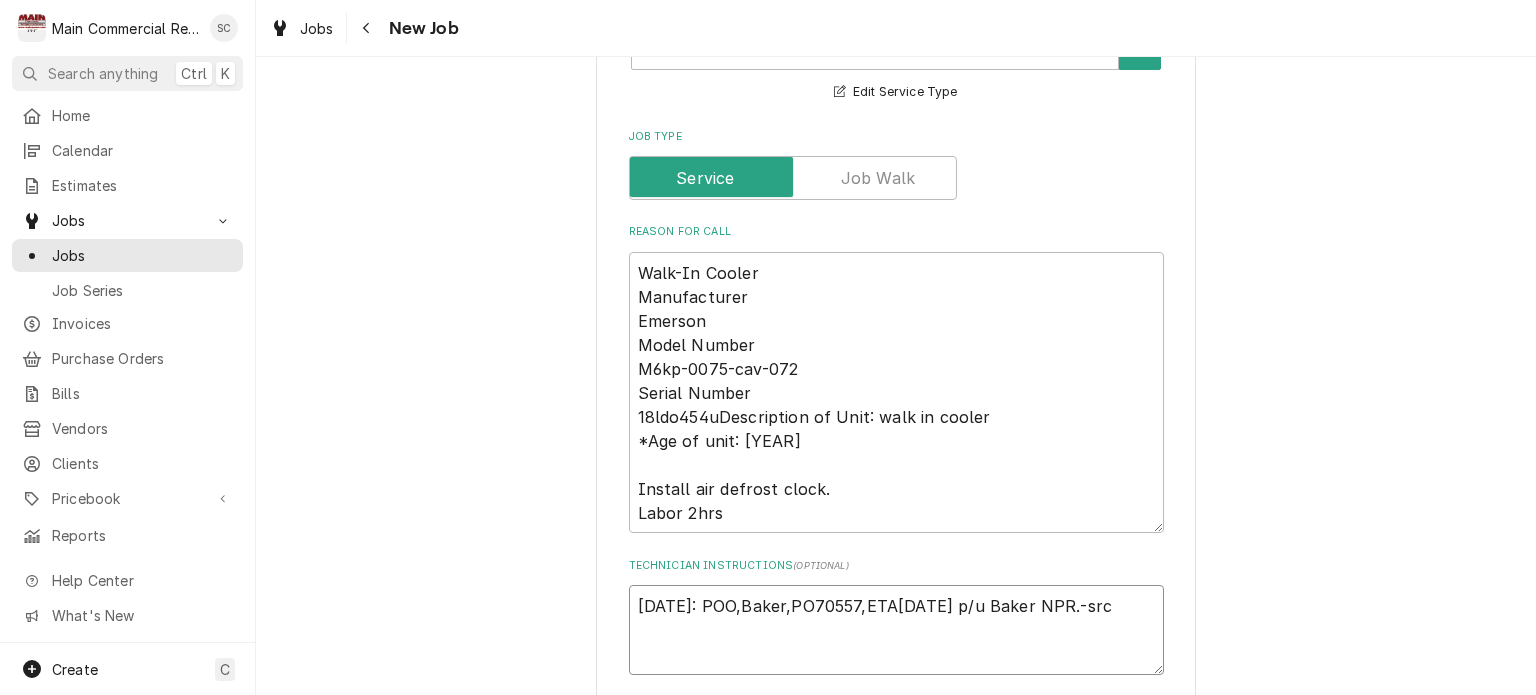 click on "8/1/25: POO,Baker,PO70557,ETA8/6 p/u Baker NPR.-src" at bounding box center (896, 630) 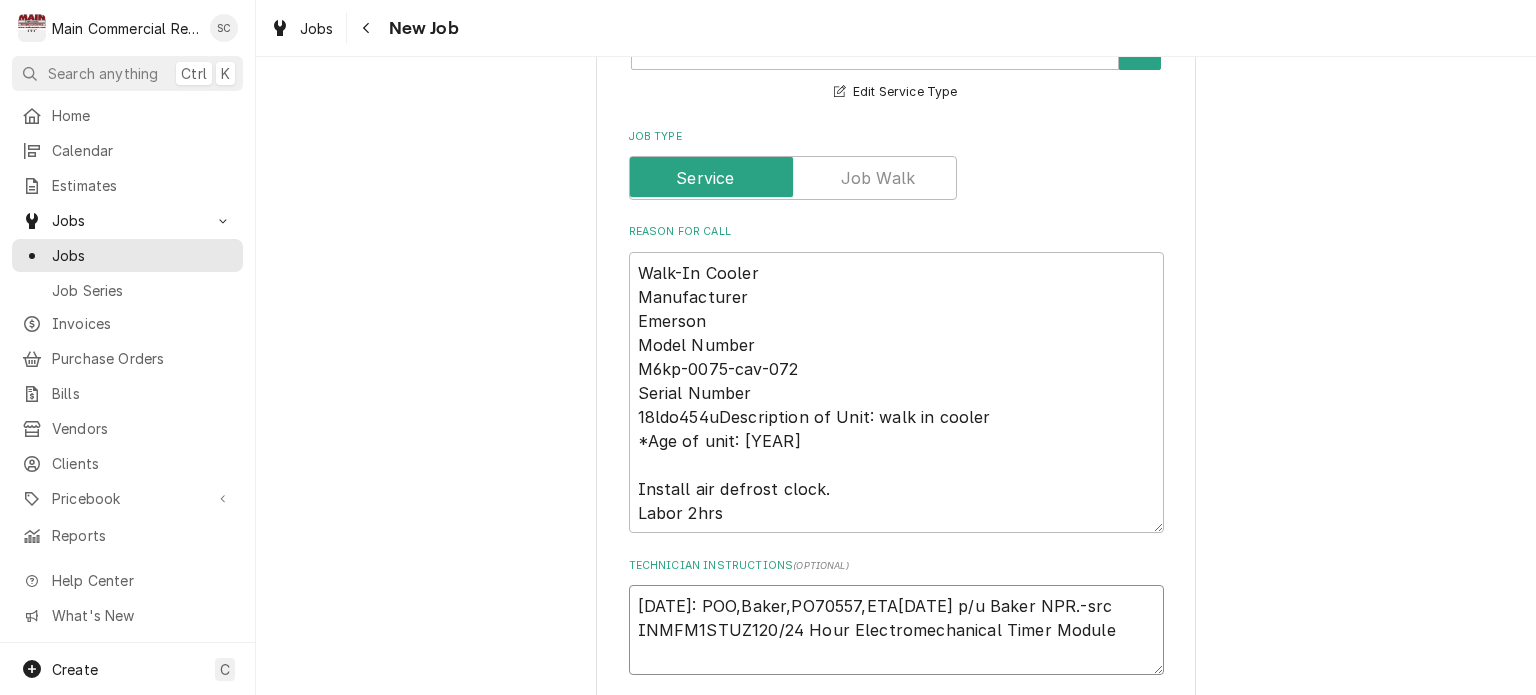 type on "x" 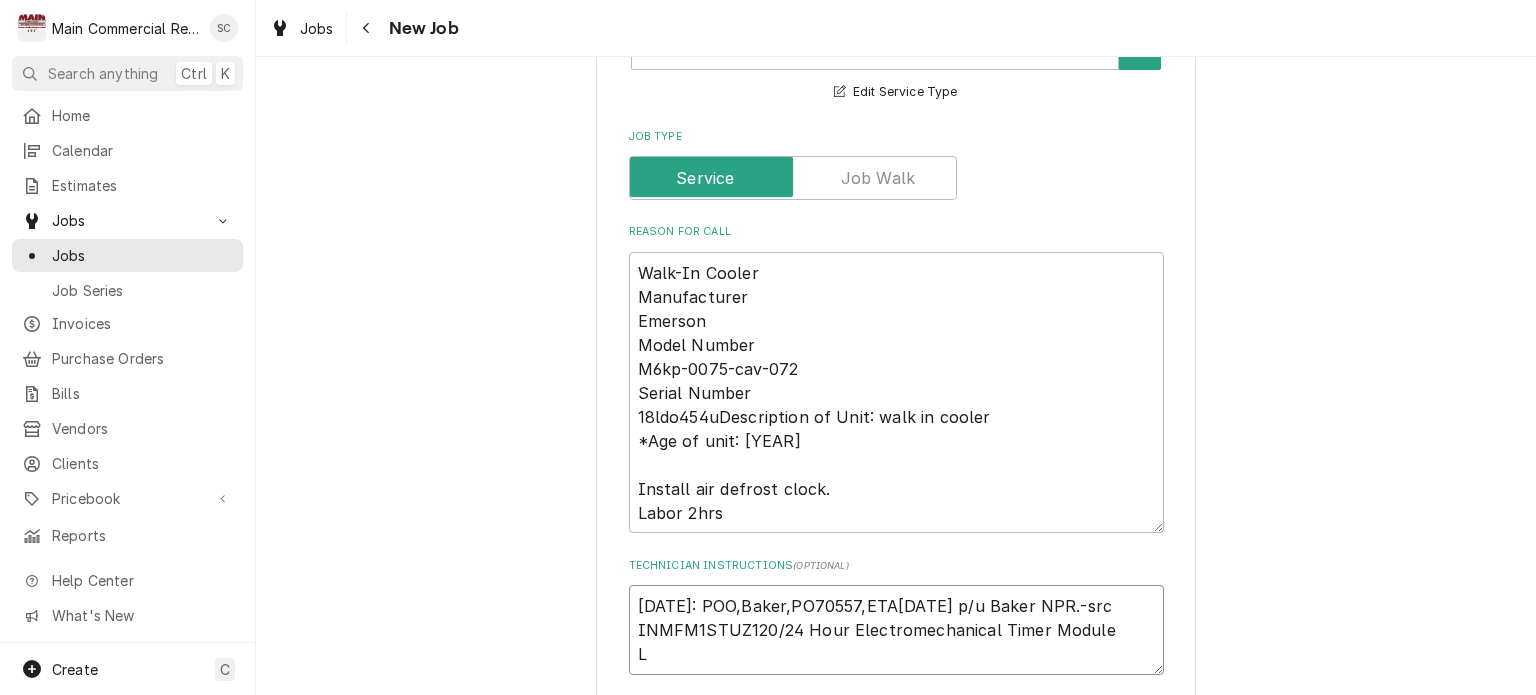 type on "x" 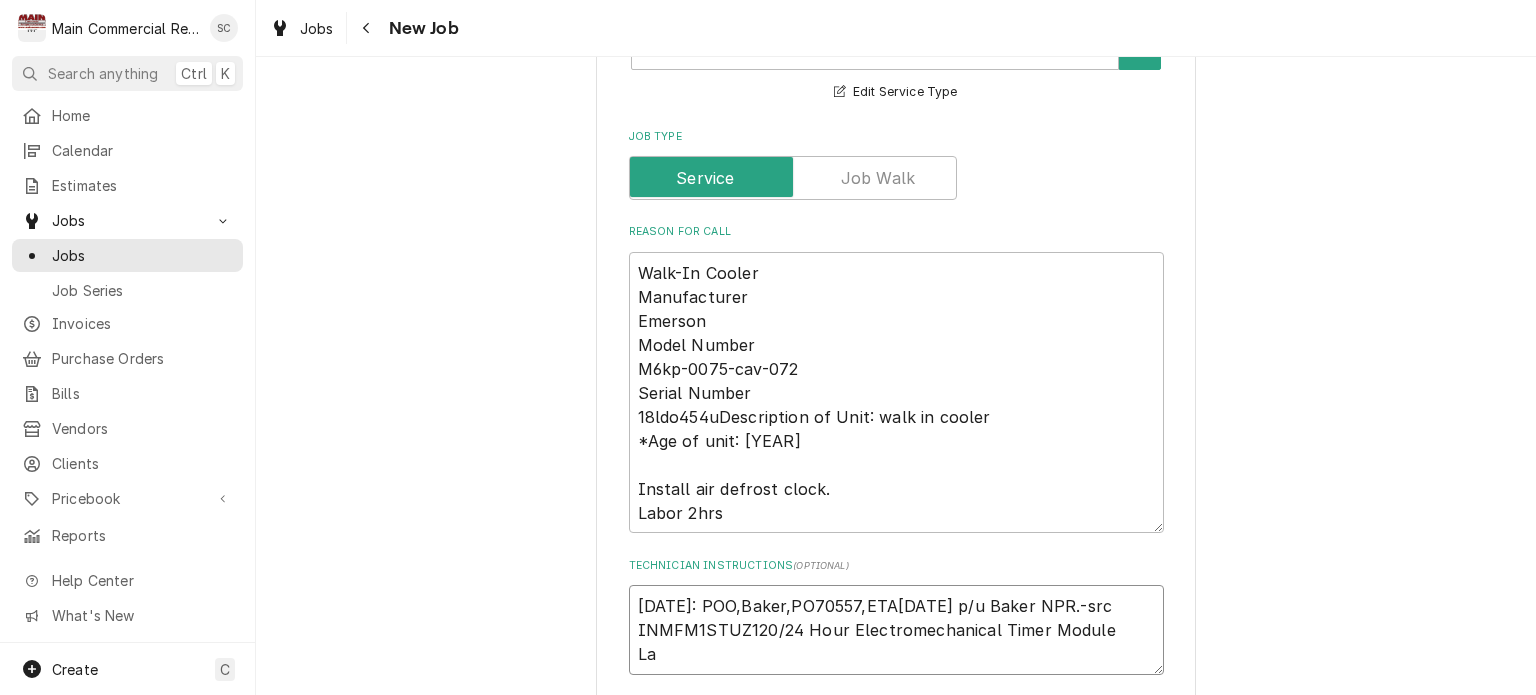 type on "x" 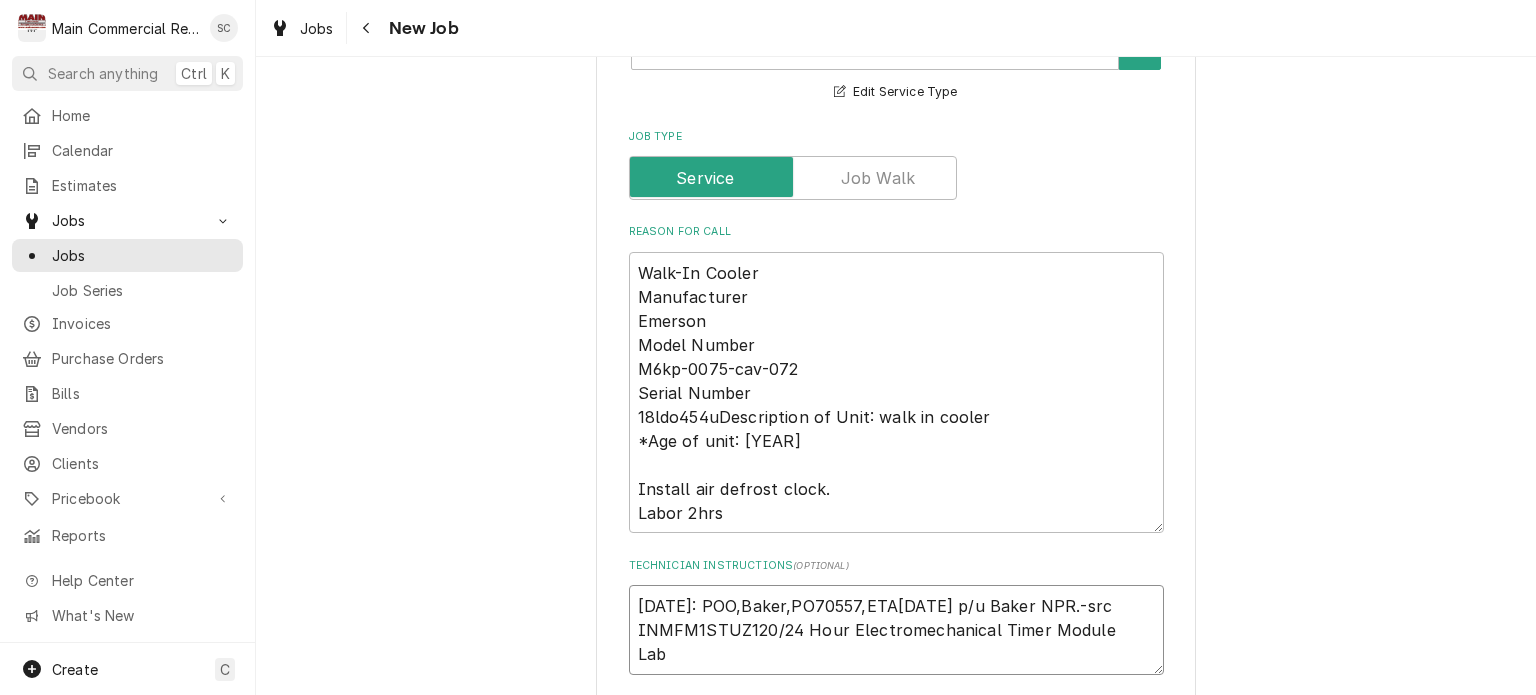 type on "x" 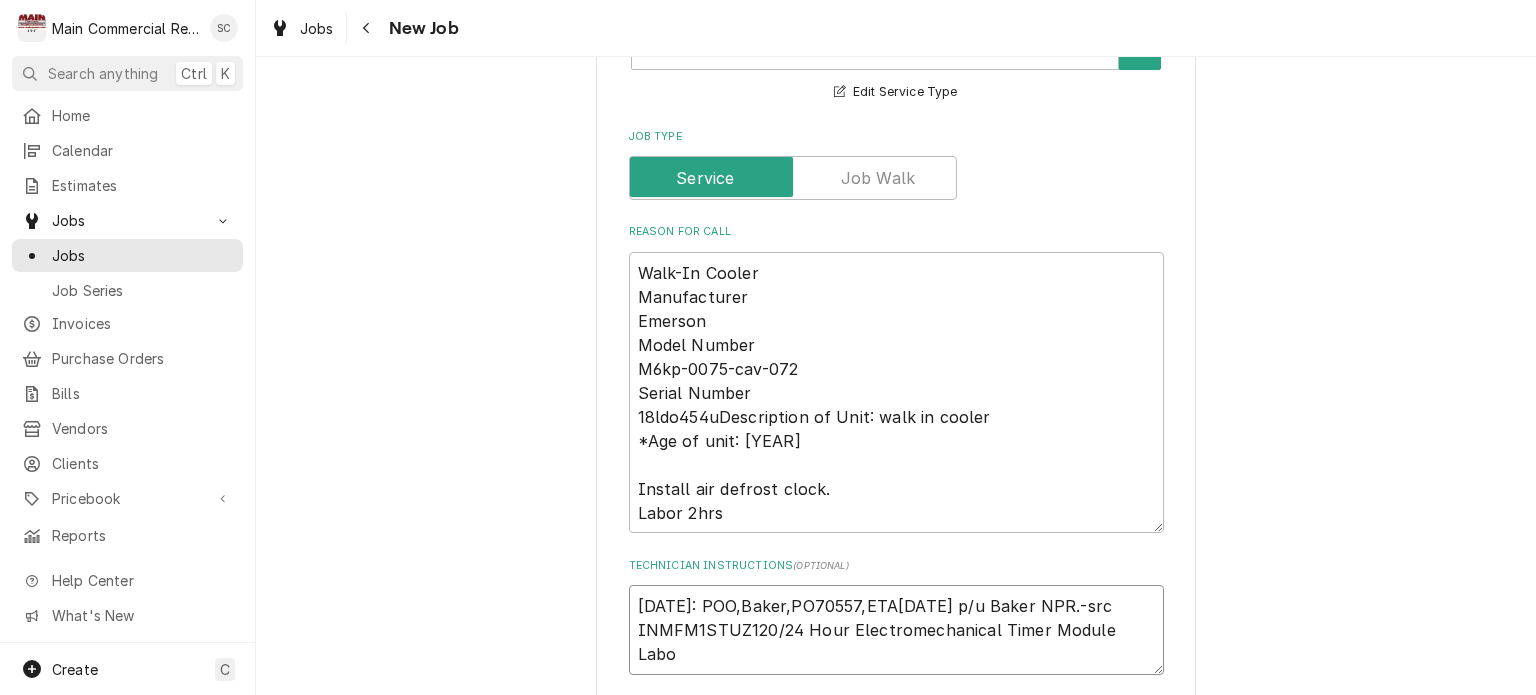 type on "x" 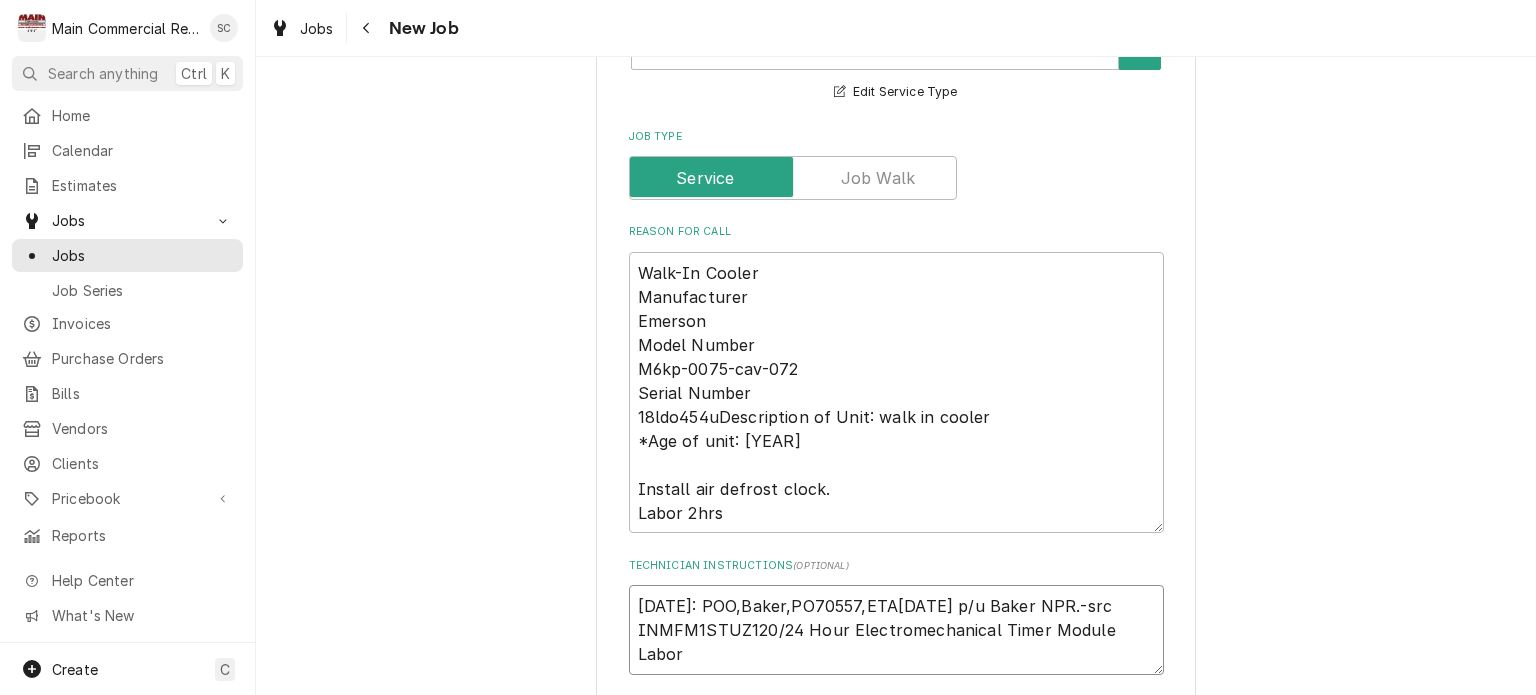 type on "x" 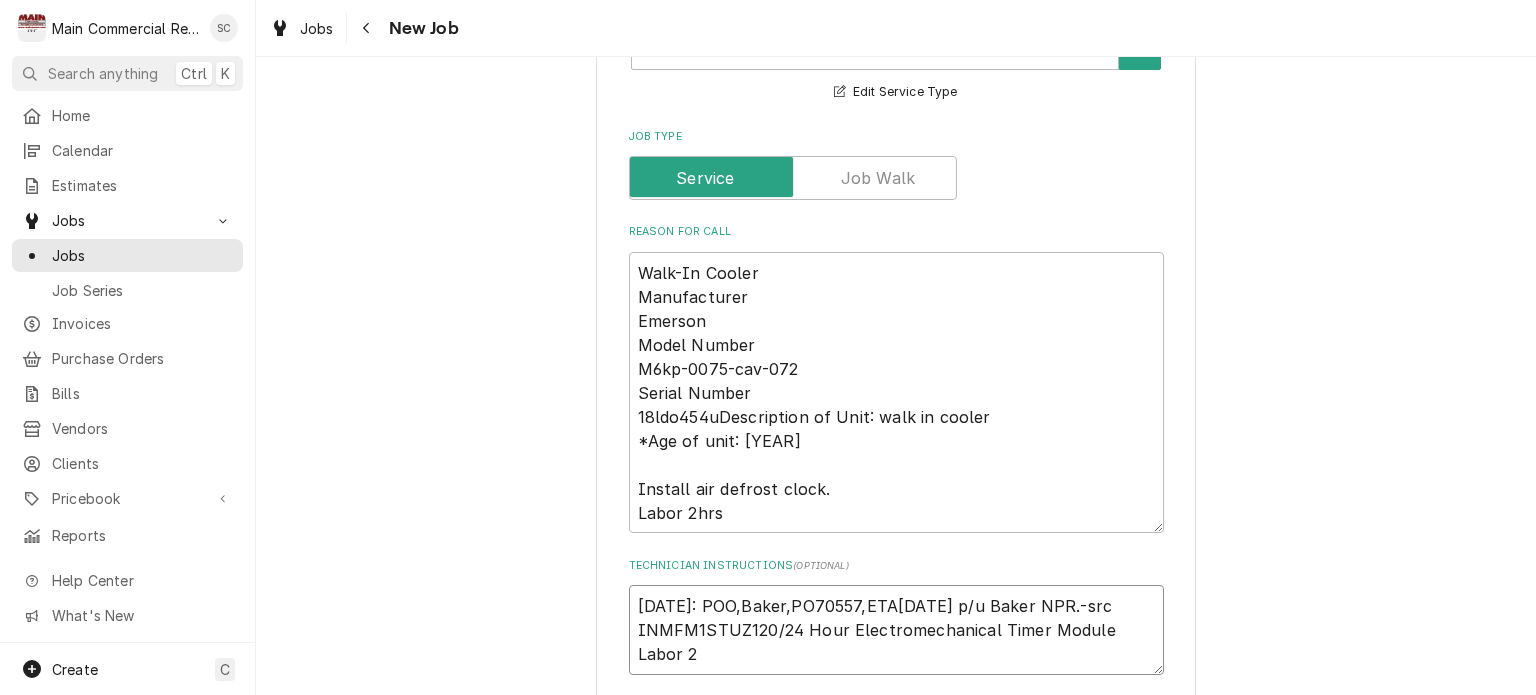 type on "x" 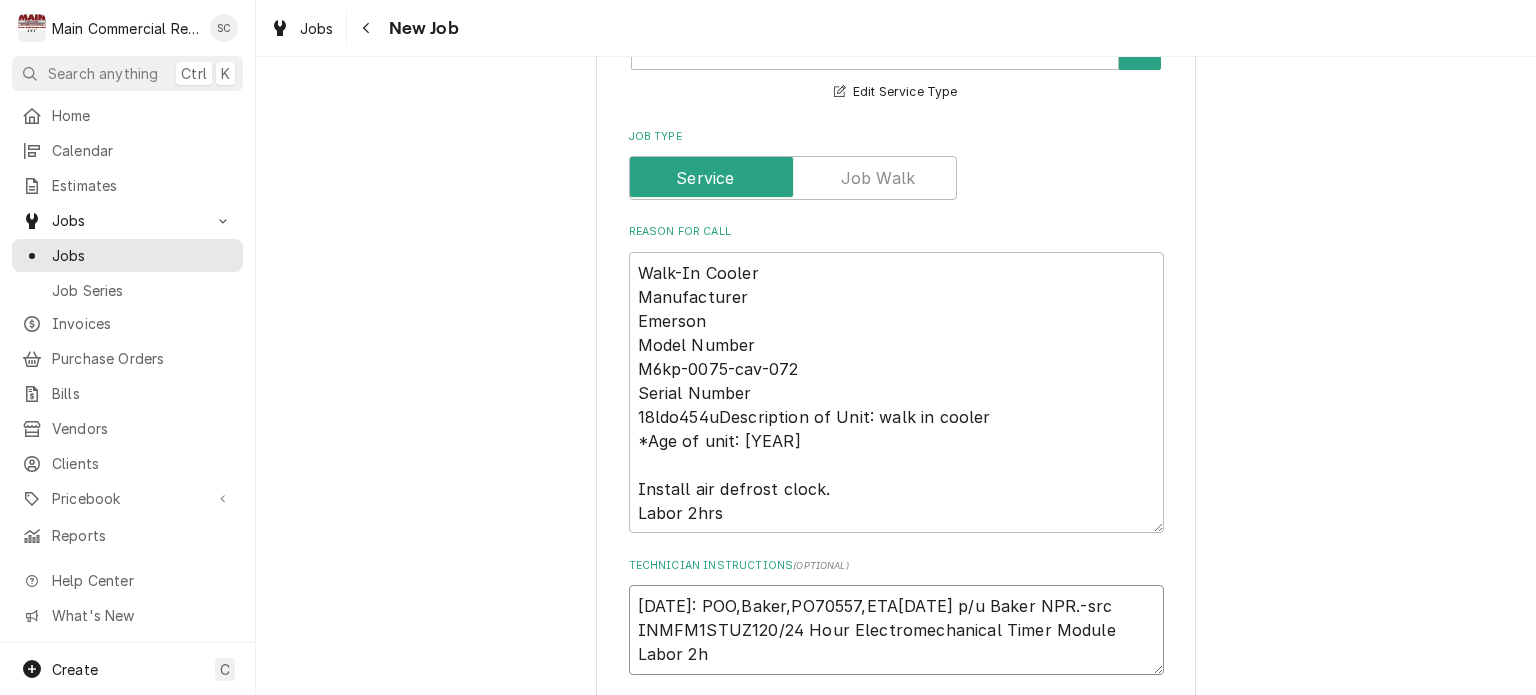 type on "x" 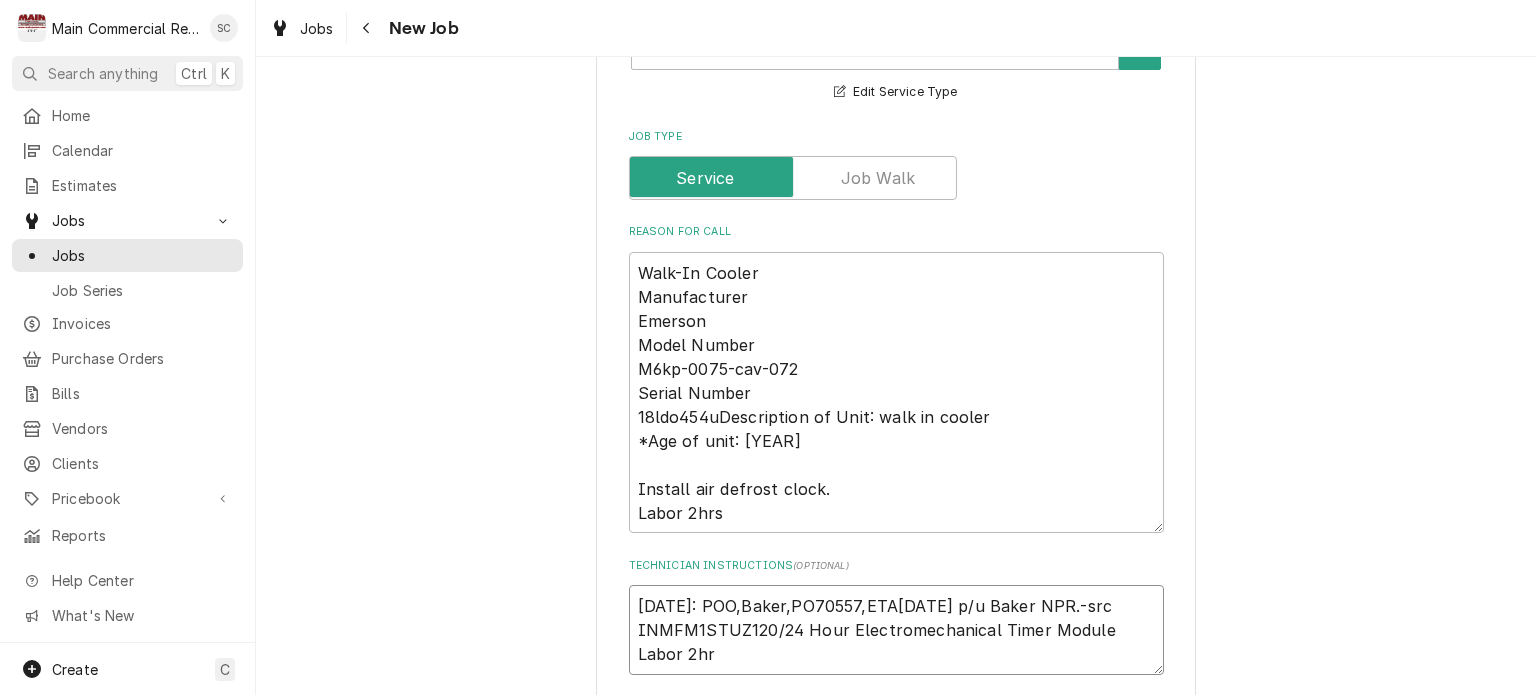 type on "x" 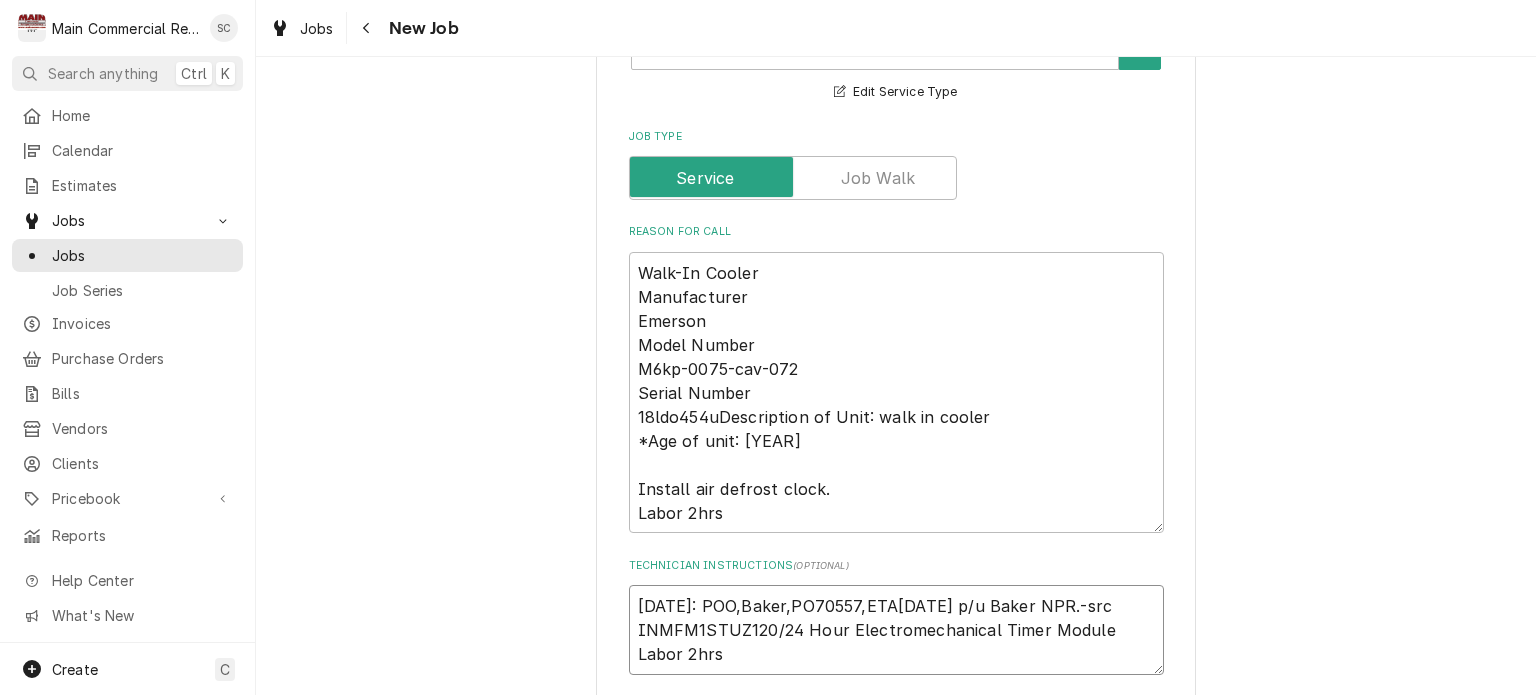 type on "x" 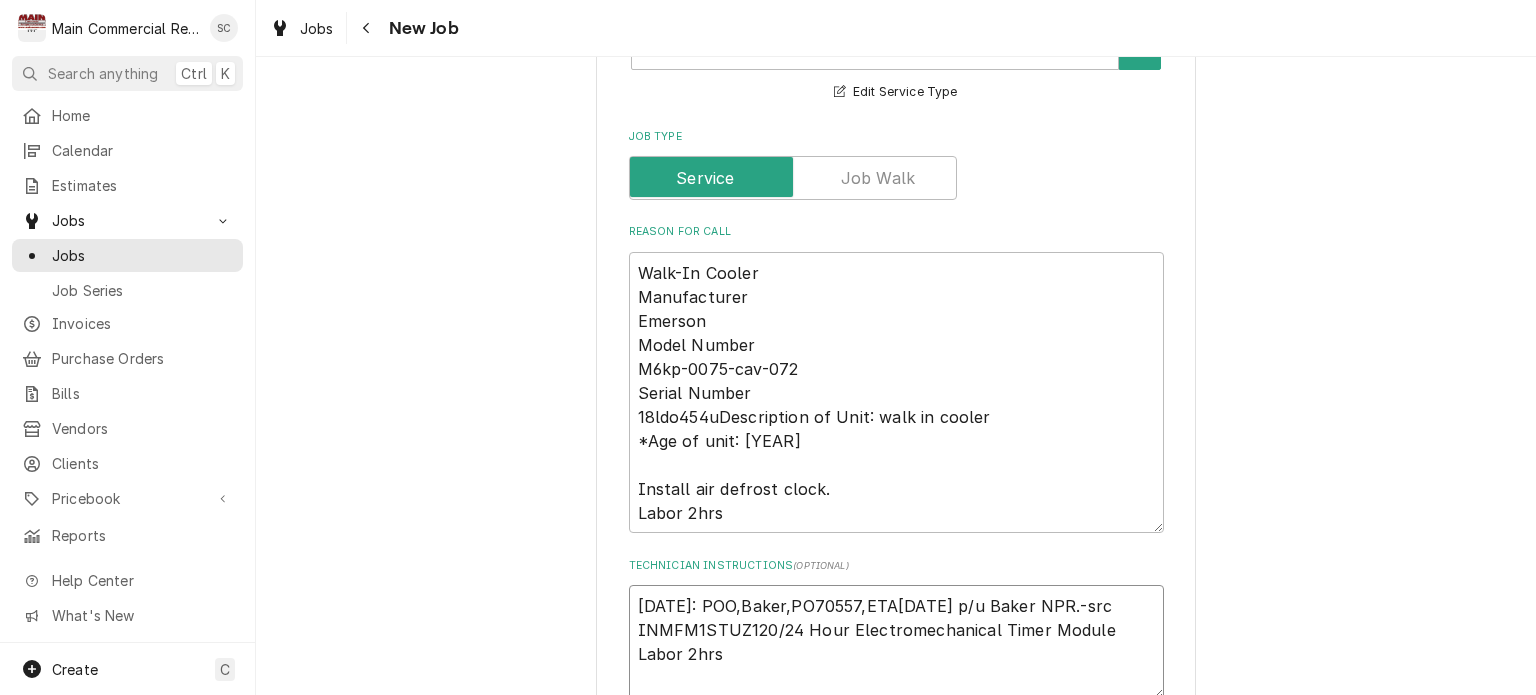 type on "x" 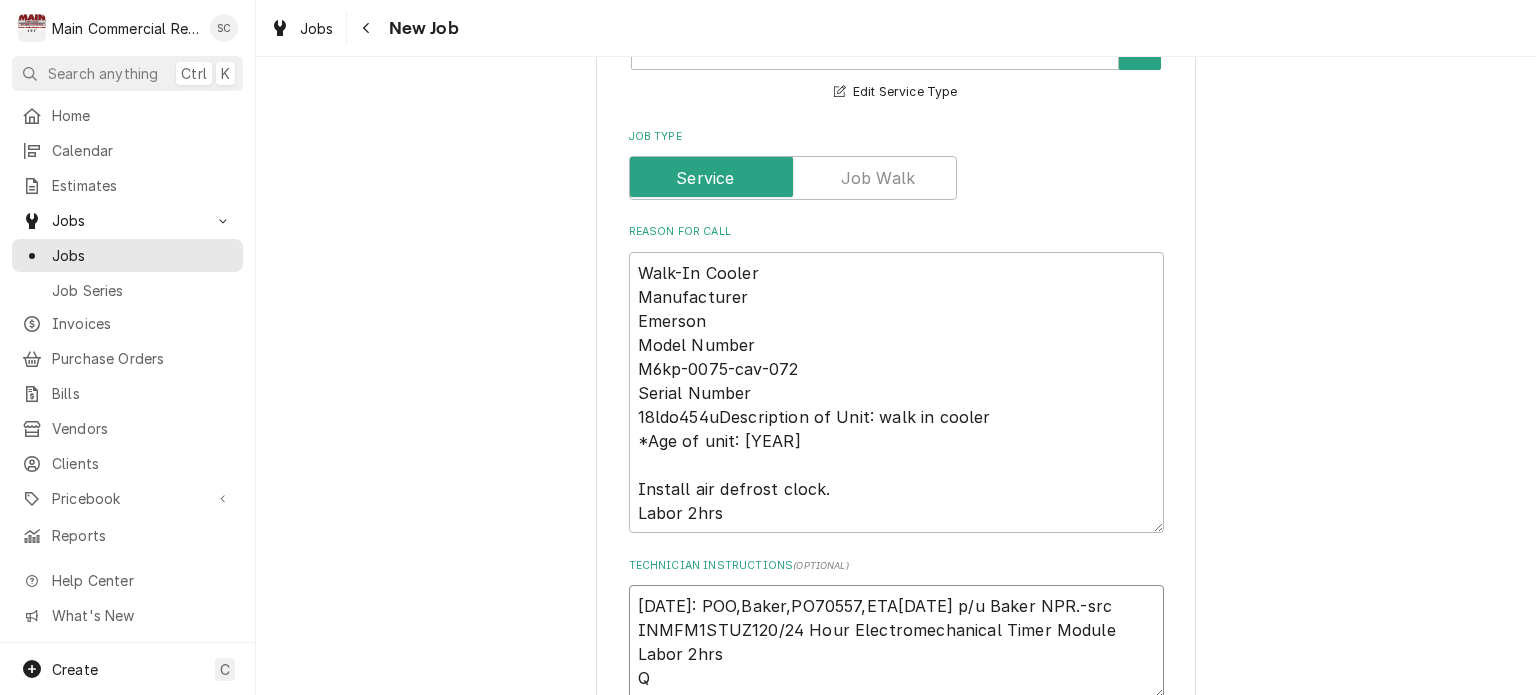 type on "x" 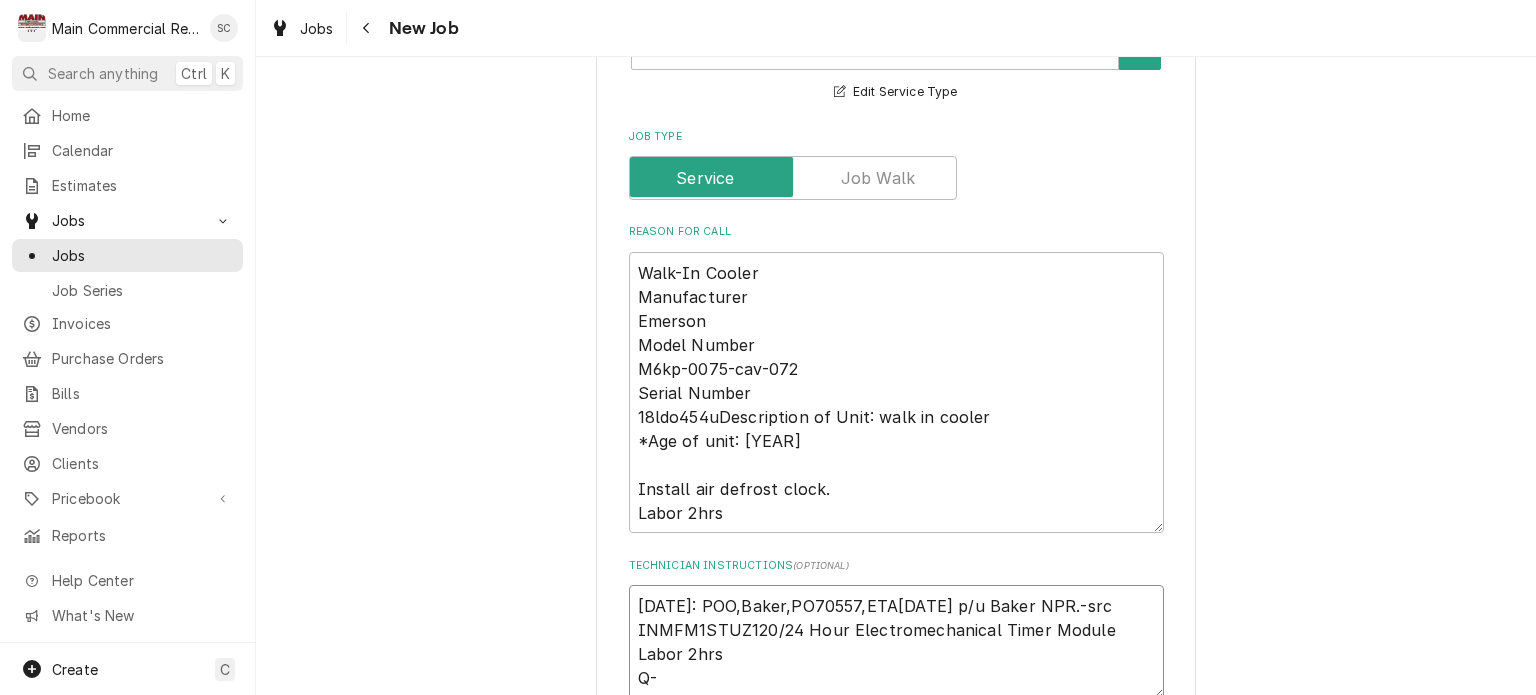 type on "x" 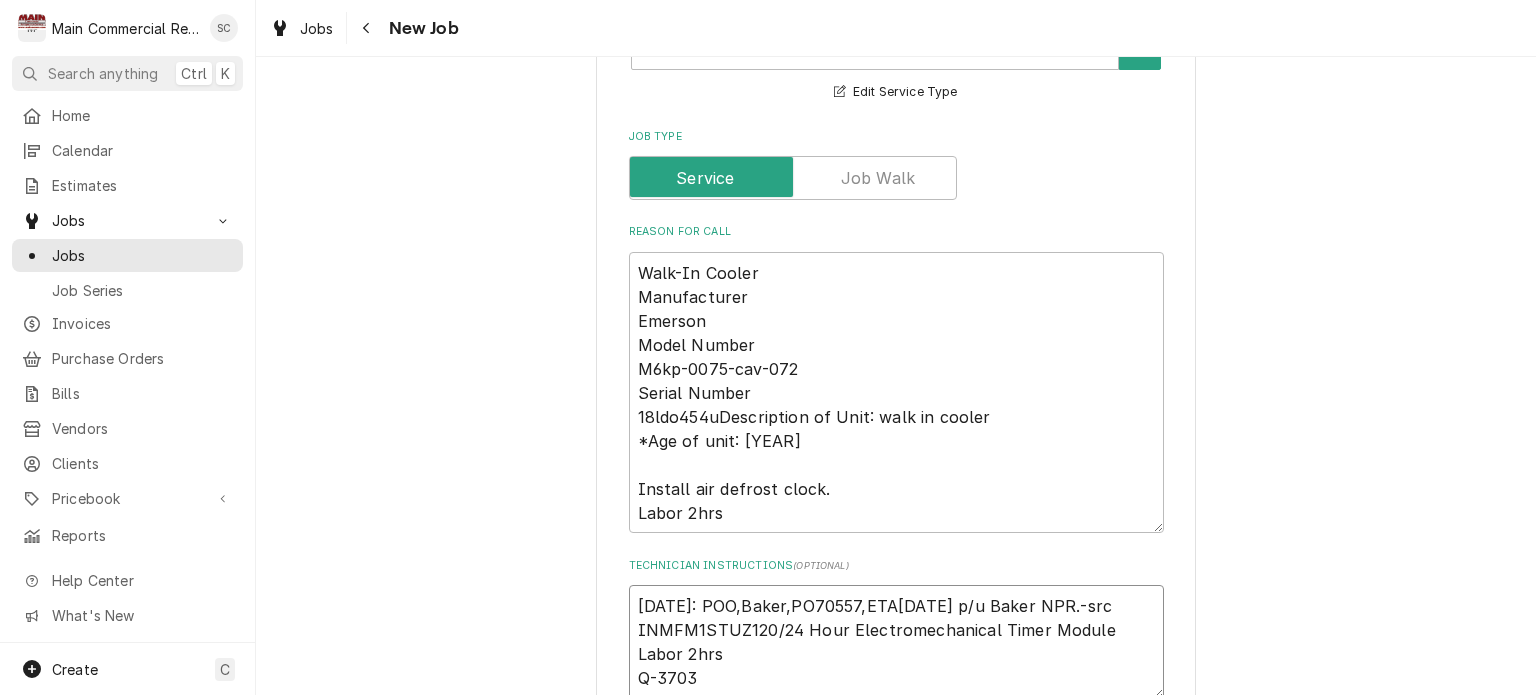 type on "x" 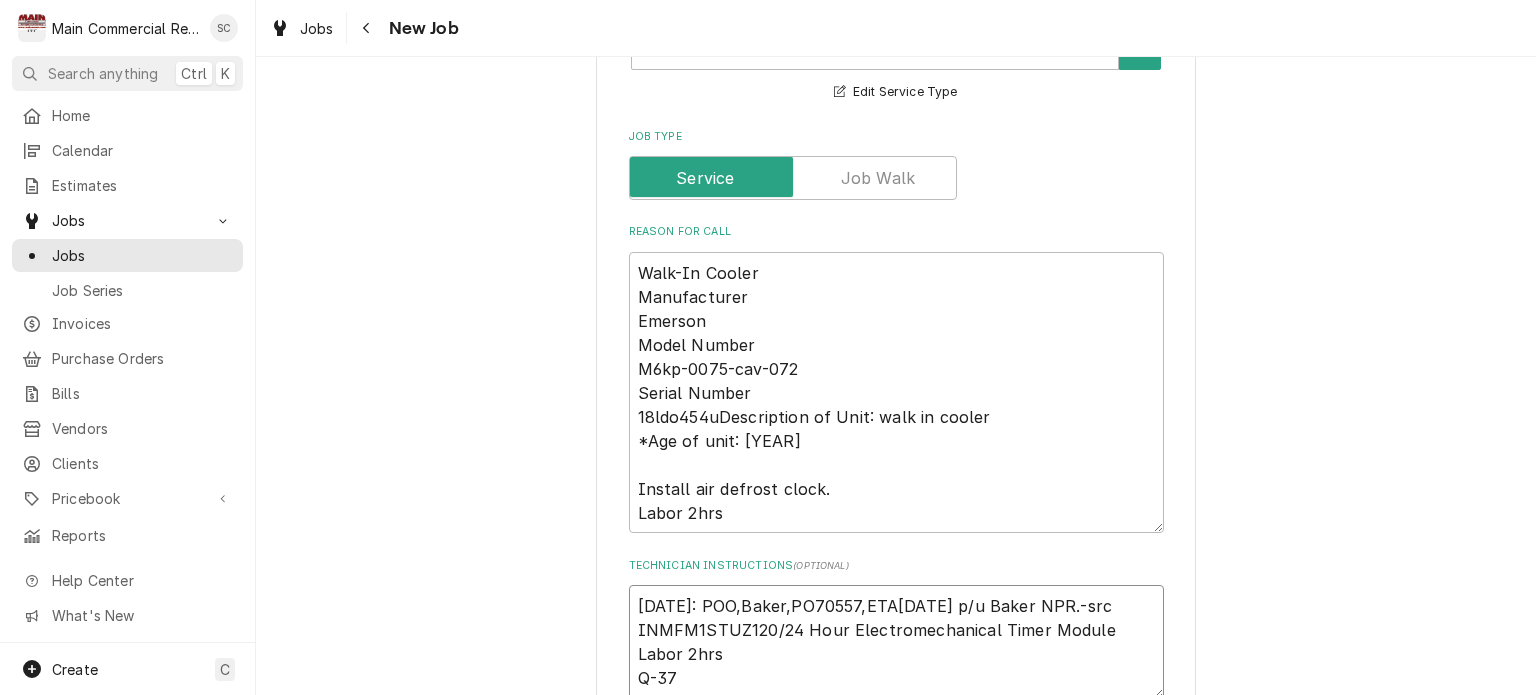 type on "x" 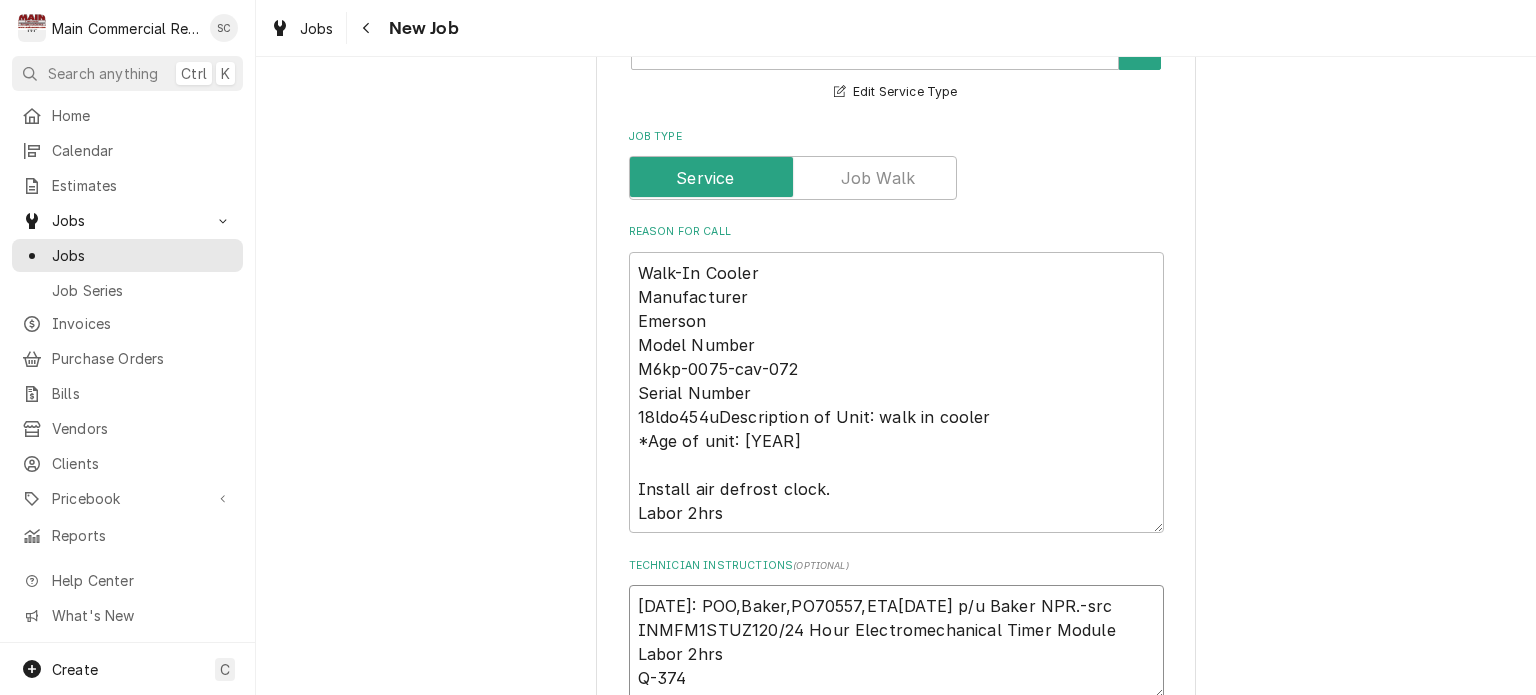 type on "x" 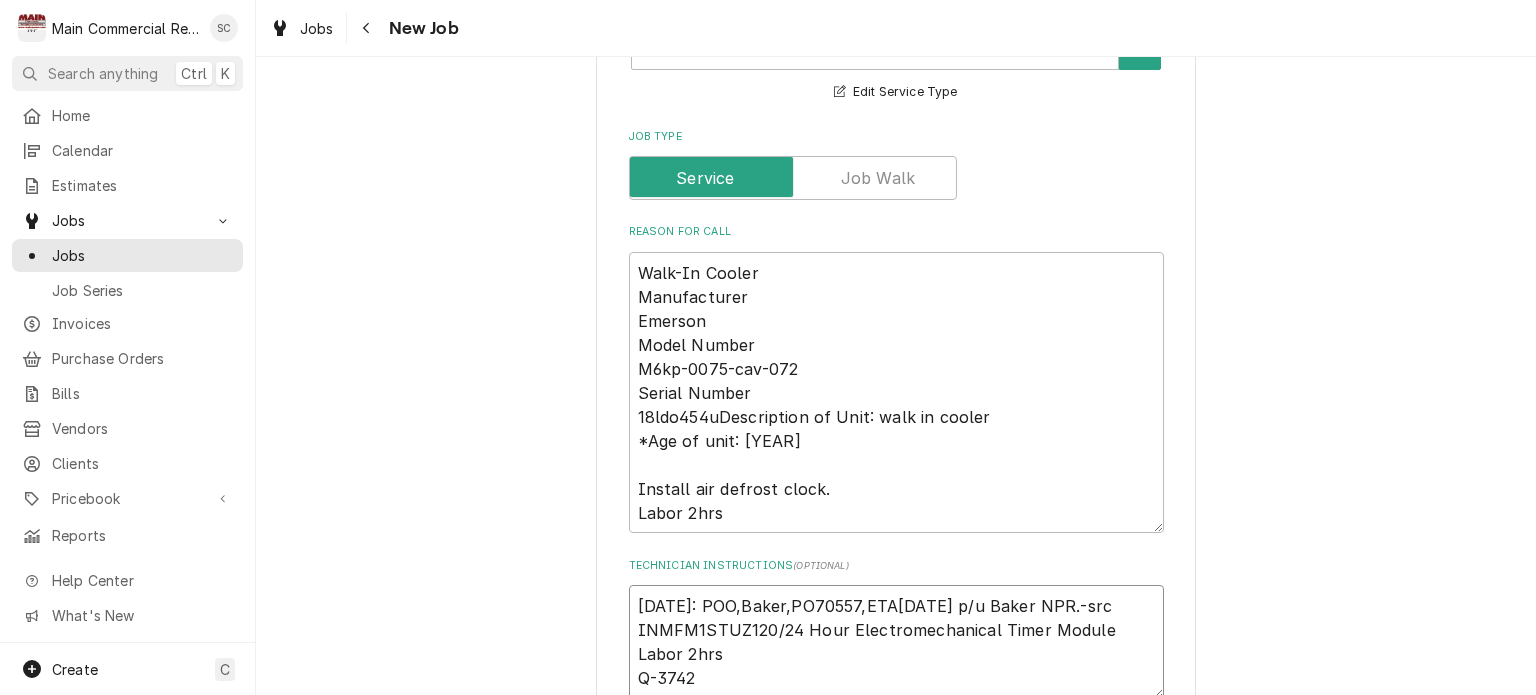type on "x" 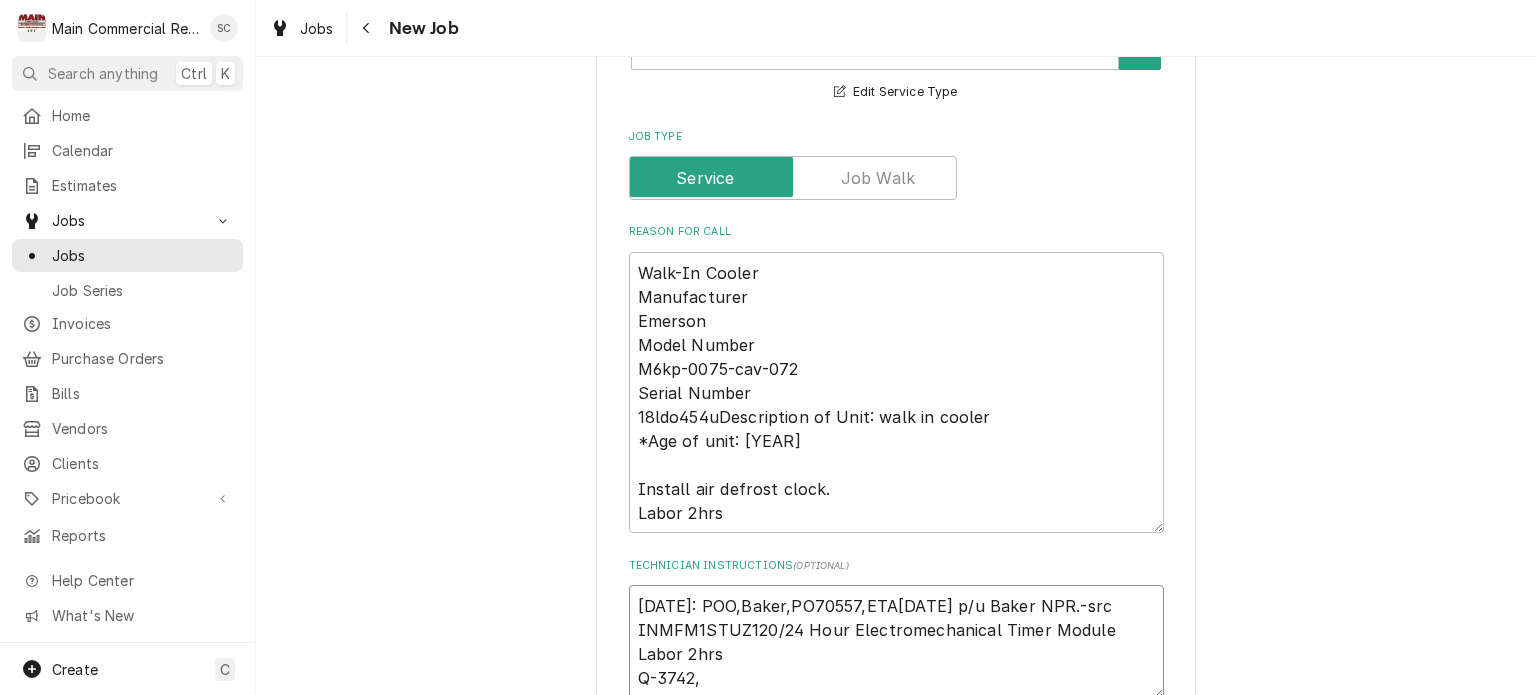 type on "x" 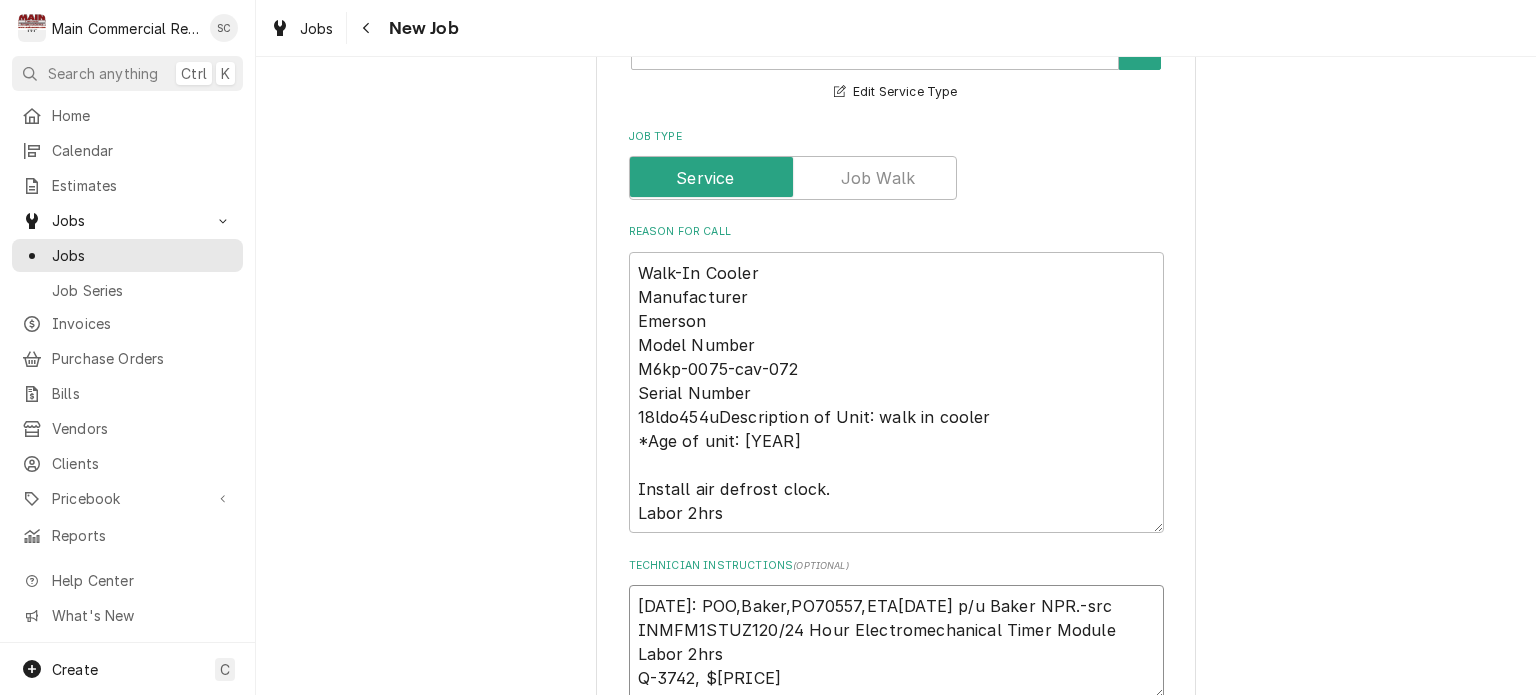 type on "x" 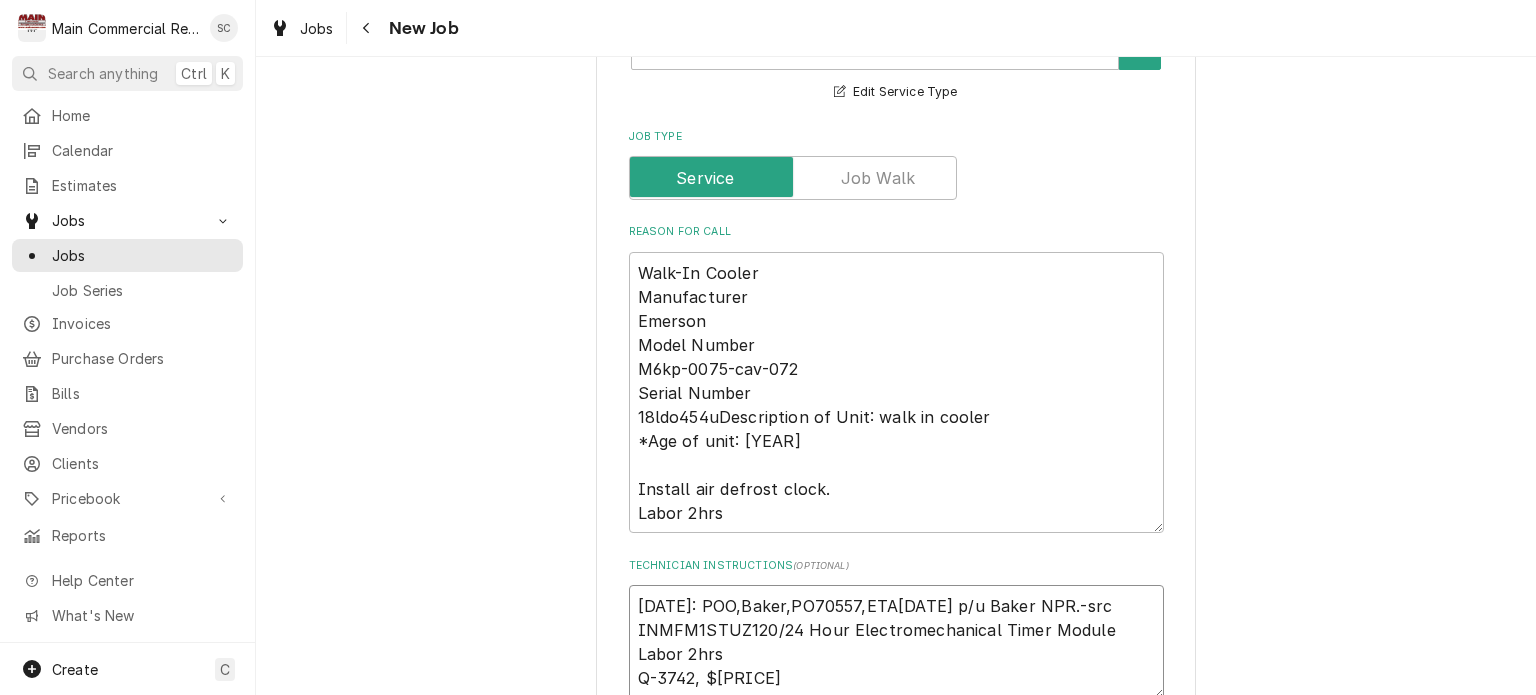 drag, startPoint x: 716, startPoint y: 675, endPoint x: 698, endPoint y: 677, distance: 18.110771 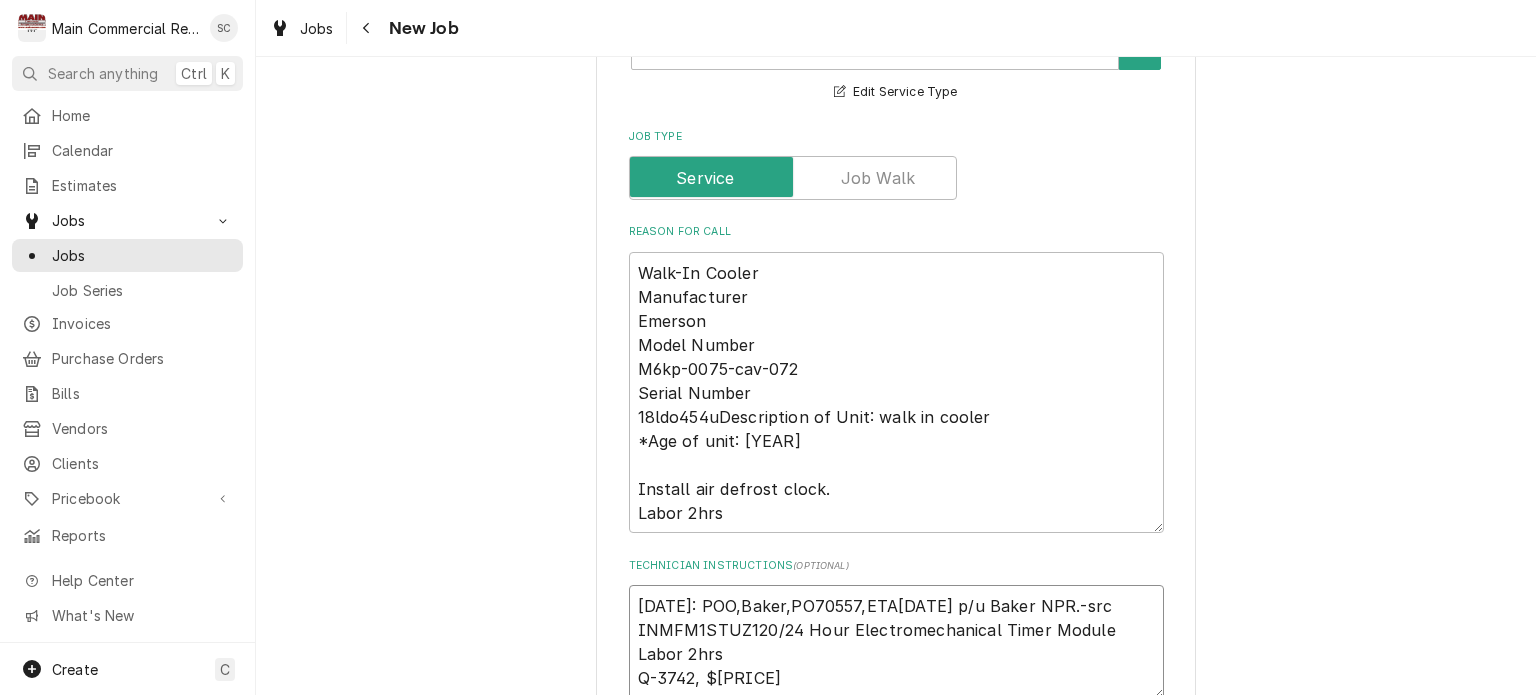 paste on "447.09" 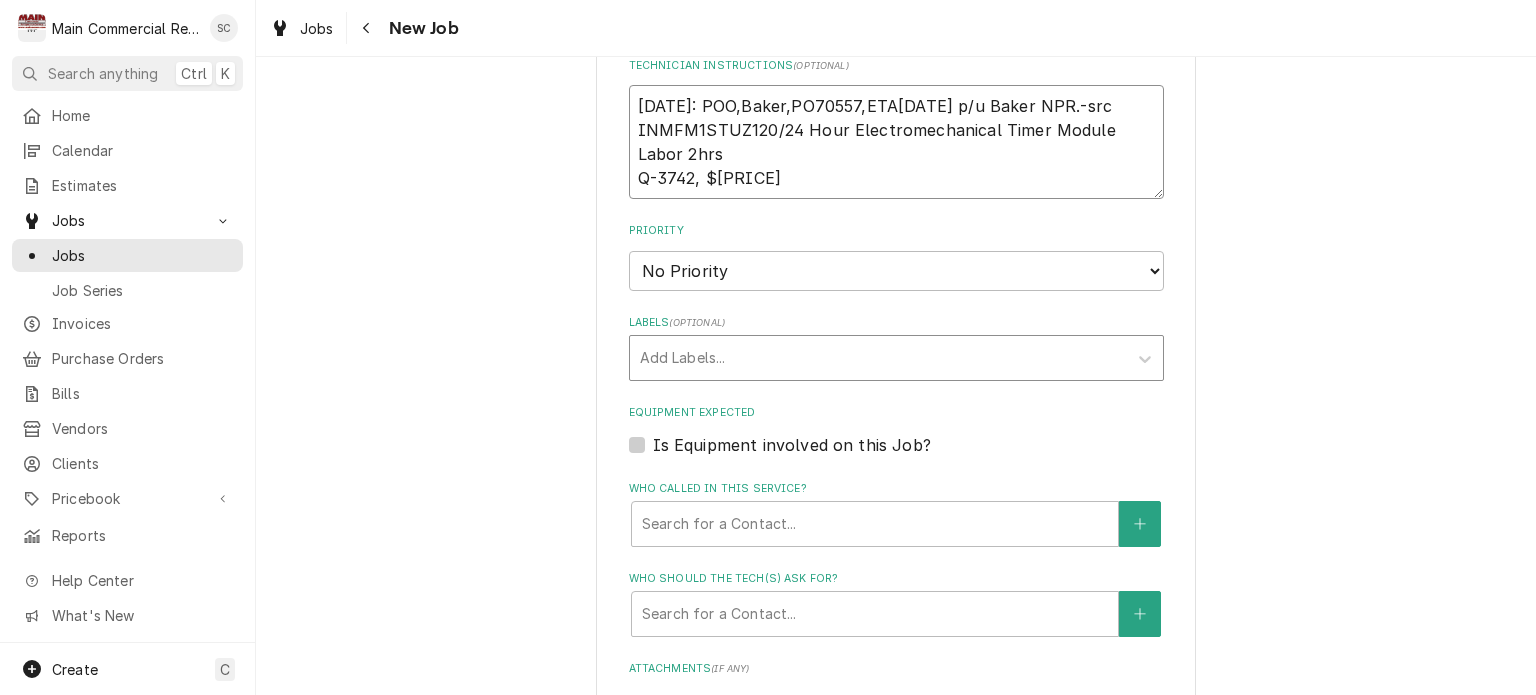 type on "8/1/25: POO,Baker,PO70557,ETA8/6 p/u Baker NPR.-src
INMFM1STUZ120/24 Hour Electromechanical Timer Module
Labor 2hrs
Q-3742, $447.09" 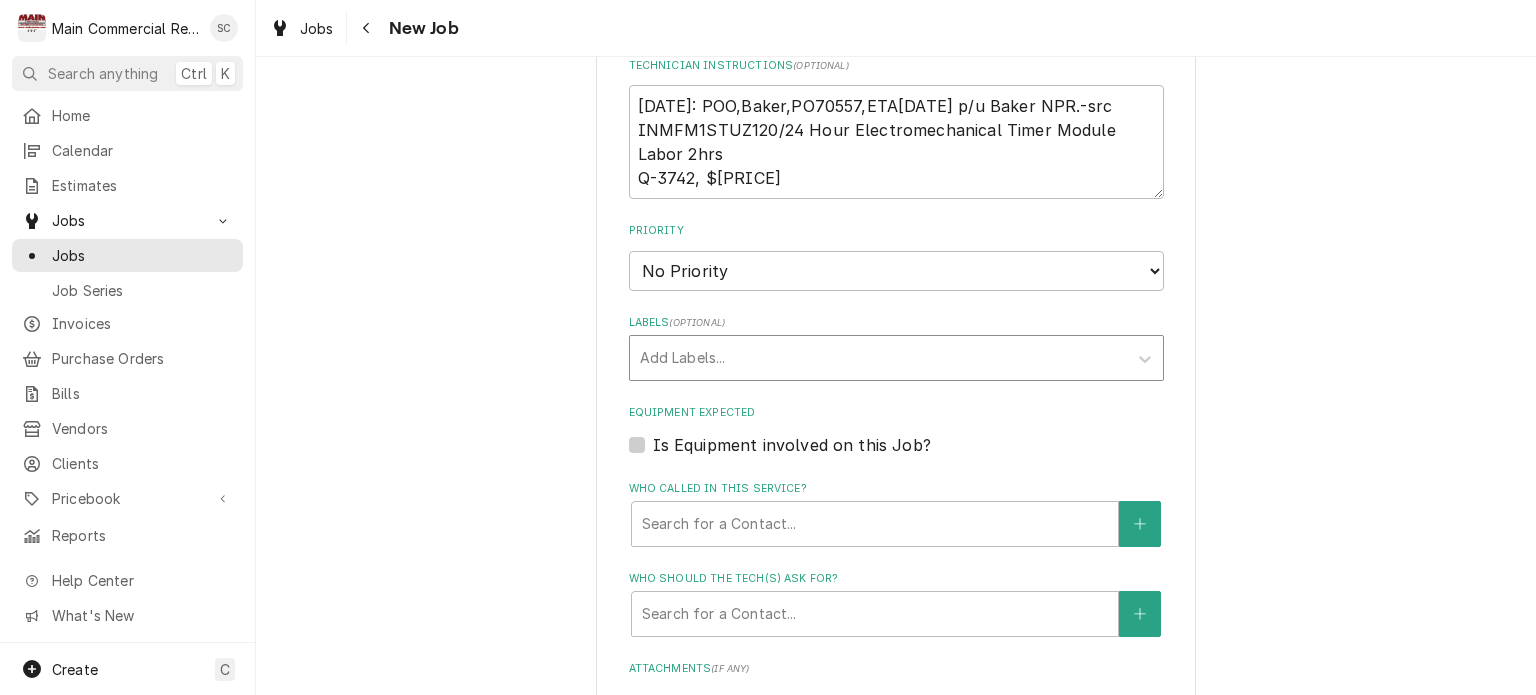 click at bounding box center (878, 358) 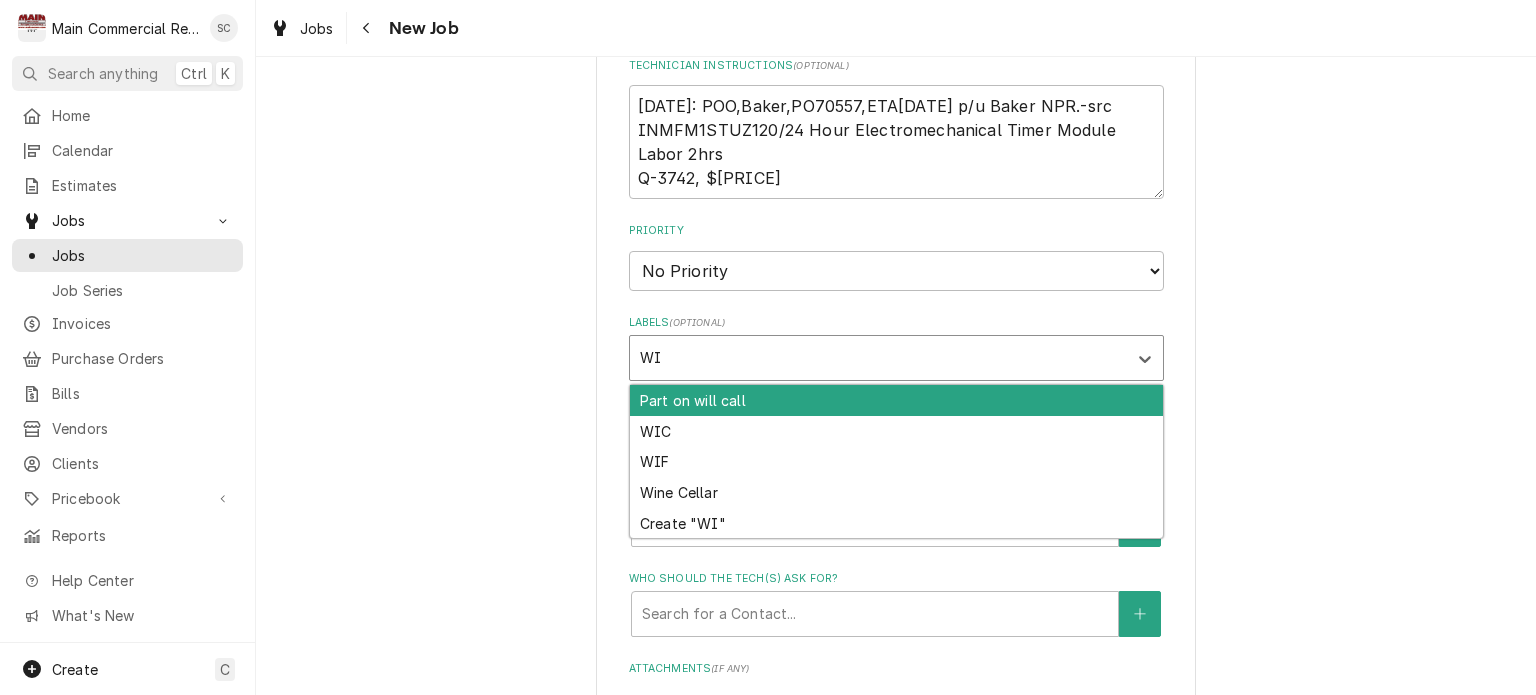 type on "WIC" 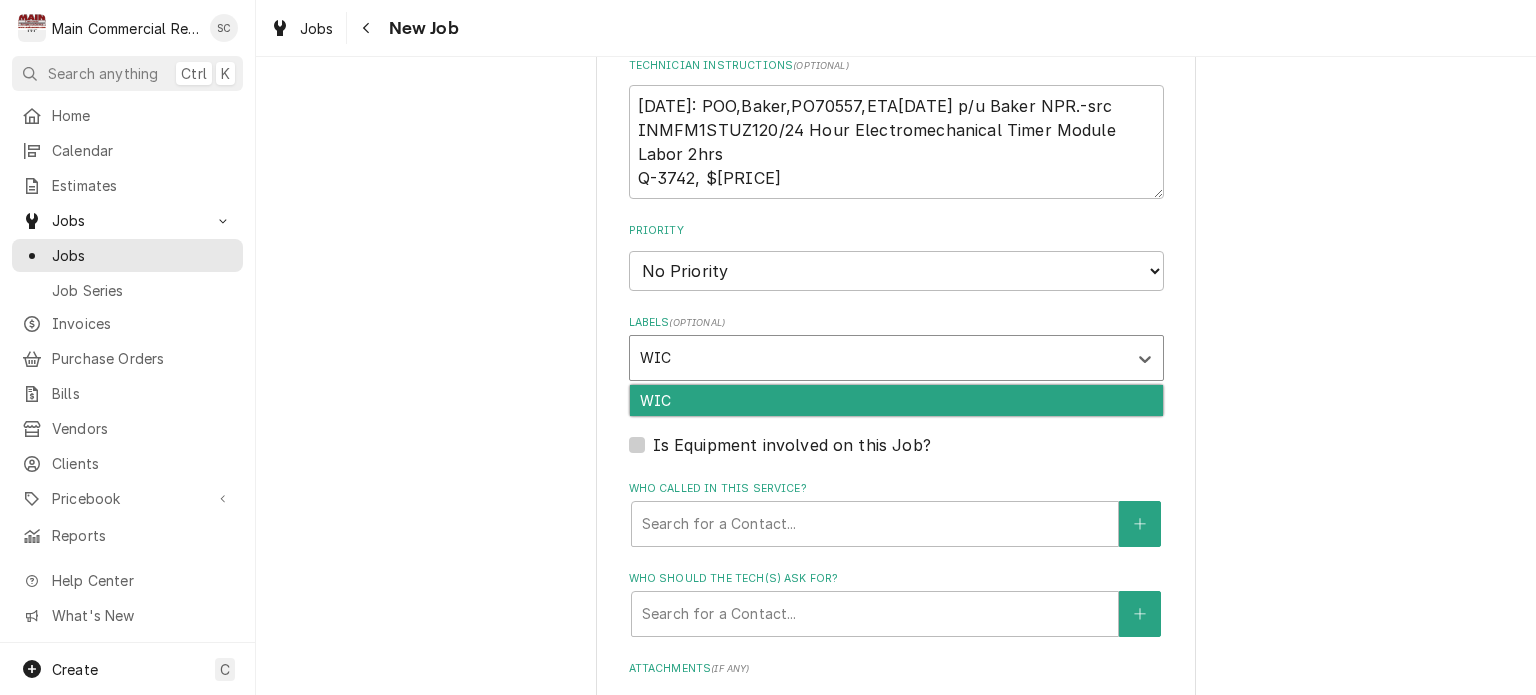 click on "WIC" at bounding box center [896, 400] 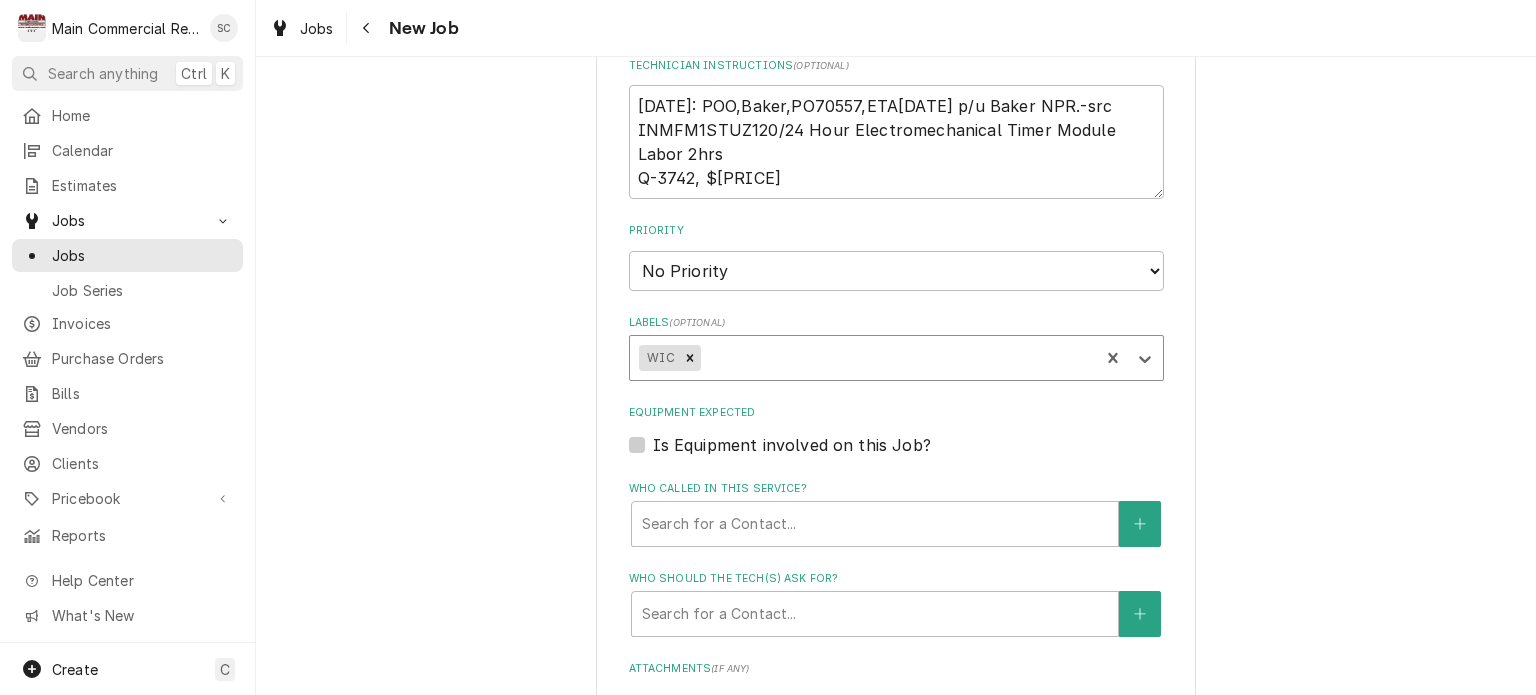 type on "x" 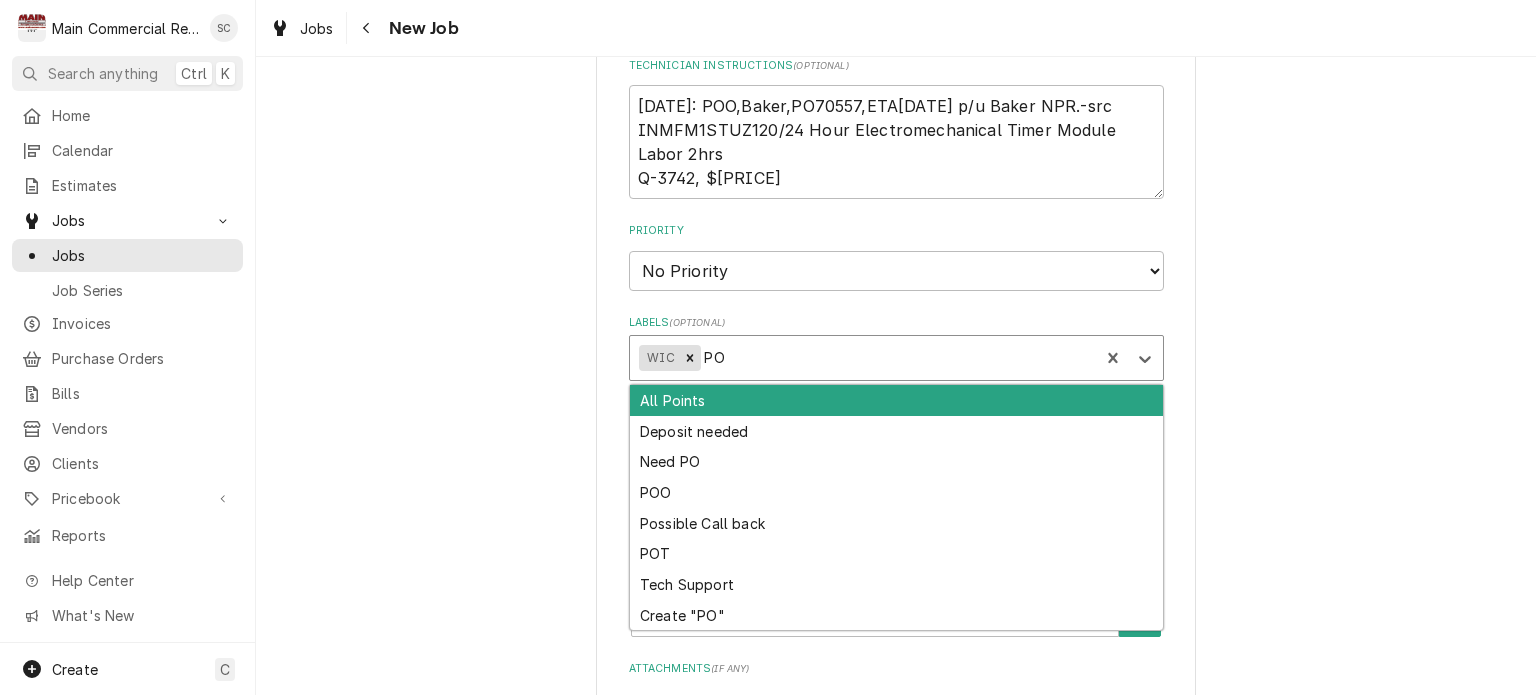 type on "POO" 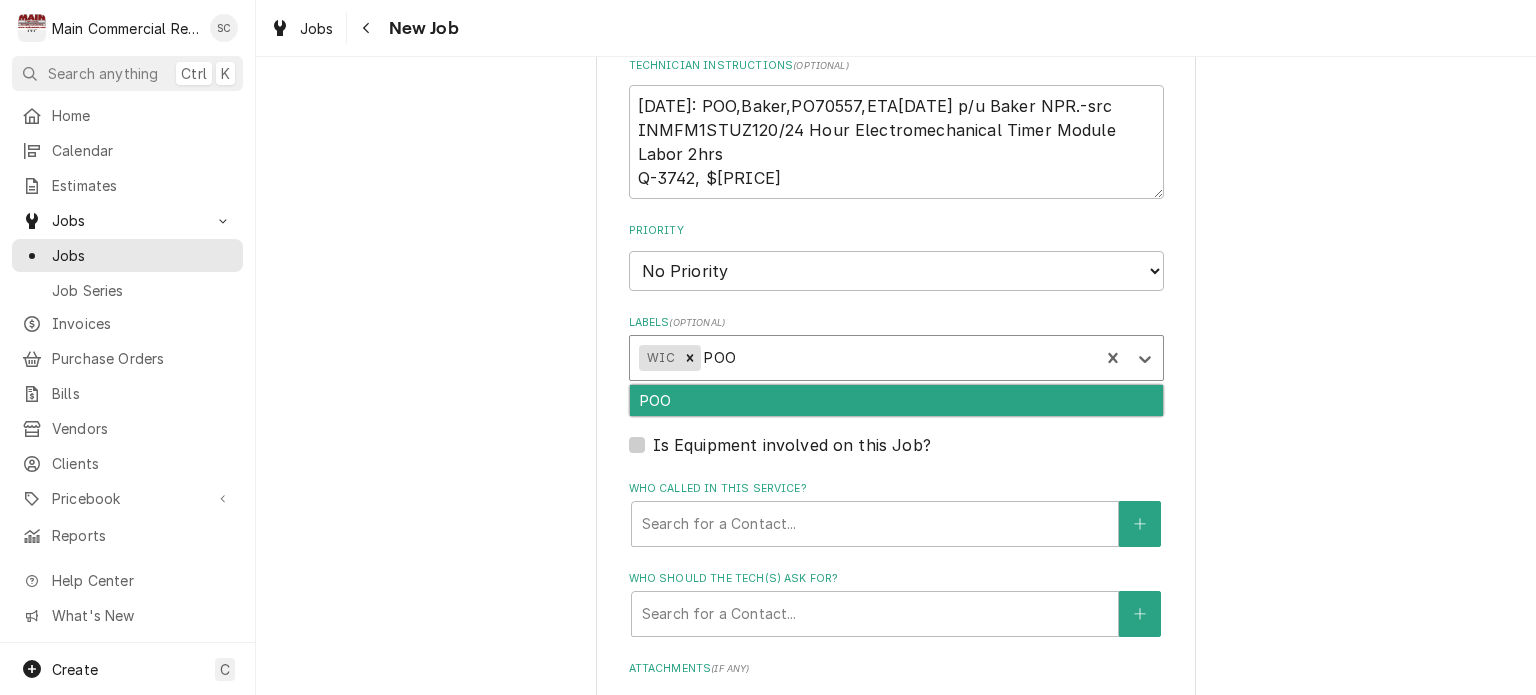 click on "POO" at bounding box center [896, 400] 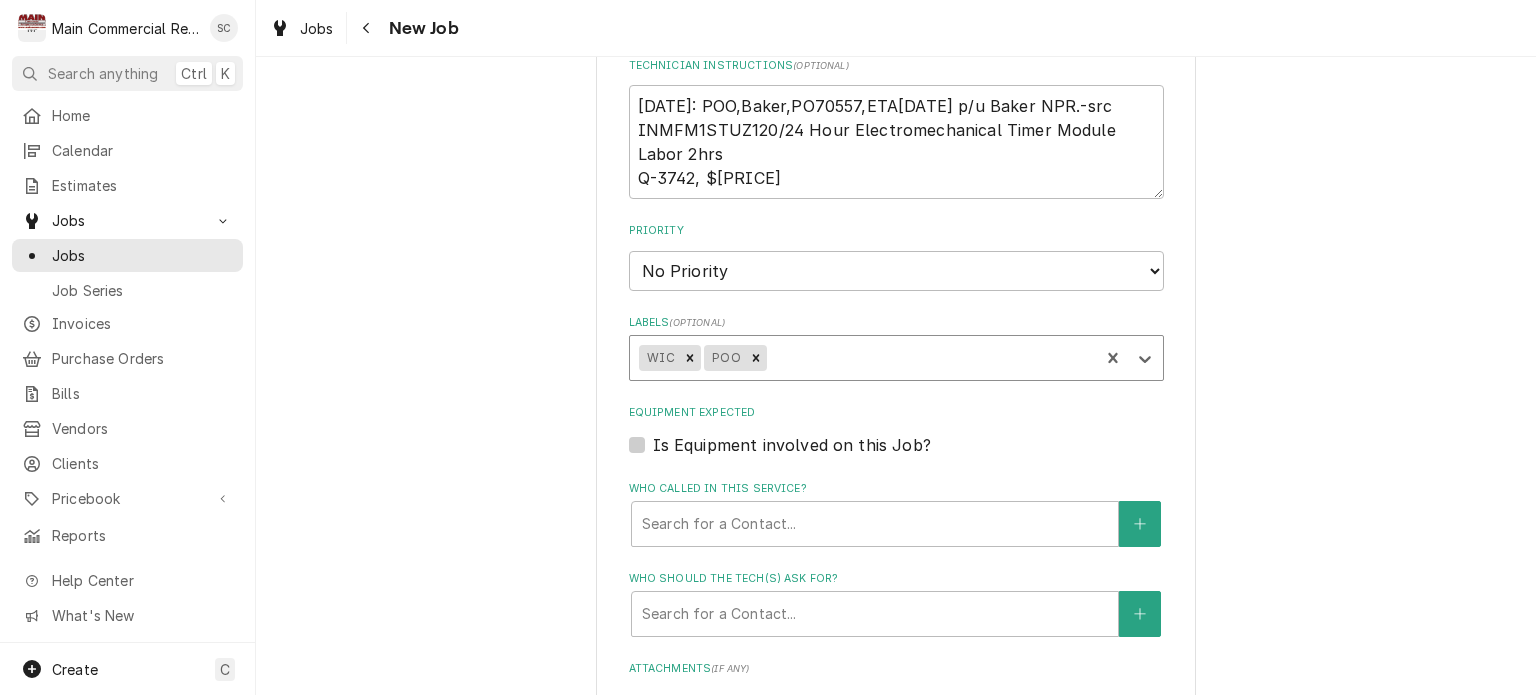 type on "x" 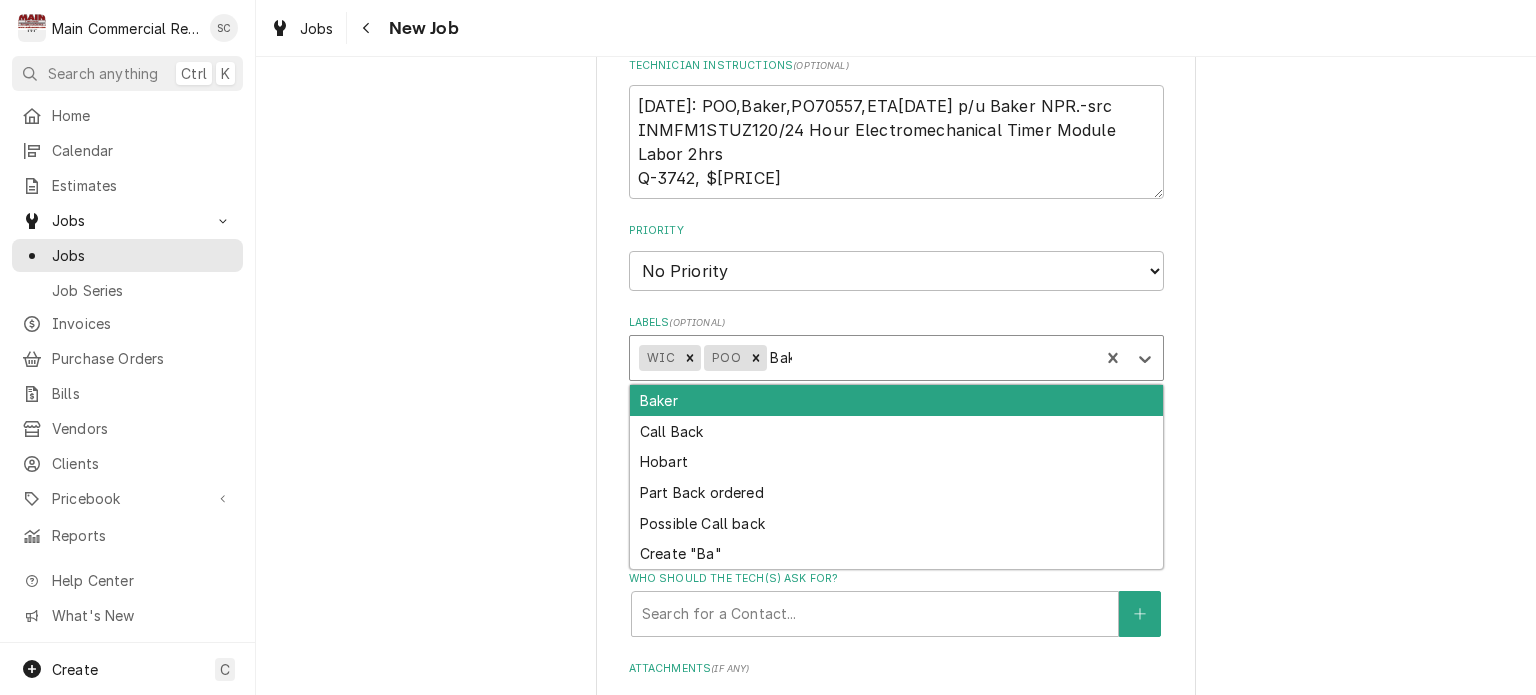 type on "Baker" 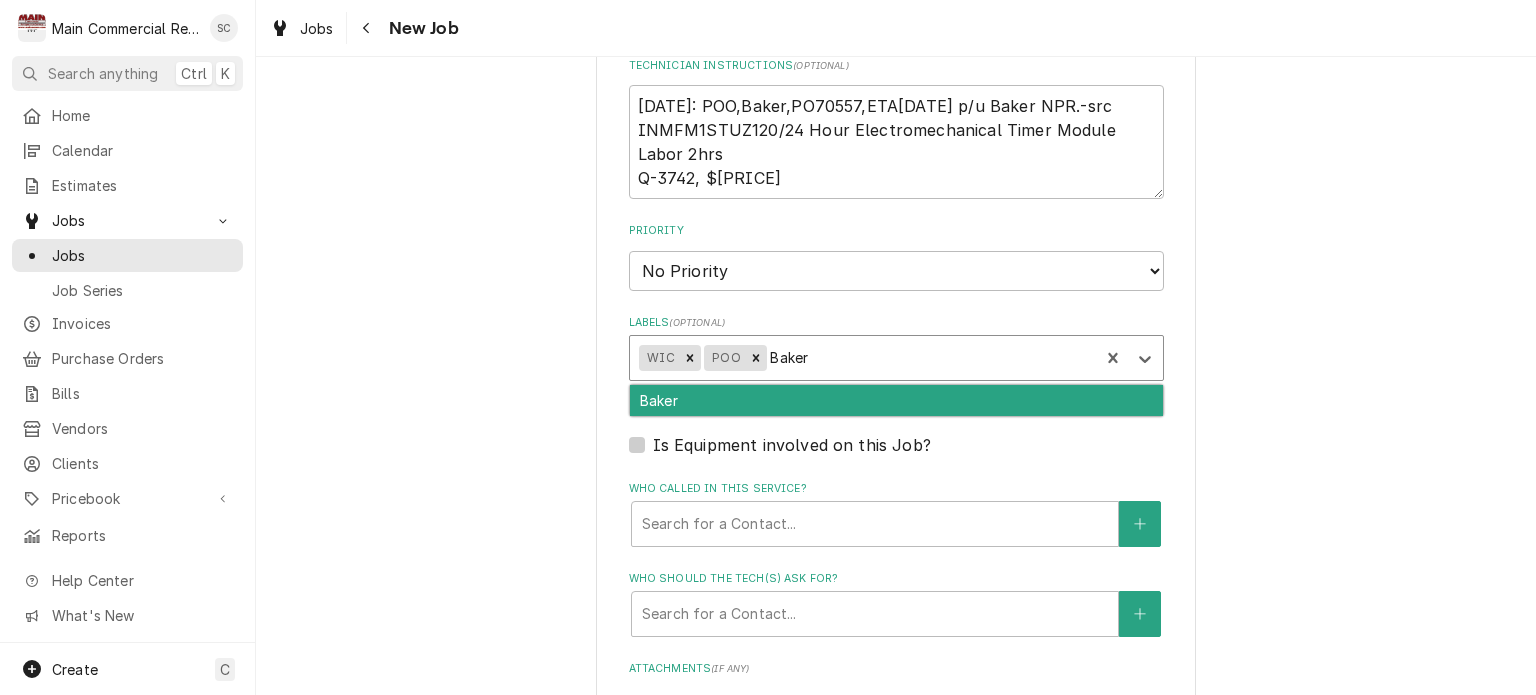 click on "Baker" at bounding box center (896, 400) 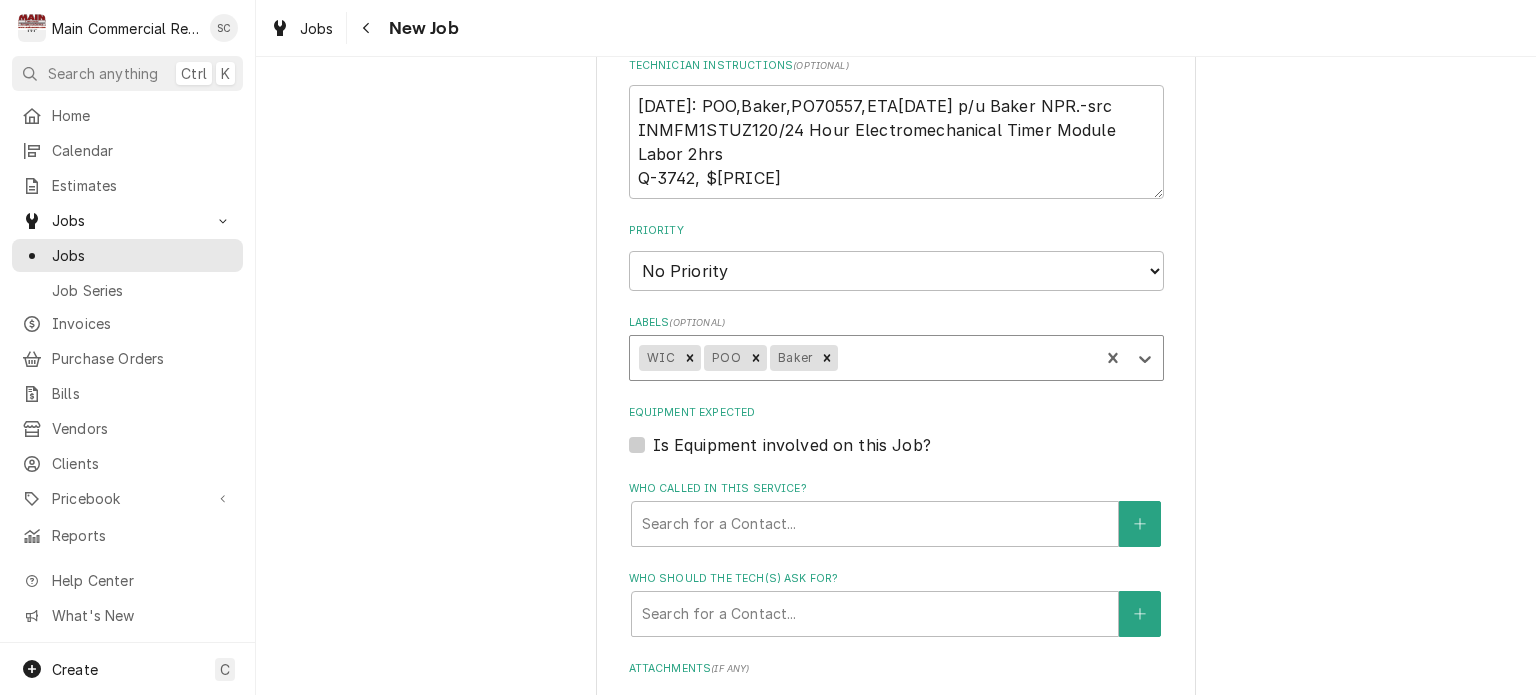 type on "x" 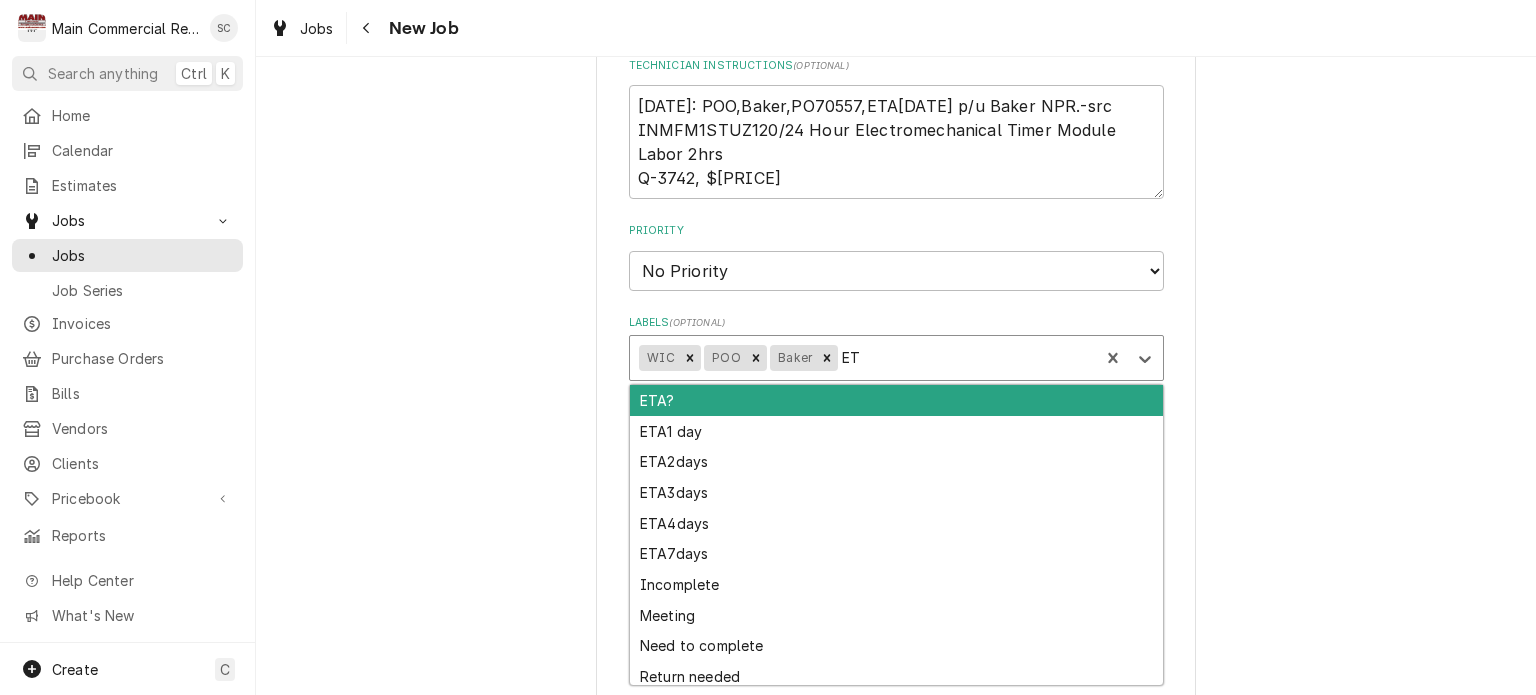 type on "ETA" 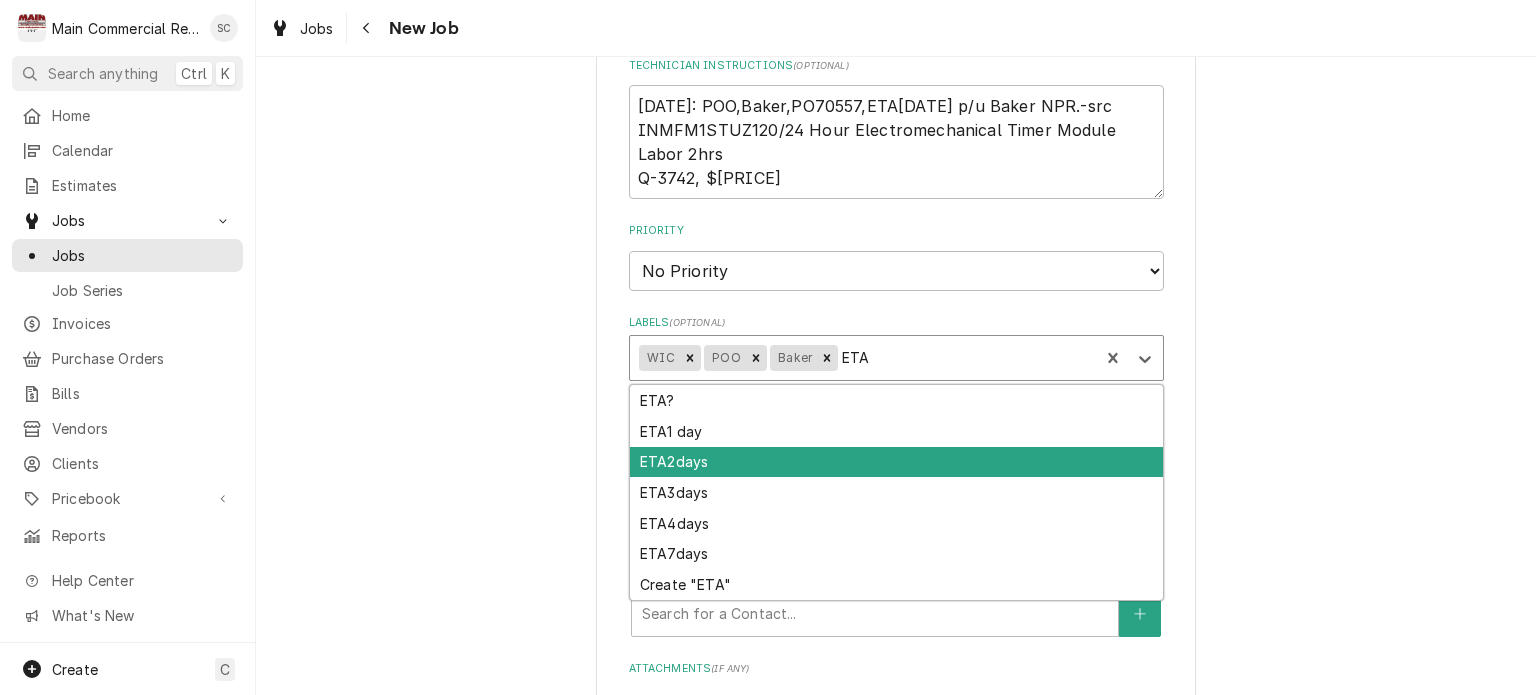 click on "ETA2days" at bounding box center (896, 462) 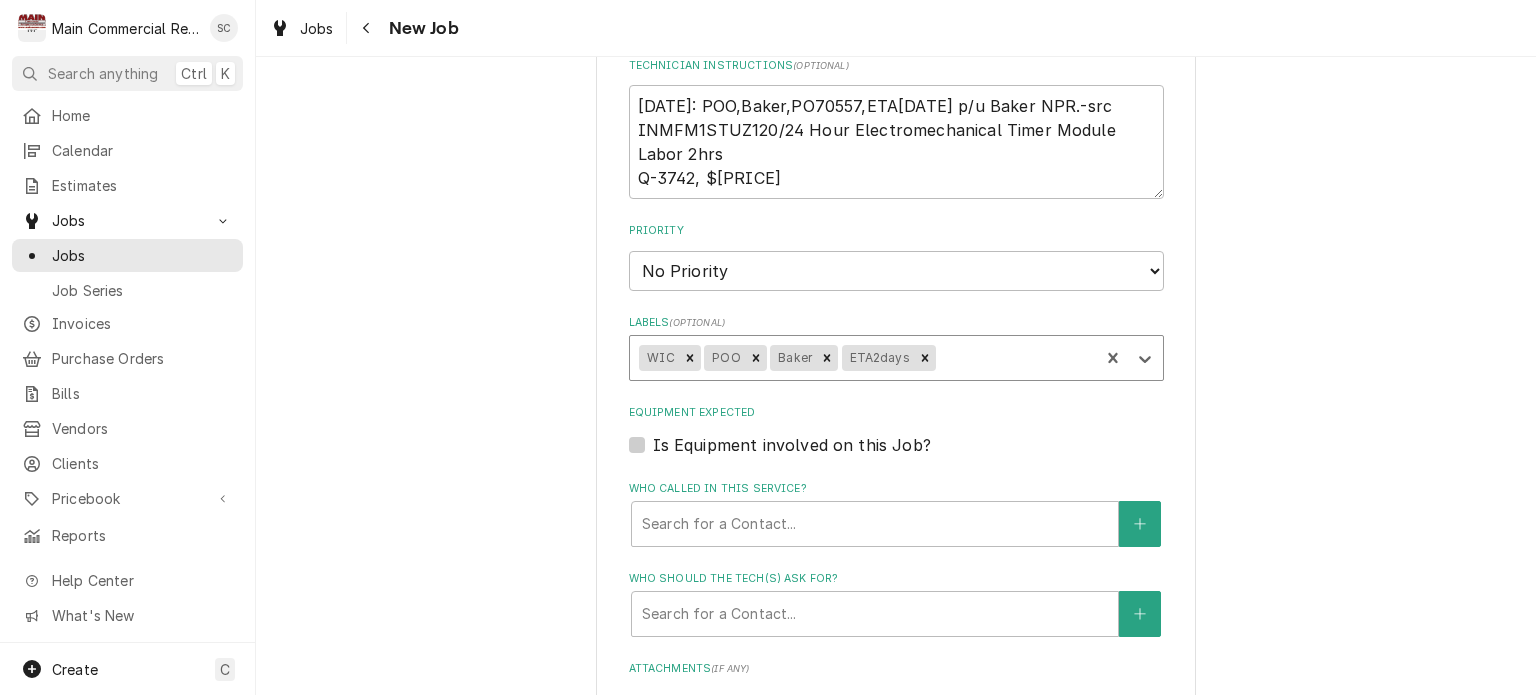 type on "x" 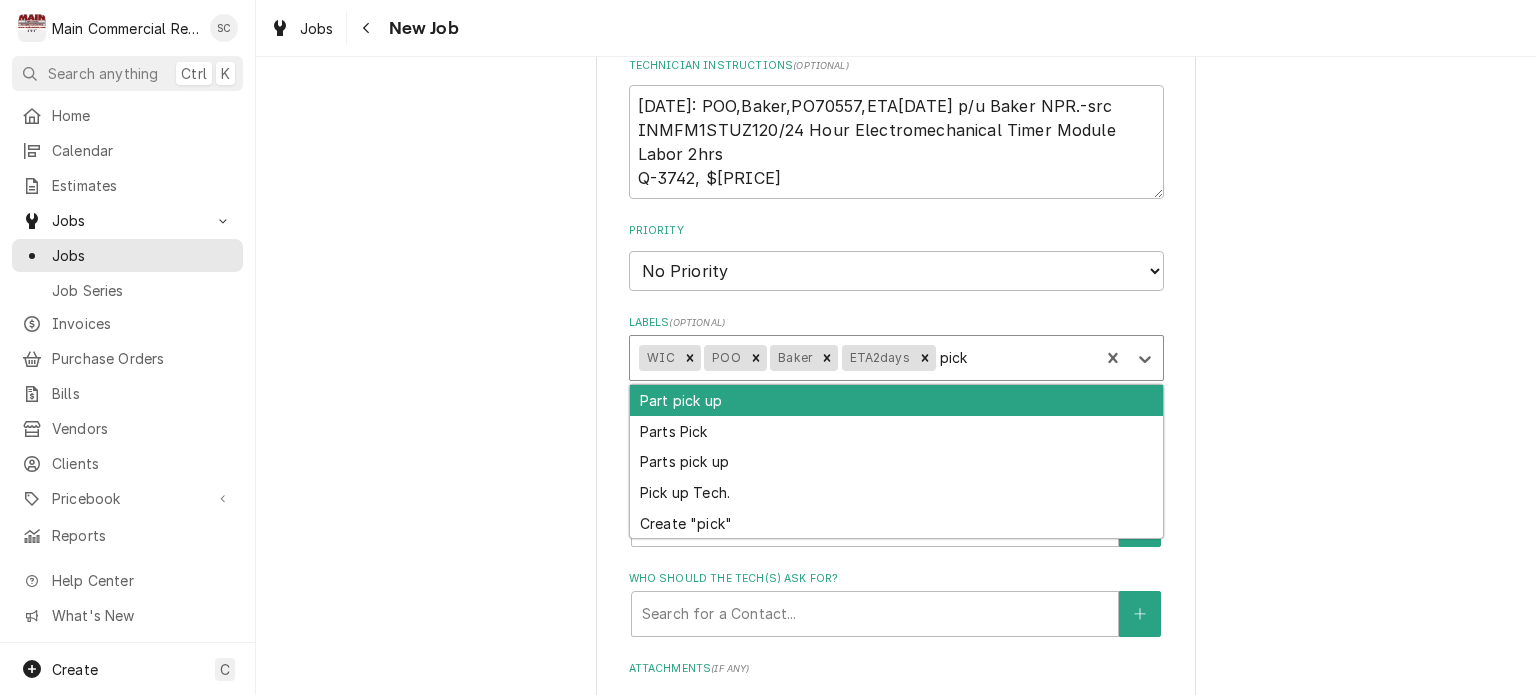 type on "pick up" 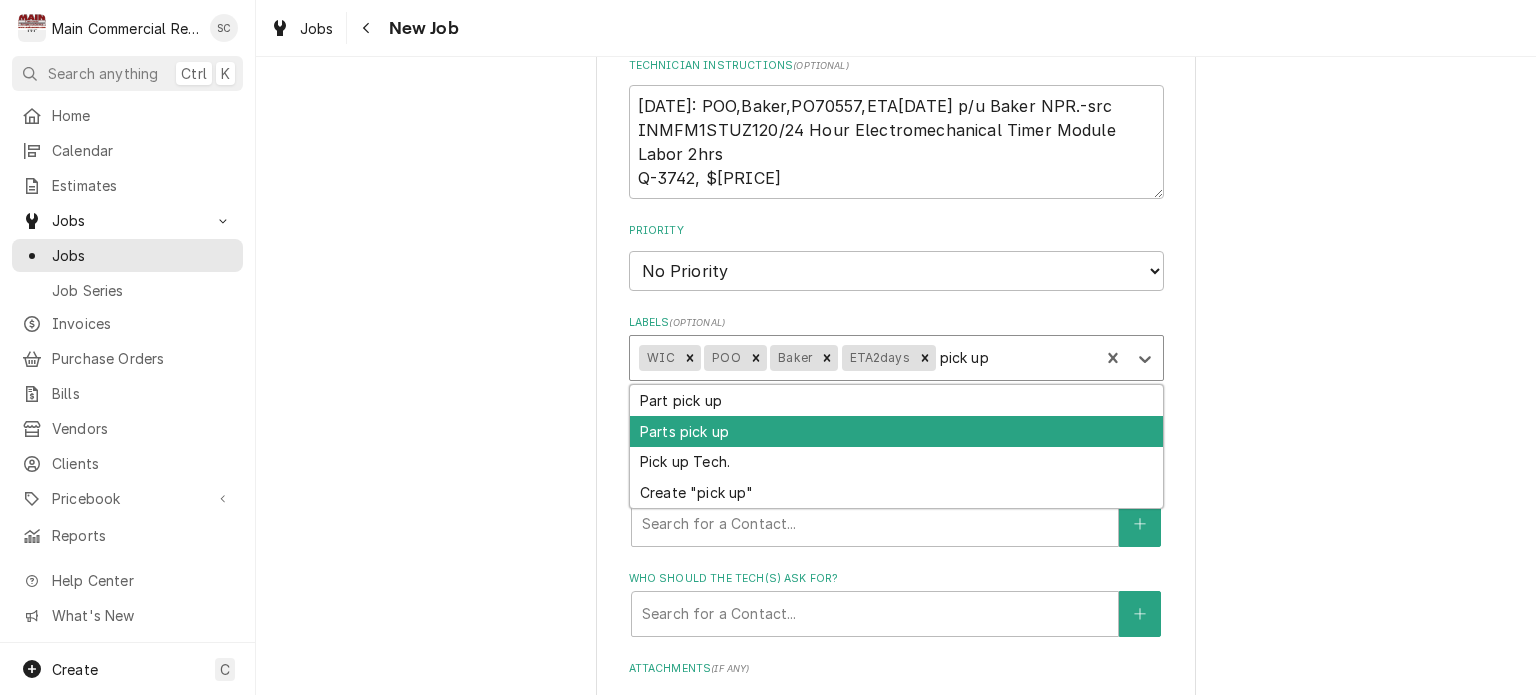 click on "Parts pick up" at bounding box center (896, 431) 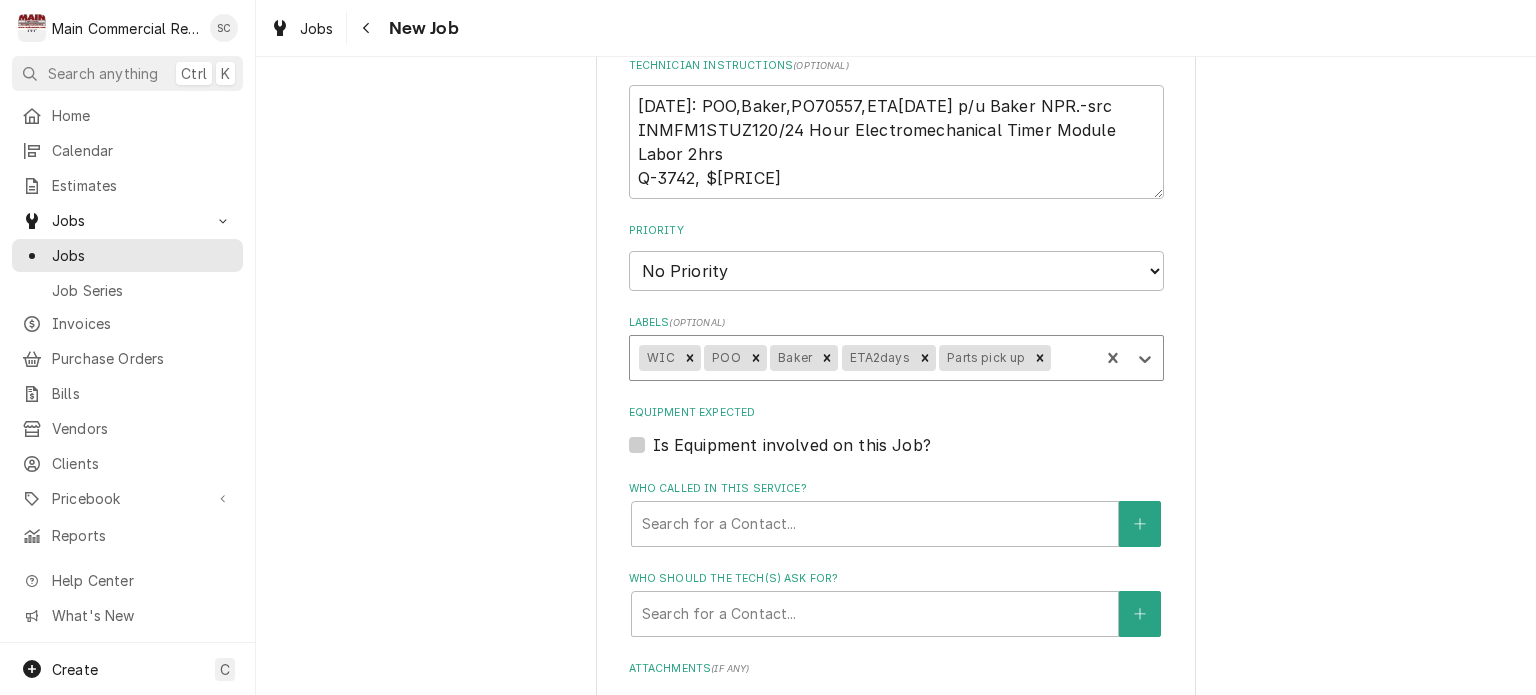 scroll, scrollTop: 1541, scrollLeft: 0, axis: vertical 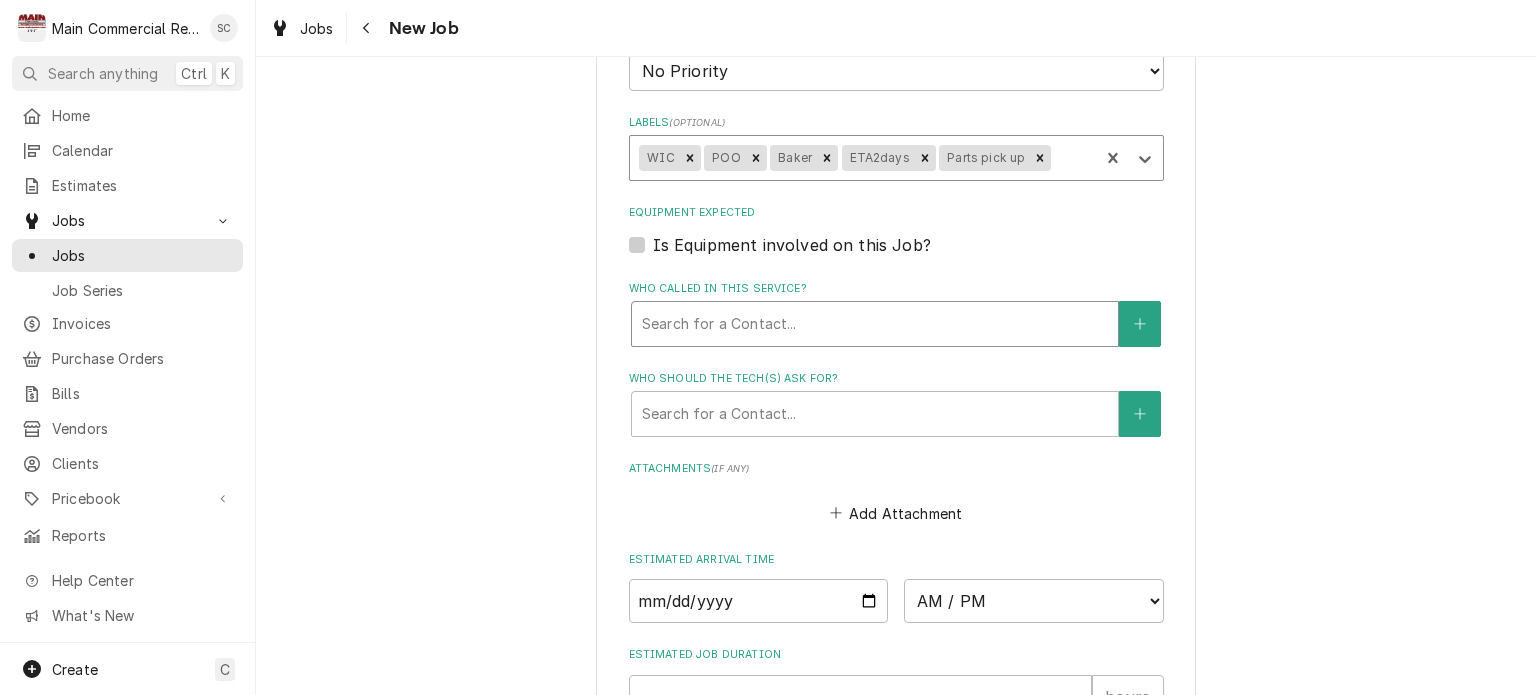 click at bounding box center [875, 324] 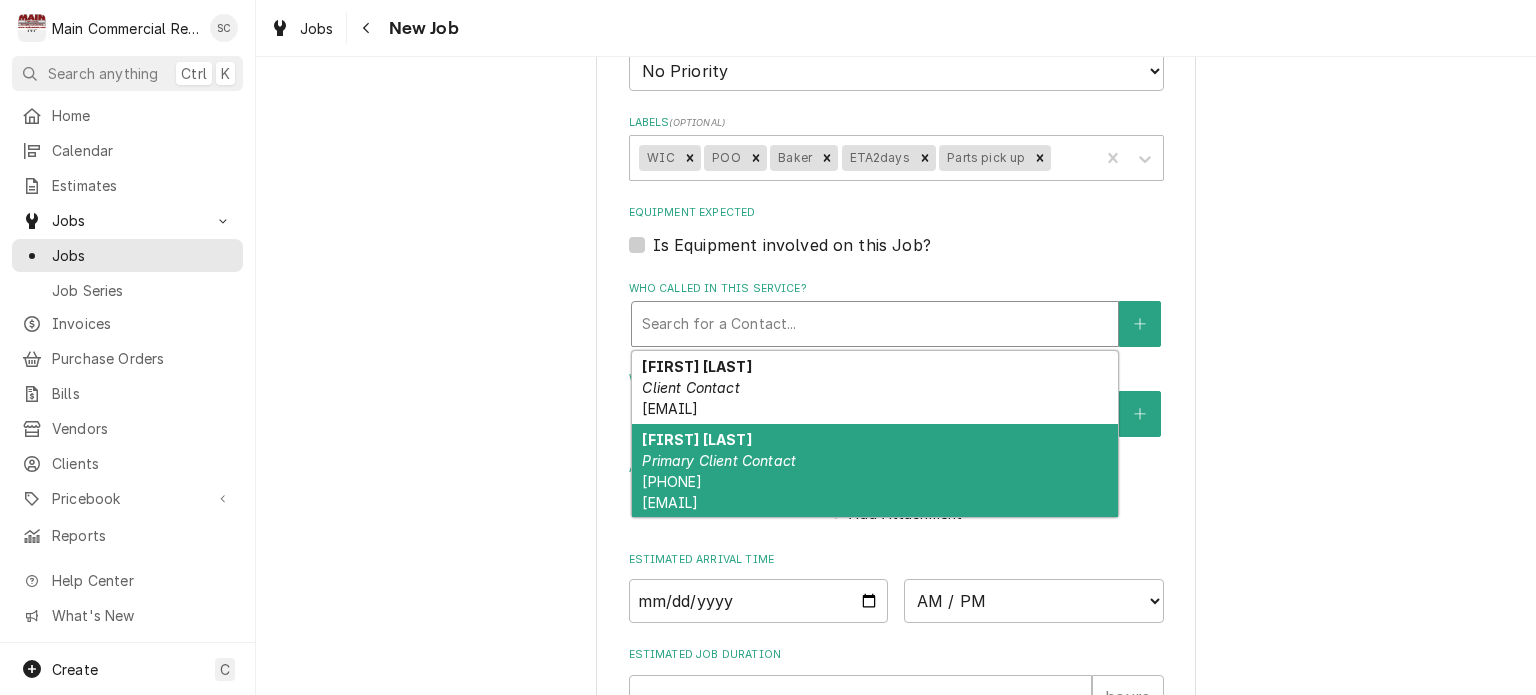 click on "Primary Client Contact" at bounding box center (719, 460) 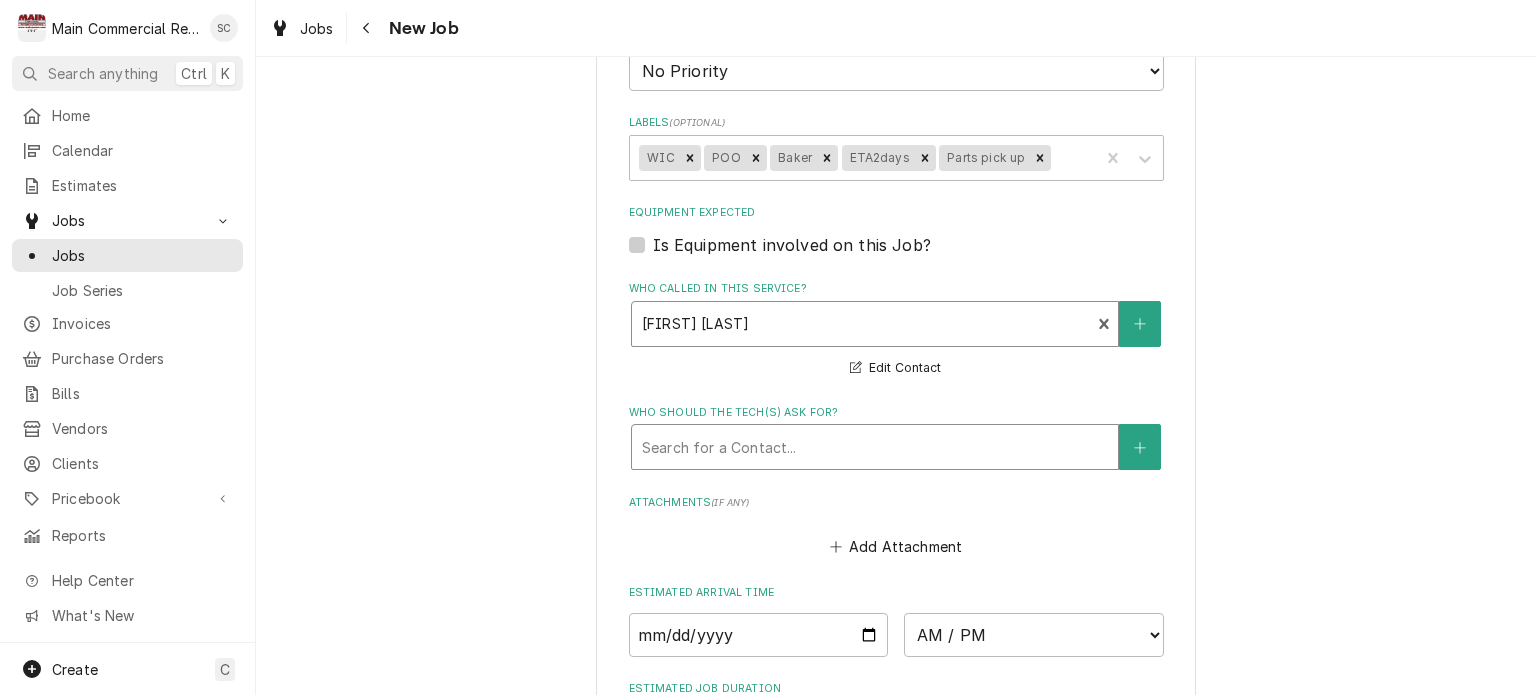 click at bounding box center [875, 447] 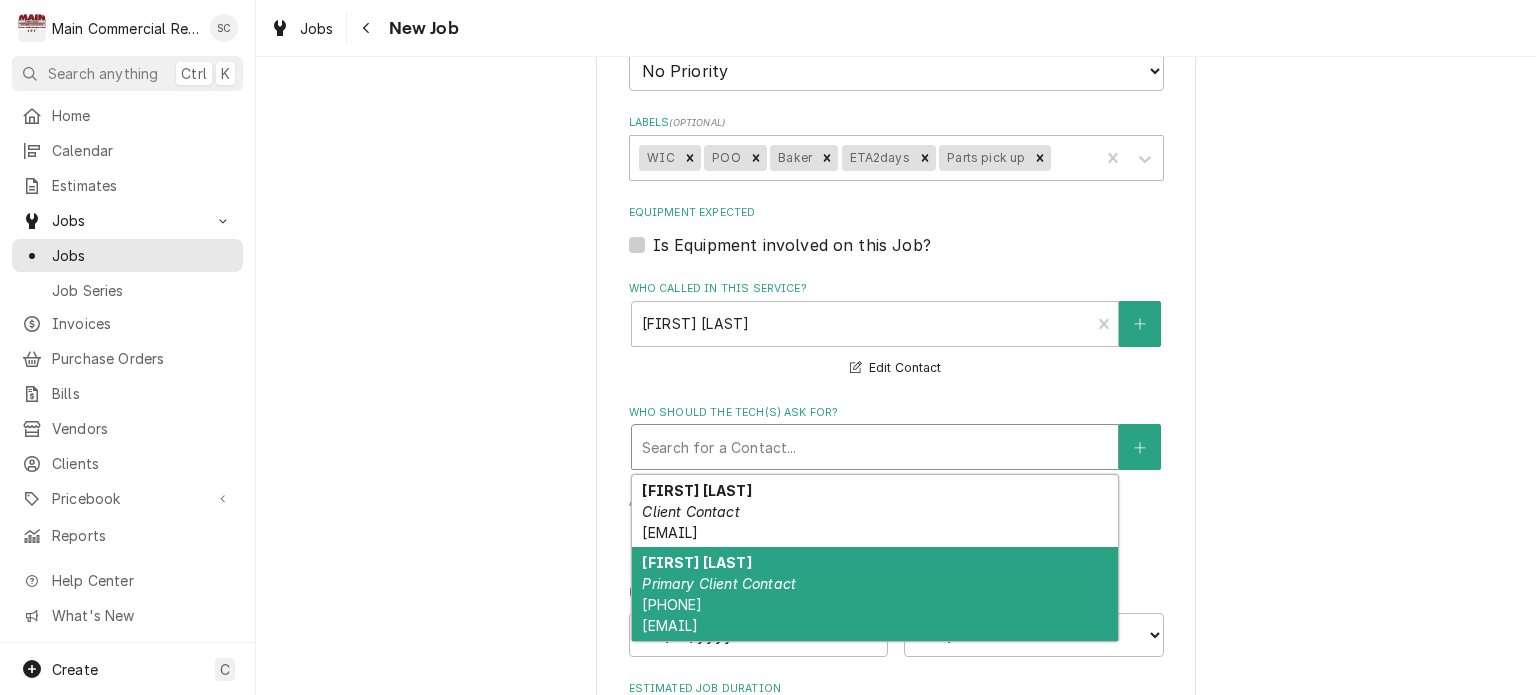 click on "Randy Wetche Primary Client Contact (727) 463-7876 randy.wetcher@leisurecare.com" at bounding box center (875, 594) 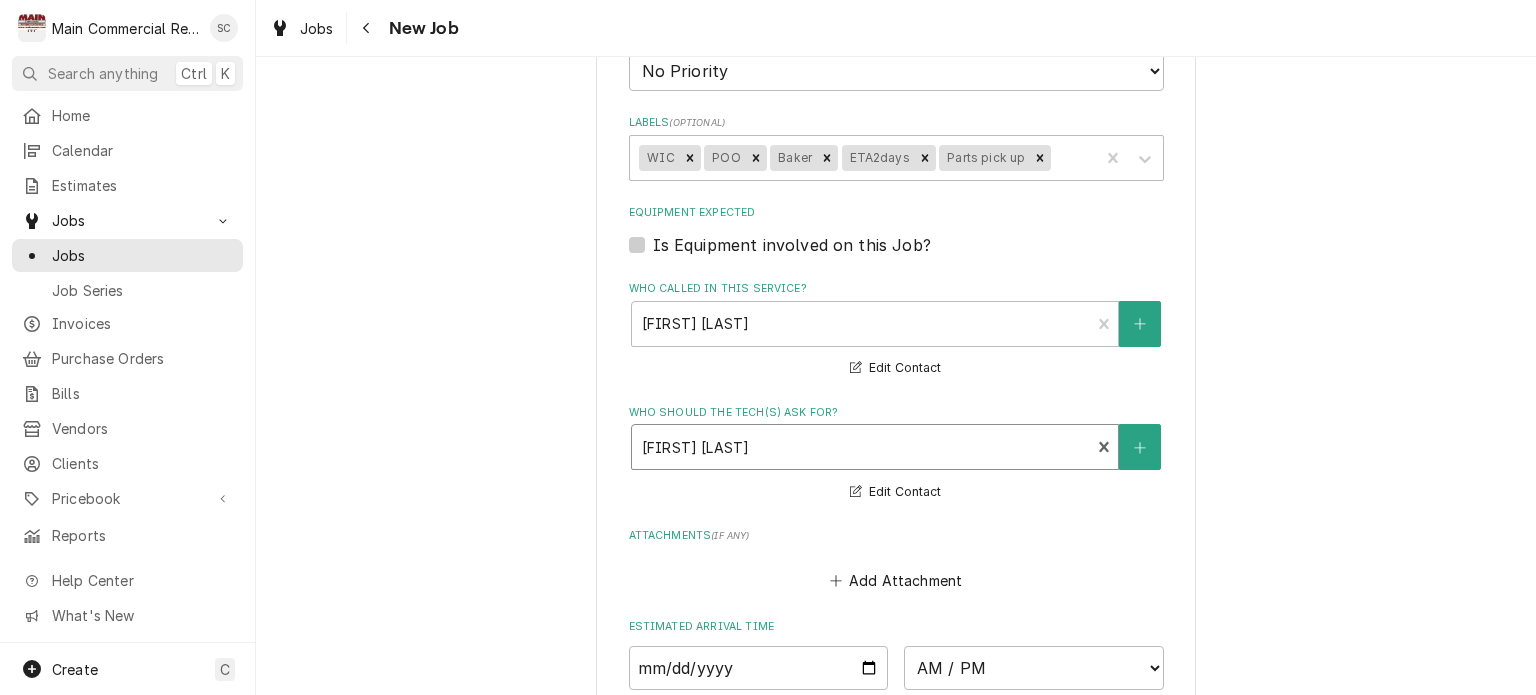 scroll, scrollTop: 1888, scrollLeft: 0, axis: vertical 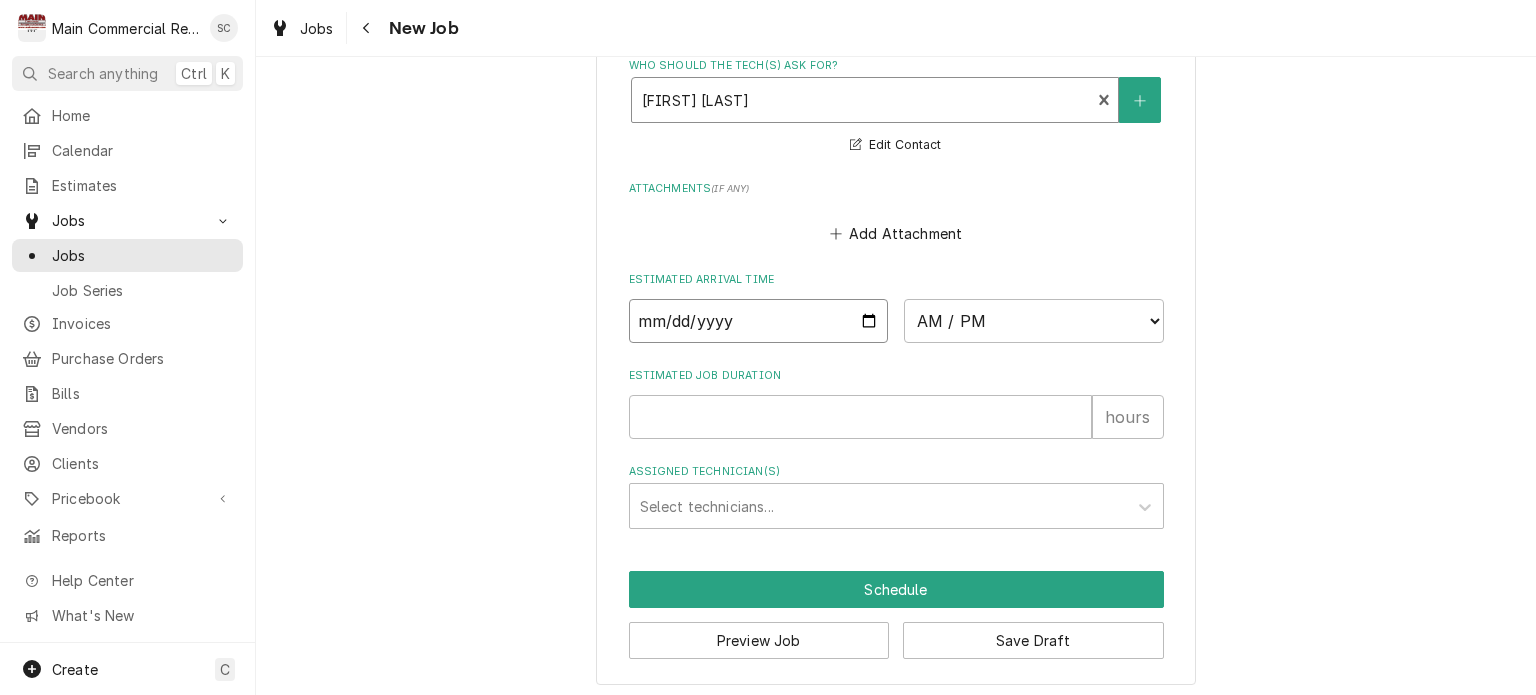 click at bounding box center (759, 321) 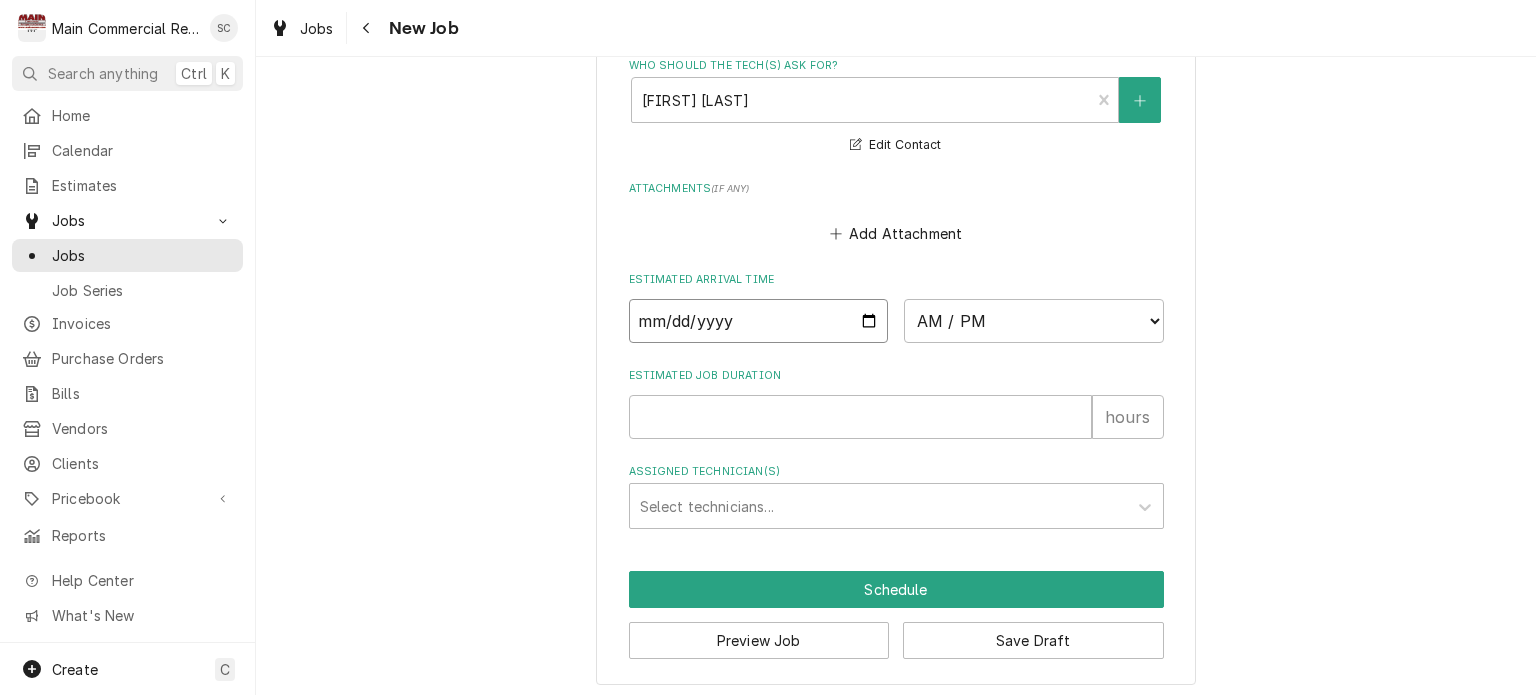 type on "x" 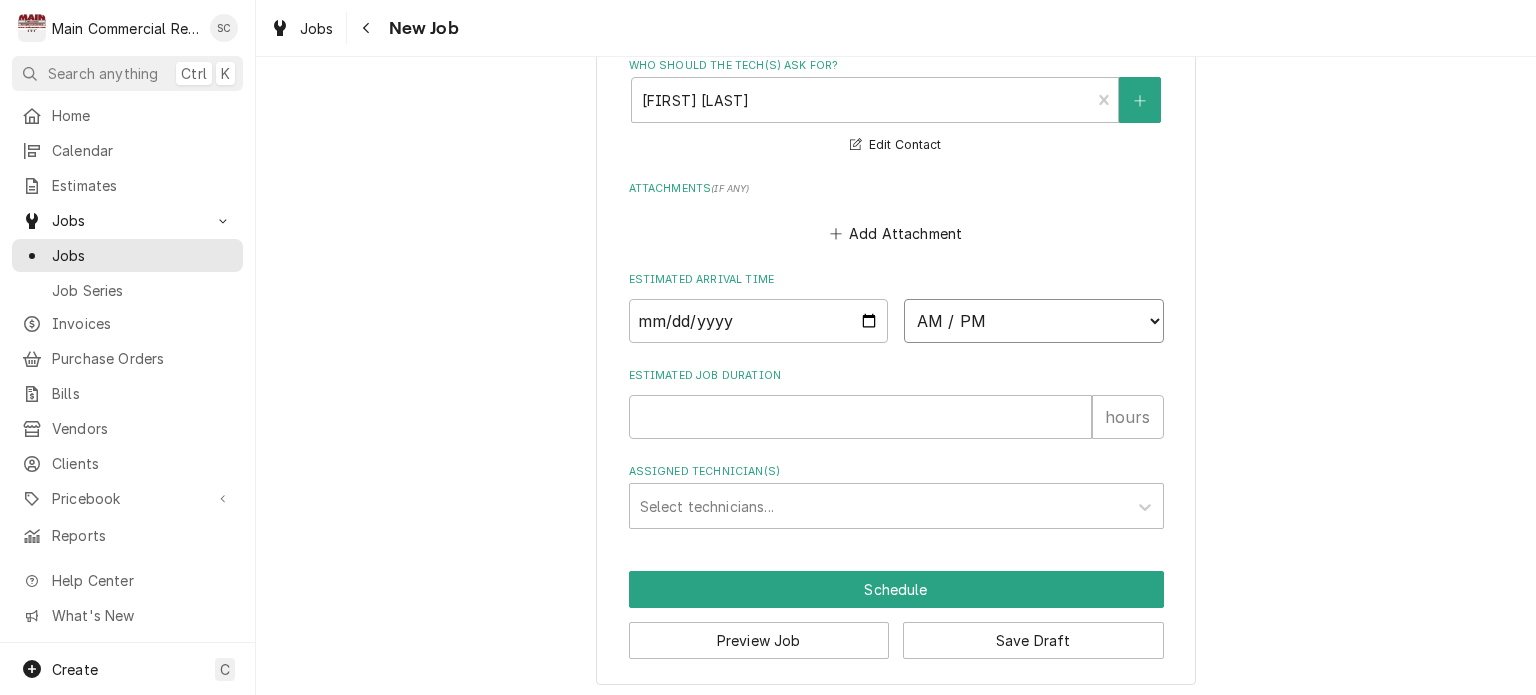 click on "AM / PM 6:00 AM 6:15 AM 6:30 AM 6:45 AM 7:00 AM 7:15 AM 7:30 AM 7:45 AM 8:00 AM 8:15 AM 8:30 AM 8:45 AM 9:00 AM 9:15 AM 9:30 AM 9:45 AM 10:00 AM 10:15 AM 10:30 AM 10:45 AM 11:00 AM 11:15 AM 11:30 AM 11:45 AM 12:00 PM 12:15 PM 12:30 PM 12:45 PM 1:00 PM 1:15 PM 1:30 PM 1:45 PM 2:00 PM 2:15 PM 2:30 PM 2:45 PM 3:00 PM 3:15 PM 3:30 PM 3:45 PM 4:00 PM 4:15 PM 4:30 PM 4:45 PM 5:00 PM 5:15 PM 5:30 PM 5:45 PM 6:00 PM 6:15 PM 6:30 PM 6:45 PM 7:00 PM 7:15 PM 7:30 PM 7:45 PM 8:00 PM 8:15 PM 8:30 PM 8:45 PM 9:00 PM 9:15 PM 9:30 PM 9:45 PM 10:00 PM 10:15 PM 10:30 PM 10:45 PM 11:00 PM 11:15 PM 11:30 PM 11:45 PM 12:00 AM 12:15 AM 12:30 AM 12:45 AM 1:00 AM 1:15 AM 1:30 AM 1:45 AM 2:00 AM 2:15 AM 2:30 AM 2:45 AM 3:00 AM 3:15 AM 3:30 AM 3:45 AM 4:00 AM 4:15 AM 4:30 AM 4:45 AM 5:00 AM 5:15 AM 5:30 AM 5:45 AM" at bounding box center [1034, 321] 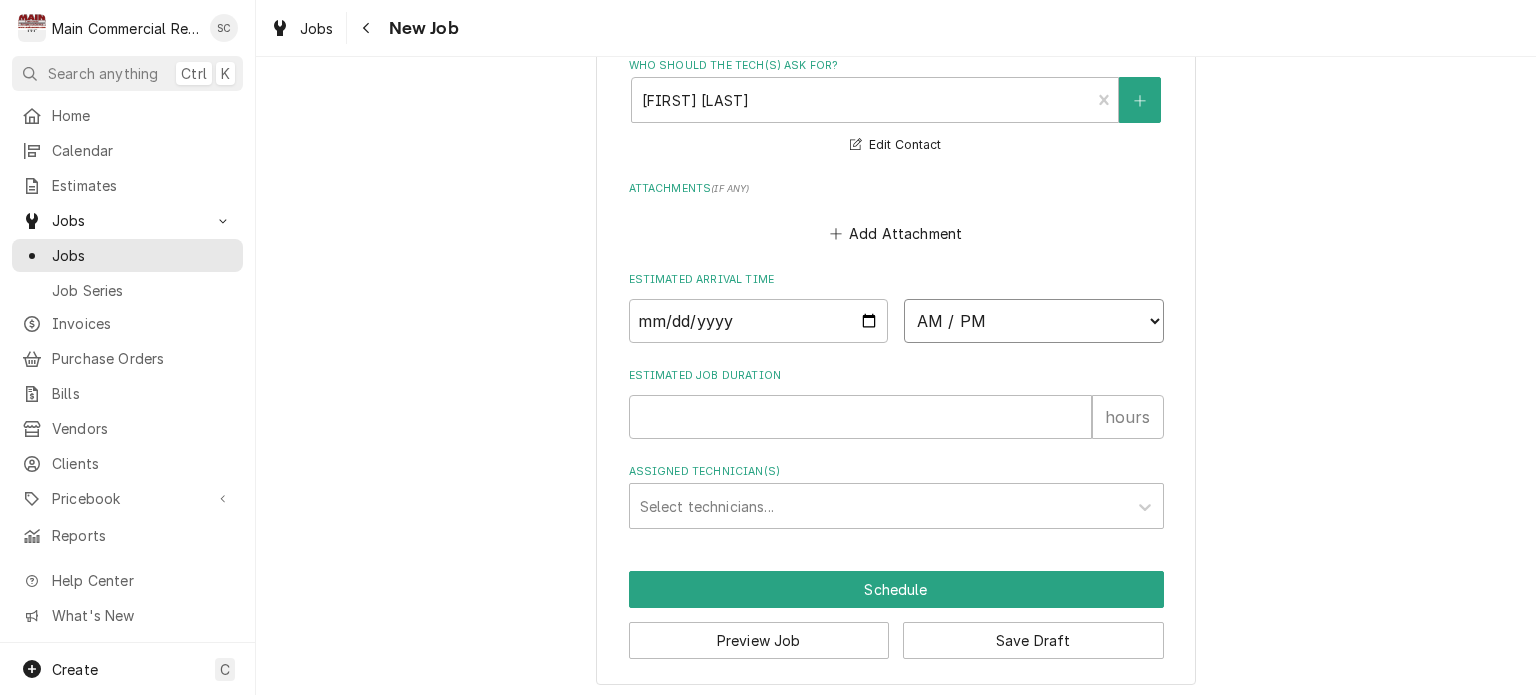select on "11:30:00" 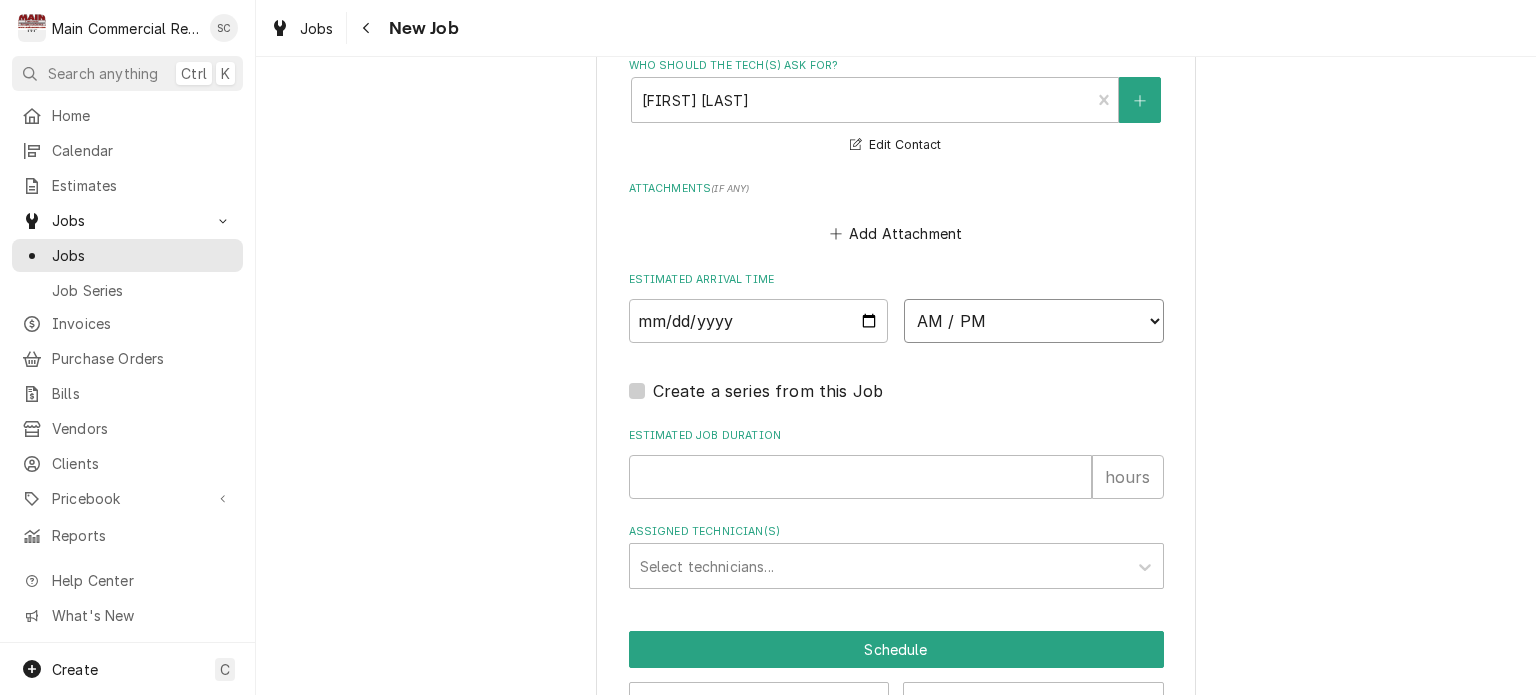 scroll, scrollTop: 1948, scrollLeft: 0, axis: vertical 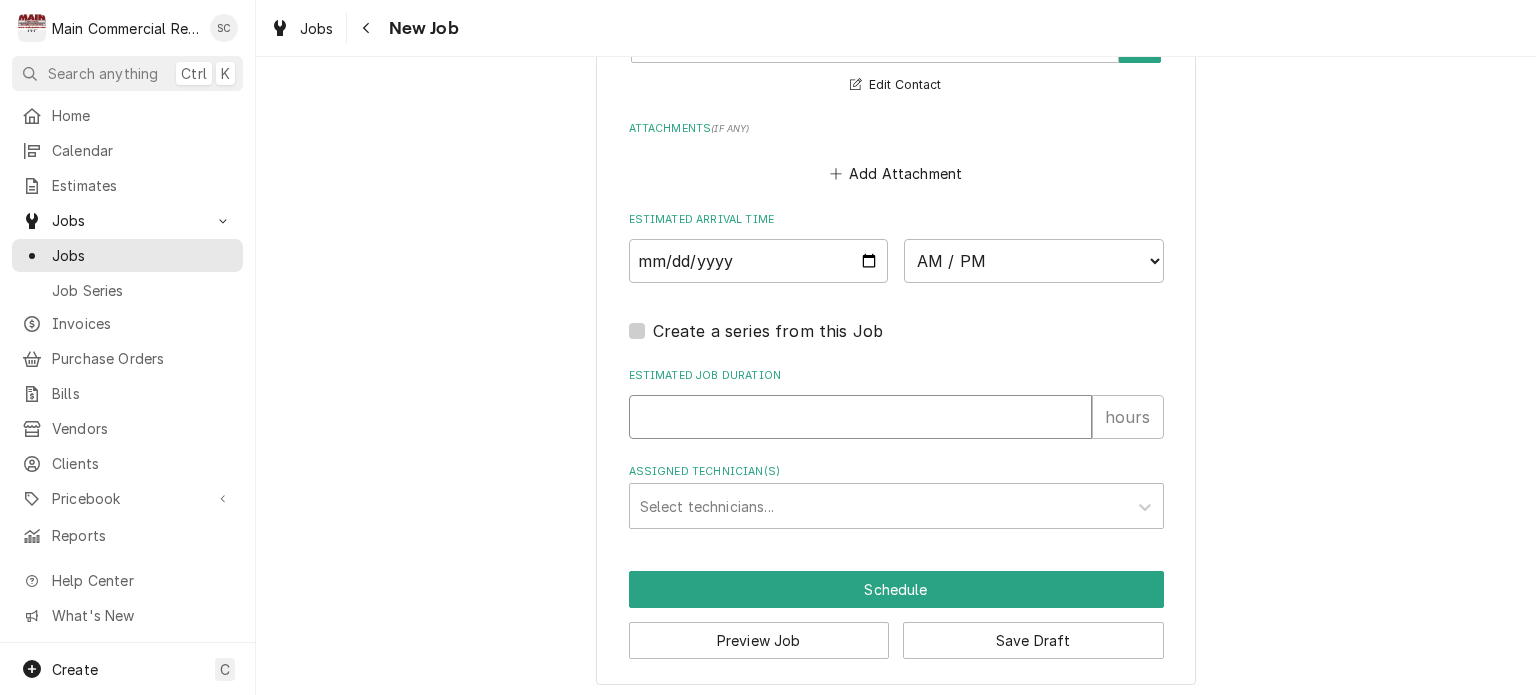 click on "Estimated Job Duration" at bounding box center (860, 417) 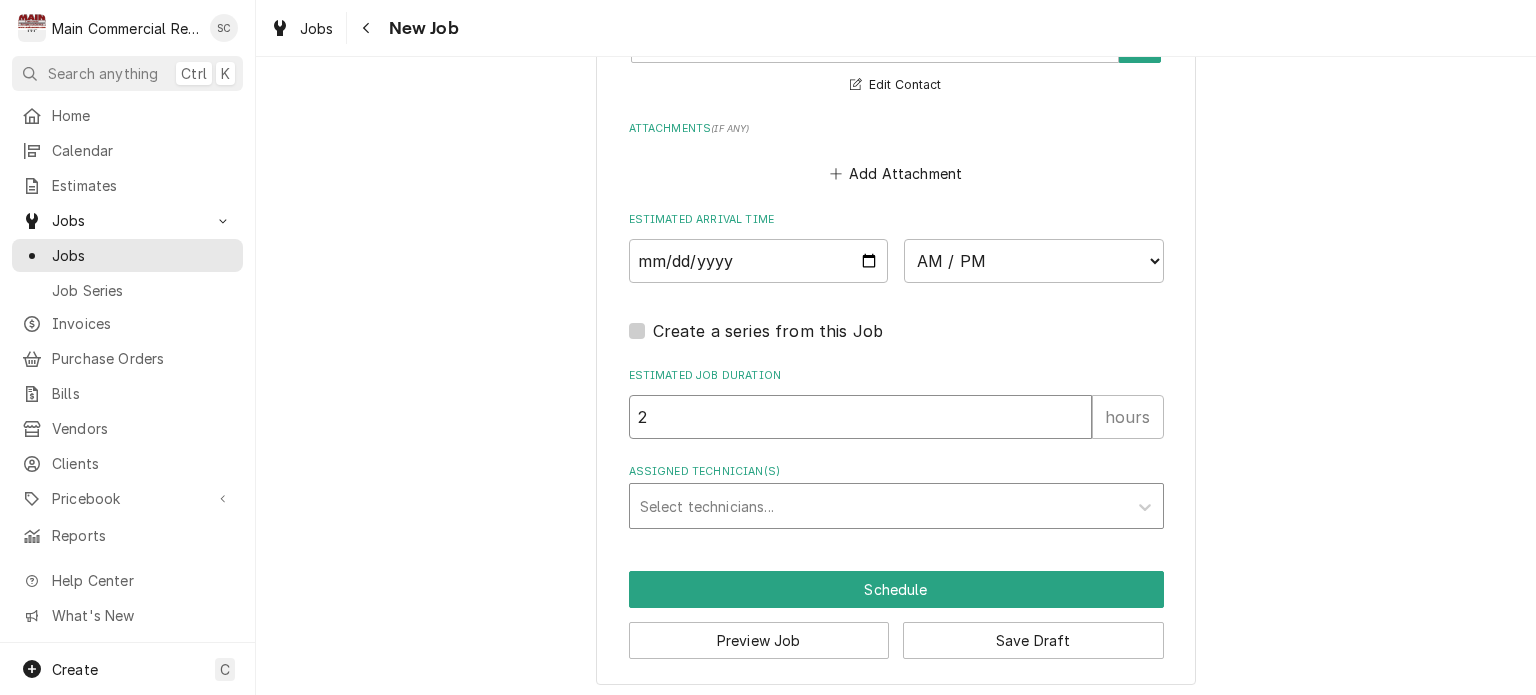 type on "x" 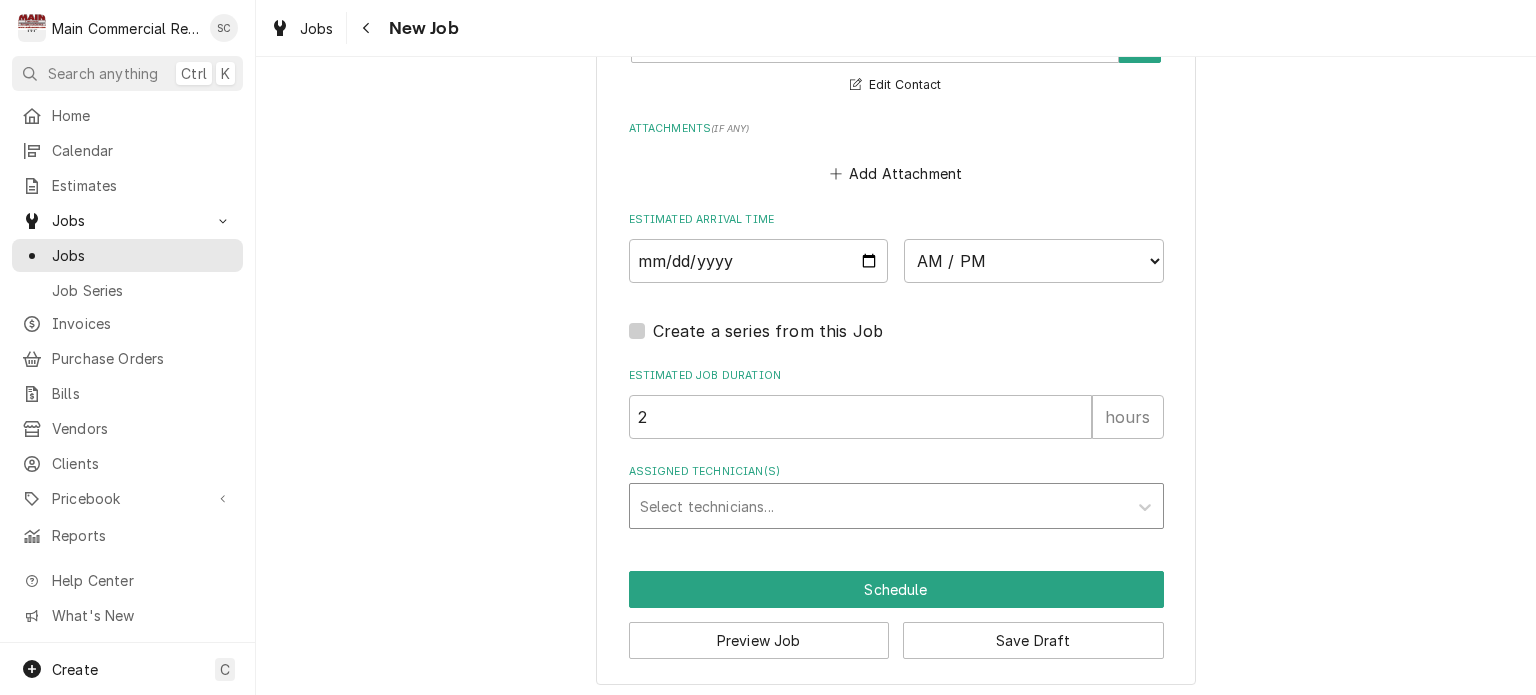 click at bounding box center (878, 506) 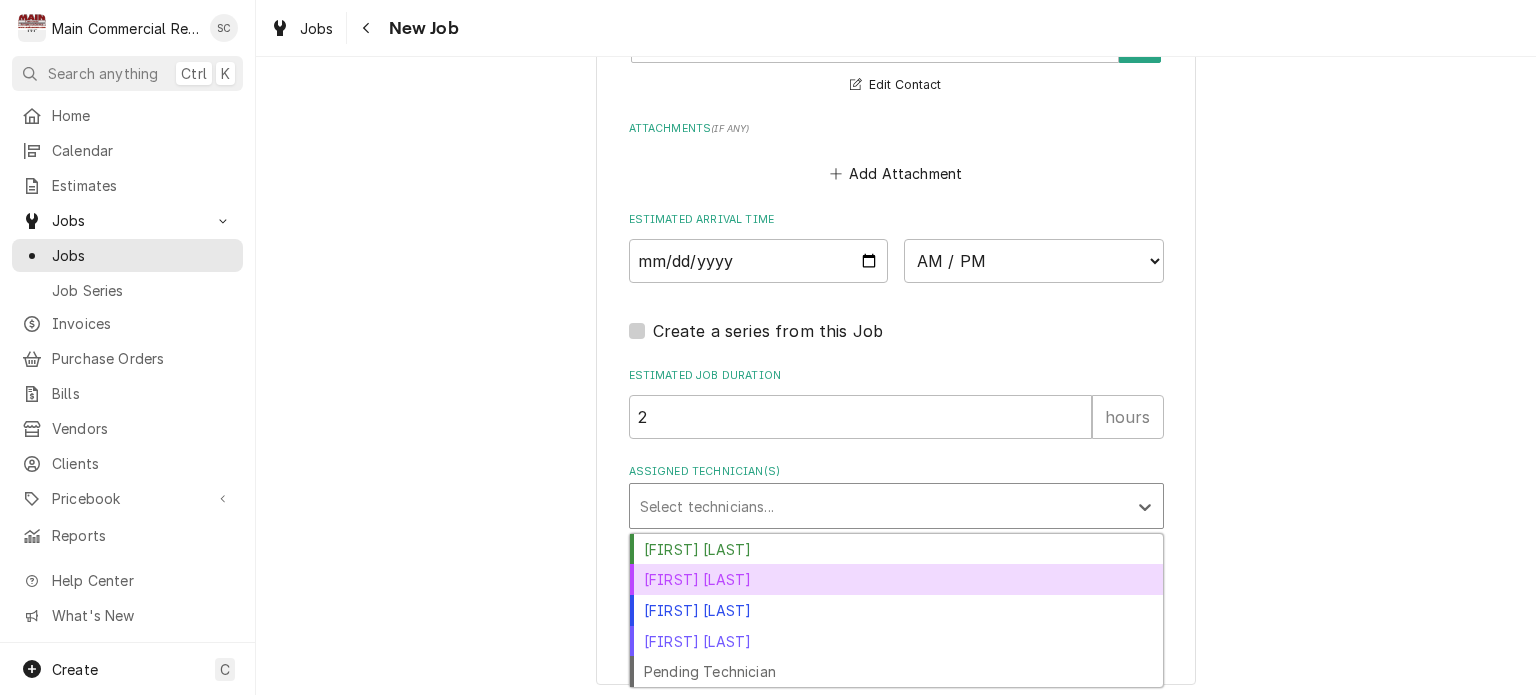 click on "[FIRST] [LAST]" at bounding box center (896, 579) 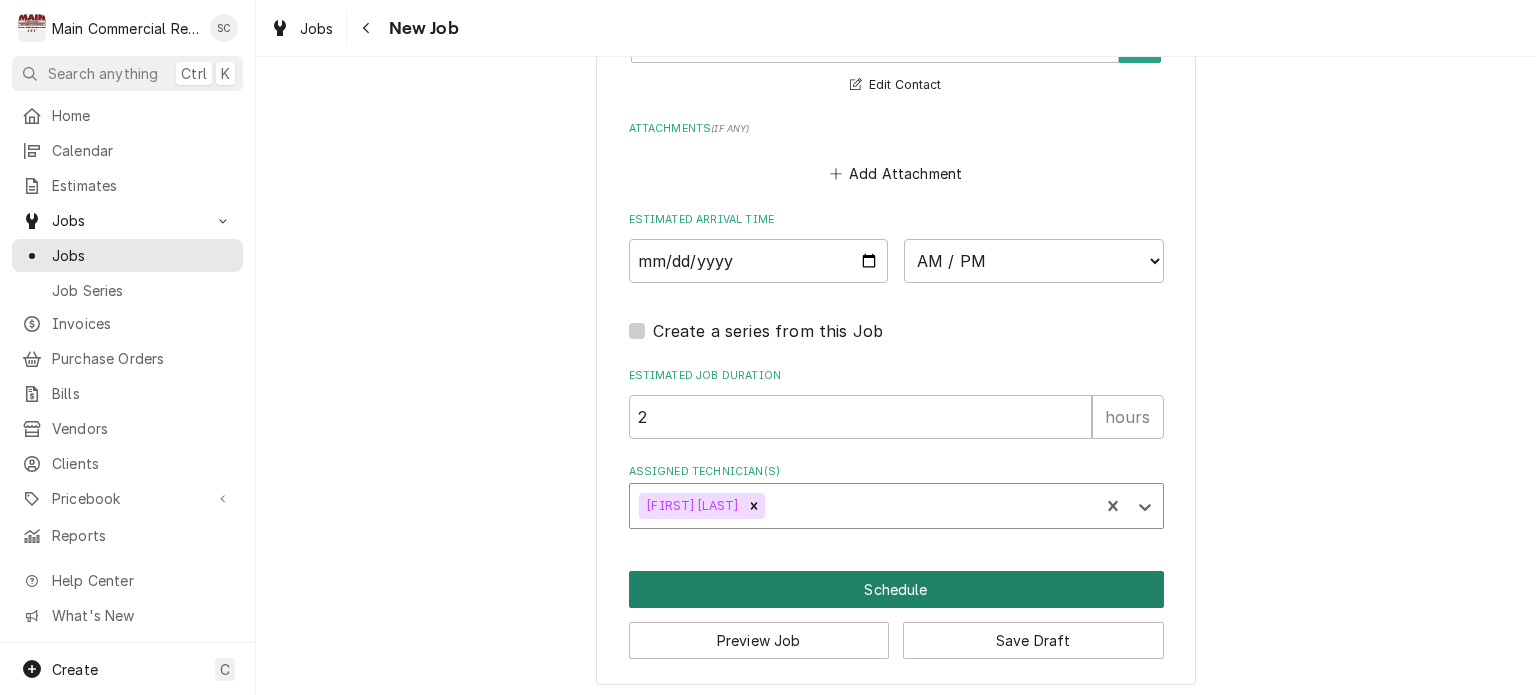 click on "Schedule" at bounding box center [896, 589] 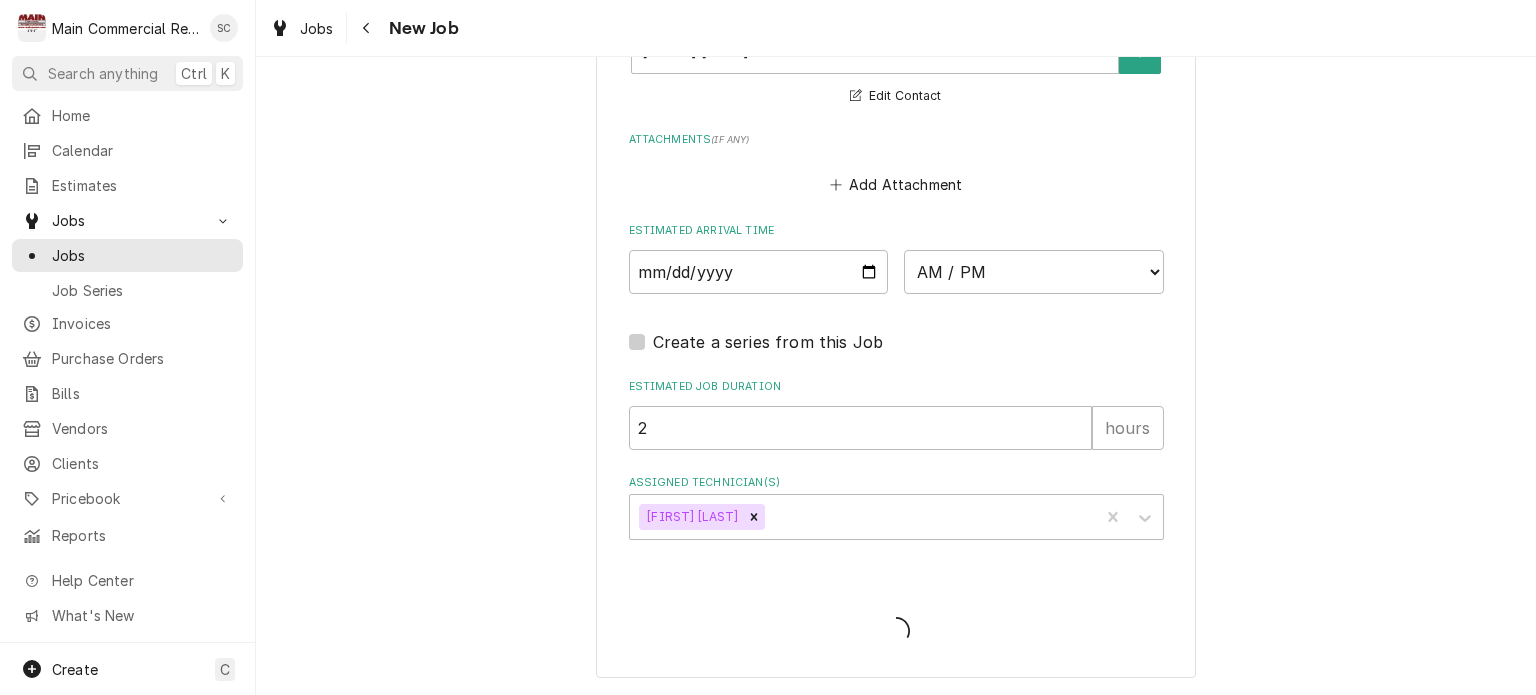 scroll, scrollTop: 1930, scrollLeft: 0, axis: vertical 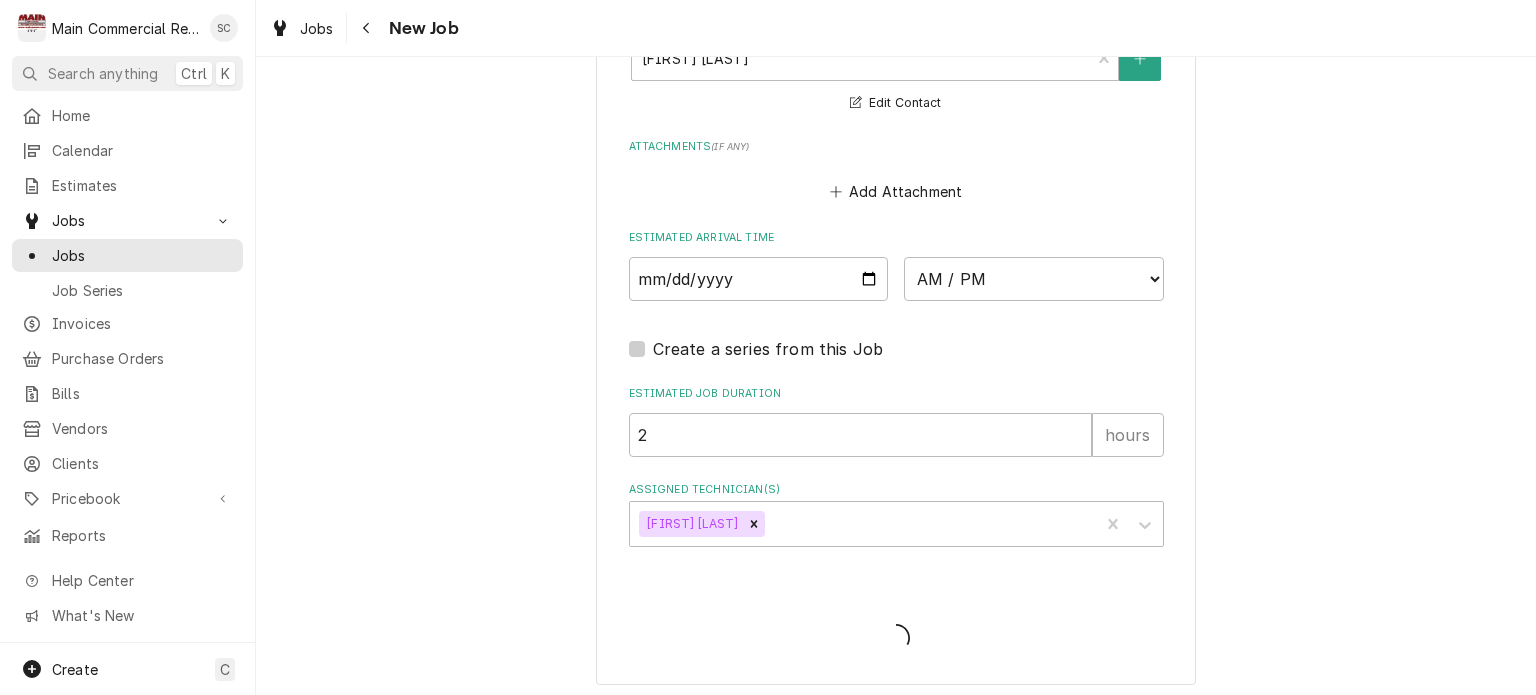 type on "x" 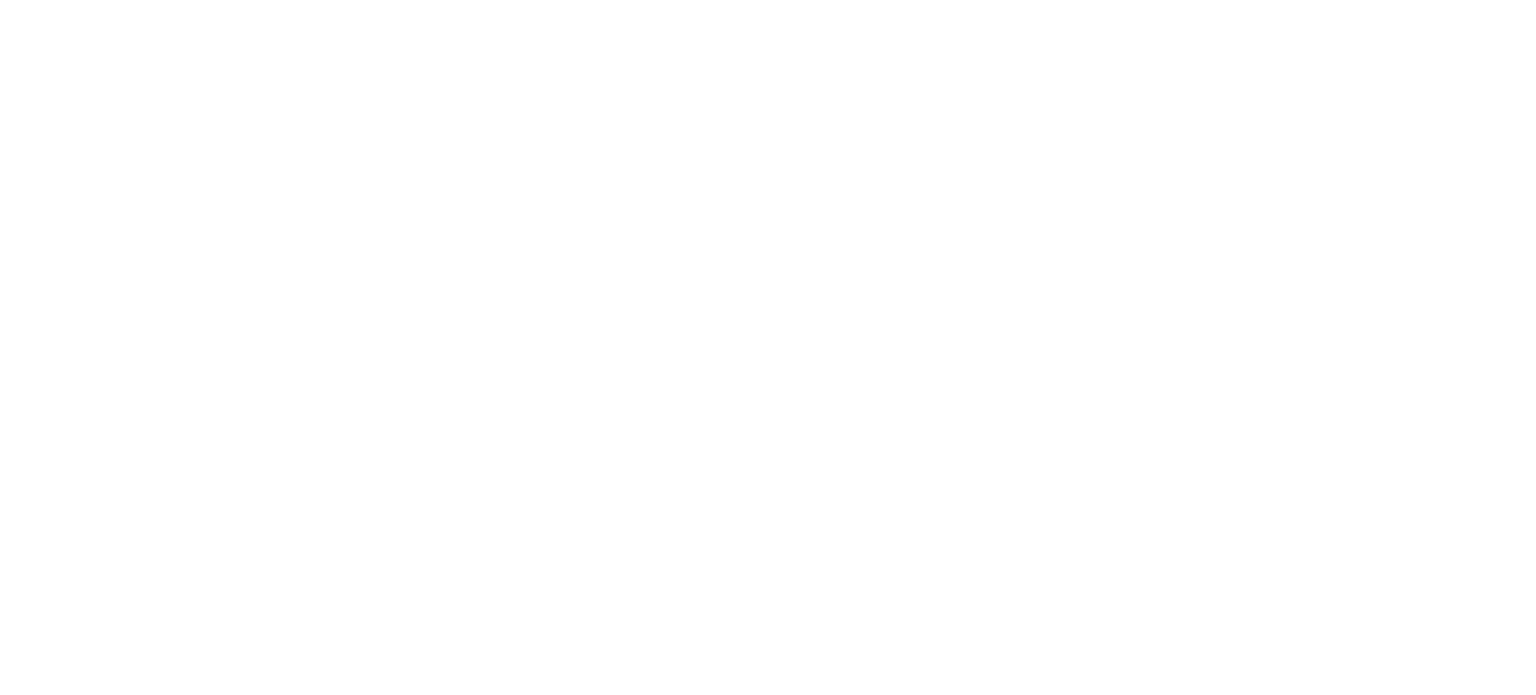 scroll, scrollTop: 0, scrollLeft: 0, axis: both 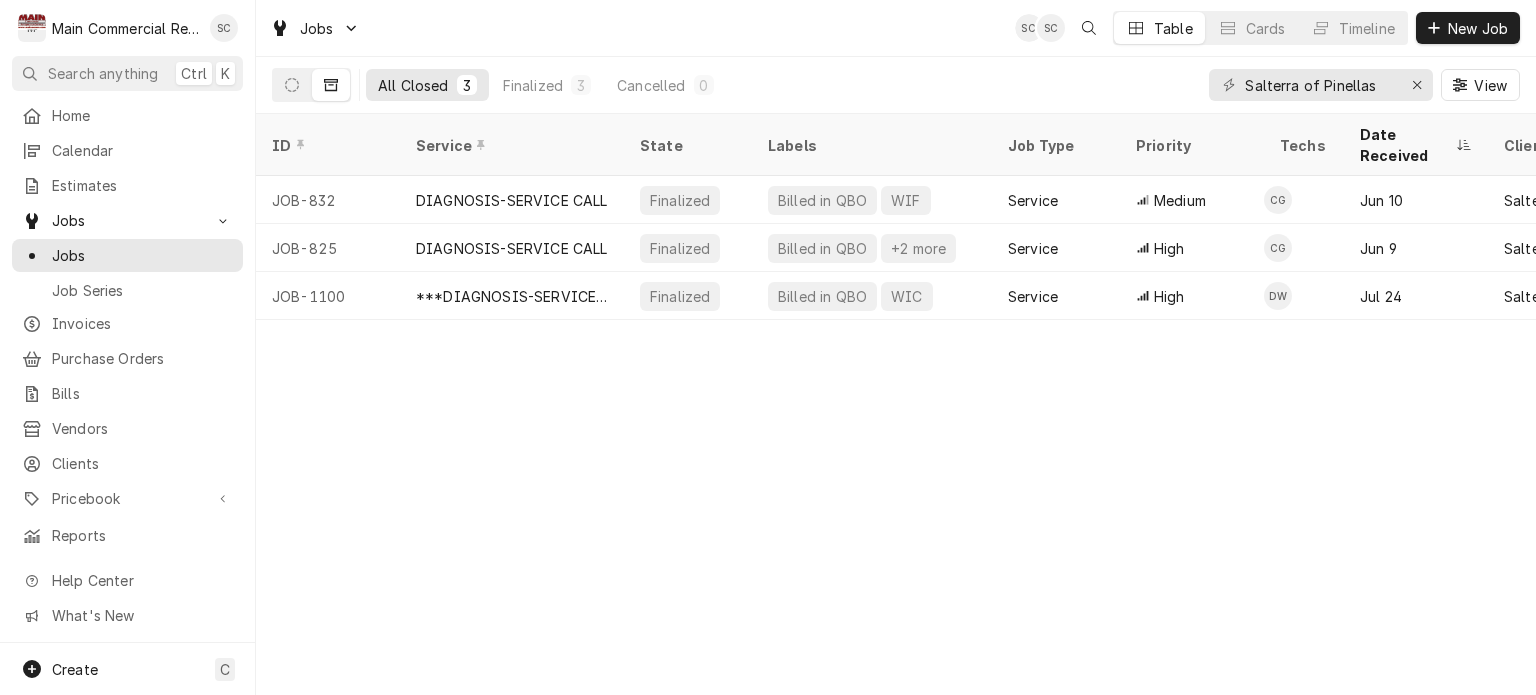 click on "[JOB_ID] [SERVICE_TYPE] [STATUS] [SERVICE_TYPE] [PRIORITY] [TECH_NAME] [MONTH] [NUMBER]   [CLIENT_NAME] [CLIENT_NAME] [NUMBER] [STREET], [CITY], [STATE] [POSTAL_CODE] [MONTH] [NUMBER]   [TIME] [DURATION] [STATUS] [CHANGED] [LAST_MODIFIED]   [JOB_ID] [SERVICE_TYPE] [STATUS] [SERVICE_TYPE] [PRIORITY] [TECH_NAME] [MONTH] [NUMBER]   [CLIENT_NAME] [CLIENT_NAME] [NUMBER] [STREET], [CITY], [STATE] [POSTAL_CODE] [MONTH] [NUMBER]   [TIME] [DURATION] [STATUS] [CHANGED] [LAST_MODIFIED]   [JOB_ID] [PRODUCT_INFO] [STATUS] [SERVICE_TYPE] [PRIORITY] [TECH_NAME] [MONTH] [NUMBER]   [CLIENT_NAME] [CLIENT_NAME] [NUMBER] [STREET], [CITY], [STATE] [POSTAL_CODE] [MONTH] [NUMBER]   [TIME] [DURATION] [STATUS] [CHANGED] [LAST_MODIFIED]   [DATE] — [TIME] — [DURATION] — [LABELS] [REASON] [CALL_INFO]" at bounding box center [896, 404] 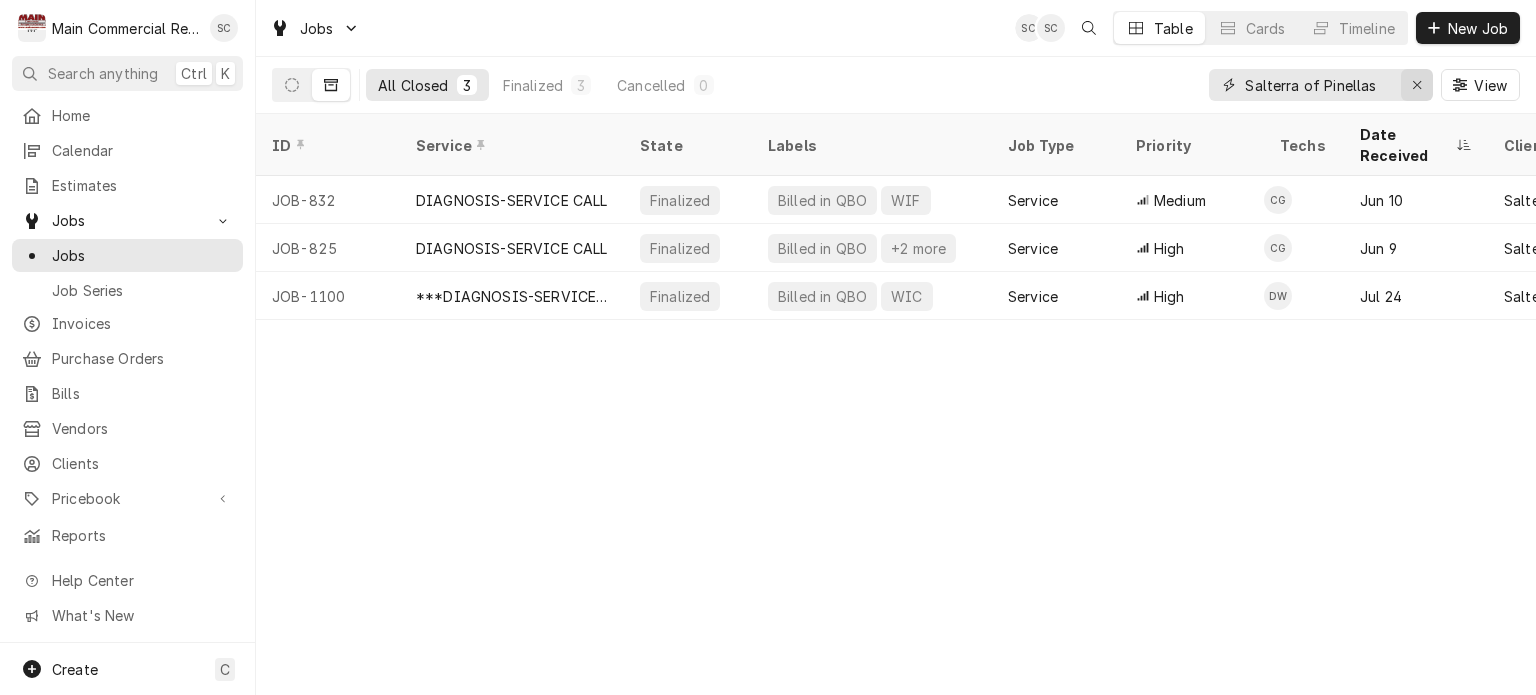 click 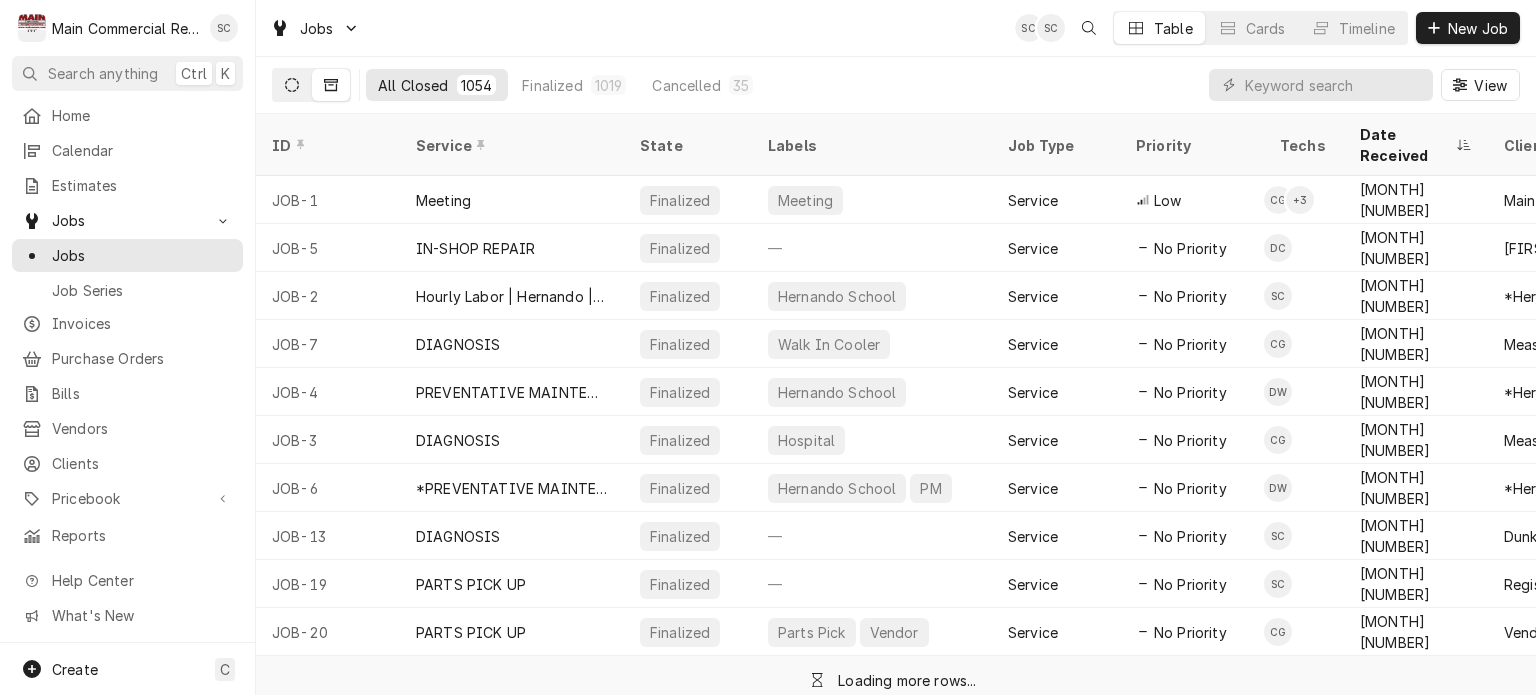 click at bounding box center [292, 85] 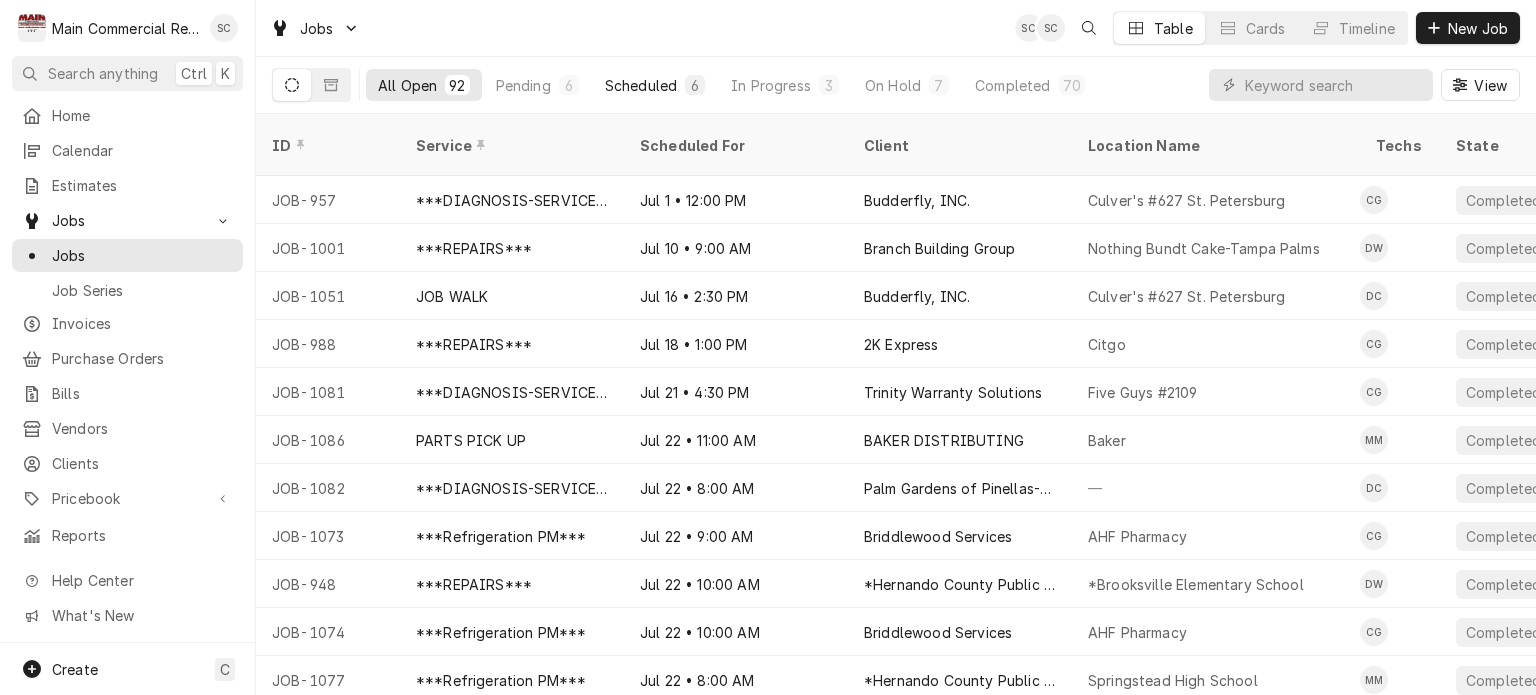click on "Scheduled" at bounding box center [641, 85] 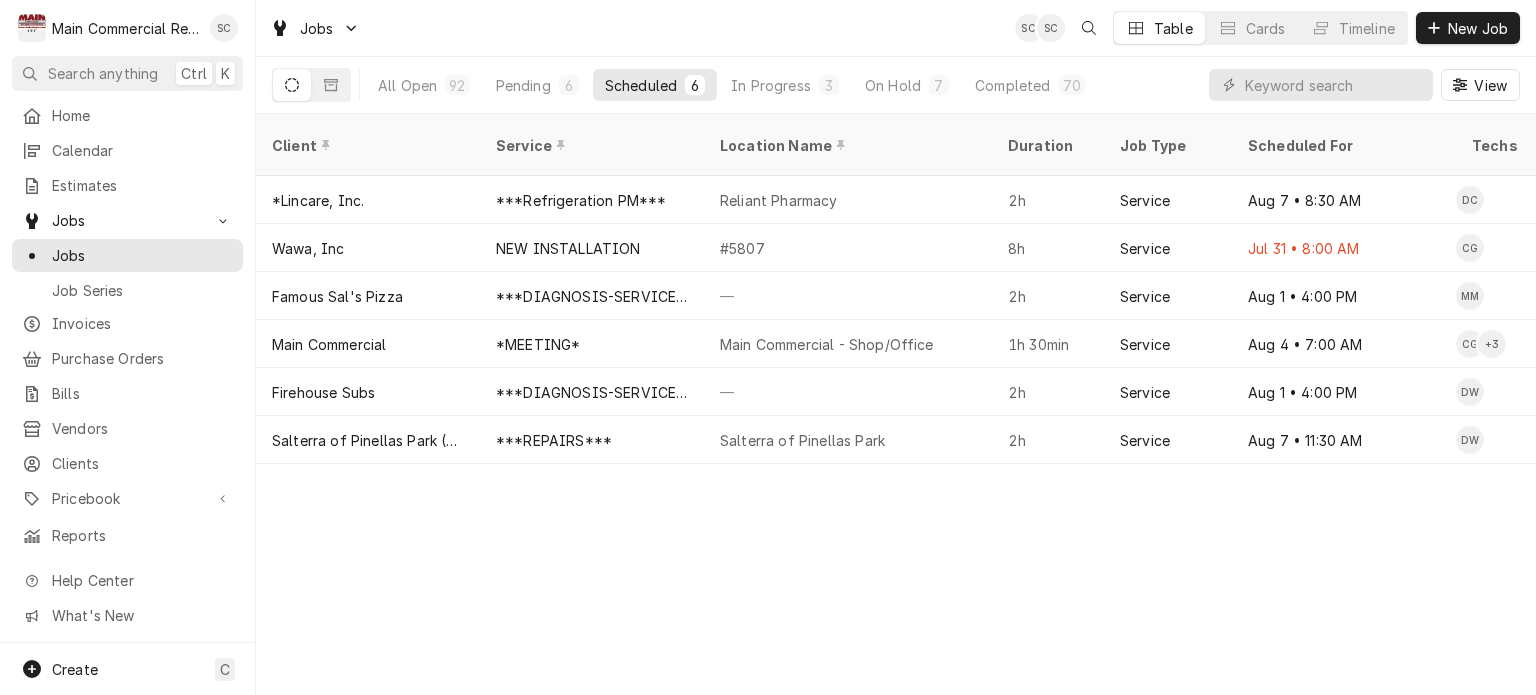 click on "[CLIENT_NAME] [PRODUCT_INFO] [BRAND] [NUMBER] [STREET], [CITY], [STATE] [POSTAL_CODE] [MONTH] [NUMBER]   [TIME] [PRODUCT_INFO] [JOB_ID] [PRIORITY] [MONTH] [NUMBER]   [NUMBER] [STREET], [CITY], [STATE] [POSTAL_CODE] [MONTH] [NUMBER]   [MONTH] [NUMBER]   [BRAND] [PRODUCT_INFO] [NUMBER] [STREET], [CITY], [STATE] [POSTAL_CODE] [MONTH] [NUMBER]   [TIME] [PRODUCT_INFO] [JOB_ID] [PRIORITY] [MONTH] [NUMBER]   [NUMBER] [STREET], [CITY], [STATE] [POSTAL_CODE] [MONTH] [NUMBER]   [MONTH] [NUMBER]   [BRAND] [PRODUCT_INFO] [NUMBER] [STREET], [CITY], [STATE] [POSTAL_CODE] [MONTH] [NUMBER]   [TIME] [PRODUCT_INFO] [JOB_ID] [PRIORITY] [MONTH] [NUMBER]   [NUMBER] [STREET], [CITY], [STATE] [POSTAL_CODE] [MONTH] [NUMBER]   [MONTH] [NUMBER]   [BRAND] [PRODUCT_INFO] [NUMBER] [STREET], [CITY], [STATE] [POSTAL_CODE] [MONTH] [NUMBER]   [TIME] [PRODUCT_INFO] [JOB_ID] [PRIORITY] [MONTH] [NUMBER]" at bounding box center [896, 404] 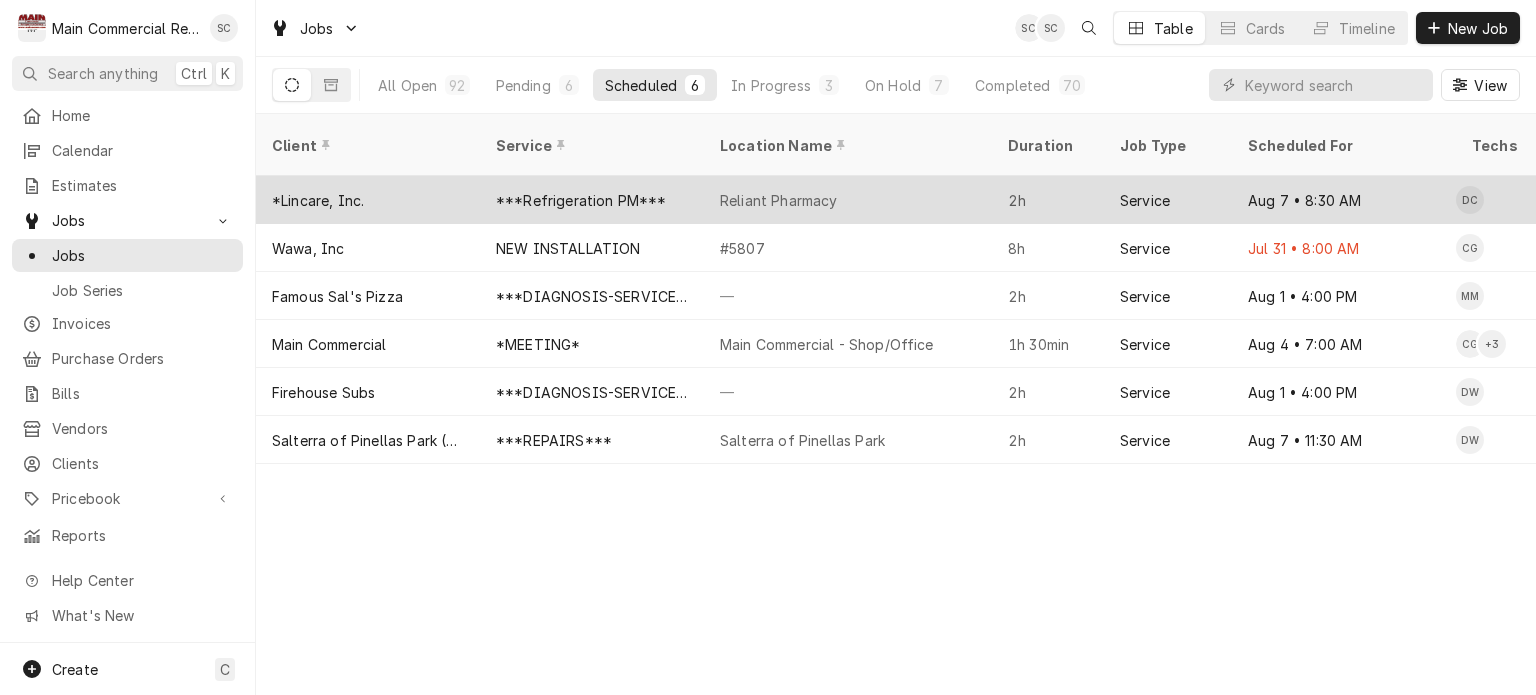 click on "Reliant Pharmacy" at bounding box center [779, 200] 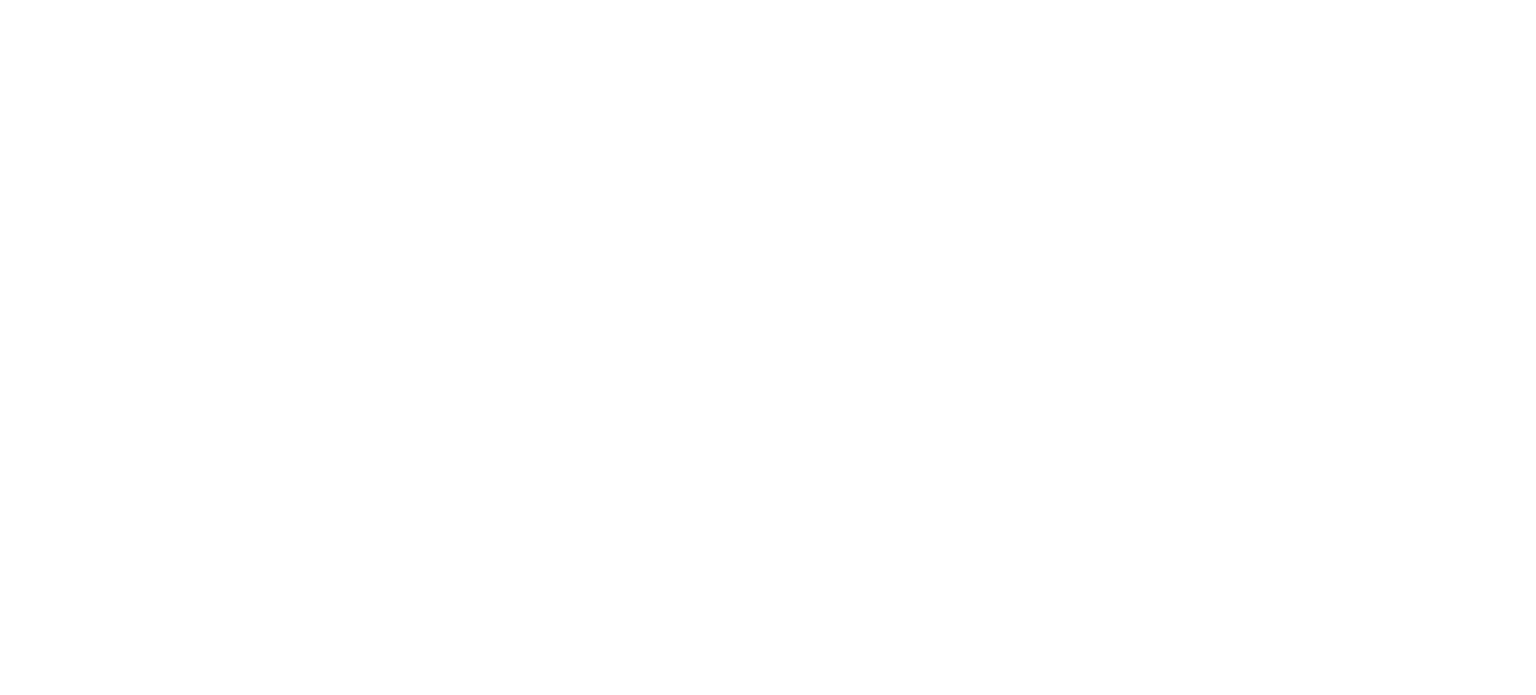 scroll, scrollTop: 0, scrollLeft: 0, axis: both 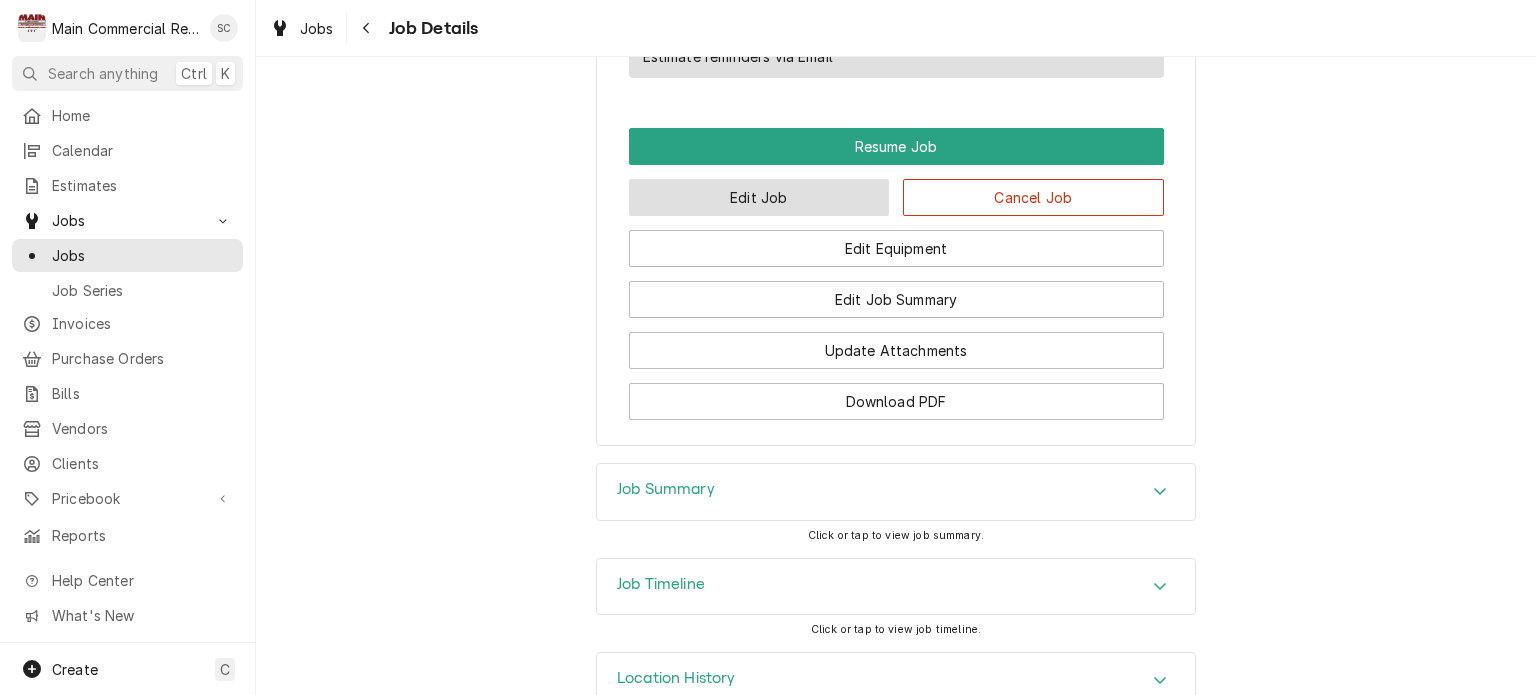 click on "Edit Job" at bounding box center (759, 197) 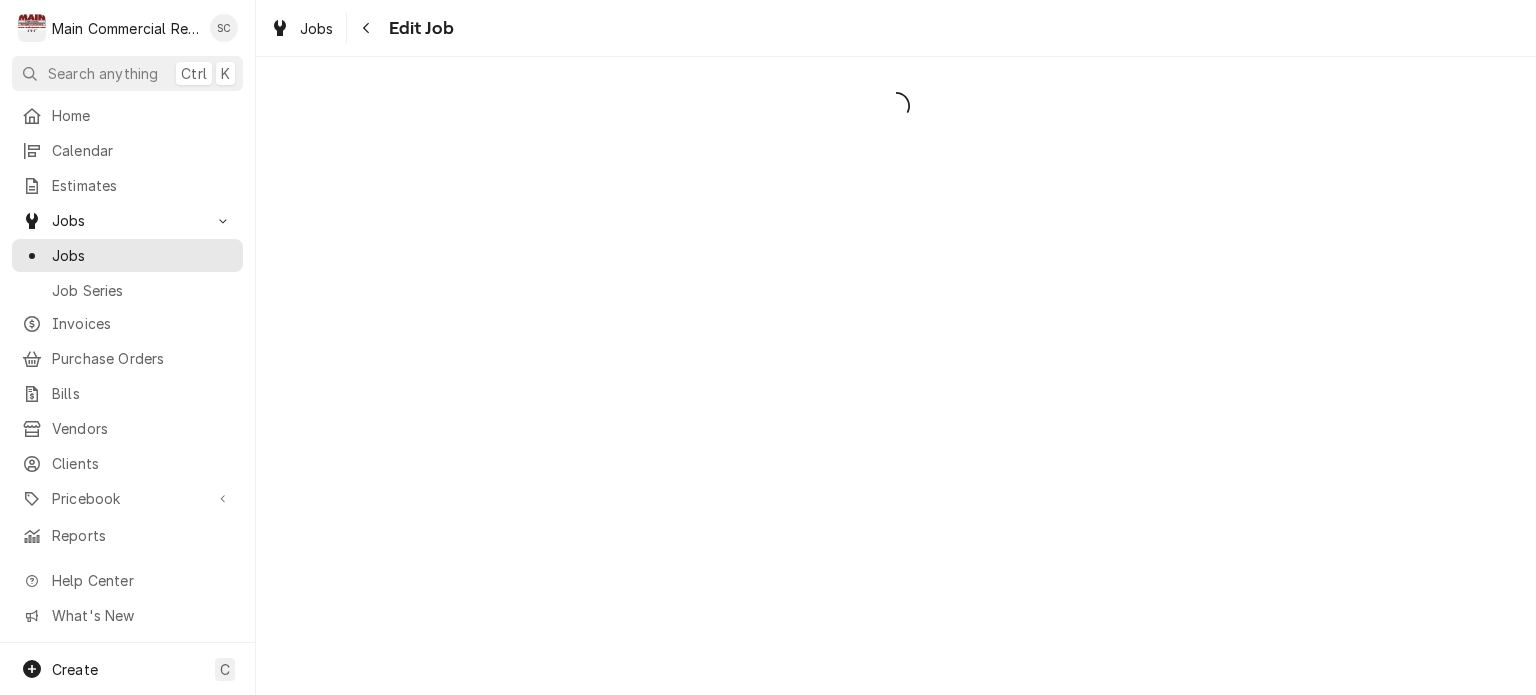 scroll, scrollTop: 0, scrollLeft: 0, axis: both 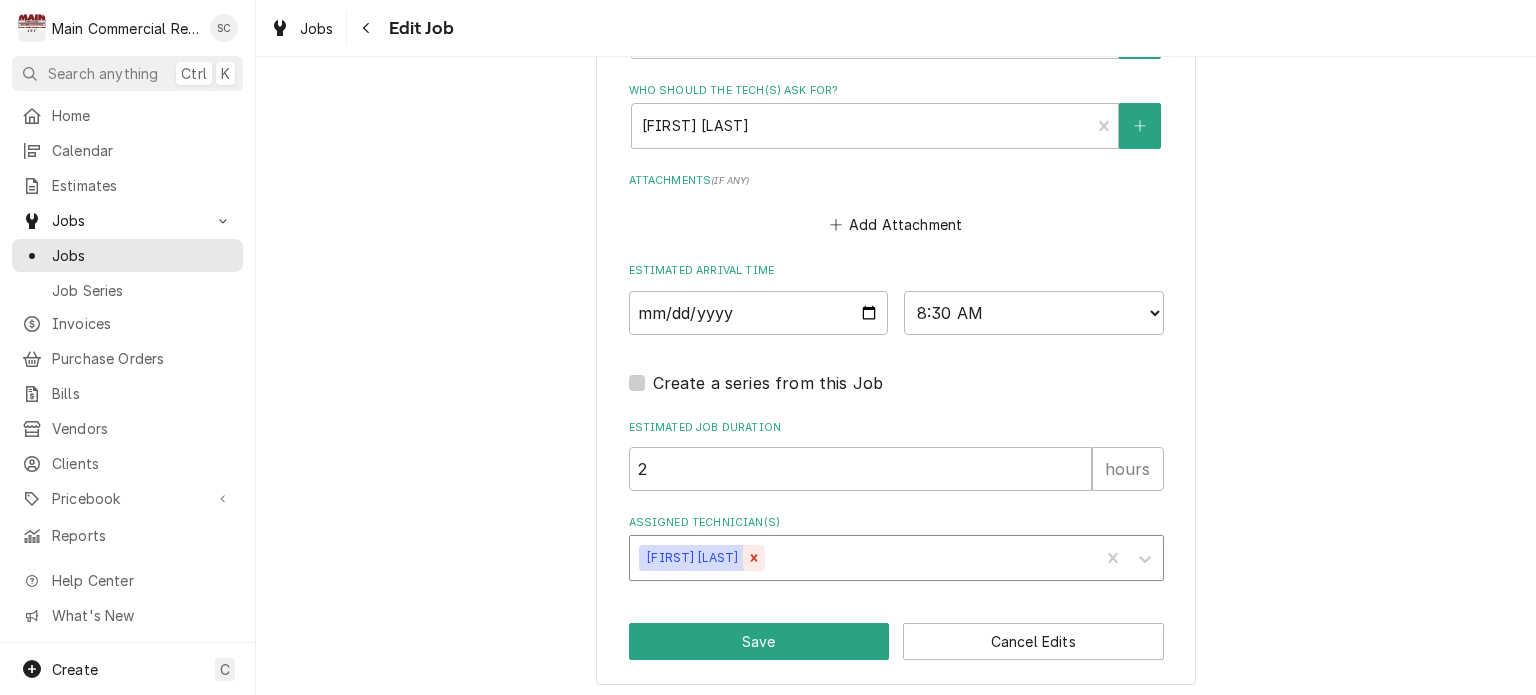 click 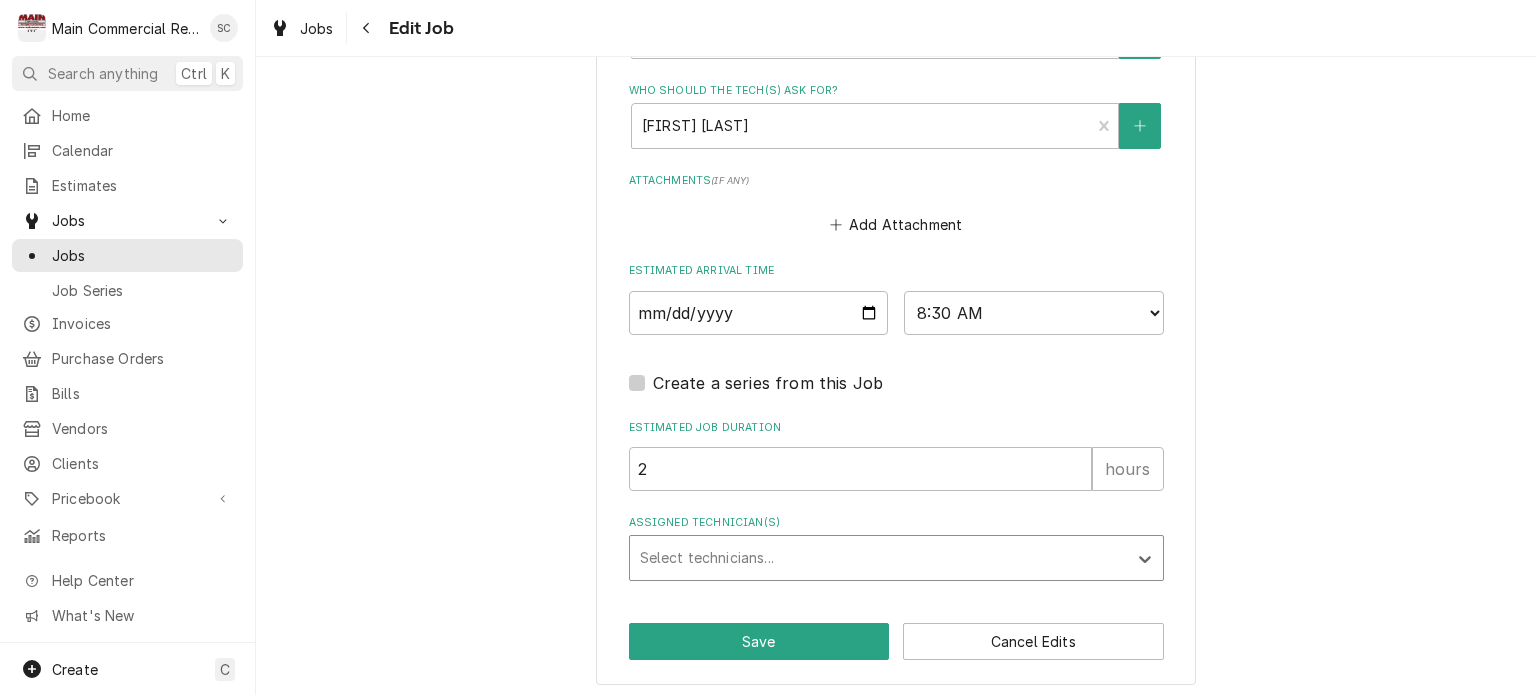type on "x" 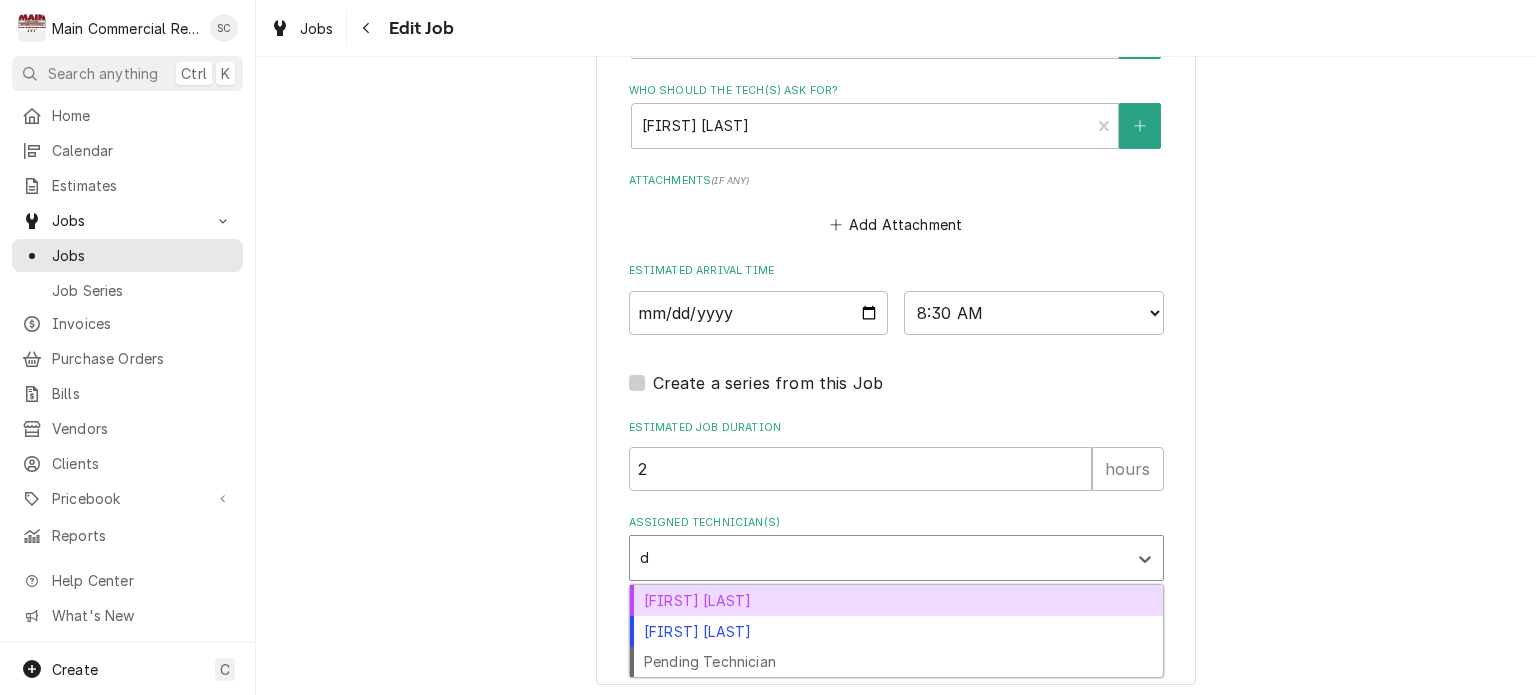 click on "[FIRST] [LAST]" at bounding box center (896, 600) 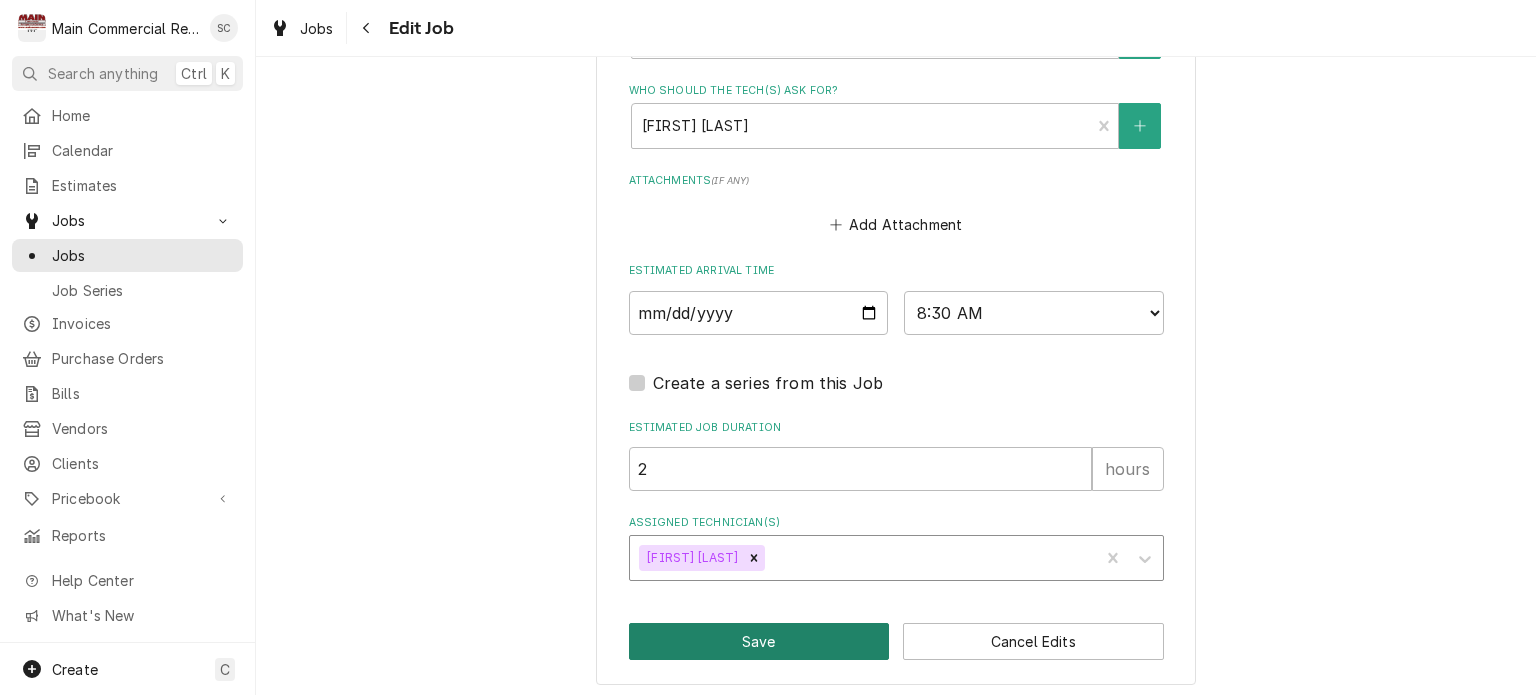 click on "Save" at bounding box center (759, 641) 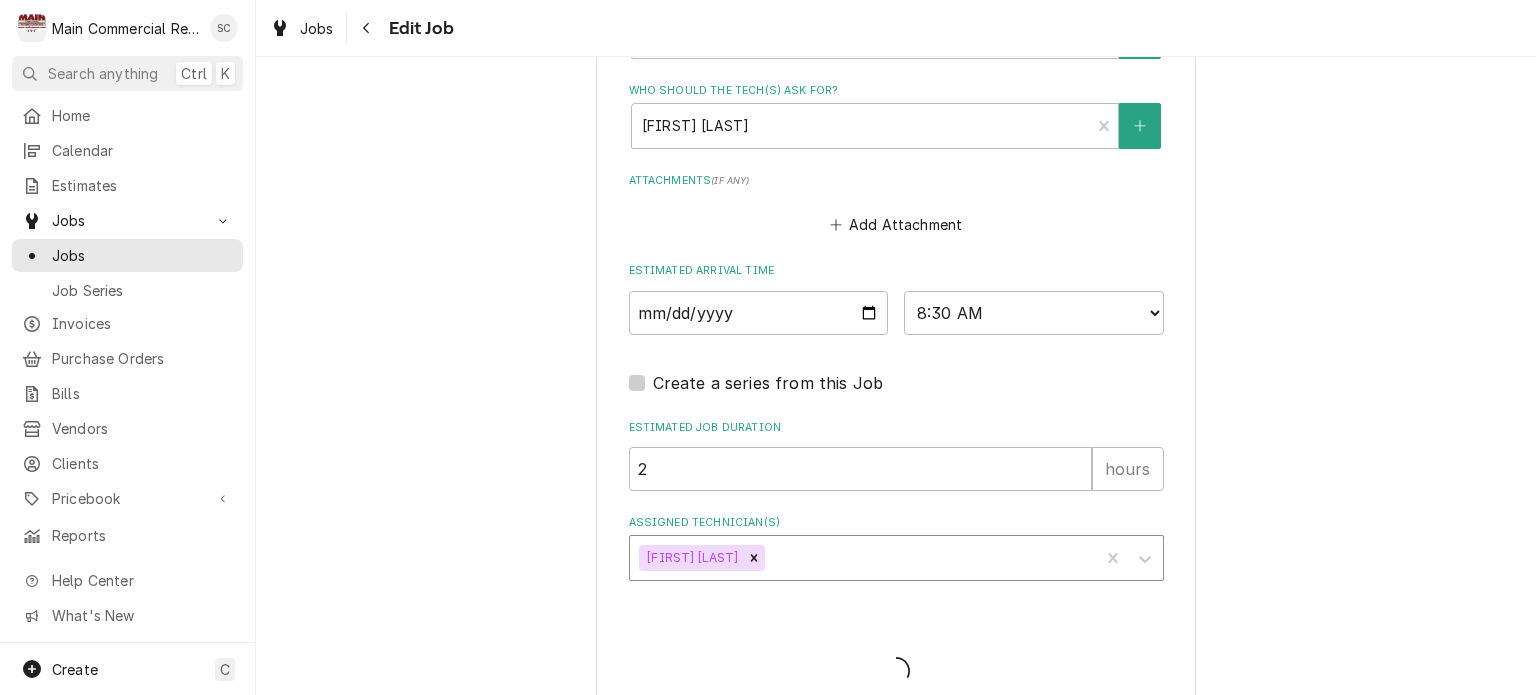 type on "x" 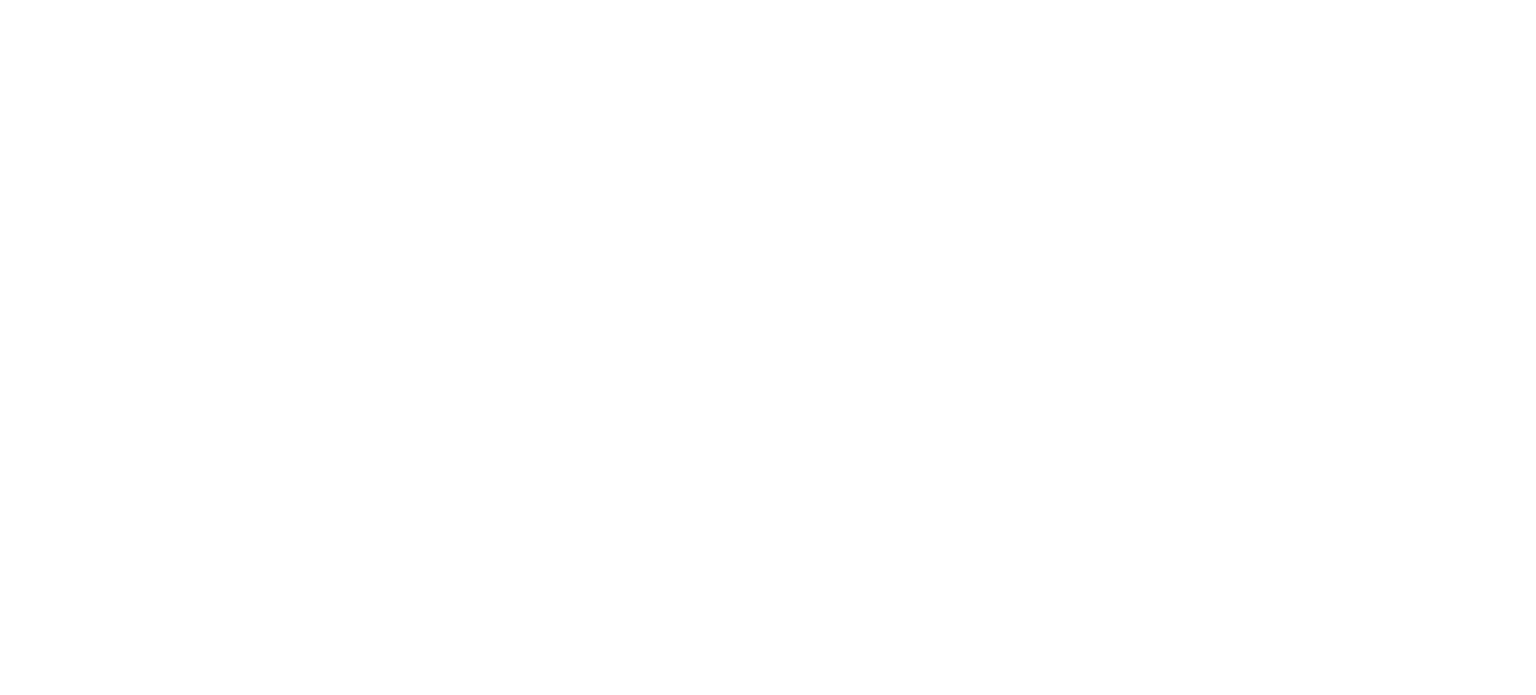 scroll, scrollTop: 0, scrollLeft: 0, axis: both 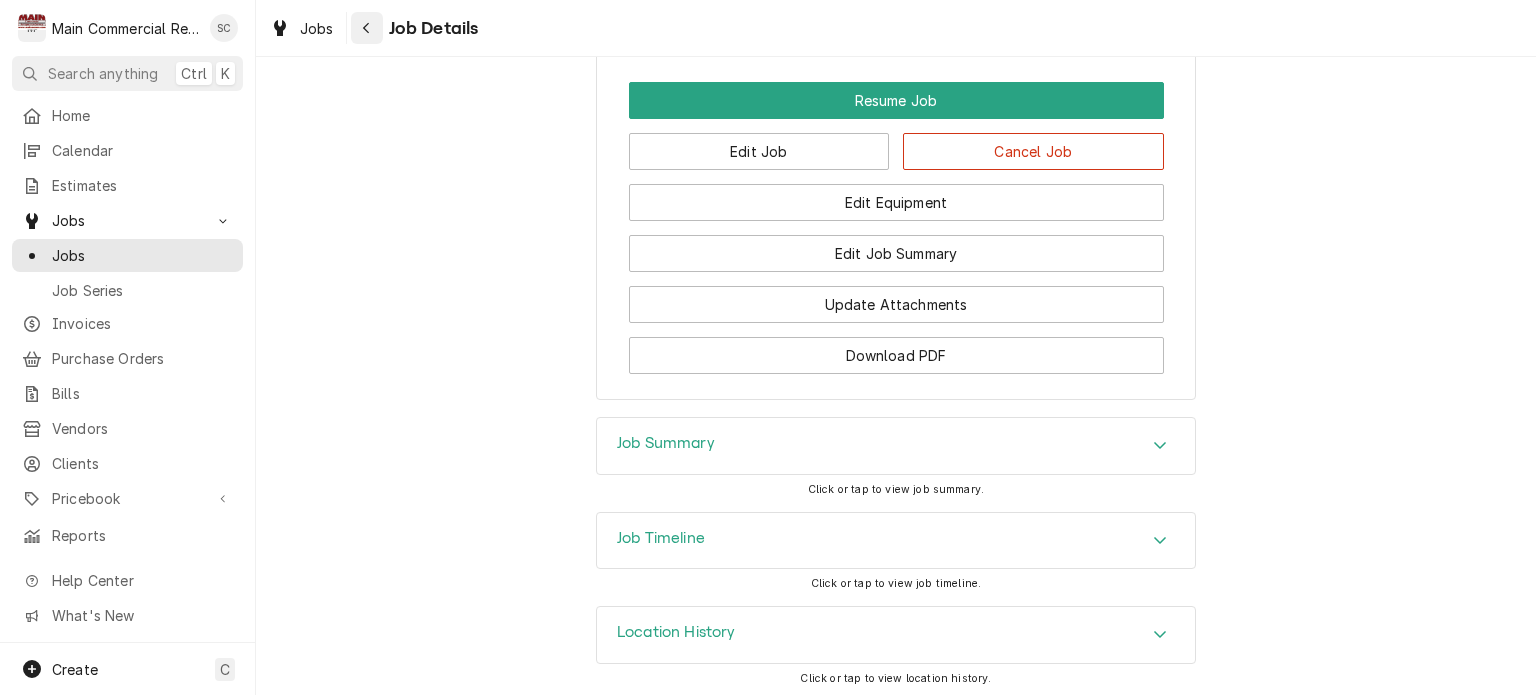 click at bounding box center (367, 28) 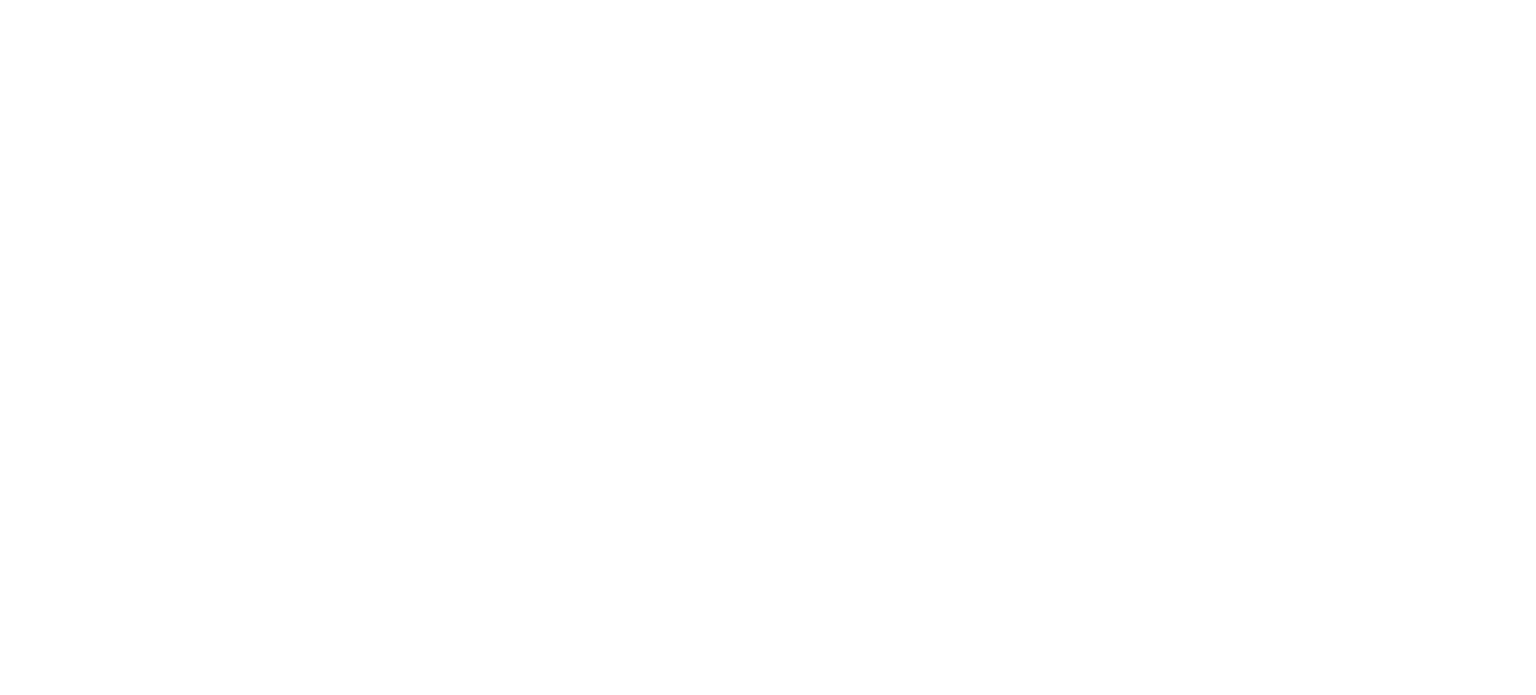 scroll, scrollTop: 0, scrollLeft: 0, axis: both 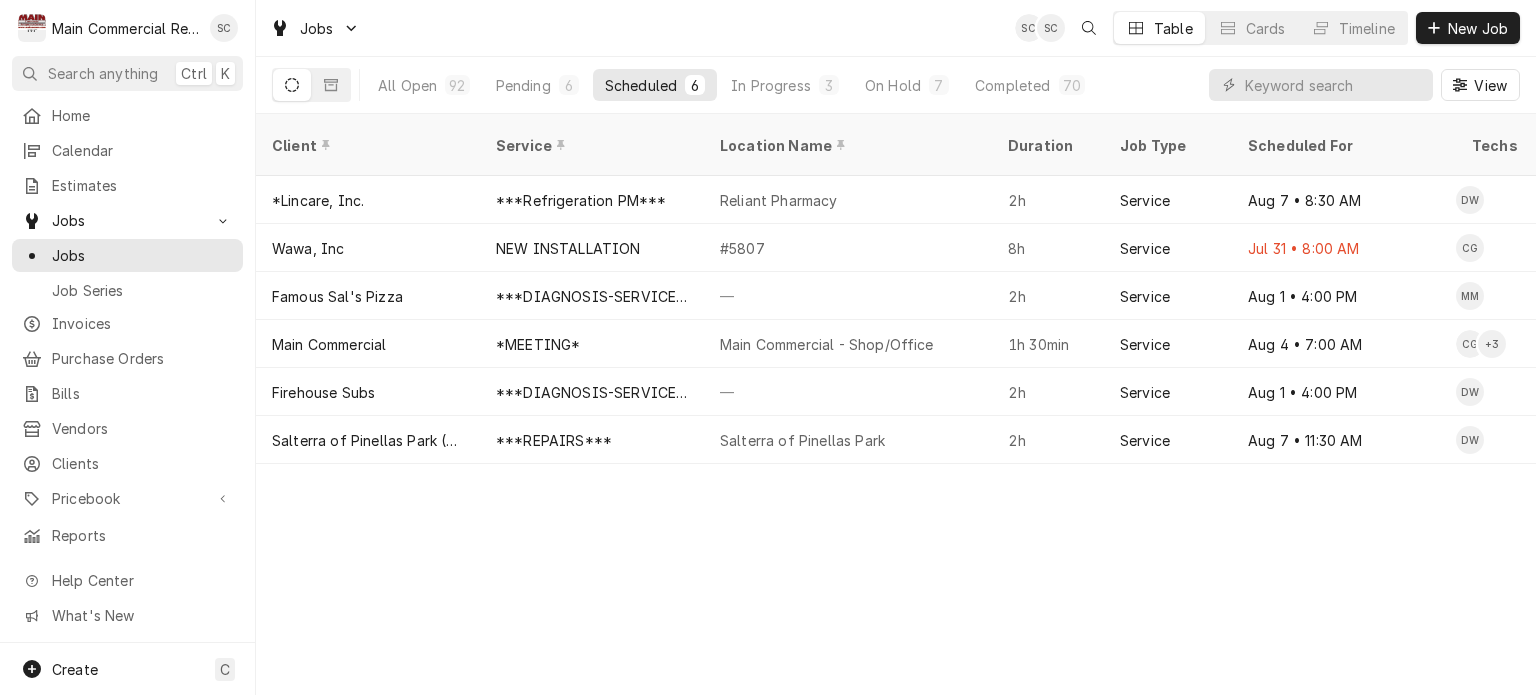 click on "Client Service Location Name Duration Job Type Scheduled For Techs Status Labels ID Priority Date Received Location Address Scheduled Last Modified *Lincare, Inc. ***Refrigeration PM*** Reliant Pharmacy 2h Service Aug 7   • 8:30 AM DW Upcoming PM JOB-1075 No Priority Jul 21   [NUMBER] [STREET], [CITY], [STATE] [POSTAL_CODE] Aug 1   Aug 1   Wawa, Inc NEW INSTALLATION #5807 8h Service Jul 31   • 8:00 AM CG Past Due No Charge JOB-1116 Urgent Jul 25   [NUMBER] [STREET], [CITY], [STATE] [POSTAL_CODE] Jul 25   Jul 25   Famous Sal's Pizza ***DIAGNOSIS-SERVICE CALL*** — 2h Service Aug 1   • 4:00 PM MM Upcoming Ice Machine JOB-1158 Urgent Aug 1   [NUMBER] [STREET], [CITY], [STATE] [POSTAL_CODE] Aug 1   Aug 1   Main Commercial *MEETING* Main Commercial - Shop/Office 1h 30min Service Aug 4   • 7:00 AM CG + 3 Upcoming Meeting JOB-1159 No Priority Aug 1   [NUMBER] [STREET], [CITY], [STATE] [POSTAL_CODE] Aug 1   Aug 1   Firehouse Subs ***DIAGNOSIS-SERVICE CALL*** — 2h Service Aug 1   • 4:00 PM DW Upcoming OT APPROVED RIC JOB-1161 Urgent Aug 1" at bounding box center [896, 404] 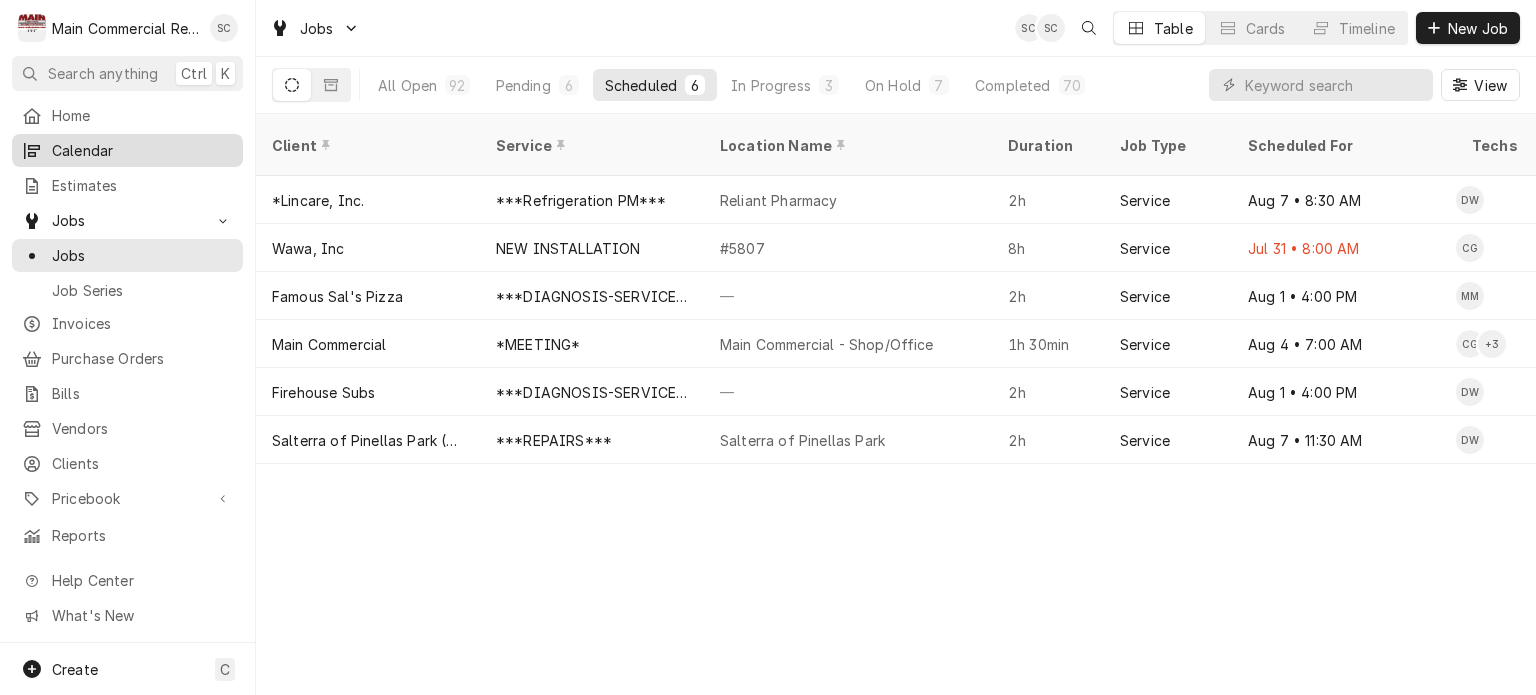 click on "Calendar" at bounding box center (142, 150) 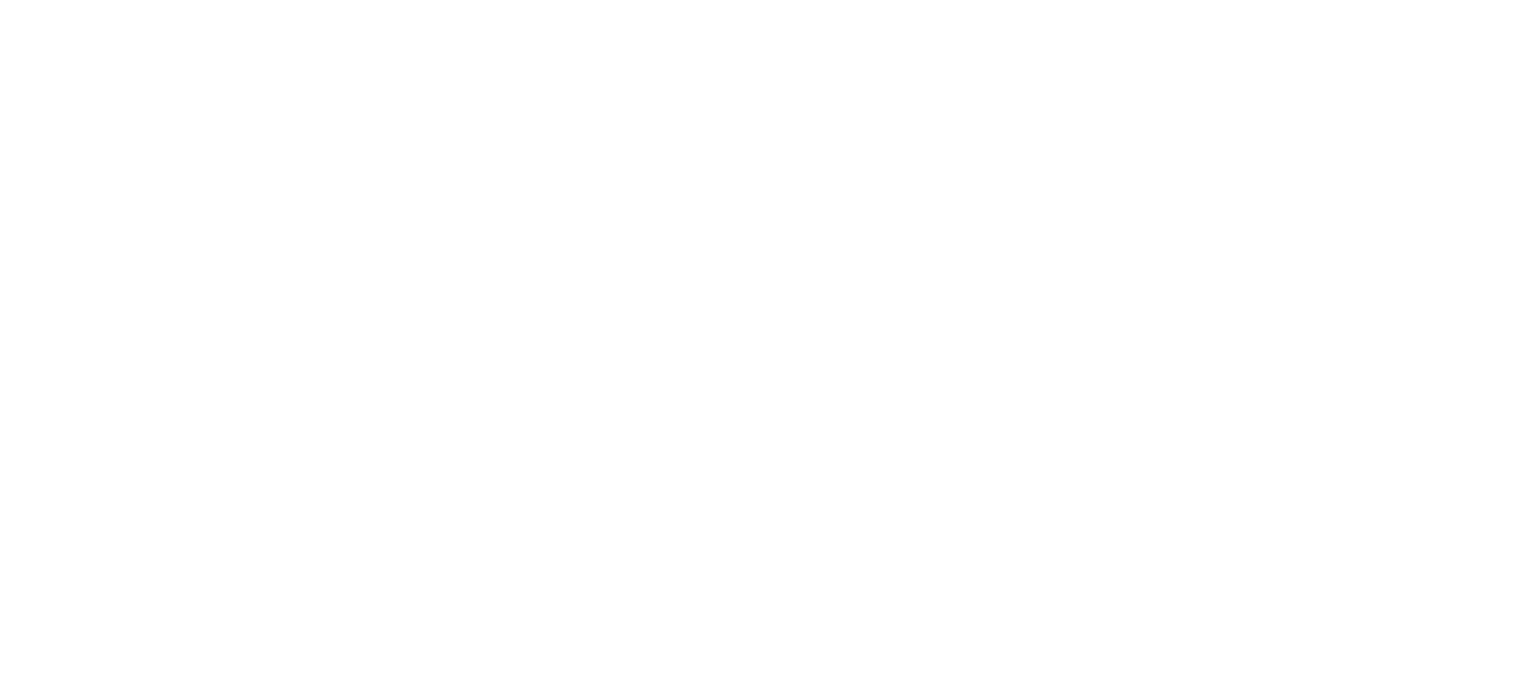 scroll, scrollTop: 0, scrollLeft: 0, axis: both 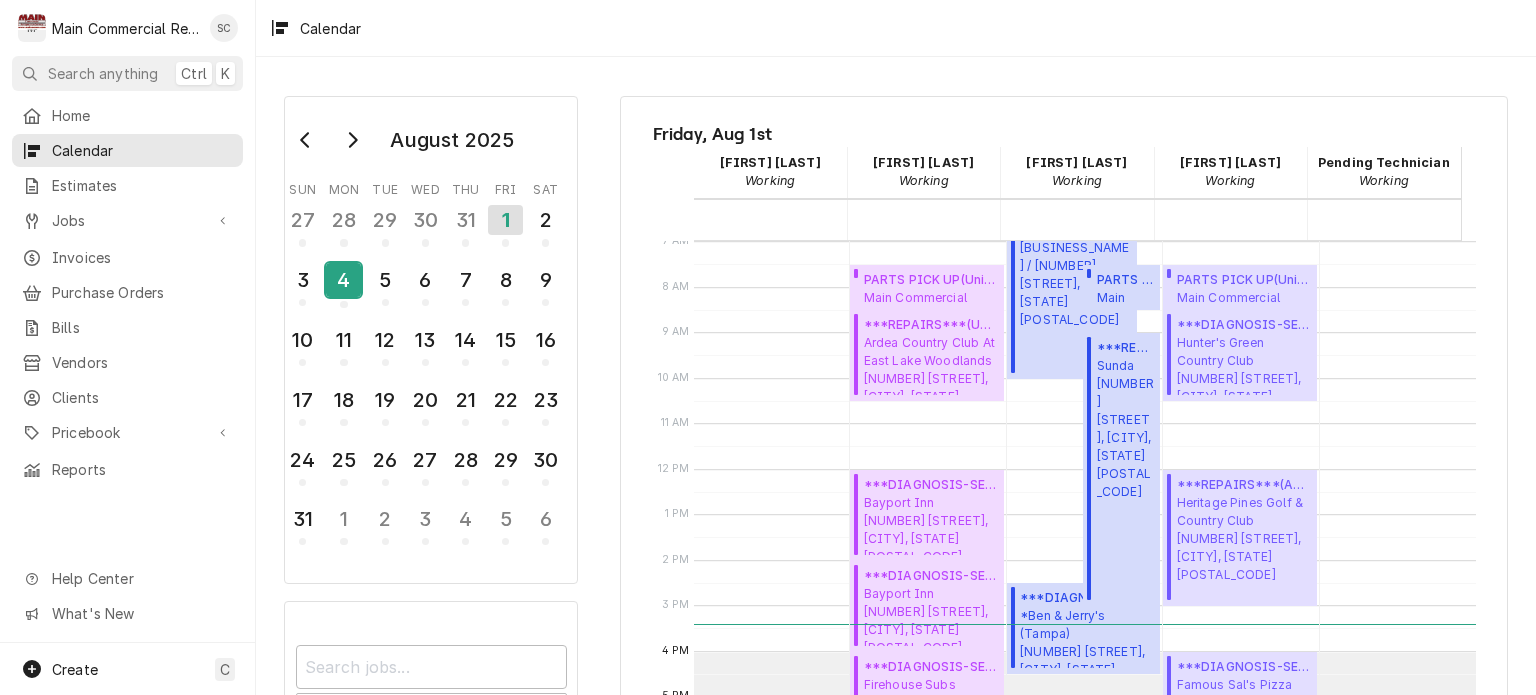 click on "4" at bounding box center (343, 280) 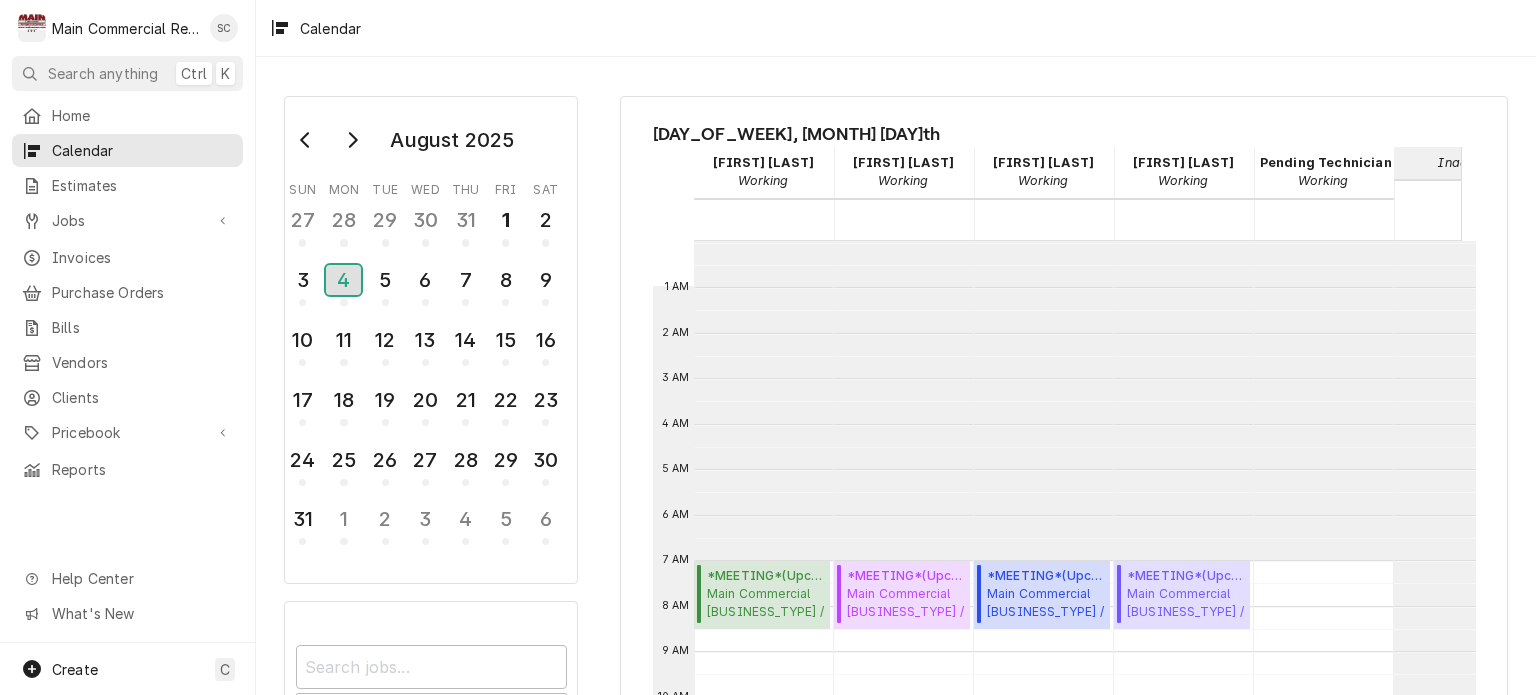 scroll, scrollTop: 319, scrollLeft: 0, axis: vertical 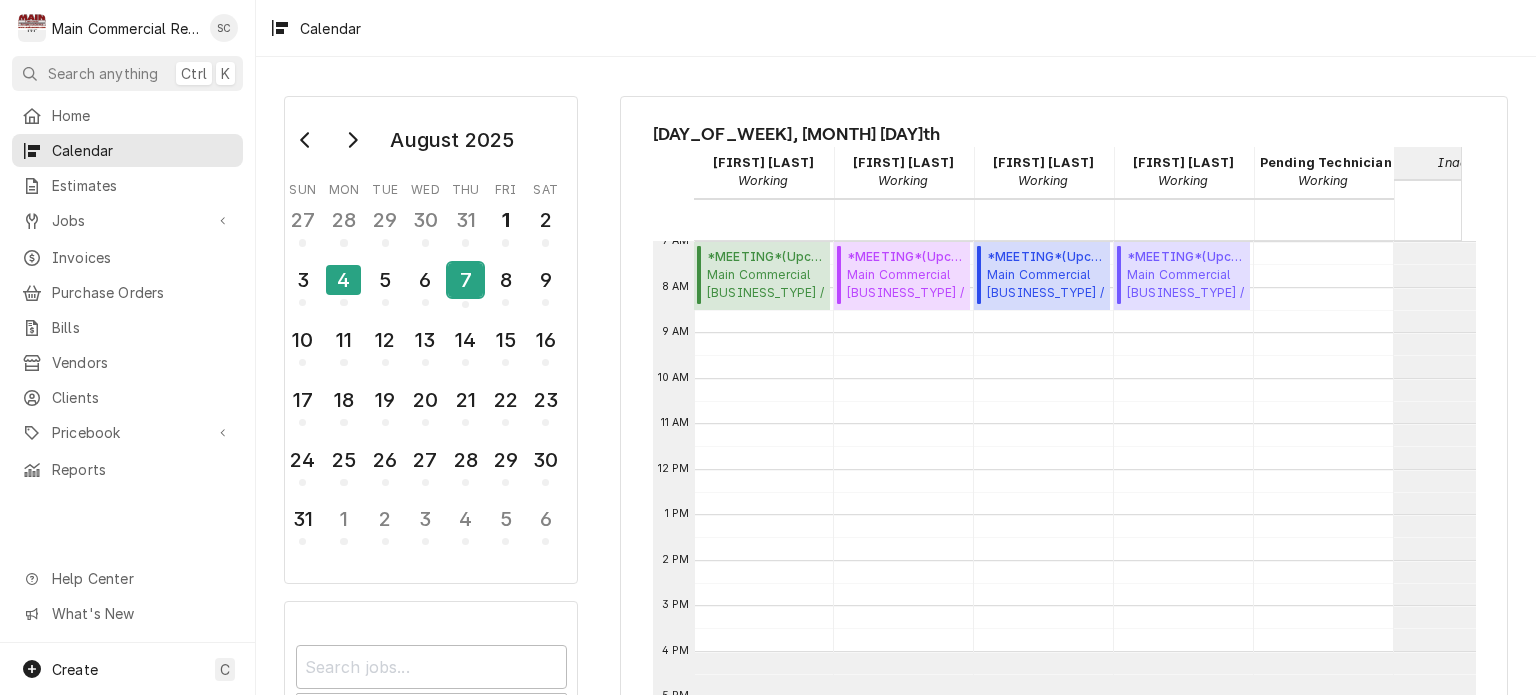 click on "7" at bounding box center [465, 283] 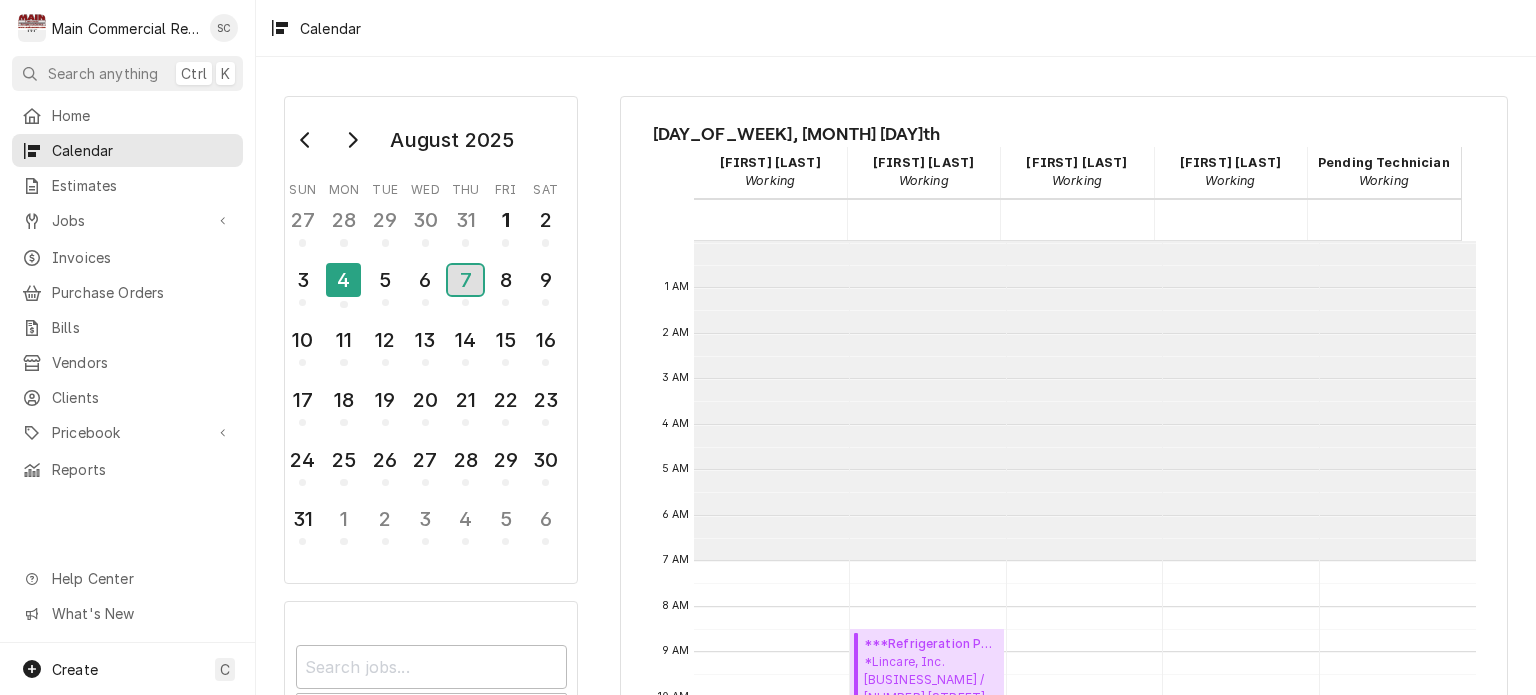 scroll, scrollTop: 319, scrollLeft: 0, axis: vertical 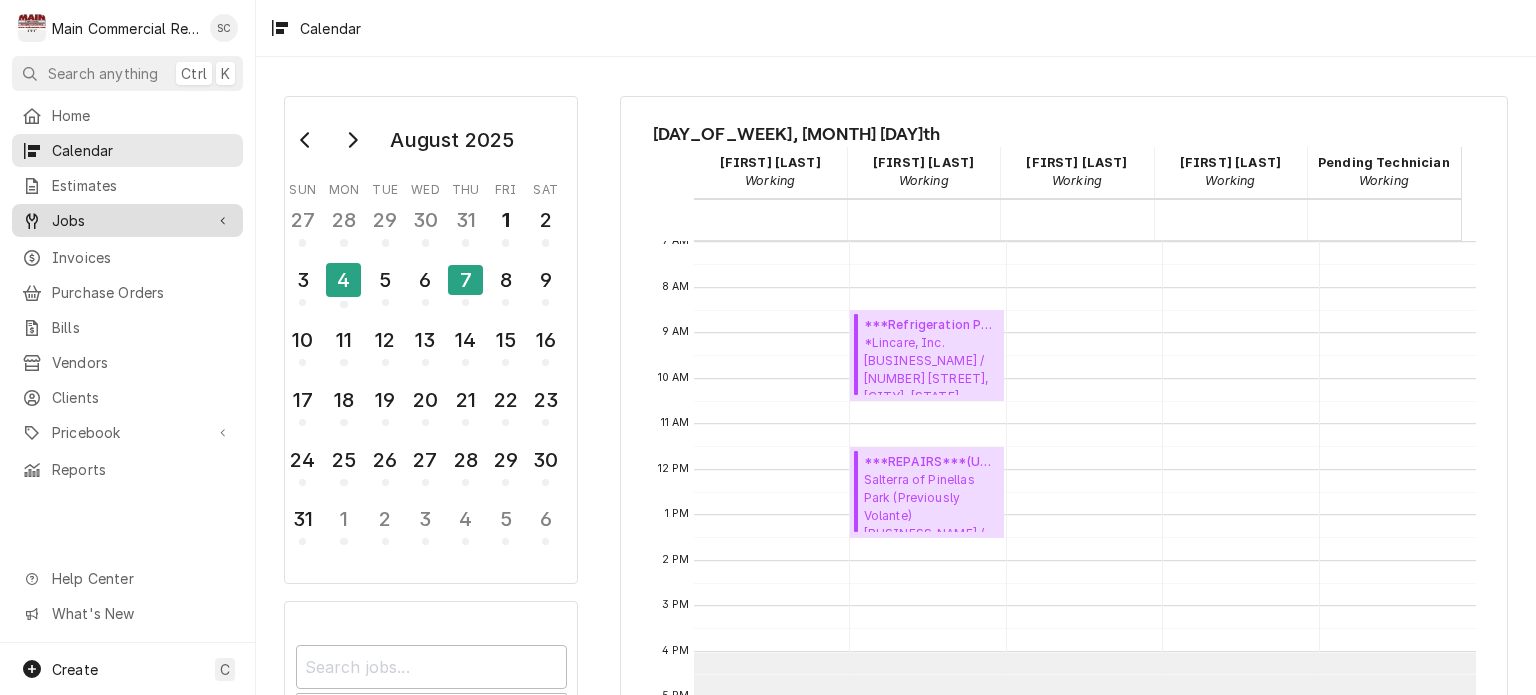 click on "Jobs" at bounding box center [127, 220] 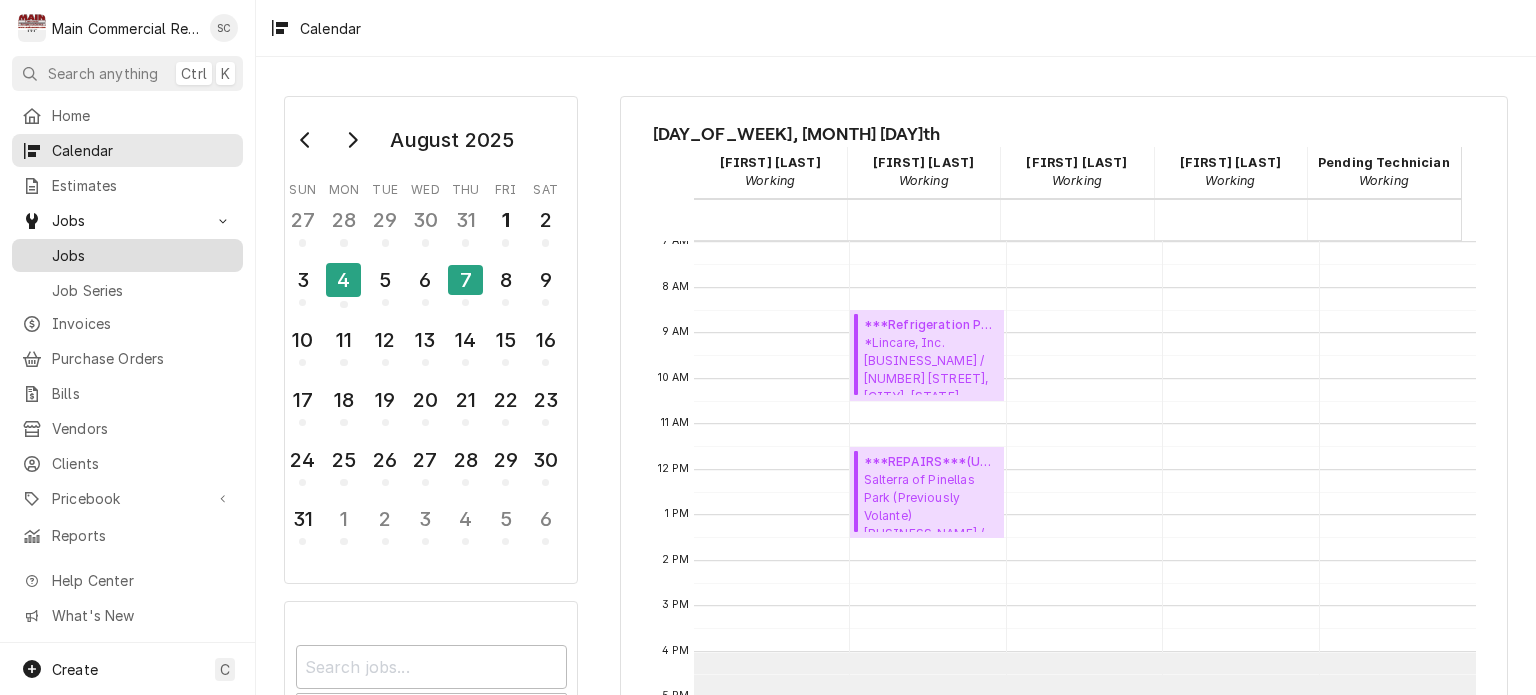 click on "Jobs" at bounding box center [142, 255] 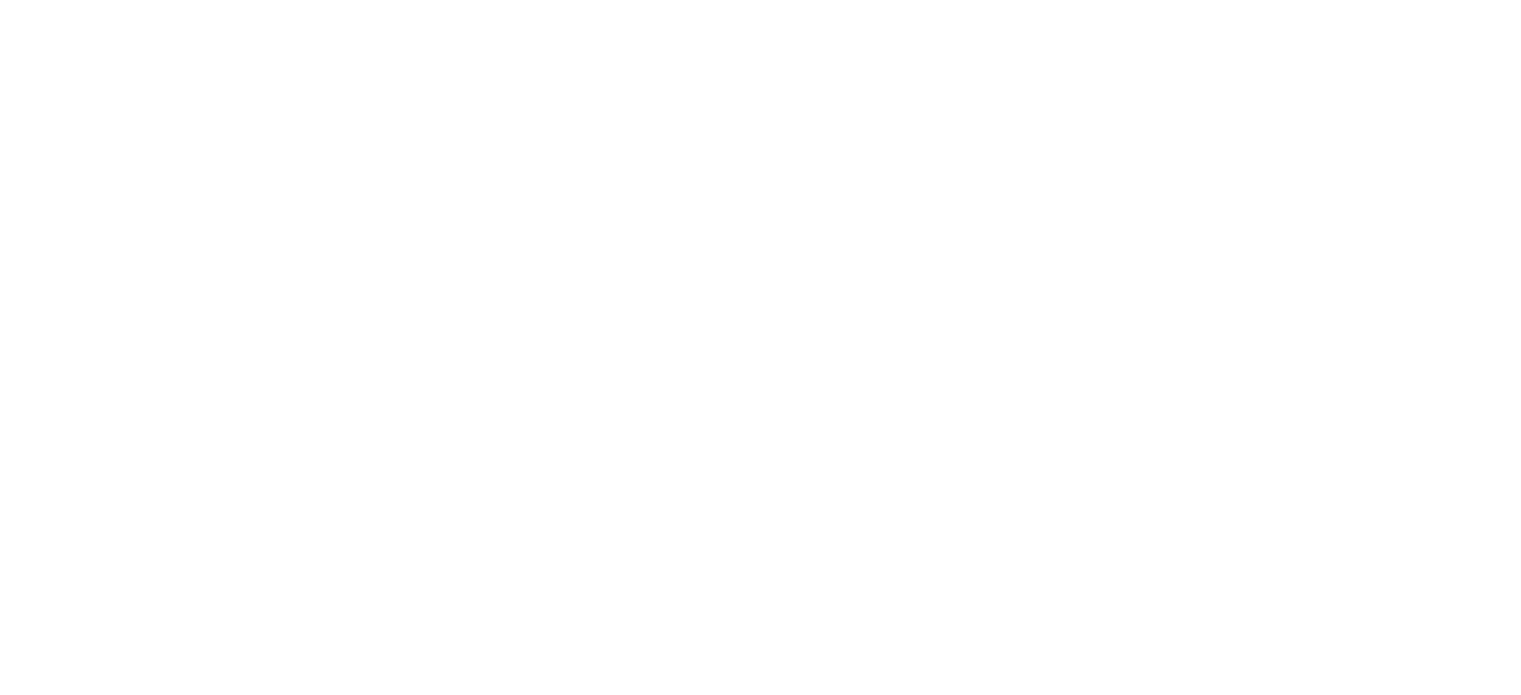 scroll, scrollTop: 0, scrollLeft: 0, axis: both 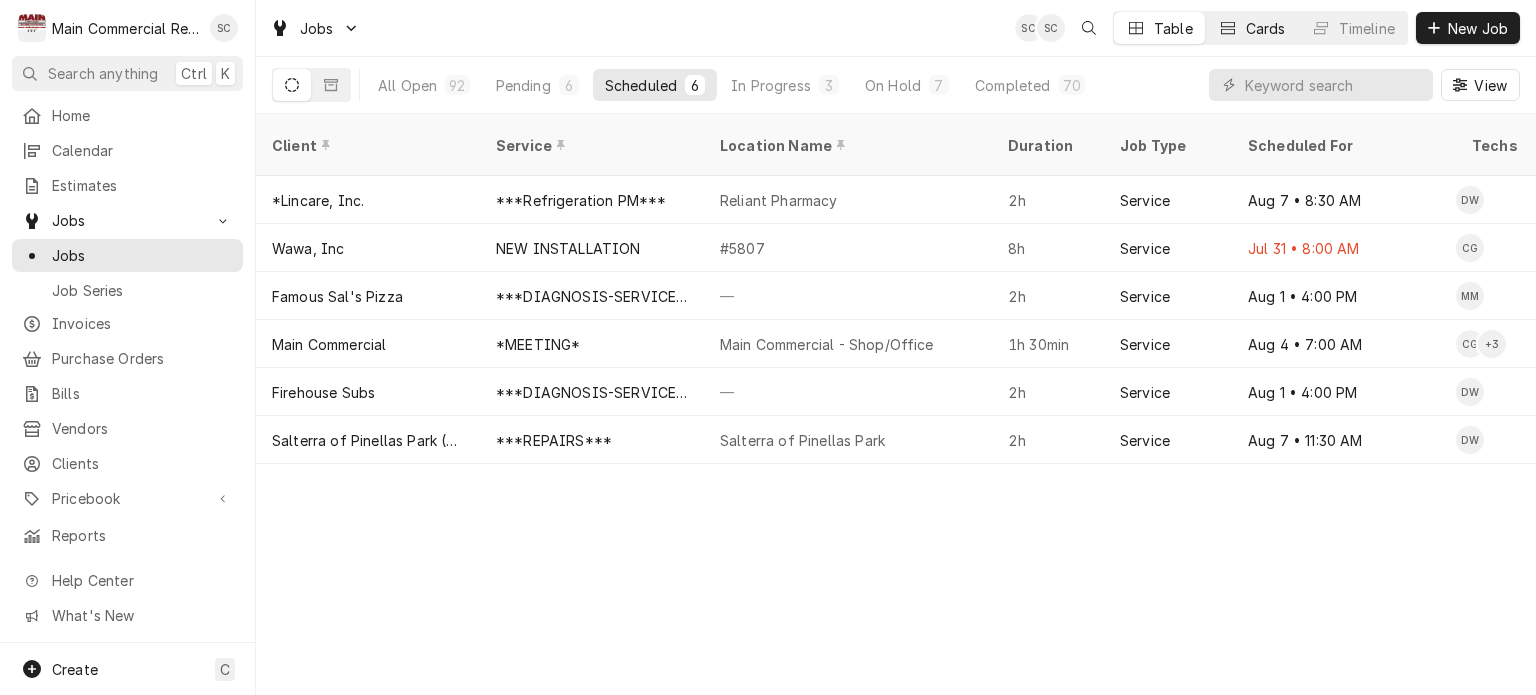 click on "Cards" at bounding box center (1252, 28) 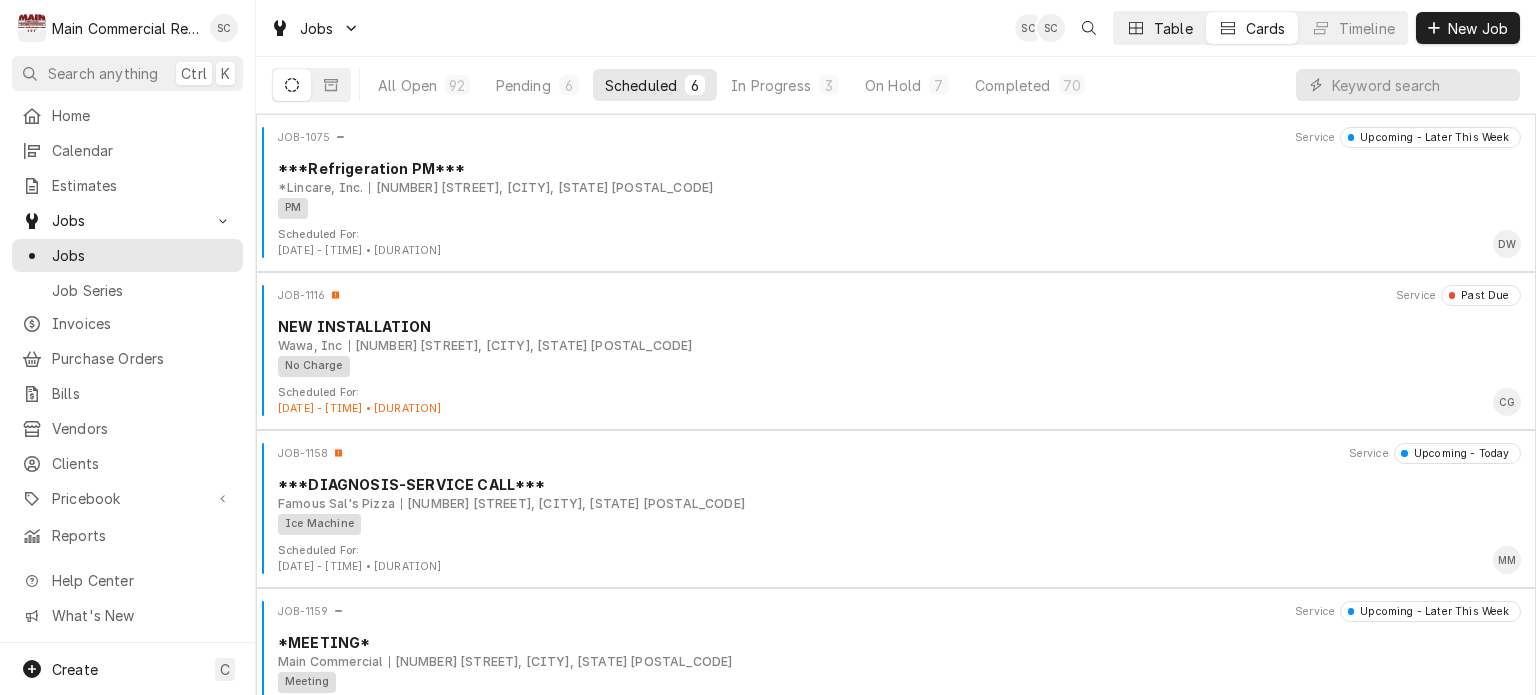 click on "Table" at bounding box center (1173, 28) 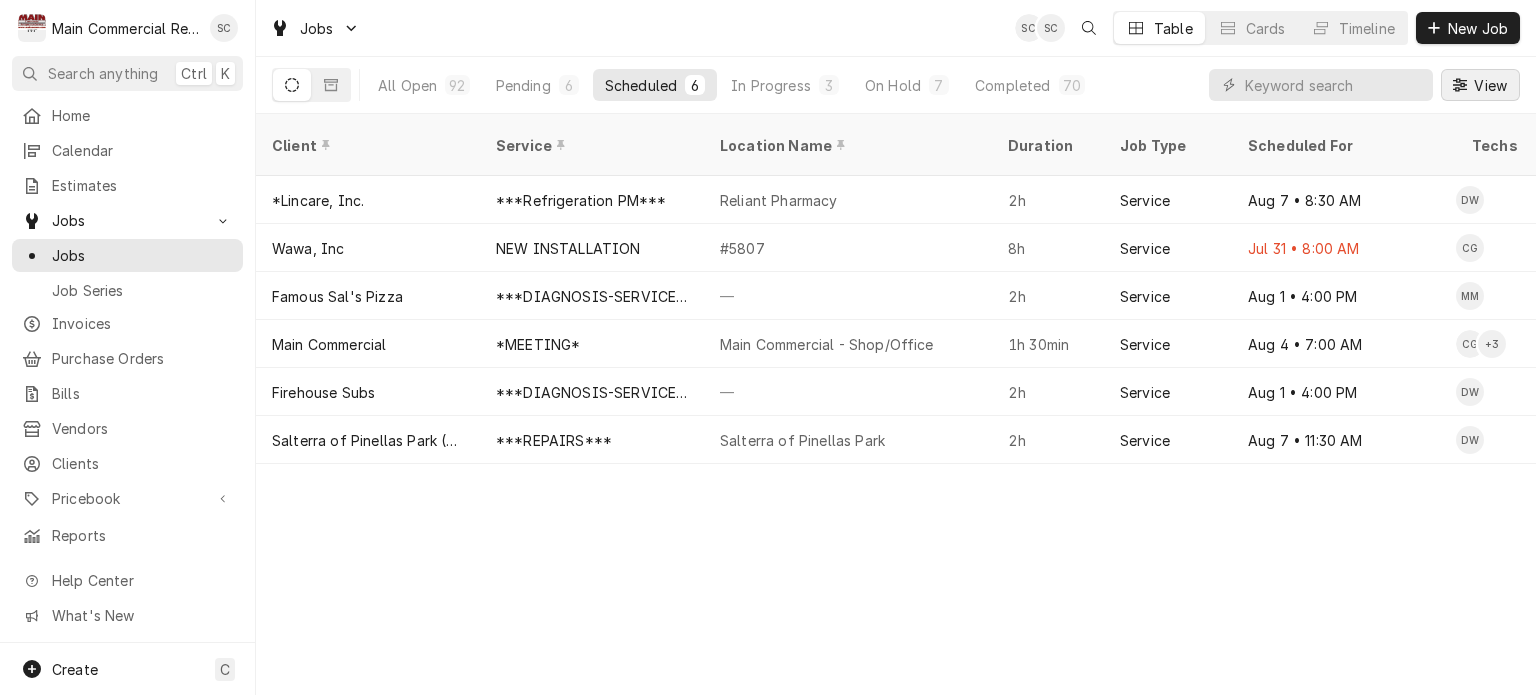 click on "View" at bounding box center (1490, 85) 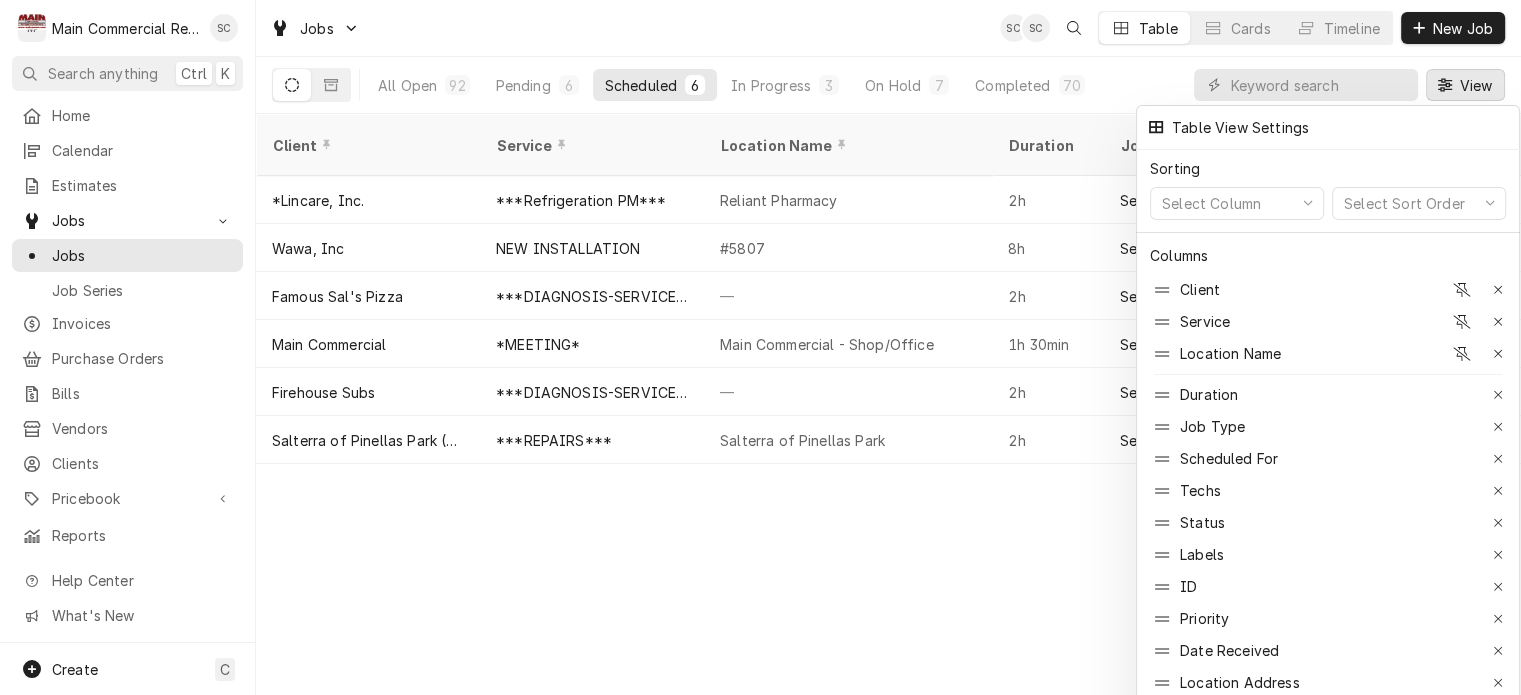 click on "Table View Settings" at bounding box center (1239, 127) 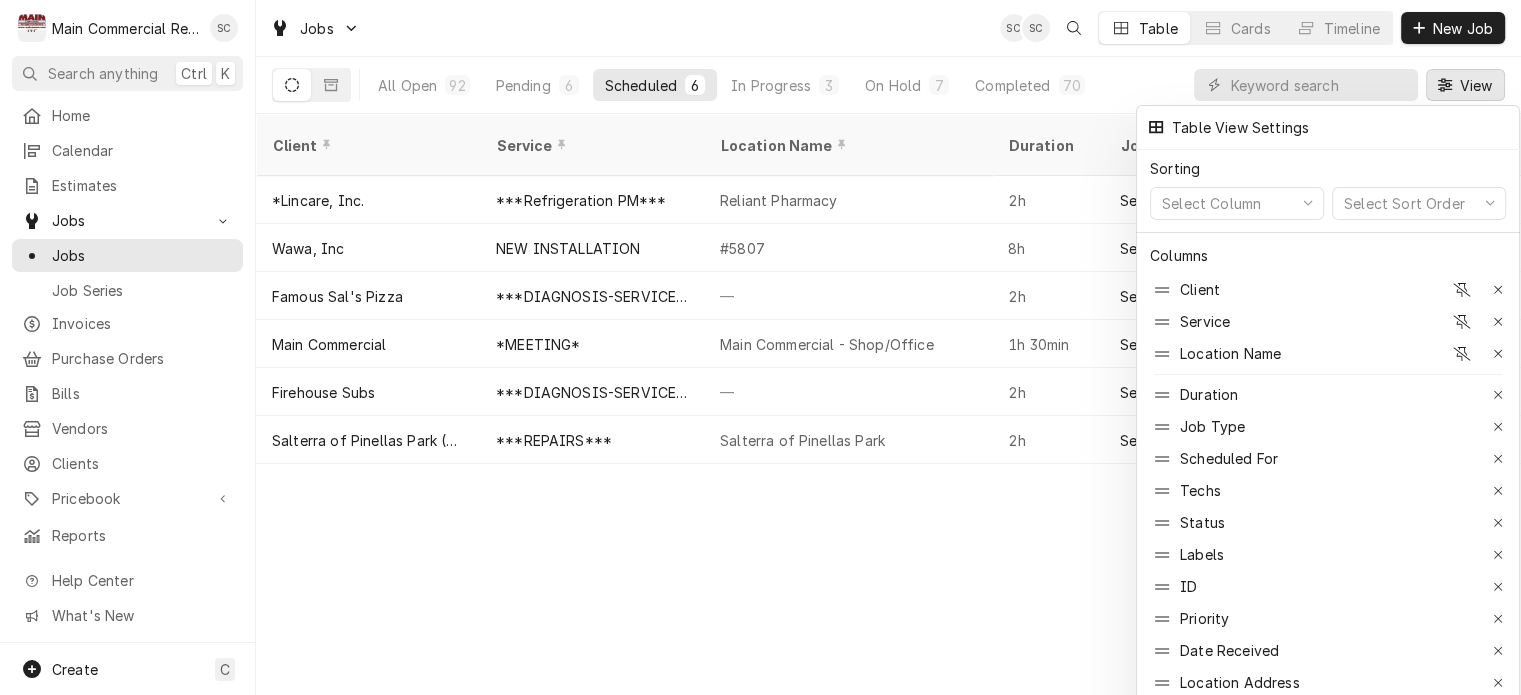 click at bounding box center (760, 347) 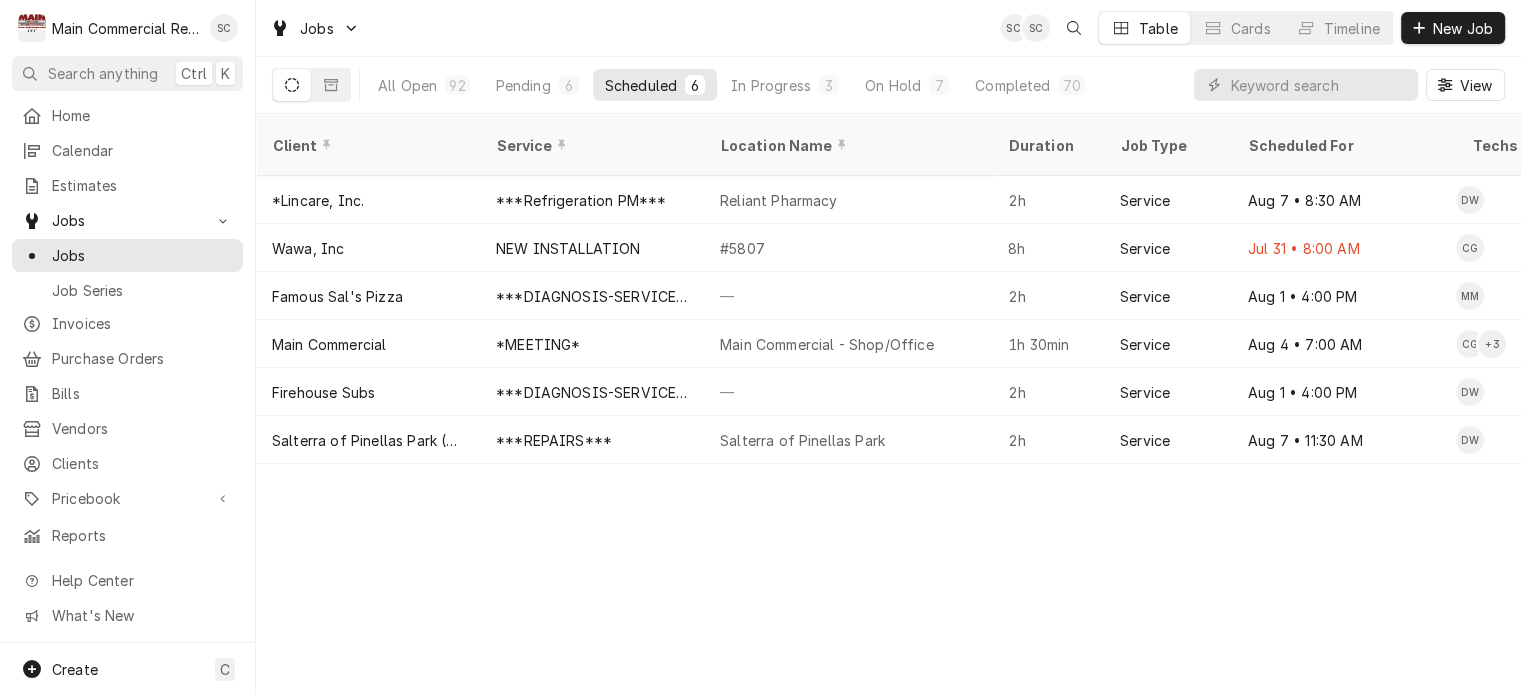 click on "Jobs   SC SC Table Cards Timeline New Job" at bounding box center [888, 28] 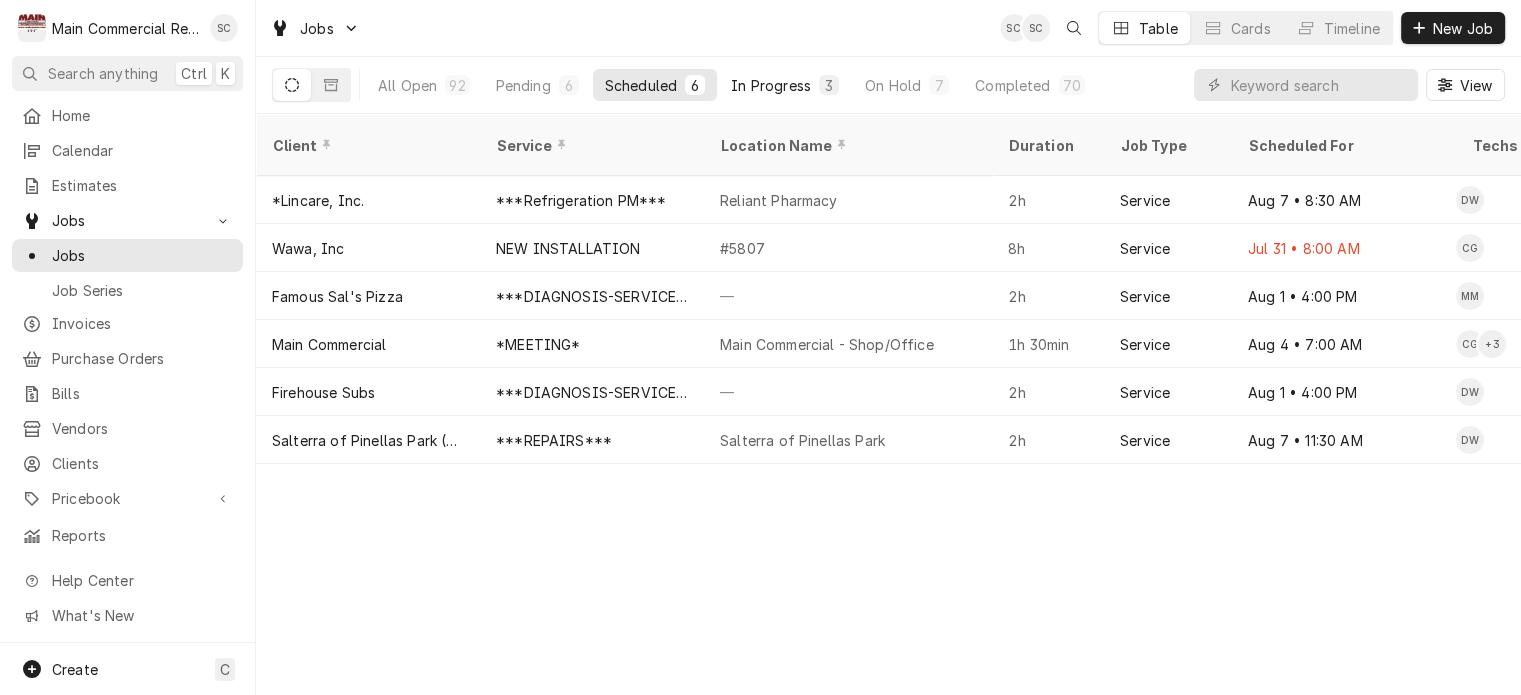click on "In Progress" at bounding box center [771, 85] 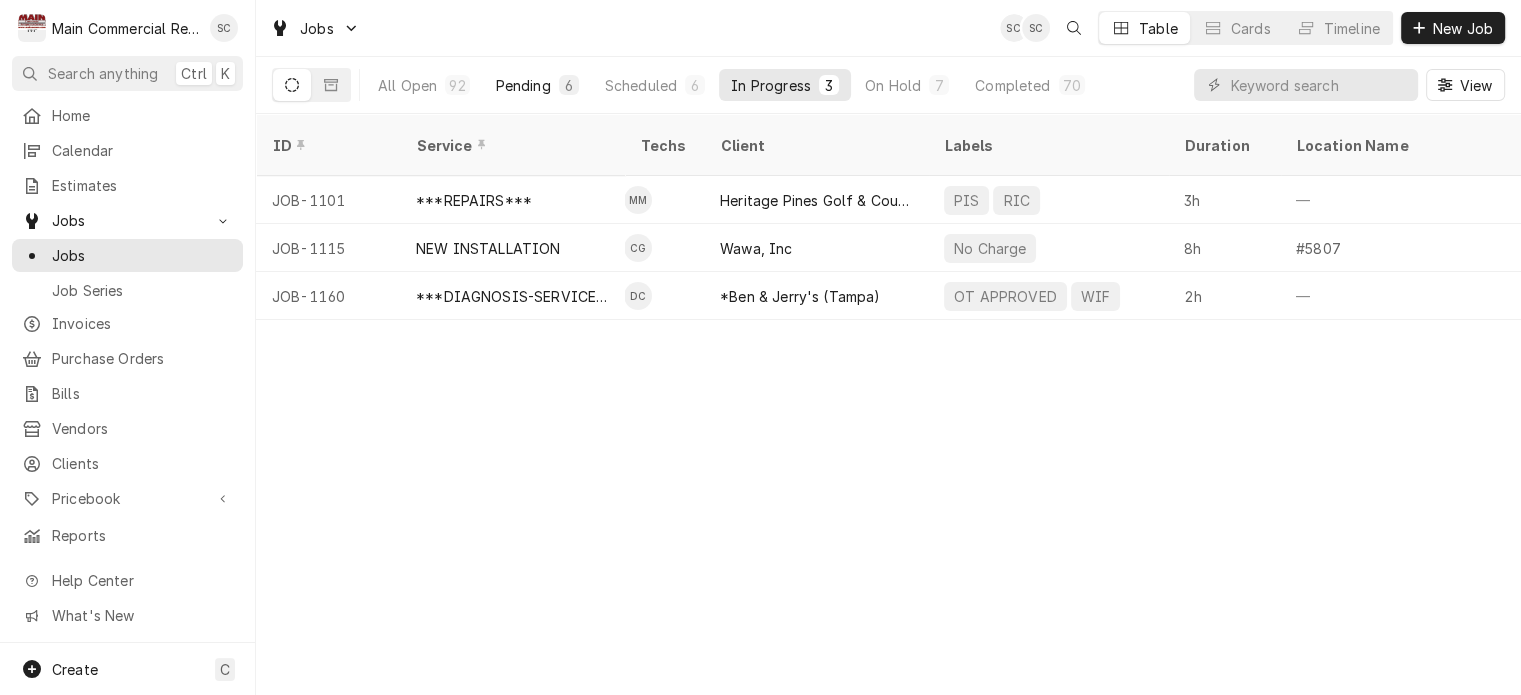click on "Pending" at bounding box center [523, 85] 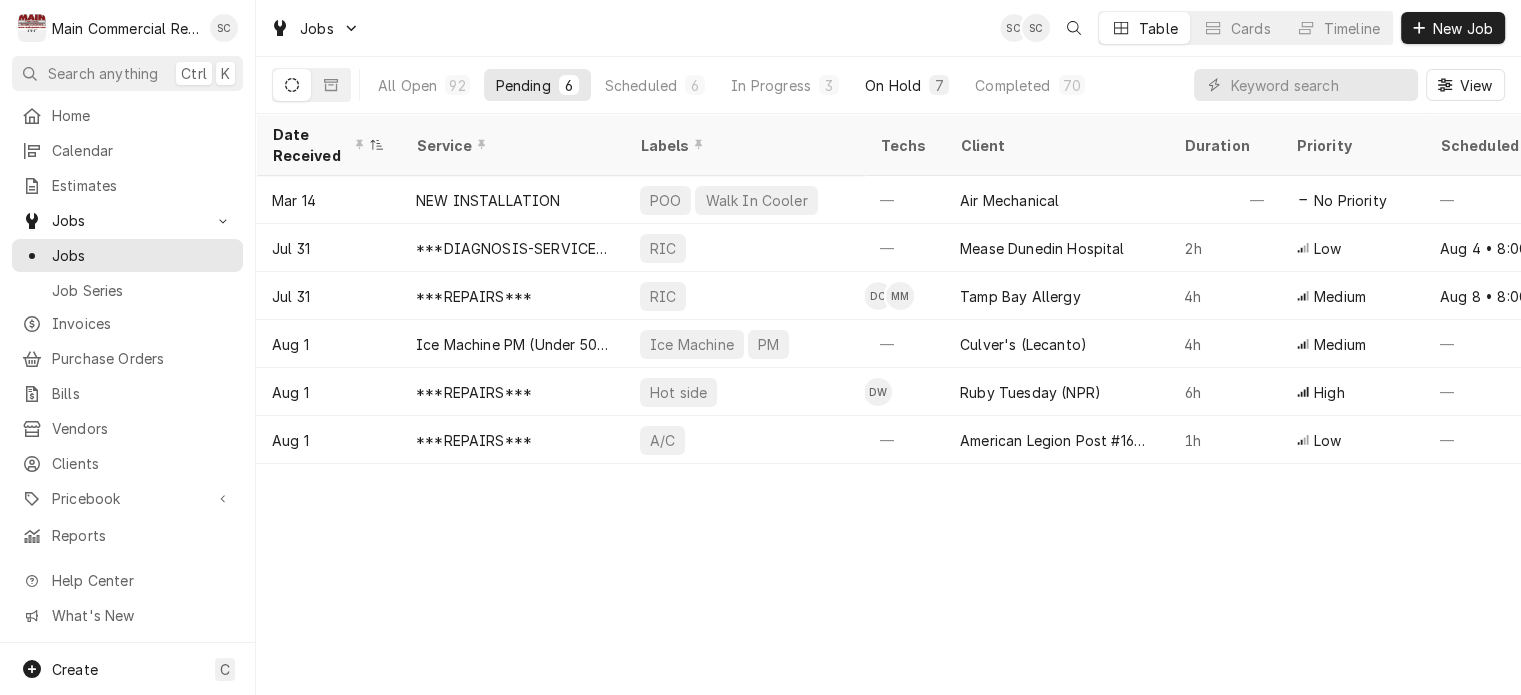 click on "On Hold" at bounding box center (893, 85) 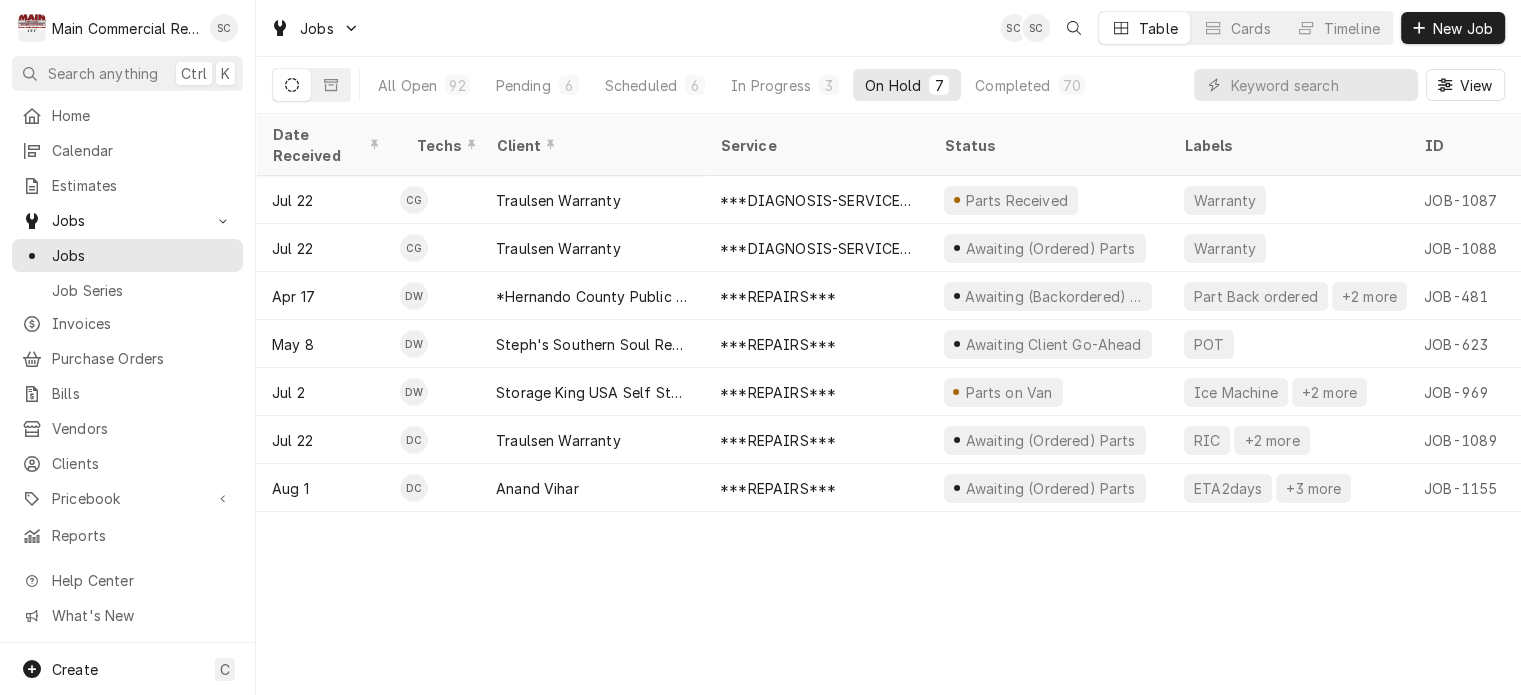 click on "Date Received Techs Client Service Status Labels ID Duration Location Name Job Type Priority Location Address Scheduled For On Hold Last Modified [DATE] CG Traulsen Warranty ***DIAGNOSIS-SERVICE CALL*** Parts Received Warranty JOB-1087 [DURATION] Traulsen Warranty- [CLIENT_NAME] Service High [NUMBER] [STREET], [CITY], [STATE] [POSTAL_CODE] [DATE] [TIME] [DATE] [DATE] [DATE] CG Traulsen Warranty ***DIAGNOSIS-SERVICE CALL*** Awaiting (Ordered) Parts Warranty JOB-1088 [DURATION] Traulsen Warranty- [CLIENT_NAME] Service High [NUMBER] [STREET], [CITY], [STATE] [POSTAL_CODE] [DATE] [TIME] [DATE] [DATE] [DATE] DW *[CLIENT_NAME] ***REPAIRS*** Awaiting (Backordered) Parts Part Back ordered +2 more JOB-481 [DURATION] *[SCHOOL_NAME] Service No Priority [NUMBER] [STREET], [CITY], [STATE] [POSTAL_CODE] [DATE] [TIME] [DATE] [DATE] [DATE] DW [CLIENT_NAME] ***REPAIRS*** Awaiting Client Go-Ahead POT JOB-623 [DURATION] — Service No Priority [NUMBER] [STREET], [CITY], [STATE] [POSTAL_CODE] [DATE] [TIME]" at bounding box center (888, 404) 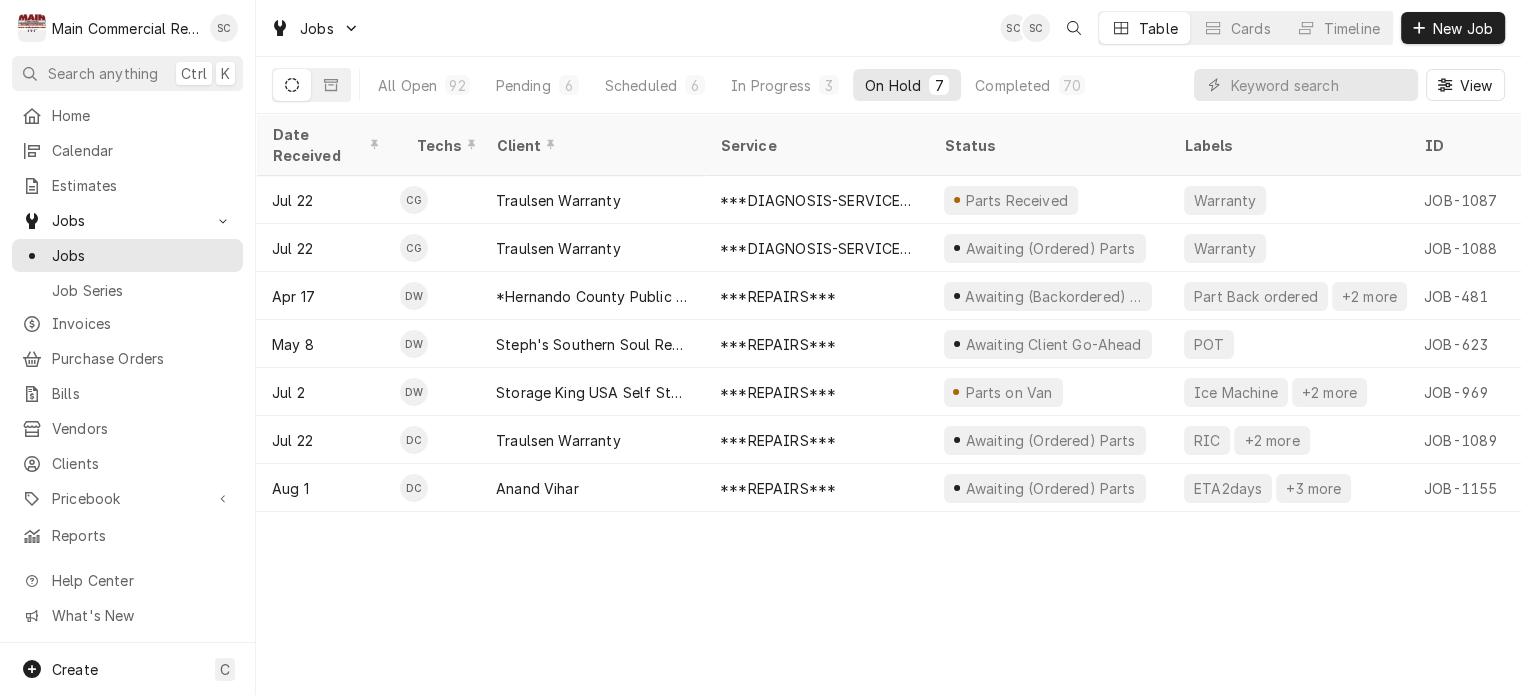 click on "Date Received Techs Client Service Status Labels ID Duration Location Name Job Type Priority Location Address Scheduled For On Hold Last Modified [DATE] CG Traulsen Warranty ***DIAGNOSIS-SERVICE CALL*** Parts Received Warranty JOB-1087 [DURATION] Traulsen Warranty- [CLIENT_NAME] Service High [NUMBER] [STREET], [CITY], [STATE] [POSTAL_CODE] [DATE] [TIME] [DATE] [DATE] [DATE] CG Traulsen Warranty ***DIAGNOSIS-SERVICE CALL*** Awaiting (Ordered) Parts Warranty JOB-1088 [DURATION] Traulsen Warranty- [CLIENT_NAME] Service High [NUMBER] [STREET], [CITY], [STATE] [POSTAL_CODE] [DATE] [TIME] [DATE] [DATE] [DATE] DW *[CLIENT_NAME] ***REPAIRS*** Awaiting (Backordered) Parts Part Back ordered +2 more JOB-481 [DURATION] *[SCHOOL_NAME] Service No Priority [NUMBER] [STREET], [CITY], [STATE] [POSTAL_CODE] [DATE] [TIME] [DATE] [DATE] [DATE] DW [CLIENT_NAME] ***REPAIRS*** Awaiting Client Go-Ahead POT JOB-623 [DURATION] — Service No Priority [NUMBER] [STREET], [CITY], [STATE] [POSTAL_CODE] [DATE] [TIME]" at bounding box center [888, 404] 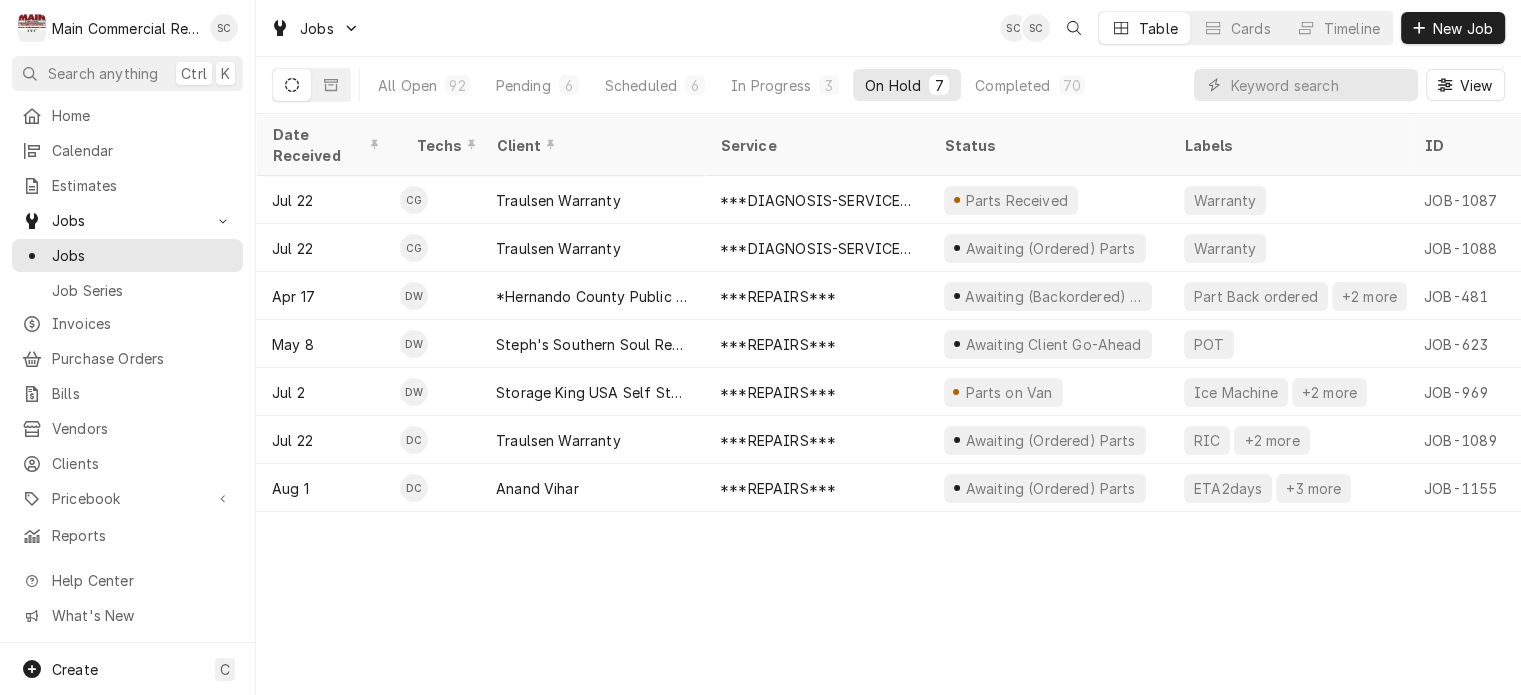 click on "Date Received Techs Client Service Status Labels ID Duration Location Name Job Type Priority Location Address Scheduled For On Hold Last Modified [DATE] CG Traulsen Warranty ***DIAGNOSIS-SERVICE CALL*** Parts Received Warranty JOB-1087 [DURATION] Traulsen Warranty- [CLIENT_NAME] Service High [NUMBER] [STREET], [CITY], [STATE] [POSTAL_CODE] [DATE] [TIME] [DATE] [DATE] [DATE] CG Traulsen Warranty ***DIAGNOSIS-SERVICE CALL*** Awaiting (Ordered) Parts Warranty JOB-1088 [DURATION] Traulsen Warranty- [CLIENT_NAME] Service High [NUMBER] [STREET], [CITY], [STATE] [POSTAL_CODE] [DATE] [TIME] [DATE] [DATE] [DATE] DW *[CLIENT_NAME] ***REPAIRS*** Awaiting (Backordered) Parts Part Back ordered +2 more JOB-481 [DURATION] *[SCHOOL_NAME] Service No Priority [NUMBER] [STREET], [CITY], [STATE] [POSTAL_CODE] [DATE] [TIME] [DATE] [DATE] [DATE] DW [CLIENT_NAME] ***REPAIRS*** Awaiting Client Go-Ahead POT JOB-623 [DURATION] — Service No Priority [NUMBER] [STREET], [CITY], [STATE] [POSTAL_CODE] [DATE] [TIME]" at bounding box center [888, 404] 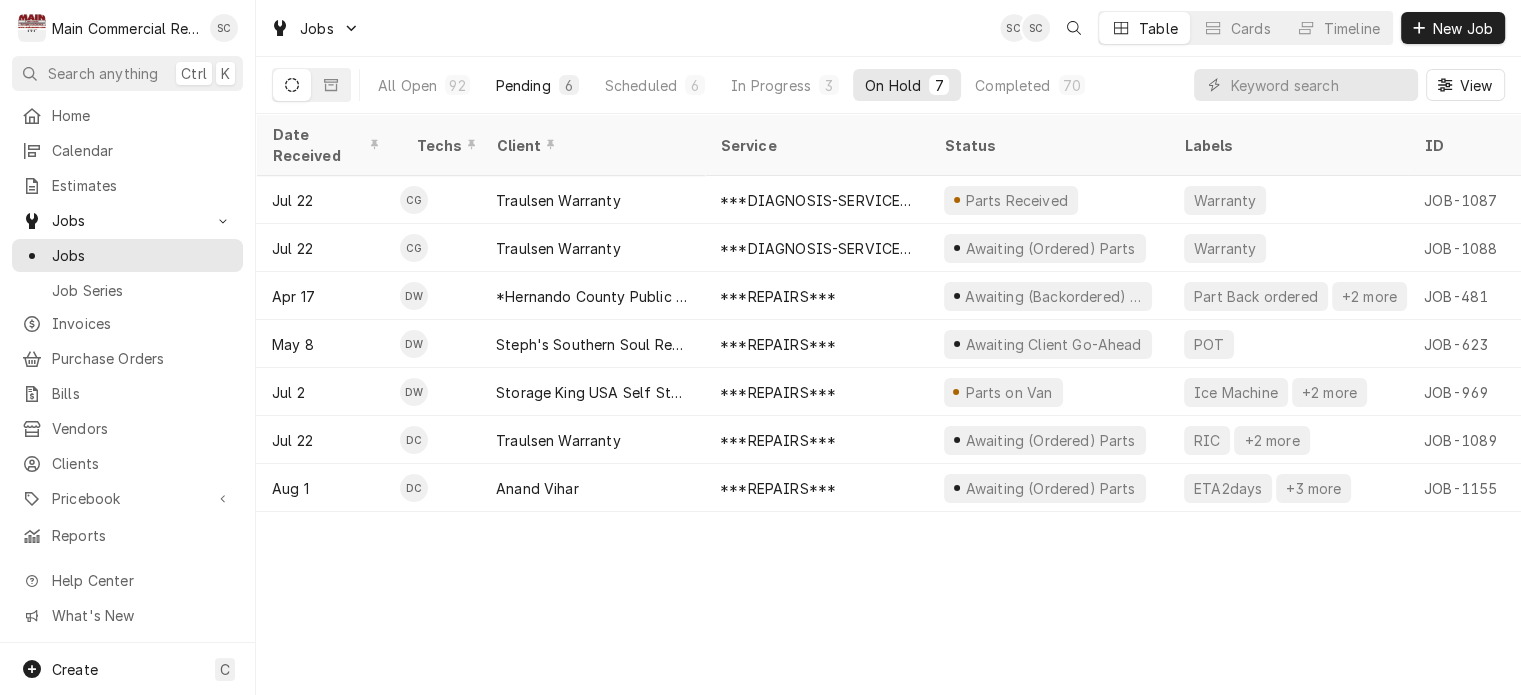 click on "Pending" at bounding box center [523, 85] 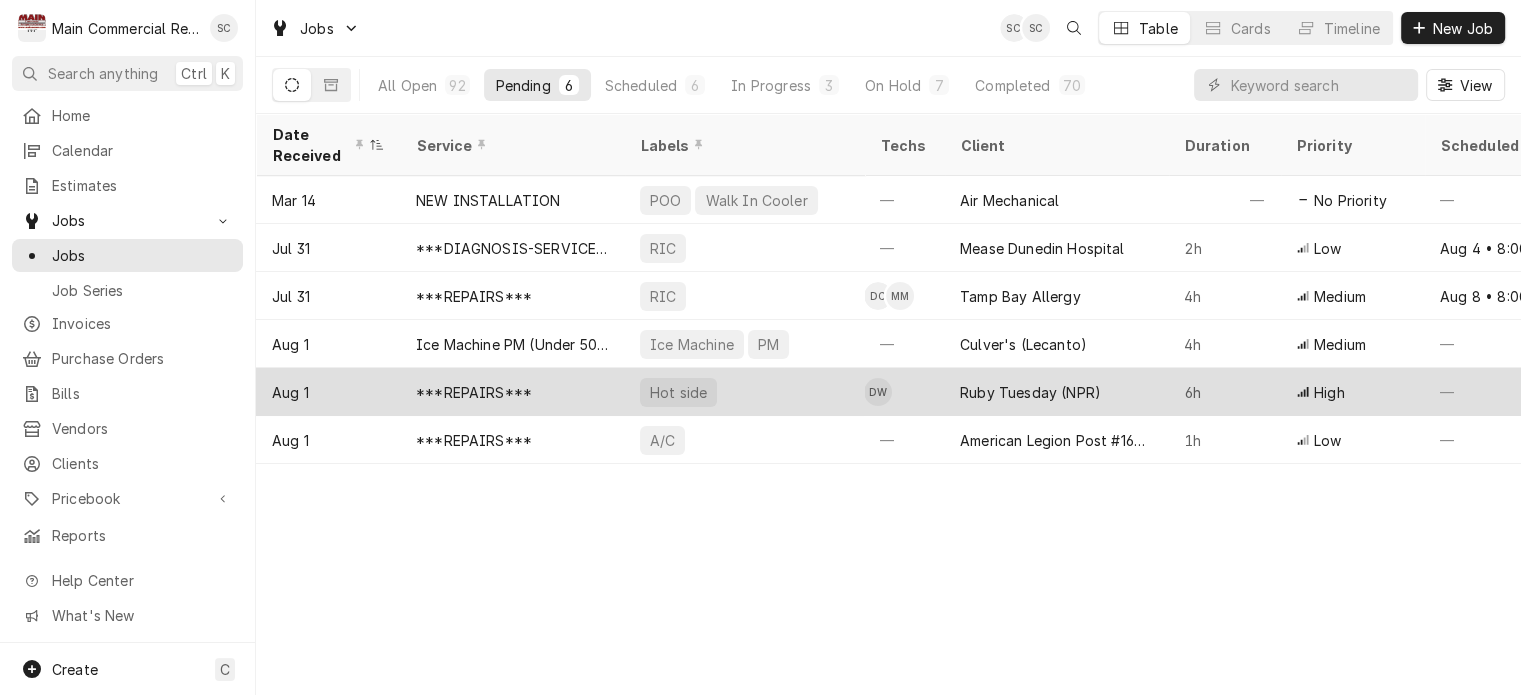 click on "Hot side" at bounding box center [744, 392] 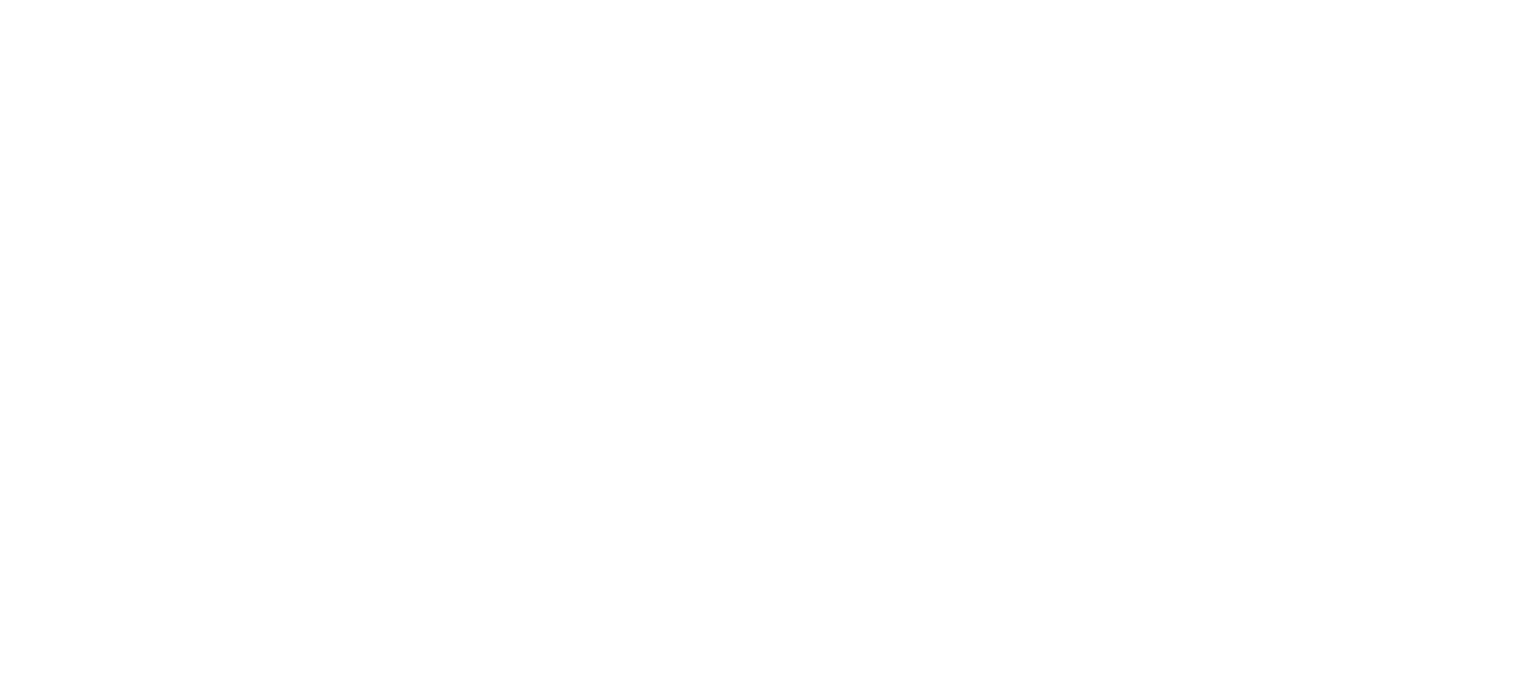 scroll, scrollTop: 0, scrollLeft: 0, axis: both 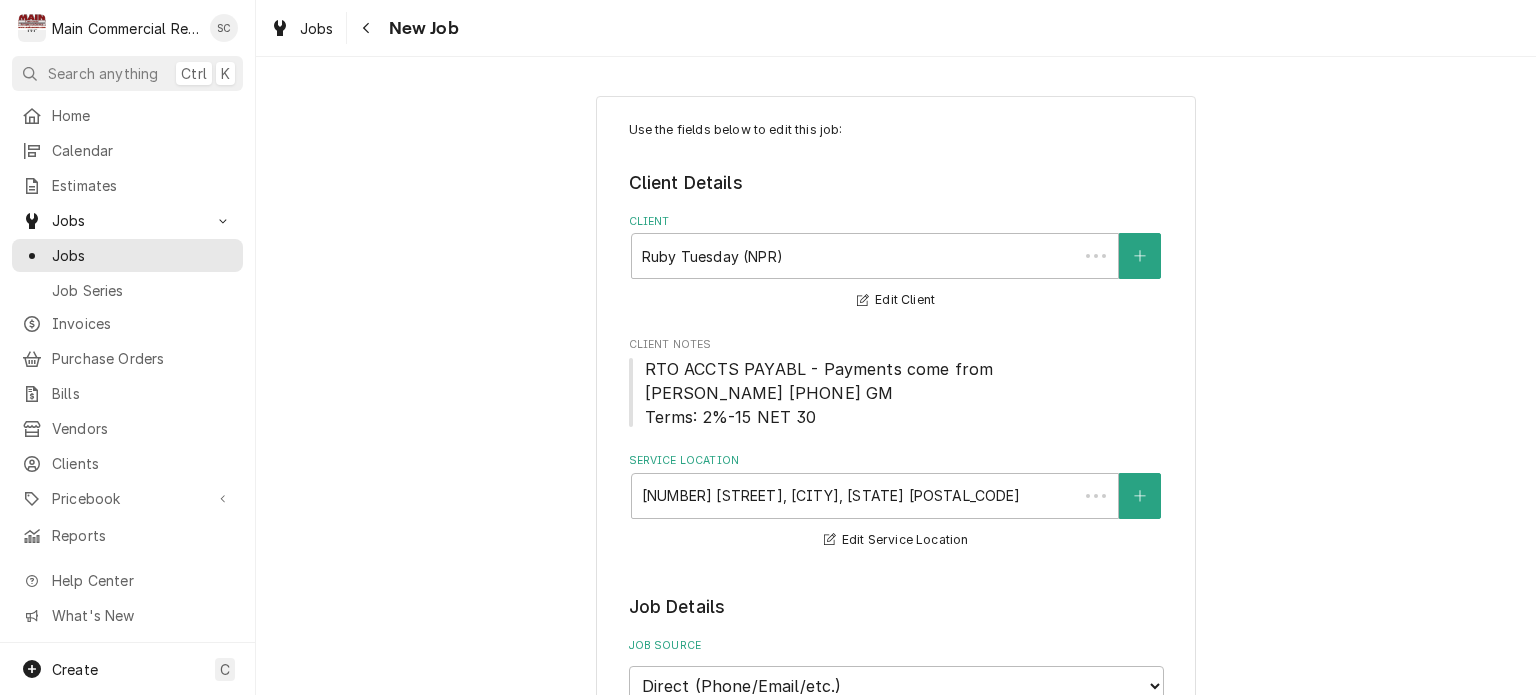 type on "x" 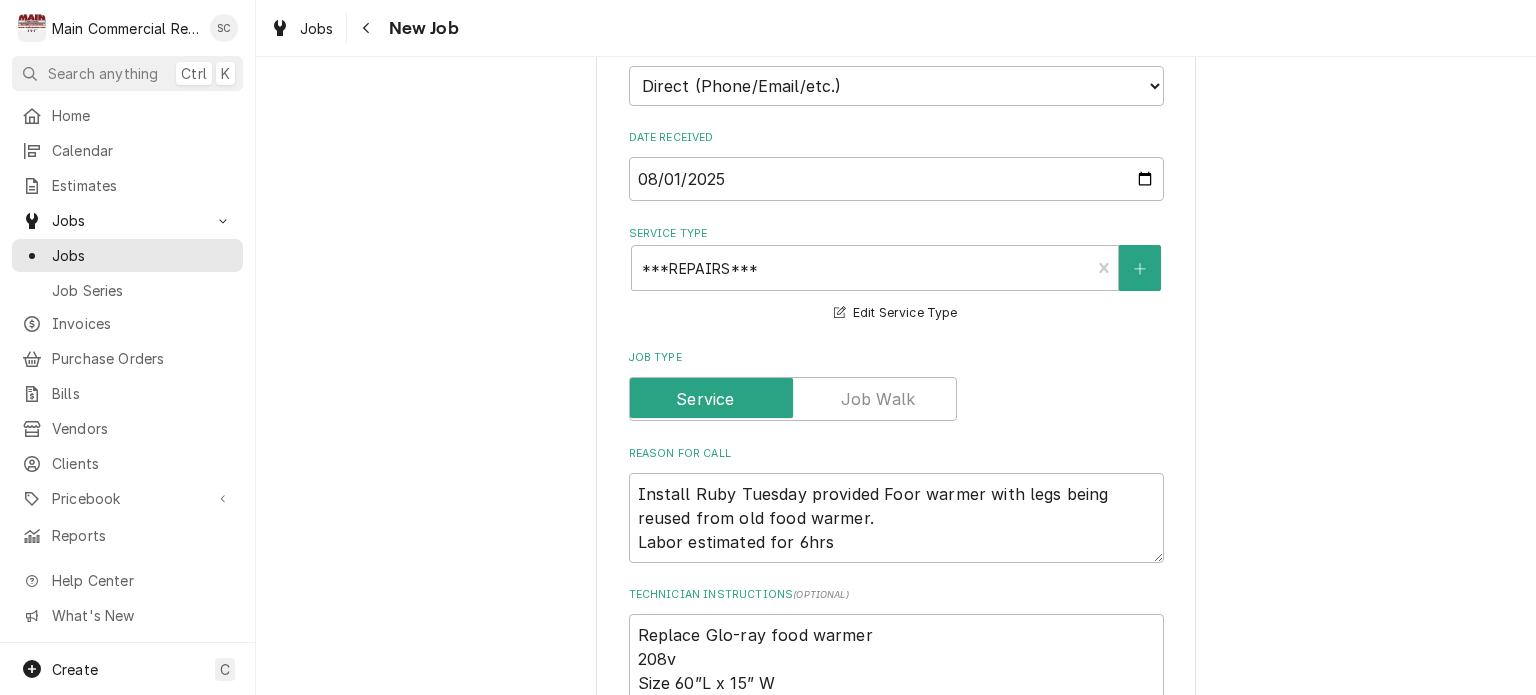 scroll, scrollTop: 1100, scrollLeft: 0, axis: vertical 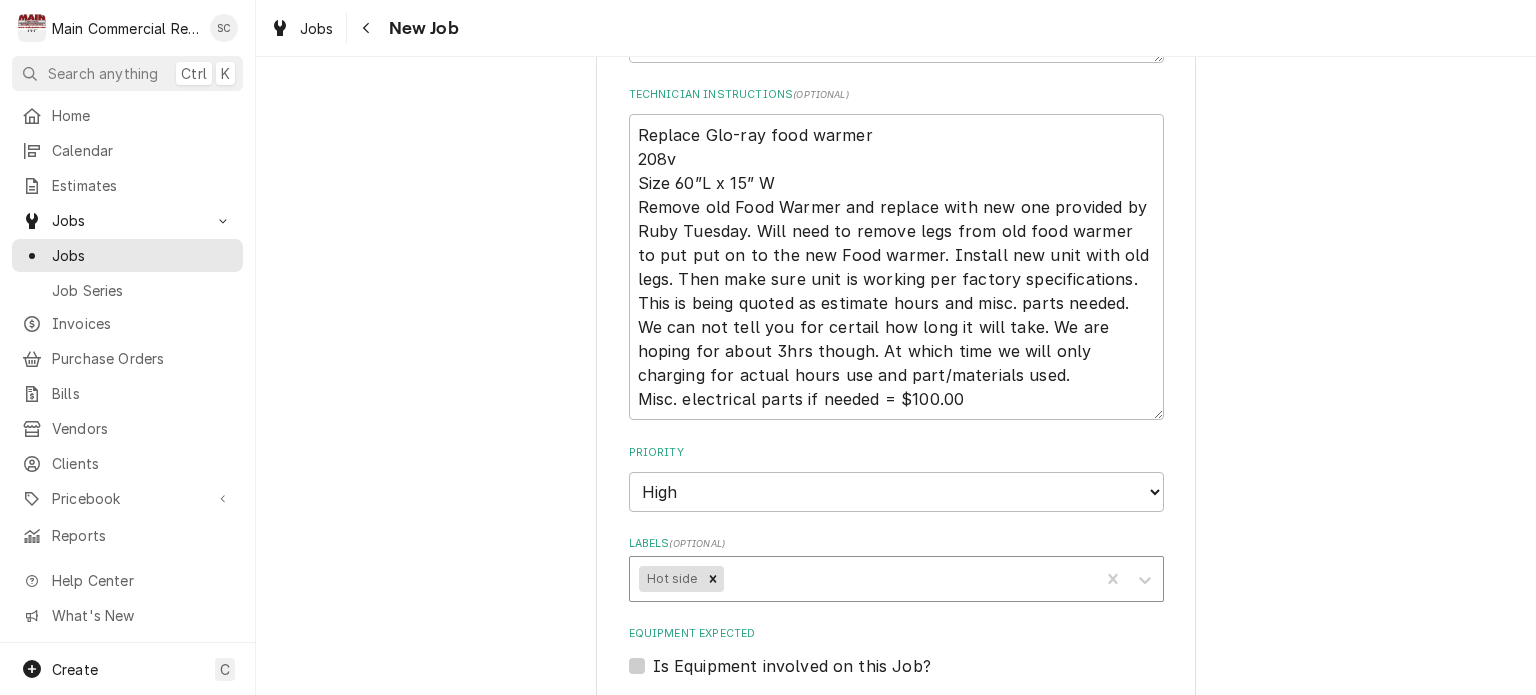 click at bounding box center [908, 579] 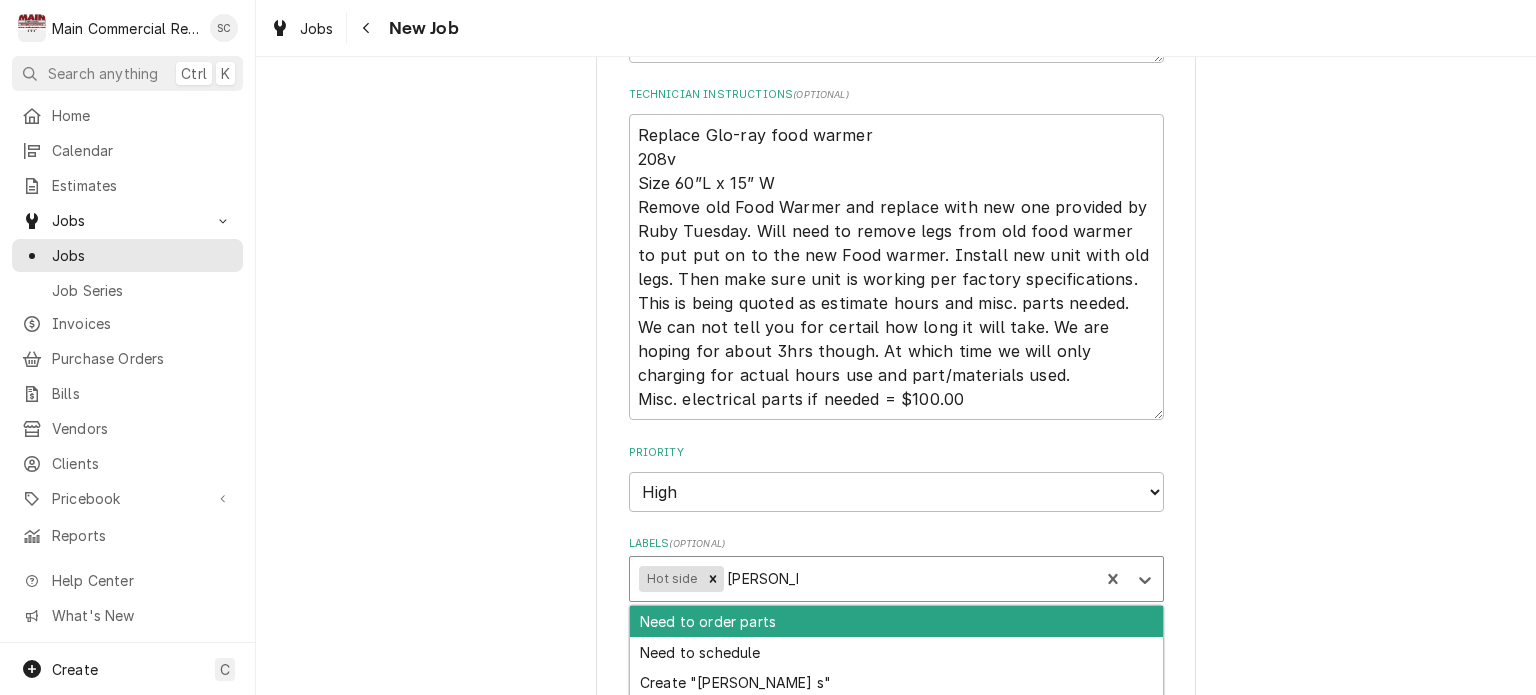 type on "Need to sc" 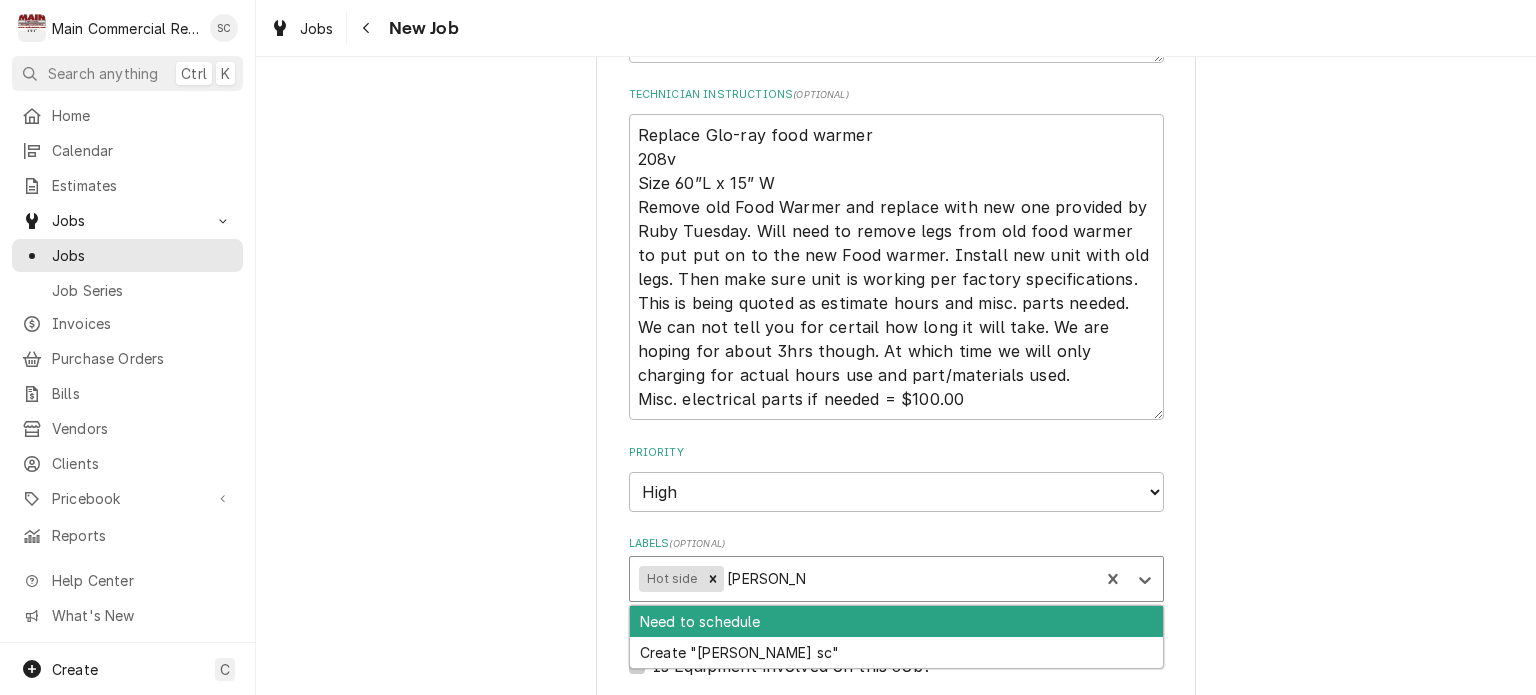 click on "Need to schedule" at bounding box center [896, 621] 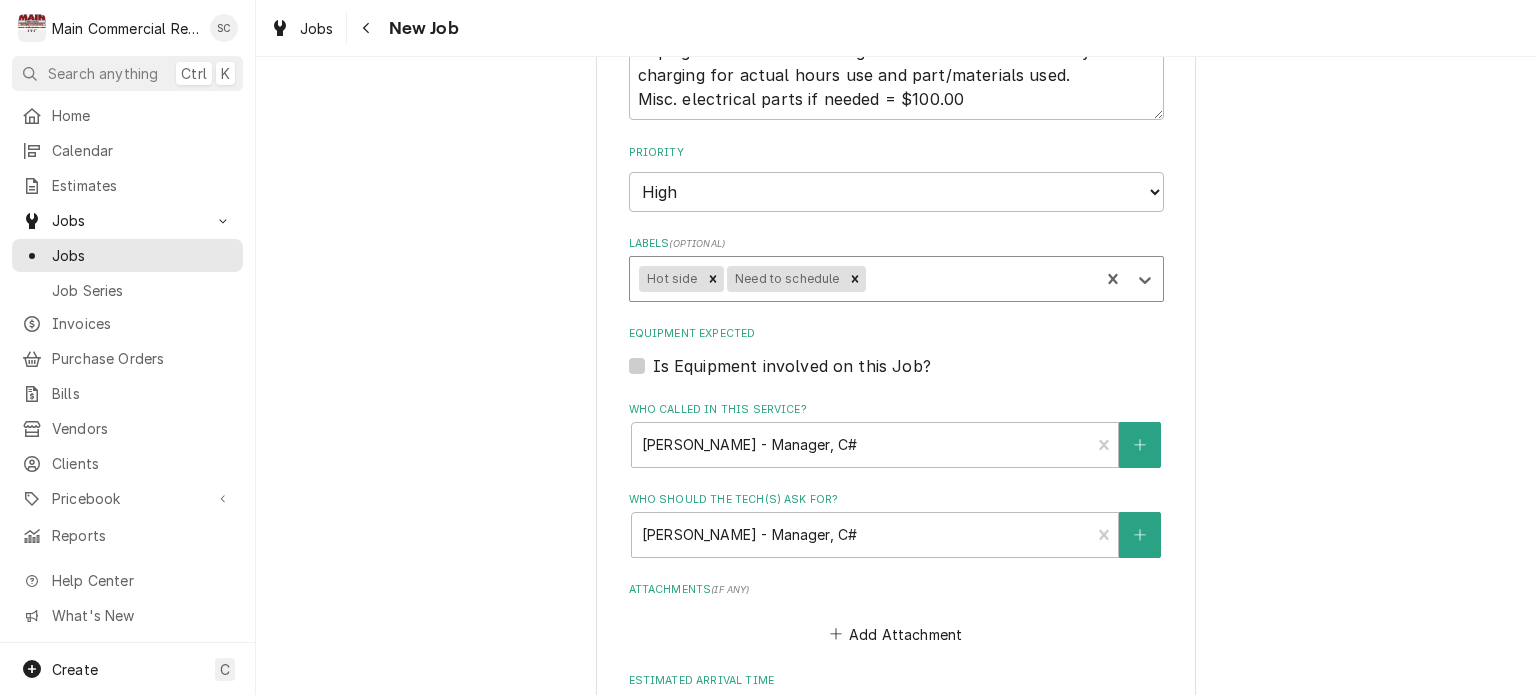 scroll, scrollTop: 1800, scrollLeft: 0, axis: vertical 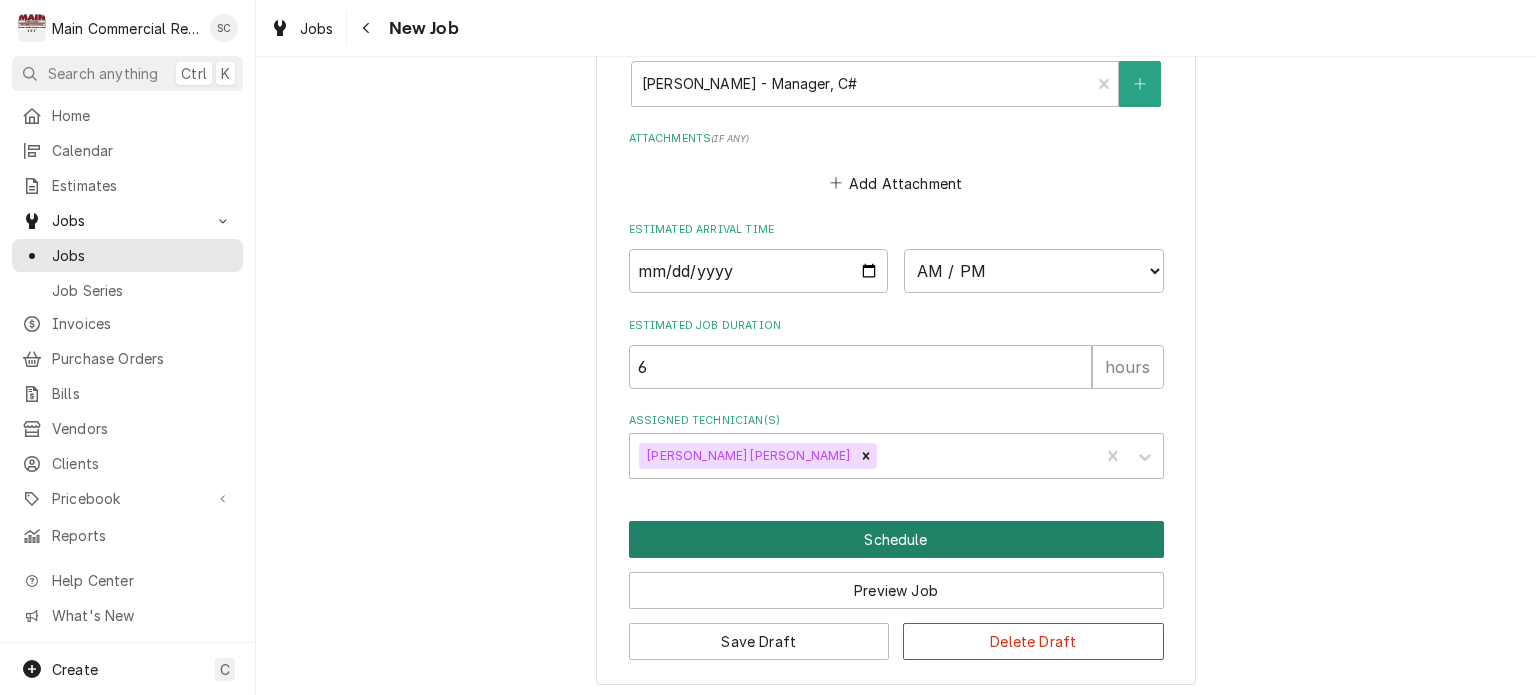 click on "Schedule" at bounding box center [896, 539] 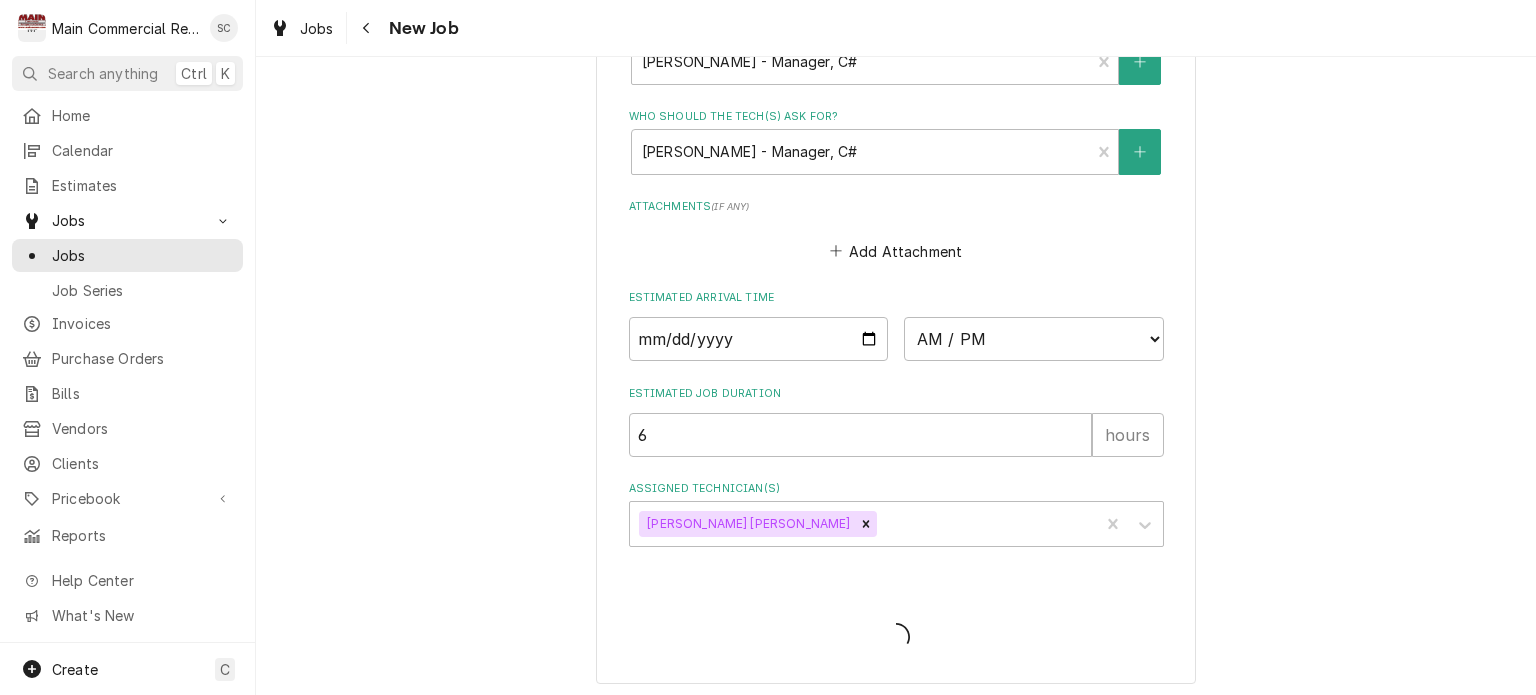 scroll, scrollTop: 1851, scrollLeft: 0, axis: vertical 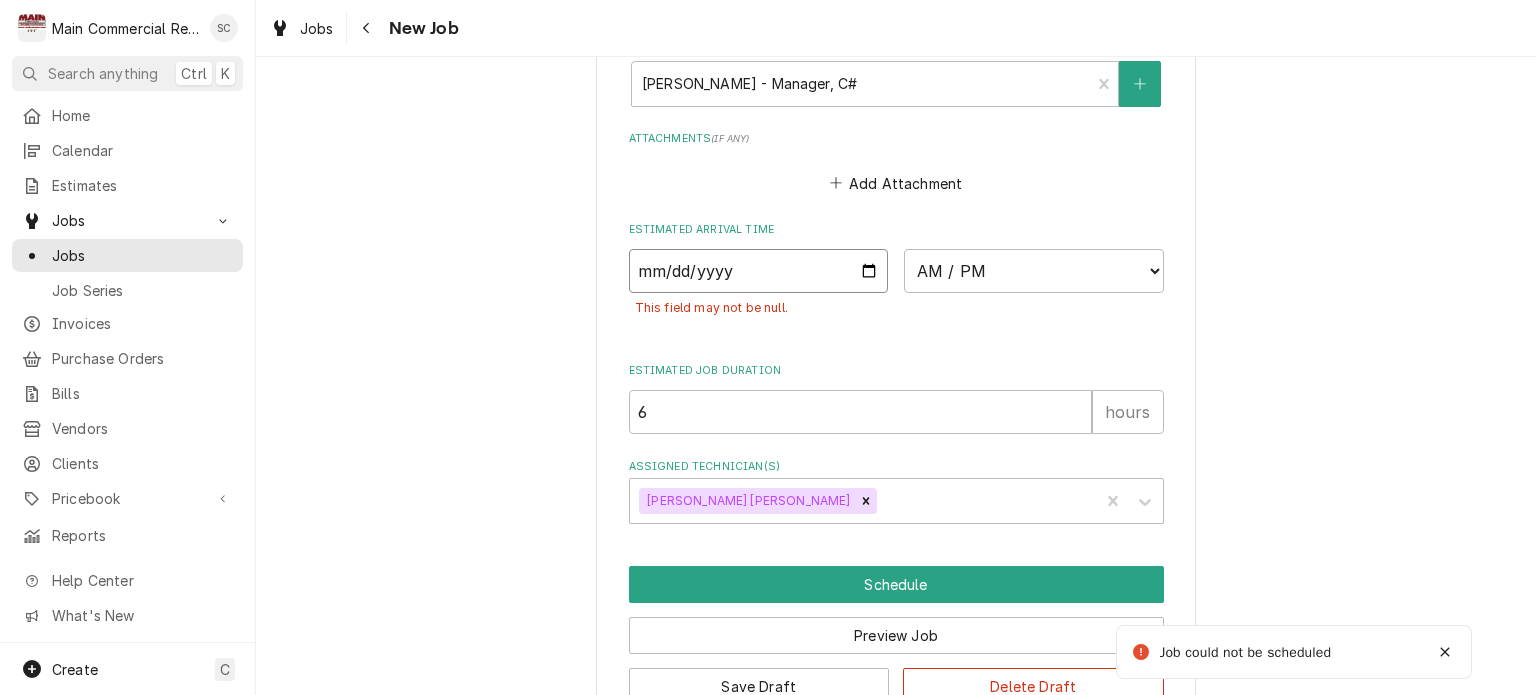 click at bounding box center [759, 271] 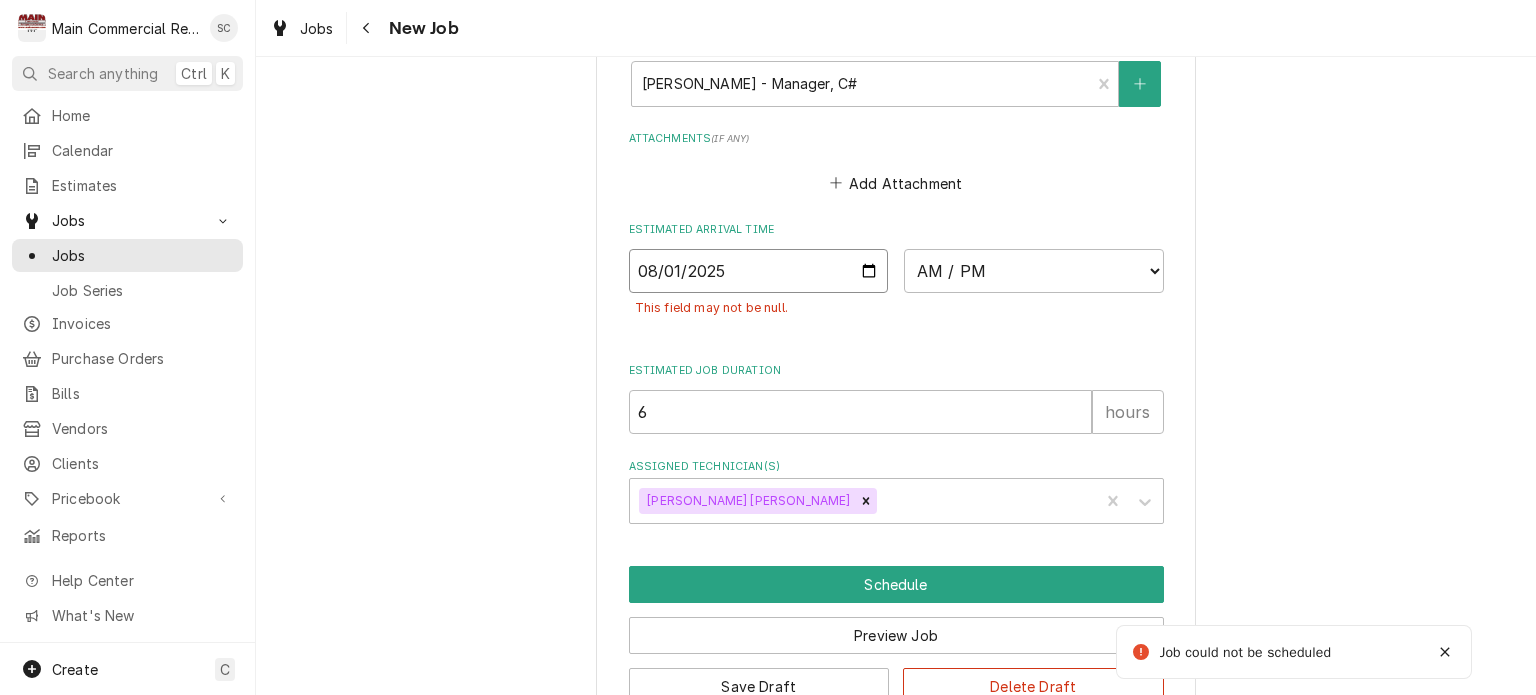 type on "2025-08-01" 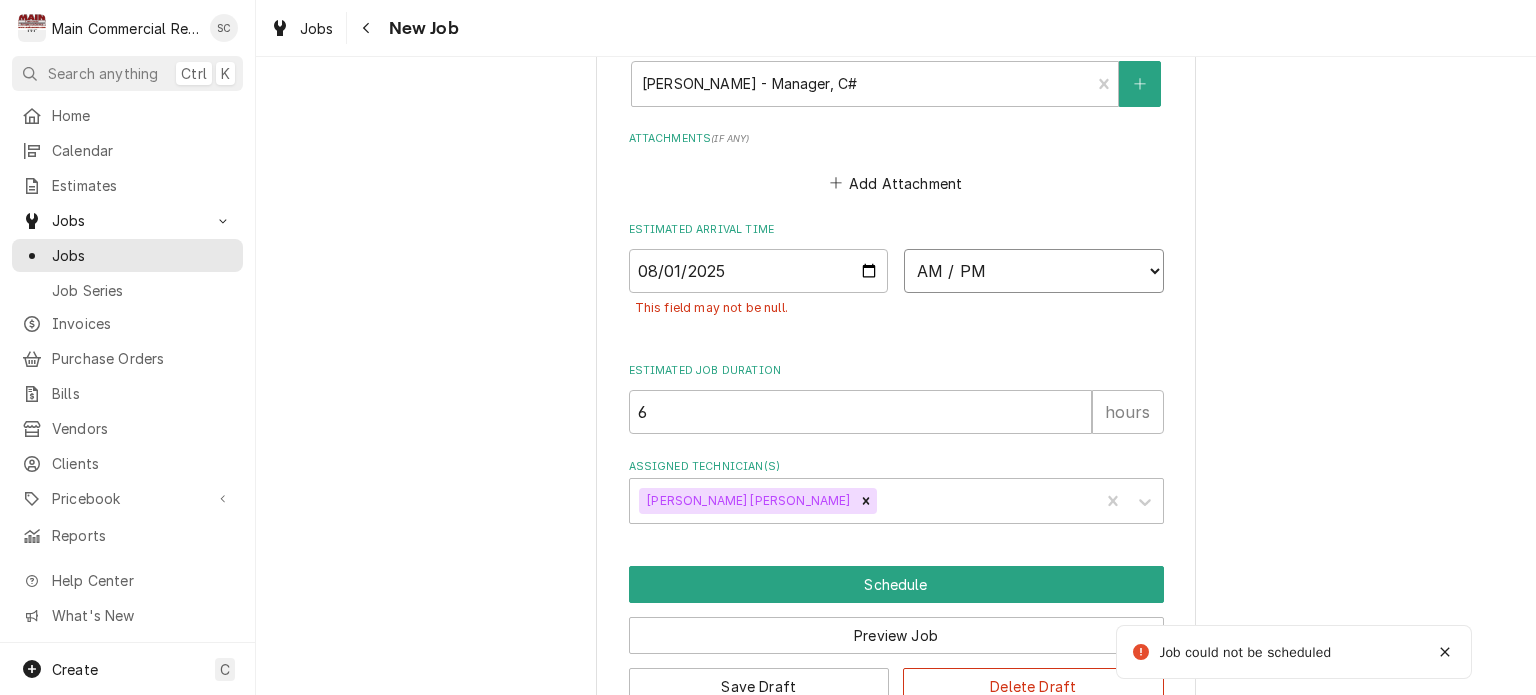 type on "x" 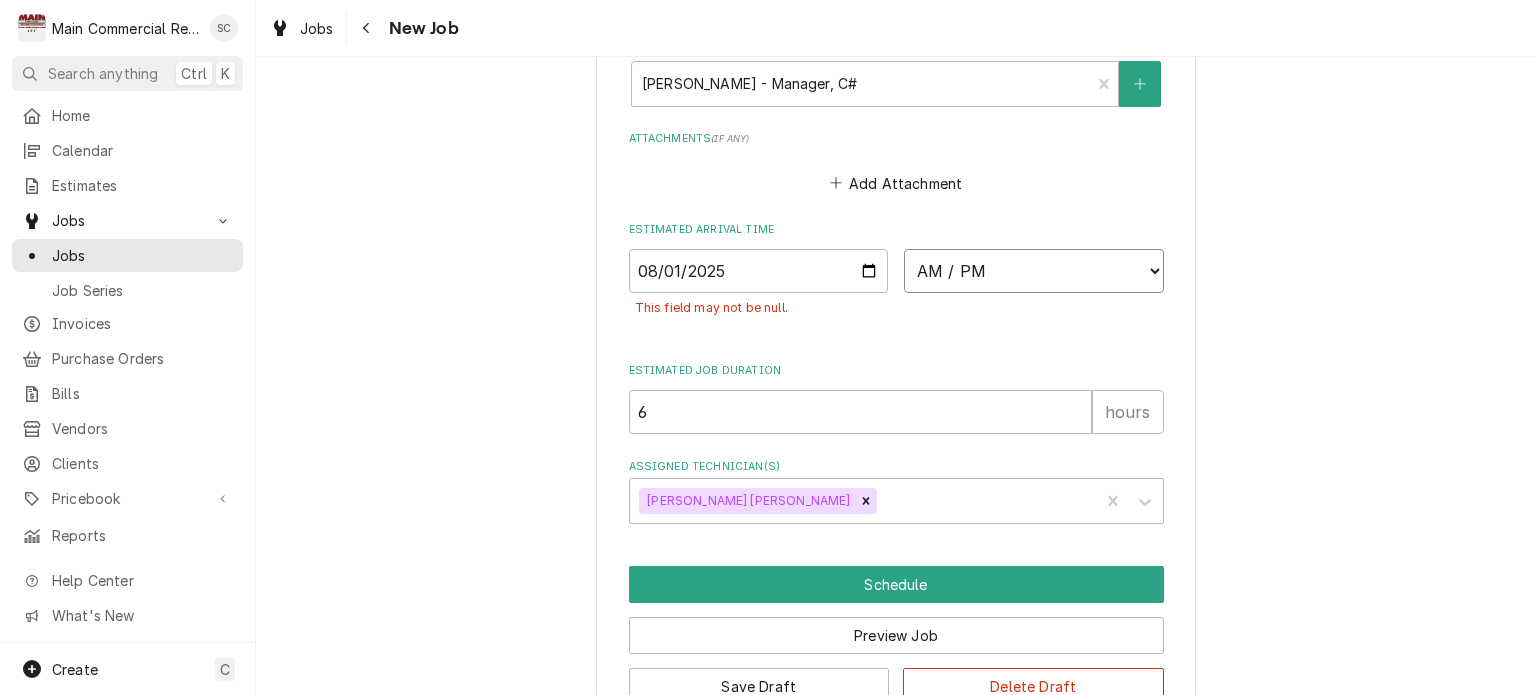 select on "07:15:00" 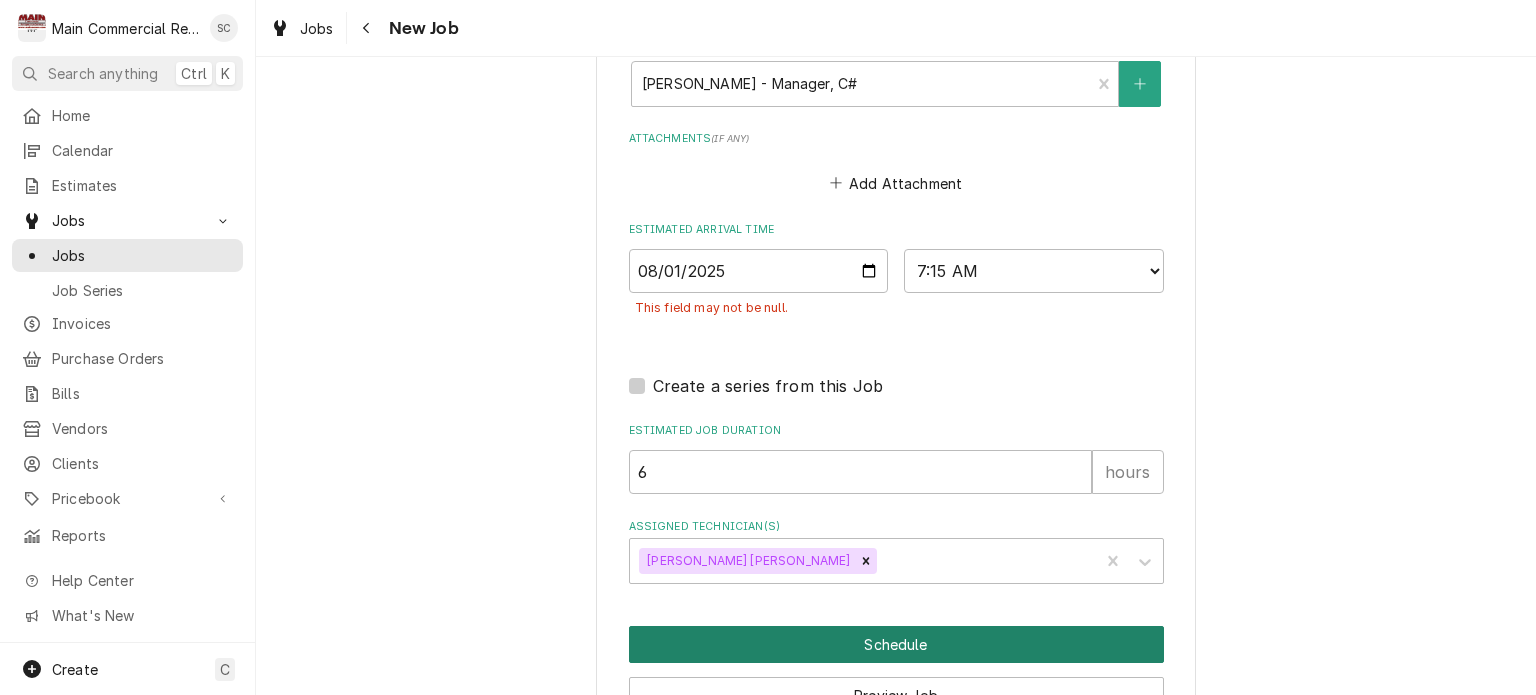 click on "Schedule" at bounding box center [896, 644] 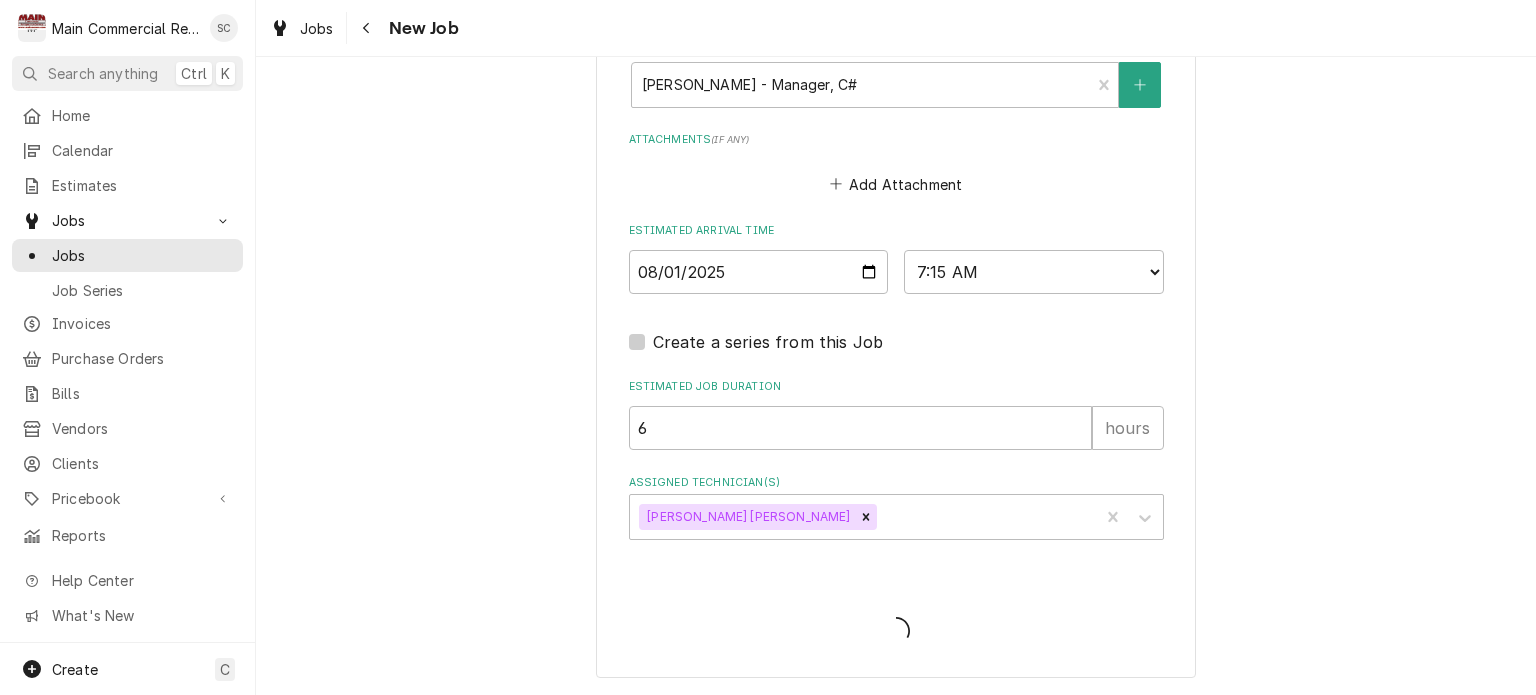scroll, scrollTop: 1843, scrollLeft: 0, axis: vertical 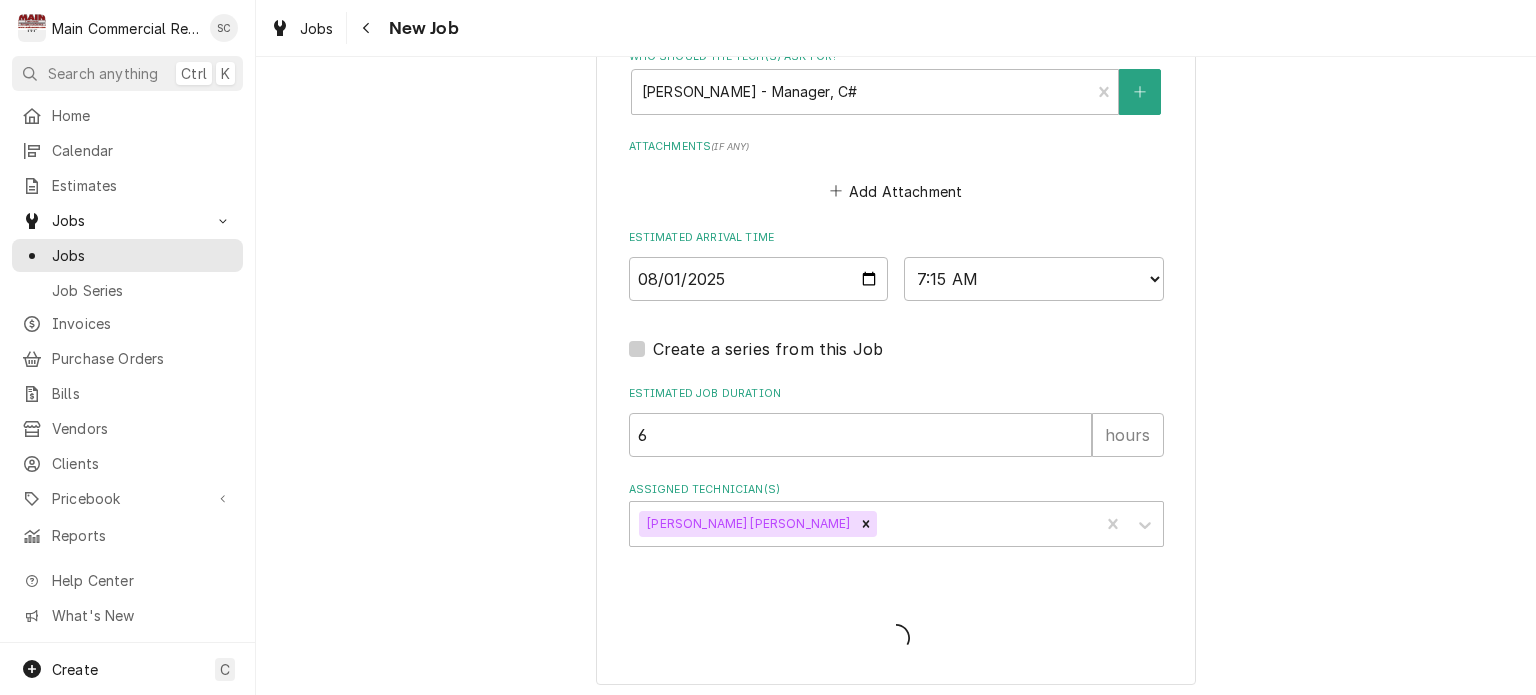 type on "x" 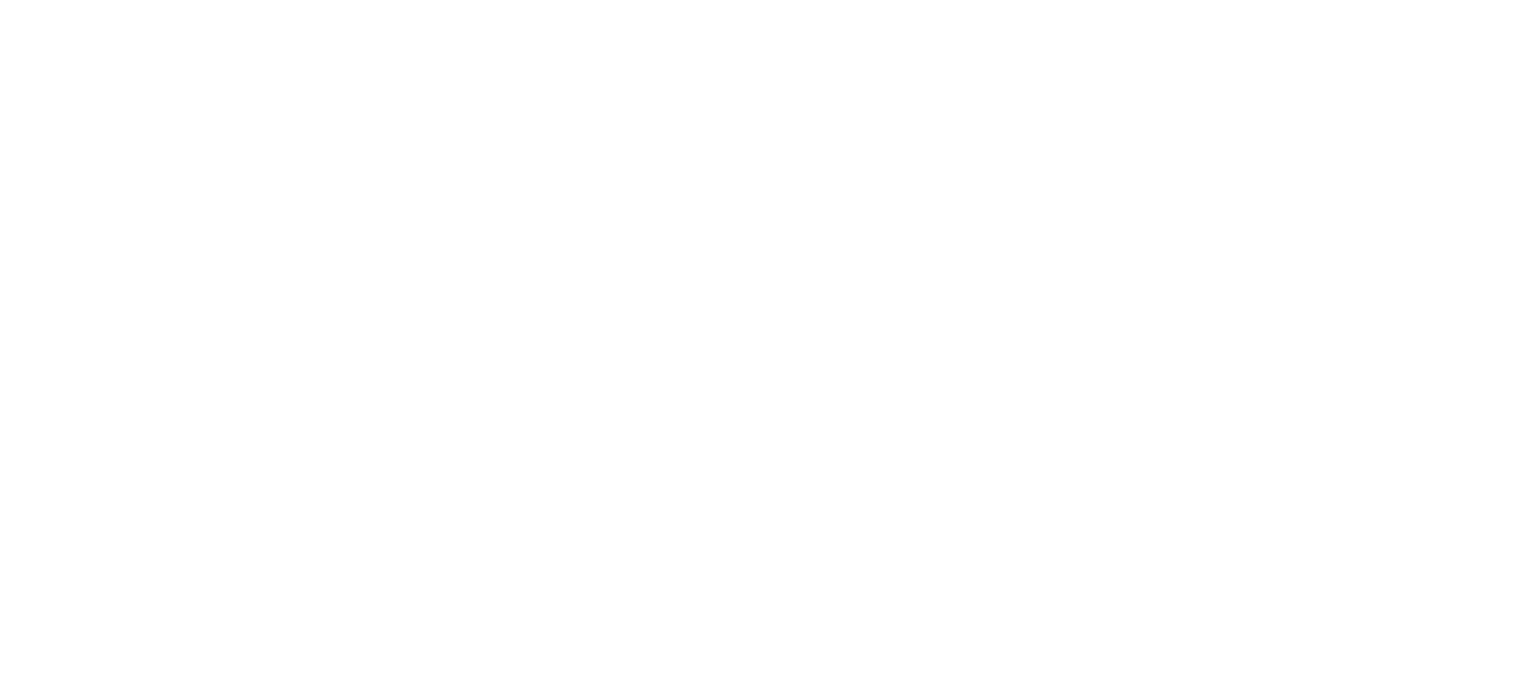 scroll, scrollTop: 0, scrollLeft: 0, axis: both 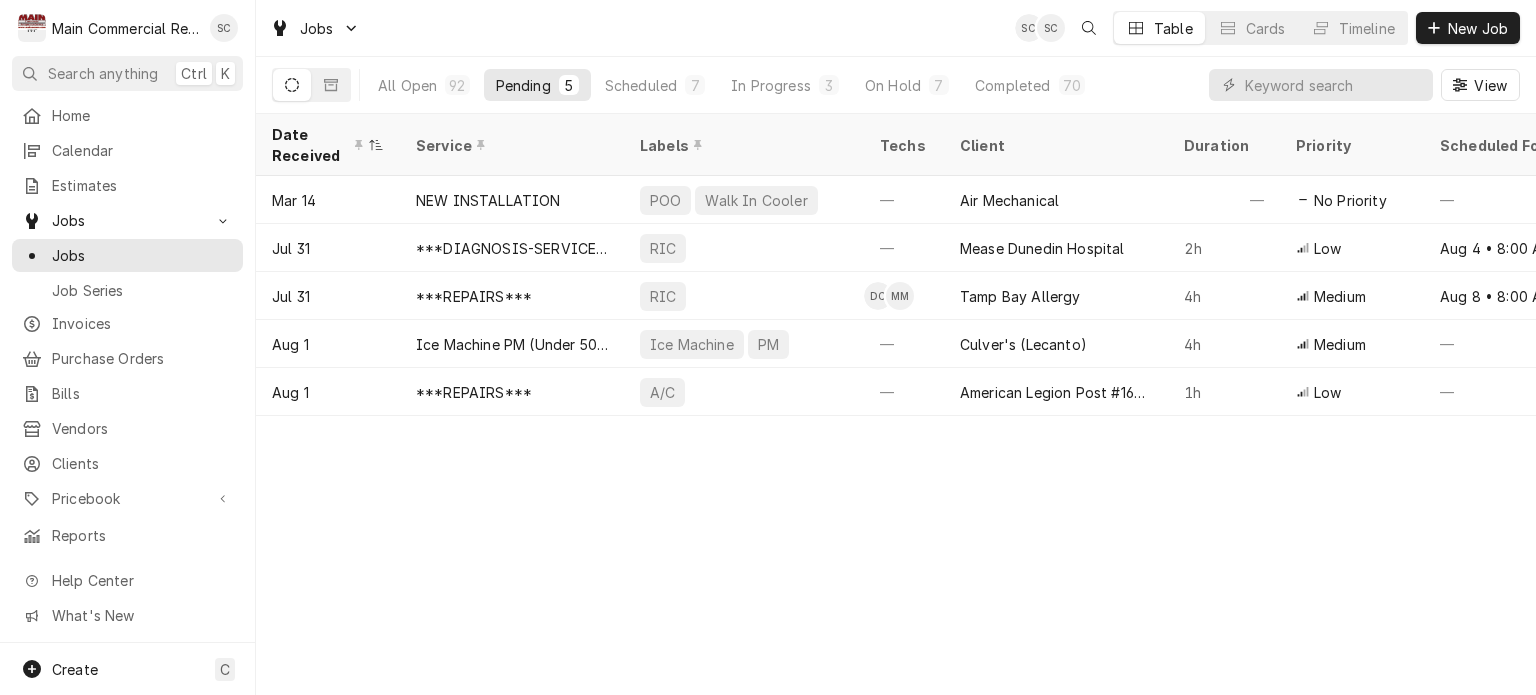 click on "Date Received Service Labels Techs Client Duration Priority Scheduled For Location Name Location Address Last Modified Job Type Status Mar 14   NEW INSTALLATION POO Walk In Cooler — Air Mechanical — No Priority — TGH Brooksville/Springhill [NUMBER] [STREET], [CITY], [STATE] [POSTAL_CODE] Apr 29   Service Draft Jul 31   ***DIAGNOSIS-SERVICE CALL*** RIC — Mease Dunedin Hospital 2h Low Aug 4   • [TIME] — [NUMBER] [STREET], [CITY], [STATE] [POSTAL_CODE] Jul 31   Service Draft Jul 31   ***REPAIRS*** RIC DC MM Tamp Bay Allergy 4h Medium Aug 8   • [TIME] Tampa Bay Allergy-Dr. Weiss [NUMBER] [STREET], [CITY], [STATE] [POSTAL_CODE] Jul 31   Service Draft Aug 1   Ice Machine PM (Under 500) Ice Machine PM — Culver's (Lecanto) 4h Medium — — [NUMBER] [STREET], [CITY], [STATE] [POSTAL_CODE] Aug 1   Service Draft Aug 1   ***REPAIRS*** A/C — American Legion Post #166-Homosassa 1h Low — #166 [NUMBER] [STREET], [CITY], [STATE] [POSTAL_CODE] Aug 1   Service Draft Date — Time — Duration — Labels No labels Reason For Call Not mentioned" at bounding box center [896, 404] 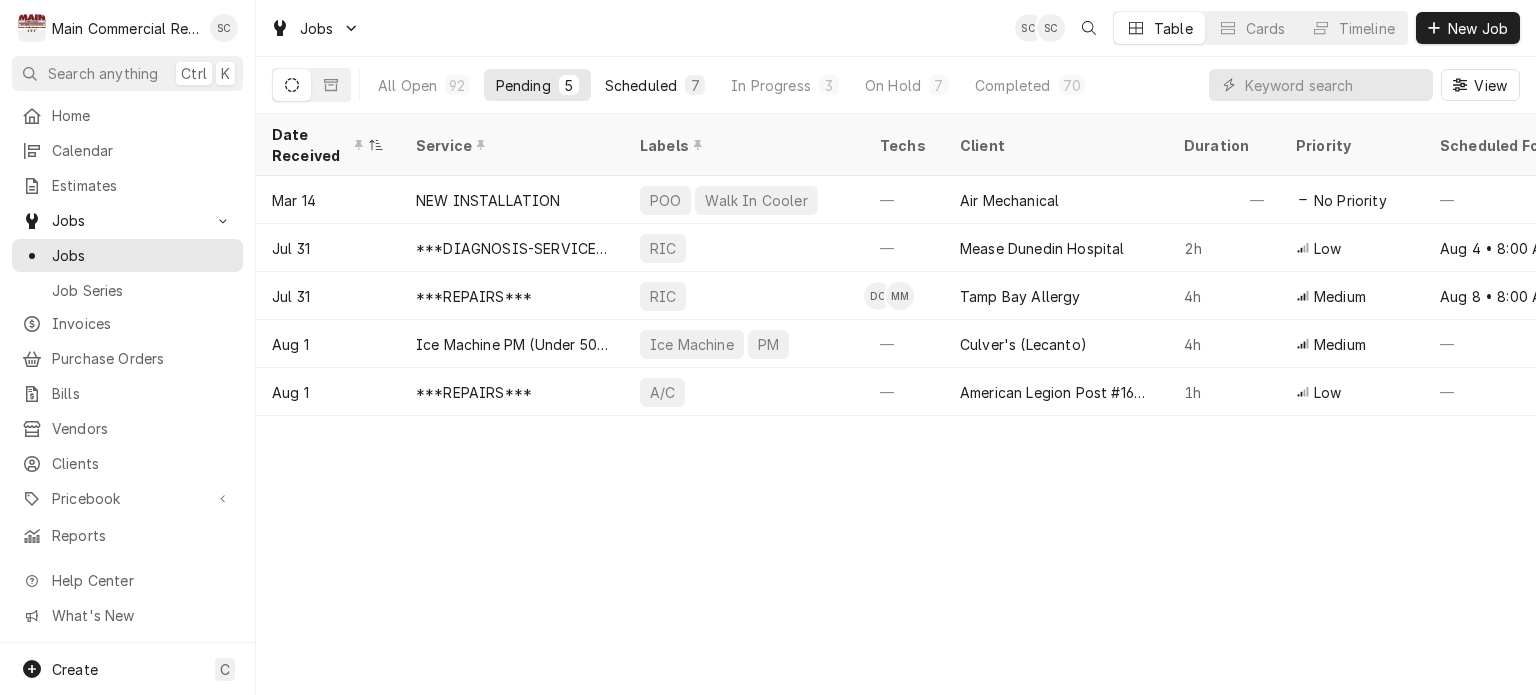 click on "7" at bounding box center [695, 85] 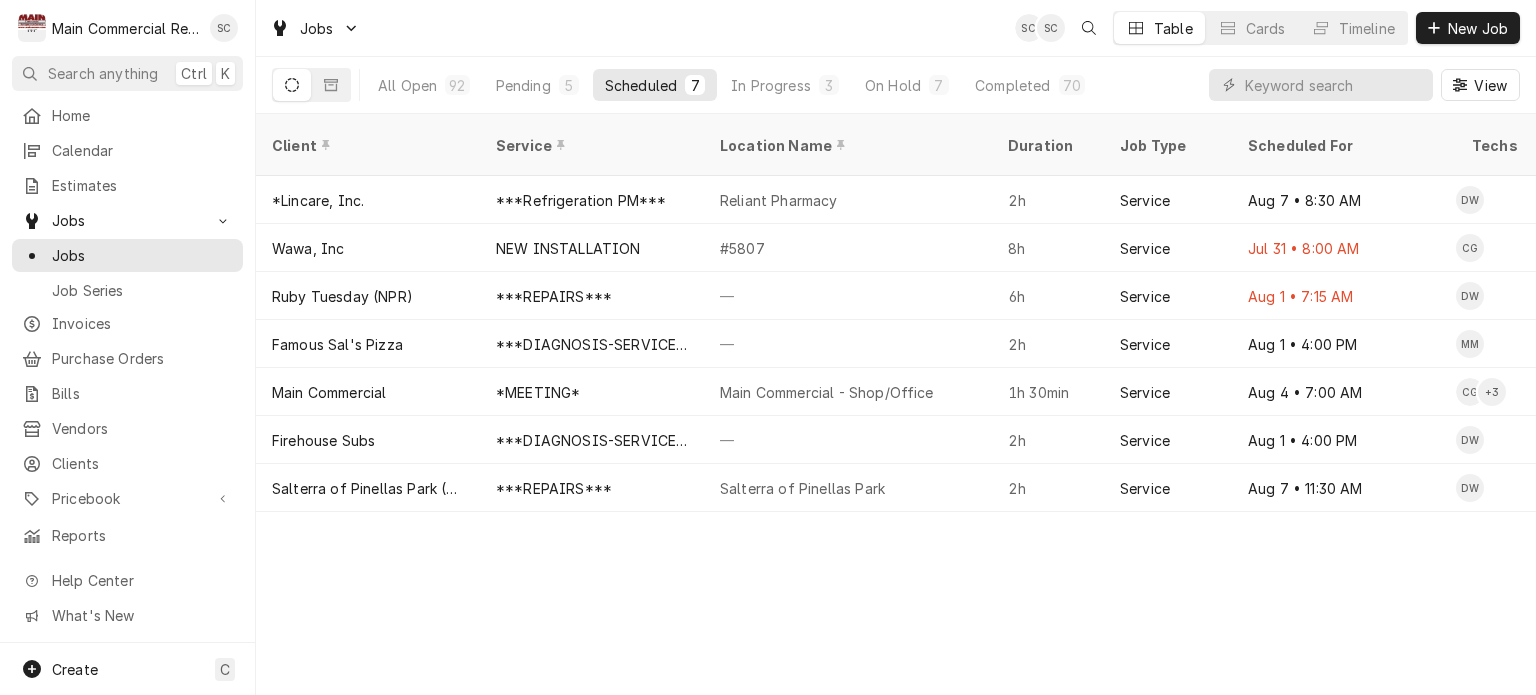 click on "Client Service Location Name Duration Job Type Scheduled For Techs Status Labels ID Priority Date Received Location Address Scheduled Last Modified *Lincare, Inc. ***Refrigeration PM*** Reliant Pharmacy 2h Service Aug 7   • [TIME] DW Upcoming PM JOB-1075 No Priority Jul 21   [NUMBER] [STREET], [CITY], [STATE] [POSTAL_CODE] Aug 1   Aug 1   Wawa, Inc NEW INSTALLATION #5807 8h Service Jul 31   • [TIME] CG Past Due No Charge JOB-1116 Urgent Jul 25   [NUMBER] [STREET], [CITY], [STATE] [POSTAL_CODE] Jul 25   Jul 25   Ruby Tuesday (NPR) ***REPAIRS*** — 6h Service Aug 1   • [TIME] DW Past Due Hot side Need to schedule JOB-1154 High Aug 1   [NUMBER] [STREET], [CITY], [STATE] [POSTAL_CODE] Aug 1   Aug 1   Famous Sal's Pizza ***DIAGNOSIS-SERVICE CALL*** — 2h Service Aug 1   • [TIME] MM Upcoming Ice Machine JOB-1158 Urgent Aug 1   [NUMBER] [STREET], [CITY], [STATE] [POSTAL_CODE] Aug 1   Aug 1   Main Commercial *MEETING* Main Commercial - Shop/Office 1h 30min Service Aug 4   • [TIME] CG + 3 Upcoming Meeting JOB-1159 No Priority" at bounding box center [896, 404] 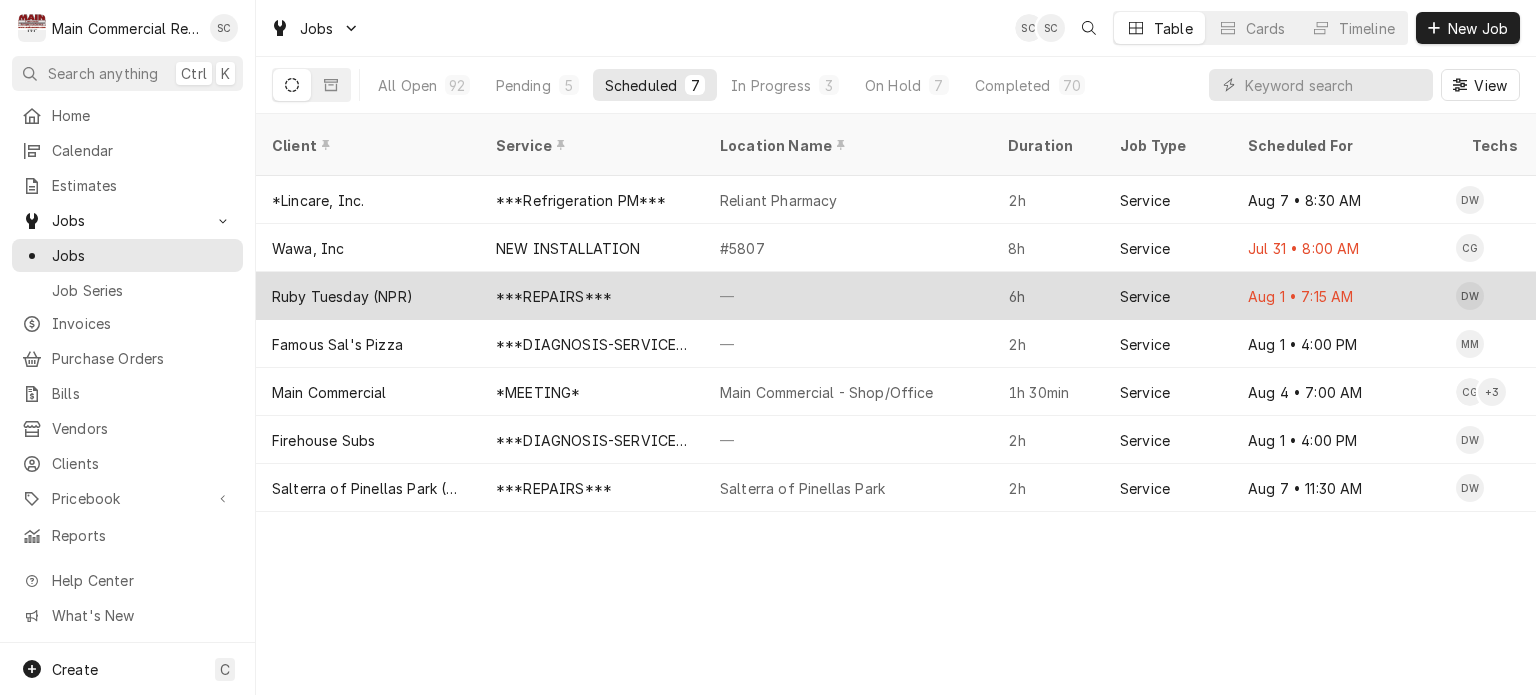 click on "***REPAIRS***" at bounding box center (554, 296) 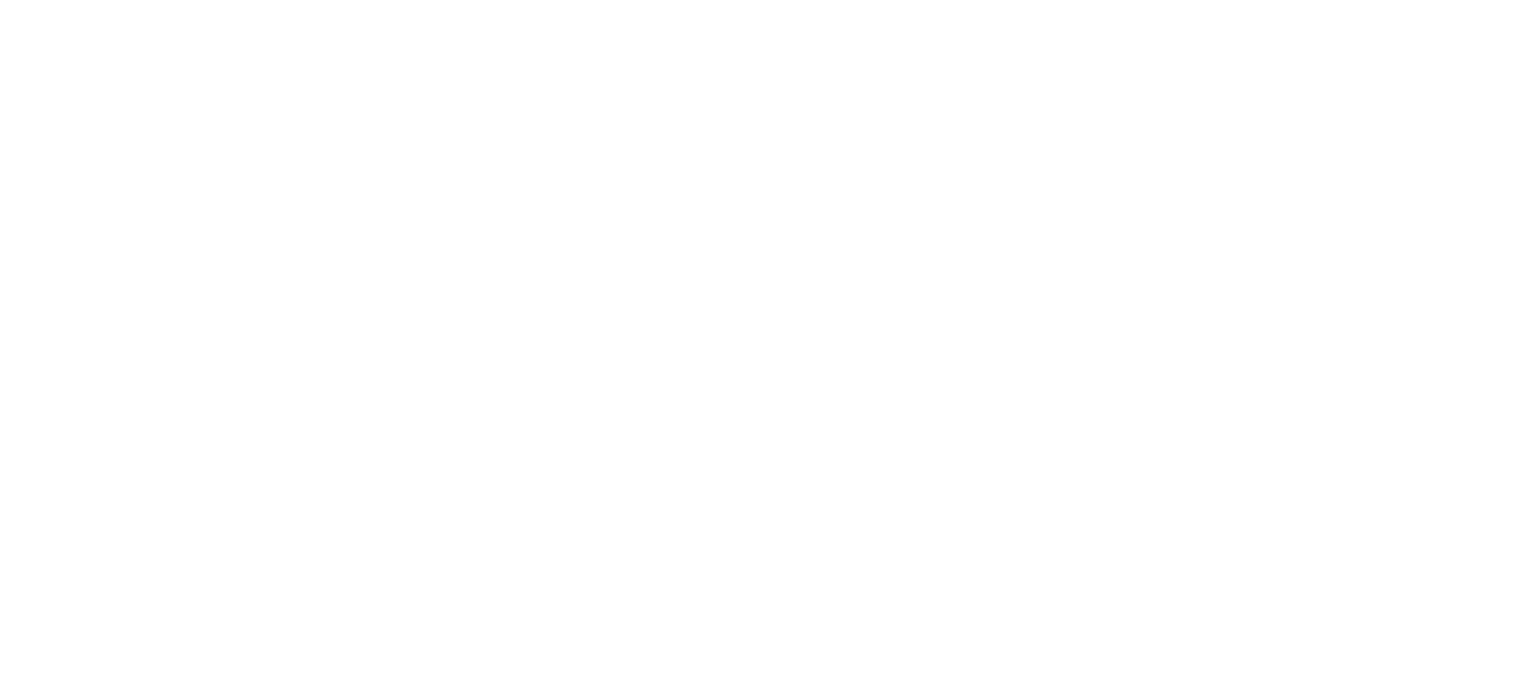scroll, scrollTop: 0, scrollLeft: 0, axis: both 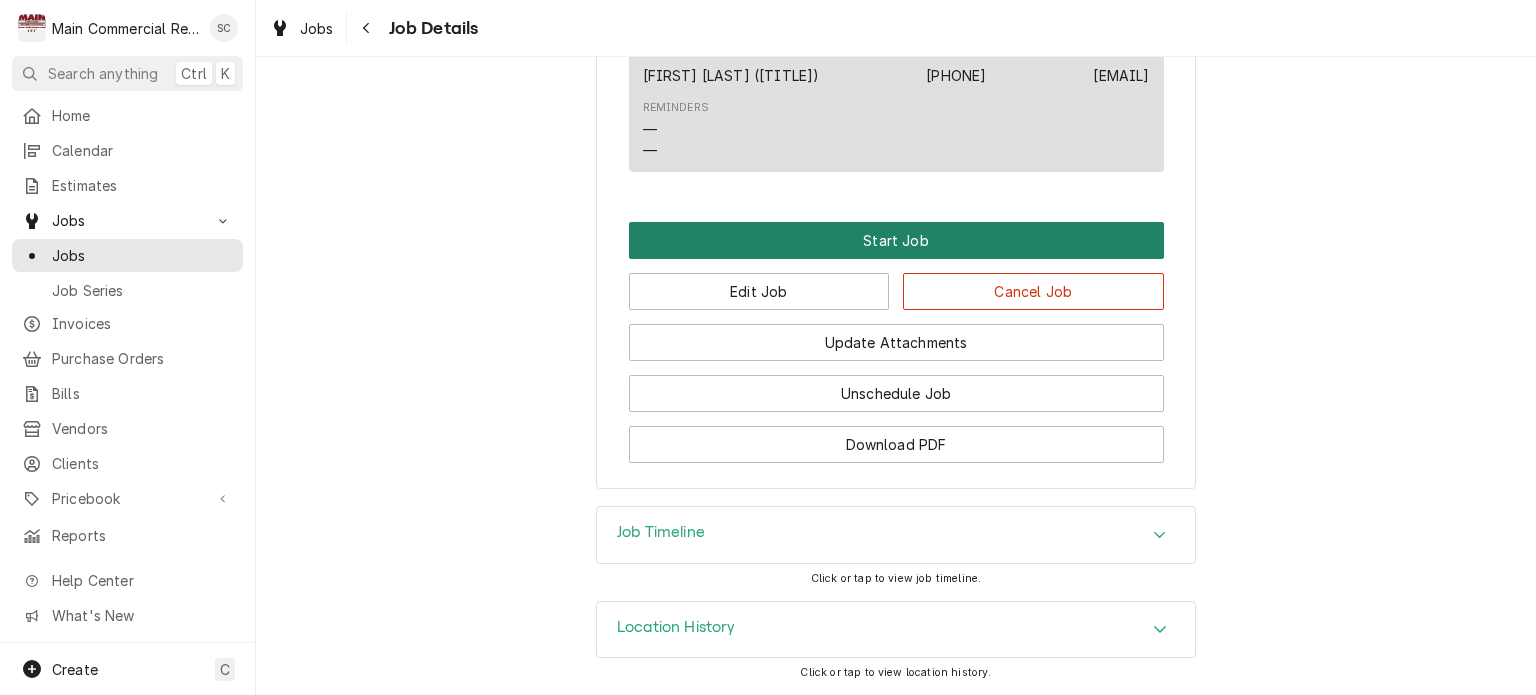 click on "Start Job" at bounding box center [896, 240] 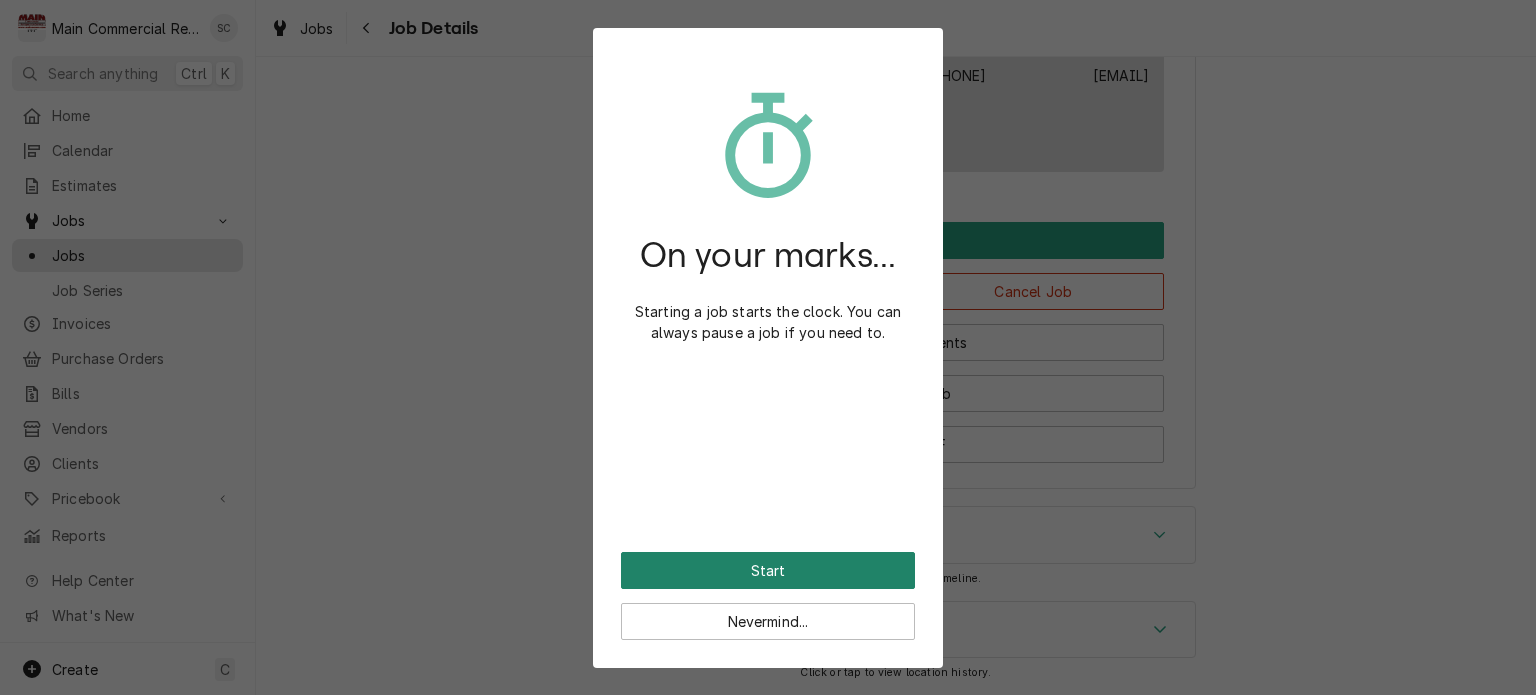 click on "Start" at bounding box center (768, 570) 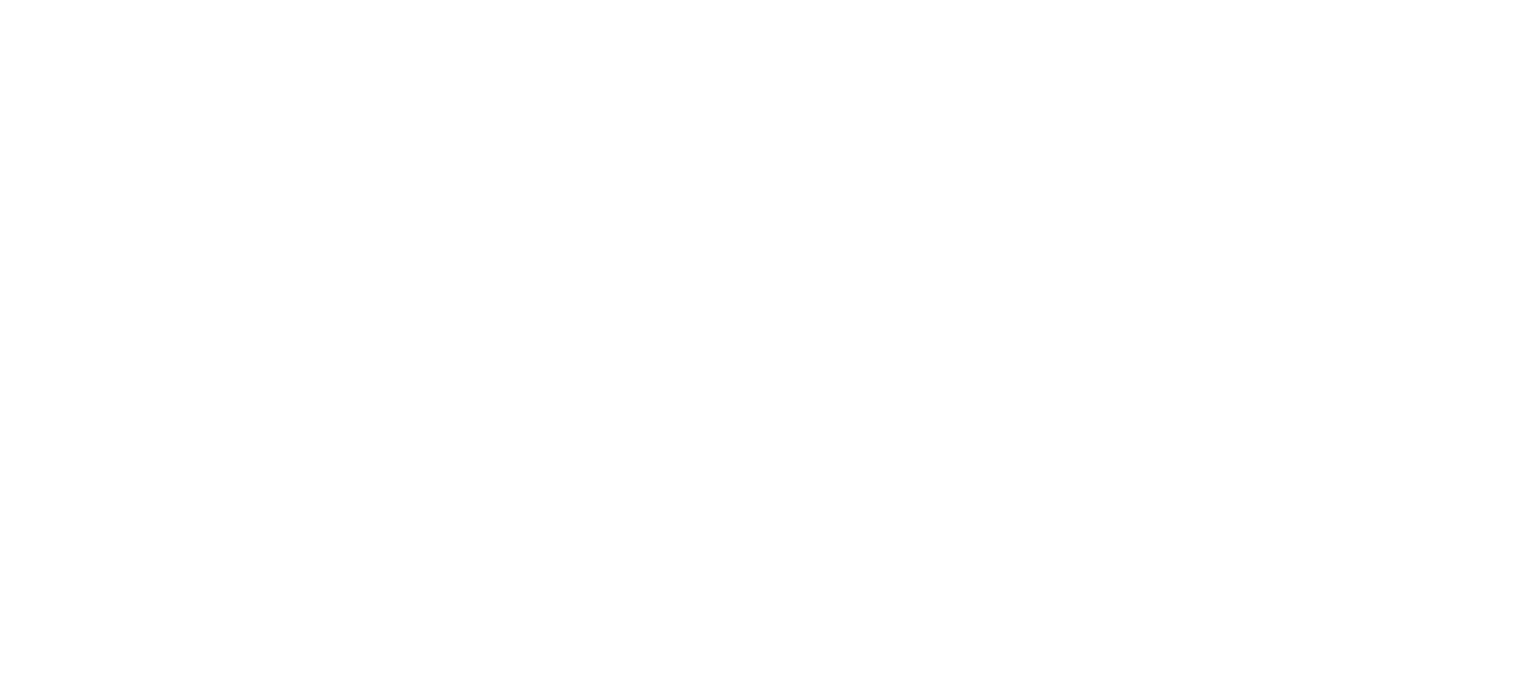scroll, scrollTop: 0, scrollLeft: 0, axis: both 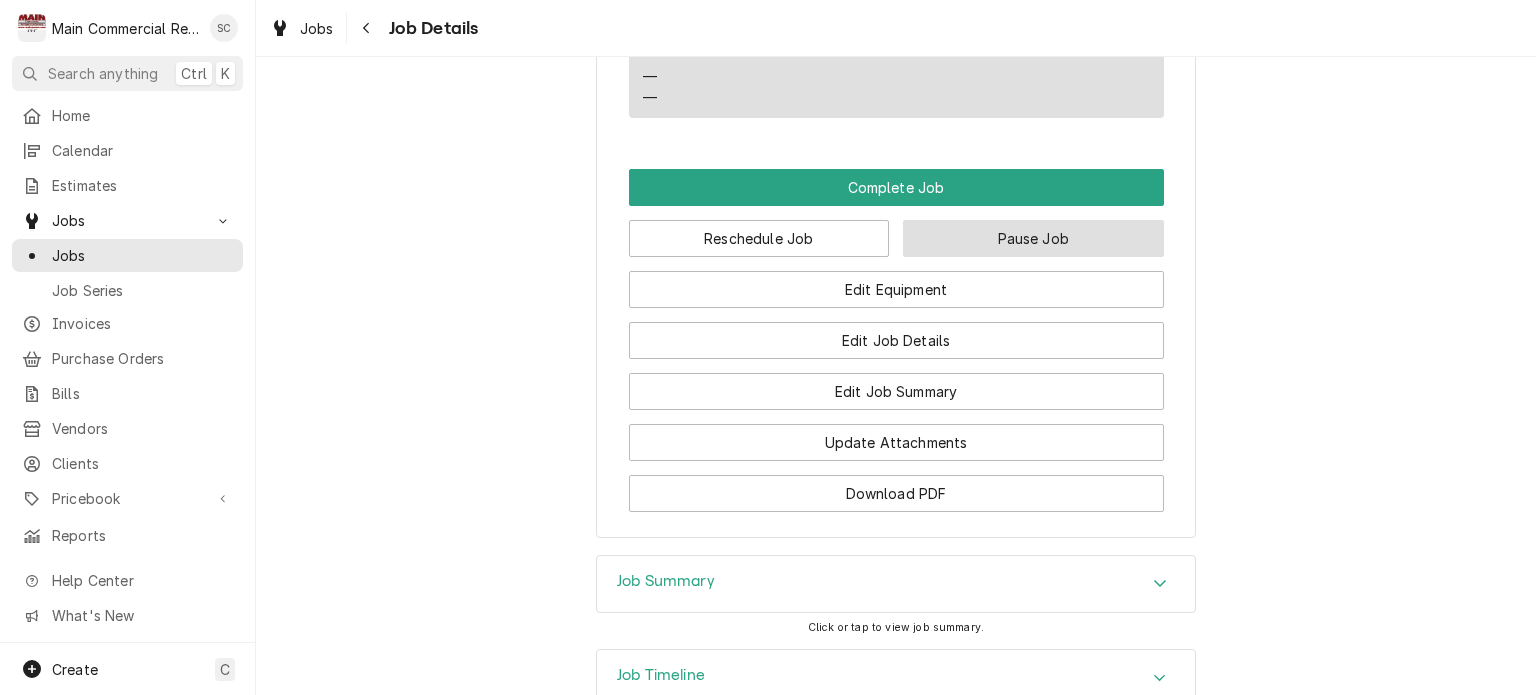 click on "Pause Job" at bounding box center [1033, 238] 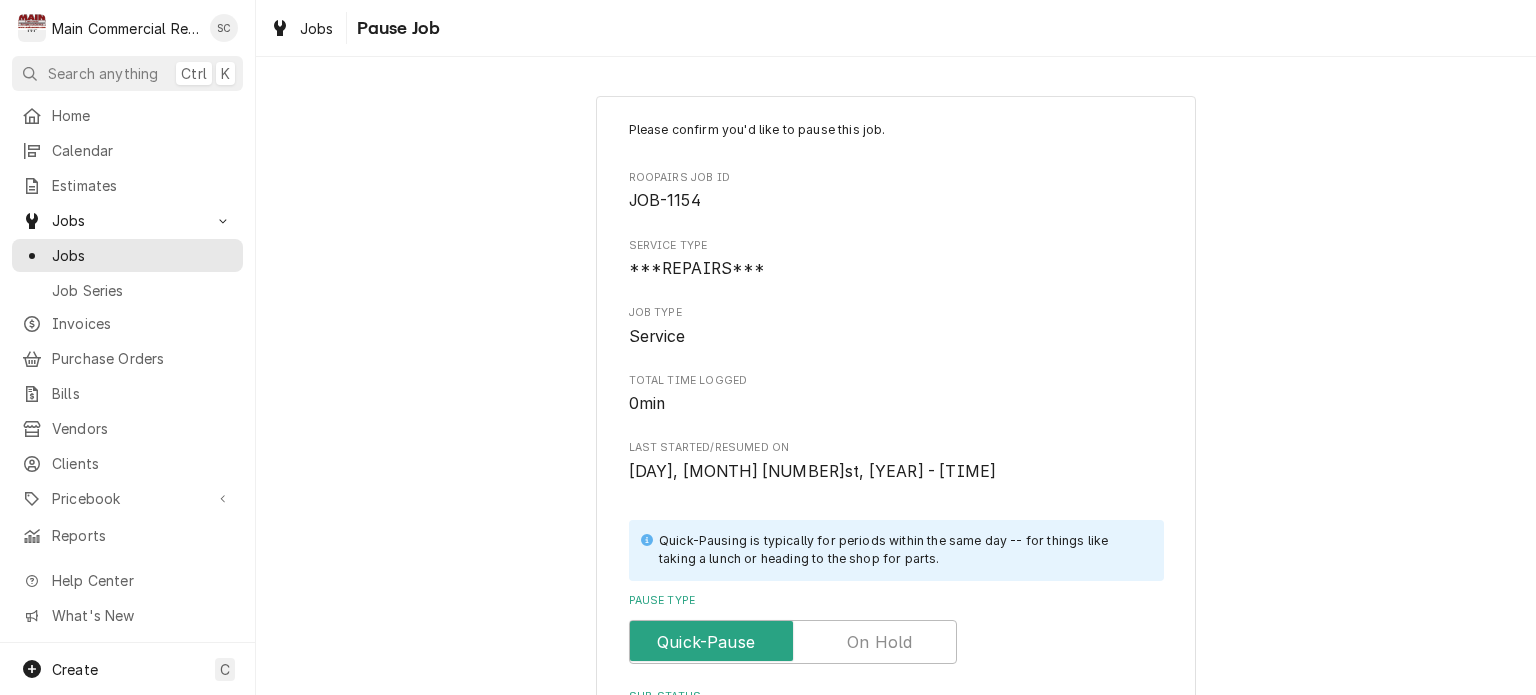 scroll, scrollTop: 400, scrollLeft: 0, axis: vertical 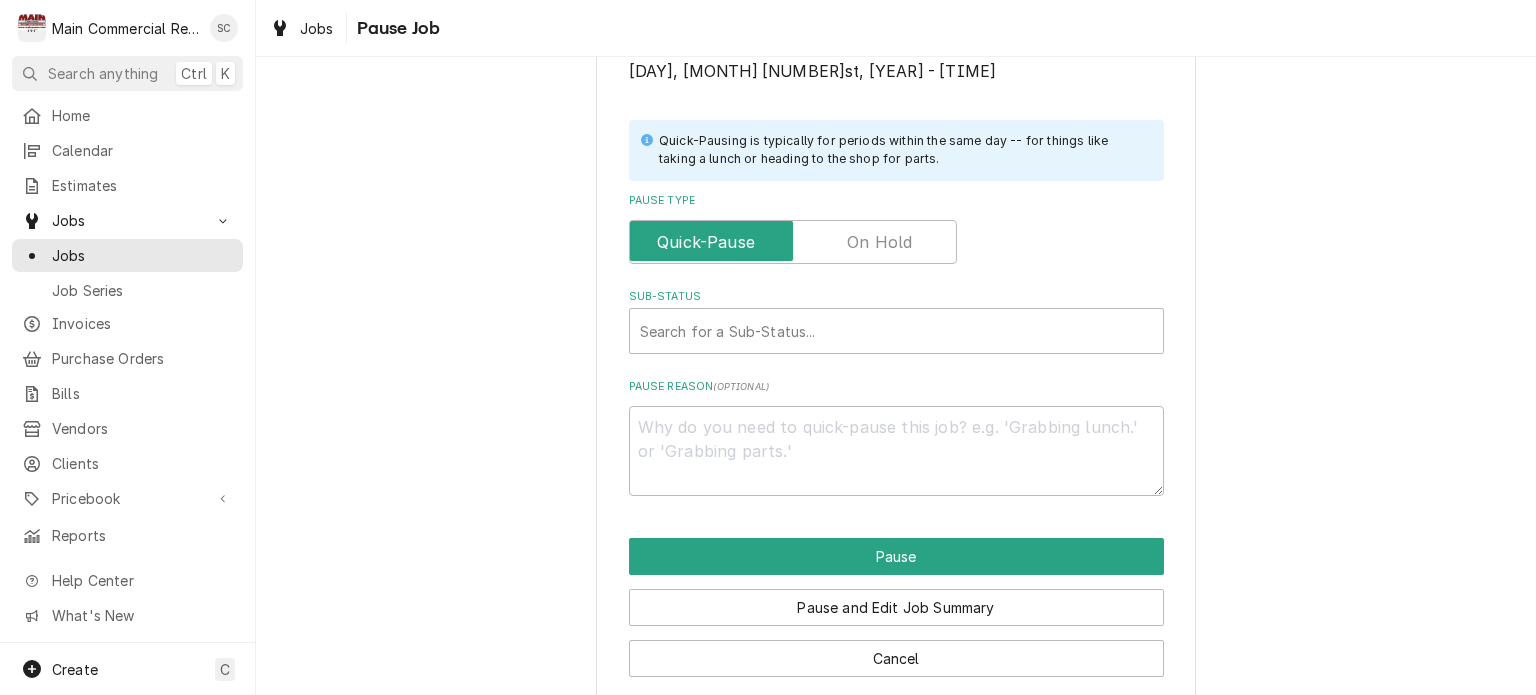 click at bounding box center (793, 242) 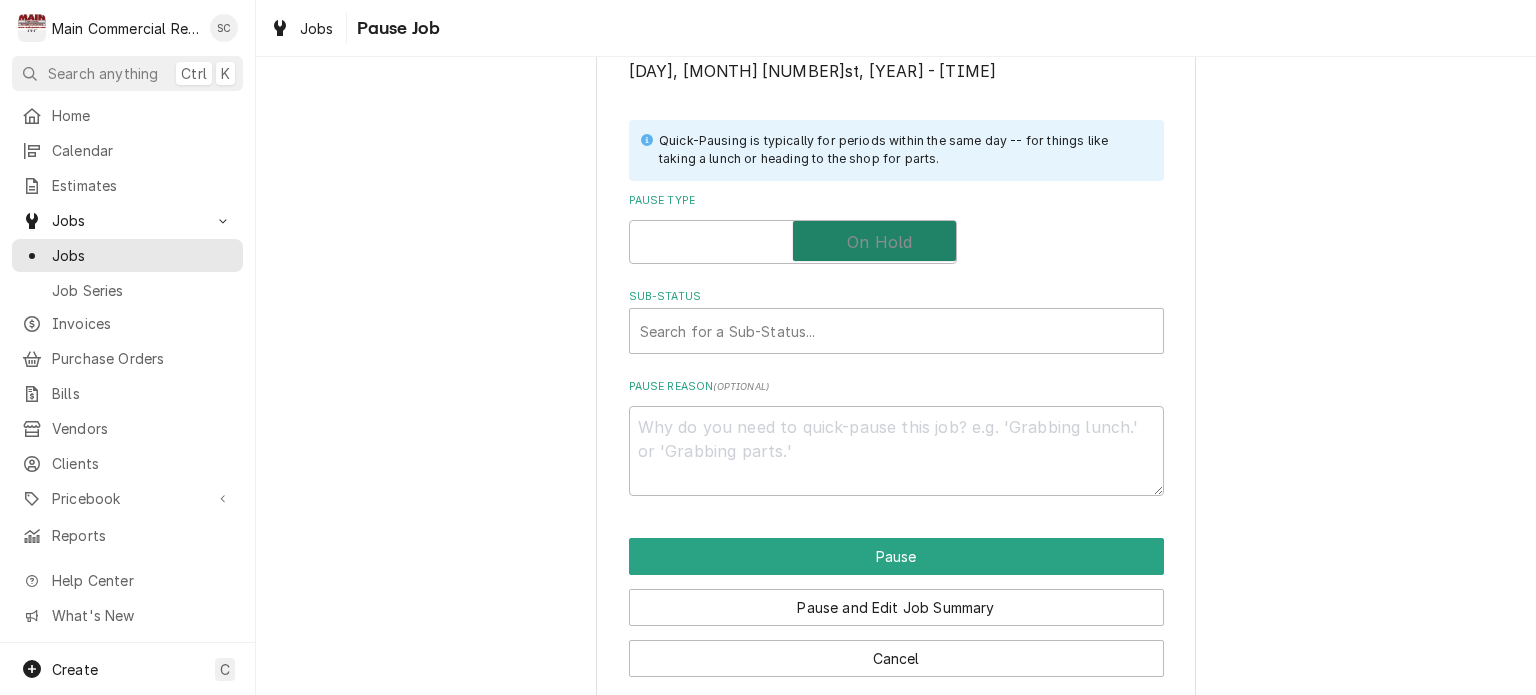checkbox on "true" 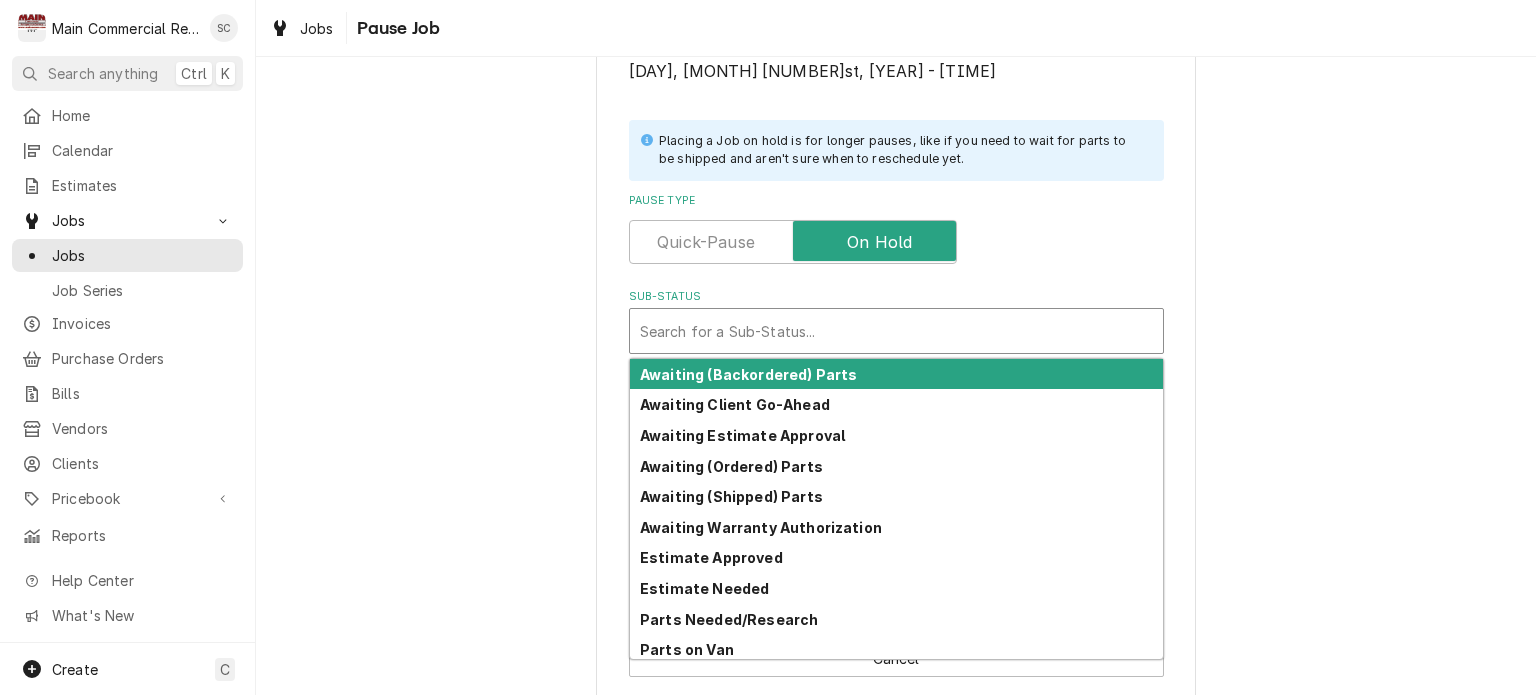 click at bounding box center (896, 331) 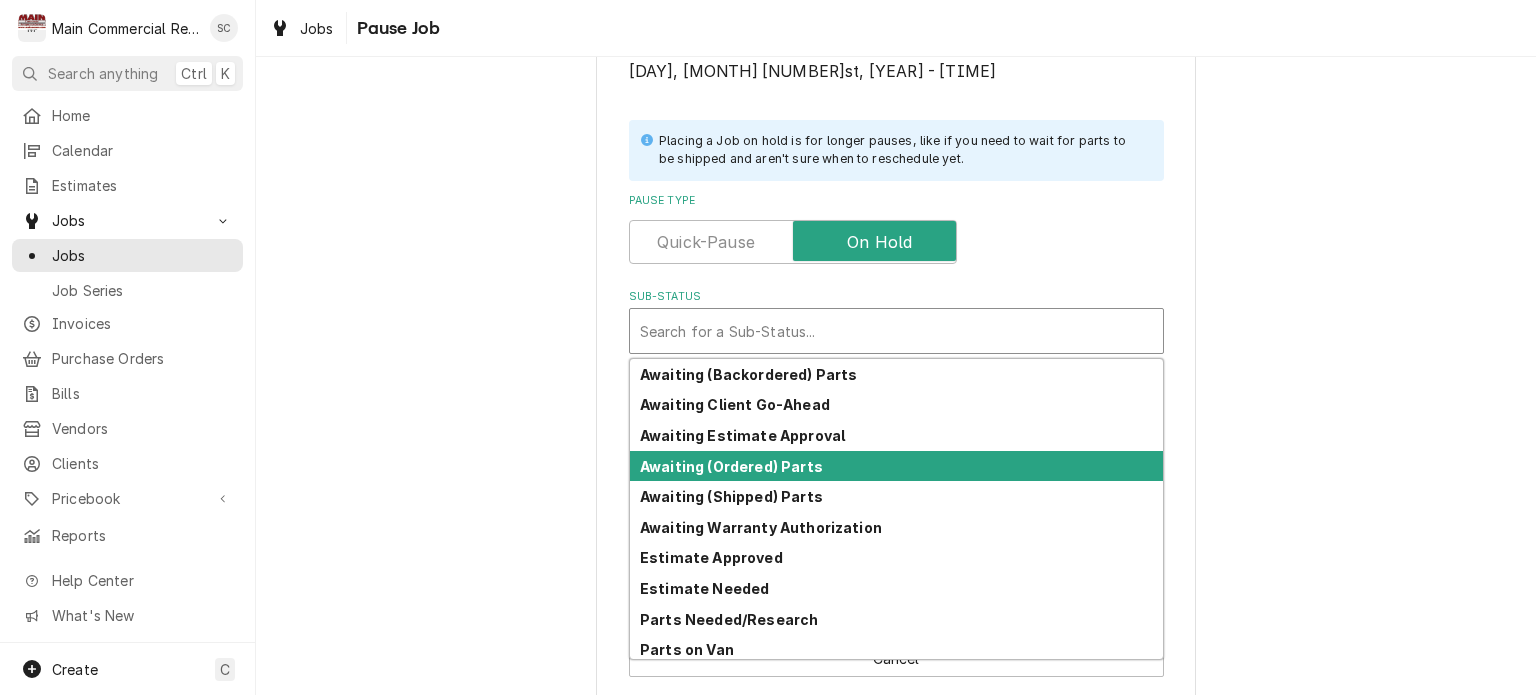 click on "Awaiting (Ordered) Parts" at bounding box center (731, 466) 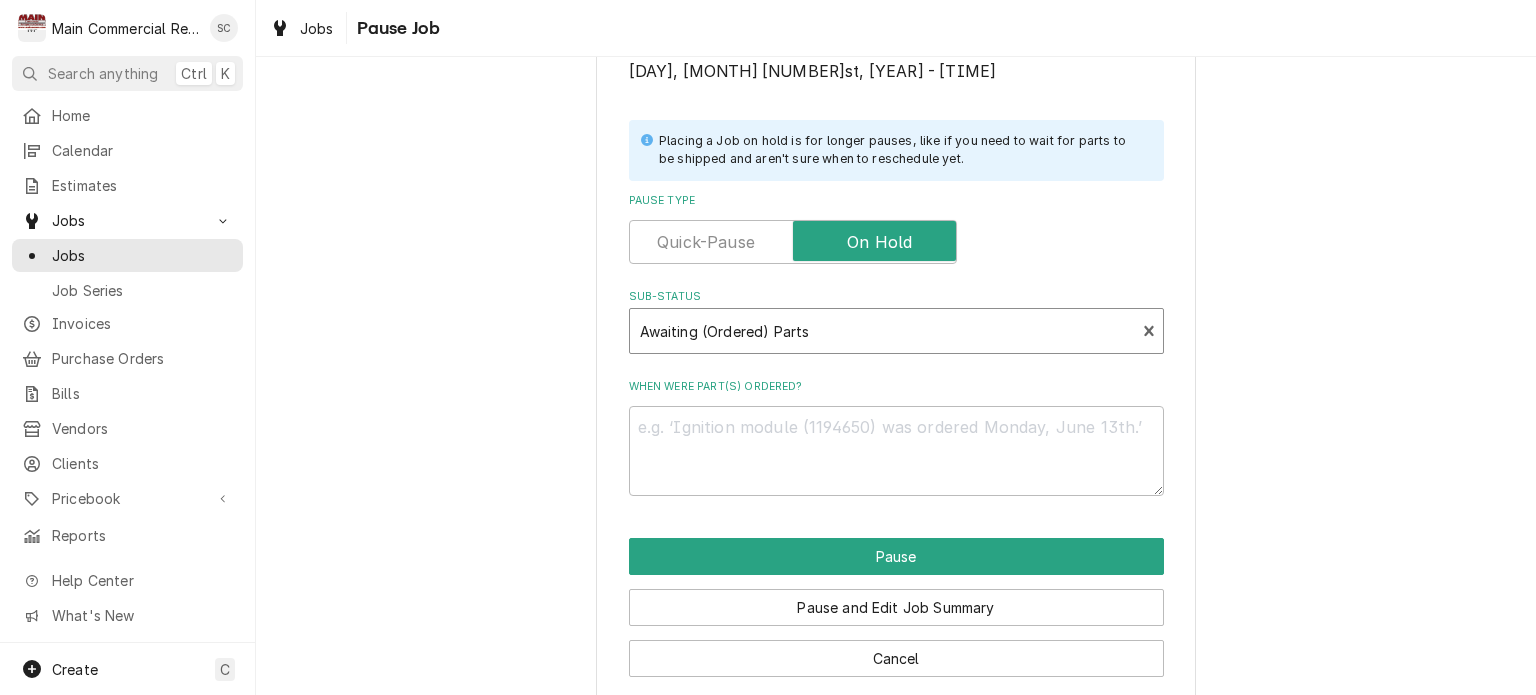 click at bounding box center [883, 331] 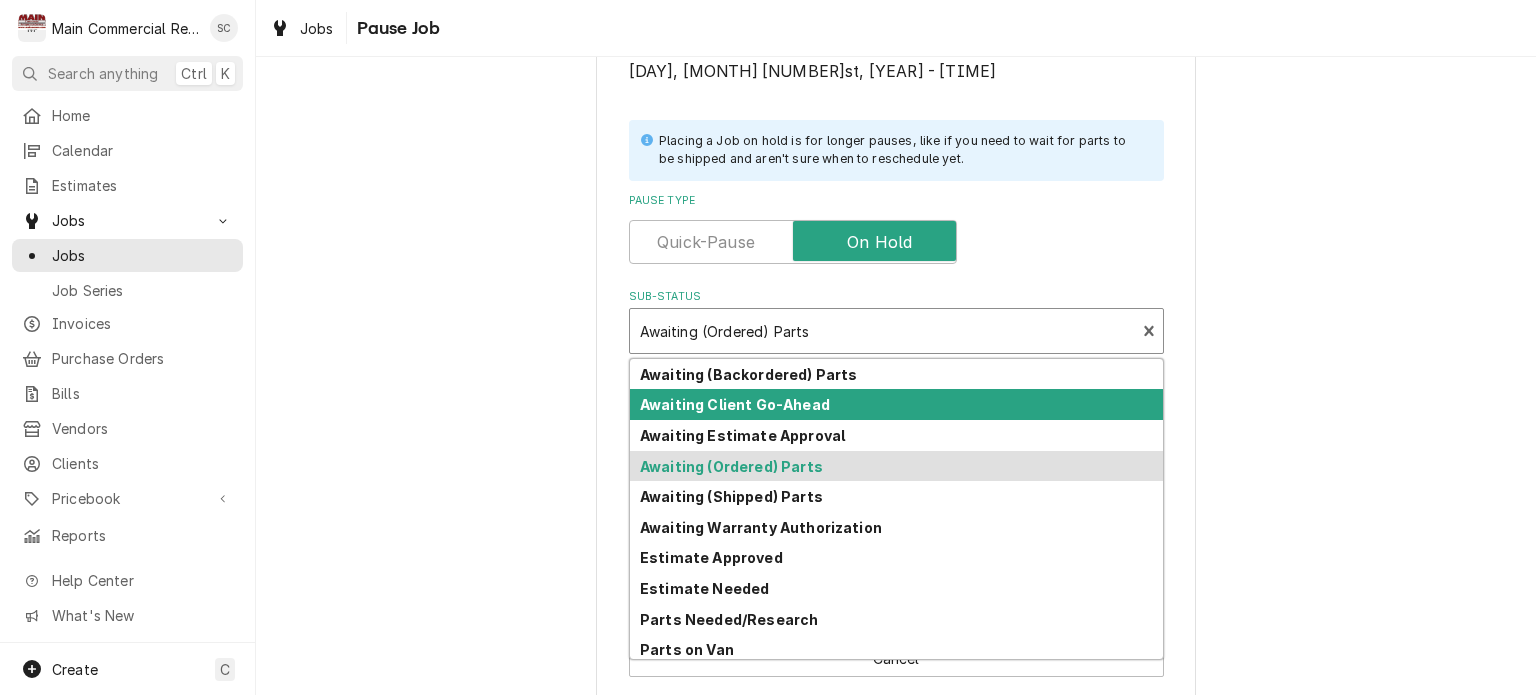 click on "Awaiting Client Go-Ahead" at bounding box center [735, 404] 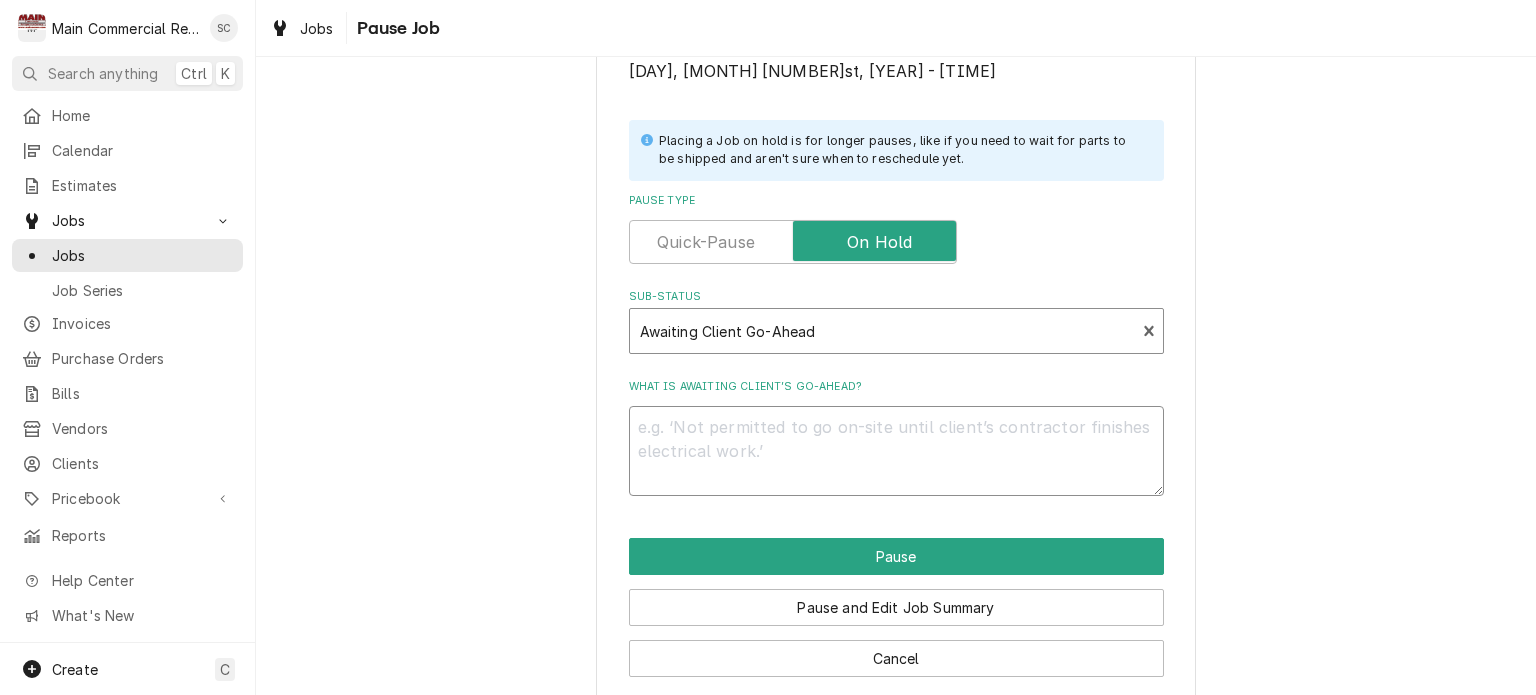 click on "What is awaiting client’s go-ahead?" at bounding box center [896, 451] 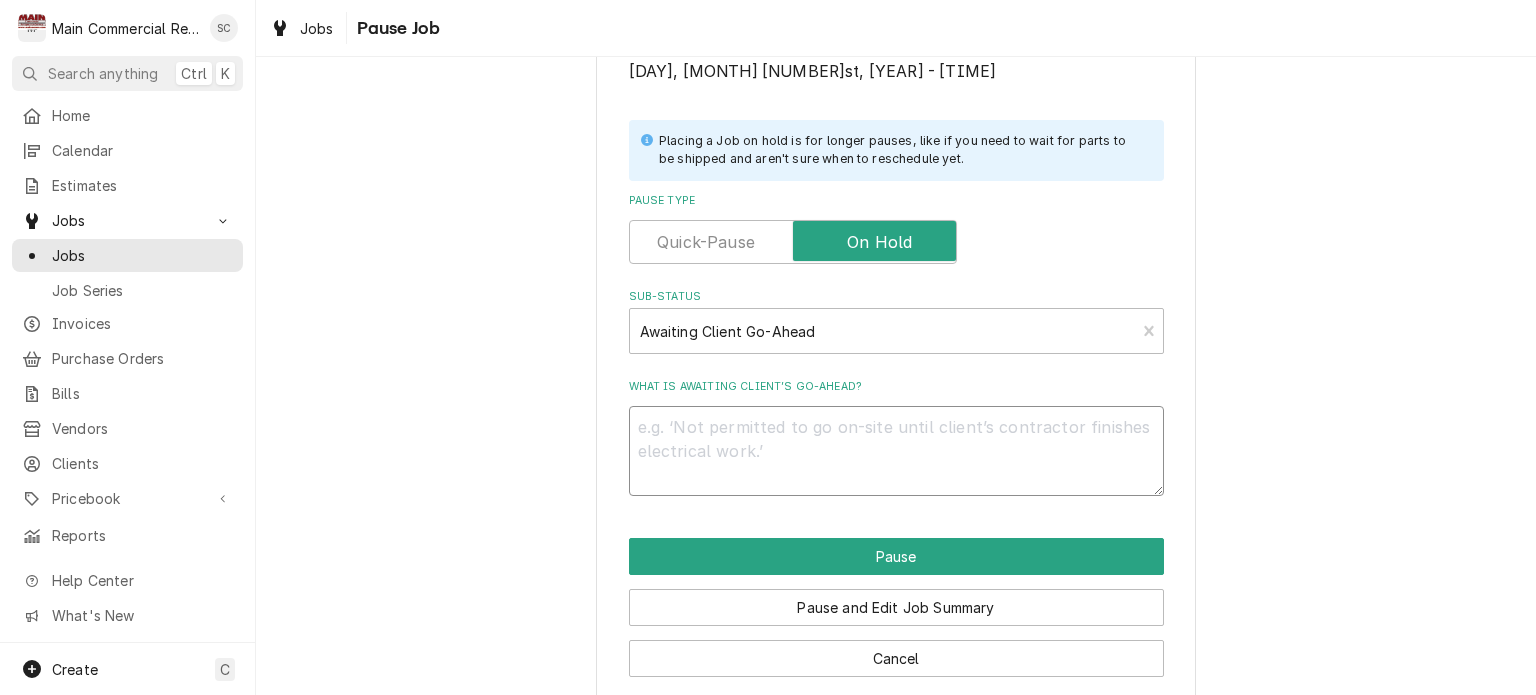 type on "x" 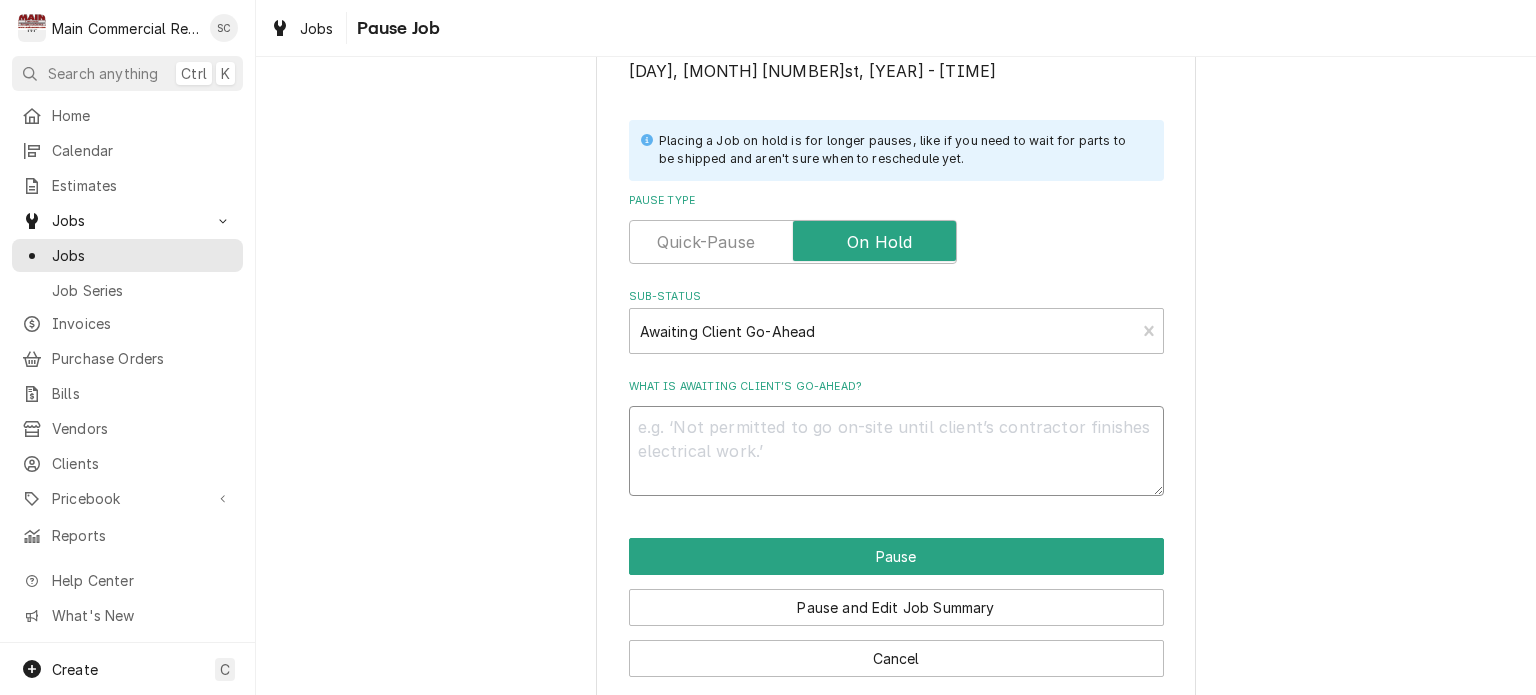 type on "N" 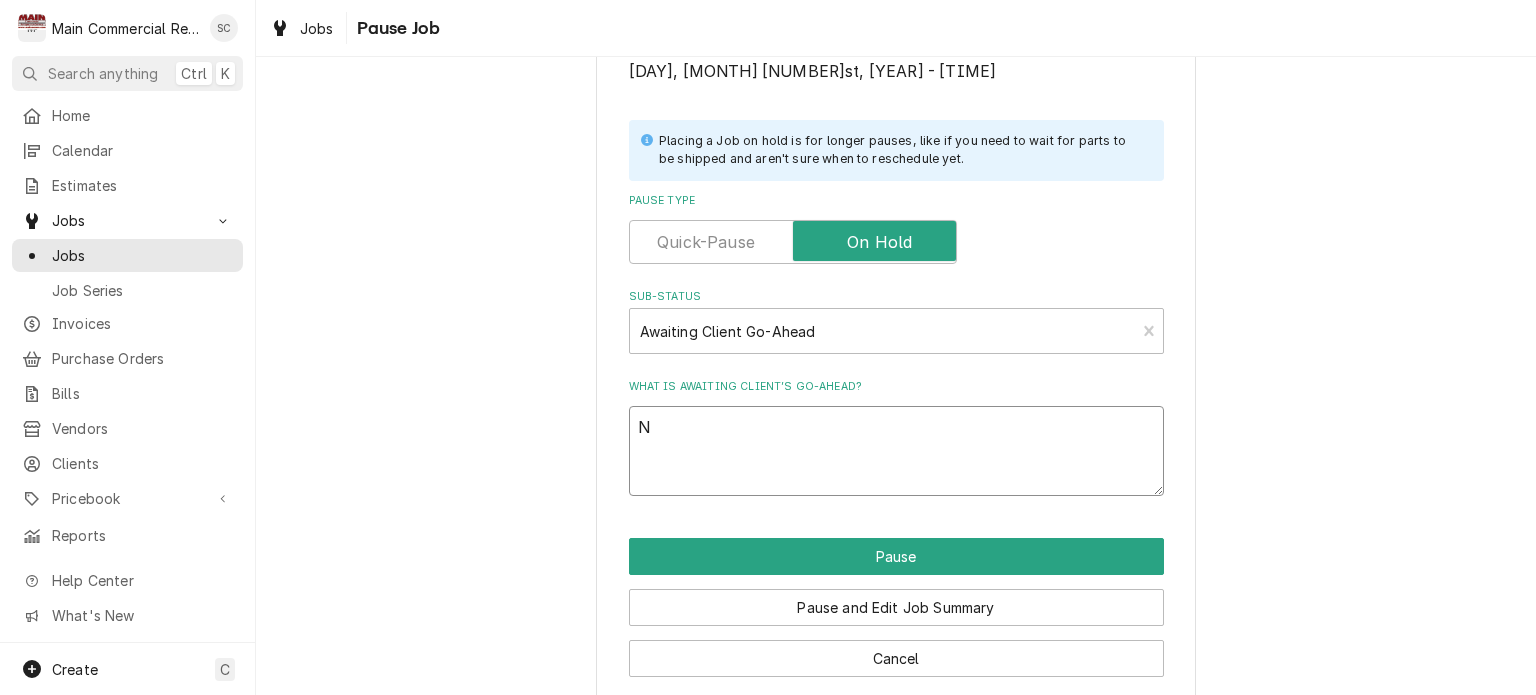 type on "x" 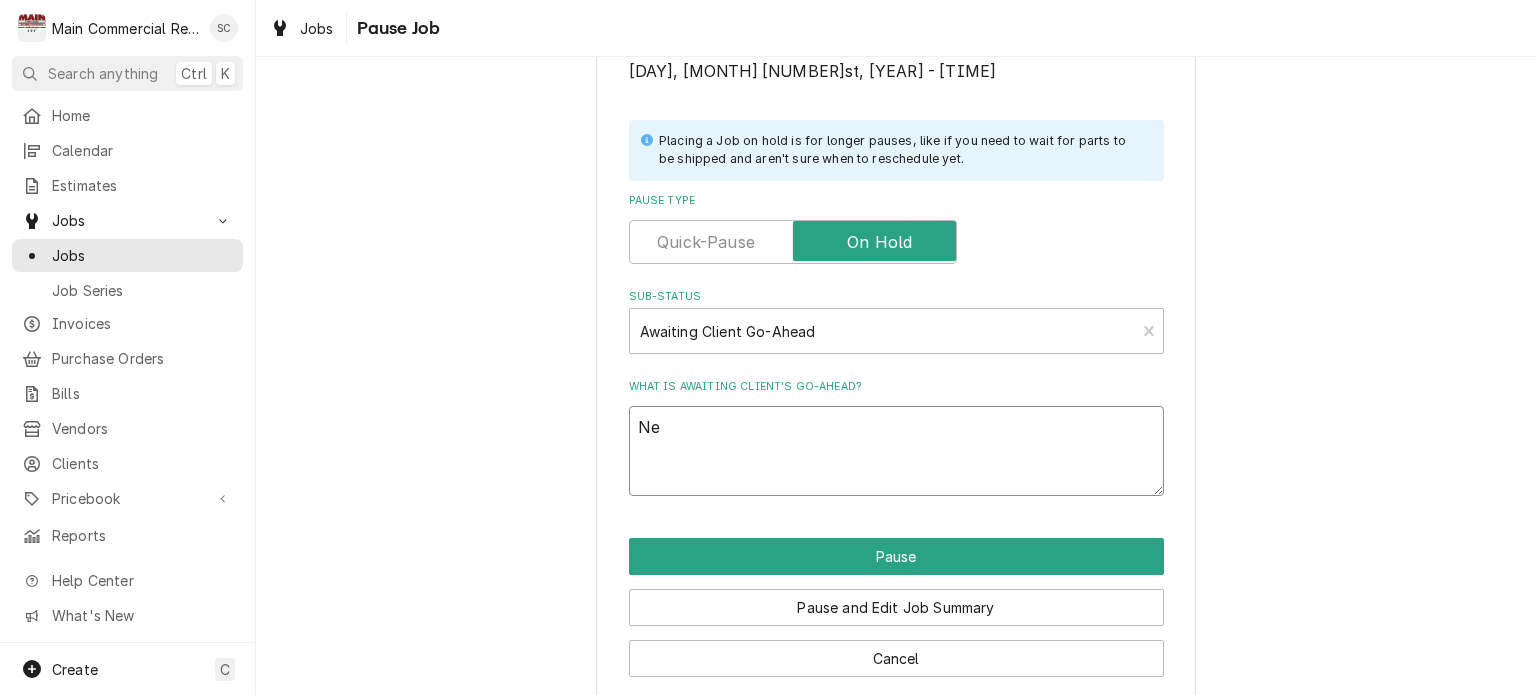 type on "x" 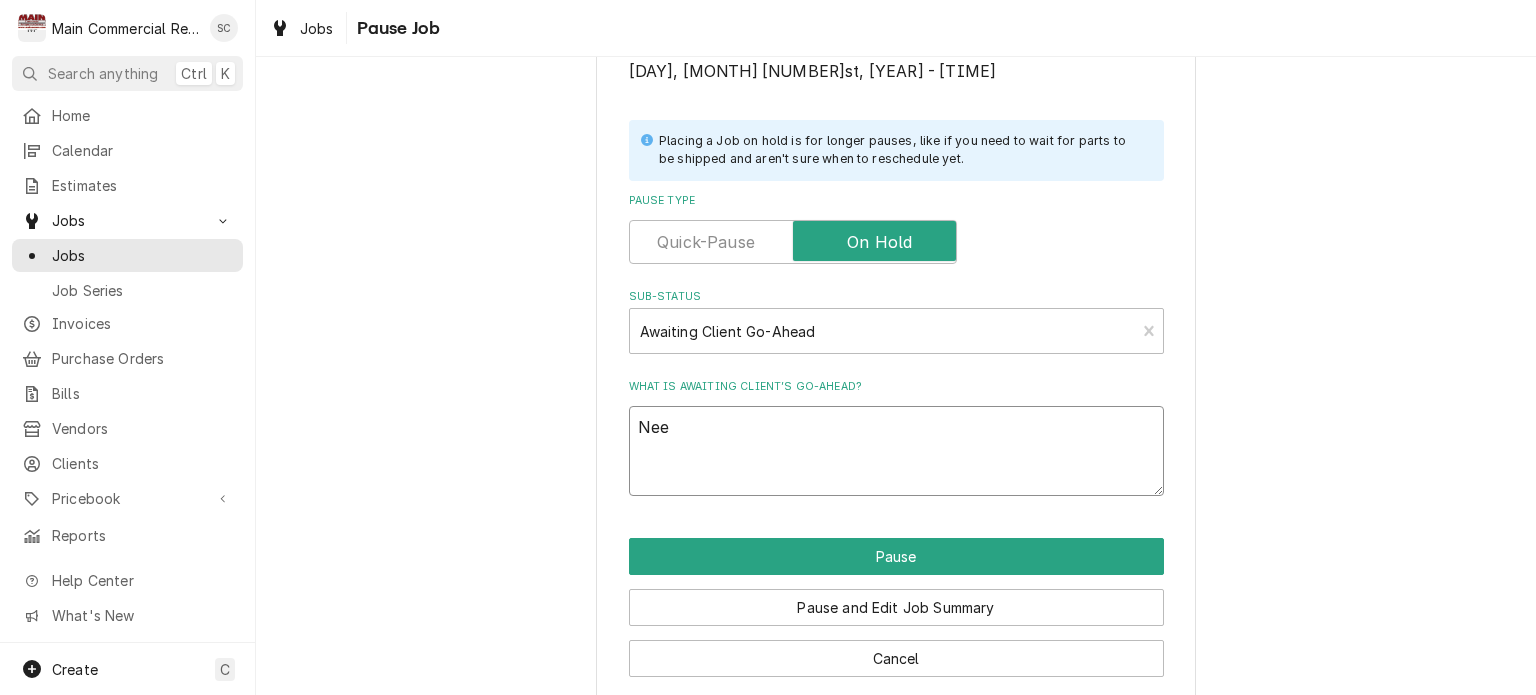 type on "x" 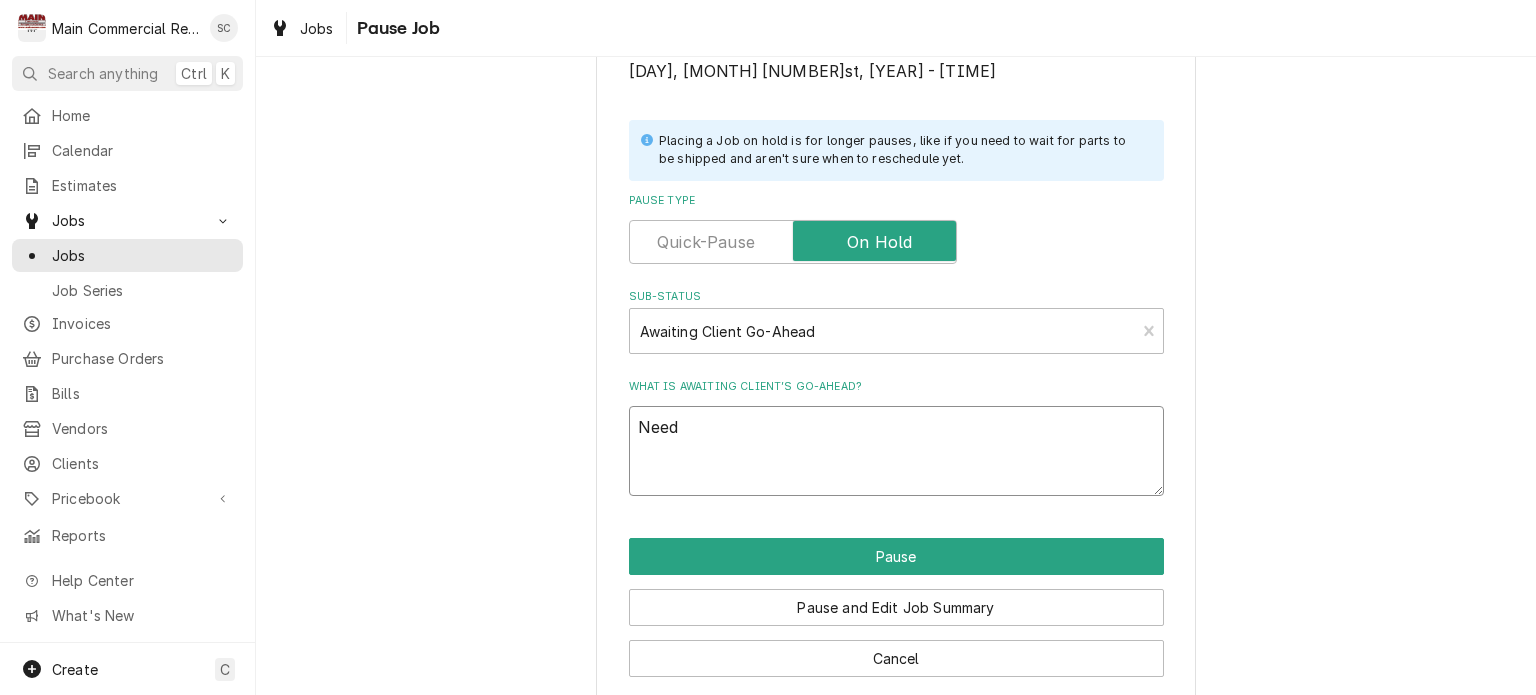 type on "x" 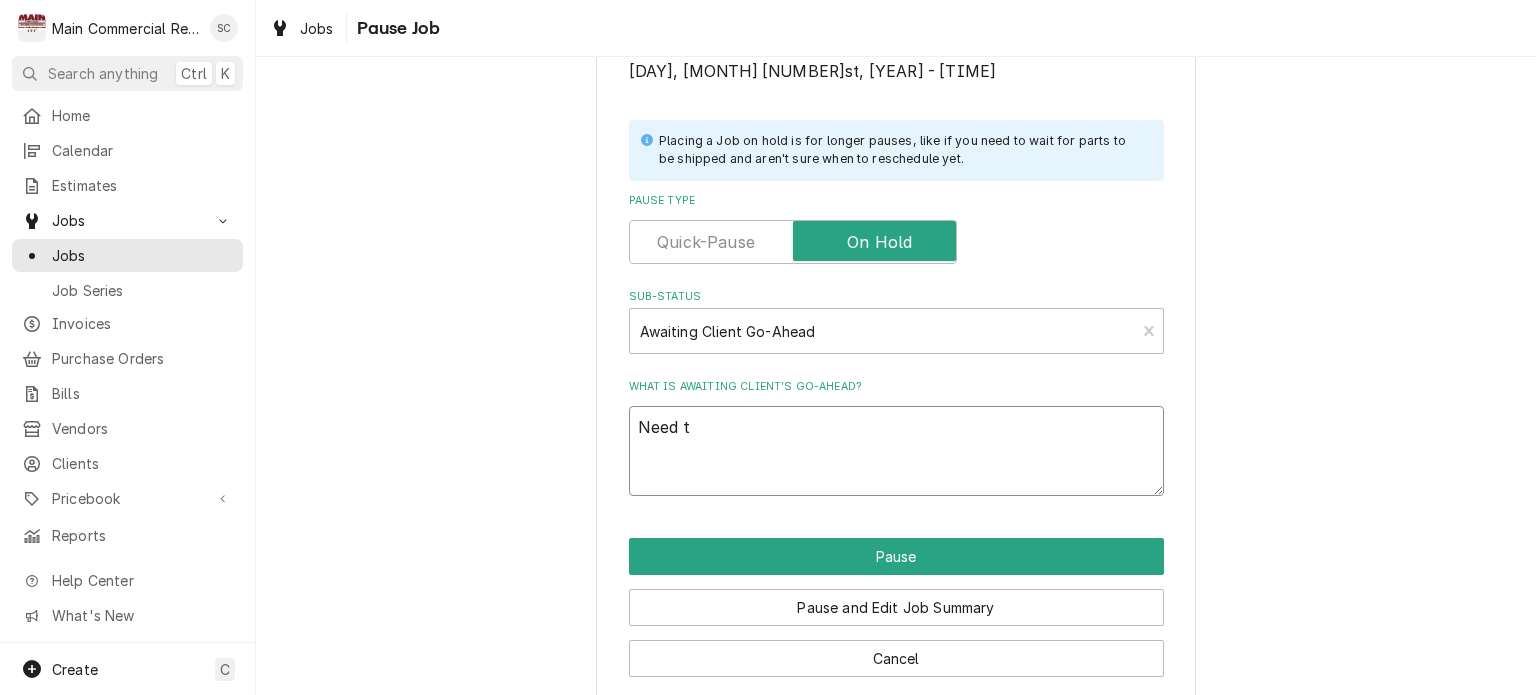 type on "x" 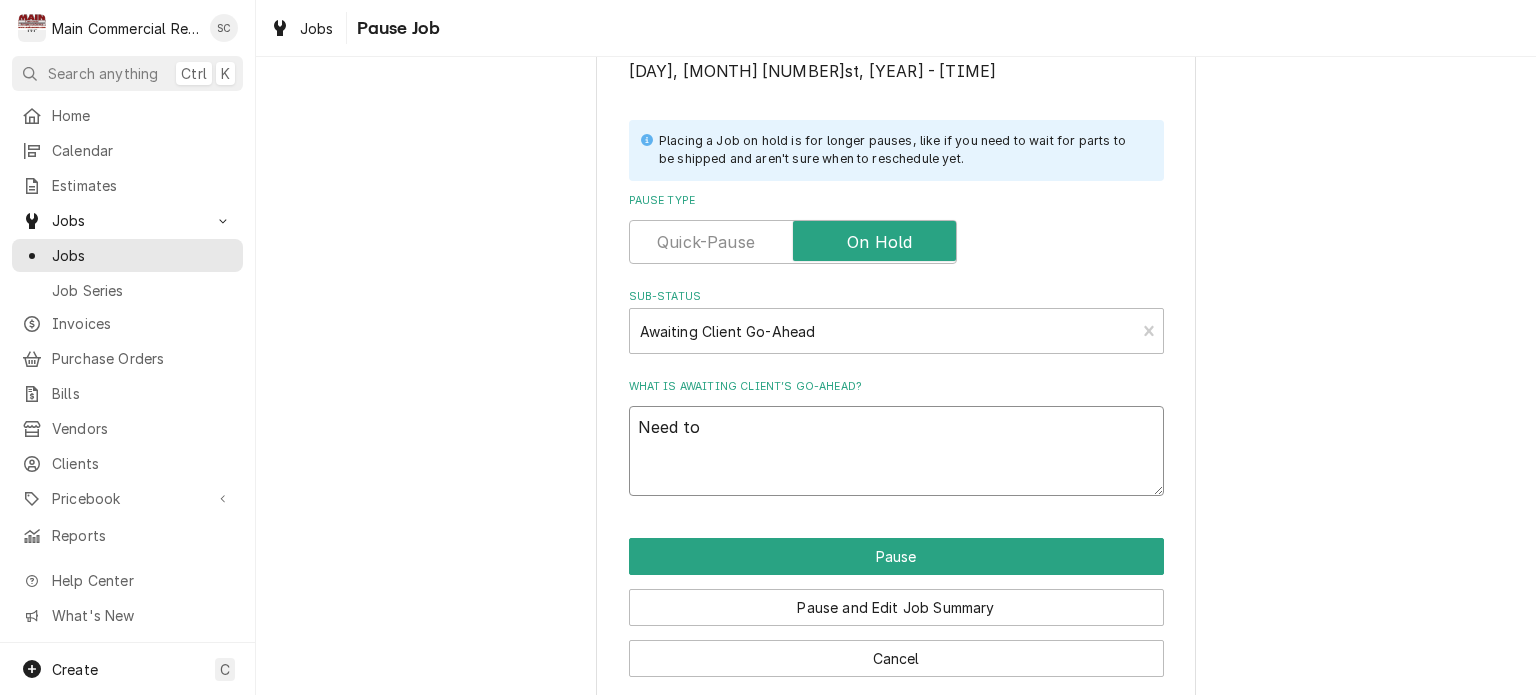type on "x" 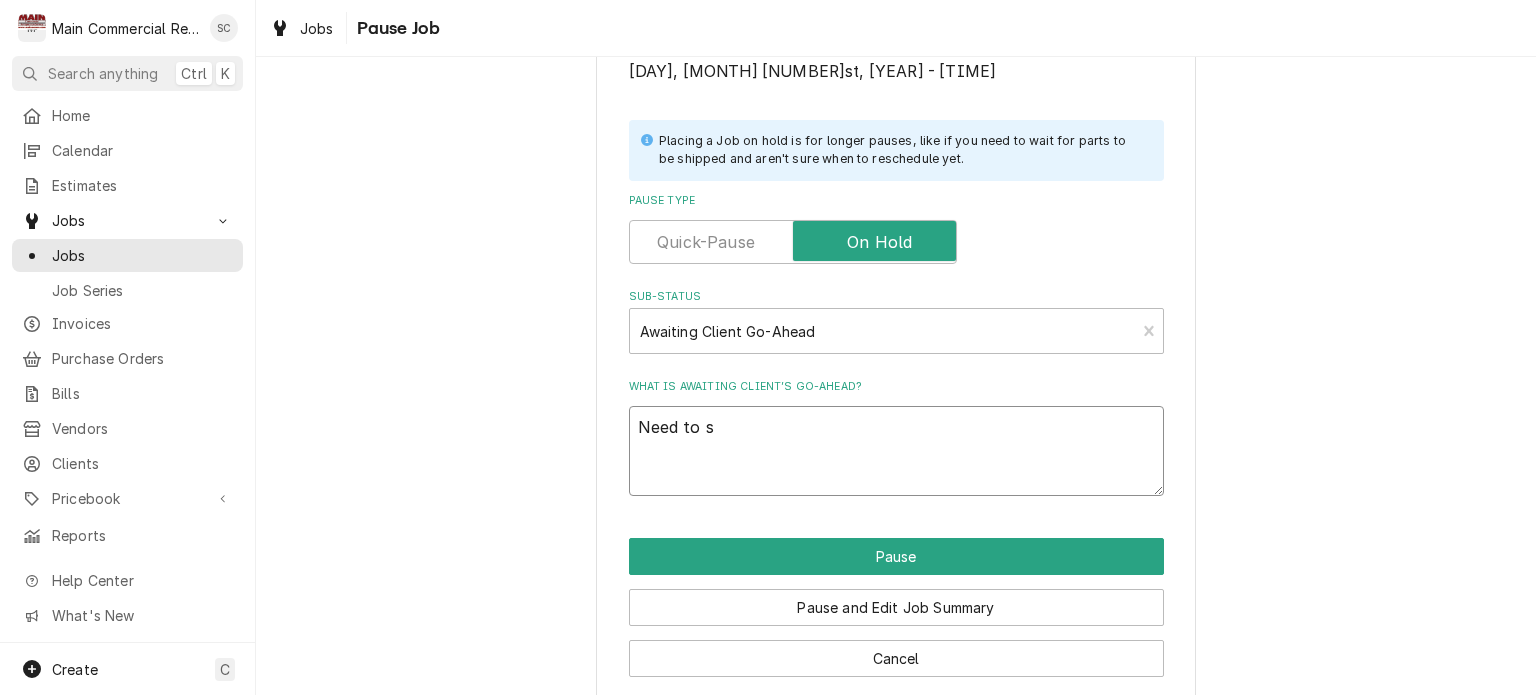 type on "x" 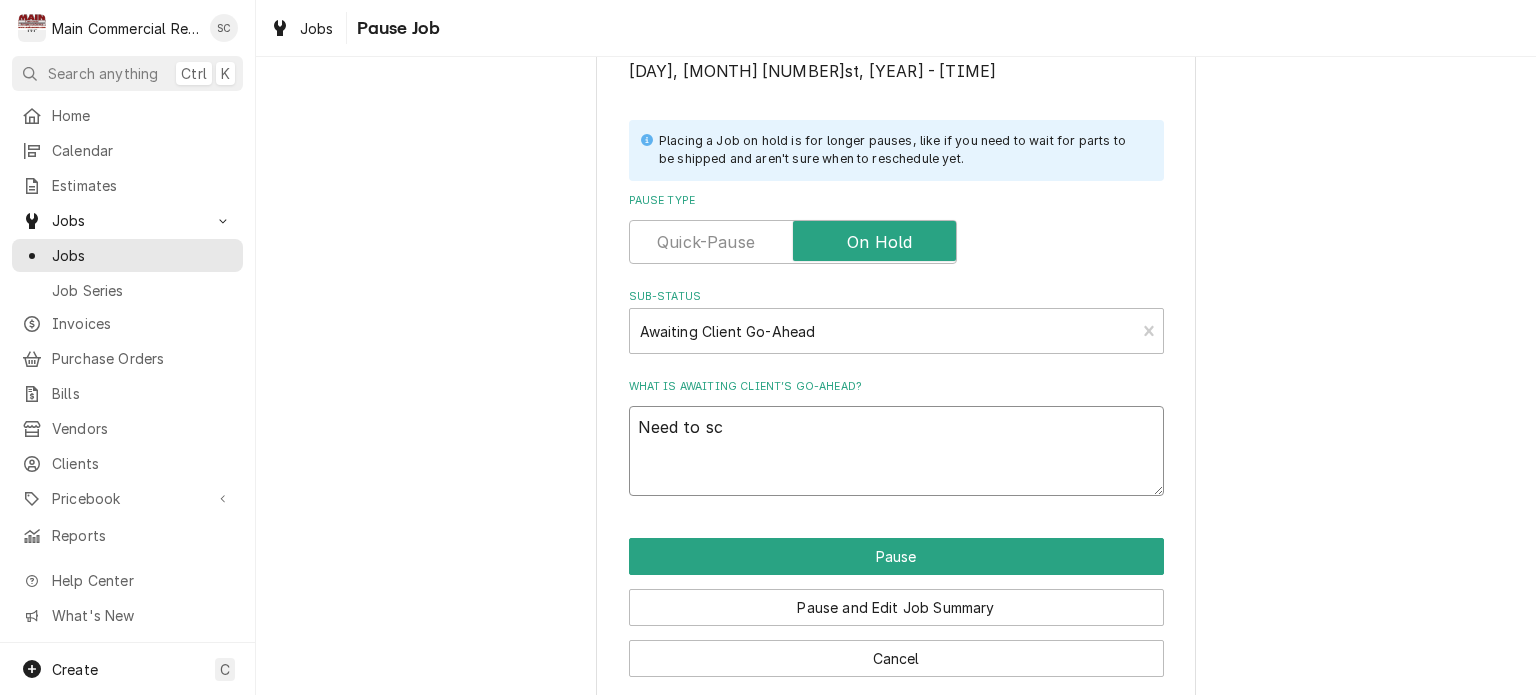 type on "x" 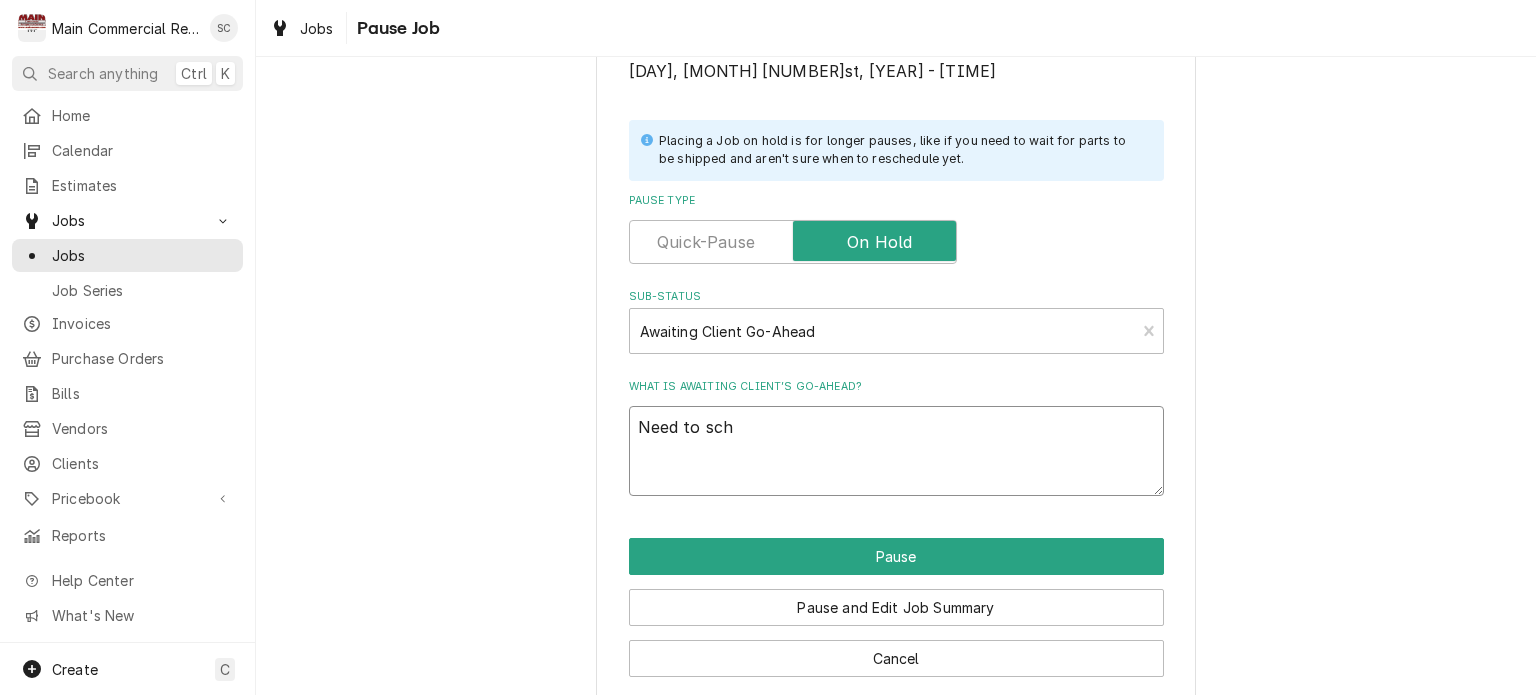 type on "x" 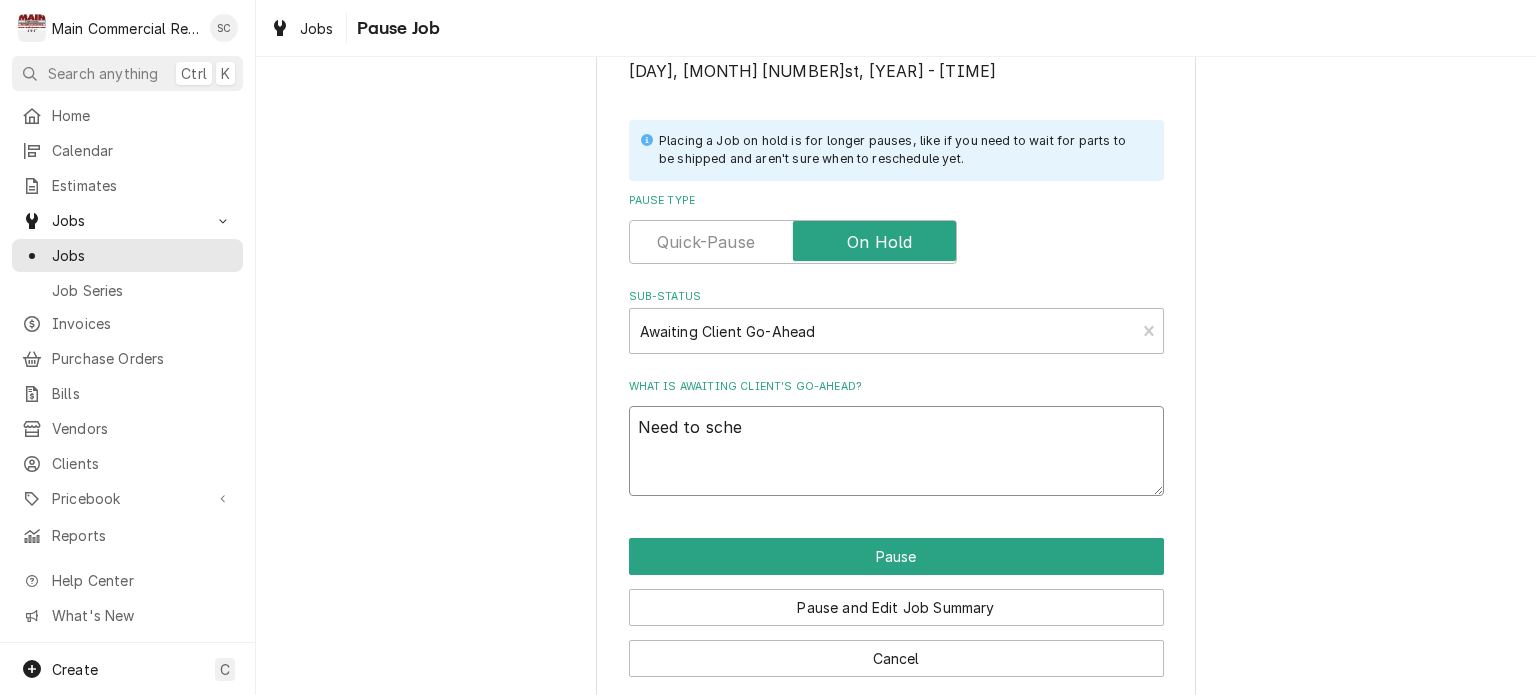 type on "x" 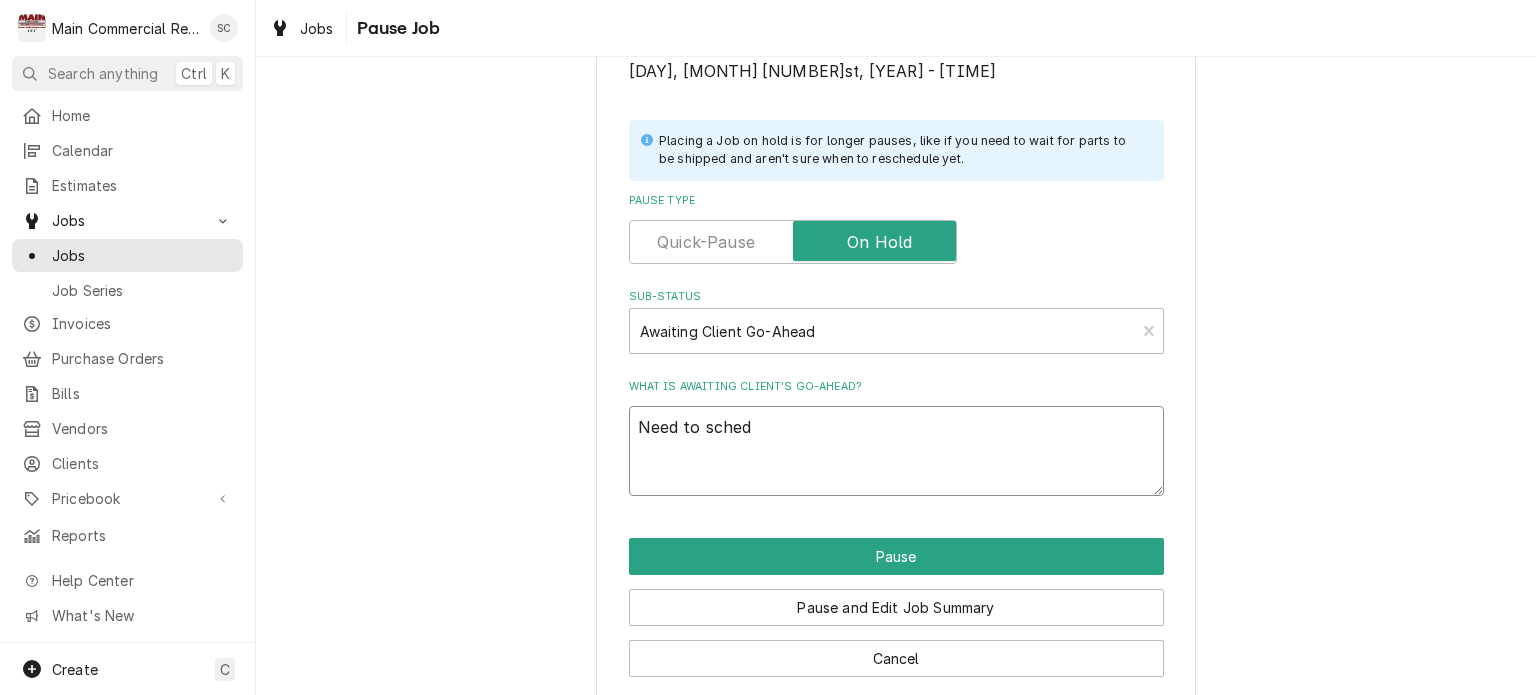 type on "x" 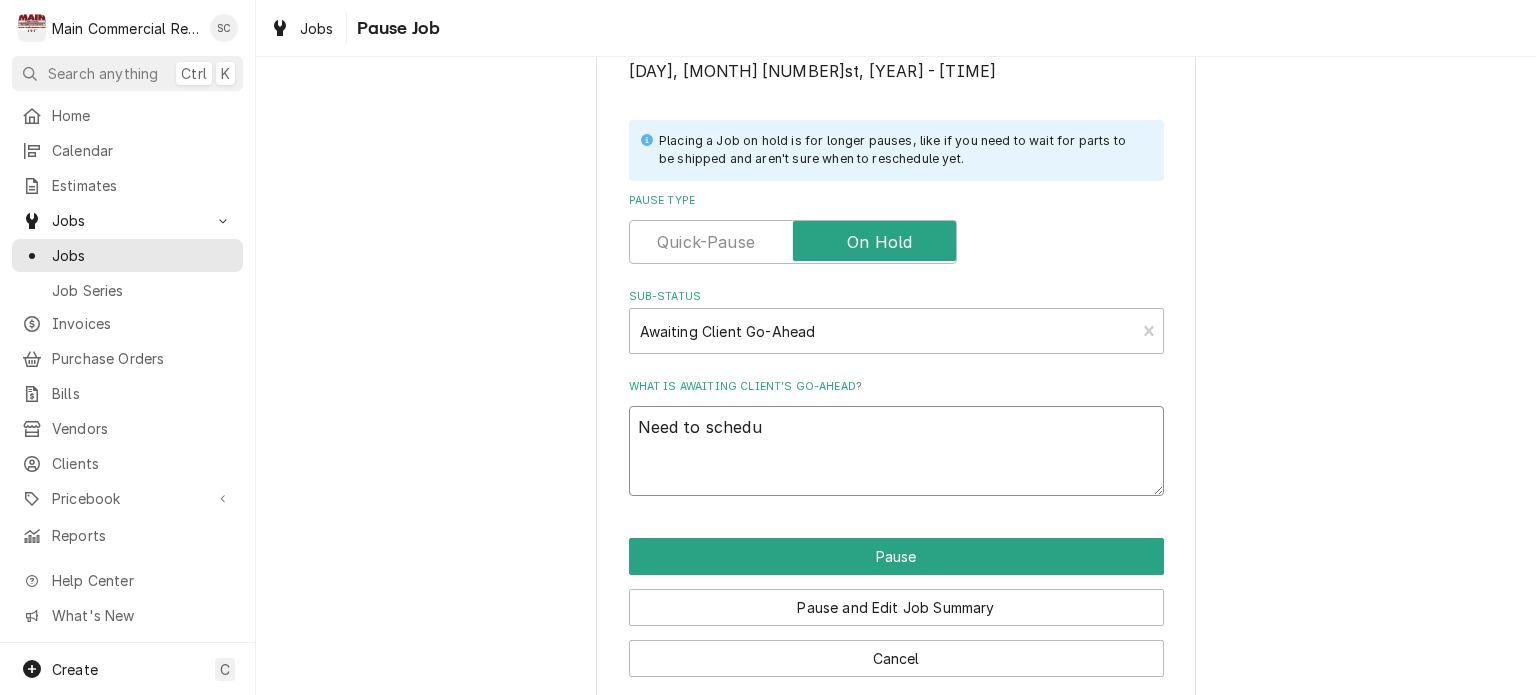 type on "x" 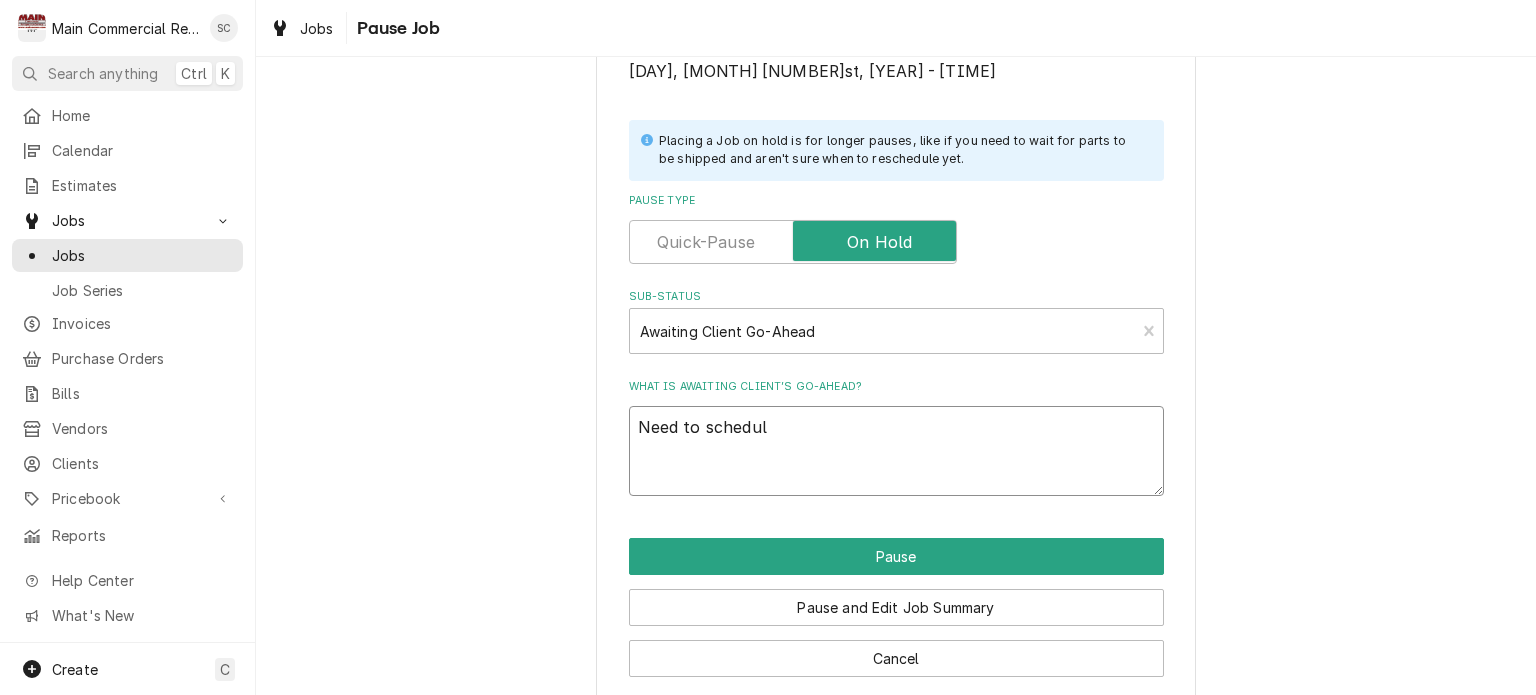 type on "x" 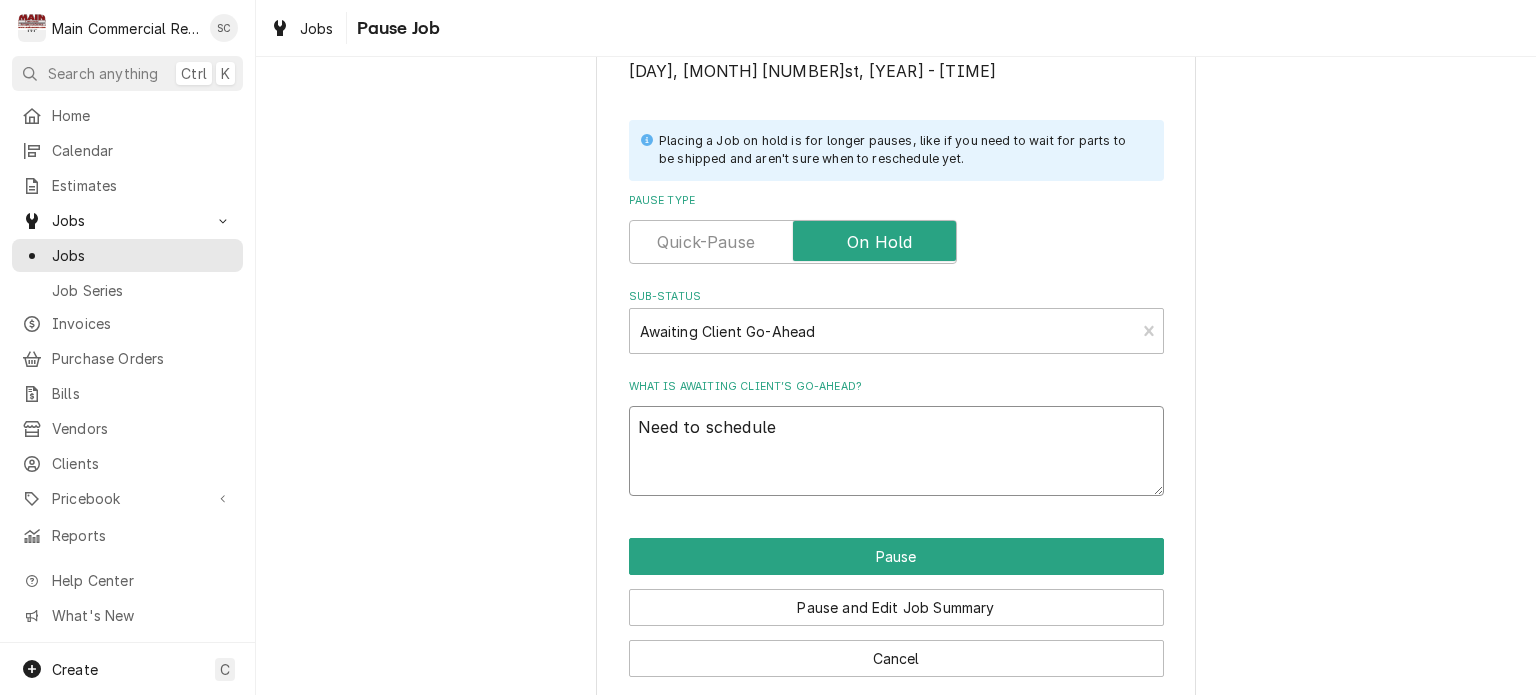 type on "x" 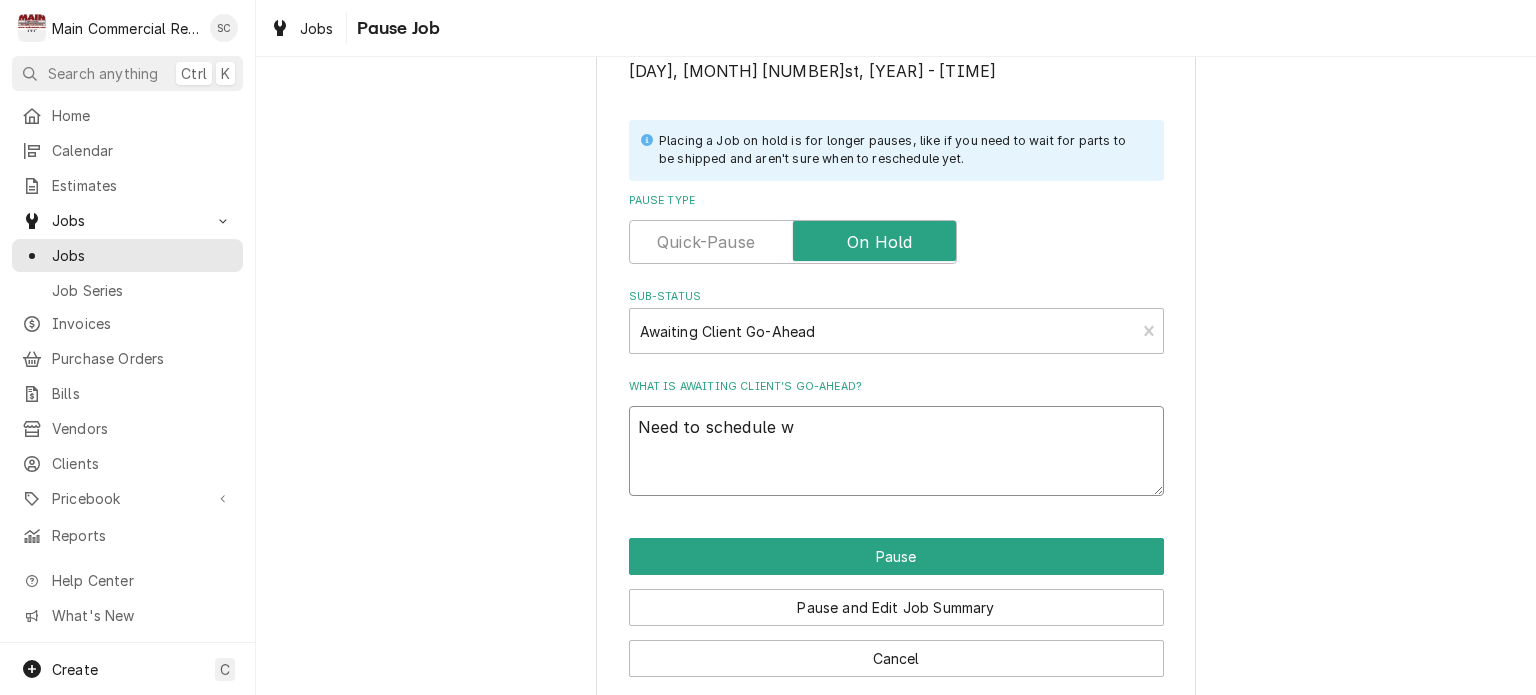 type on "x" 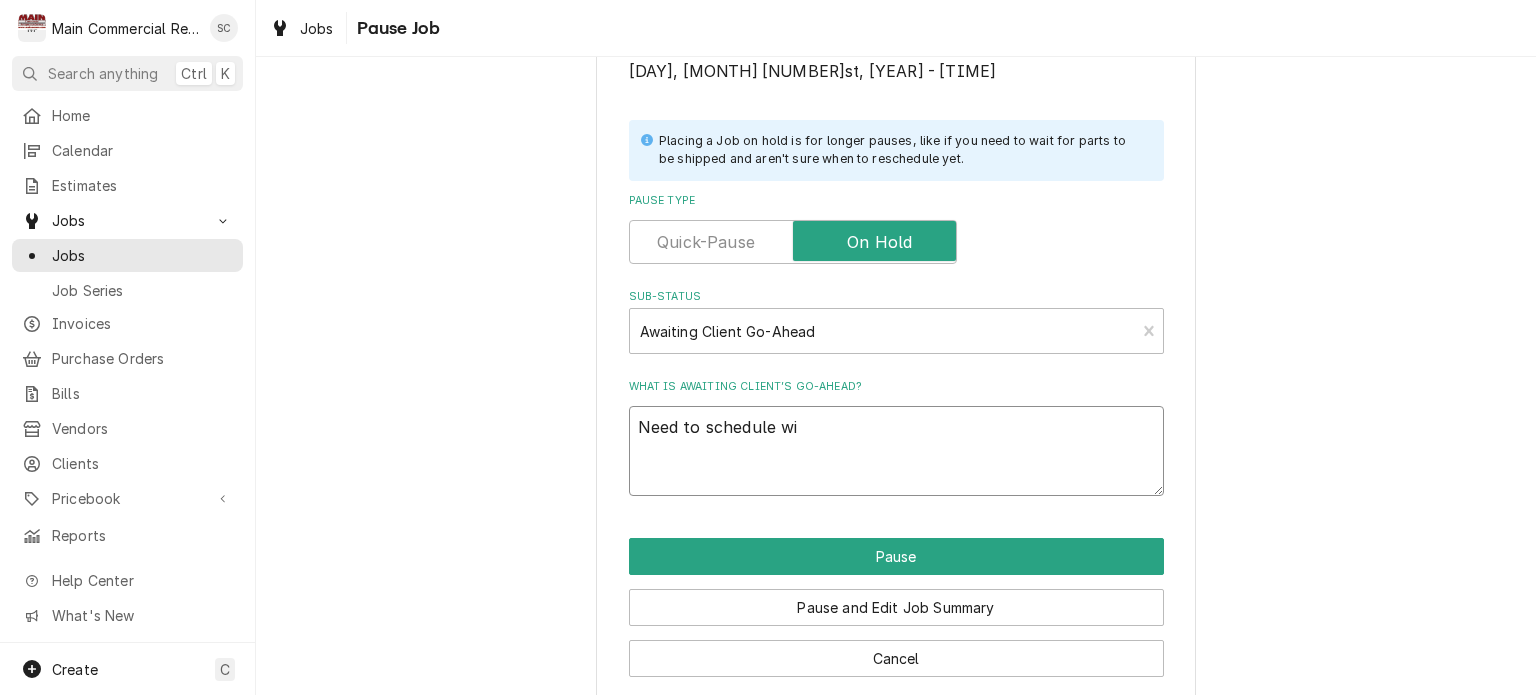type on "x" 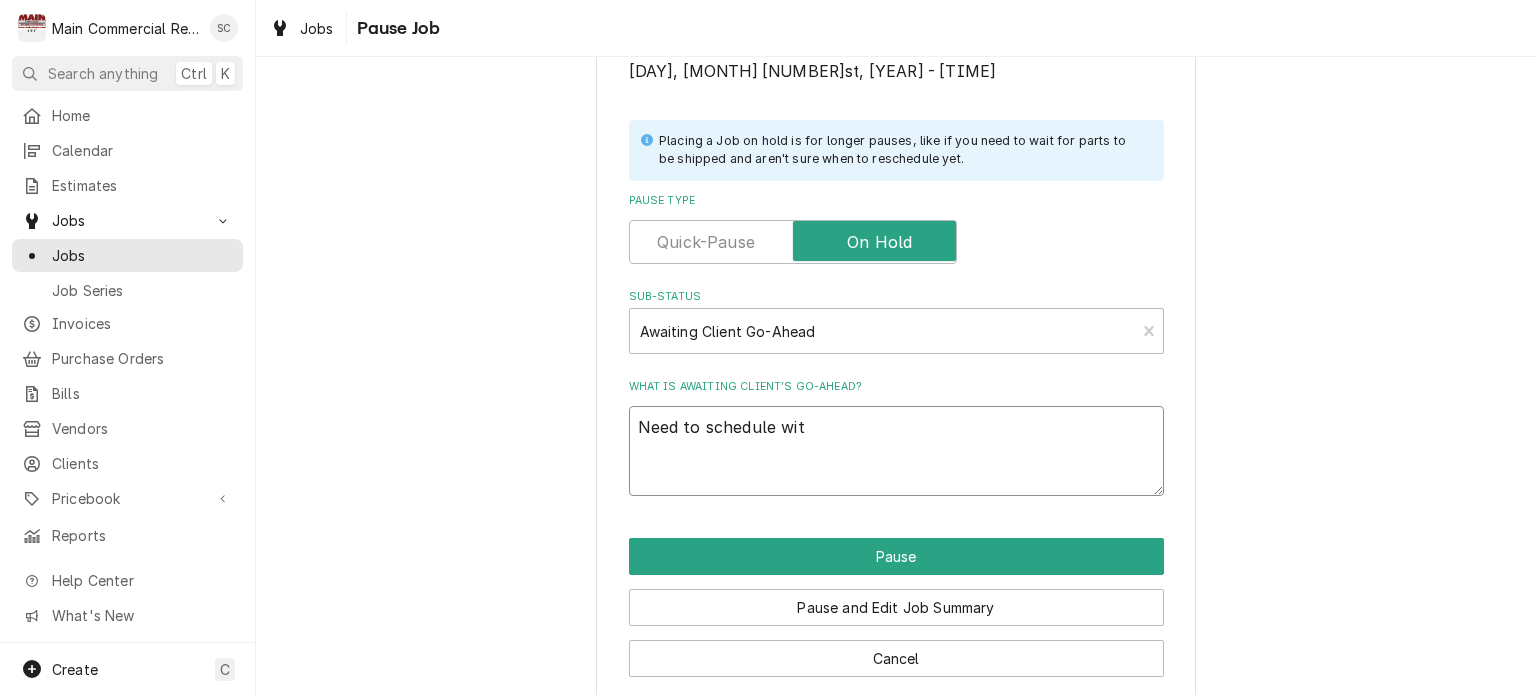 type on "x" 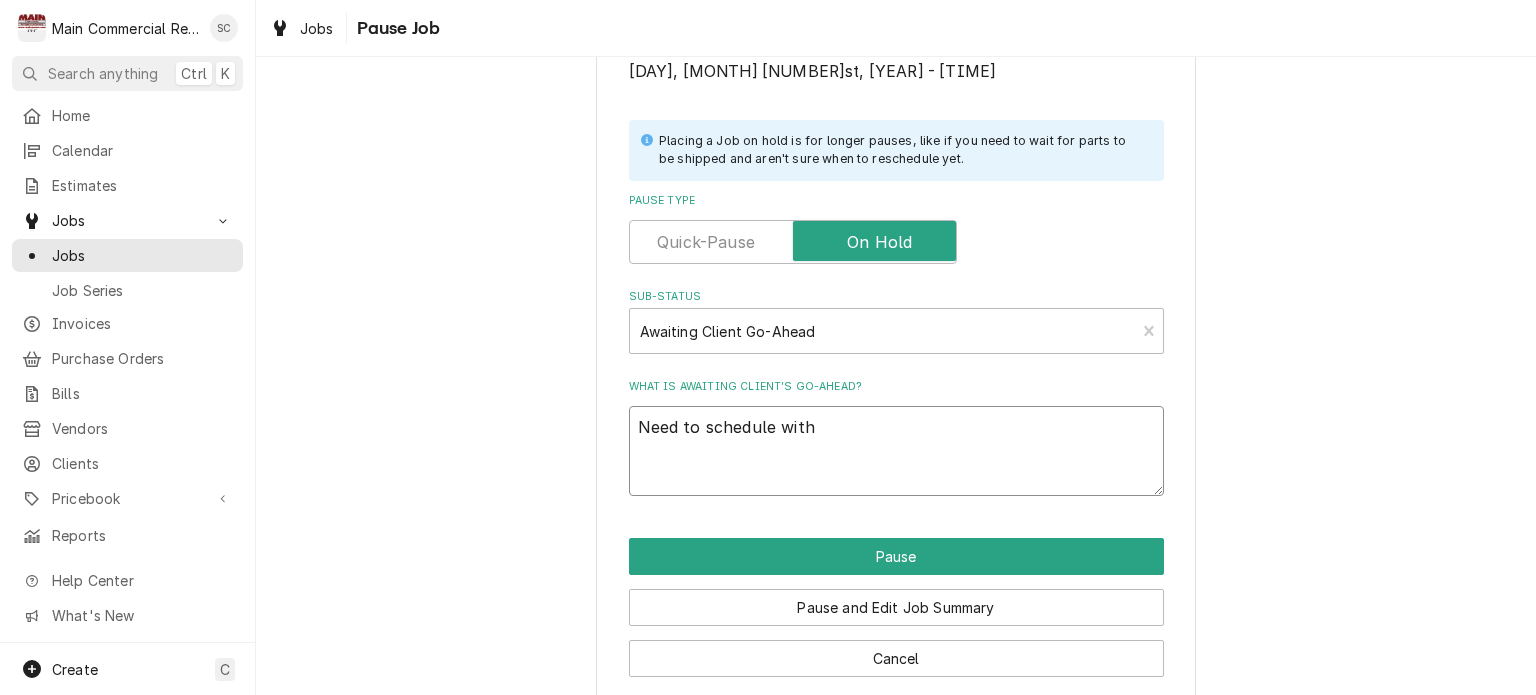 type on "x" 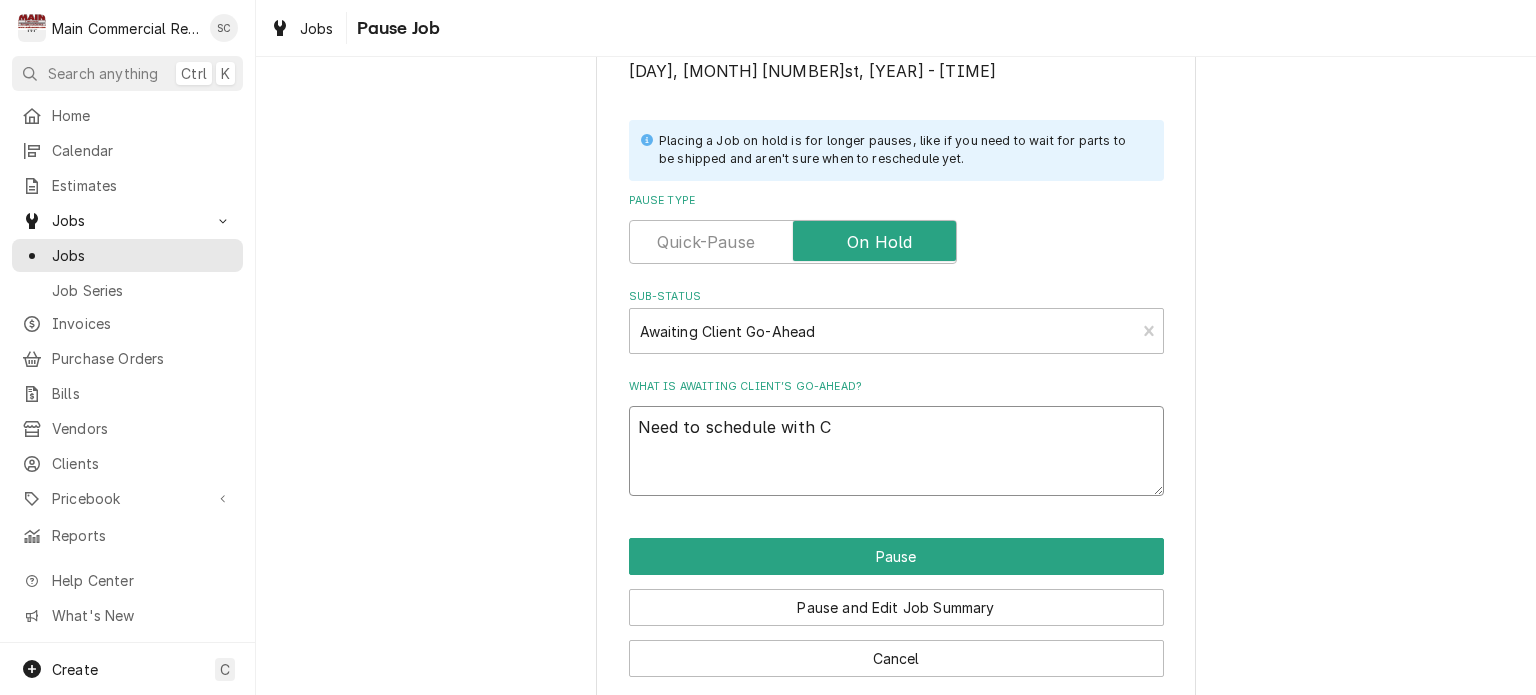 type on "x" 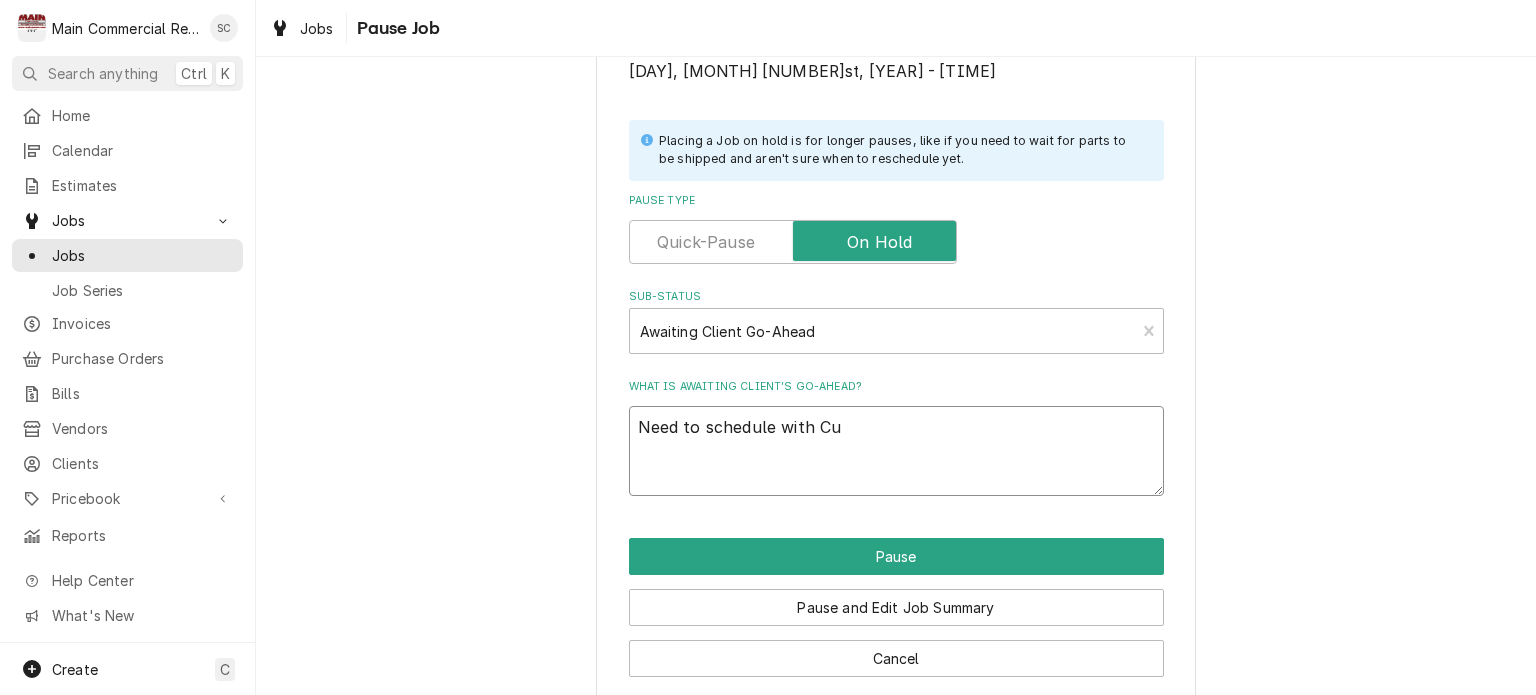 type on "x" 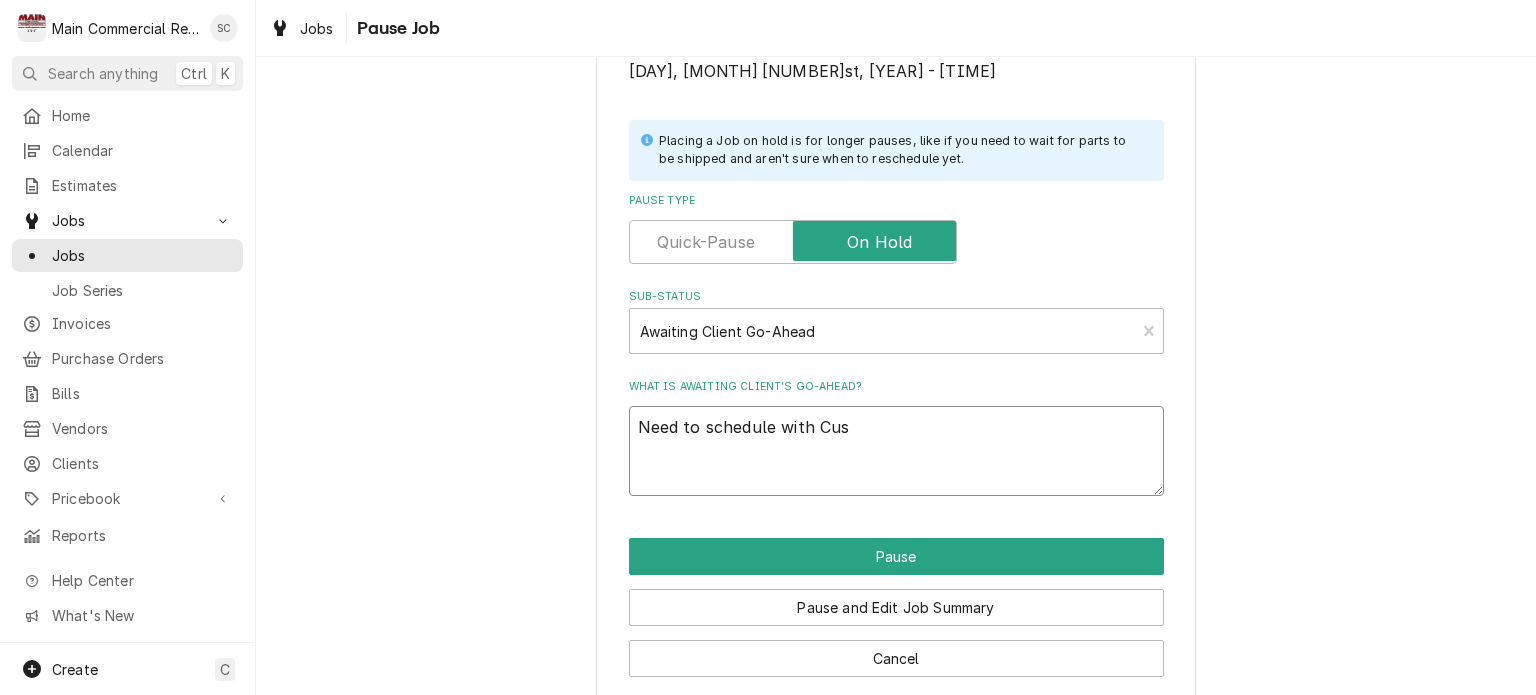 type on "x" 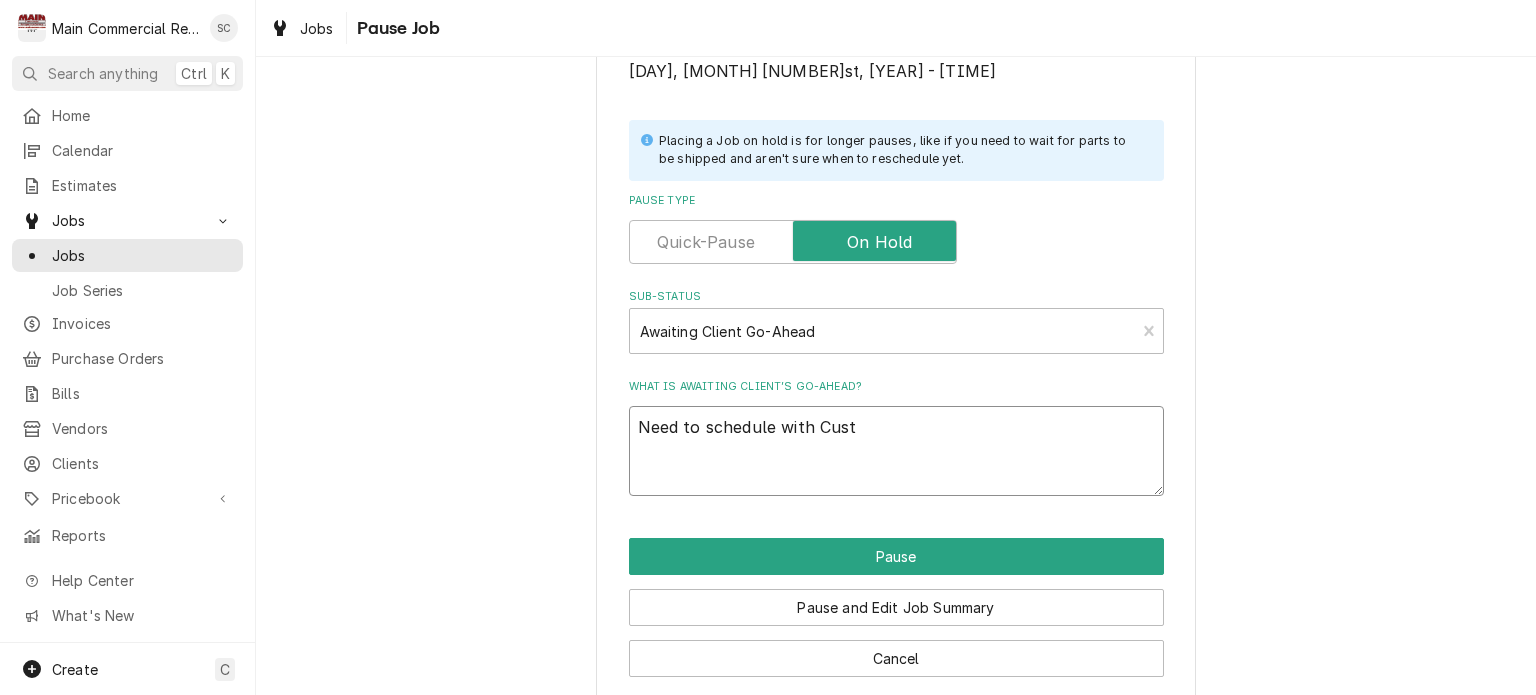type on "x" 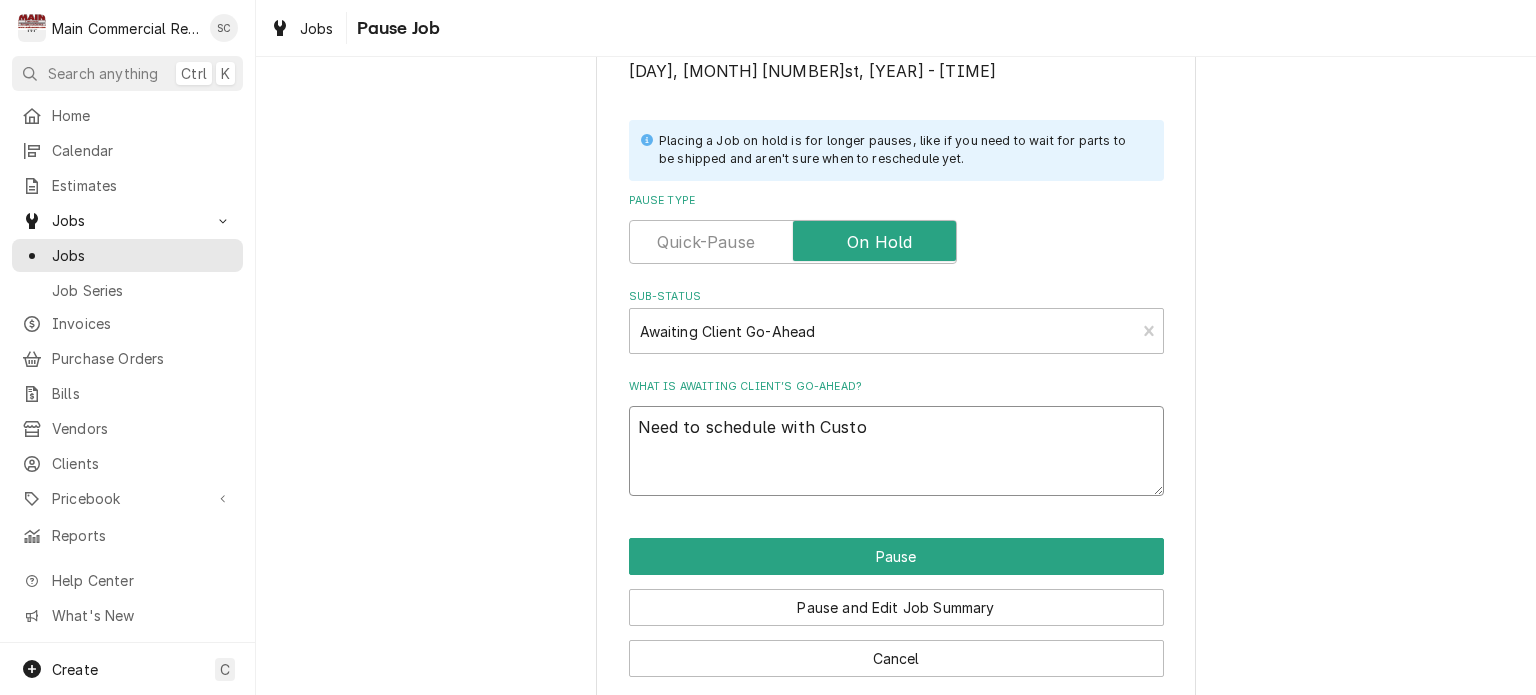 type on "x" 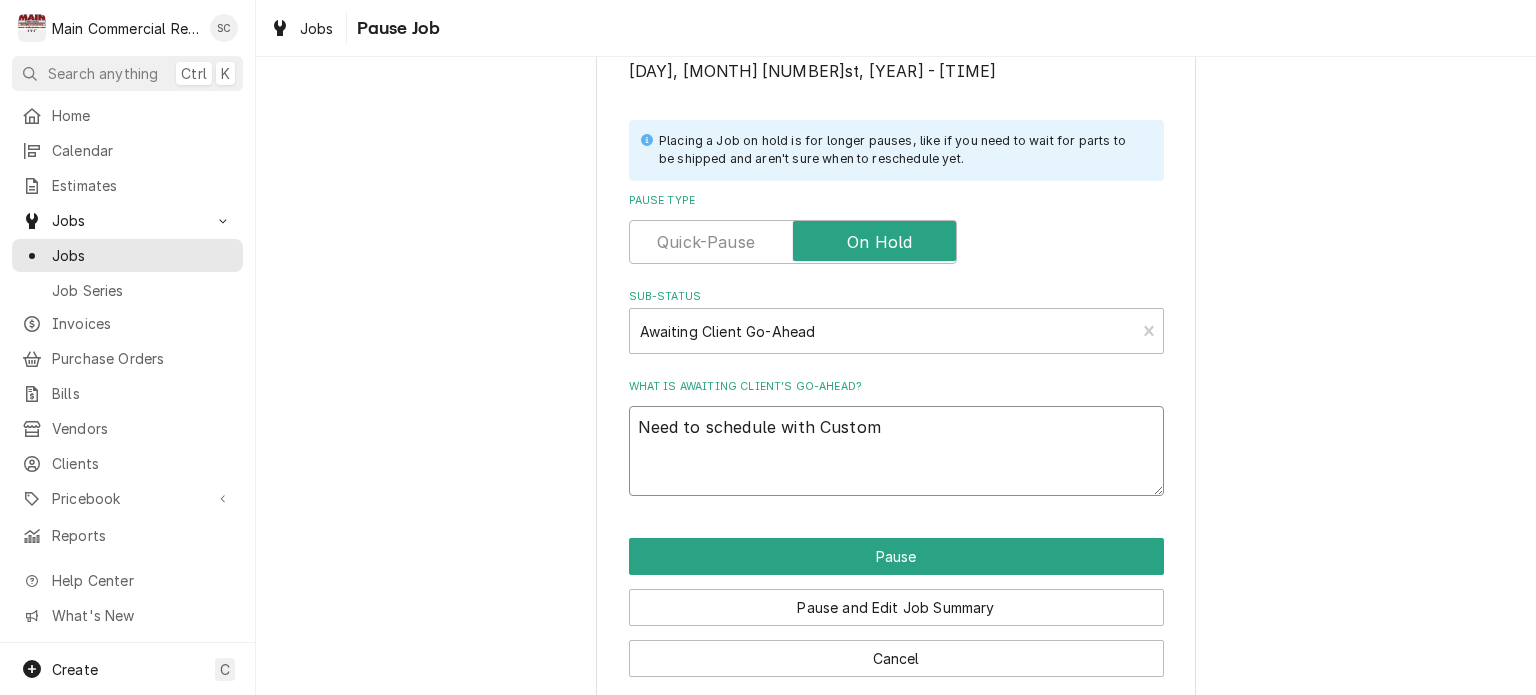 type on "x" 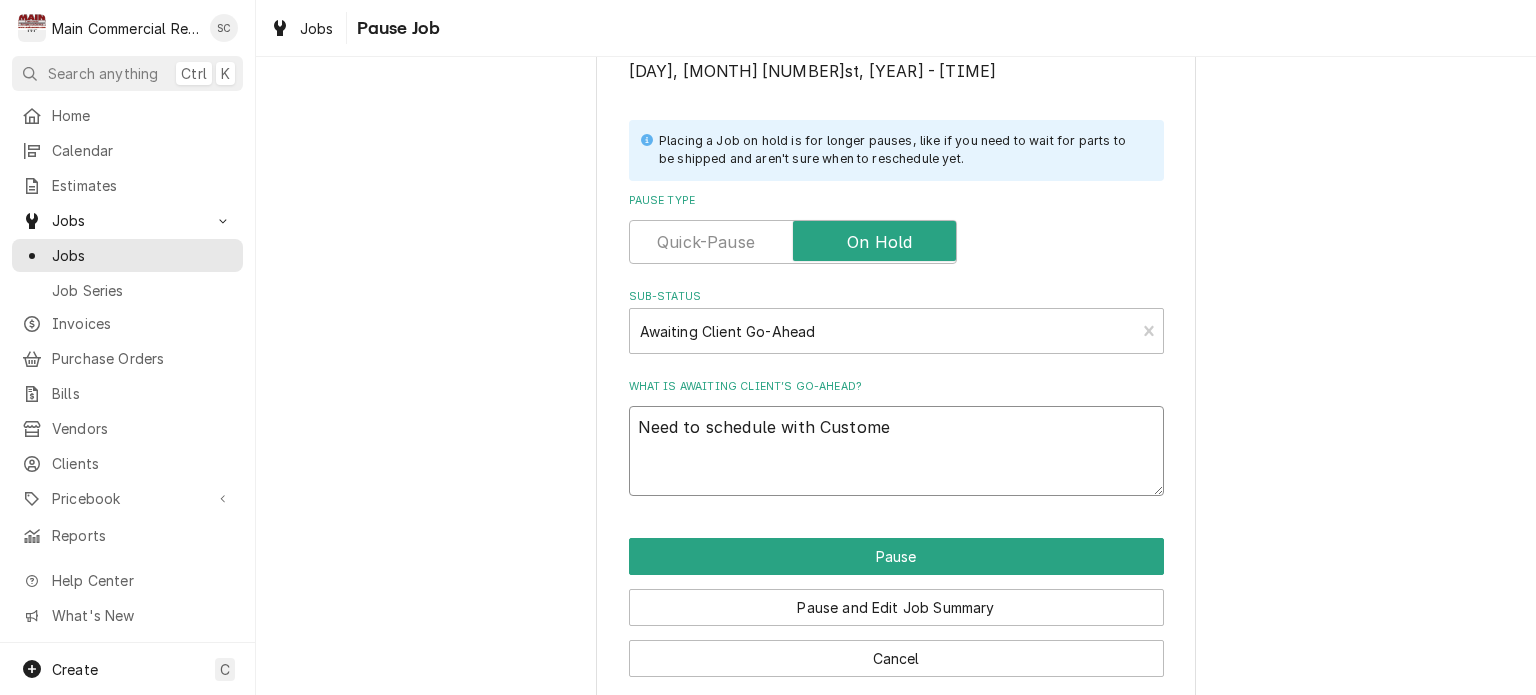 type on "x" 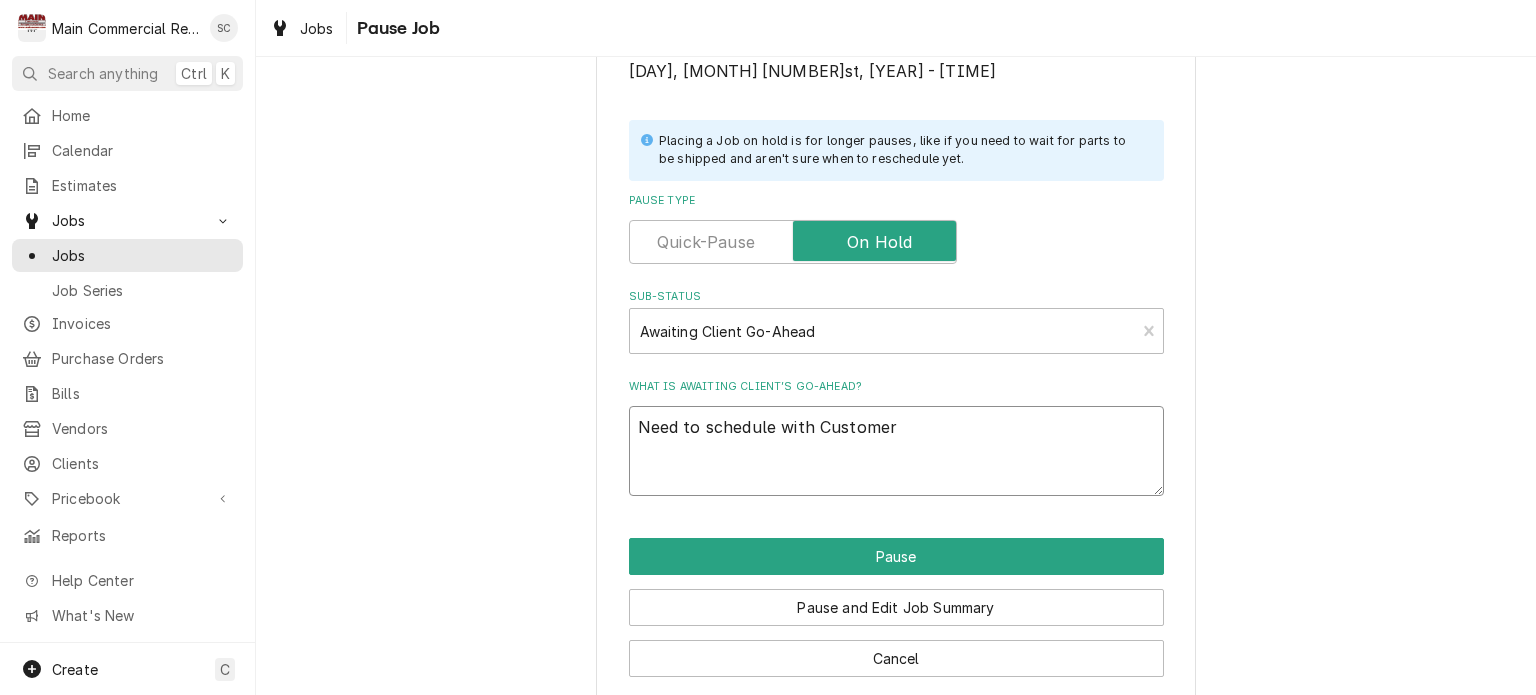 type on "x" 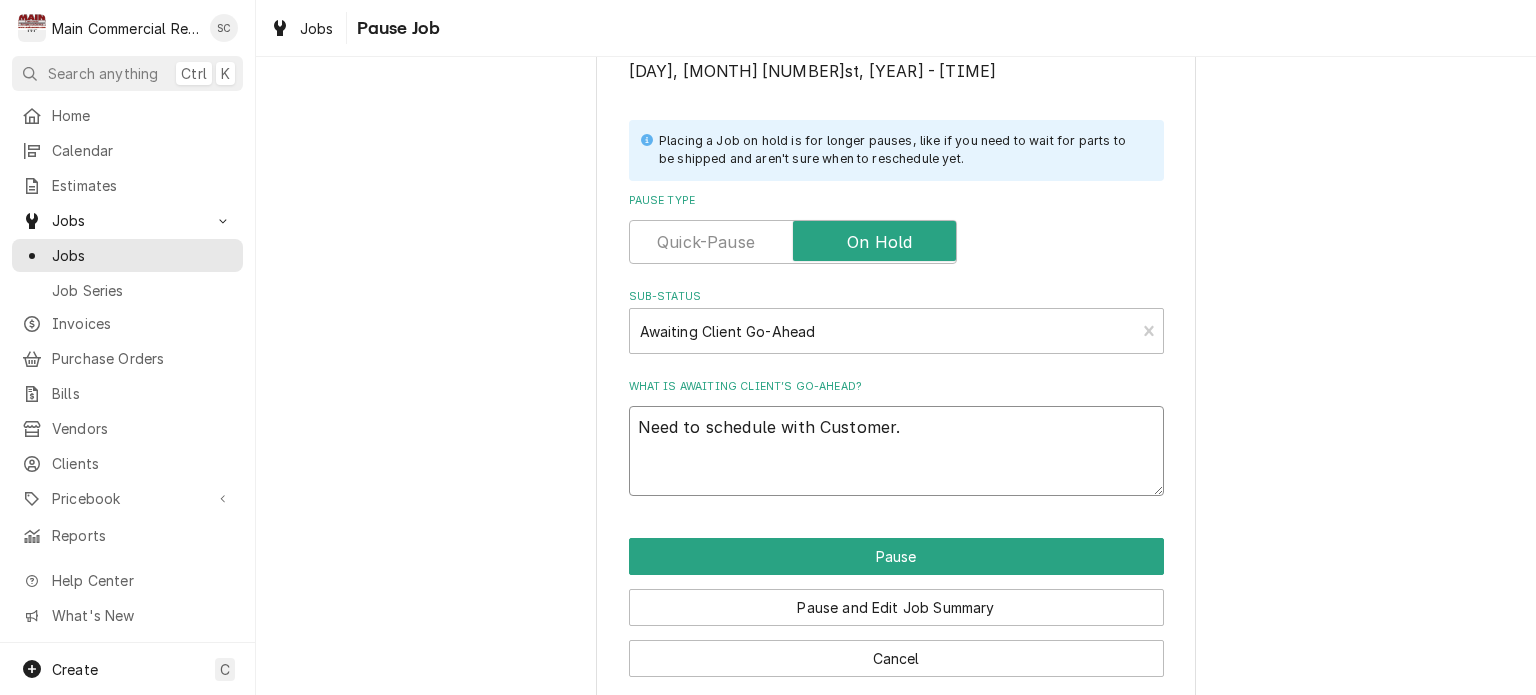 type on "x" 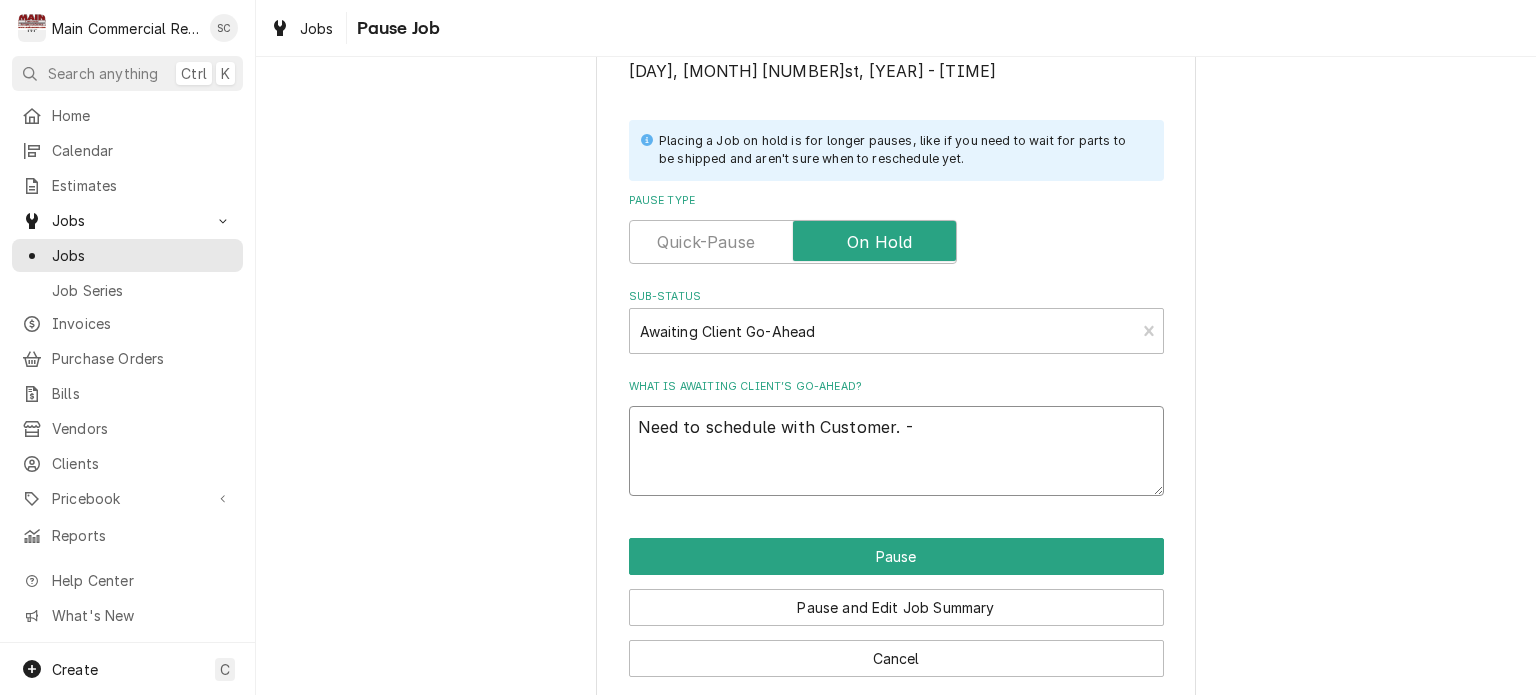 type on "x" 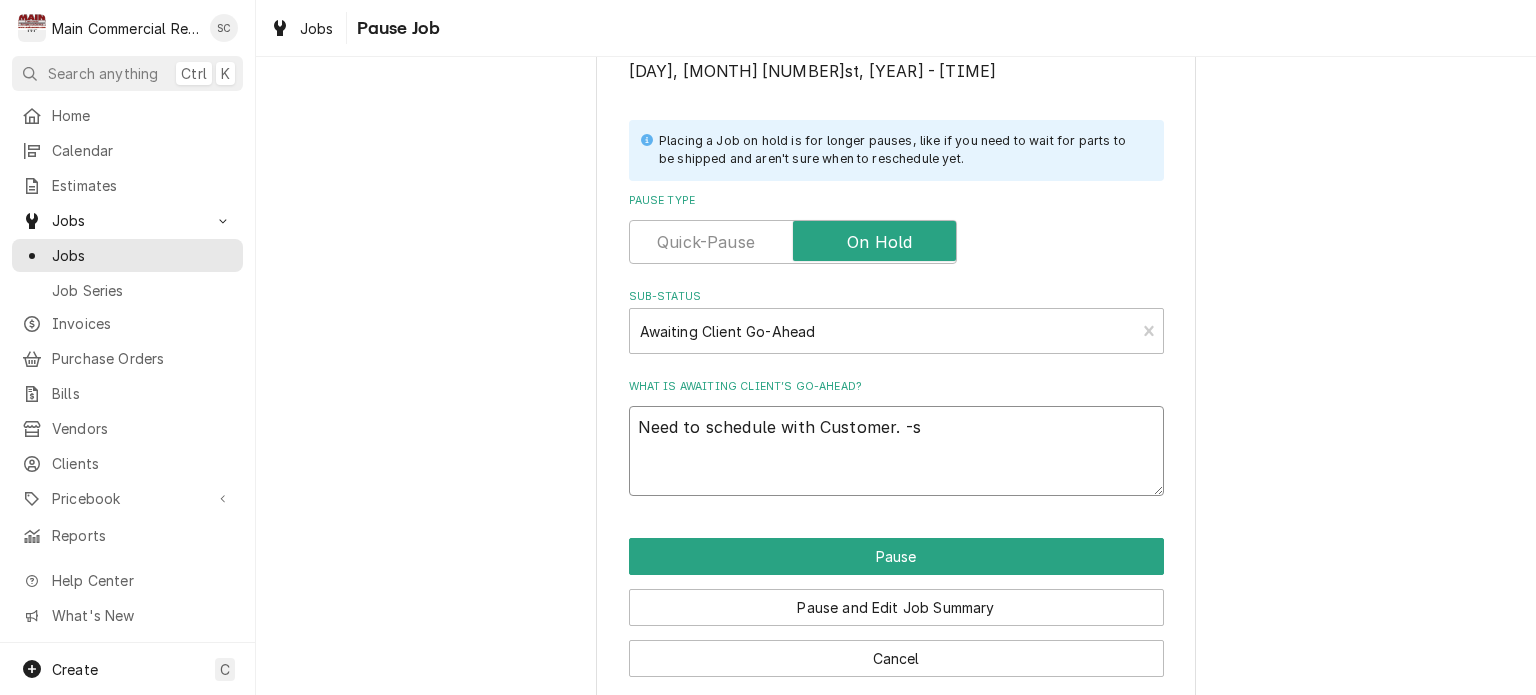 type on "x" 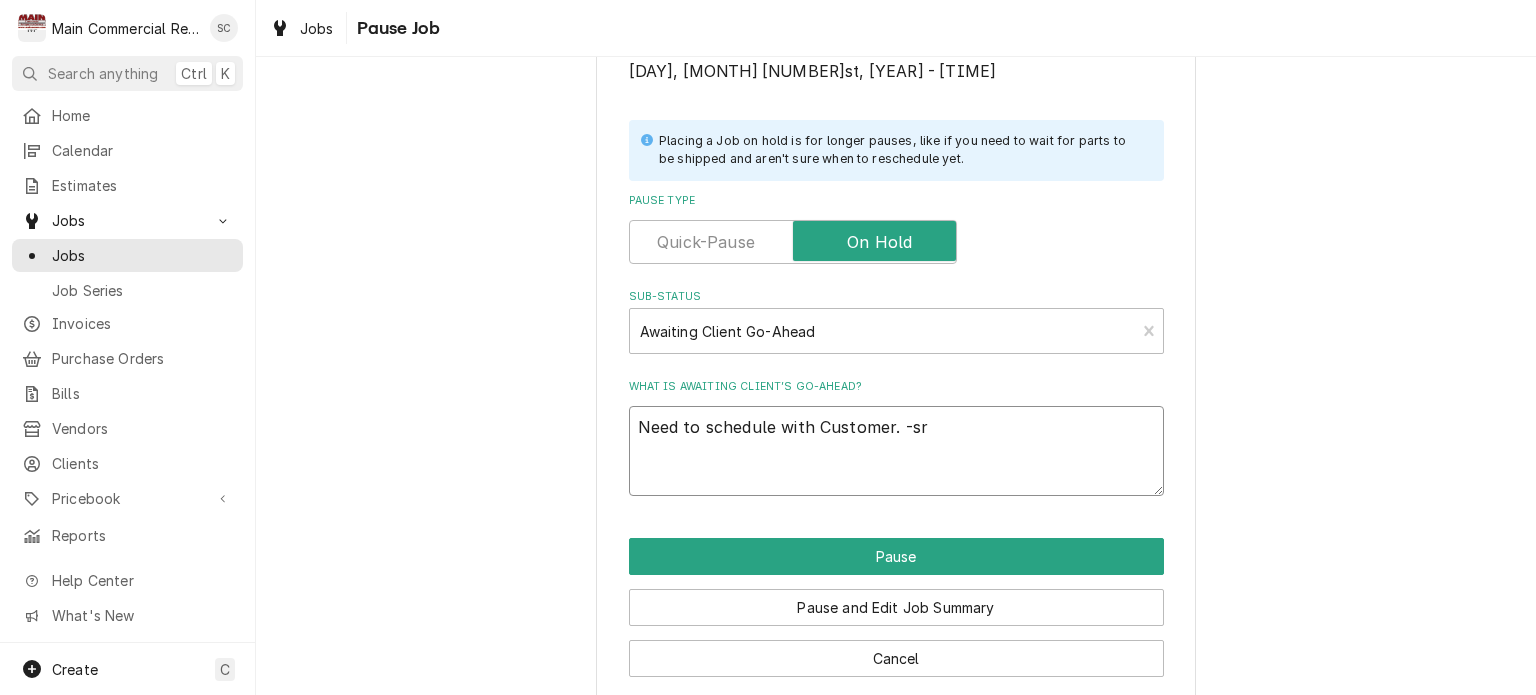 type on "x" 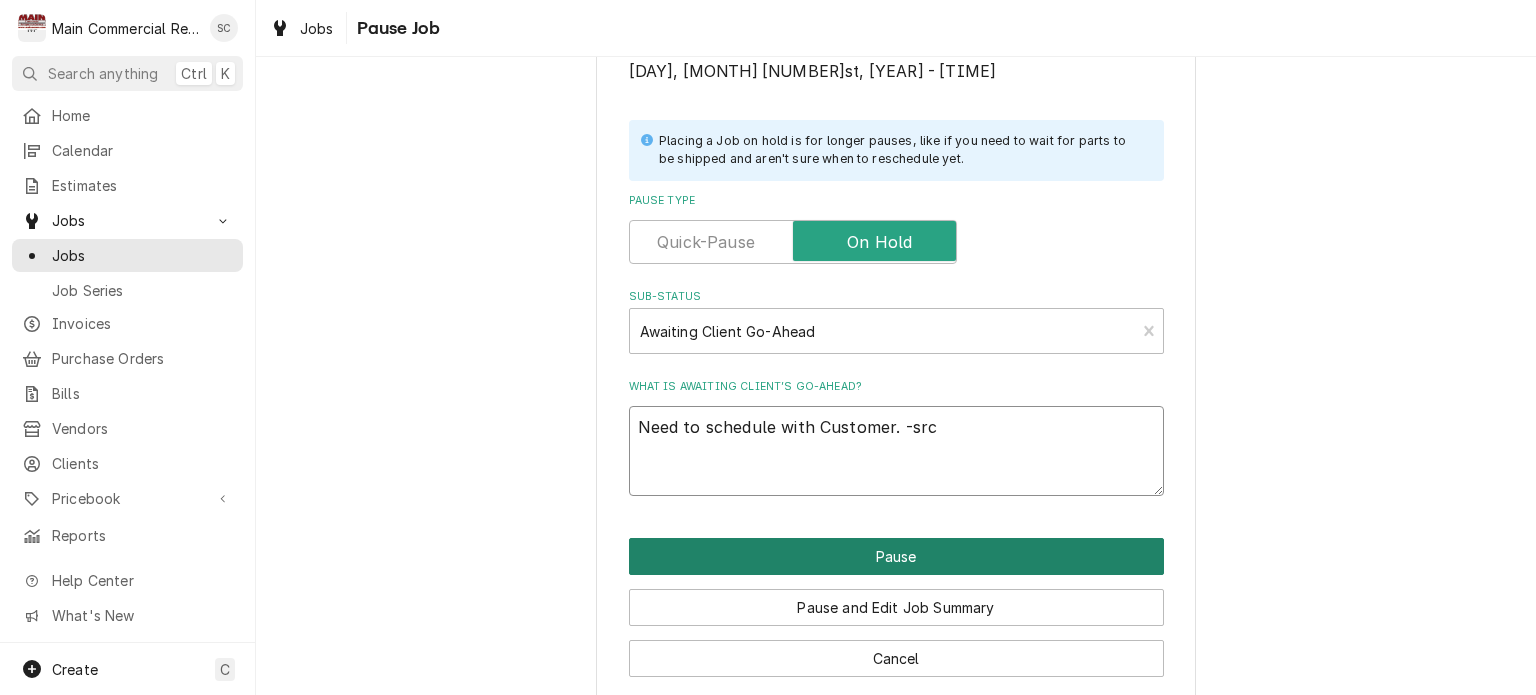 type on "Need to schedule with Customer. -src" 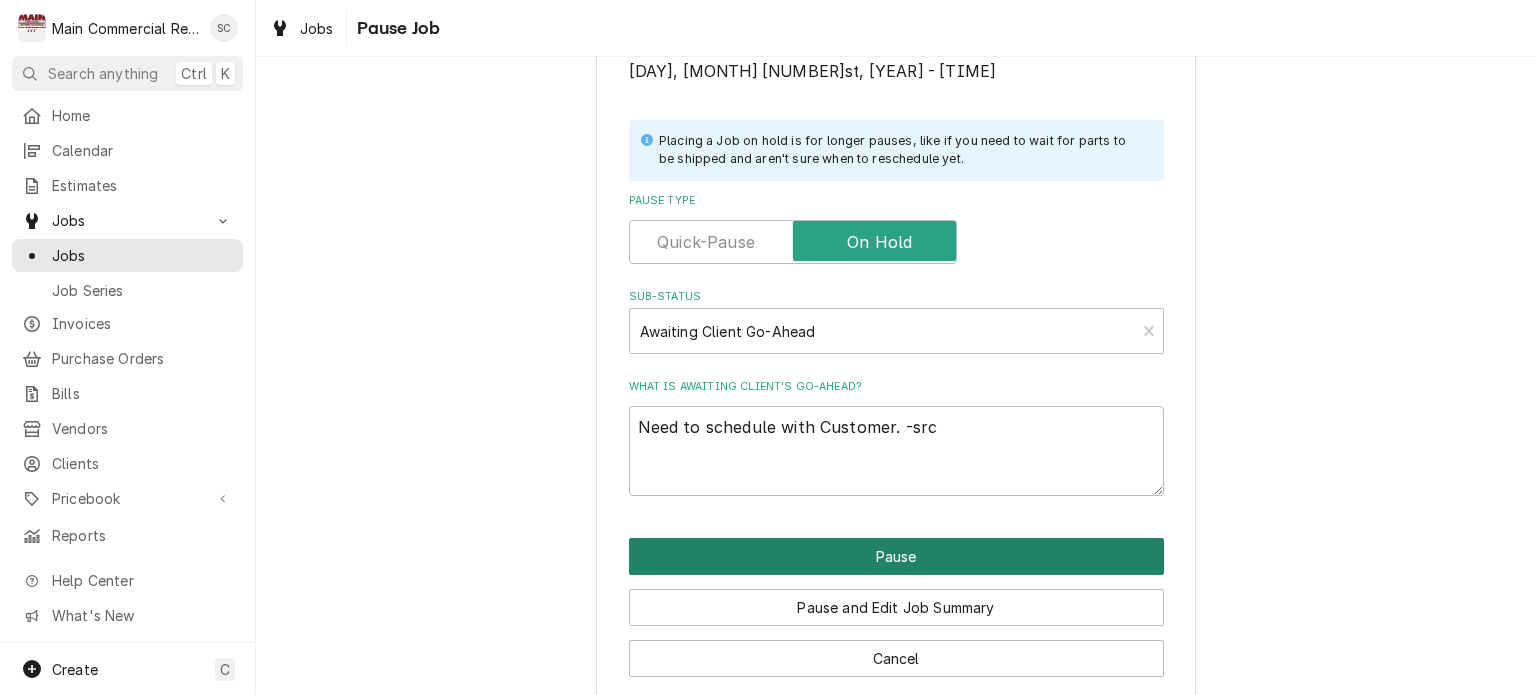 click on "Pause" at bounding box center (896, 556) 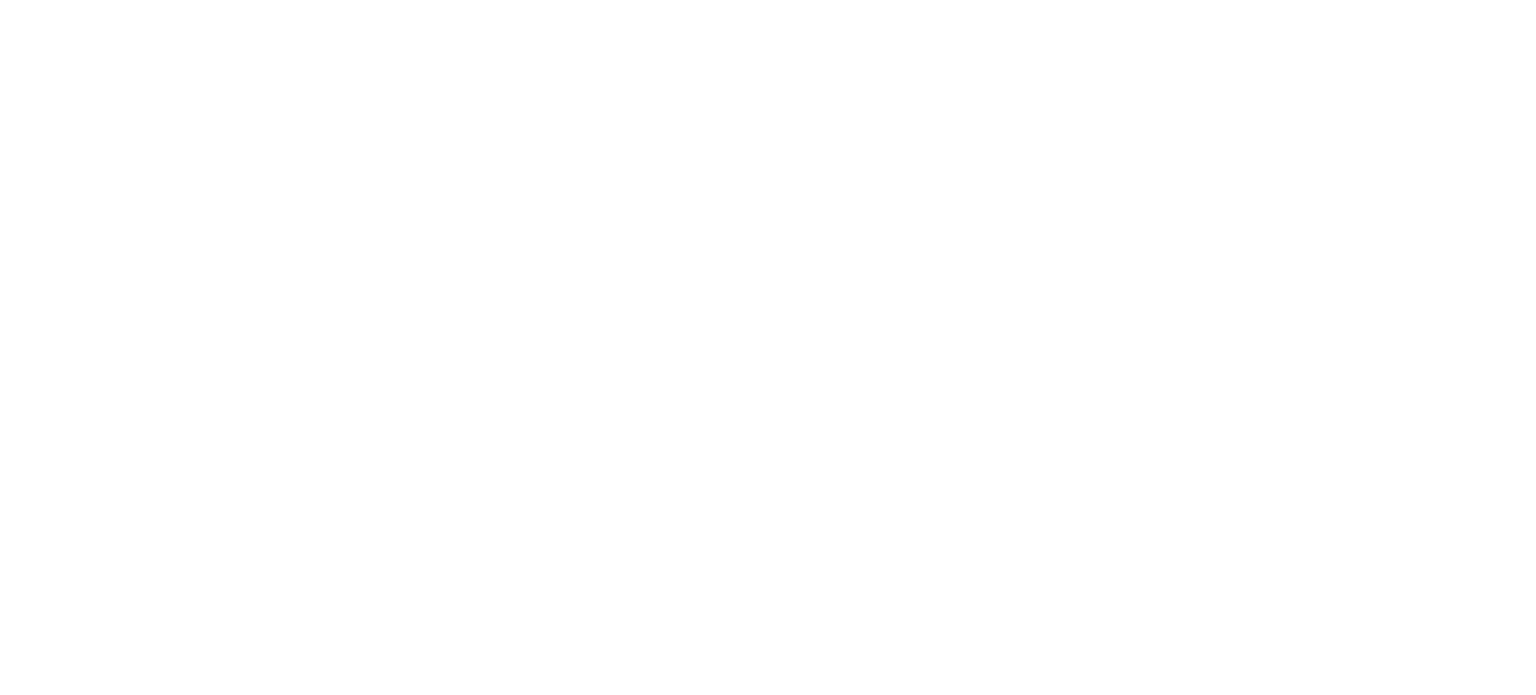 scroll, scrollTop: 0, scrollLeft: 0, axis: both 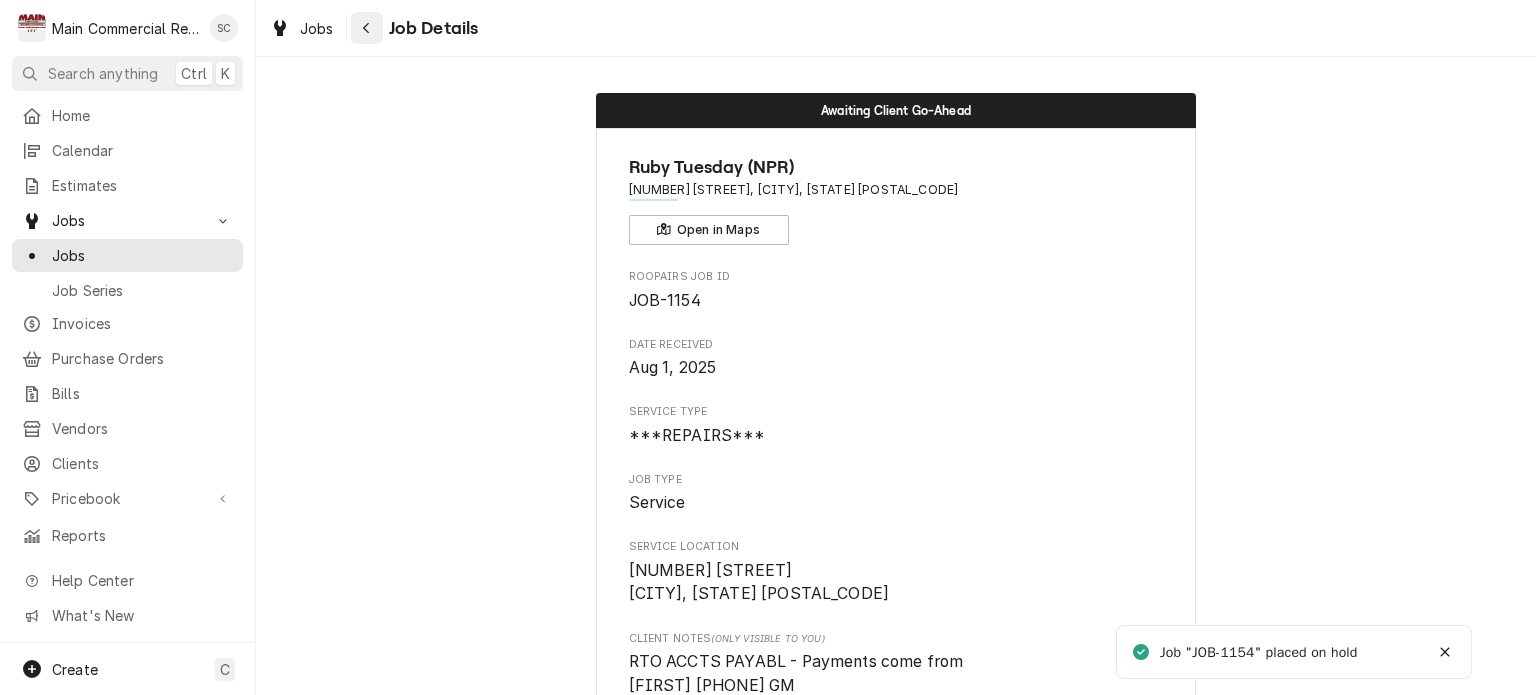 click 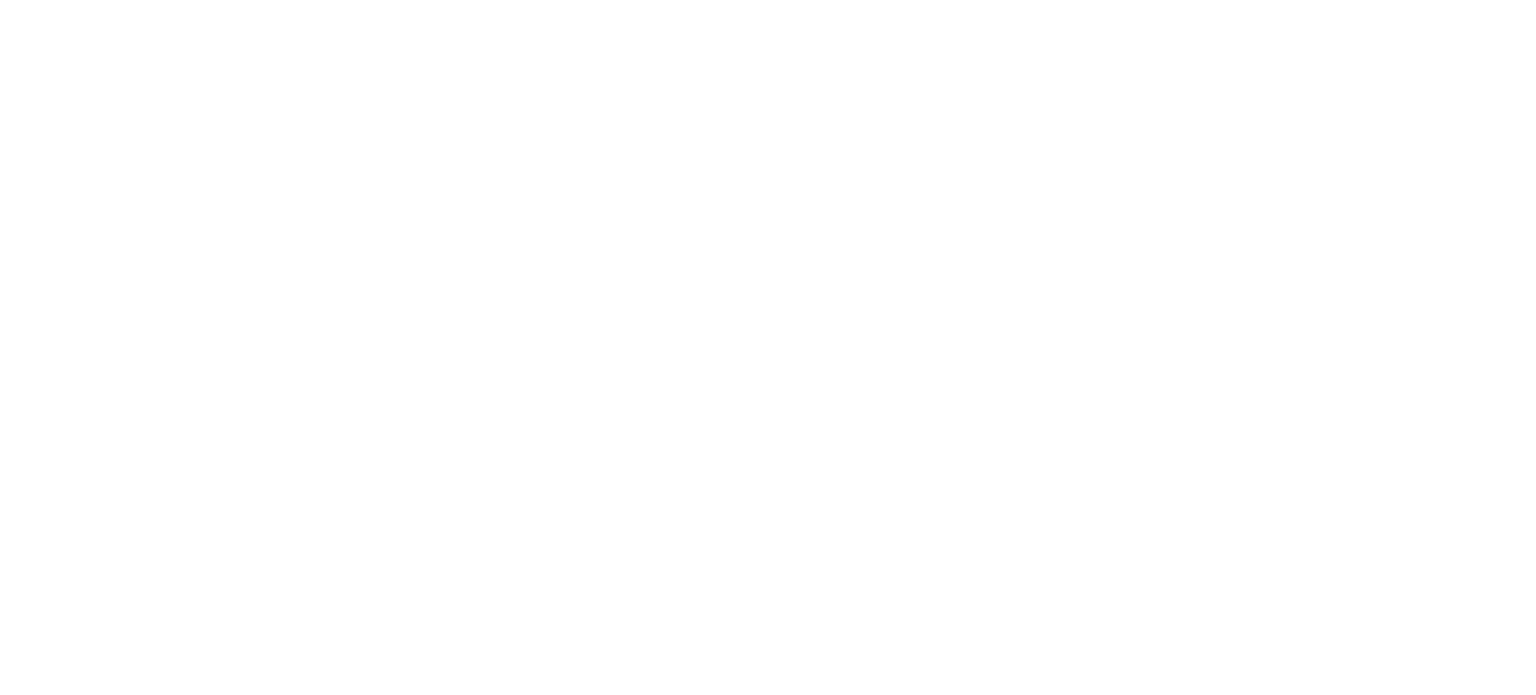 scroll, scrollTop: 0, scrollLeft: 0, axis: both 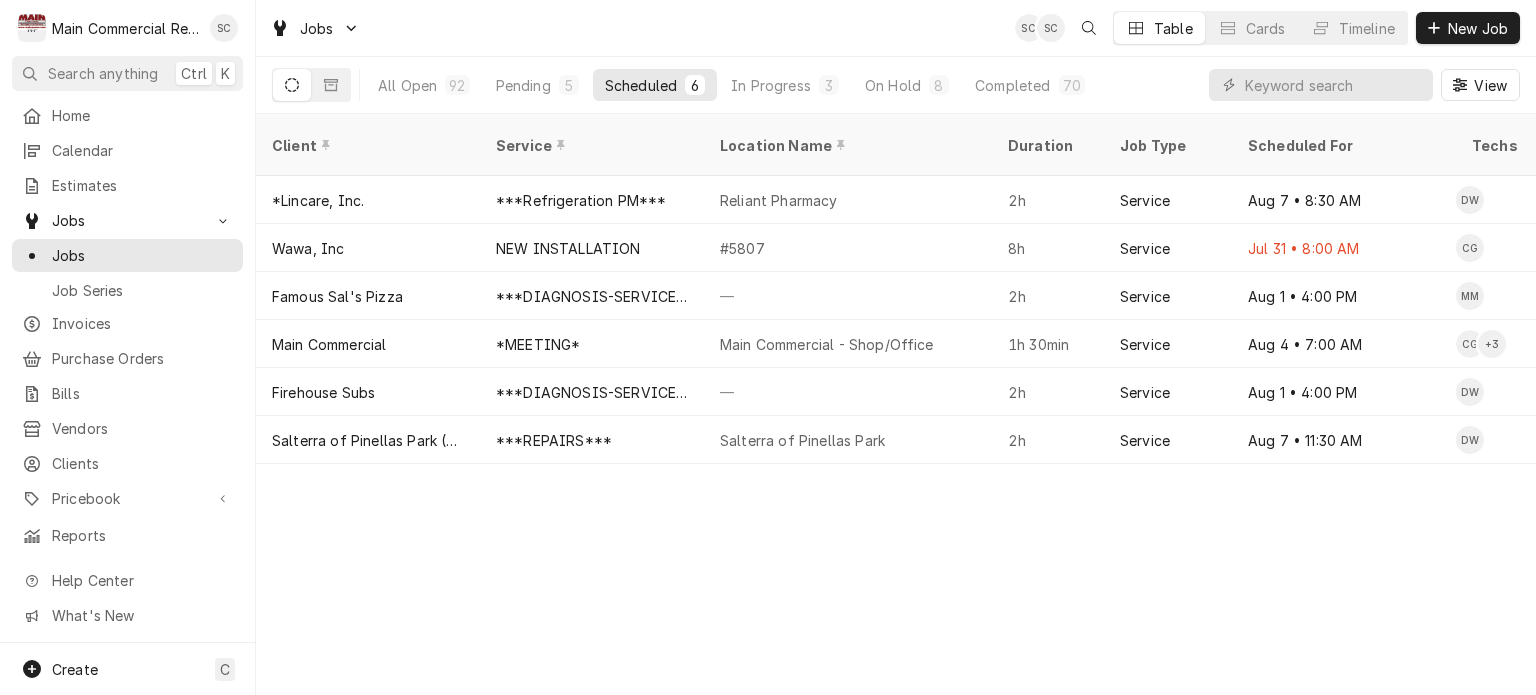 click on "Client Service Location Name Duration Job Type Scheduled For Techs Status Labels ID Priority Date Received Location Address Scheduled Last Modified *Lincare, Inc. ***Refrigeration PM*** Reliant Pharmacy 2h Service Aug 7   • 8:30 AM DW Upcoming PM JOB-1075 No Priority Jul 21   3985 Gateway Center Blvd., Pinellas Park, FL 33782 Aug 1   Aug 1   Wawa, Inc NEW INSTALLATION #5807 8h Service Jul 31   • 8:00 AM CG Past Due No Charge JOB-1116 Urgent Jul 25   2137 N. Schillinger Rd, Semmes, AL 36575 Jul 25   Jul 25   Famous Sal's Pizza ***DIAGNOSIS-SERVICE CALL*** — 2h Service Aug 1   • 4:00 PM MM Upcoming Ice Machine JOB-1158 Urgent Aug 1   14190 US Hwy 19, Hudson, FL 34667 Aug 1   Aug 1   Main Commercial *MEETING* Main Commercial - Shop/Office 1h 30min Service Aug 4   • 7:00 AM CG + 3 Upcoming Meeting JOB-1159 No Priority Aug 1   16705 Scheer Blvd, Hudson, FL 34667 Aug 1   Aug 1   Firehouse Subs ***DIAGNOSIS-SERVICE CALL*** — 2h Service Aug 1   • 4:00 PM DW Upcoming OT APPROVED RIC JOB-1161 Urgent Aug 1" at bounding box center [896, 404] 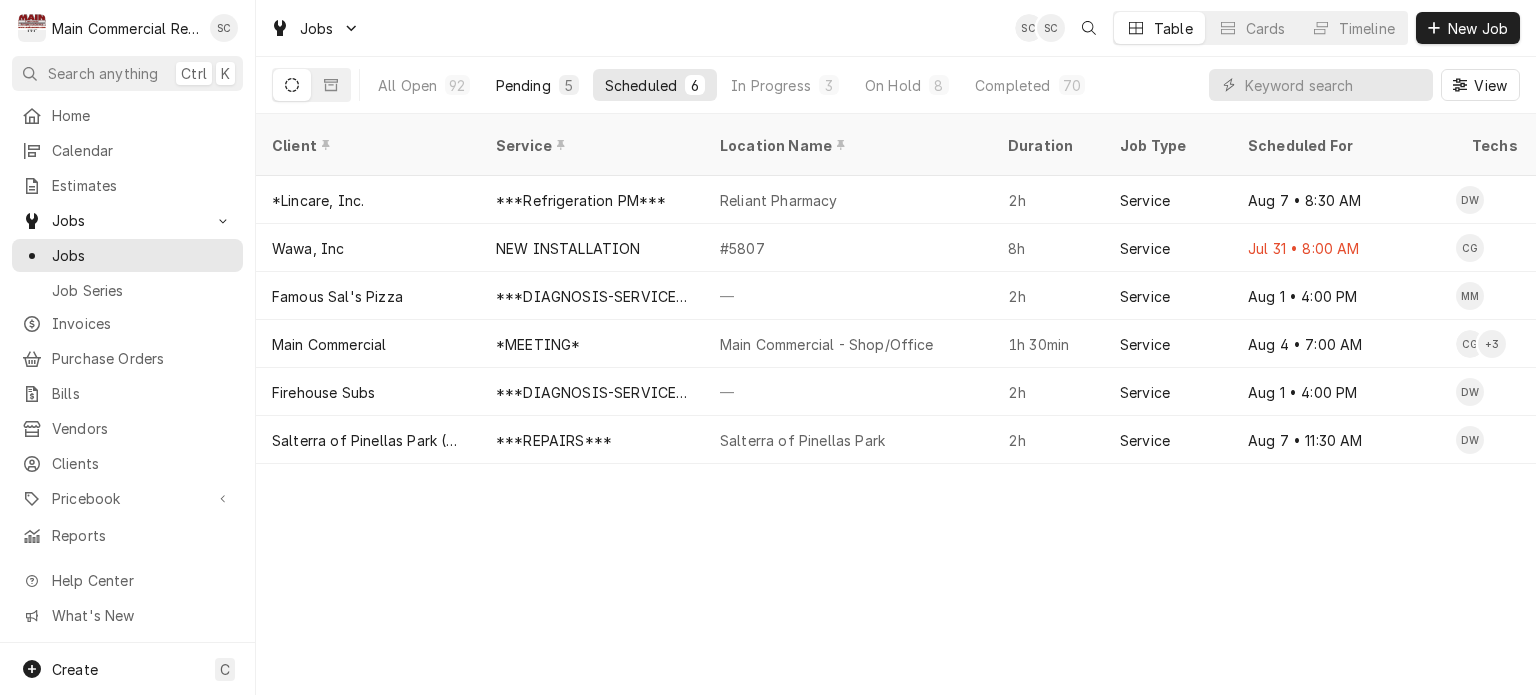 click on "Pending 5" at bounding box center [537, 85] 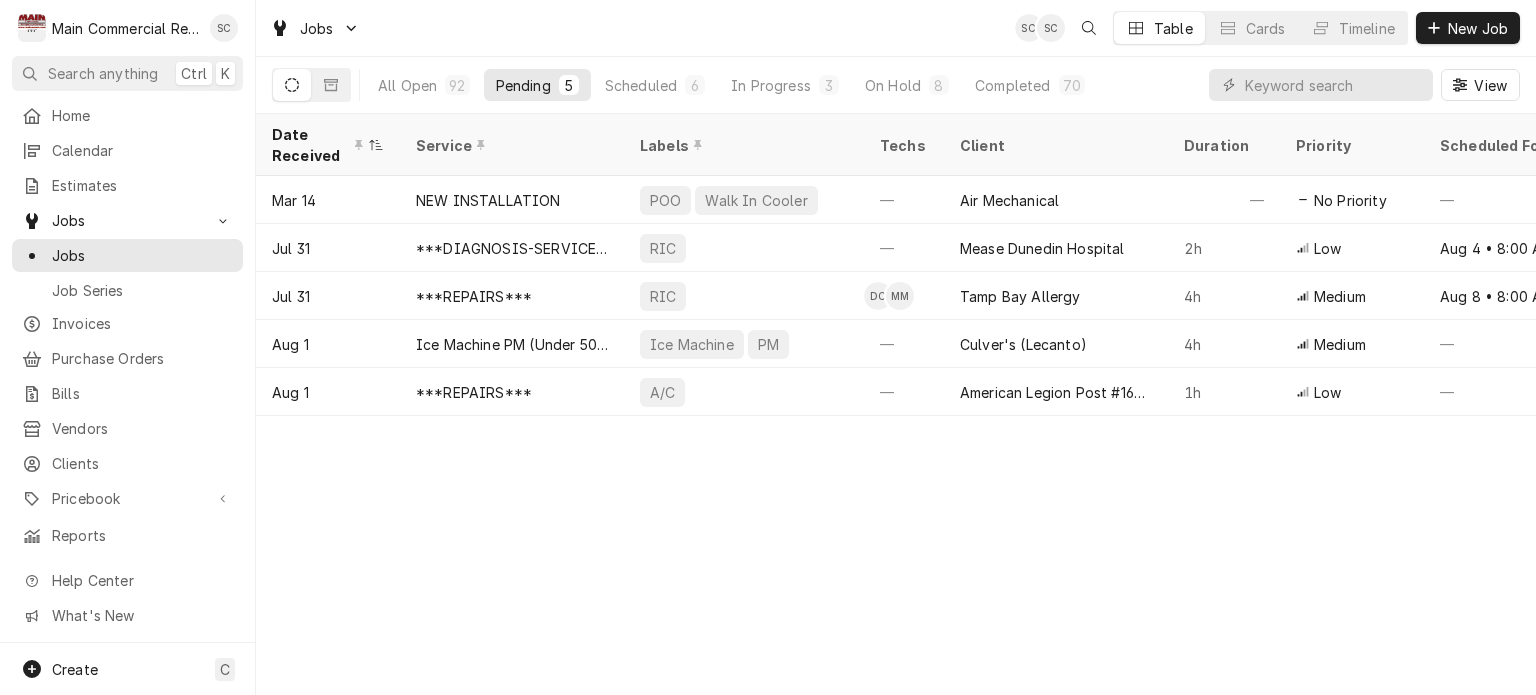 click on "Date Received Service Labels Techs Client Duration Priority Scheduled For Location Name Location Address Last Modified Job Type Status Mar 14   NEW INSTALLATION POO Walk In Cooler — Air Mechanical — No Priority — TGH Brooksville/Springhill 10461 Quality Dr, Spring Hill, FL 34609 Apr 29   Service Draft Jul 31   ***DIAGNOSIS-SERVICE CALL*** RIC — Mease Dunedin Hospital 2h Low Aug 4   • 8:00 AM — 601 Main St., Dunedin, FL 34698 Jul 31   Service Draft Jul 31   ***REPAIRS*** RIC DC MM Tamp Bay Allergy 4h Medium Aug 8   • 8:00 AM Tampa Bay Allergy-Dr. Weiss 3251 McMullen Booth Rd, Clearwater, FL 33761 Jul 31   Service Draft Aug 1   Ice Machine PM (Under 500) Ice Machine PM — Culver's (Lecanto) 4h Medium — — 1712 N Lecanto HWY, Lecanto, FL 34461 Aug 1   Service Draft Aug 1   ***REPAIRS*** A/C — American Legion Post #166-Homosassa 1h Low — #166 4520 S. Suncoast Blvd, Homosassa, FL 34446 Aug 1   Service Draft KXNEmPx Date — Time — Duration — Labels No labels Reason For Call Not mentioned" at bounding box center [896, 404] 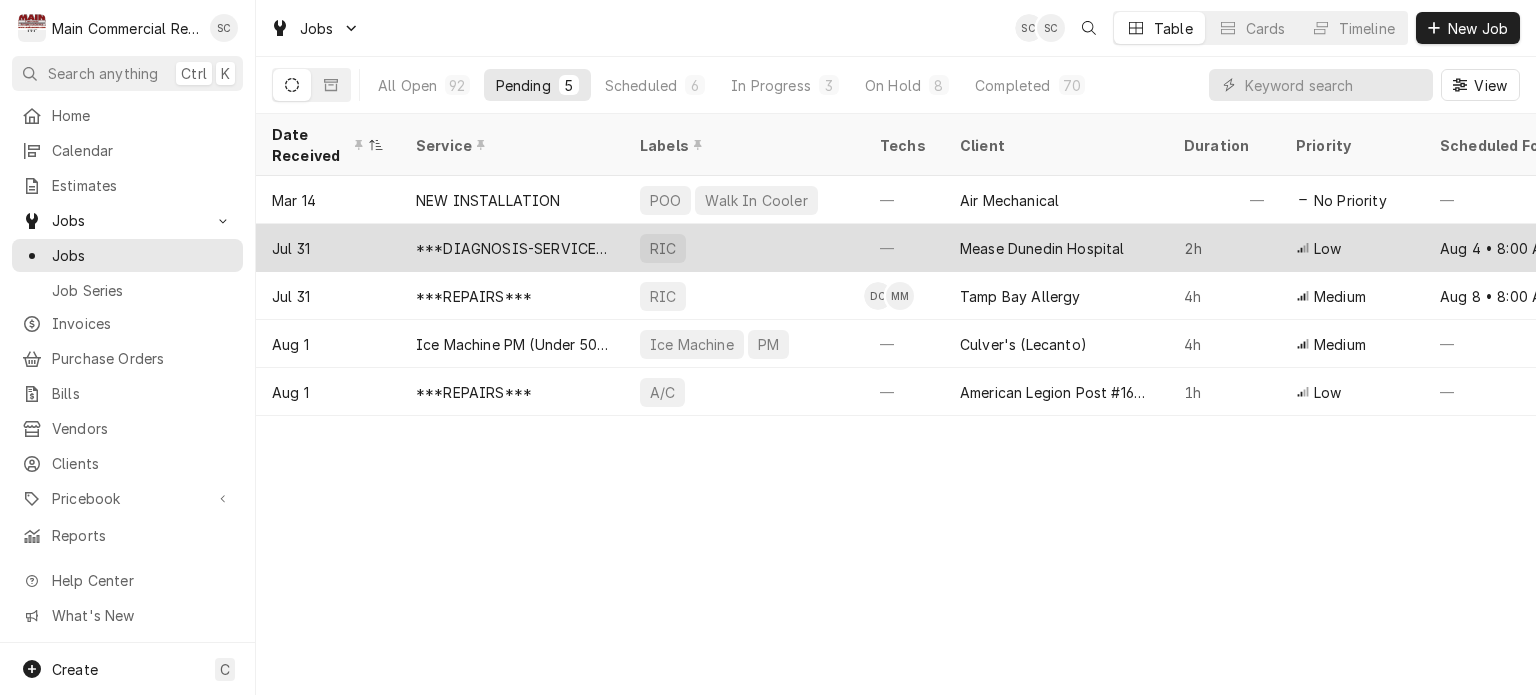 click on "RIC" at bounding box center [744, 248] 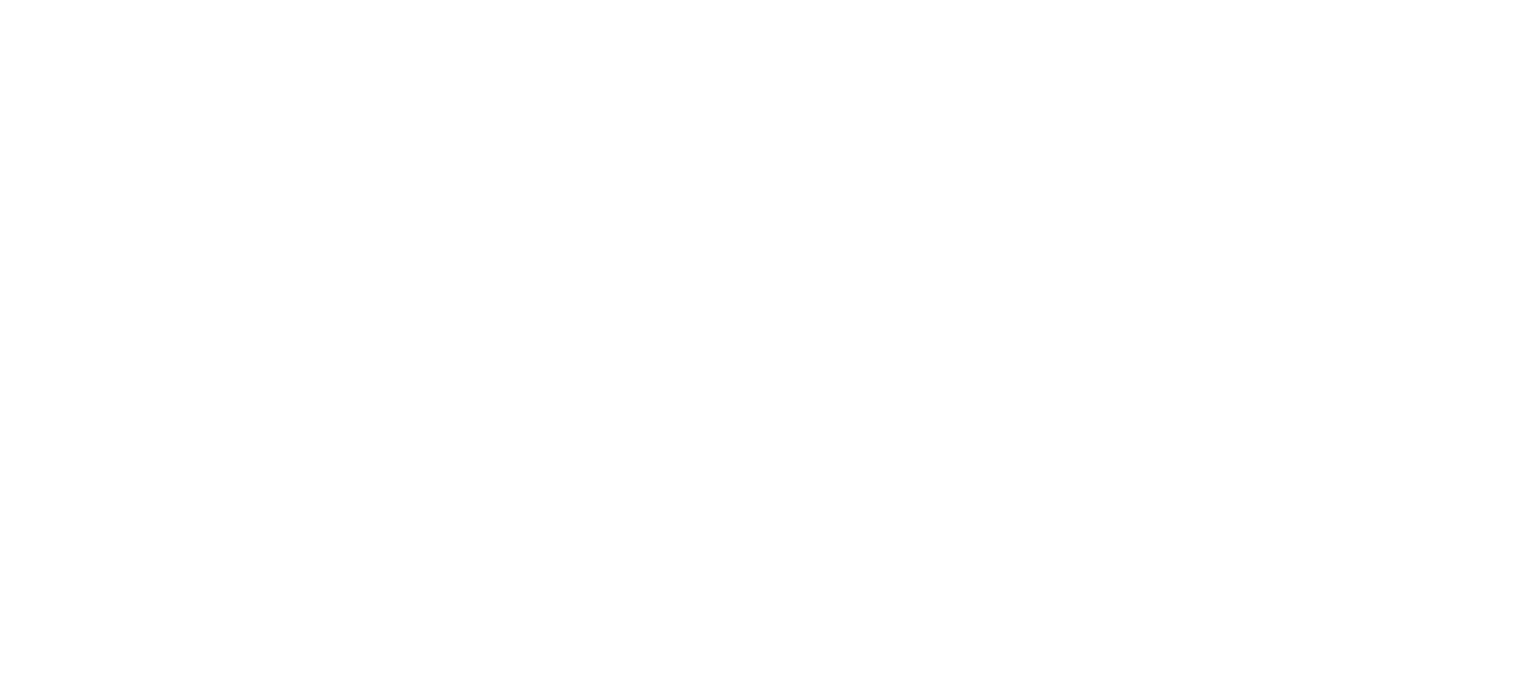 scroll, scrollTop: 0, scrollLeft: 0, axis: both 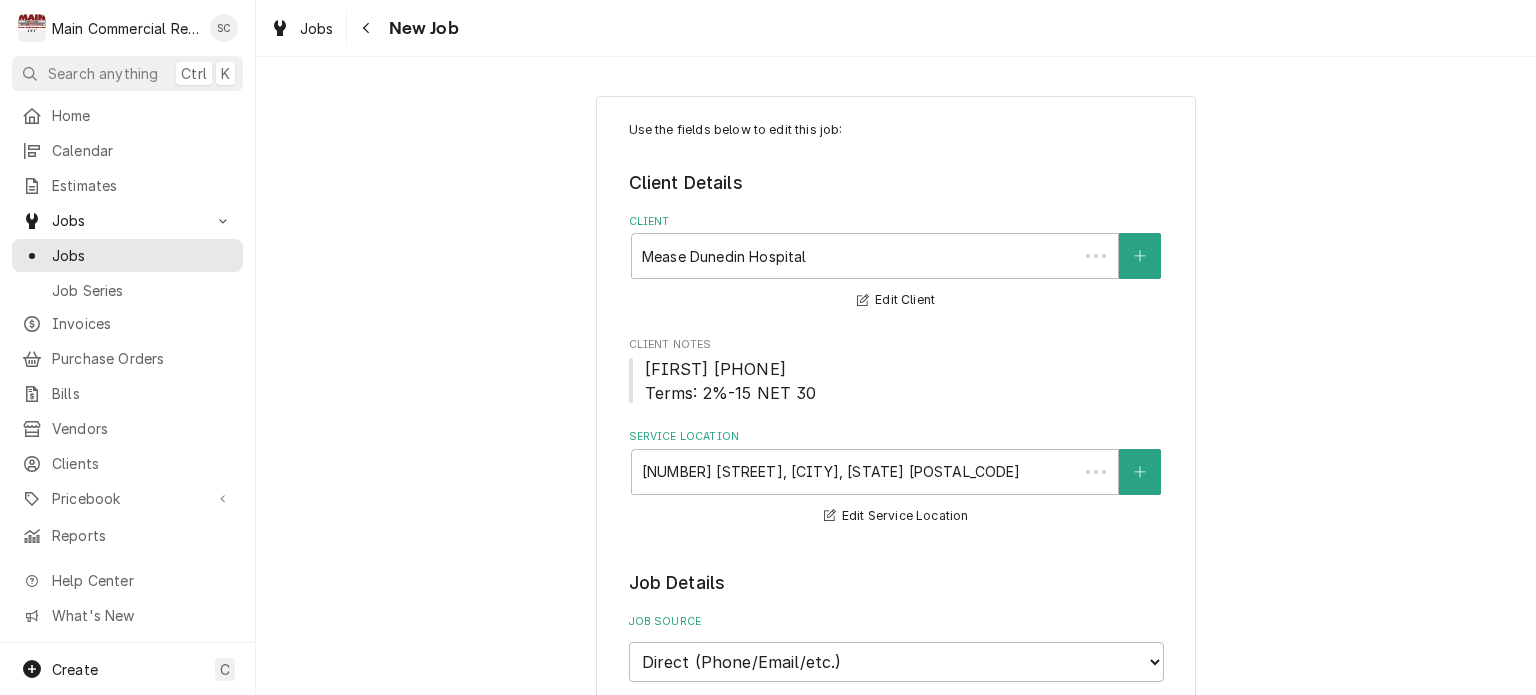 type on "x" 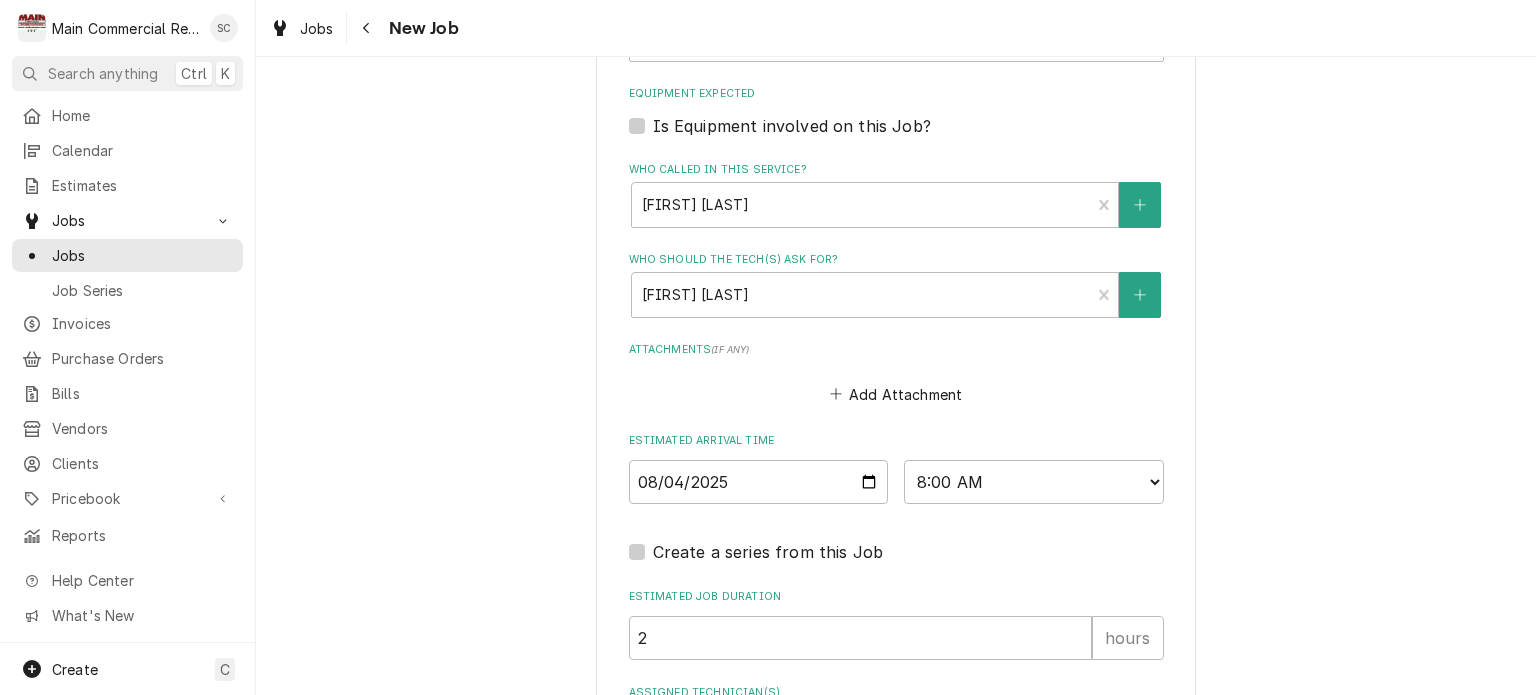 scroll, scrollTop: 1671, scrollLeft: 0, axis: vertical 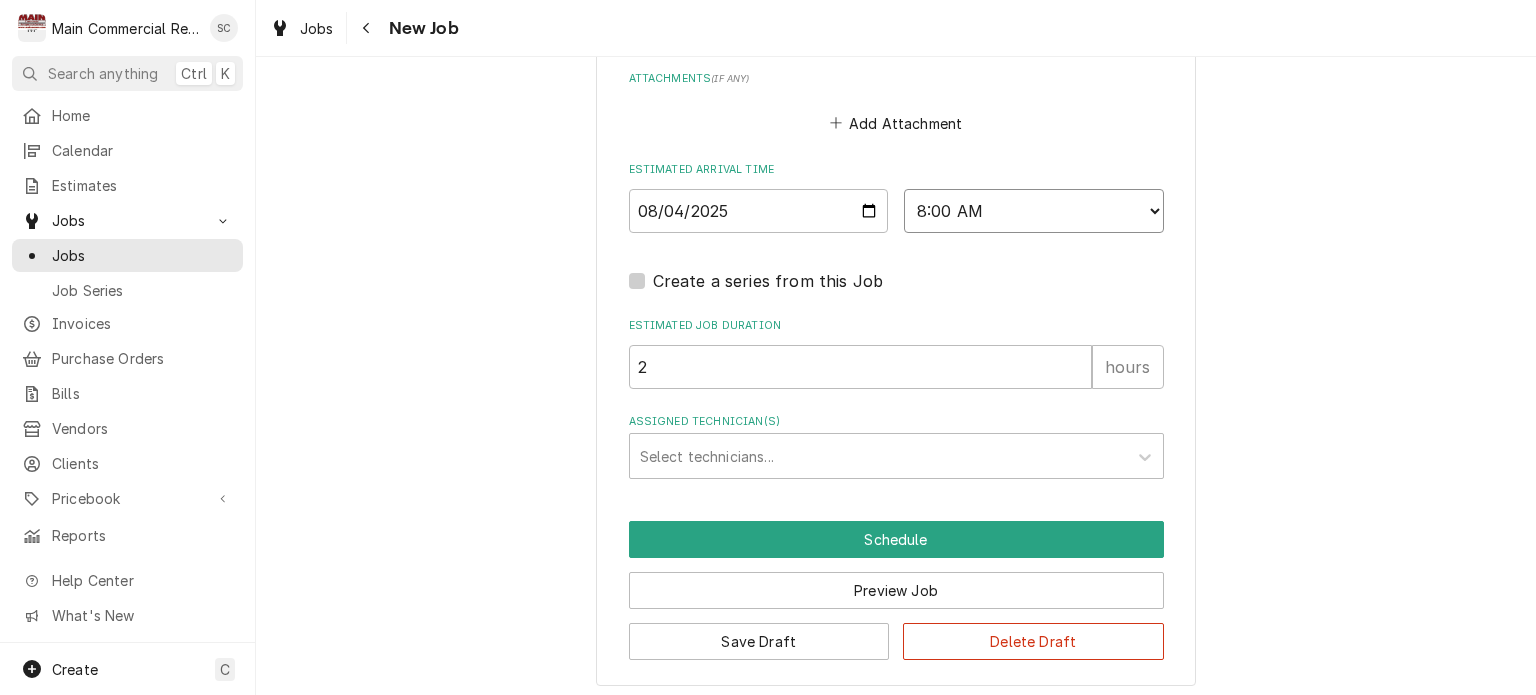 click on "AM / PM 6:00 AM 6:15 AM 6:30 AM 6:45 AM 7:00 AM 7:15 AM 7:30 AM 7:45 AM 8:00 AM 8:15 AM 8:30 AM 8:45 AM 9:00 AM 9:15 AM 9:30 AM 9:45 AM 10:00 AM 10:15 AM 10:30 AM 10:45 AM 11:00 AM 11:15 AM 11:30 AM 11:45 AM 12:00 PM 12:15 PM 12:30 PM 12:45 PM 1:00 PM 1:15 PM 1:30 PM 1:45 PM 2:00 PM 2:15 PM 2:30 PM 2:45 PM 3:00 PM 3:15 PM 3:30 PM 3:45 PM 4:00 PM 4:15 PM 4:30 PM 4:45 PM 5:00 PM 5:15 PM 5:30 PM 5:45 PM 6:00 PM 6:15 PM 6:30 PM 6:45 PM 7:00 PM 7:15 PM 7:30 PM 7:45 PM 8:00 PM 8:15 PM 8:30 PM 8:45 PM 9:00 PM 9:15 PM 9:30 PM 9:45 PM 10:00 PM 10:15 PM 10:30 PM 10:45 PM 11:00 PM 11:15 PM 11:30 PM 11:45 PM 12:00 AM 12:15 AM 12:30 AM 12:45 AM 1:00 AM 1:15 AM 1:30 AM 1:45 AM 2:00 AM 2:15 AM 2:30 AM 2:45 AM 3:00 AM 3:15 AM 3:30 AM 3:45 AM 4:00 AM 4:15 AM 4:30 AM 4:45 AM 5:00 AM 5:15 AM 5:30 AM 5:45 AM" at bounding box center (1034, 211) 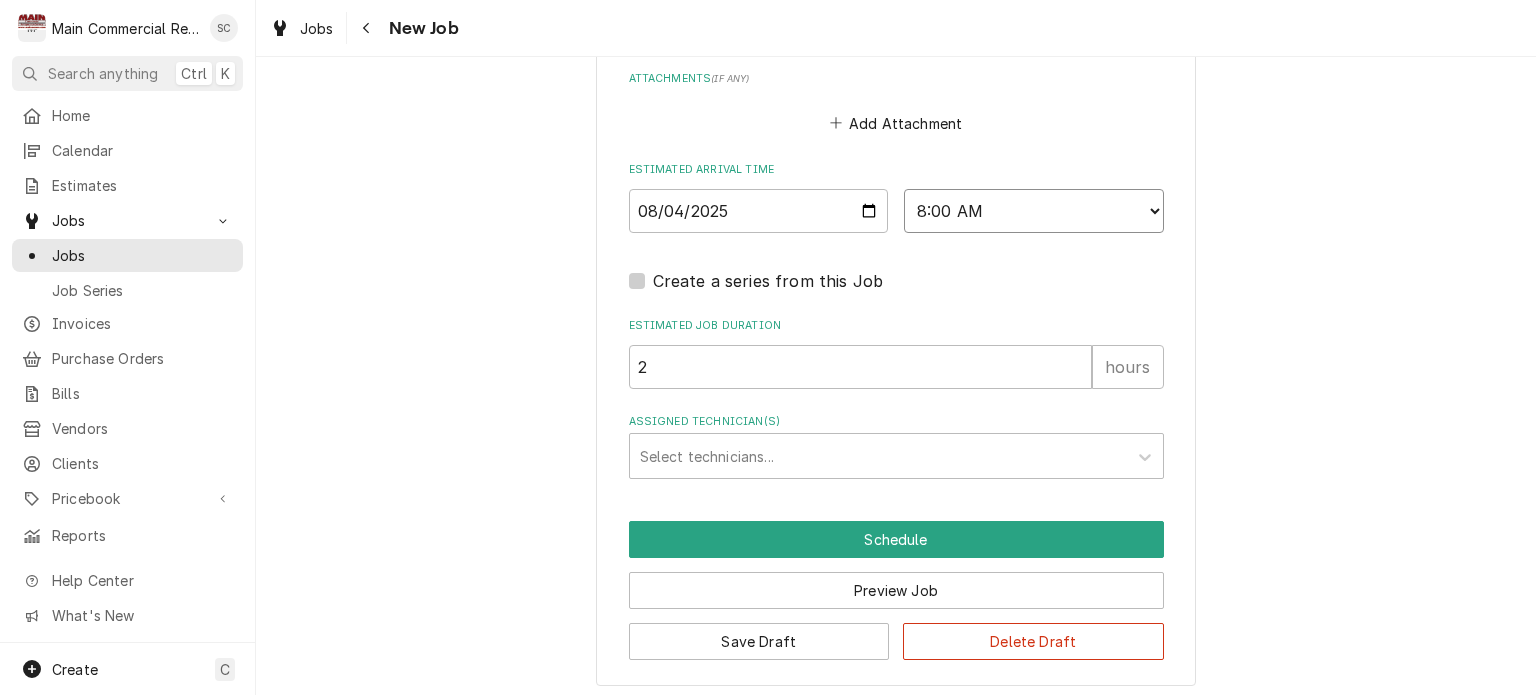 select on "09:30:00" 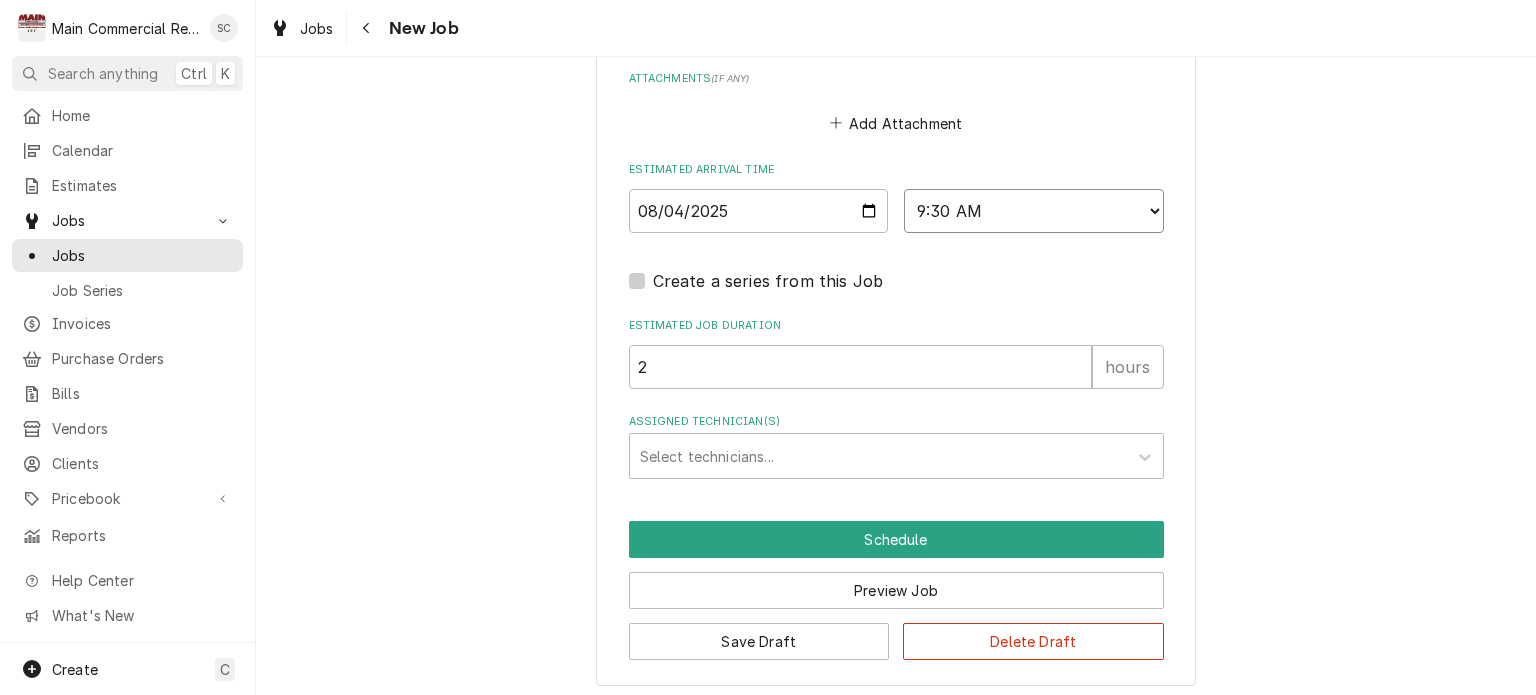 click on "AM / PM 6:00 AM 6:15 AM 6:30 AM 6:45 AM 7:00 AM 7:15 AM 7:30 AM 7:45 AM 8:00 AM 8:15 AM 8:30 AM 8:45 AM 9:00 AM 9:15 AM 9:30 AM 9:45 AM 10:00 AM 10:15 AM 10:30 AM 10:45 AM 11:00 AM 11:15 AM 11:30 AM 11:45 AM 12:00 PM 12:15 PM 12:30 PM 12:45 PM 1:00 PM 1:15 PM 1:30 PM 1:45 PM 2:00 PM 2:15 PM 2:30 PM 2:45 PM 3:00 PM 3:15 PM 3:30 PM 3:45 PM 4:00 PM 4:15 PM 4:30 PM 4:45 PM 5:00 PM 5:15 PM 5:30 PM 5:45 PM 6:00 PM 6:15 PM 6:30 PM 6:45 PM 7:00 PM 7:15 PM 7:30 PM 7:45 PM 8:00 PM 8:15 PM 8:30 PM 8:45 PM 9:00 PM 9:15 PM 9:30 PM 9:45 PM 10:00 PM 10:15 PM 10:30 PM 10:45 PM 11:00 PM 11:15 PM 11:30 PM 11:45 PM 12:00 AM 12:15 AM 12:30 AM 12:45 AM 1:00 AM 1:15 AM 1:30 AM 1:45 AM 2:00 AM 2:15 AM 2:30 AM 2:45 AM 3:00 AM 3:15 AM 3:30 AM 3:45 AM 4:00 AM 4:15 AM 4:30 AM 4:45 AM 5:00 AM 5:15 AM 5:30 AM 5:45 AM" at bounding box center [1034, 211] 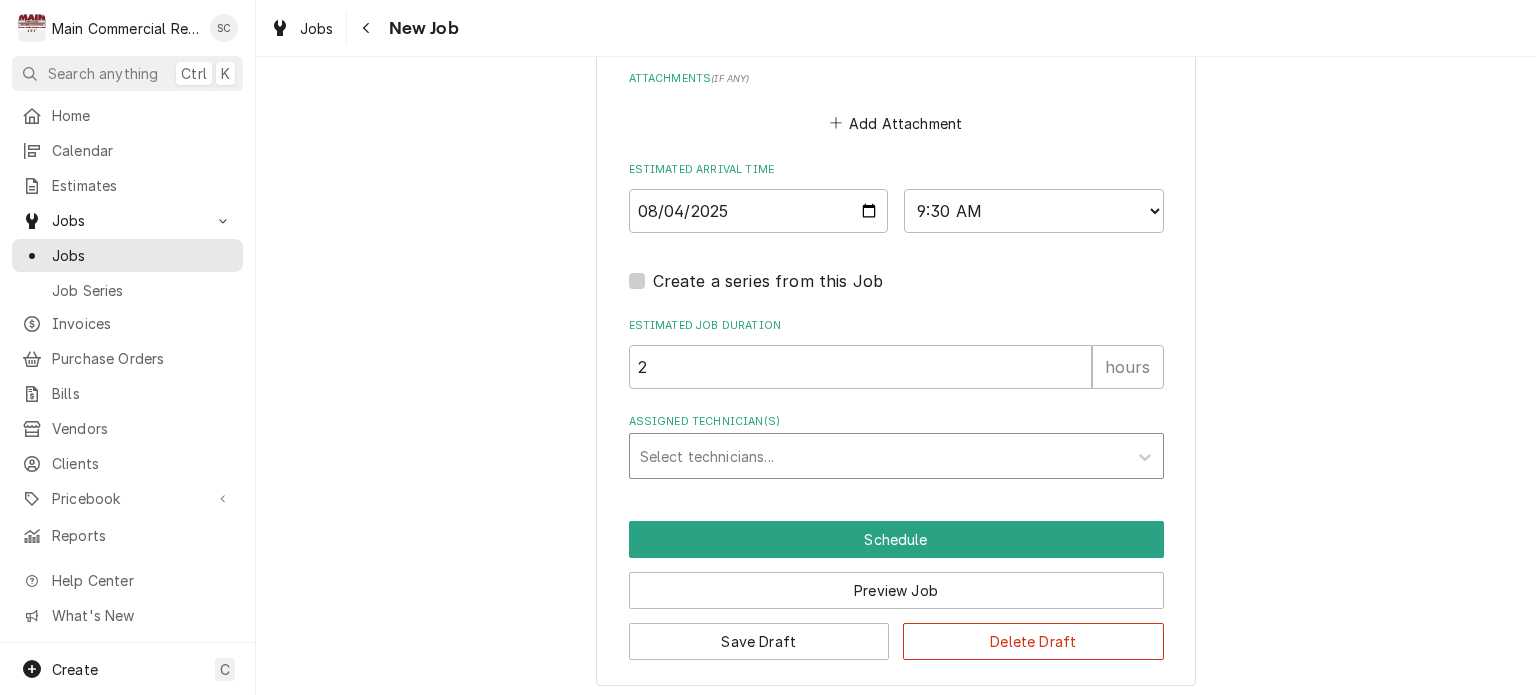 click at bounding box center [878, 456] 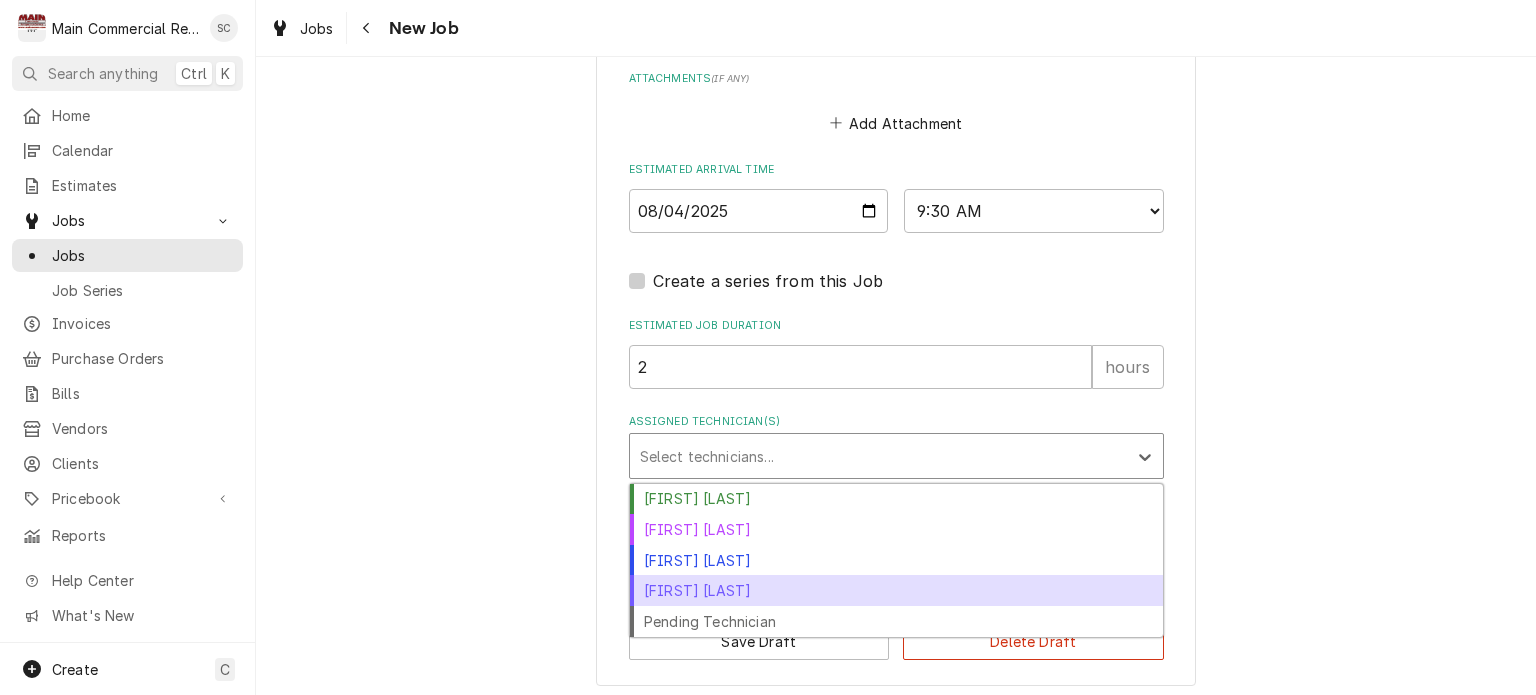 click on "[FIRST] [LAST]" at bounding box center (896, 590) 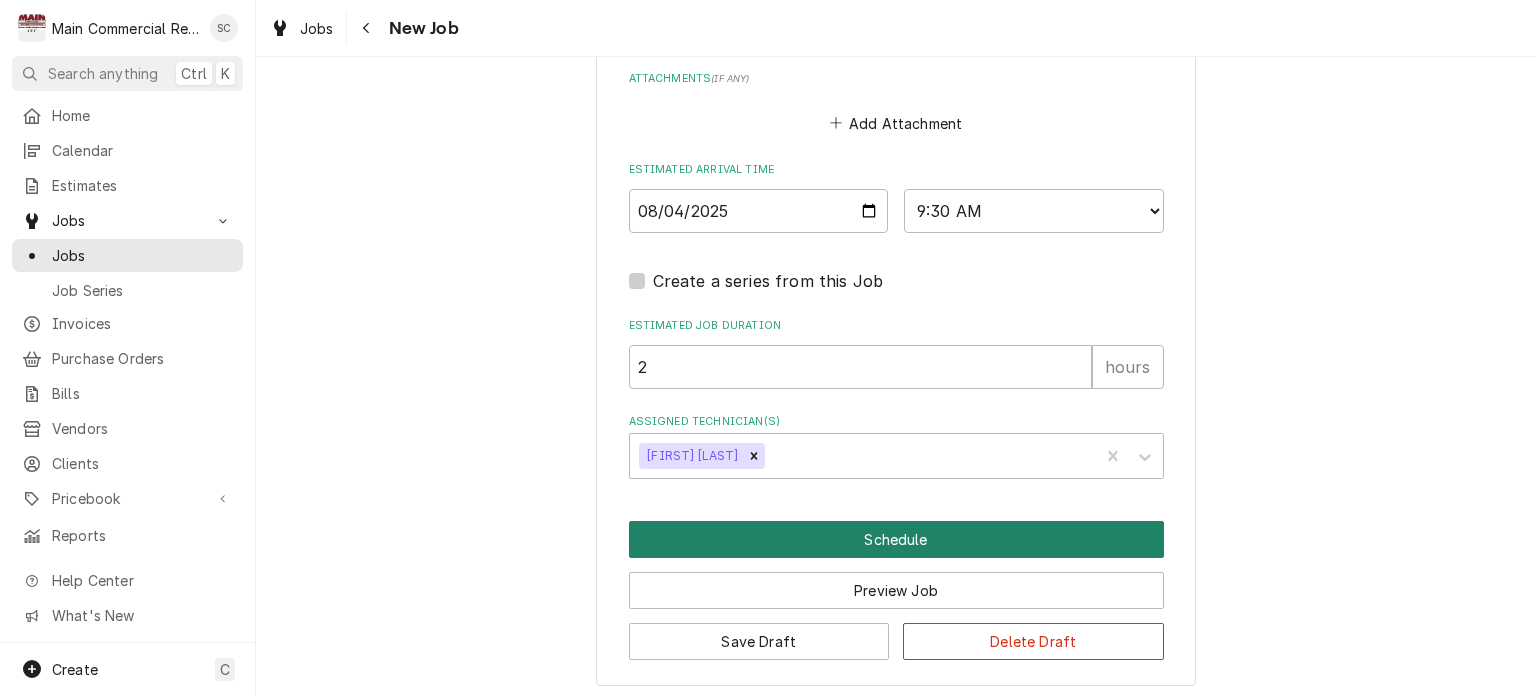 click on "Schedule" at bounding box center [896, 539] 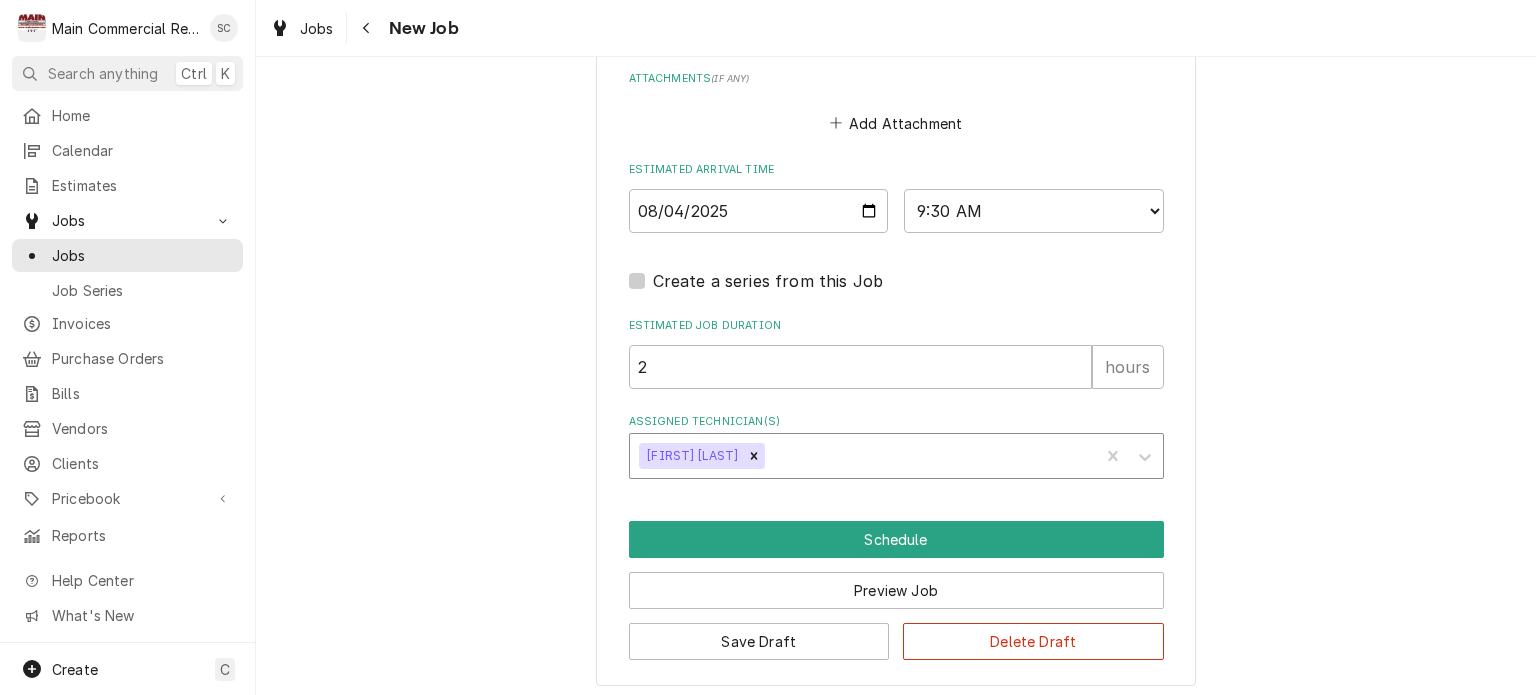 scroll, scrollTop: 1603, scrollLeft: 0, axis: vertical 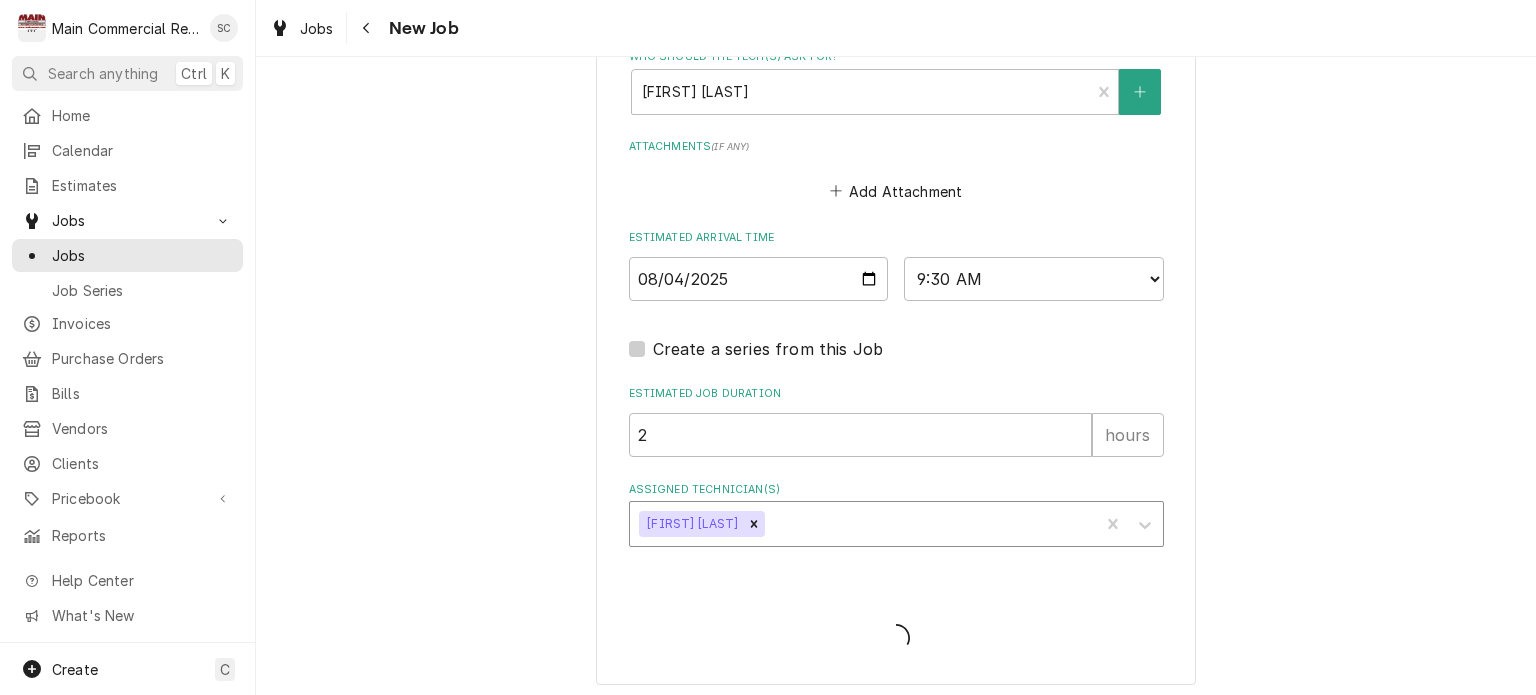 type on "x" 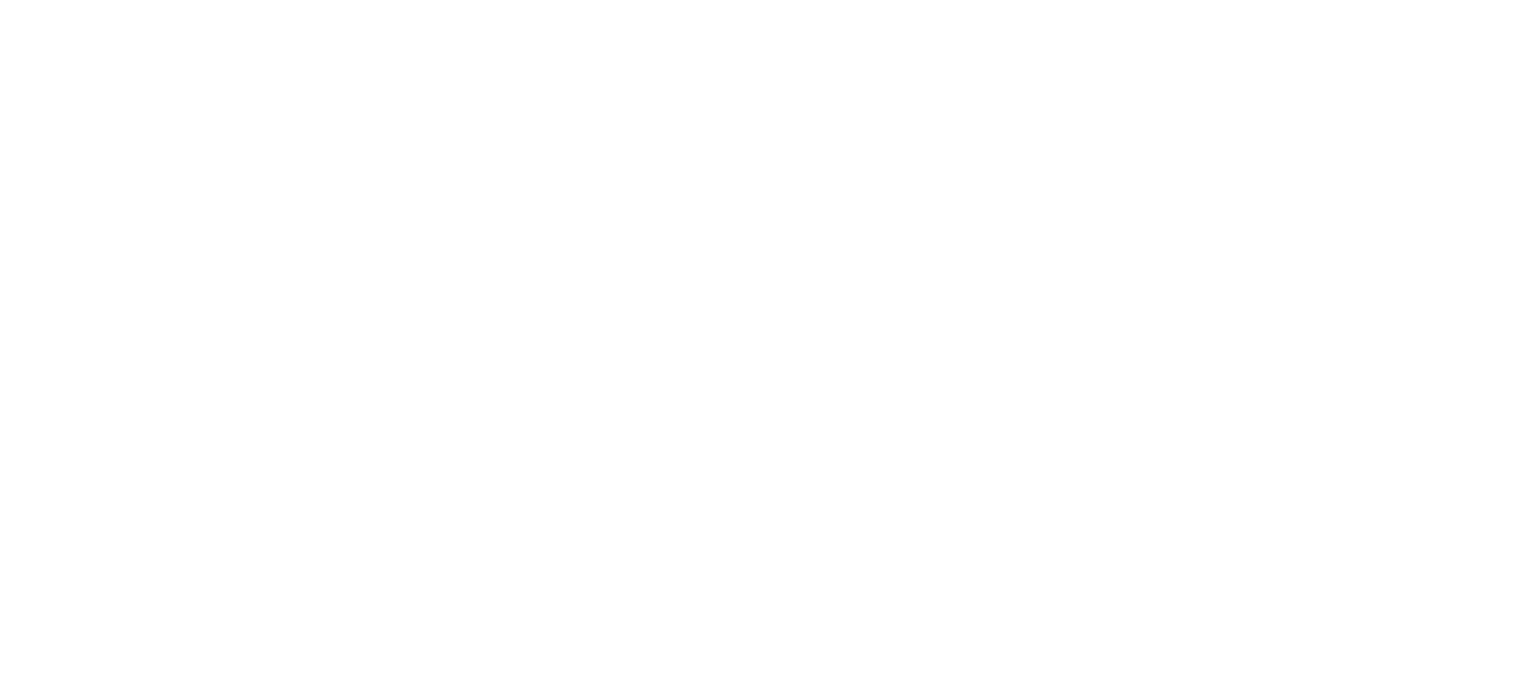 scroll, scrollTop: 0, scrollLeft: 0, axis: both 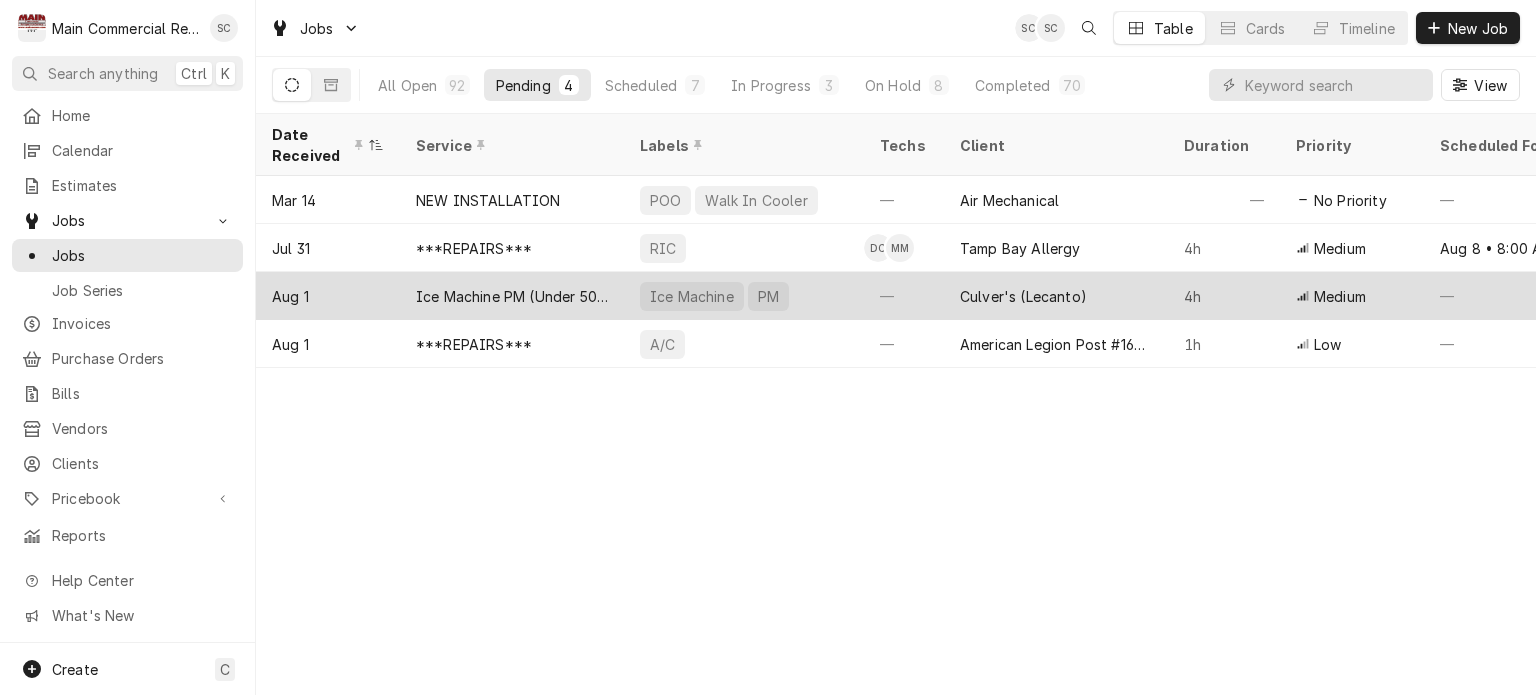 click on "Culver's (Lecanto)" at bounding box center [1023, 296] 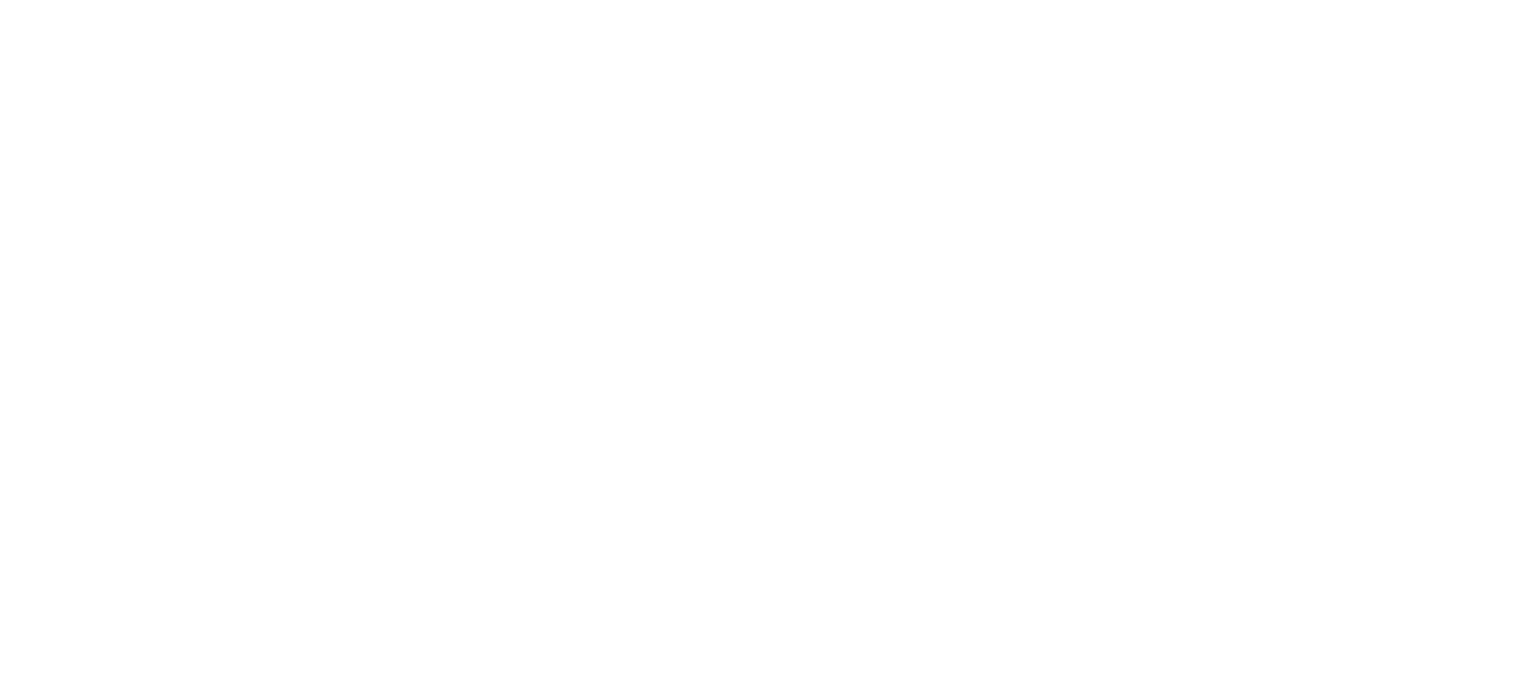 scroll, scrollTop: 0, scrollLeft: 0, axis: both 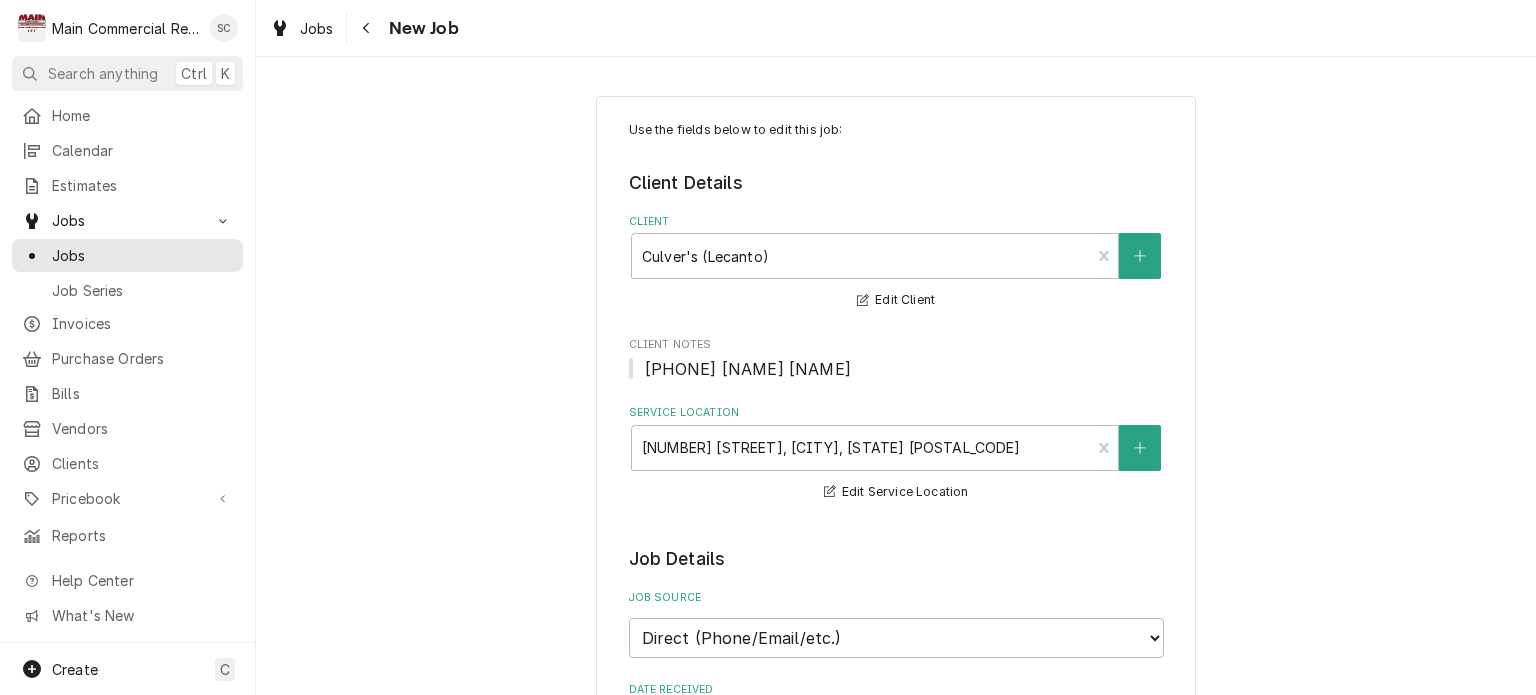 type on "x" 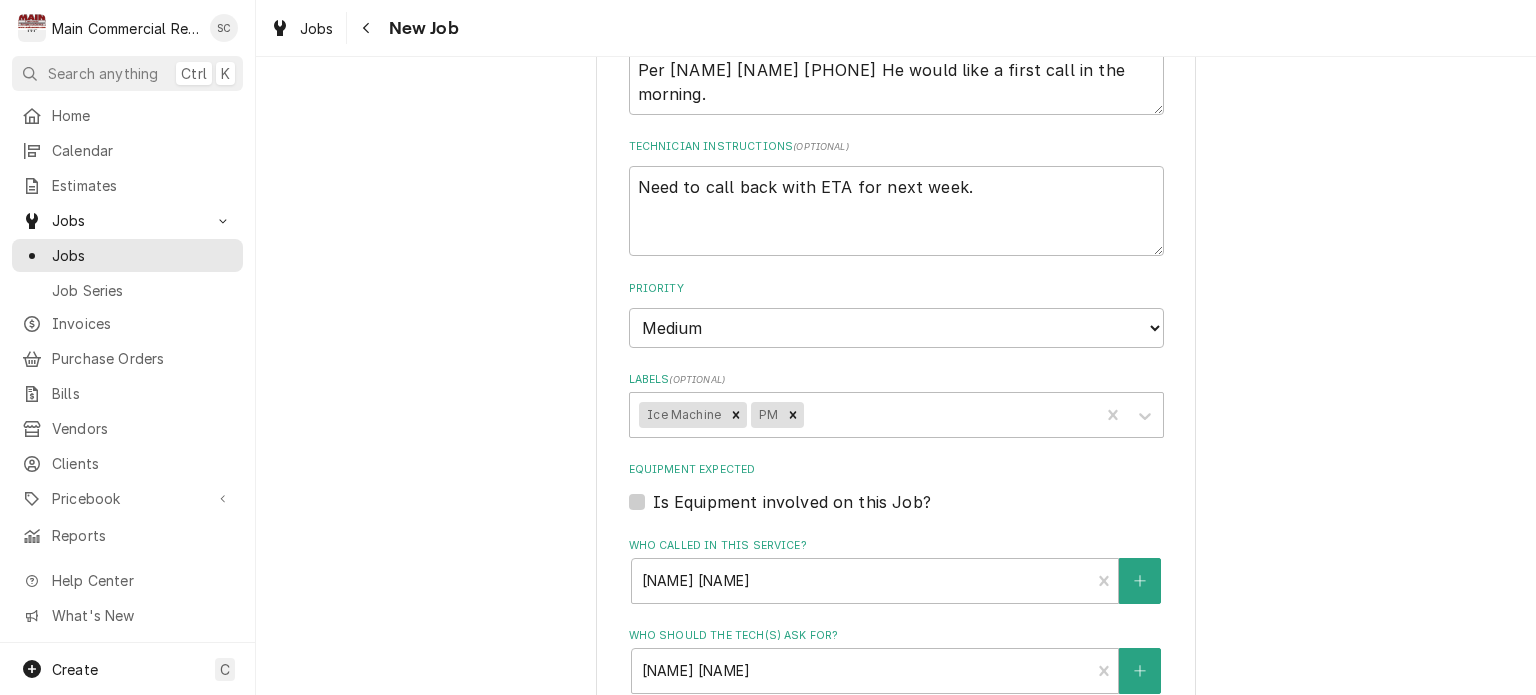 scroll, scrollTop: 600, scrollLeft: 0, axis: vertical 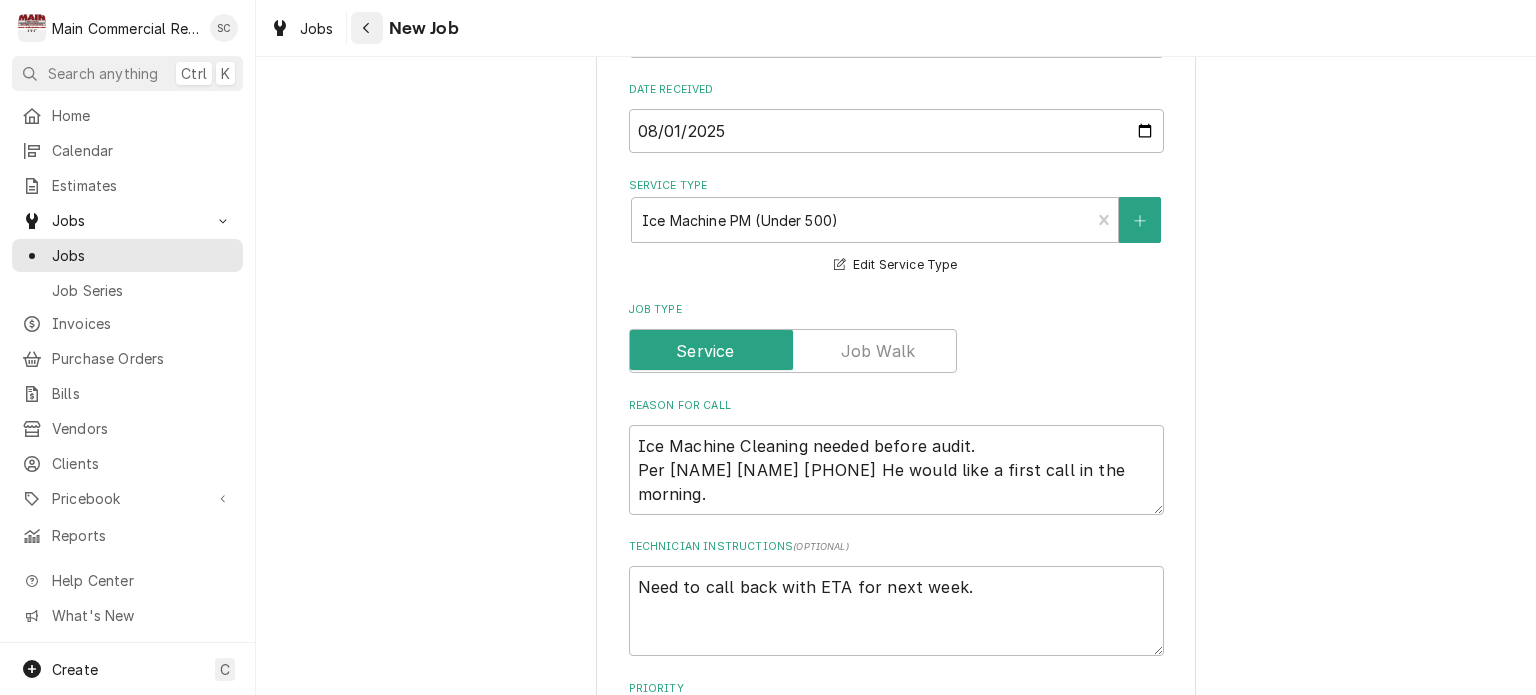 click at bounding box center [367, 28] 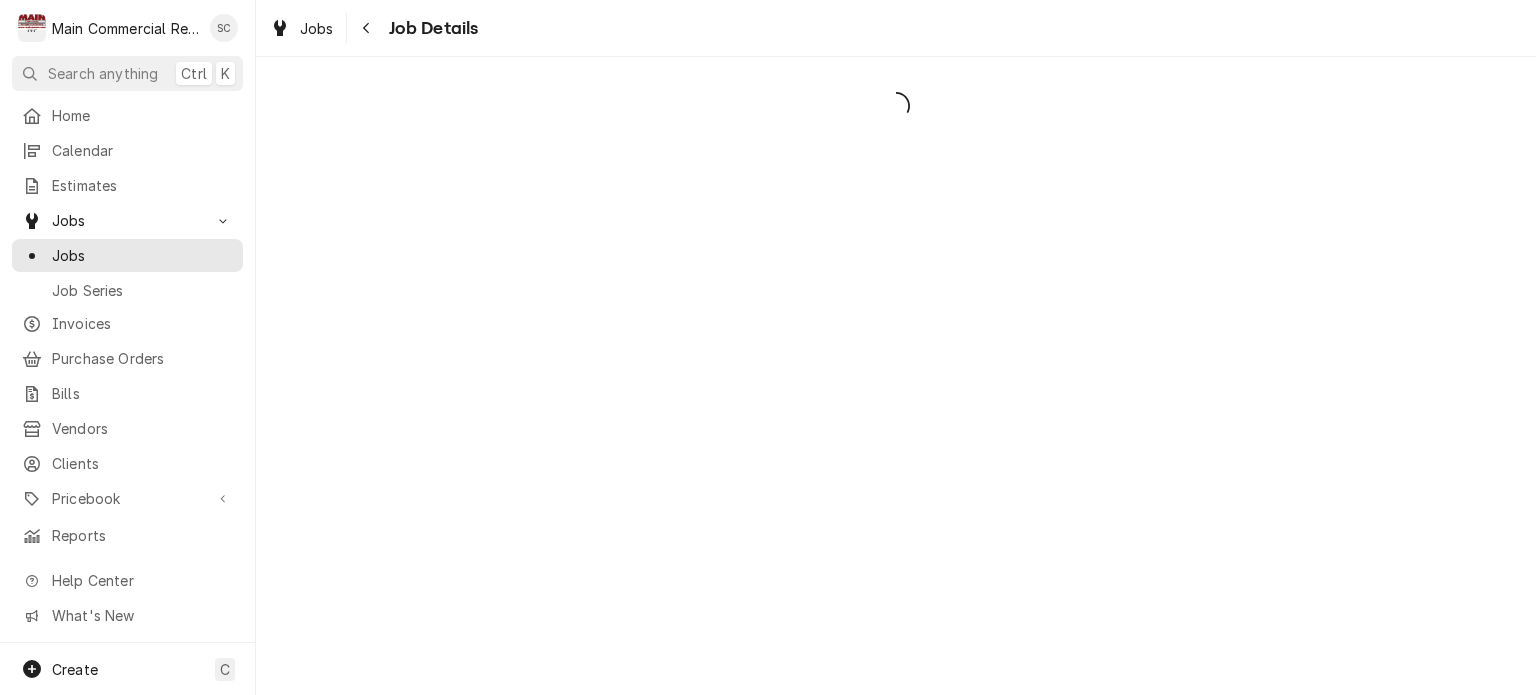 scroll, scrollTop: 0, scrollLeft: 0, axis: both 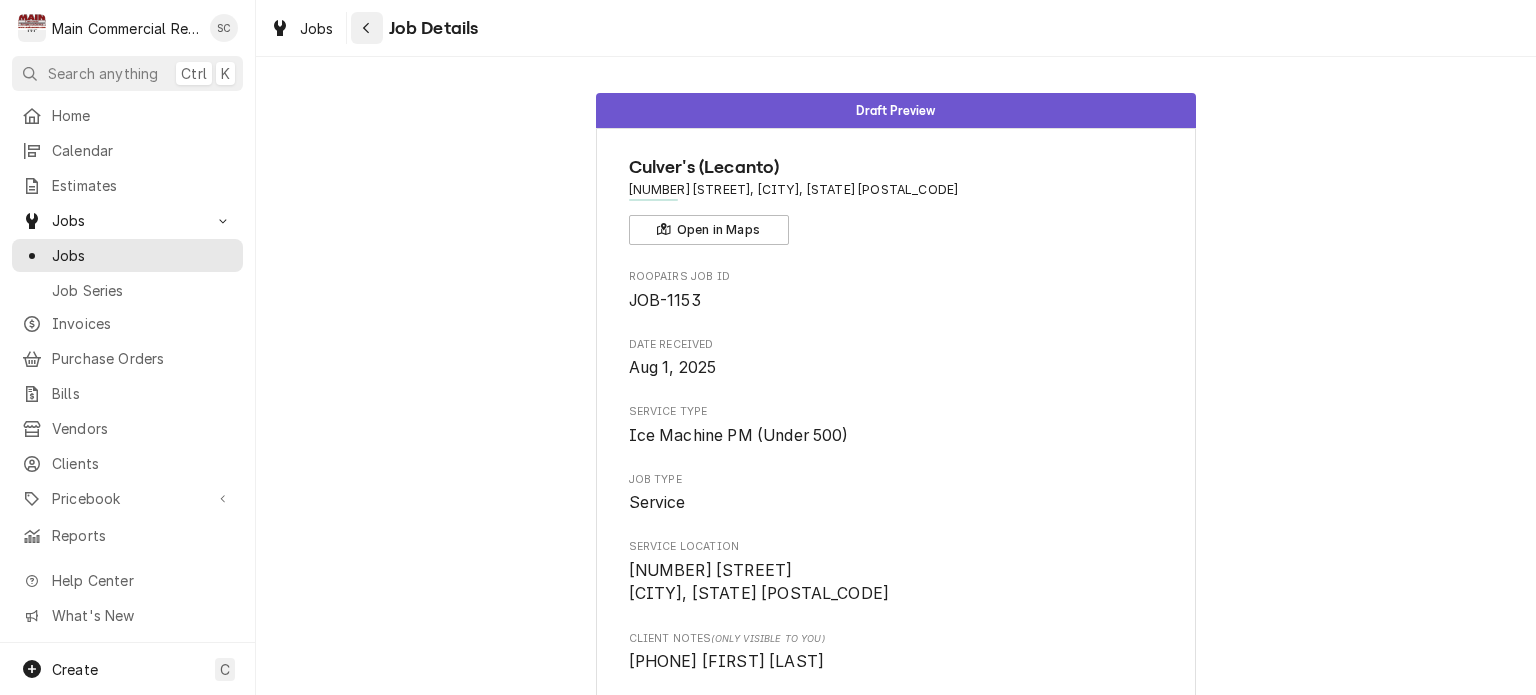 click at bounding box center (367, 28) 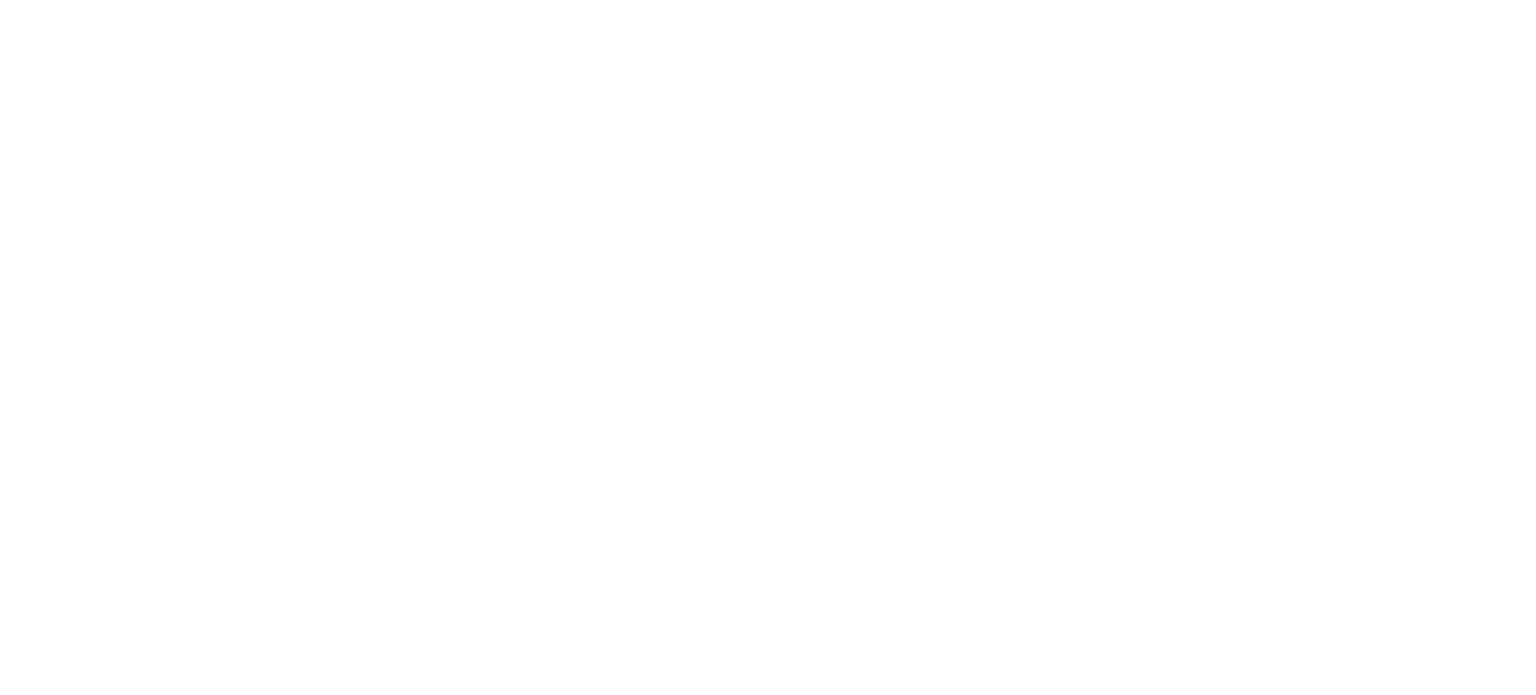 scroll, scrollTop: 0, scrollLeft: 0, axis: both 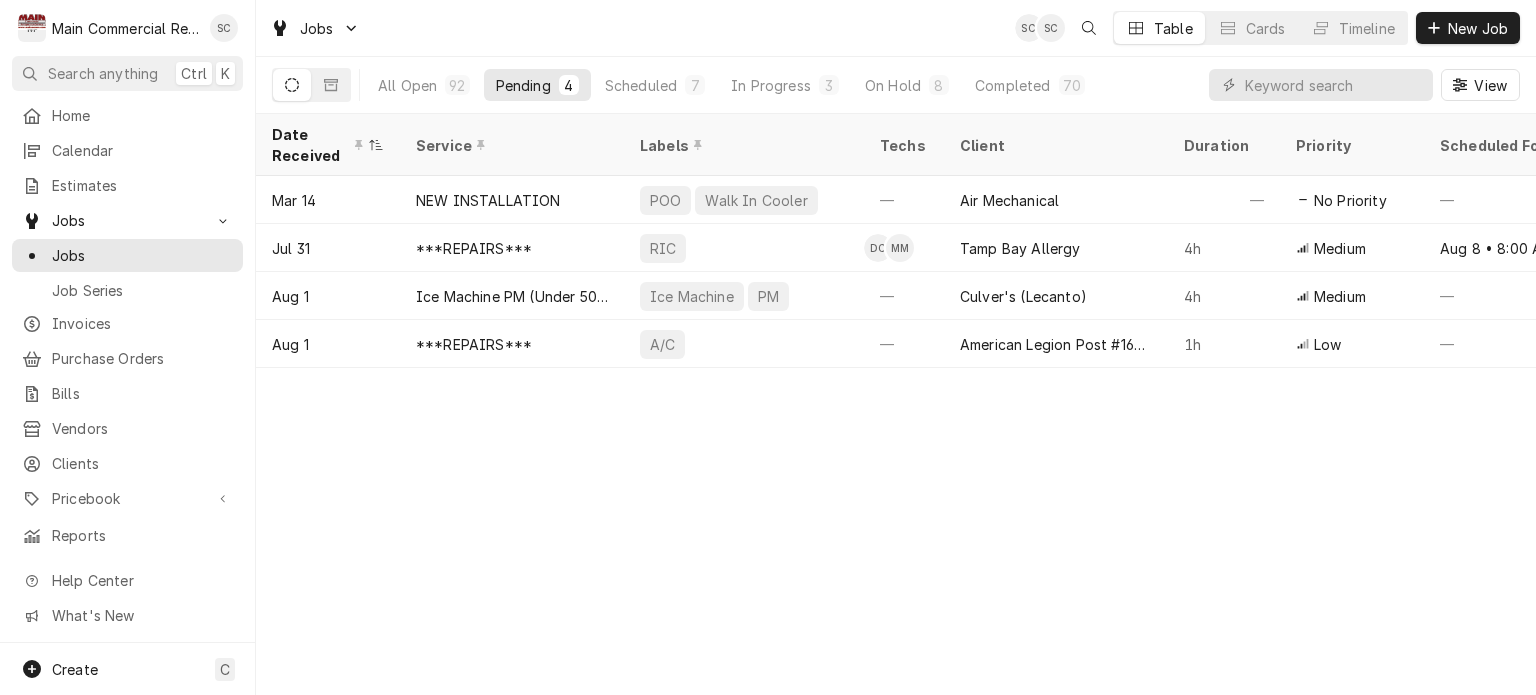 click on "Date Received Service Labels Techs Client Duration Priority Scheduled For Location Name Location Address Last Modified Job Type Status Mar 14   NEW INSTALLATION POO Walk In Cooler — Air Mechanical — No Priority — TGH Brooksville/Springhill [NUMBER] [STREET], [CITY], [STATE] [POSTAL_CODE] Apr 29   Service Draft Jul 31   ***REPAIRS*** RIC DC MM Tamp Bay Allergy 4h Medium Aug 8   • 8:00 AM Tampa Bay Allergy-Dr. Weiss [NUMBER] [STREET], [CITY], [STATE] [POSTAL_CODE] Jul 31   Service Draft Aug 1   Ice Machine PM (Under 500) Ice Machine PM — Culver's (Lecanto) 4h Medium — — [NUMBER] [STREET], [CITY], [STATE] [POSTAL_CODE] Aug 1   Service Draft Aug 1   ***REPAIRS*** A/C — American Legion Post #166-Homosassa 1h Low — #166 [NUMBER] [STREET], [CITY], [STATE] [POSTAL_CODE] Aug 1   Service Draft Date — Time — Duration — Labels No labels Reason For Call Not mentioned" at bounding box center (896, 404) 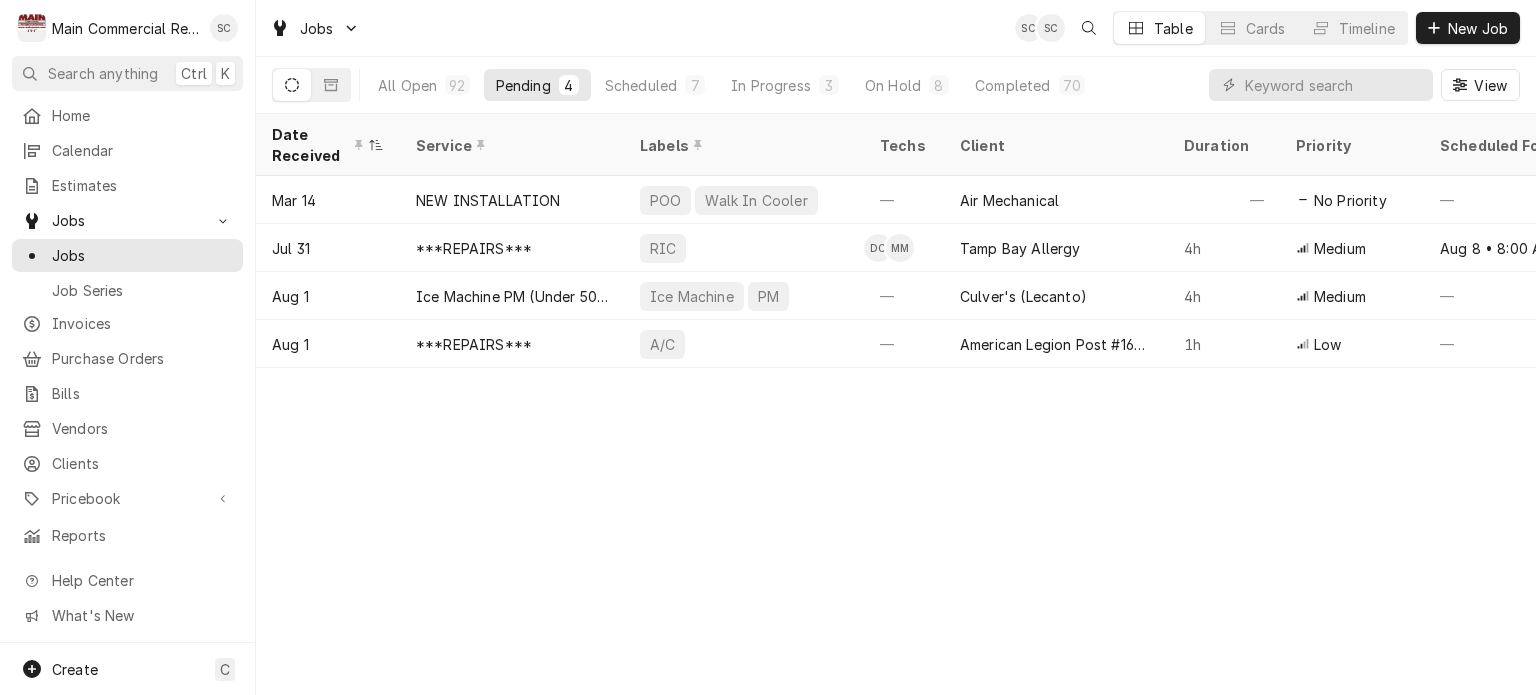 click on "Date Received Service Labels Techs Client Duration Priority Scheduled For Location Name Location Address Last Modified Job Type Status Mar 14   NEW INSTALLATION POO Walk In Cooler — Air Mechanical — No Priority — TGH Brooksville/Springhill [NUMBER] [STREET], [CITY], [STATE] [POSTAL_CODE] Apr 29   Service Draft Jul 31   ***REPAIRS*** RIC DC MM Tamp Bay Allergy 4h Medium Aug 8   • 8:00 AM Tampa Bay Allergy-Dr. Weiss [NUMBER] [STREET], [CITY], [STATE] [POSTAL_CODE] Jul 31   Service Draft Aug 1   Ice Machine PM (Under 500) Ice Machine PM — Culver's (Lecanto) 4h Medium — — [NUMBER] [STREET], [CITY], [STATE] [POSTAL_CODE] Aug 1   Service Draft Aug 1   ***REPAIRS*** A/C — American Legion Post #166-Homosassa 1h Low — #166 [NUMBER] [STREET], [CITY], [STATE] [POSTAL_CODE] Aug 1   Service Draft Date — Time — Duration — Labels No labels Reason For Call Not mentioned" at bounding box center [896, 404] 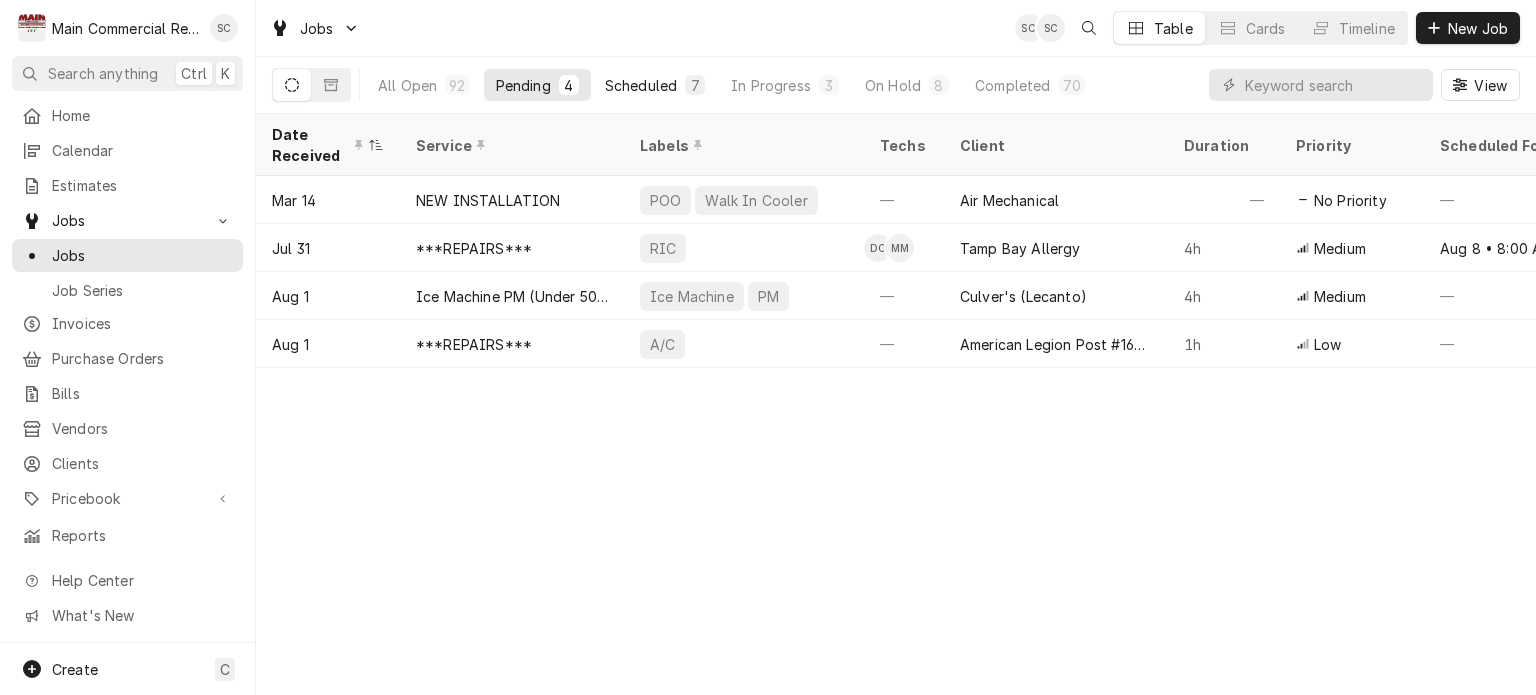 click on "7" at bounding box center (695, 85) 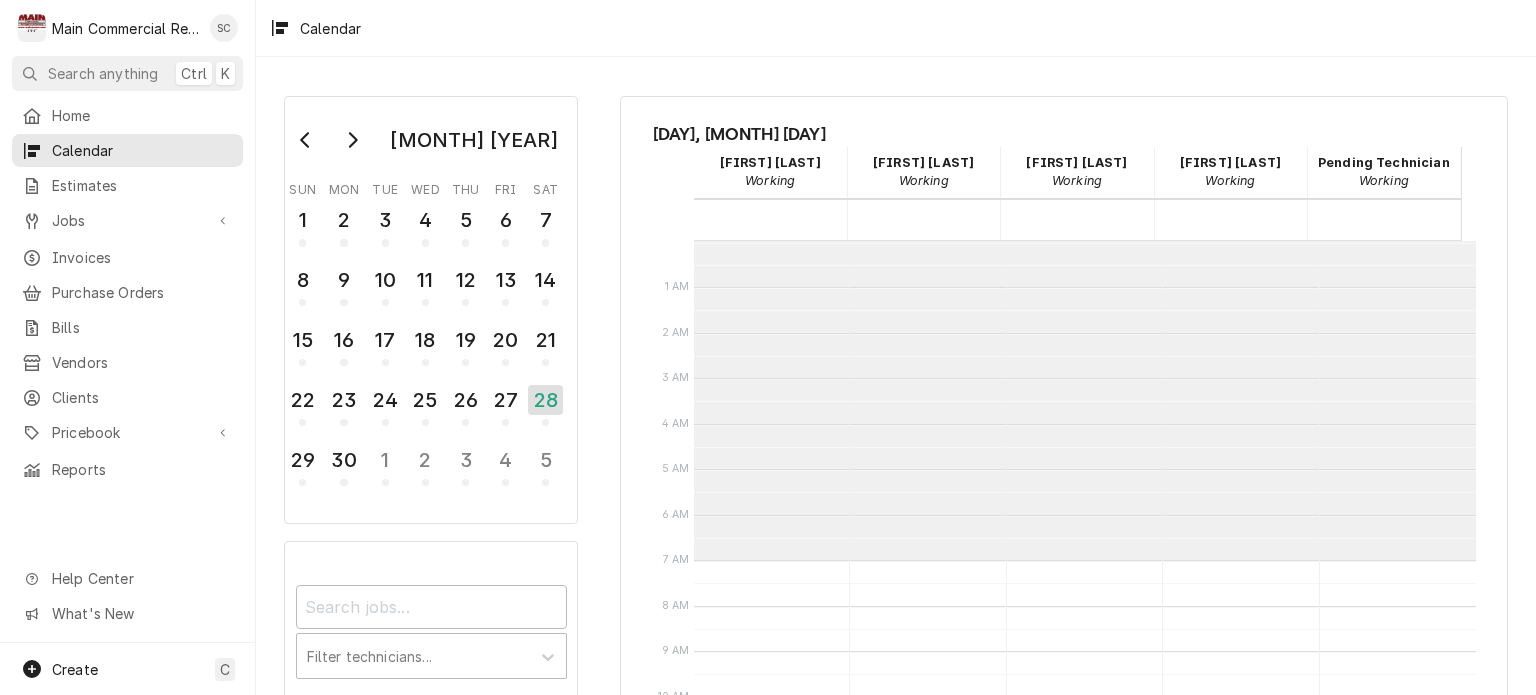 scroll, scrollTop: 0, scrollLeft: 0, axis: both 